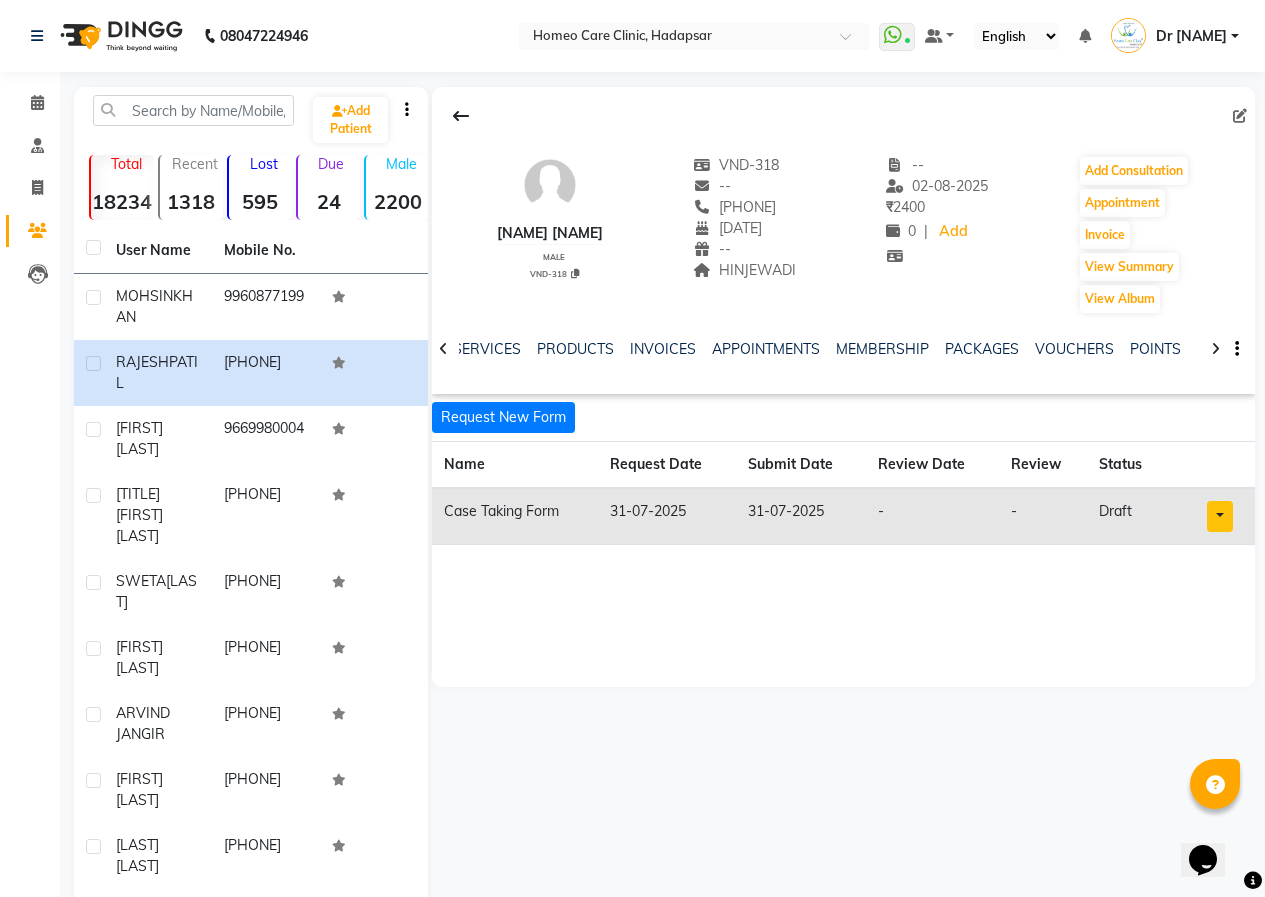 scroll, scrollTop: 0, scrollLeft: 0, axis: both 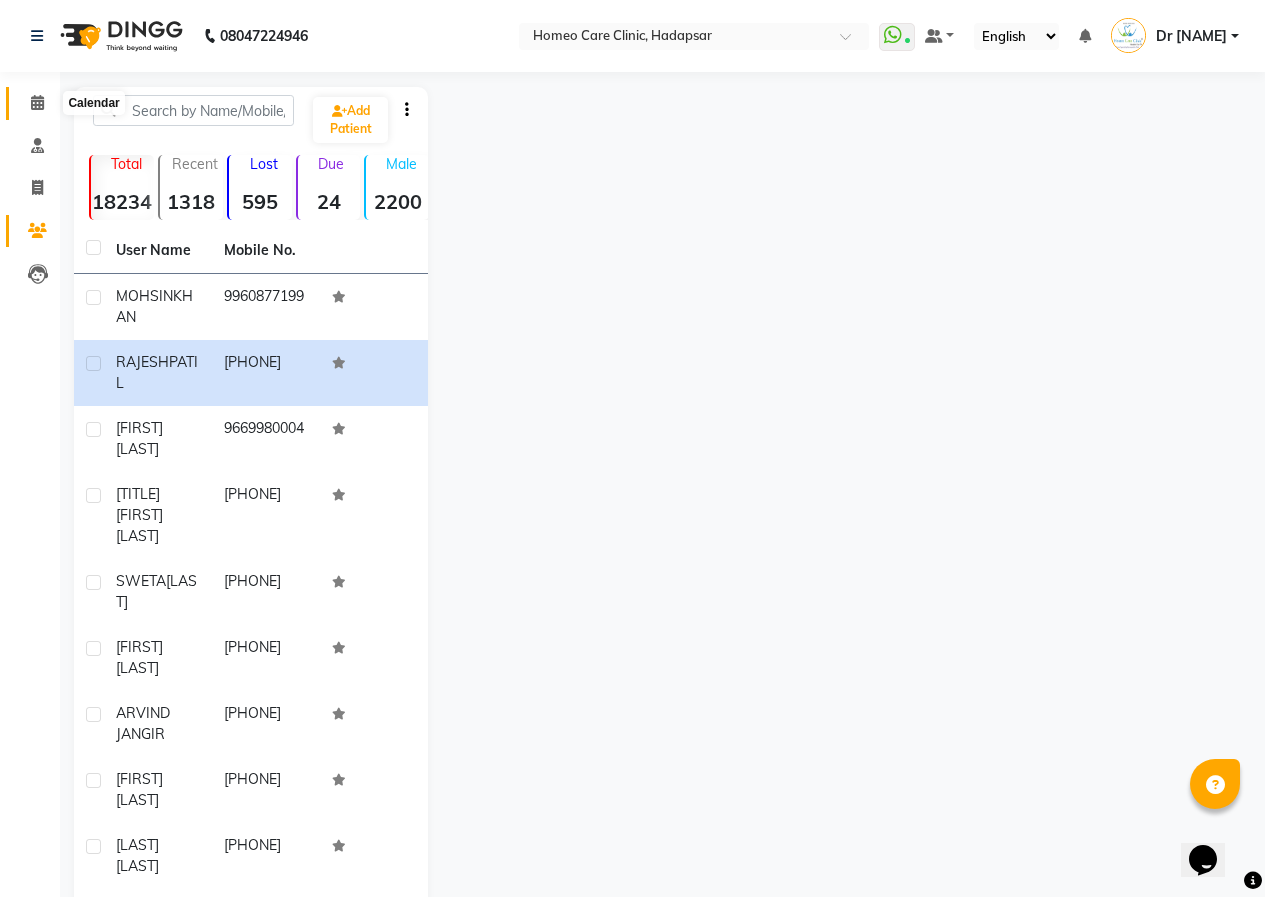 click 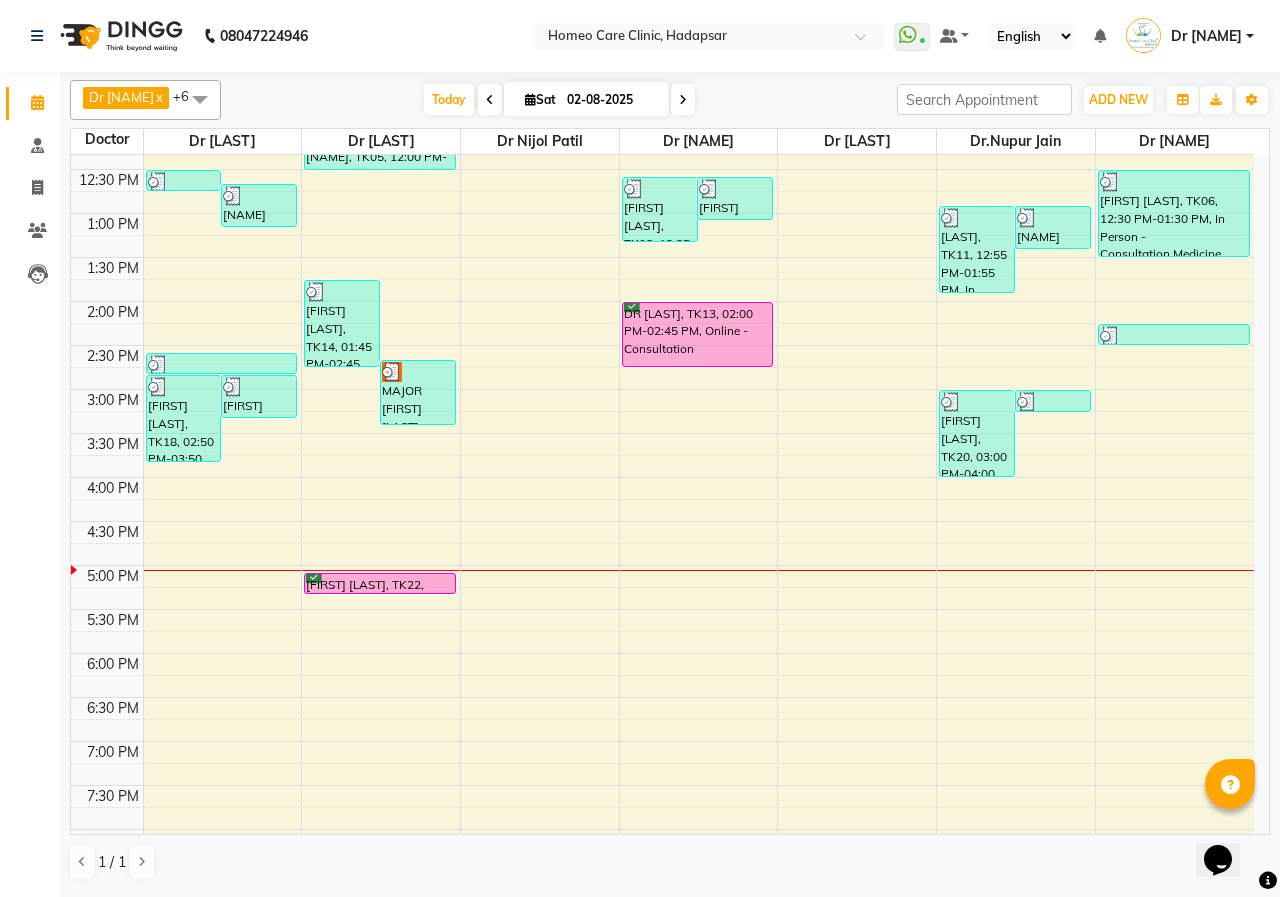 scroll, scrollTop: 135, scrollLeft: 0, axis: vertical 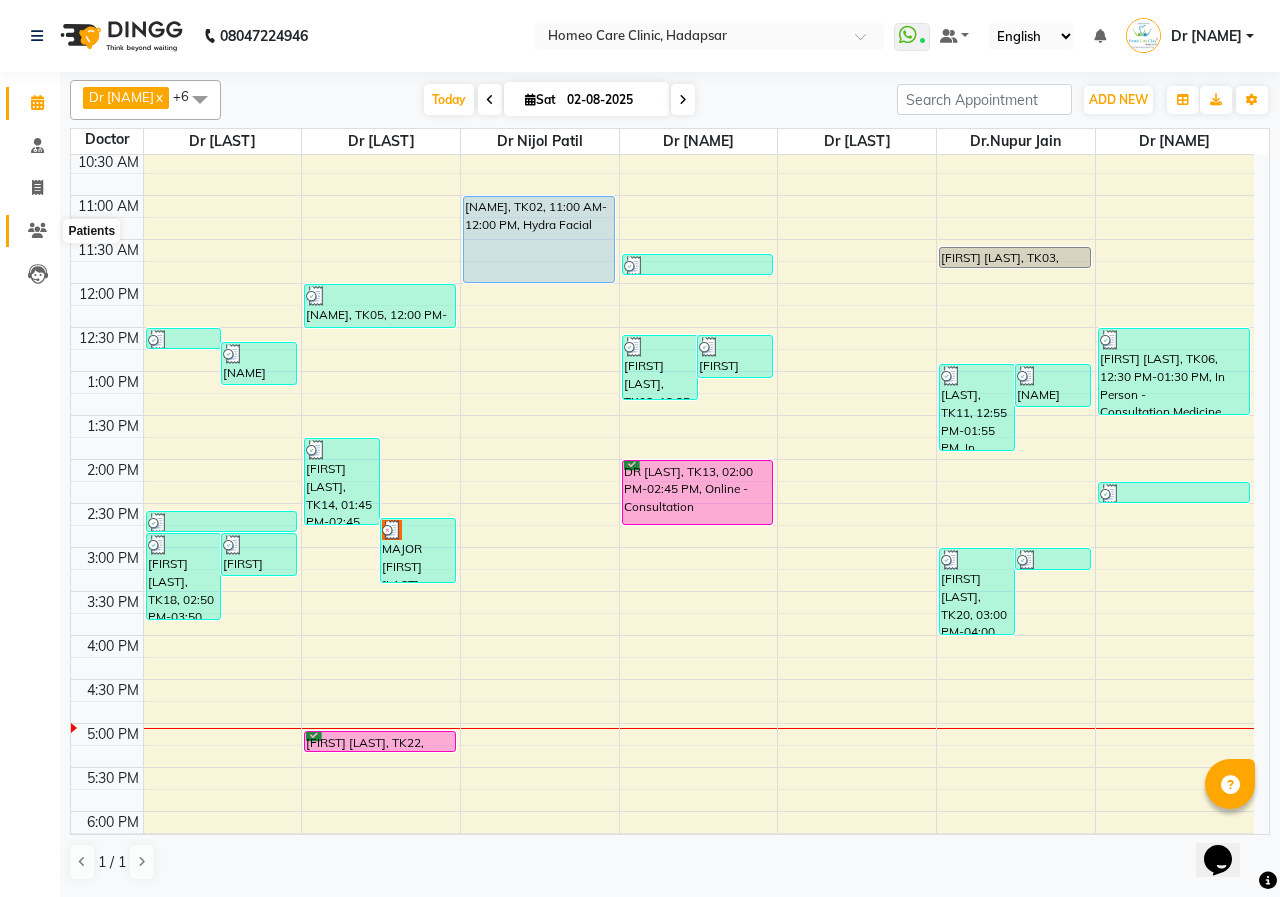 click 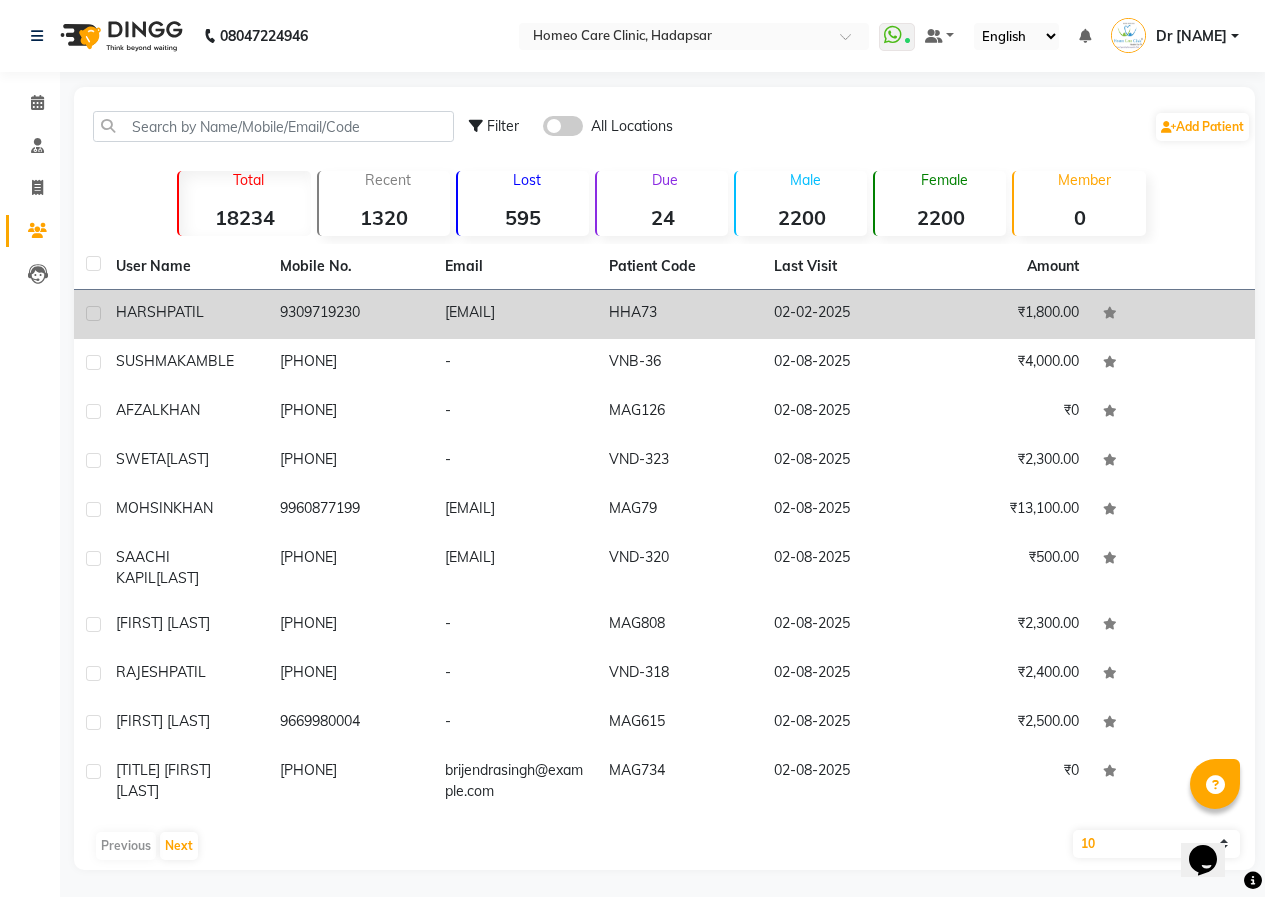 click on "[FIRST] [LAST]" 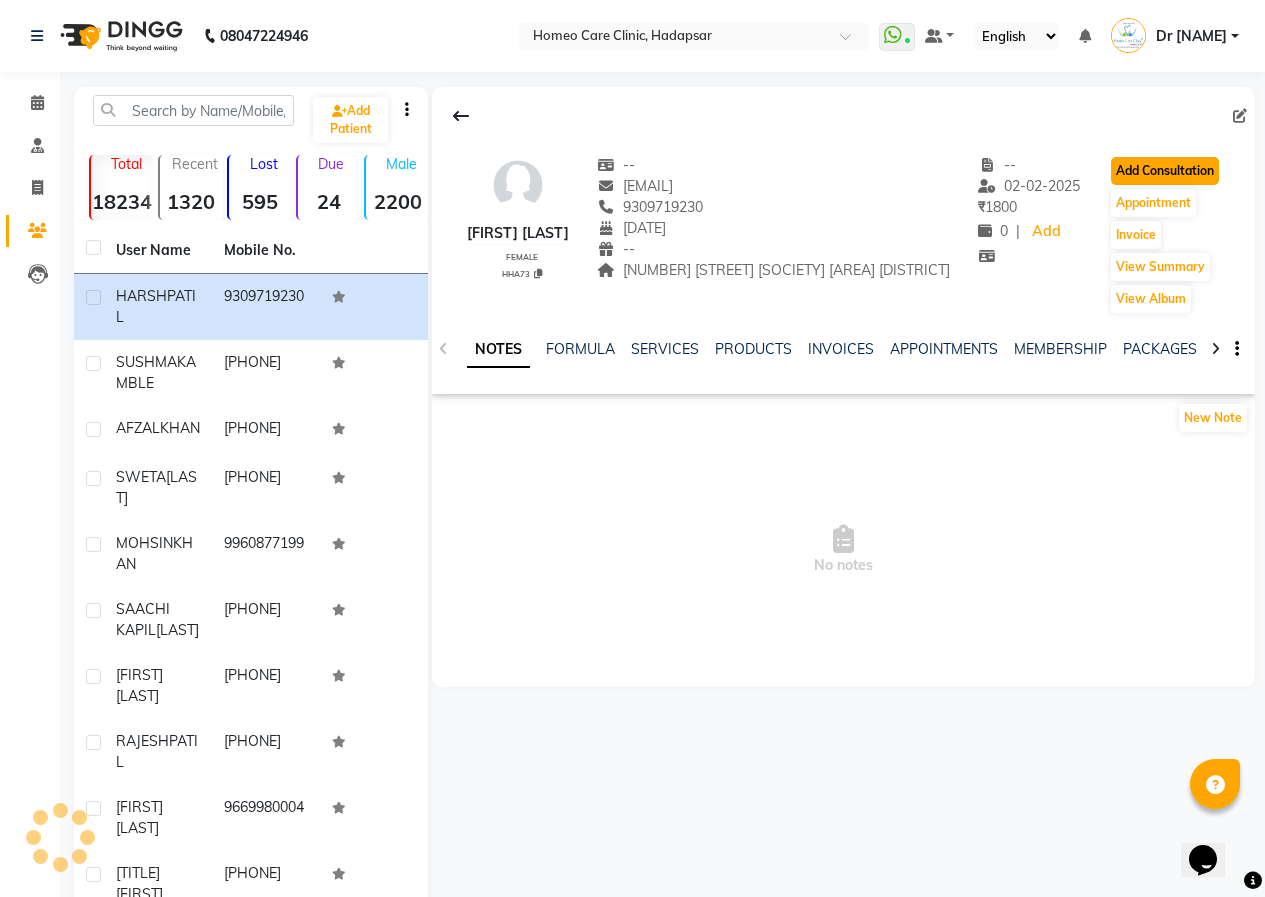 click on "Add Consultation" 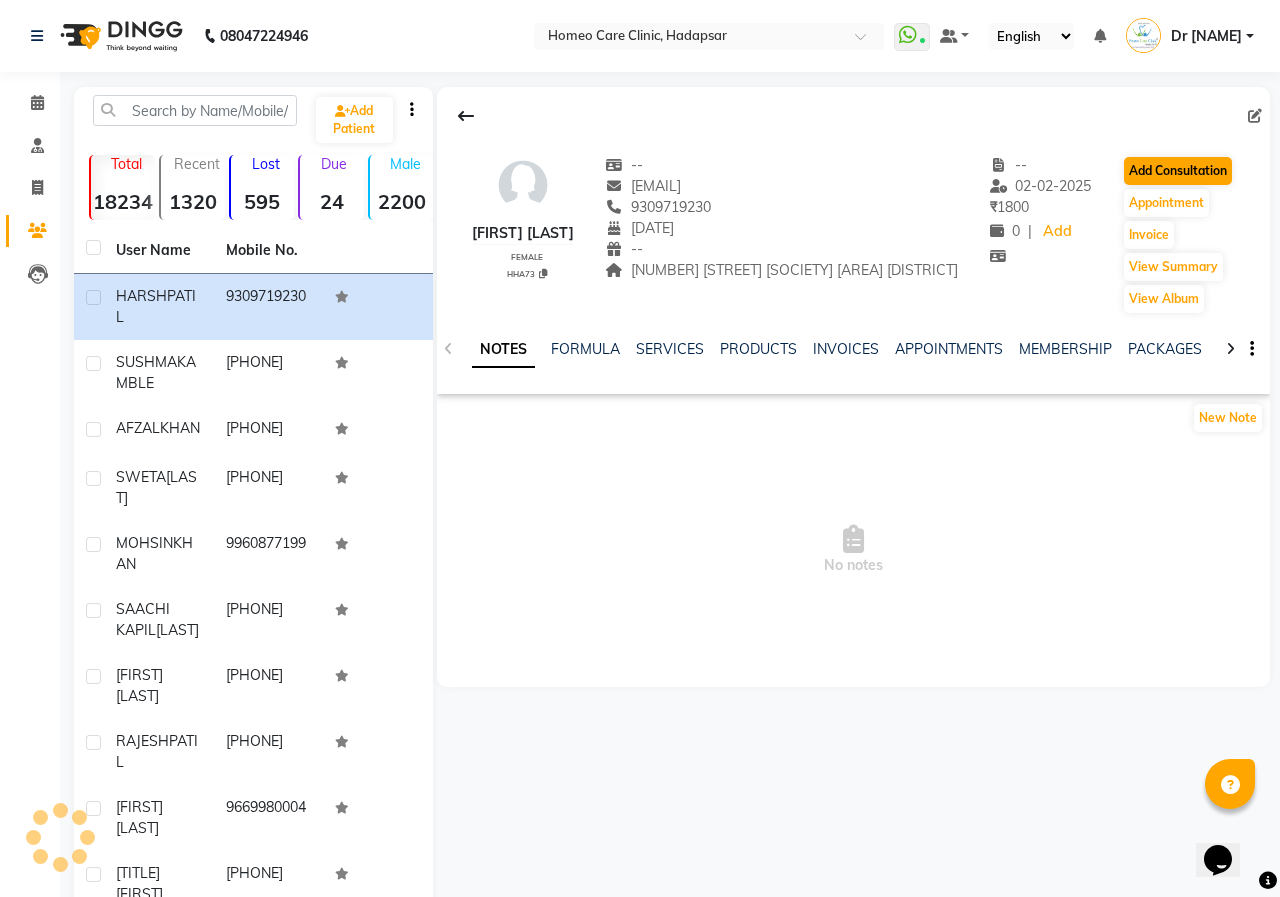 select on "female" 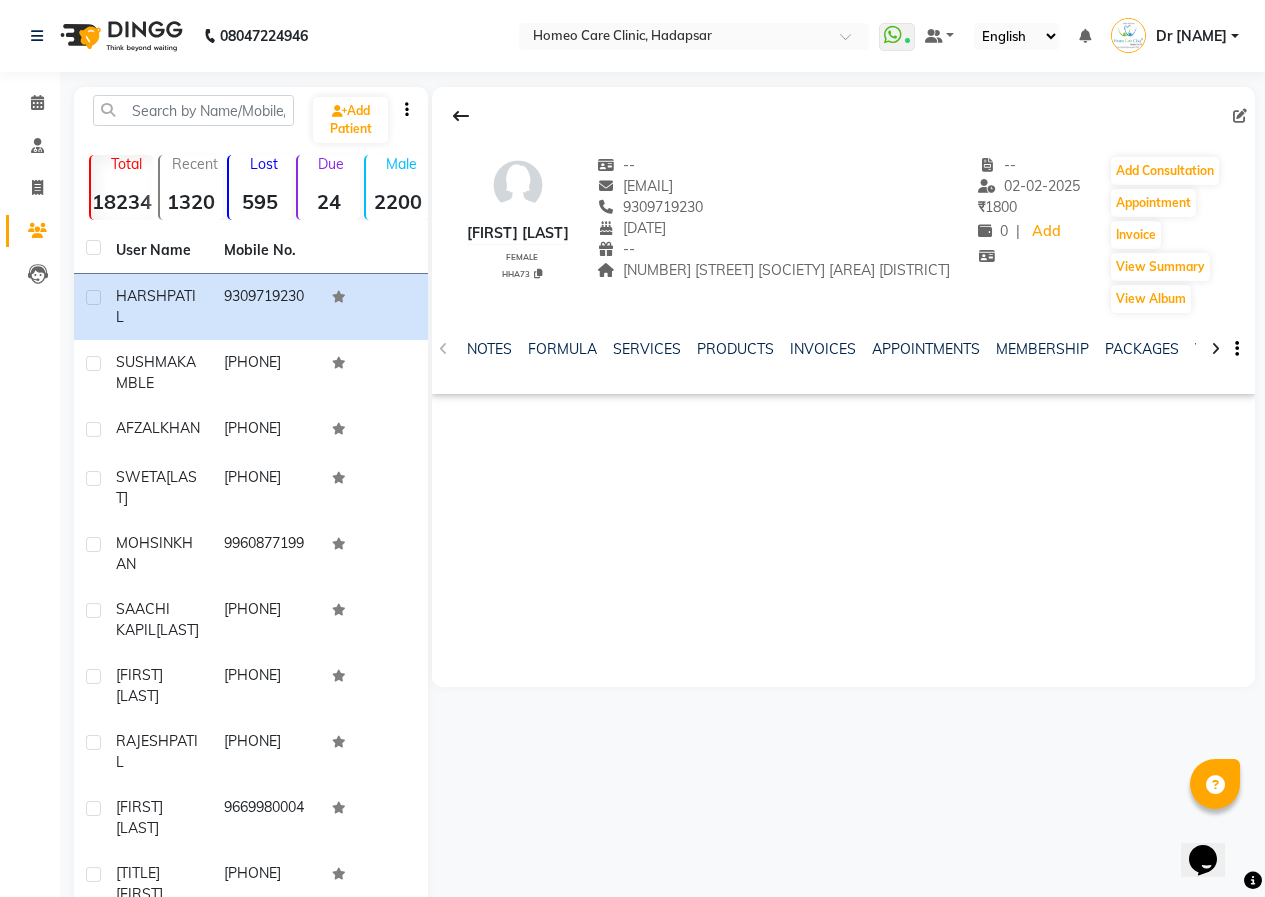 click 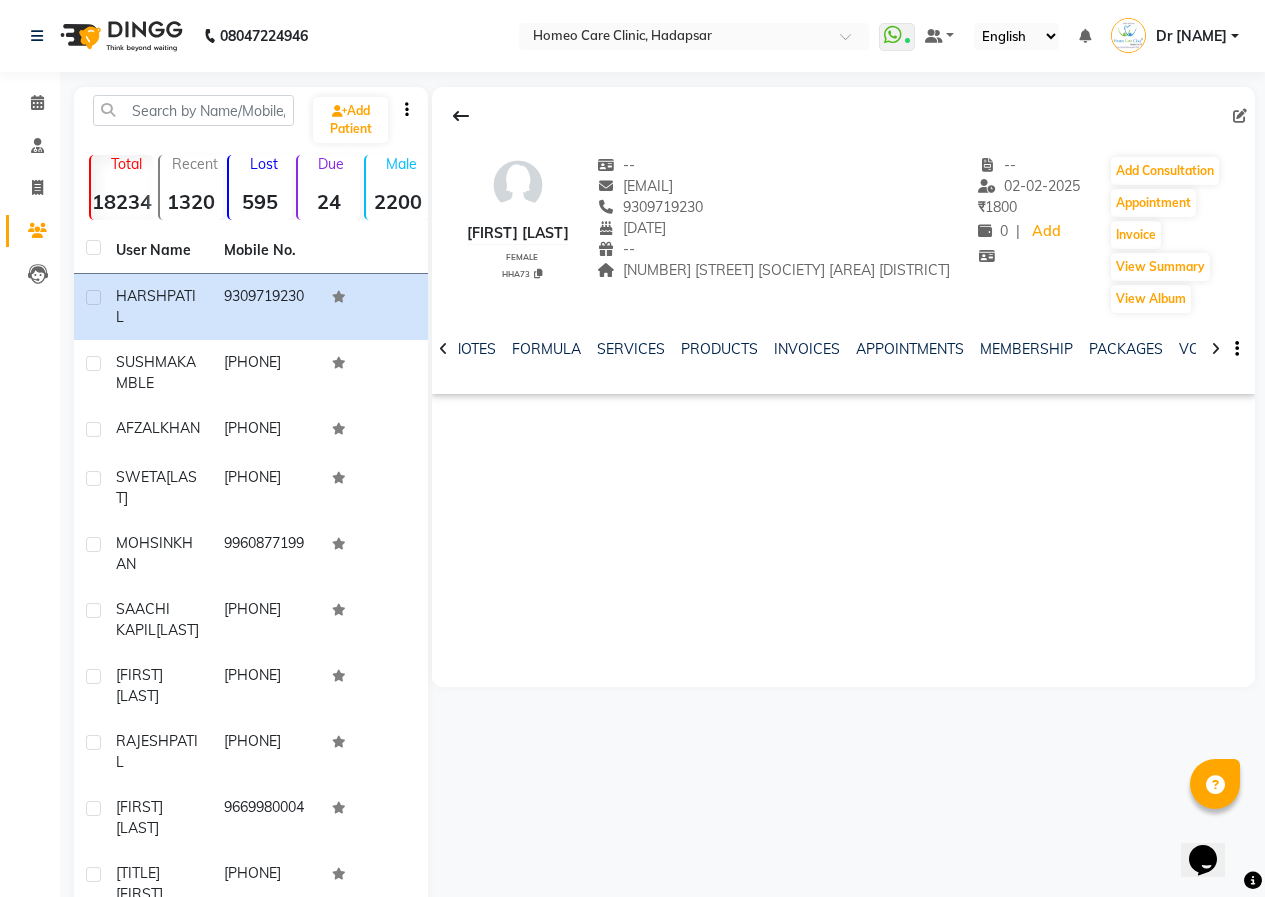 click 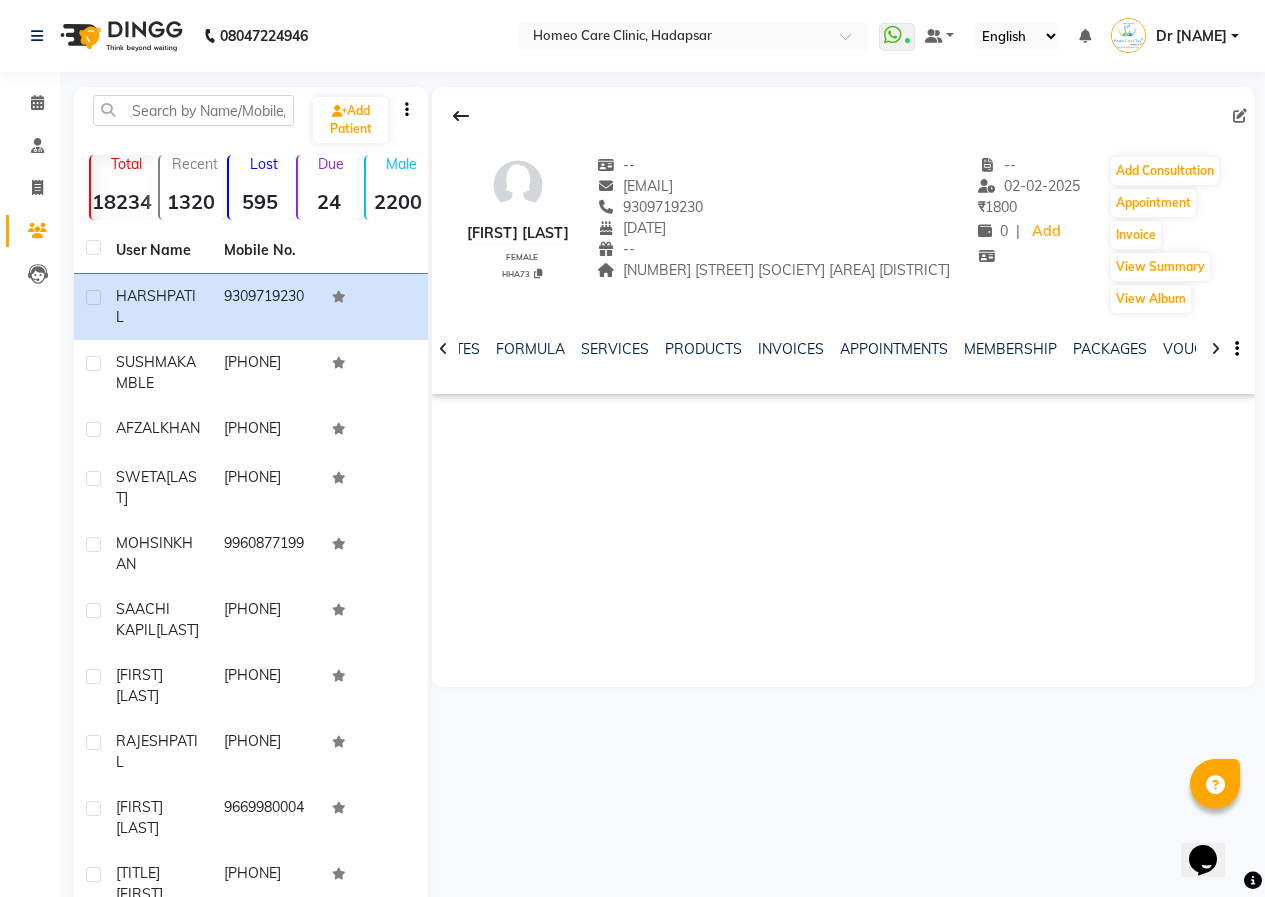 click 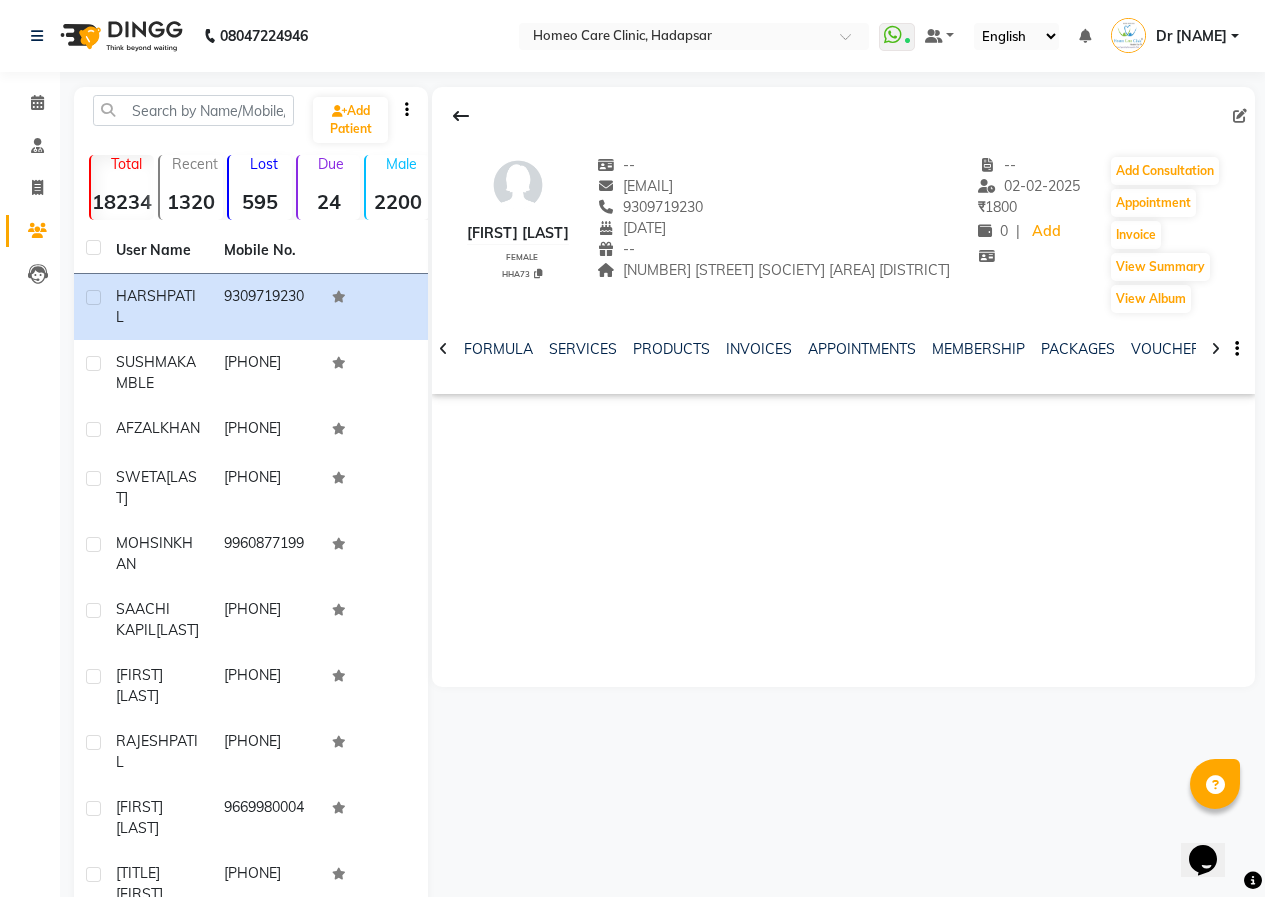 click 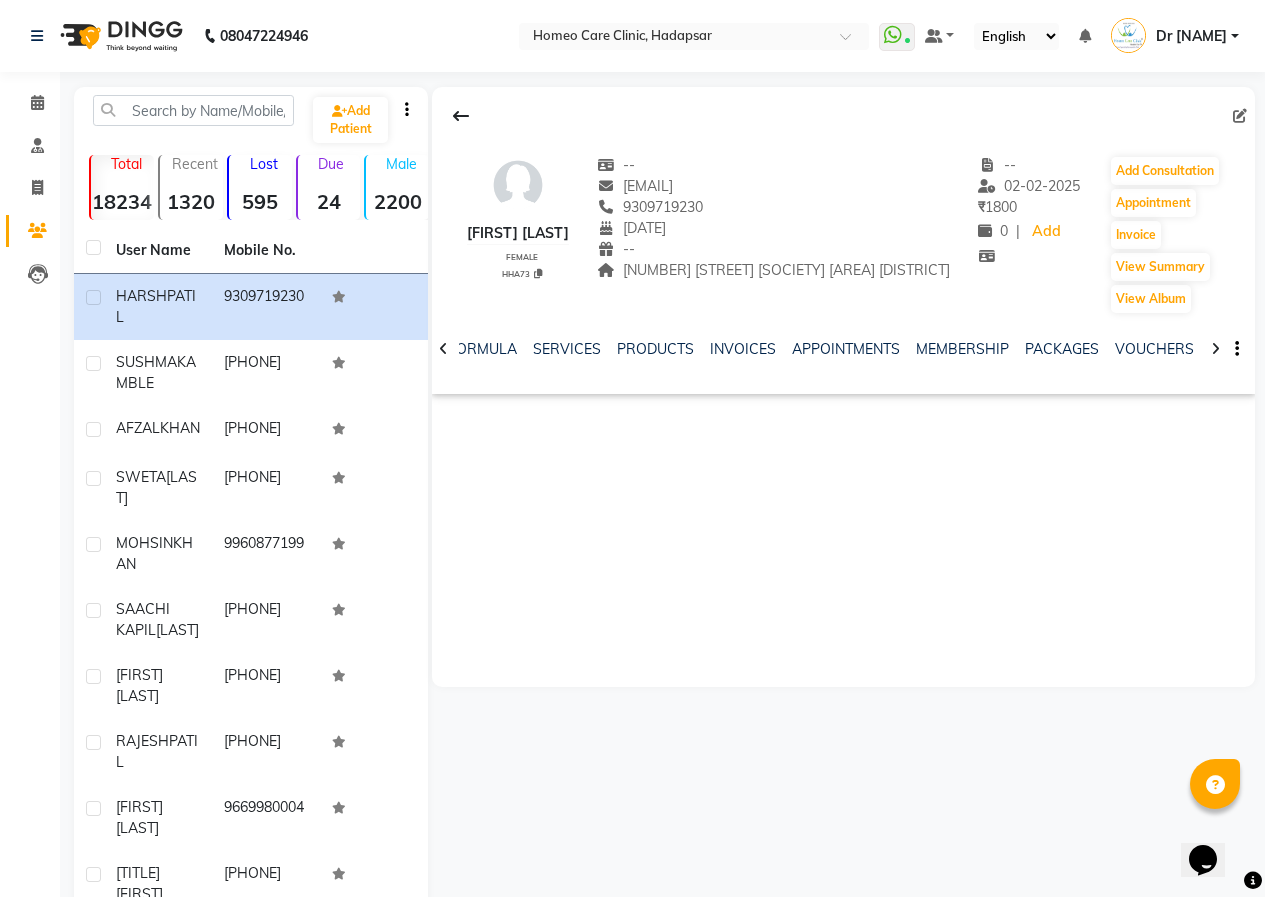 click 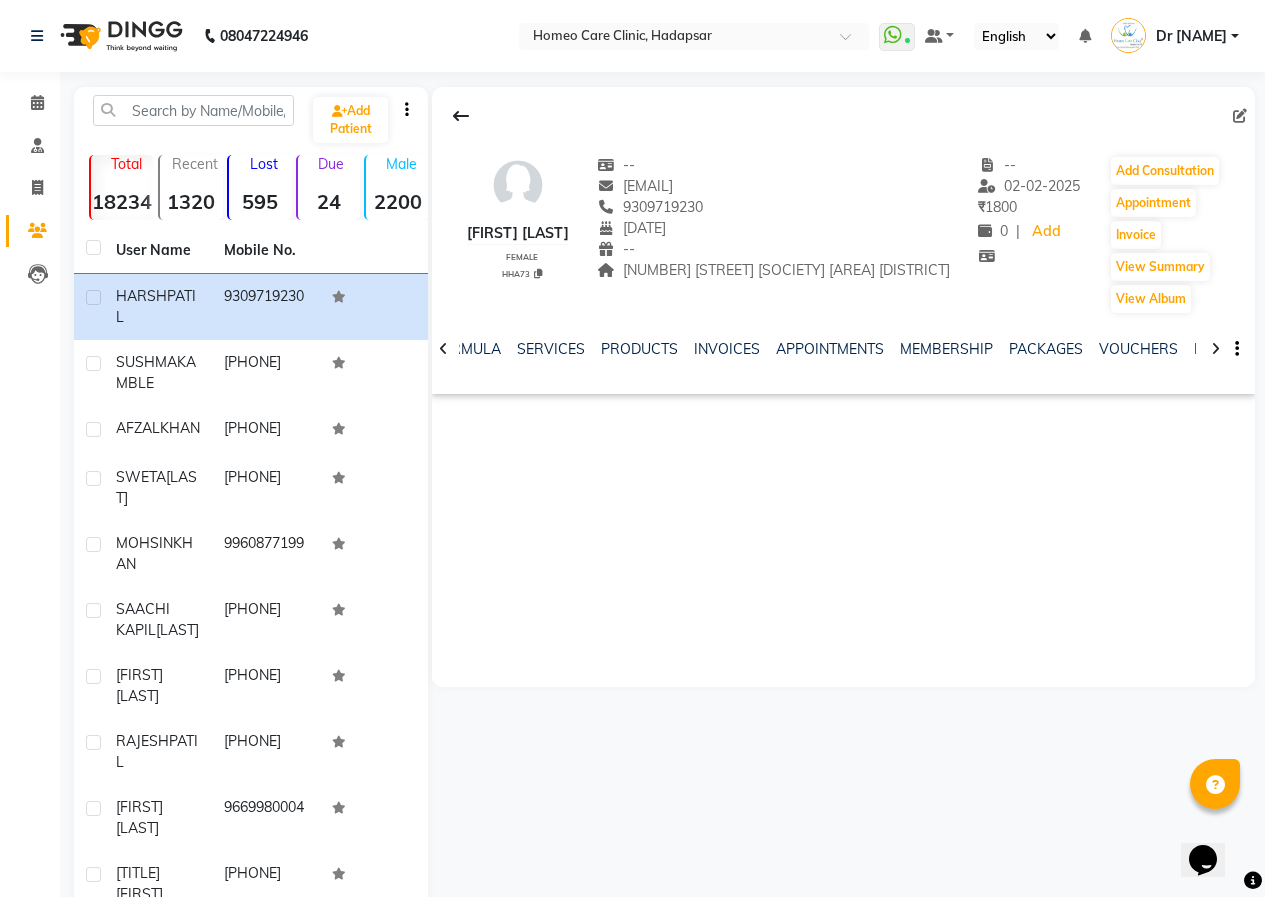 click 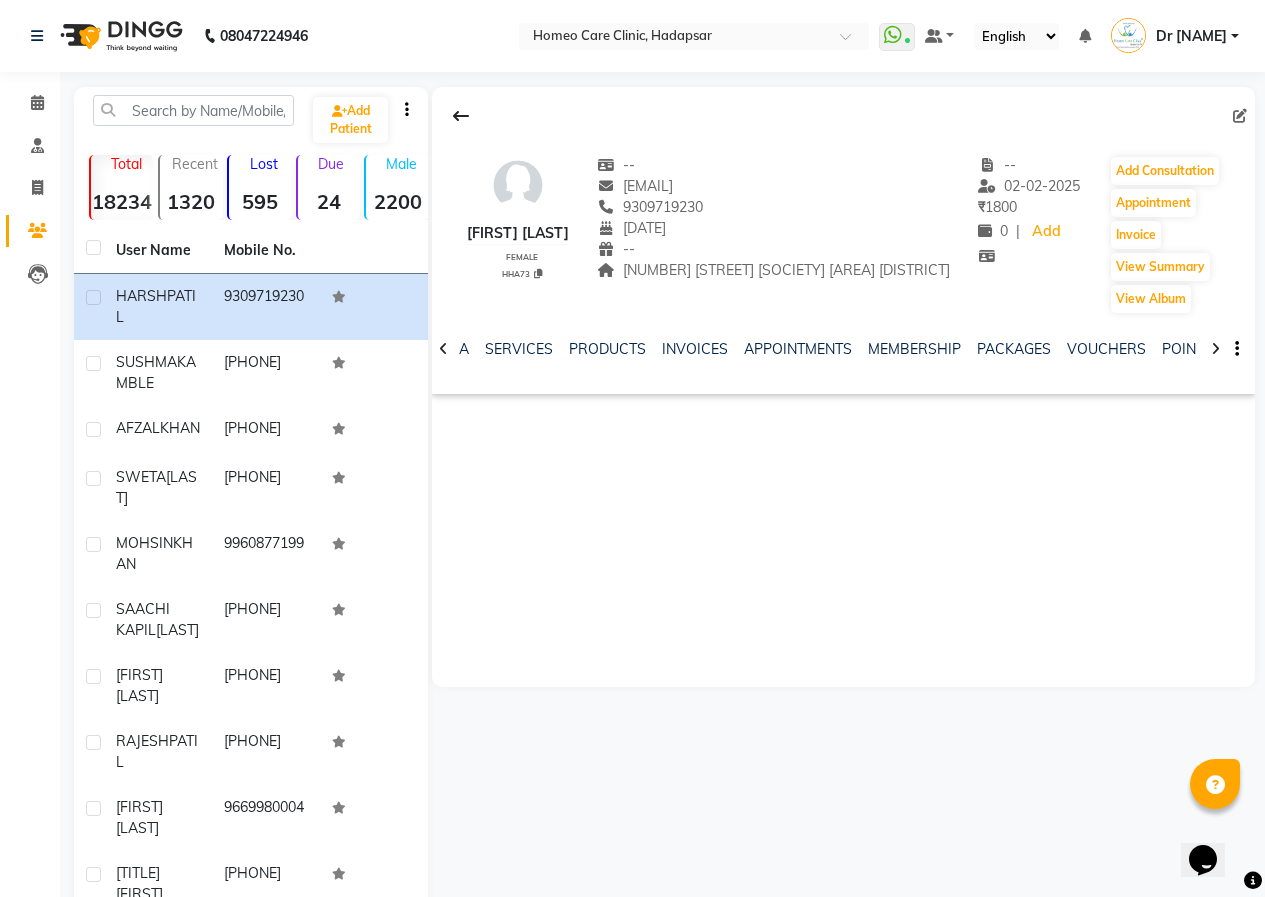 click 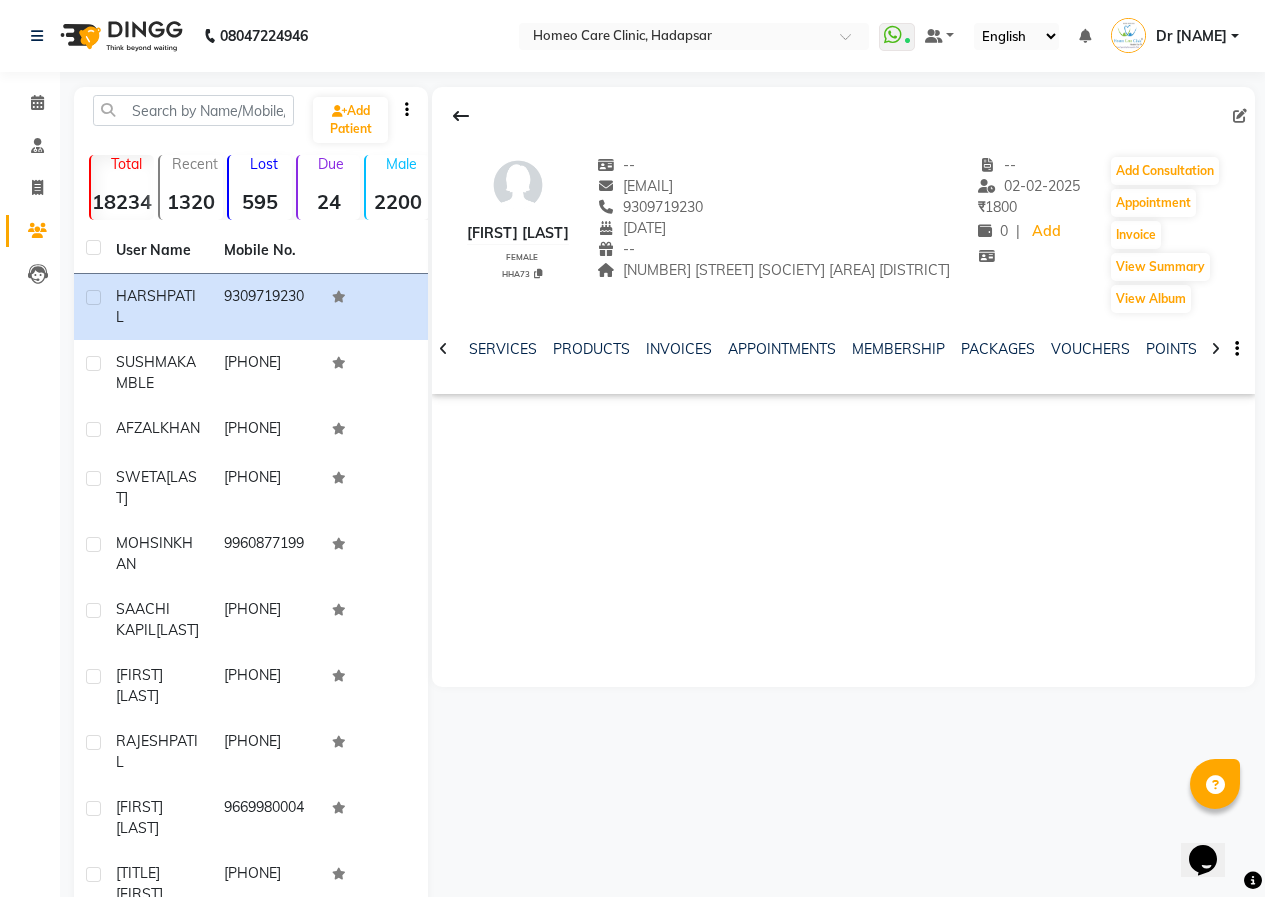 click 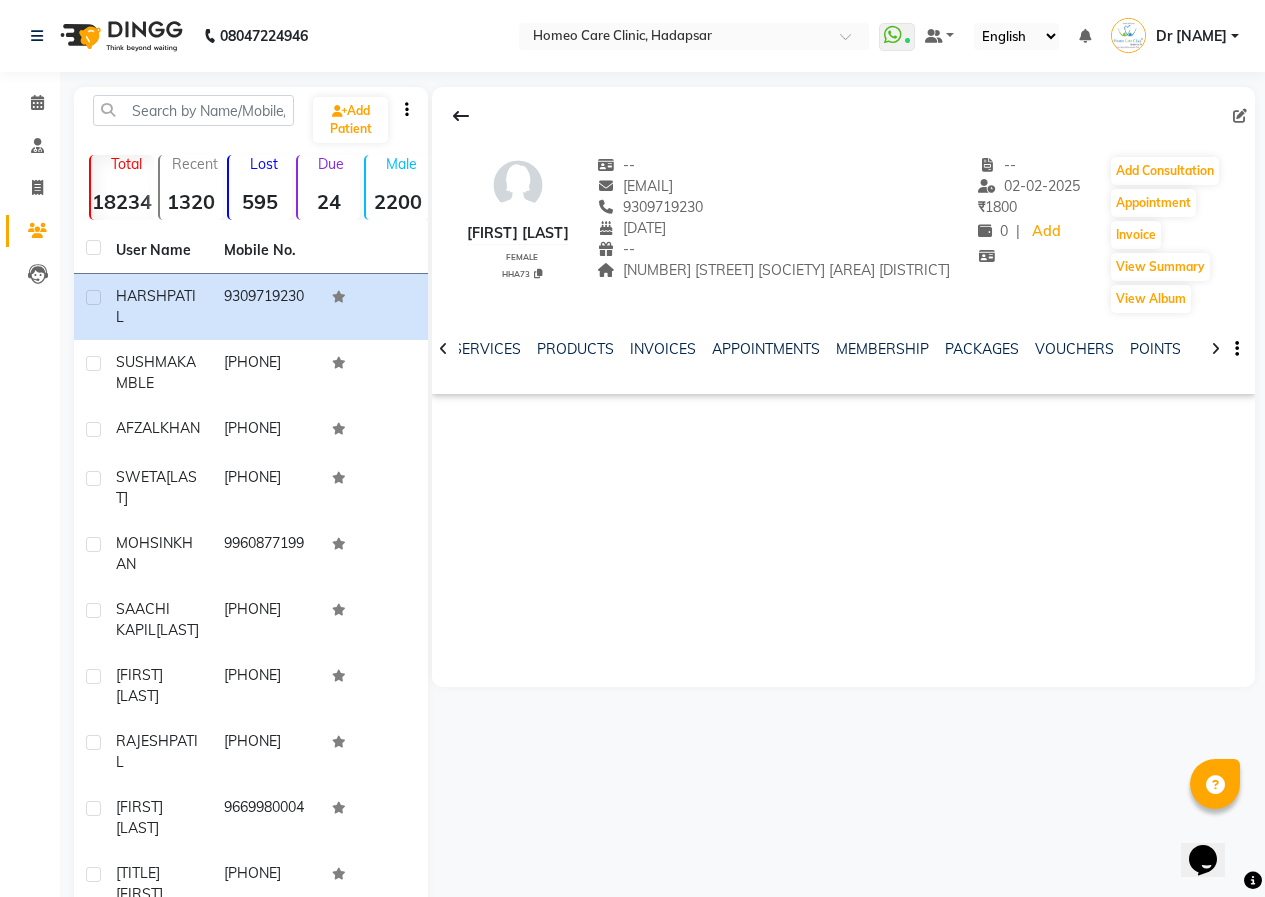 click 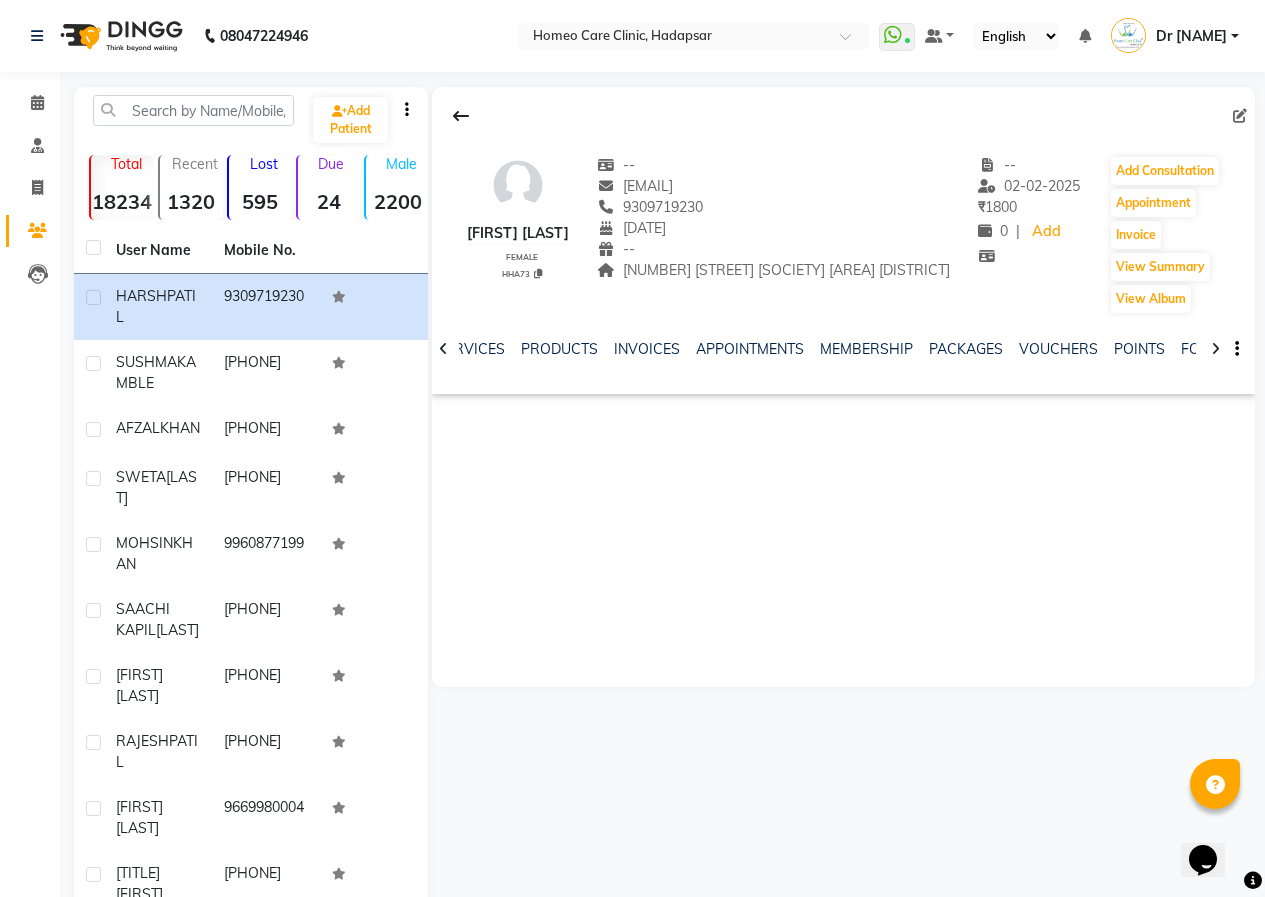 click 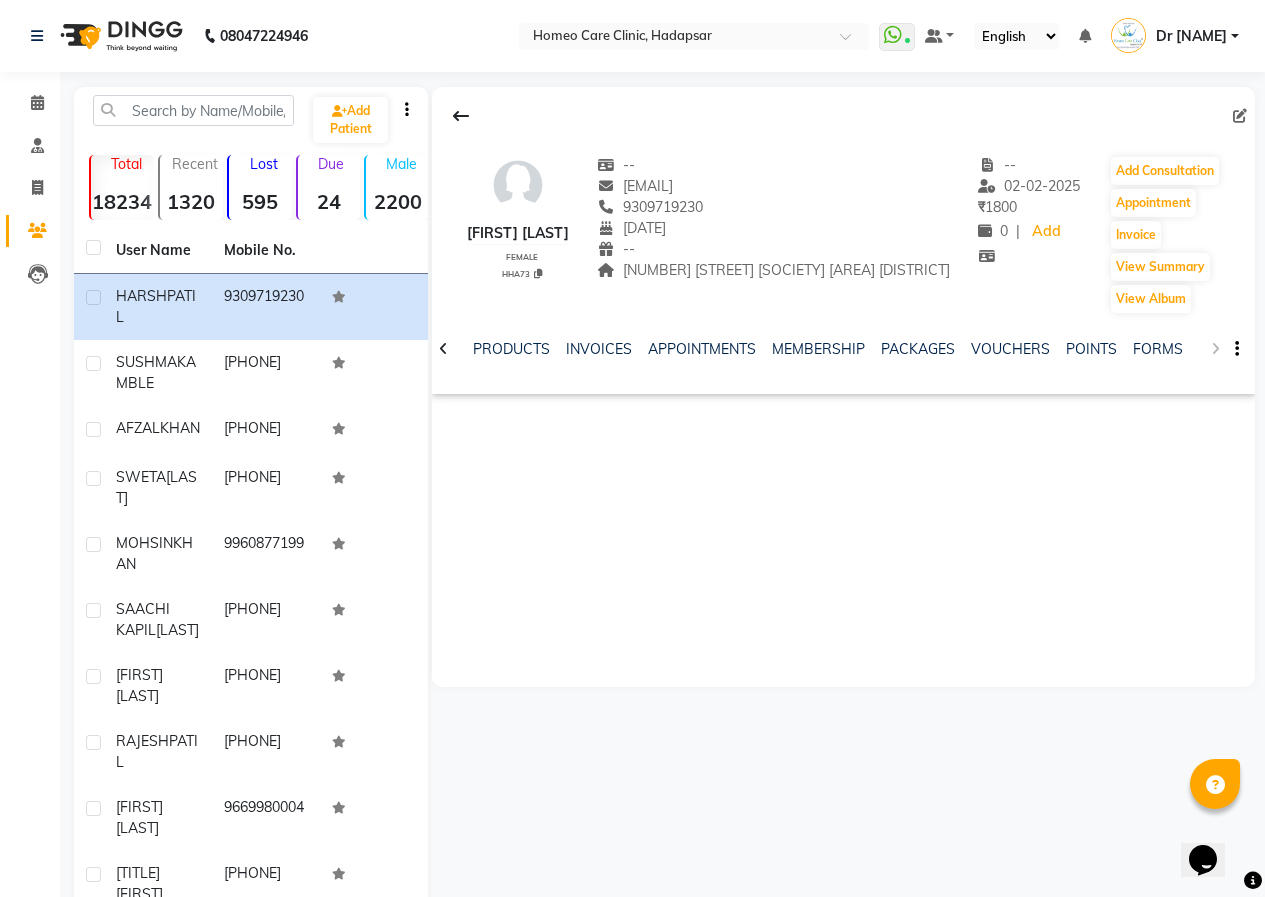 click on "NOTES FORMULA SERVICES PRODUCTS INVOICES APPOINTMENTS MEMBERSHIP PACKAGES VOUCHERS POINTS FORMS" 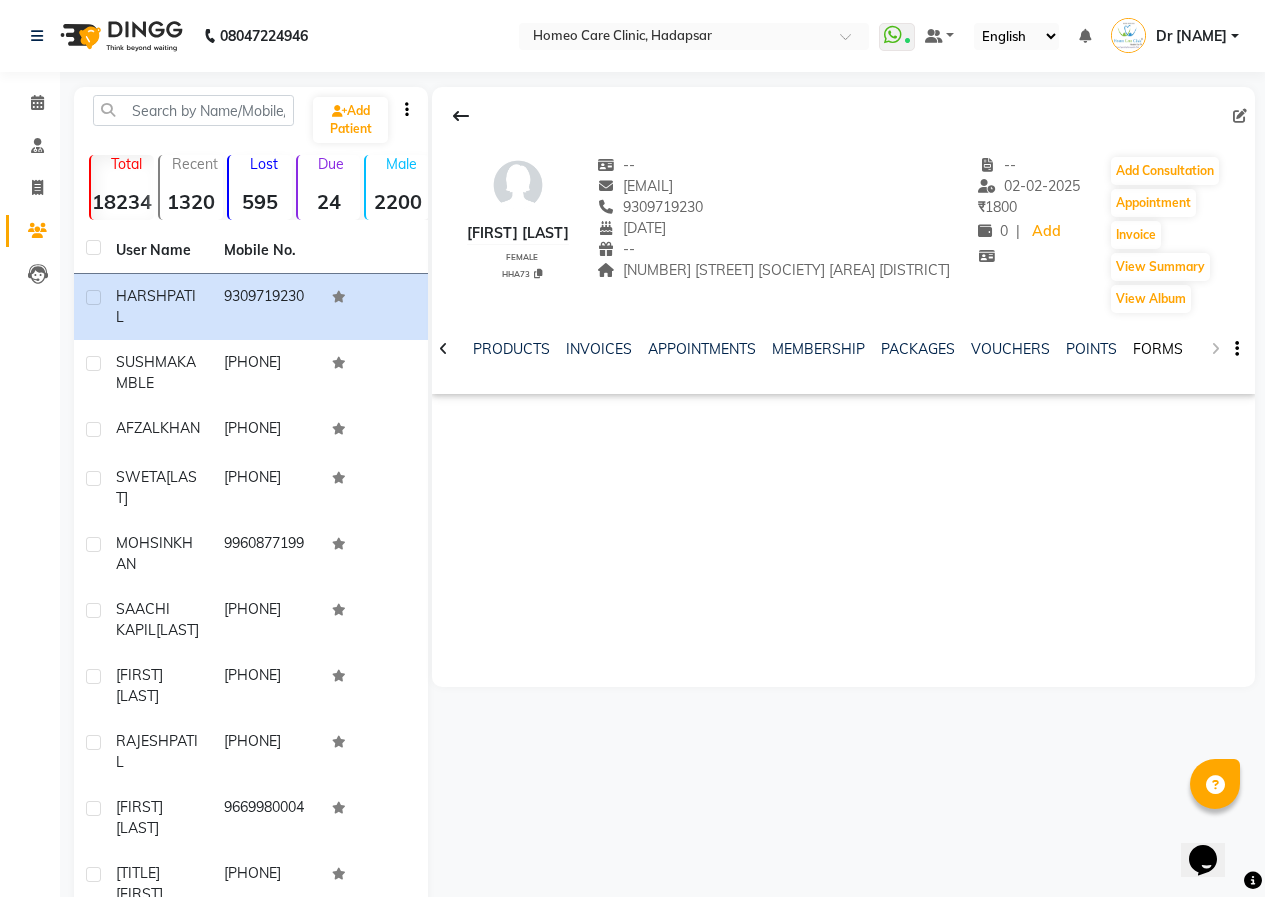 click on "FORMS" 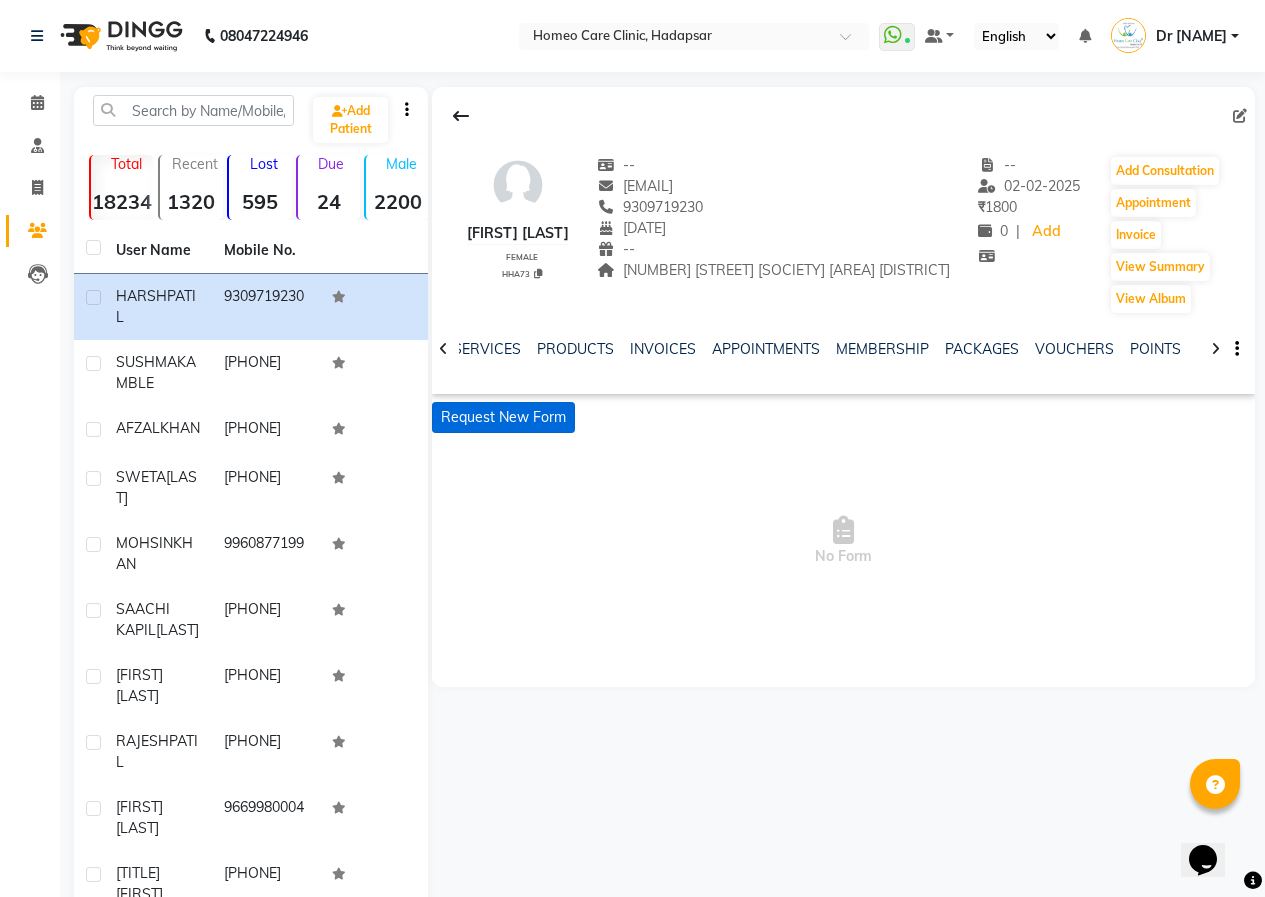 click on "Request New Form" 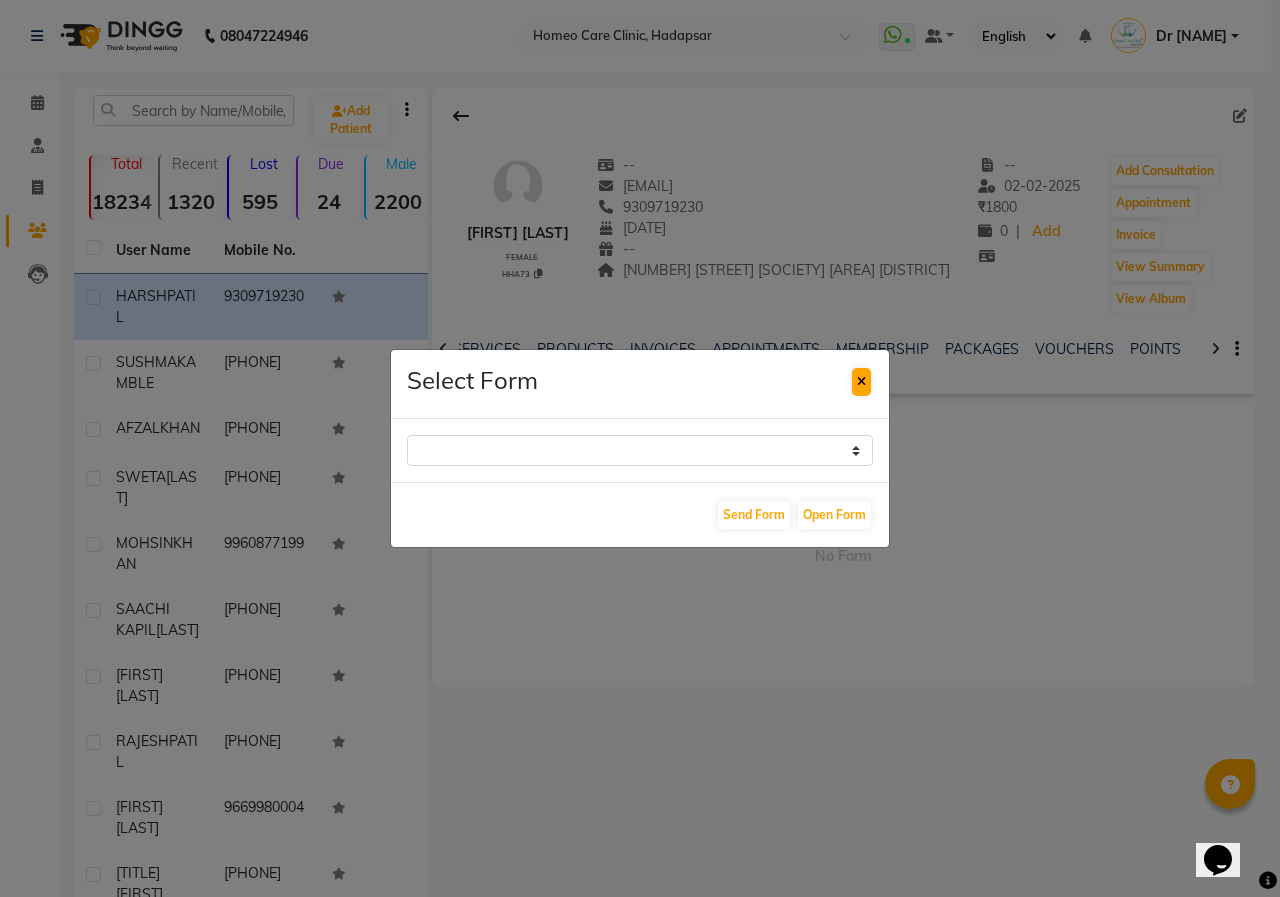 click 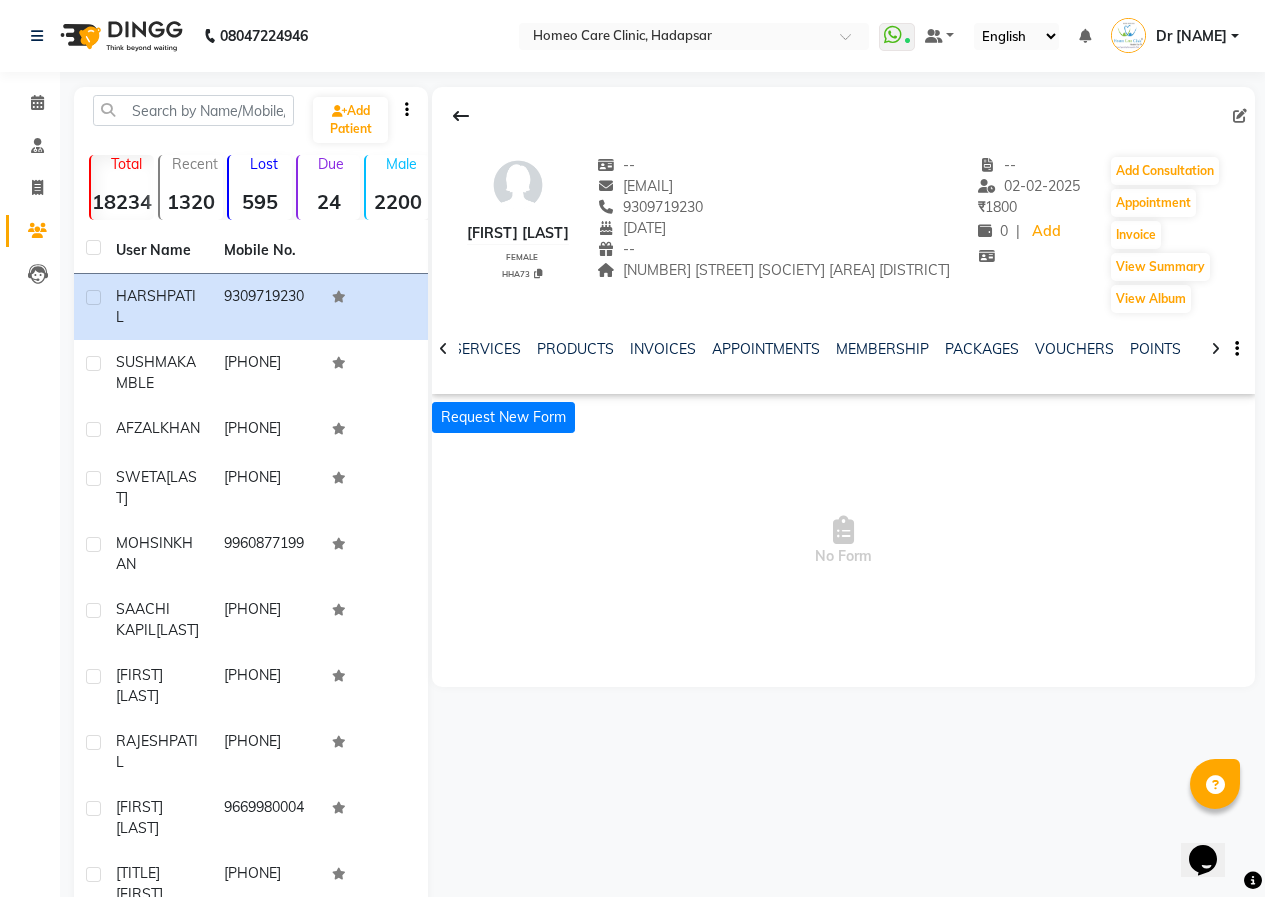 click 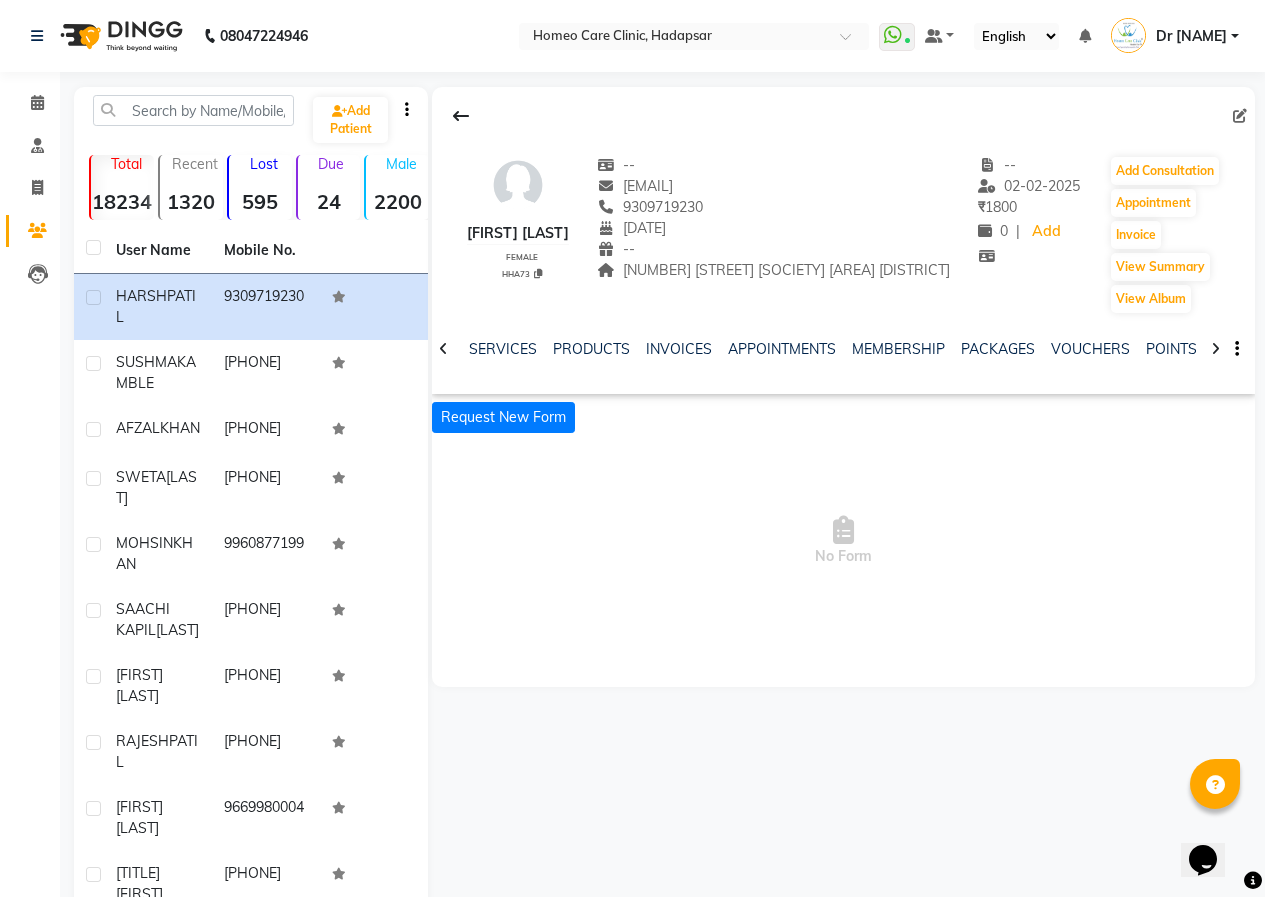 click 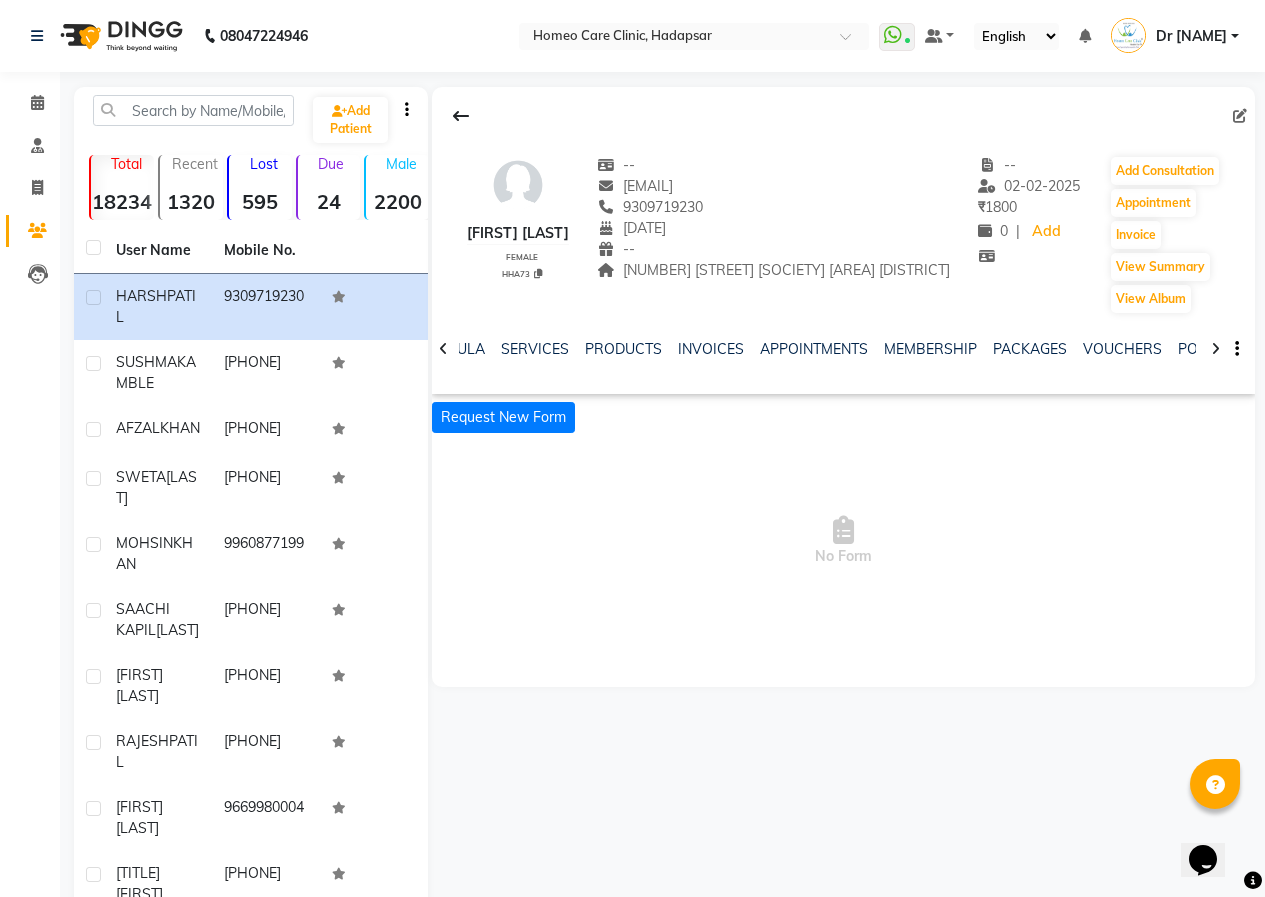 click 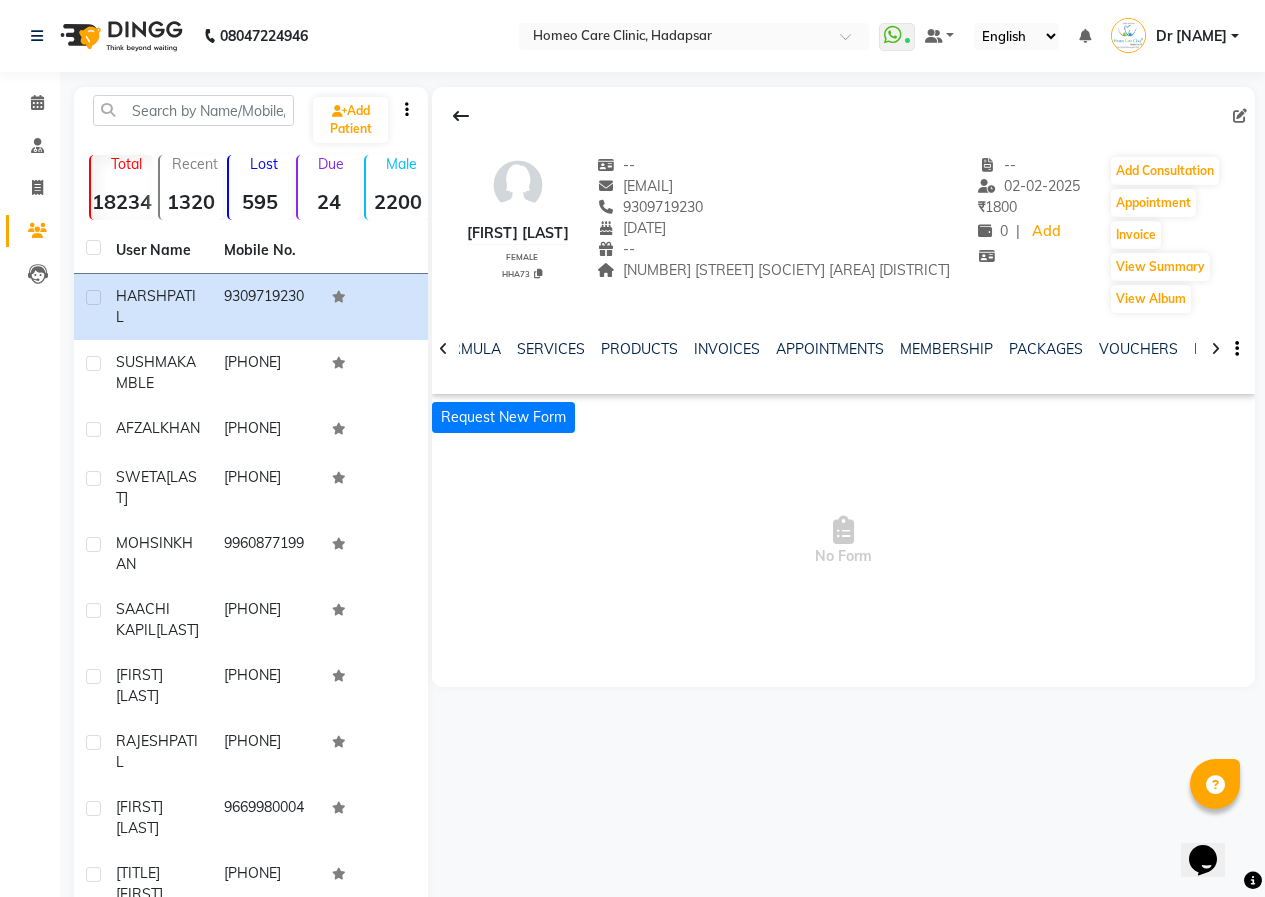 click 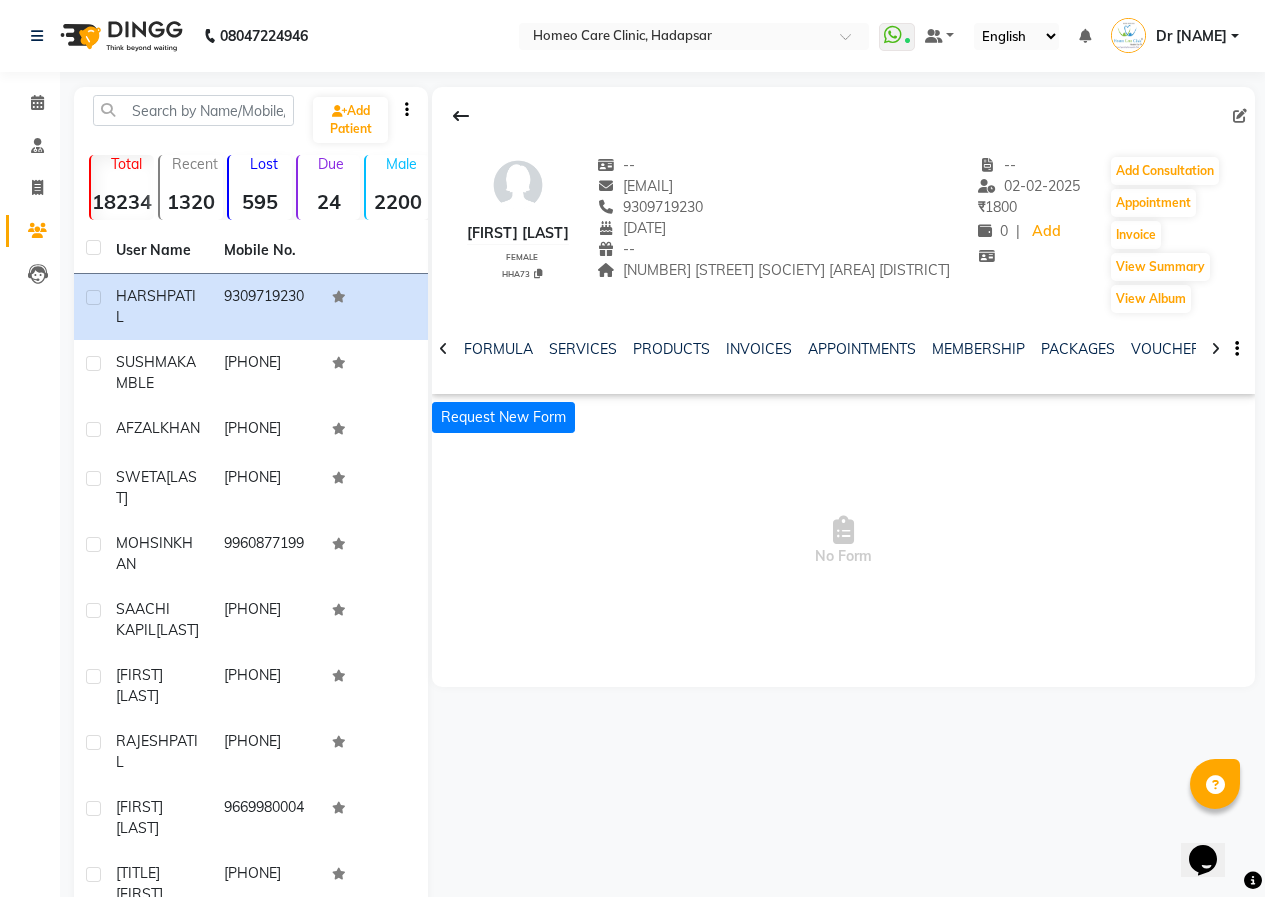 click 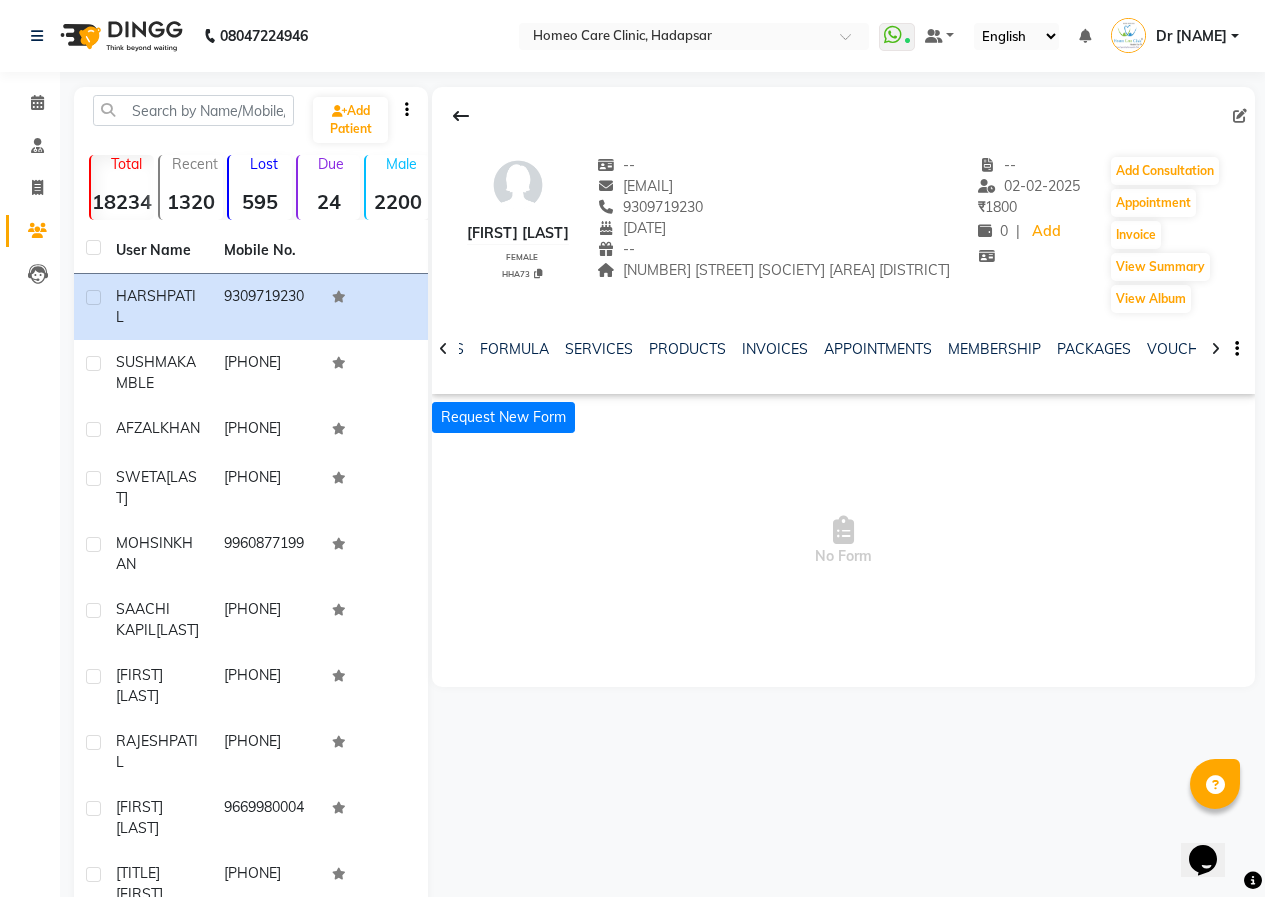 click 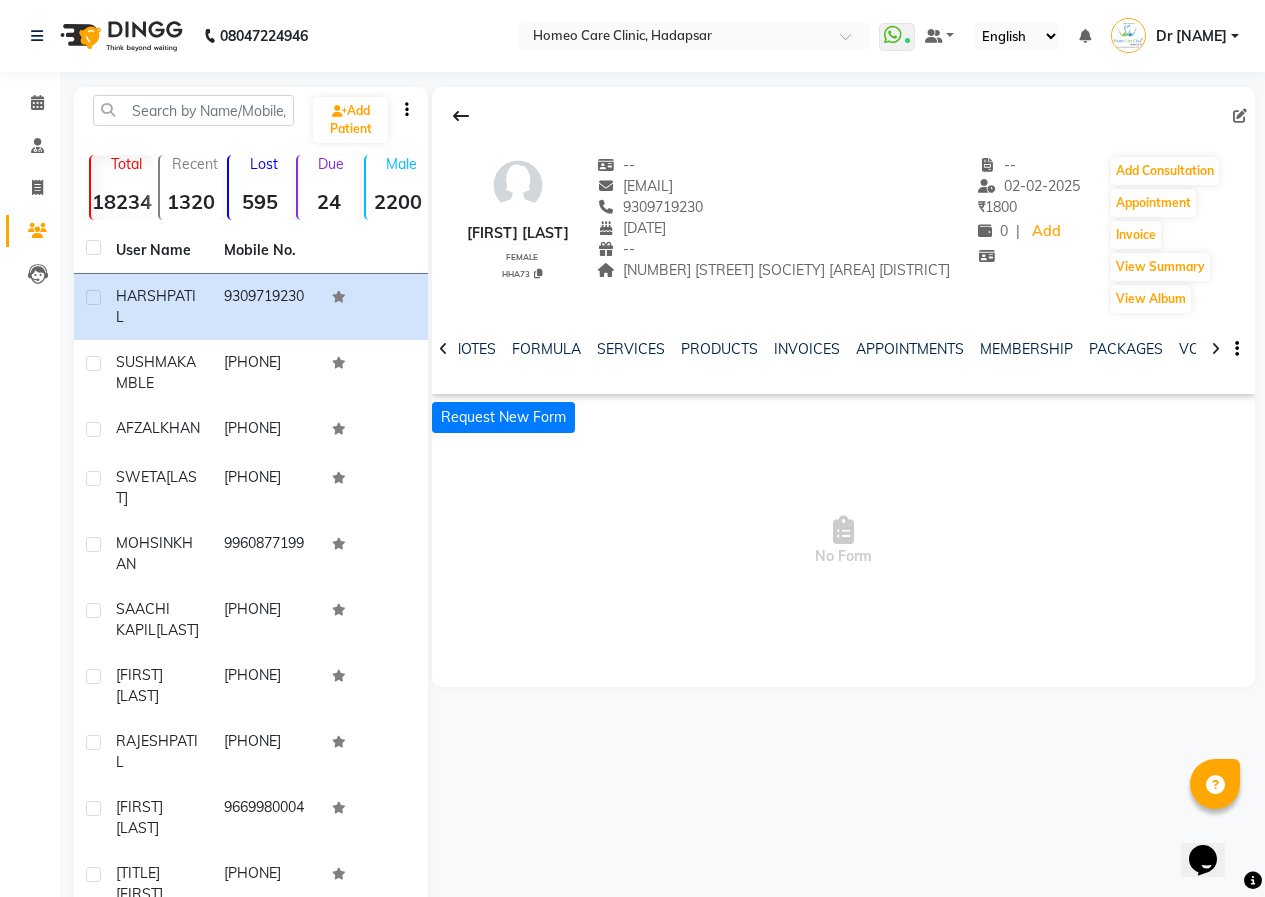 click 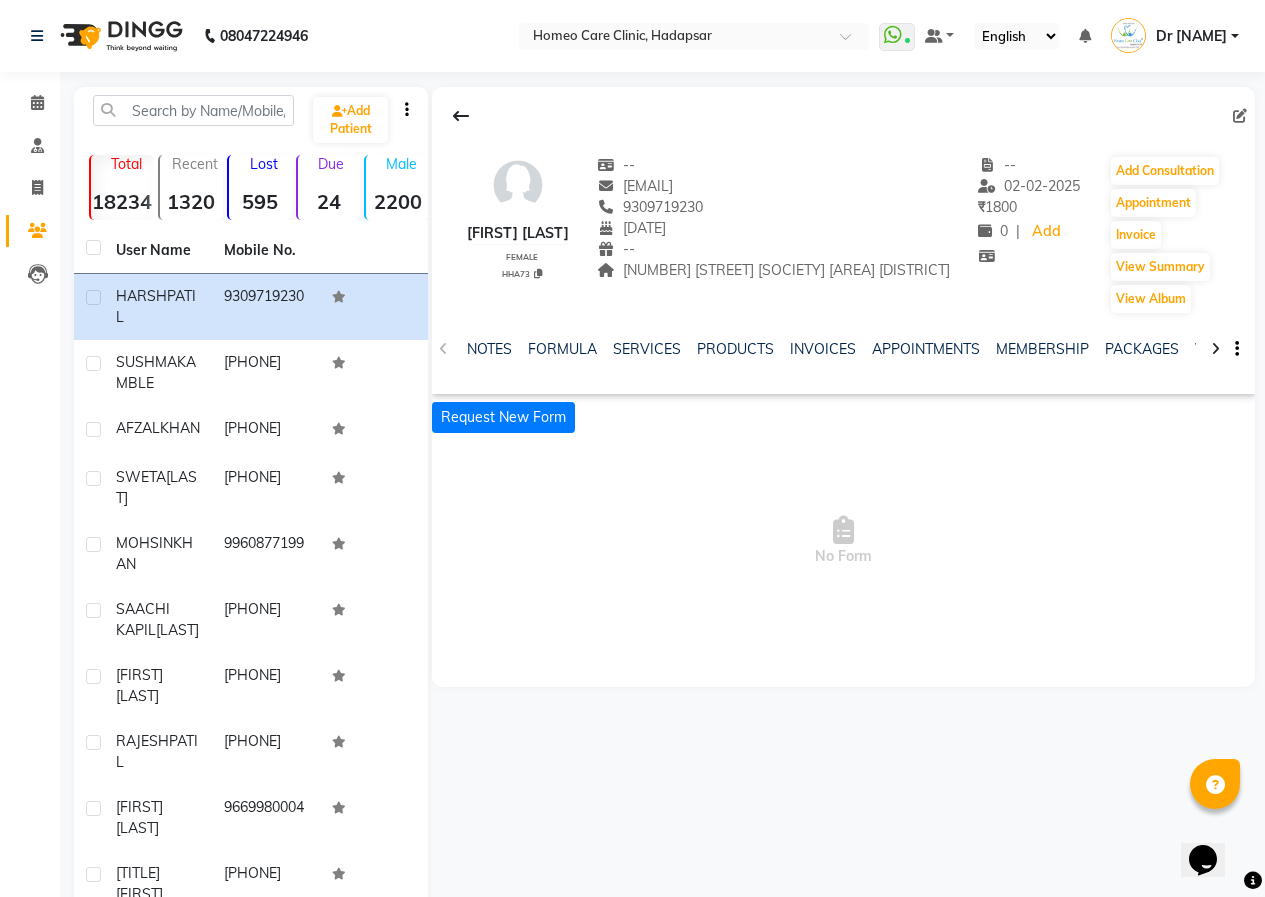 click on "NOTES FORMULA SERVICES PRODUCTS INVOICES APPOINTMENTS MEMBERSHIP PACKAGES VOUCHERS POINTS FORMS" 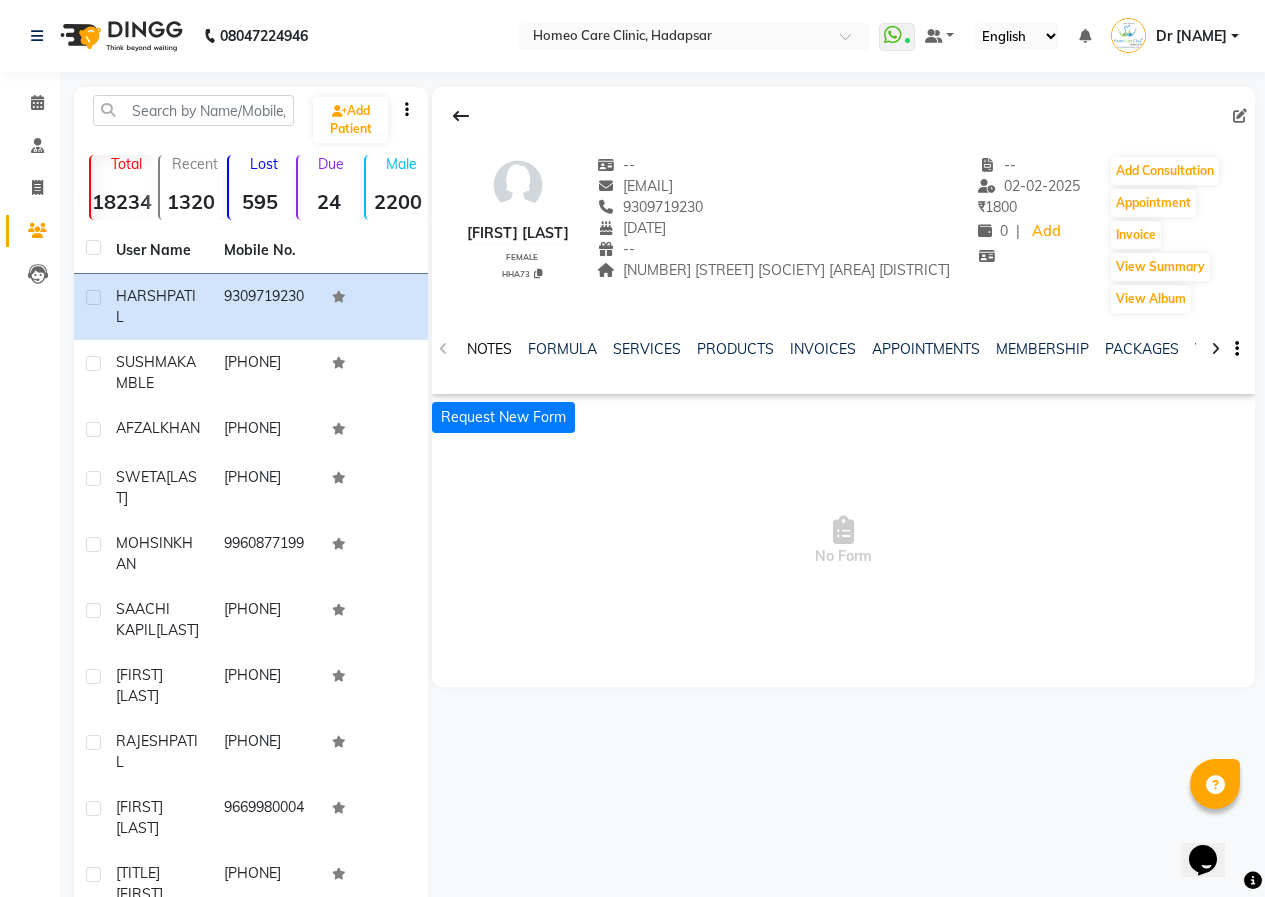 click on "NOTES" 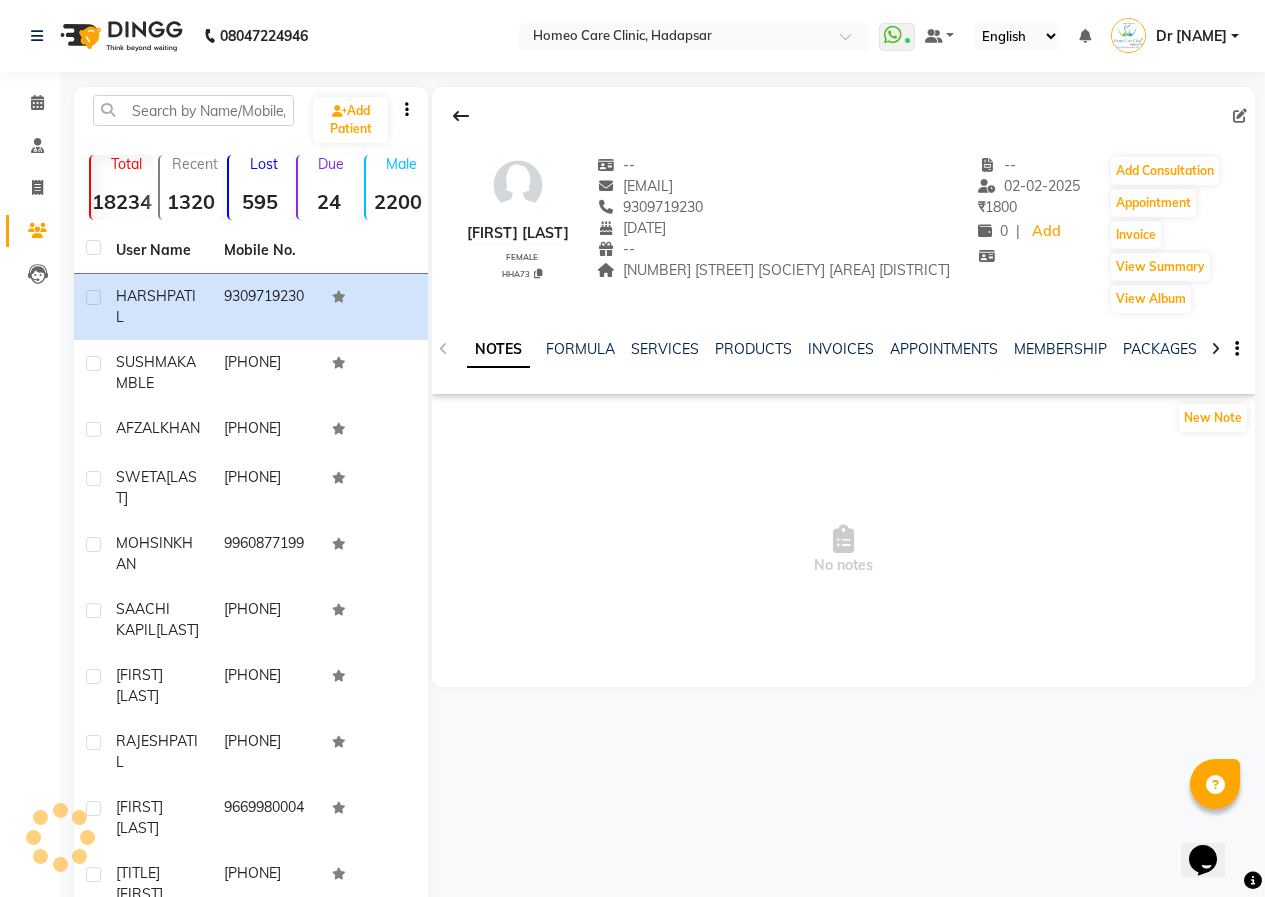 click on "NOTES" 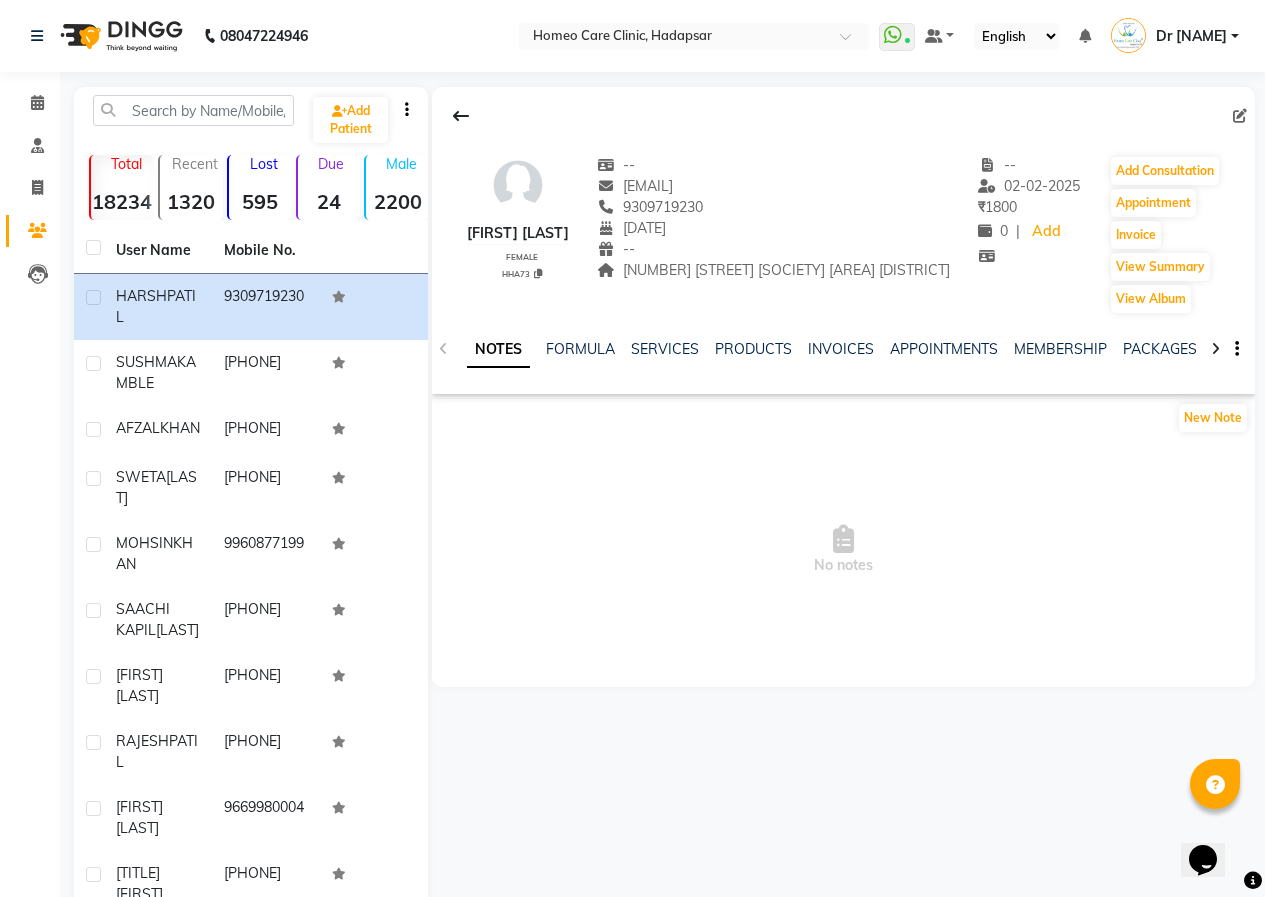 click on "NOTES" 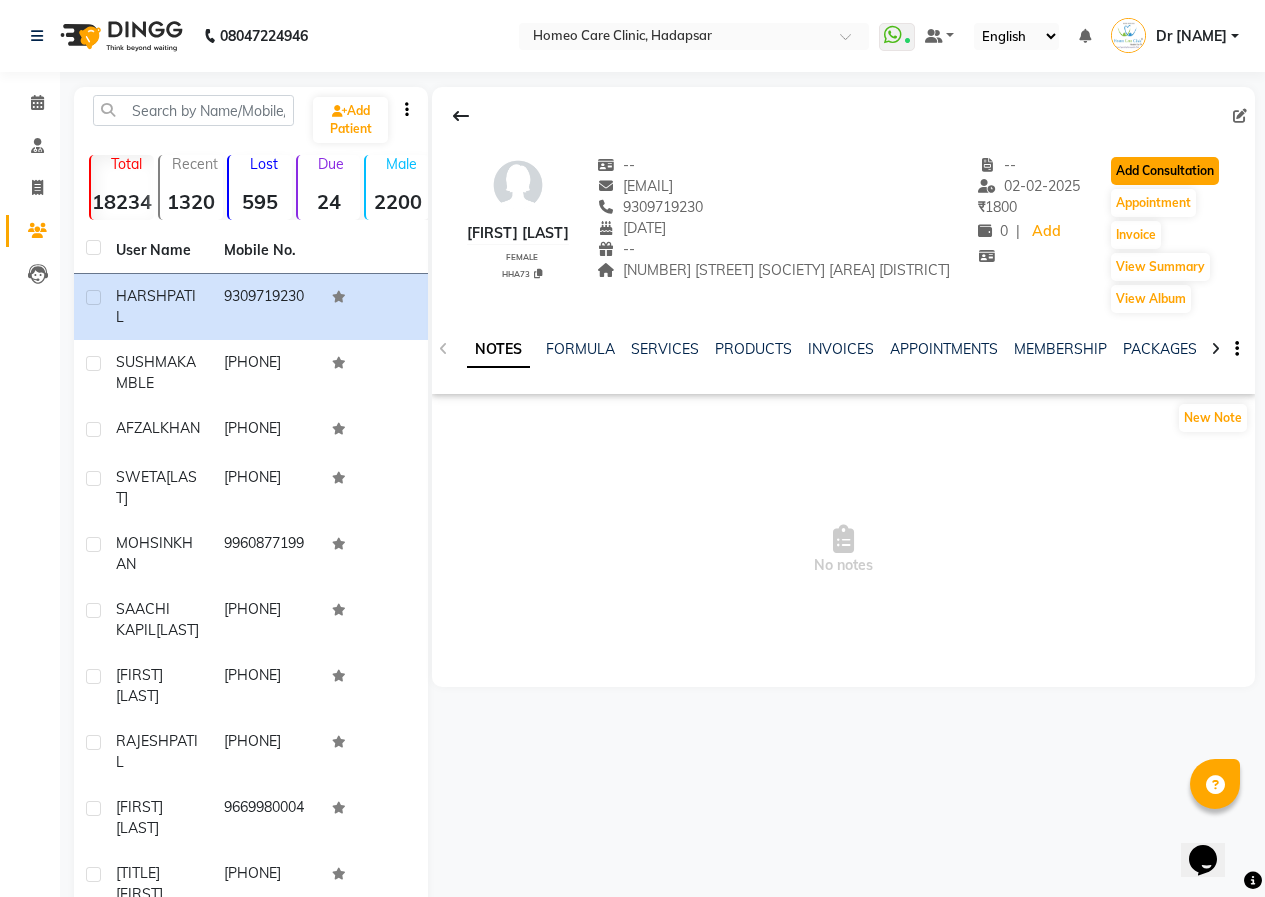 click on "Add Consultation" 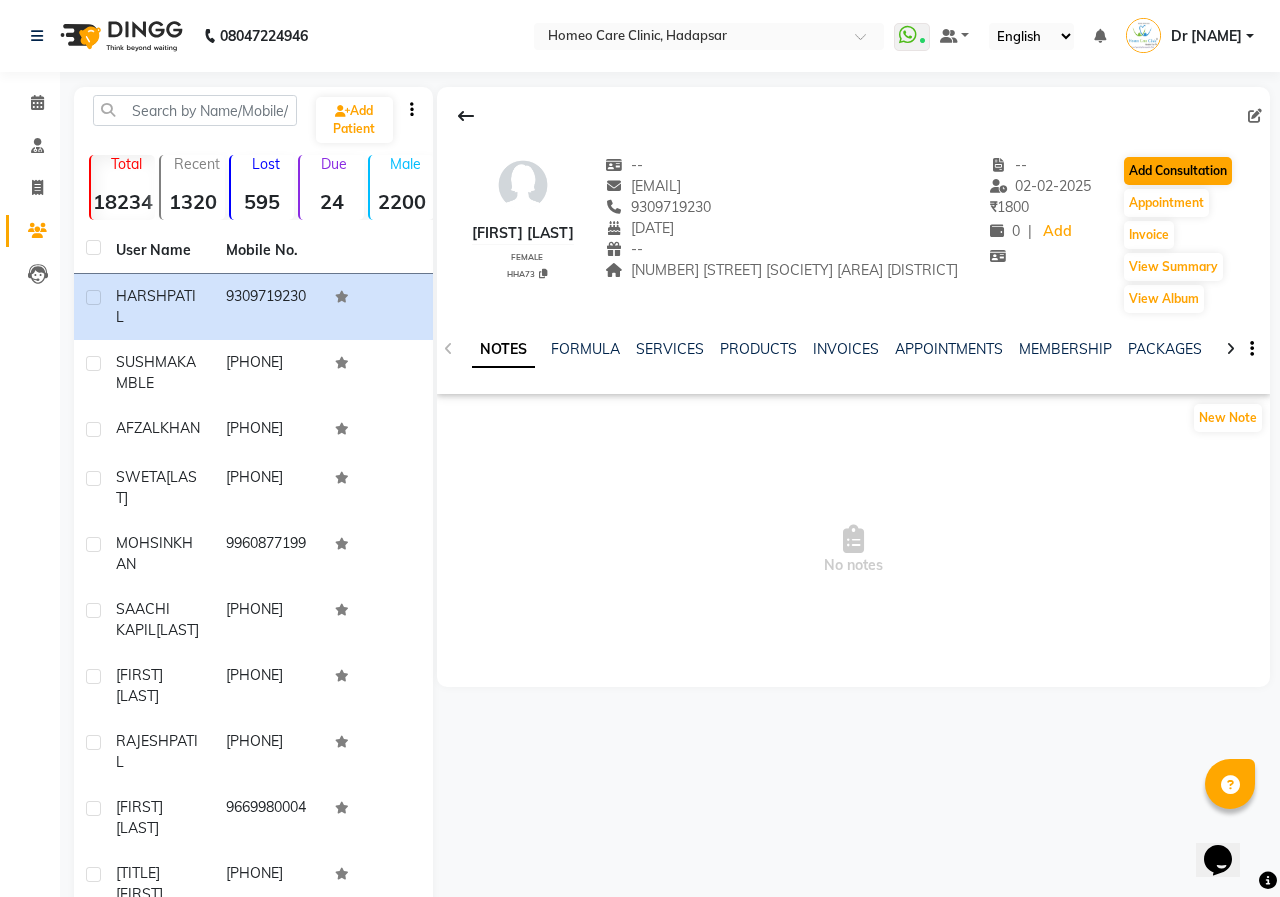 select on "female" 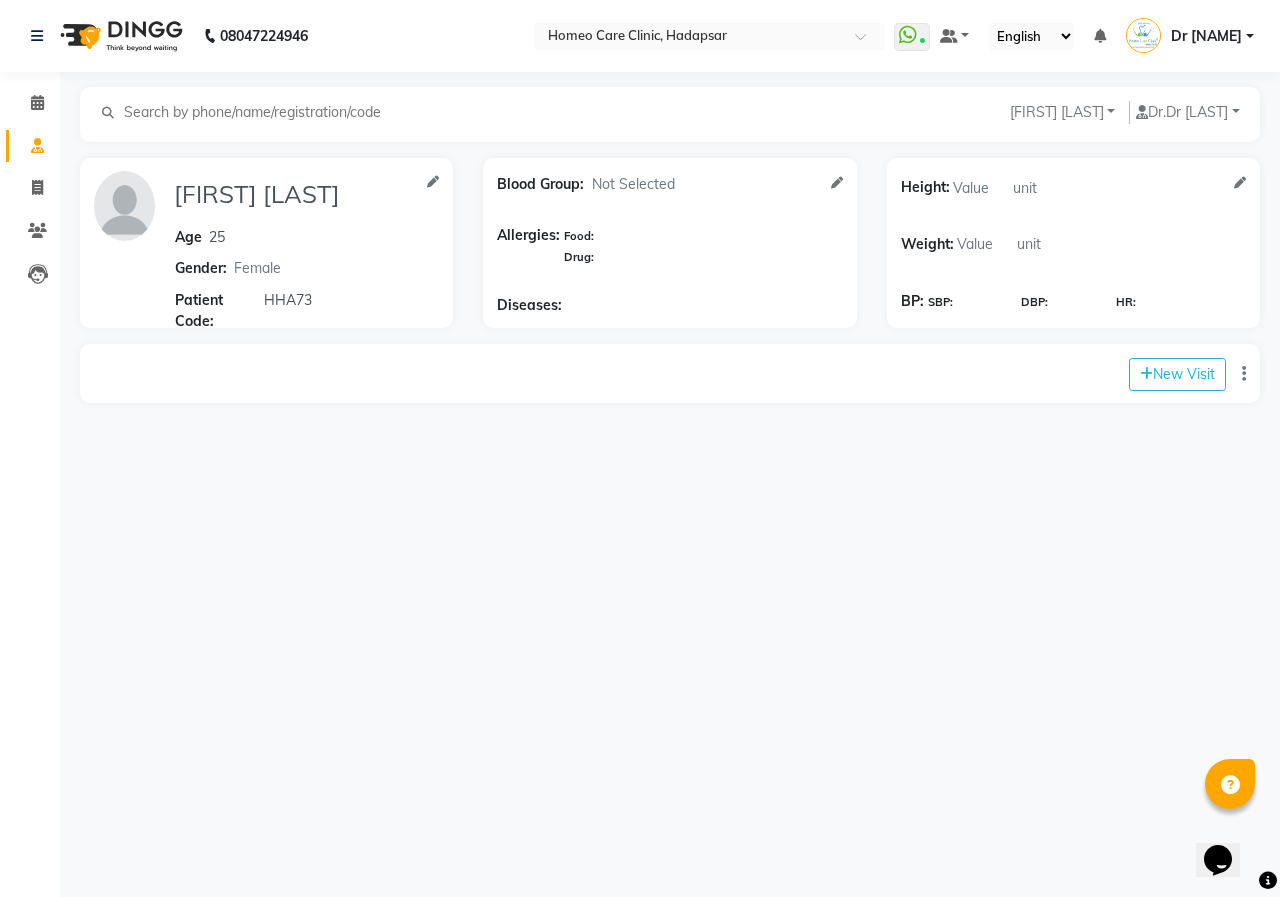 scroll, scrollTop: 0, scrollLeft: 0, axis: both 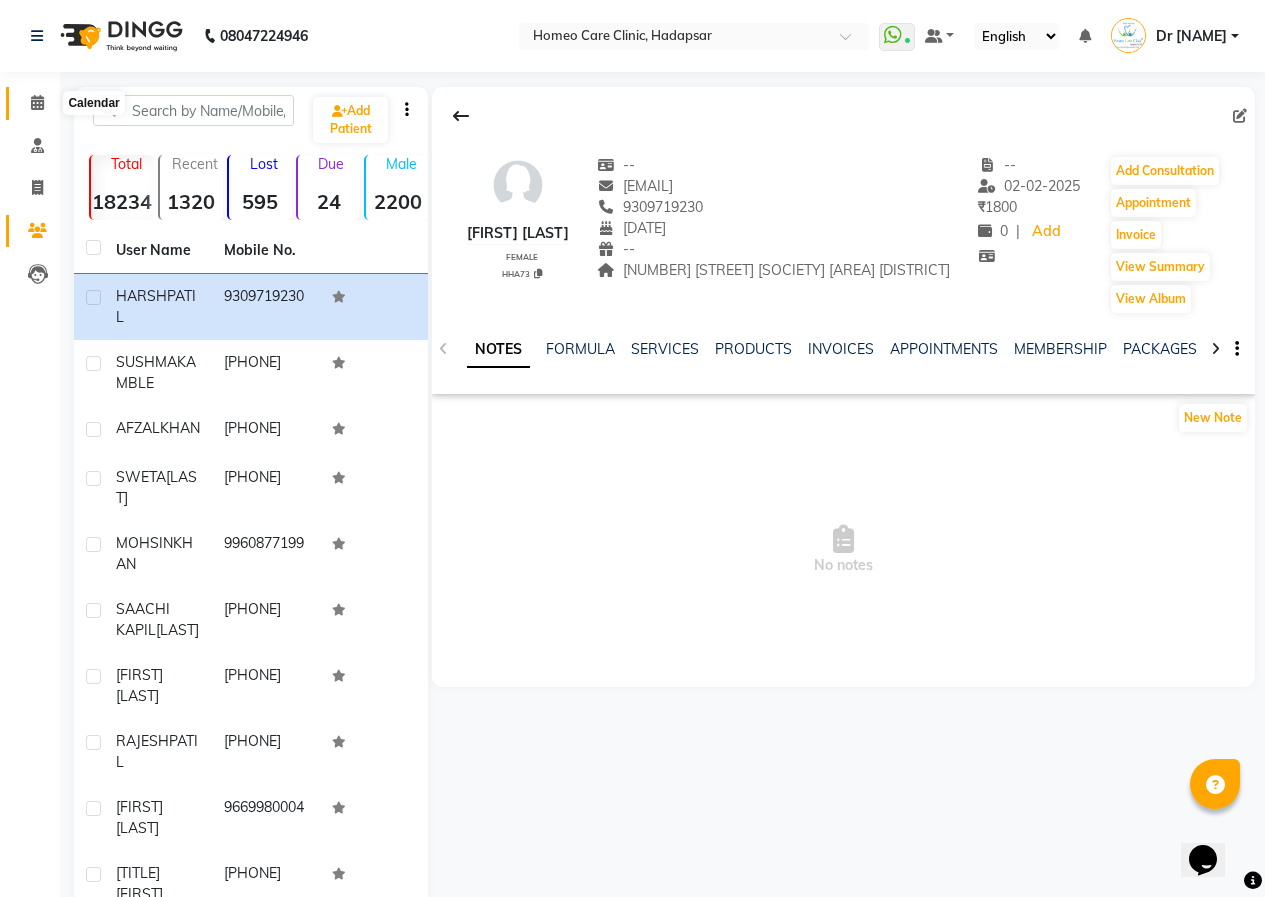 click 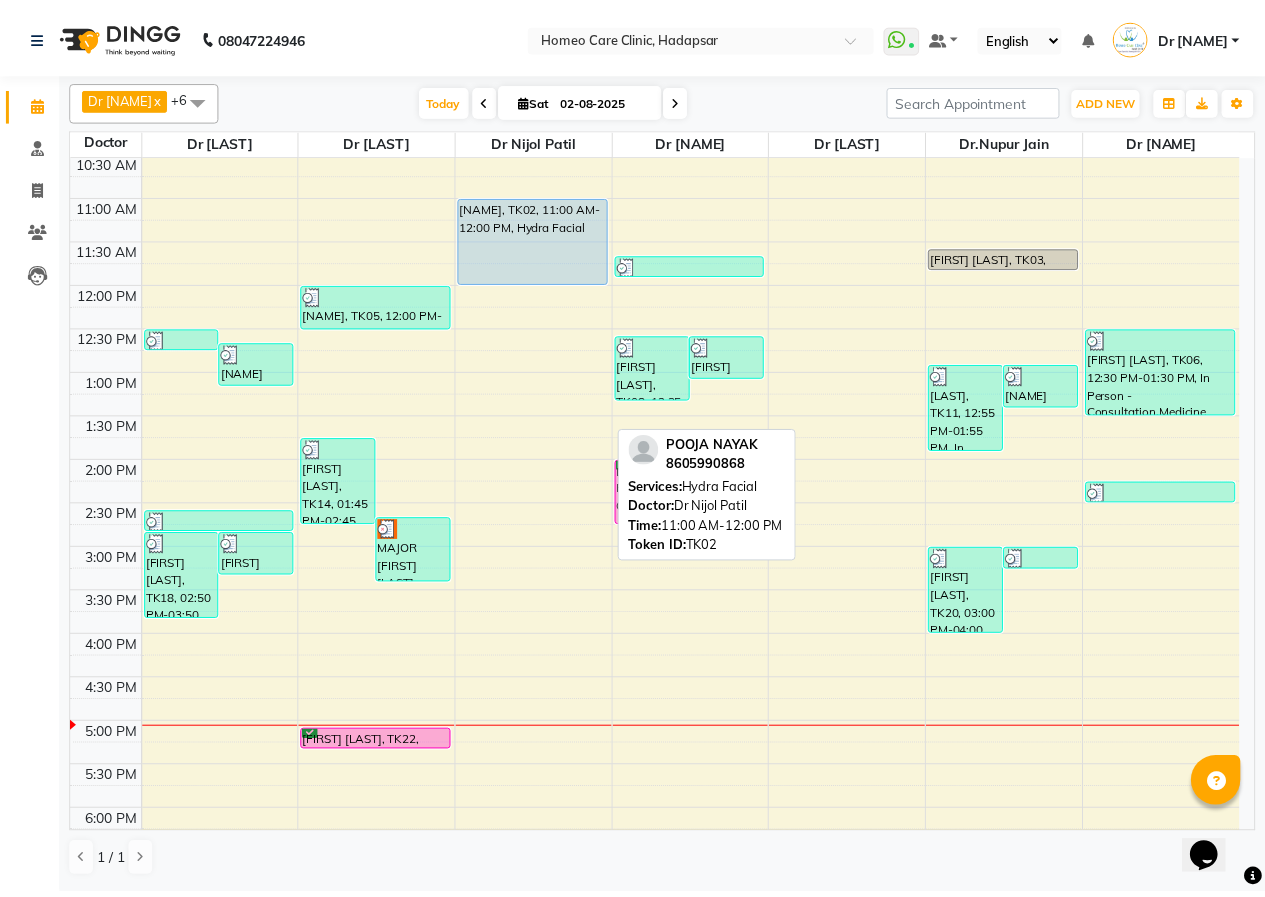 scroll, scrollTop: 300, scrollLeft: 0, axis: vertical 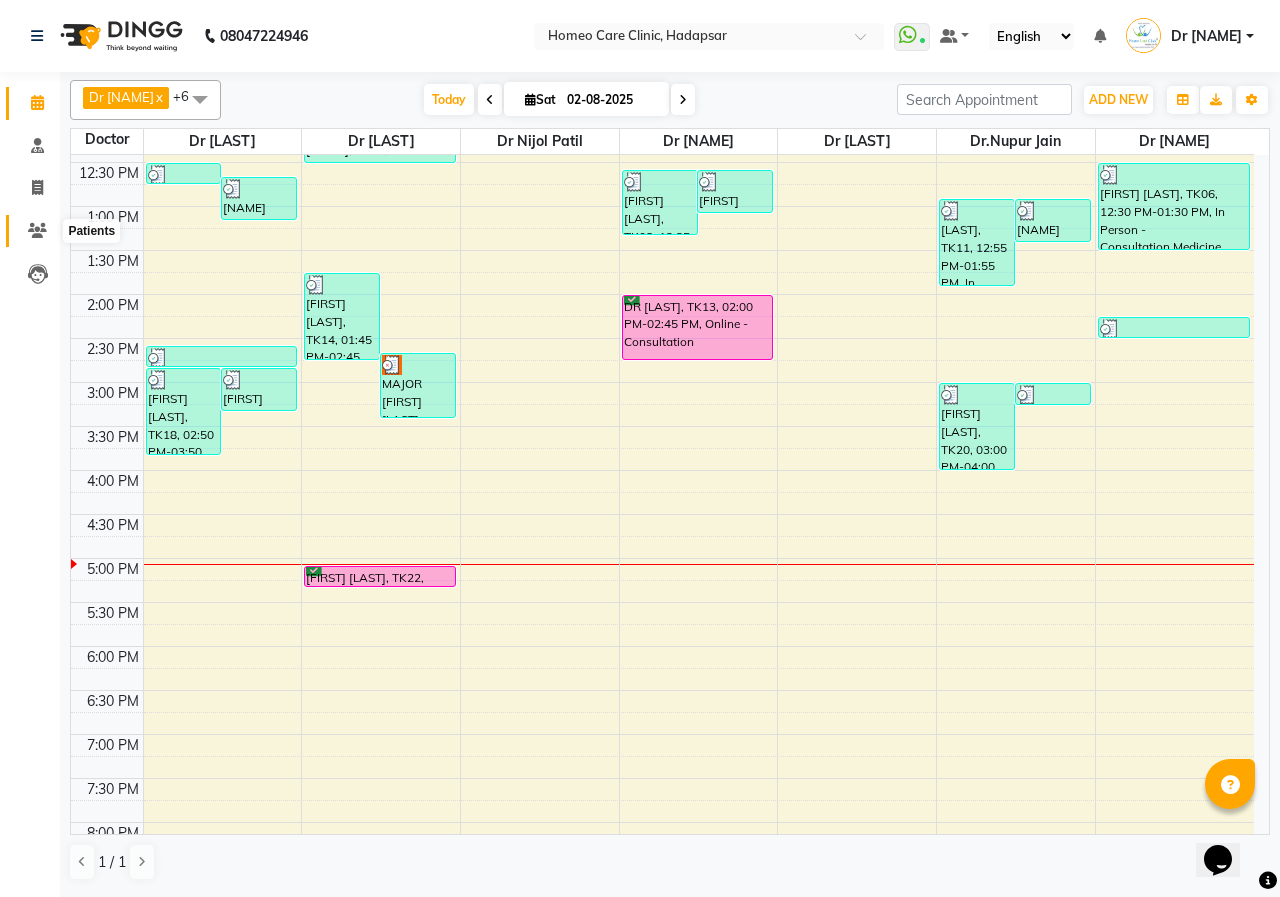 click 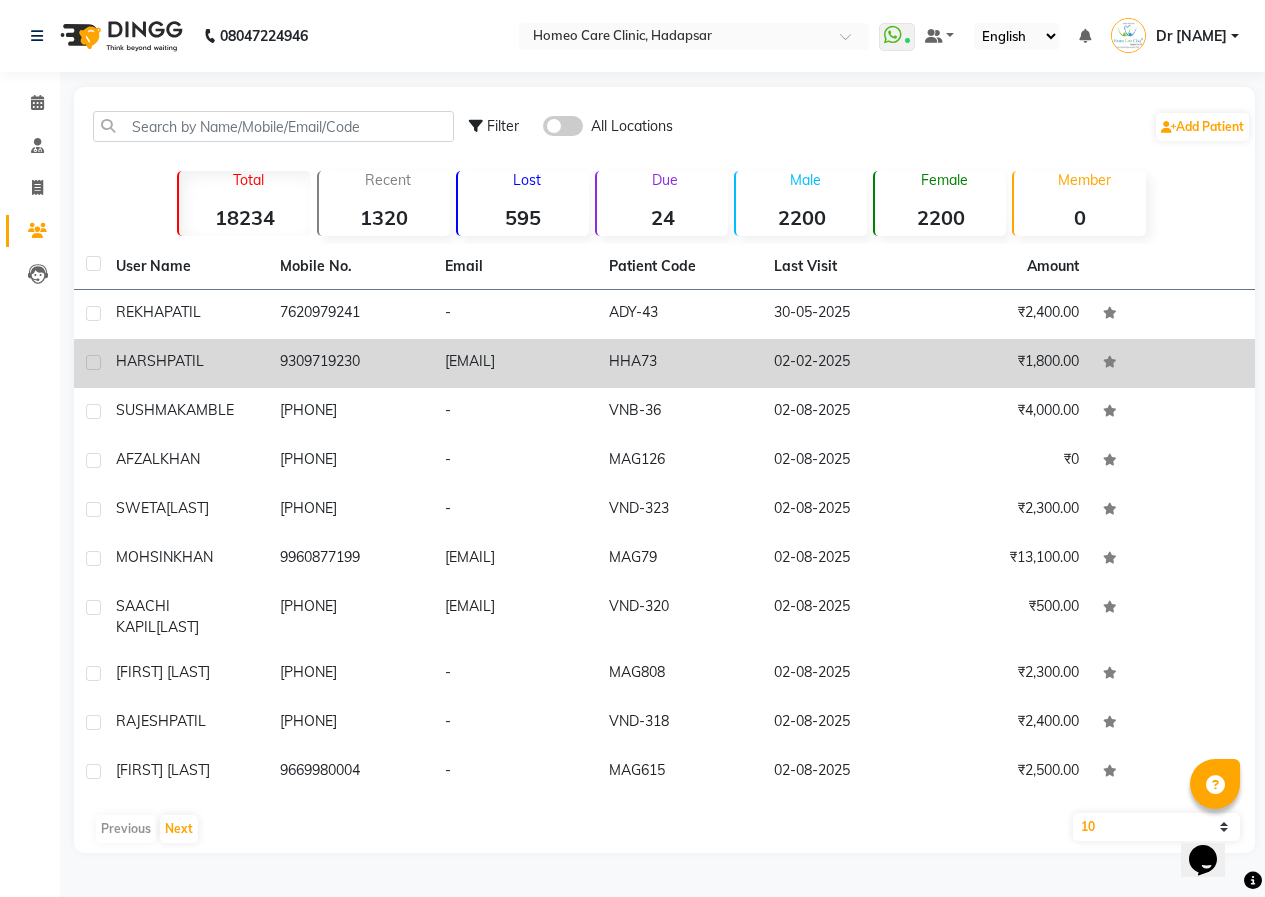 click on "9309719230" 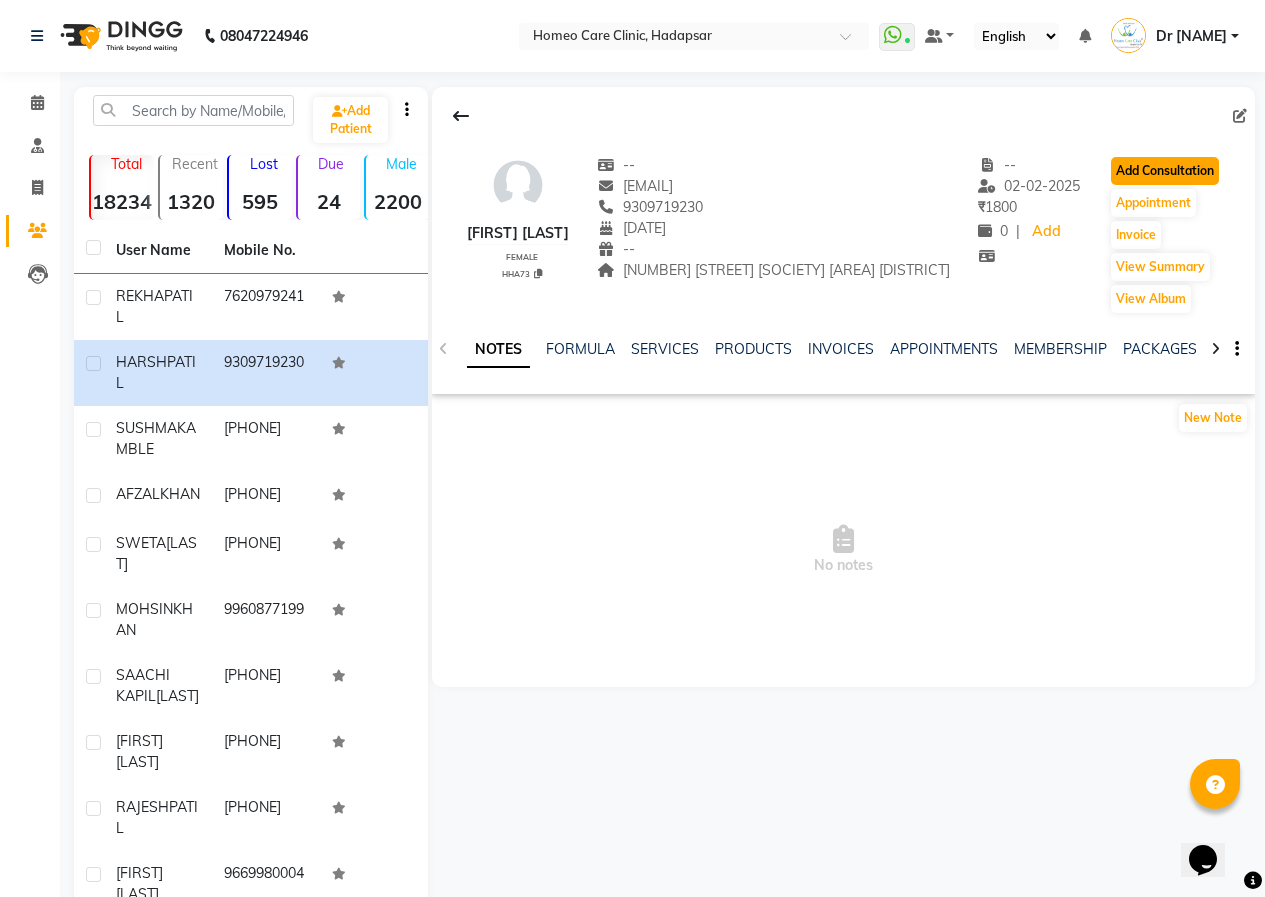 click on "Add Consultation" 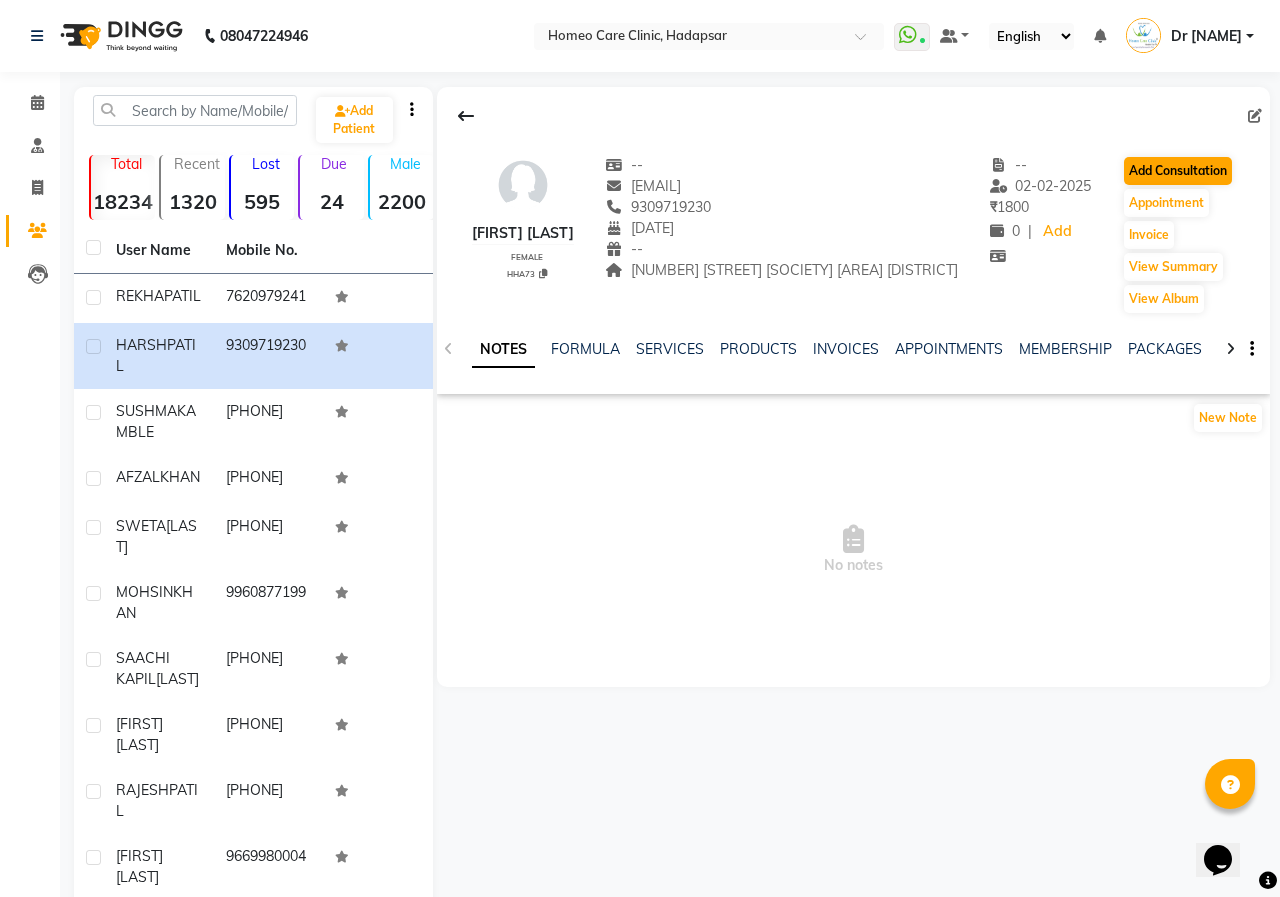 select on "female" 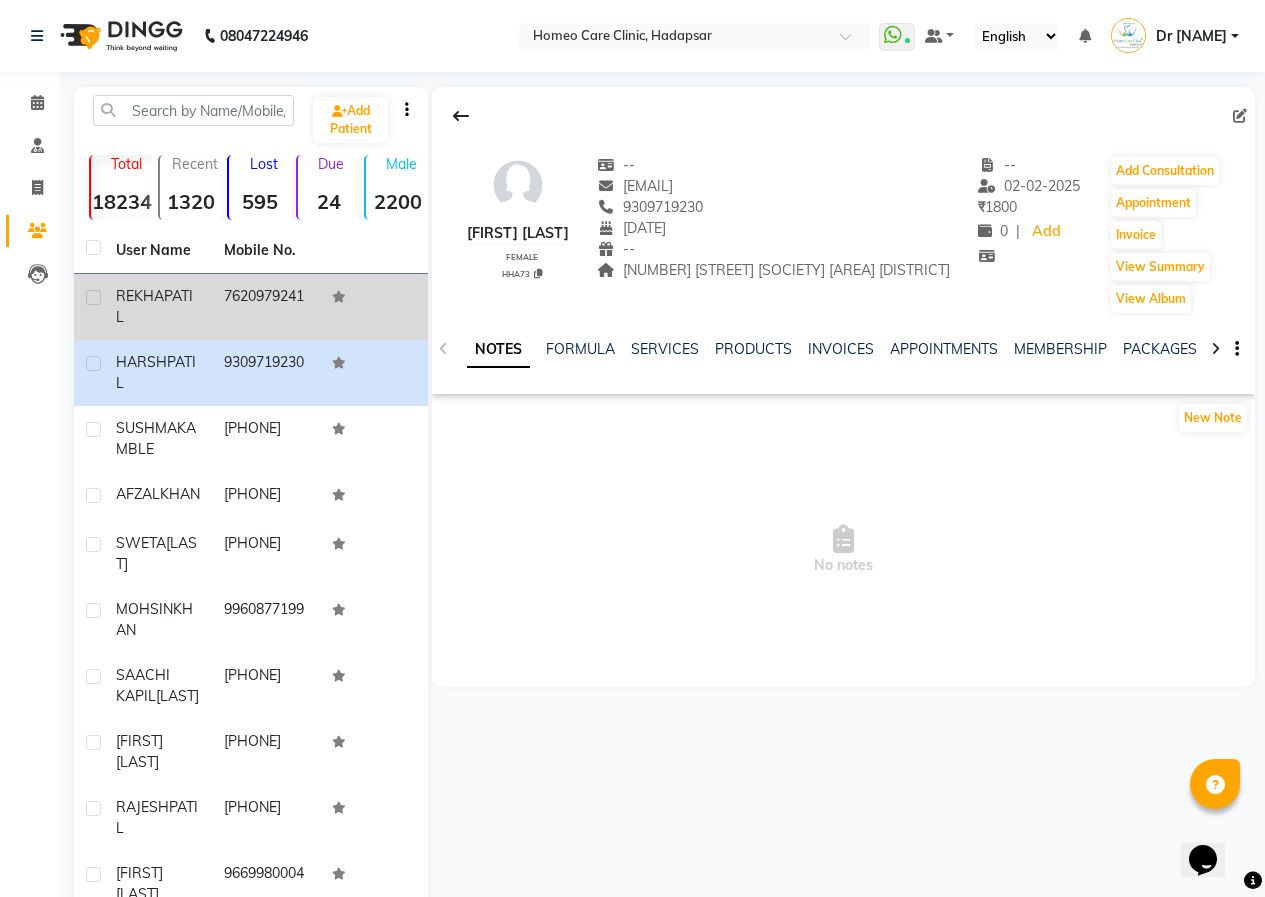 click on "7620979241" 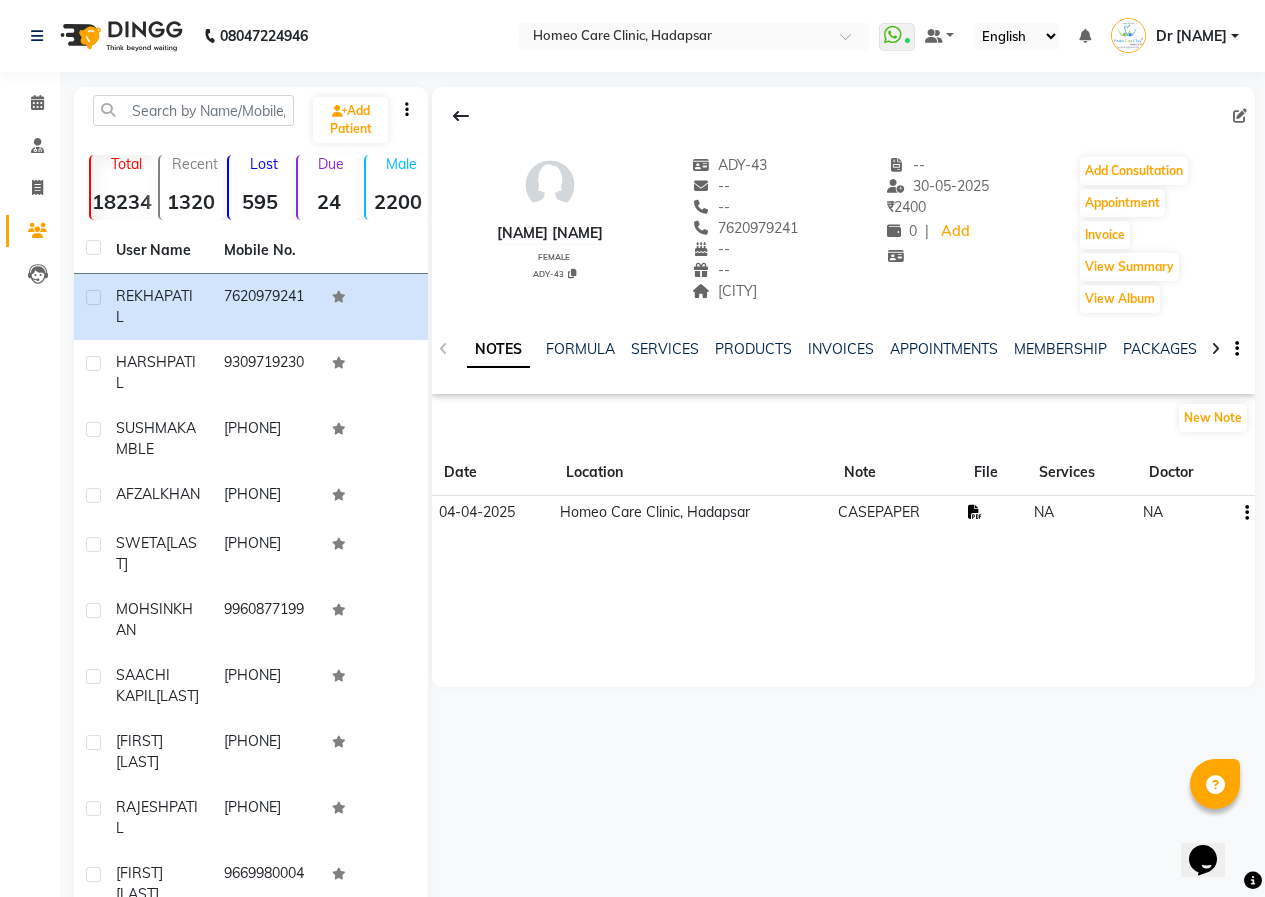 click 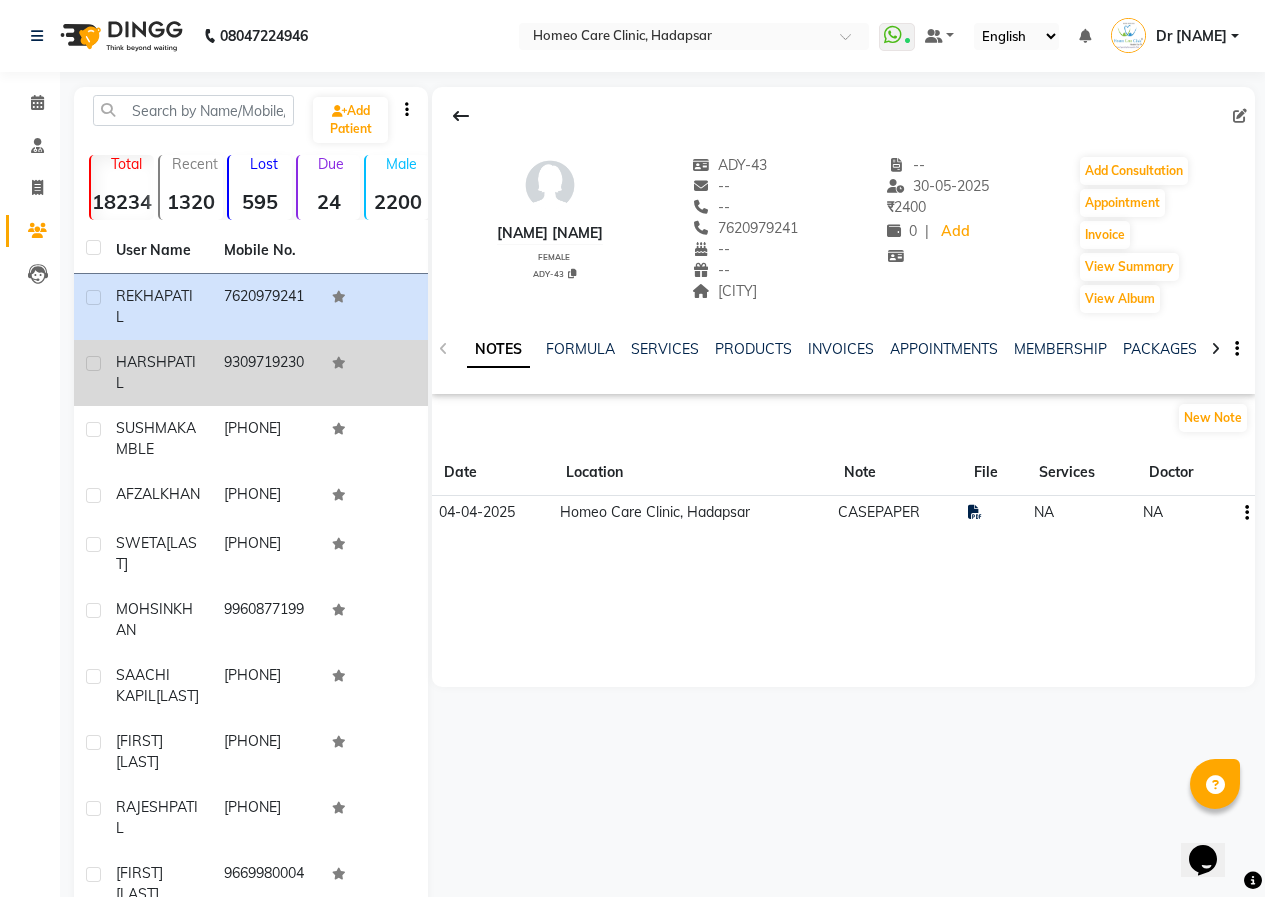click on "9309719230" 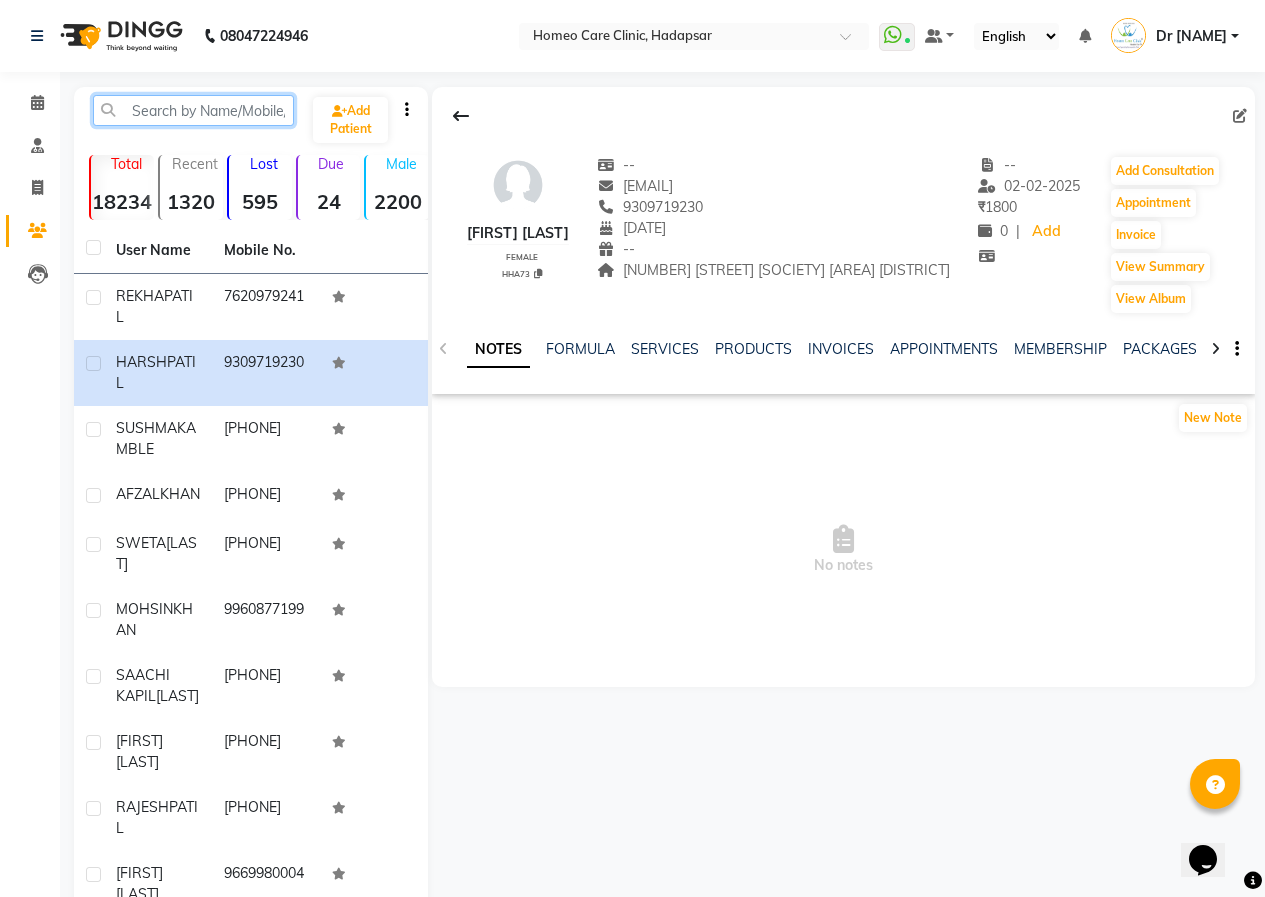 click 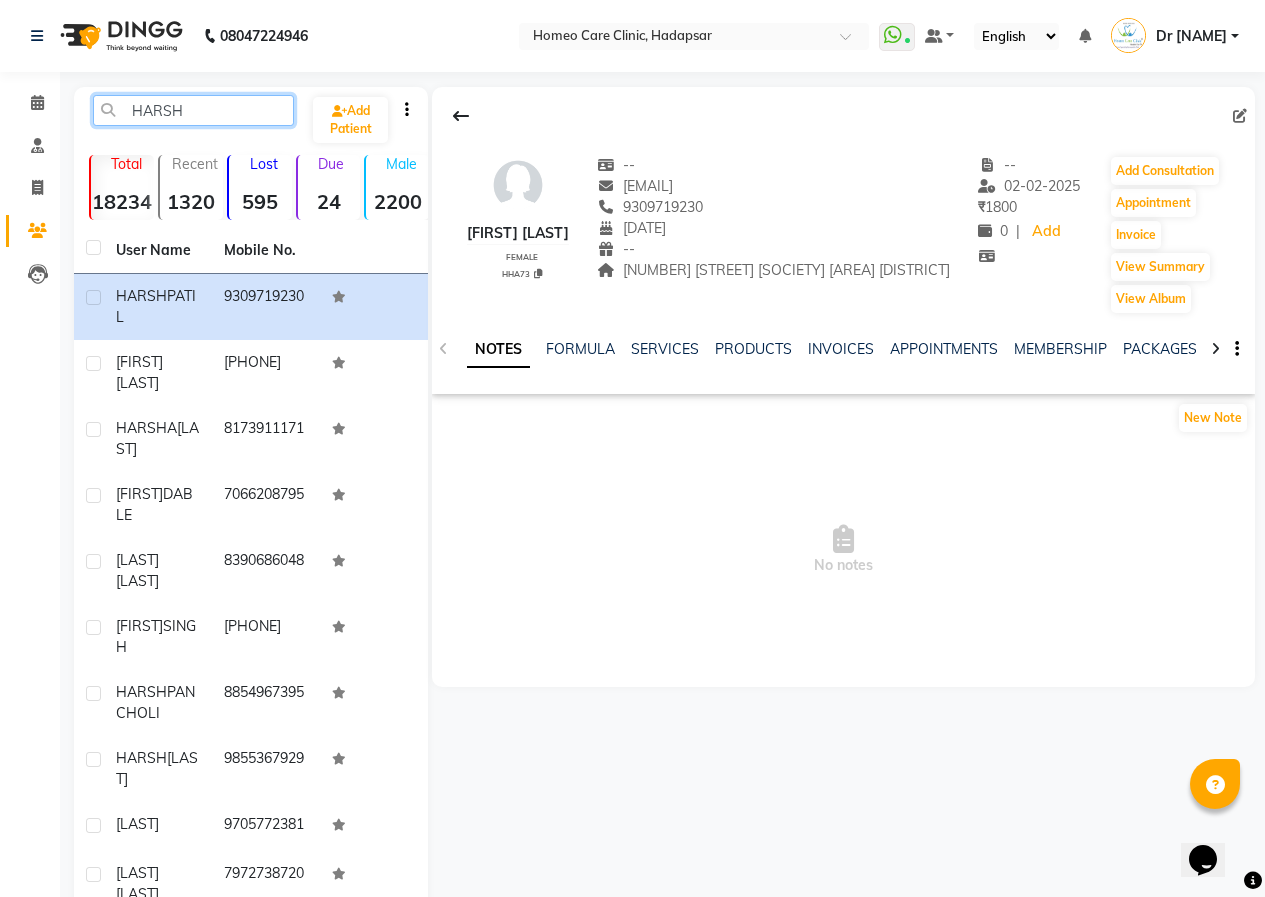 type on "HARSH" 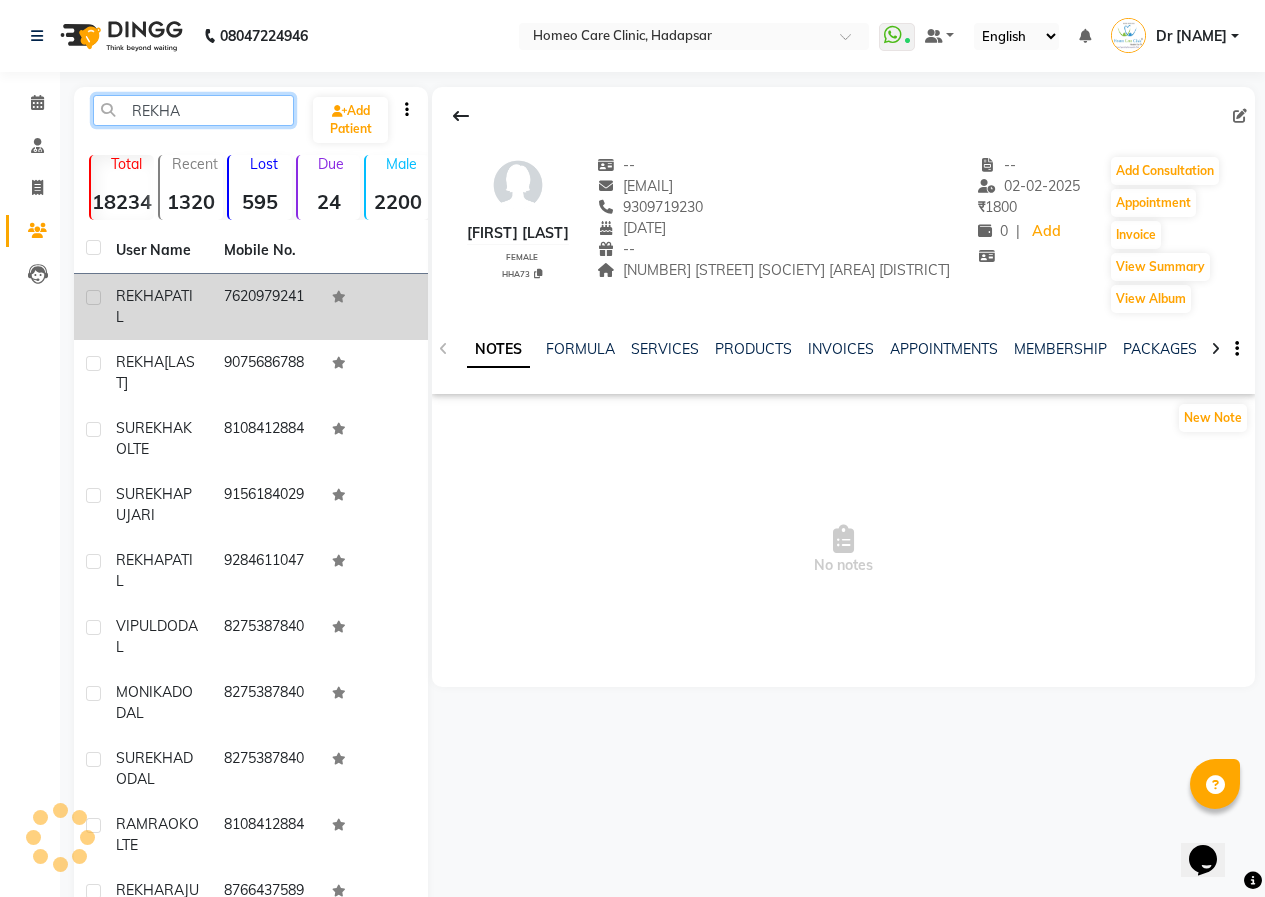 type on "REKHA" 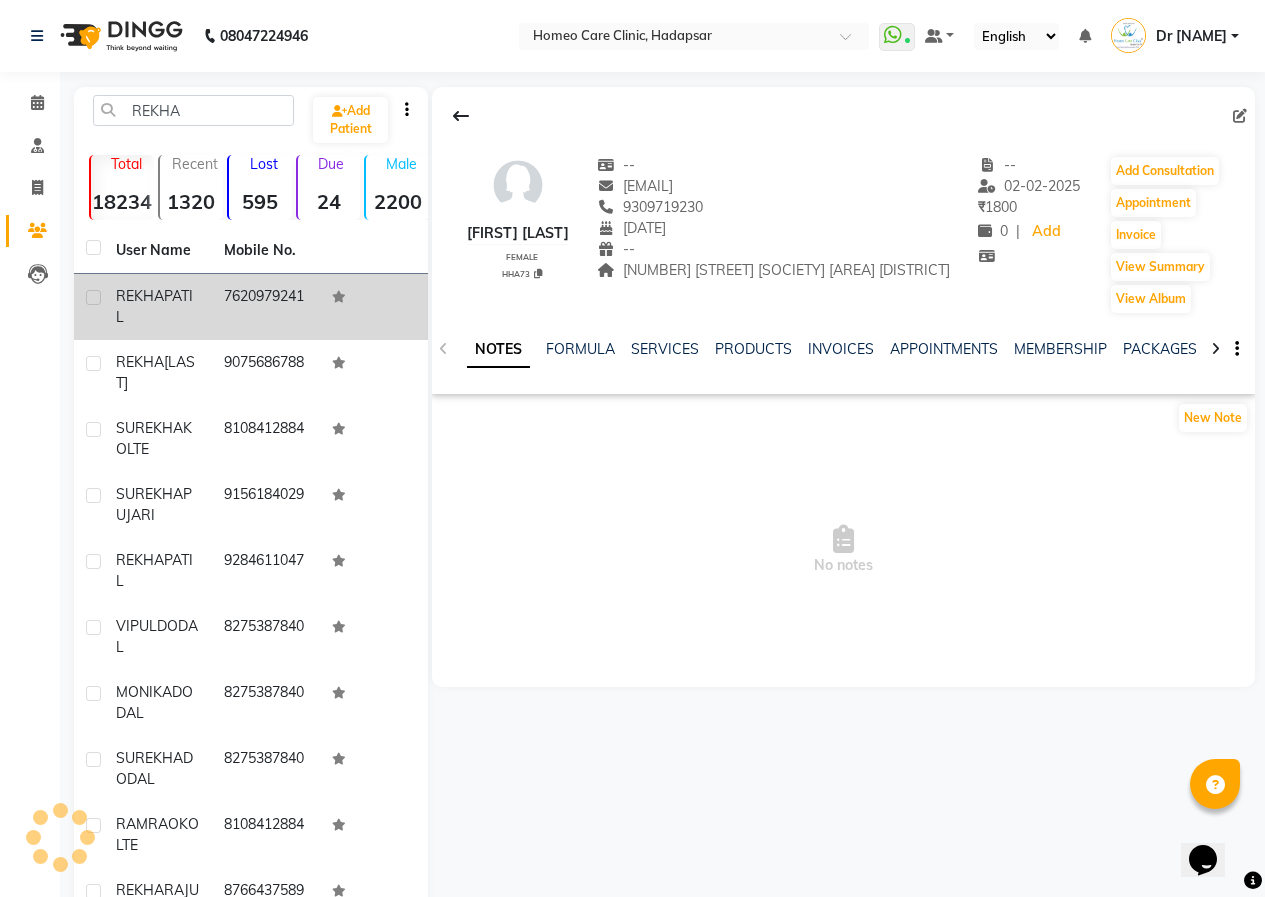 click on "REKHA [LAST]" 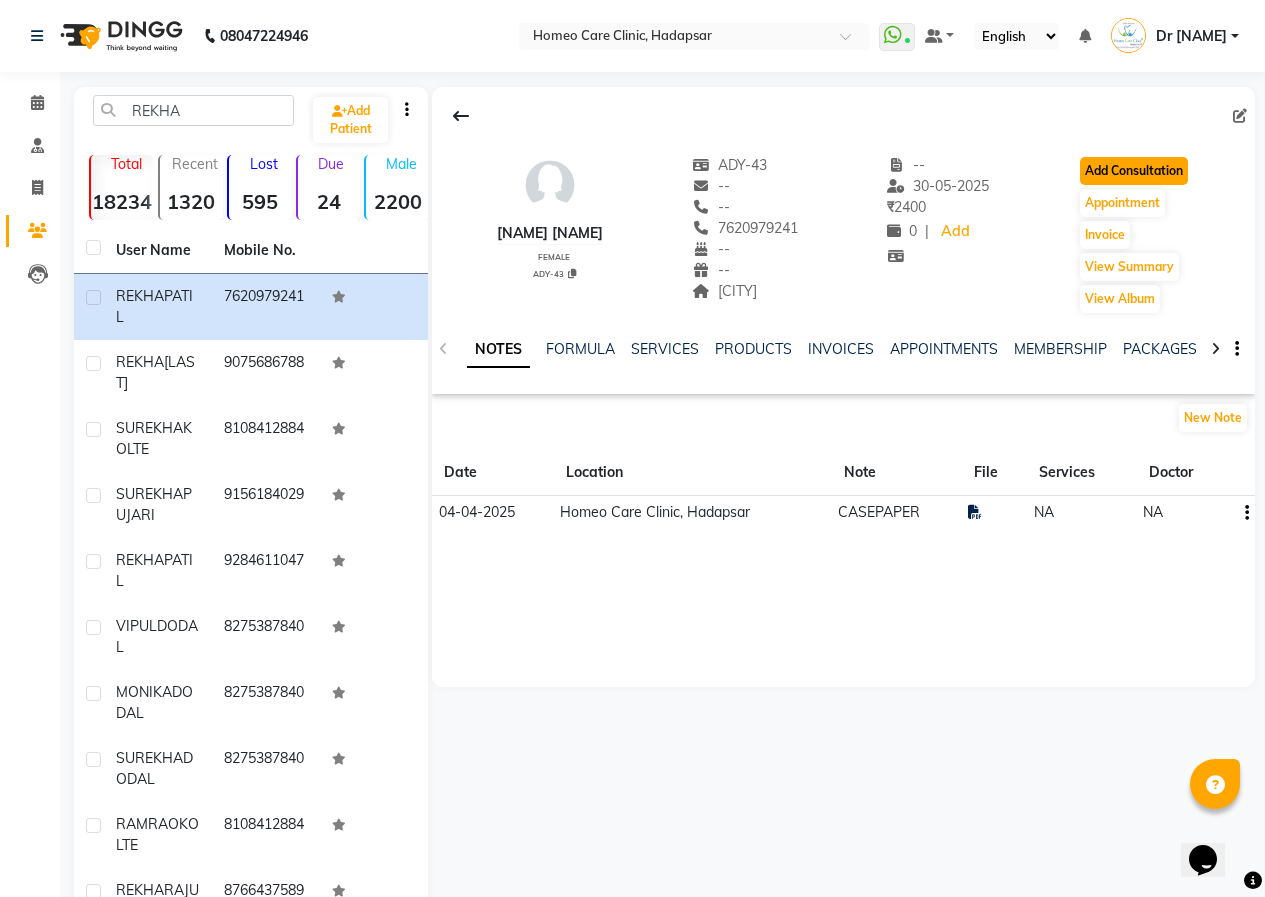 click on "Add Consultation" 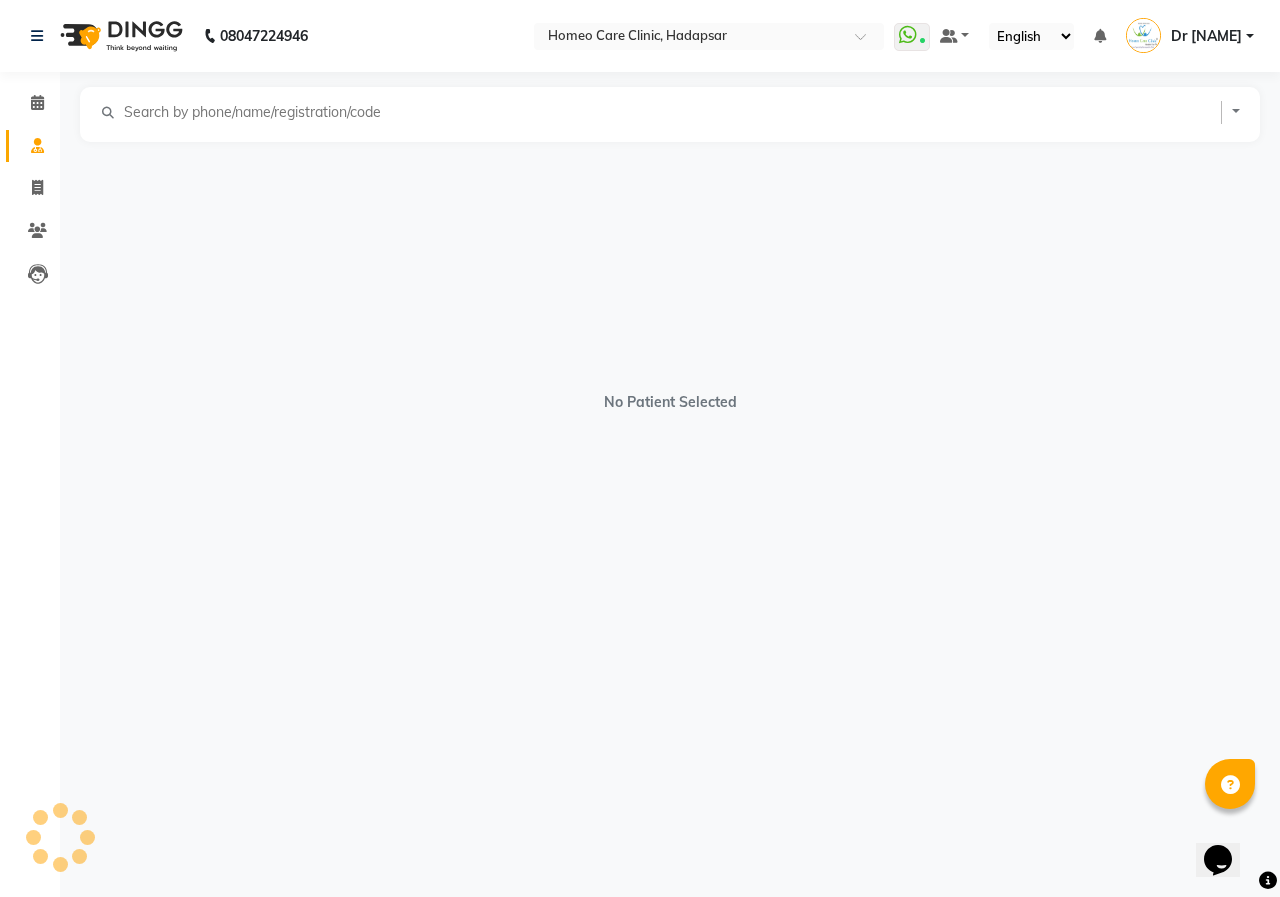select on "female" 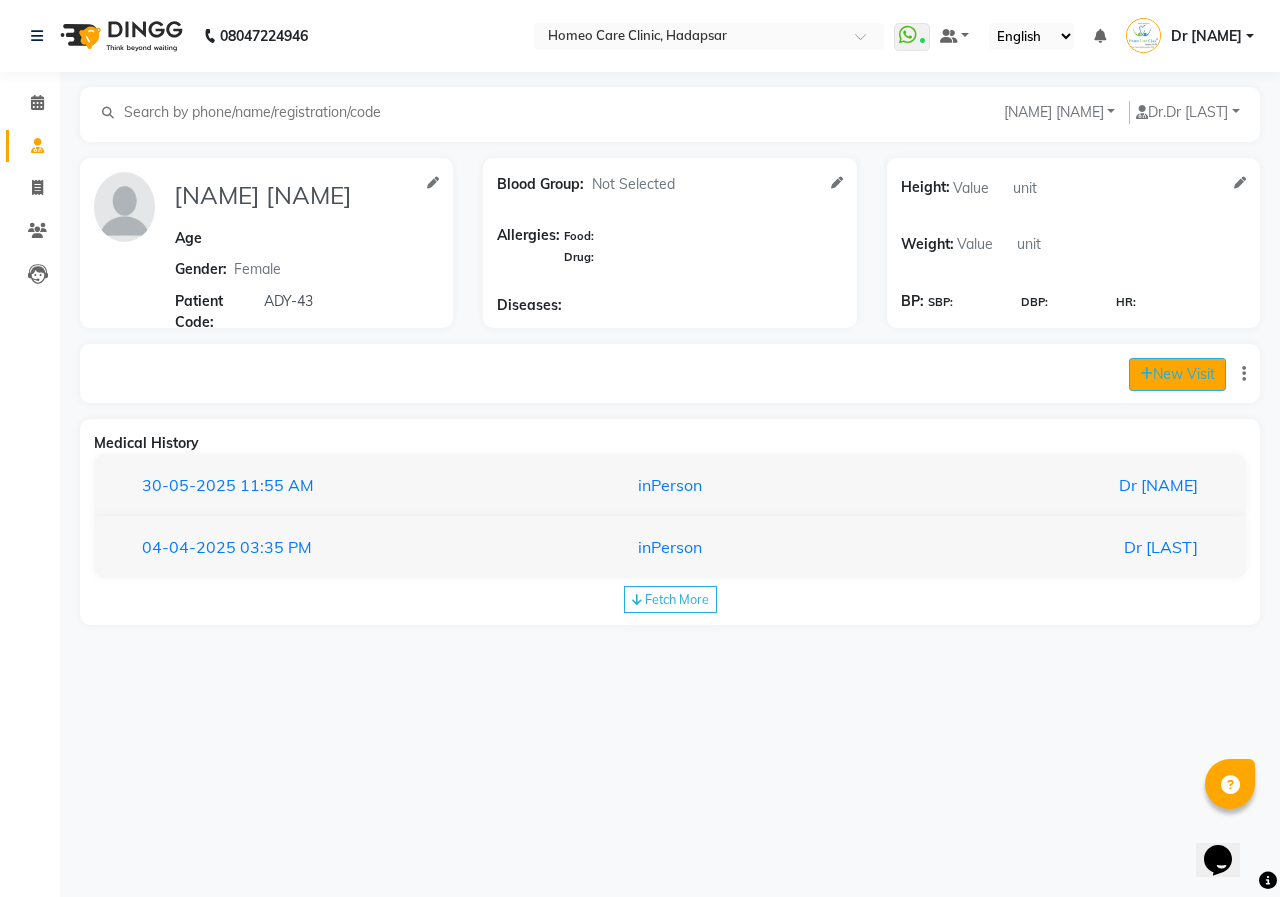 click on "New Visit" 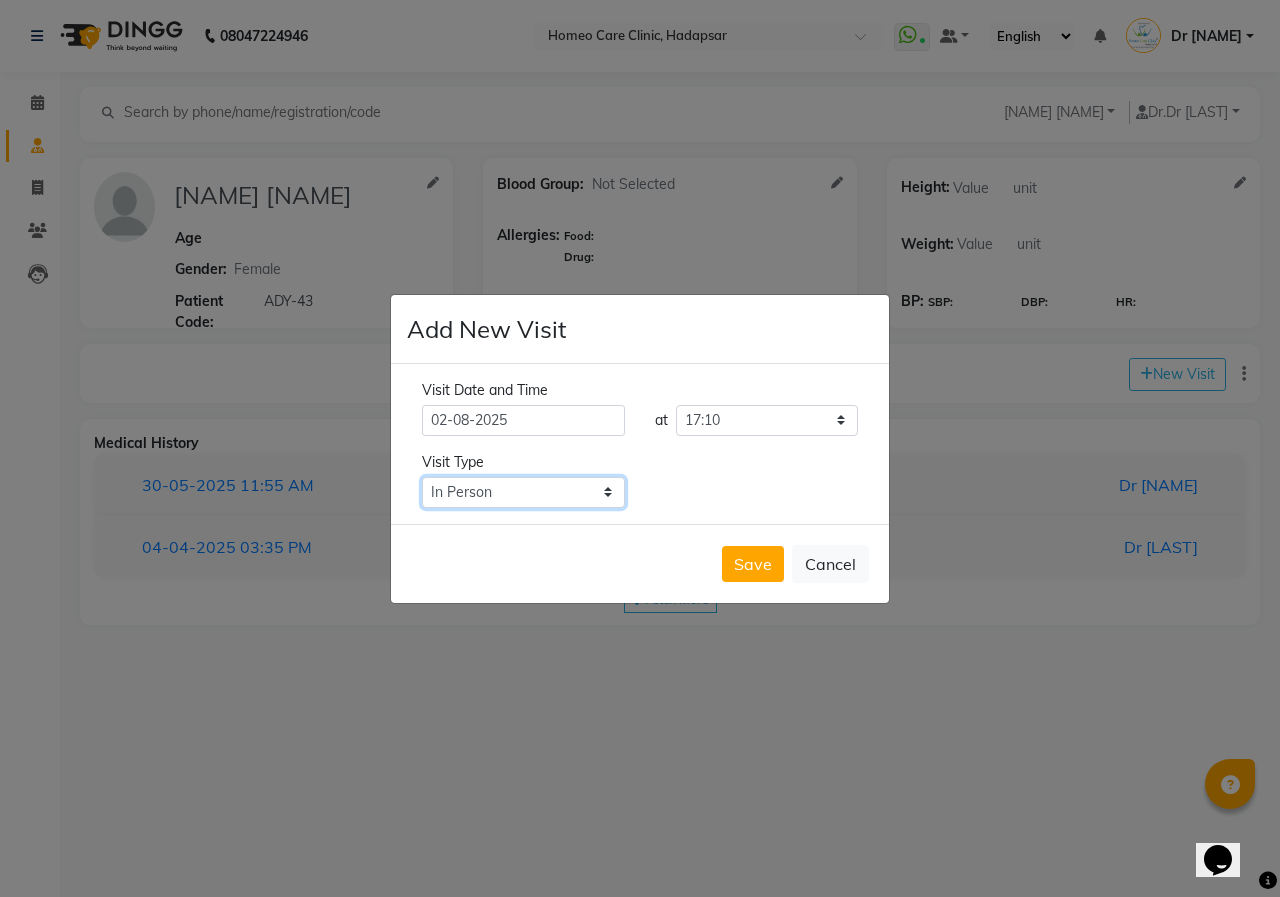 click on "Select Type In Person Video Phone Chat" 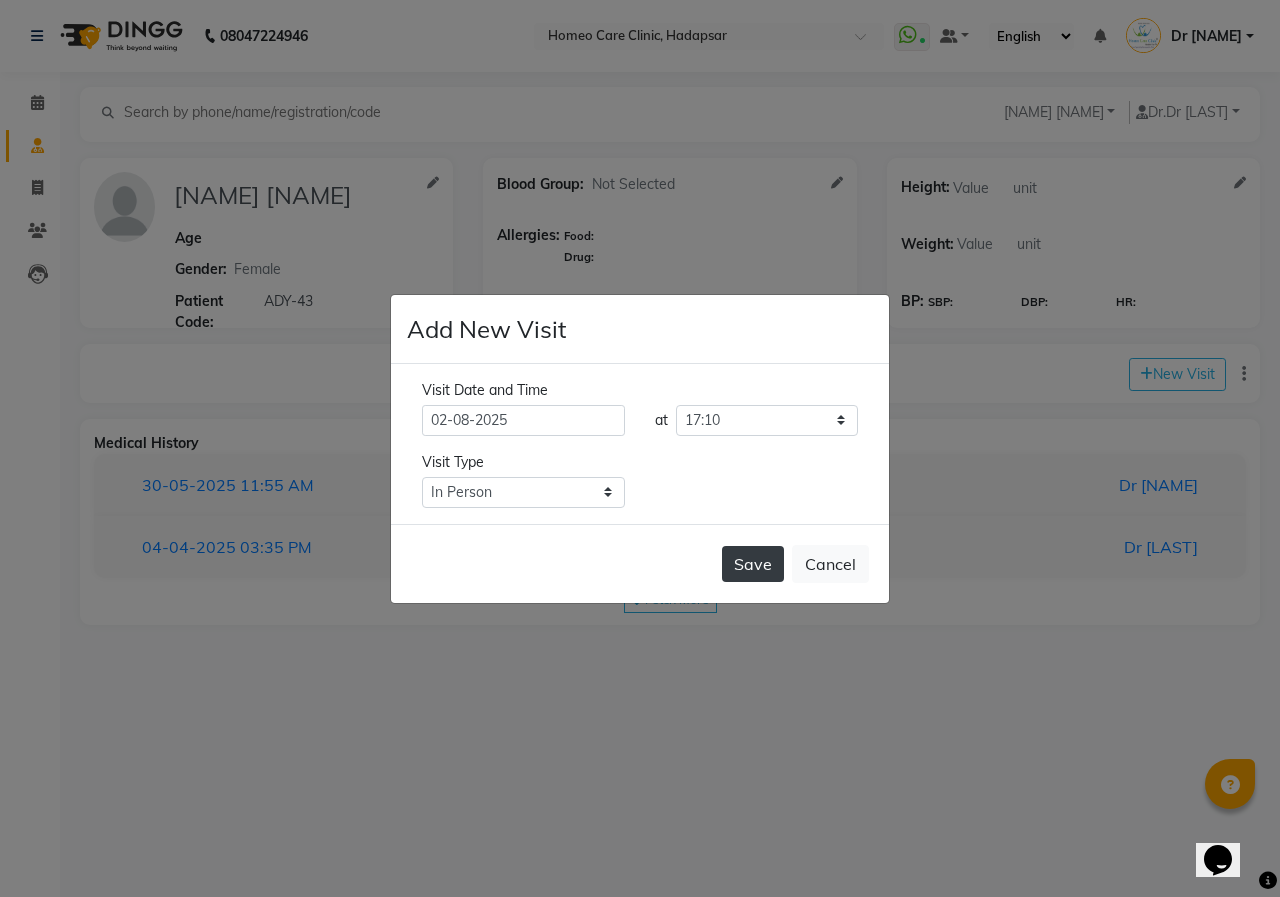 click on "Save" 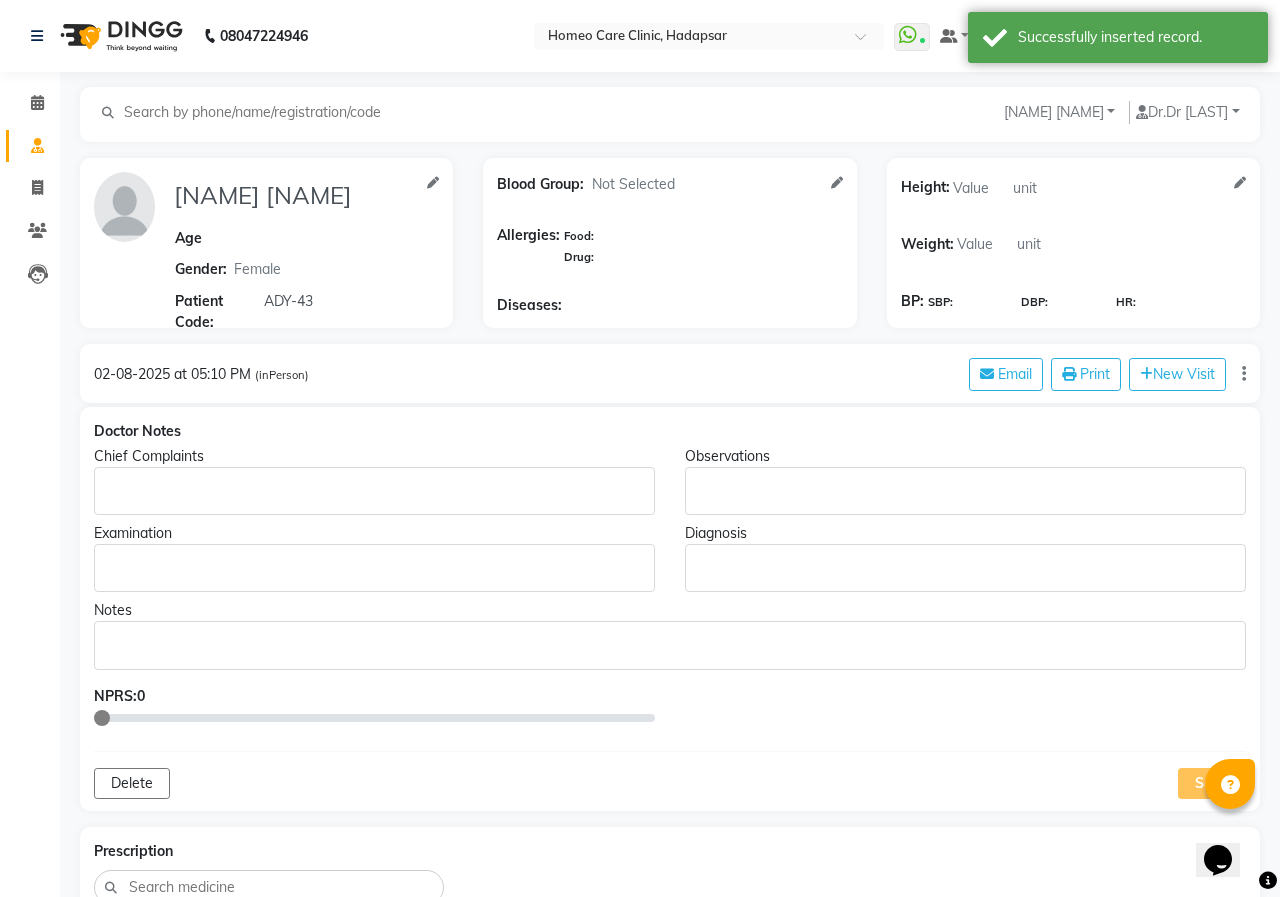 type on "[NAME] [NAME]" 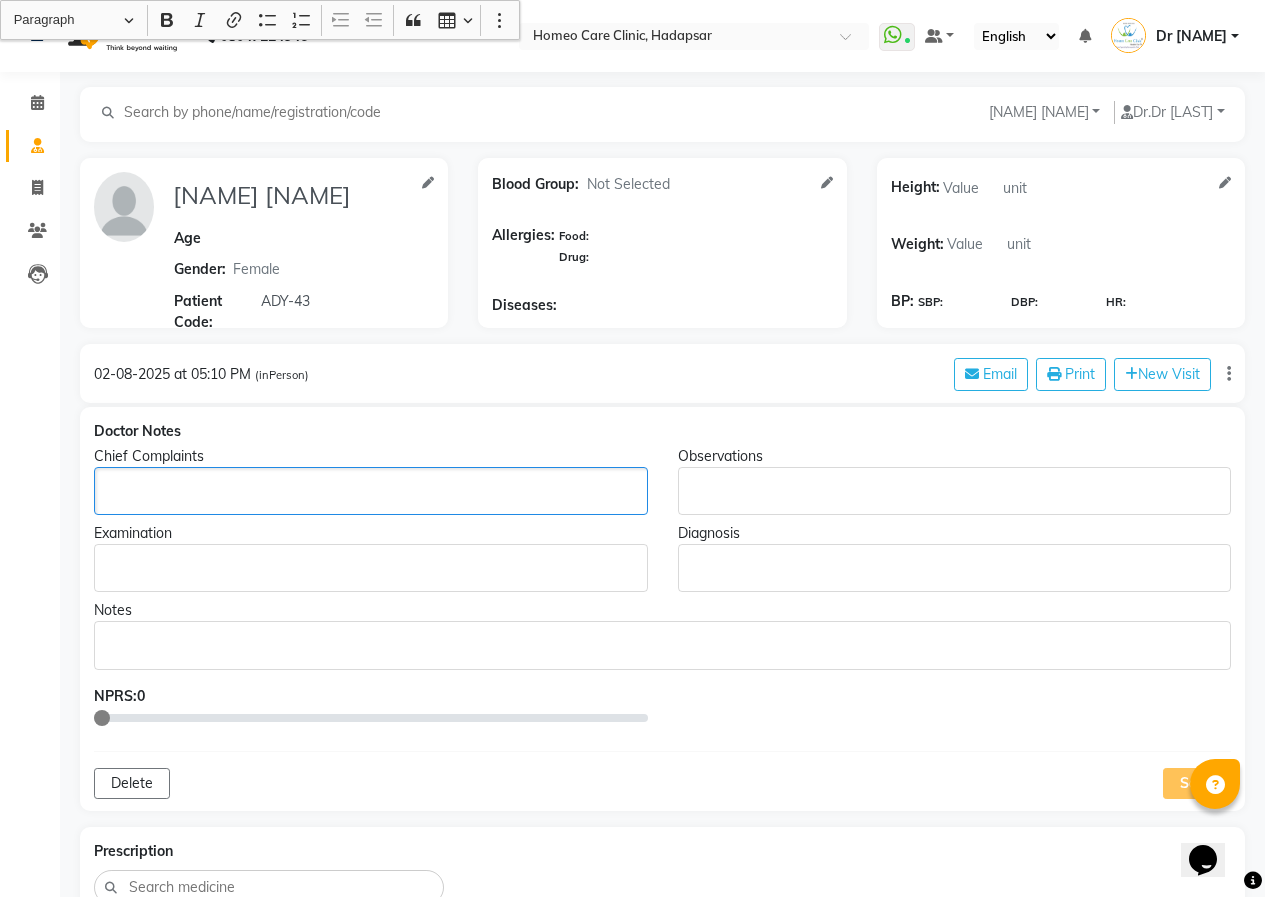click 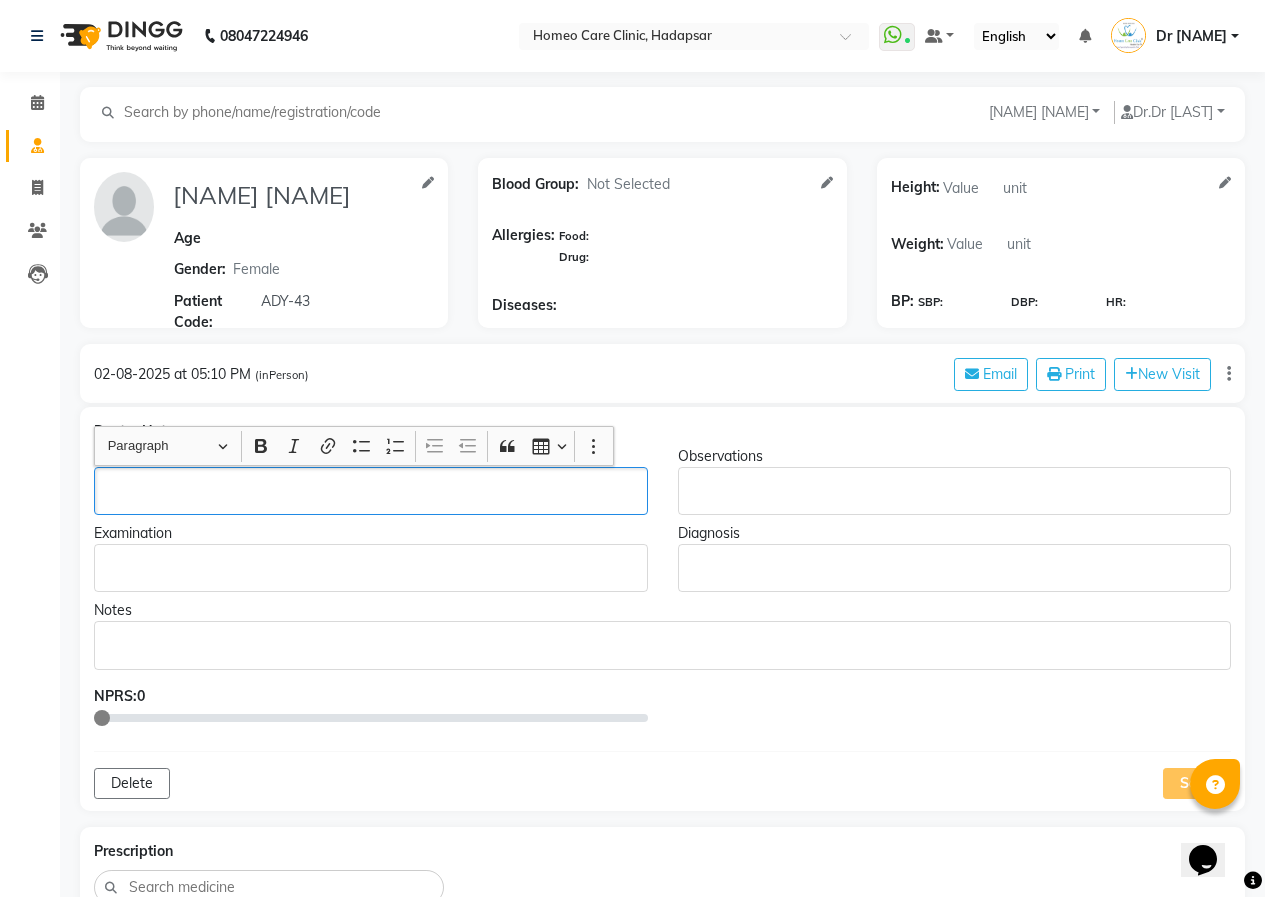 type 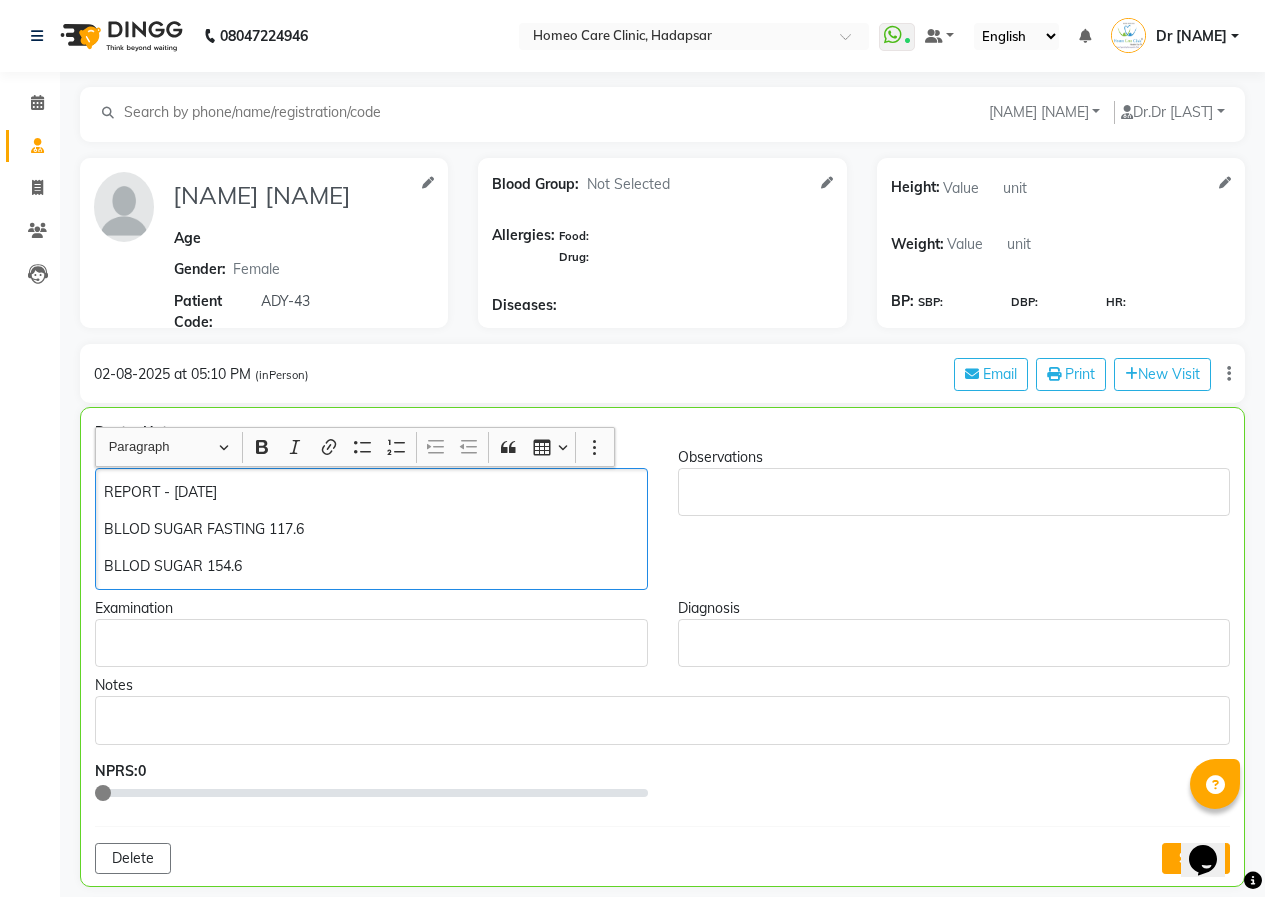 click on "BLLOD SUGAR 154.6" 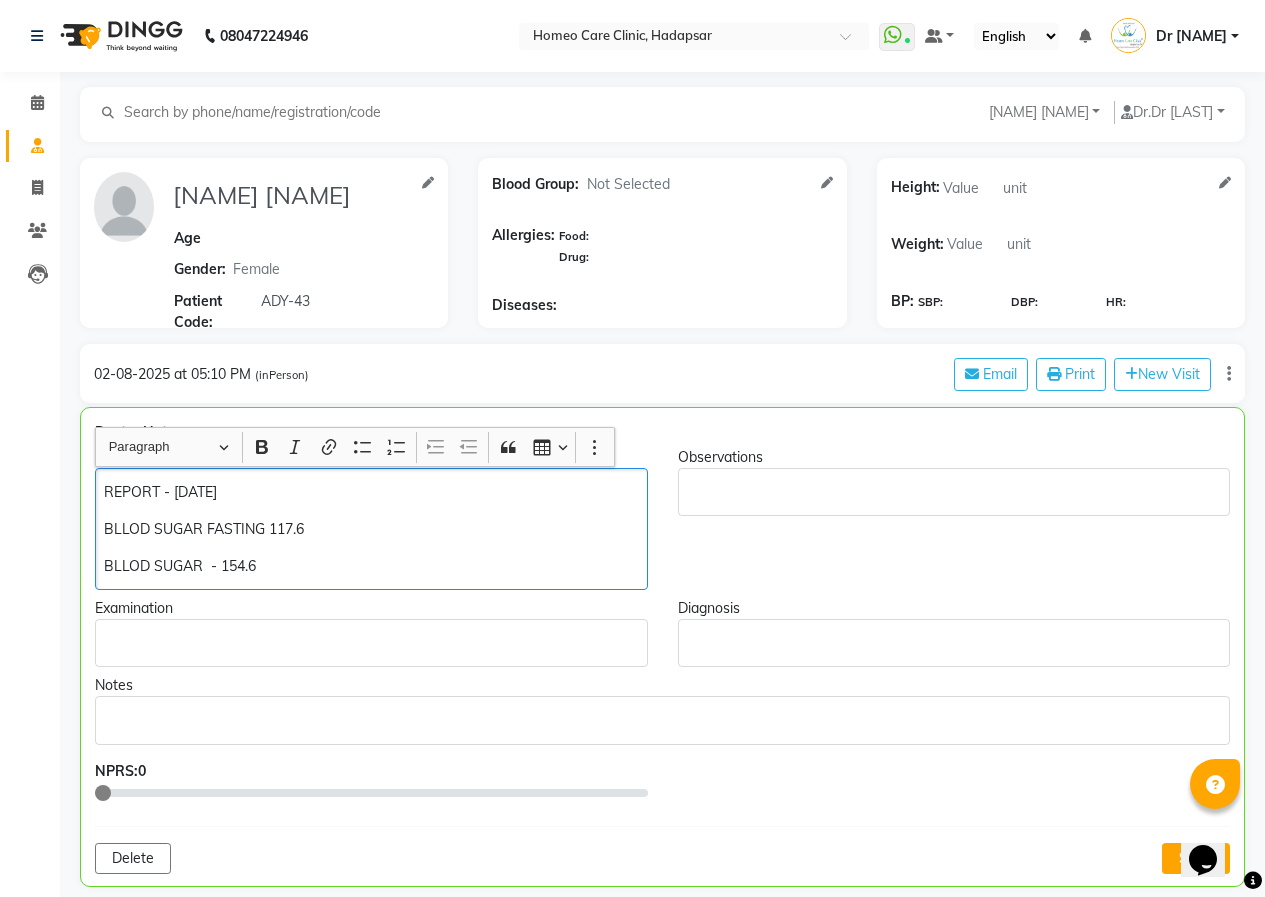 click on "BLLOD SUGAR FASTING 117.6" 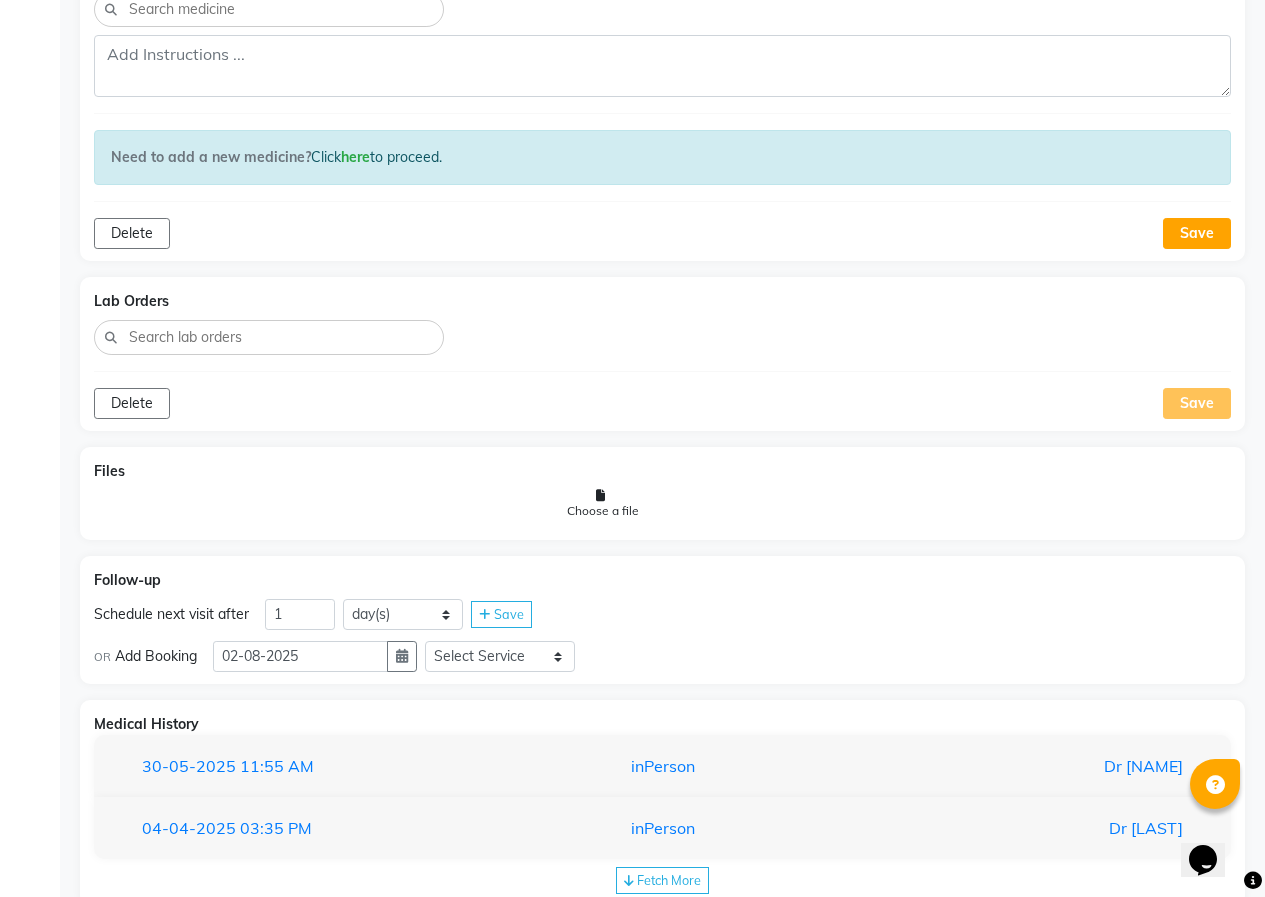 scroll, scrollTop: 1003, scrollLeft: 0, axis: vertical 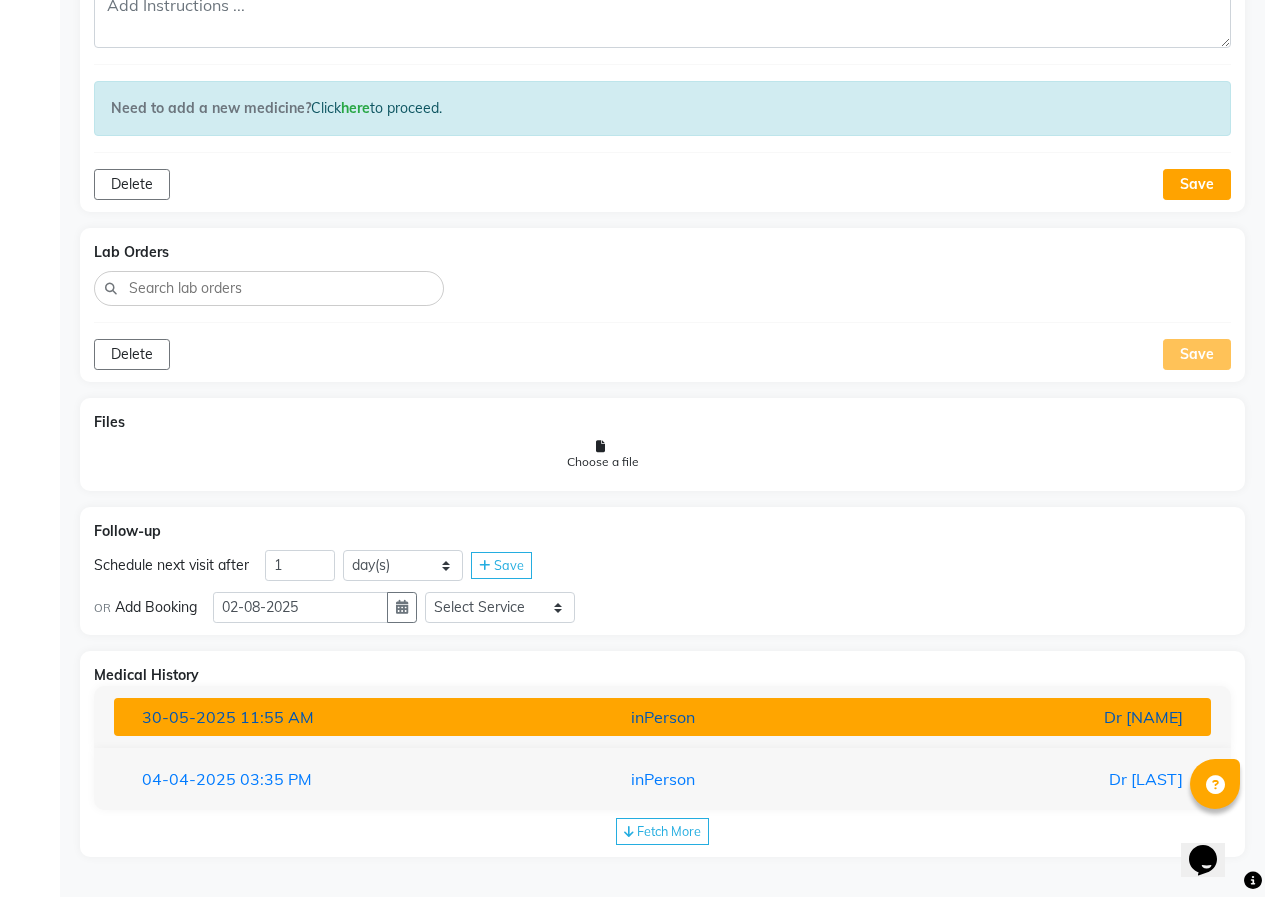 click on "[DATE] [TIME]" at bounding box center [305, 717] 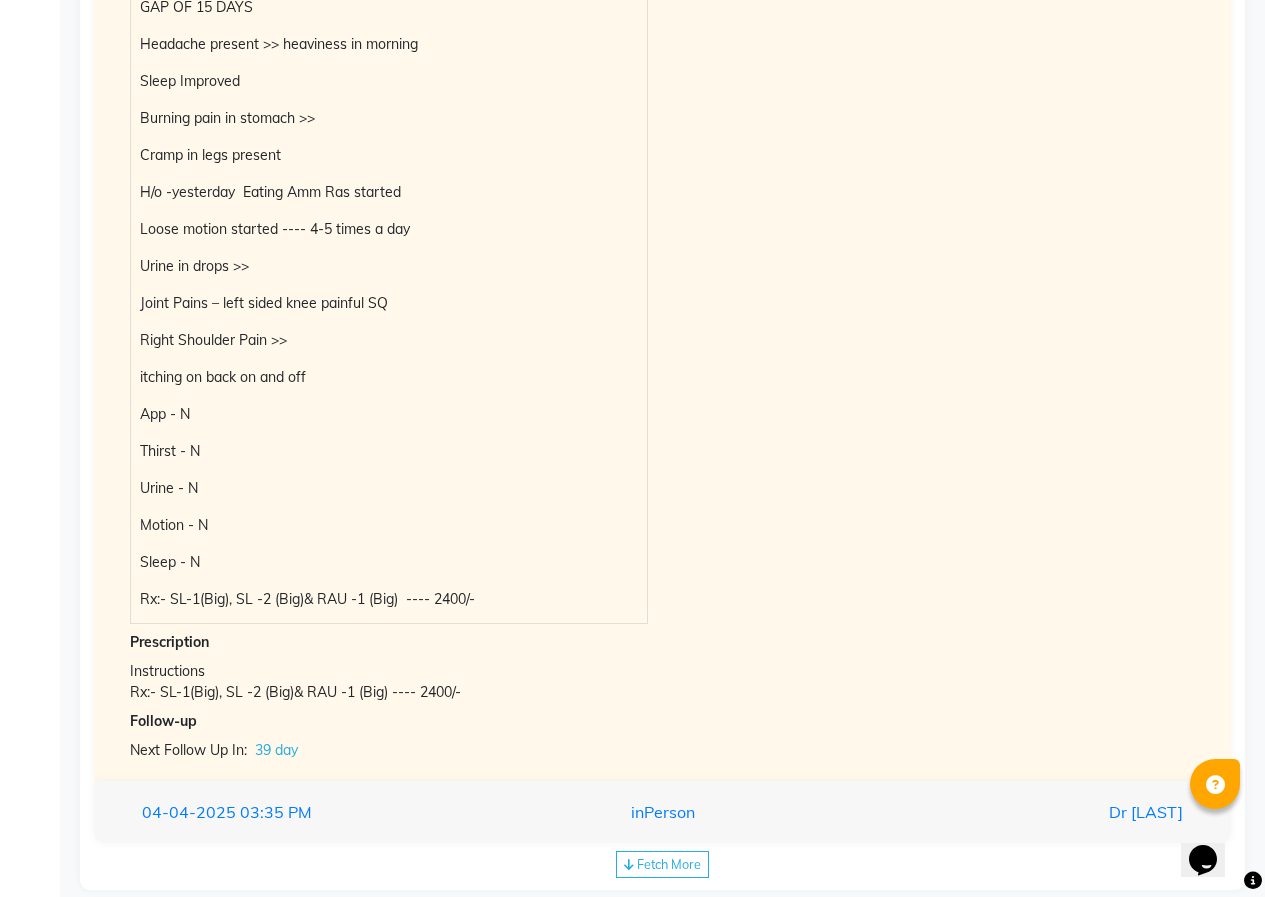 scroll, scrollTop: 1873, scrollLeft: 0, axis: vertical 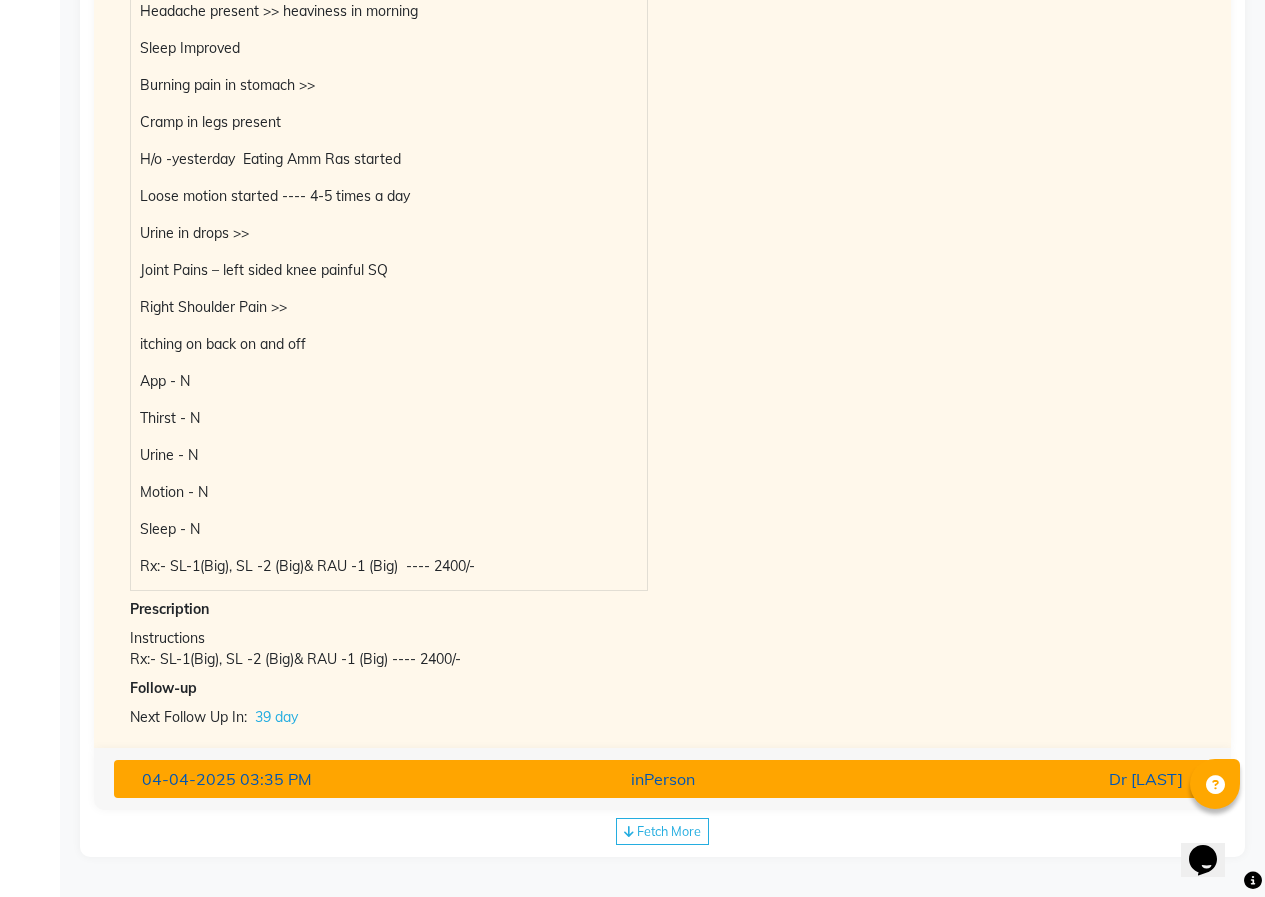 click on "03:35 PM" at bounding box center [276, 779] 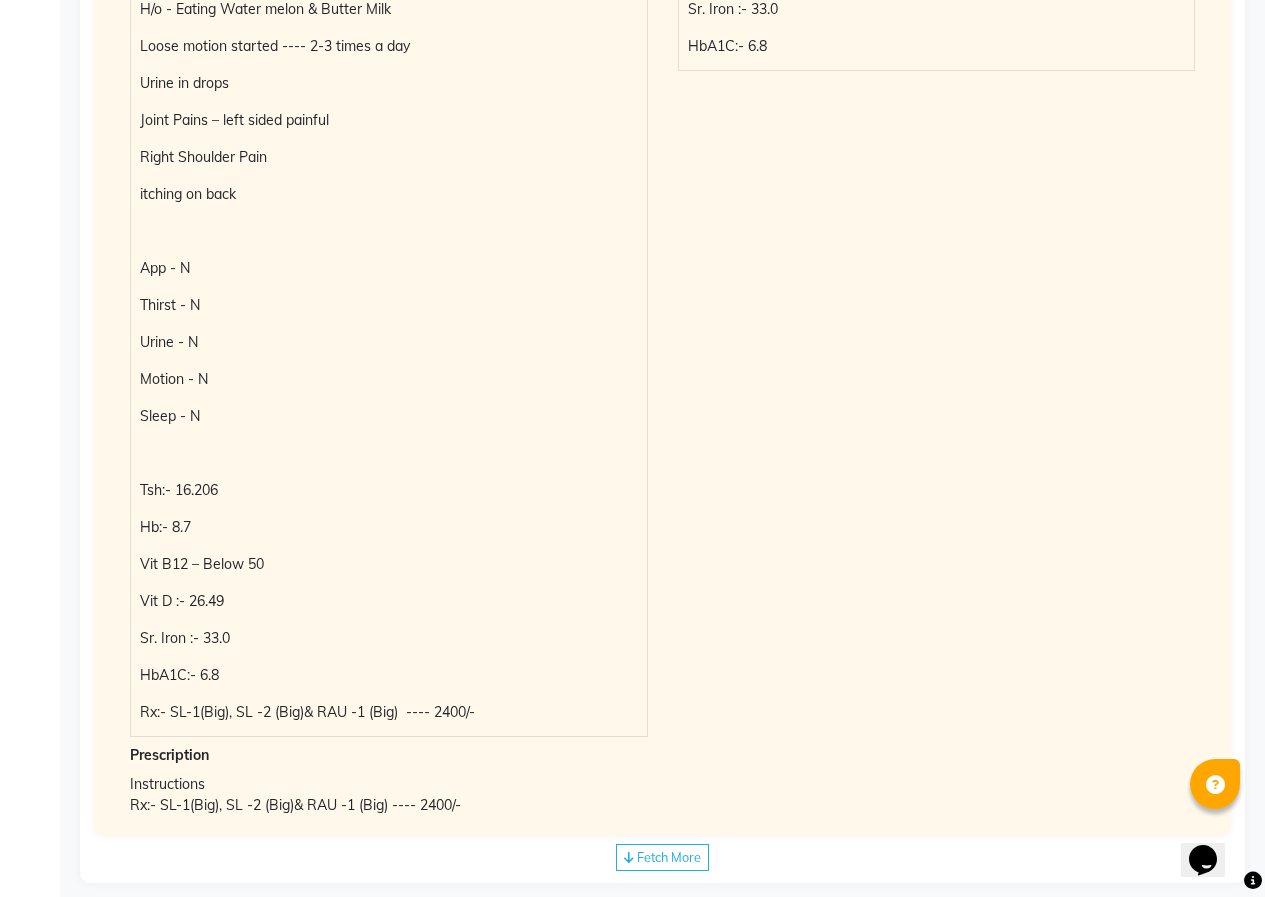 scroll, scrollTop: 2074, scrollLeft: 0, axis: vertical 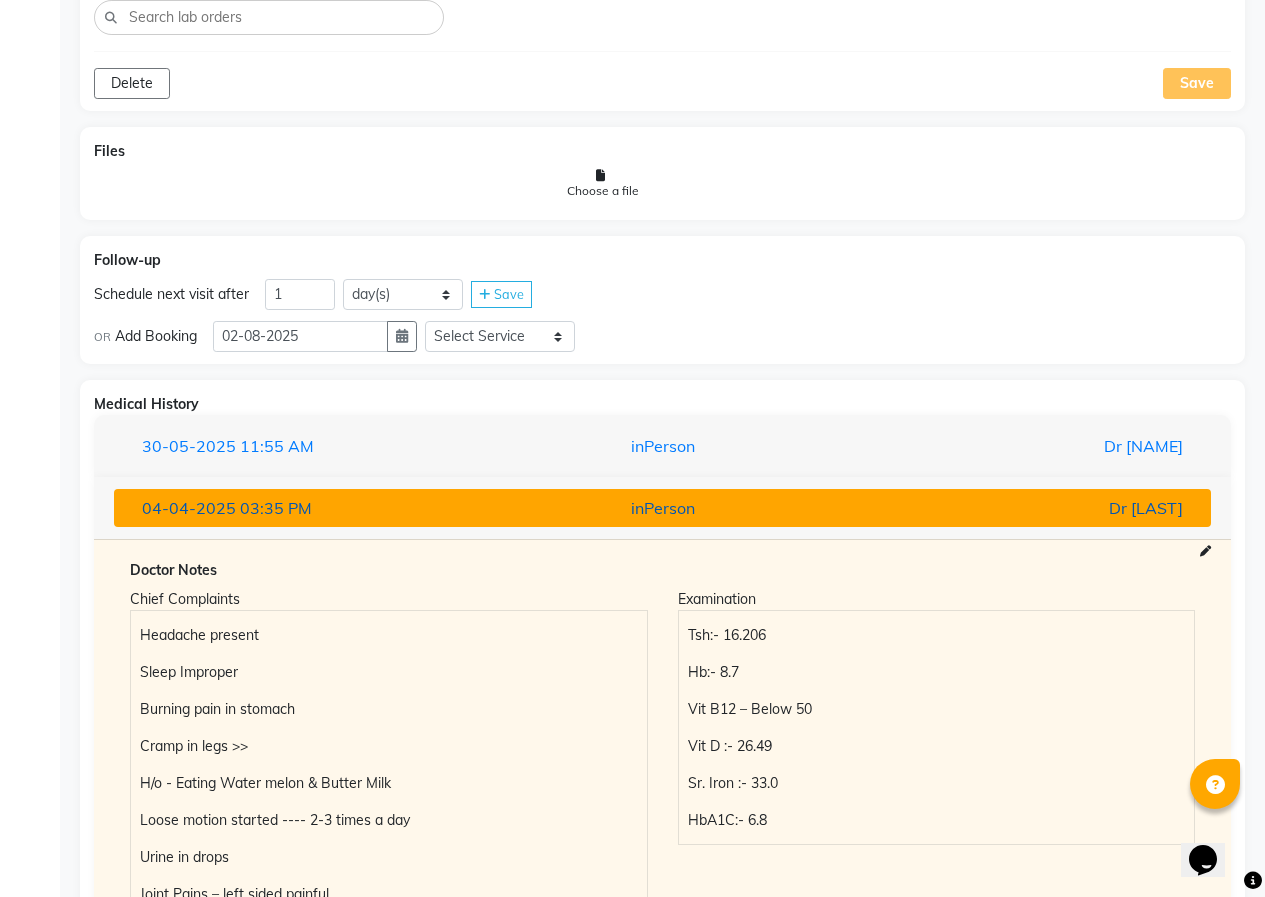click on "04-04-2025 03:35 PM inPerson Dr Shraddha Nair" at bounding box center [662, 508] 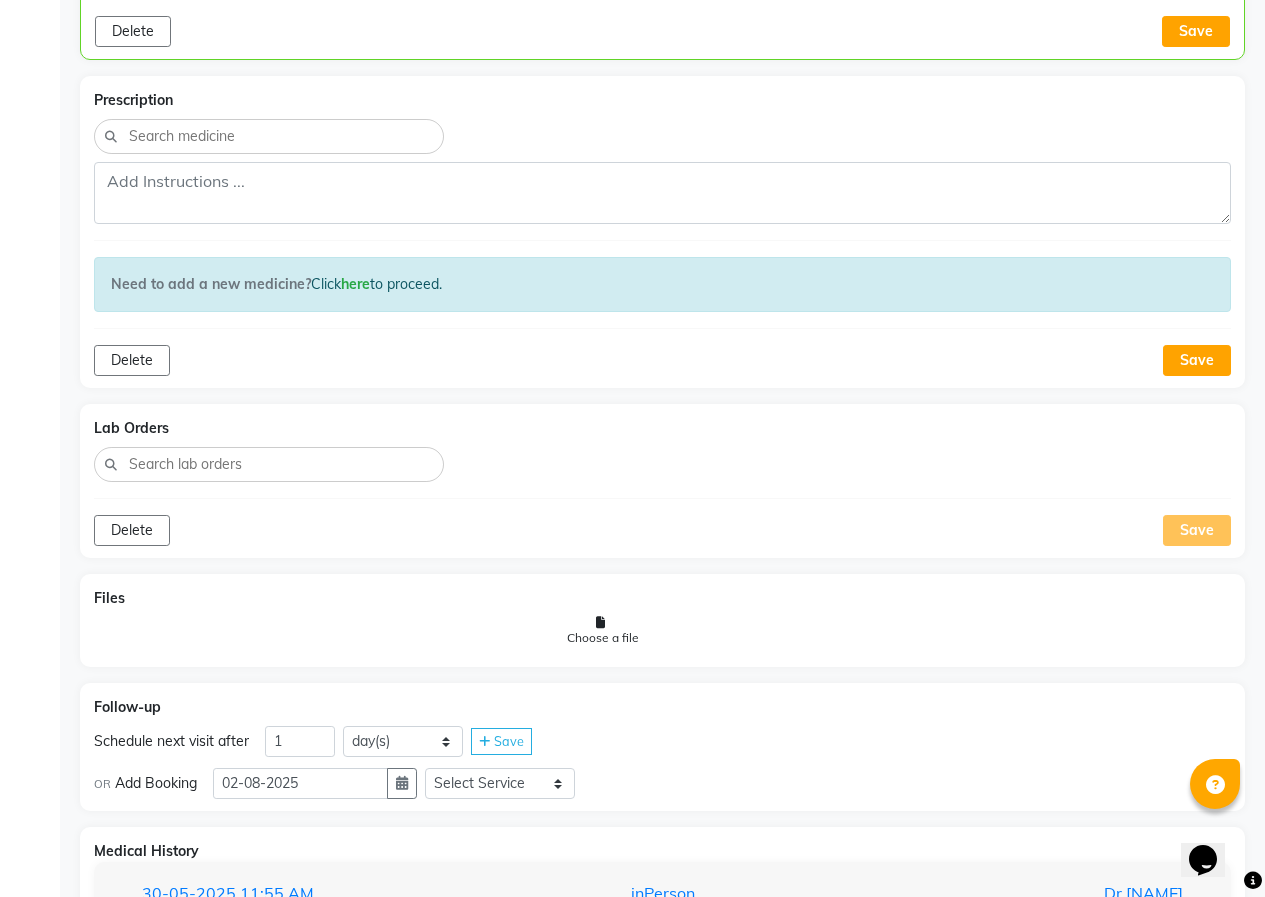 scroll, scrollTop: 1003, scrollLeft: 0, axis: vertical 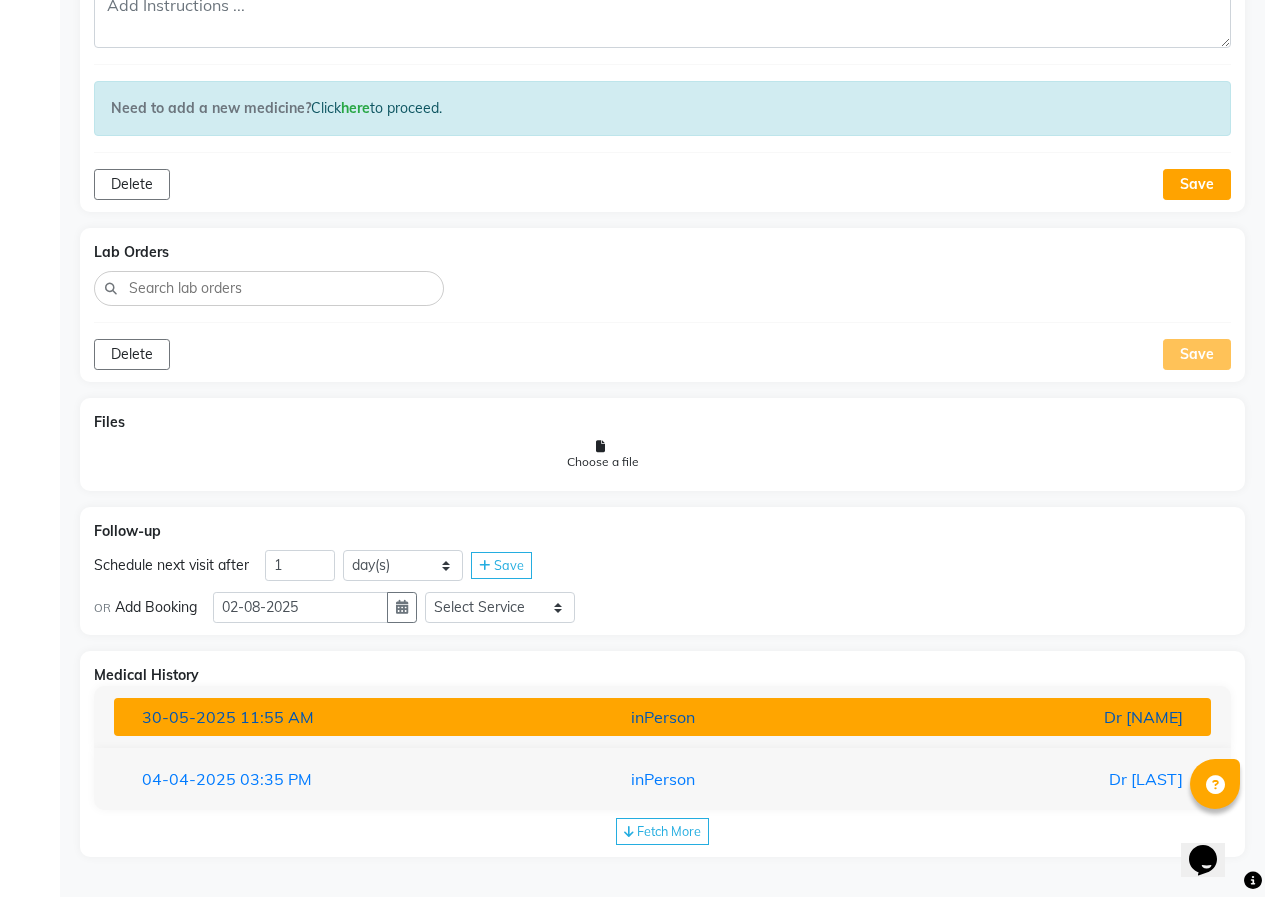 click on "11:55 AM" at bounding box center (277, 717) 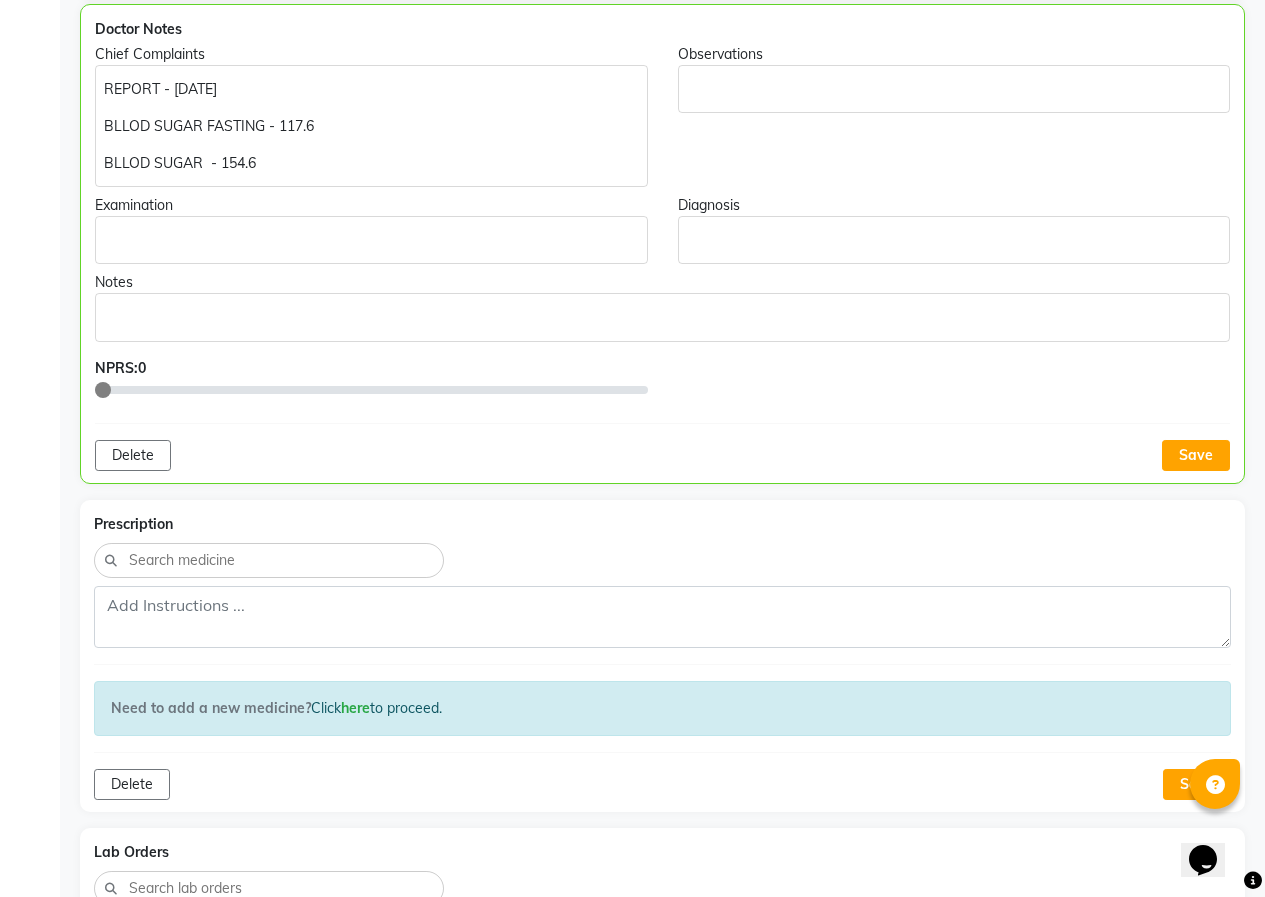 scroll, scrollTop: 103, scrollLeft: 0, axis: vertical 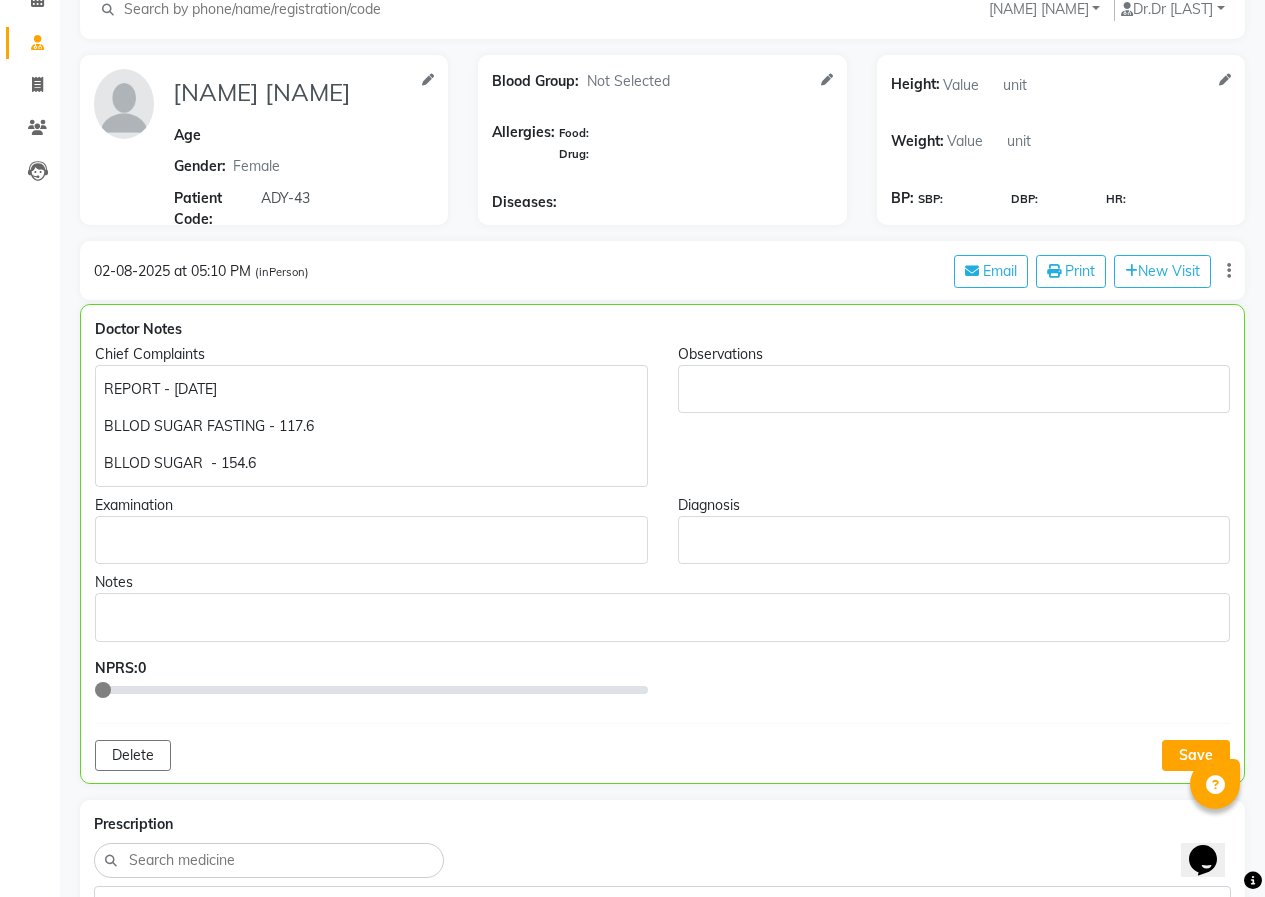 click on "REPORT - [DATE]" 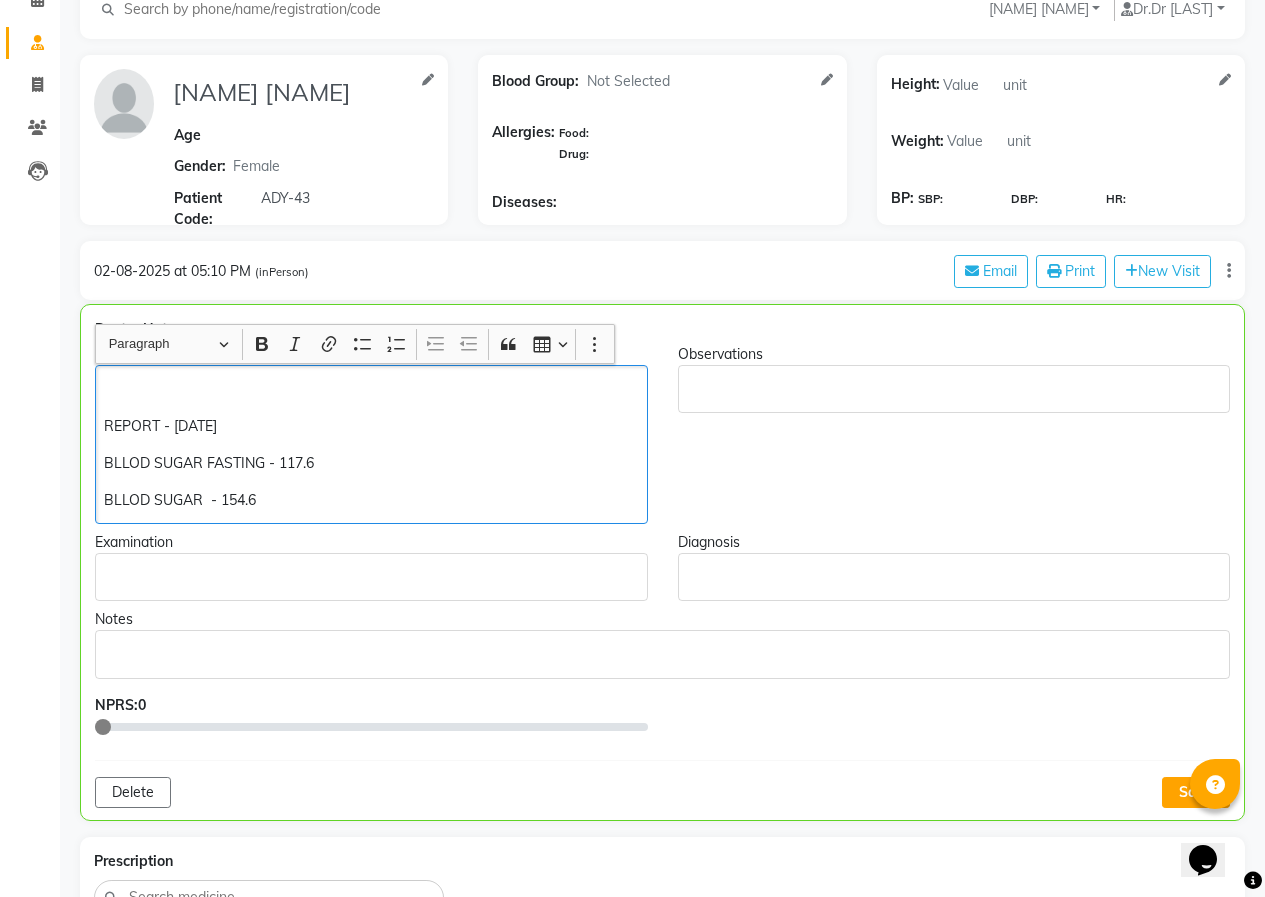click 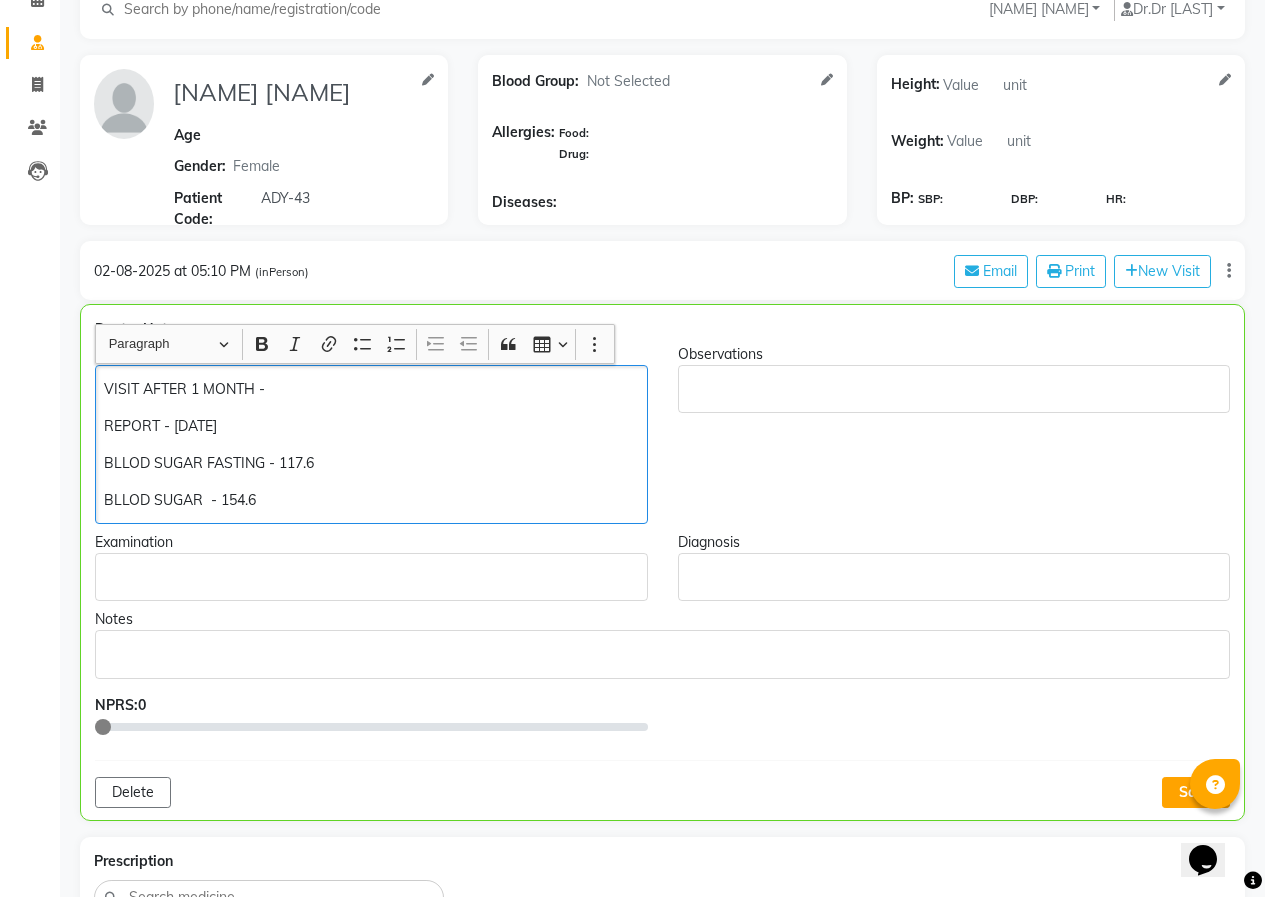click on "BLLOD SUGAR  - 154.6" 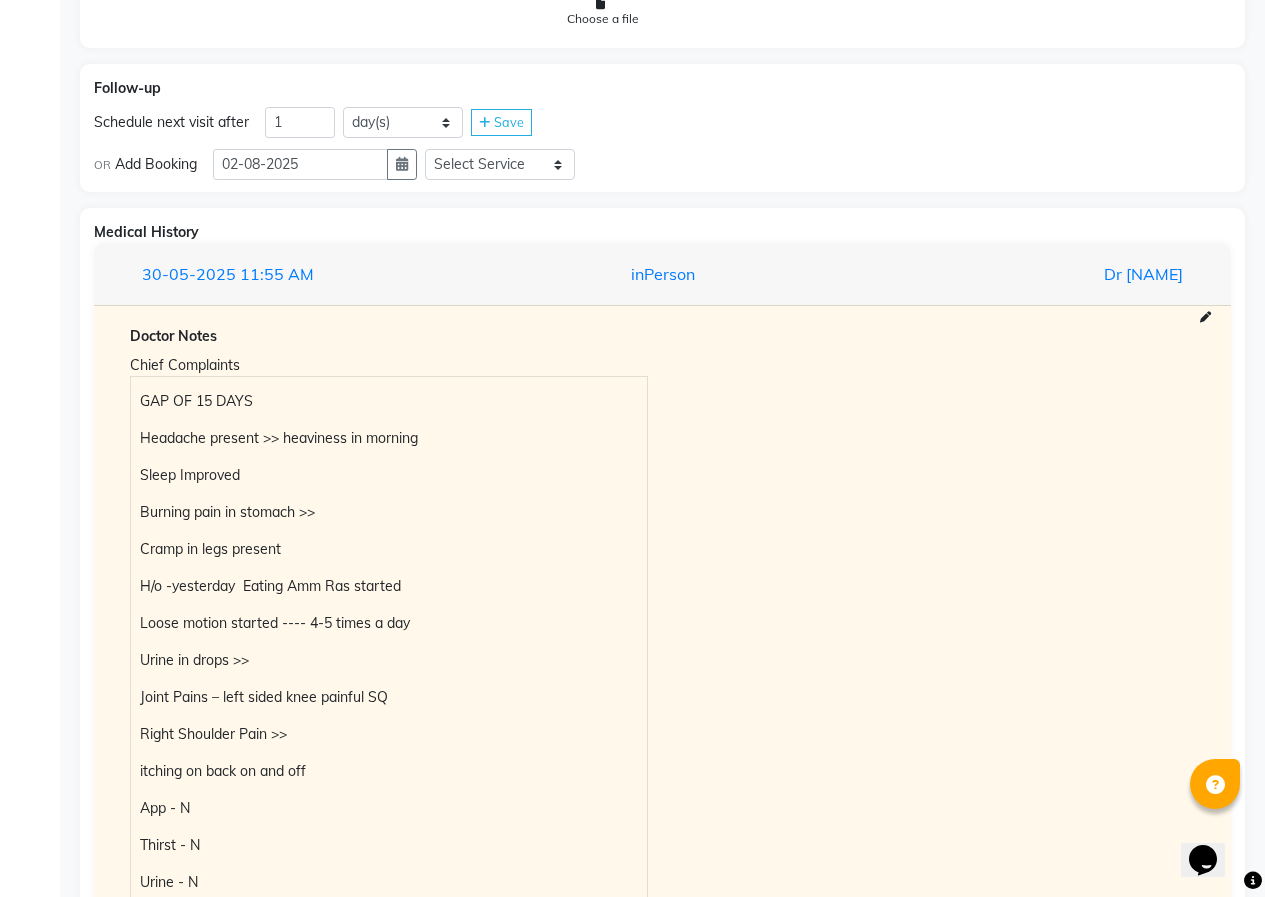 scroll, scrollTop: 1603, scrollLeft: 0, axis: vertical 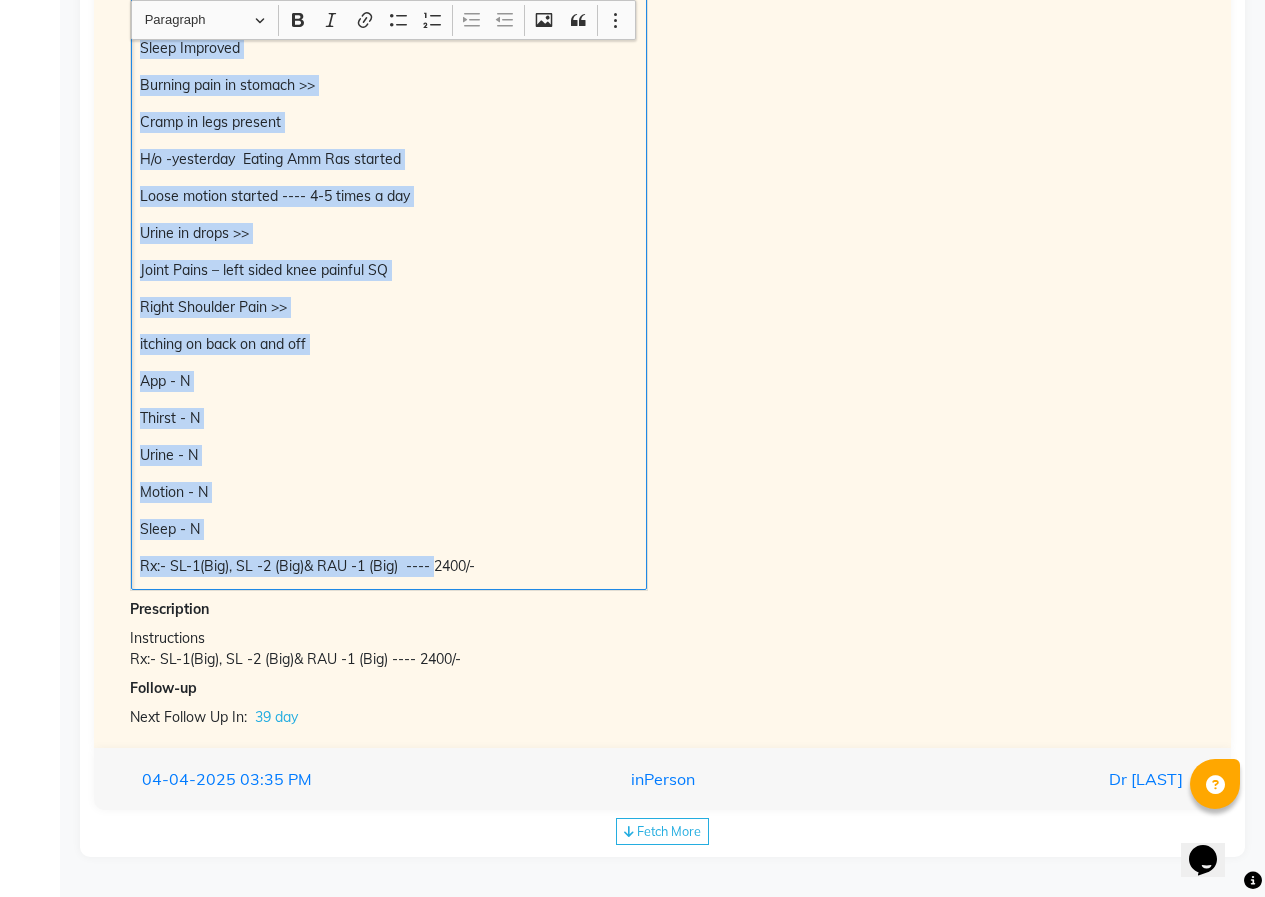 drag, startPoint x: 140, startPoint y: 358, endPoint x: 435, endPoint y: 833, distance: 559.1511 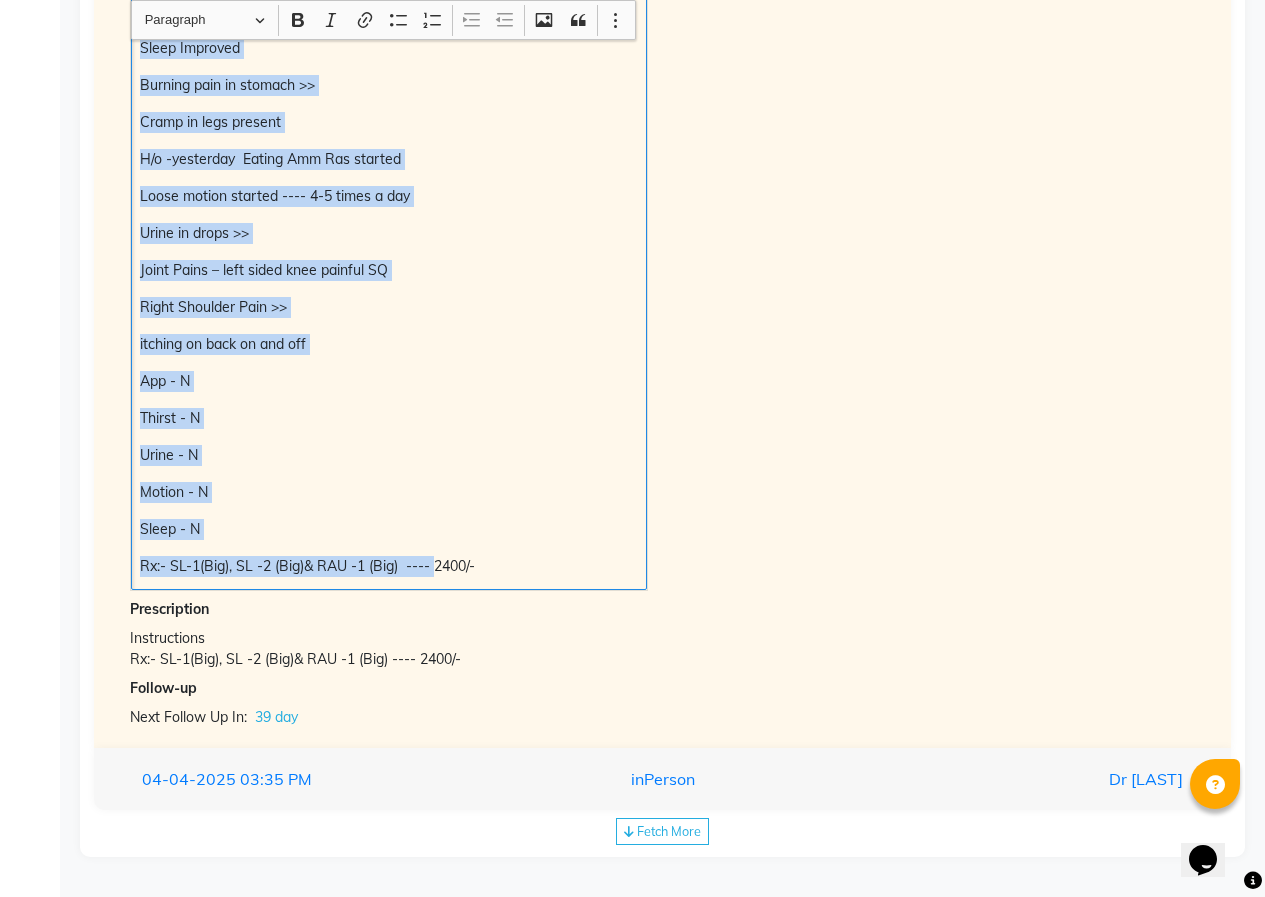 click on "[PHONE] Select Location × Homeo Care Clinic, Hadapsar   WhatsApp Status  ✕ Status:  Connected Most Recent Message: [DATE]/[YEAR]     02:16 PM Recent Service Activity: [DATE]/[YEAR]     02:32 PM Default Panel My Panel English ENGLISH Español العربية मराठी हिंदी ગુજરાતી தமிழ் 中文 Notifications nothing to show Dr Komal Saste Manage Profile Change Password Sign out  Version:3.15.11  ☀ Homeo Care Clinic, Hadapsar   Calendar  Consultation  Invoice  Patients  Leads  Completed InProgress Upcoming Dropped Tentative Check-In Confirm Bookings Segments Page Builder REKHA PATIL MEGHANA SONAWANE Add Family Member  Dr.   Dr Nikita Patil Dingg Support Dr.Anisa Choudhary Dr Faraz Choudhary  Dr Komal Saste Dr Nijol Patil Dr Nikita Patil Dr.Nupur Jain Dr Pooja Doshi Dr Shraddha Nair Dr Vaseem Choudhary Ejas Choudhary Nikita Bhondave Prajakta Yadav REKHA PATIL Age Gender:  Not Selected Male Female Patient Code:  ADY-43 Blood Group:  Not Selected O- O+ A- A+" at bounding box center (632, -1499) 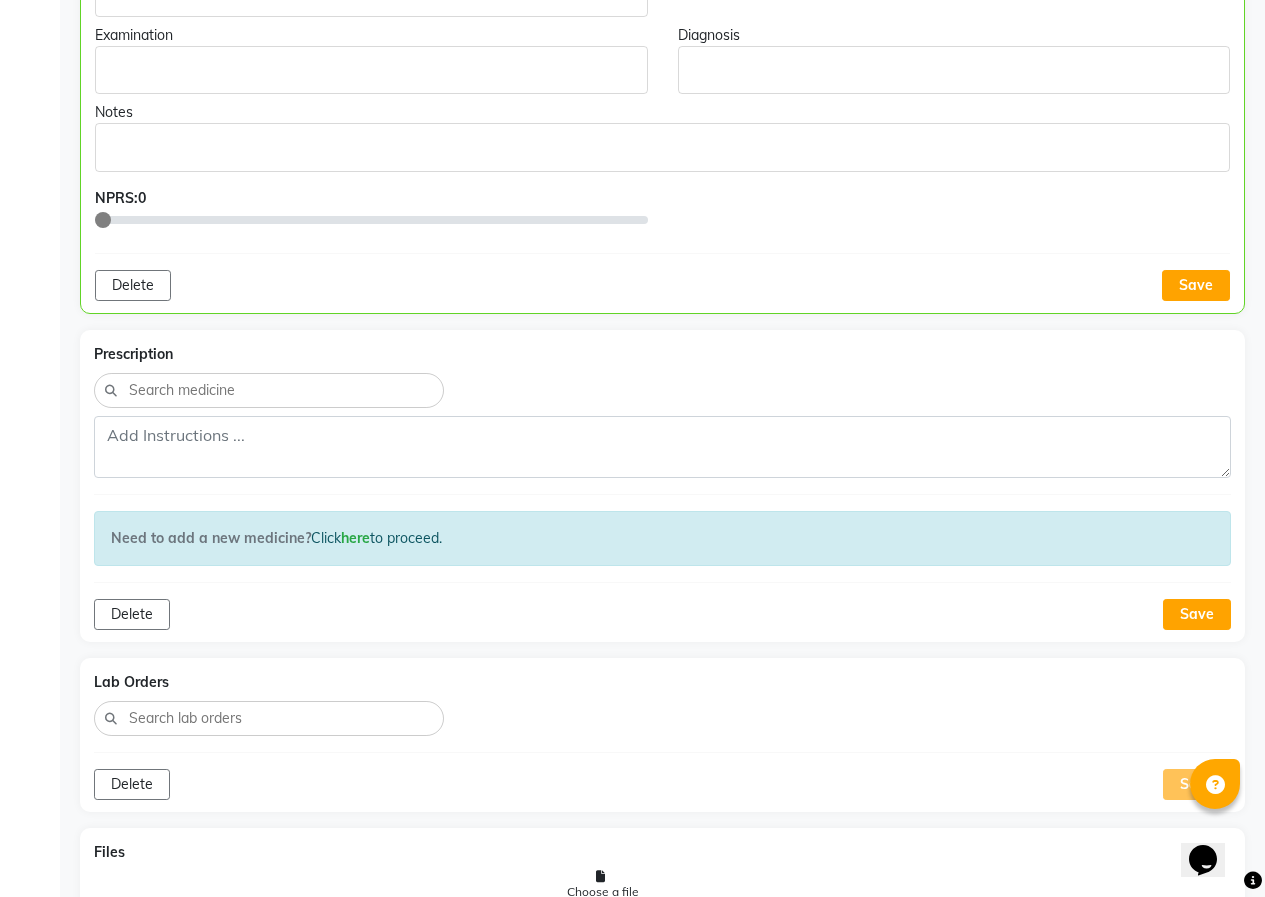 scroll, scrollTop: 347, scrollLeft: 0, axis: vertical 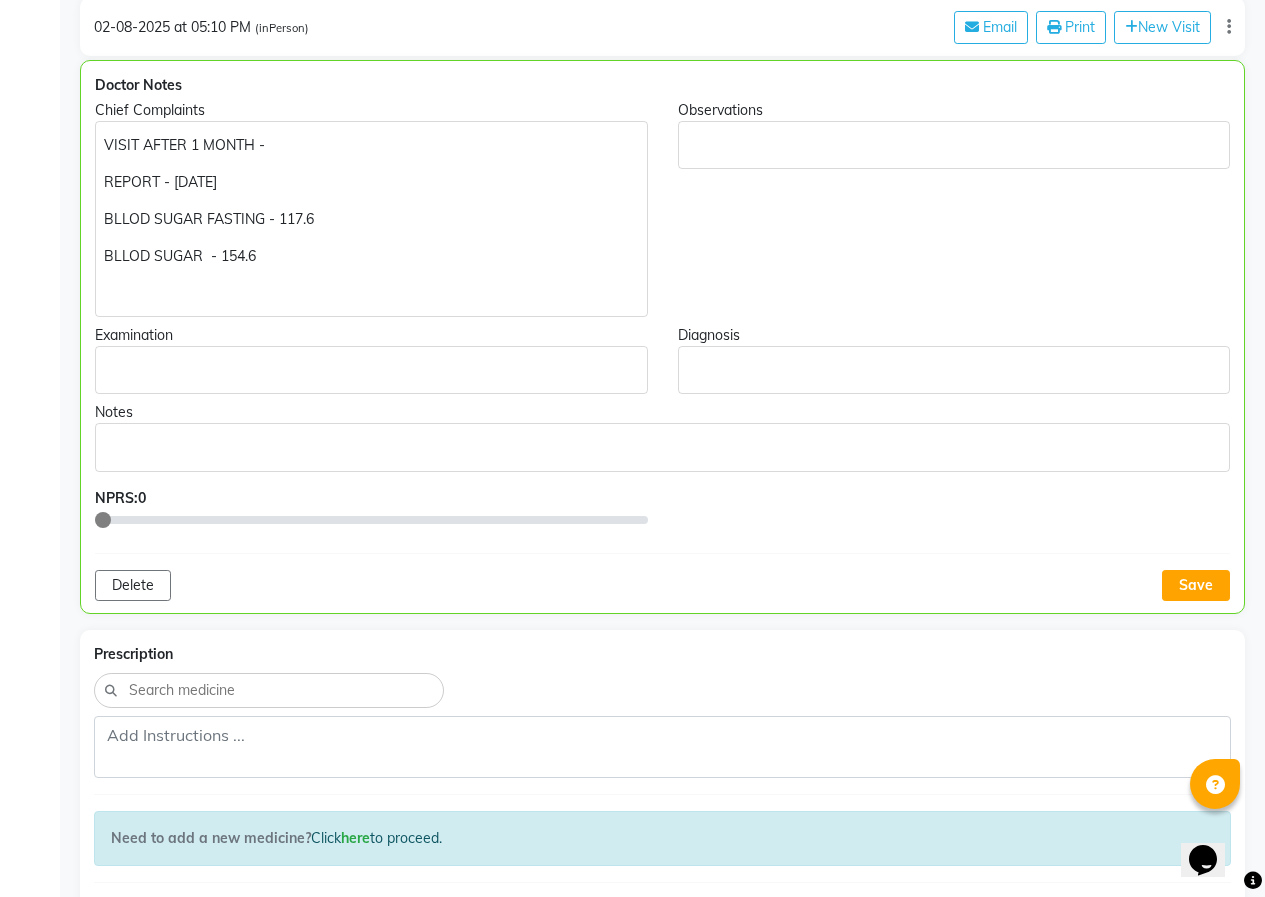 click on "BLLOD SUGAR  - 154.6" 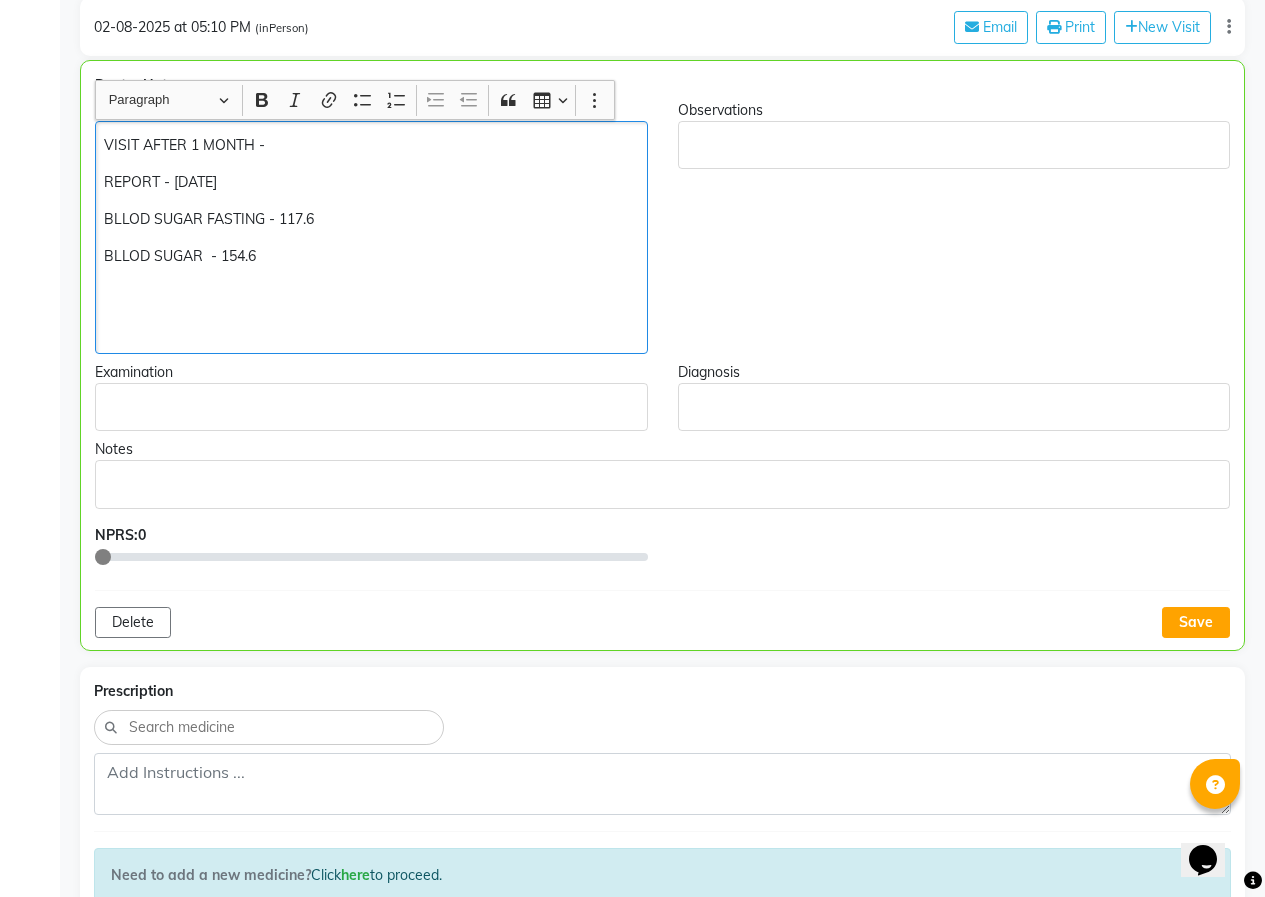 click 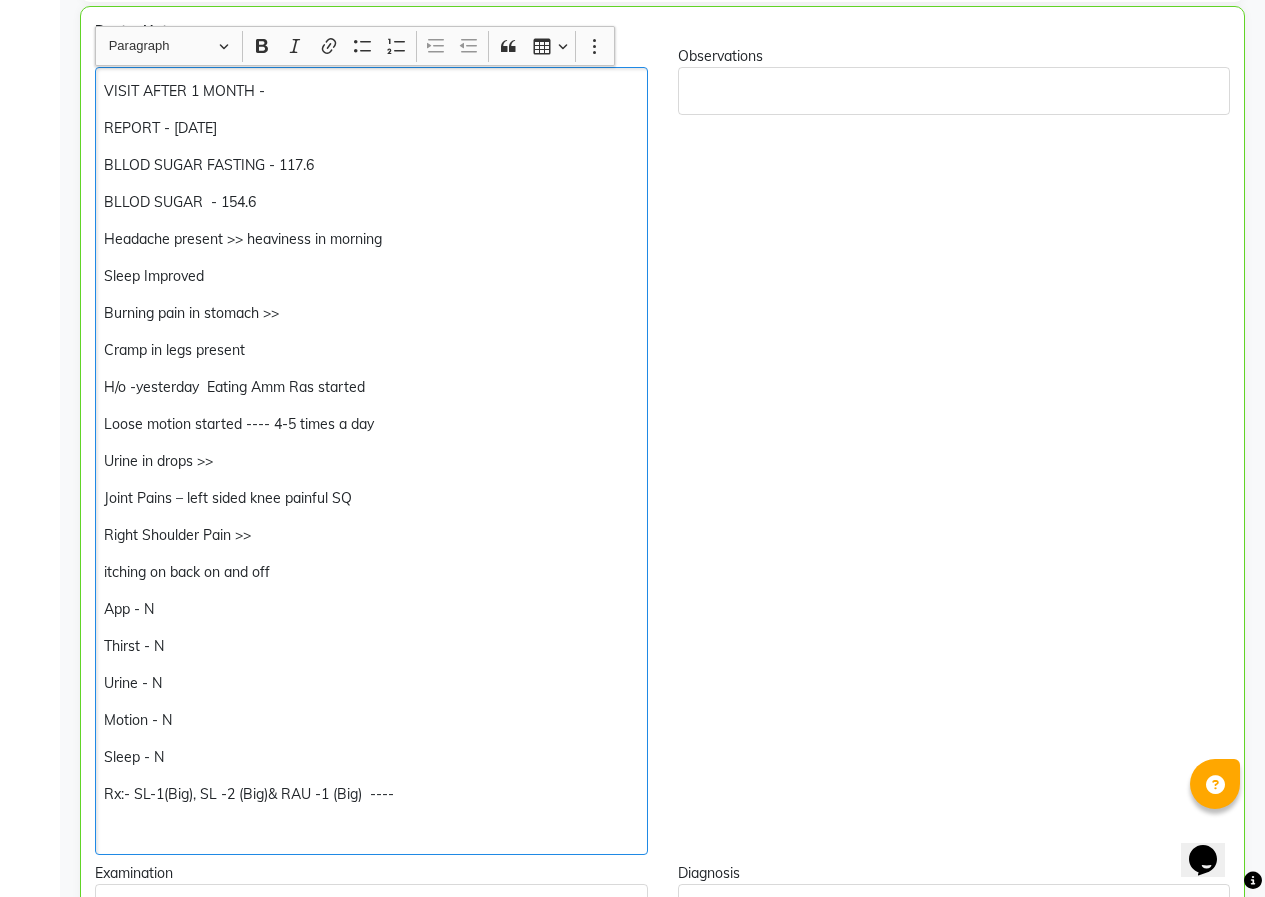 scroll, scrollTop: 447, scrollLeft: 0, axis: vertical 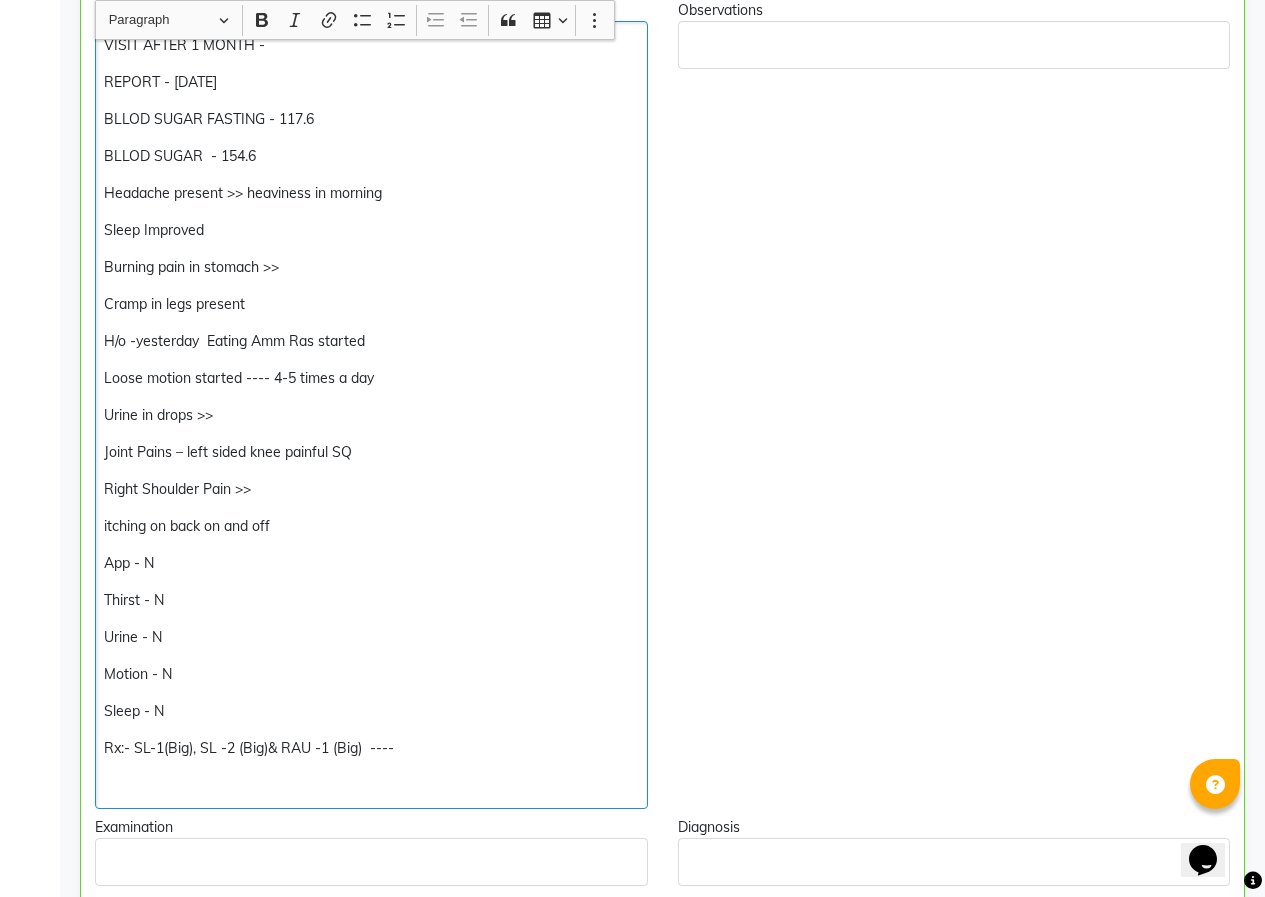 click on "Burning pain in stomach >>" 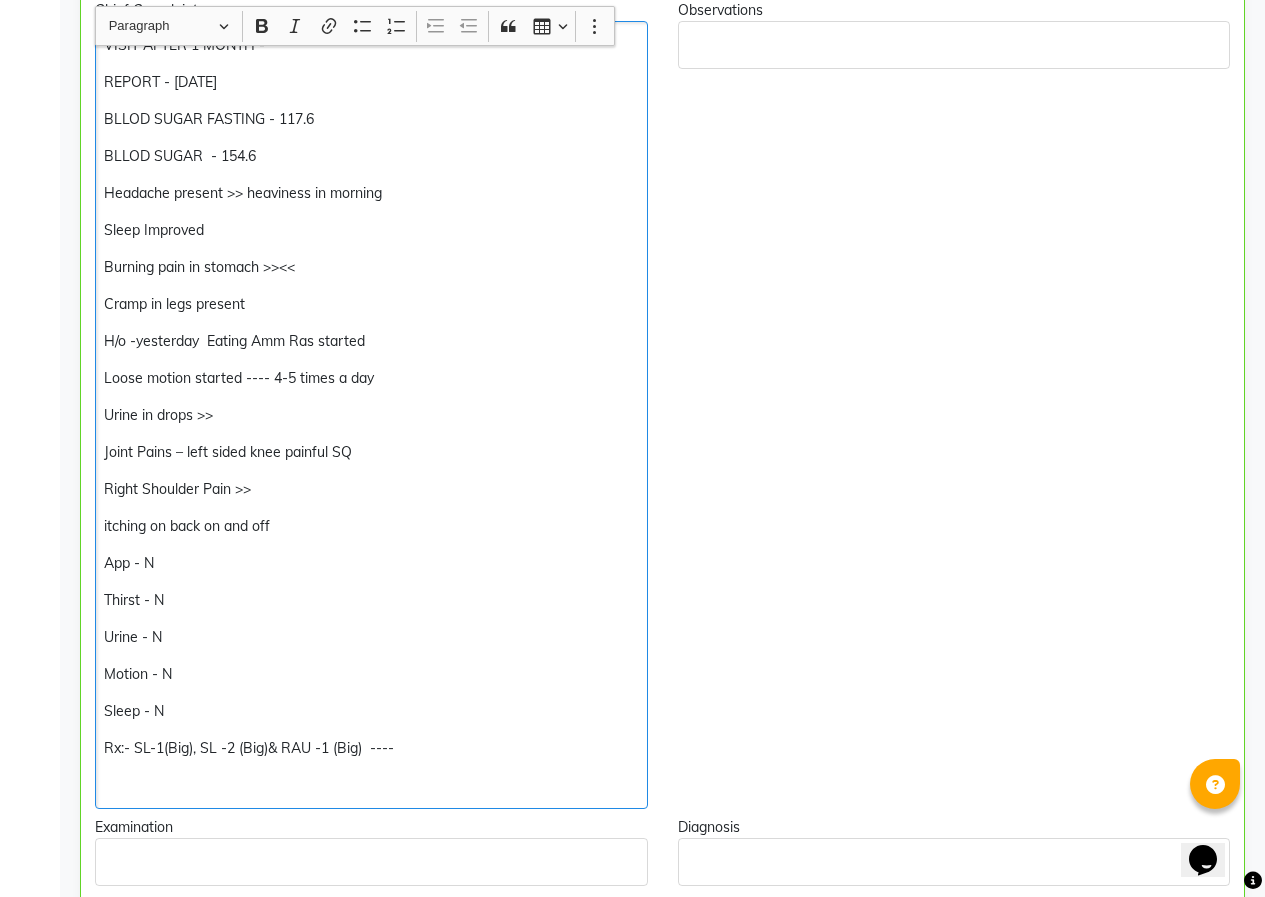 scroll, scrollTop: 547, scrollLeft: 0, axis: vertical 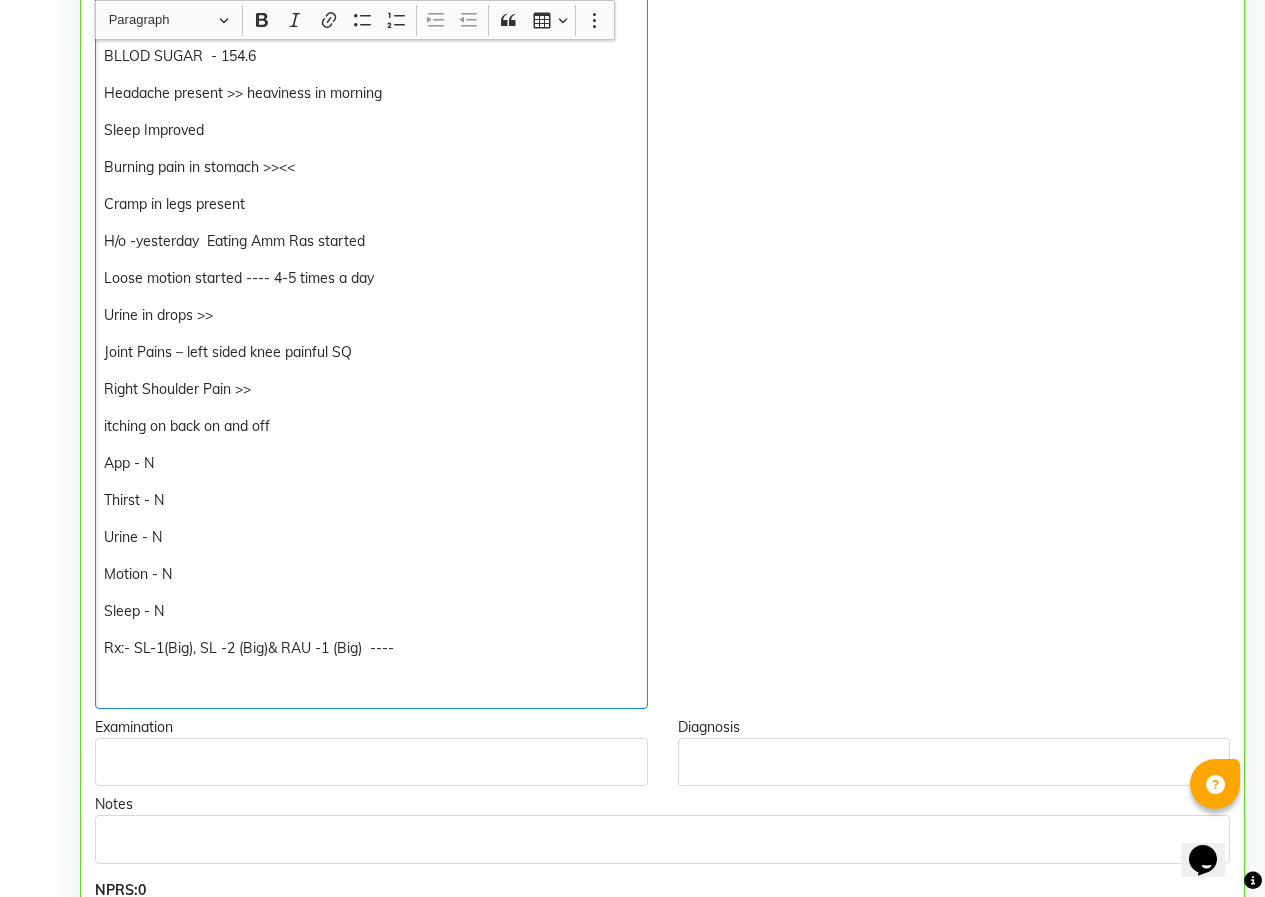 click on "Loose motion started ---- 4-5 times a day" 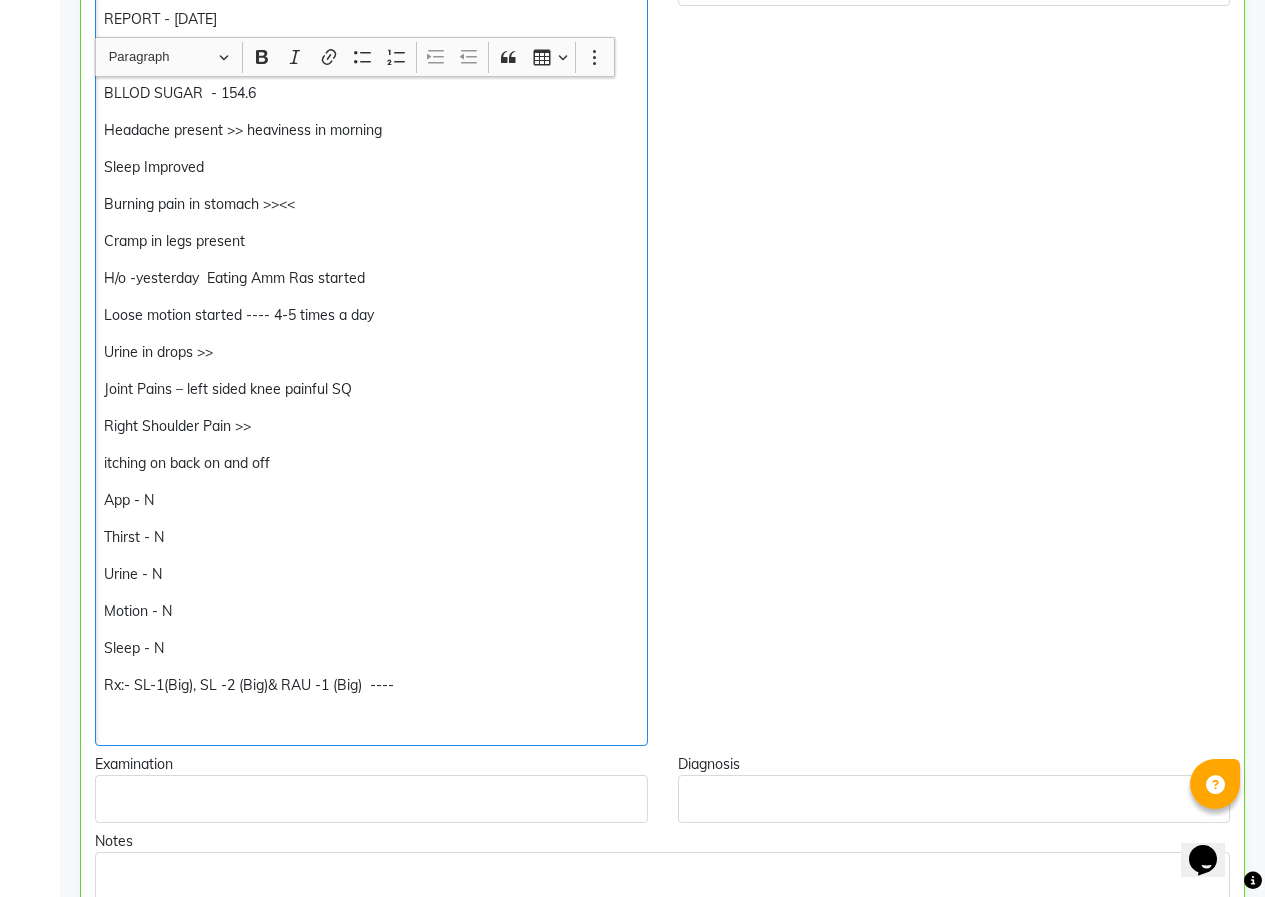 scroll, scrollTop: 447, scrollLeft: 0, axis: vertical 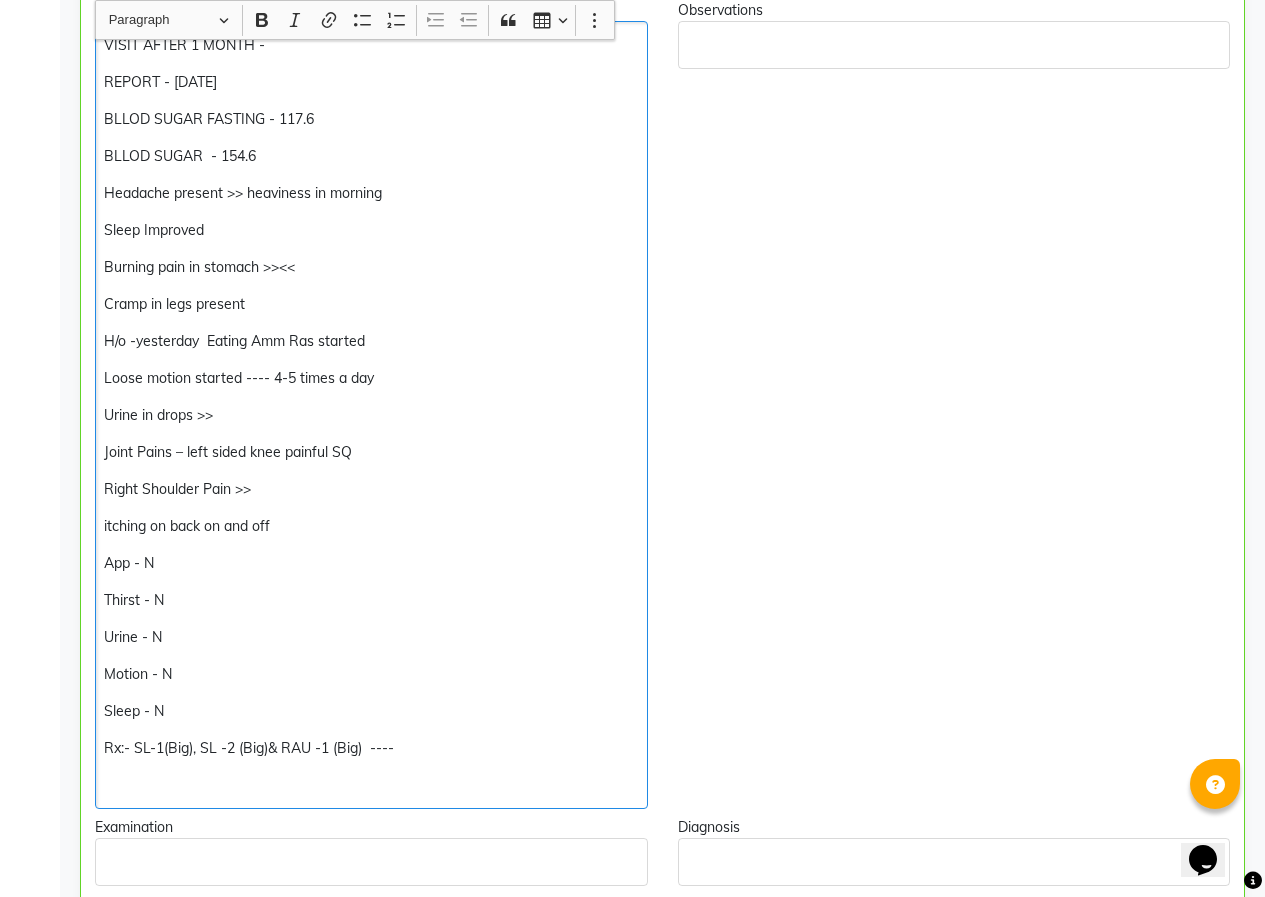 click on "Right Shoulder Pain >>" 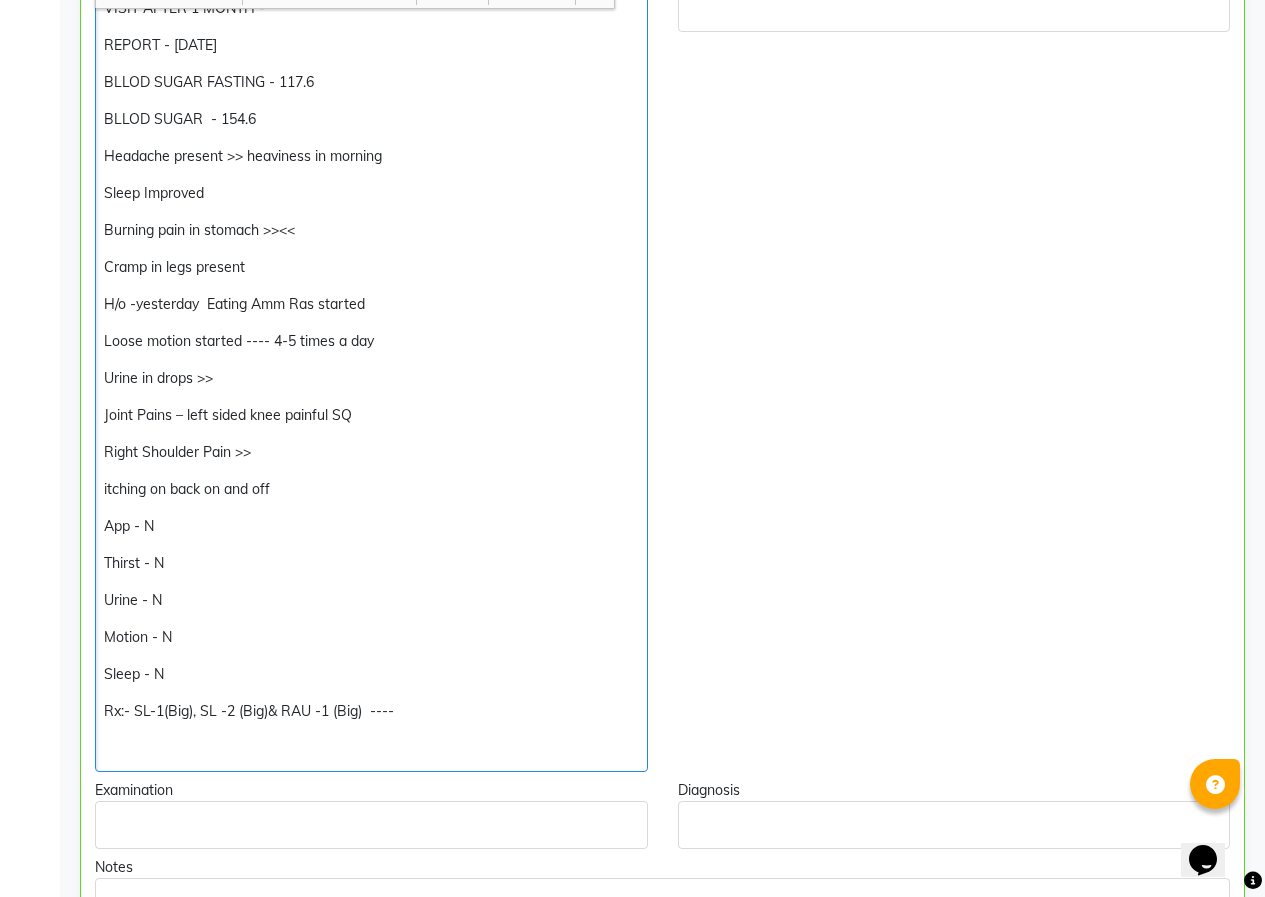 scroll, scrollTop: 547, scrollLeft: 0, axis: vertical 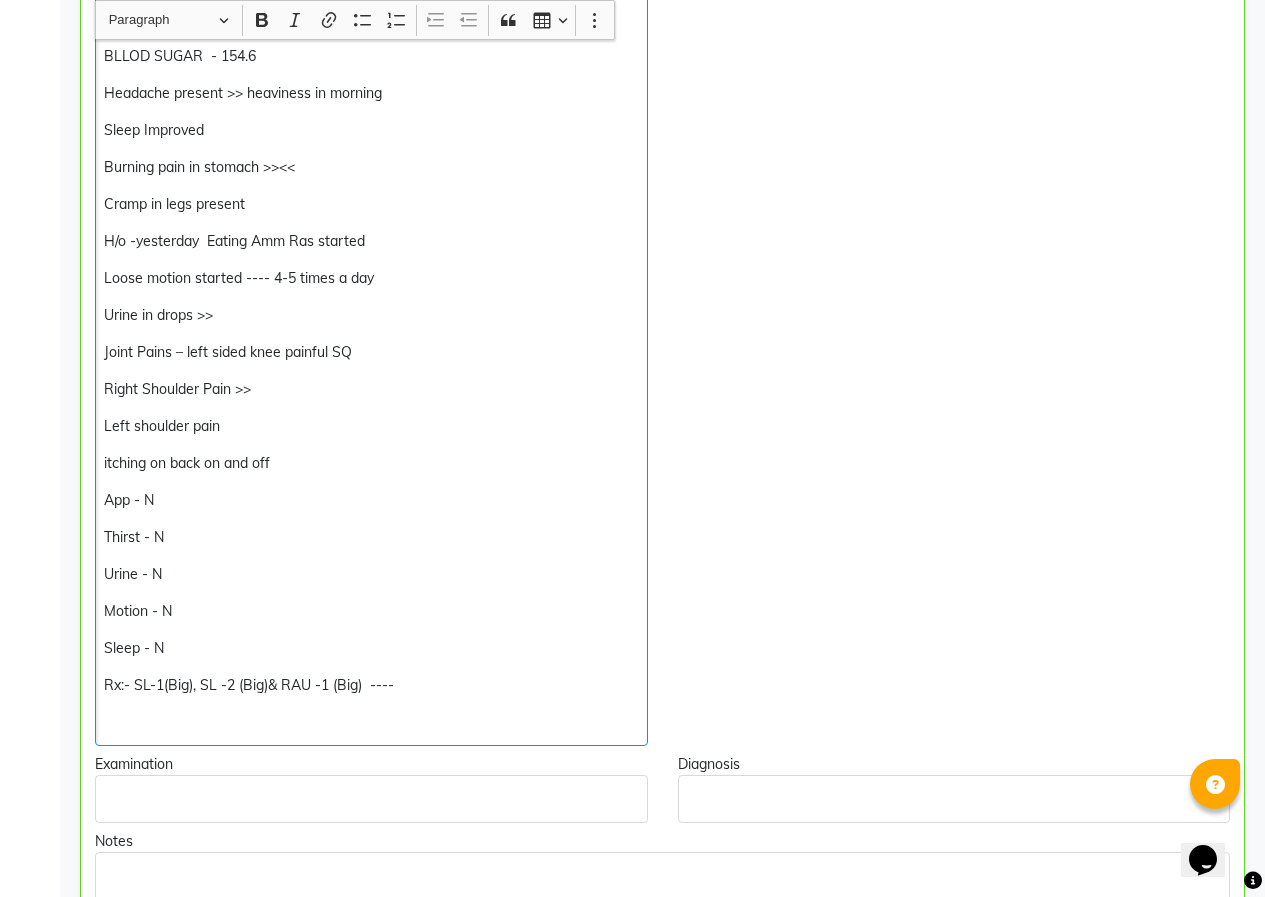 click on "itching on back on and off" 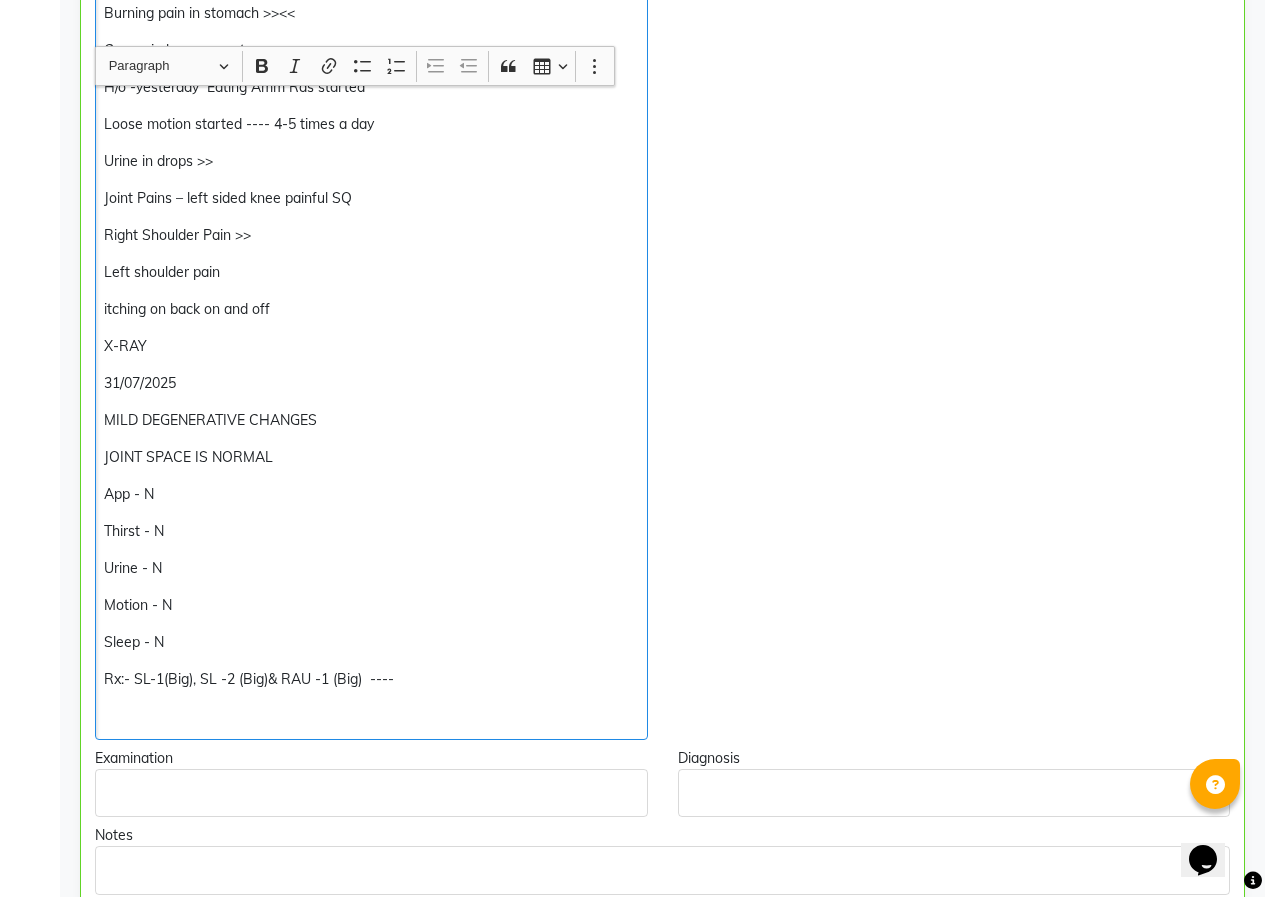 scroll, scrollTop: 747, scrollLeft: 0, axis: vertical 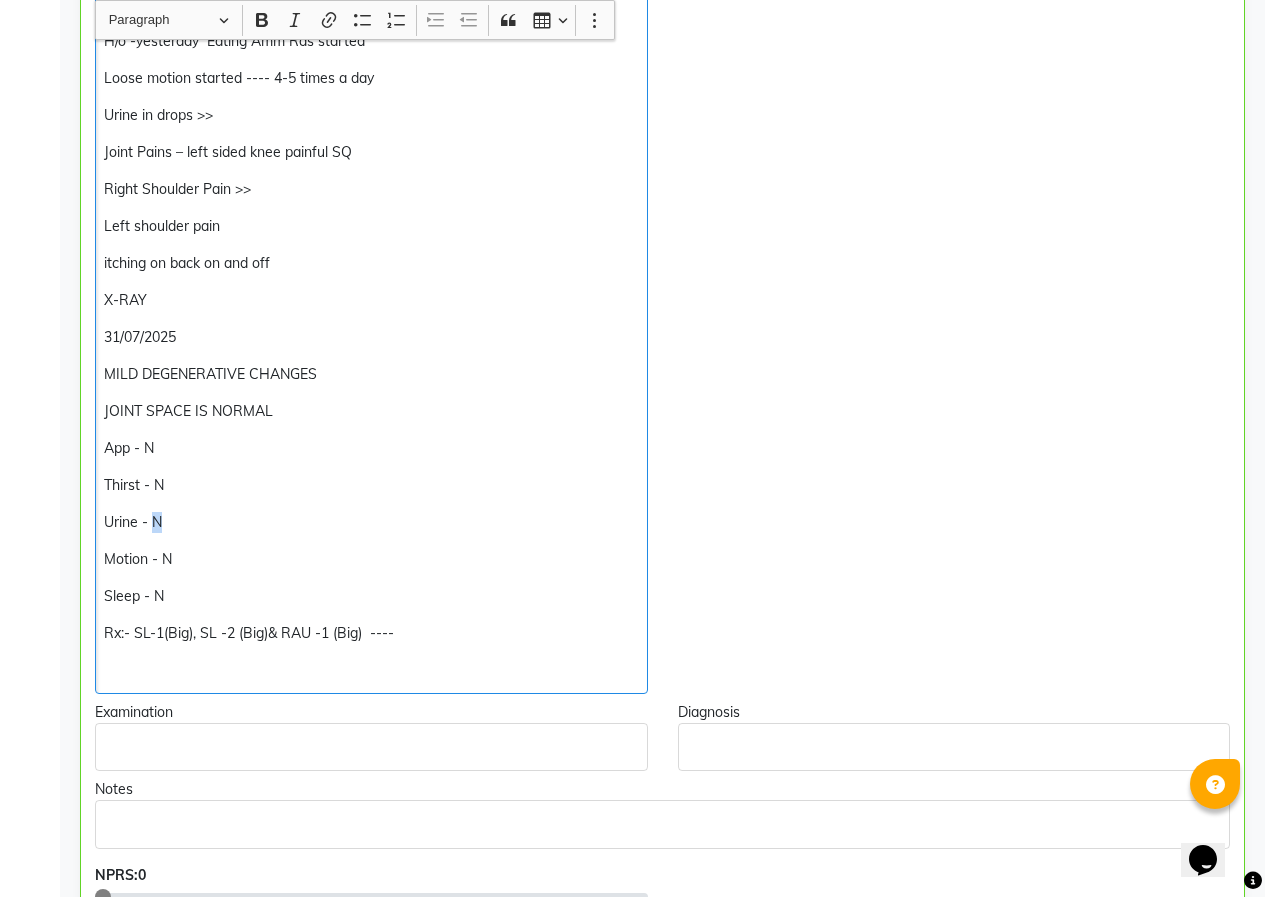 drag, startPoint x: 171, startPoint y: 524, endPoint x: 152, endPoint y: 524, distance: 19 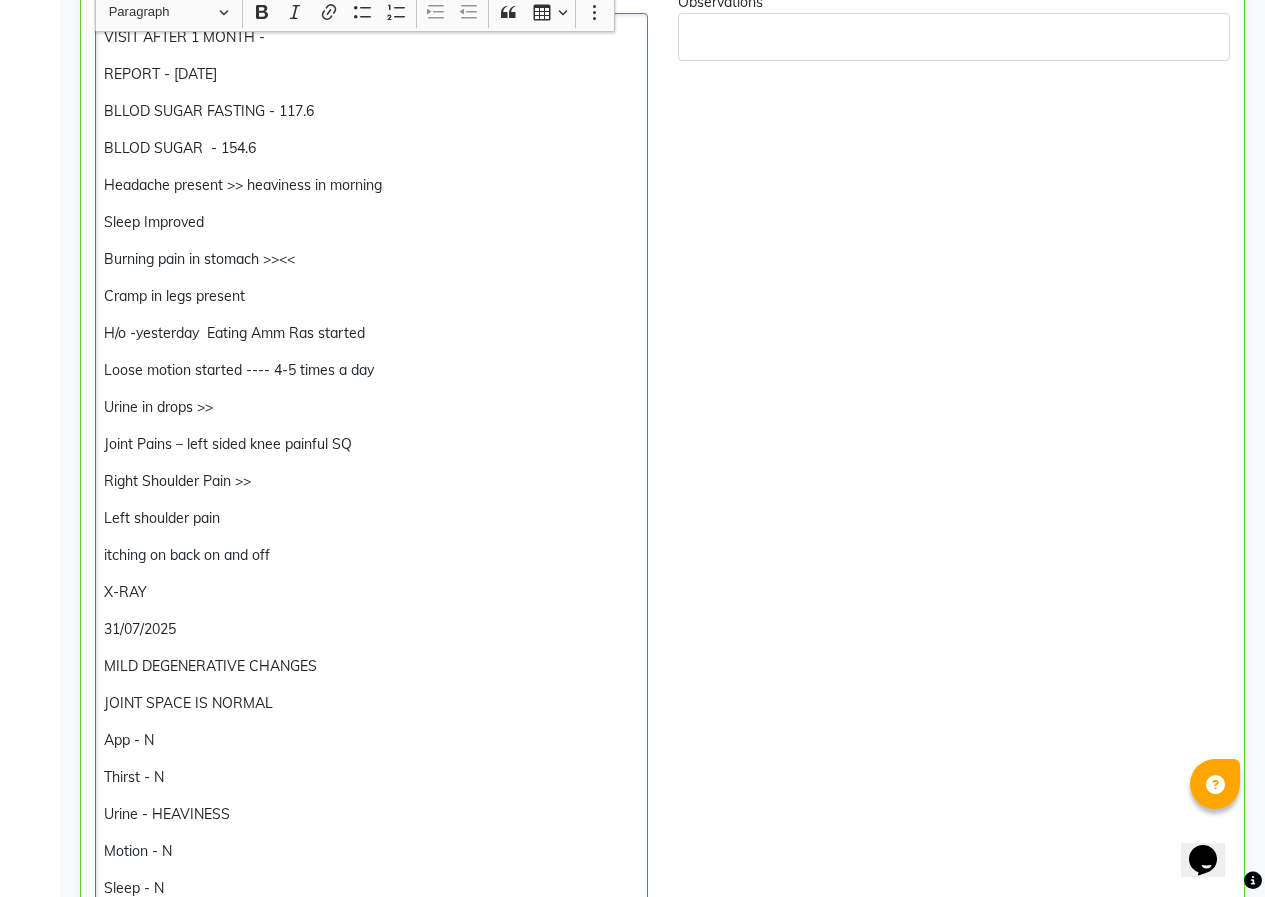 scroll, scrollTop: 447, scrollLeft: 0, axis: vertical 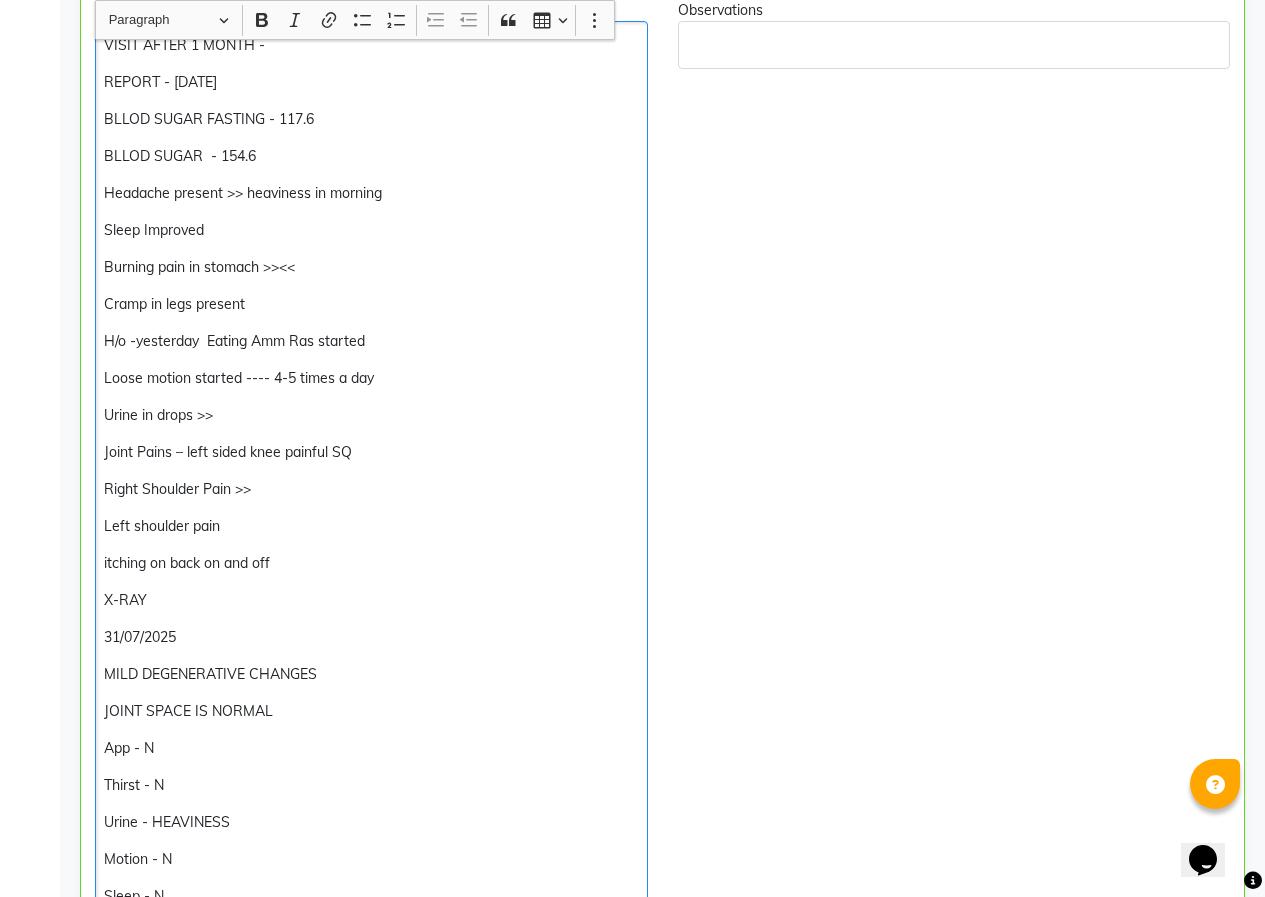 click on "Loose motion started ---- 4-5 times a day" 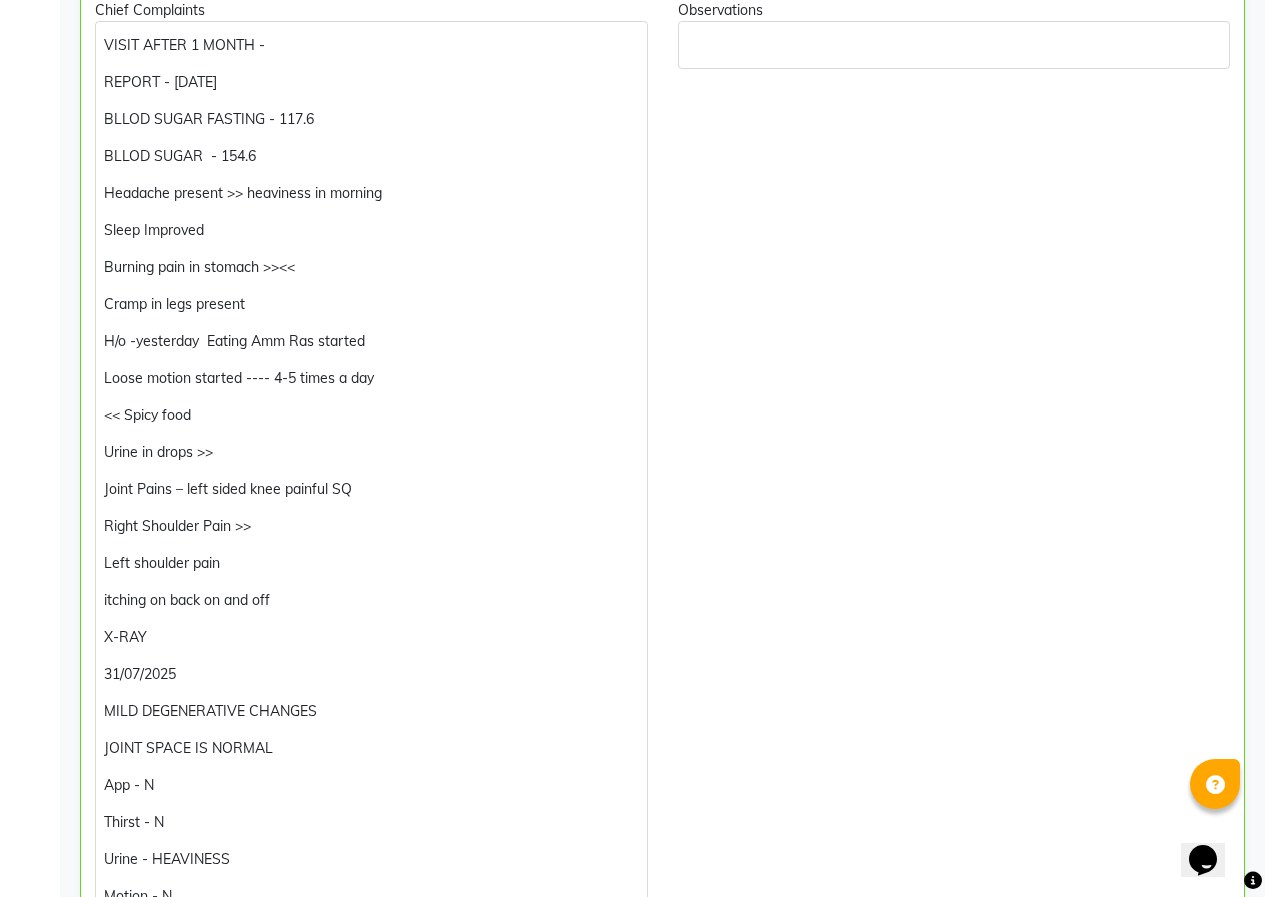 click on "Observations" 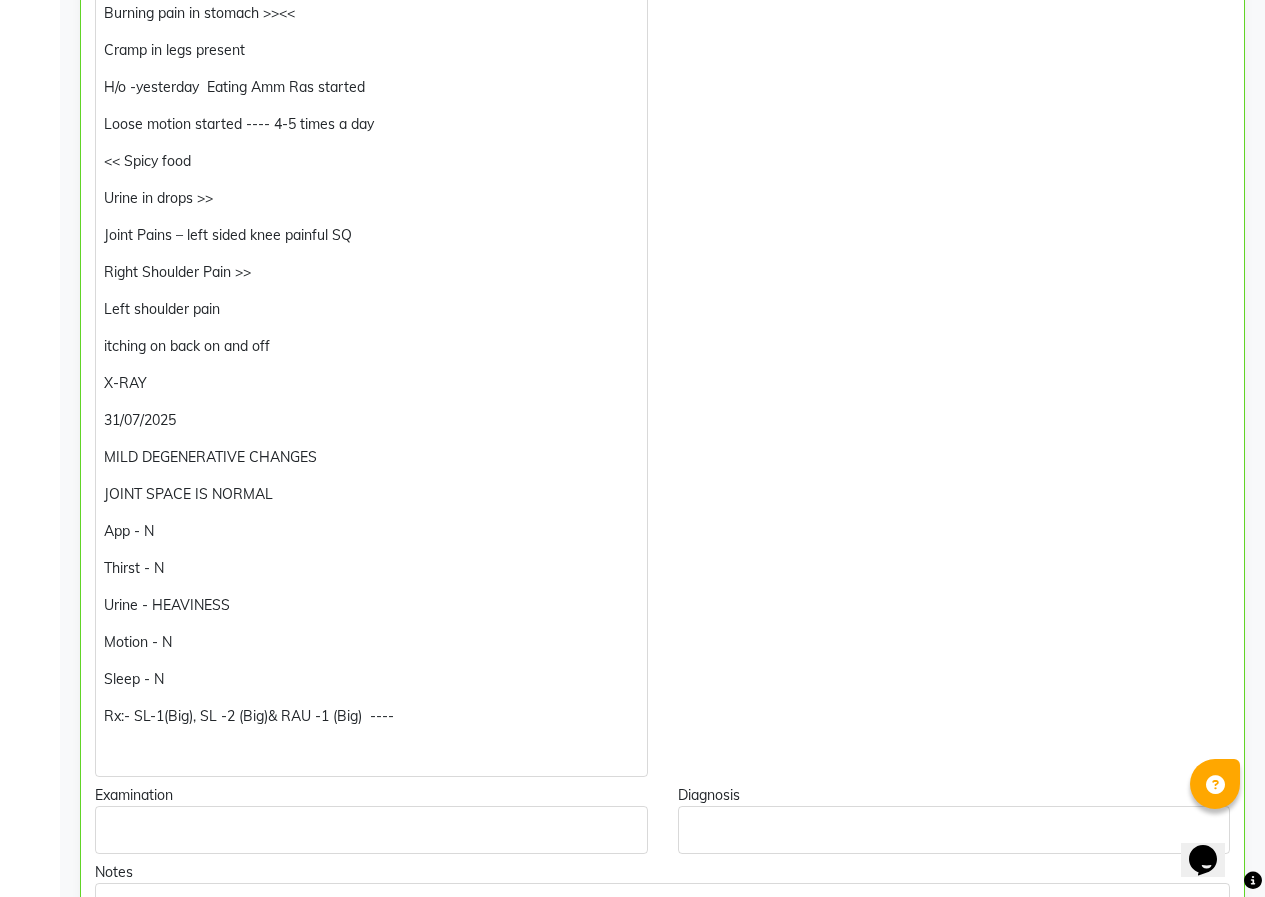 scroll, scrollTop: 747, scrollLeft: 0, axis: vertical 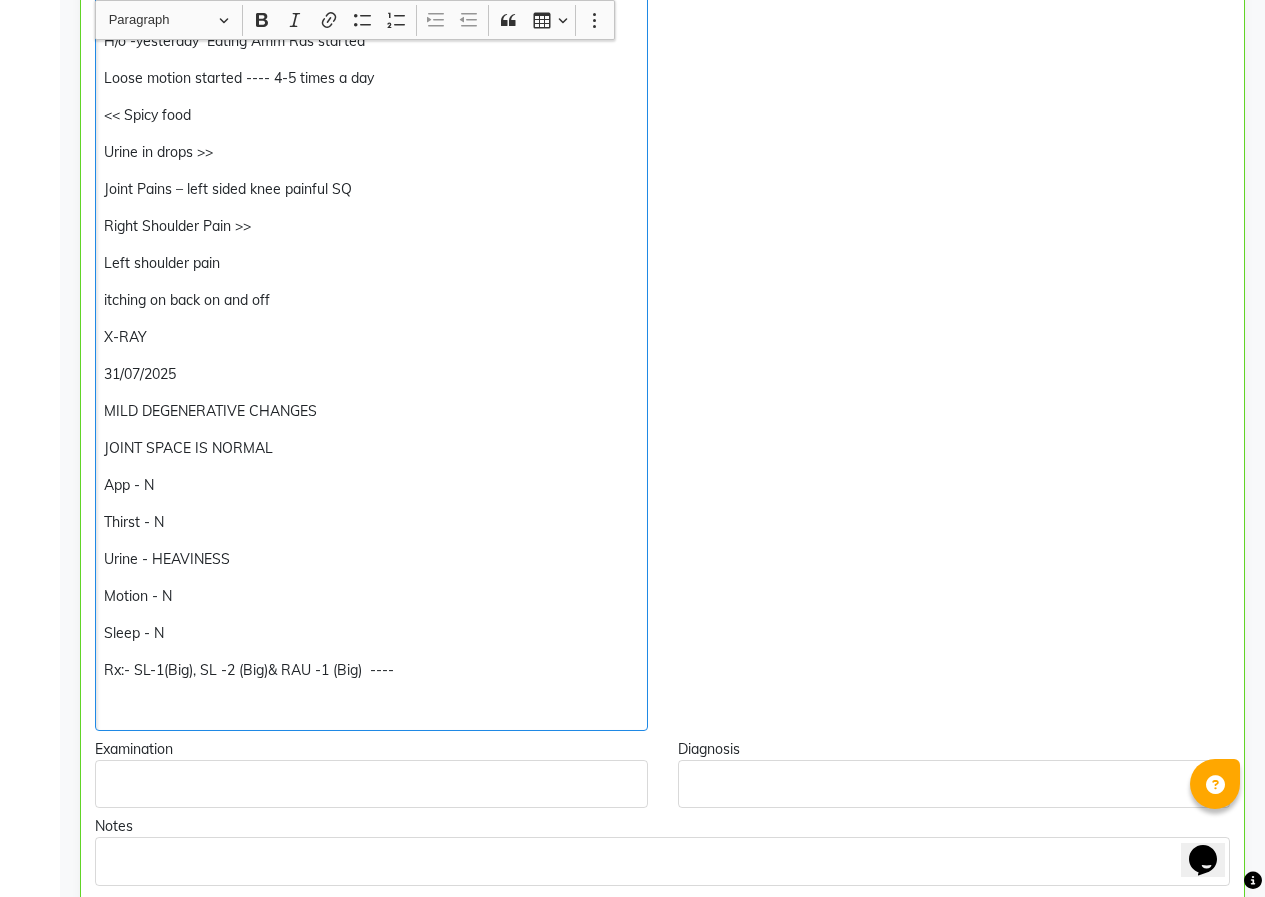 click on "itching on back on and off" 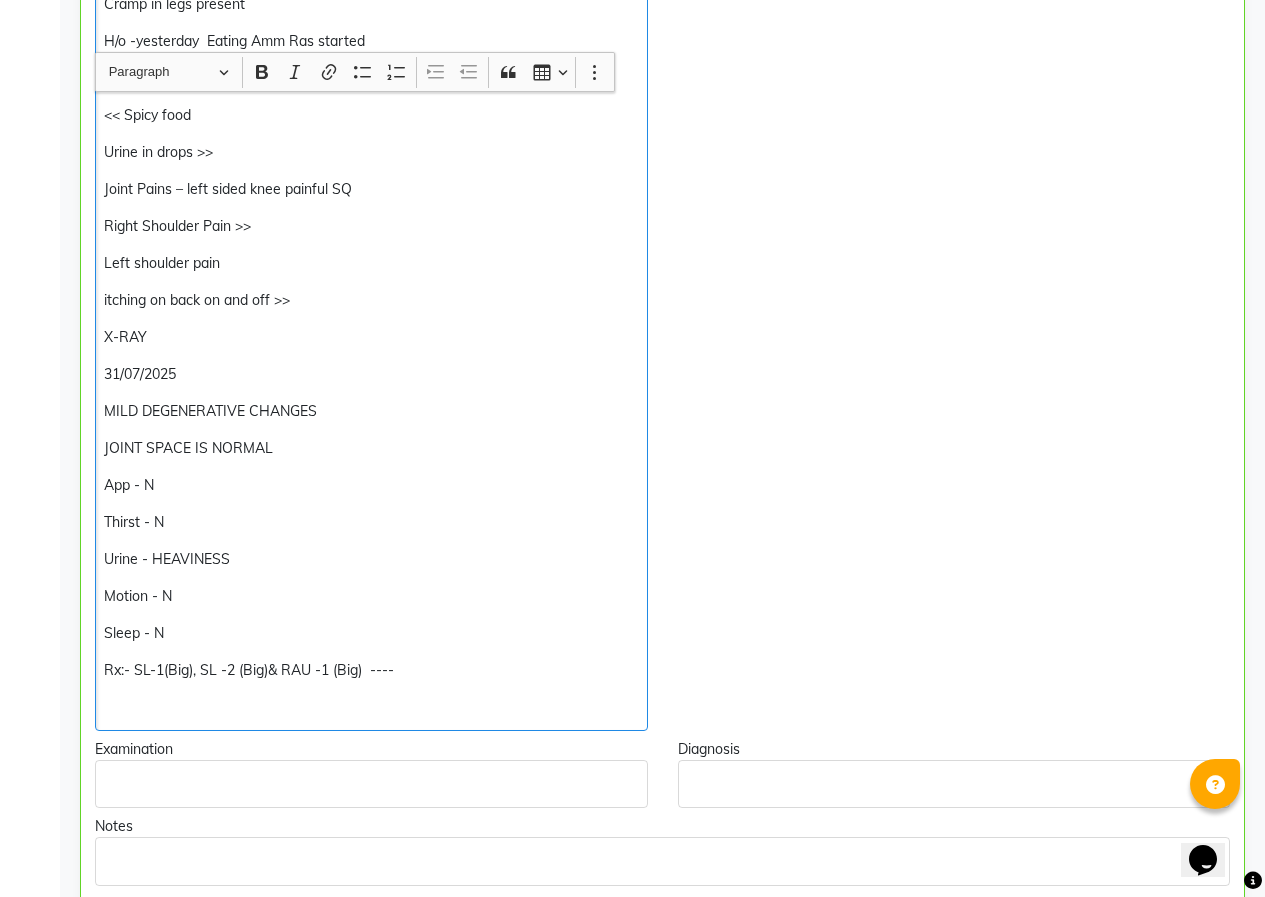 scroll, scrollTop: 947, scrollLeft: 0, axis: vertical 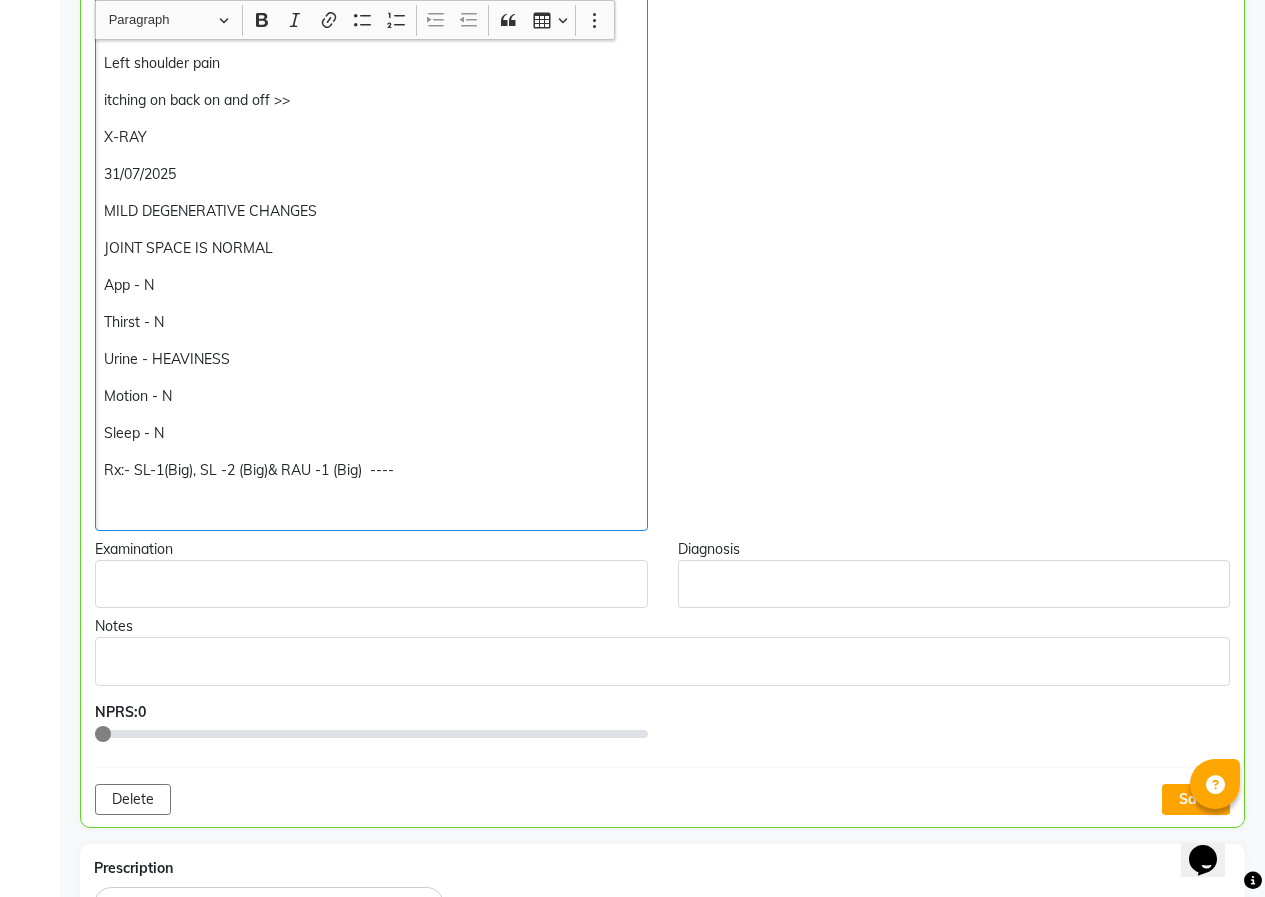 click 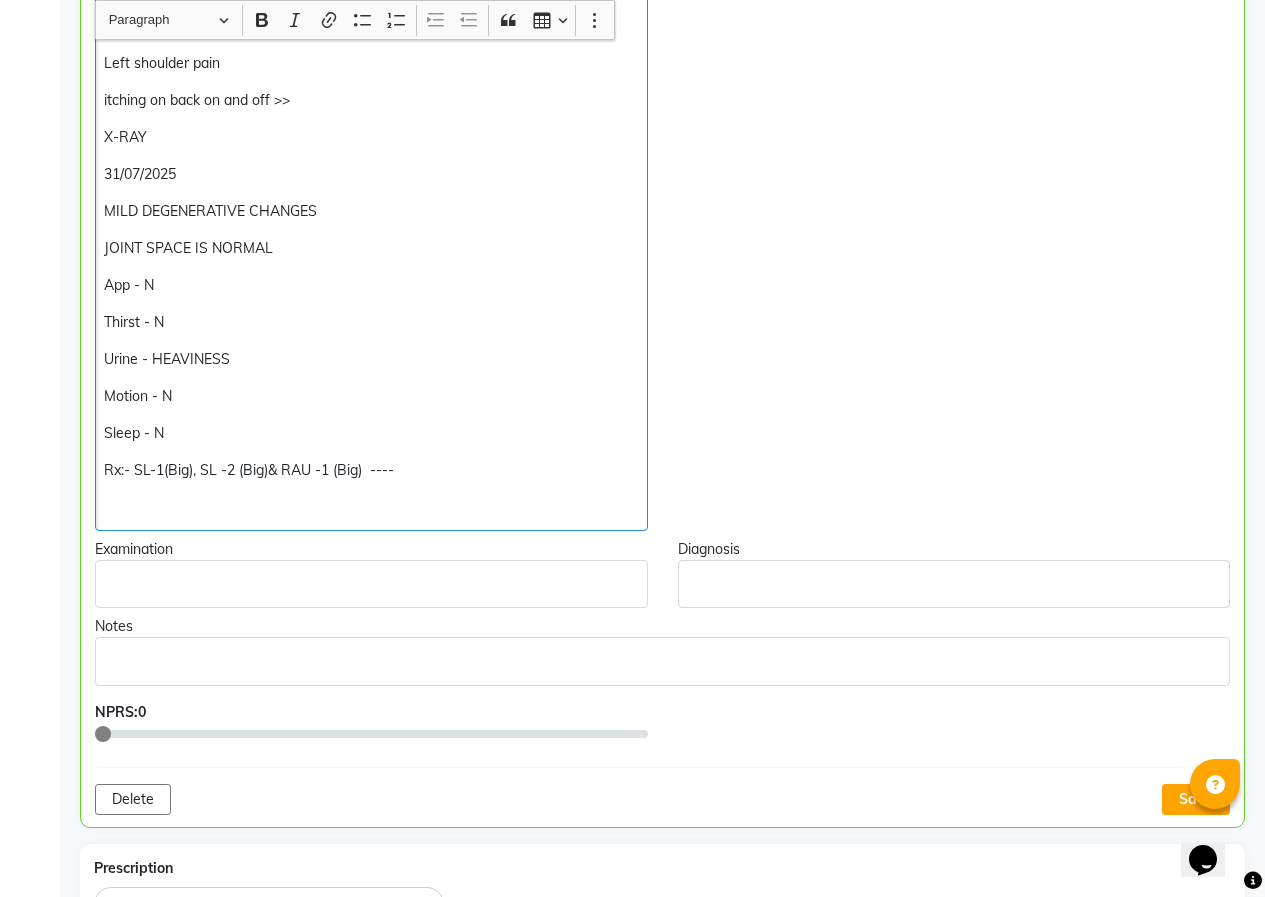 click 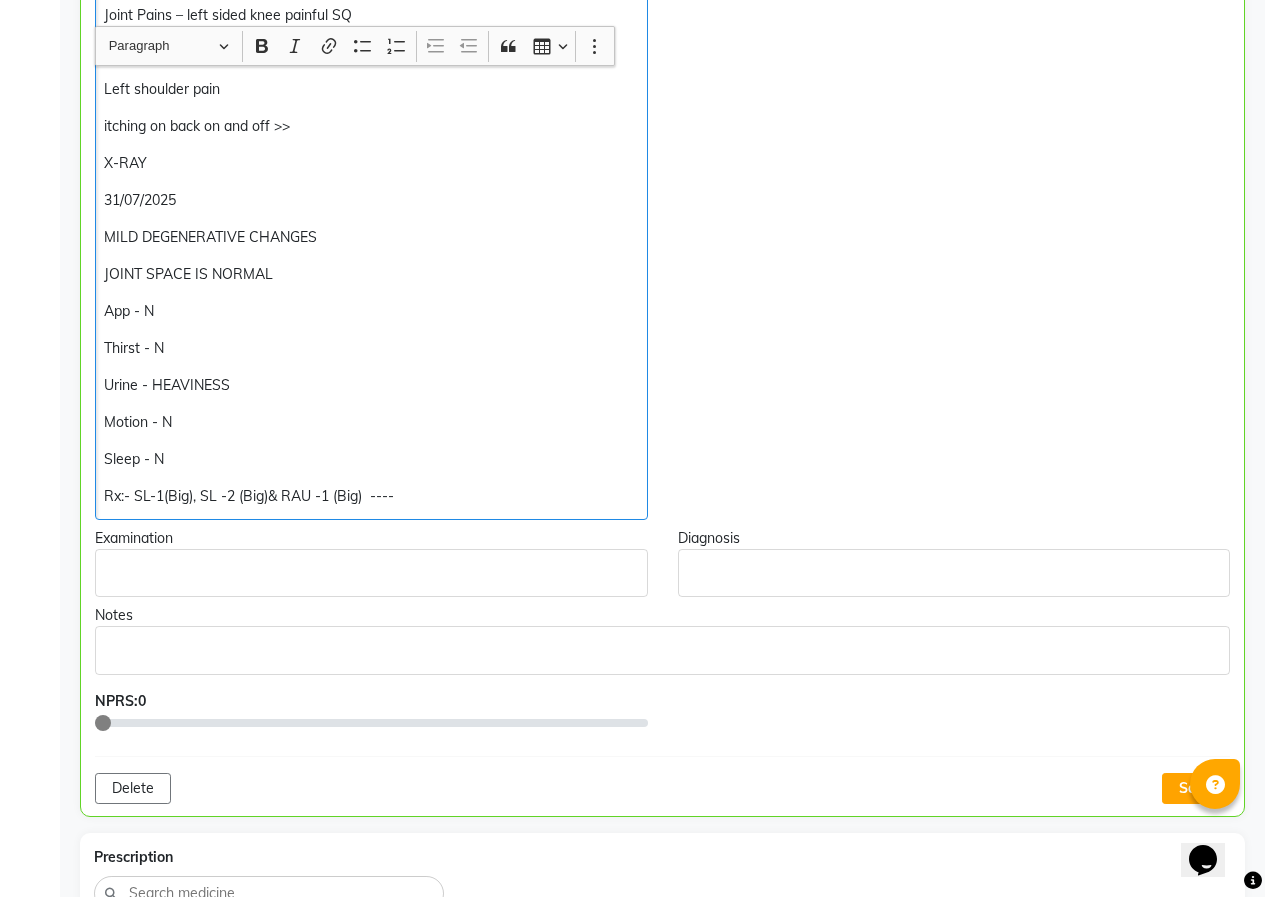 scroll, scrollTop: 947, scrollLeft: 0, axis: vertical 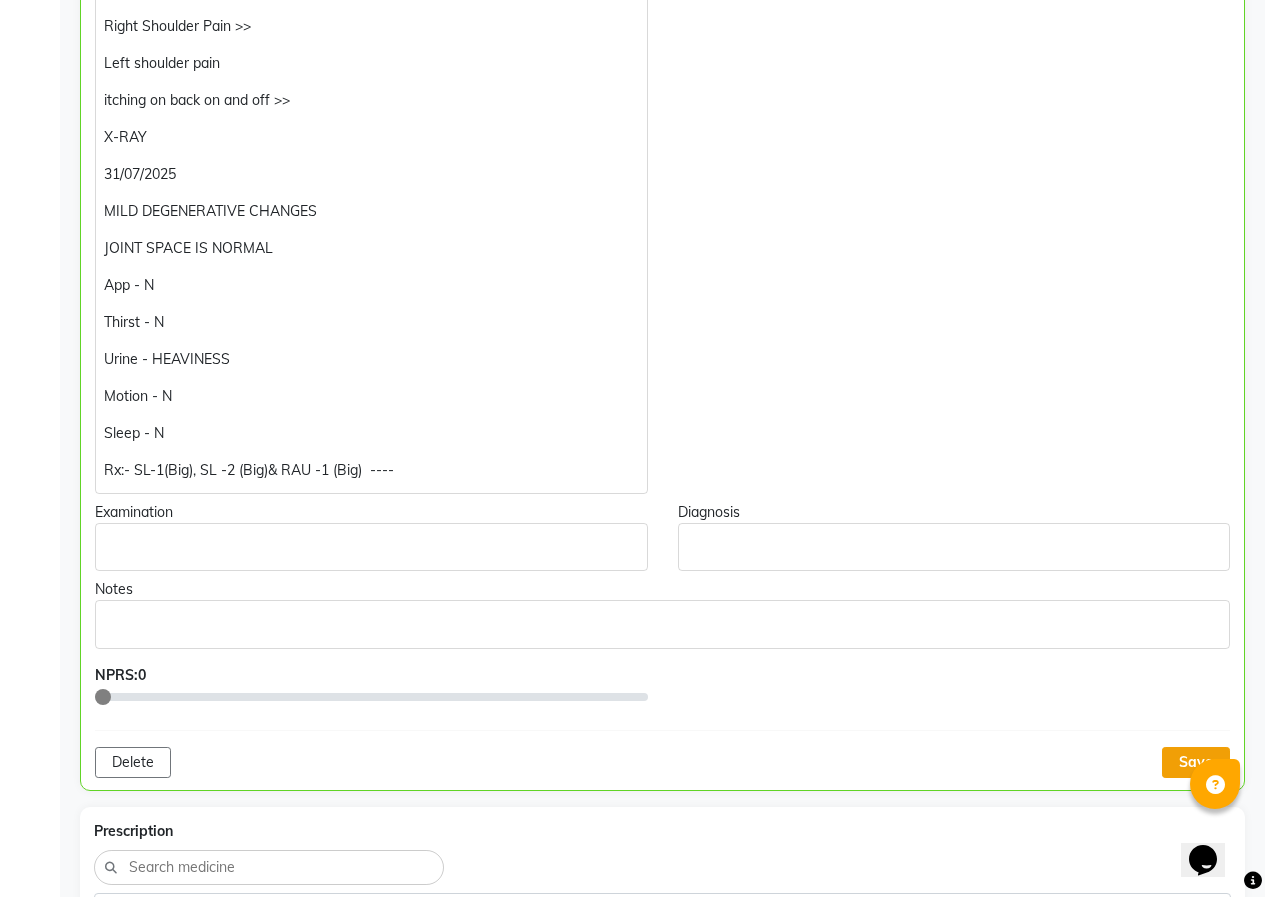 click on "Save" 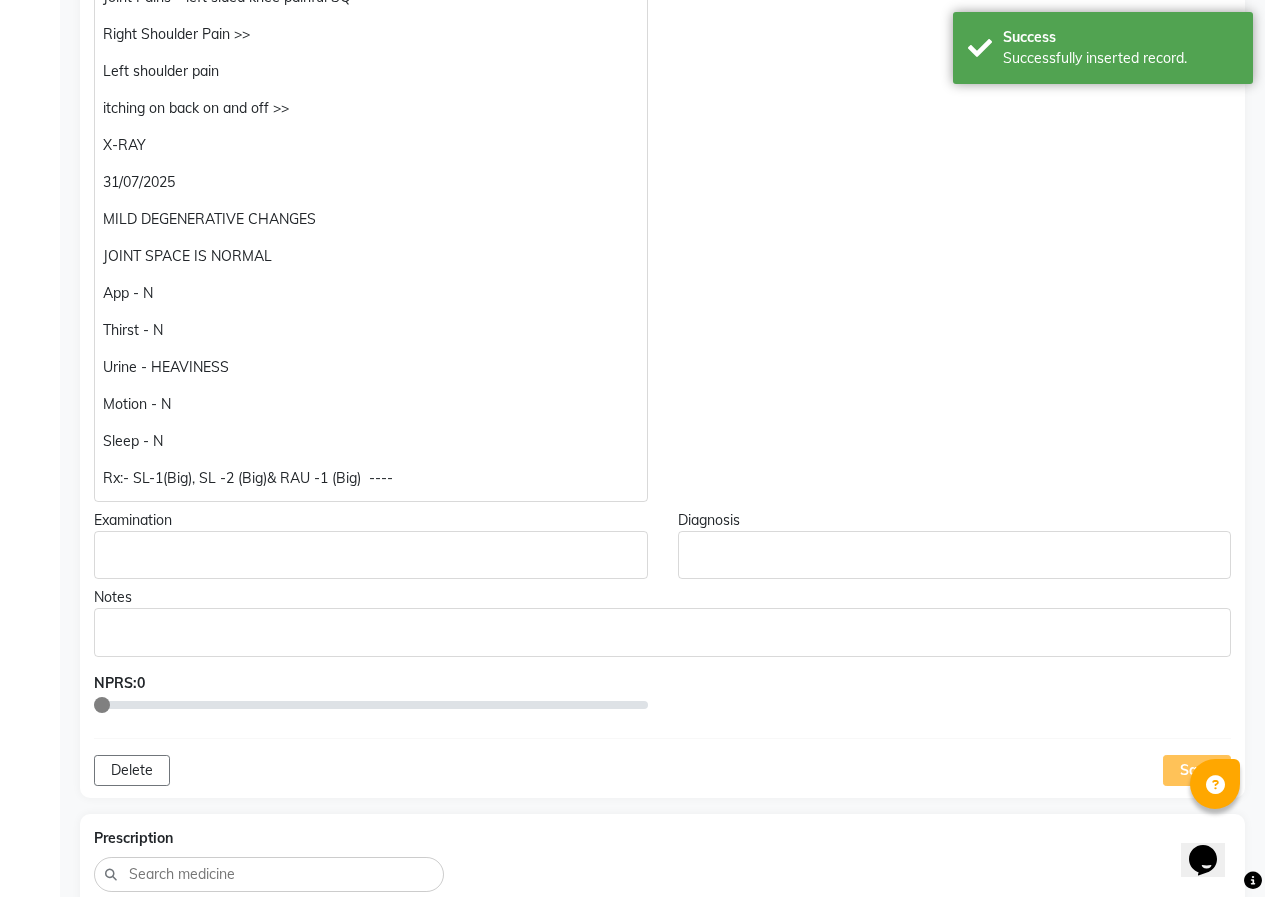 scroll, scrollTop: 1147, scrollLeft: 0, axis: vertical 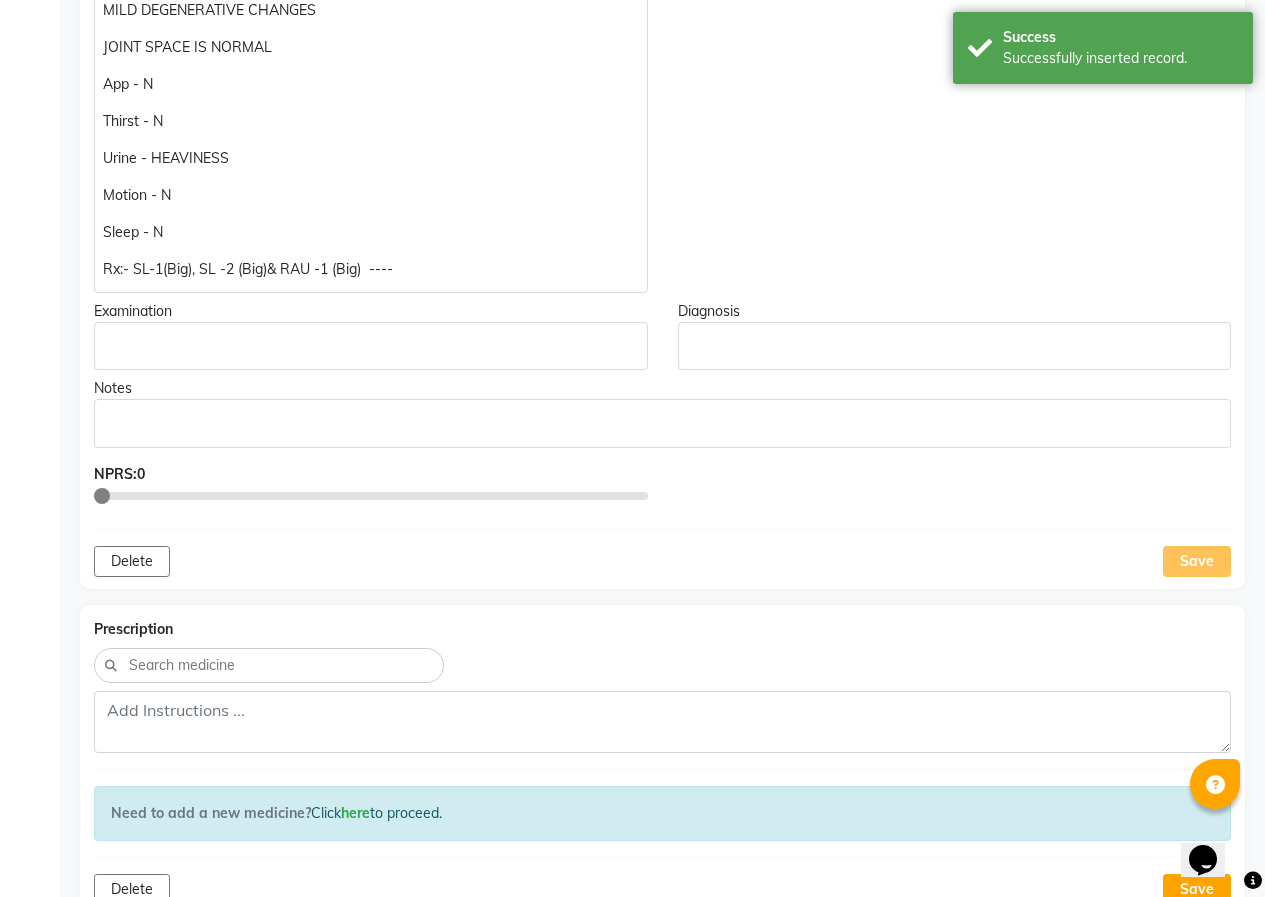 click on "Save" 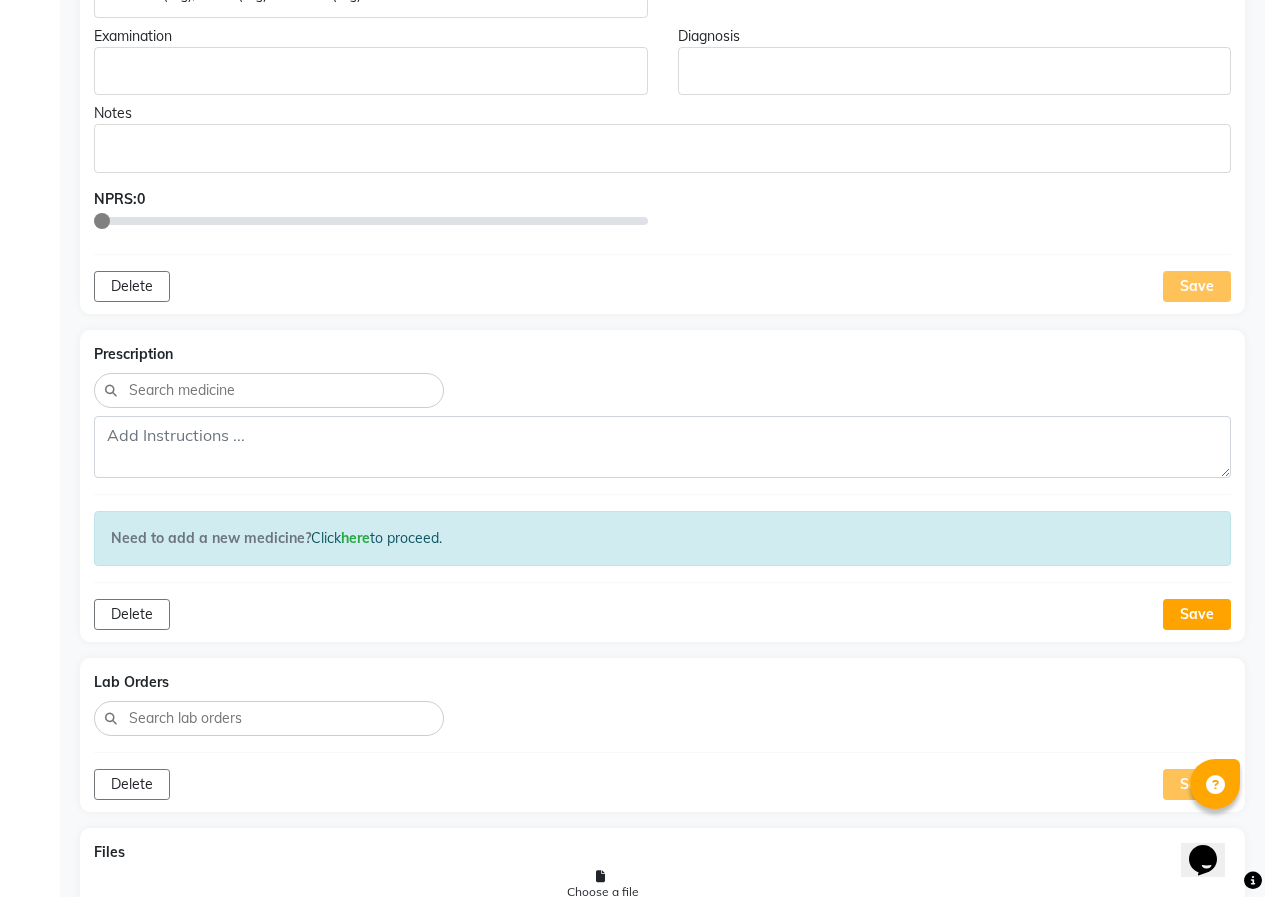 scroll, scrollTop: 1022, scrollLeft: 0, axis: vertical 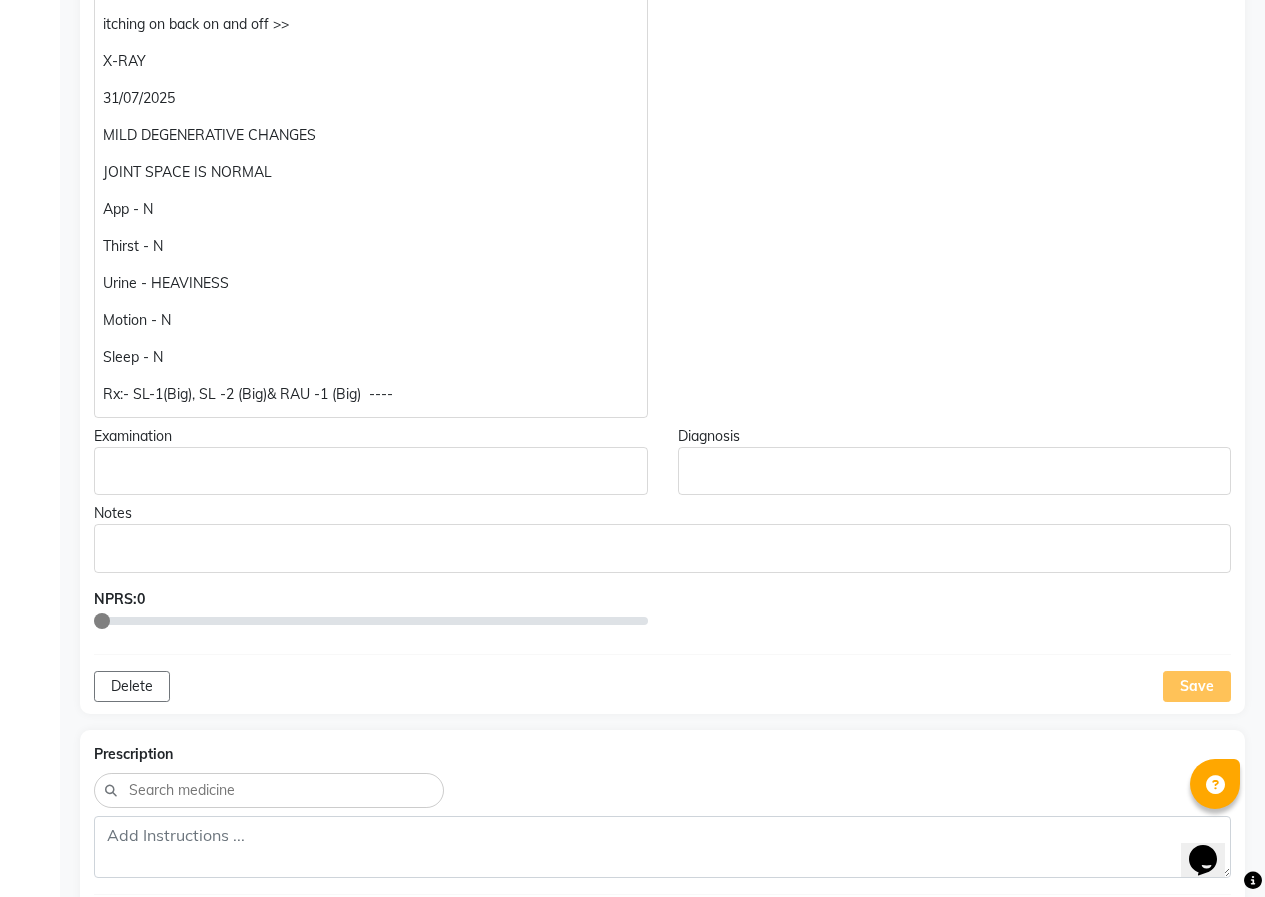 click on "Rx:- SL-1(Big), SL -2 (Big)& RAU -1 (Big)  ----" 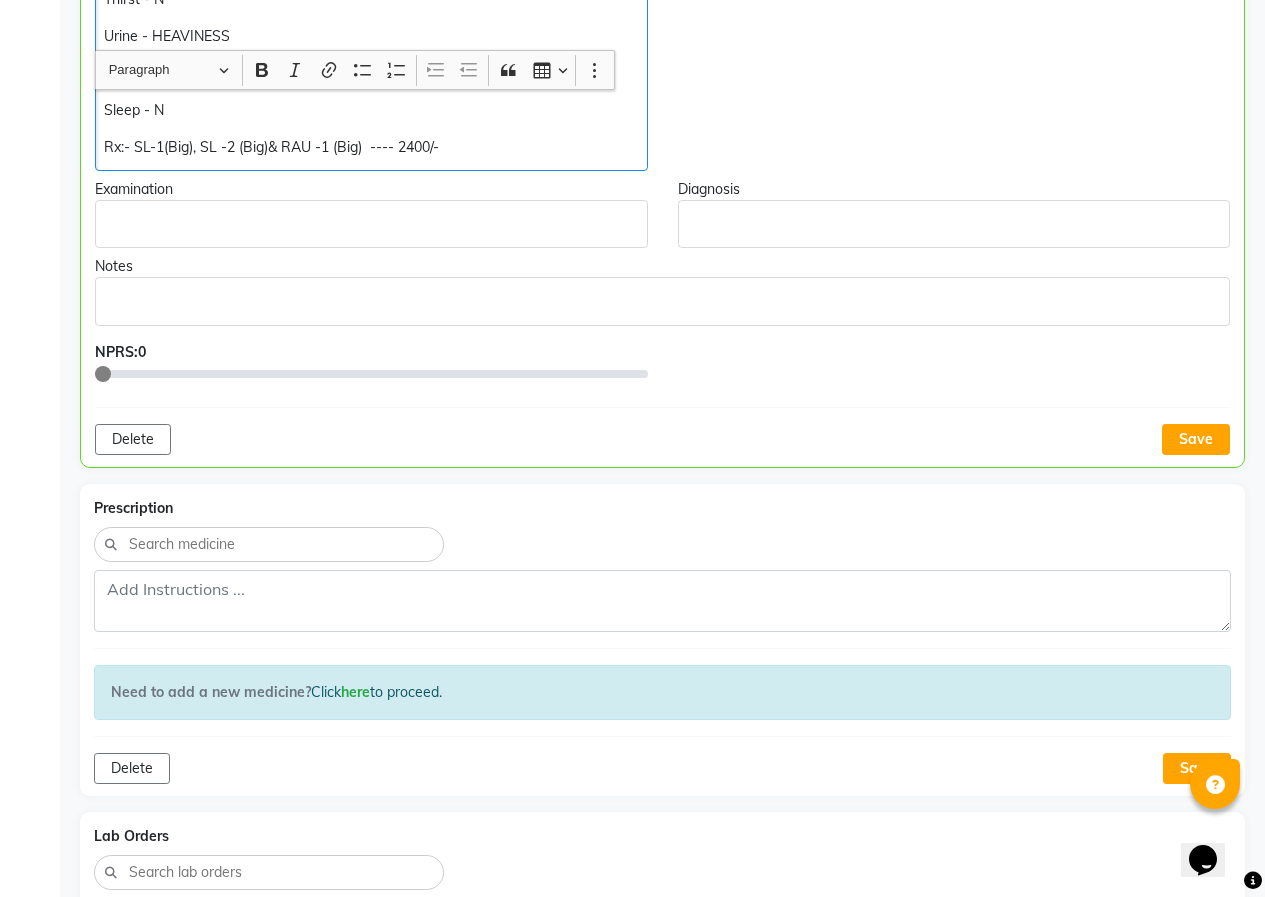 scroll, scrollTop: 1323, scrollLeft: 0, axis: vertical 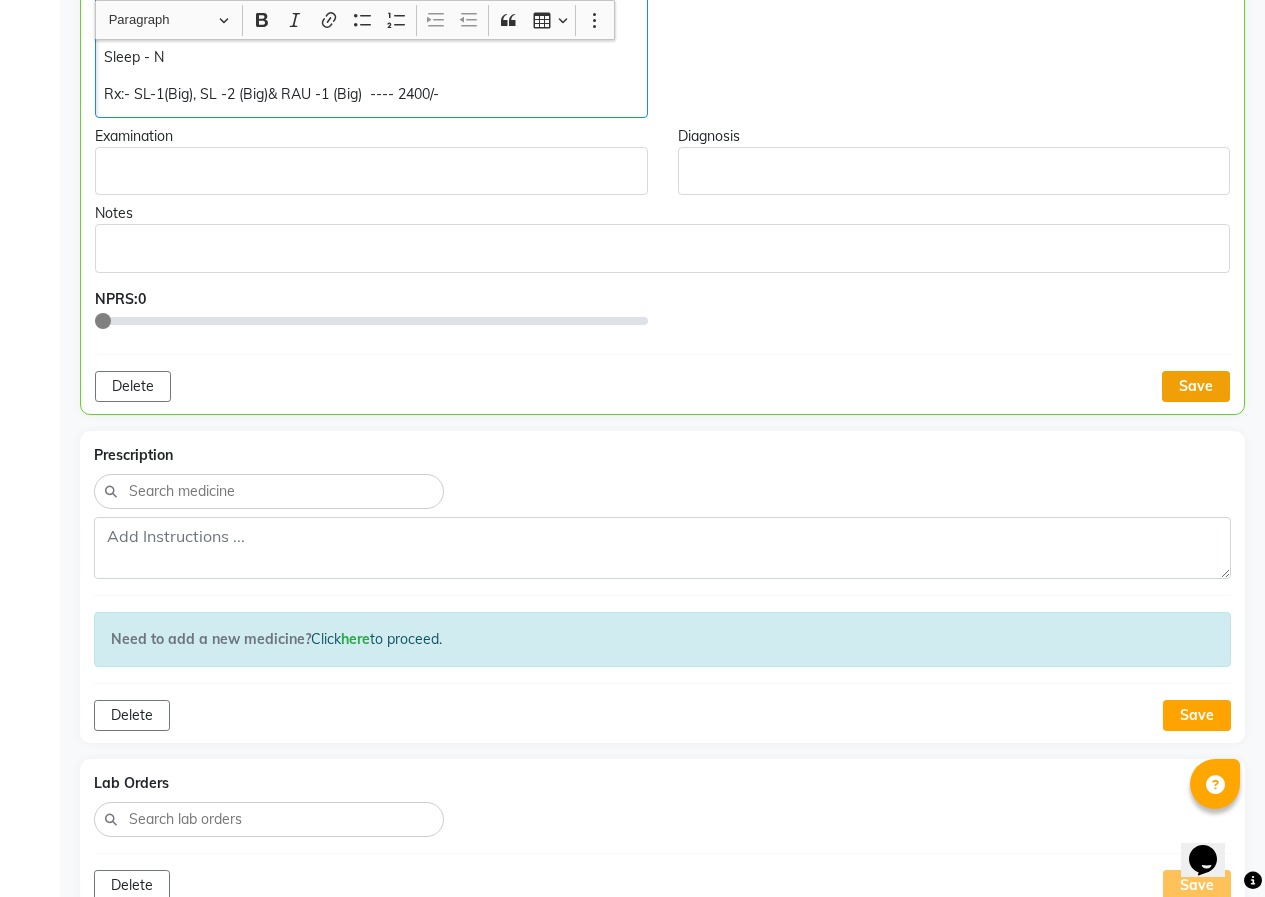 click on "Save" 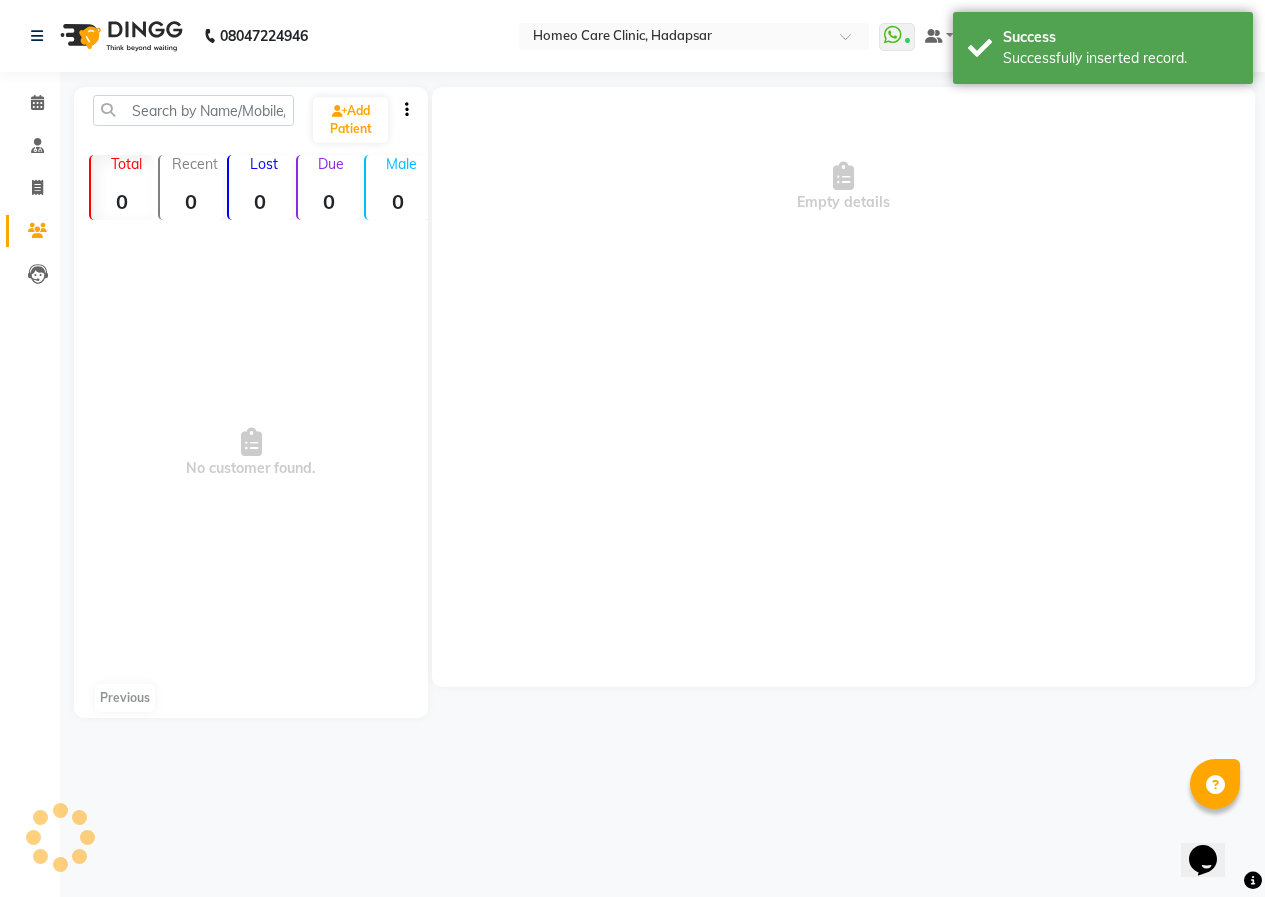 scroll, scrollTop: 0, scrollLeft: 0, axis: both 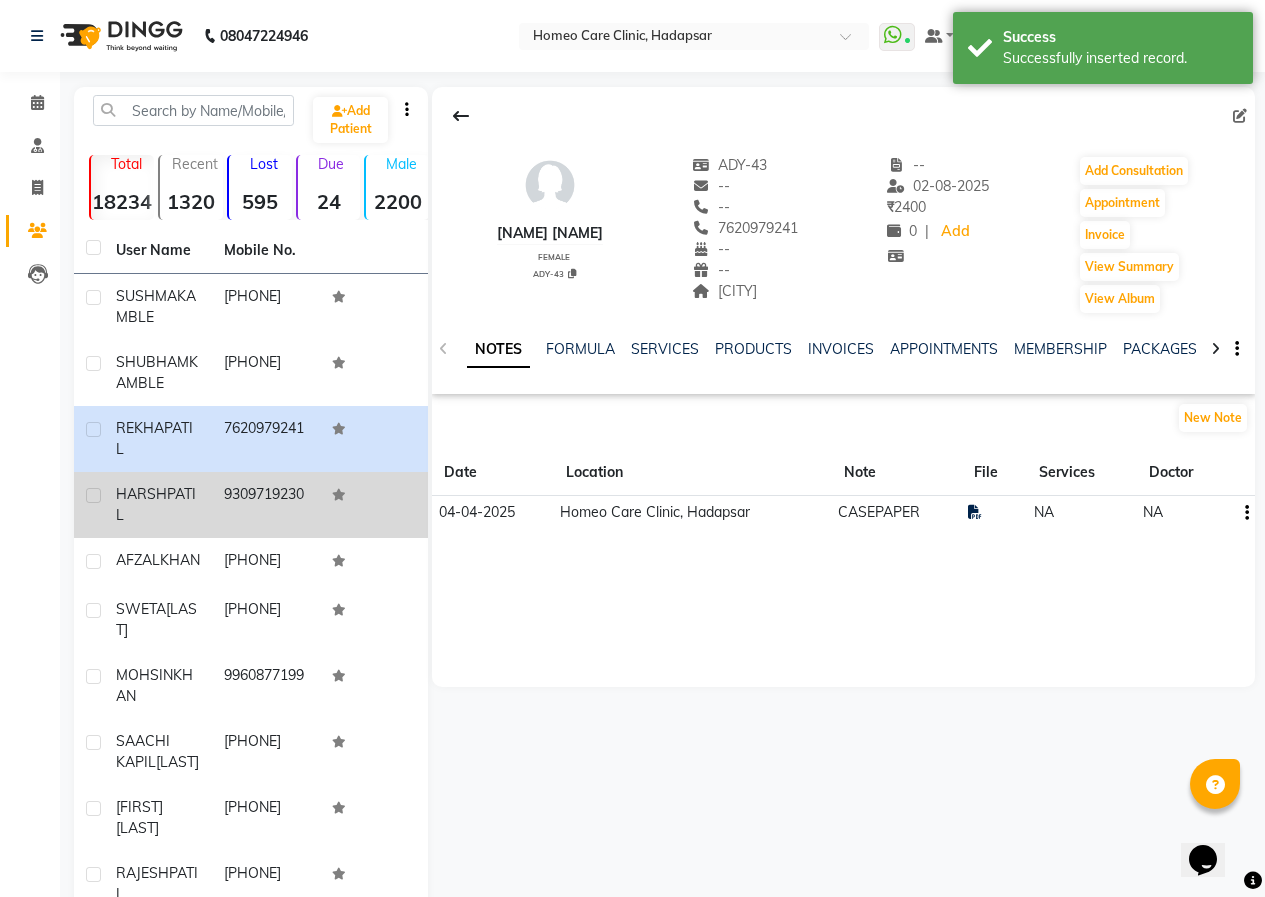 click on "9309719230" 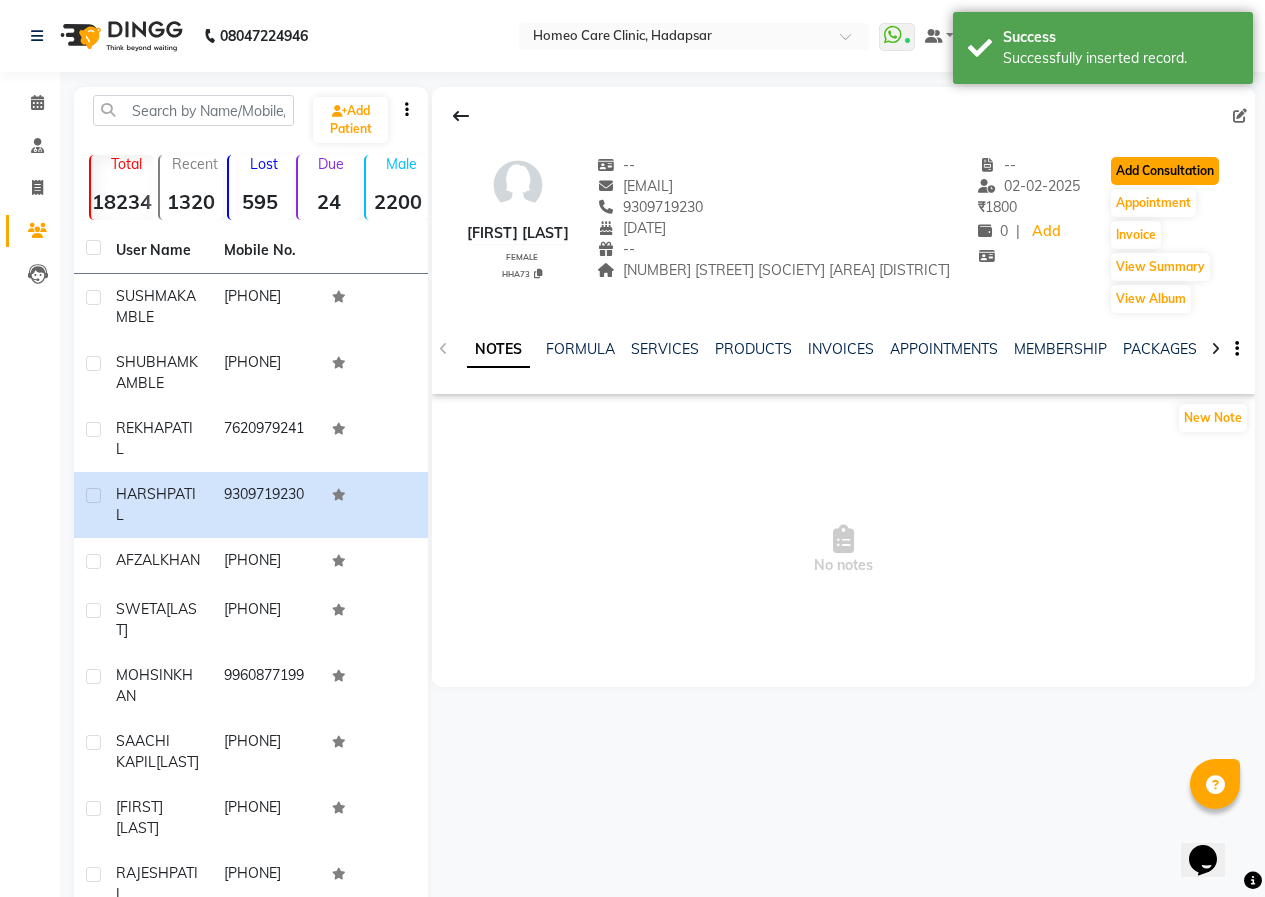 click on "Add Consultation" 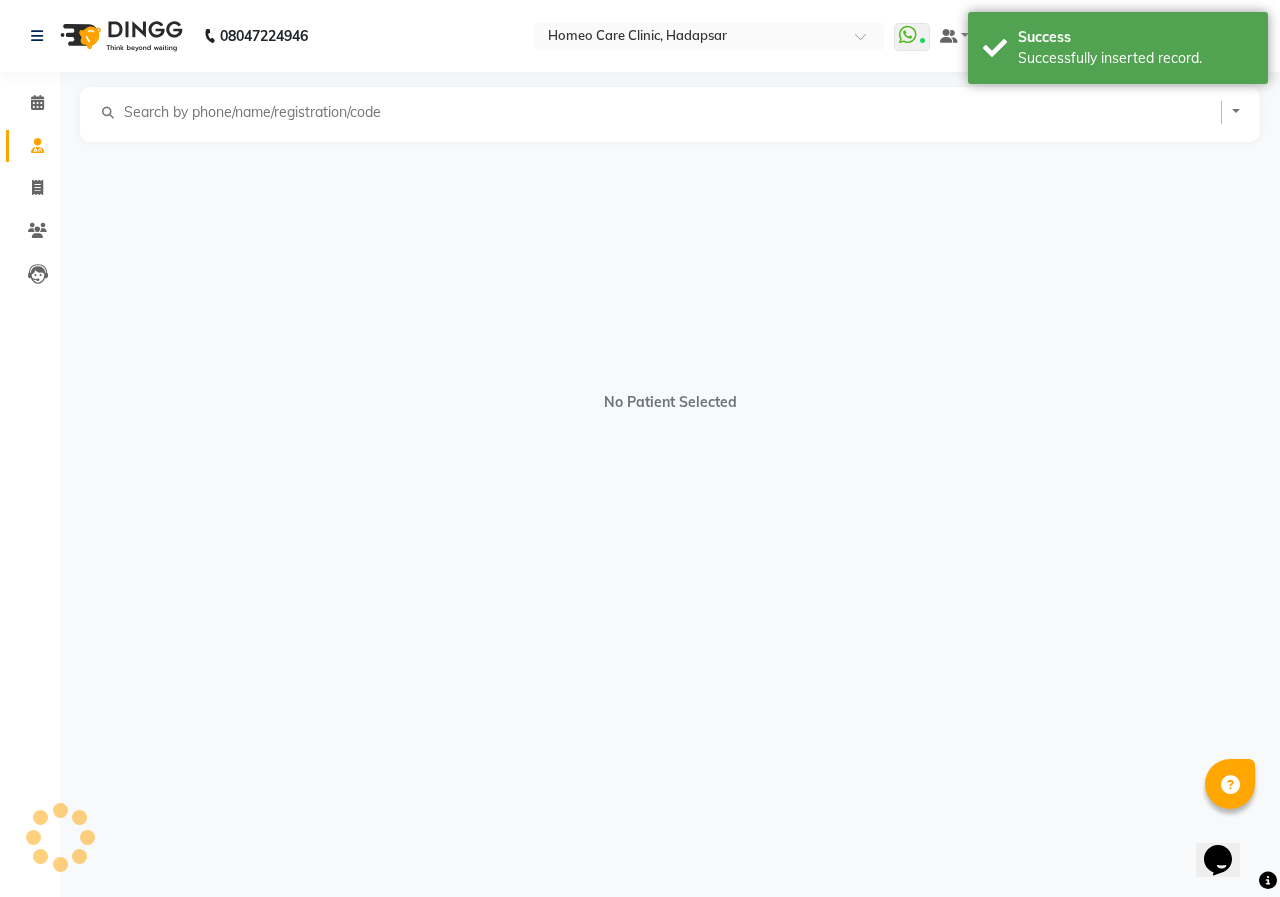 select on "female" 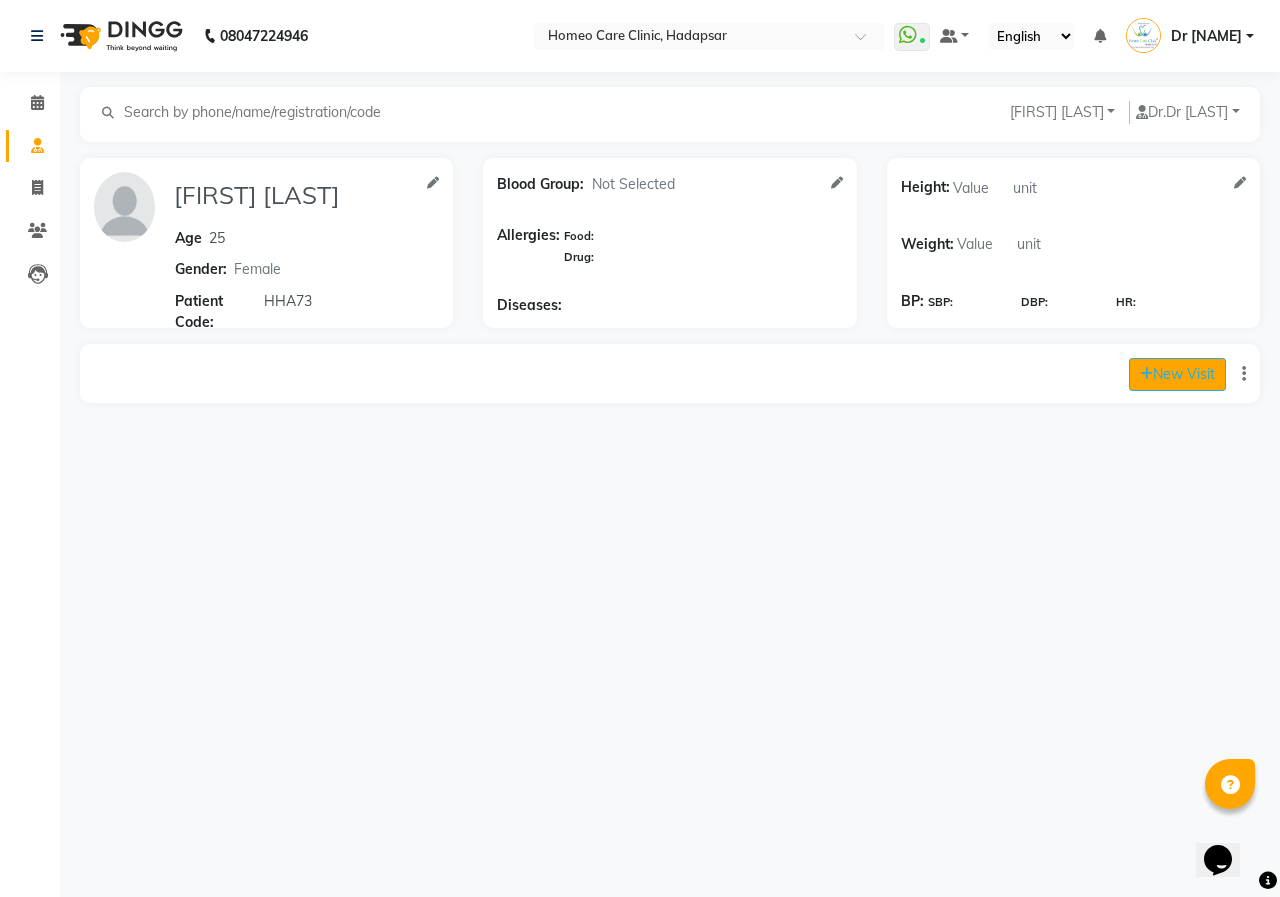 click on "New Visit" 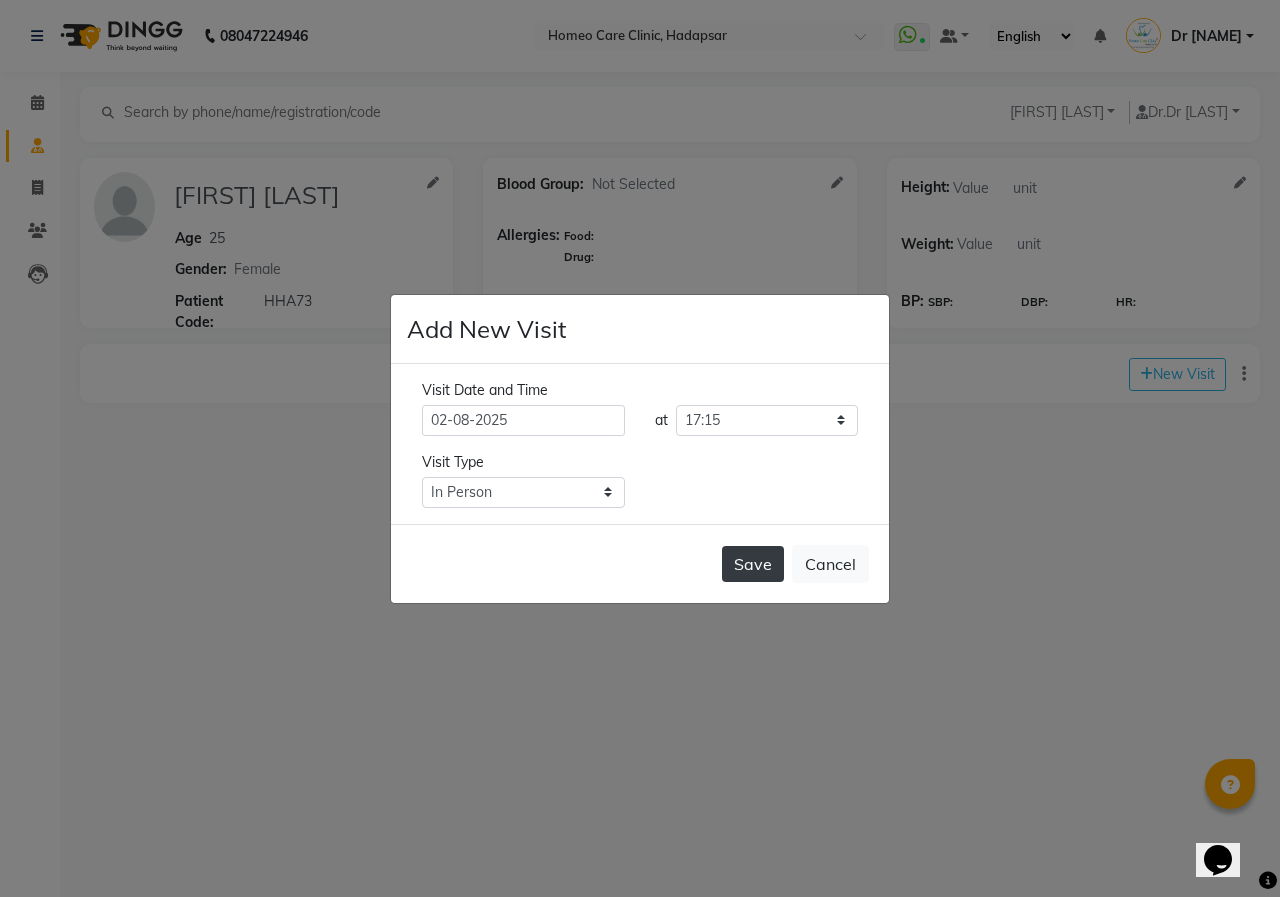 click on "Save" 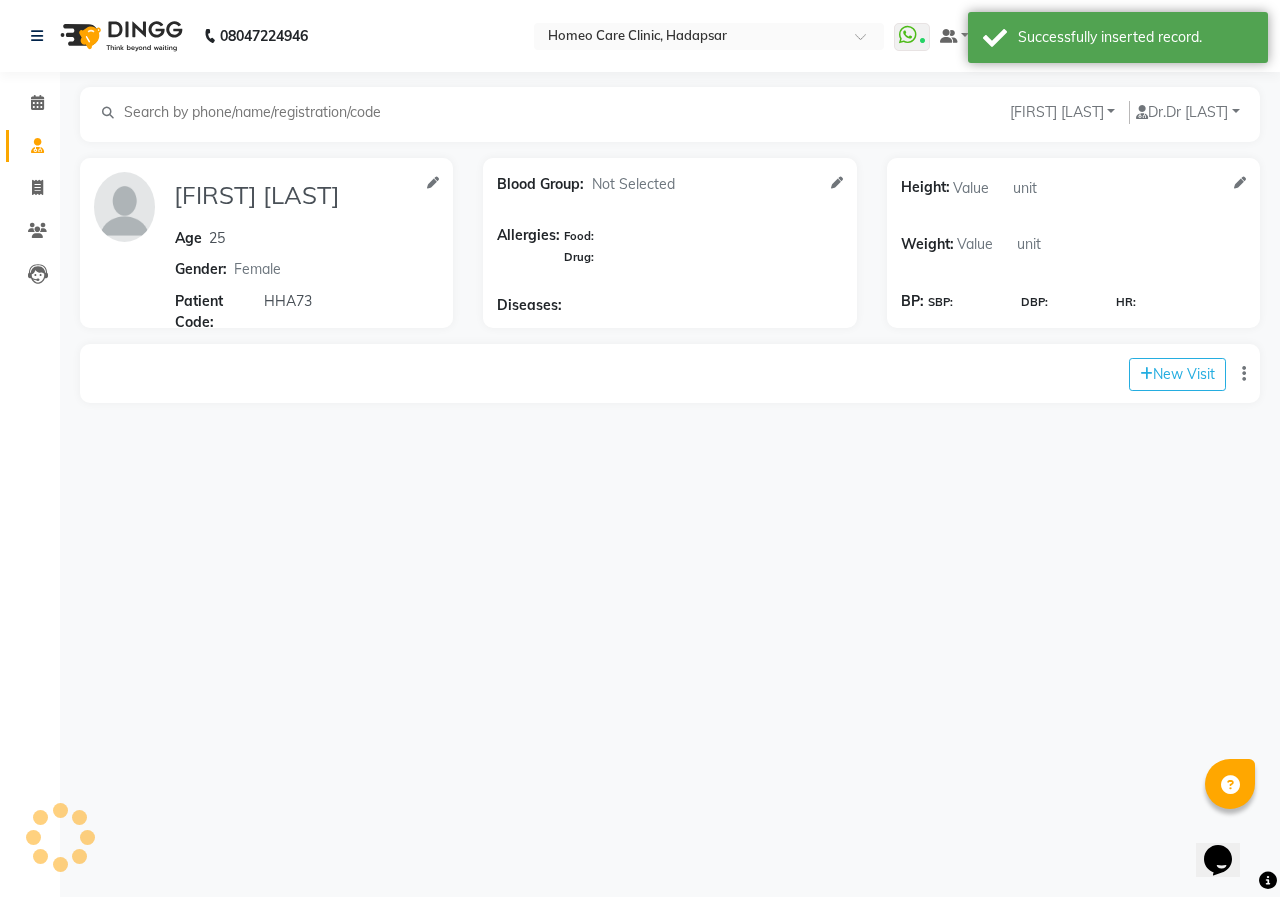 type on "[FIRST] [LAST]" 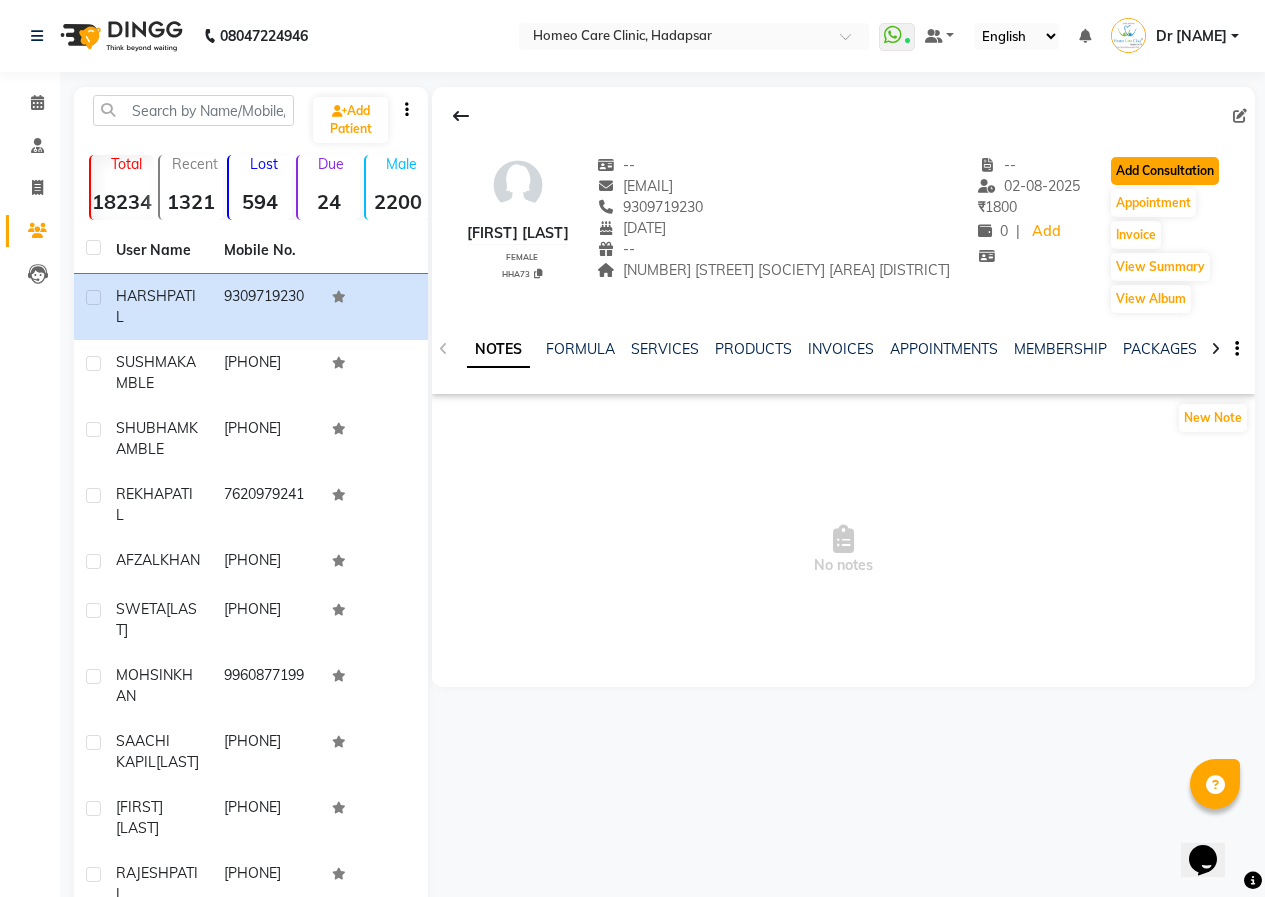 click on "Add Consultation" 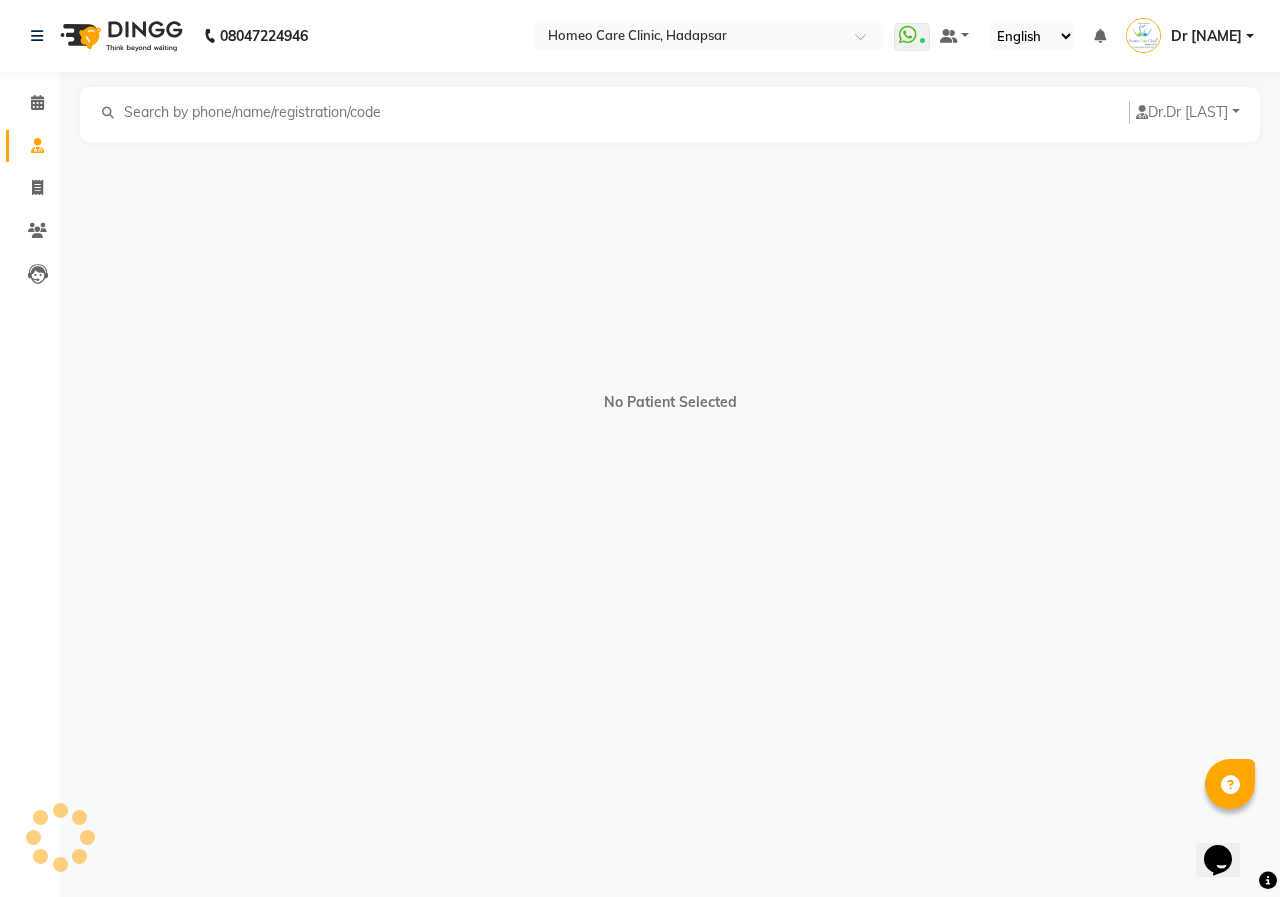 select on "female" 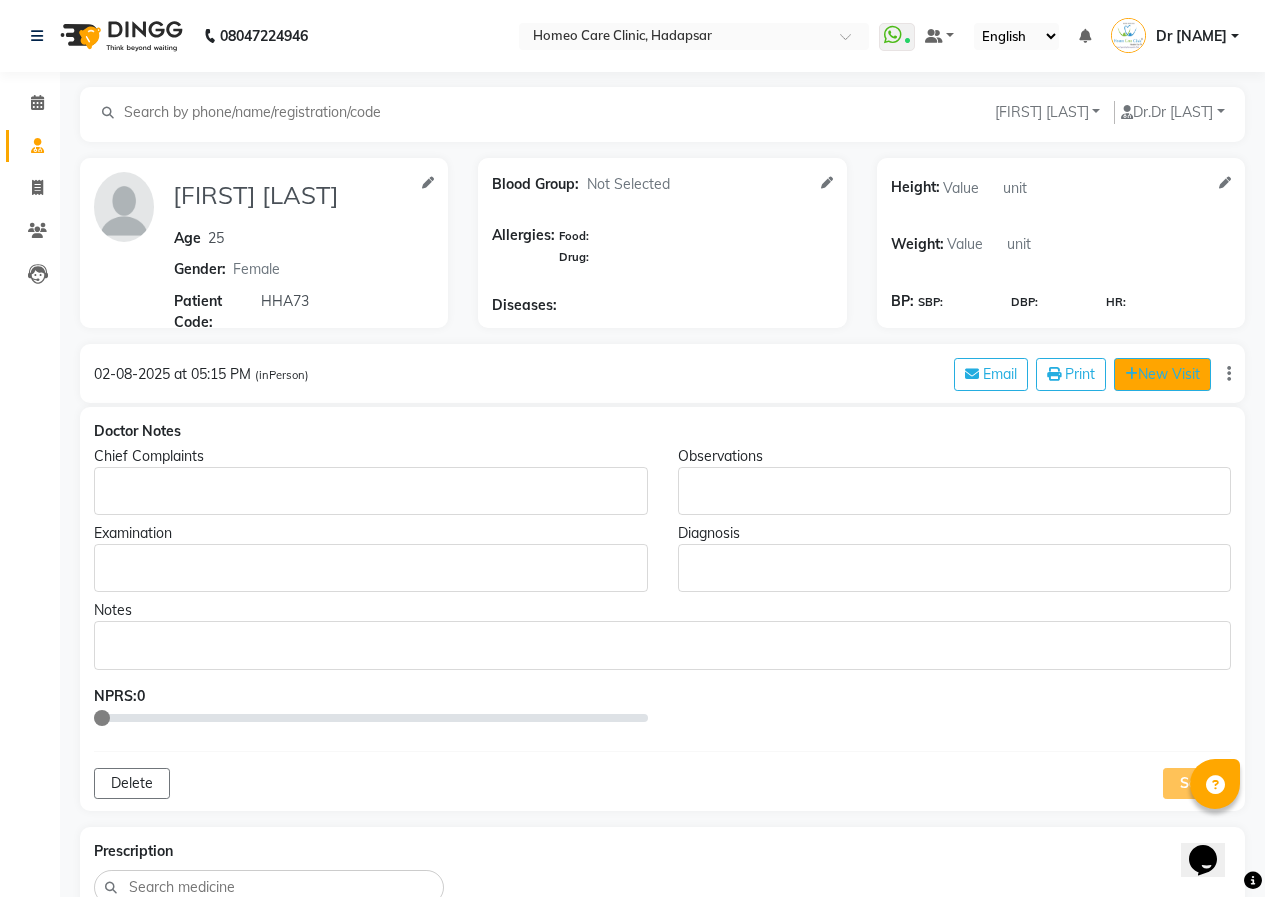 click 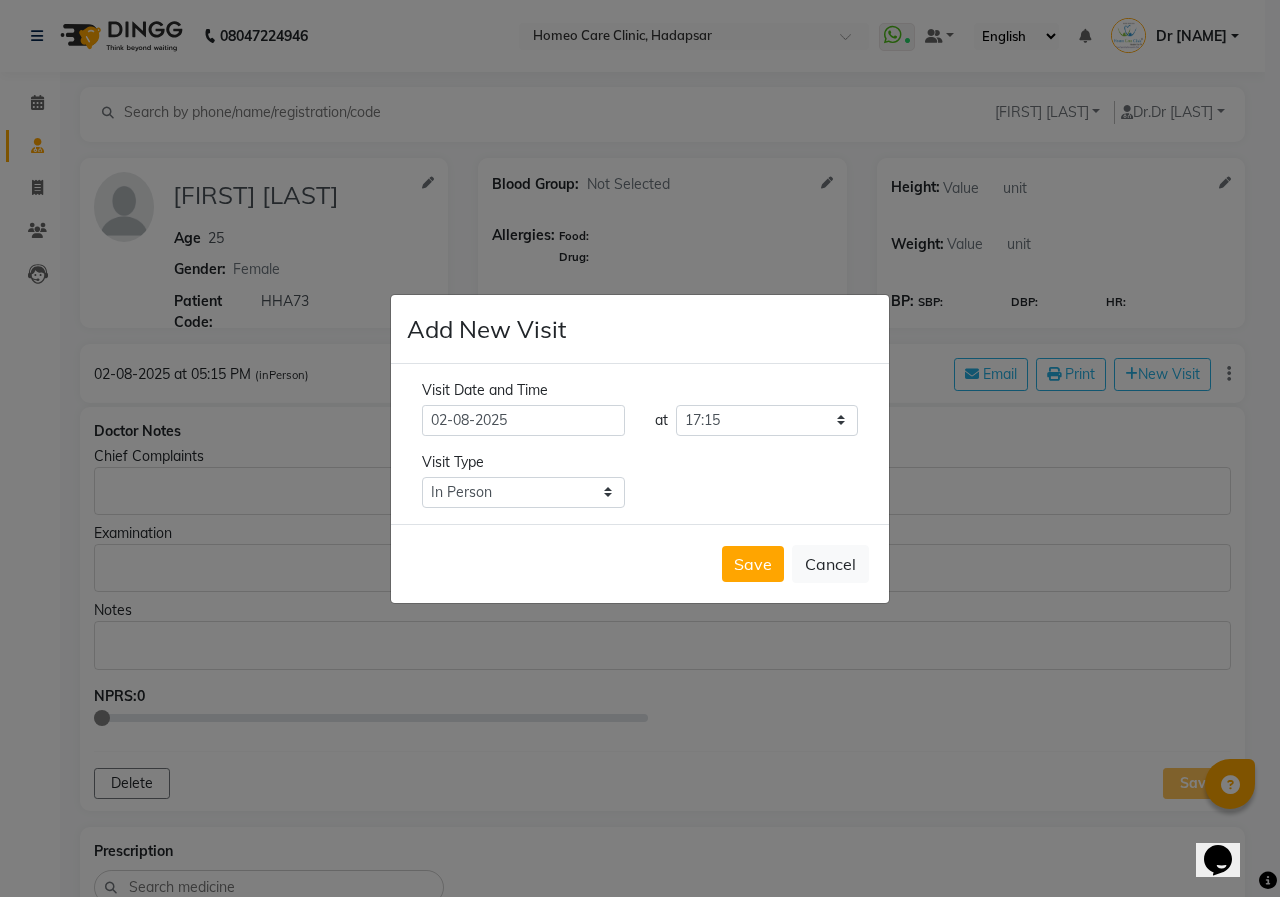 click on "Add New Visit Visit Date and Time 02-08-2025 at Select time 09:00 09:05 09:10 09:15 09:20 09:25 09:30 09:35 09:40 09:45 09:50 09:55 10:00 10:05 10:10 10:15 10:20 10:25 10:30 10:35 10:40 10:45 10:50 10:55 11:00 11:05 11:10 11:15 11:20 11:25 11:30 11:35 11:40 11:45 11:50 11:55 12:00 12:05 12:10 12:15 12:20 12:25 12:30 12:35 12:40 12:45 12:50 12:55 13:00 13:05 13:10 13:15 13:20 13:25 13:30 13:35 13:40 13:45 13:50 13:55 14:00 14:05 14:10 14:15 14:20 14:25 14:30 14:35 14:40 14:45 14:50 14:55 15:00 15:05 15:10 15:15 15:20 15:25 15:30 15:35 15:40 15:45 15:50 15:55 16:00 16:05 16:10 16:15 16:20 16:25 16:30 16:35 16:40 16:45 16:50 16:55 17:00 17:05 17:10 17:15 17:20 17:25 17:30 17:35 17:40 17:45 17:50 17:55 18:00 18:05 18:10 18:15 18:20 18:25 18:30 18:35 18:40 18:45 18:50 18:55 19:00 19:05 19:10 19:15 19:20 19:25 19:30 19:35 19:40 19:45 19:50 19:55 20:00 20:05 20:10 20:15 20:20 20:25 20:30 20:35 20:40 20:45 20:50 20:55 21:00 21:05 21:10 21:15 21:20 21:25 21:30 21:35 21:40 21:45 21:50 21:55 22:00 22:05 22:10 22:15 Chat" 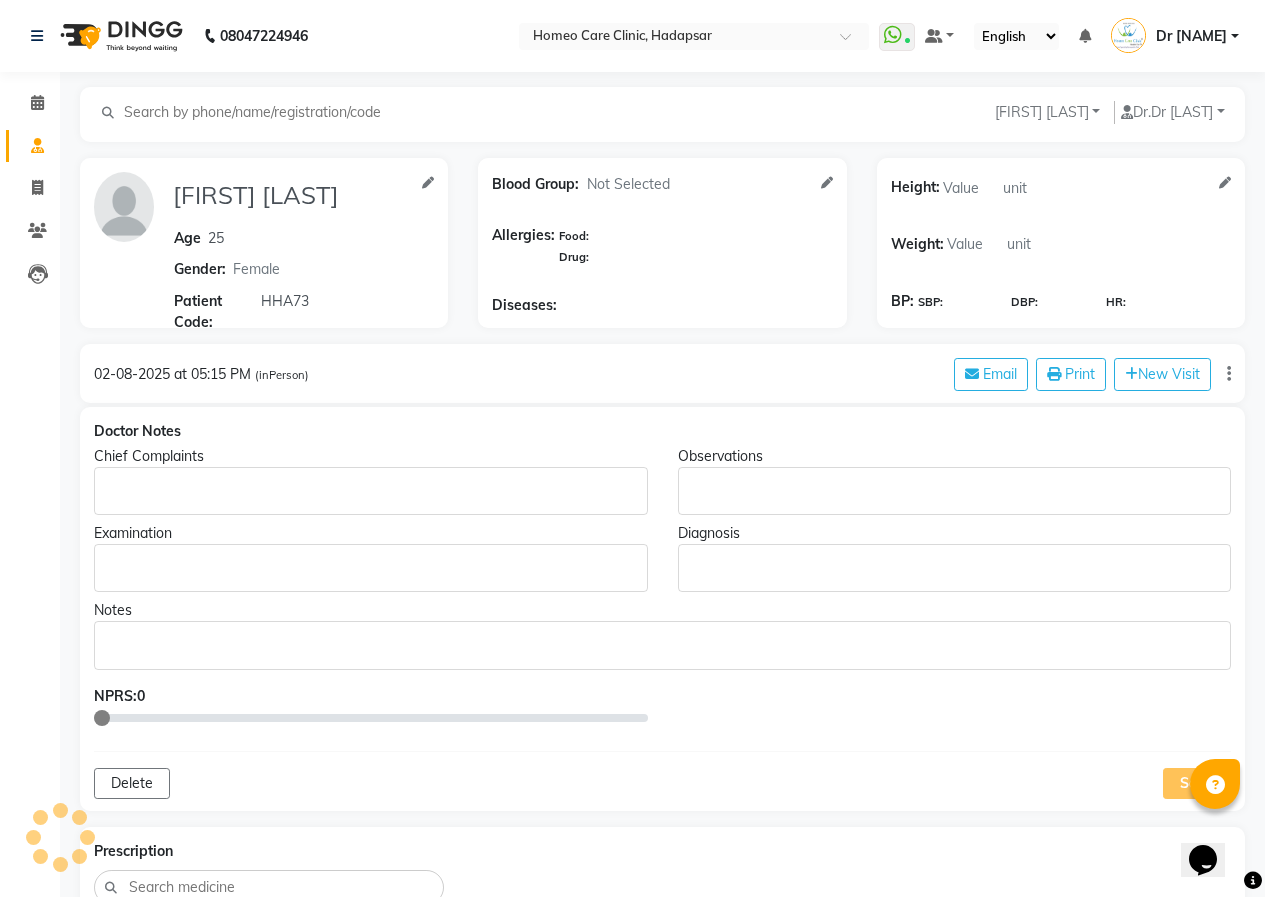 click 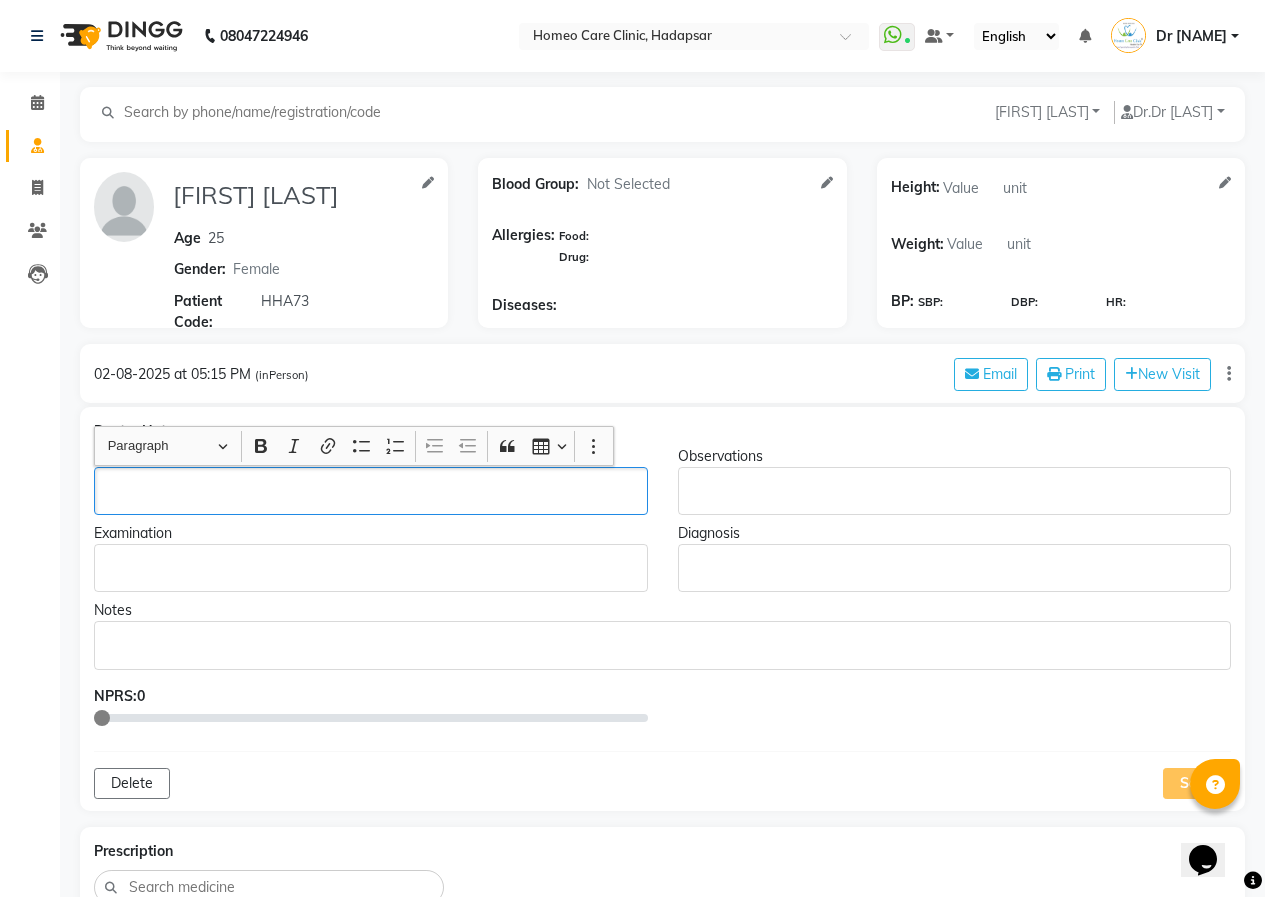 type 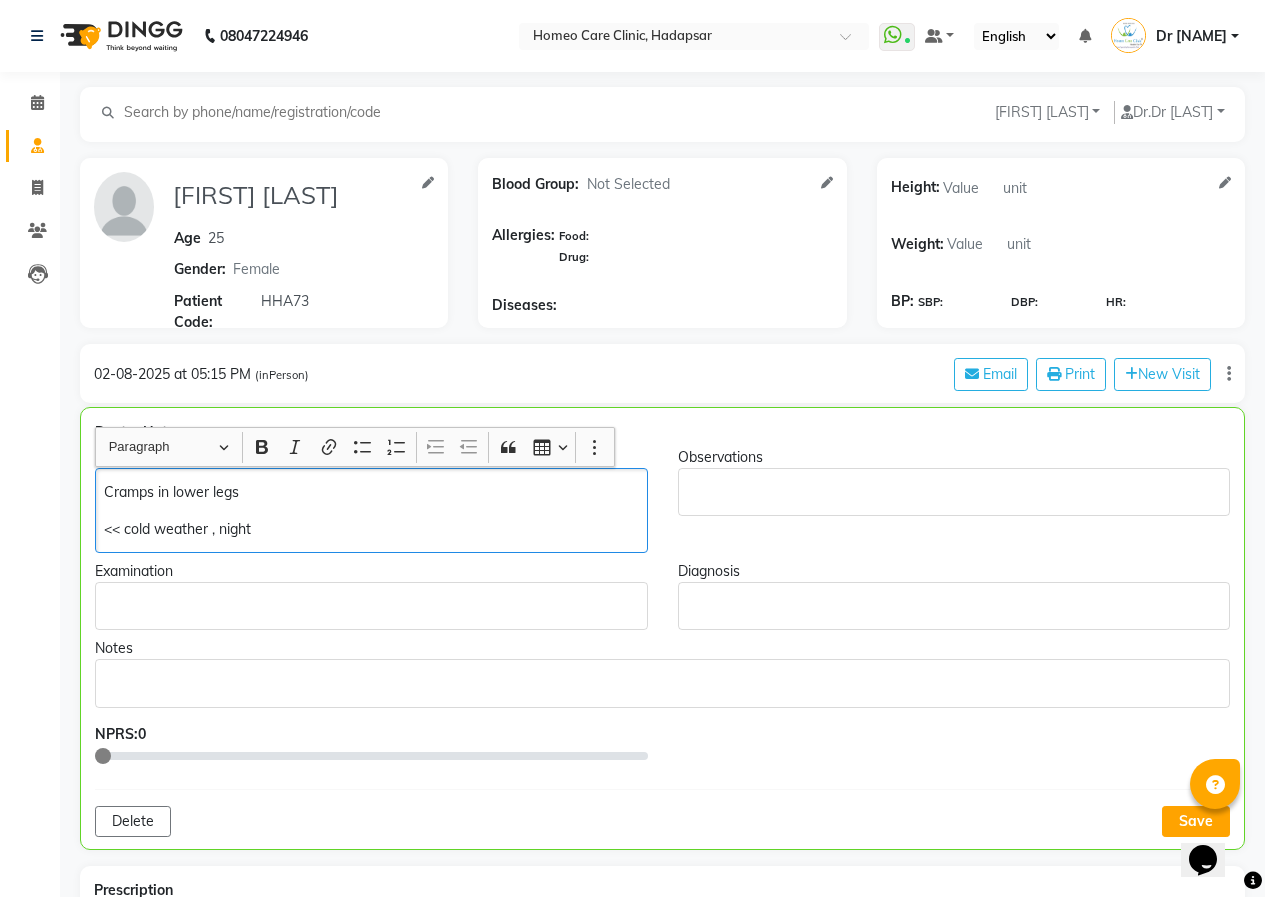 click on "Cramps in lower legs" 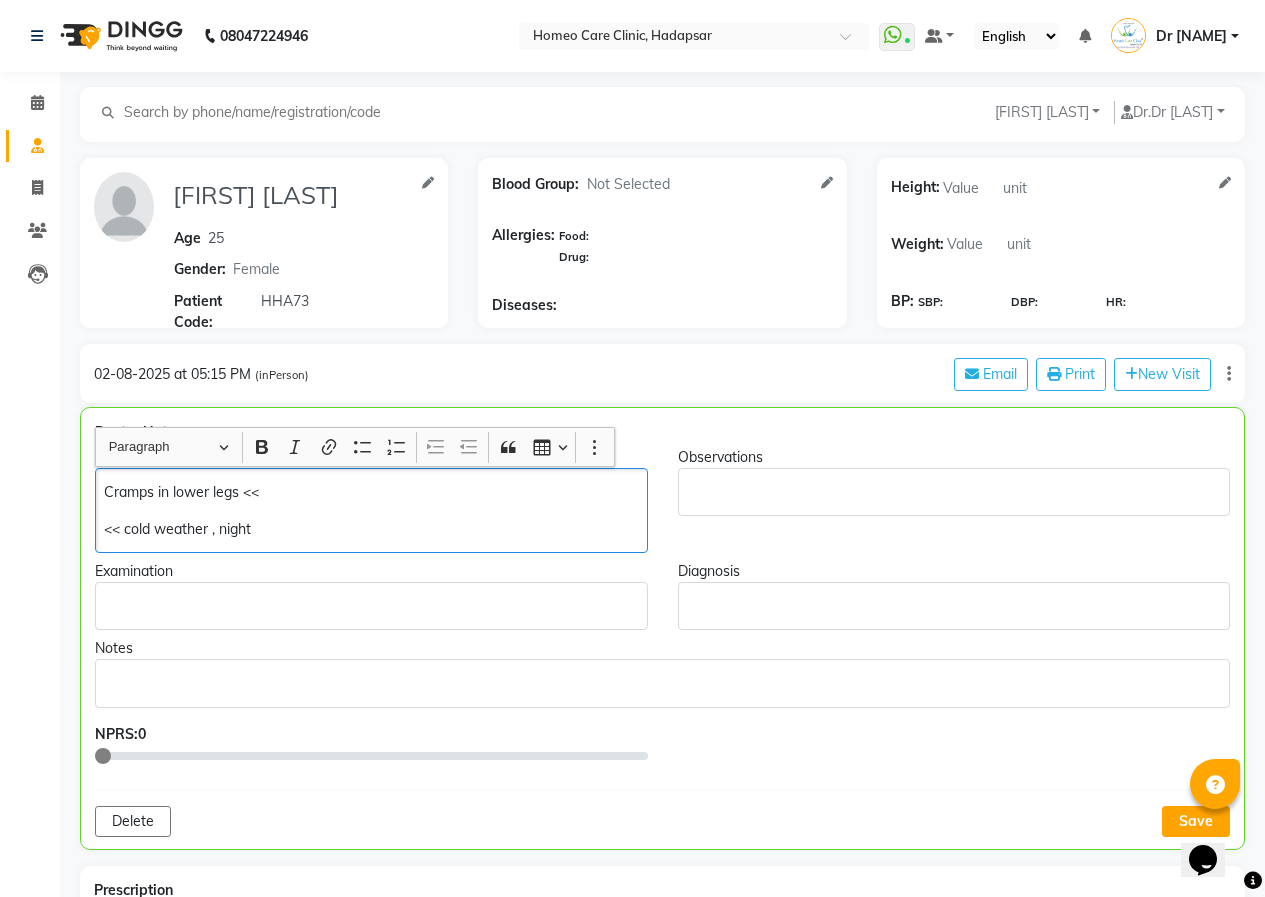 click on "<< cold weather , night" 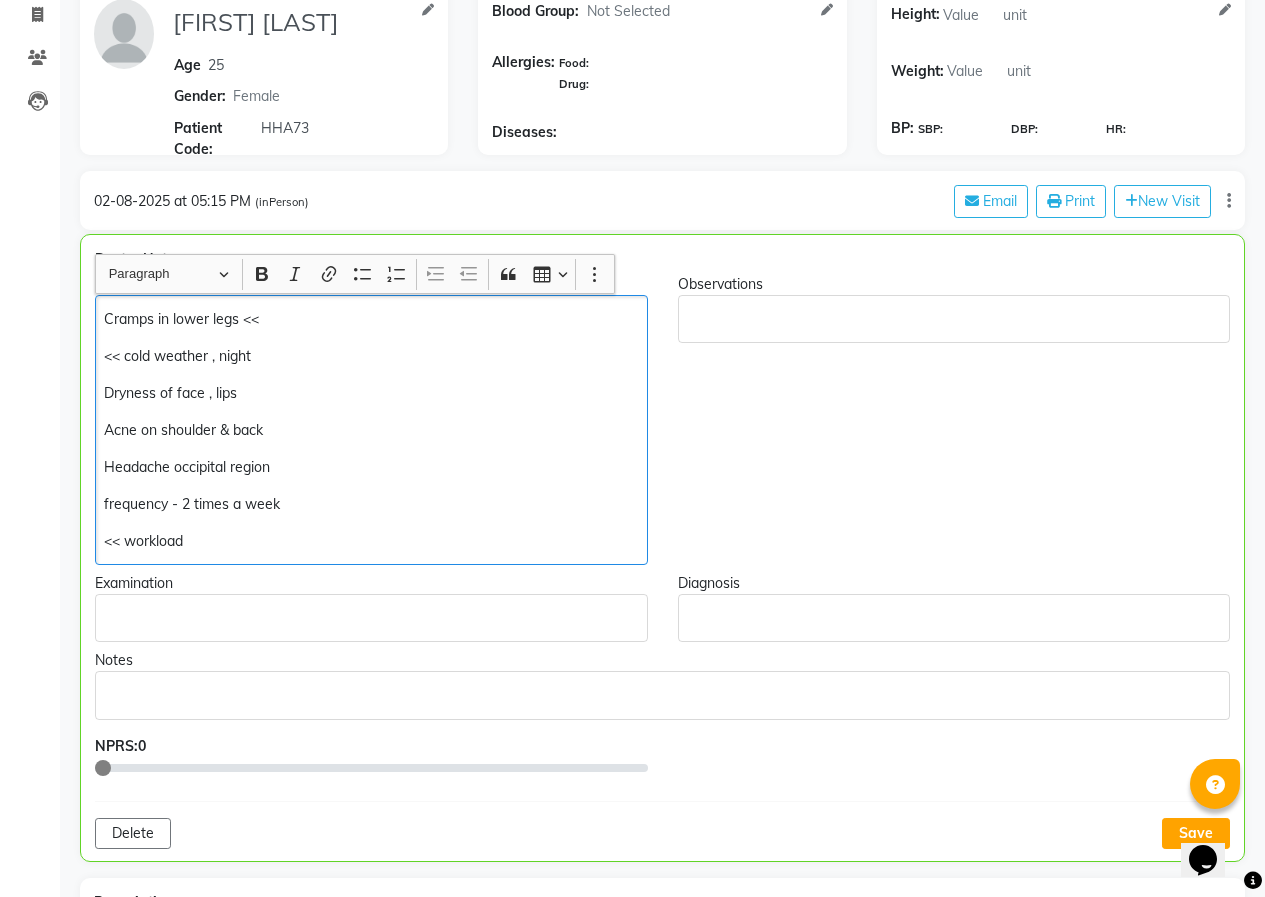 scroll, scrollTop: 200, scrollLeft: 0, axis: vertical 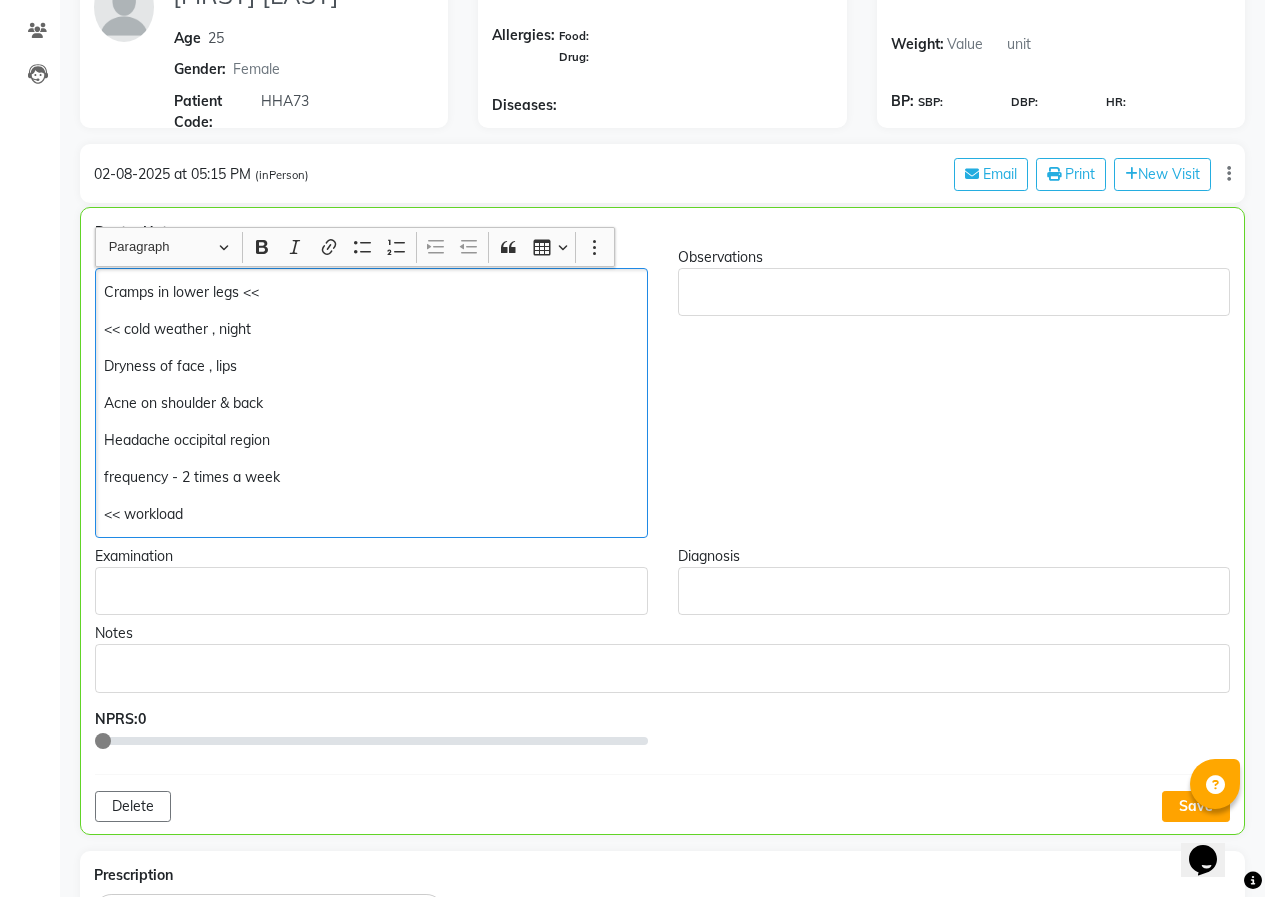 click on "<< workload" 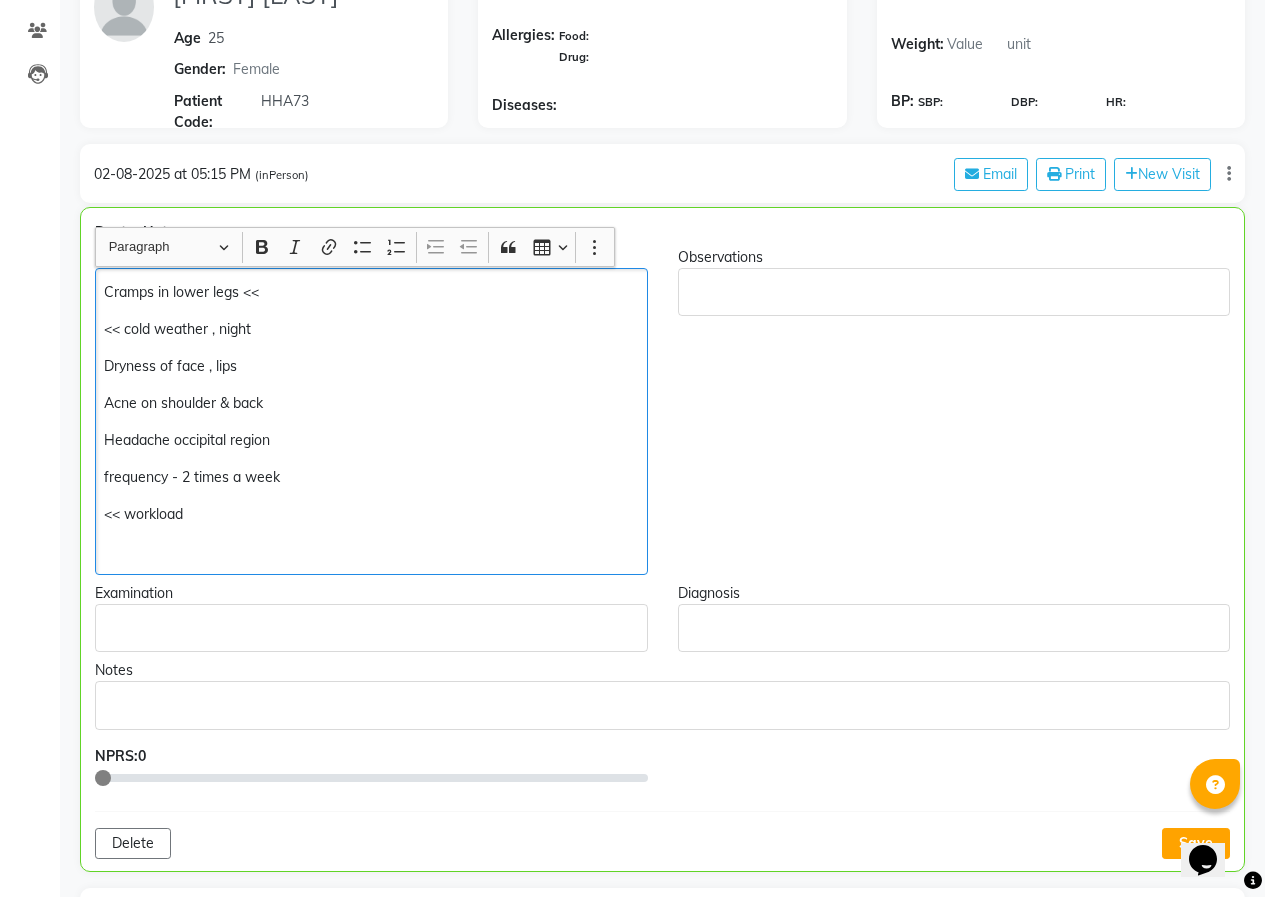 click on "Cramps in lower legs <<" 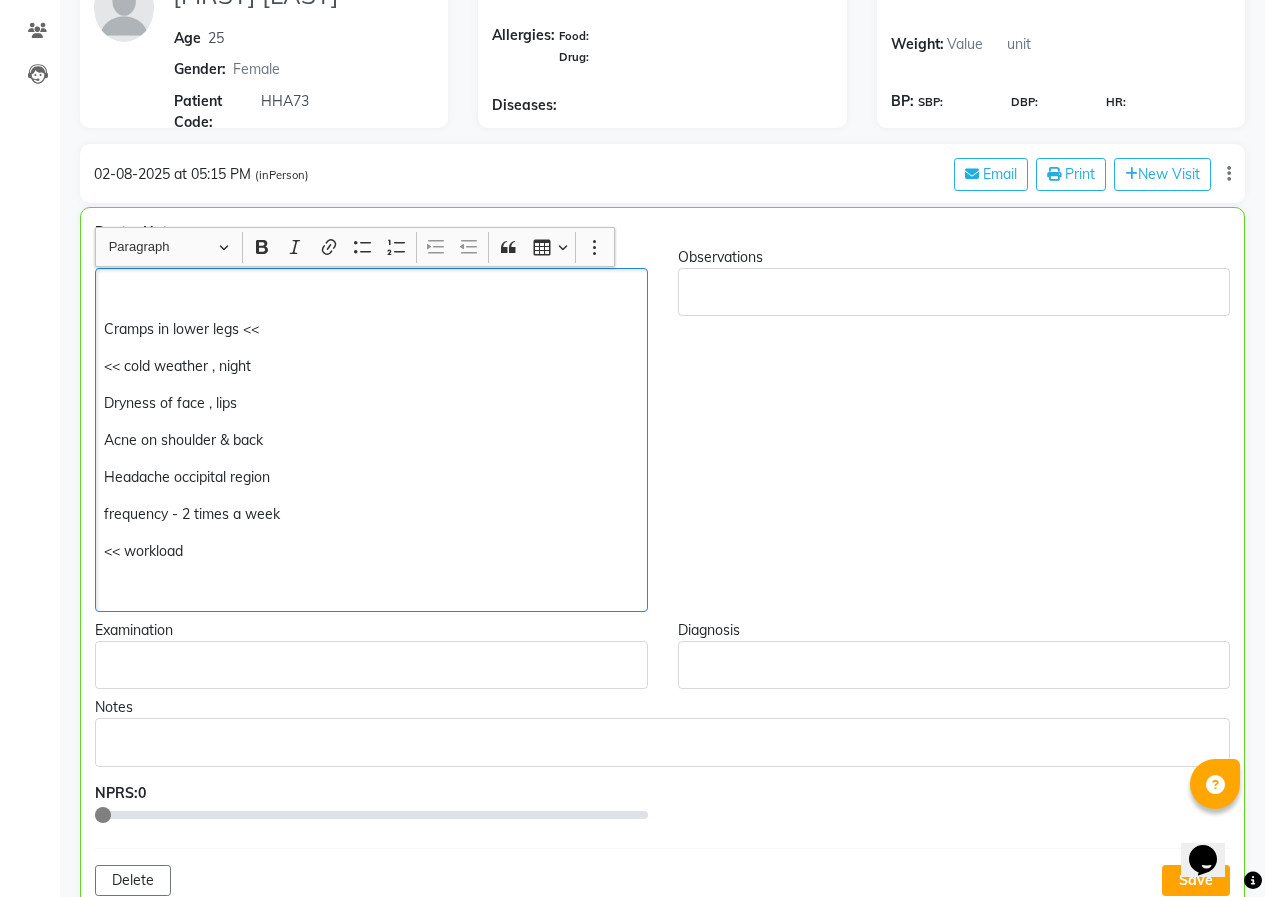 click on "<< workload" 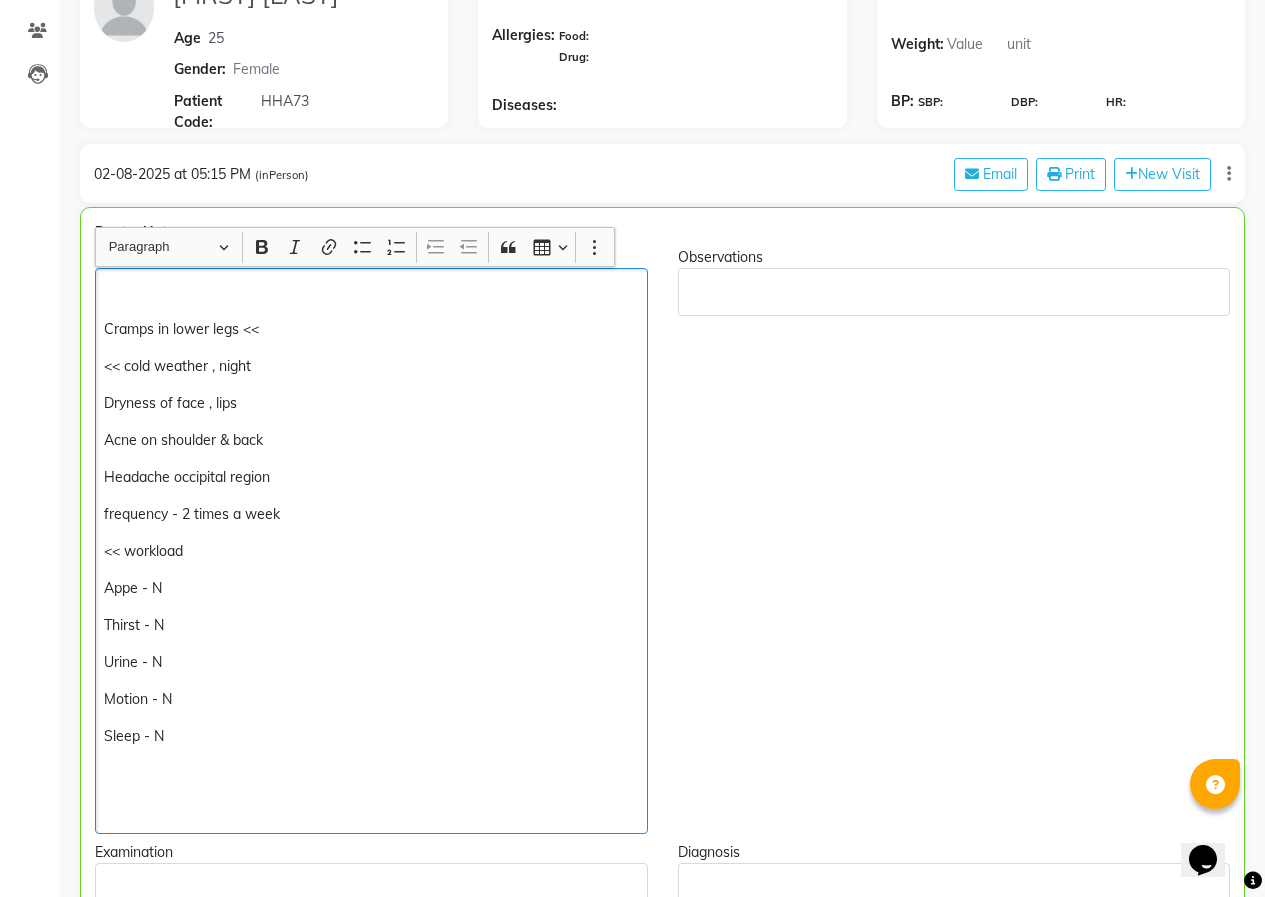 click on "Sleep - N" 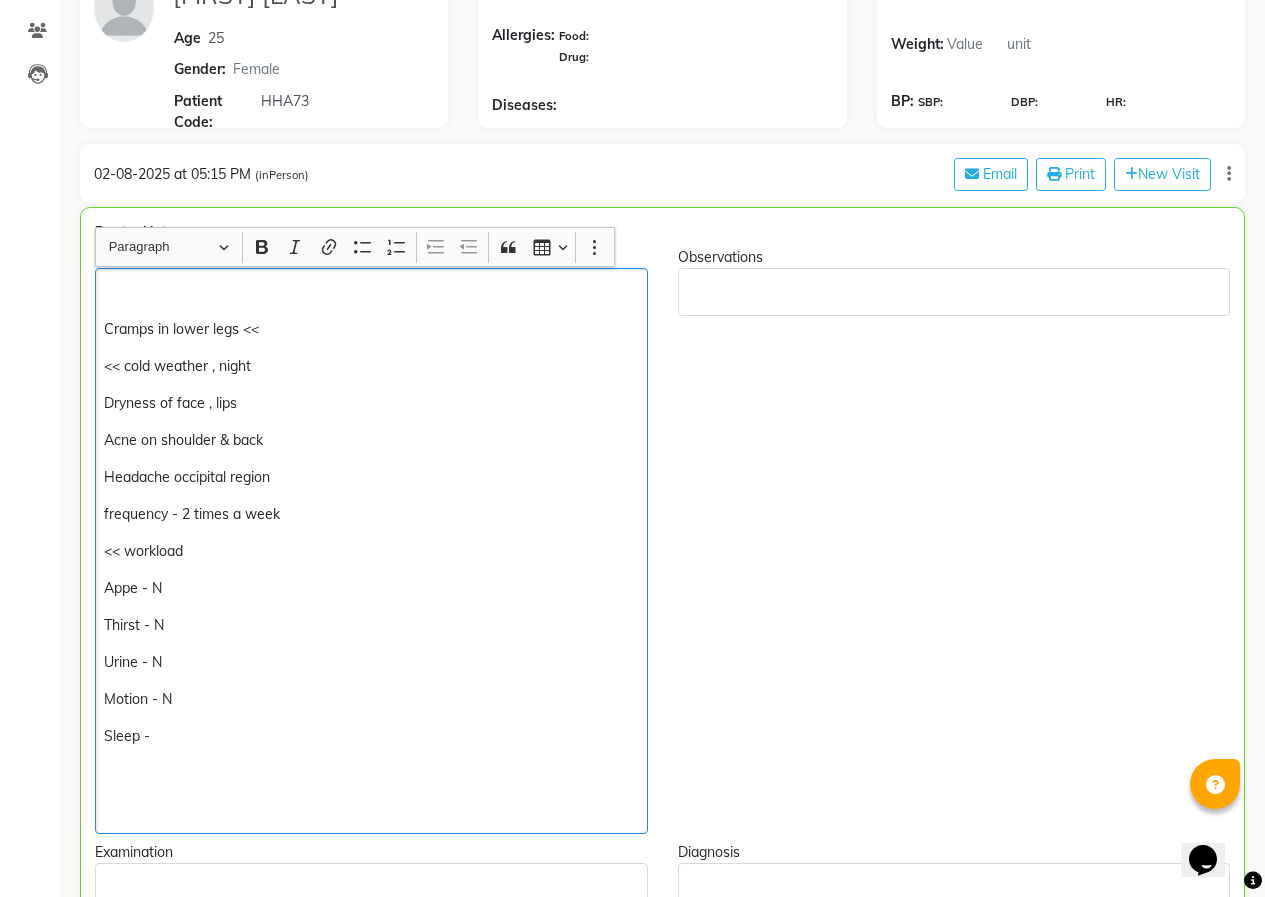click on "<< workload" 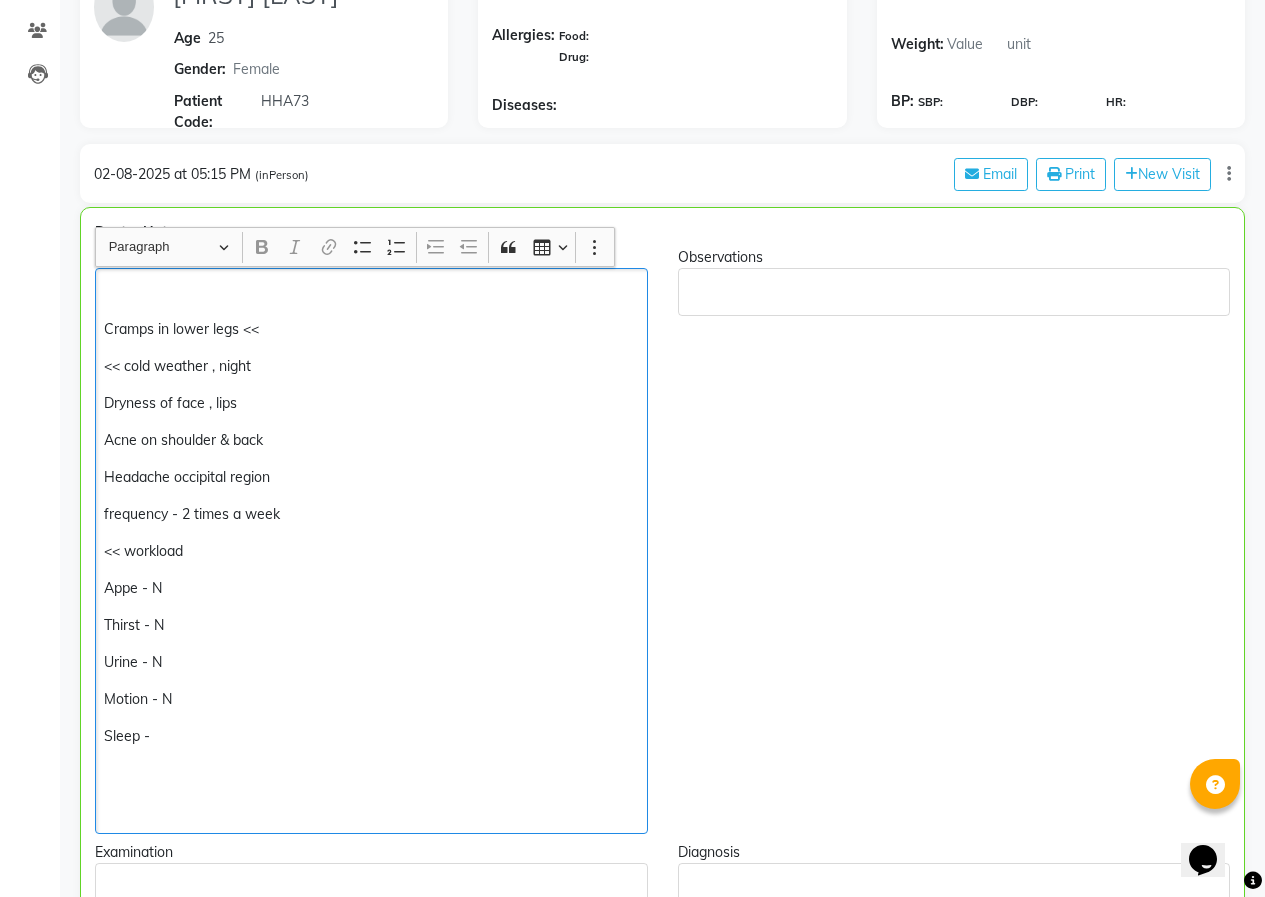 click on "Sleep -" 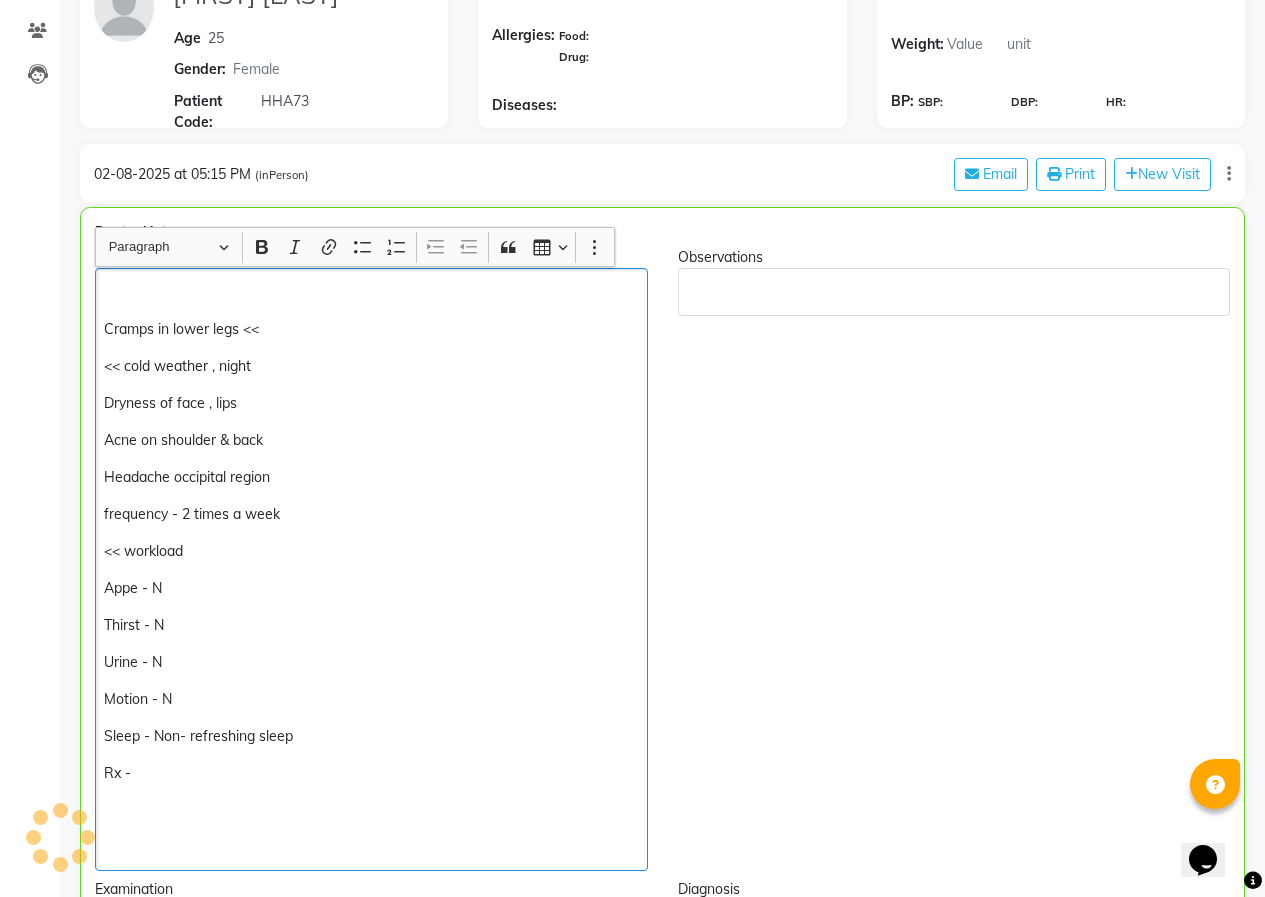 click on "Dryness of face , lips" 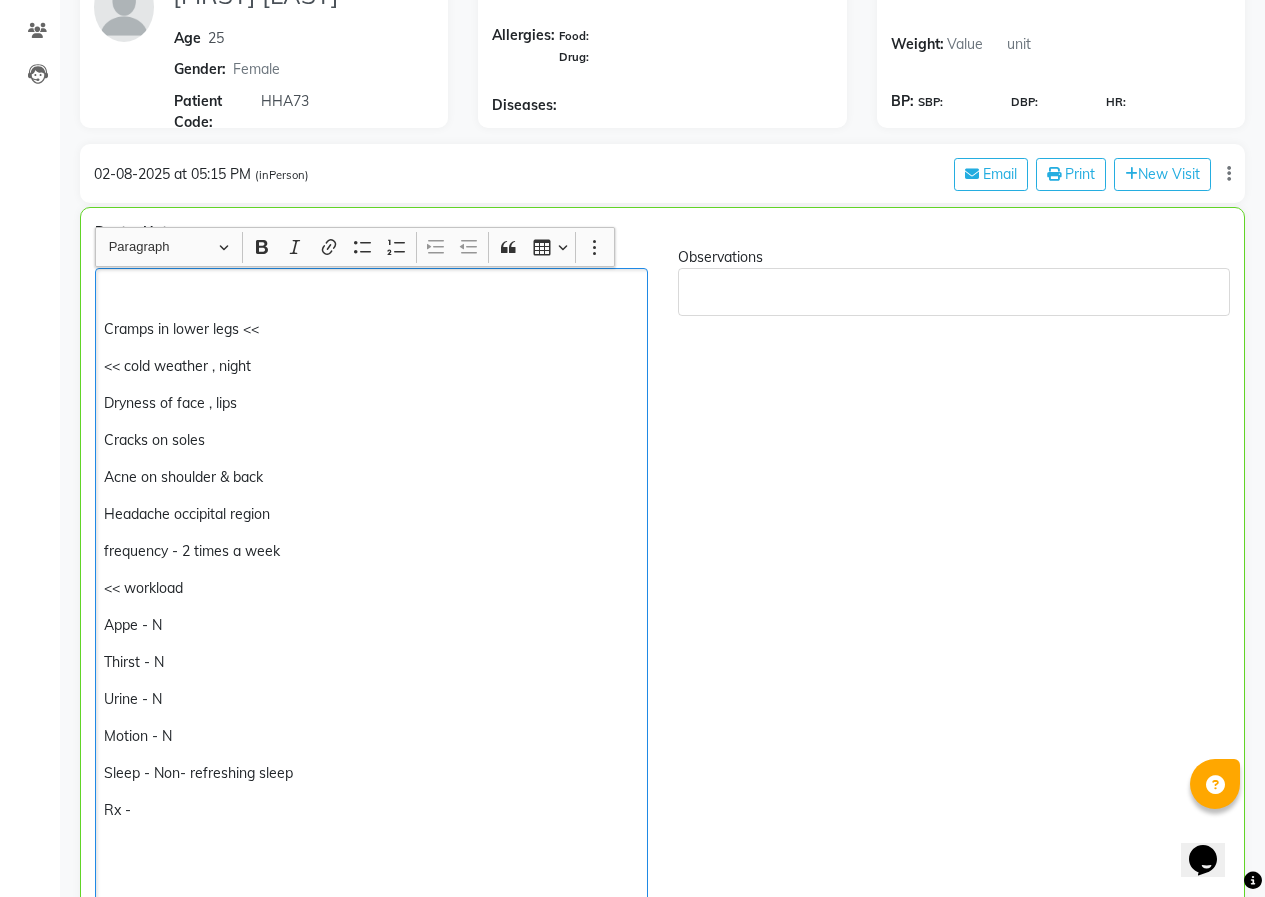 click on "Cramps in lower legs << << cold weather , night Dryness of face , lips  Cracks on soles Acne on shoulder & back Headache occipital region  frequency - 2 times a week << workload  Appe - N Thirst - N Urine - N Motion - N Sleep - Non- refreshing sleep Rx -" 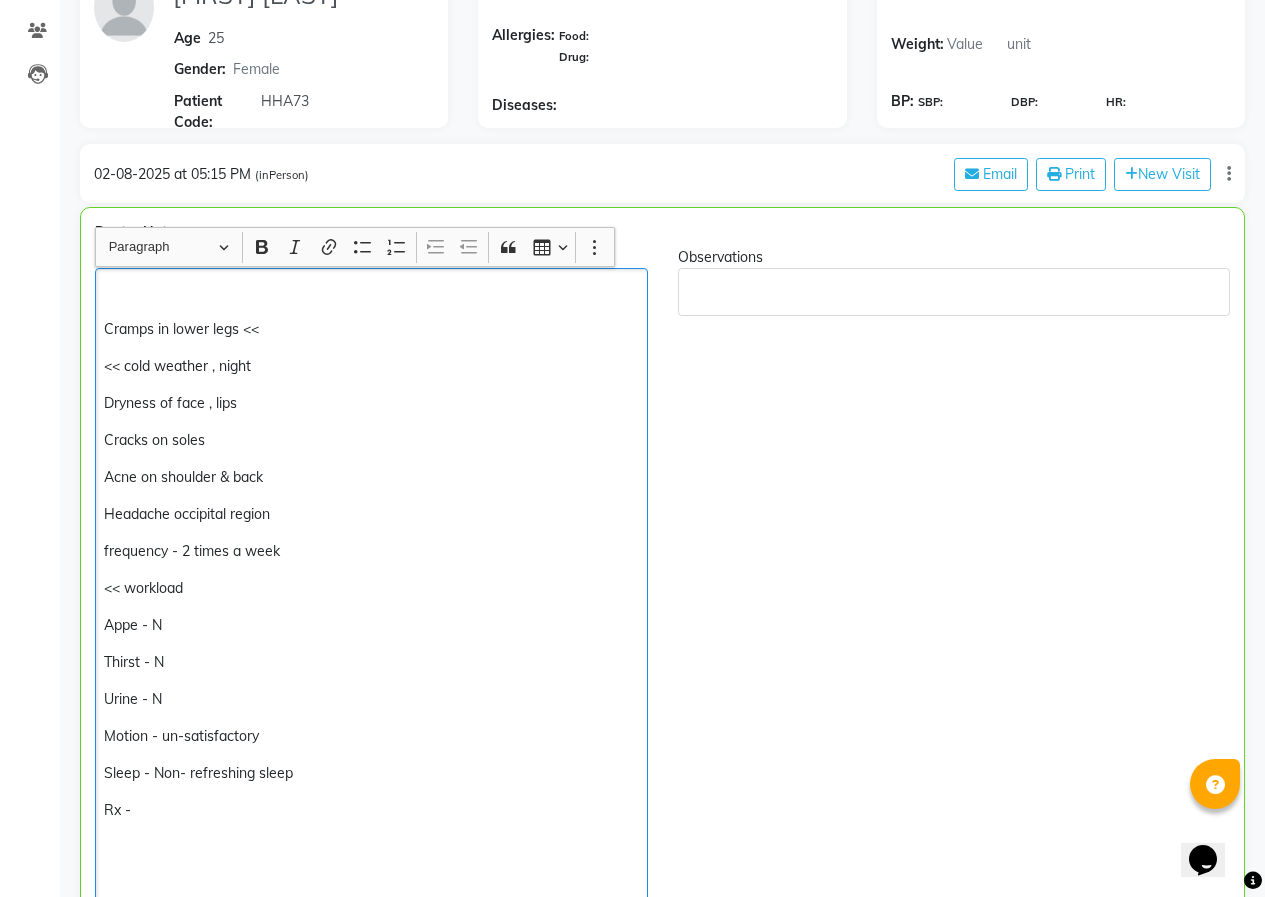 click on "<< workload" 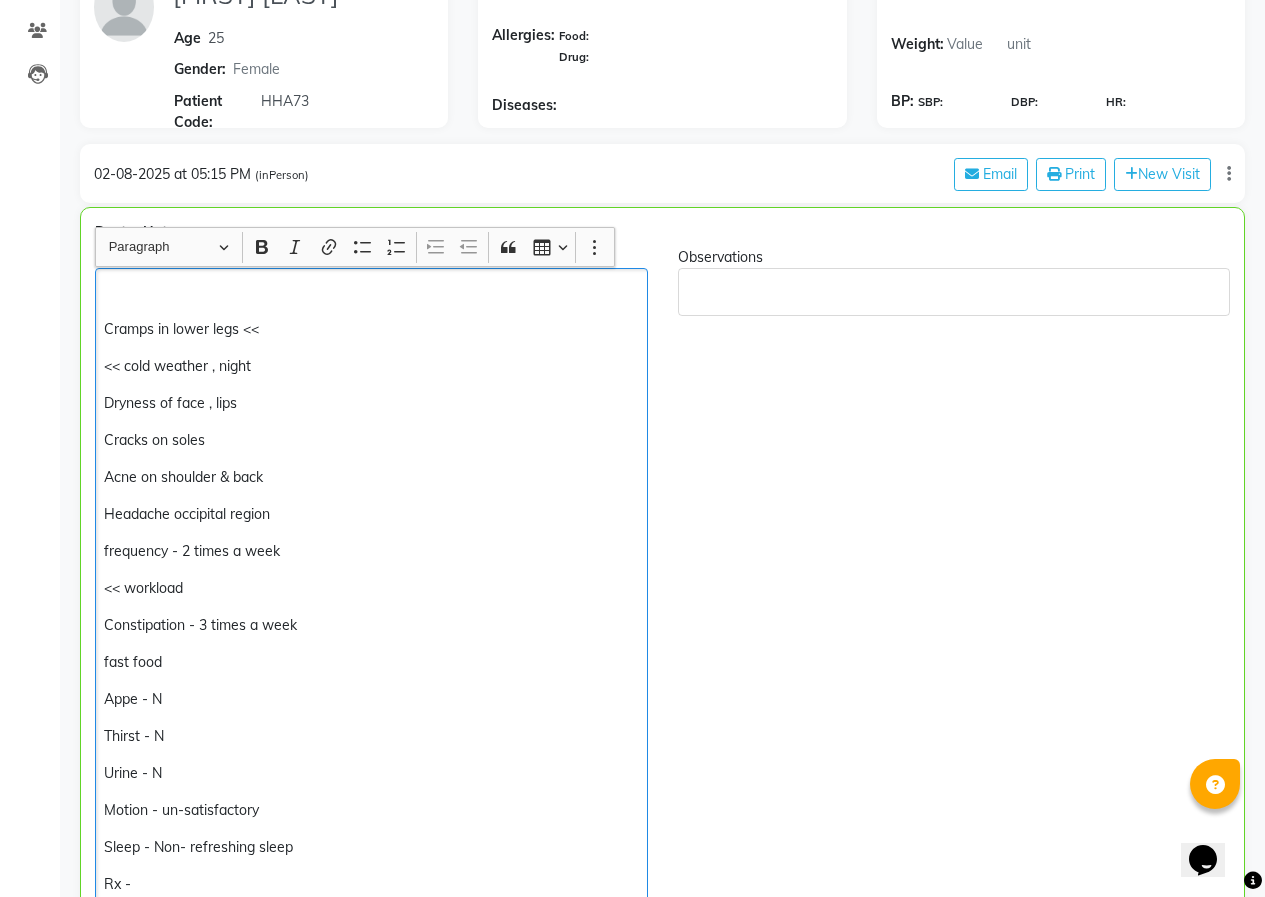 click on "Acne on shoulder & back" 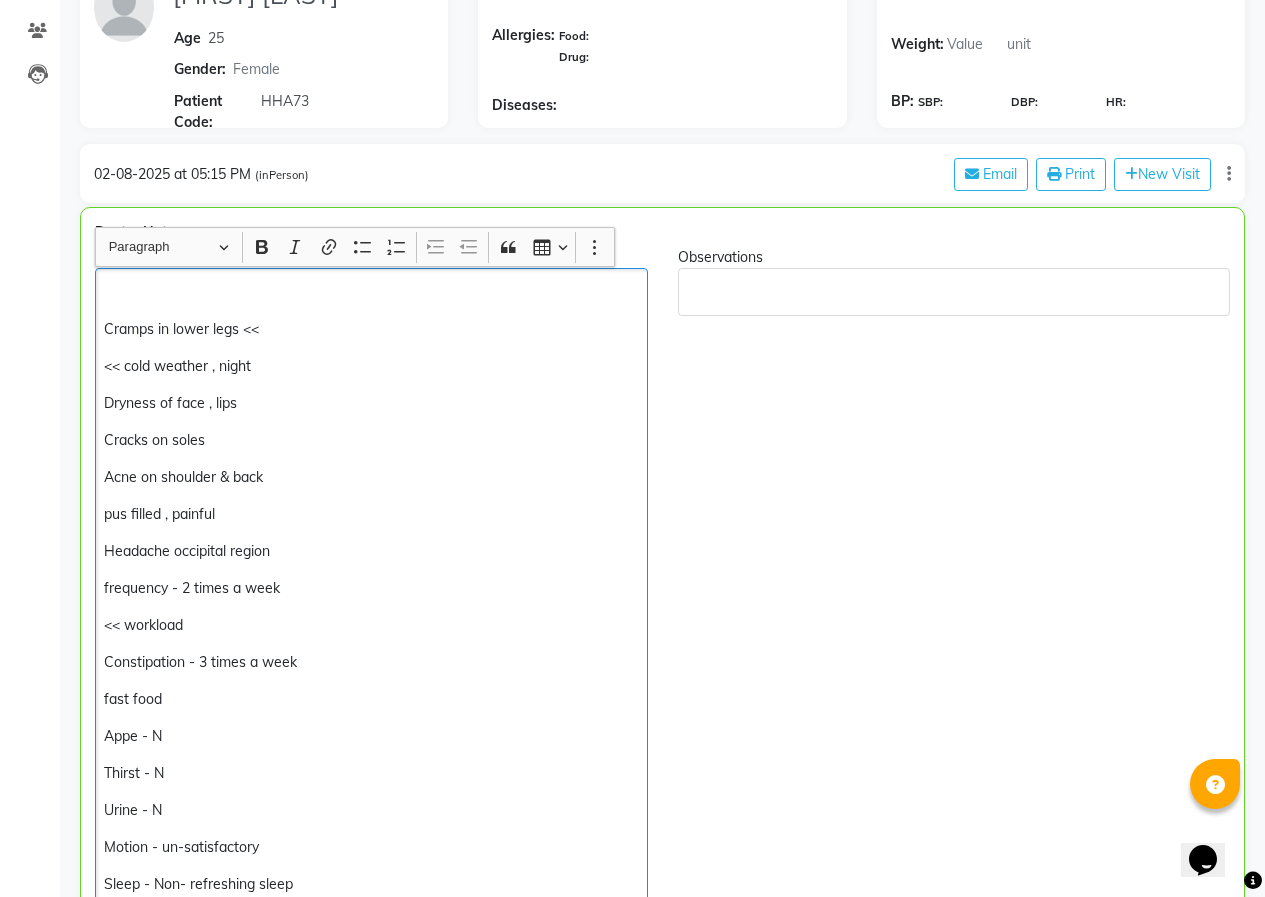 click on "Cramps in lower legs << << cold weather , night Dryness of face , lips Cracks on soles Acne on shoulder & back pus filled , painful Headache occipital region frequency - 2 times a week << workload Constipation - 3 times a week << fast food Appe - N Thirst - N Urine - N Motion - un-satisfactory Sleep - Non- refreshing sleep Rx -" 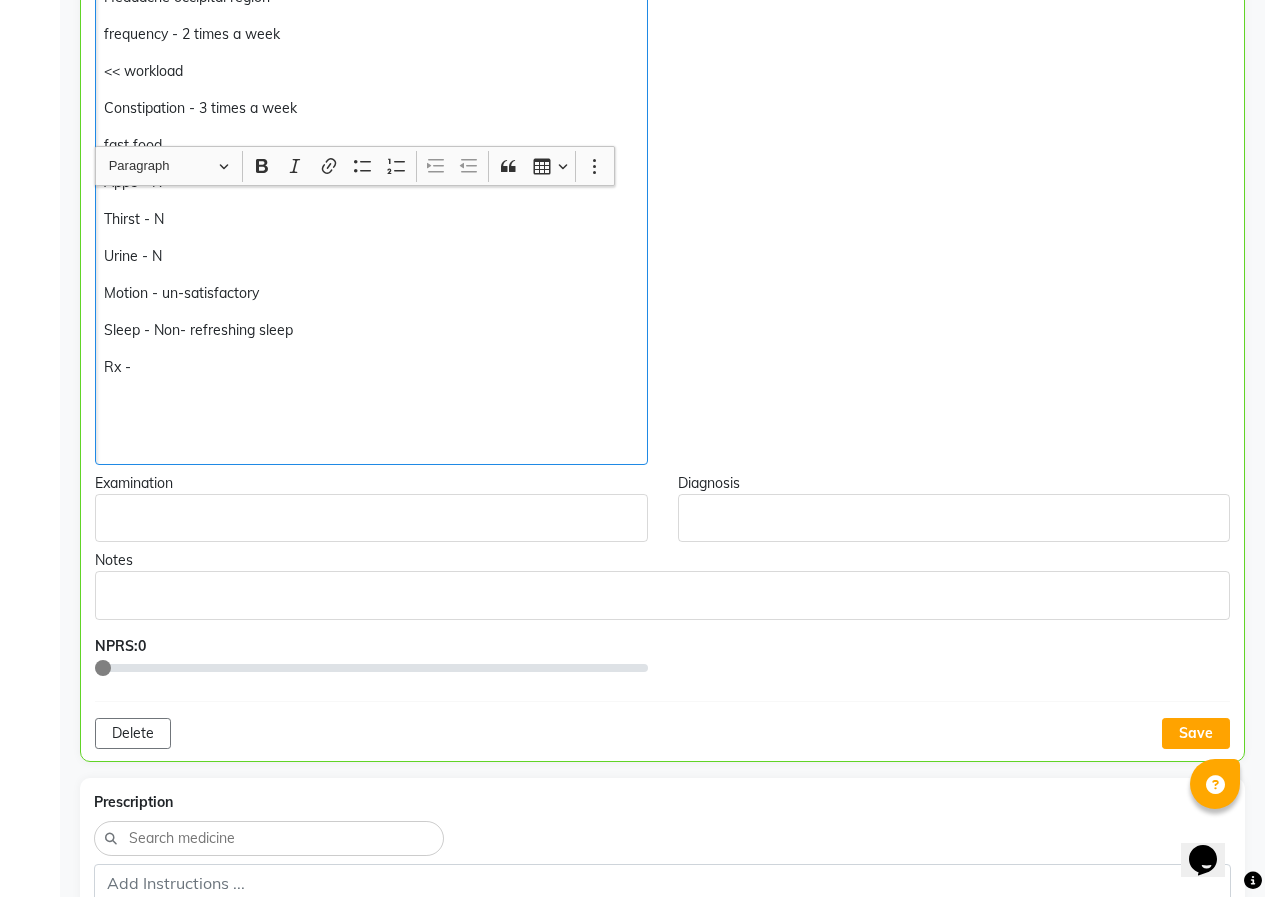 scroll, scrollTop: 900, scrollLeft: 0, axis: vertical 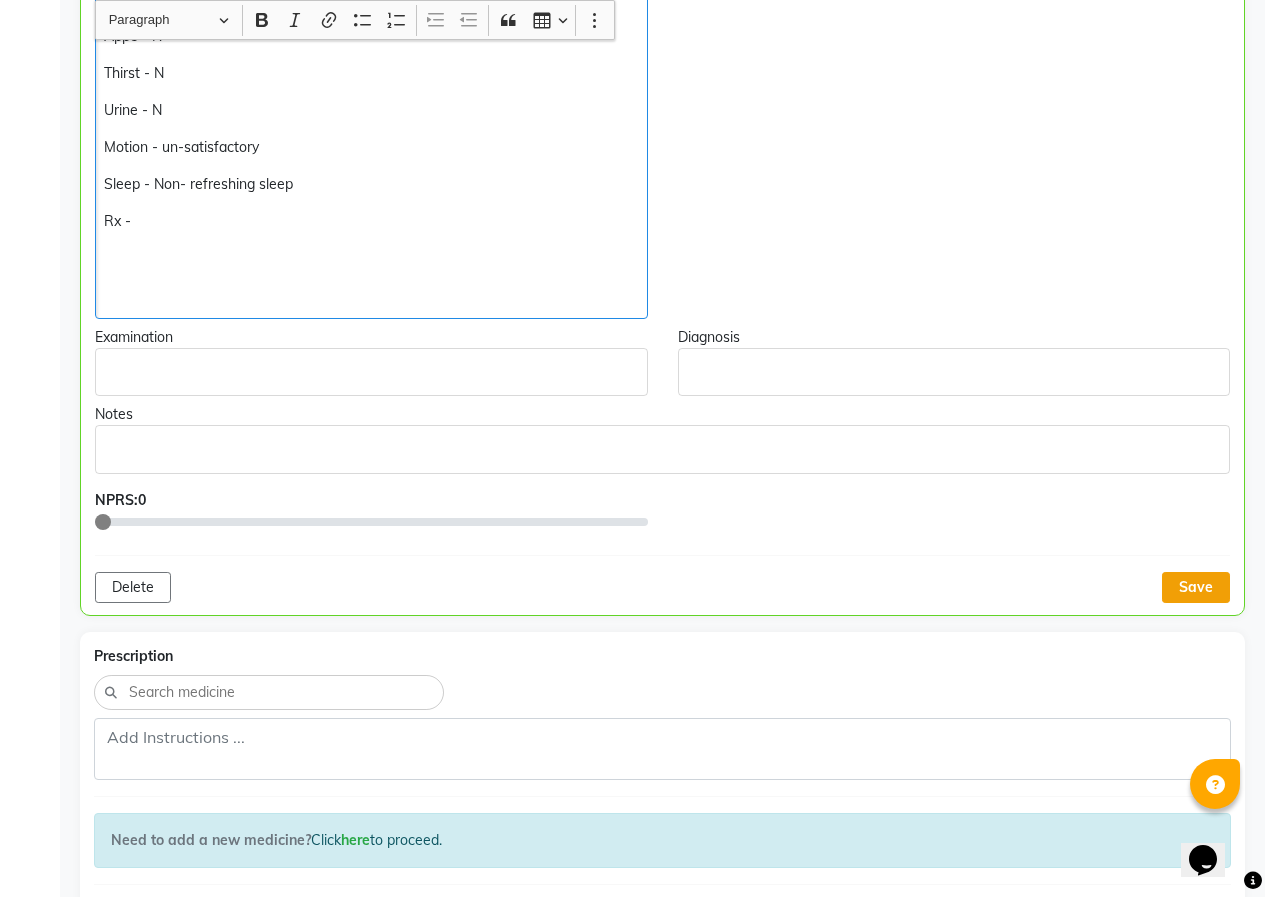 click on "Save" 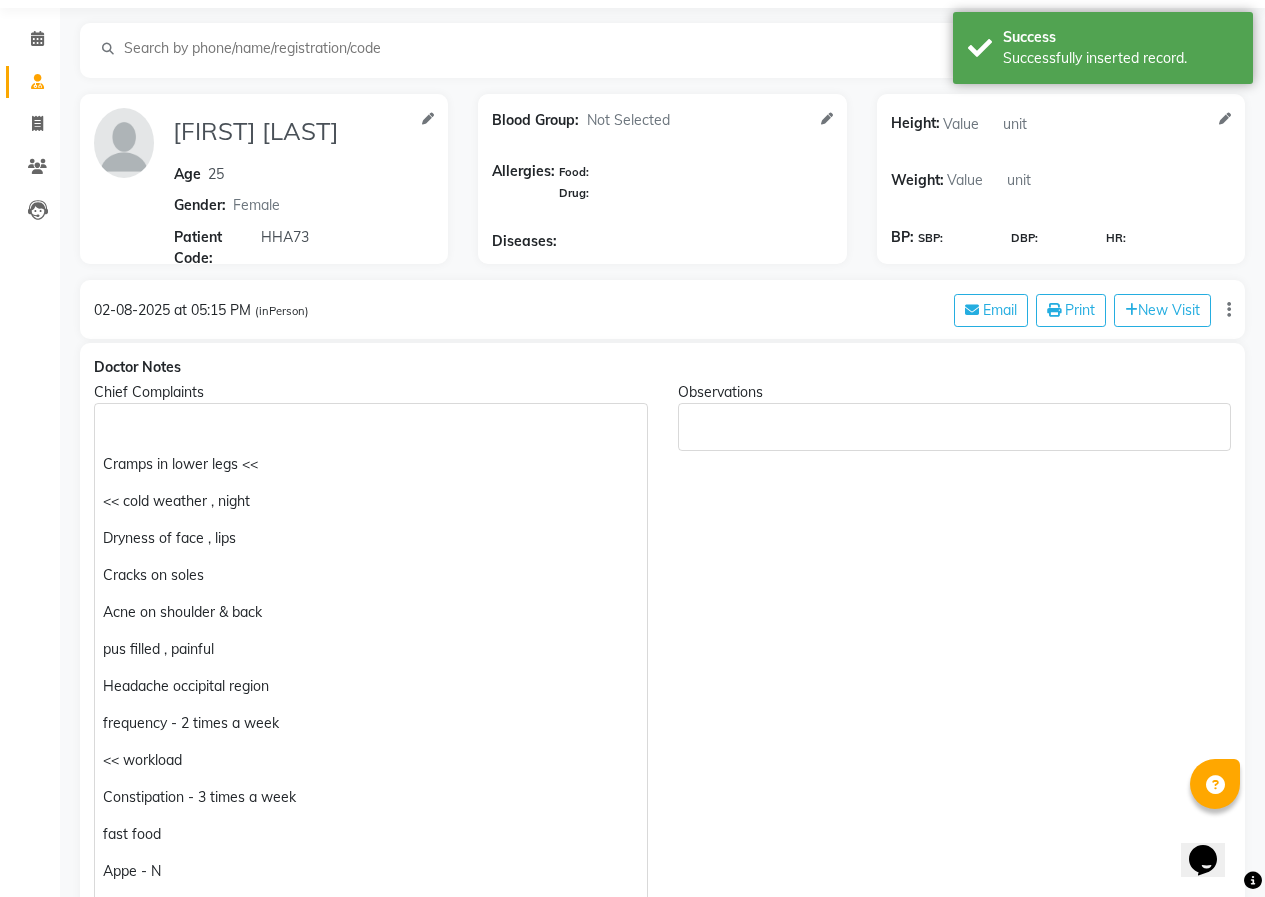 scroll, scrollTop: 0, scrollLeft: 0, axis: both 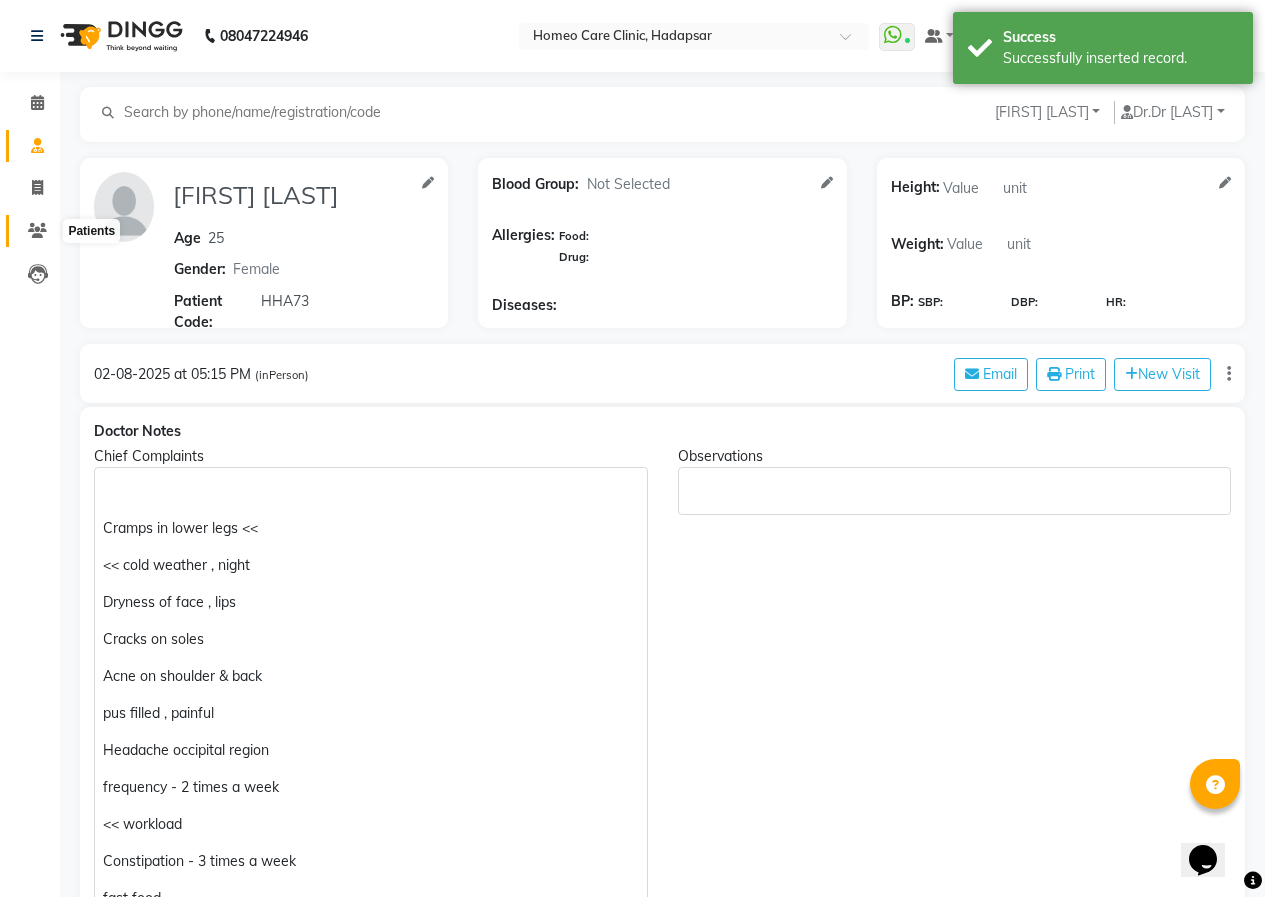 click 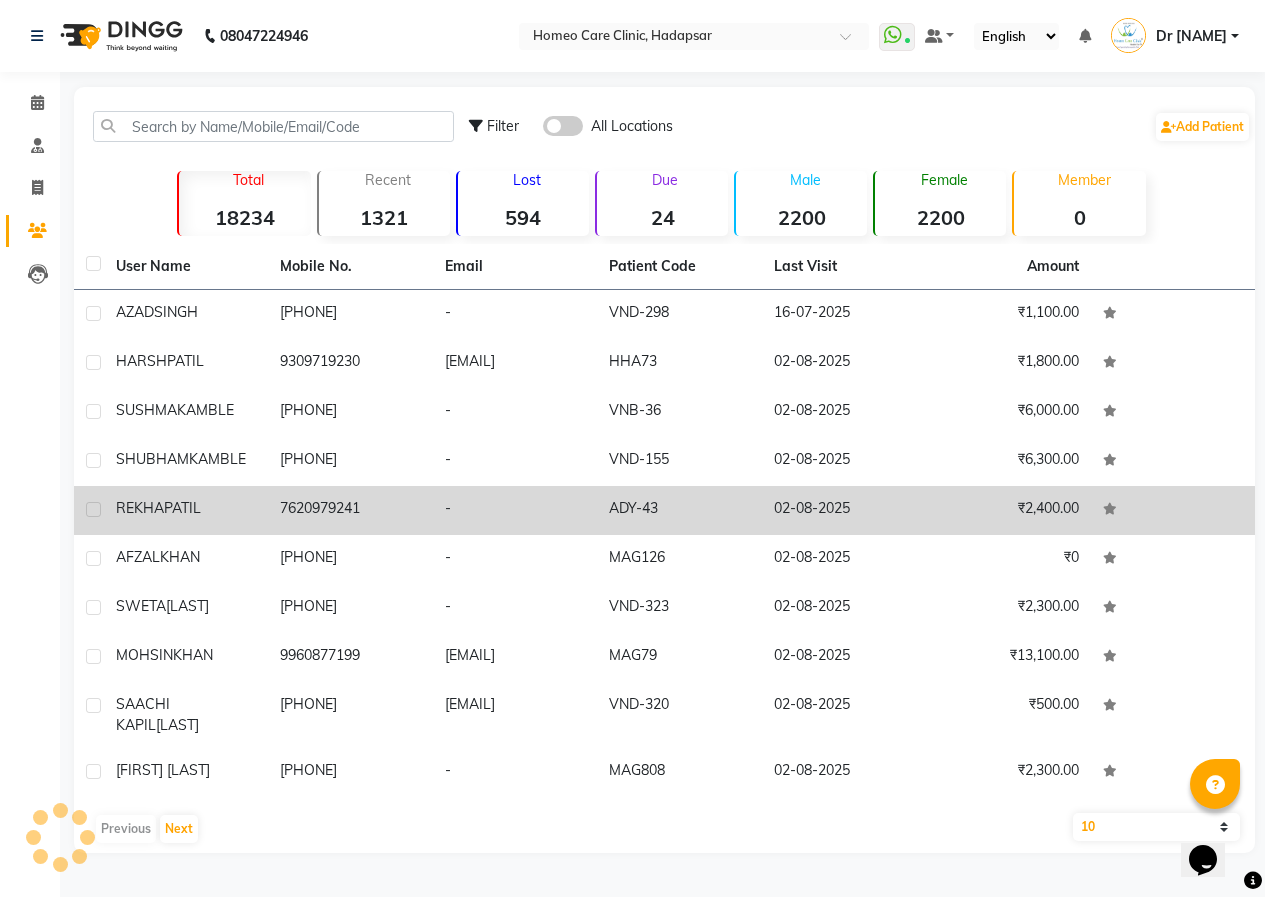 click on "PATIL" 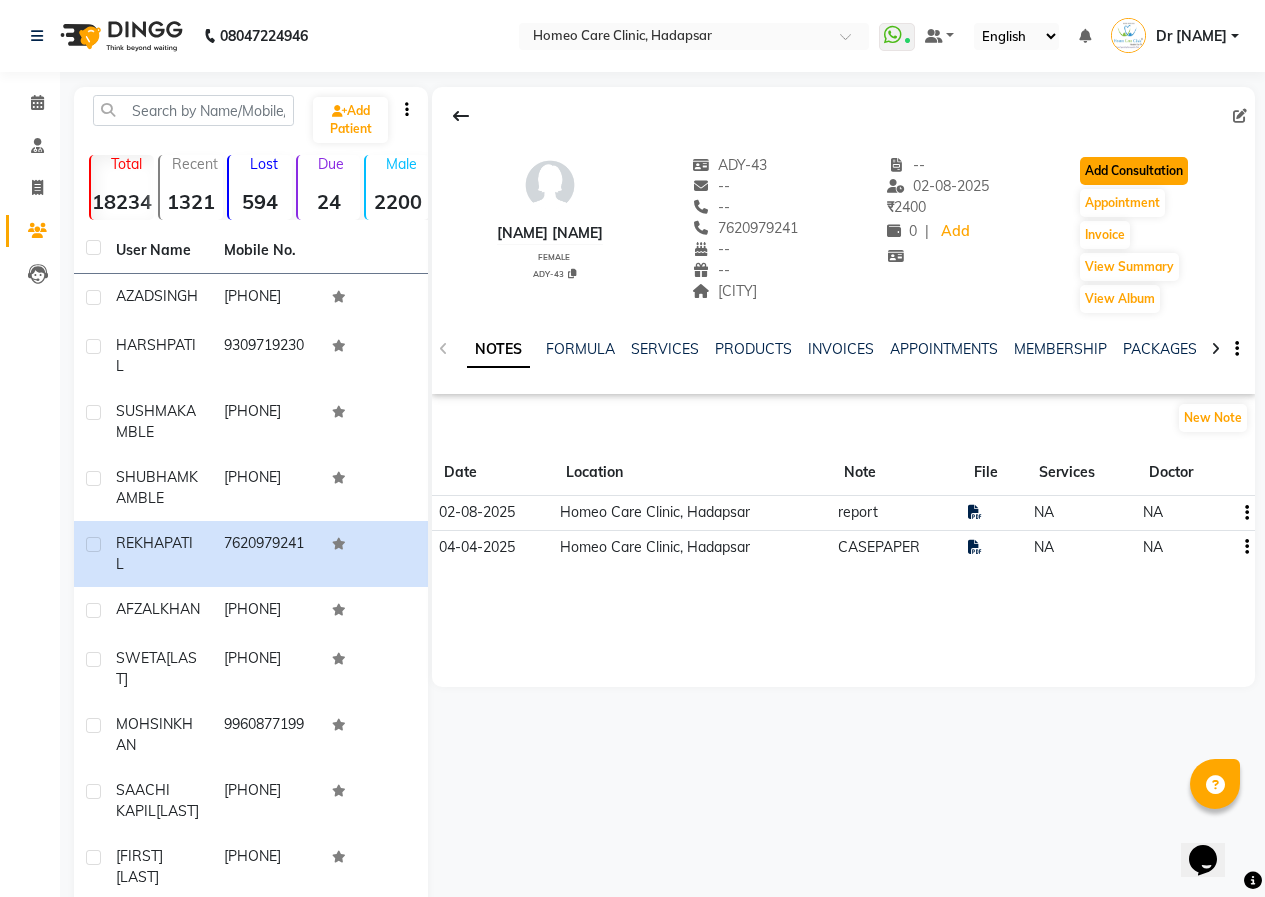click on "Add Consultation" 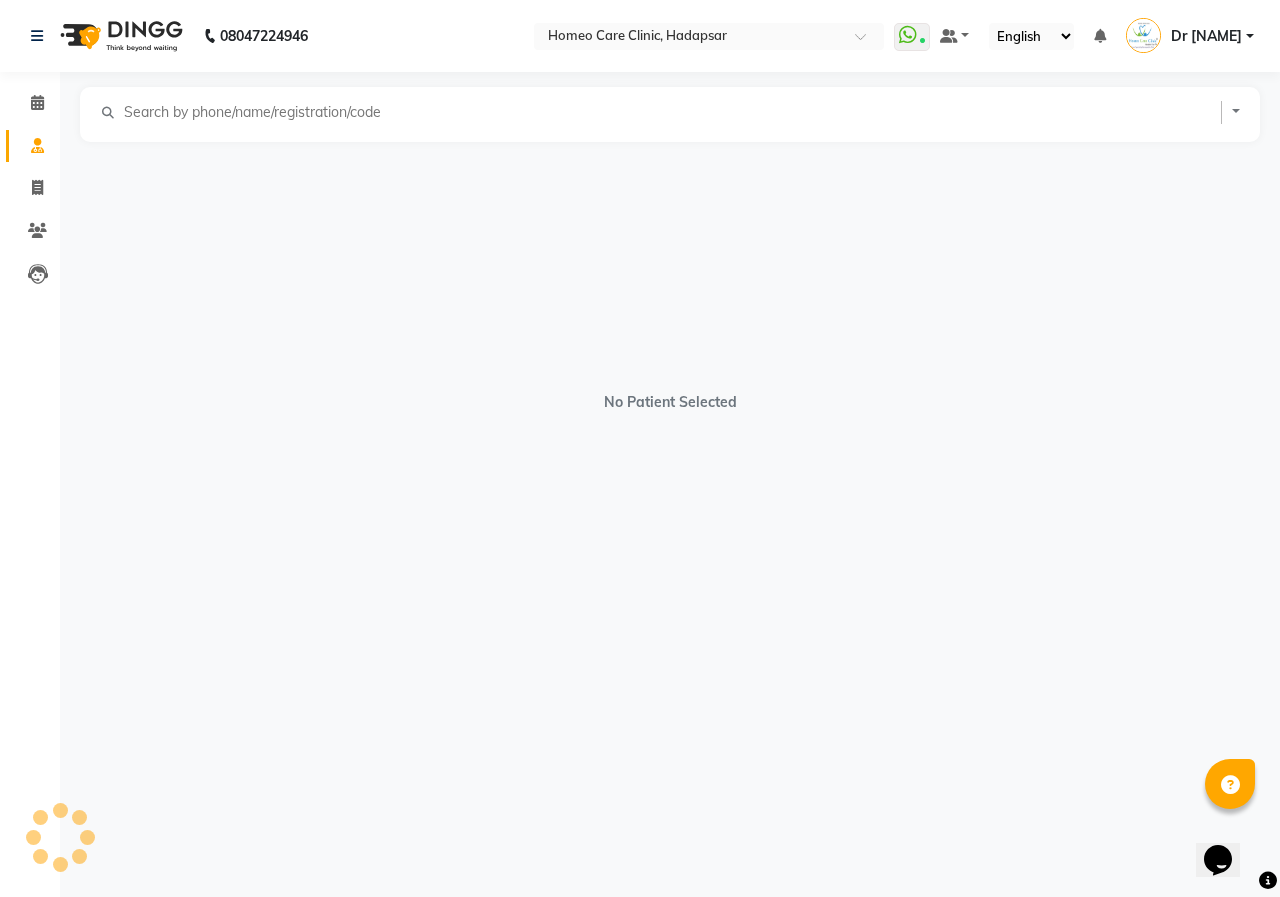 select on "female" 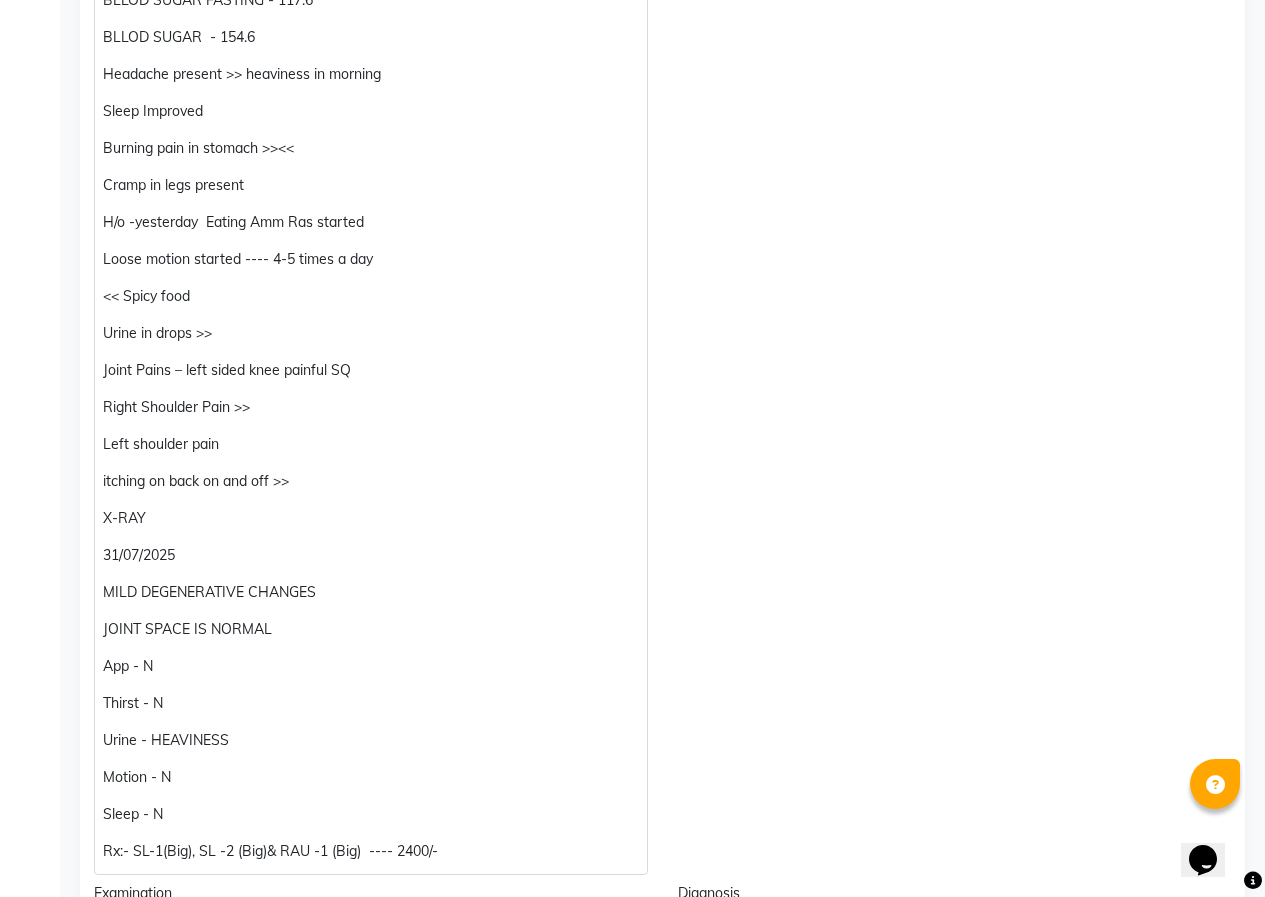 scroll, scrollTop: 600, scrollLeft: 0, axis: vertical 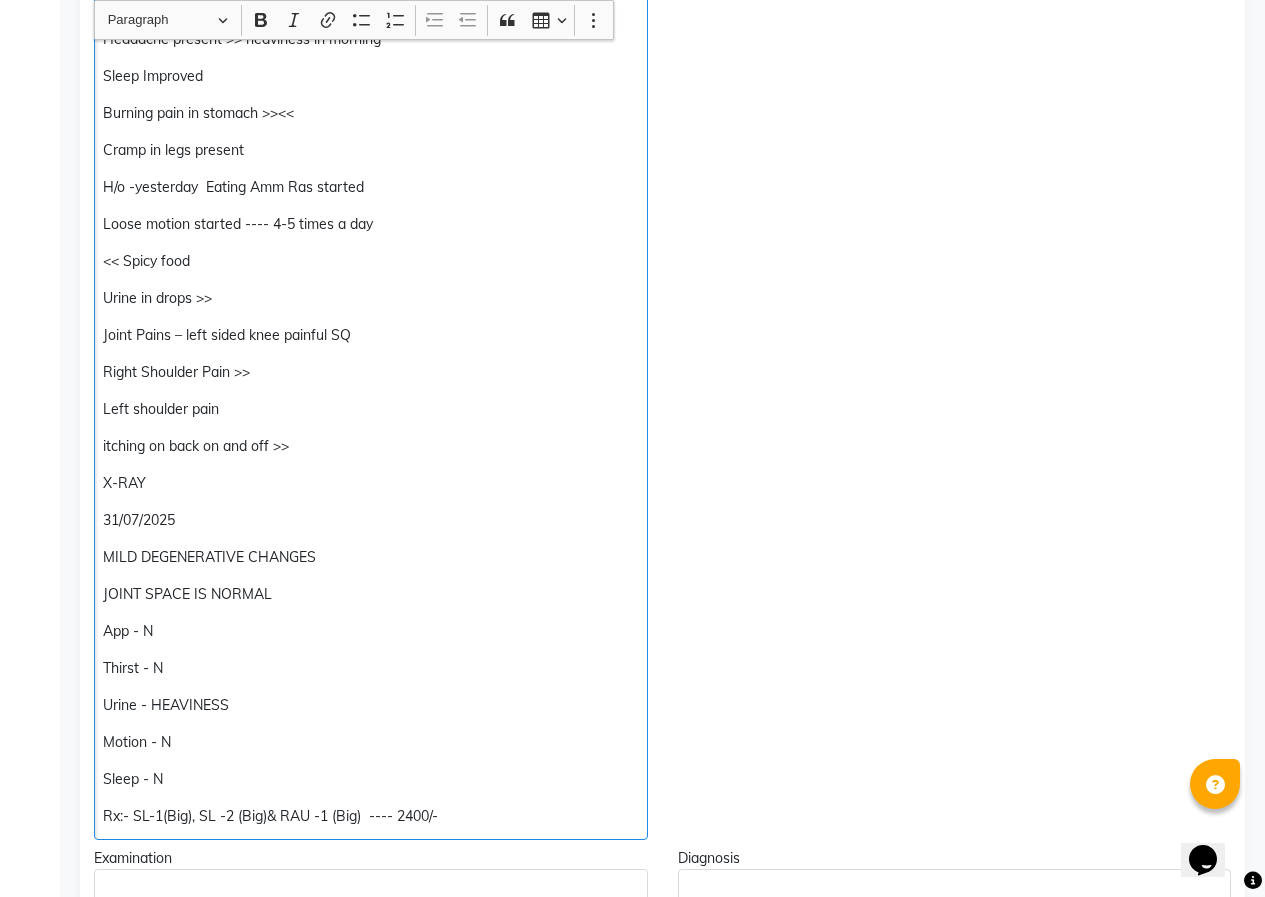click on "JOINT SPACE IS NORMAL" 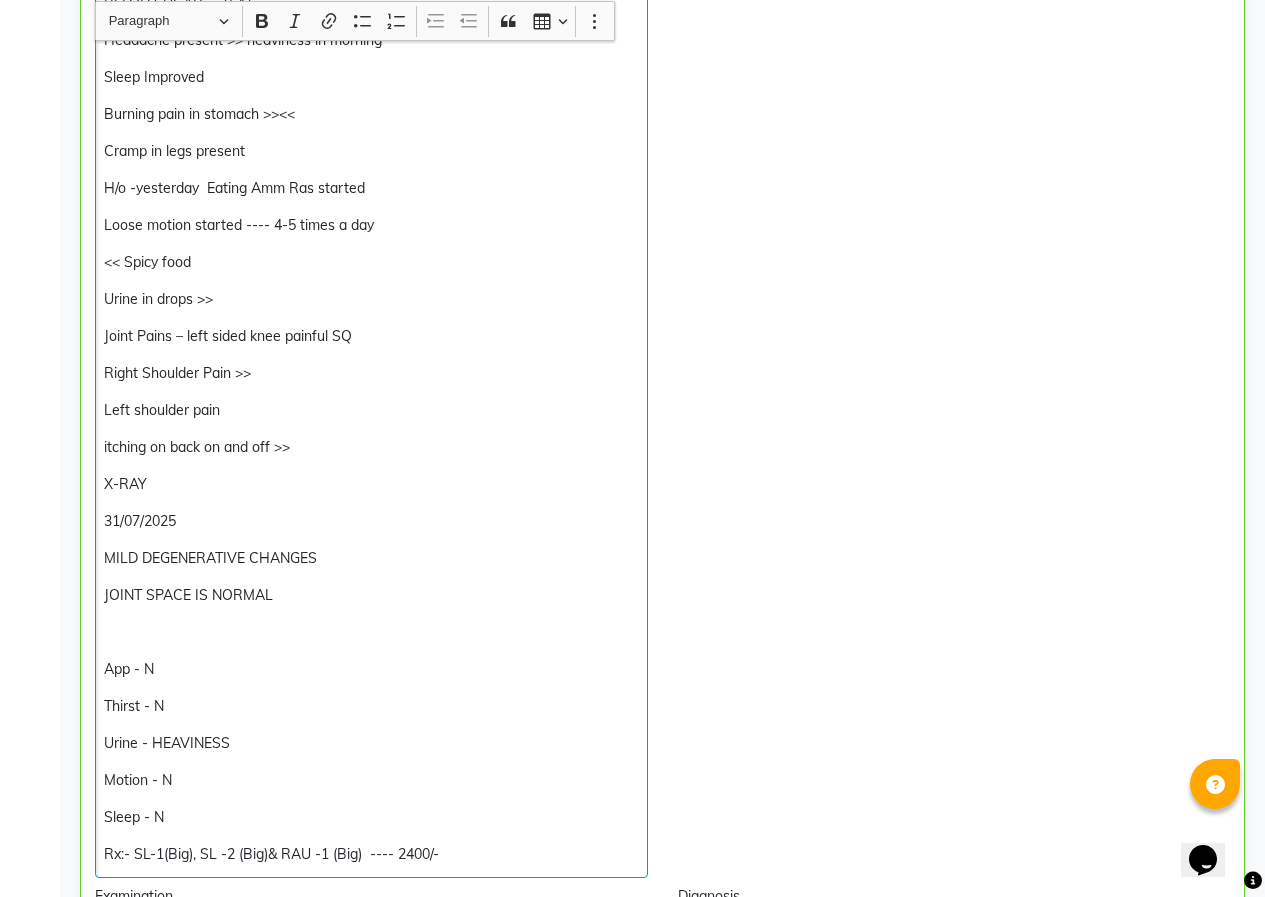 scroll, scrollTop: 601, scrollLeft: 0, axis: vertical 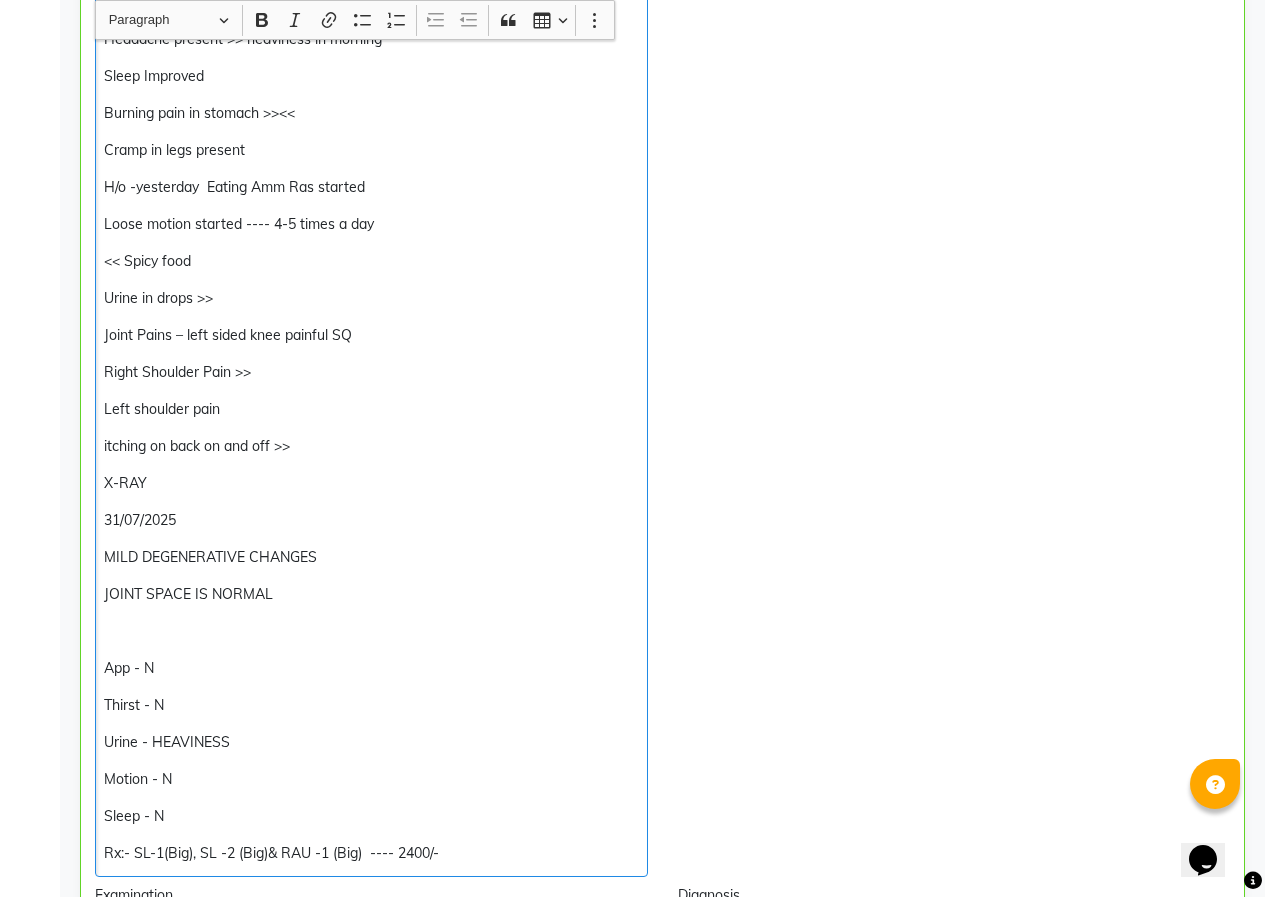 type 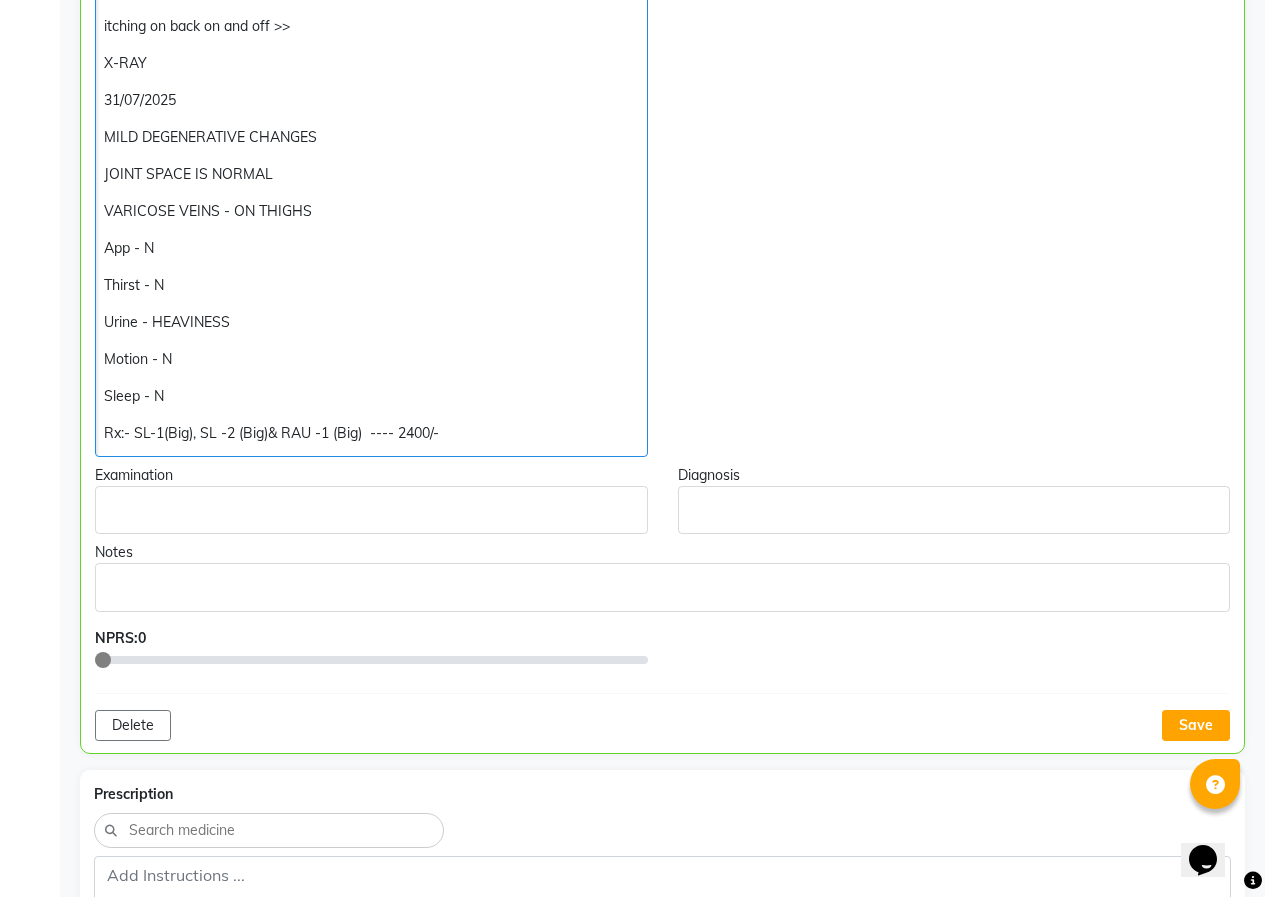 scroll, scrollTop: 1201, scrollLeft: 0, axis: vertical 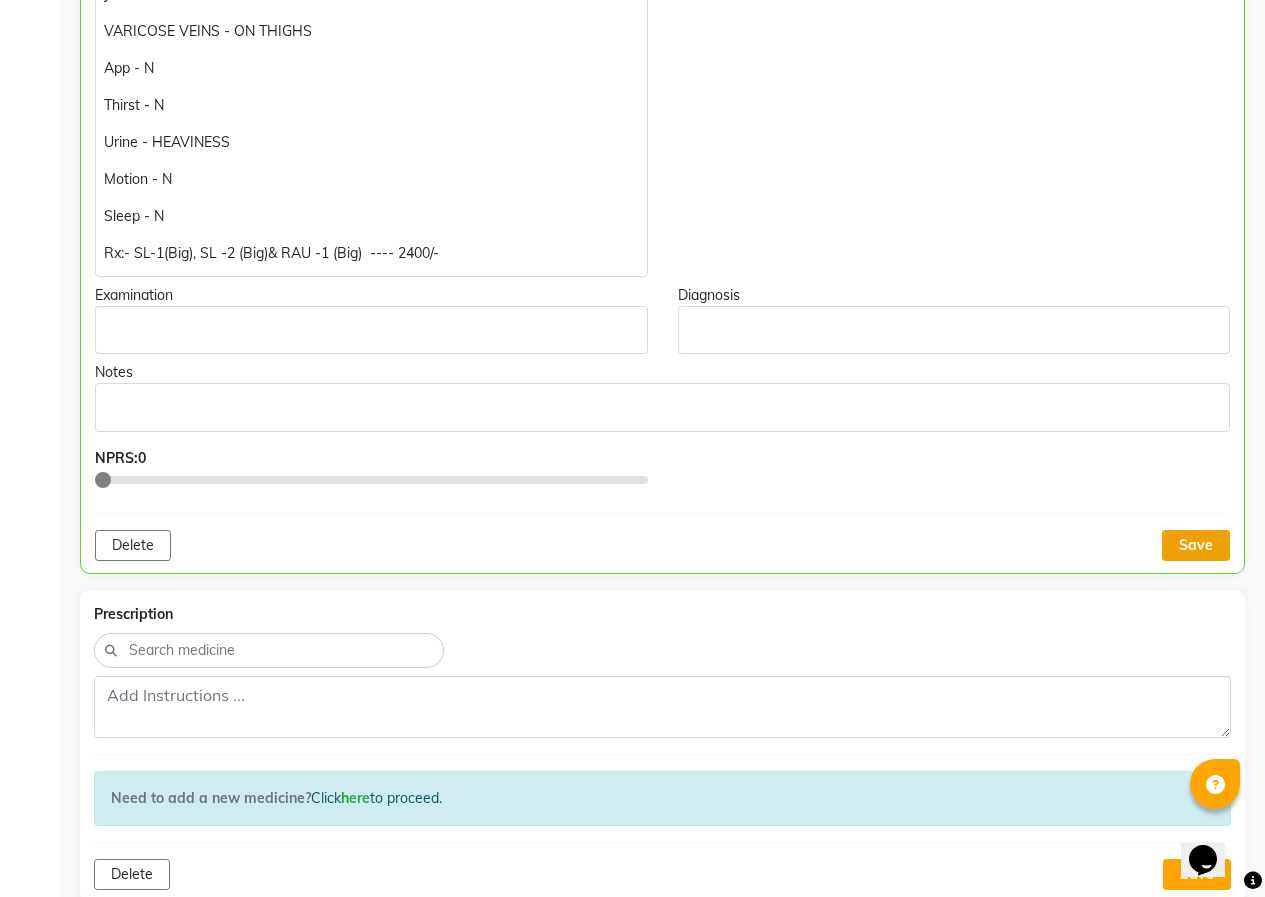 click on "Save" 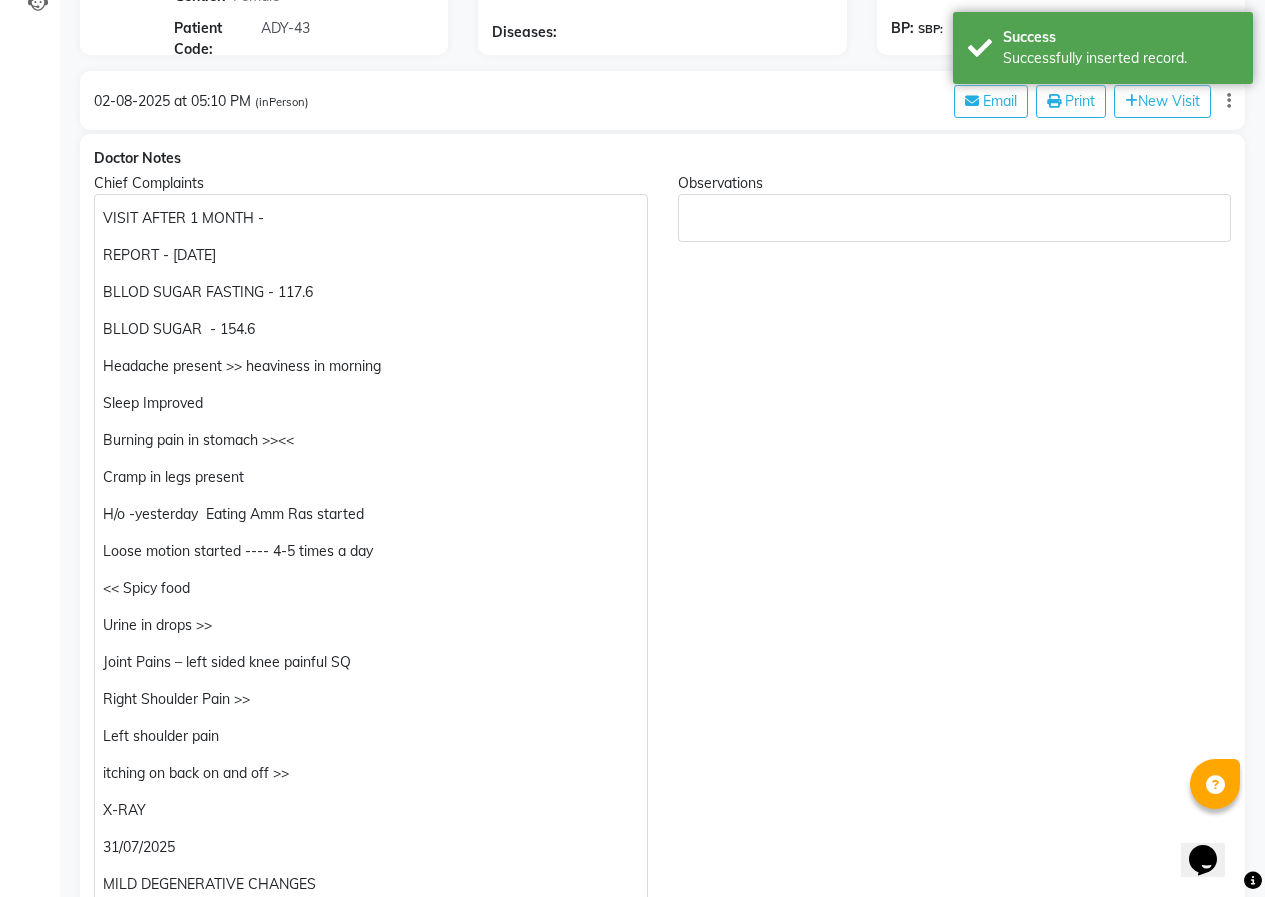 scroll, scrollTop: 101, scrollLeft: 0, axis: vertical 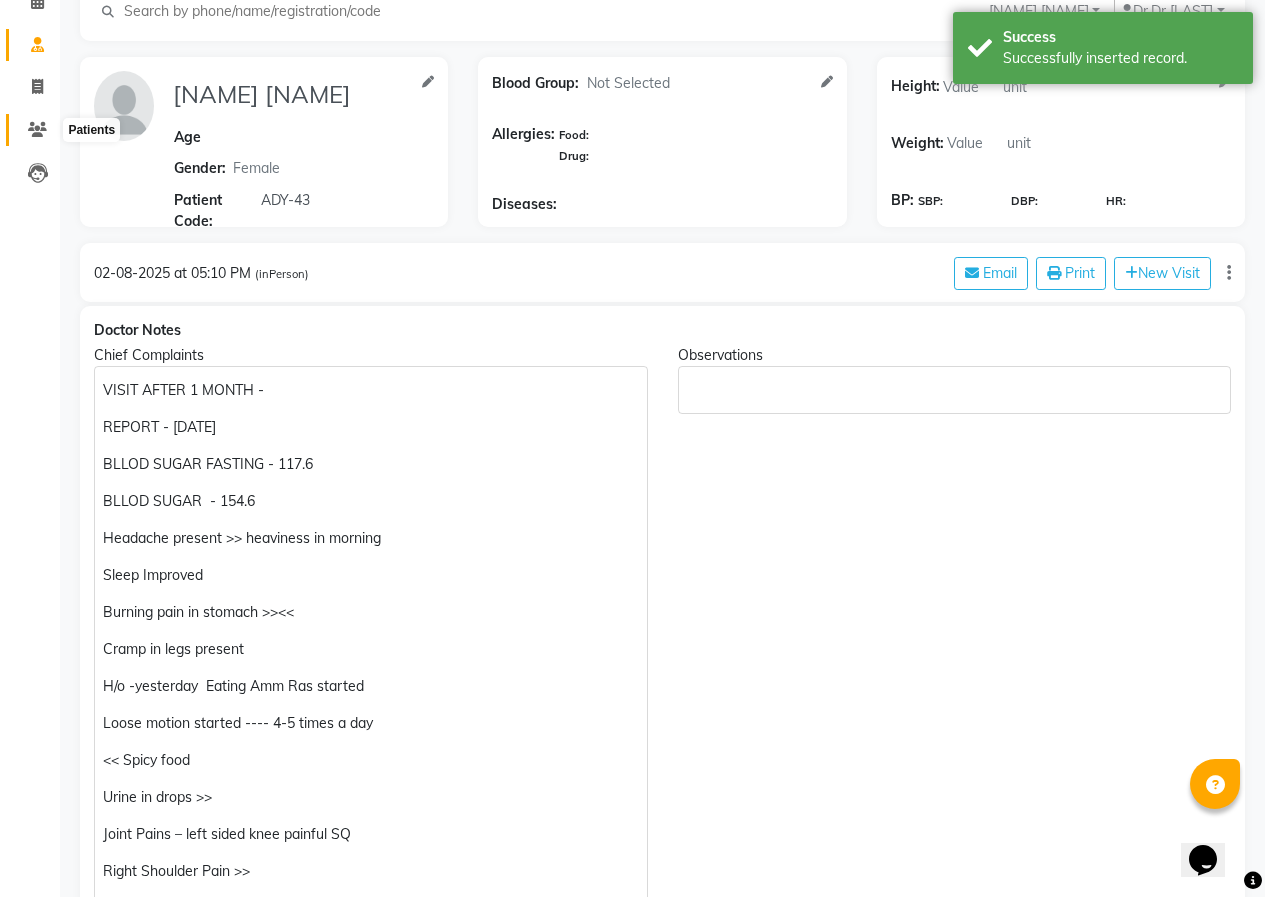 click 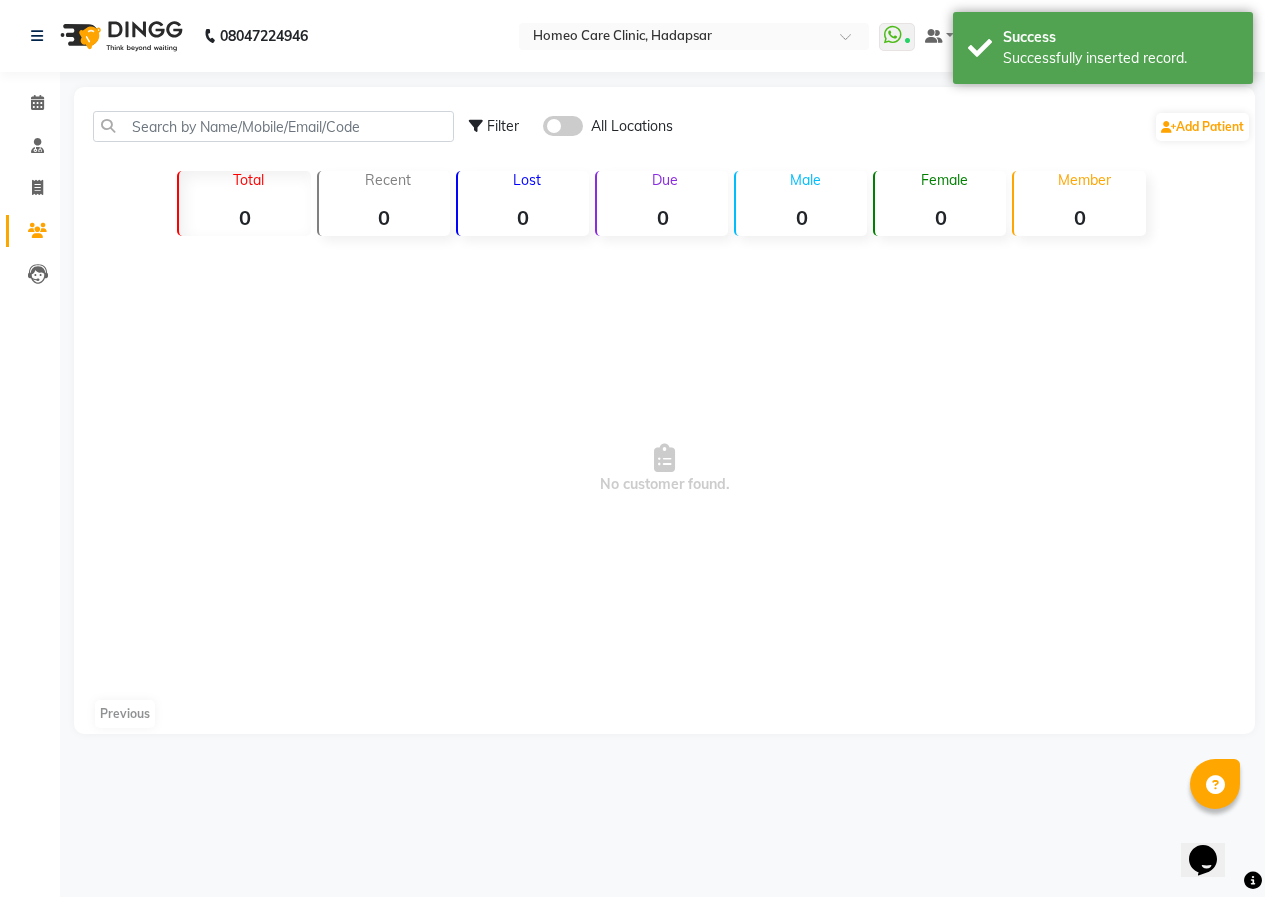 scroll, scrollTop: 0, scrollLeft: 0, axis: both 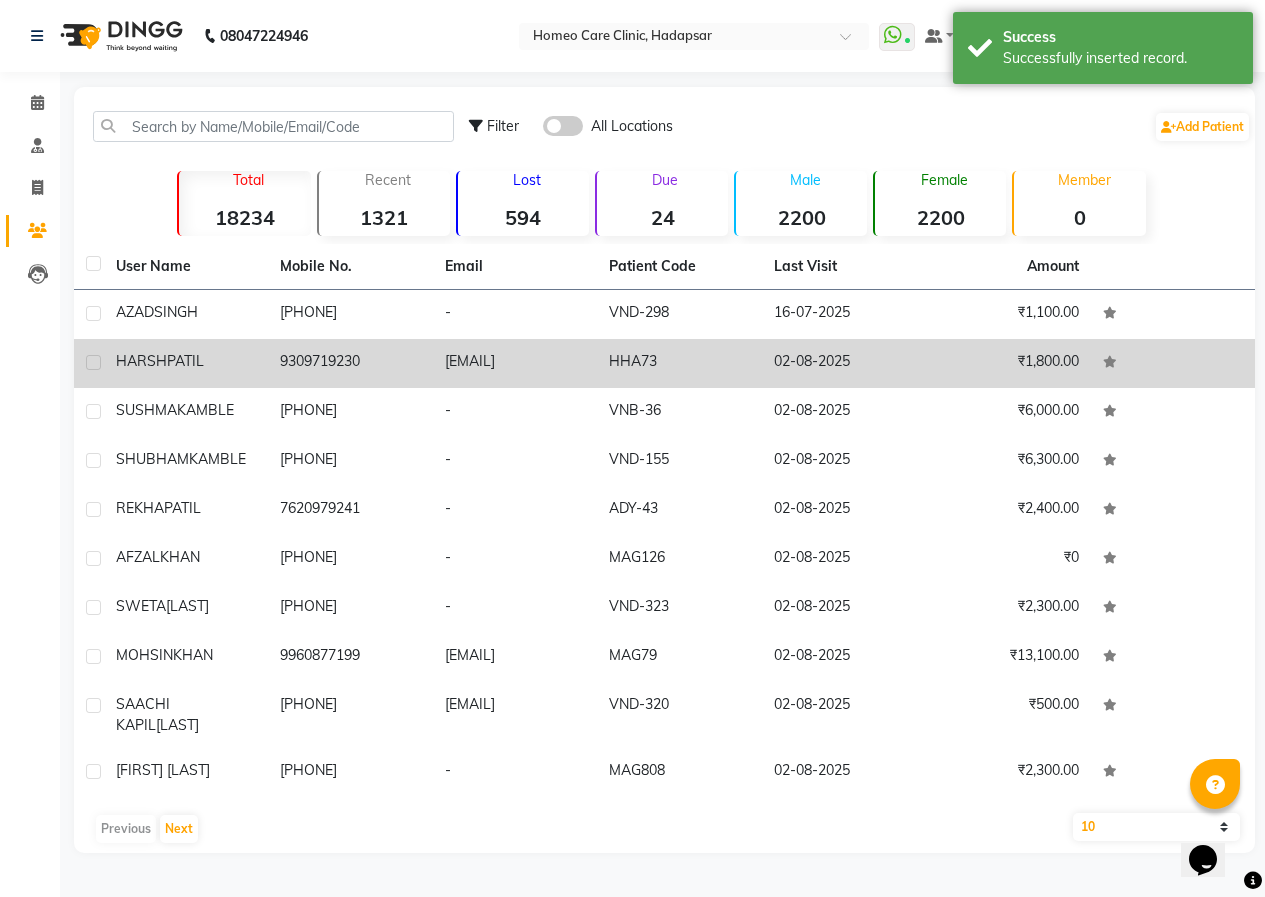 click on "[FIRST] [LAST]" 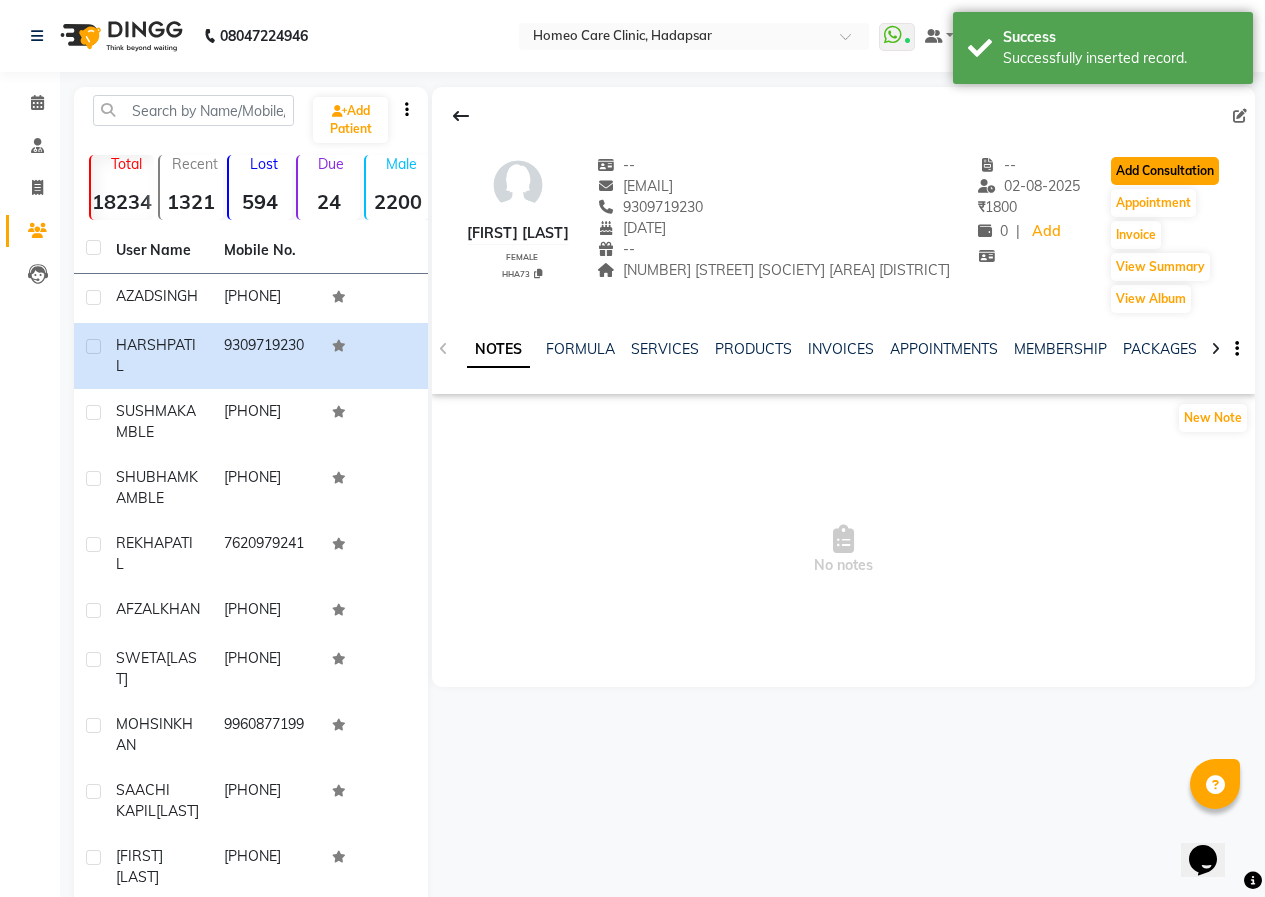 click on "Add Consultation" 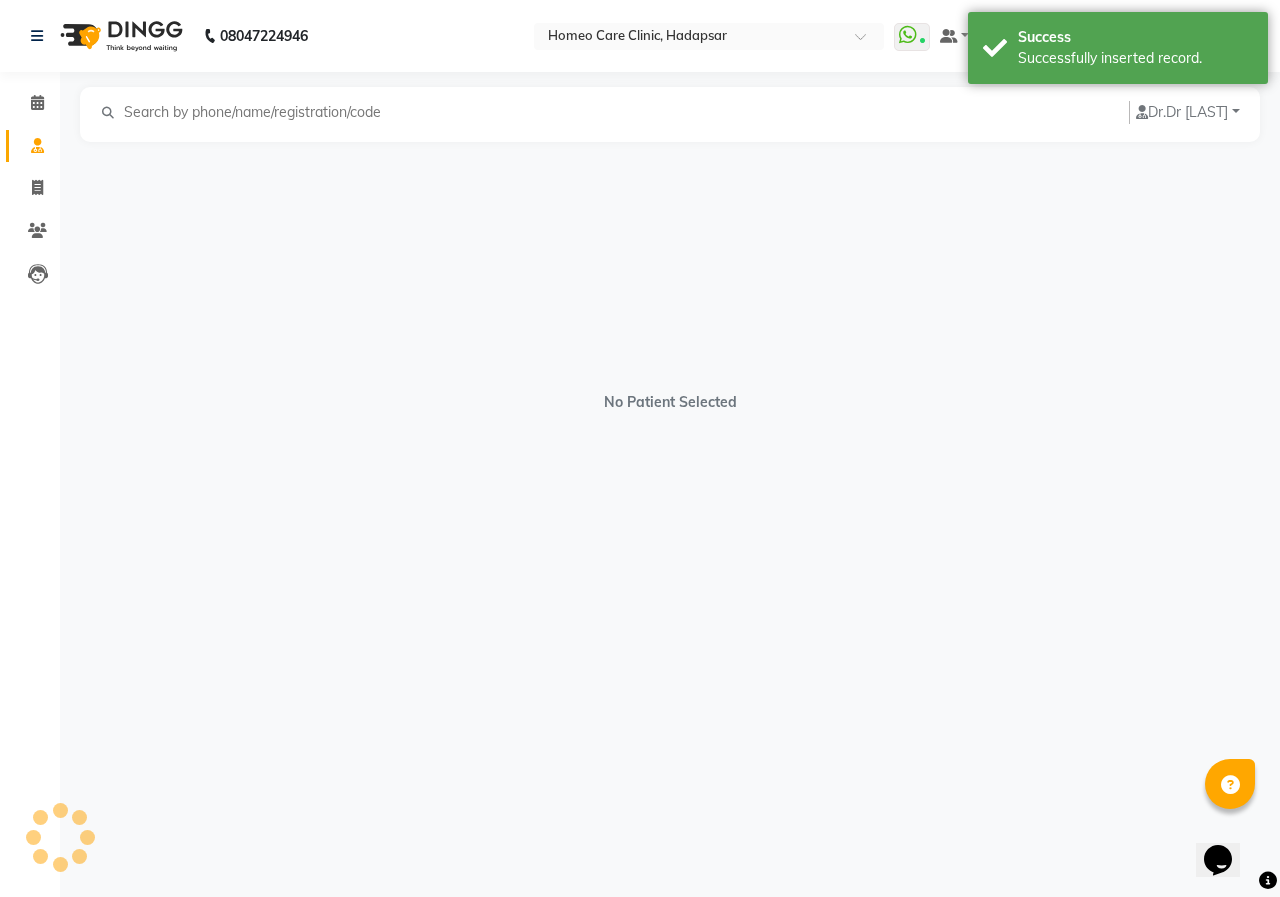 select on "female" 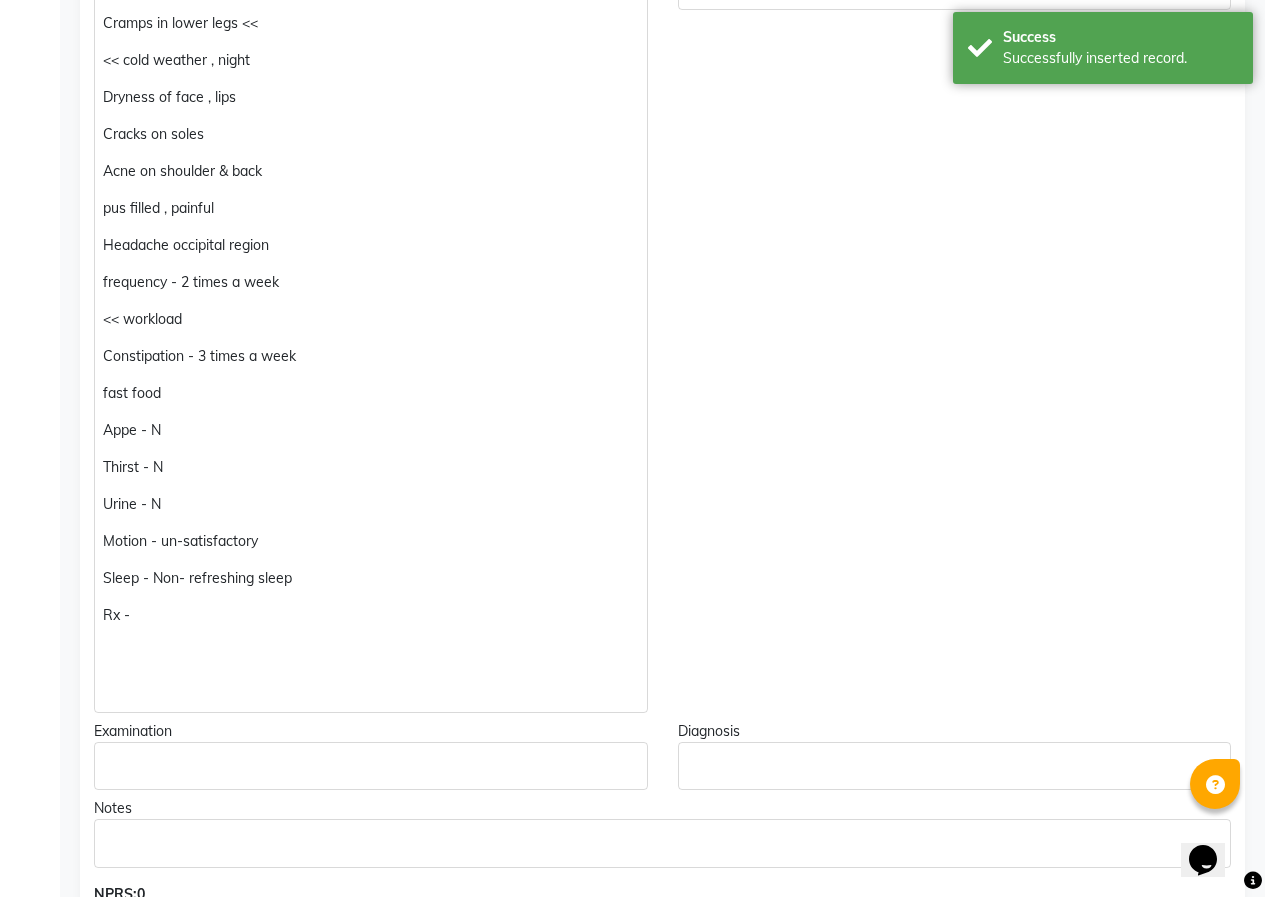 scroll, scrollTop: 600, scrollLeft: 0, axis: vertical 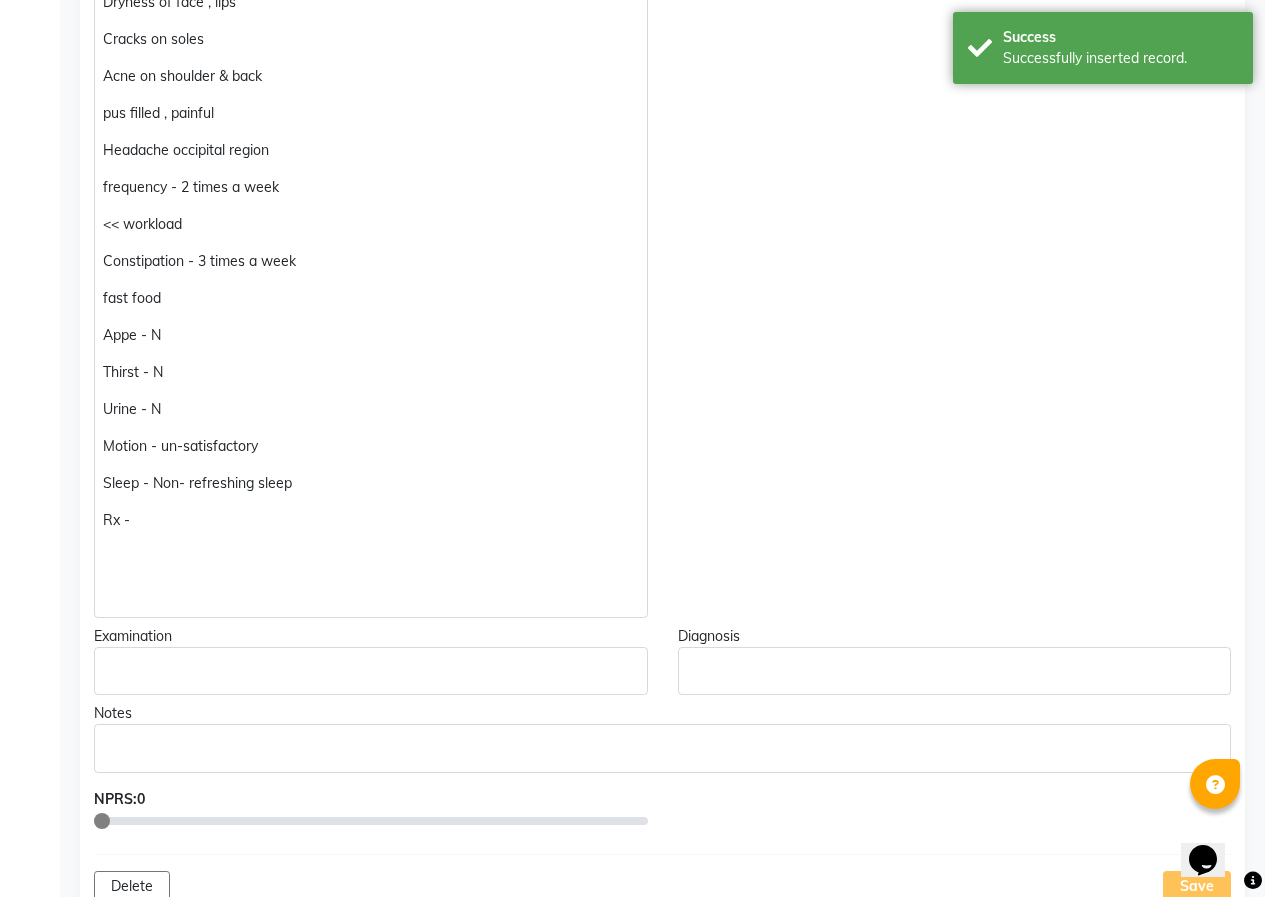 click on "fast food" 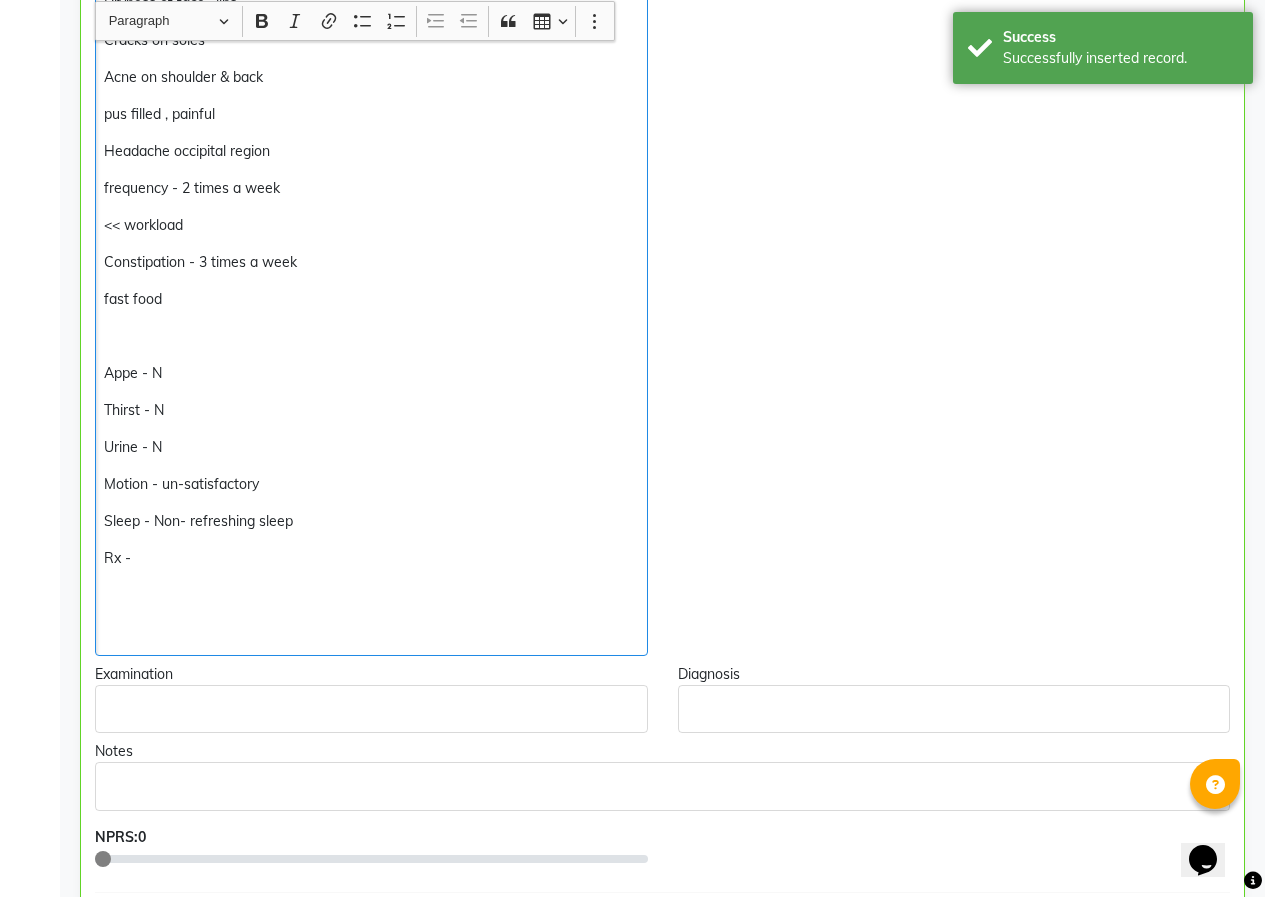 scroll, scrollTop: 601, scrollLeft: 0, axis: vertical 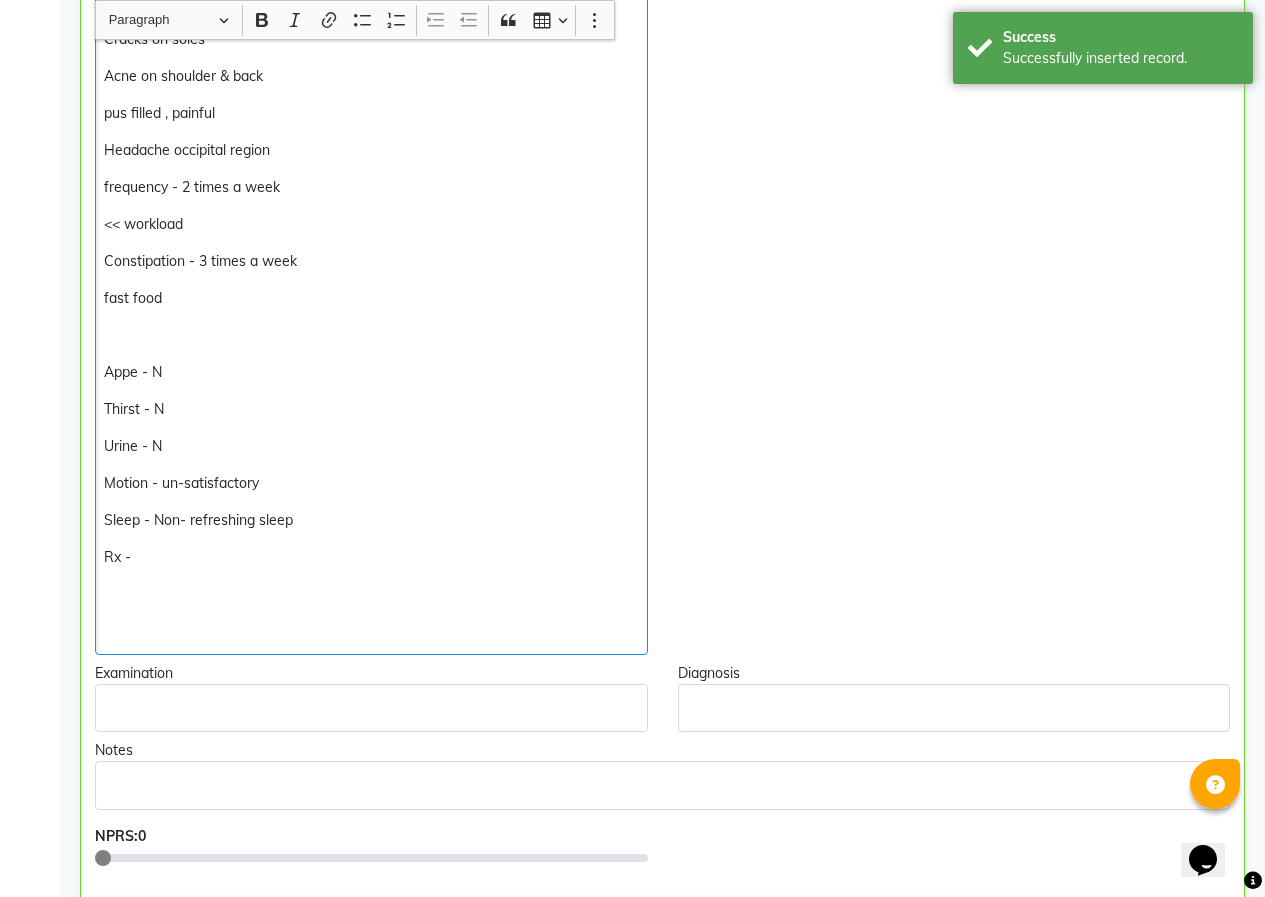 type 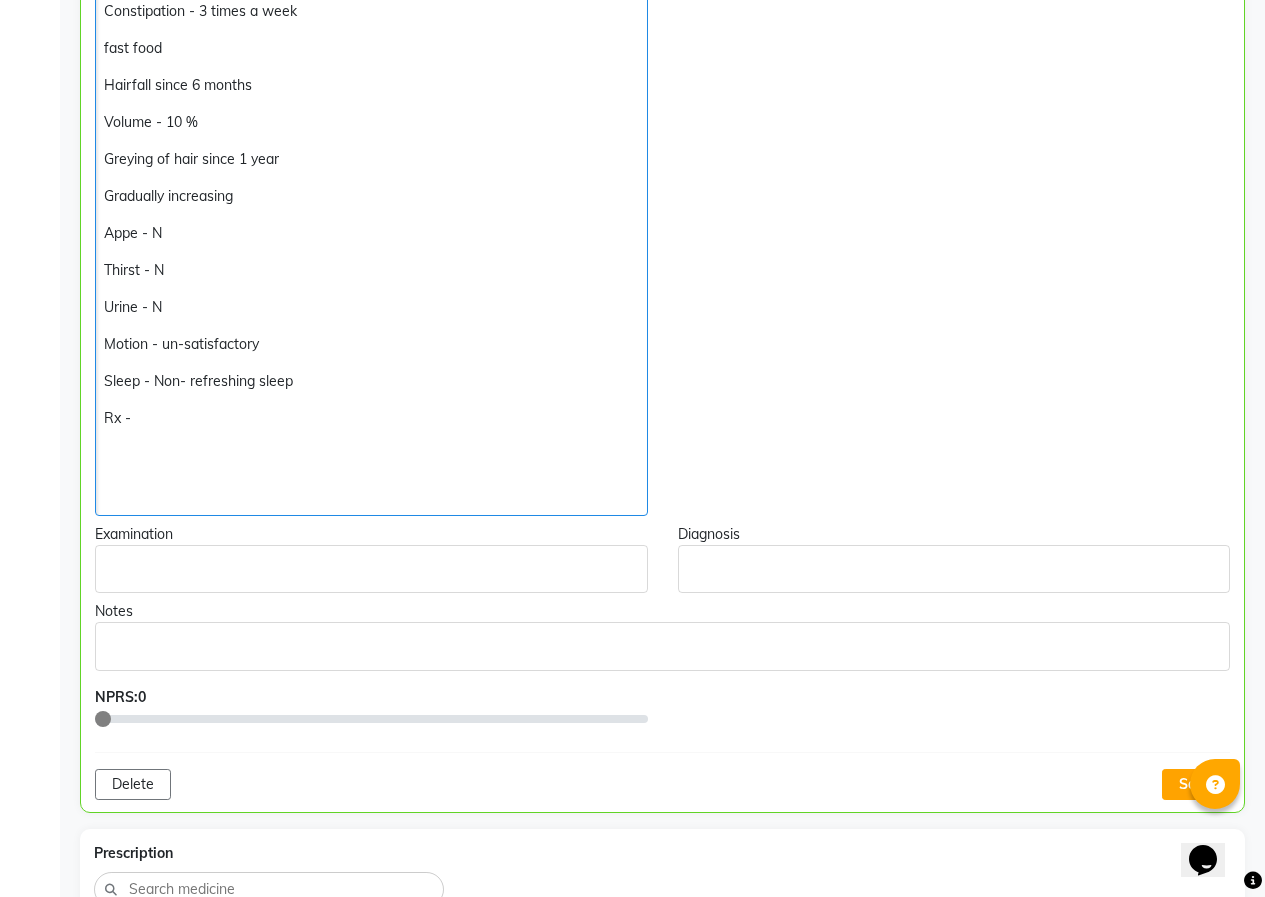 scroll, scrollTop: 1001, scrollLeft: 0, axis: vertical 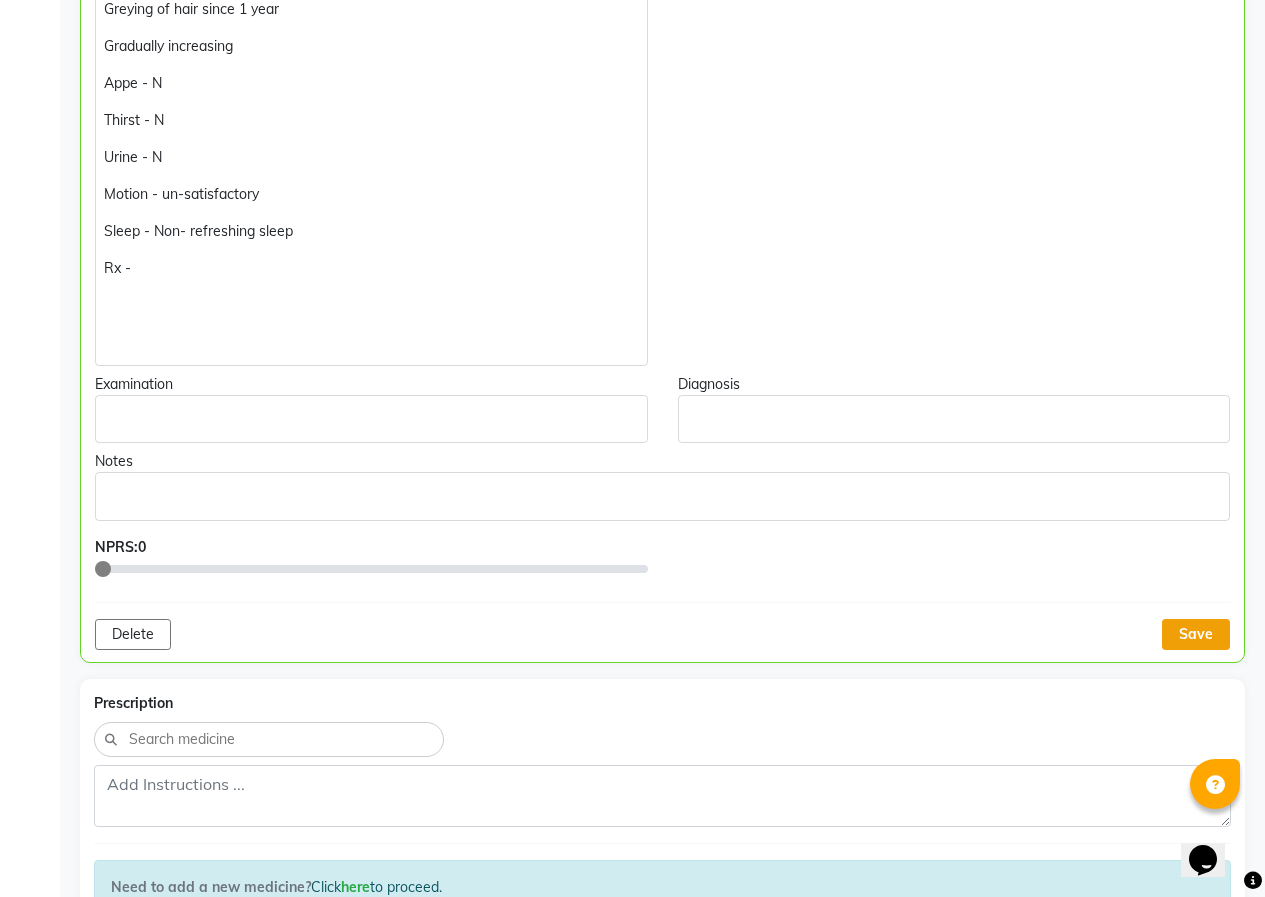 click on "Save" 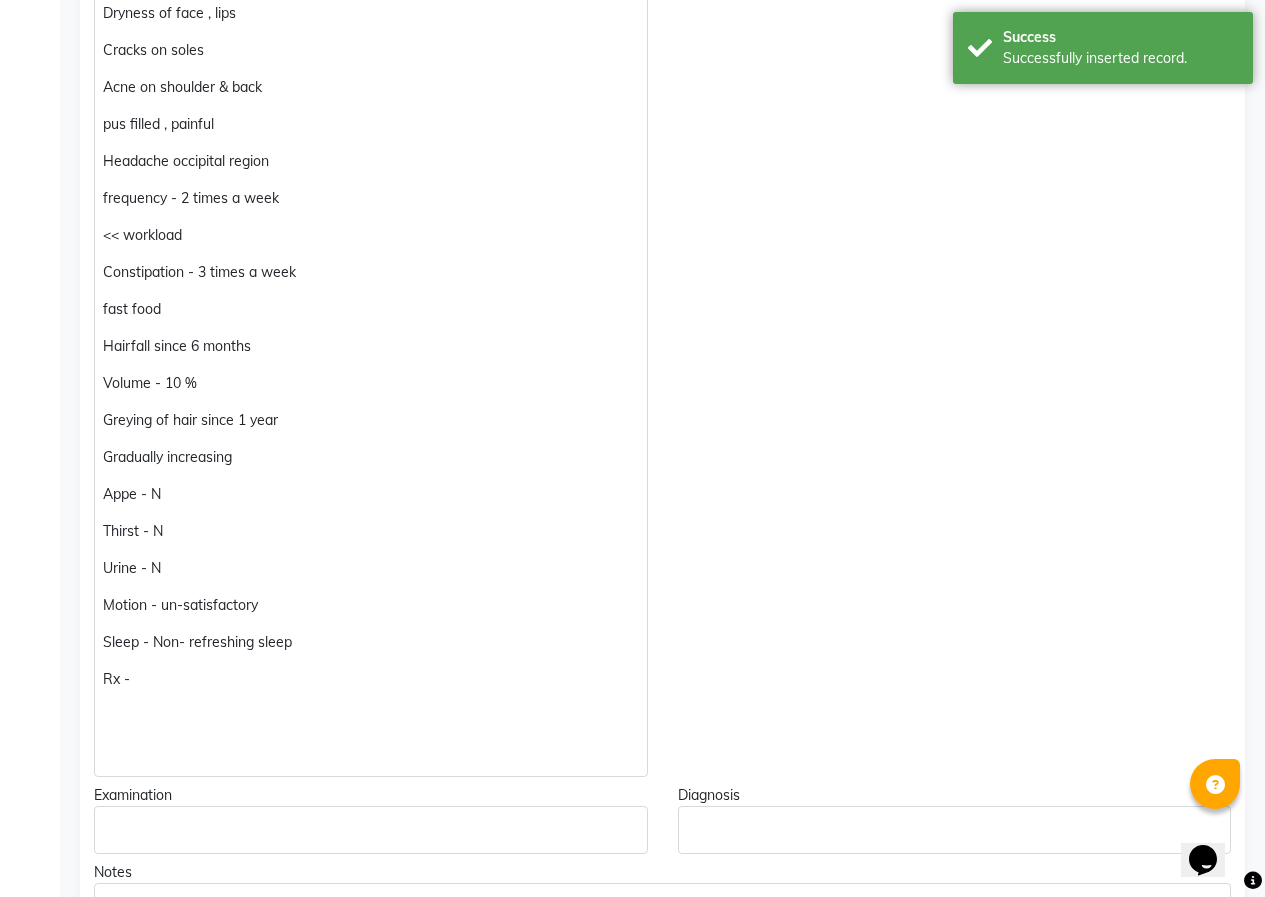 scroll, scrollTop: 501, scrollLeft: 0, axis: vertical 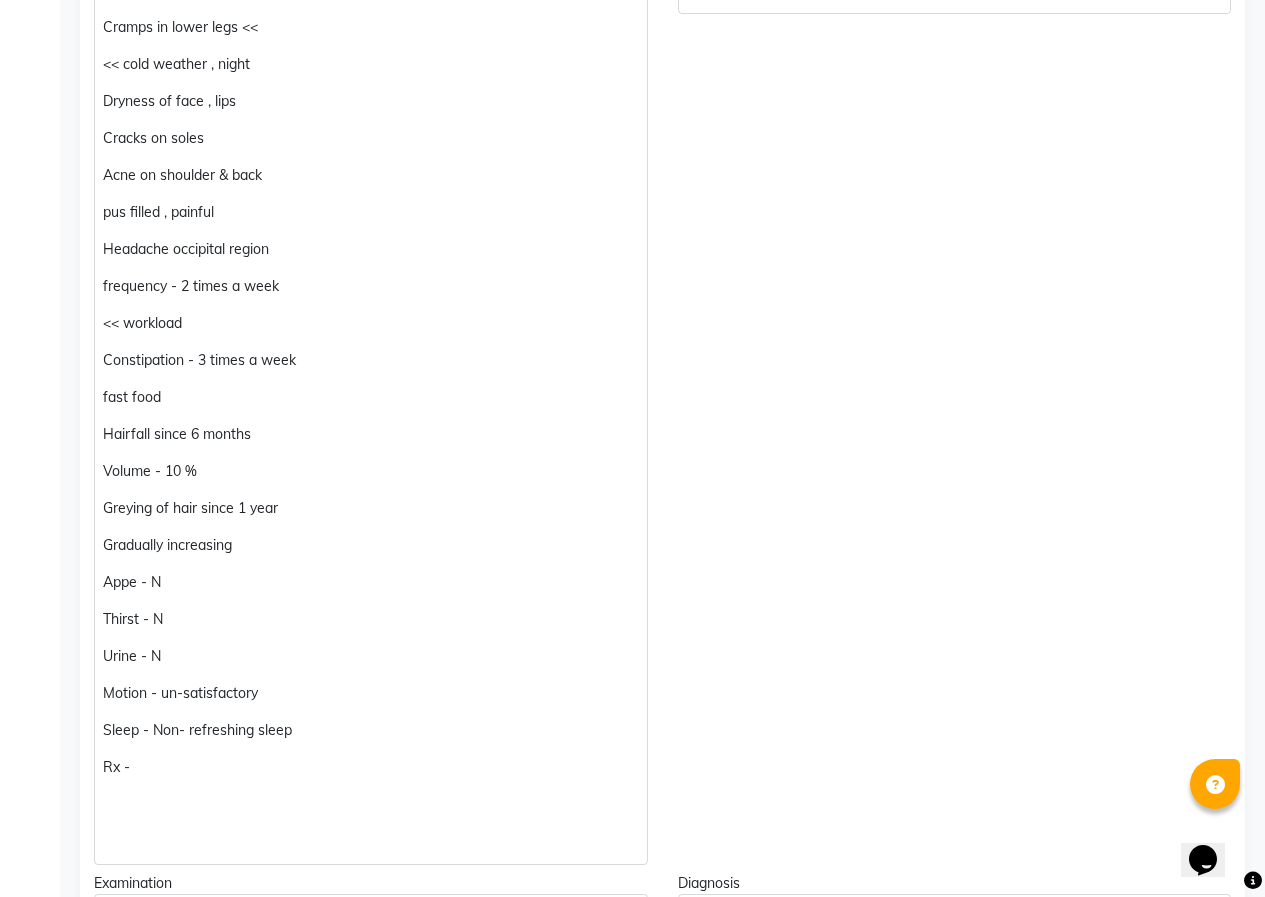 click on "Volume - 10 %" 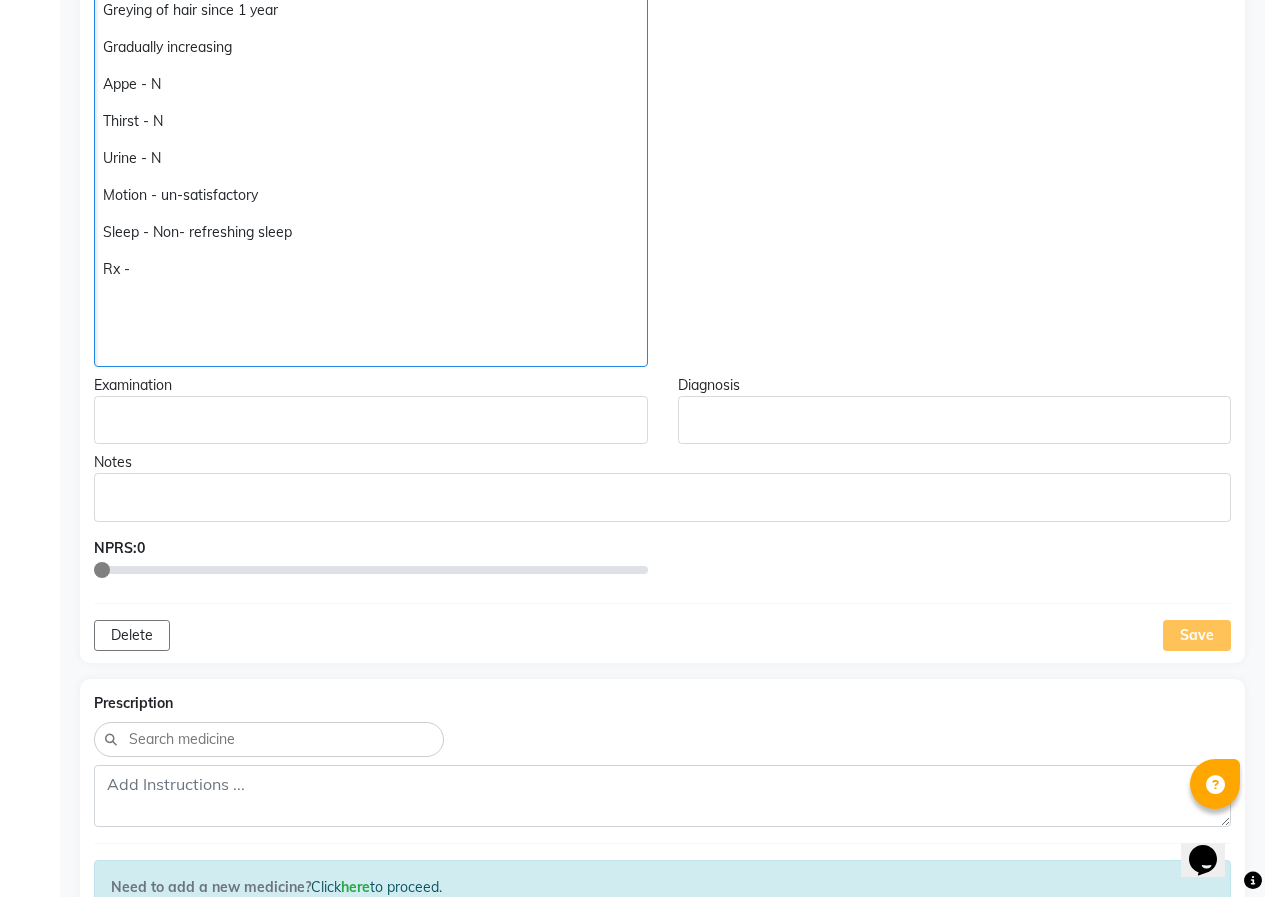 scroll, scrollTop: 1001, scrollLeft: 0, axis: vertical 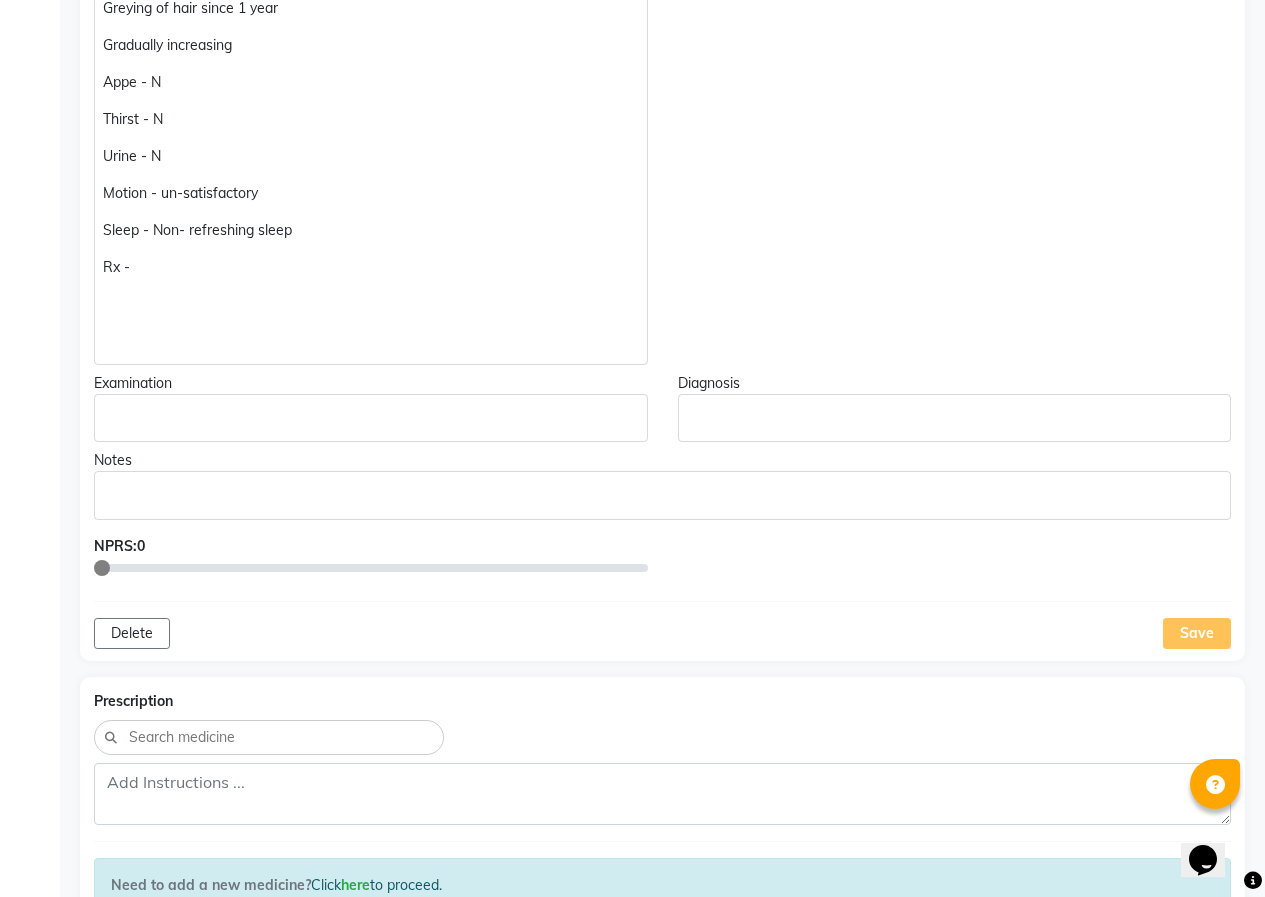 click on "Save" 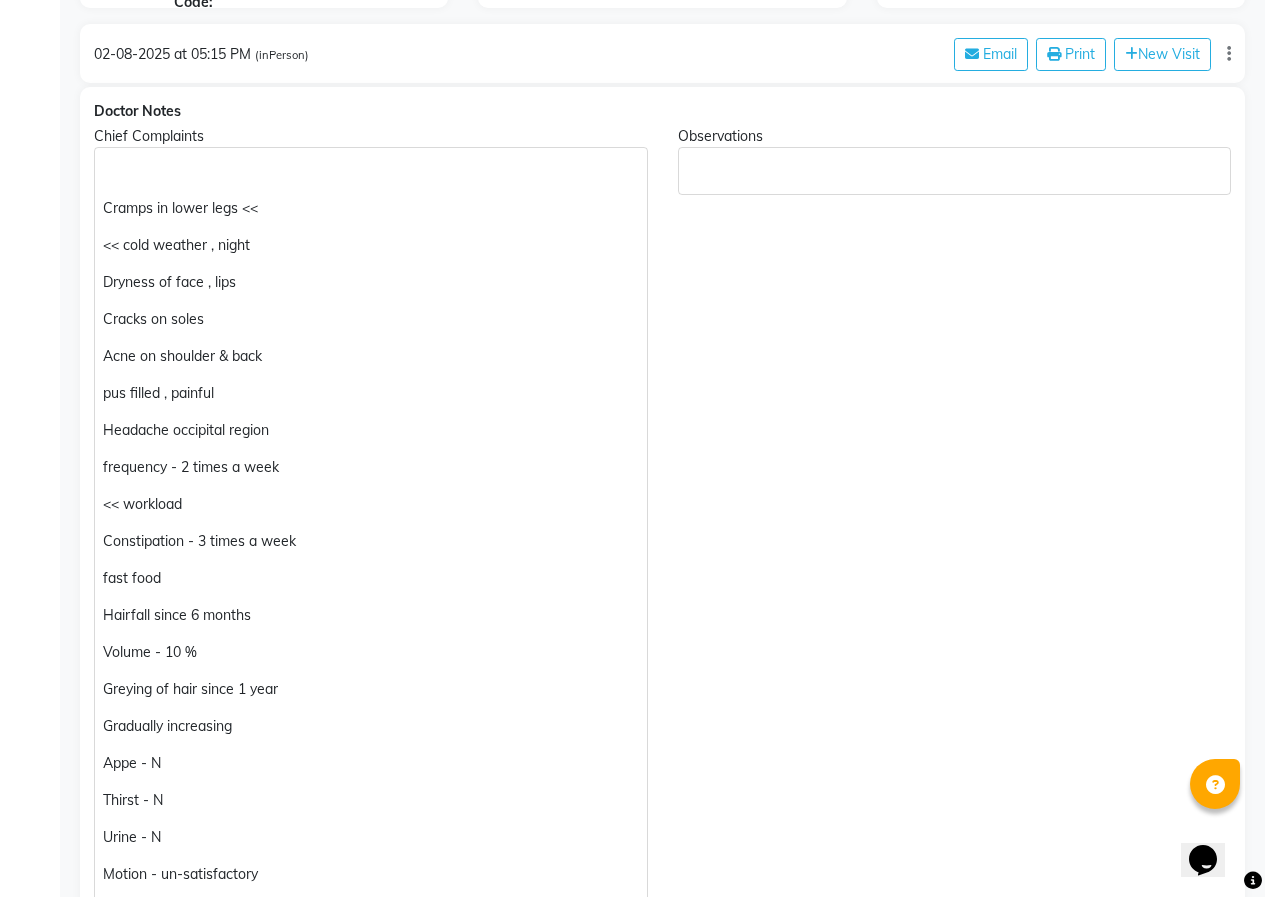 scroll, scrollTop: 1, scrollLeft: 0, axis: vertical 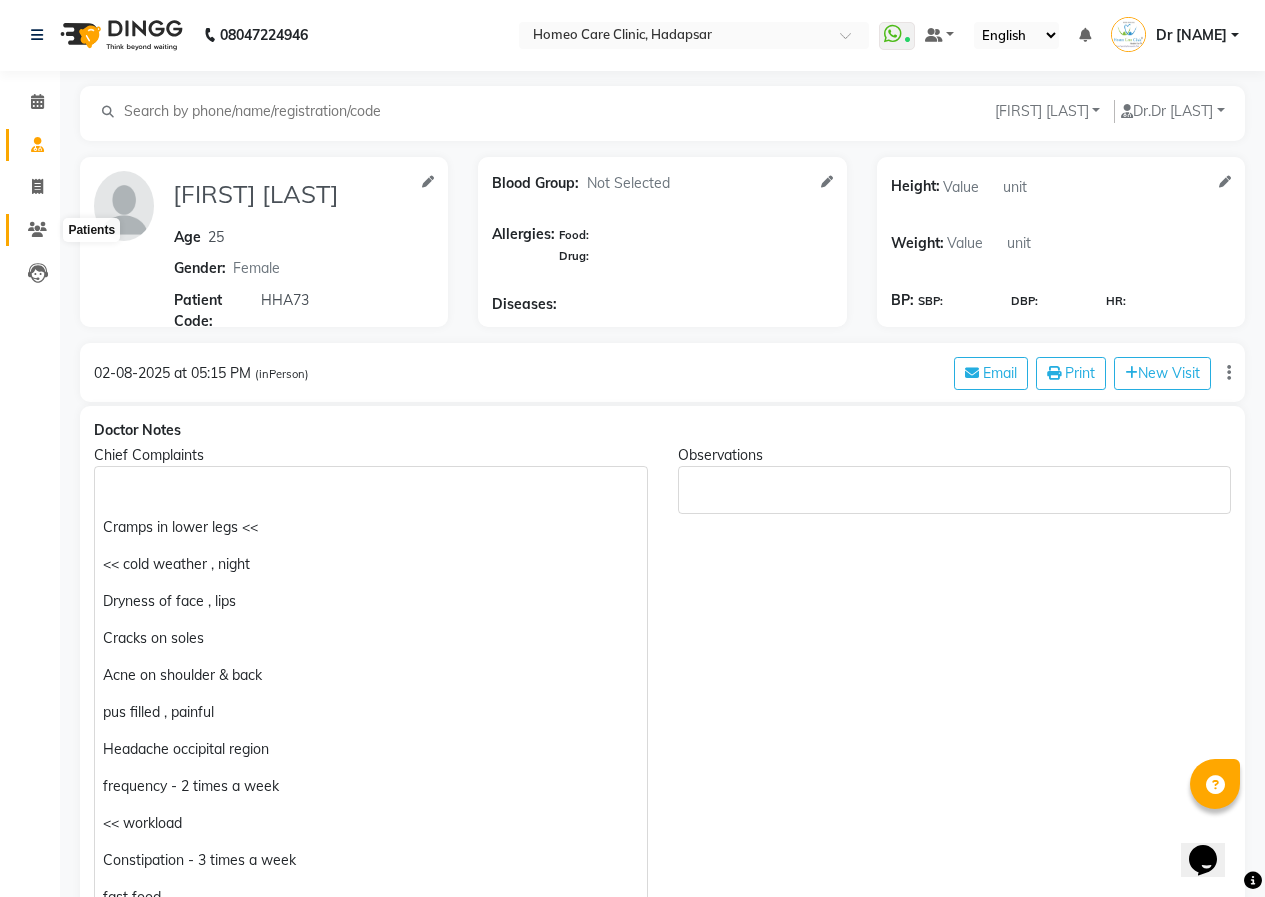 click 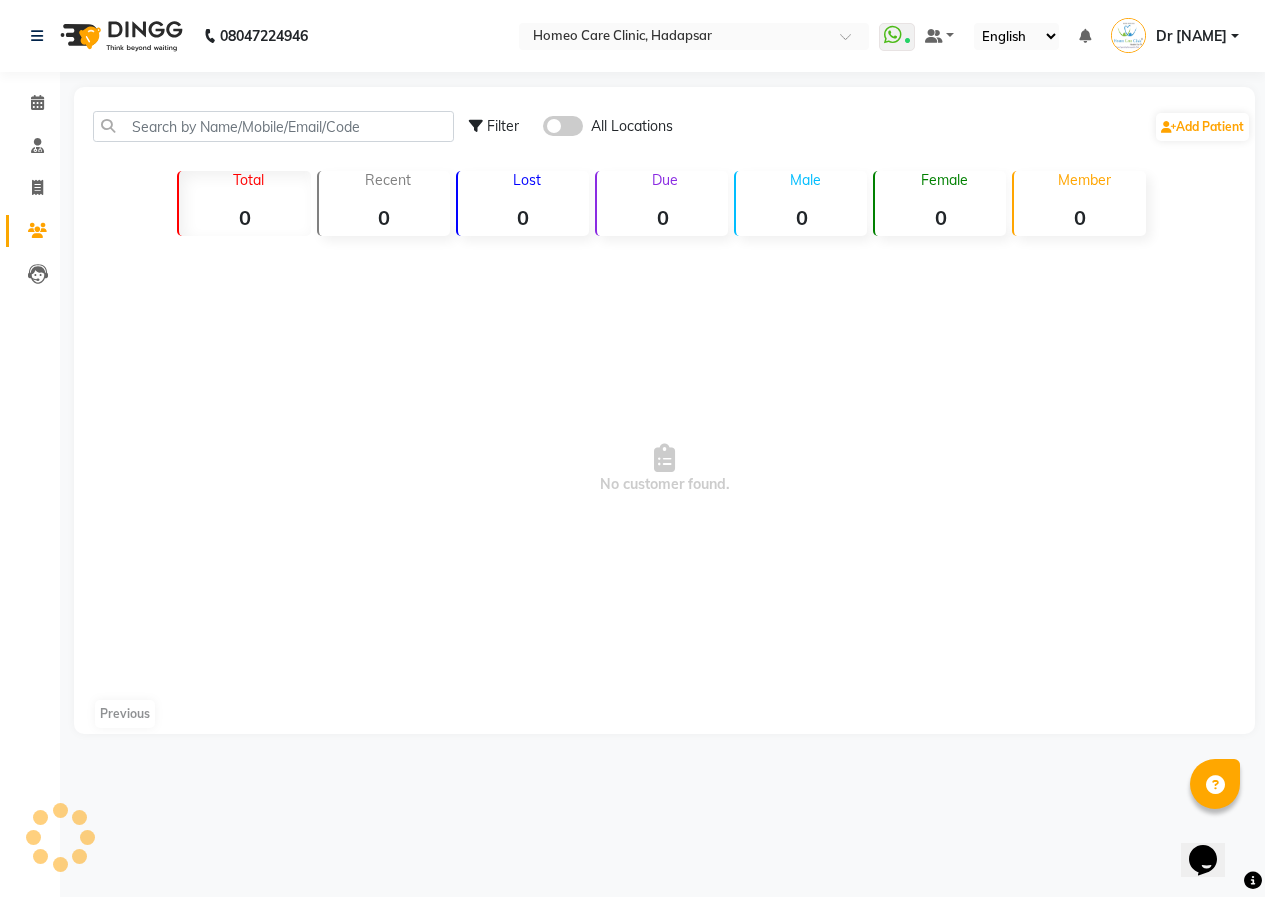 scroll, scrollTop: 0, scrollLeft: 0, axis: both 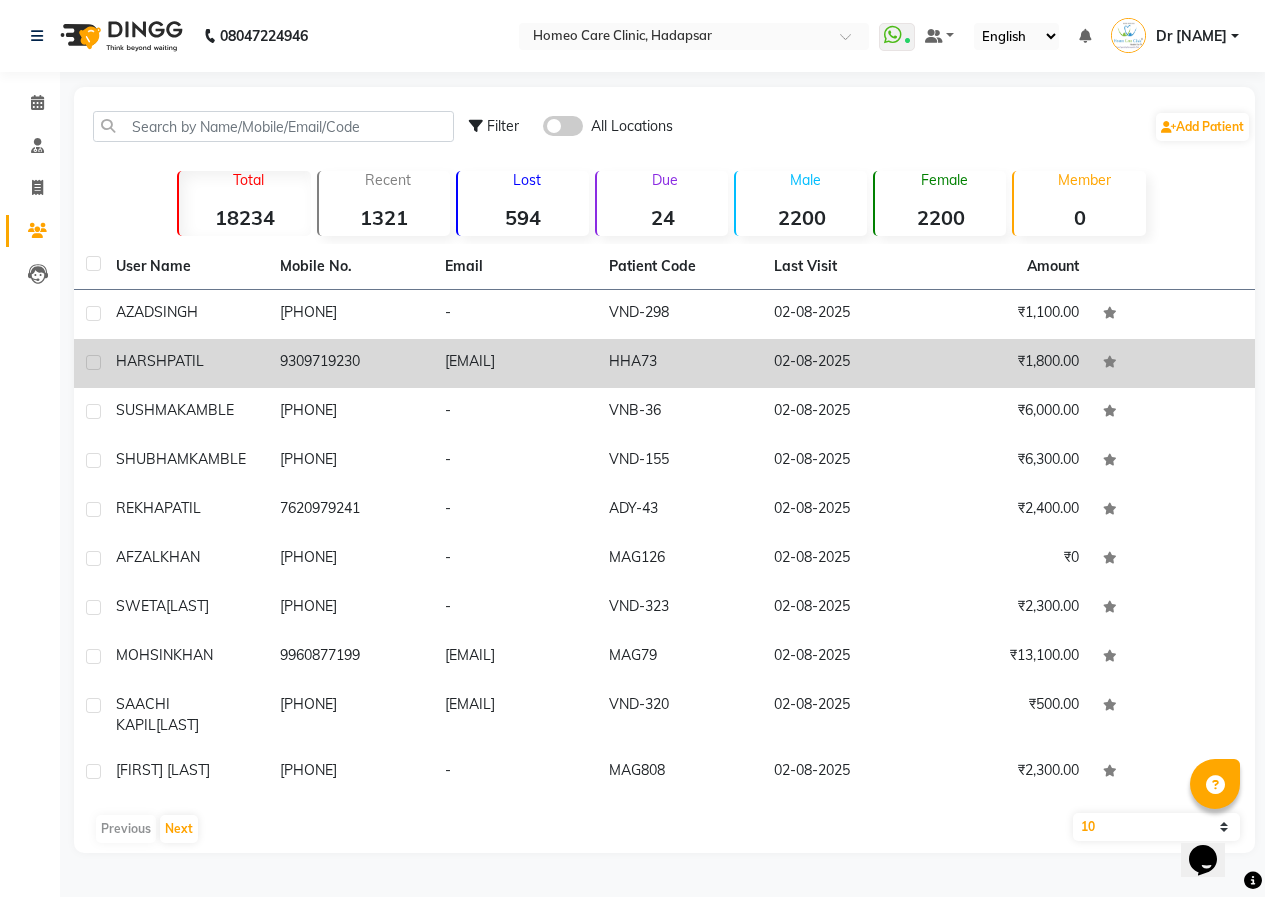 click on "PATIL" 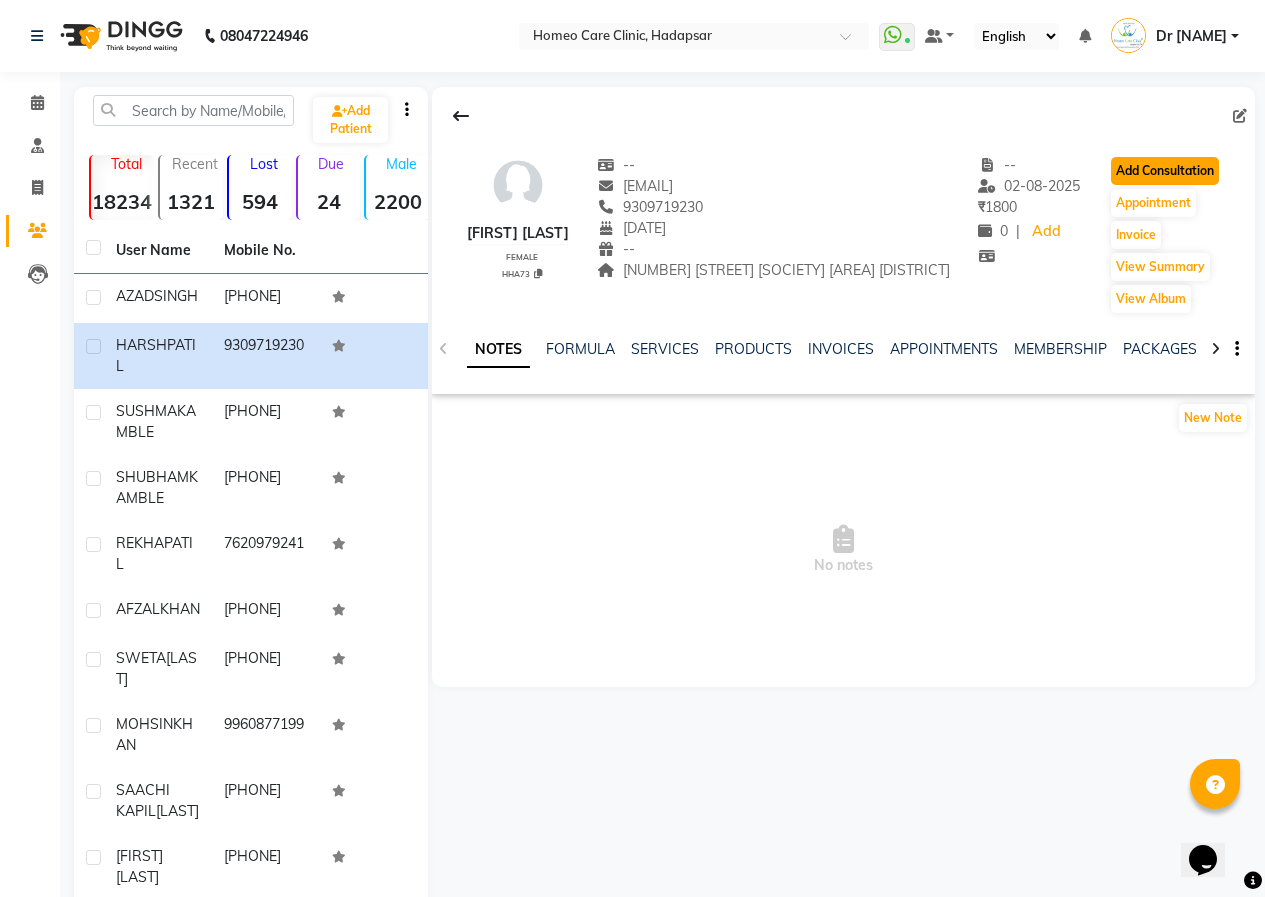 click on "Add Consultation" 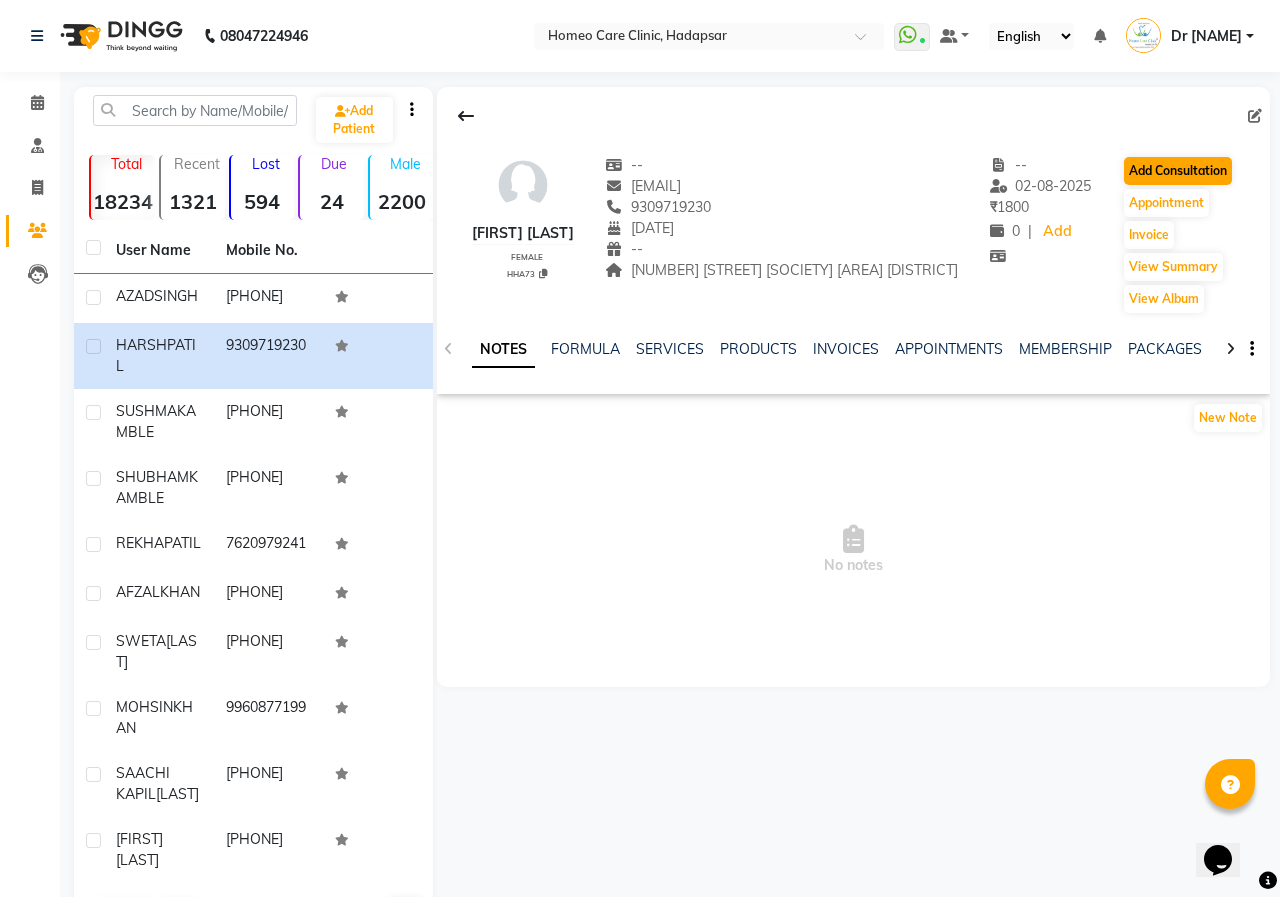 select on "female" 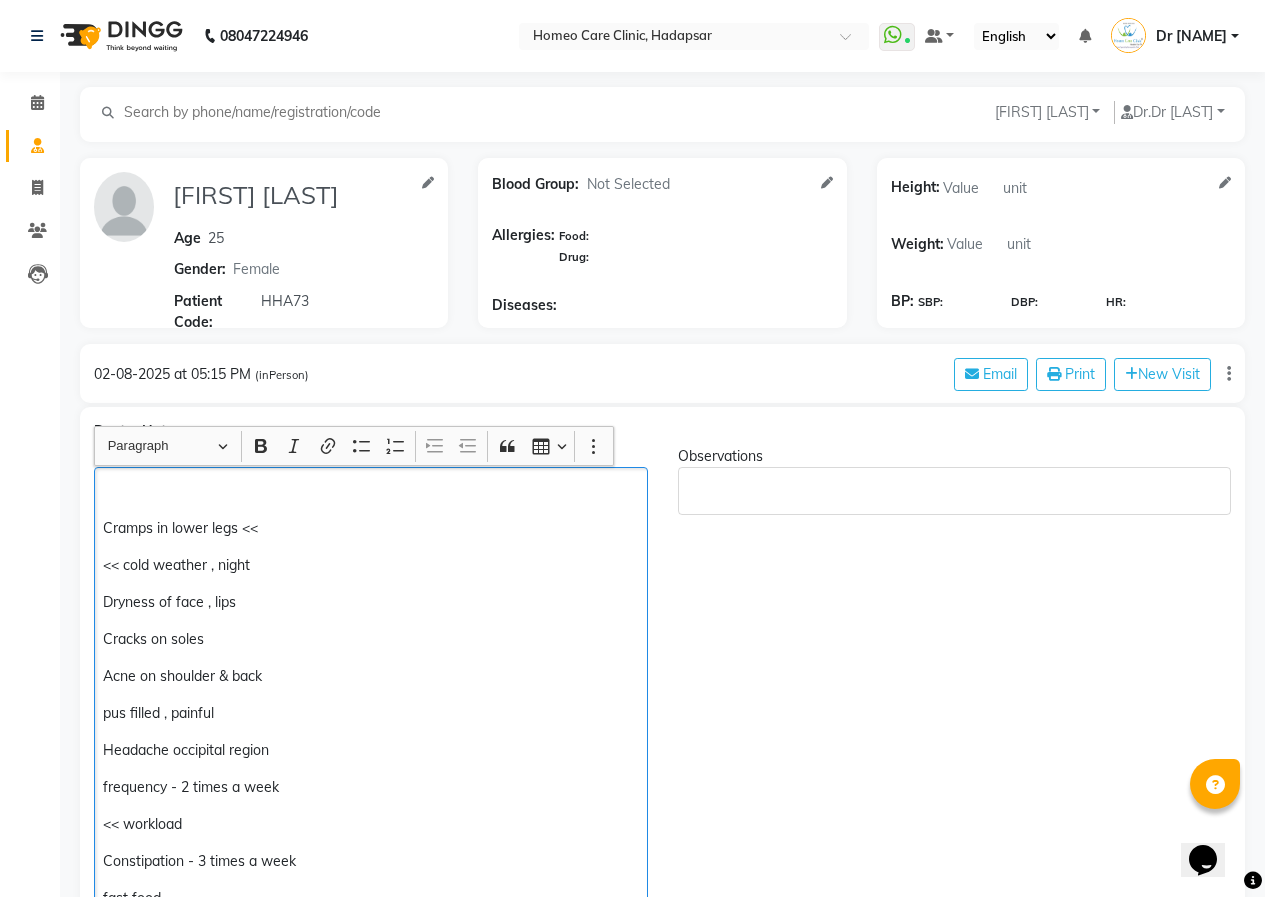 click 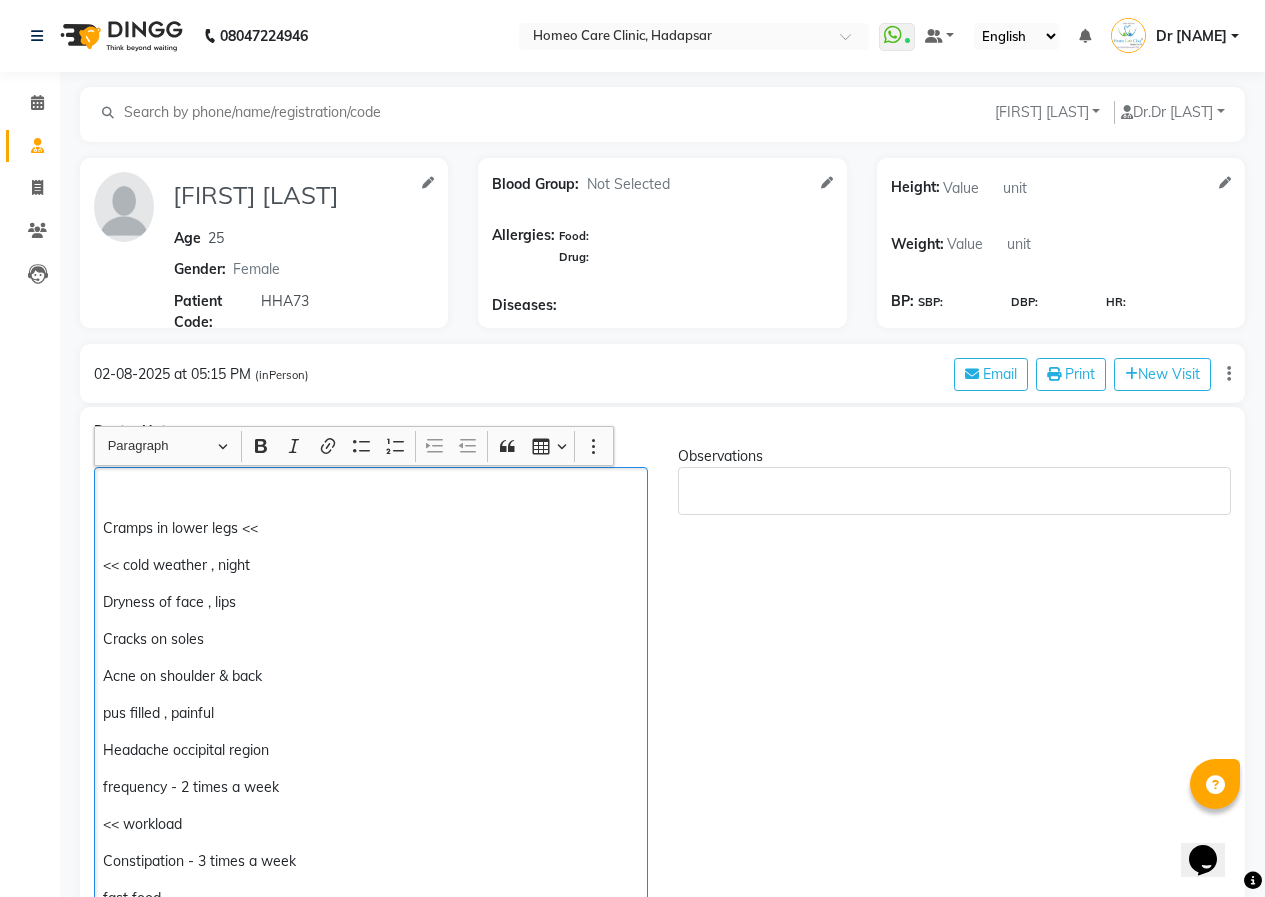 type 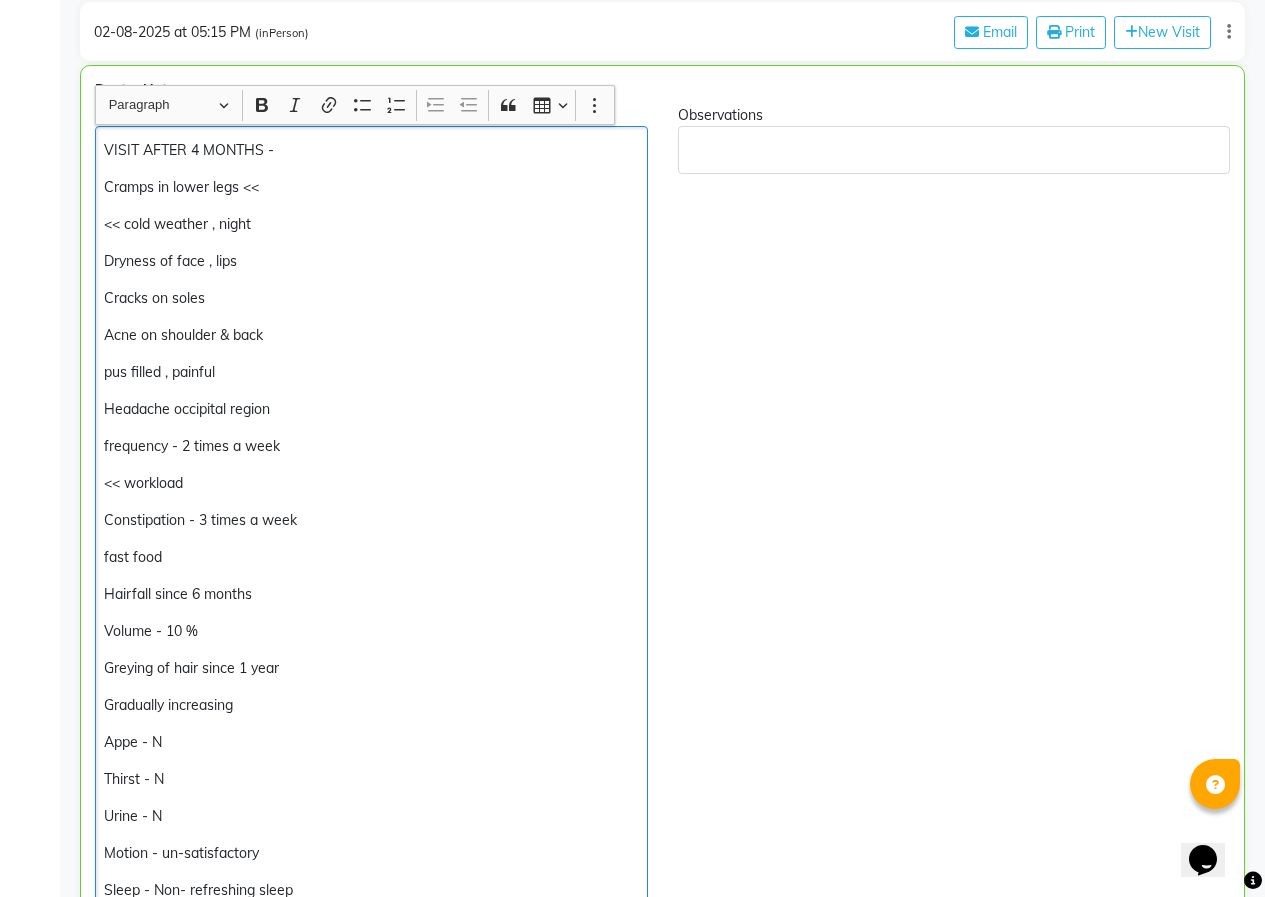 scroll, scrollTop: 400, scrollLeft: 0, axis: vertical 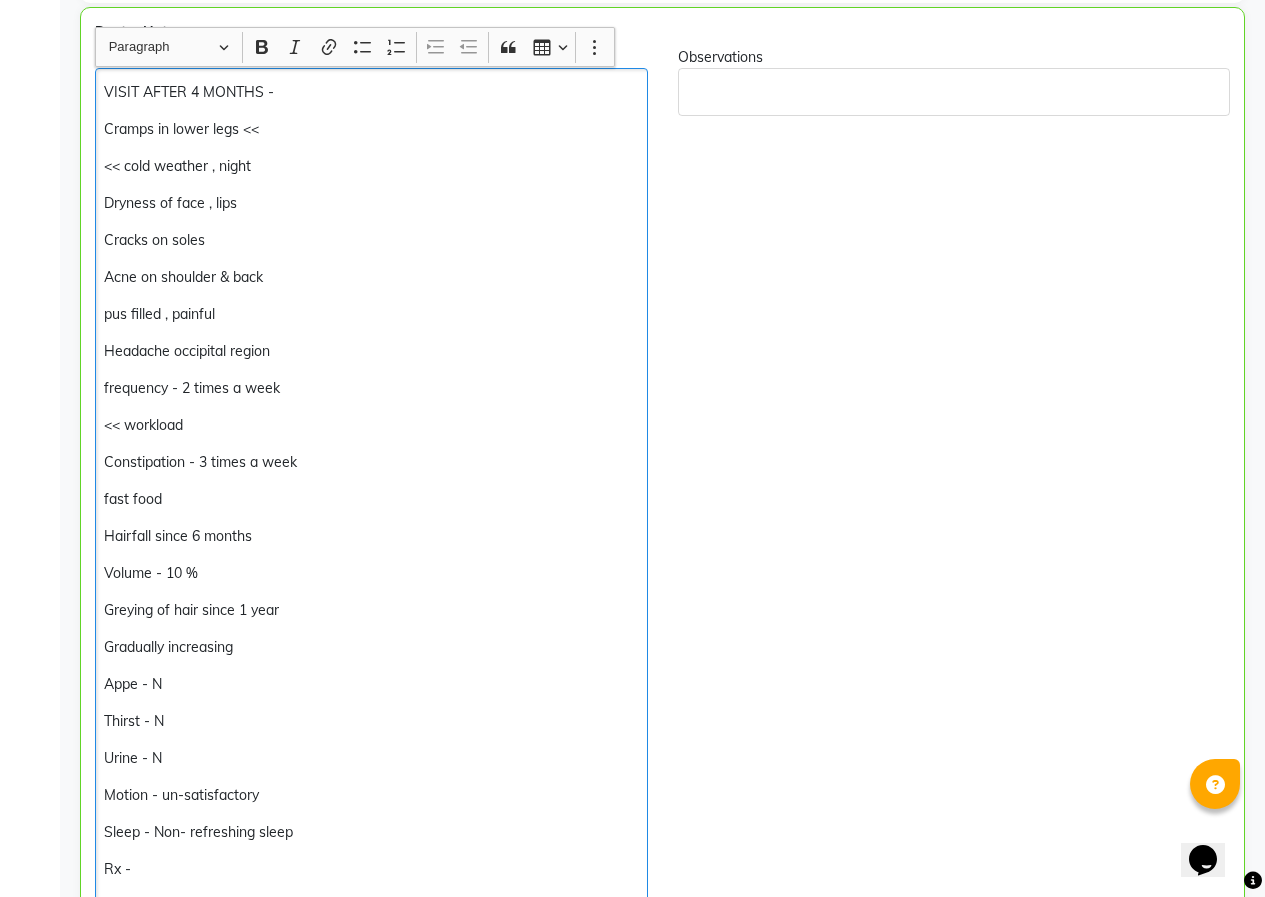 click on "Acne on shoulder & back" 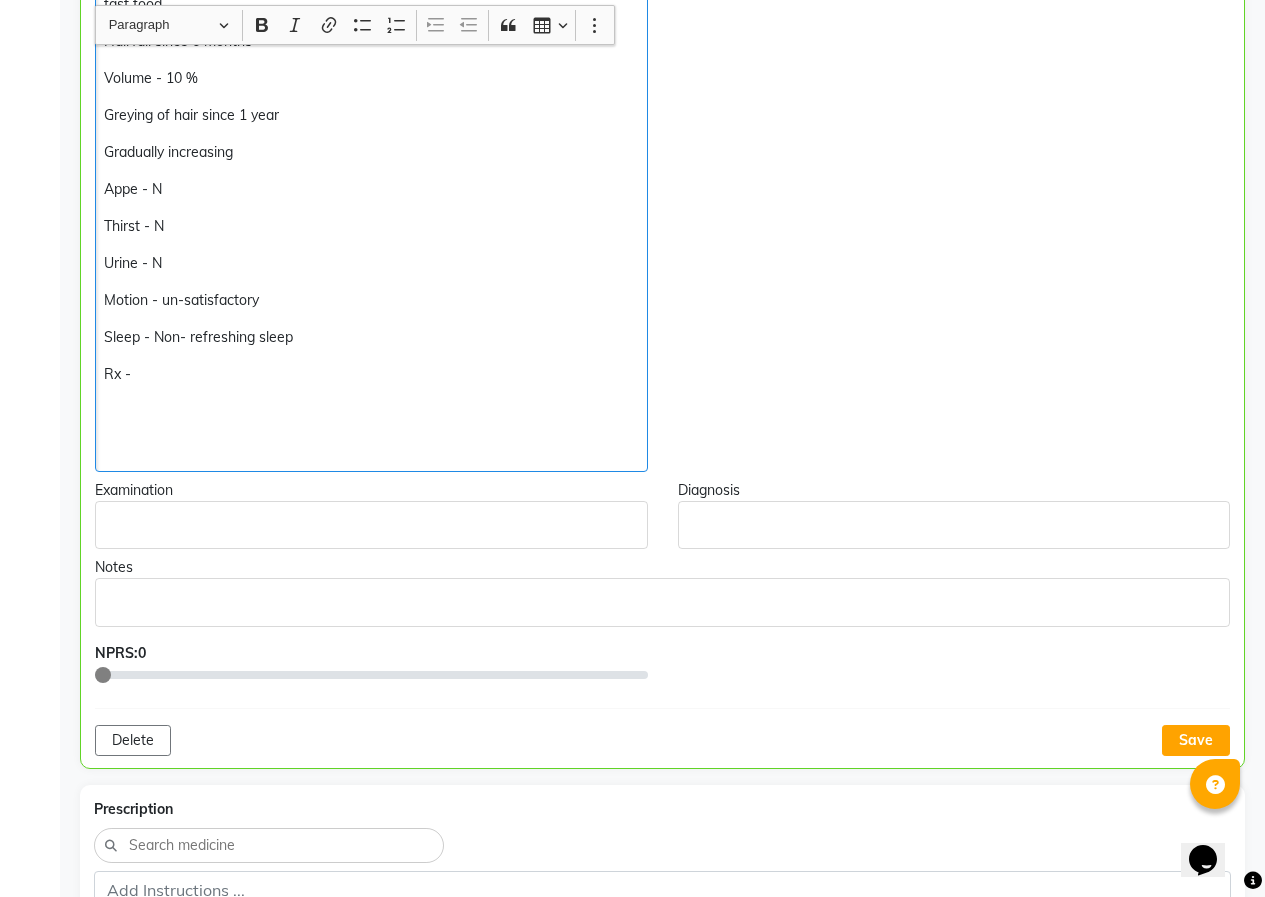 scroll, scrollTop: 900, scrollLeft: 0, axis: vertical 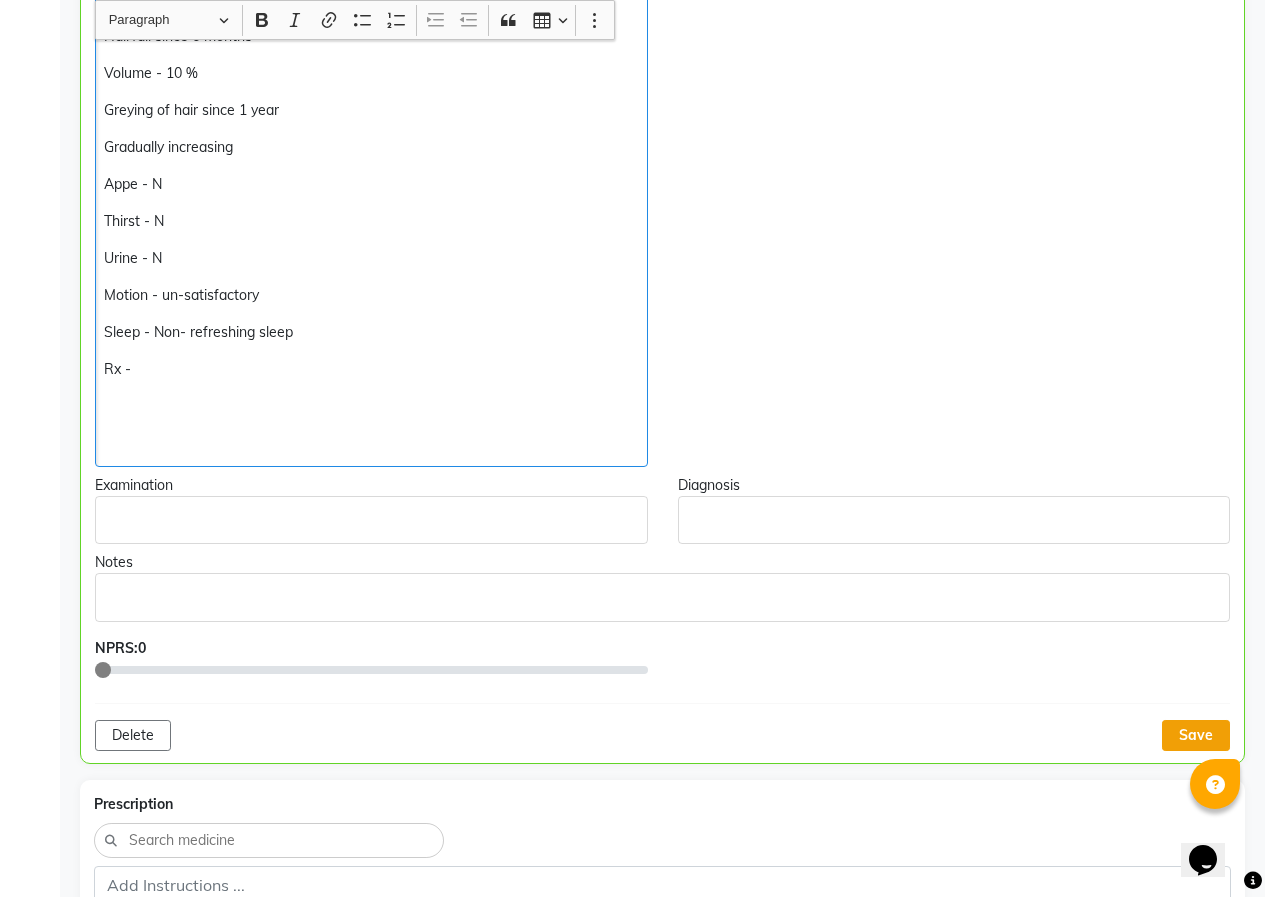 click on "Save" 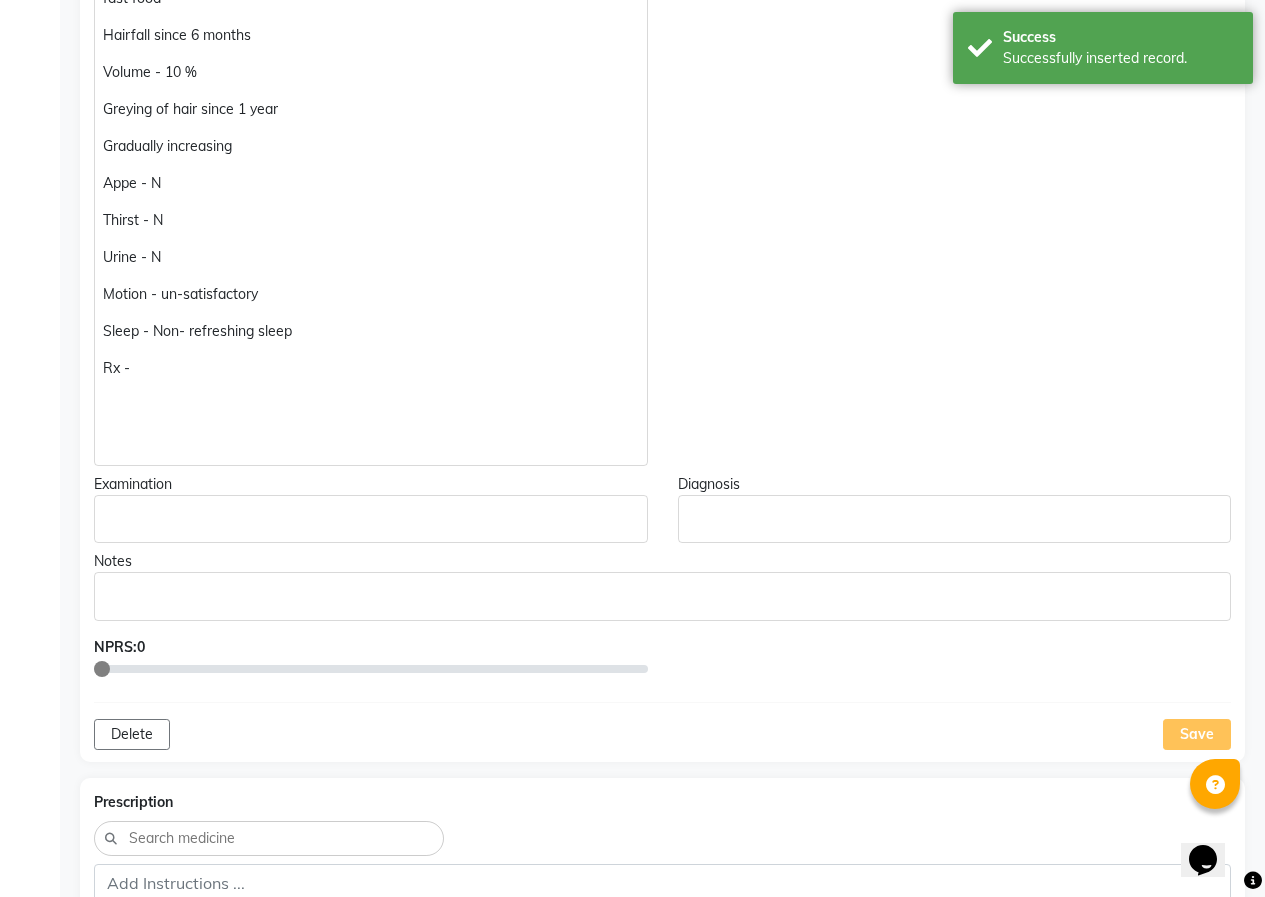 click on "Rx -" 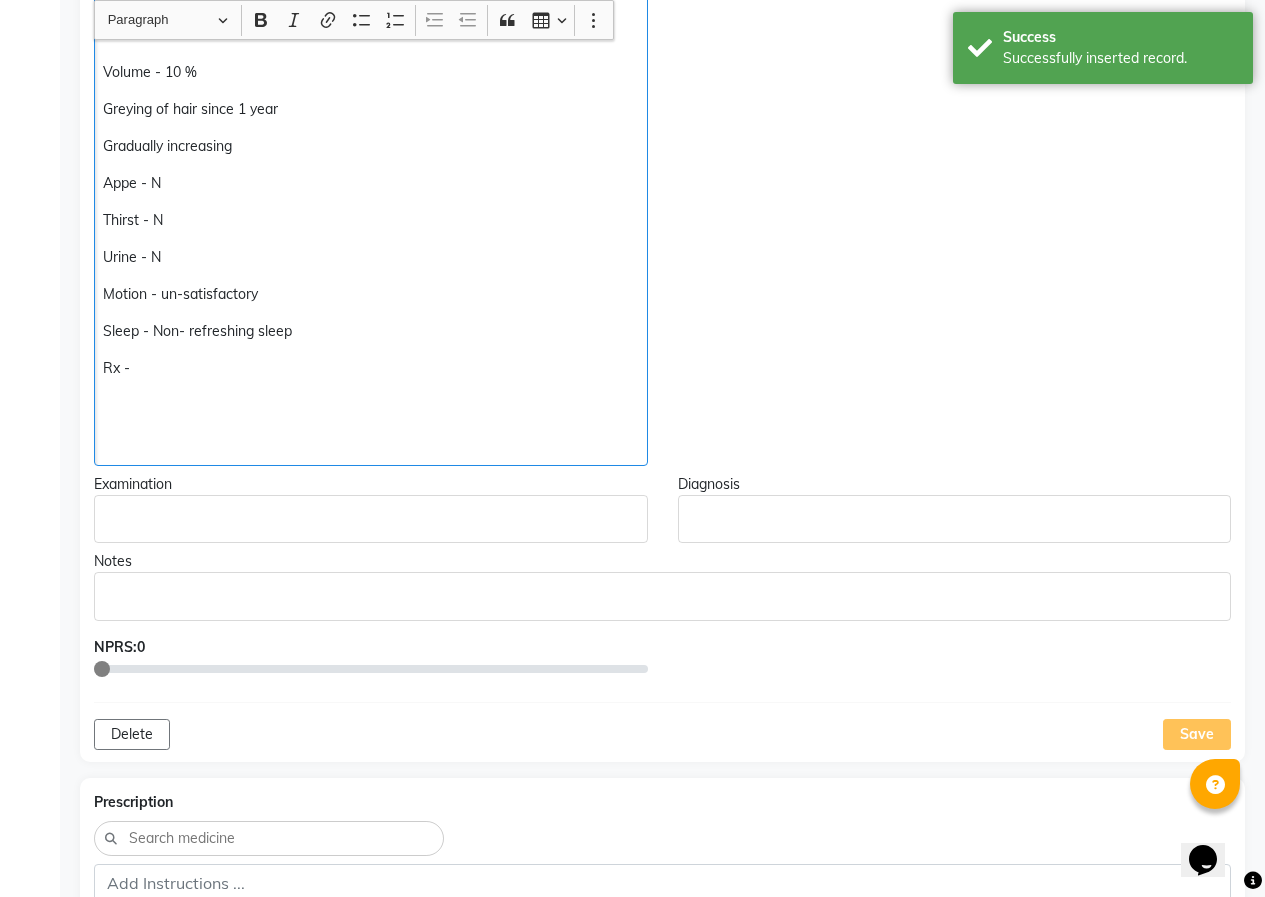 scroll, scrollTop: 901, scrollLeft: 0, axis: vertical 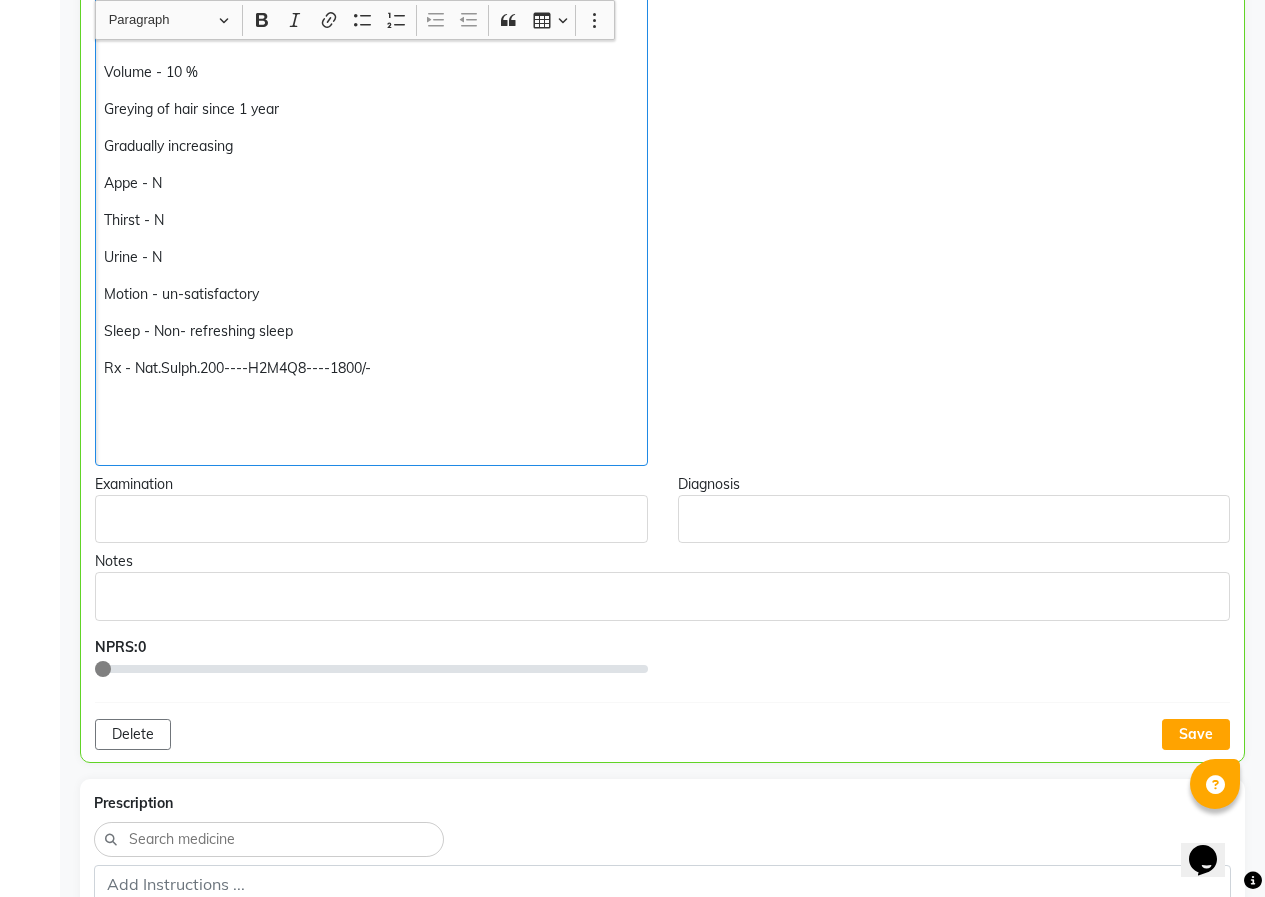 click on "VISIT AFTER 4 MONTHS - Cramps in lower legs << << cold weather , night Dryness of face , lips Cracks on soles Acne on shoulder & back << pus filled , painful Headache occipital region frequency - 2 times a week << workload Constipation - 3 times a week << fast food Hairfall since 6 months Volume - 10 % Greying of hair since 1 year Gradually increasing Appe - N Thirst - N Urine - N Motion - un-satisfactory Sleep - Non- refreshing sleep Rx - Nat.Sulph.200----H2M4Q8----1800/-" 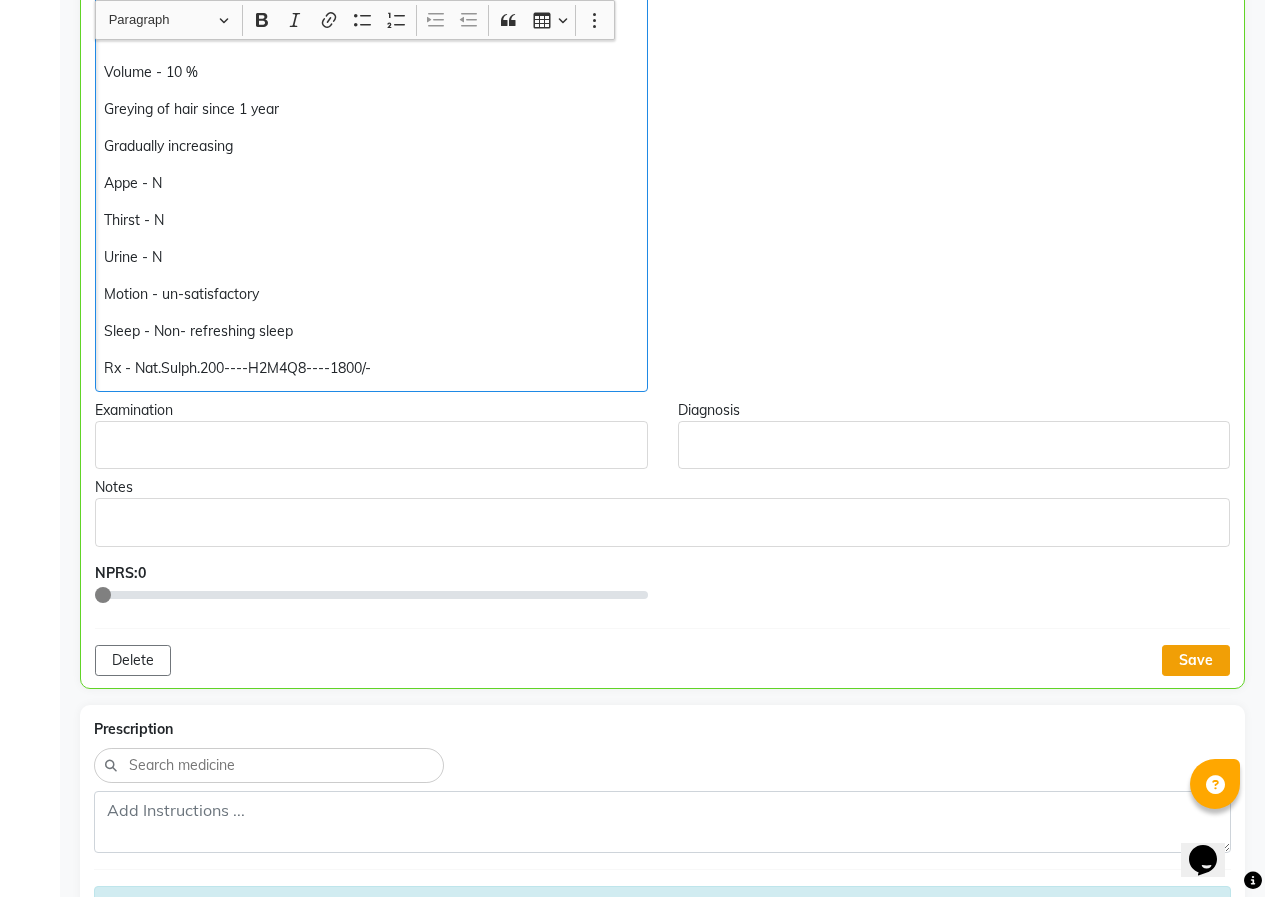 click on "Save" 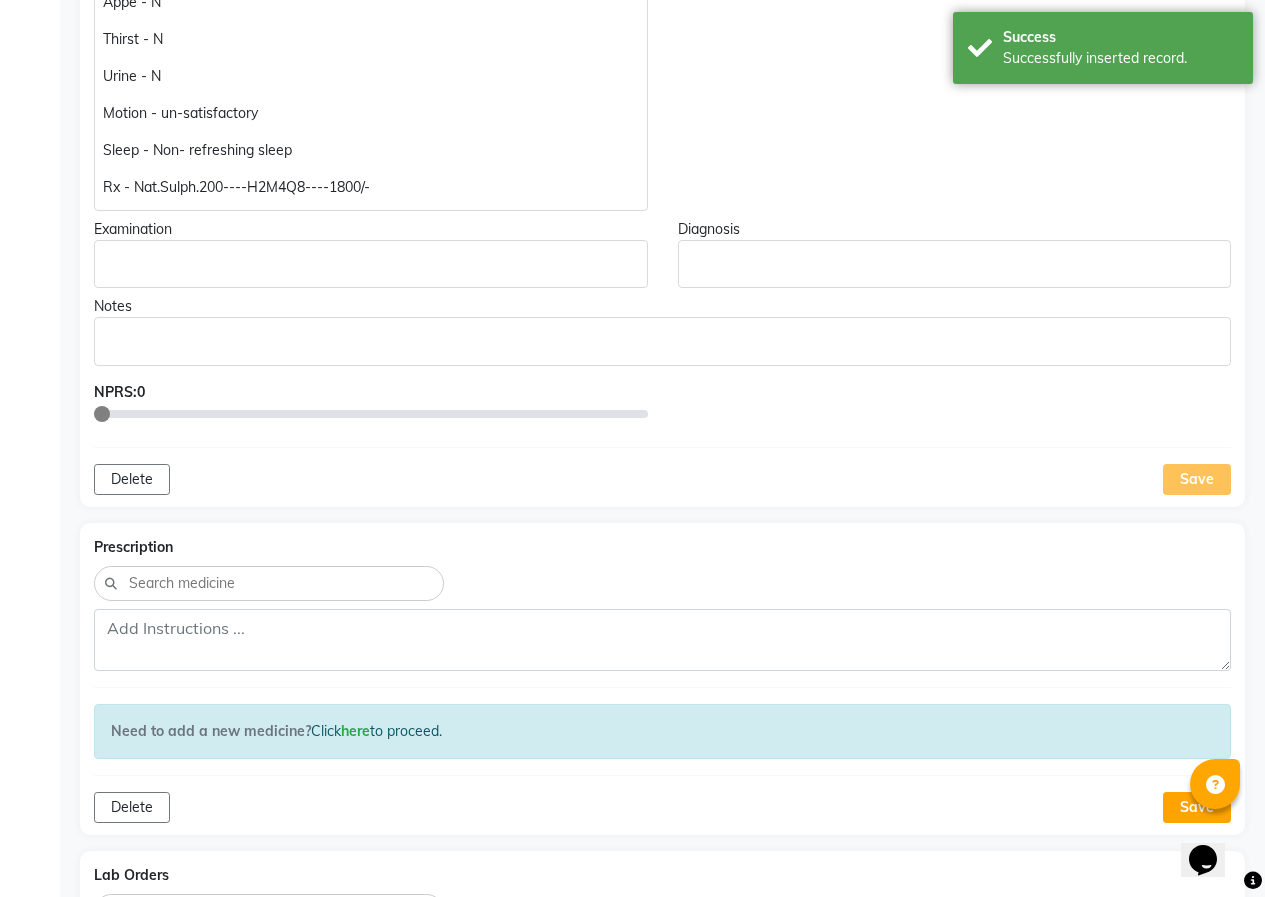 scroll, scrollTop: 1101, scrollLeft: 0, axis: vertical 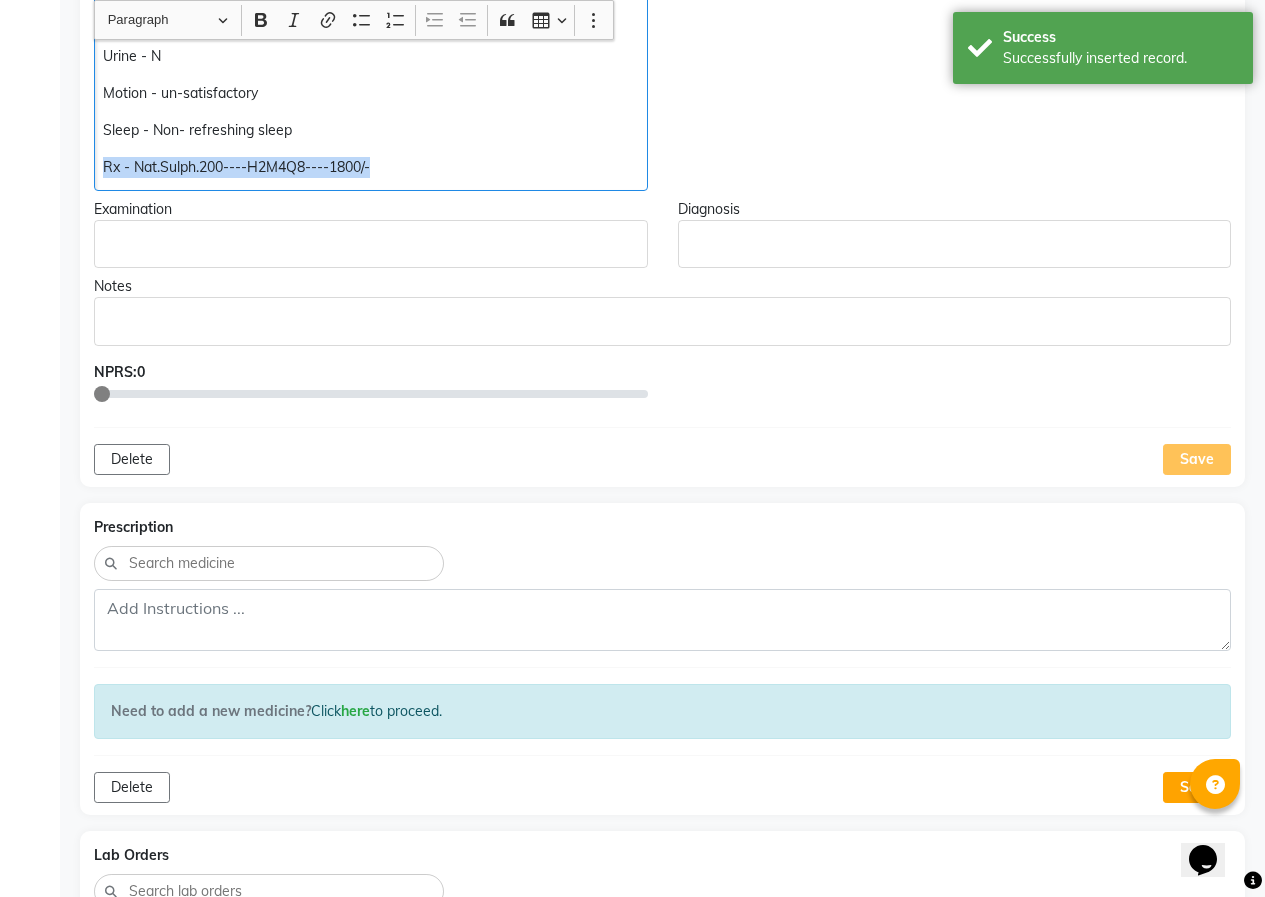 drag, startPoint x: 103, startPoint y: 171, endPoint x: 432, endPoint y: 171, distance: 329 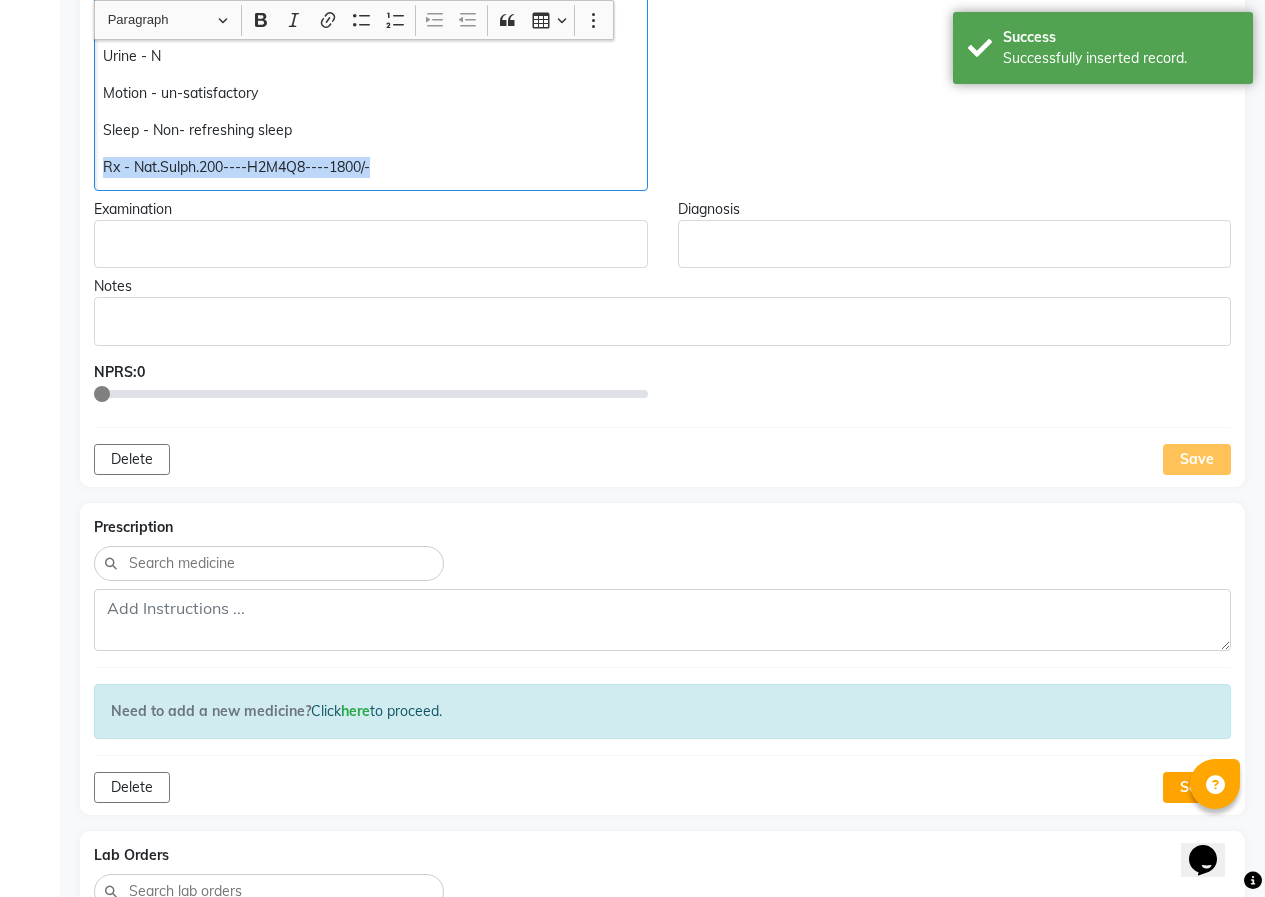 click on "Rx - Nat.Sulph.200----H2M4Q8----1800/-" 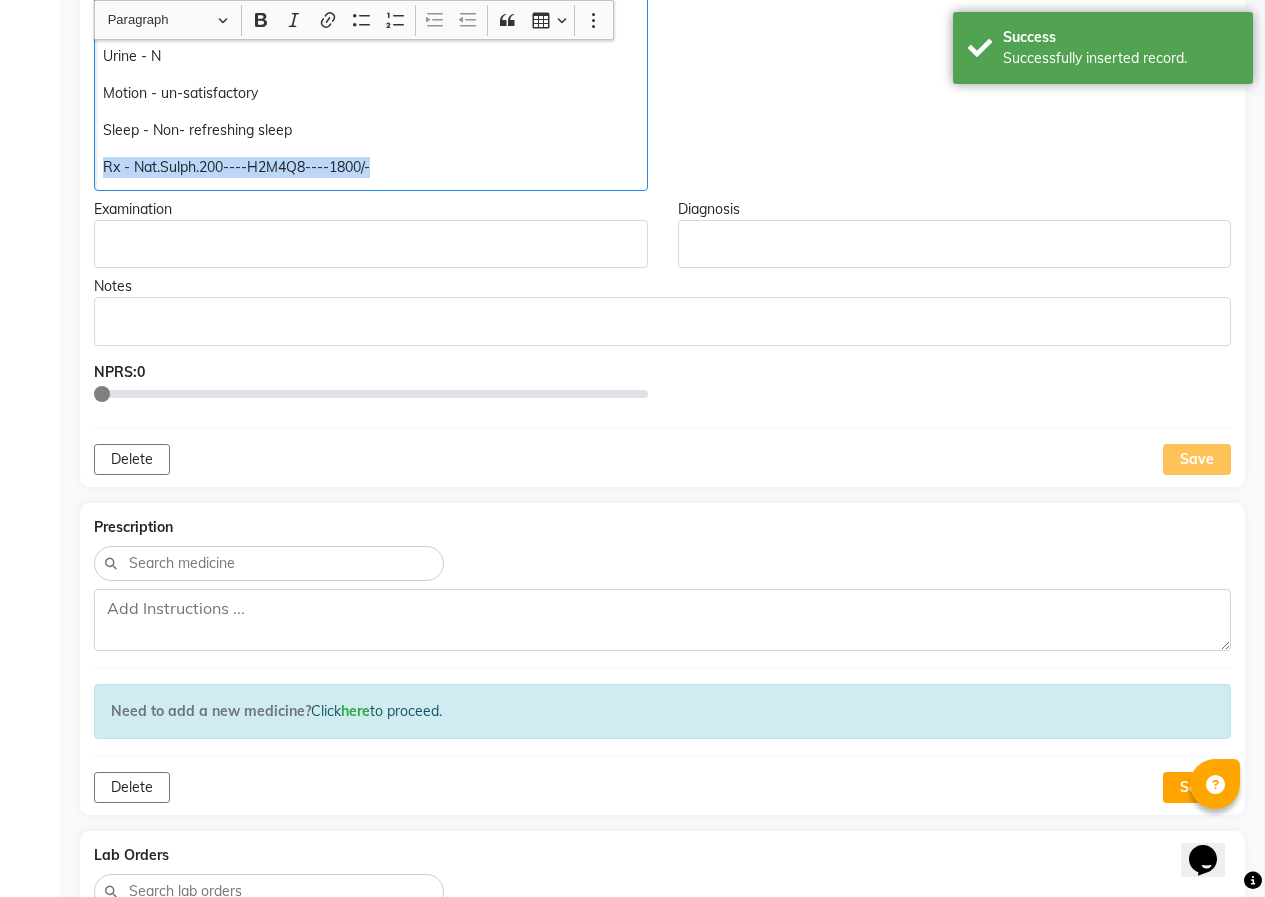 copy on "Rx - Nat.Sulph.200----H2M4Q8----1800/-" 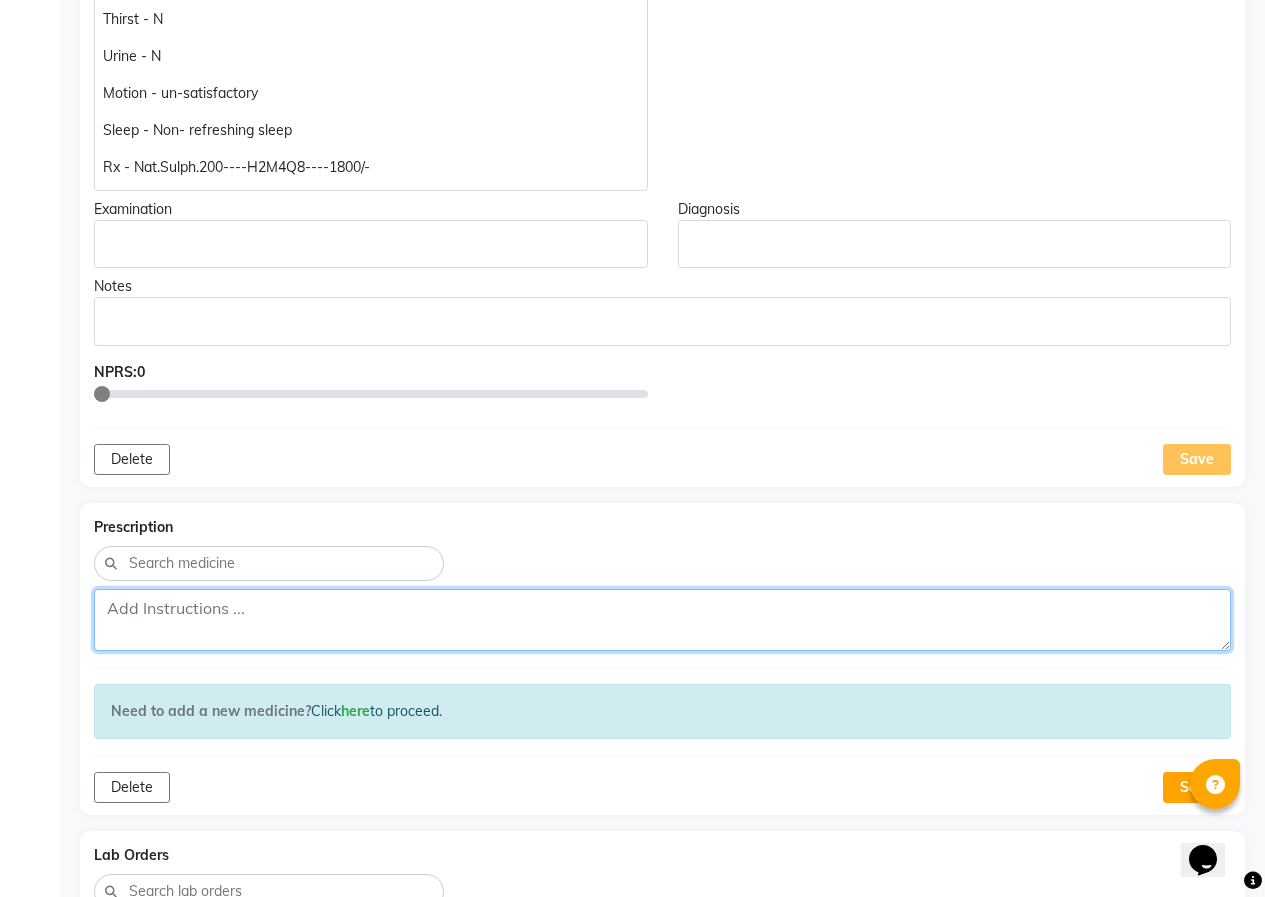 click 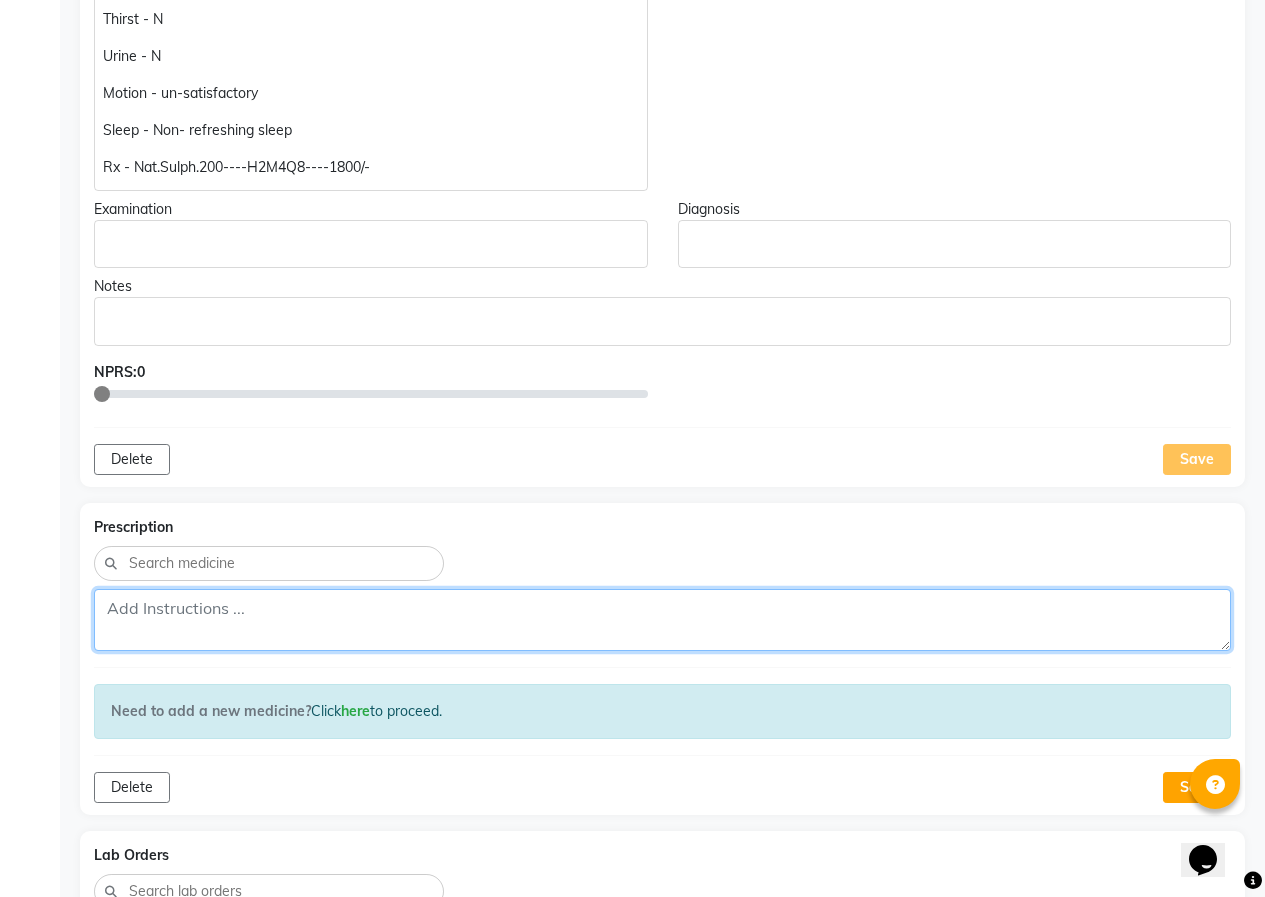 paste on "Rx - Nat.Sulph.200----H2M4Q8----1800/-" 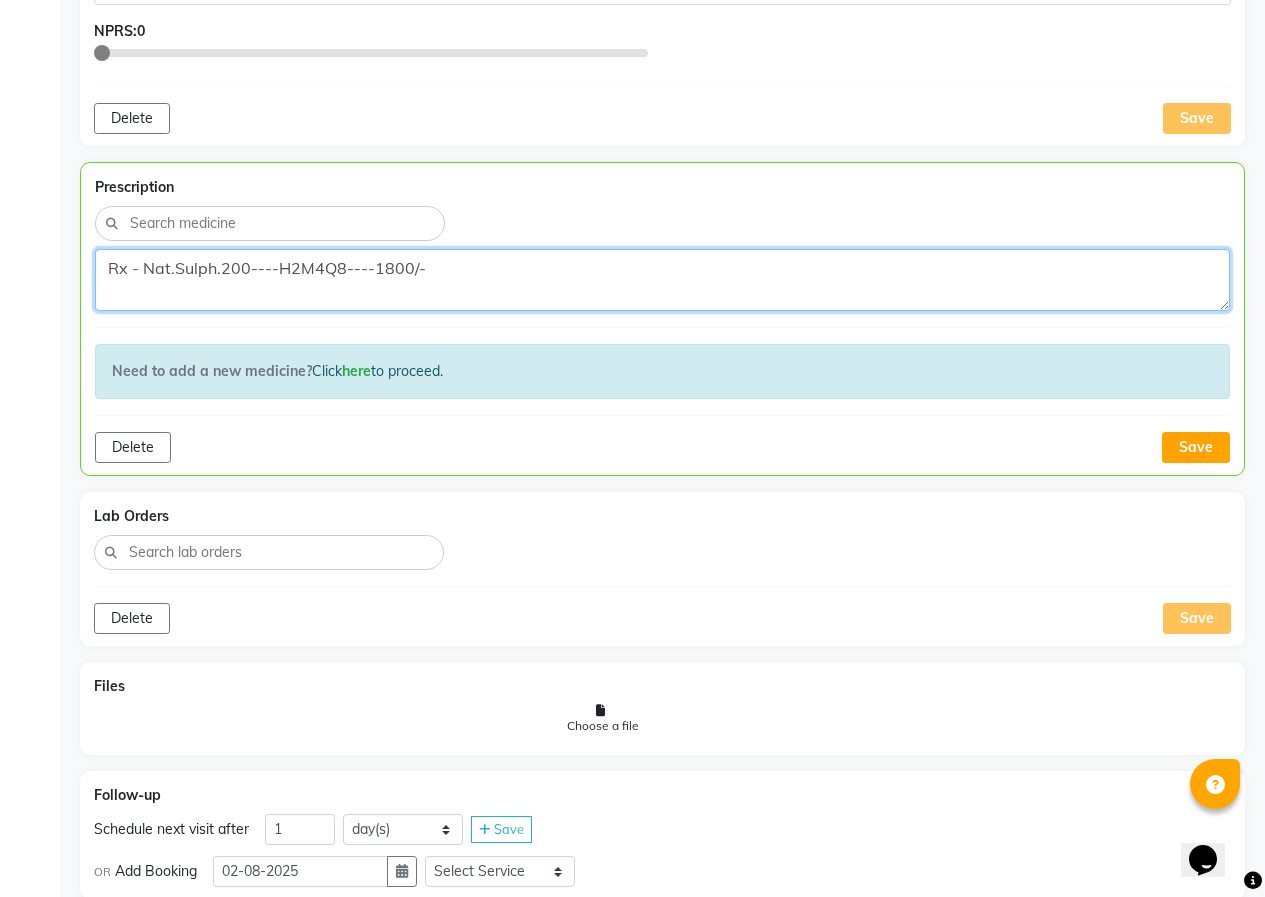 scroll, scrollTop: 1484, scrollLeft: 0, axis: vertical 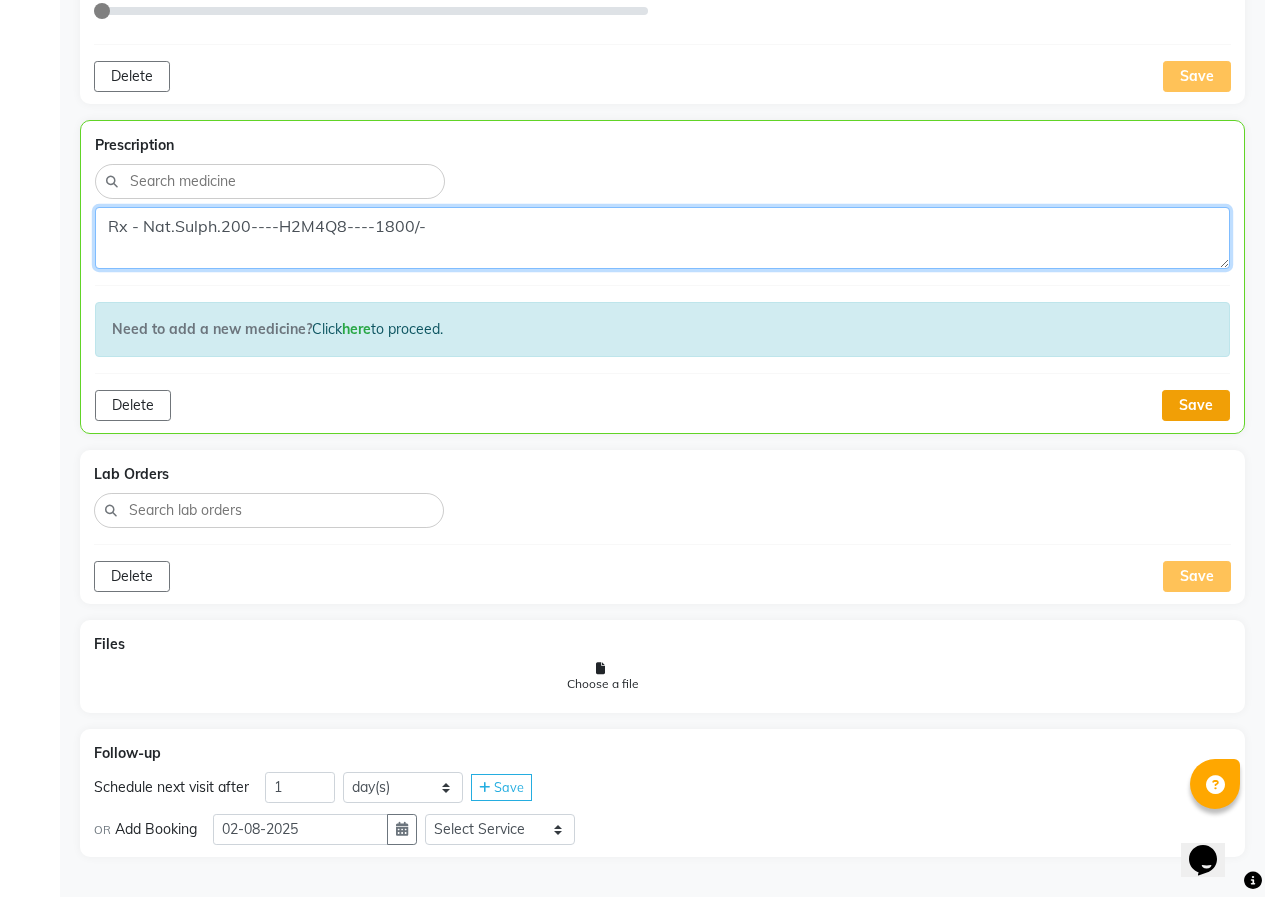 type on "Rx - Nat.Sulph.200----H2M4Q8----1800/-" 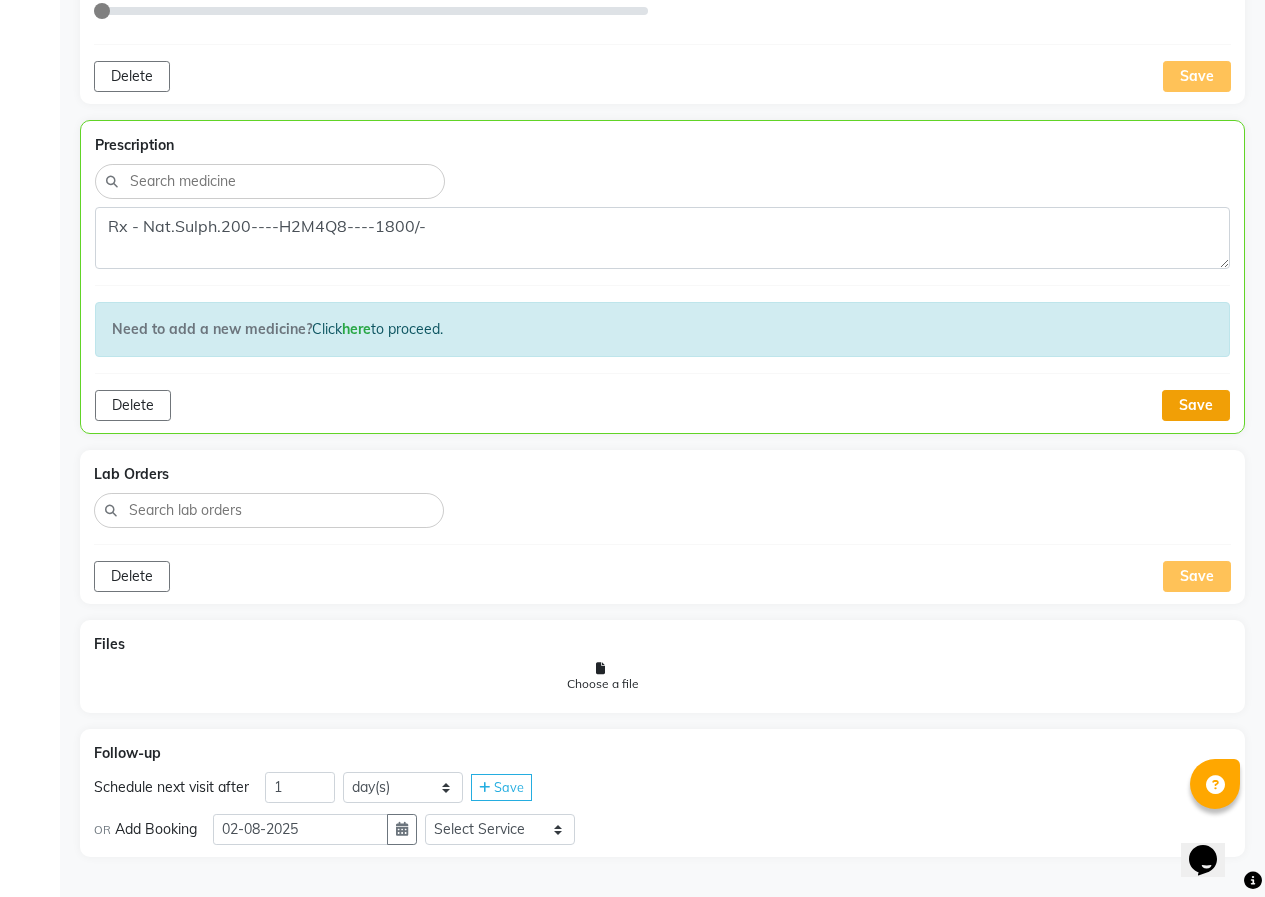 click on "Save" 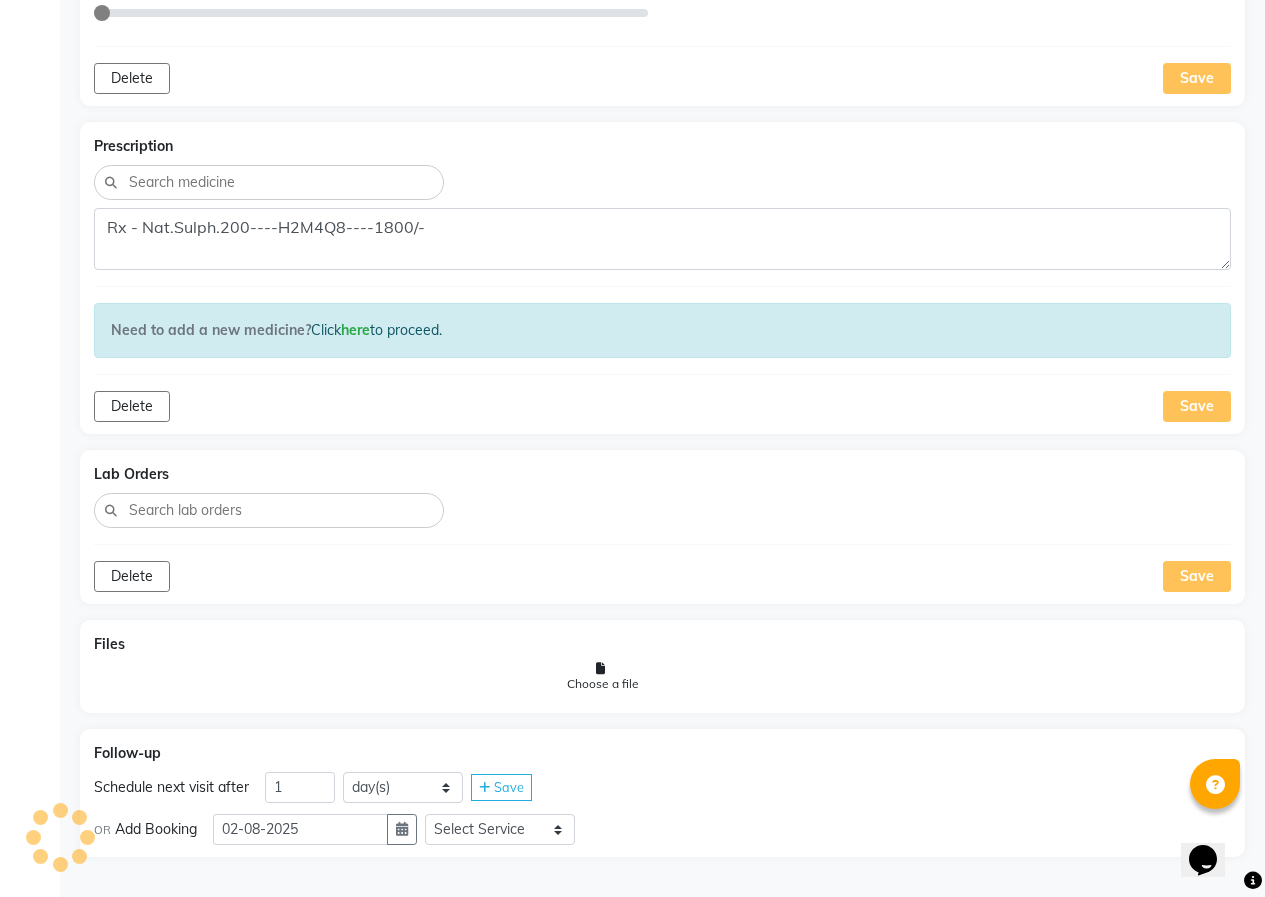 scroll, scrollTop: 1482, scrollLeft: 0, axis: vertical 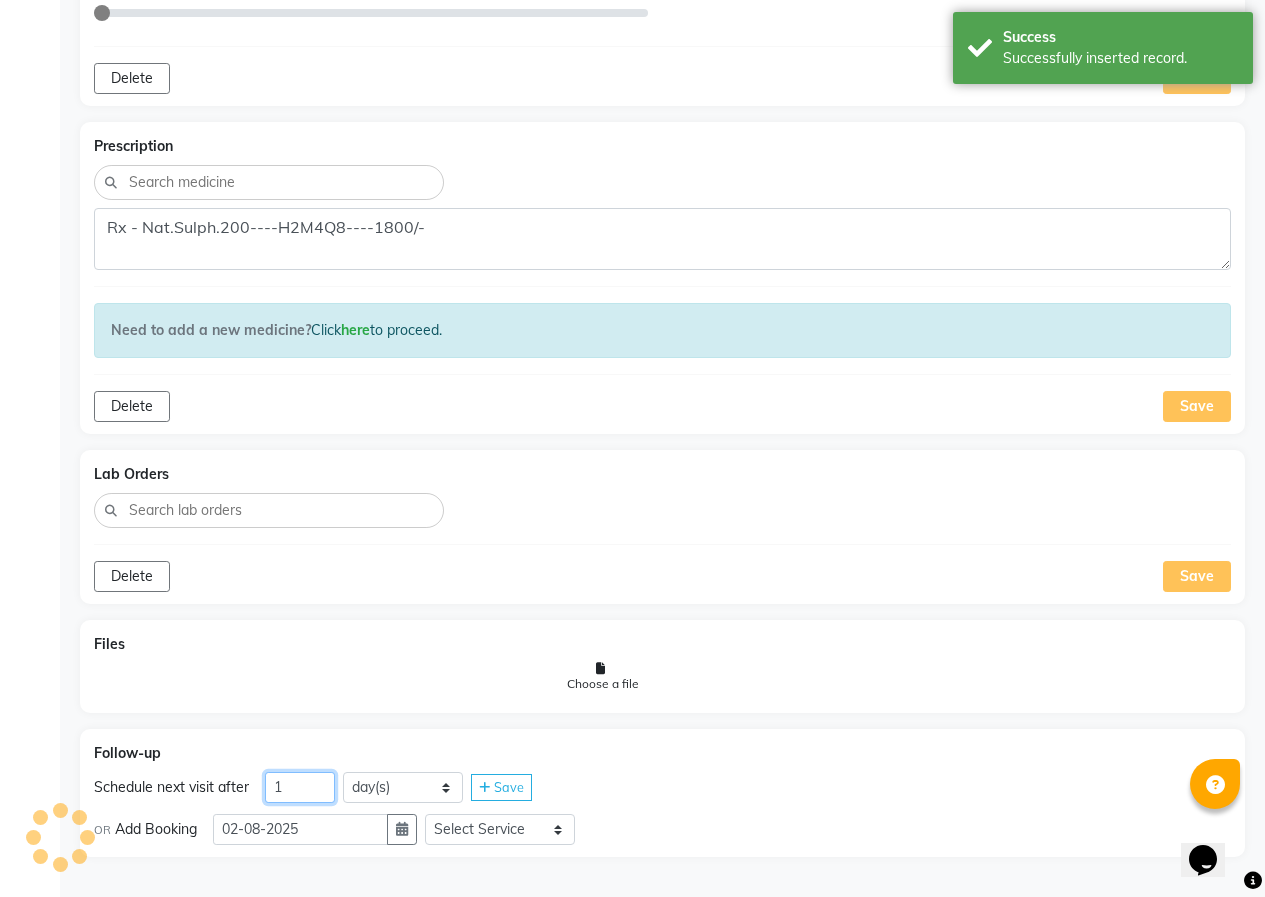 click on "1" 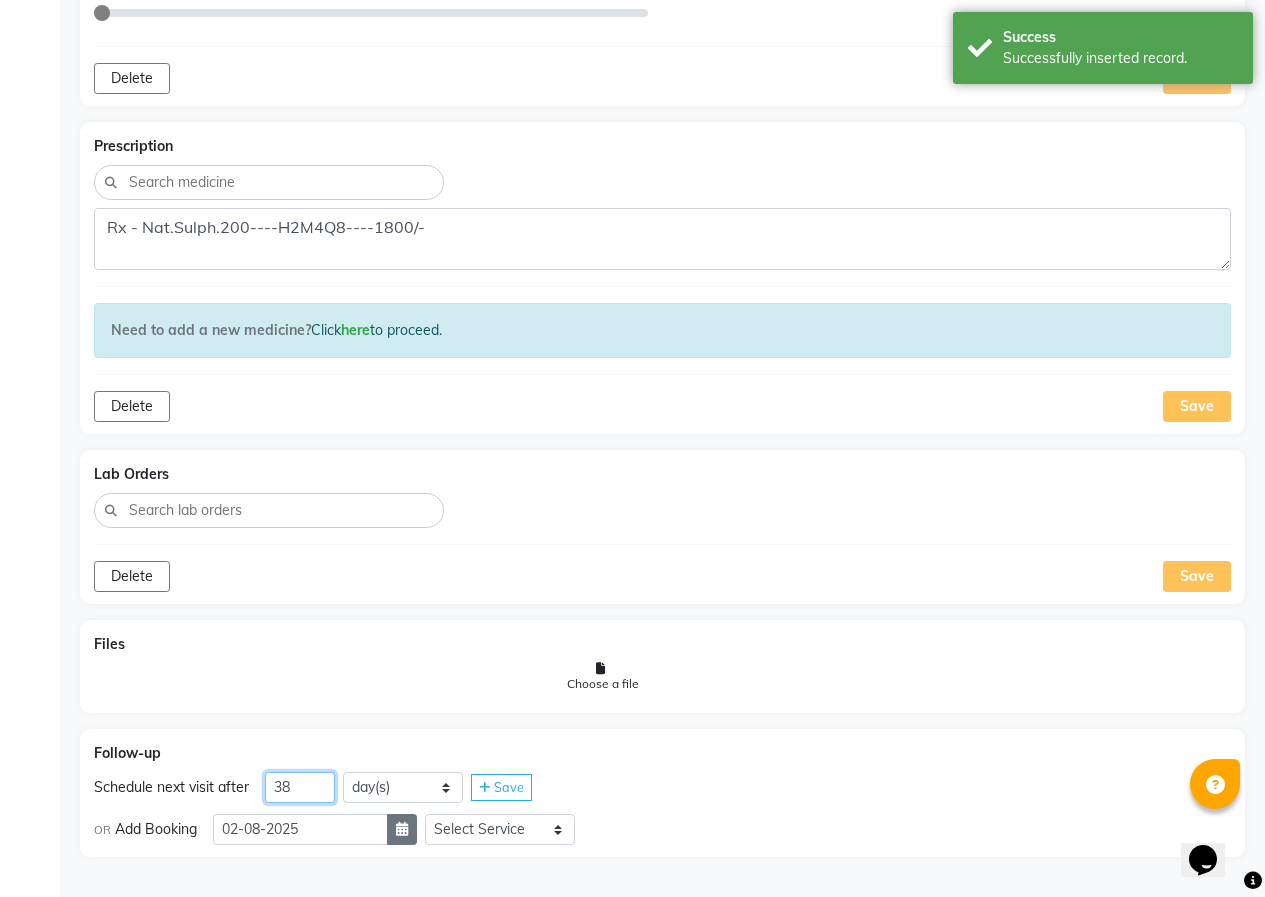 type on "38" 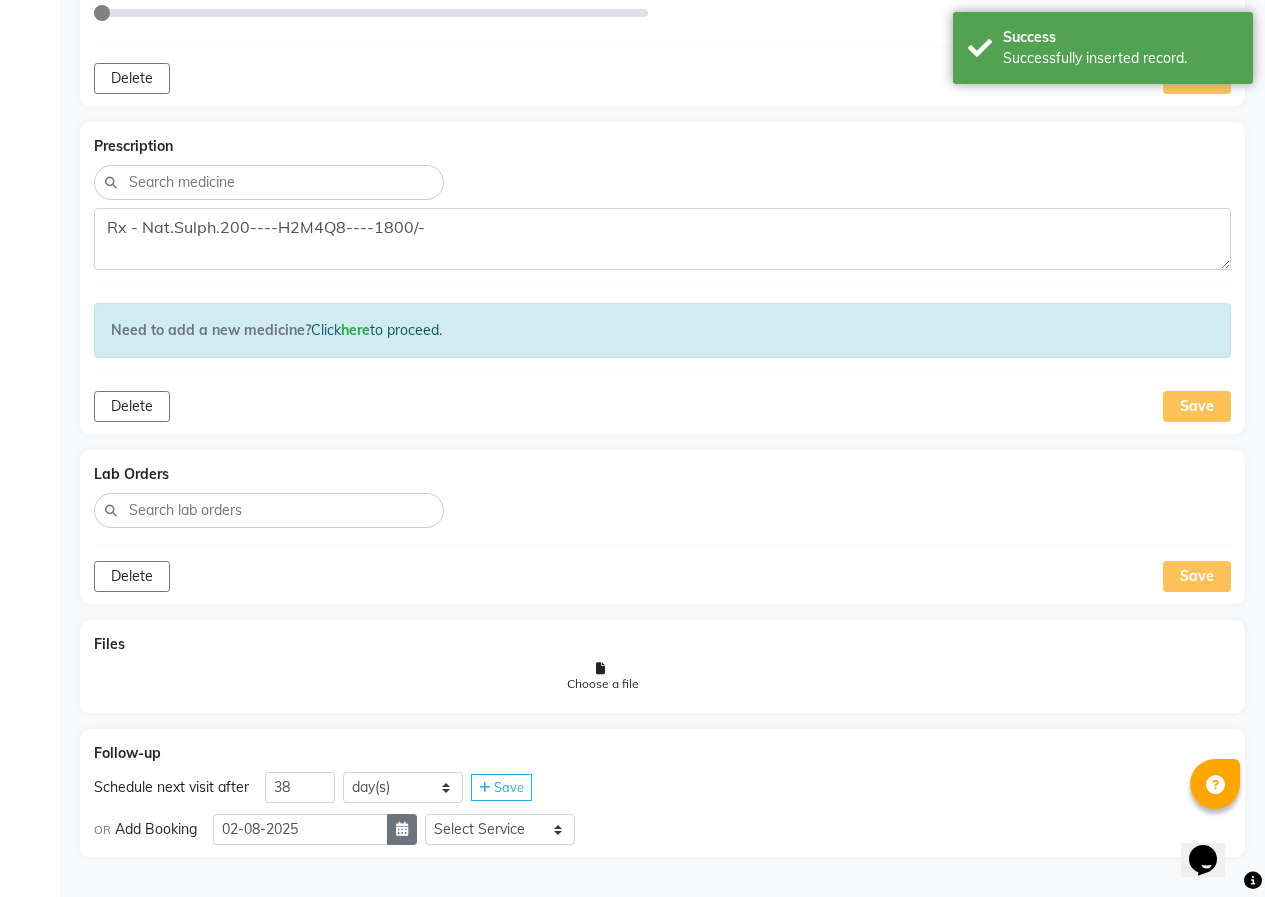click 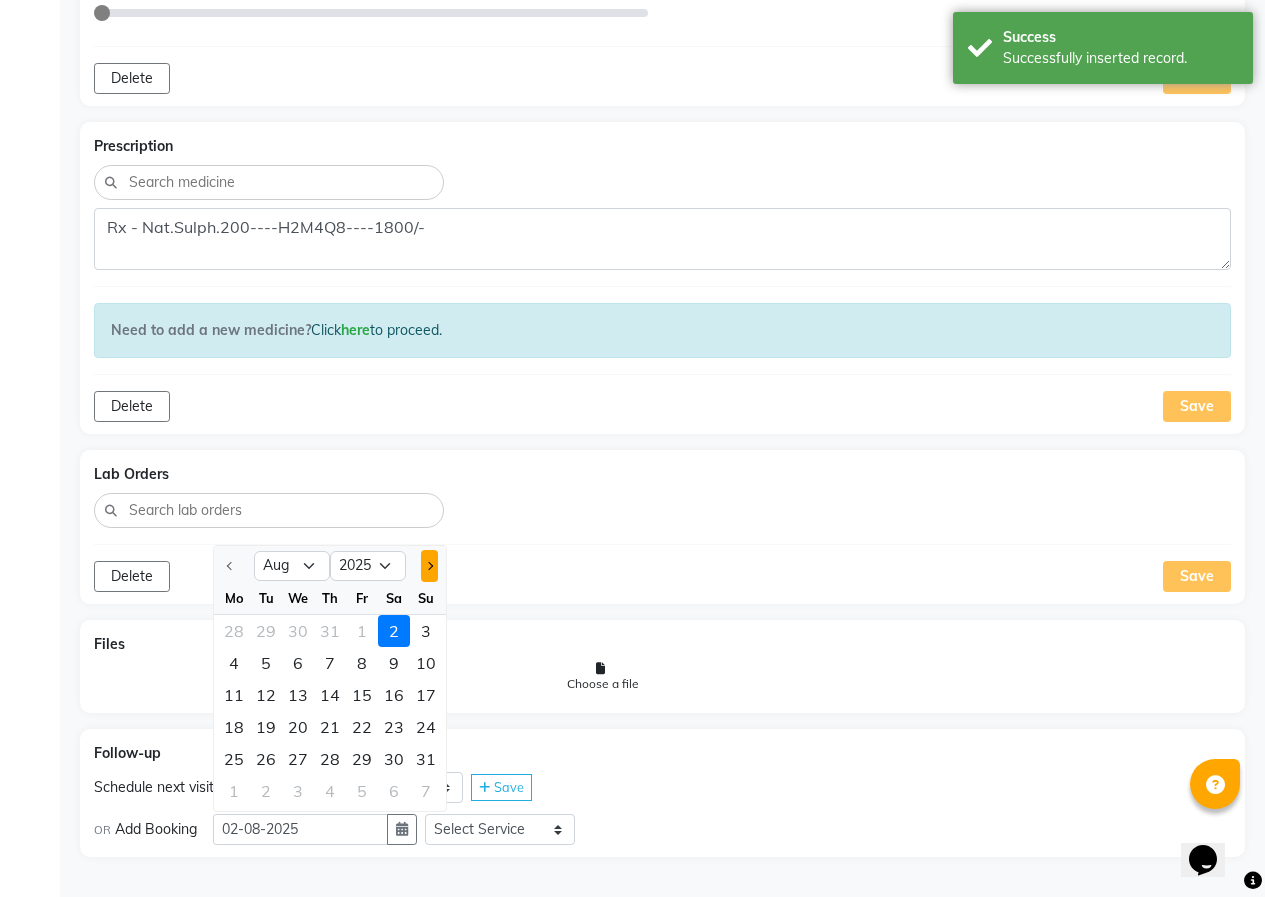 click 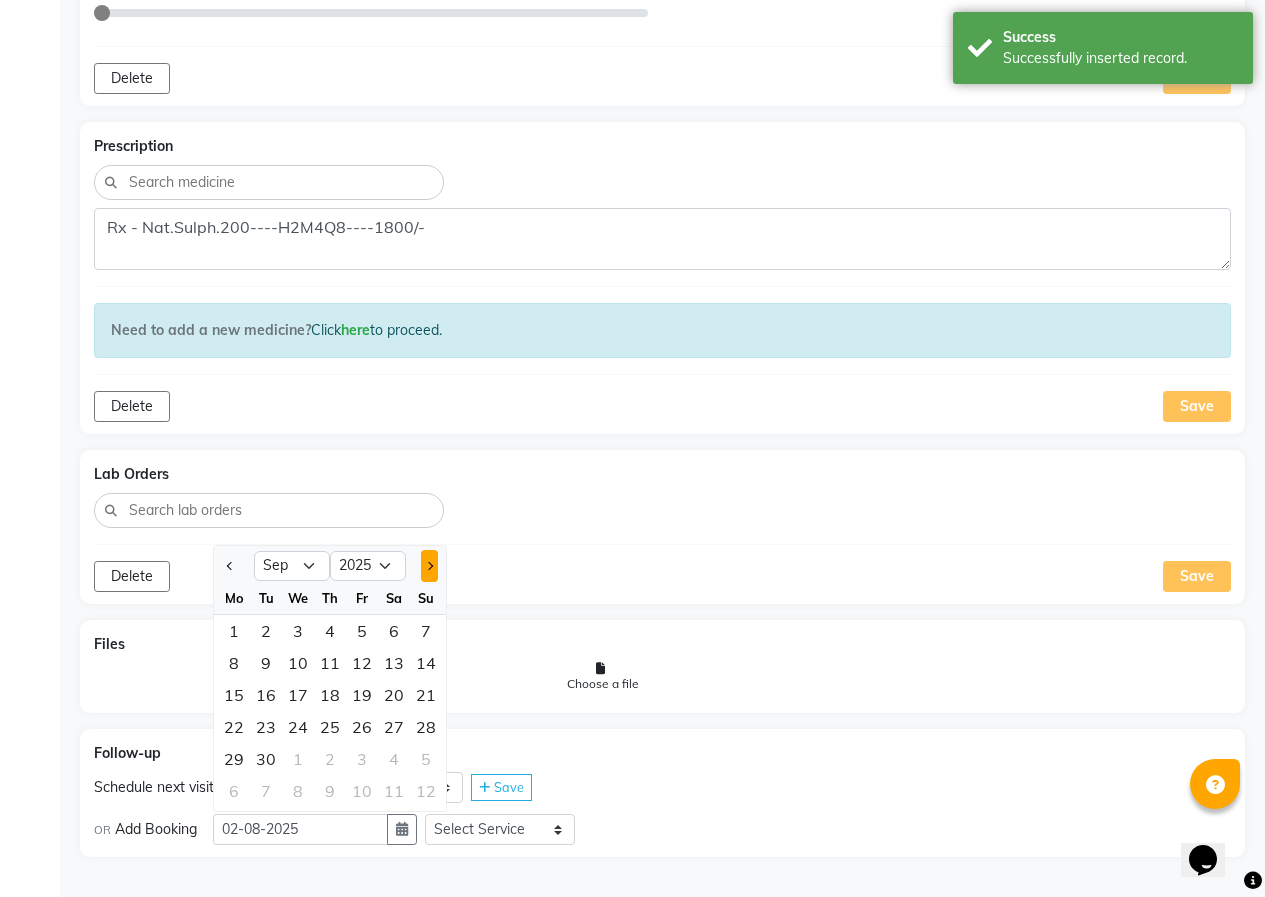 click 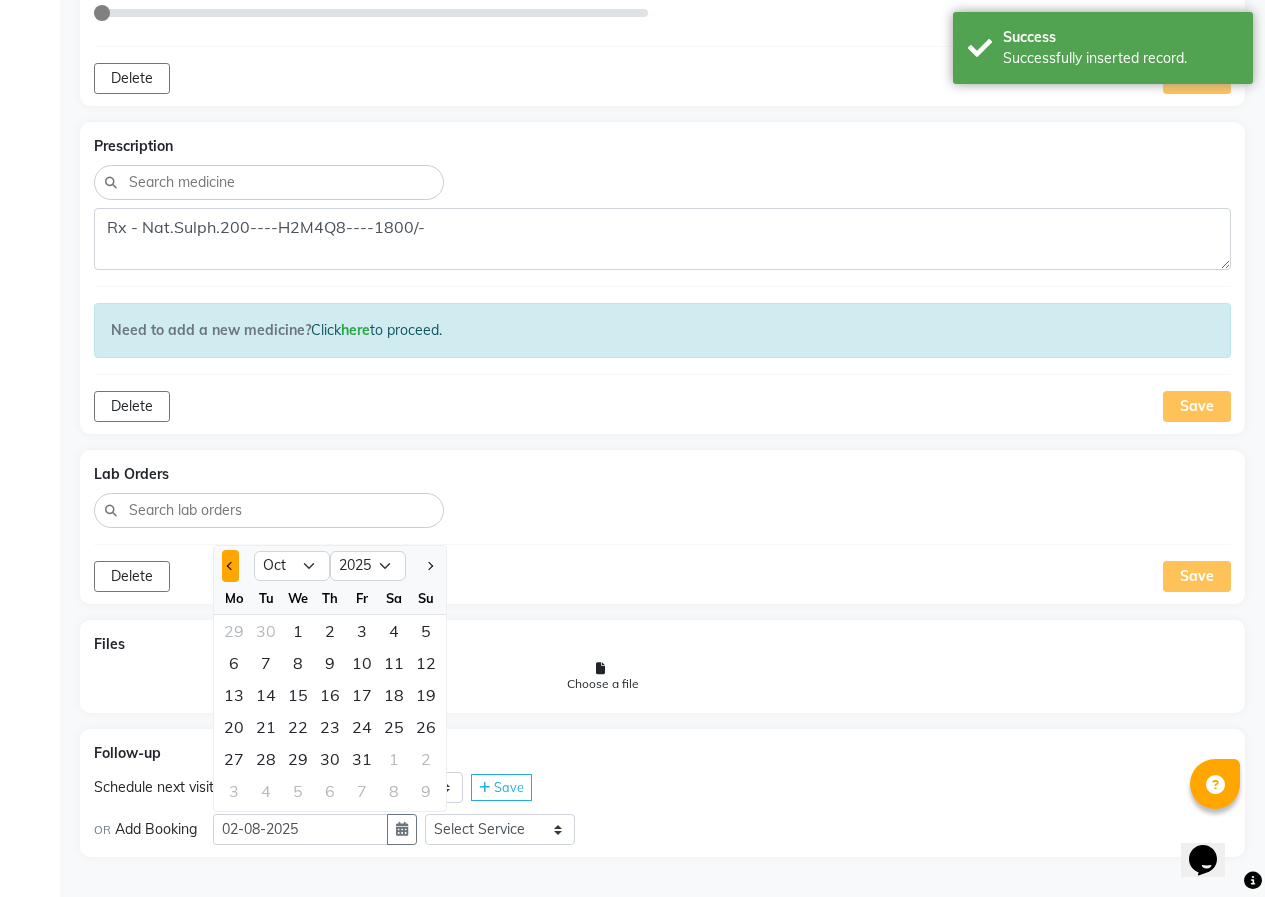 click 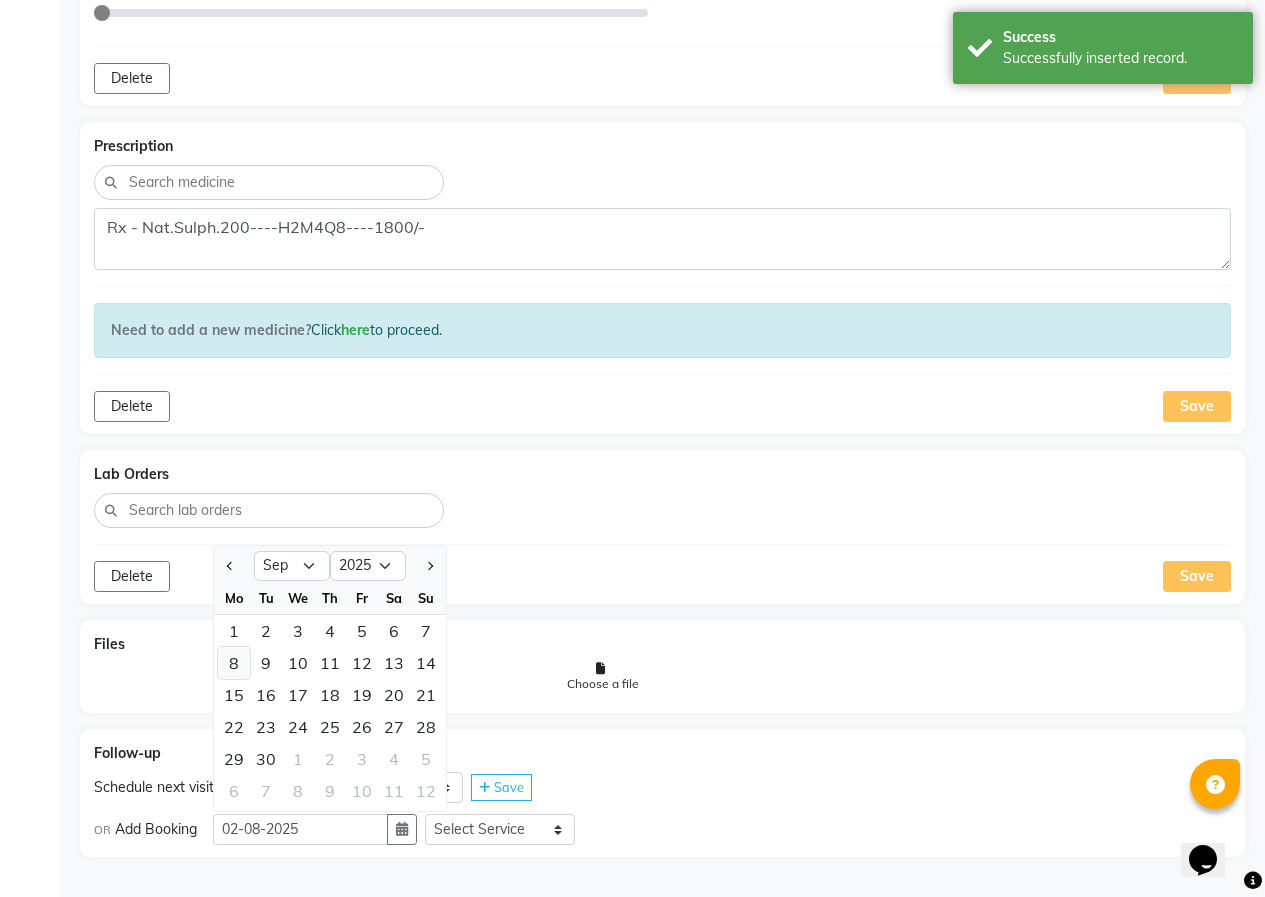 click on "8" 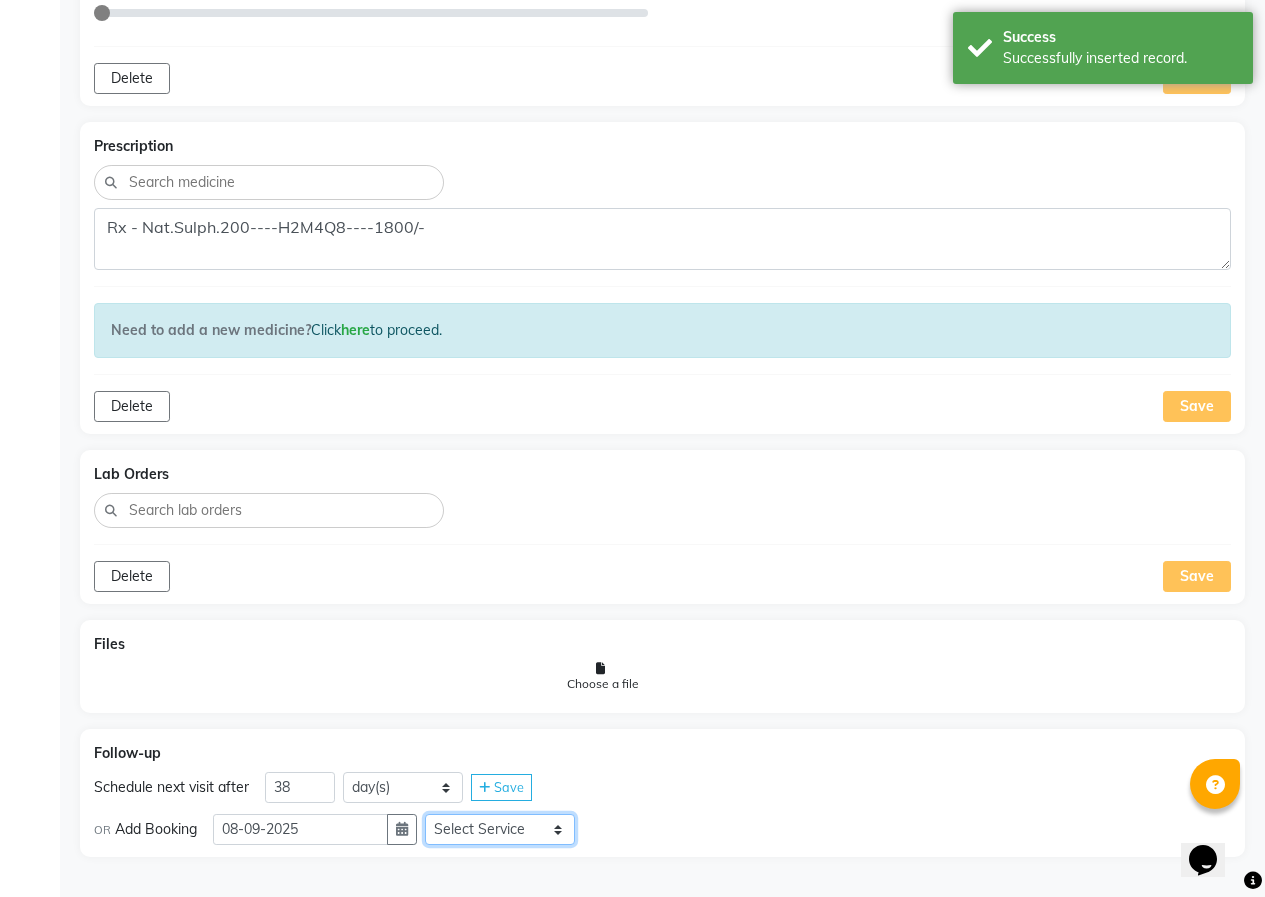 click on "Select Service  In Person - Consultation  Medicine  Medicine 1  Hydra Facial  Medi Facial  Vampire Facial With Plasma  Oxygeno Facial  Anti Aging Facial  Korean Glass GLow Facial  Full Face  Upper Lip  Chin  Underarms  Full Legs & arms  Back-side  Chest  Abdomen  Yellow Peel  Black Peel  Party Peel  Glow Peel  Argi Peel  Under-arm Peel  Depigmento Peel  Anti Aging Peel  Lip Peel  Hair PRP  GFC PRP  Mesotherapy / Dermaroller  Under Eye PRP  Face PRP  Dermapen / Mesotherapt for Full Face  Dermapen / Mesotherapt for Scars  Carbon Peel  LASER BLEECH Laser Bleech  BB Glow  Indian Glass Glow  Courier Charges in City  Courier Charges out of City  In Person - Follow Up  Hair Treatment   Skin Treatment   Online - Consultation  Online - Follow Up" 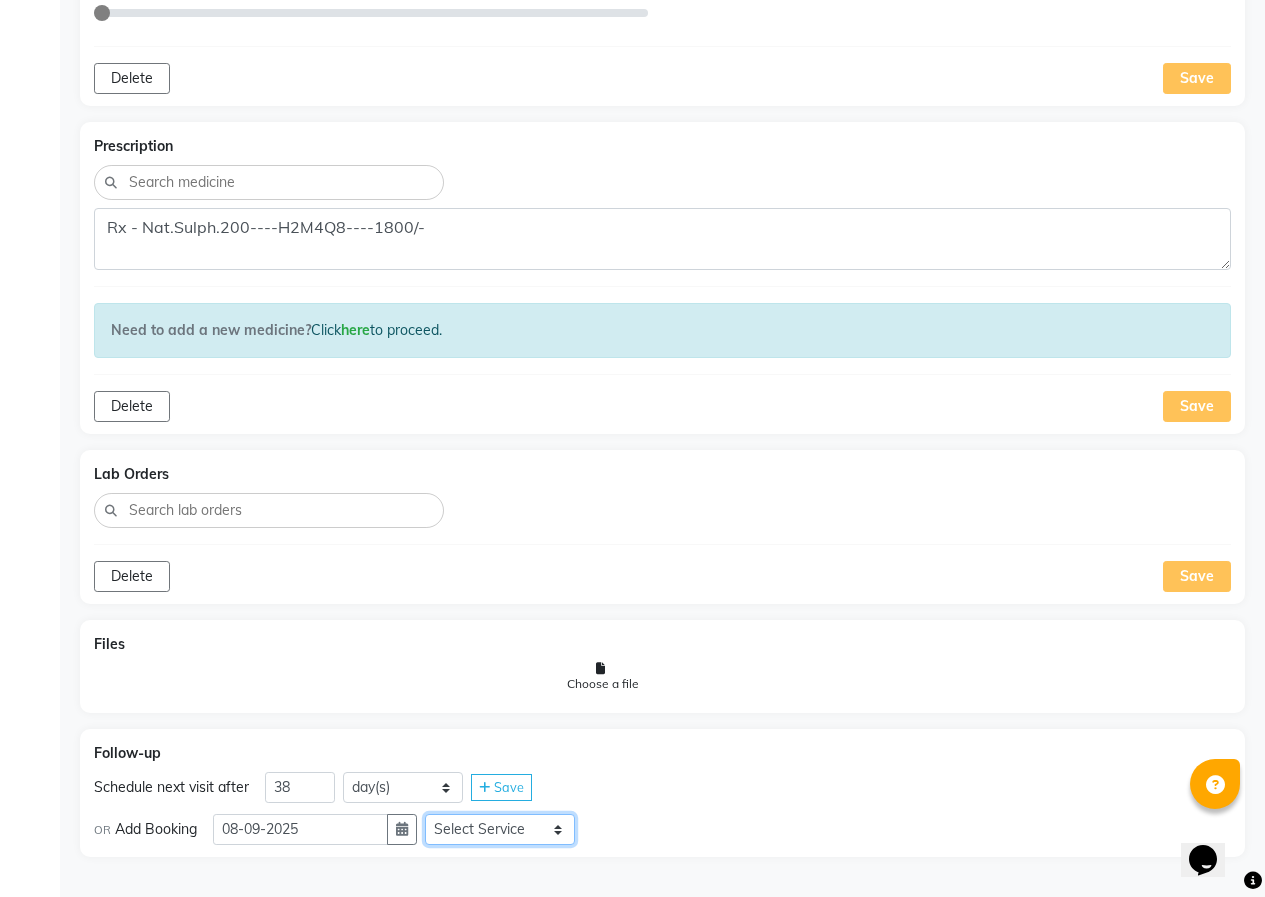 select on "972997" 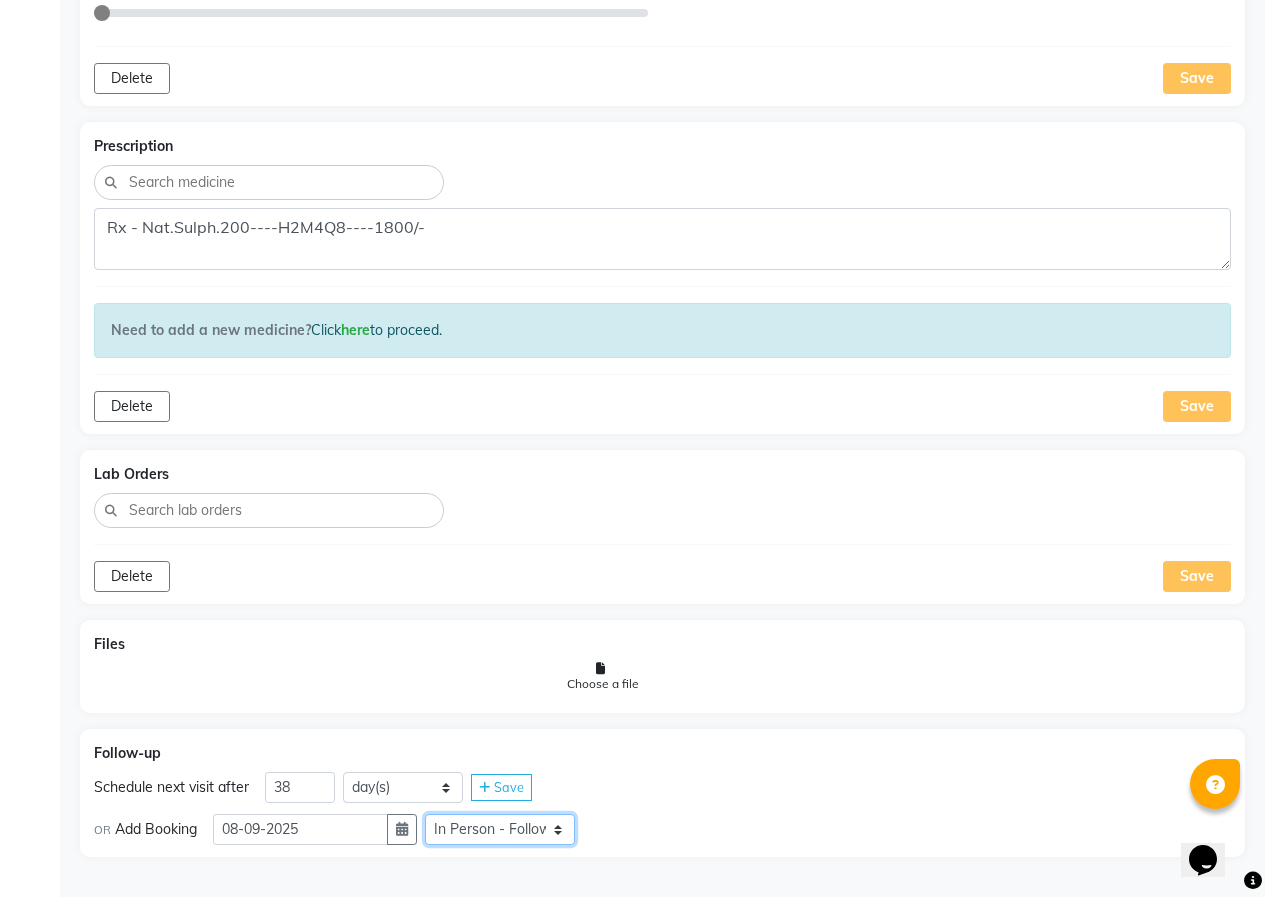 click on "Select Service  In Person - Consultation  Medicine  Medicine 1  Hydra Facial  Medi Facial  Vampire Facial With Plasma  Oxygeno Facial  Anti Aging Facial  Korean Glass GLow Facial  Full Face  Upper Lip  Chin  Underarms  Full Legs & arms  Back-side  Chest  Abdomen  Yellow Peel  Black Peel  Party Peel  Glow Peel  Argi Peel  Under-arm Peel  Depigmento Peel  Anti Aging Peel  Lip Peel  Hair PRP  GFC PRP  Mesotherapy / Dermaroller  Under Eye PRP  Face PRP  Dermapen / Mesotherapt for Full Face  Dermapen / Mesotherapt for Scars  Carbon Peel  LASER BLEECH Laser Bleech  BB Glow  Indian Glass Glow  Courier Charges in City  Courier Charges out of City  In Person - Follow Up  Hair Treatment   Skin Treatment   Online - Consultation  Online - Follow Up" 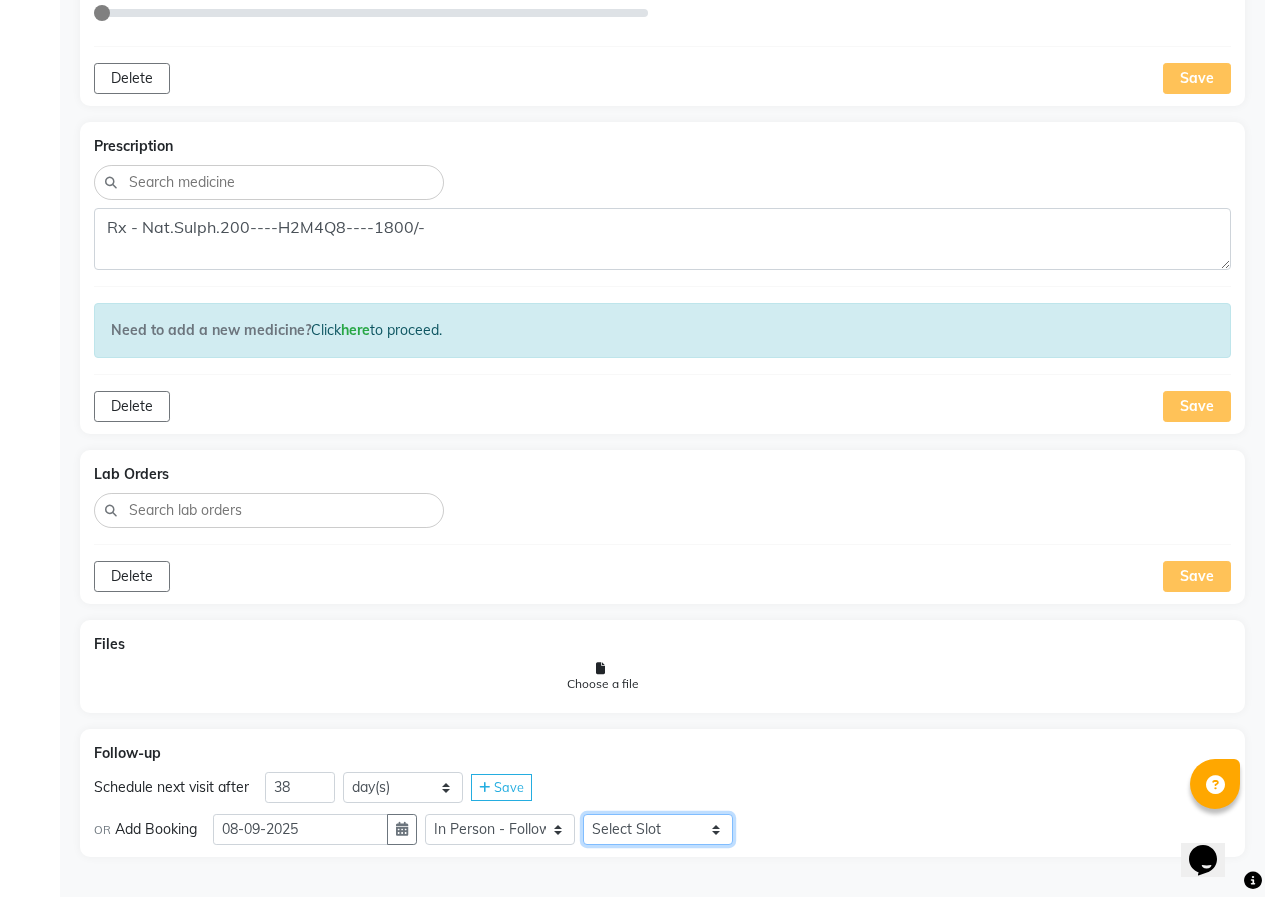 click on "Select Slot 10:15 10:30 10:45 11:00 11:15 11:30 11:45 12:00 12:15 12:30 12:45 13:00 13:15 13:30 13:45 14:00 14:15 14:30 14:45 15:00 15:15 15:30 15:45 16:00 16:15 16:30 16:45 17:00 17:15 17:30 17:45 18:00 18:15 18:30 18:45 19:00 19:15 19:45 20:00 20:15 20:30 20:45 21:00 21:15 21:30 21:45" 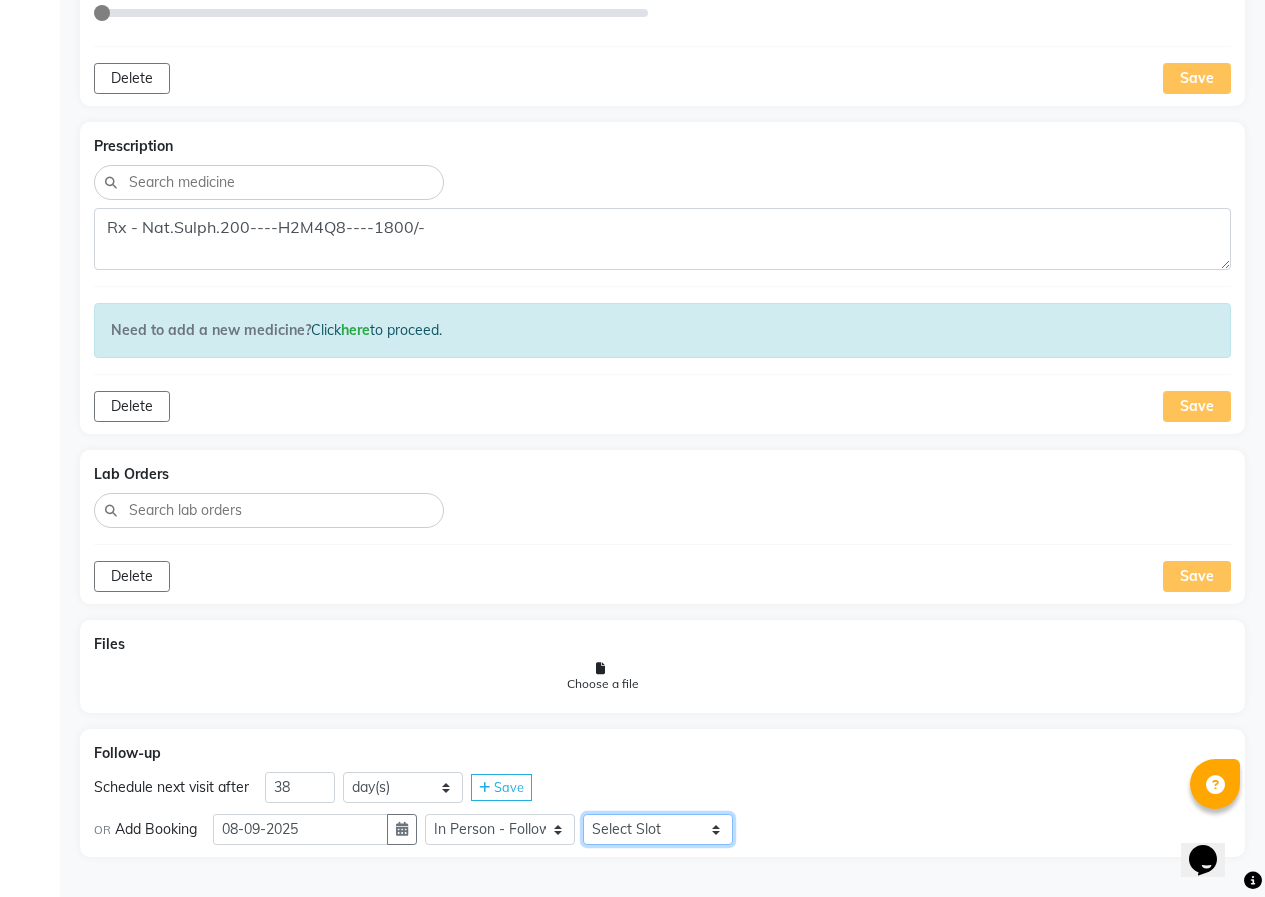 select on "810" 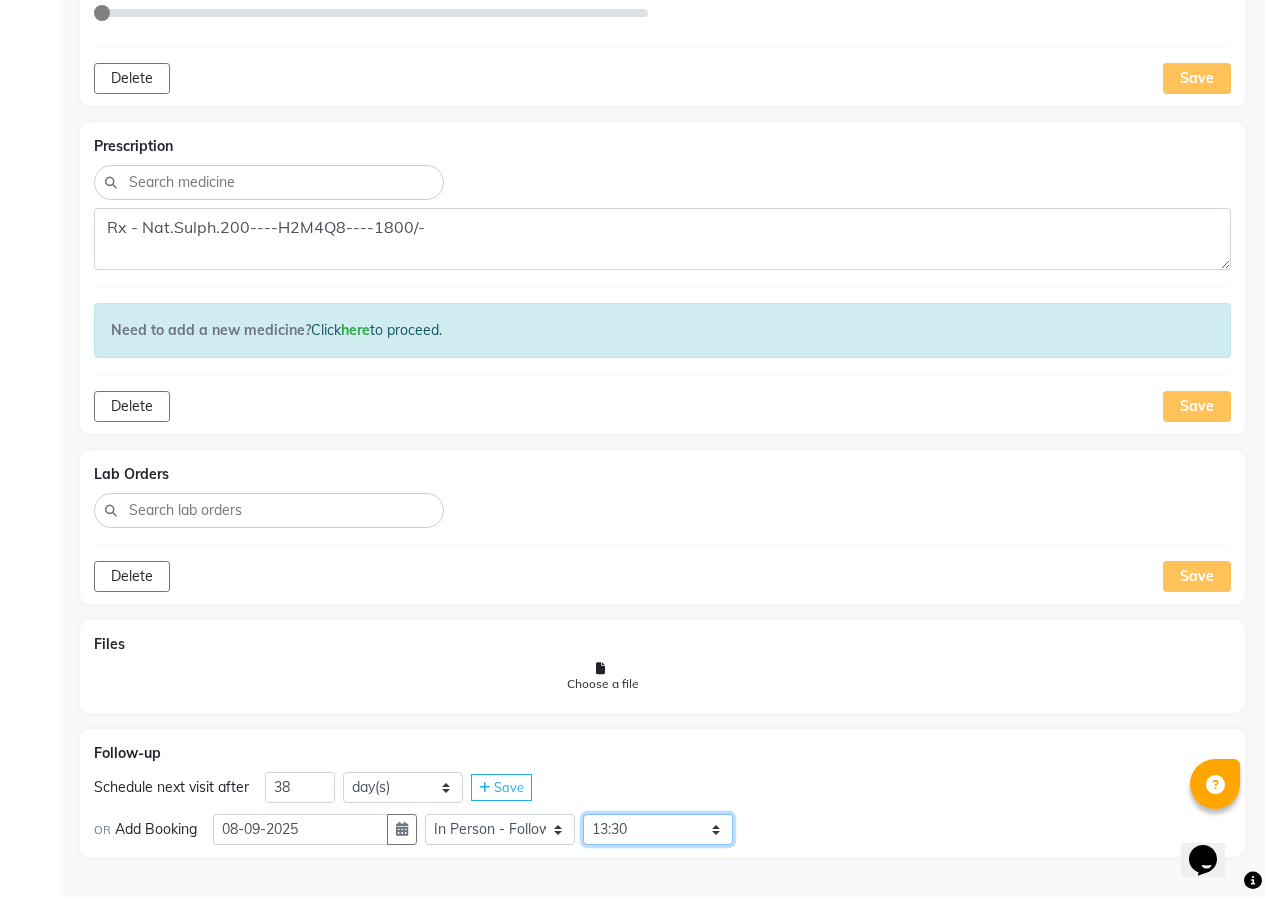 click on "Select Slot 10:15 10:30 10:45 11:00 11:15 11:30 11:45 12:00 12:15 12:30 12:45 13:00 13:15 13:30 13:45 14:00 14:15 14:30 14:45 15:00 15:15 15:30 15:45 16:00 16:15 16:30 16:45 17:00 17:15 17:30 17:45 18:00 18:15 18:30 18:45 19:00 19:15 19:45 20:00 20:15 20:30 20:45 21:00 21:15 21:30 21:45" 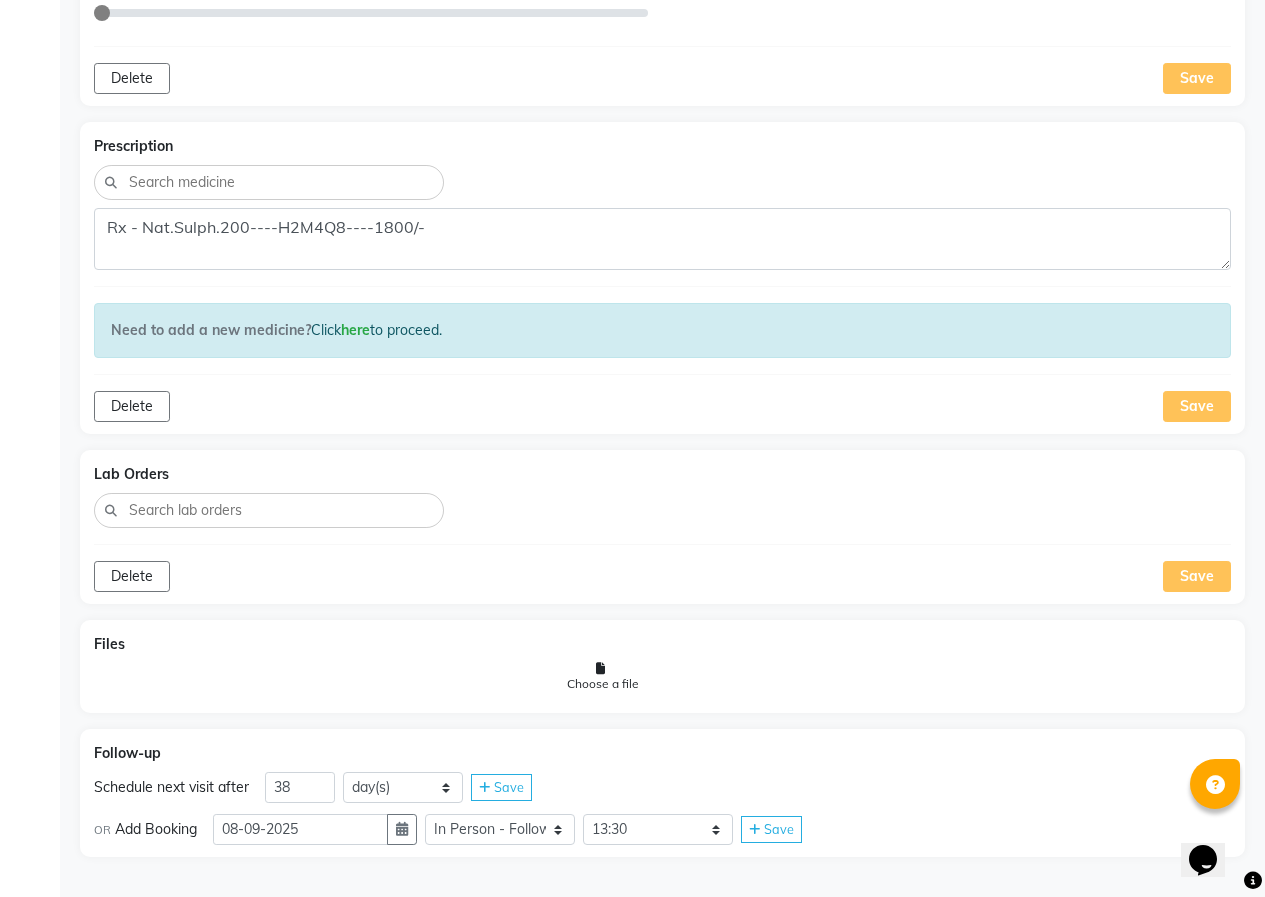 click on "Save" 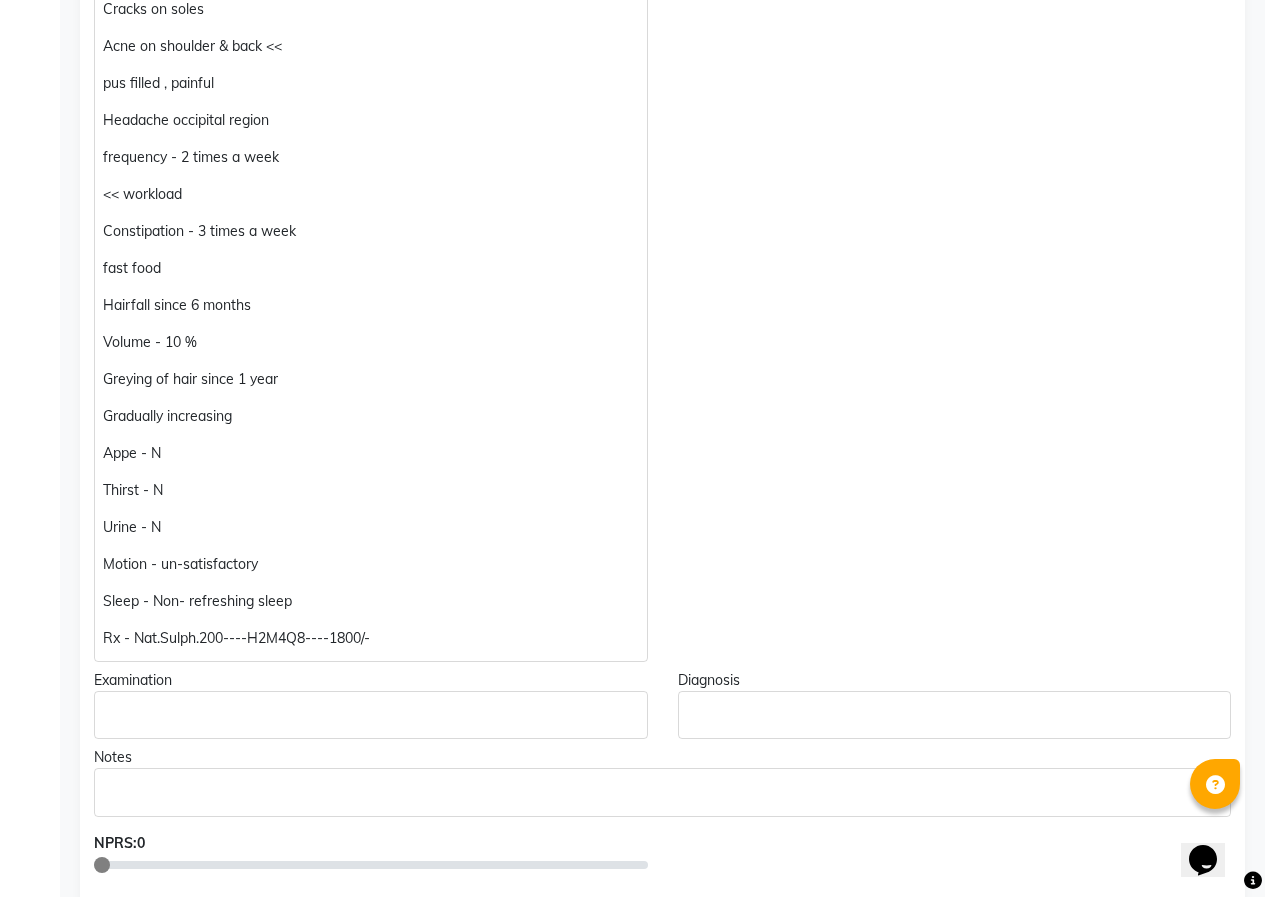 scroll, scrollTop: 1130, scrollLeft: 0, axis: vertical 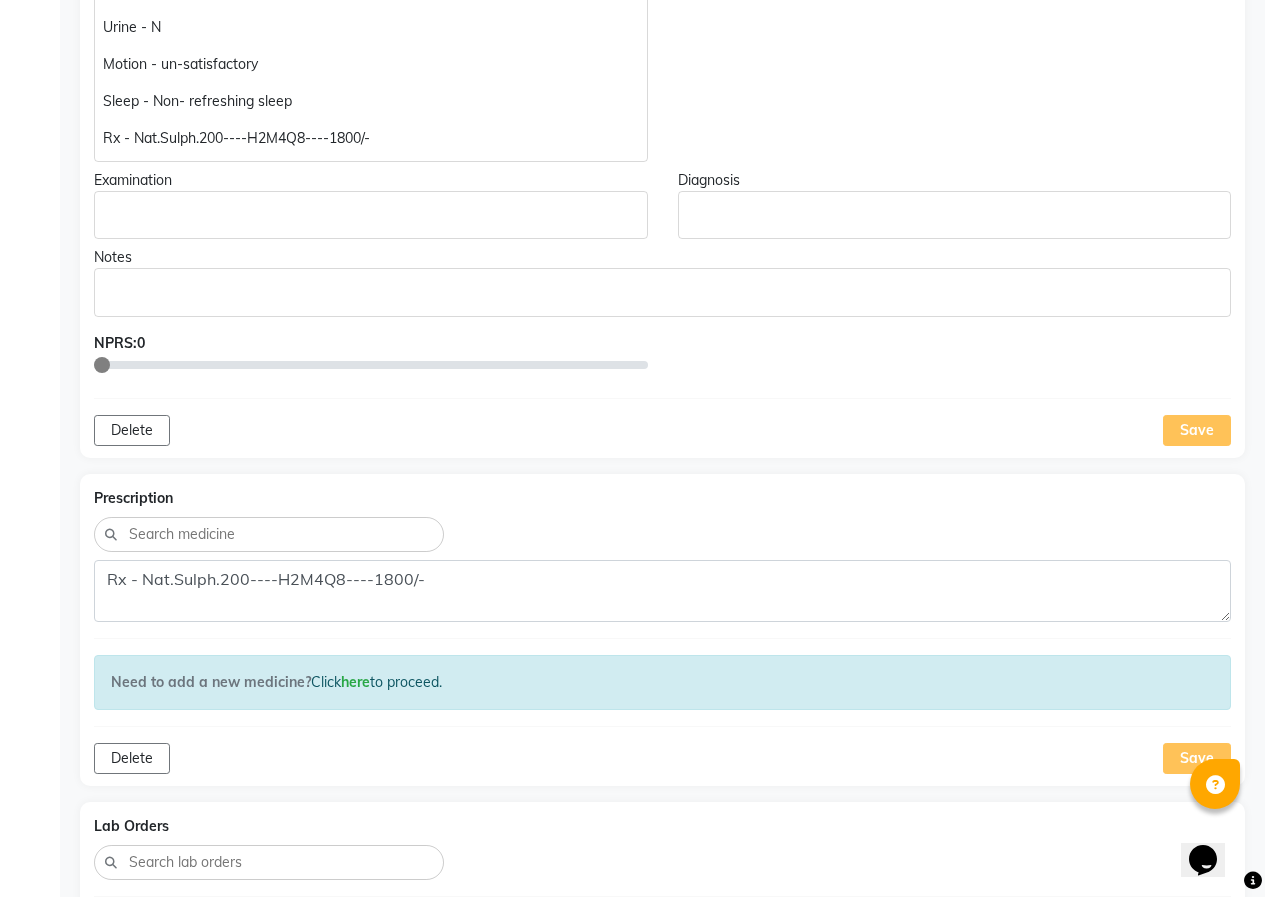 click on "Save" 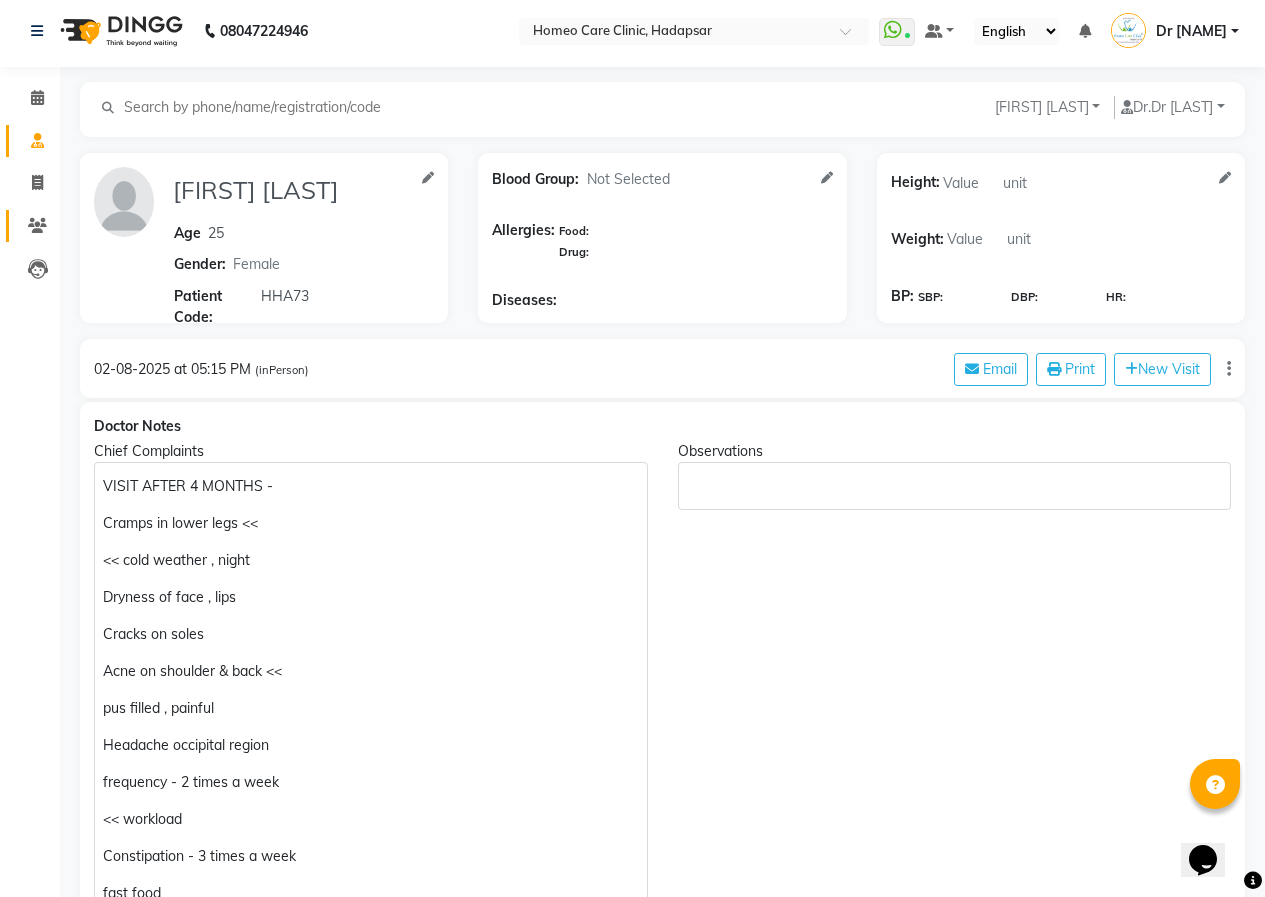 scroll, scrollTop: 0, scrollLeft: 0, axis: both 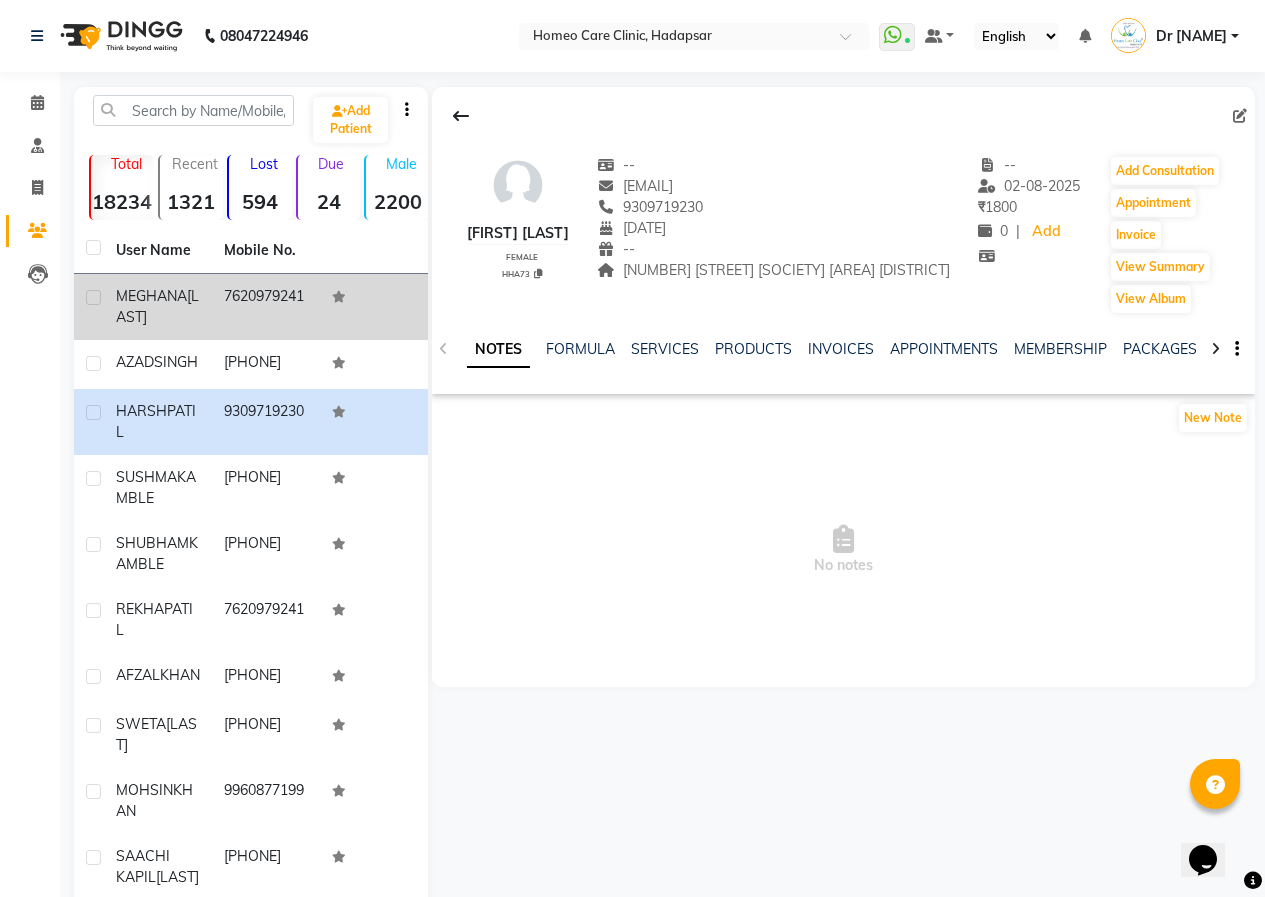 click on "[FIRST] [LAST]" 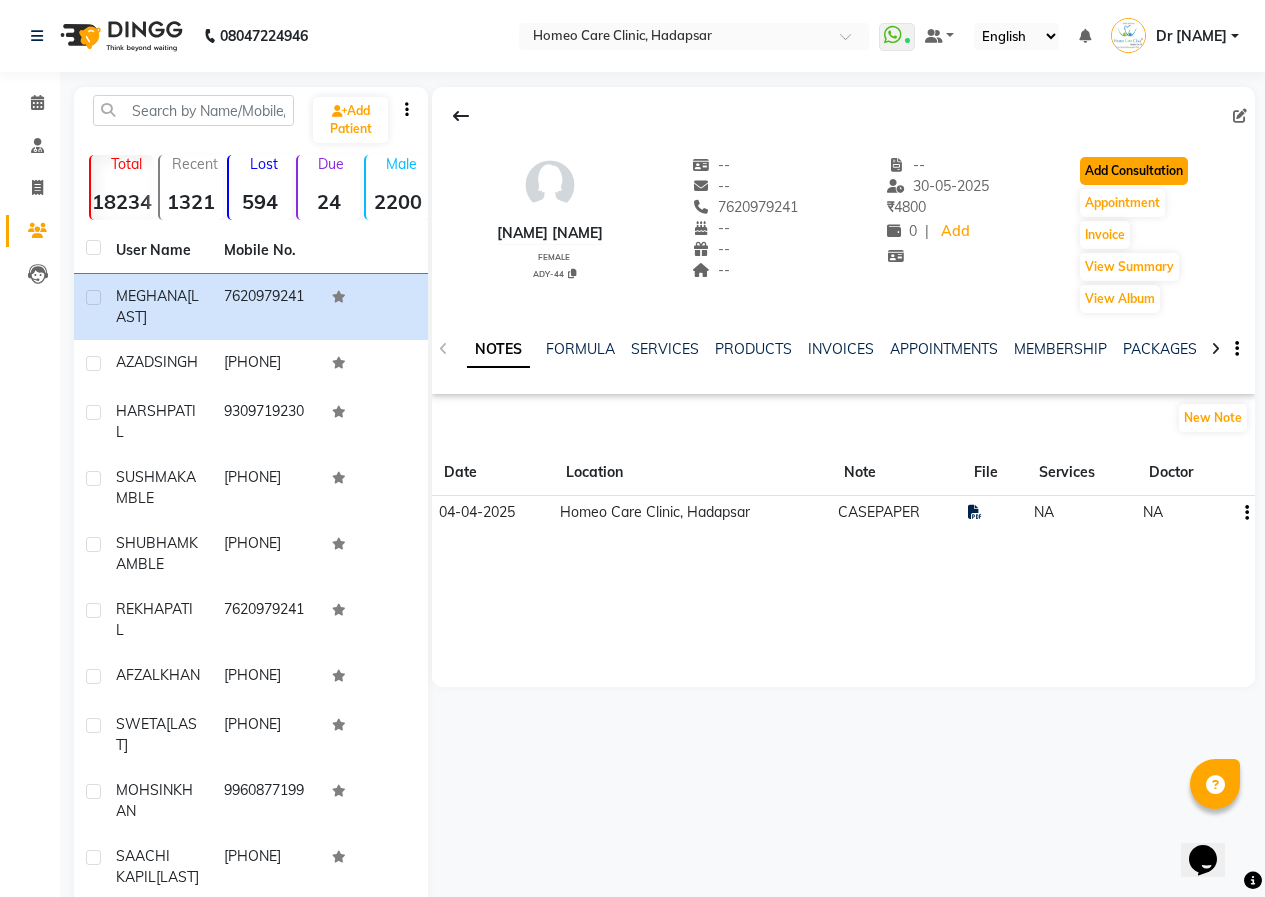 click on "Add Consultation" 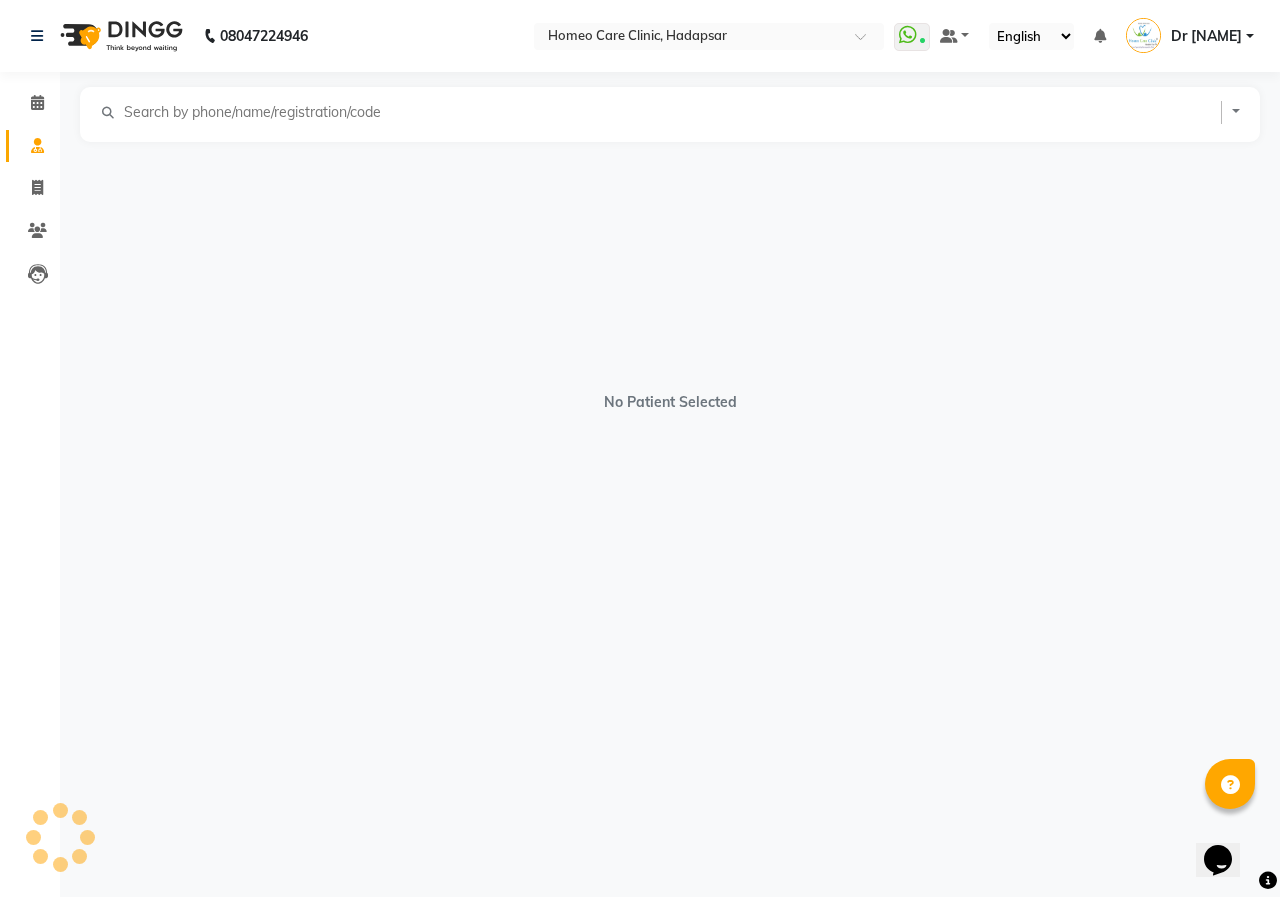select on "female" 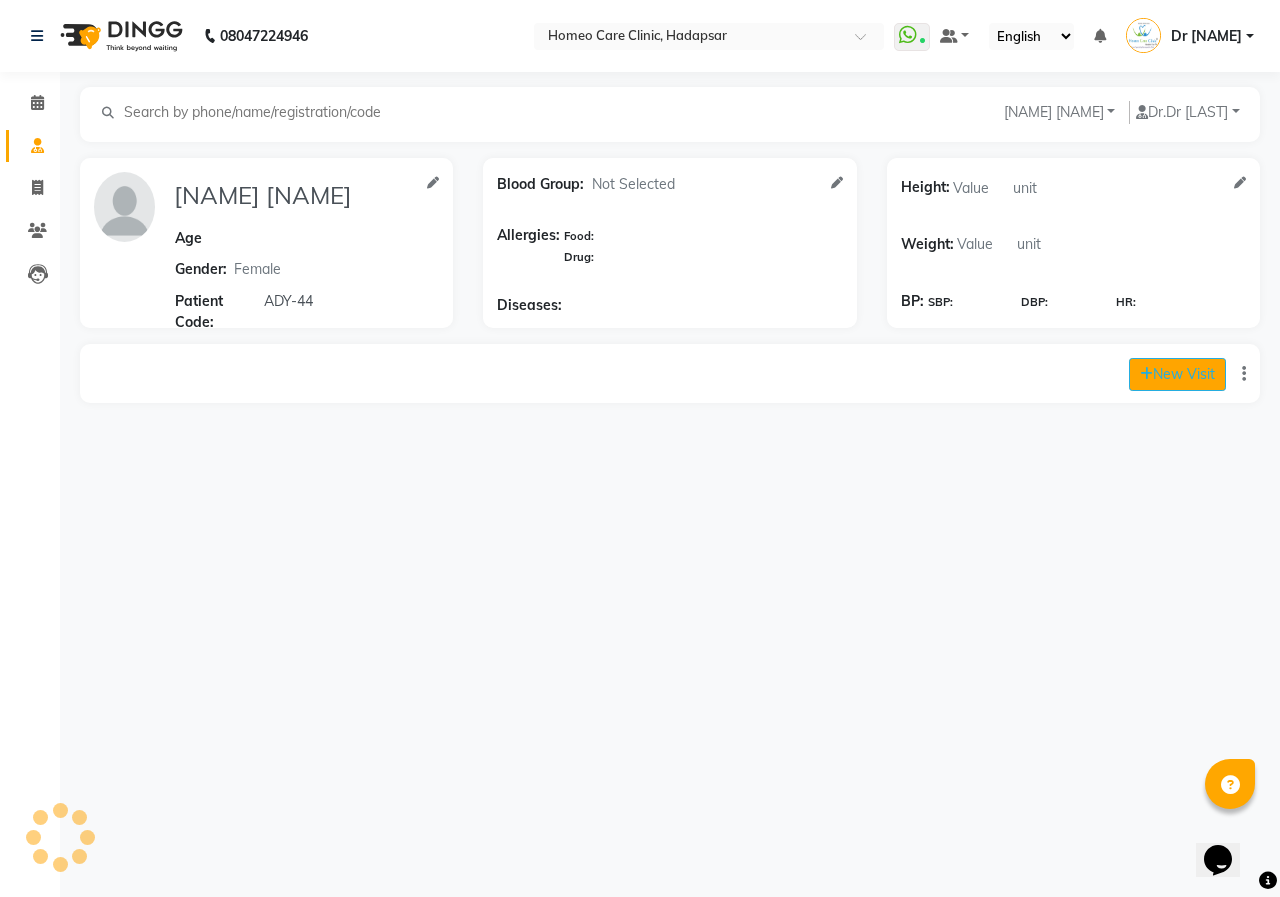 click on "New Visit" 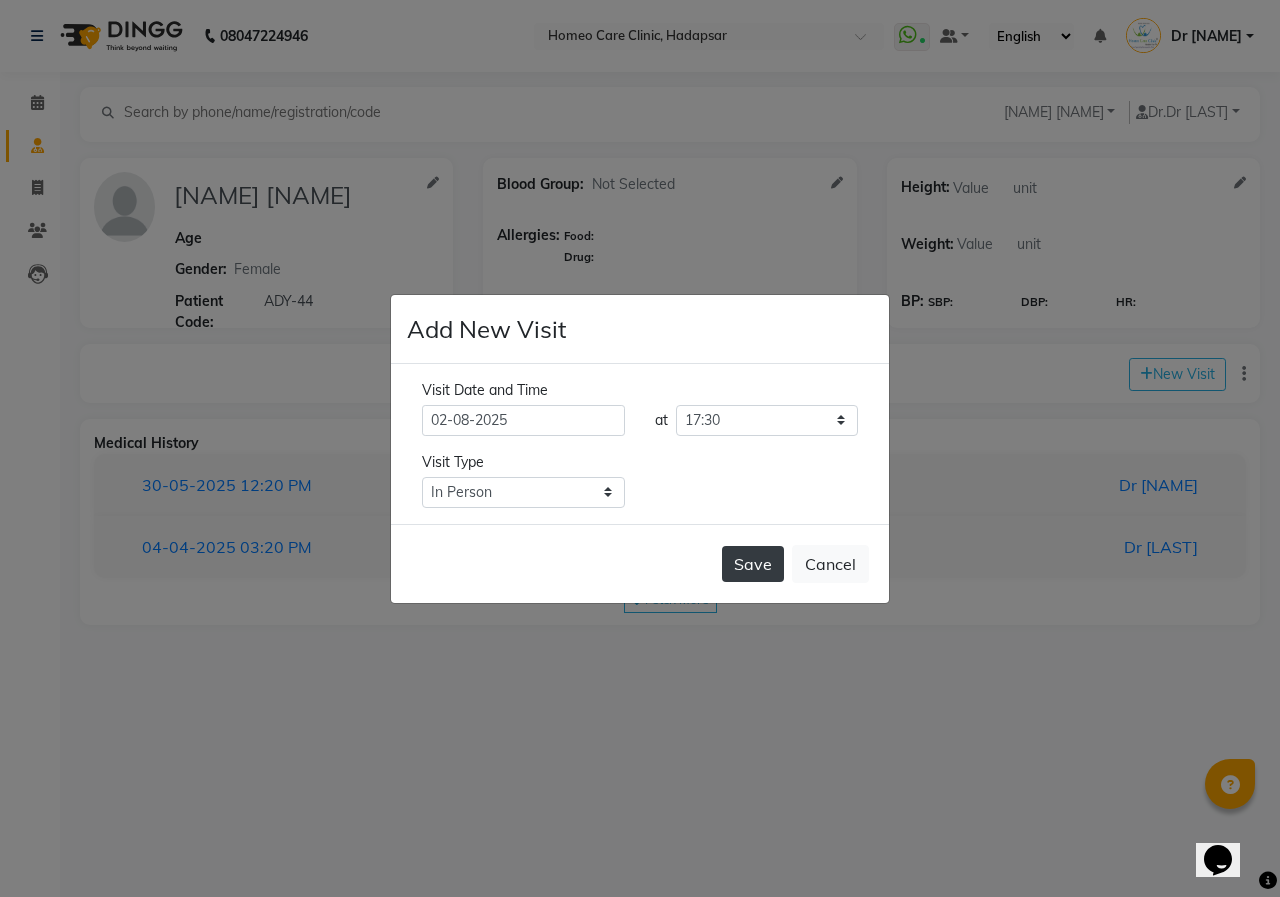 click on "Save" 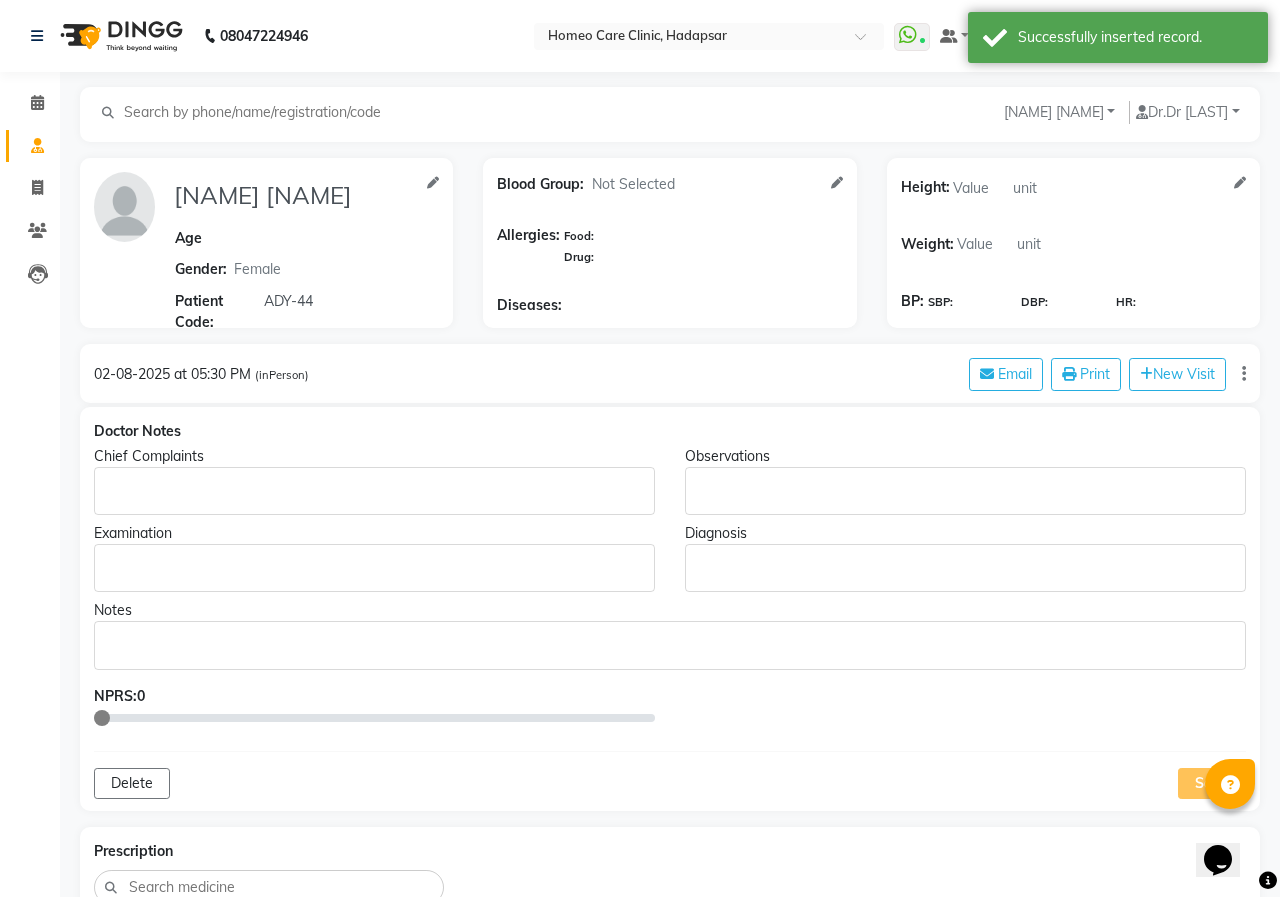 type on "[NAME] [NAME]" 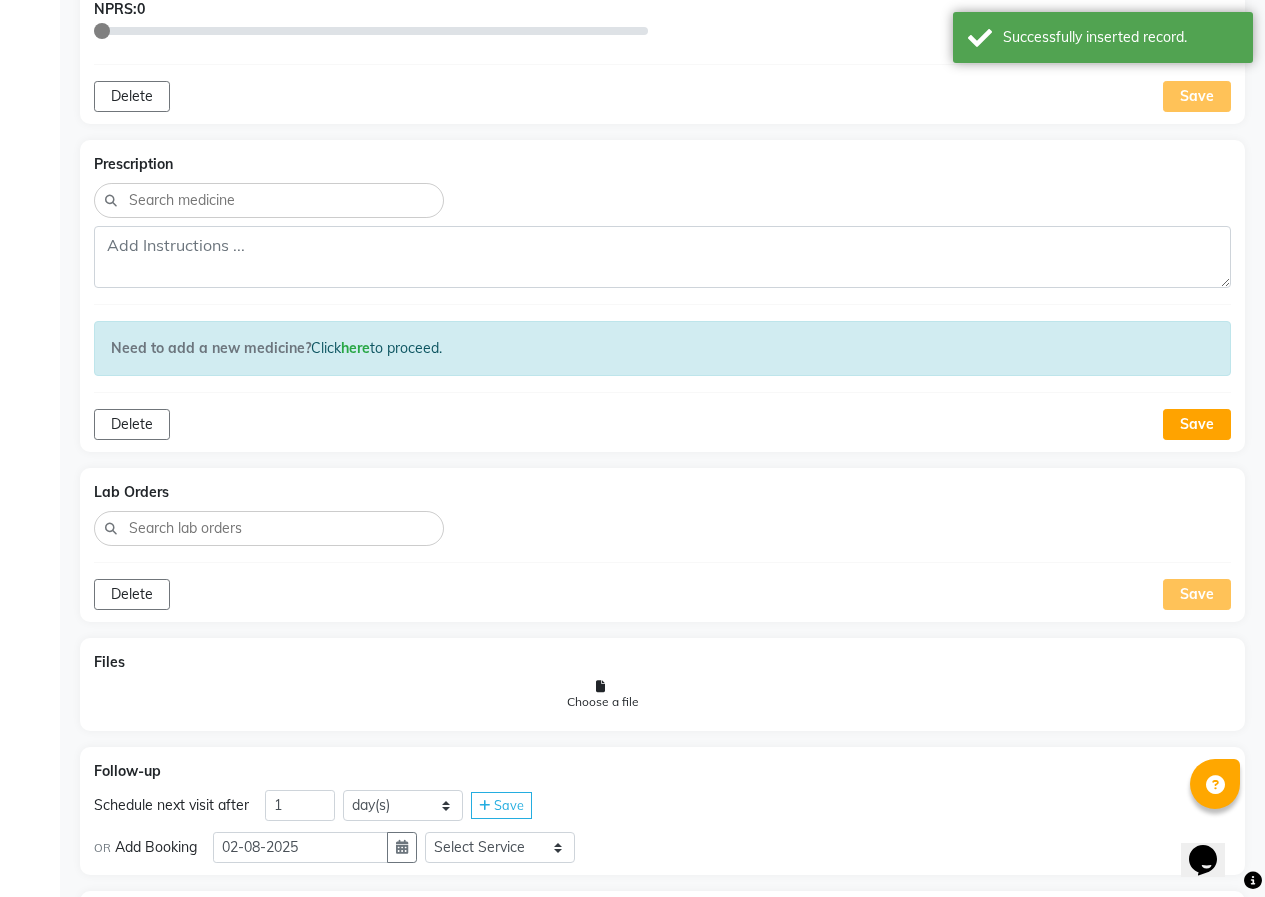 scroll, scrollTop: 927, scrollLeft: 0, axis: vertical 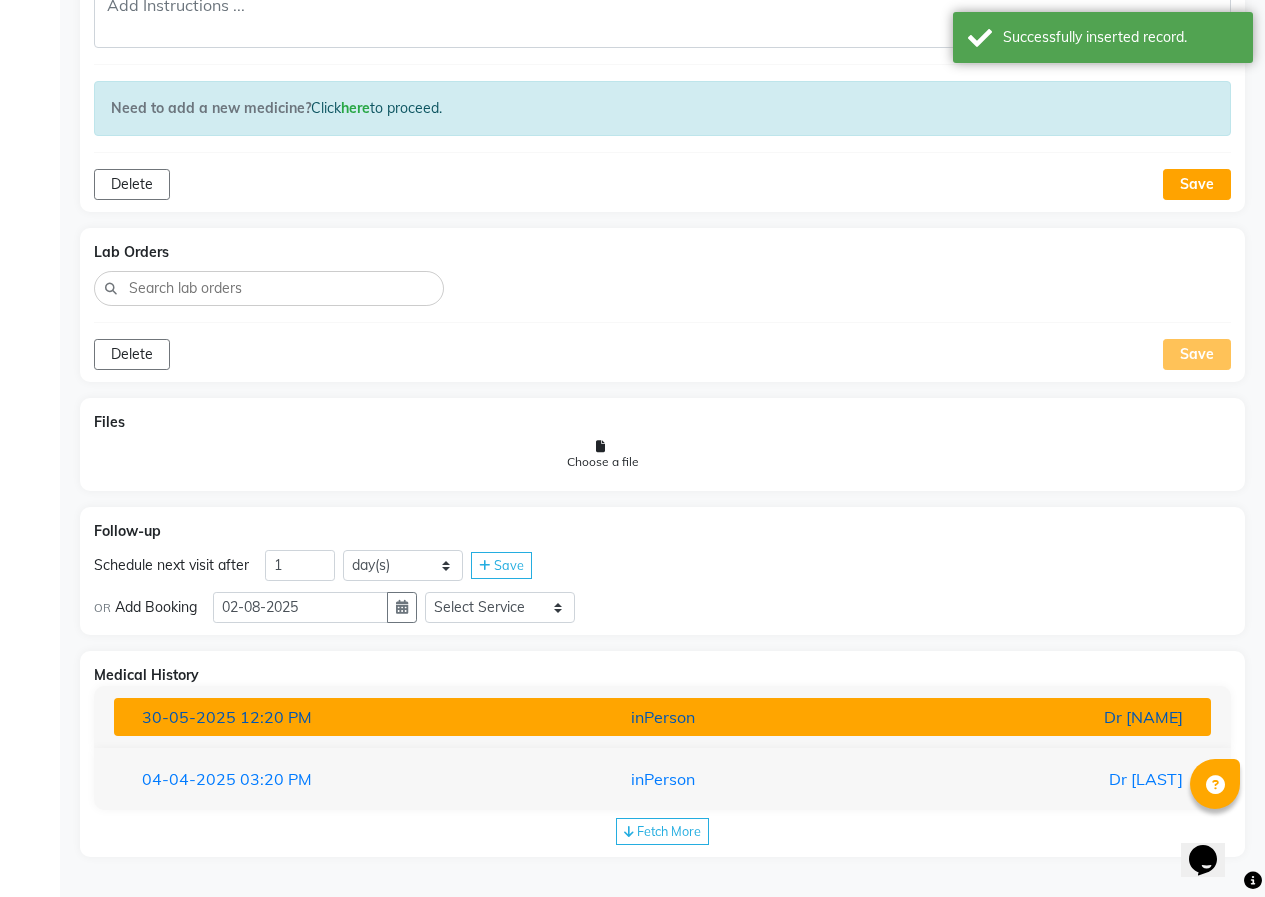 click on "30-05-2025 12:20 PM" at bounding box center [305, 717] 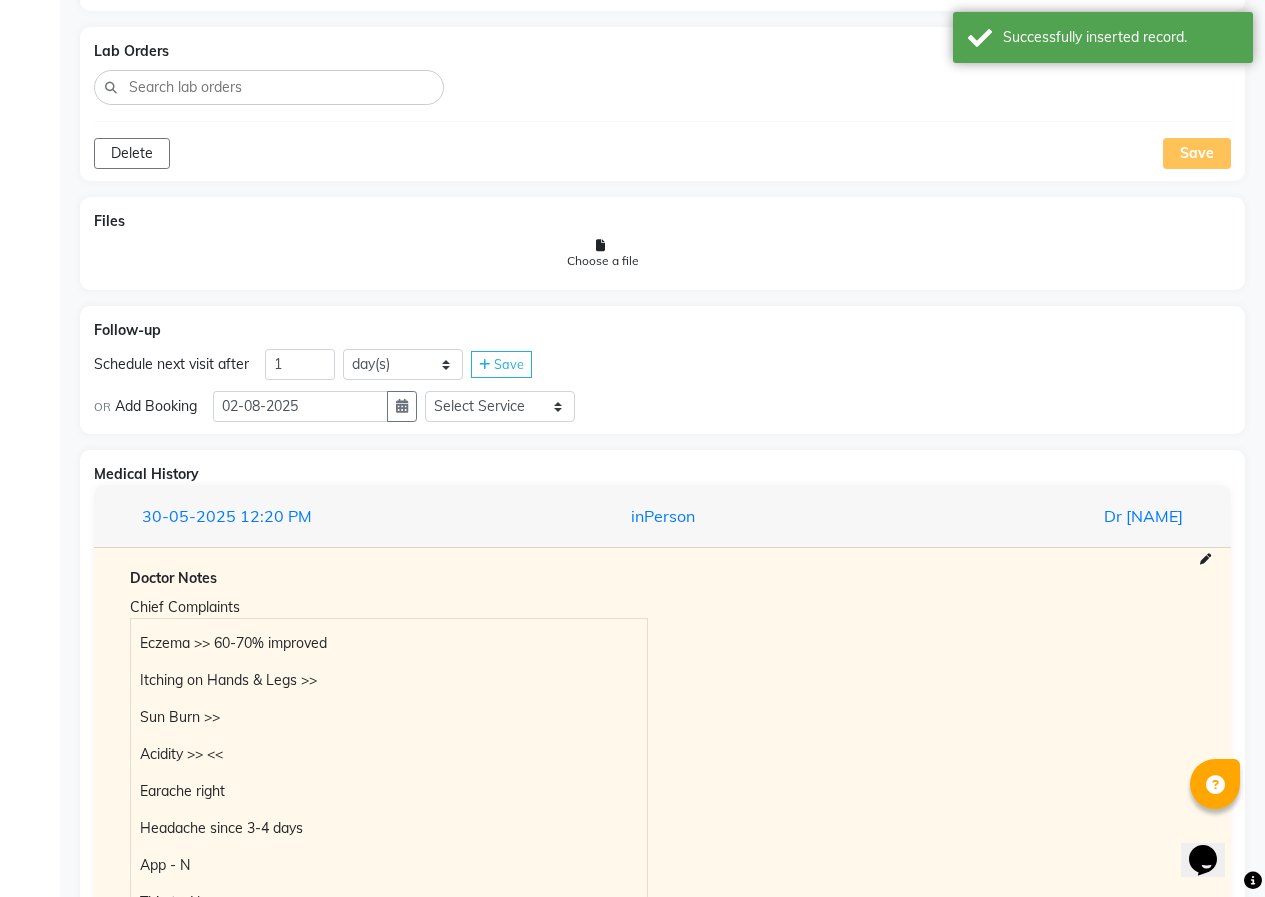scroll, scrollTop: 1427, scrollLeft: 0, axis: vertical 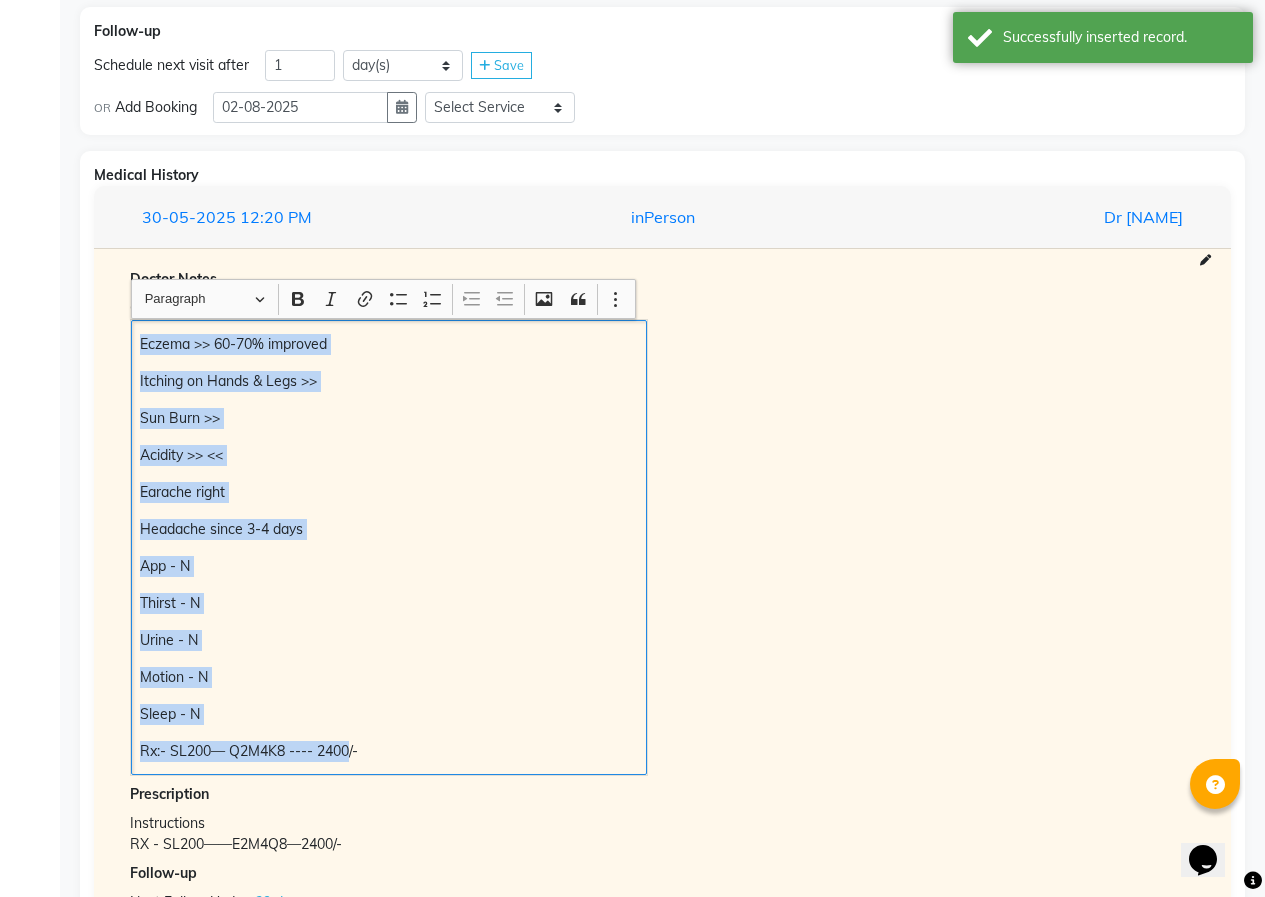 drag, startPoint x: 139, startPoint y: 348, endPoint x: 352, endPoint y: 764, distance: 467.35962 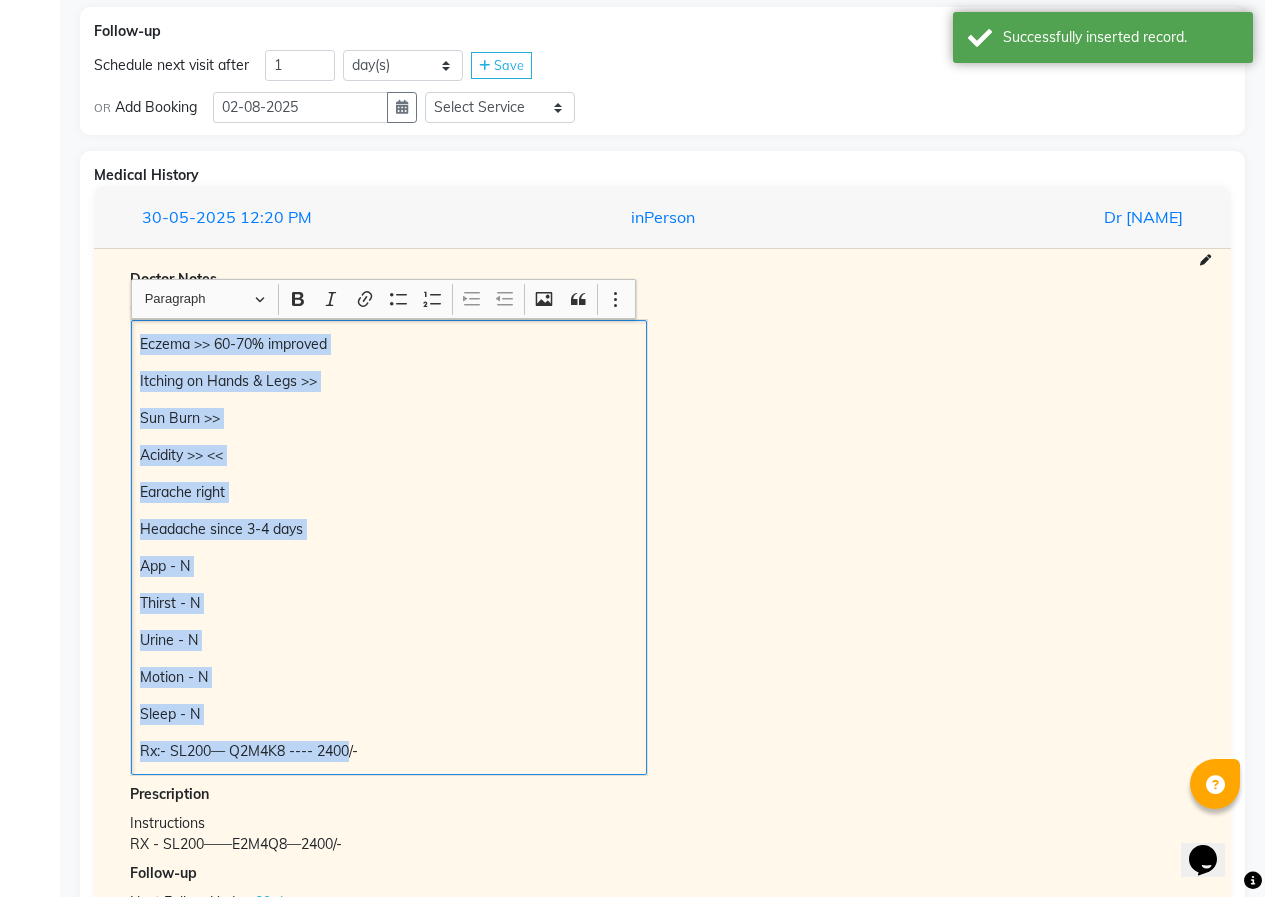 click on "Eczema >> 60-70% improved Itching on Hands & Legs >> Sun Burn >> Acidity >> << Earache right Headache since 3-4 days App - N Thirst - N Urine - N Motion - N Sleep - N Rx:- SL200— Q2M4K8 ---- 2400/-" at bounding box center [389, 547] 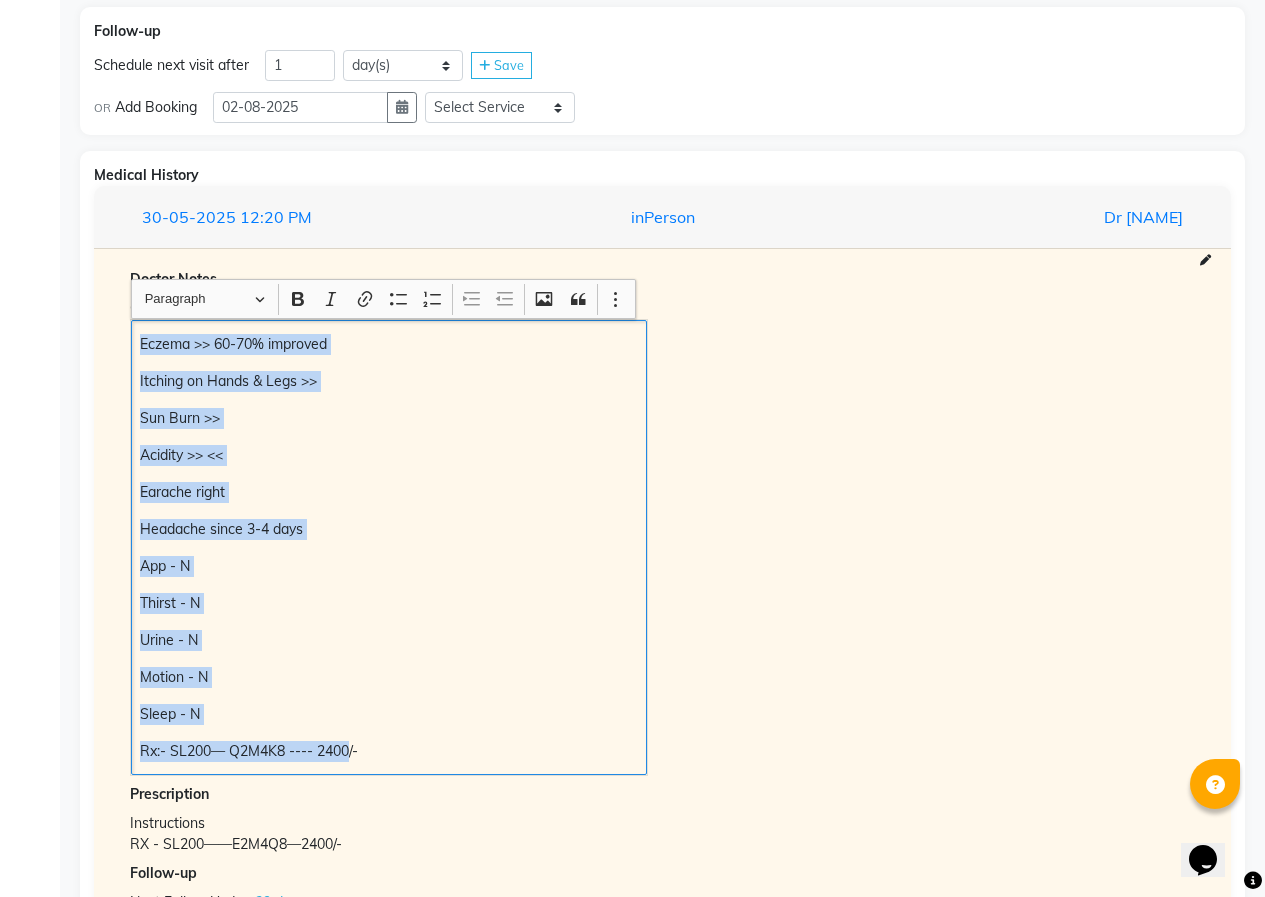copy on "Eczema >> 60-70% improved Itching on Hands & Legs >> Sun Burn >> Acidity >> << Earache right Headache since 3-4 days App - N Thirst - N Urine - N Motion - N Sleep - N Rx:- SL200— Q2M4K8 ---- 2400" 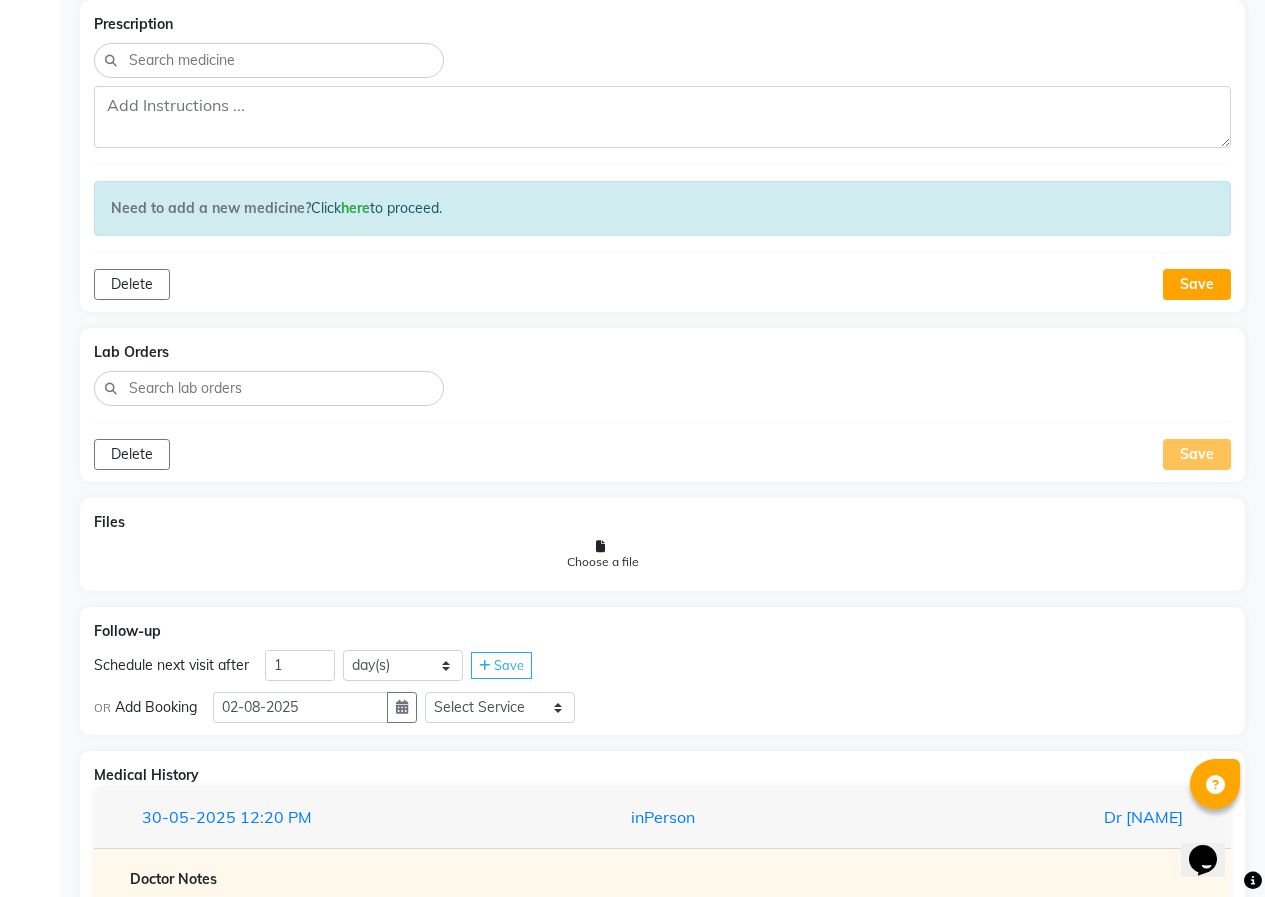 click on "MEGHANA SONAWANE Add Family Member Dr. Dr Nikita Patil Dingg Support Dr.Anisa Choudhary Dr Faraz Choudhary Dr Komal Saste Dr Nijol Patil Dr Nikita Patil Dr.Nupur Jain Dr Pooja Doshi Dr Shraddha Nair Dr Vaseem Choudhary Ejas Choudhary Nikita Bhondave Prajakta Yadav MEGHANA SONAWANE Age Gender: Not Selected Male Female Patient Code: ADY-44 Blood Group: Not Selected O- O+ A- A+ B- B+ AB- AB+ Allergies: Food: Drug: Diseases: Height: Weight: BP: SBP: DBP: HR: 02-08-2025 at 05:30 PM (inPerson) Email Print New Visit Doctor Notes Chief Complaints Observations Examination Diagnosis Notes NPRS: 0 Delete Save Prescription Need to add a new medicine? Click here to proceed. Delete Save Lab Orders Delete Save Files Choose a file Follow-up Schedule next visit after 1 day(s) week(s) month(s) Save OR Add Booking 02-08-2025 Select Service In Person - Consultation Medicine Medicine 1 Hydra Facial Medi Facial Vampire Facial With Plasma Oxygeno Facial Anti Aging Facial Korean Glass GLow Facial" 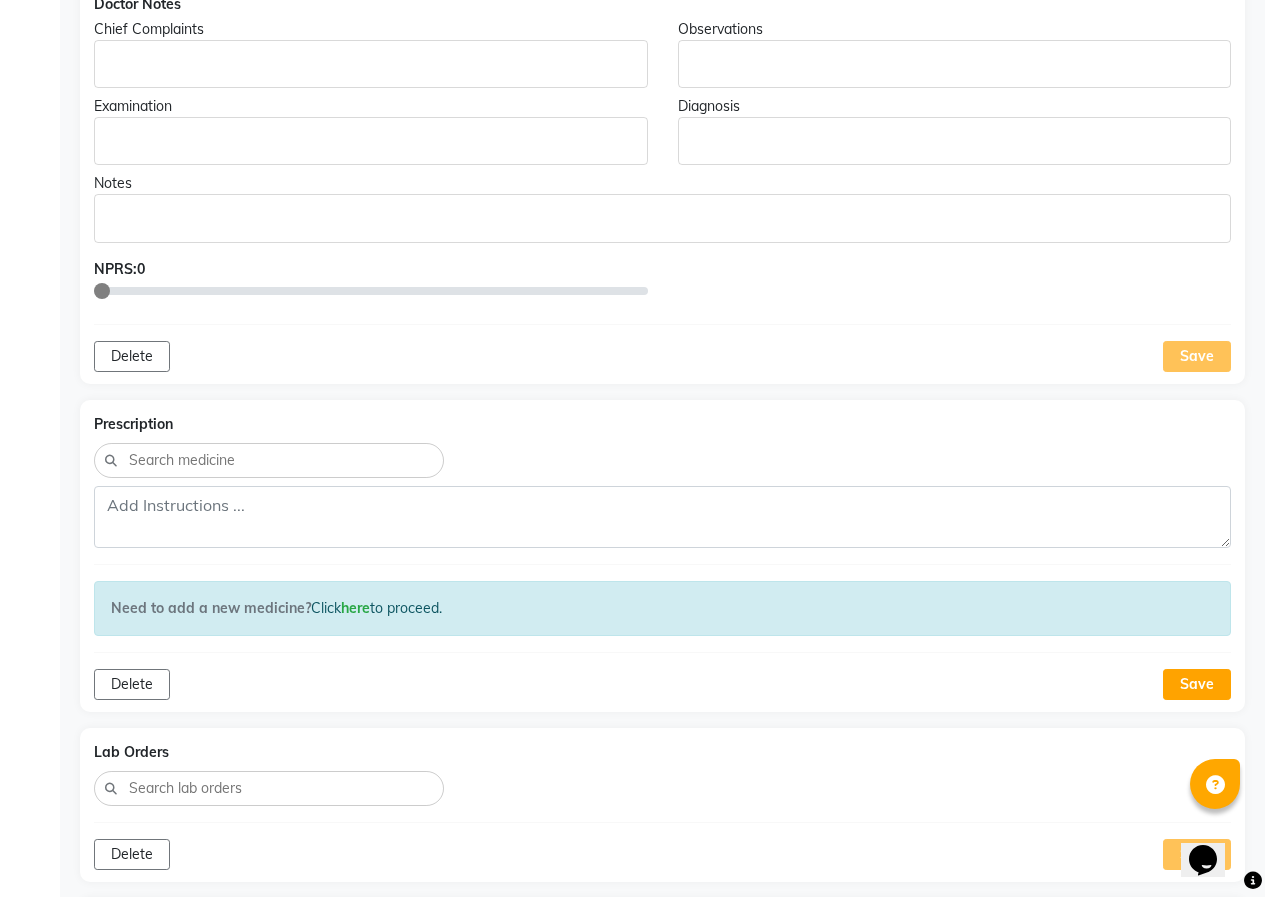 scroll, scrollTop: 27, scrollLeft: 0, axis: vertical 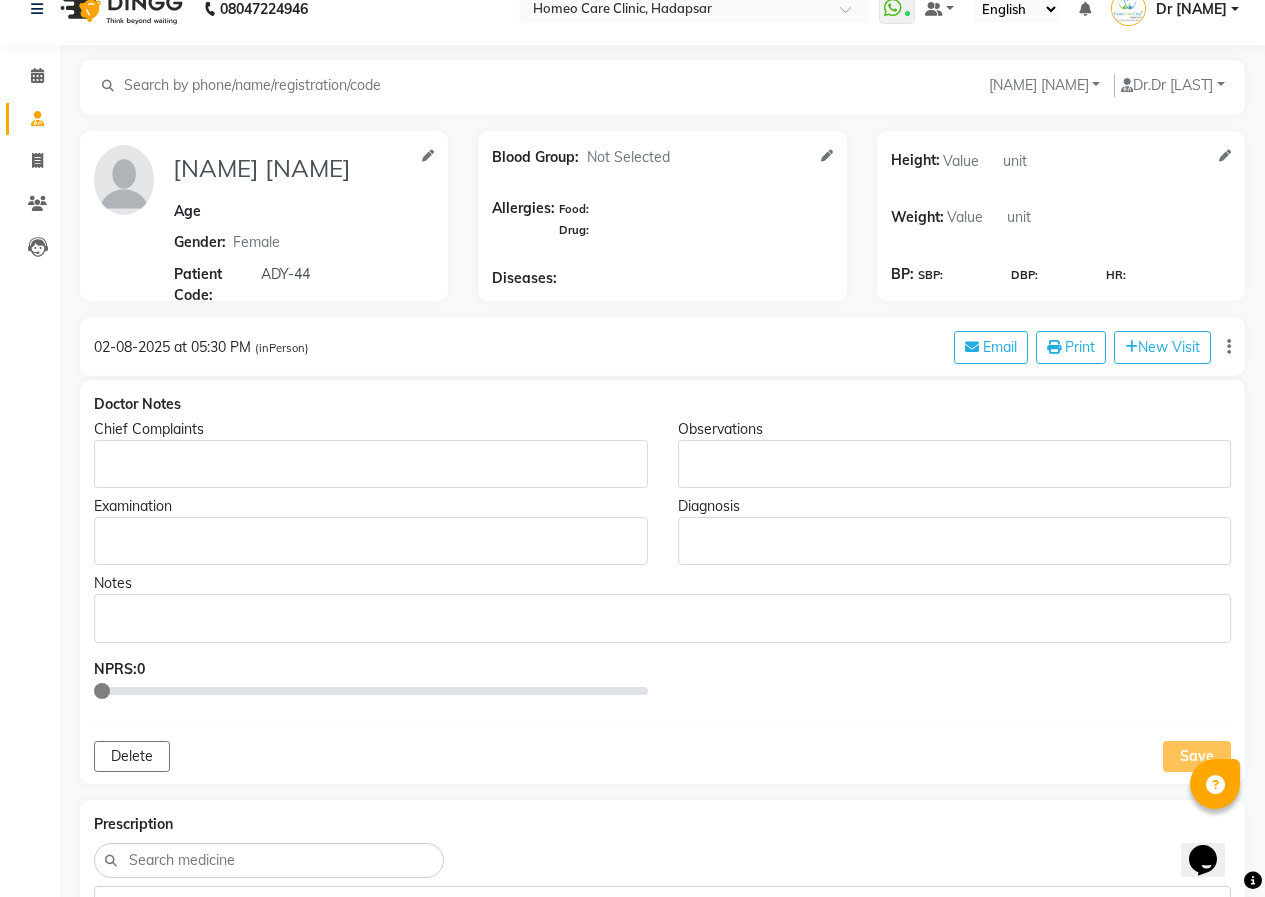 click 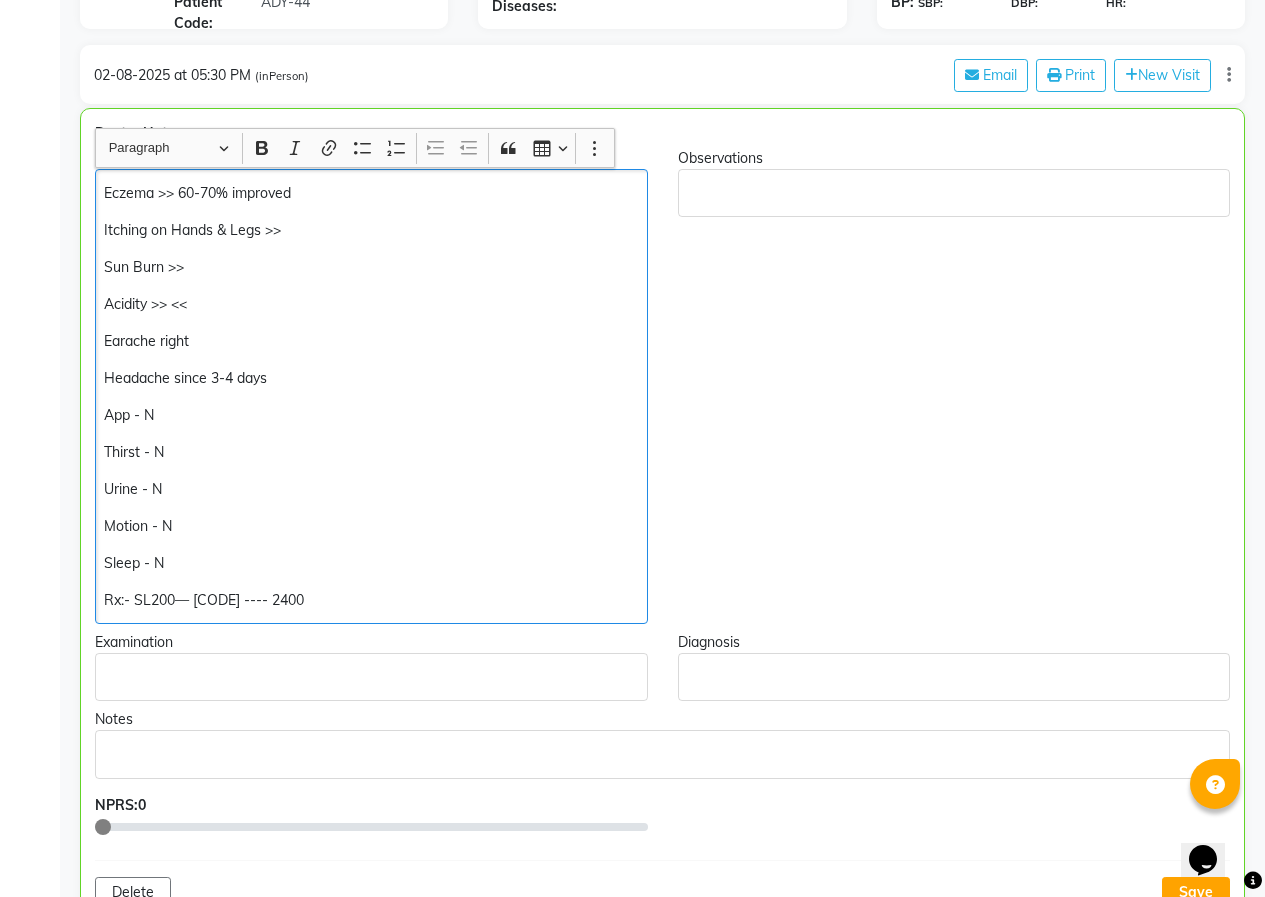 scroll, scrollTop: 300, scrollLeft: 0, axis: vertical 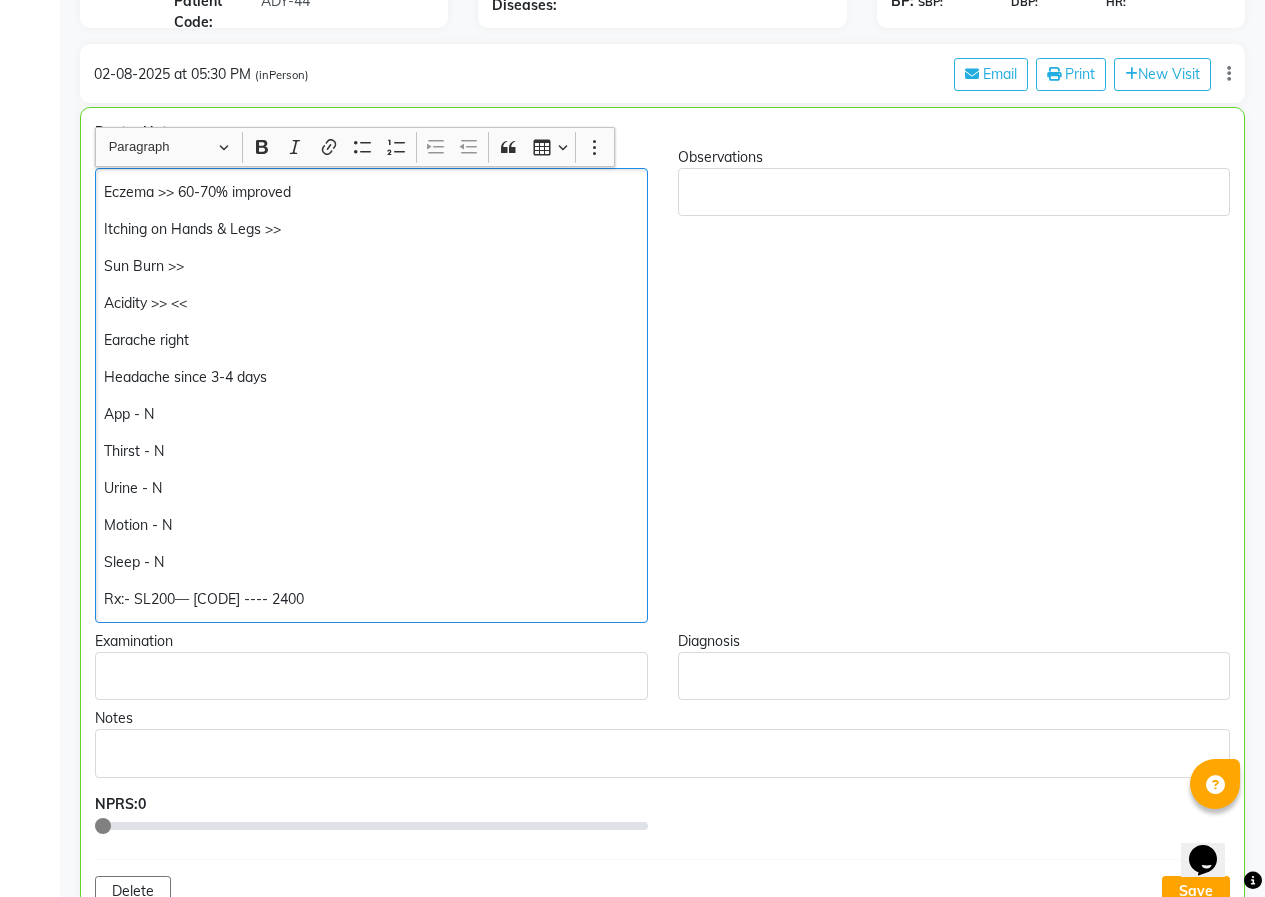 drag, startPoint x: 302, startPoint y: 184, endPoint x: 158, endPoint y: 188, distance: 144.05554 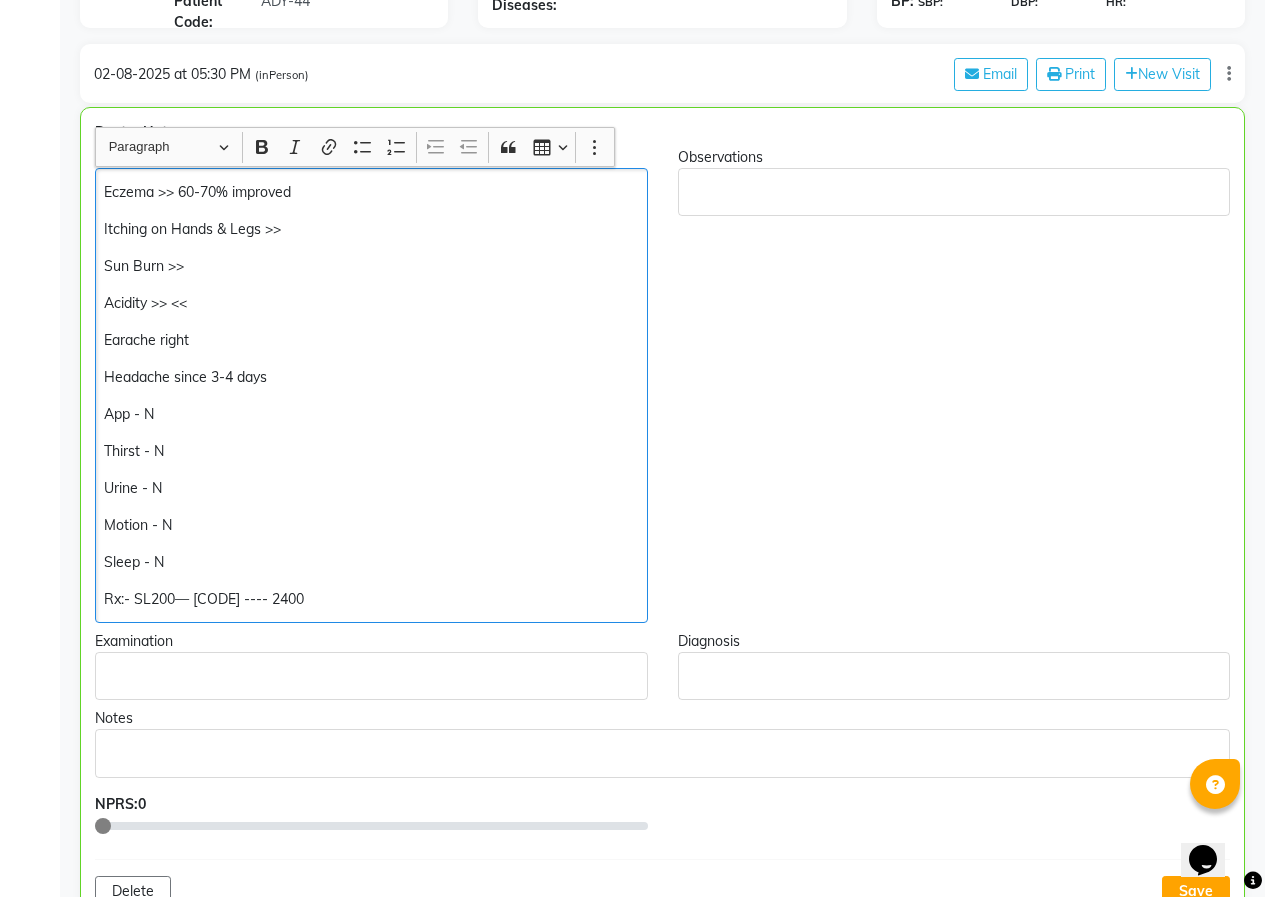 click on "Eczema >> 60-70% improved" 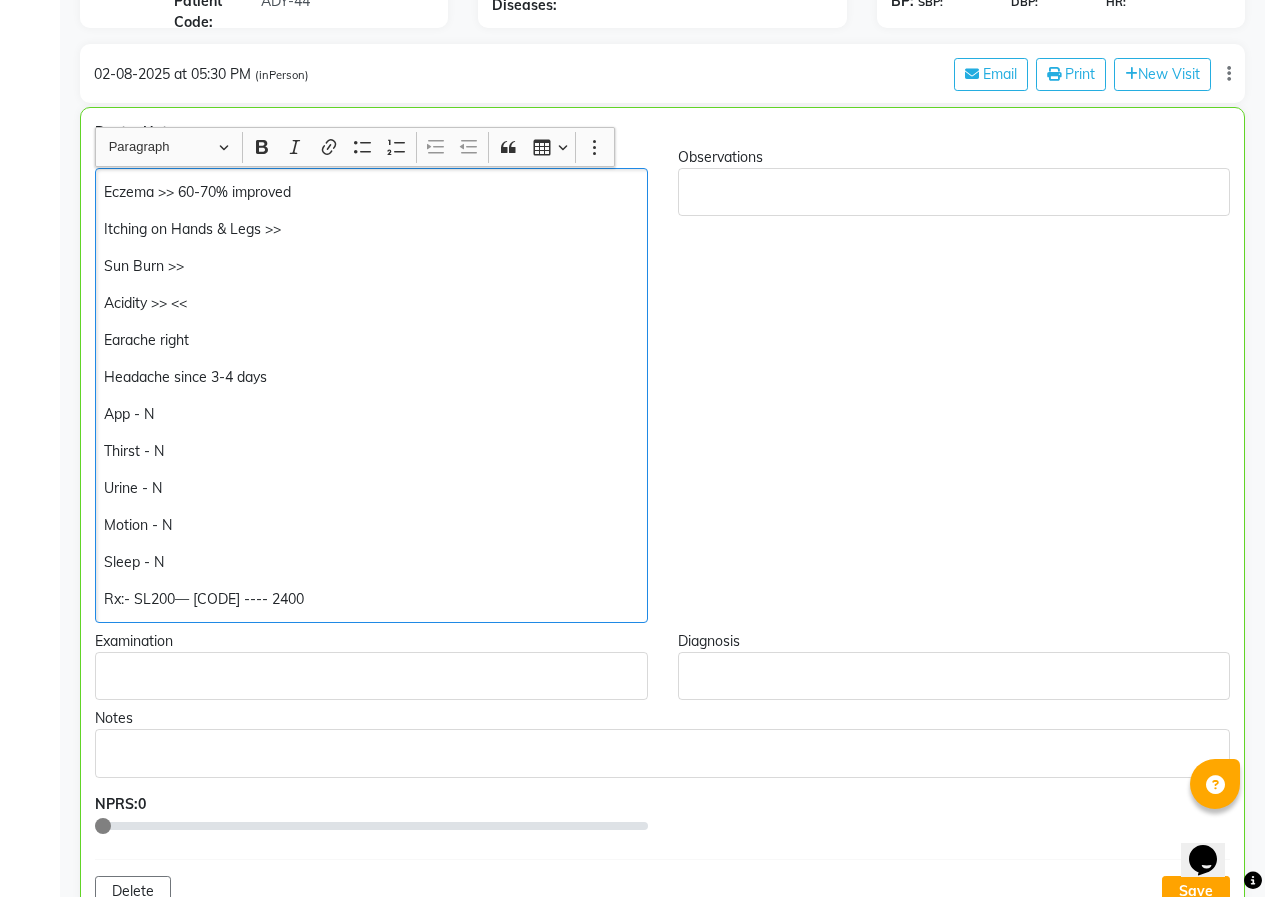 type 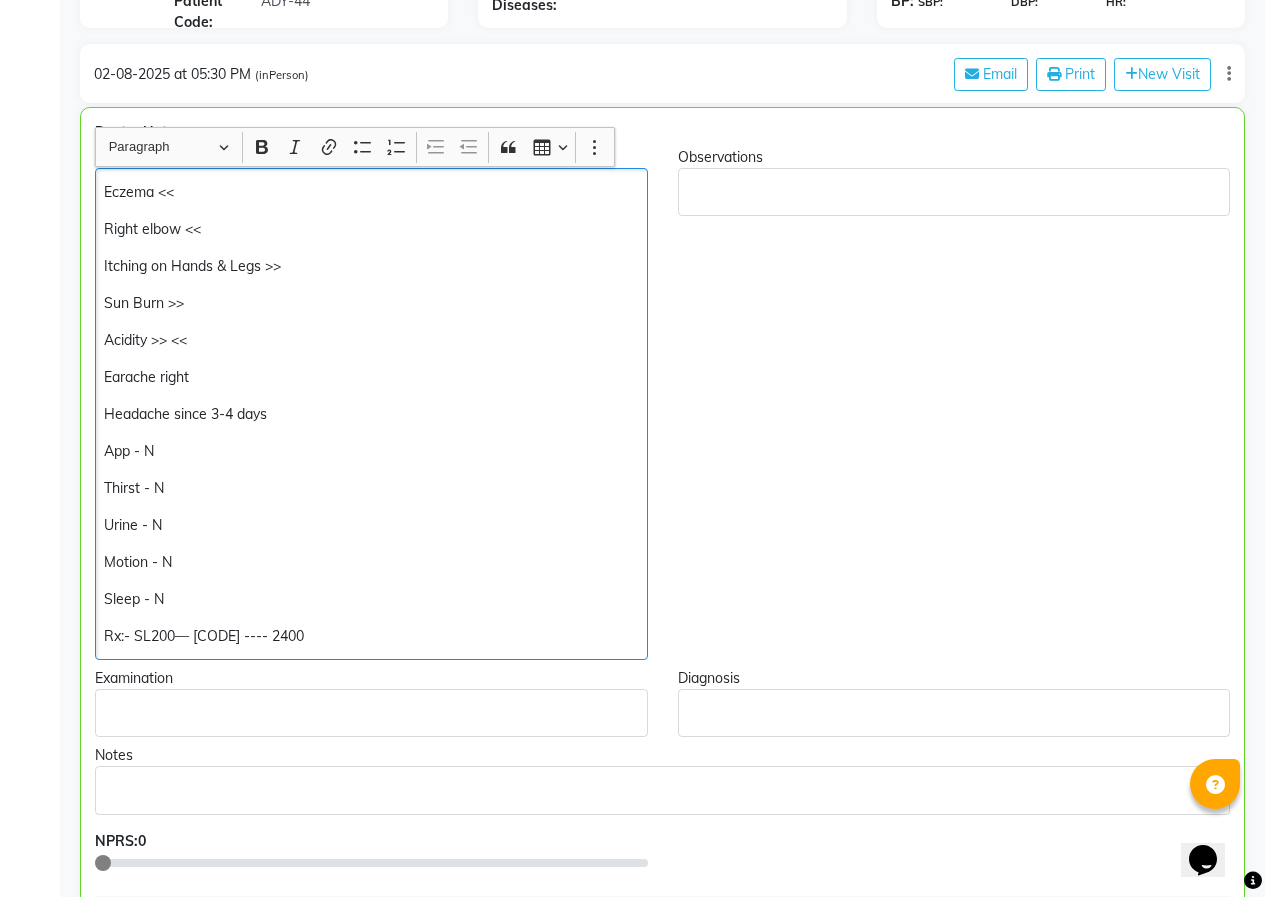 click on "Sun Burn >>" 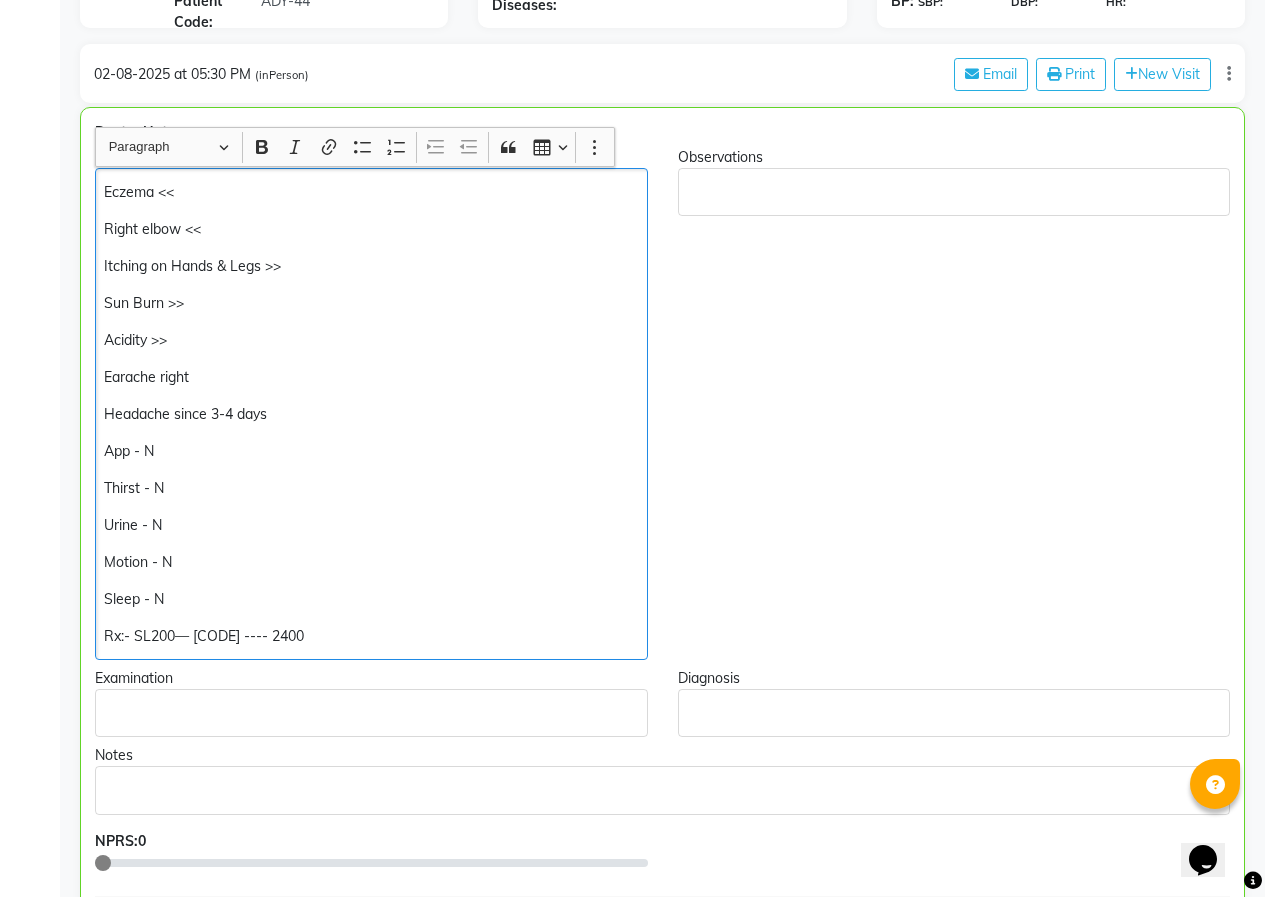 click on "Earache right" 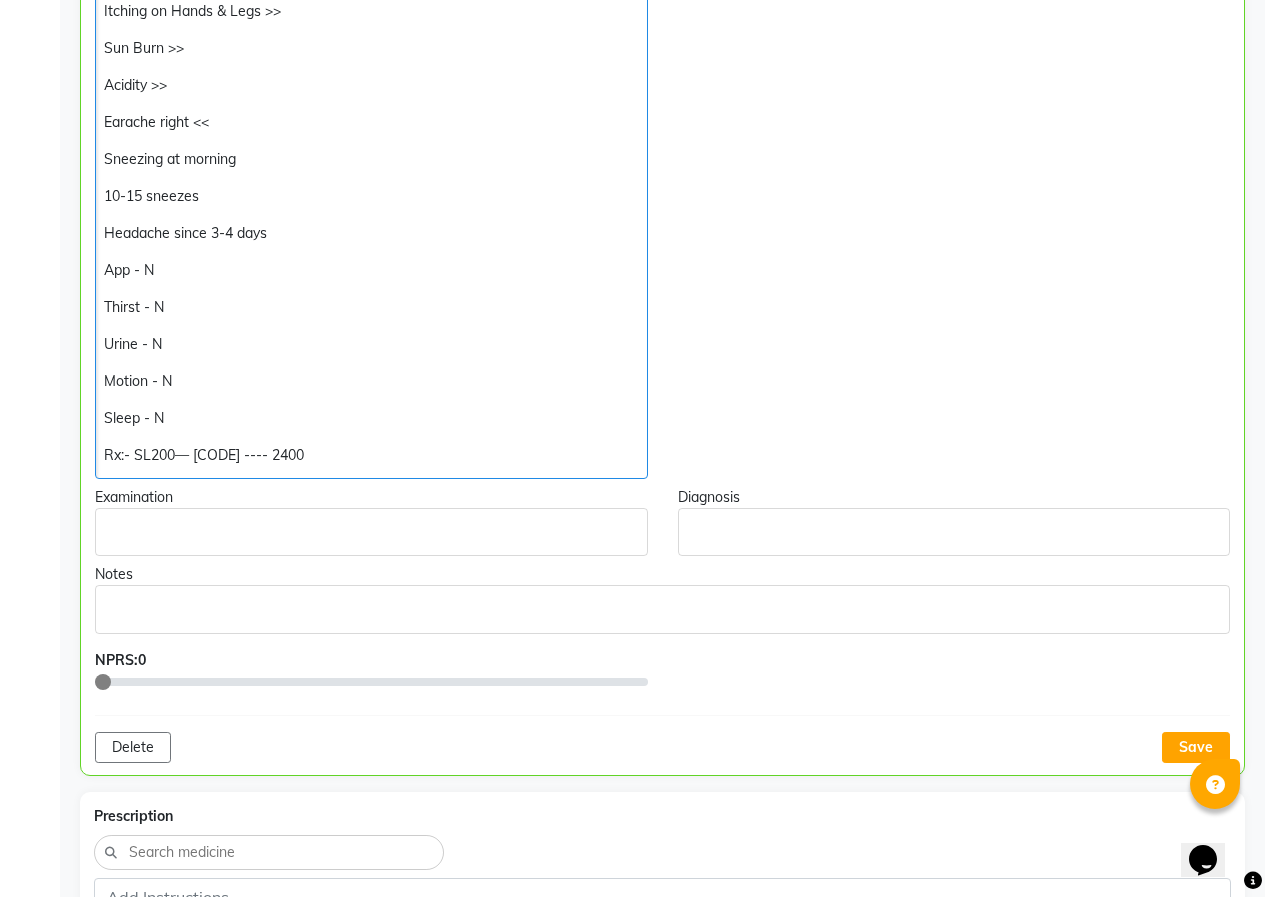 scroll, scrollTop: 600, scrollLeft: 0, axis: vertical 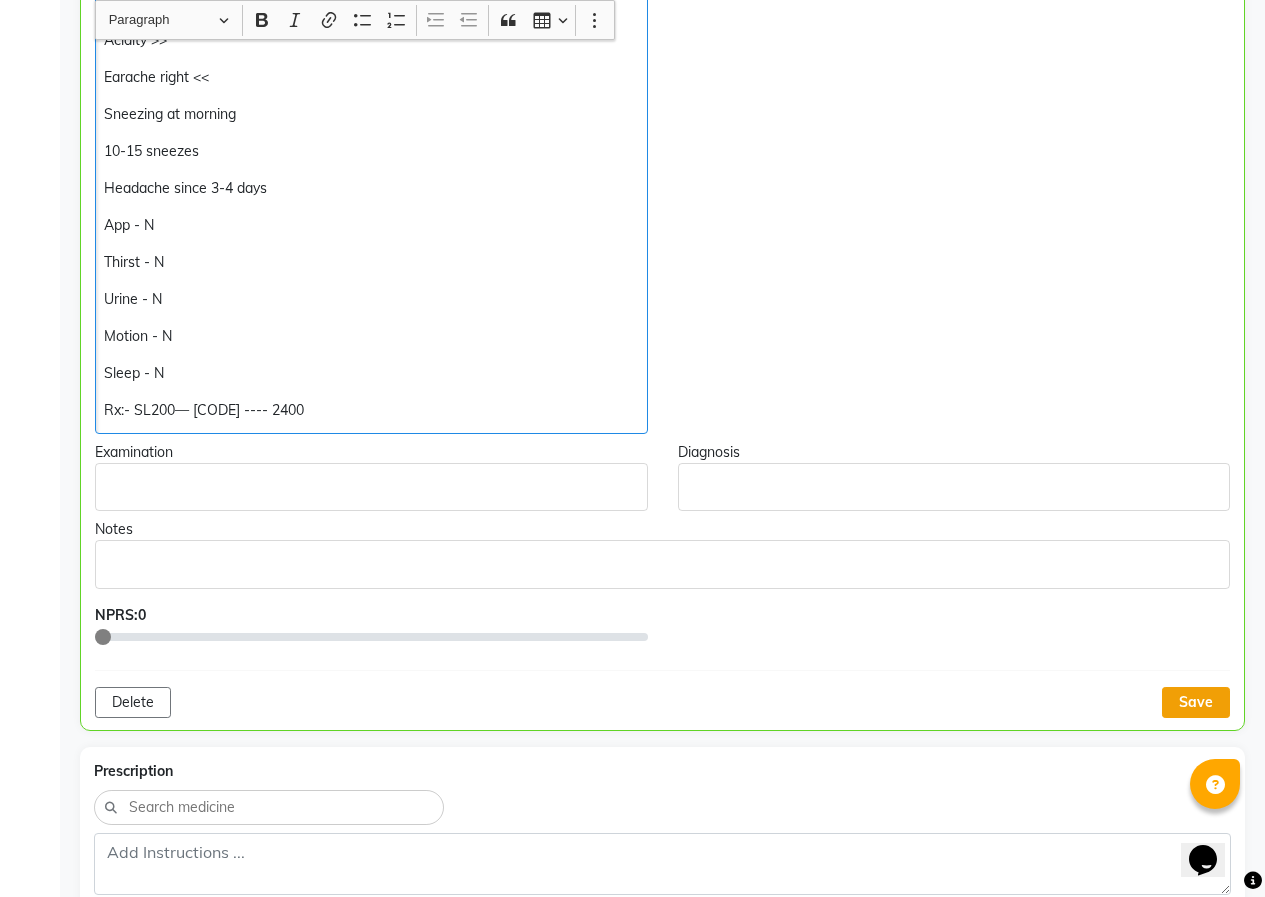 click on "Save" 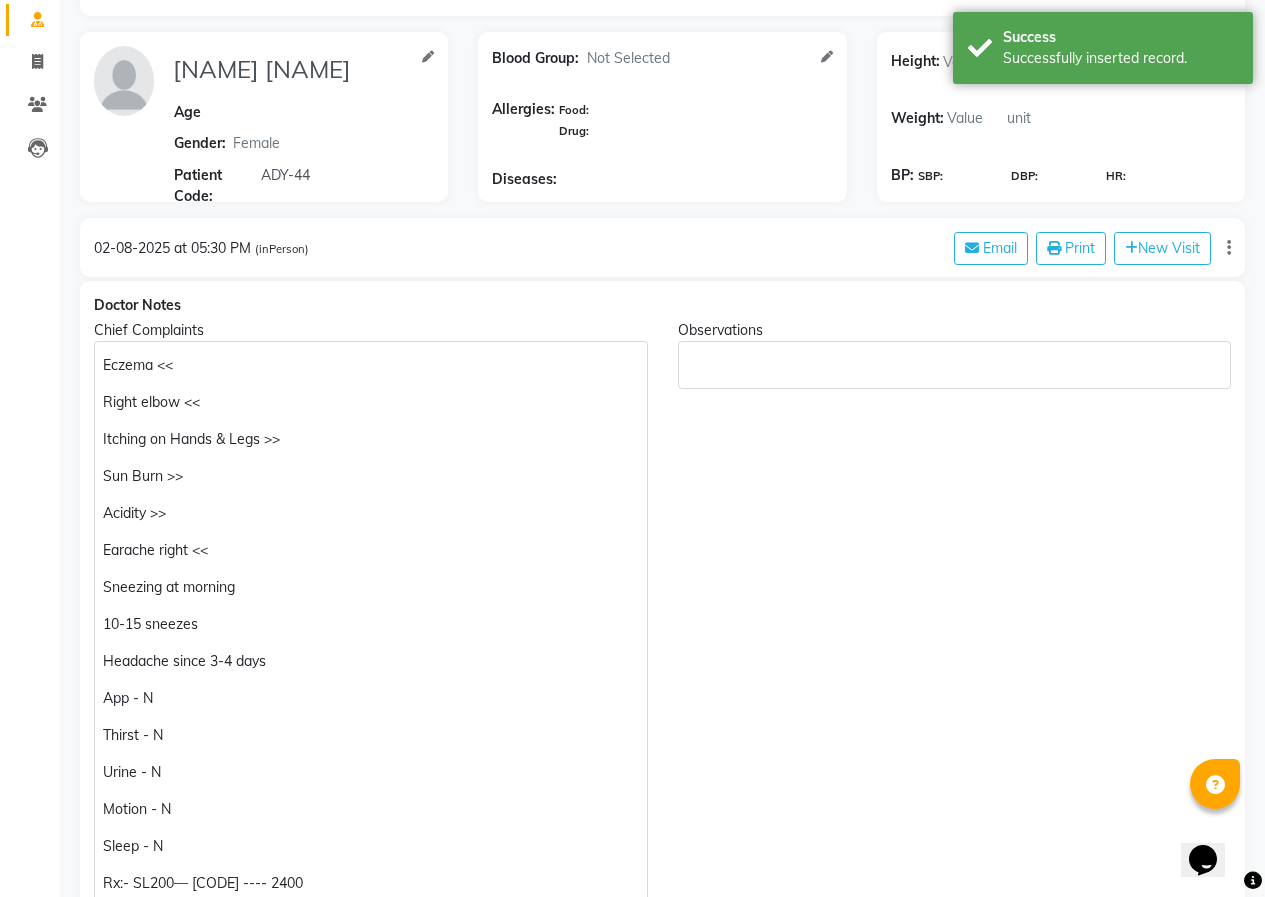 scroll, scrollTop: 0, scrollLeft: 0, axis: both 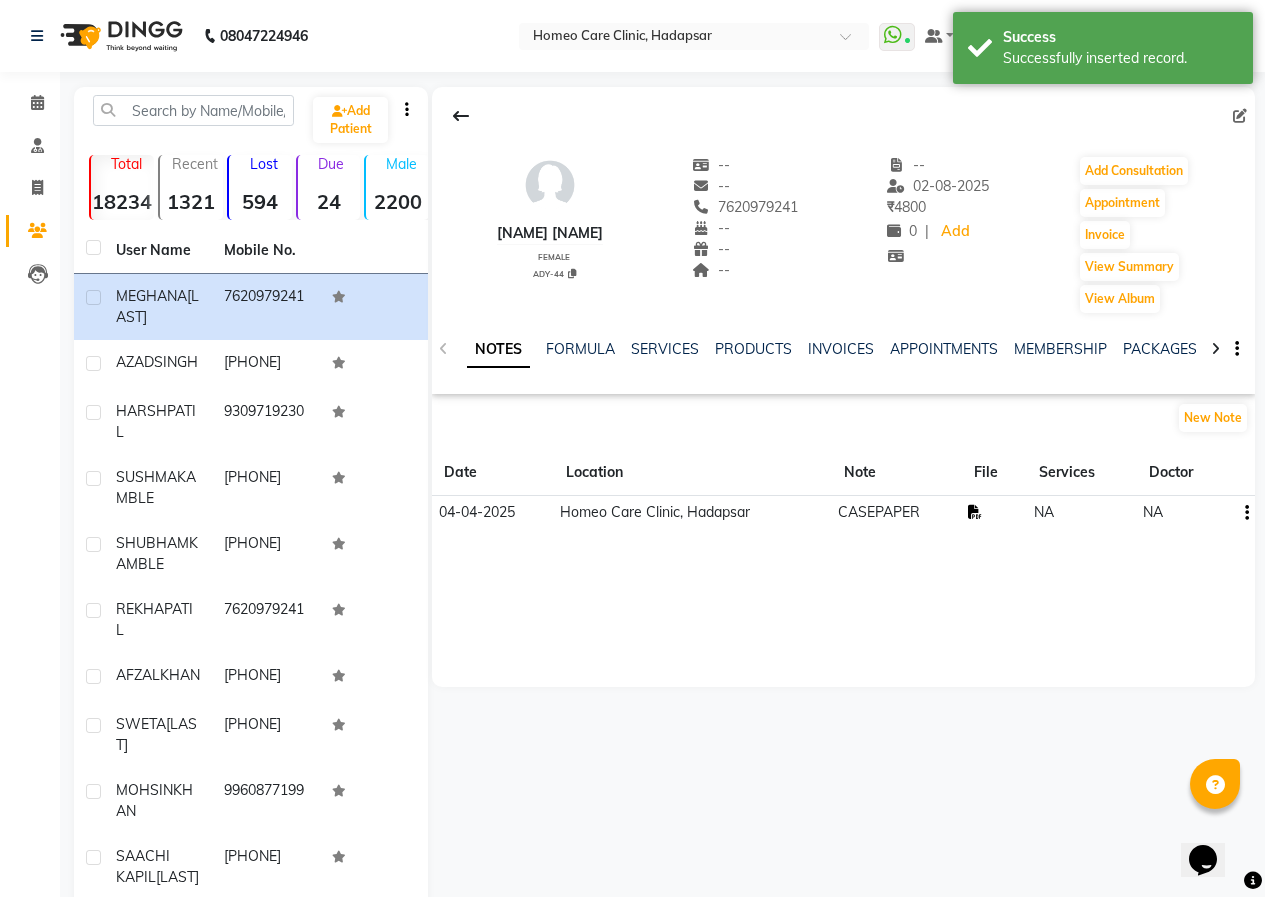 click 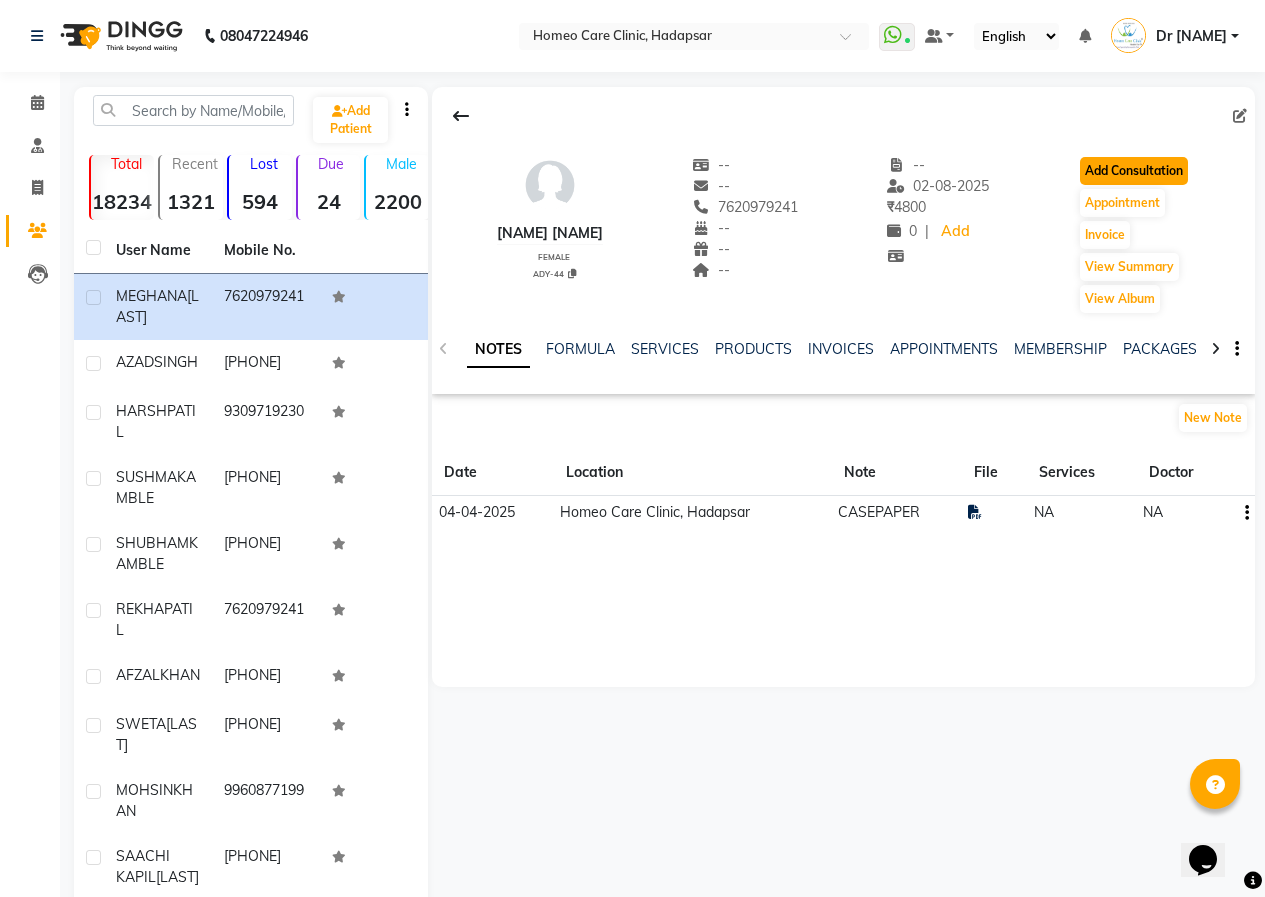click on "Add Consultation" 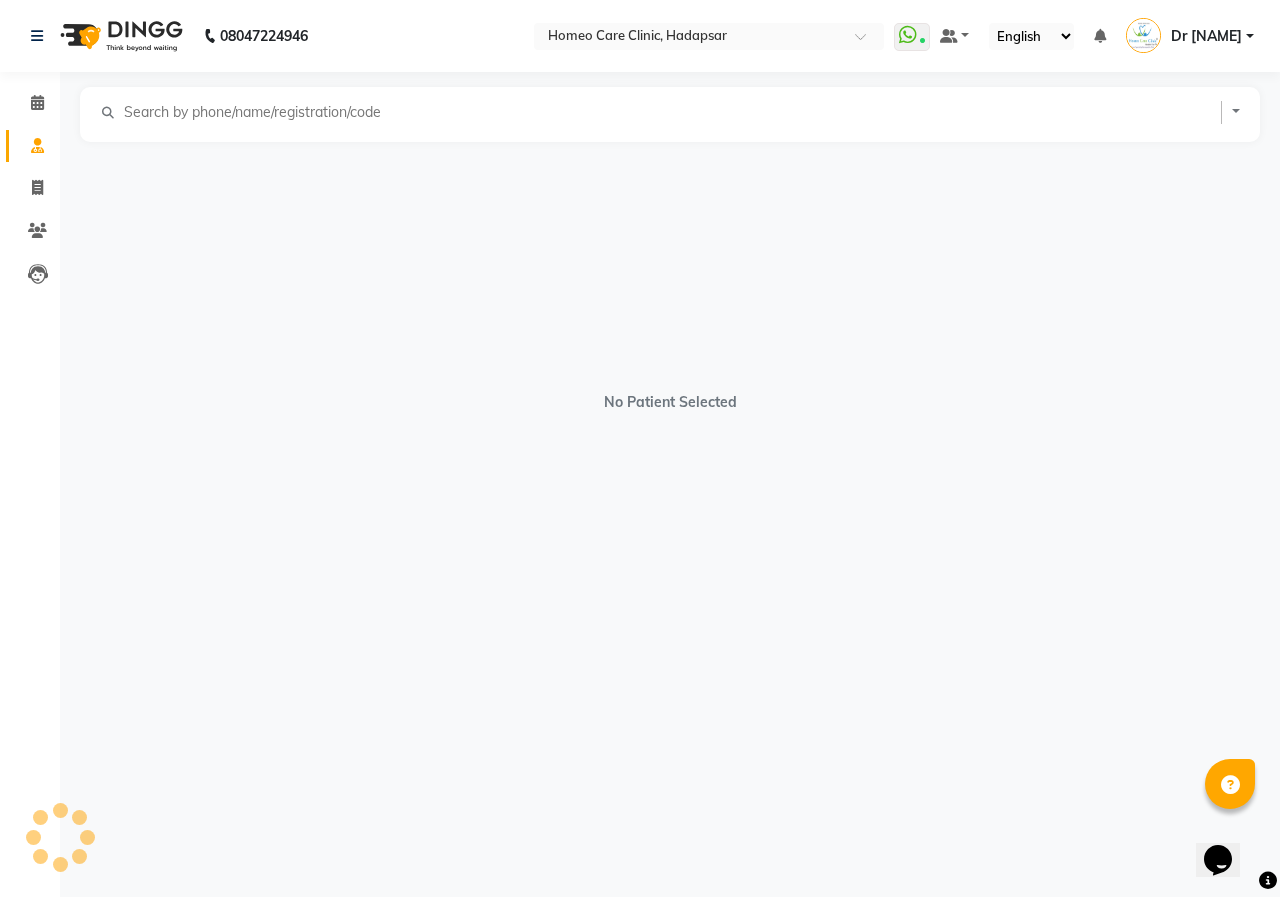 select on "female" 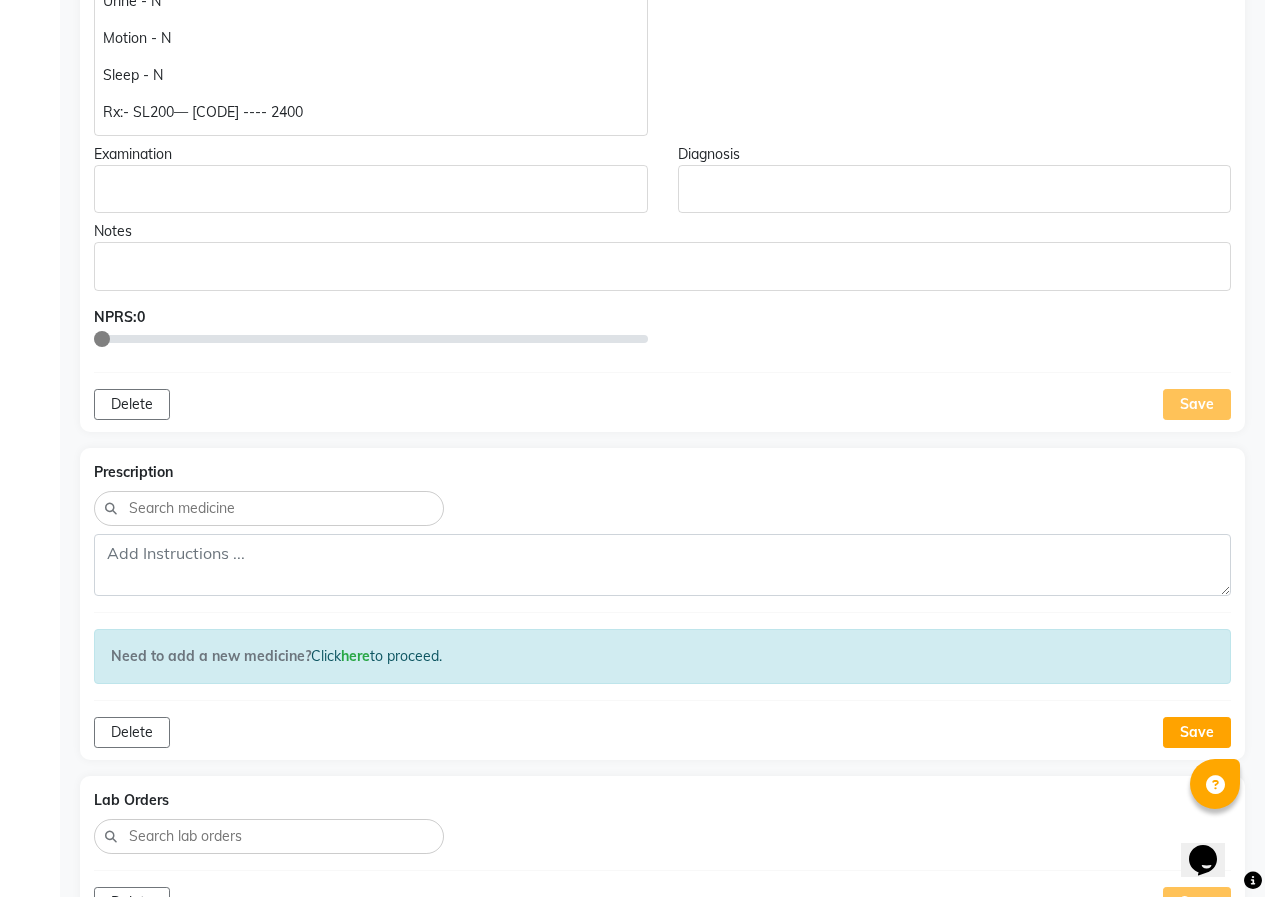 scroll, scrollTop: 900, scrollLeft: 0, axis: vertical 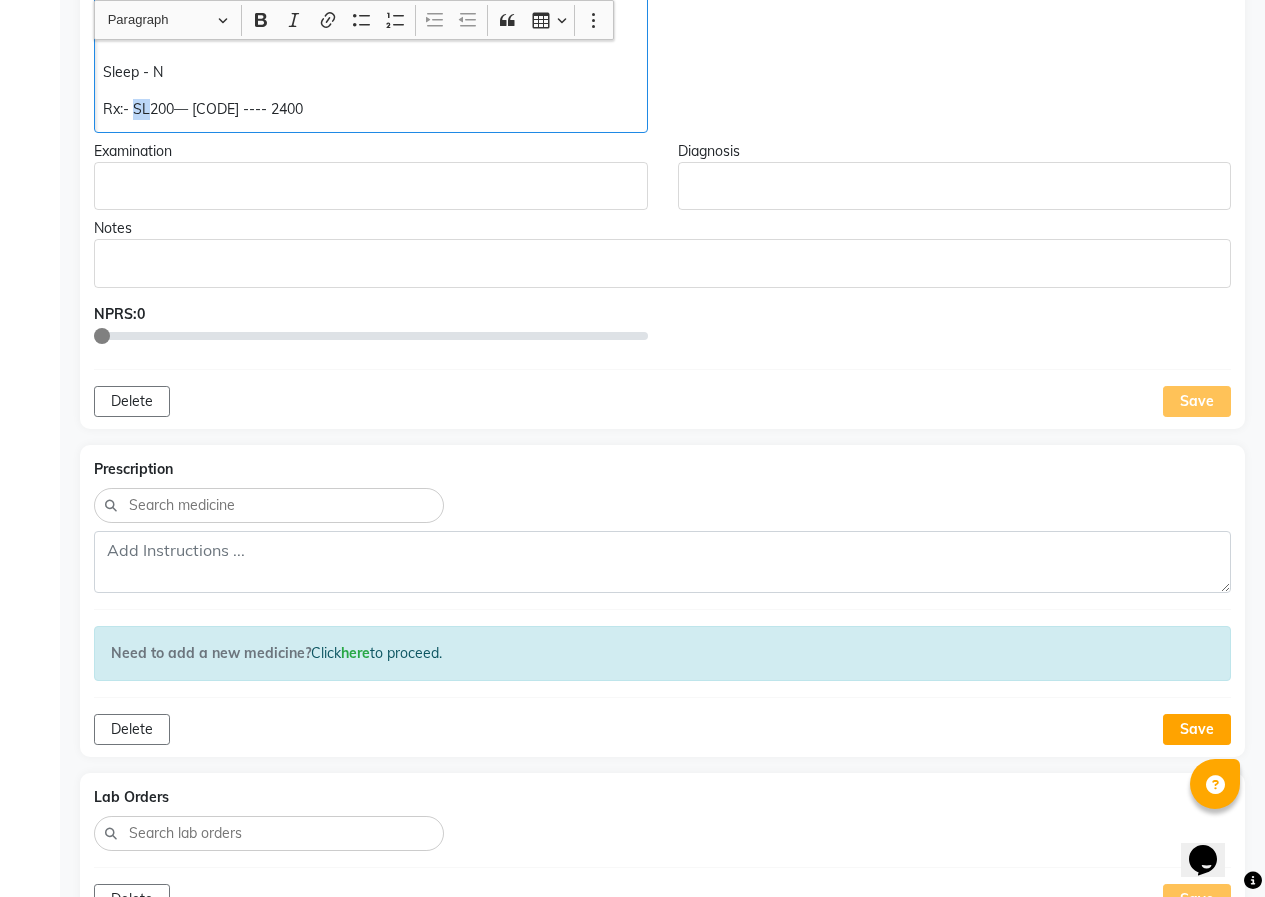 drag, startPoint x: 149, startPoint y: 109, endPoint x: 133, endPoint y: 107, distance: 16.124516 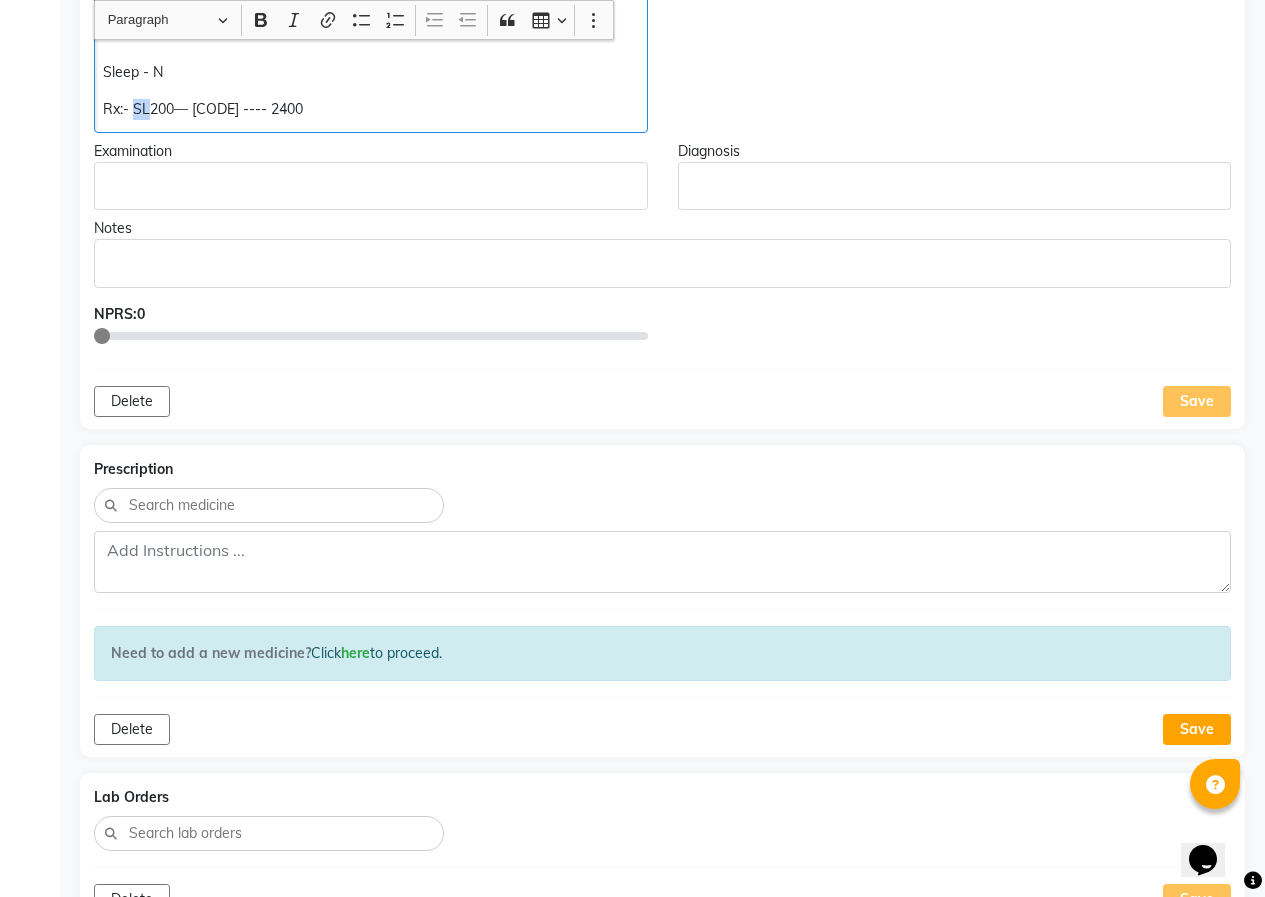 click on "Rx:- SL200— [CODE] ---- 2400" 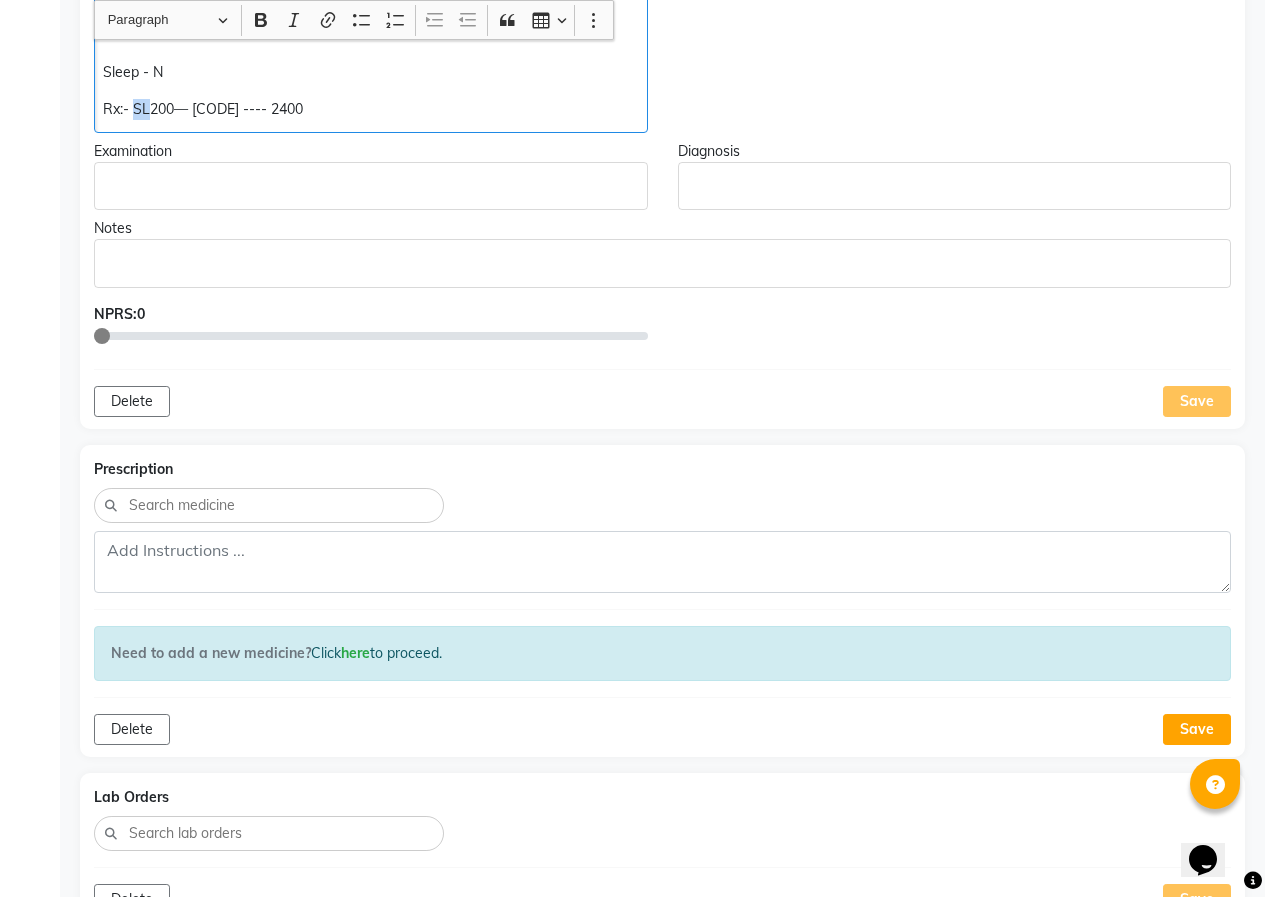 type 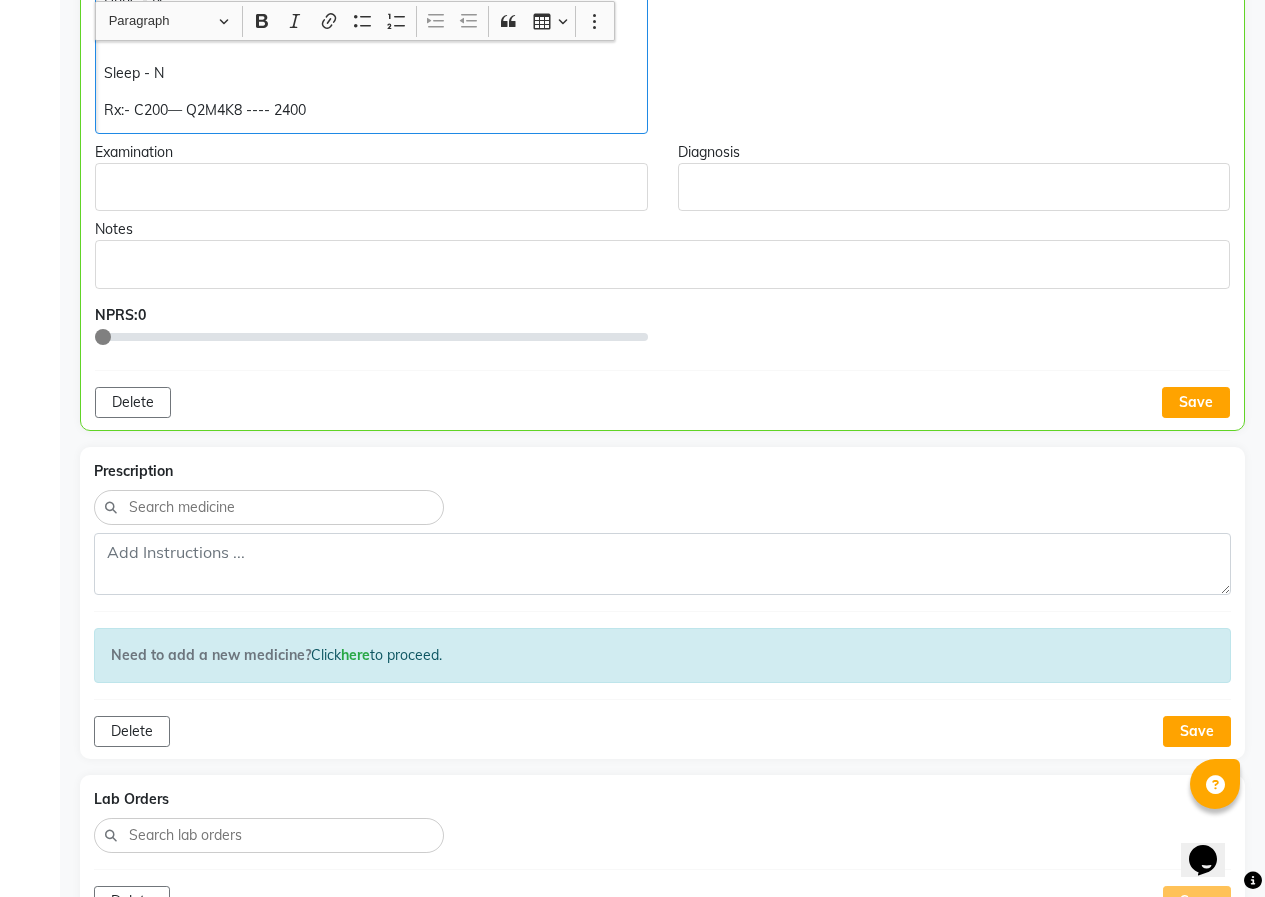 scroll, scrollTop: 901, scrollLeft: 0, axis: vertical 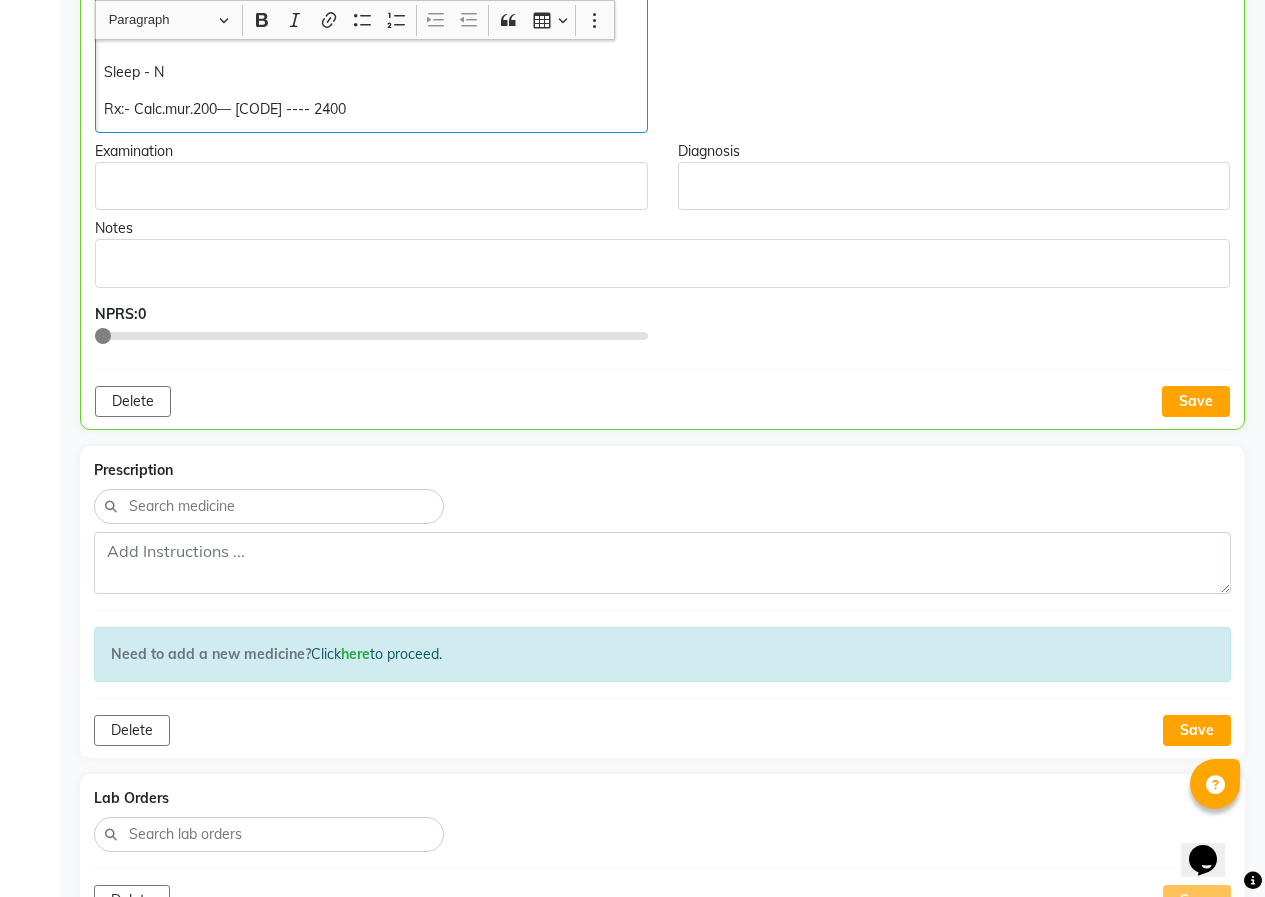 click on "Rx:- Calc.mur.200— [CODE] ---- 2400" 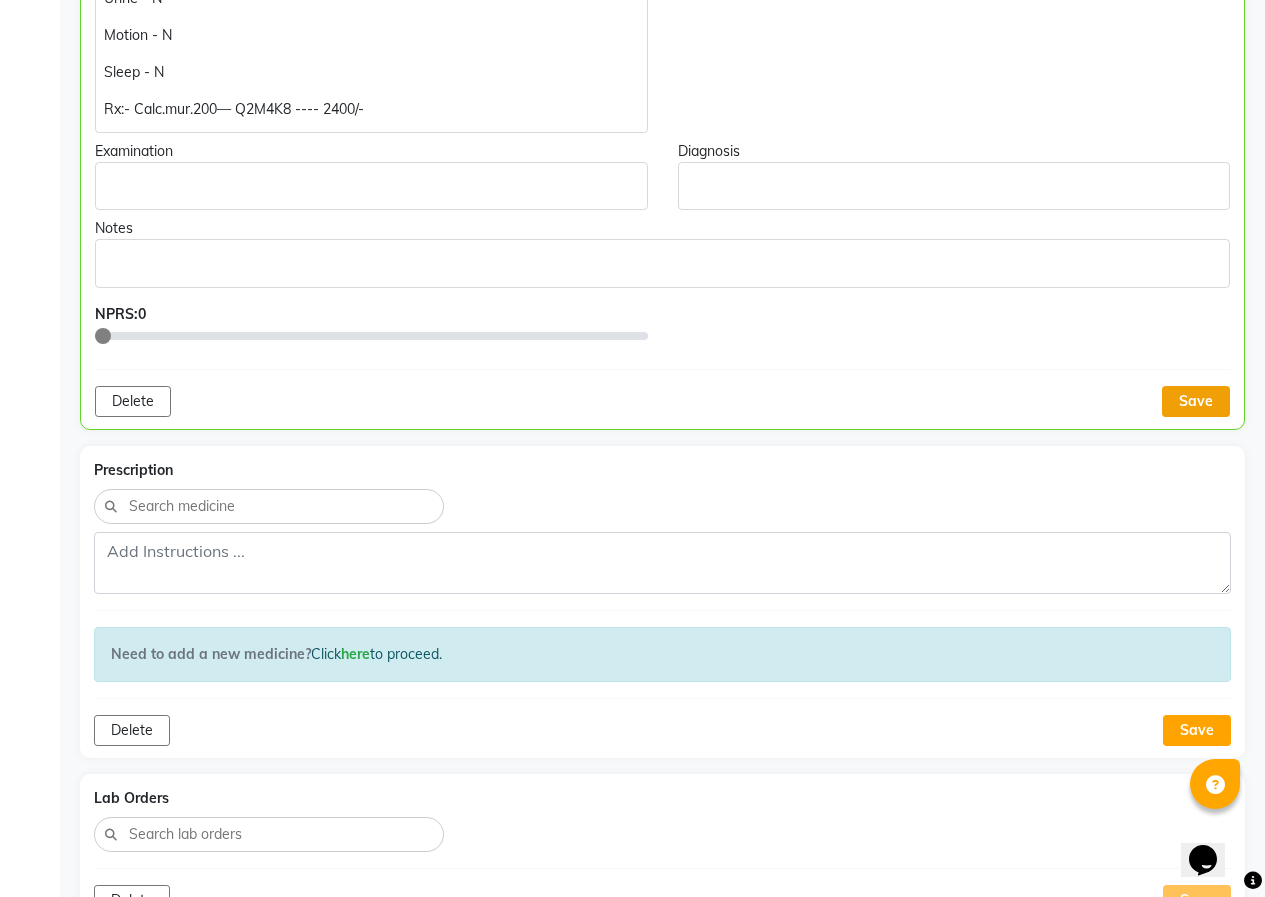click on "Save" 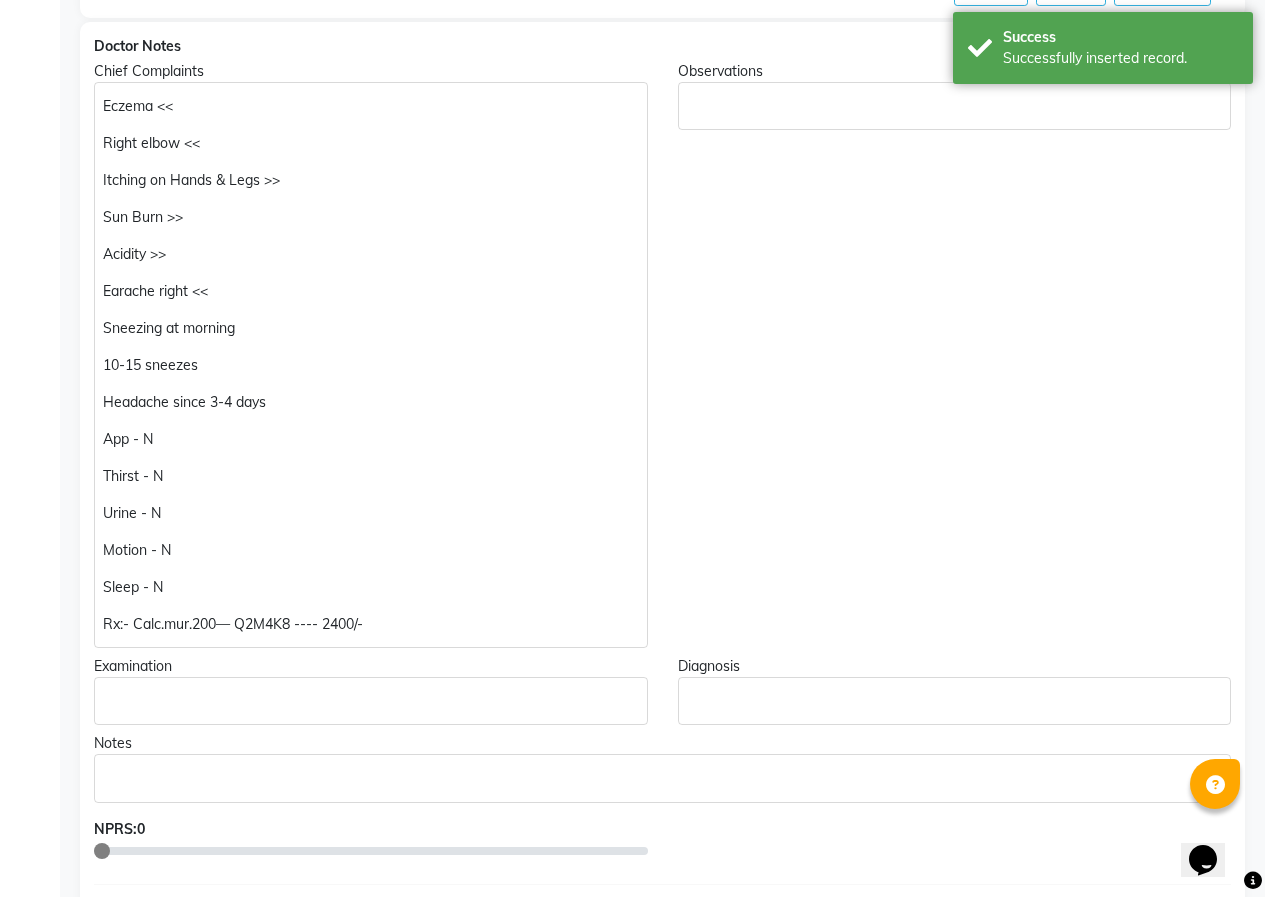 scroll, scrollTop: 301, scrollLeft: 0, axis: vertical 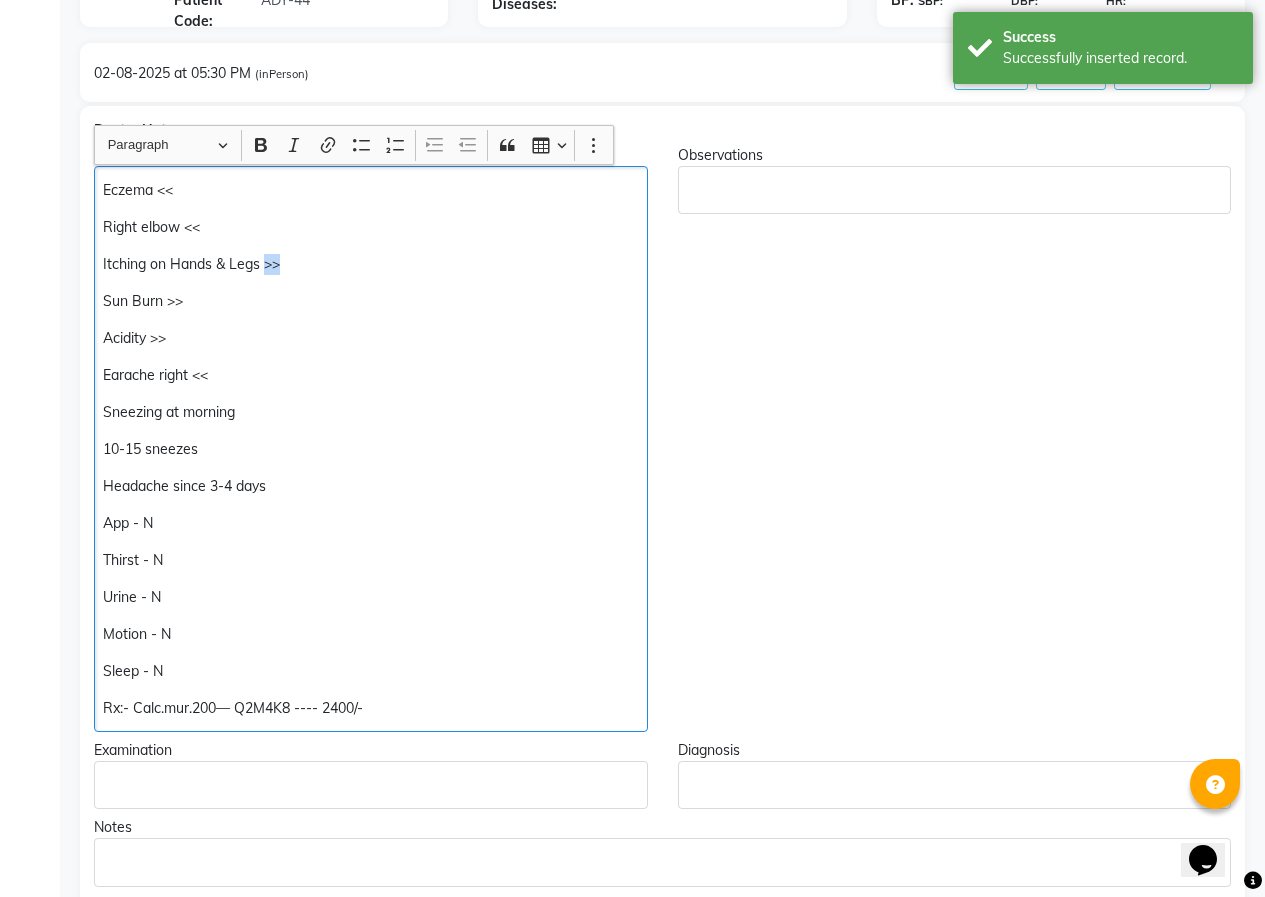 drag, startPoint x: 291, startPoint y: 262, endPoint x: 266, endPoint y: 262, distance: 25 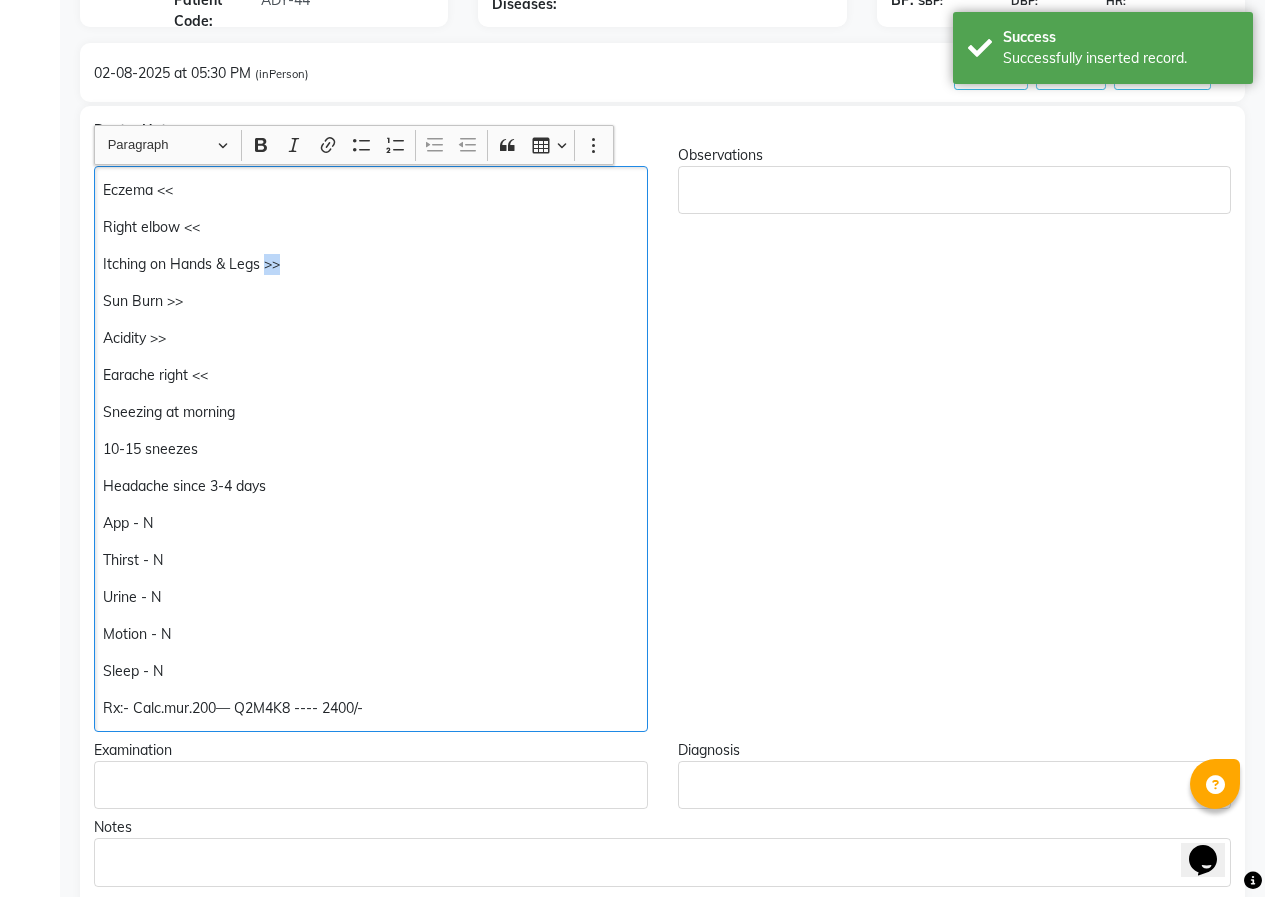 click on "Itching on Hands & Legs >>" 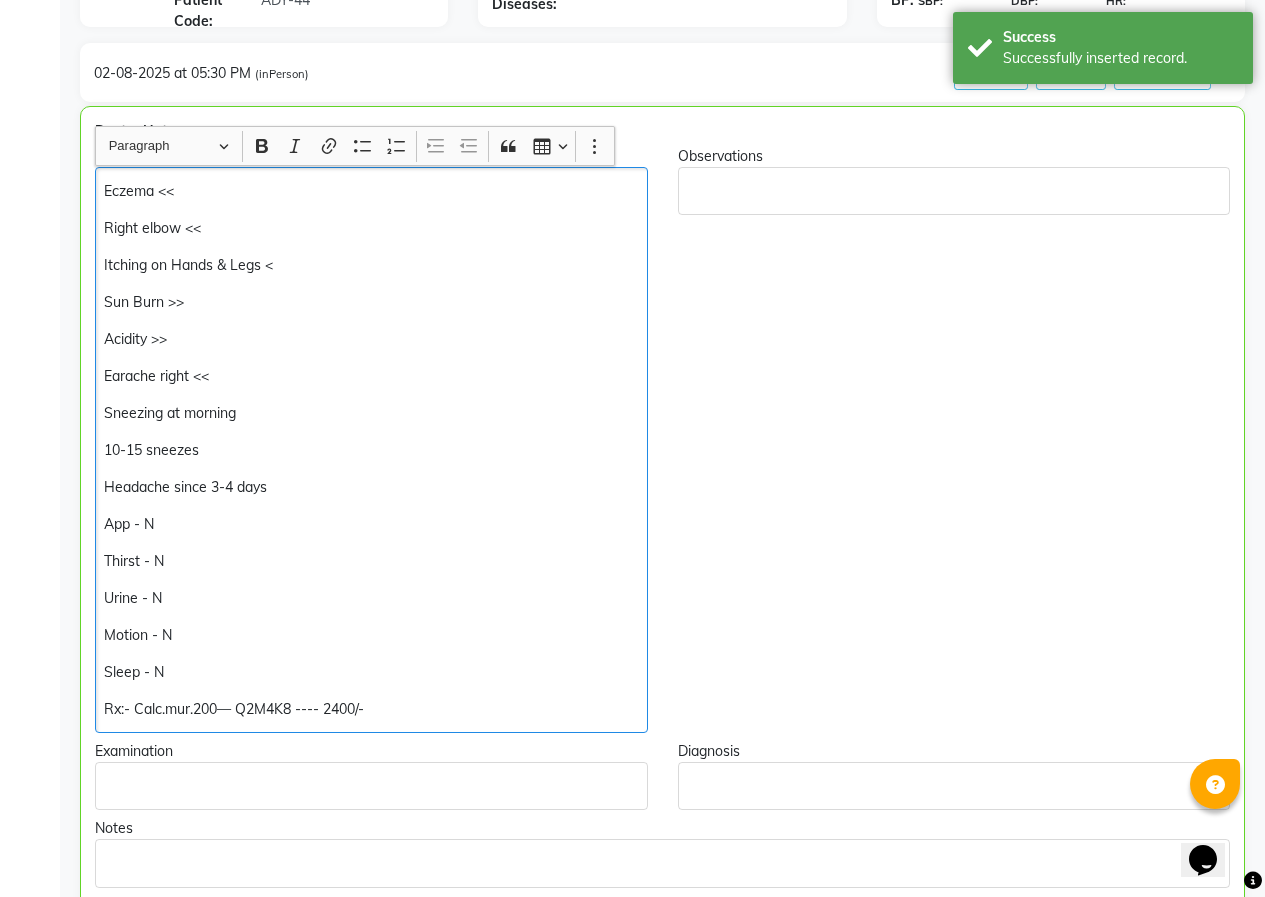 scroll, scrollTop: 302, scrollLeft: 0, axis: vertical 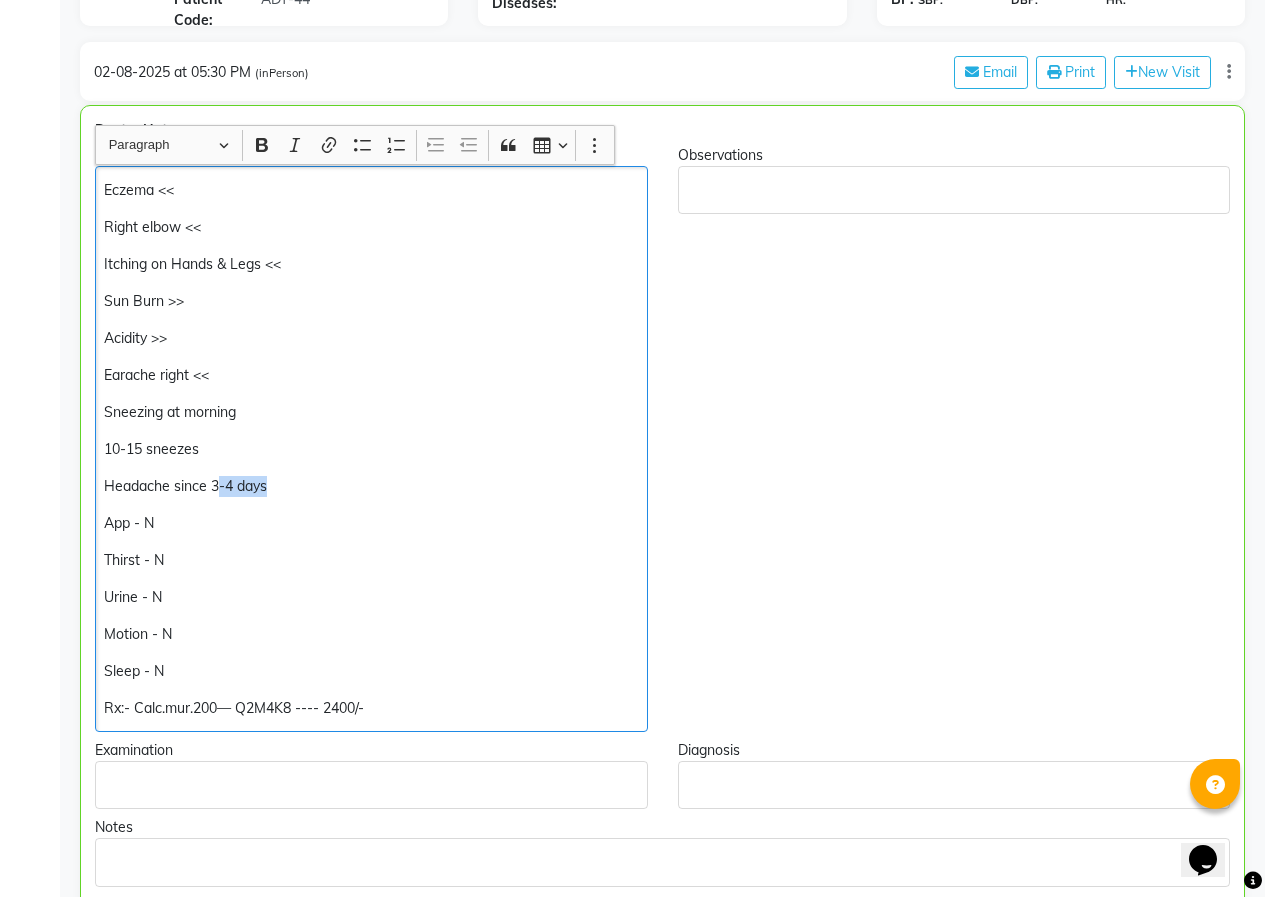 drag, startPoint x: 270, startPoint y: 487, endPoint x: 216, endPoint y: 483, distance: 54.147945 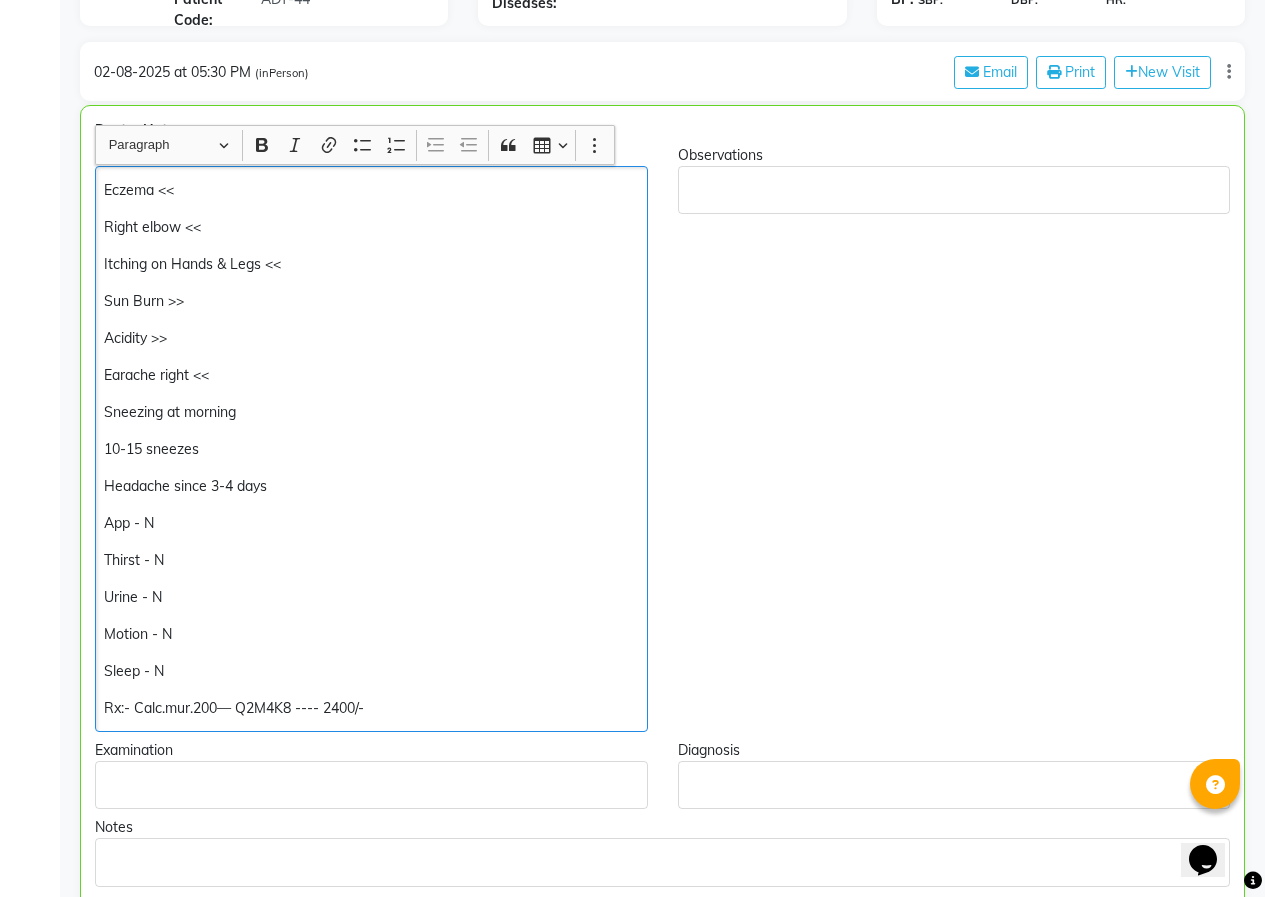 click on "Headache since 3-4 days" 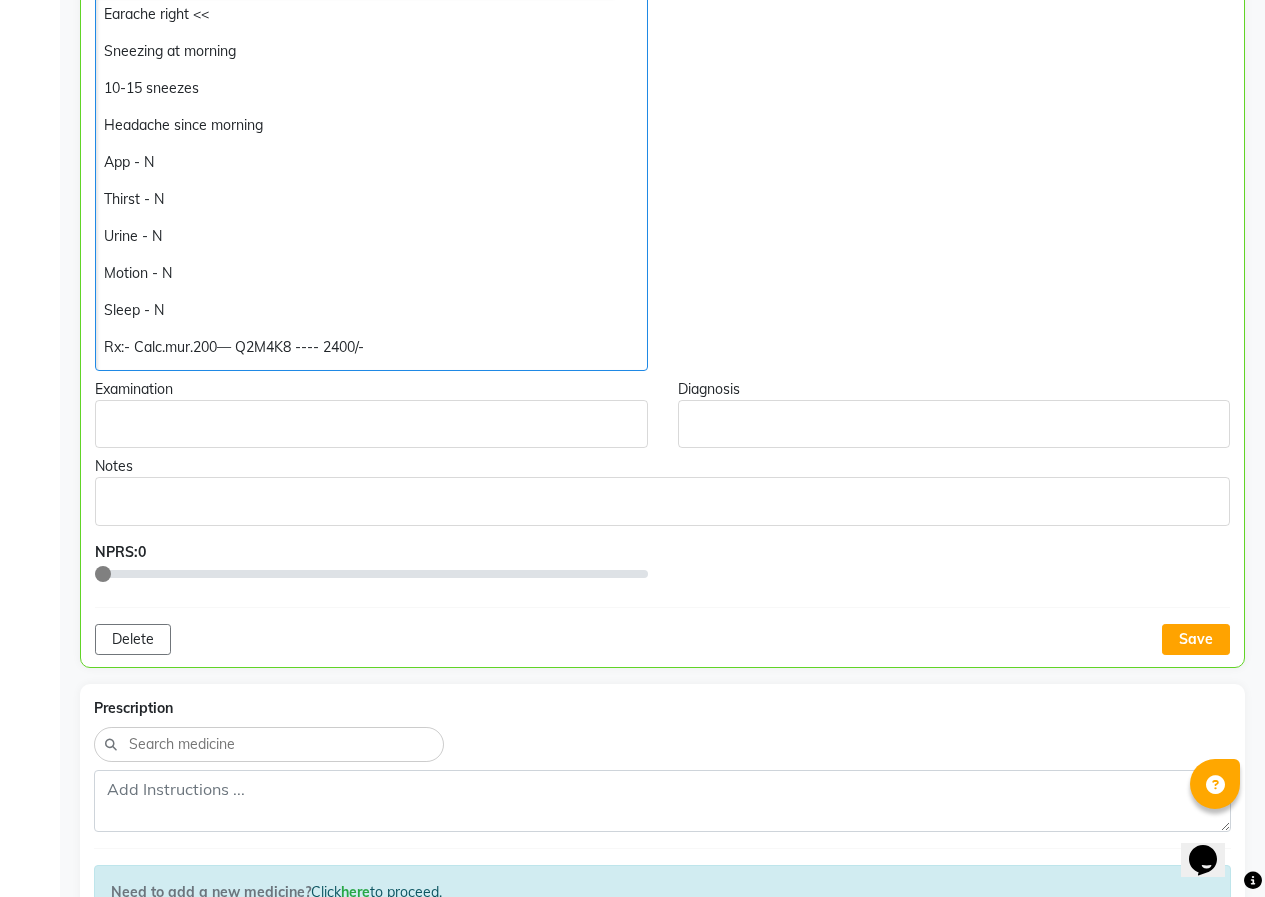 scroll, scrollTop: 802, scrollLeft: 0, axis: vertical 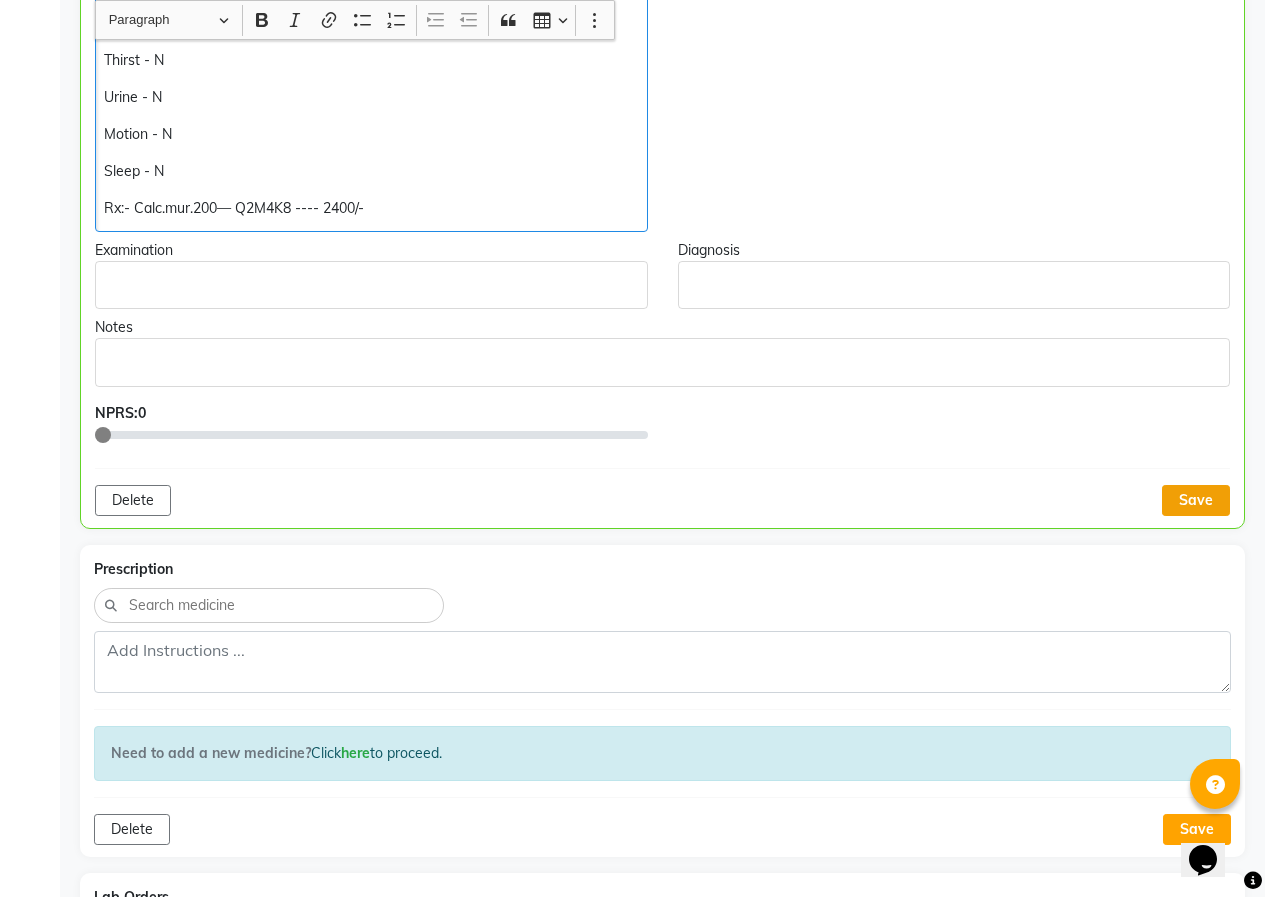 click on "Save" 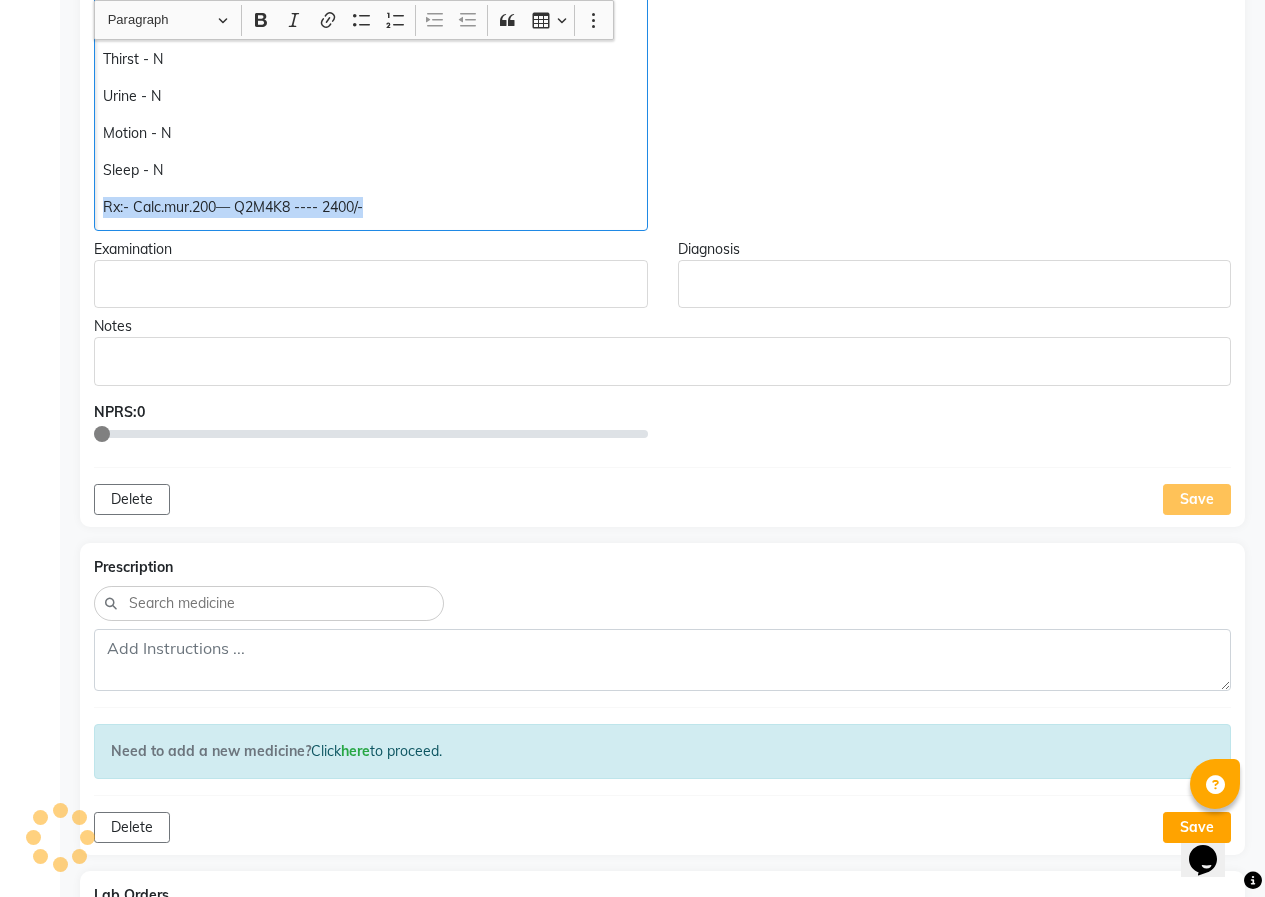 drag, startPoint x: 99, startPoint y: 206, endPoint x: 428, endPoint y: 232, distance: 330.02576 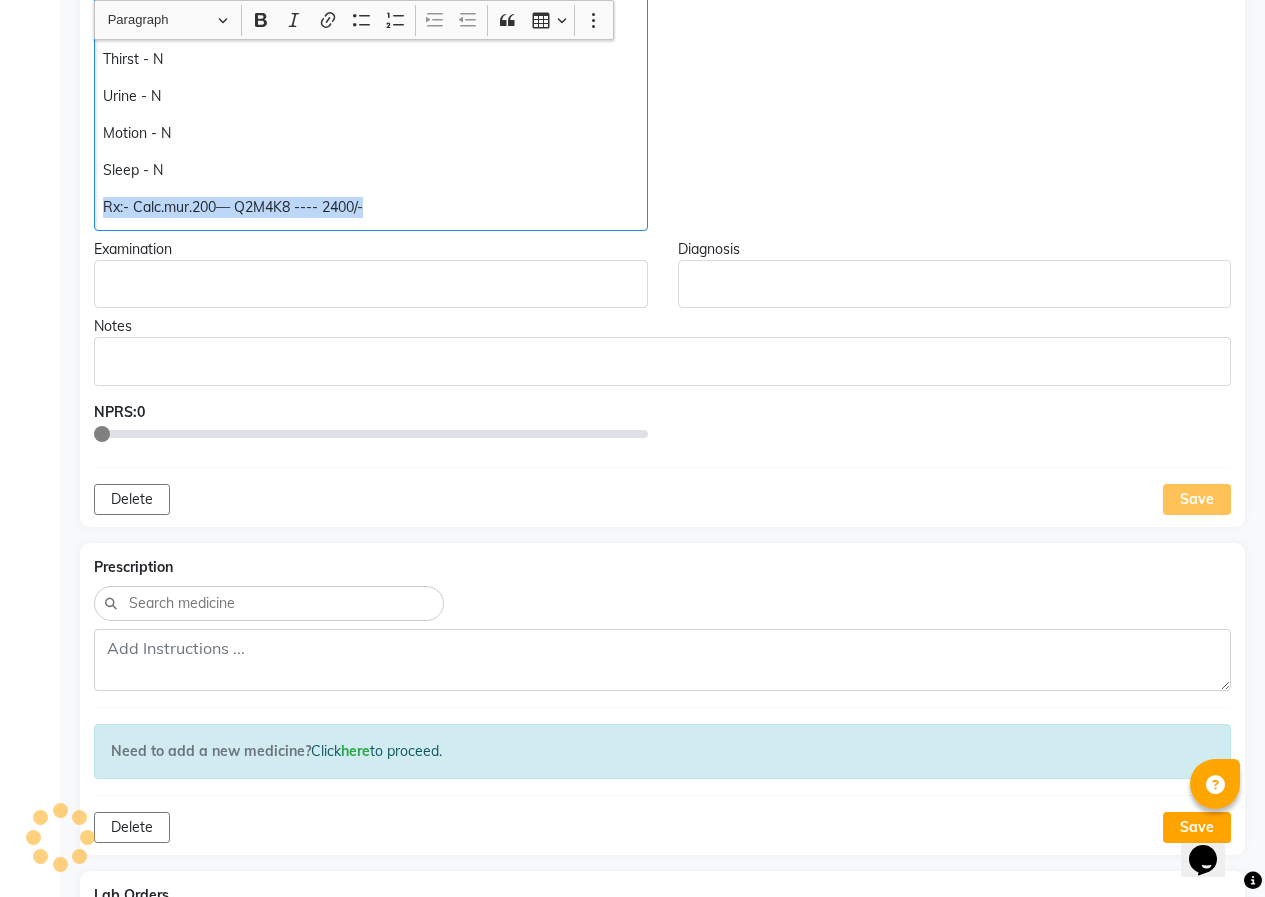 click on "Eczema << Right elbow << Itching on Hands & Legs << Sun Burn >> Acidity >> Earache right << Sneezing at morning  10-15 sneezes Headache since morning  App - N Thirst - N Urine - N Motion - N Sleep - N Rx:- Calc.mur.200— Q2M4K8 ---- 2400/-" 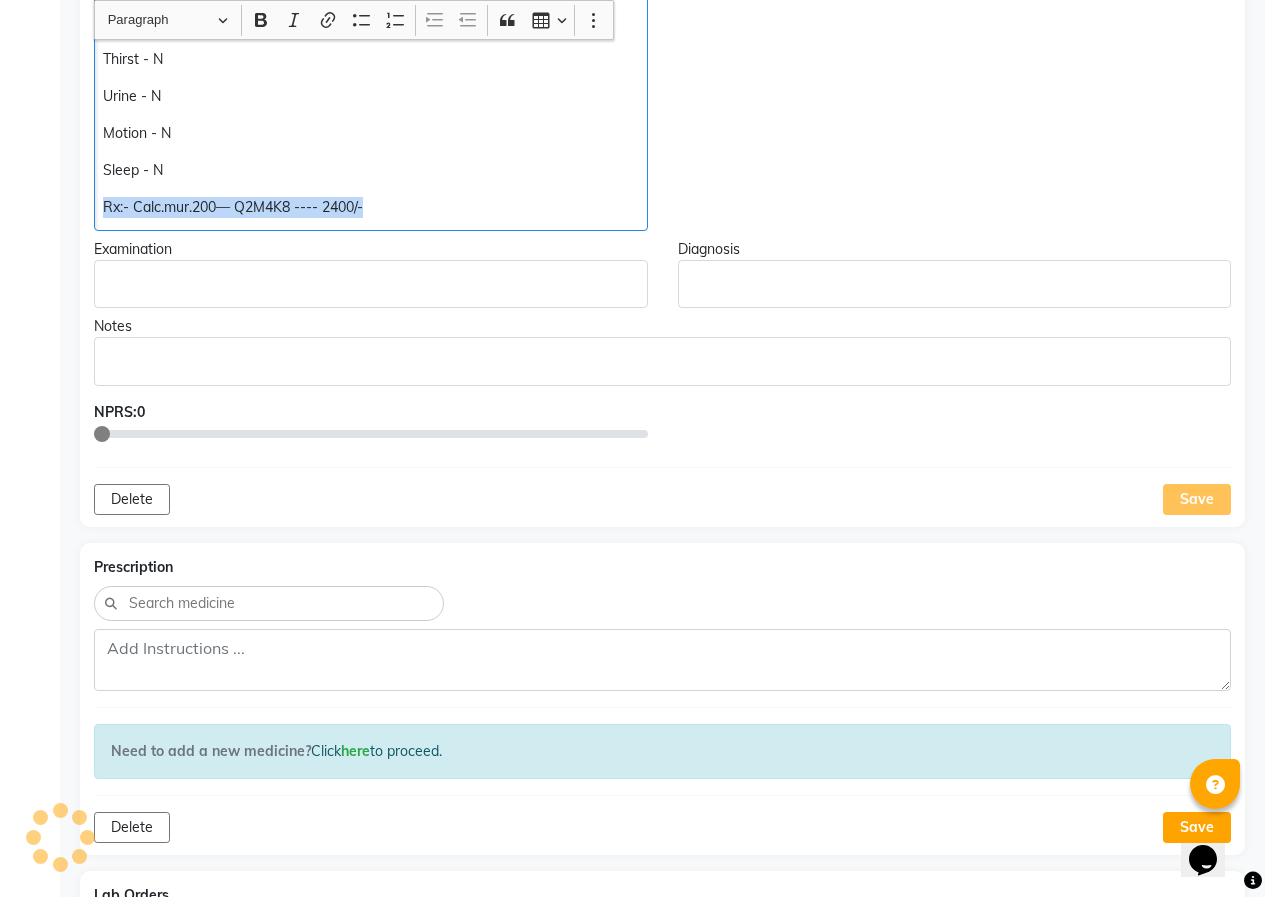 copy on "Rx:- Calc.mur.200— Q2M4K8 ---- 2400/-" 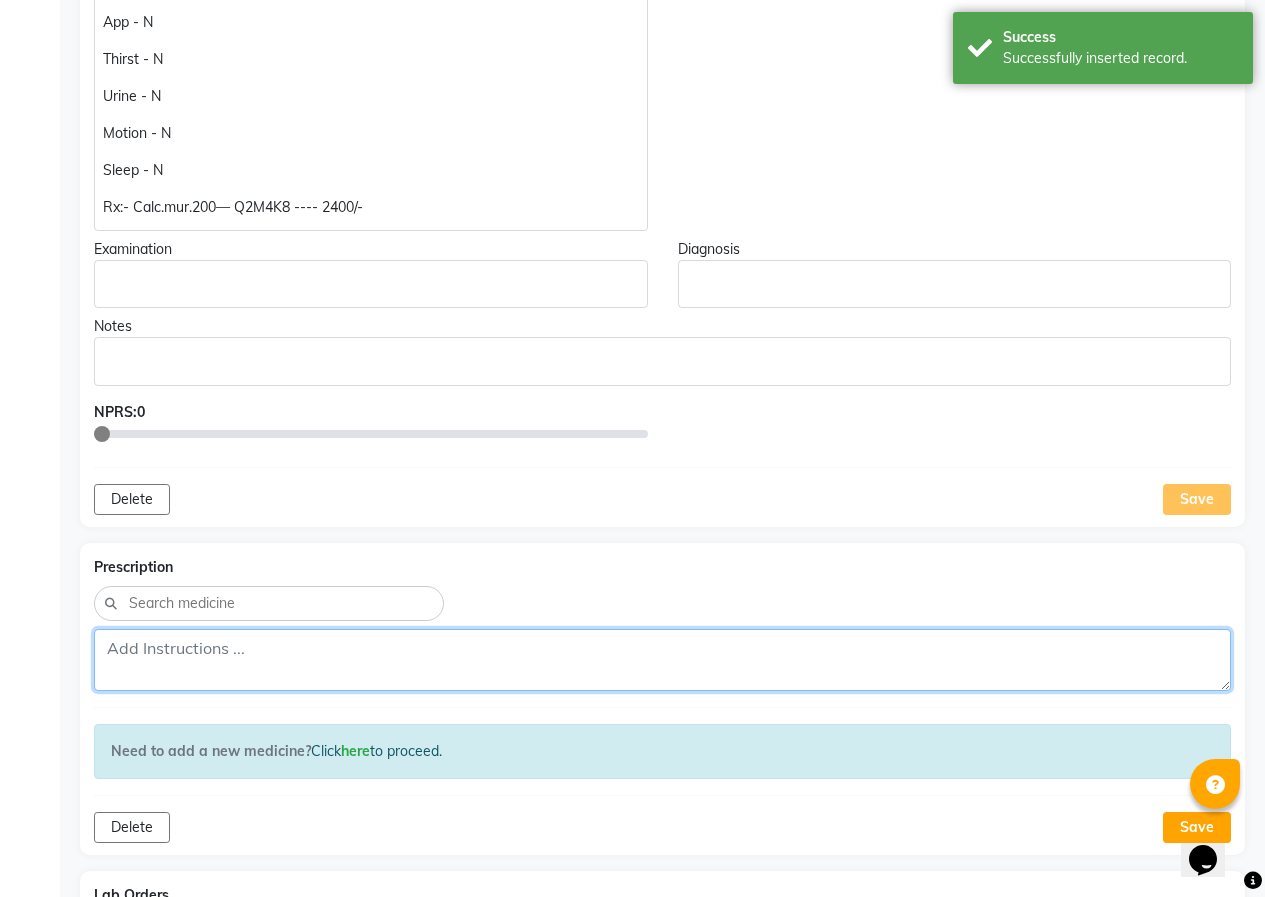 click 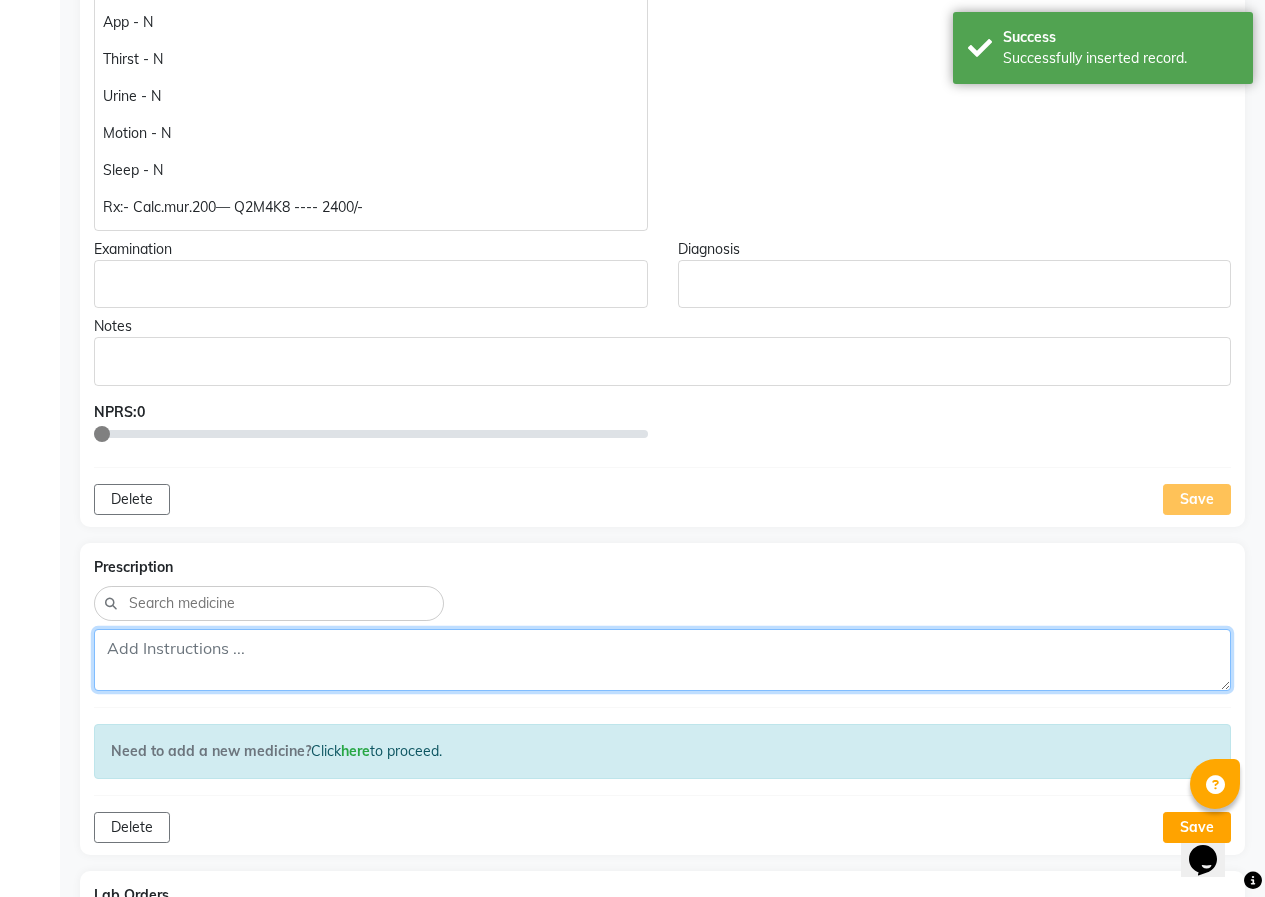 paste on "Rx:- Calc.mur.200— Q2M4K8 ---- 2400/-" 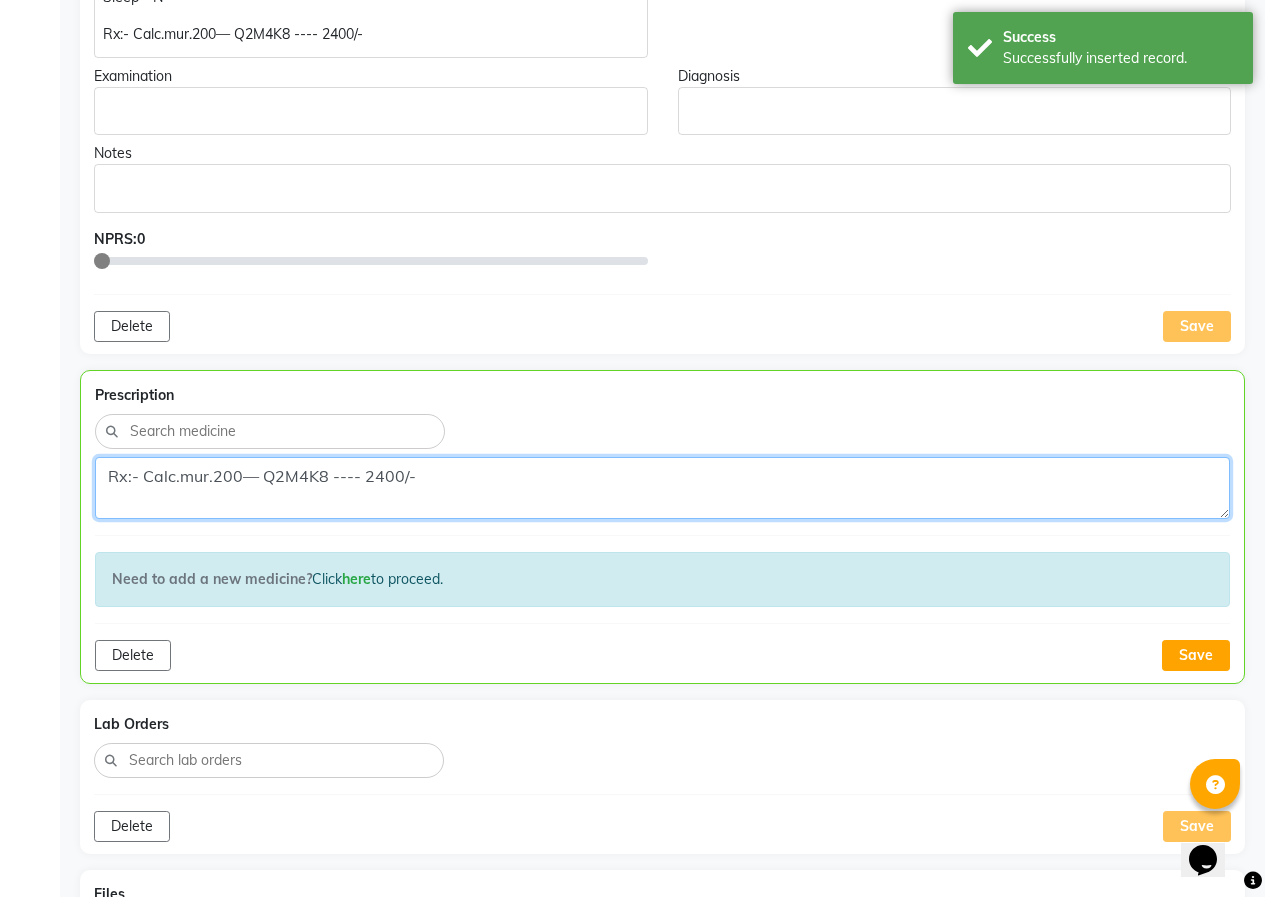 scroll, scrollTop: 1002, scrollLeft: 0, axis: vertical 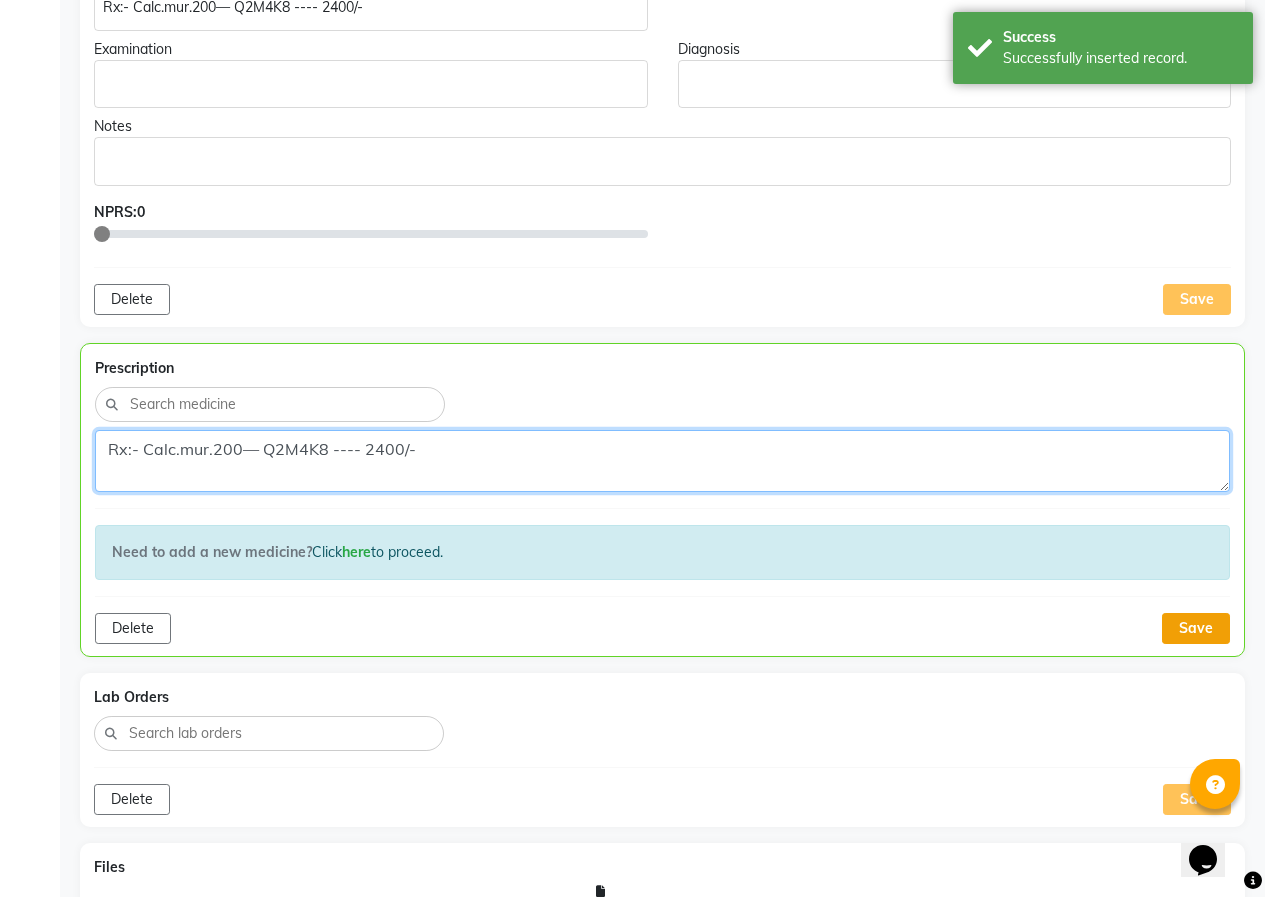 type on "Rx:- Calc.mur.200— Q2M4K8 ---- 2400/-" 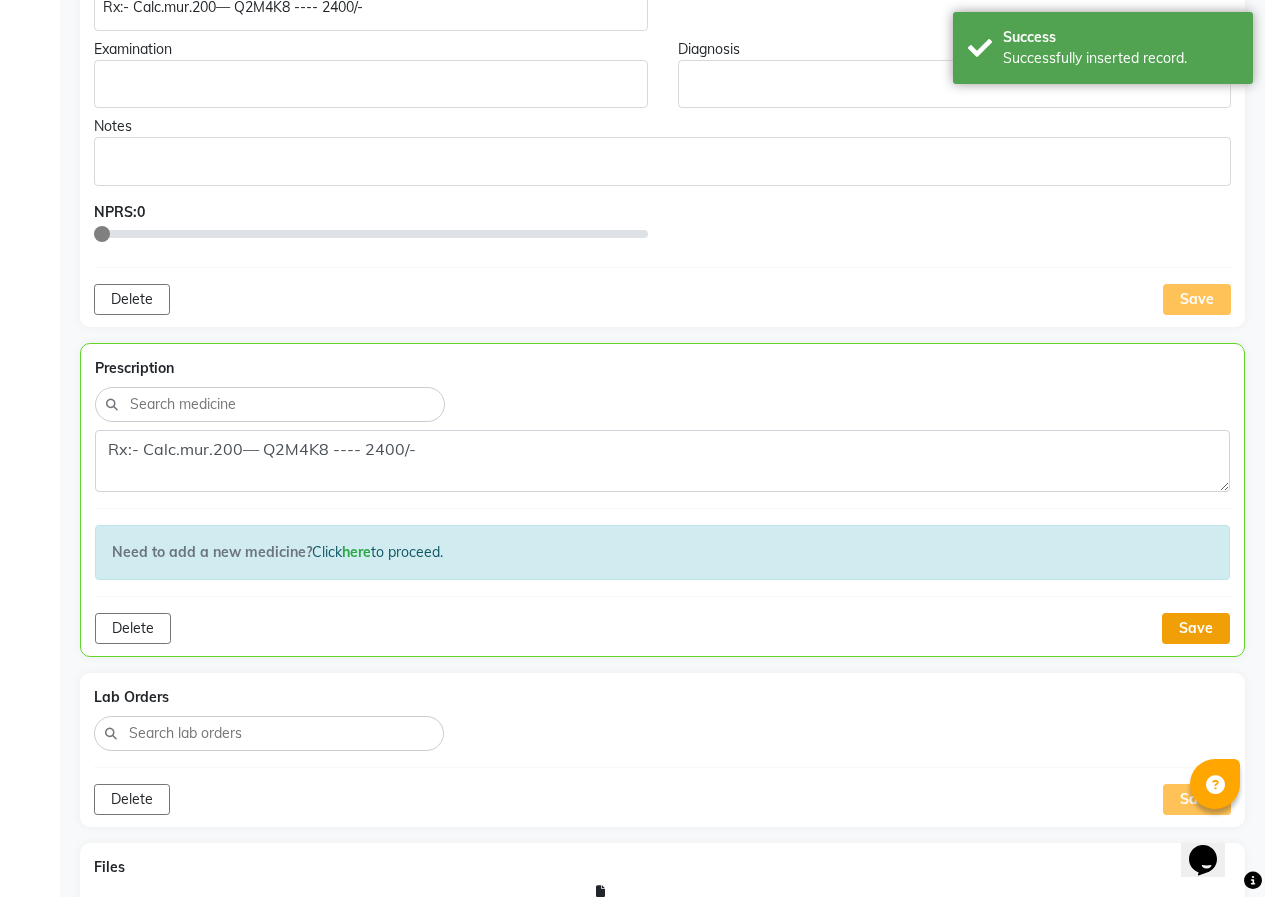 click on "Save" 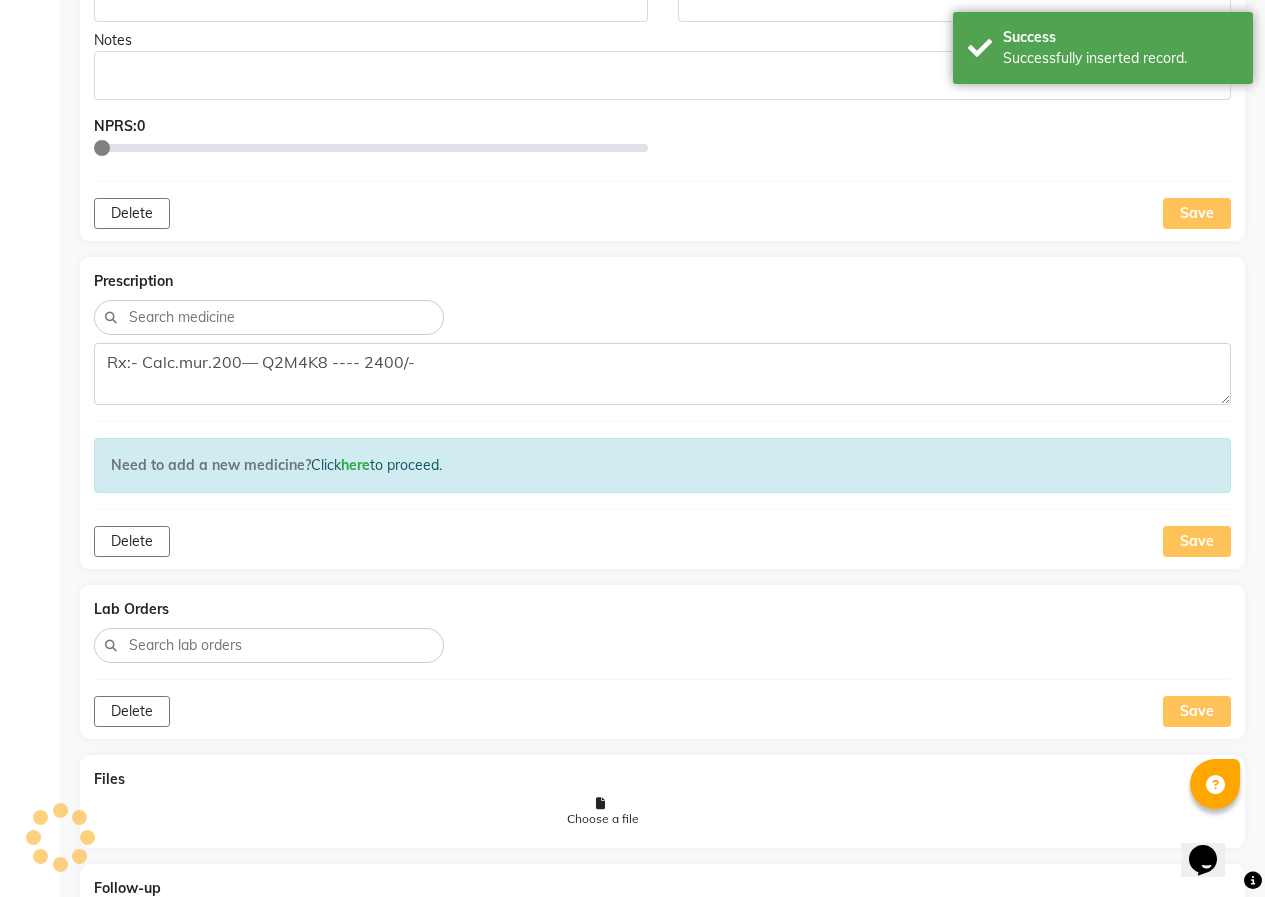 scroll, scrollTop: 1202, scrollLeft: 0, axis: vertical 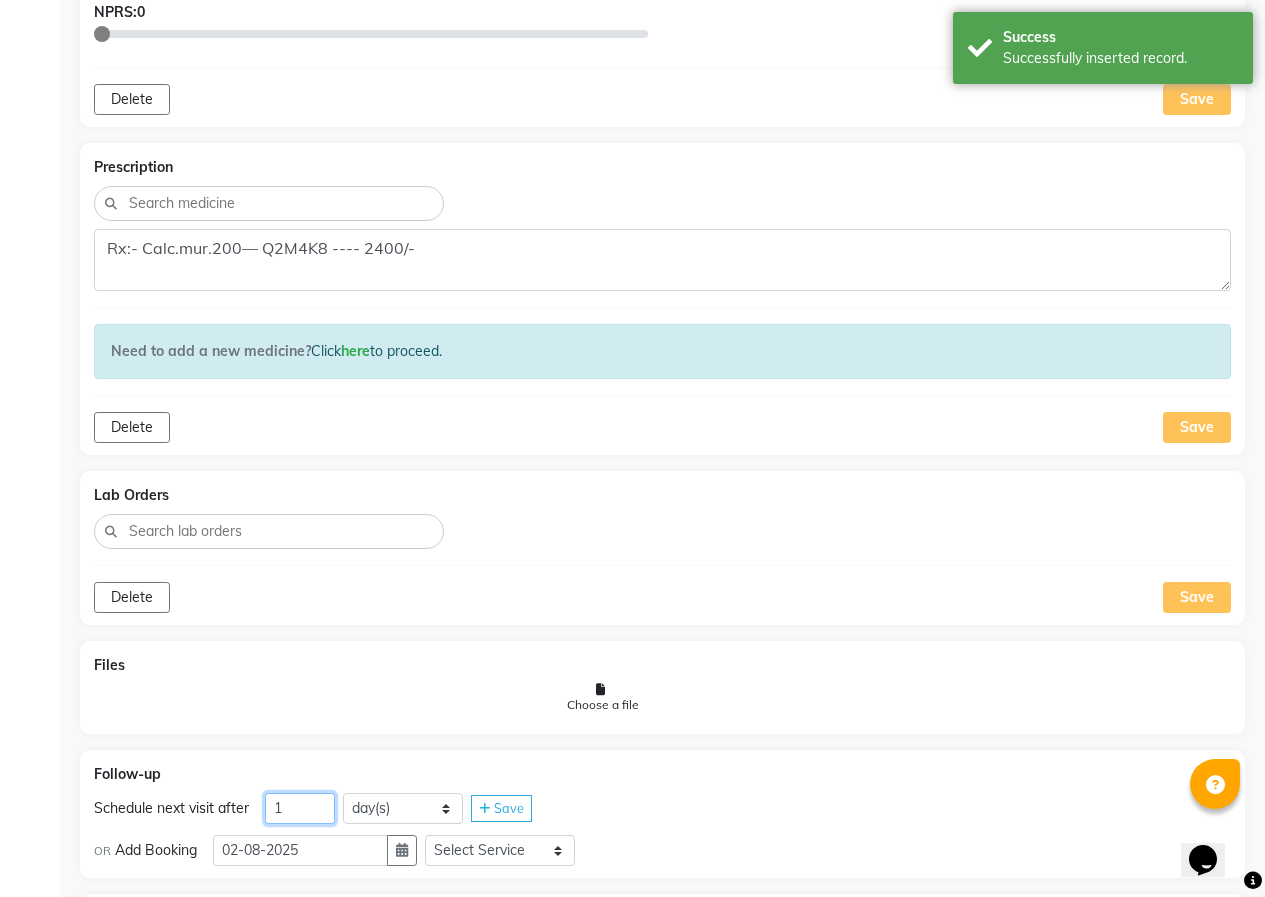 drag, startPoint x: 295, startPoint y: 807, endPoint x: 252, endPoint y: 807, distance: 43 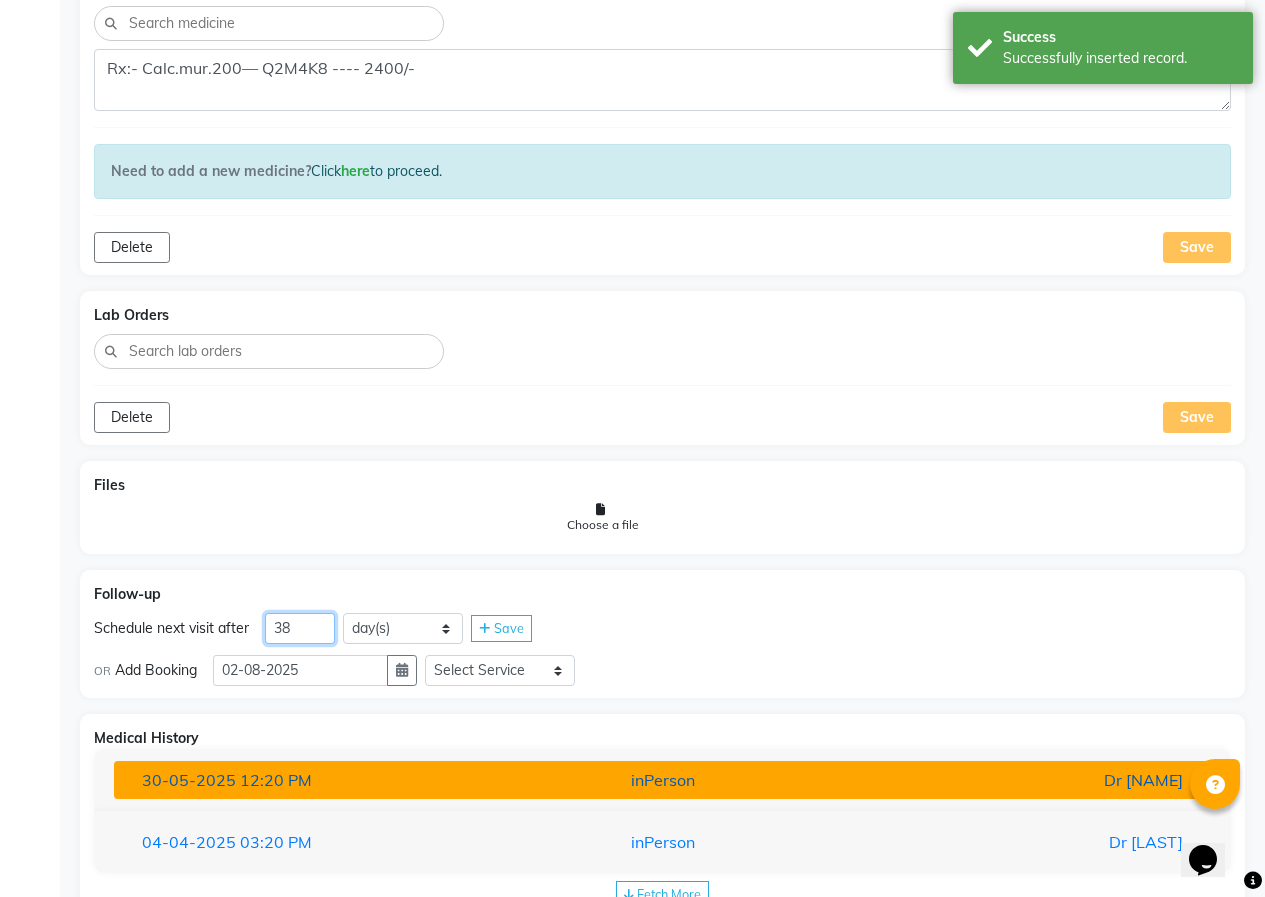 scroll, scrollTop: 1445, scrollLeft: 0, axis: vertical 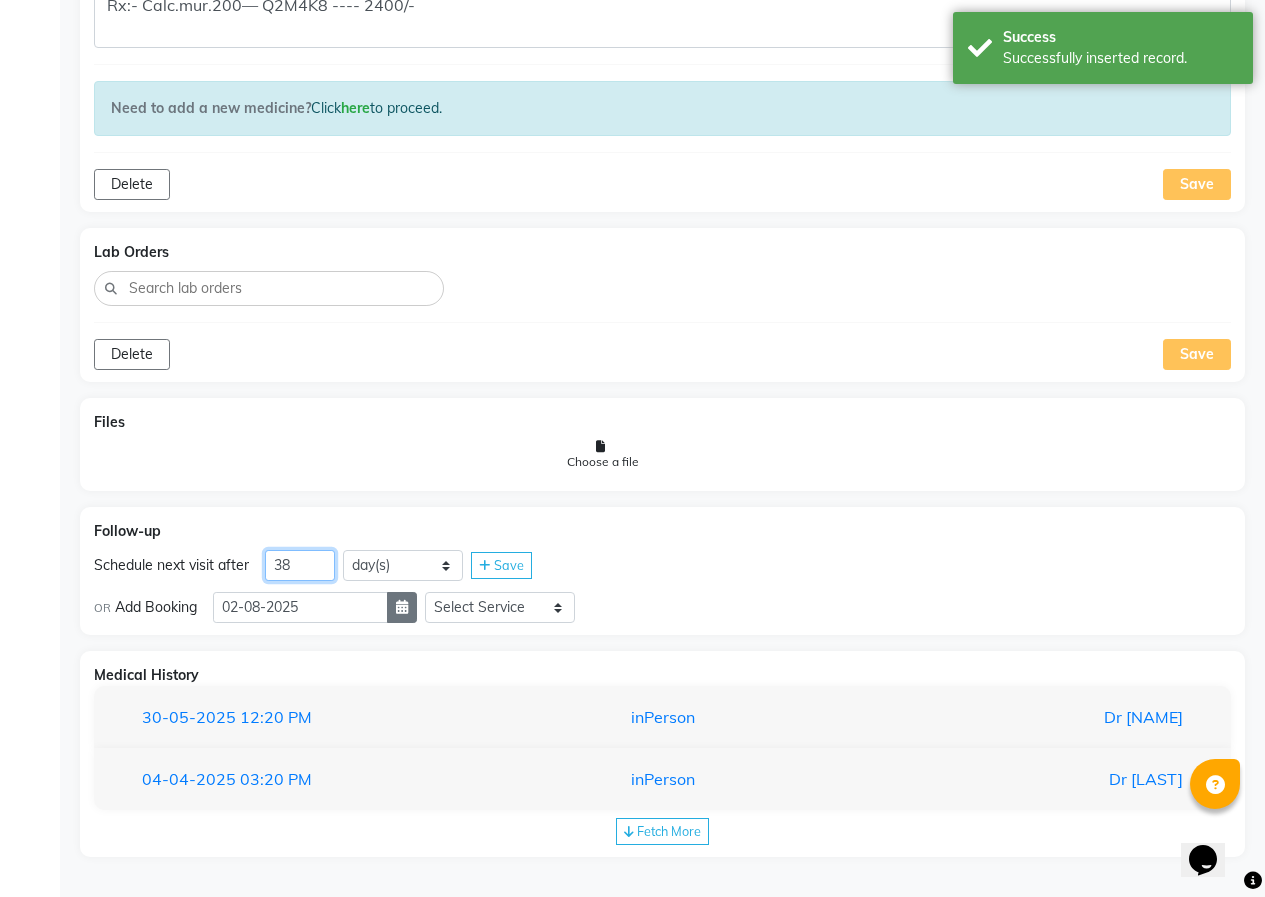 type on "38" 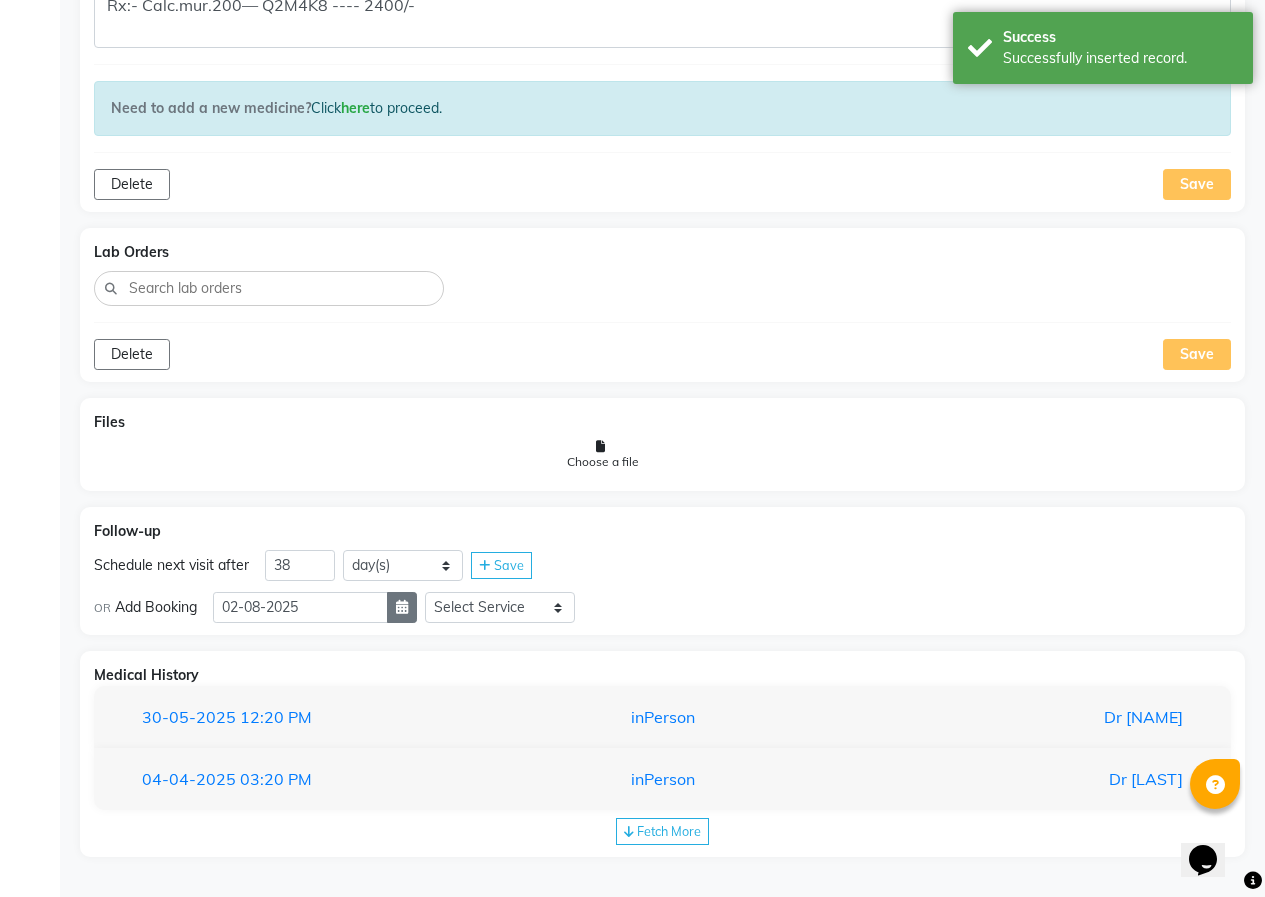 click 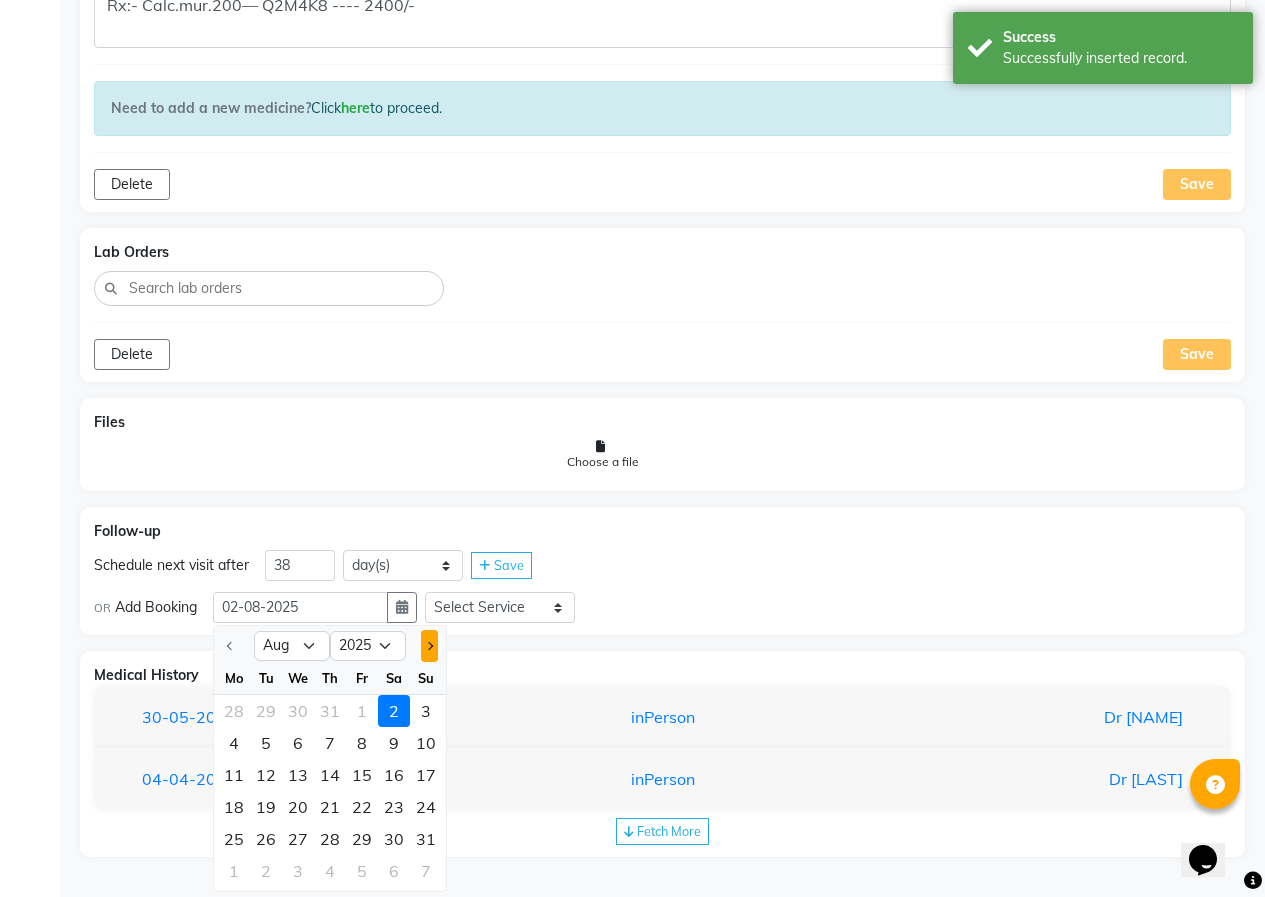 click 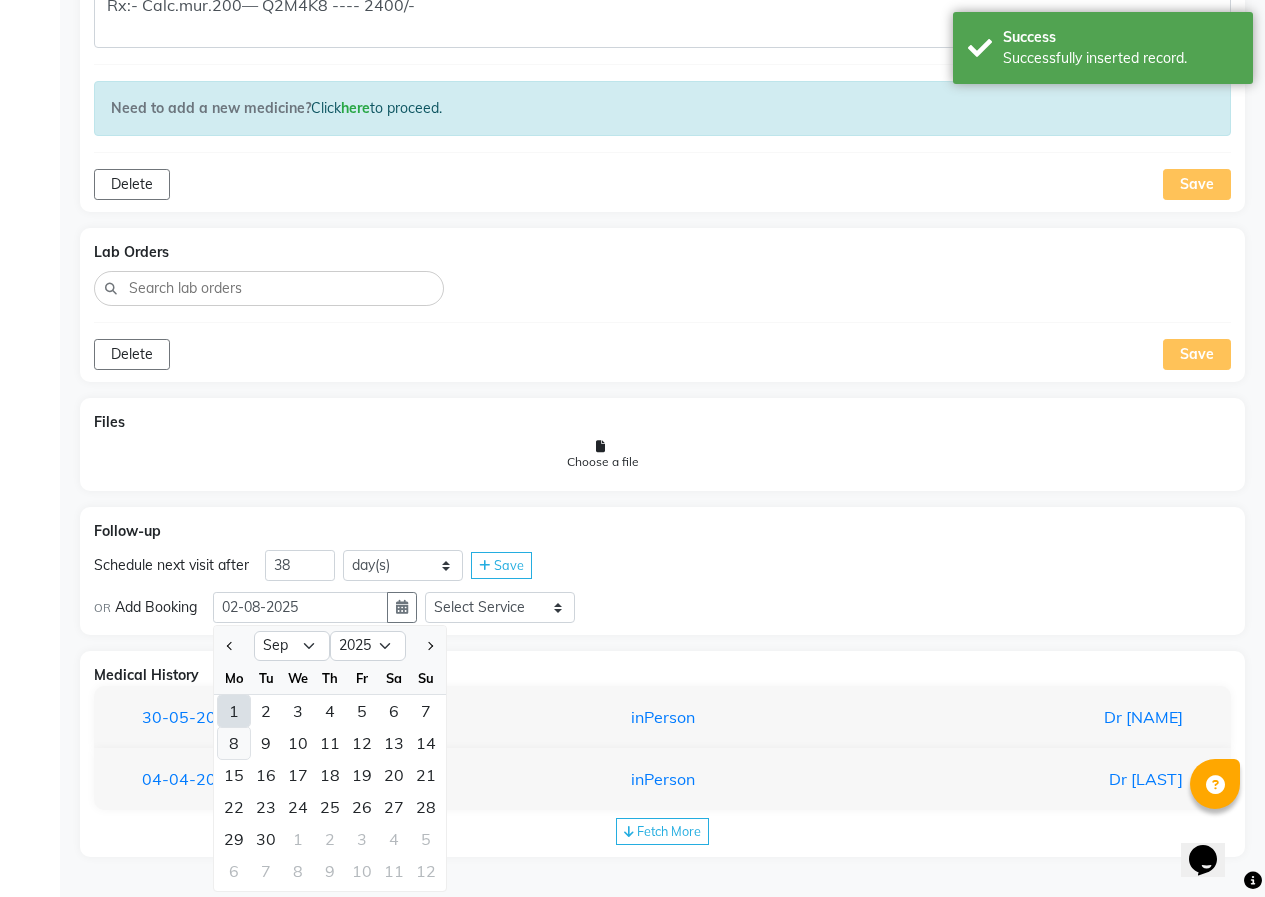 click on "8" 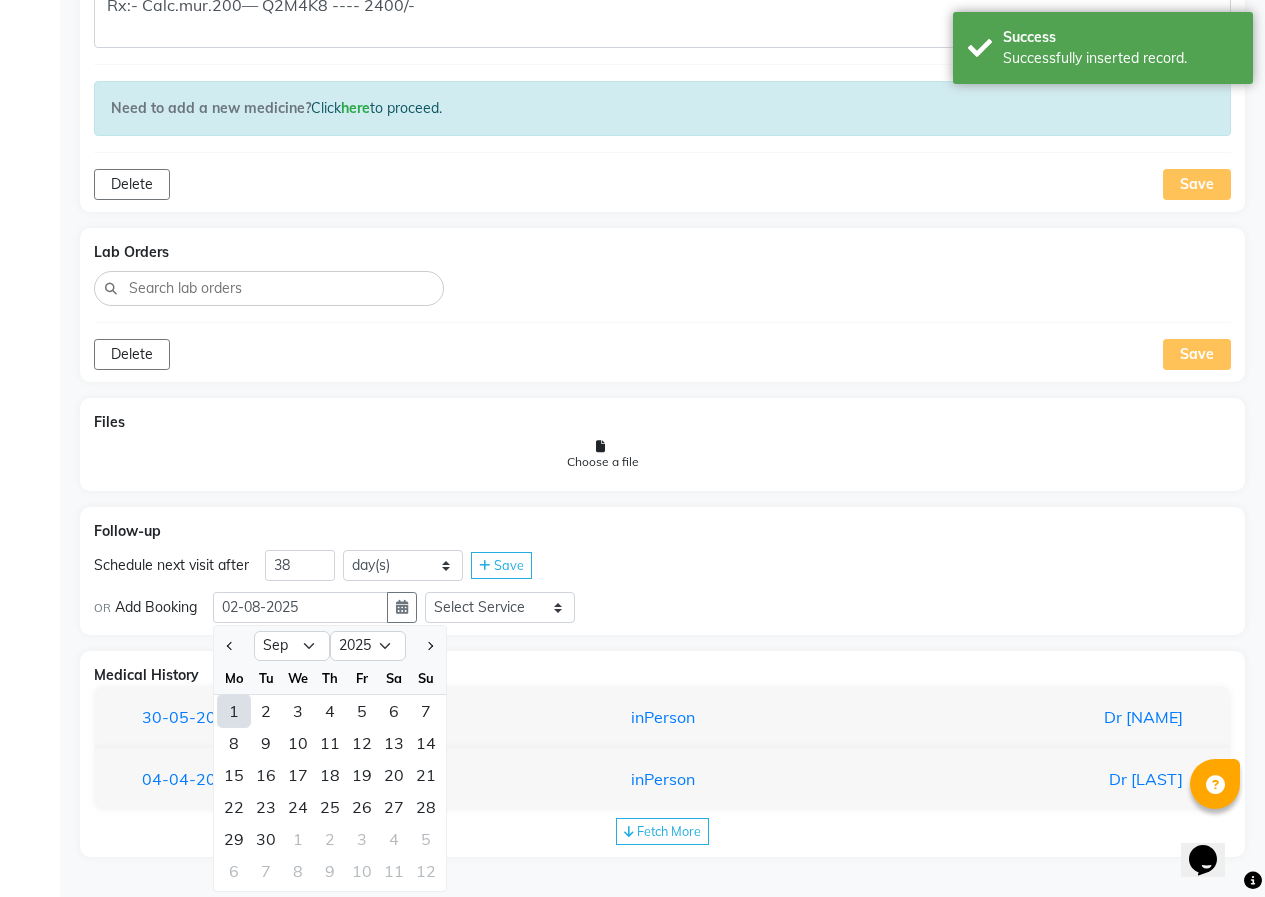 type on "08-09-2025" 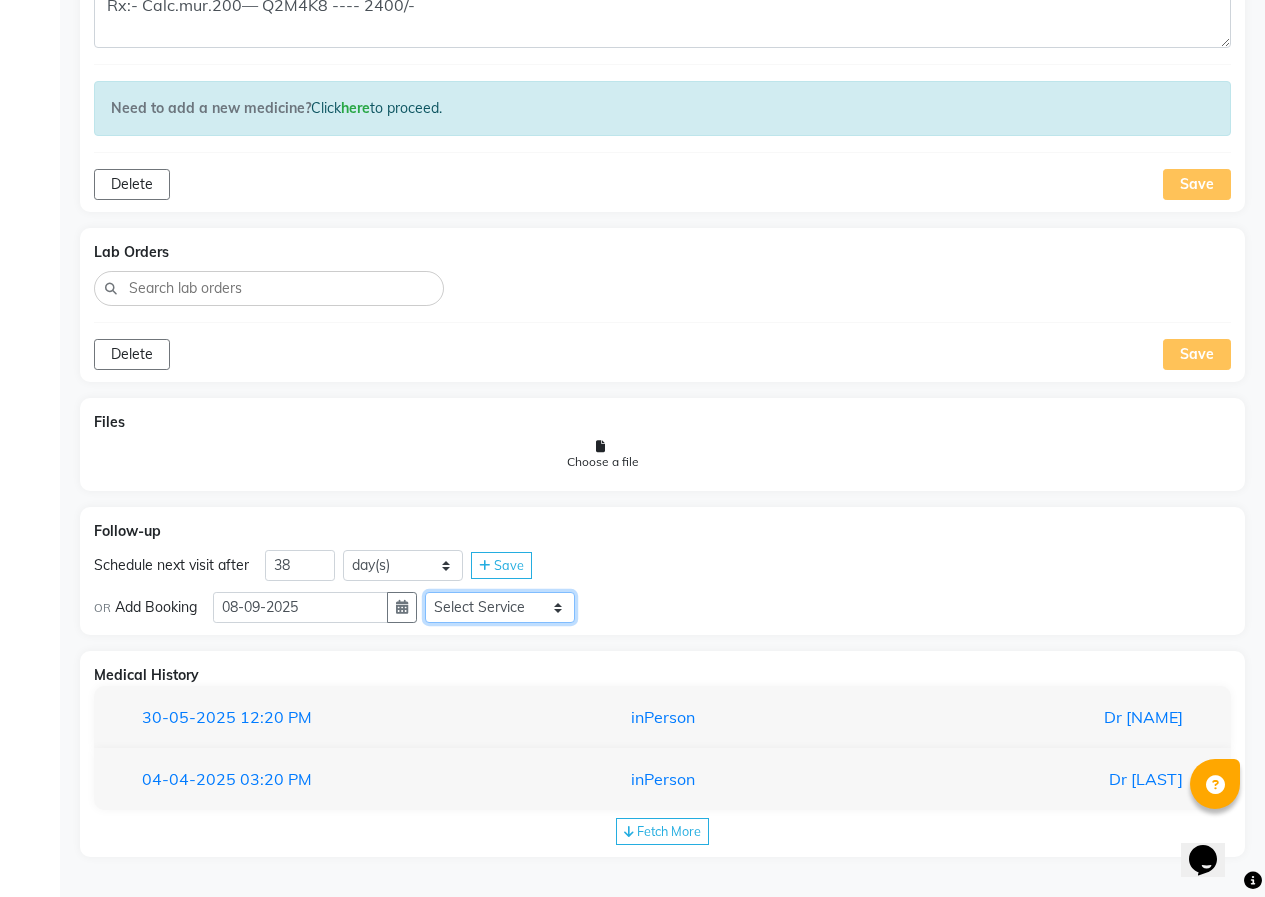click on "Select Service  In Person - Consultation  Medicine  Medicine 1  Hydra Facial  Medi Facial  Vampire Facial With Plasma  Oxygeno Facial  Anti Aging Facial  Korean Glass GLow Facial  Full Face  Upper Lip  Chin  Underarms  Full Legs & arms  Back-side  Chest  Abdomen  Yellow Peel  Black Peel  Party Peel  Glow Peel  Argi Peel  Under-arm Peel  Depigmento Peel  Anti Aging Peel  Lip Peel  Hair PRP  GFC PRP  Mesotherapy / Dermaroller  Under Eye PRP  Face PRP  Dermapen / Mesotherapt for Full Face  Dermapen / Mesotherapt for Scars  Carbon Peel  LASER BLEECH Laser Bleech  BB Glow  Indian Glass Glow  Courier Charges in City  Courier Charges out of City  In Person - Follow Up  Hair Treatment   Skin Treatment   Online - Consultation  Online - Follow Up" 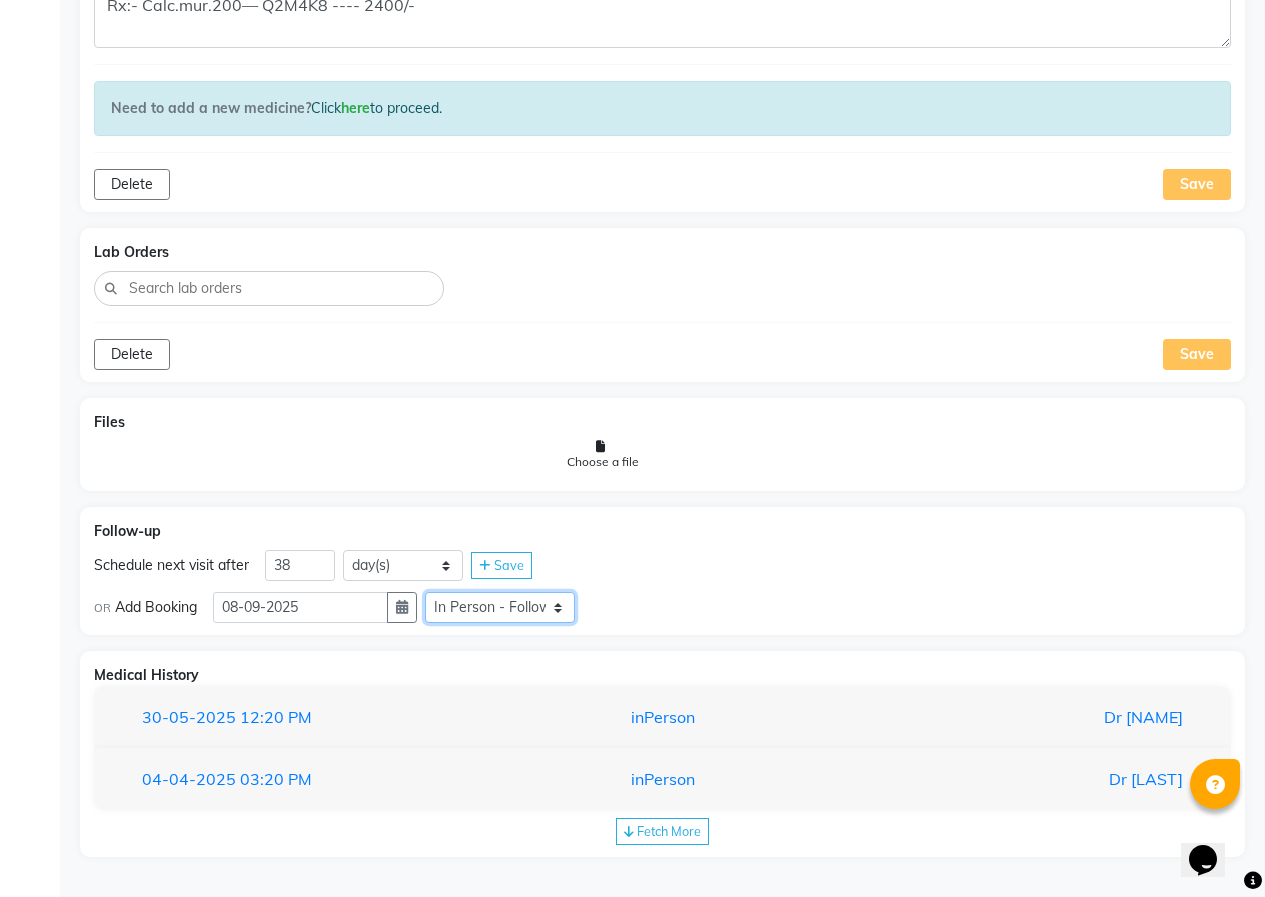 click on "Select Service  In Person - Consultation  Medicine  Medicine 1  Hydra Facial  Medi Facial  Vampire Facial With Plasma  Oxygeno Facial  Anti Aging Facial  Korean Glass GLow Facial  Full Face  Upper Lip  Chin  Underarms  Full Legs & arms  Back-side  Chest  Abdomen  Yellow Peel  Black Peel  Party Peel  Glow Peel  Argi Peel  Under-arm Peel  Depigmento Peel  Anti Aging Peel  Lip Peel  Hair PRP  GFC PRP  Mesotherapy / Dermaroller  Under Eye PRP  Face PRP  Dermapen / Mesotherapt for Full Face  Dermapen / Mesotherapt for Scars  Carbon Peel  LASER BLEECH Laser Bleech  BB Glow  Indian Glass Glow  Courier Charges in City  Courier Charges out of City  In Person - Follow Up  Hair Treatment   Skin Treatment   Online - Consultation  Online - Follow Up" 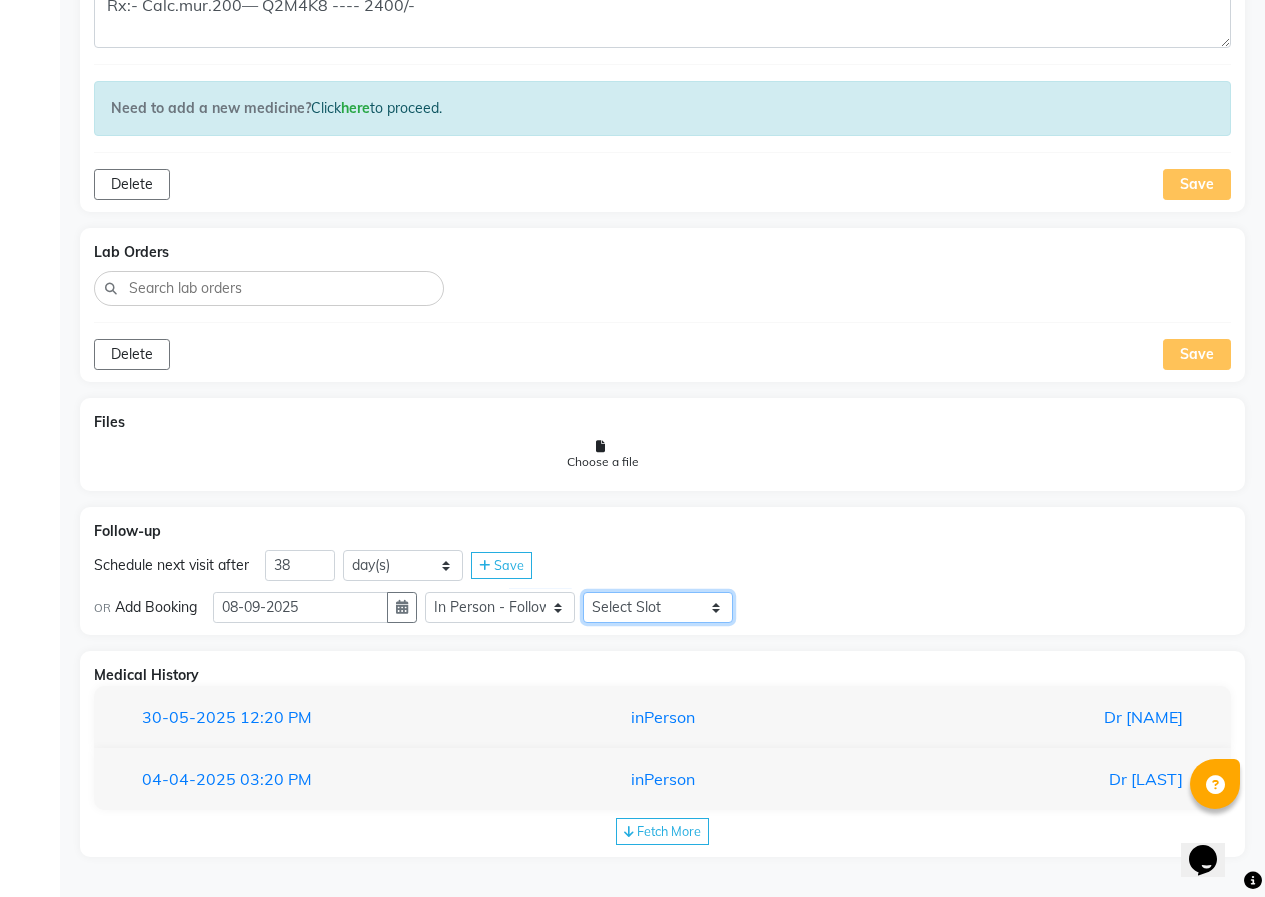 click on "Select Slot 10:15 10:30 10:45 11:00 11:15 11:30 11:45 12:00 12:15 12:30 12:45 13:00 13:15 13:45 14:00 14:15 14:30 14:45 15:00 15:15 15:30 15:45 16:00 16:15 16:30 16:45 17:00 17:15 17:30 17:45 18:00 18:15 18:30 18:45 19:00 19:15 19:45 20:00 20:15 20:30 20:45 21:00 21:15 21:30 21:45" 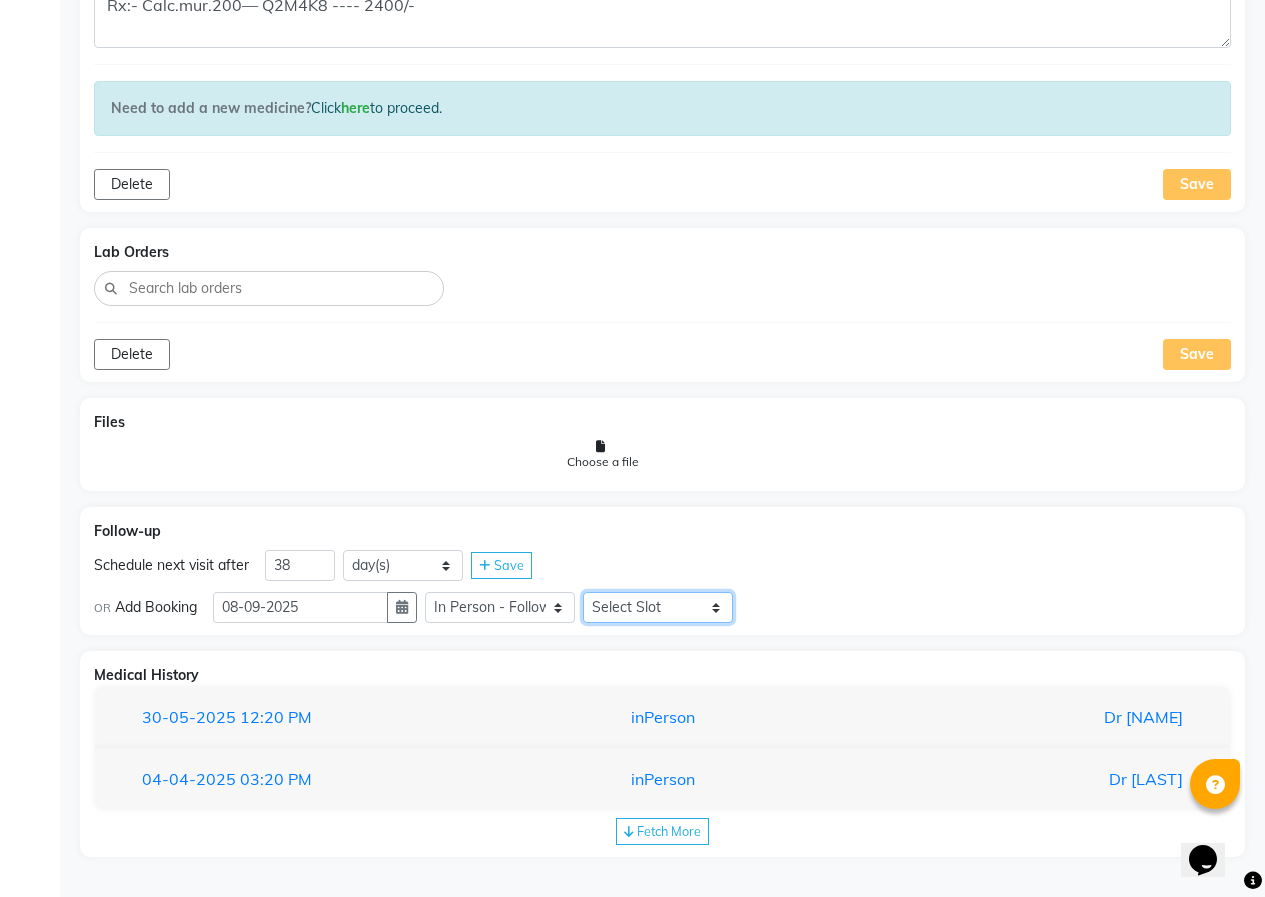 select on "795" 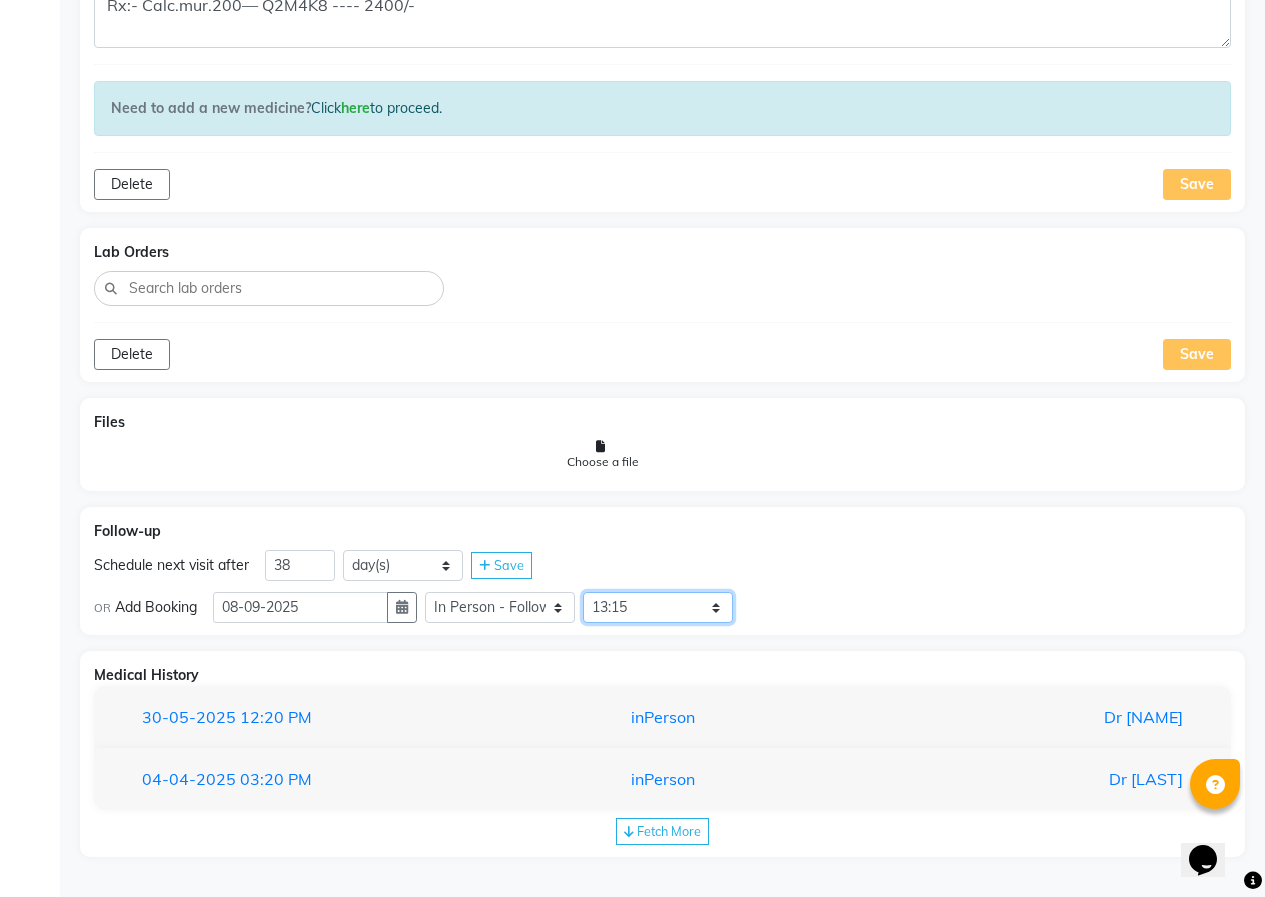 click on "Select Slot 10:15 10:30 10:45 11:00 11:15 11:30 11:45 12:00 12:15 12:30 12:45 13:00 13:15 13:45 14:00 14:15 14:30 14:45 15:00 15:15 15:30 15:45 16:00 16:15 16:30 16:45 17:00 17:15 17:30 17:45 18:00 18:15 18:30 18:45 19:00 19:15 19:45 20:00 20:15 20:30 20:45 21:00 21:15 21:30 21:45" 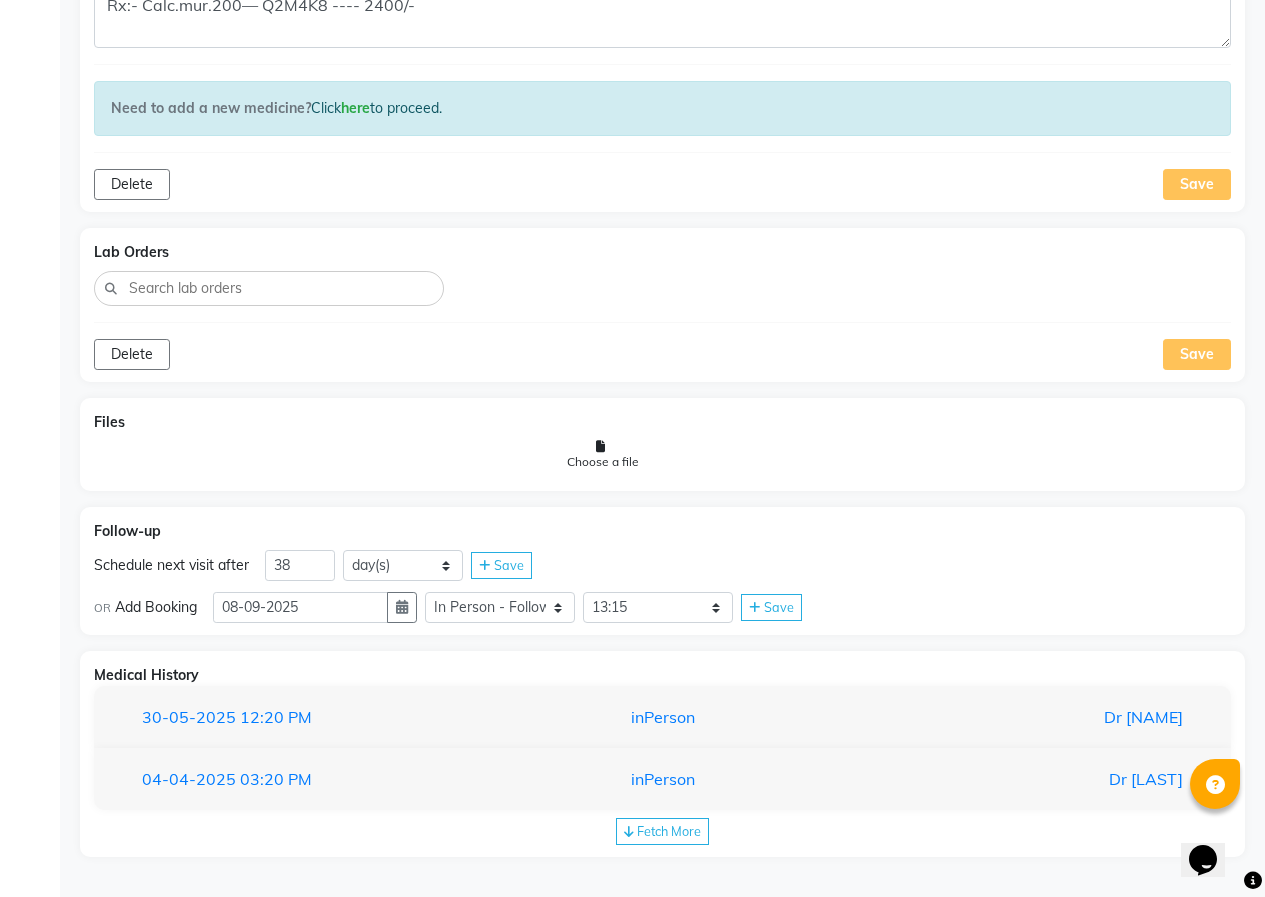 click on "Save" 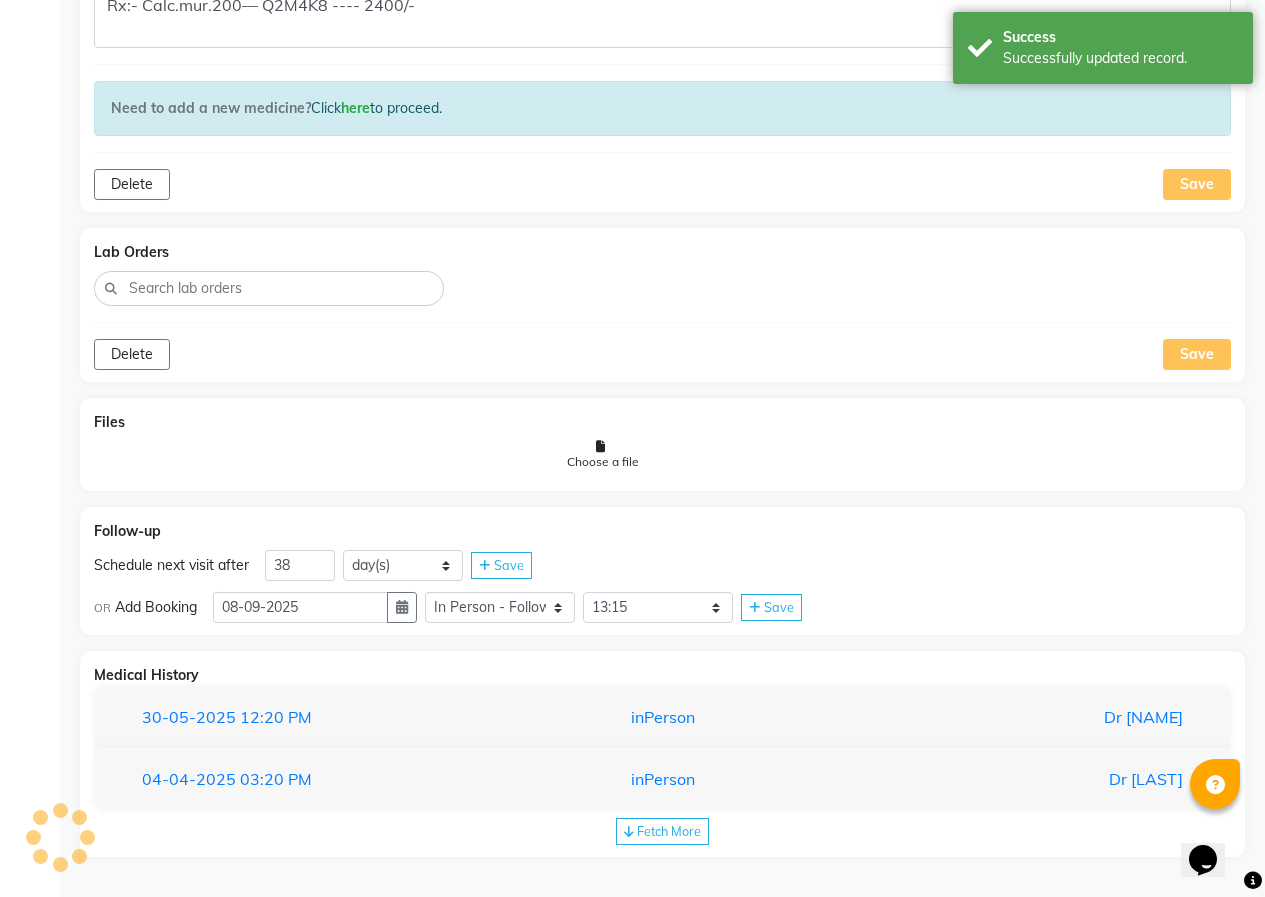 scroll, scrollTop: 1393, scrollLeft: 0, axis: vertical 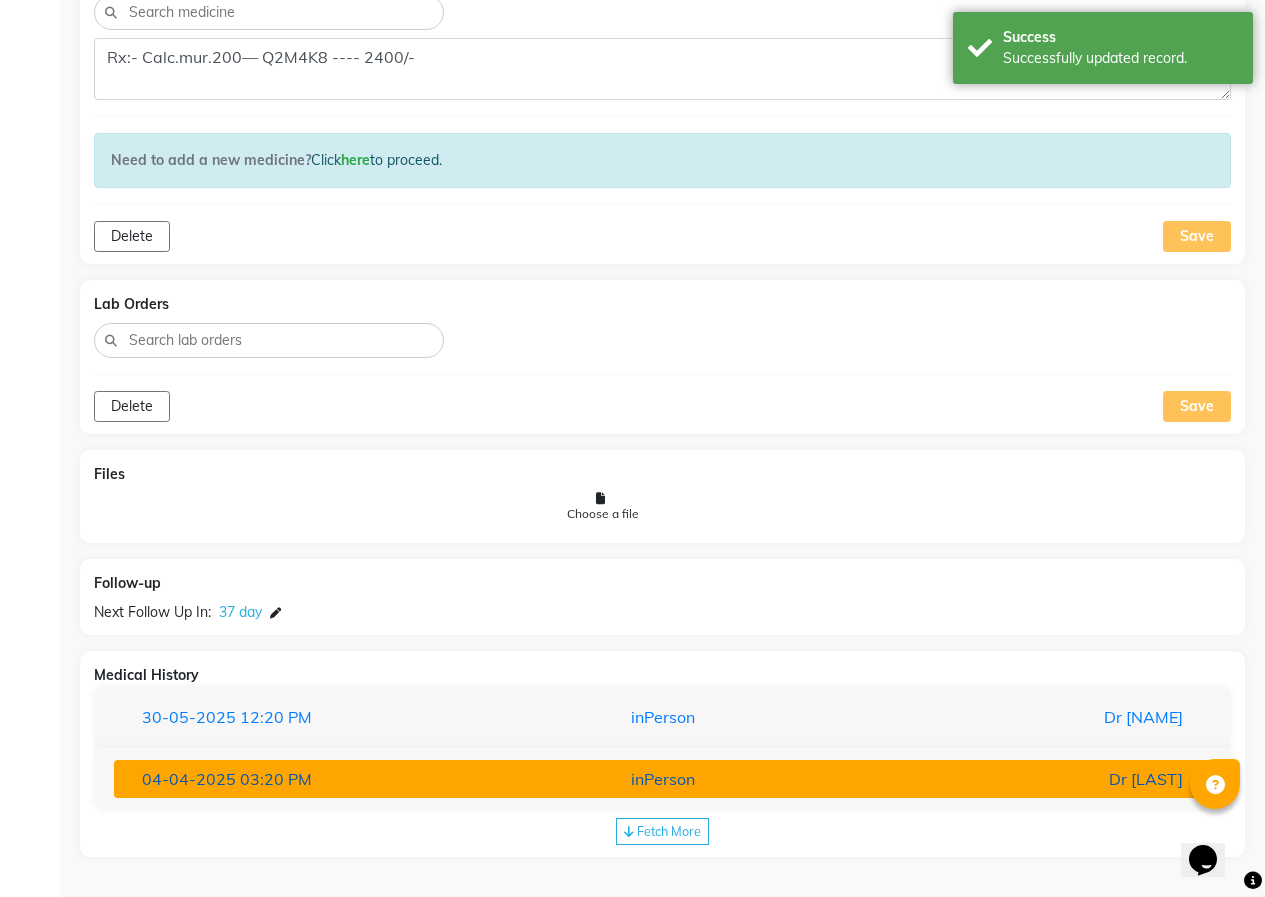 click on "inPerson" at bounding box center (662, 779) 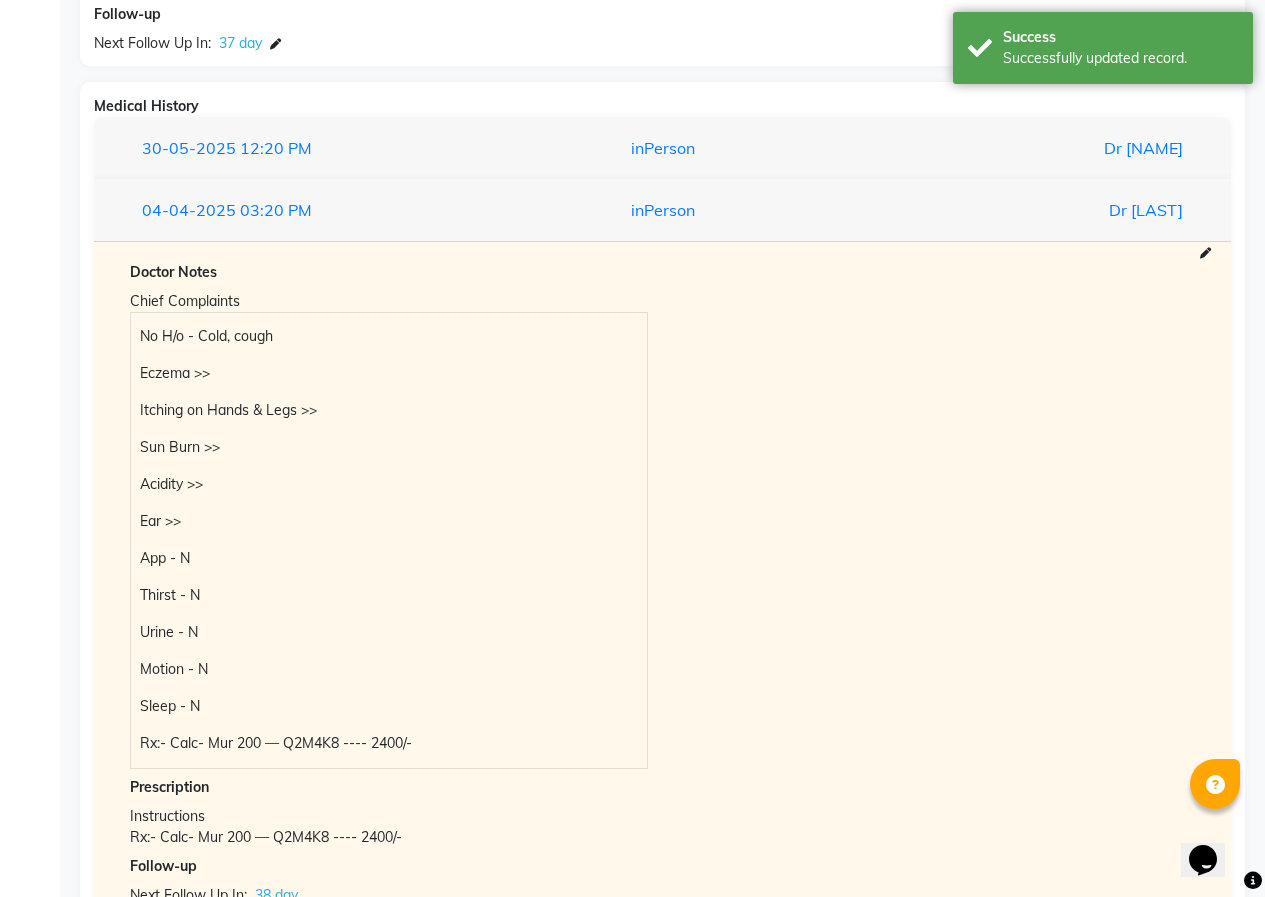 scroll, scrollTop: 2078, scrollLeft: 0, axis: vertical 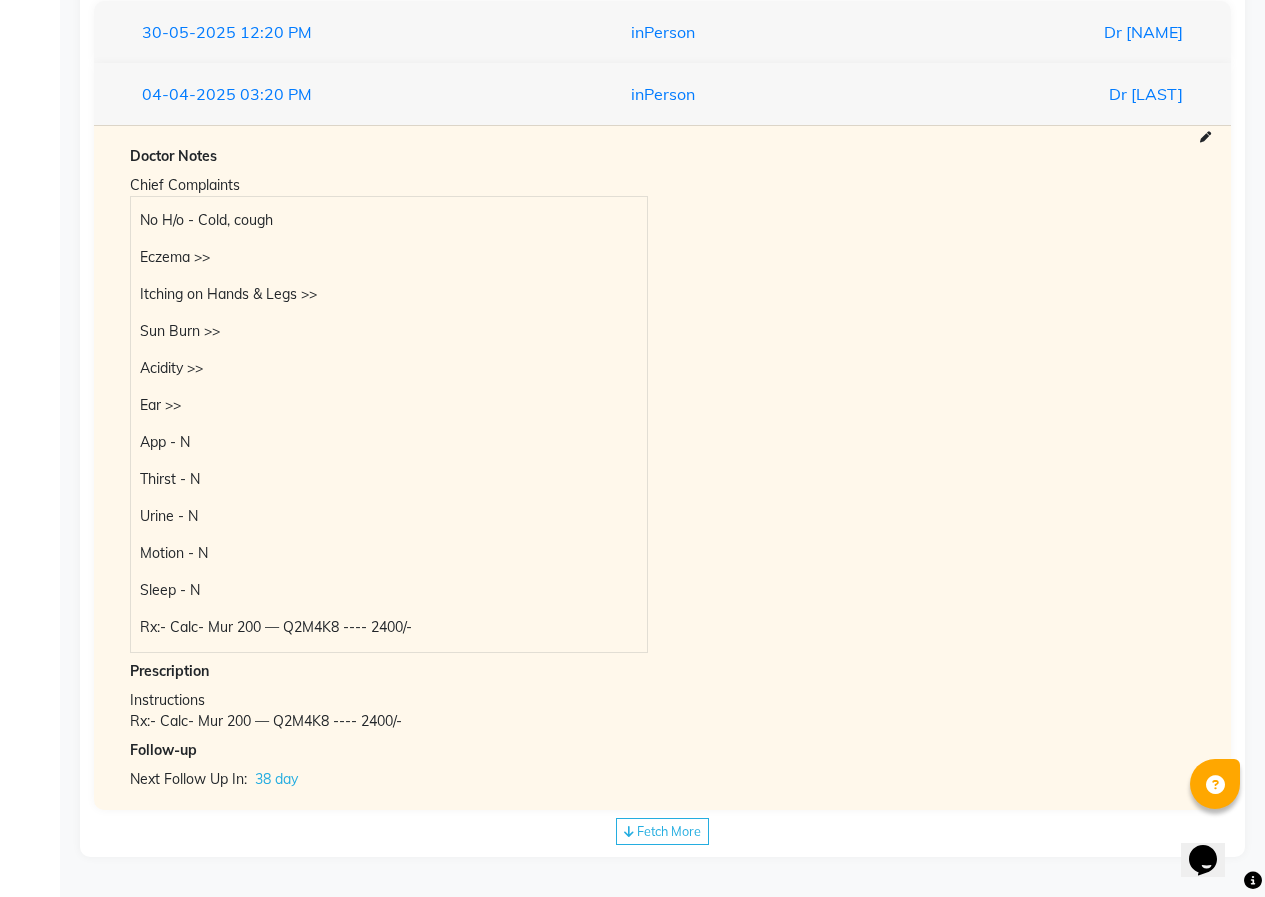 click on "Fetch More" 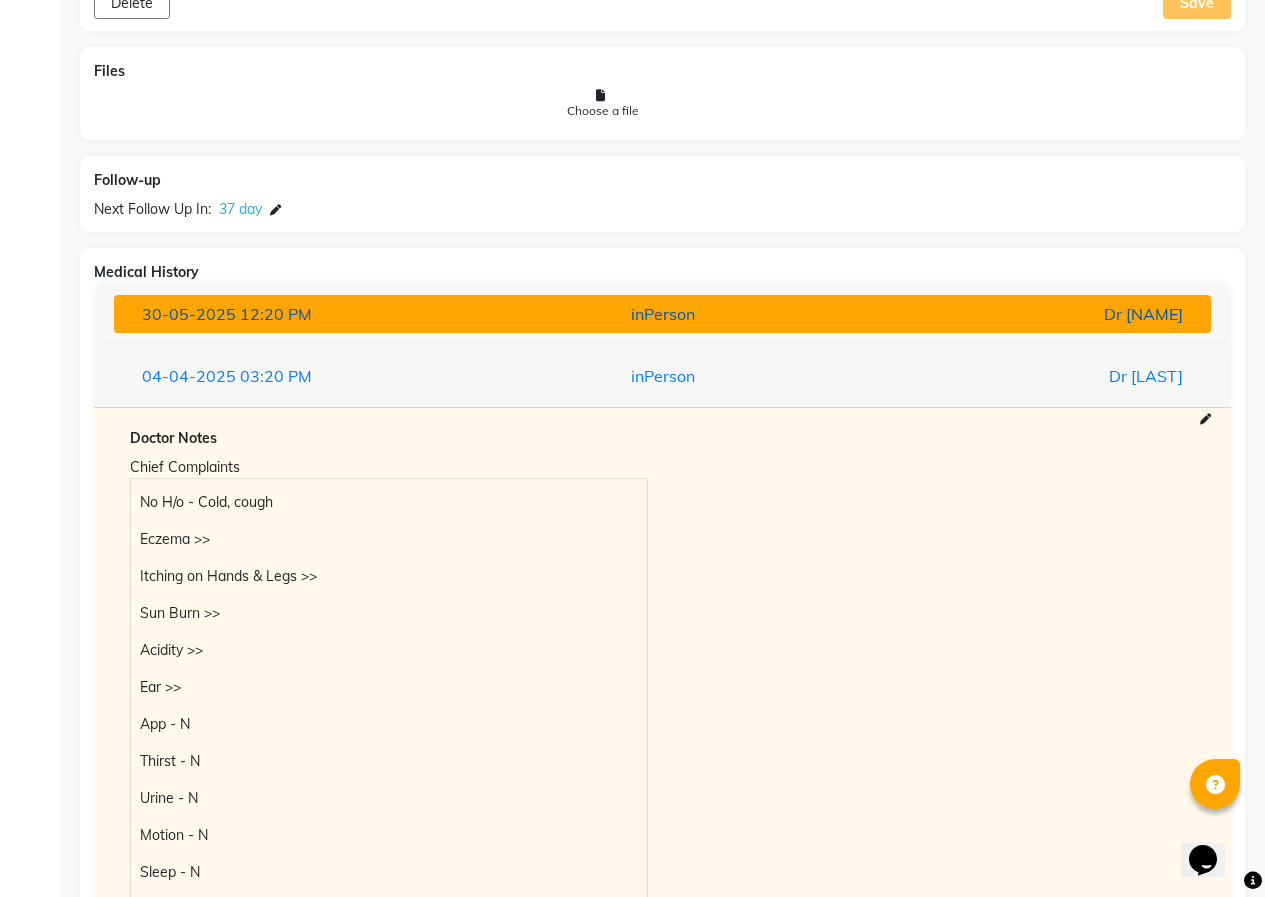 scroll, scrollTop: 1472, scrollLeft: 0, axis: vertical 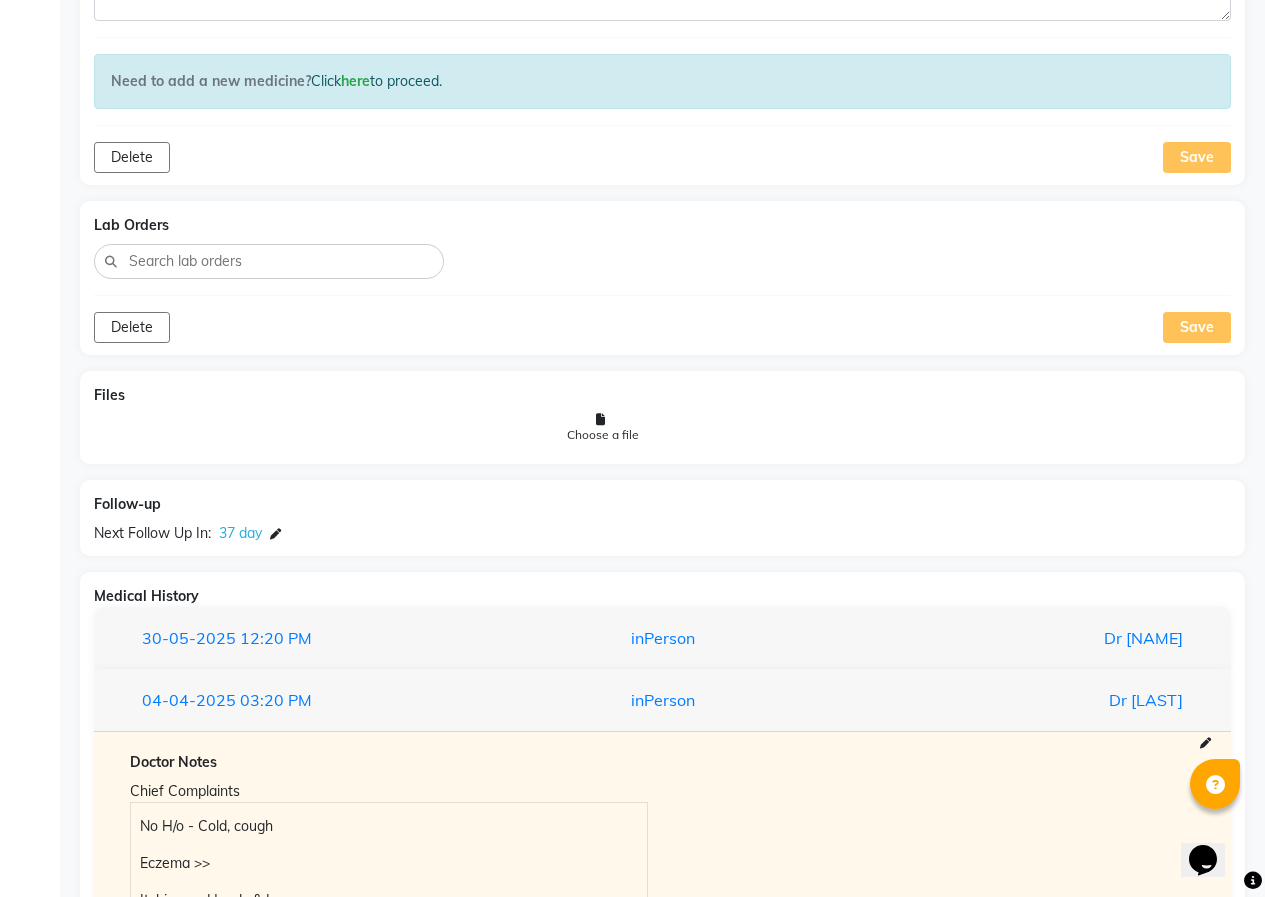 click on "30-05-2025 12:20 PM inPerson Dr Pooja Doshi" at bounding box center [662, 638] 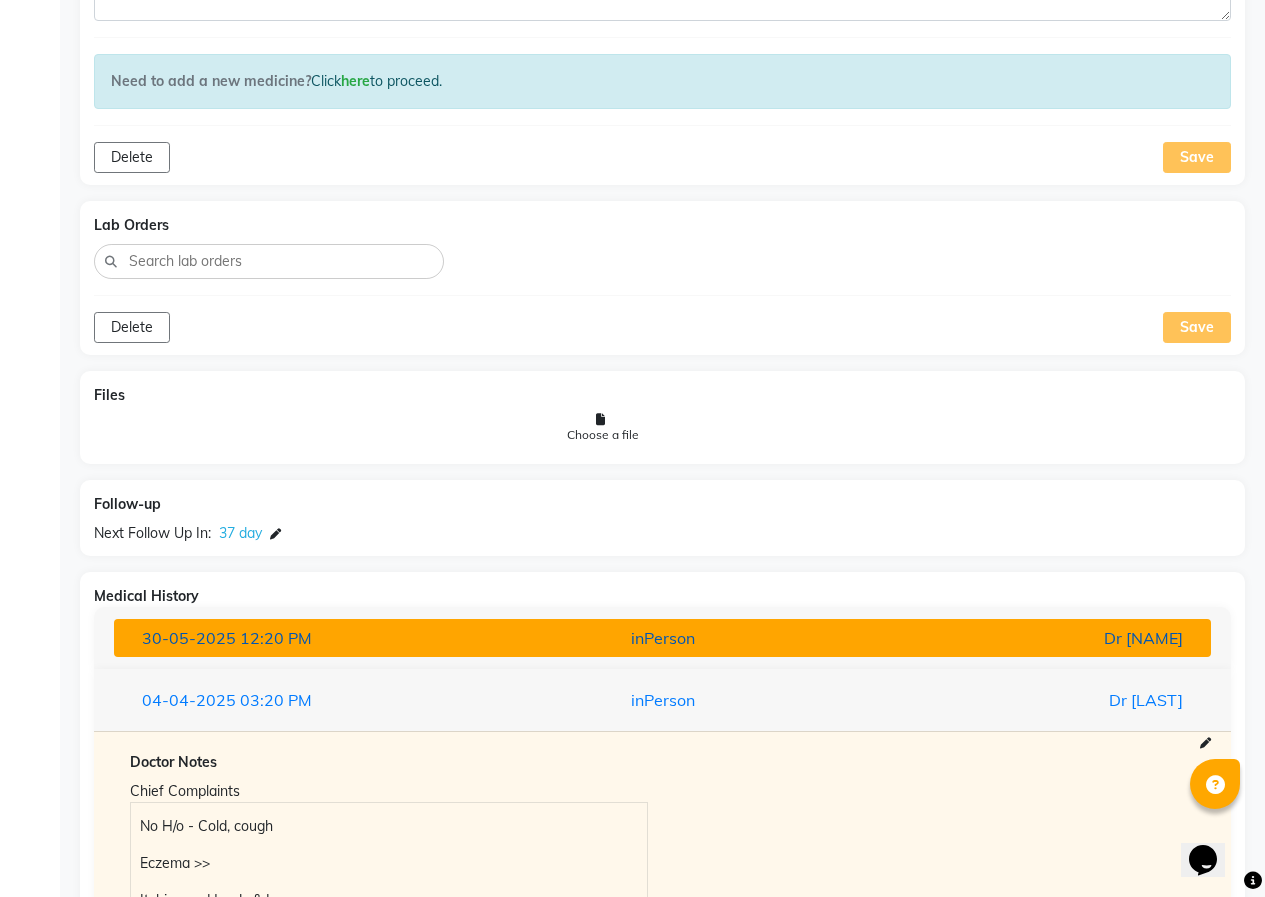 click on "30-05-2025 12:20 PM" at bounding box center (305, 638) 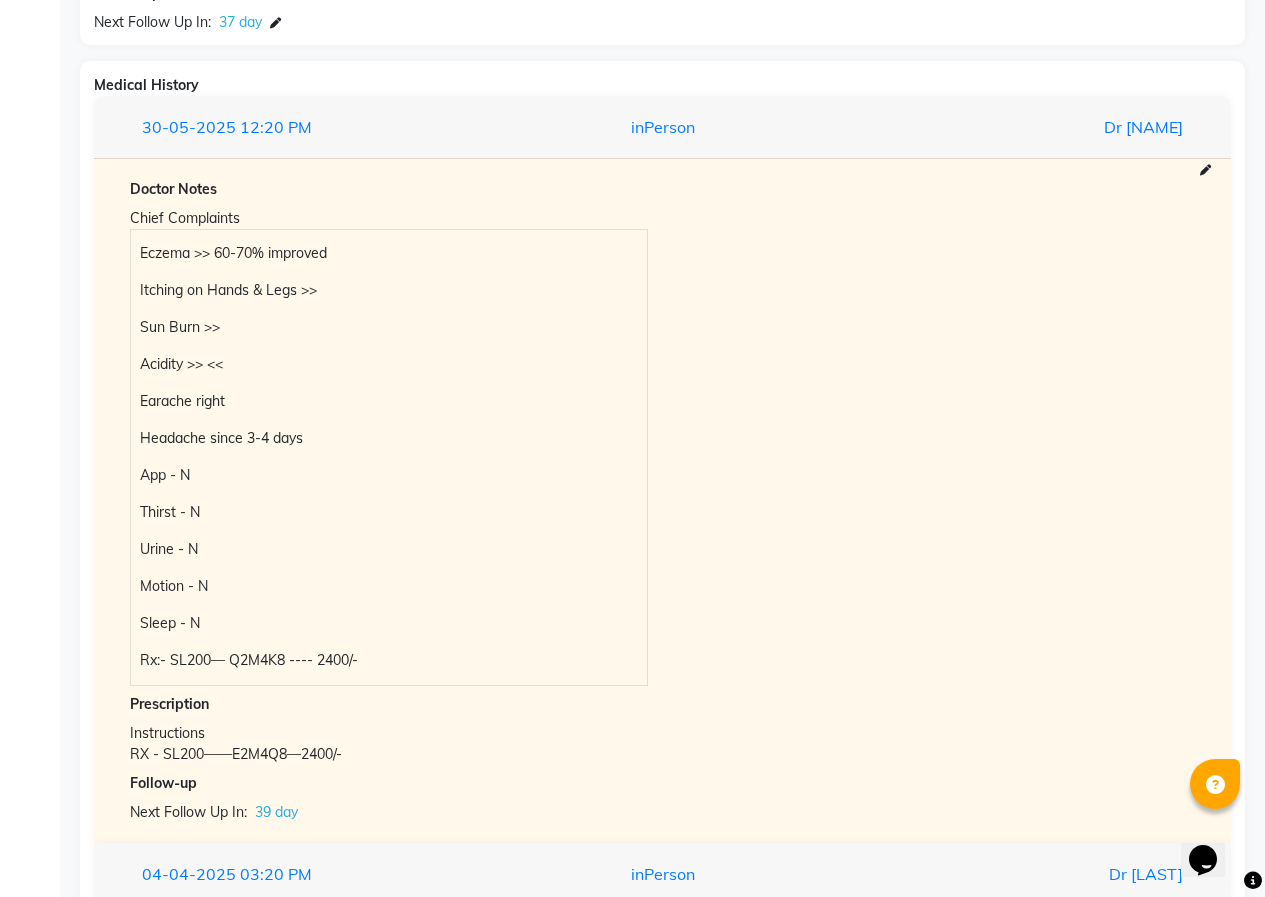 scroll, scrollTop: 2072, scrollLeft: 0, axis: vertical 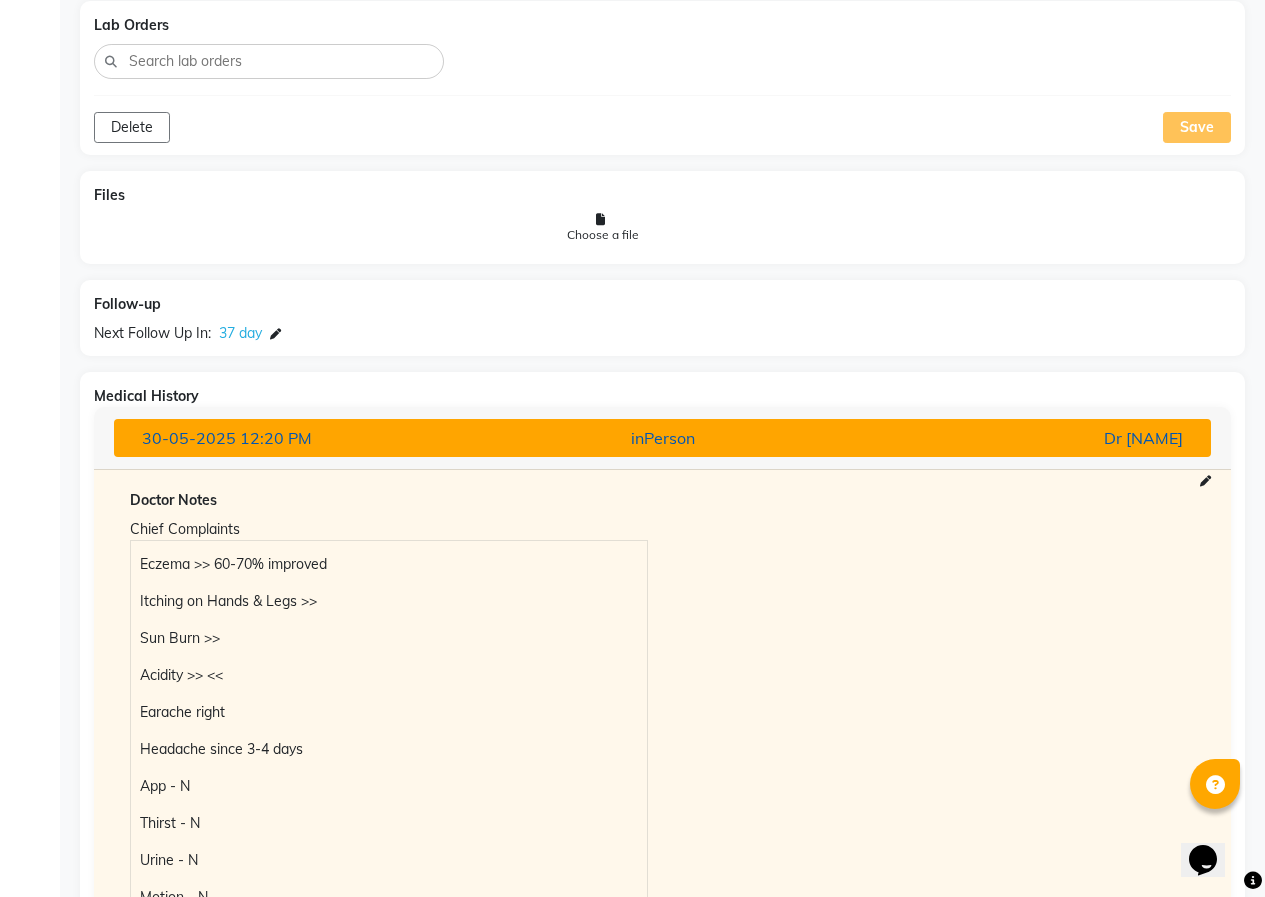 click on "30-05-2025 12:20 PM" at bounding box center (305, 438) 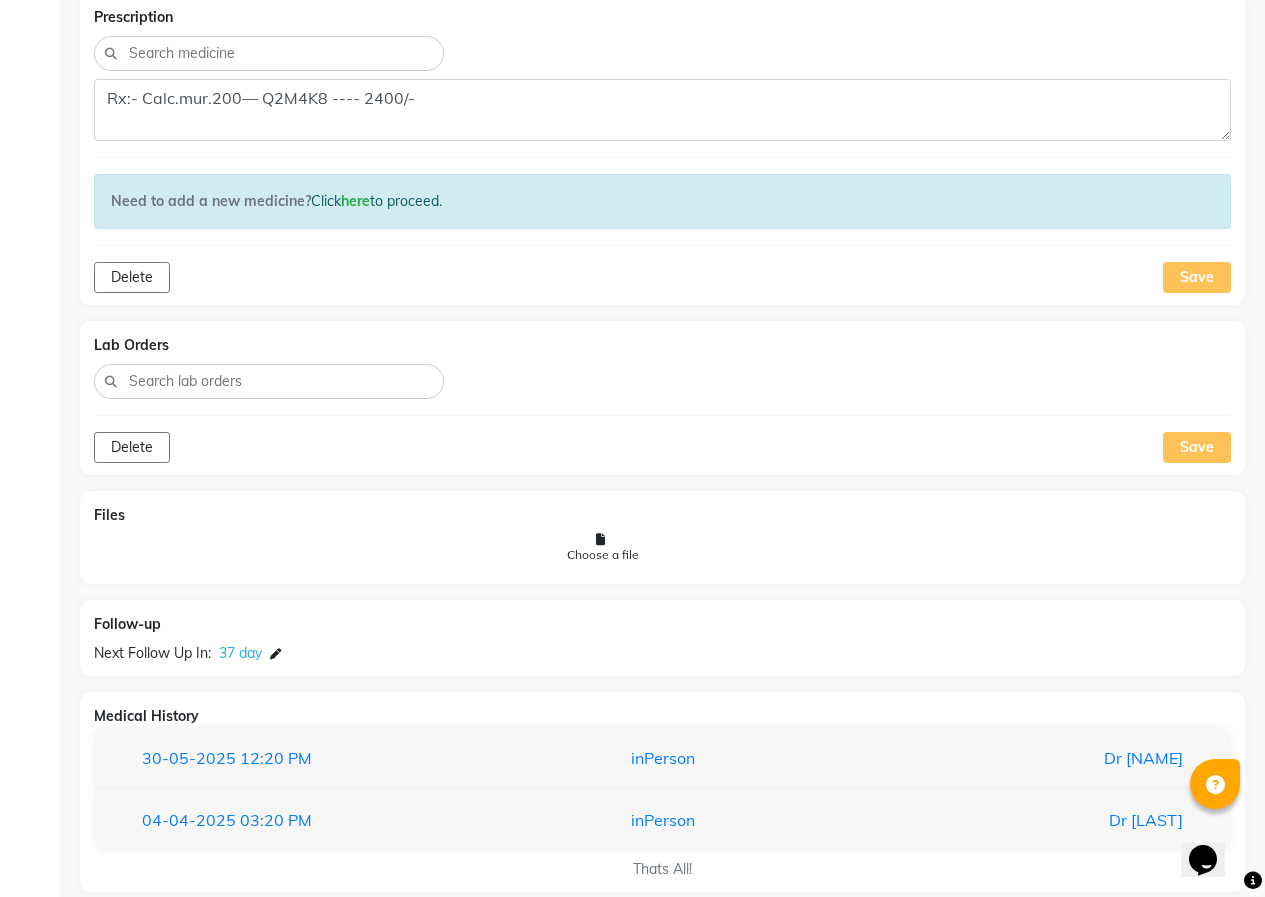 scroll, scrollTop: 1387, scrollLeft: 0, axis: vertical 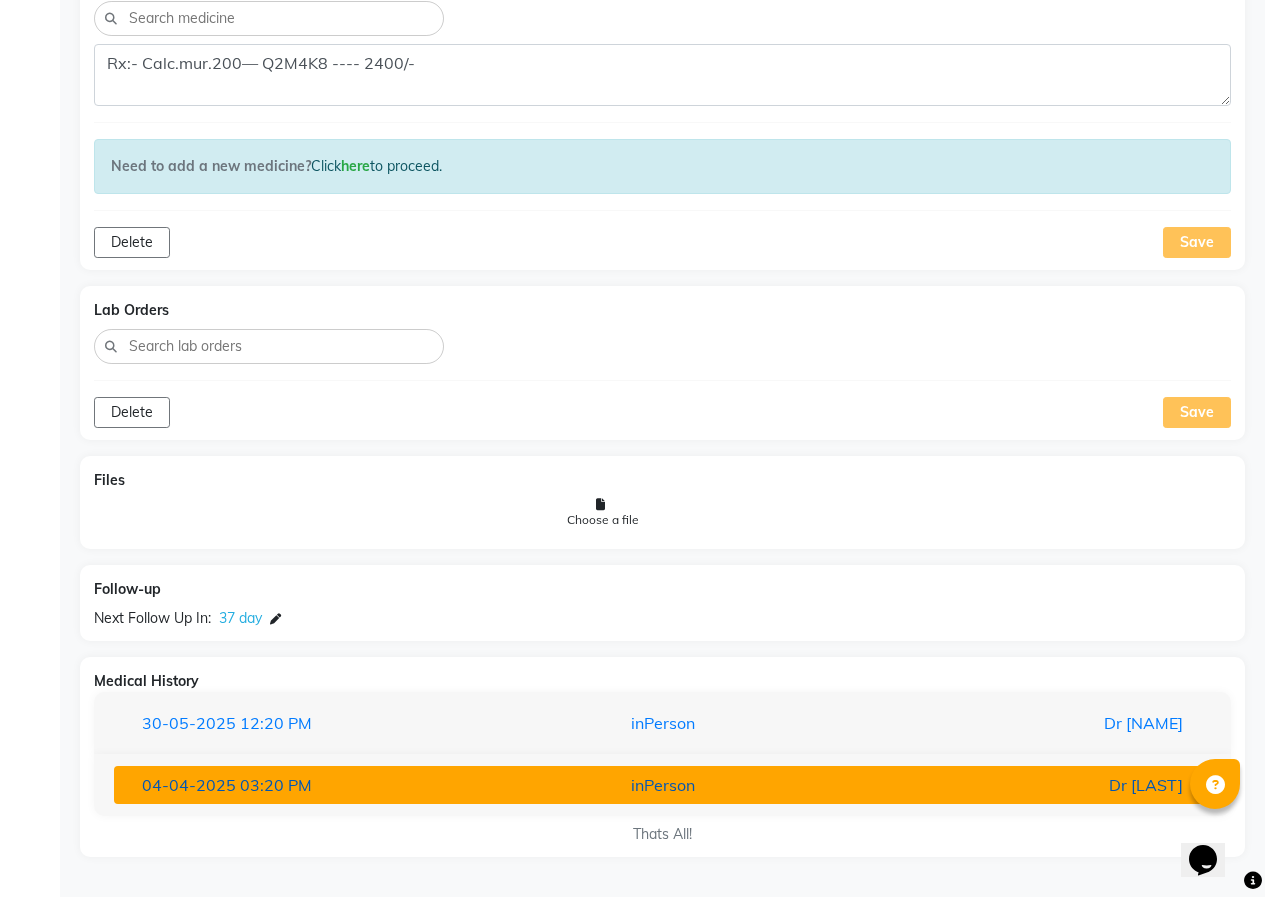 click on "[DATE] [TIME]" at bounding box center (305, 785) 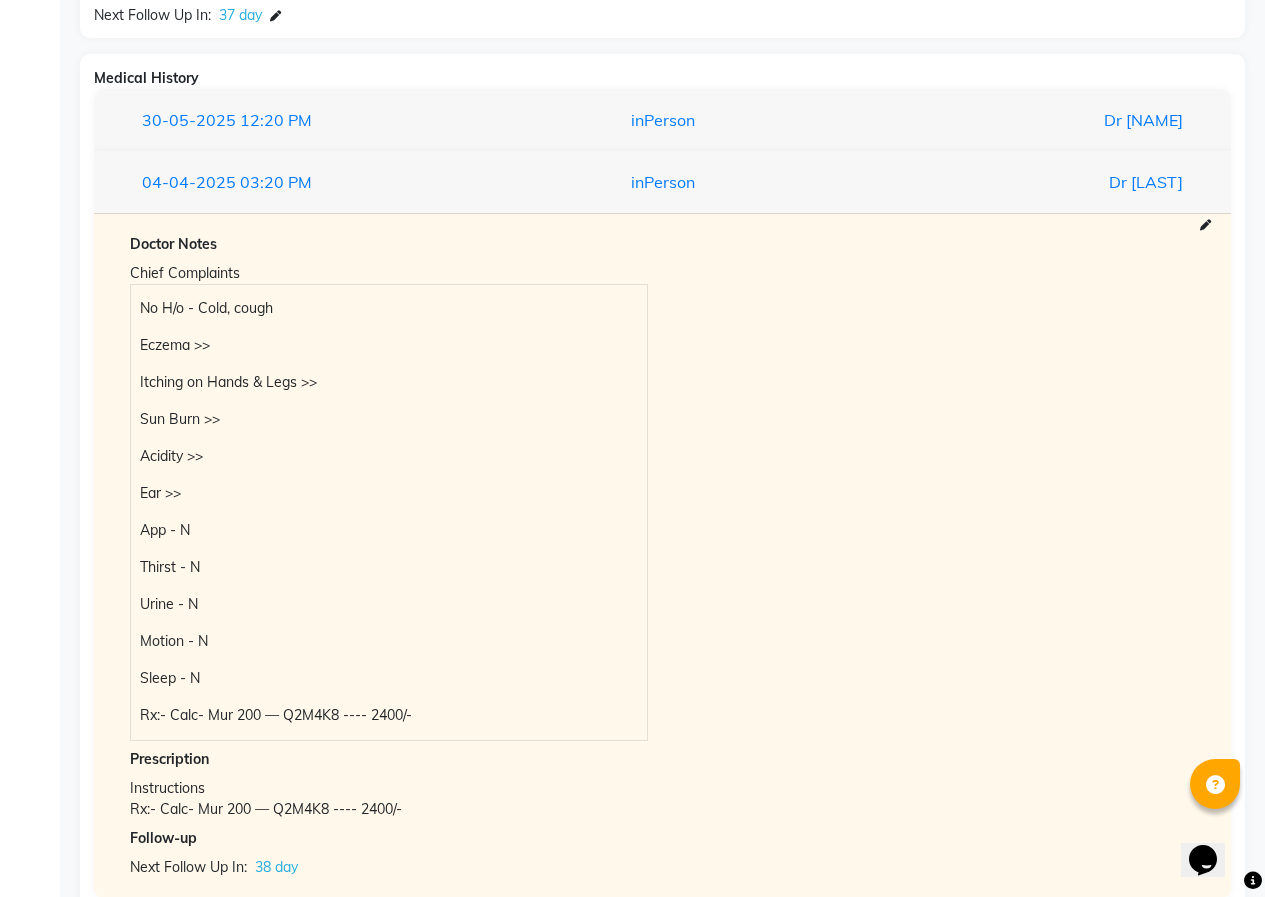 scroll, scrollTop: 2072, scrollLeft: 0, axis: vertical 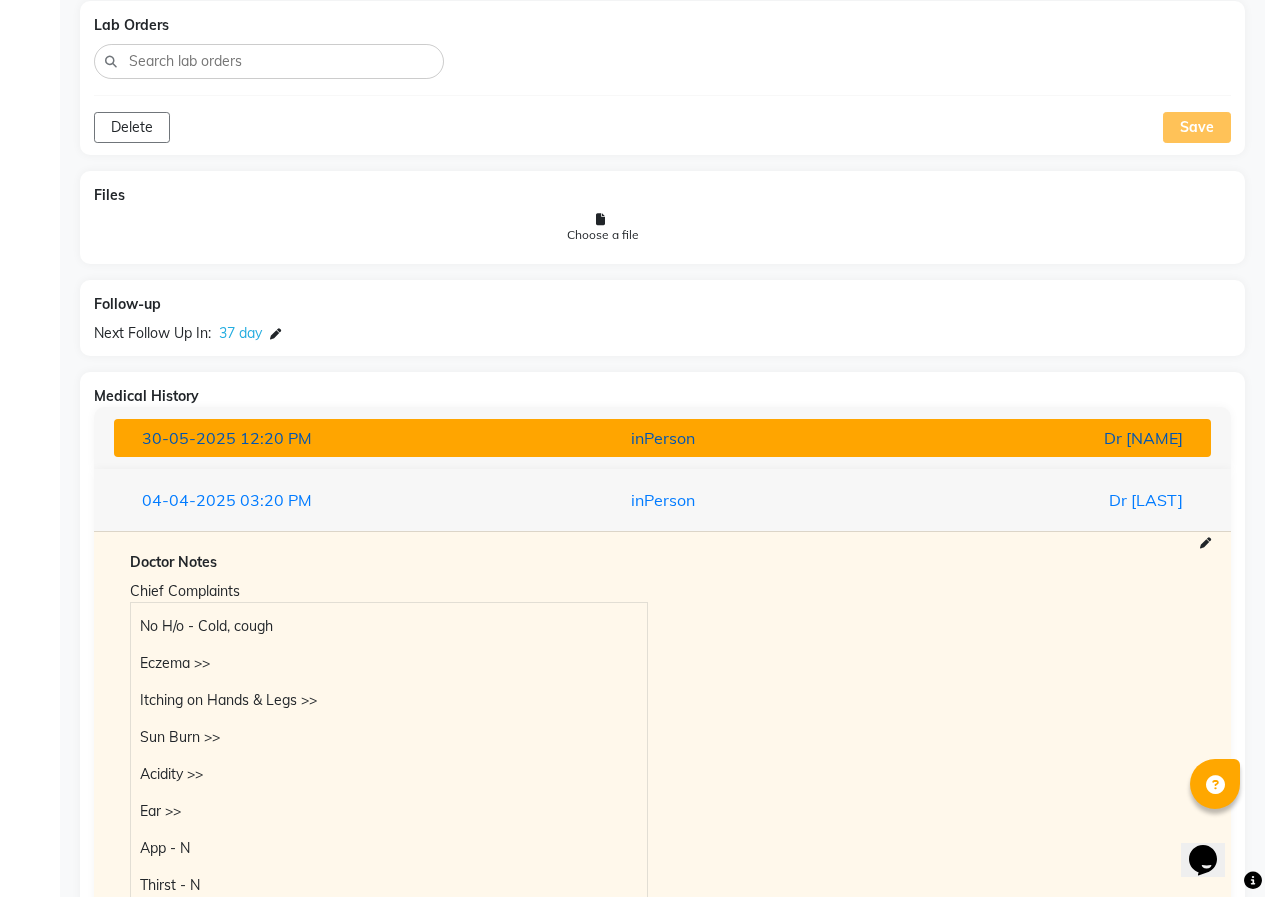 click on "30-05-2025 12:20 PM" at bounding box center (305, 438) 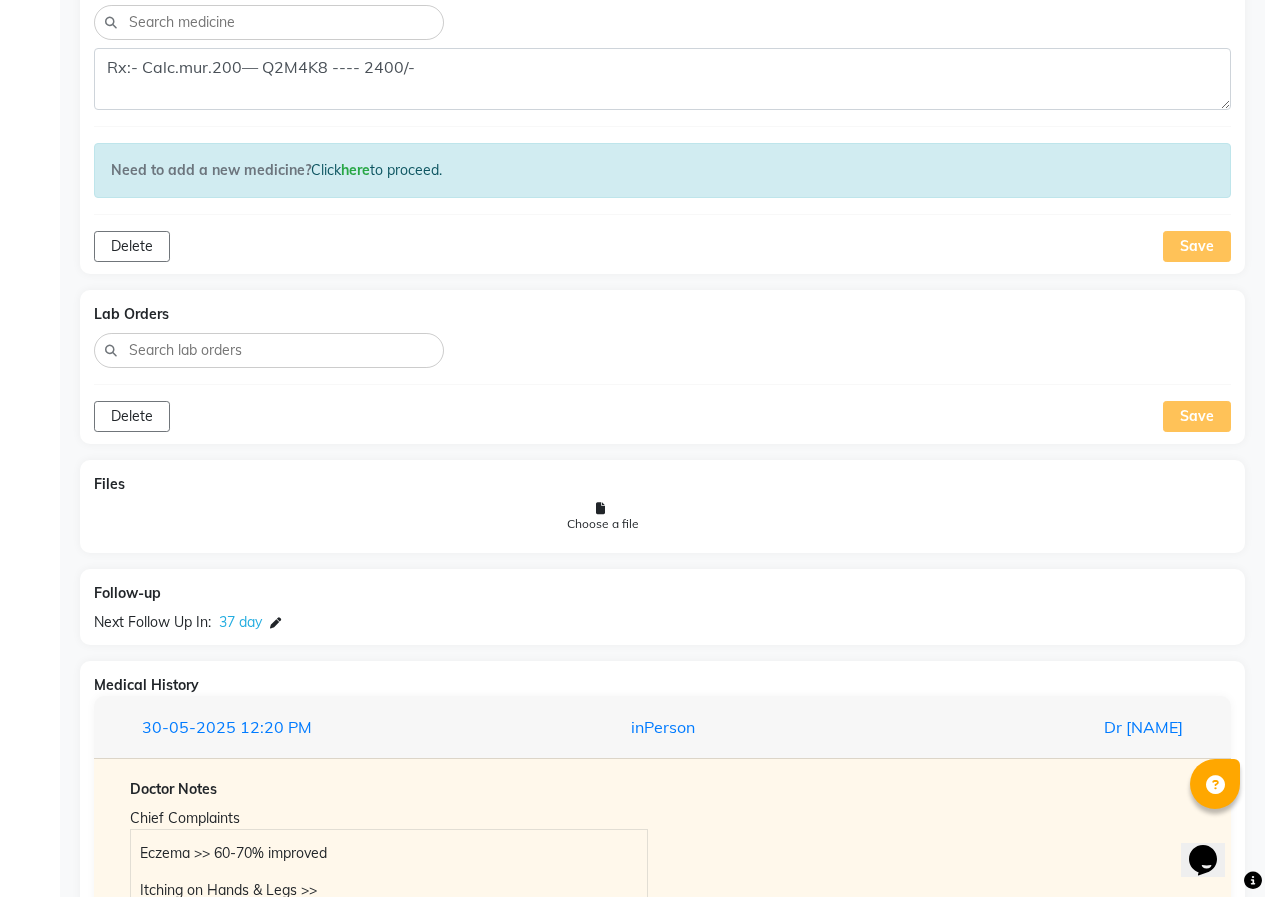 scroll, scrollTop: 1372, scrollLeft: 0, axis: vertical 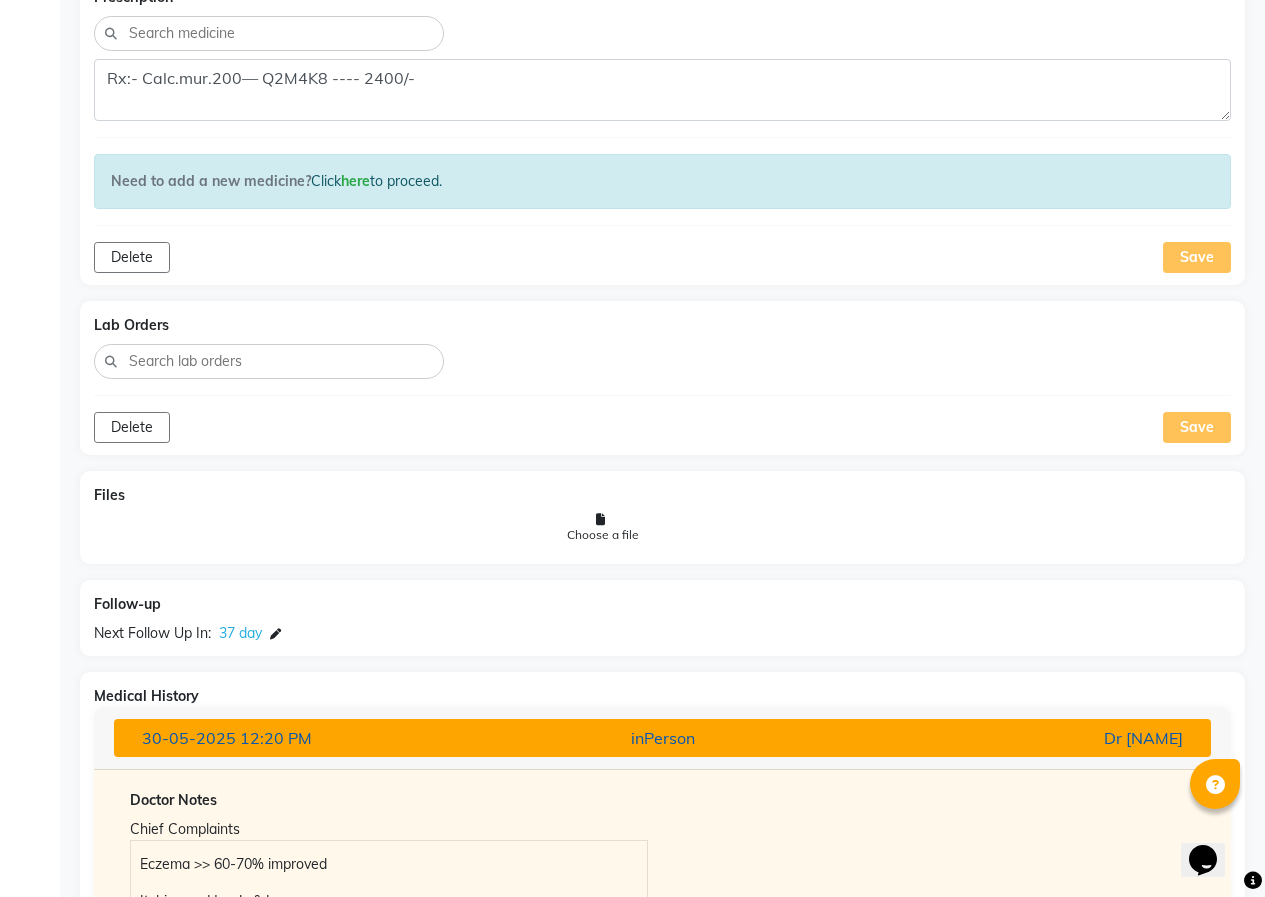 click on "30-05-2025 12:20 PM" at bounding box center [305, 738] 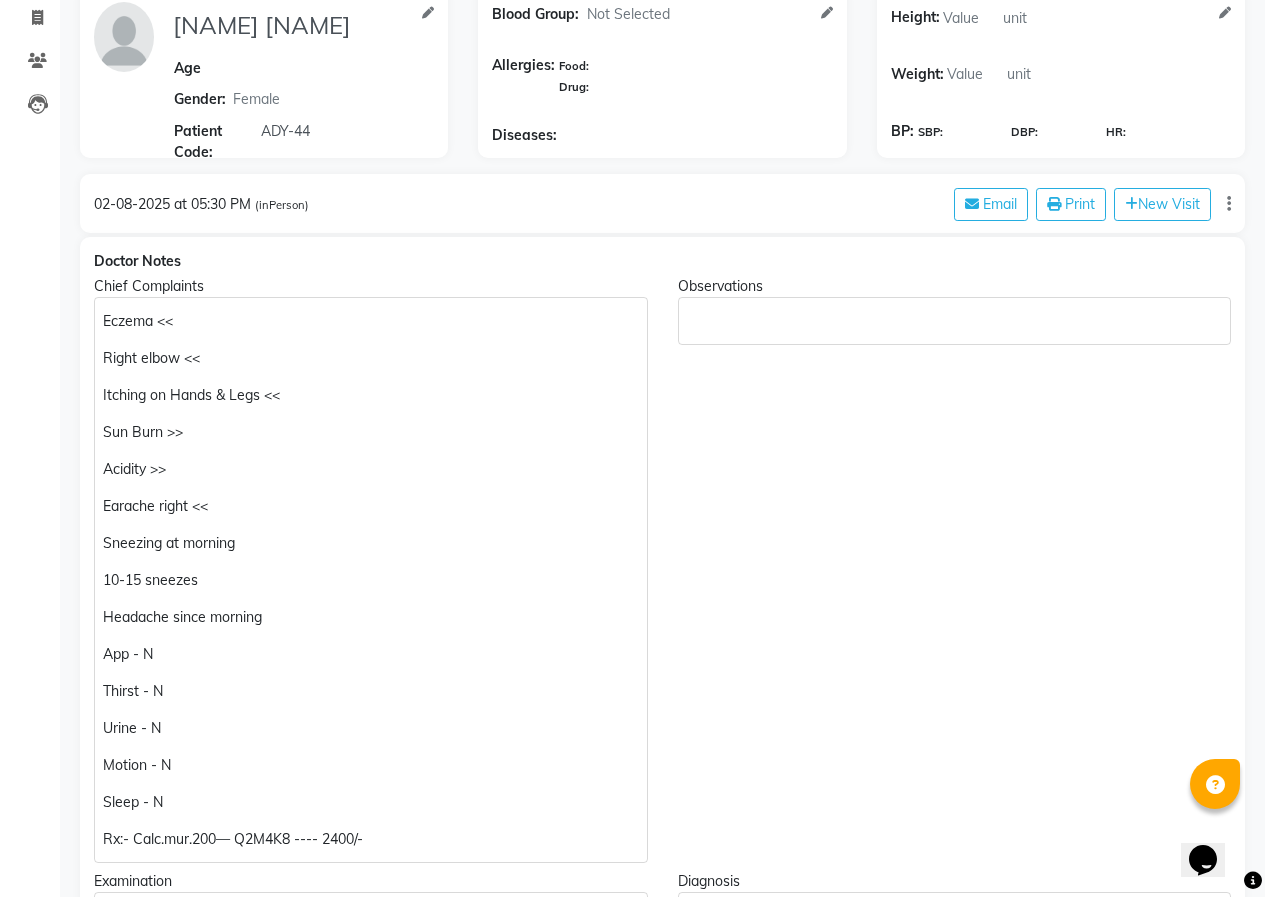 scroll, scrollTop: 0, scrollLeft: 0, axis: both 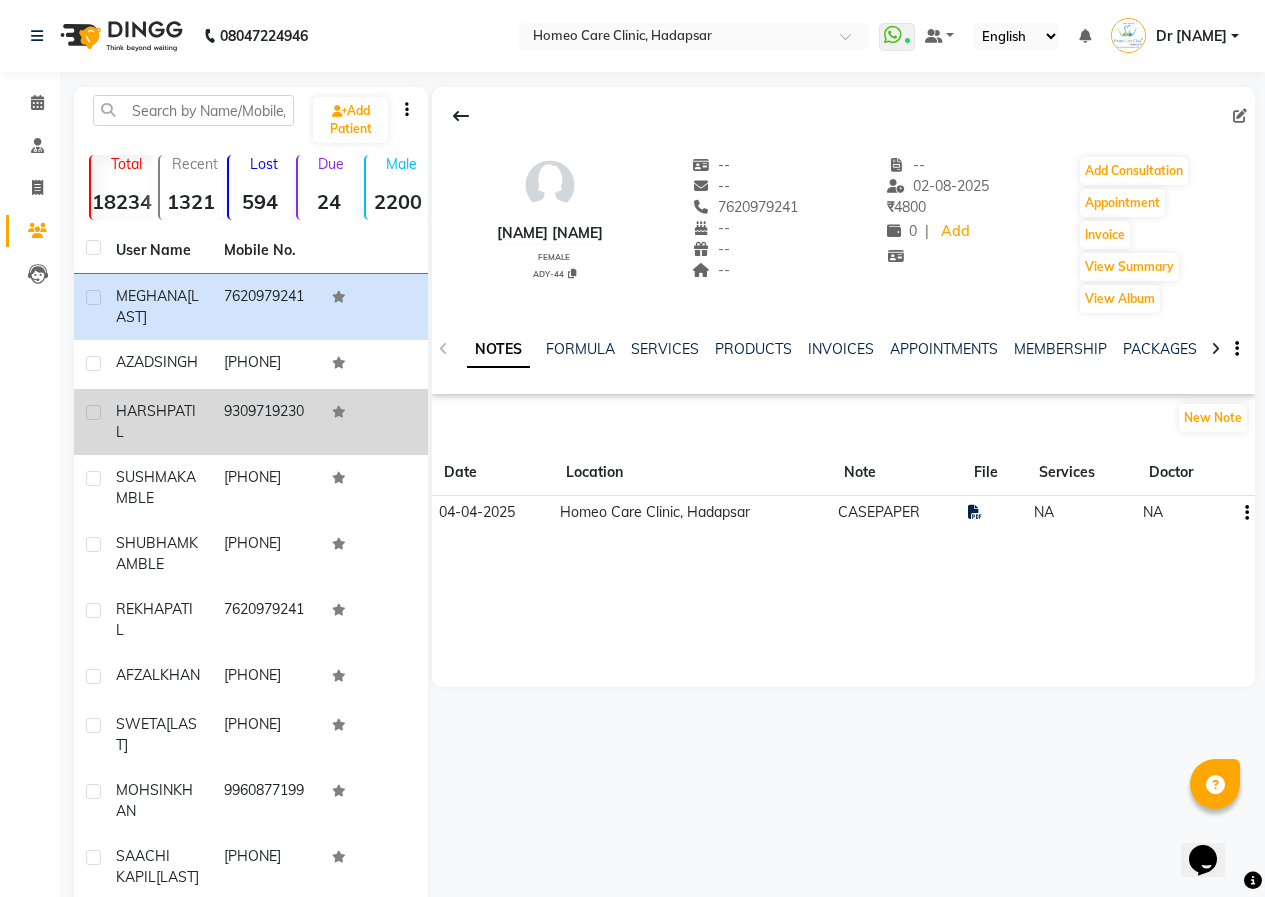 click on "9309719230" 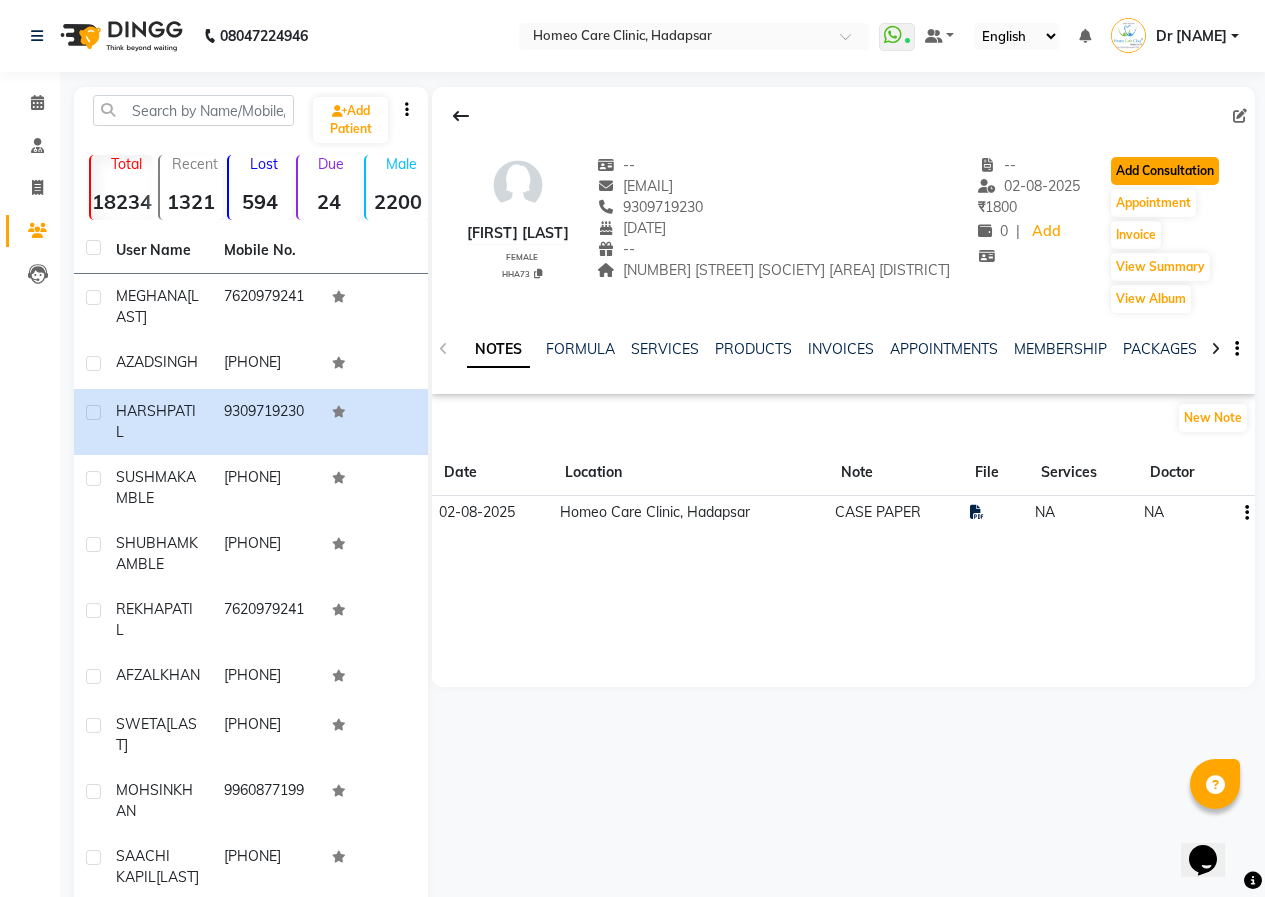 click on "Add Consultation" 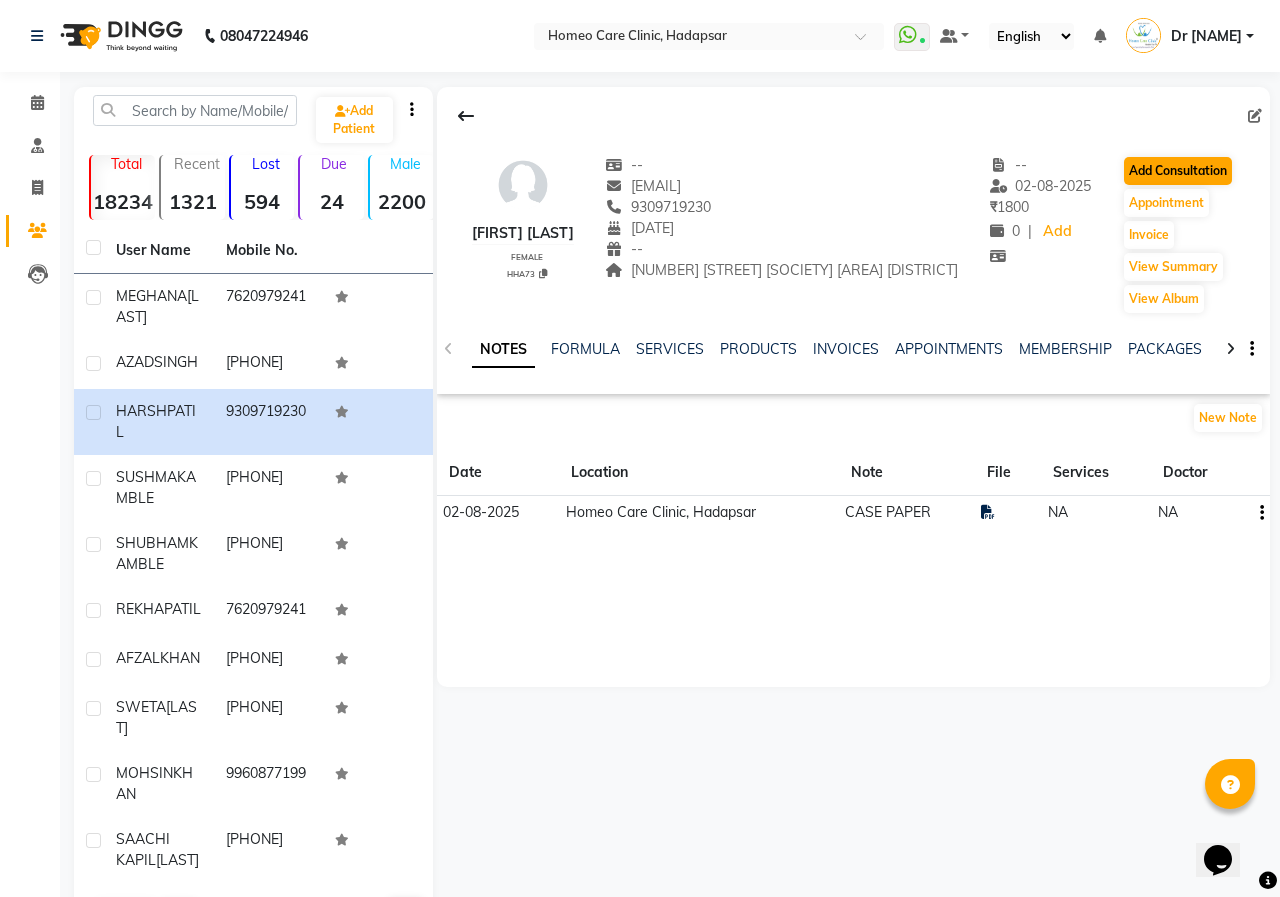 select on "female" 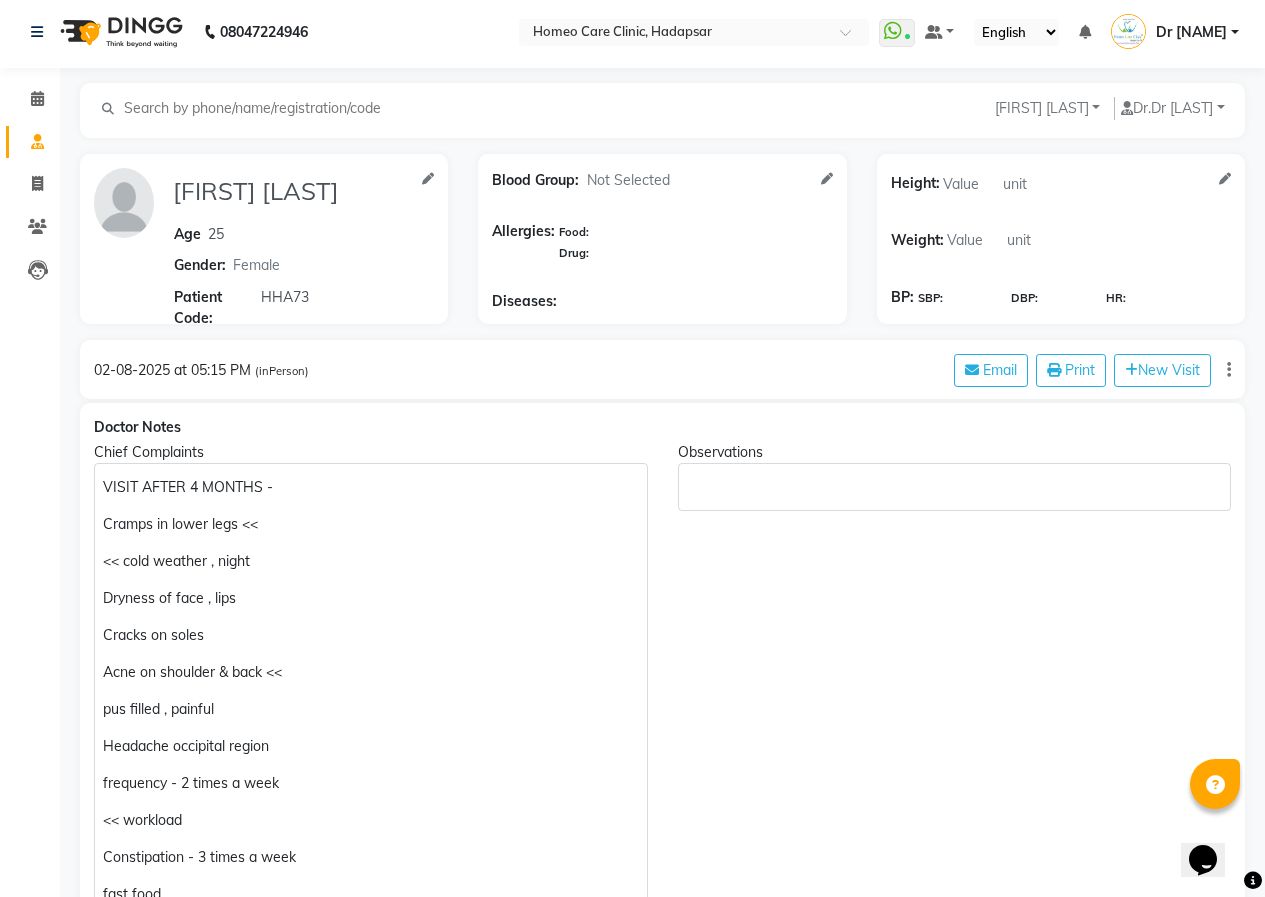 scroll, scrollTop: 0, scrollLeft: 0, axis: both 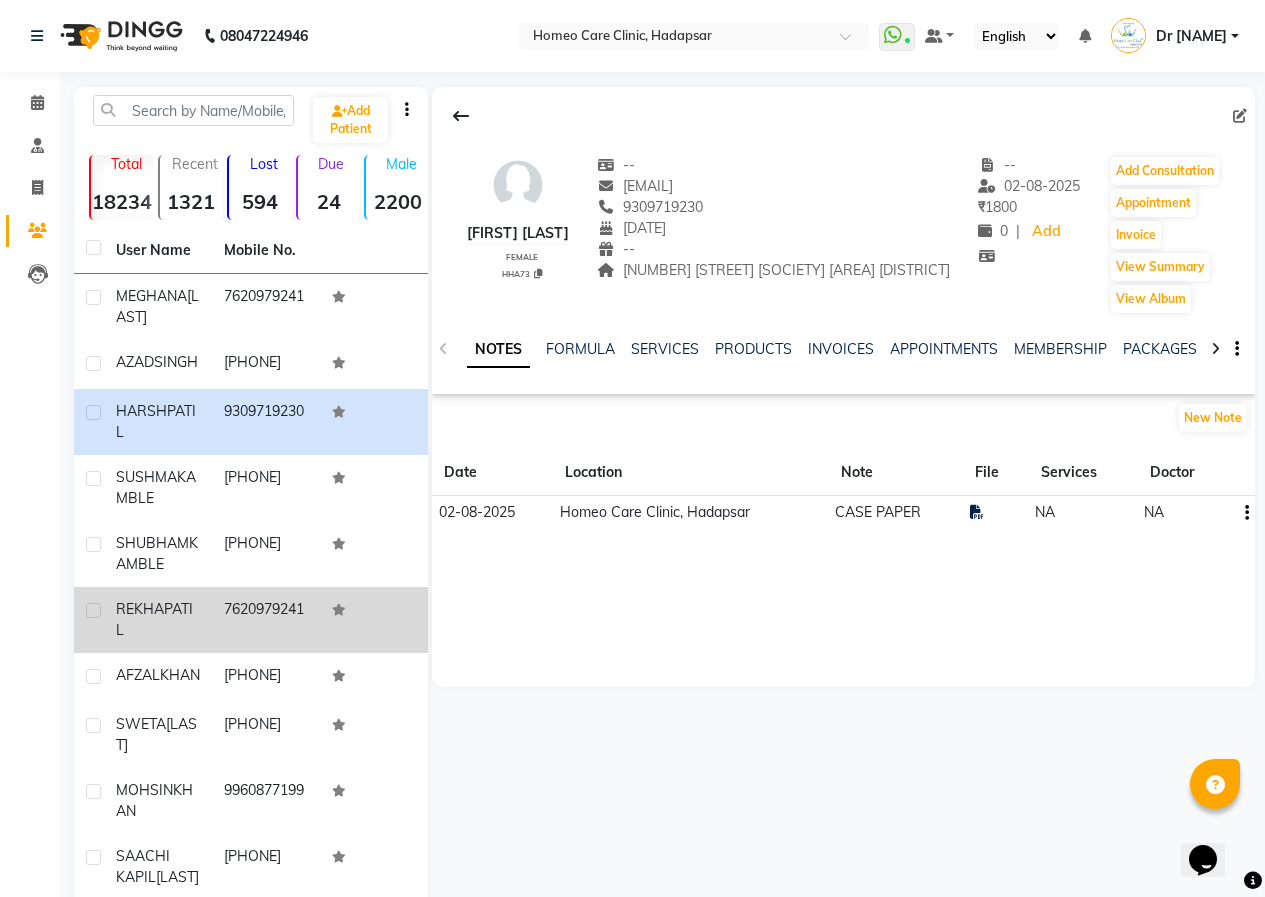 click on "7620979241" 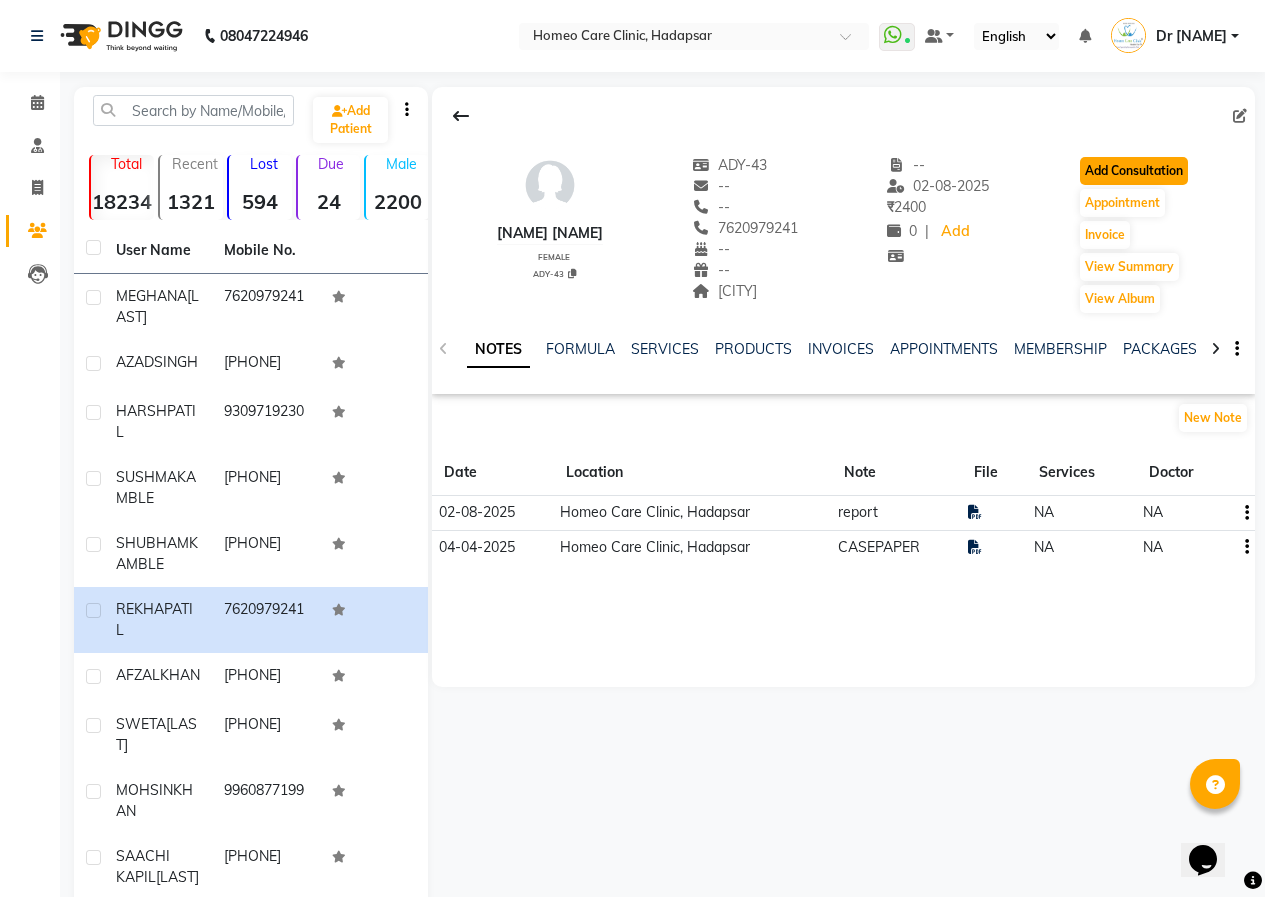 click on "Add Consultation" 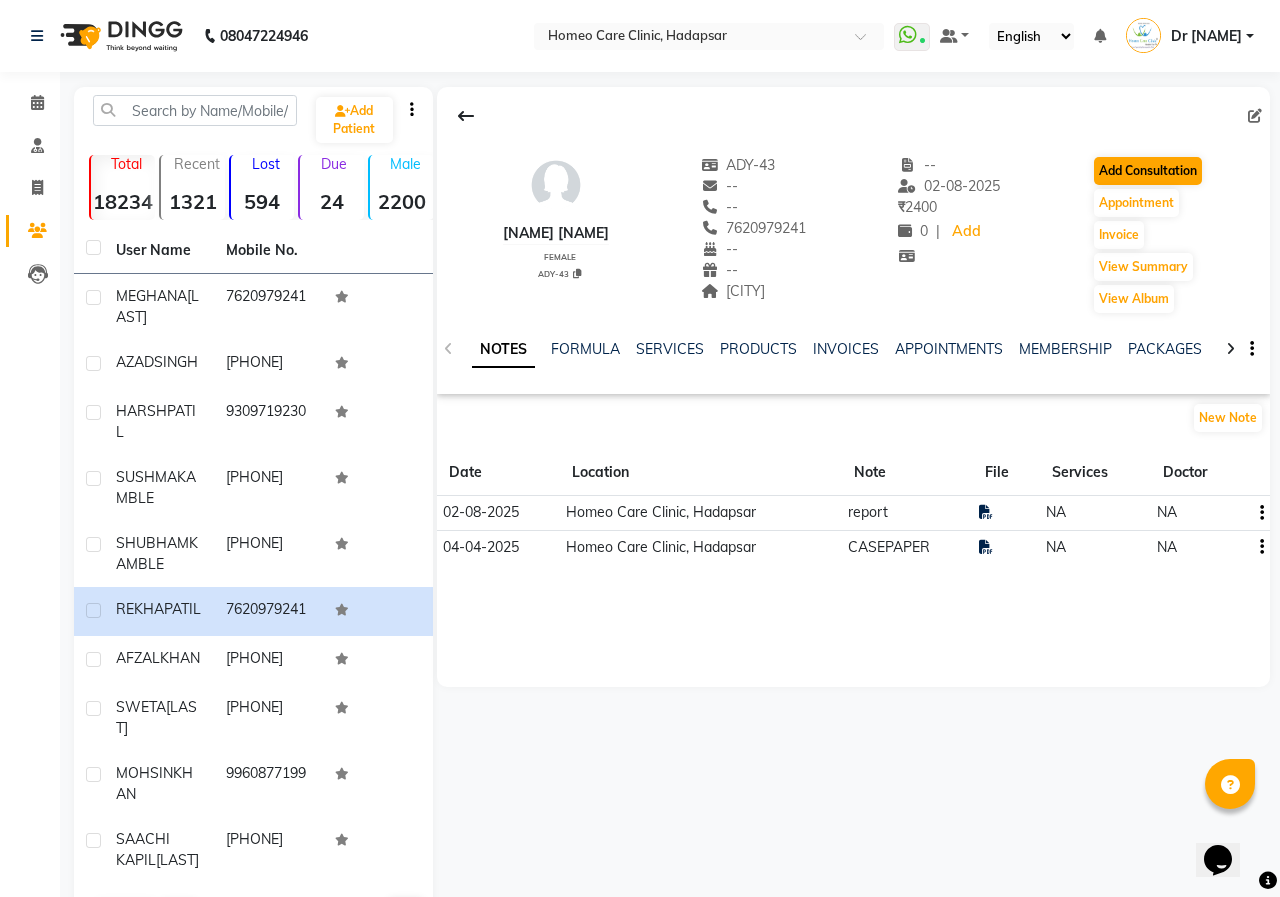 select on "female" 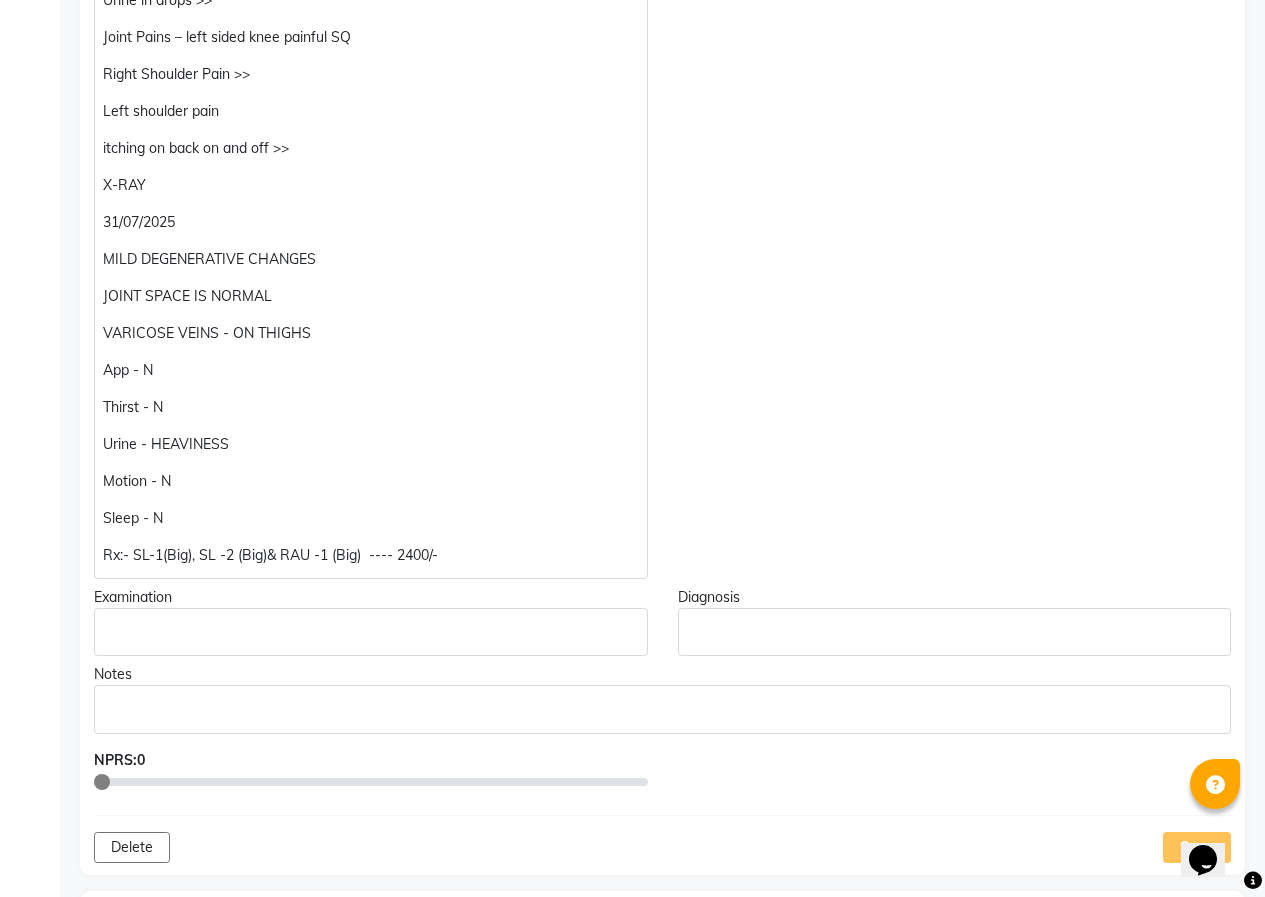 scroll, scrollTop: 900, scrollLeft: 0, axis: vertical 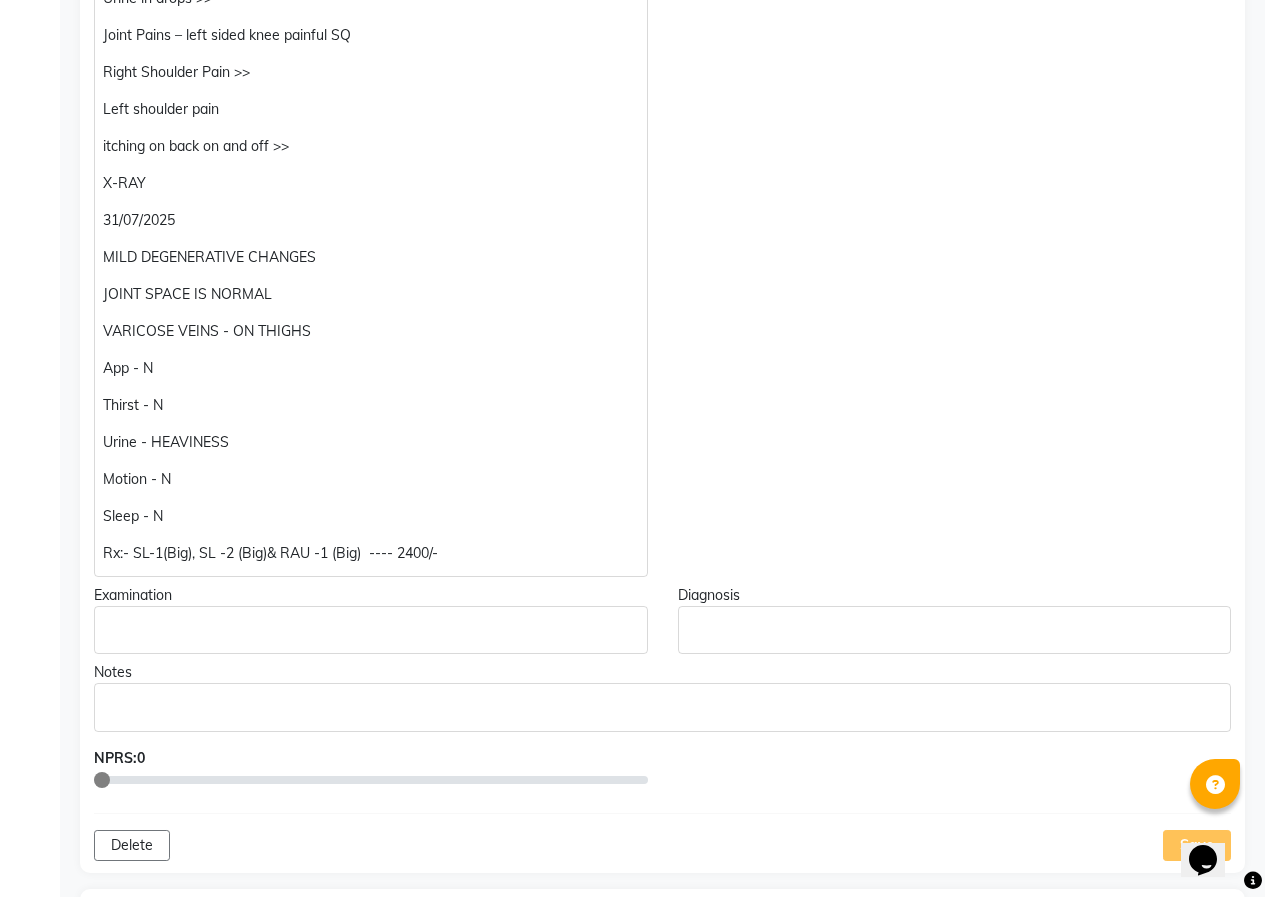 click on "31/07/2025" 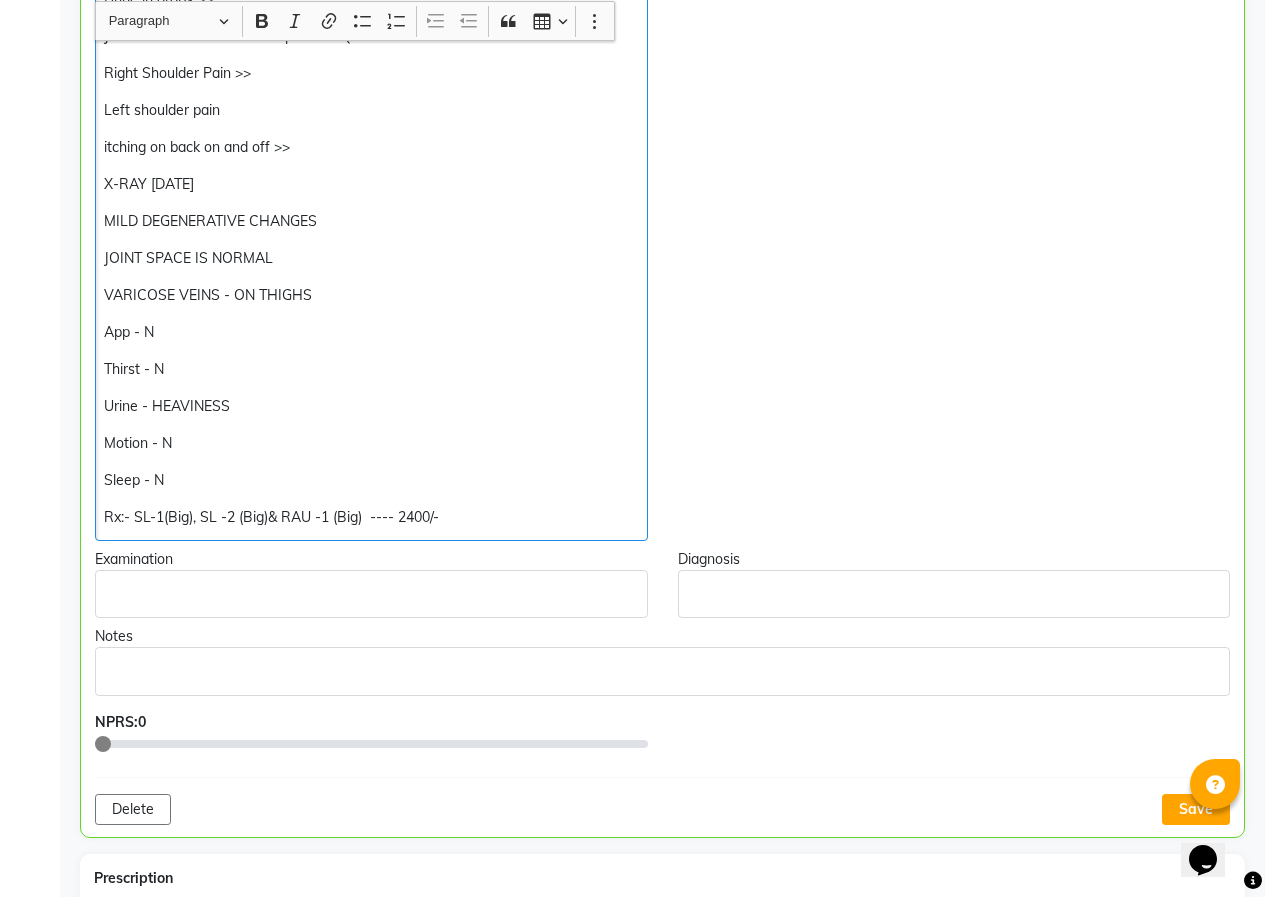scroll, scrollTop: 901, scrollLeft: 0, axis: vertical 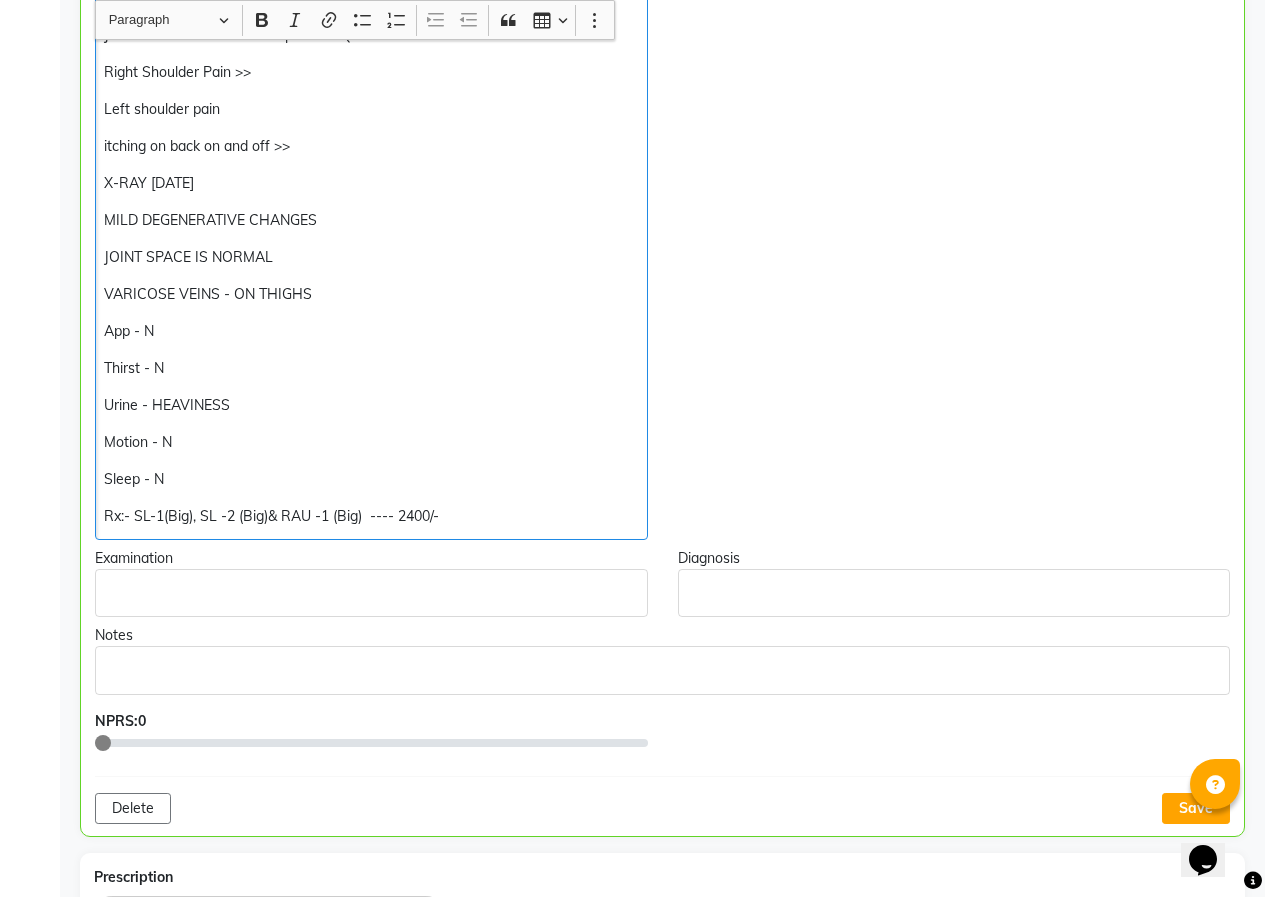 type 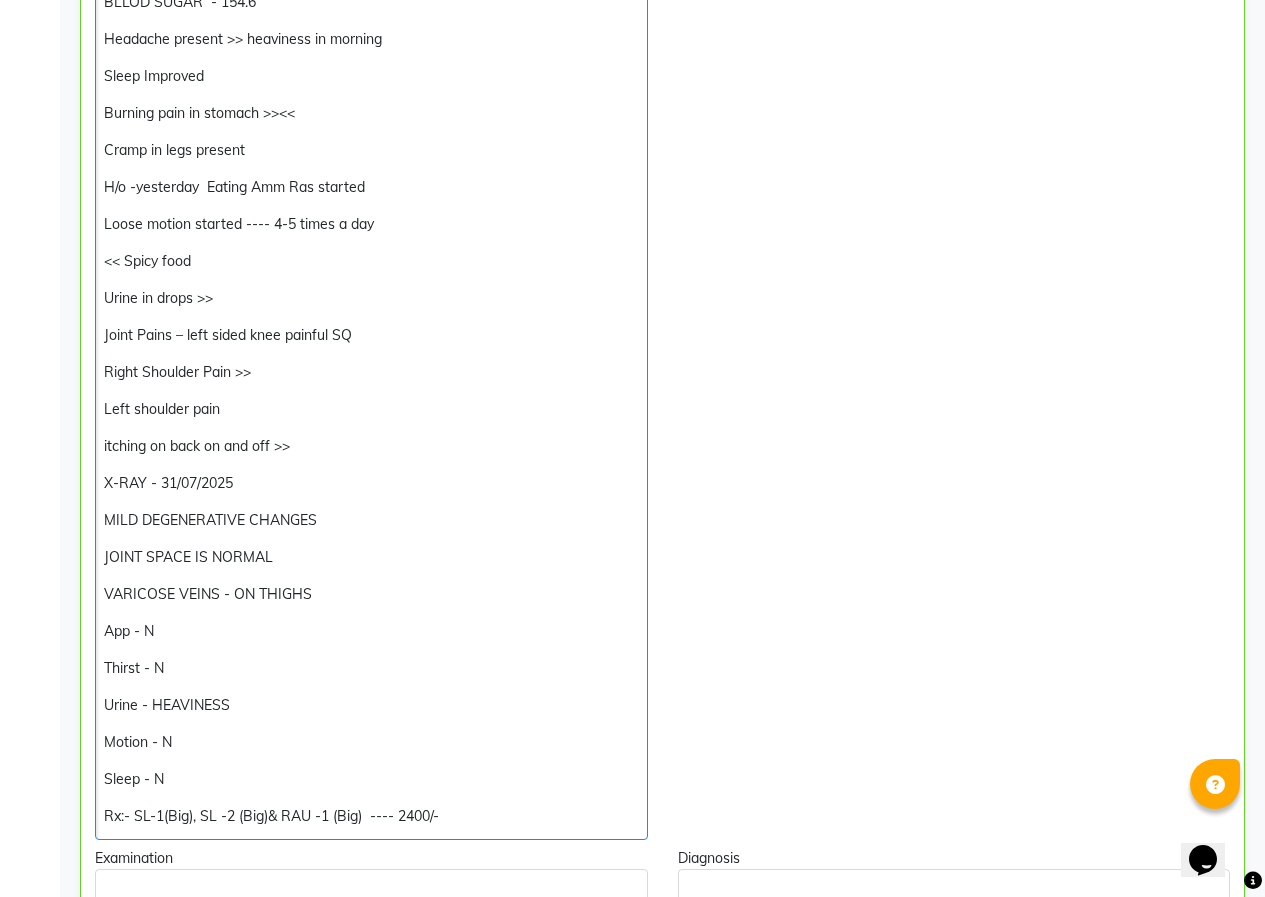 scroll, scrollTop: 301, scrollLeft: 0, axis: vertical 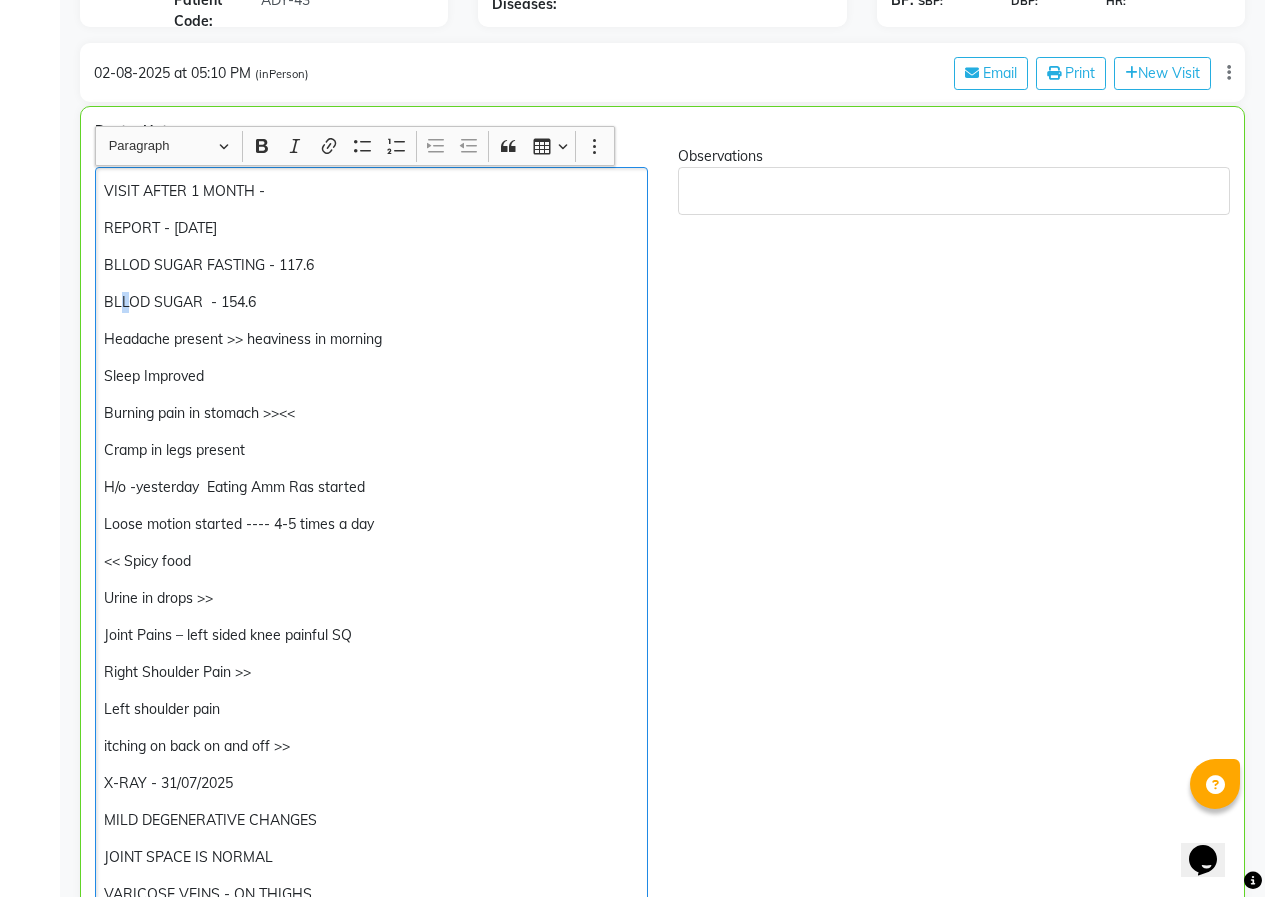 click on "BLLOD SUGAR  - 154.6" 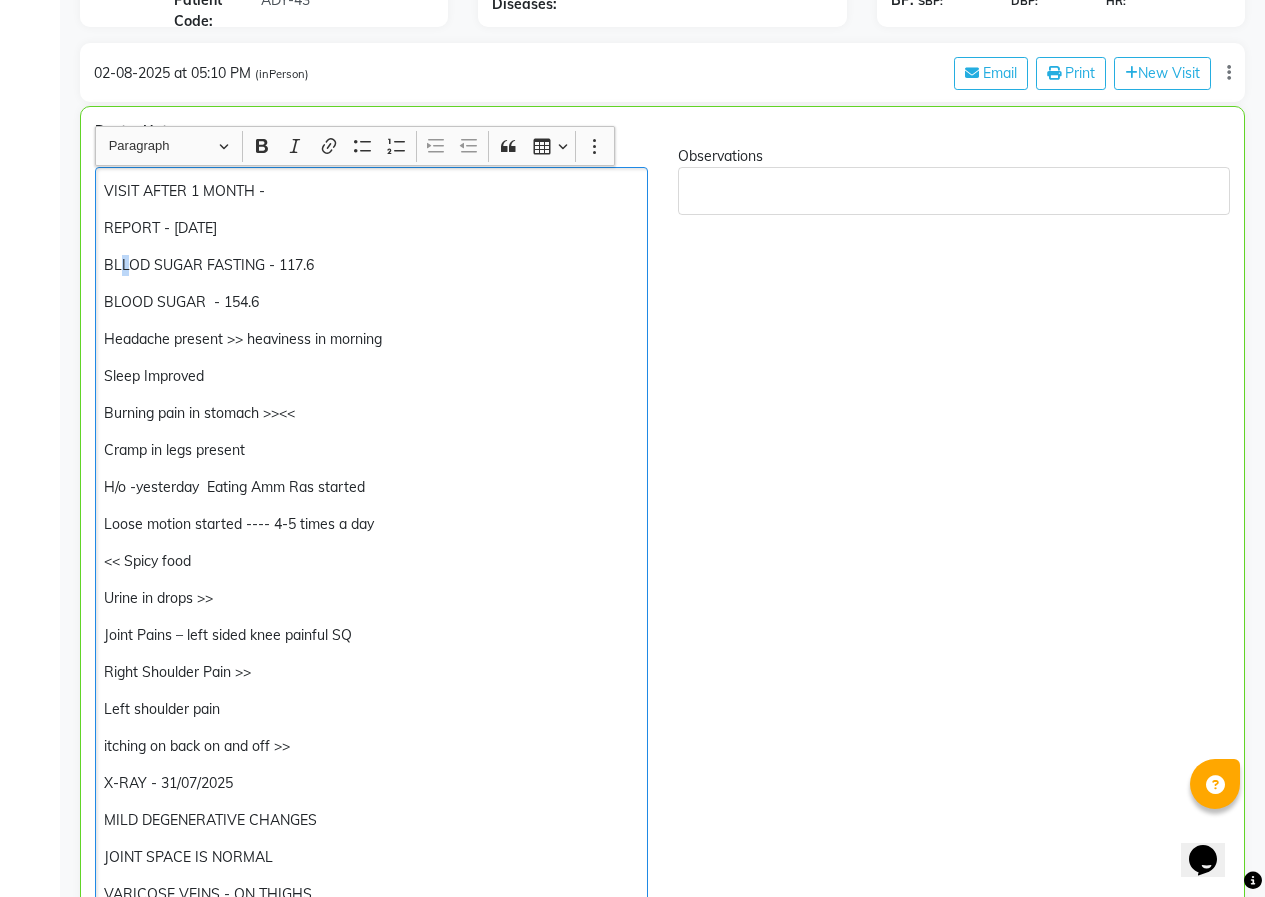 click on "BLLOD SUGAR FASTING - 117.6" 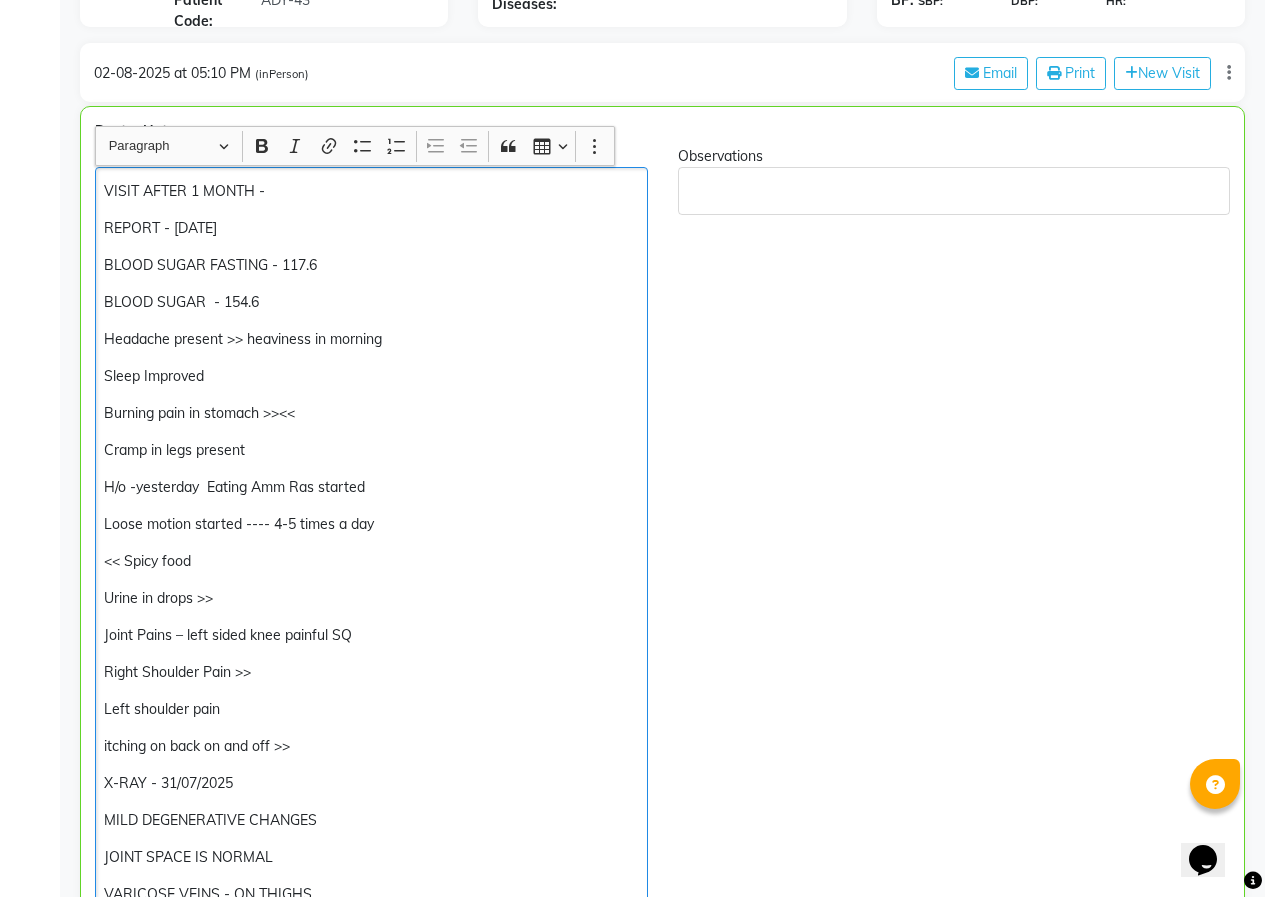 click on "Observations" 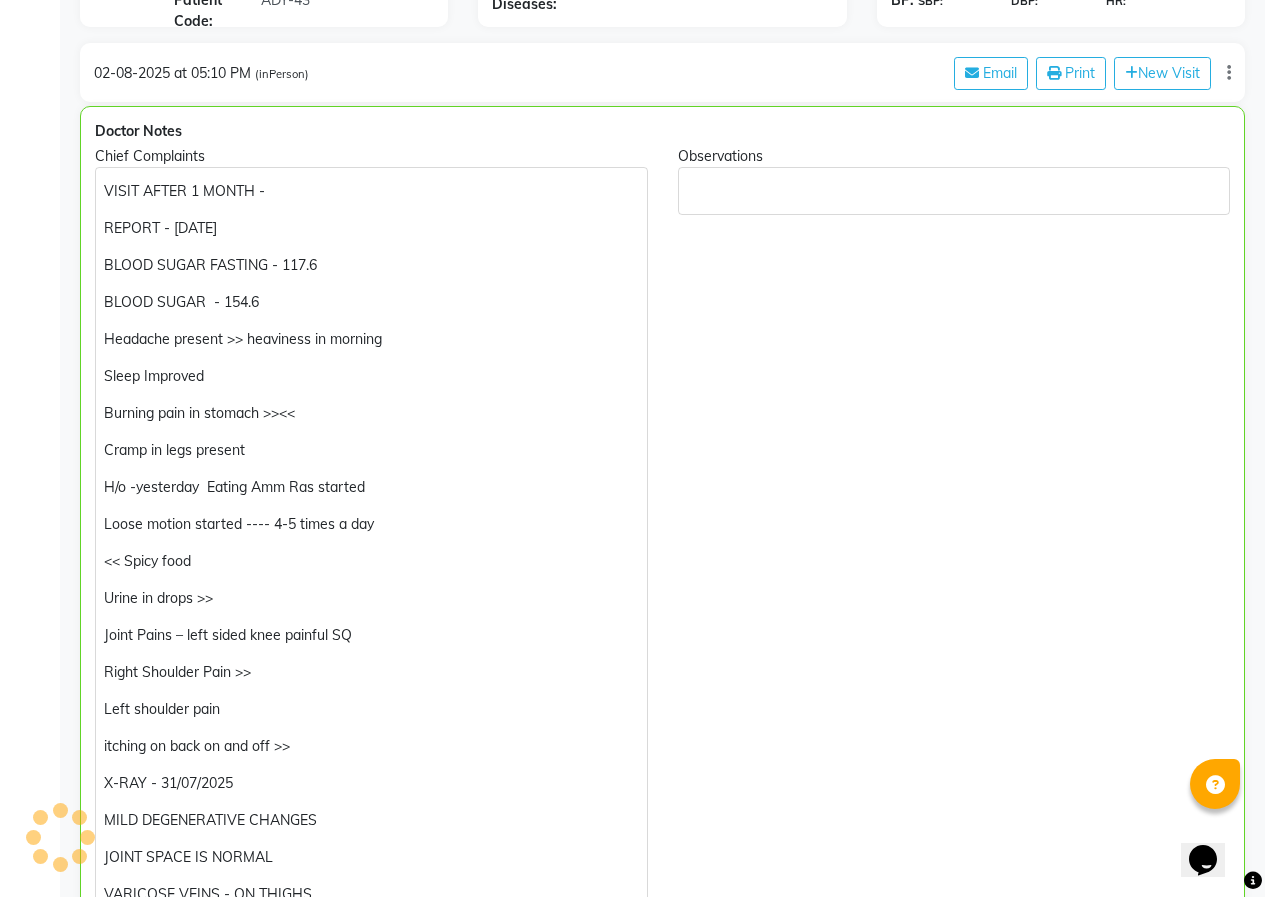 scroll, scrollTop: 401, scrollLeft: 0, axis: vertical 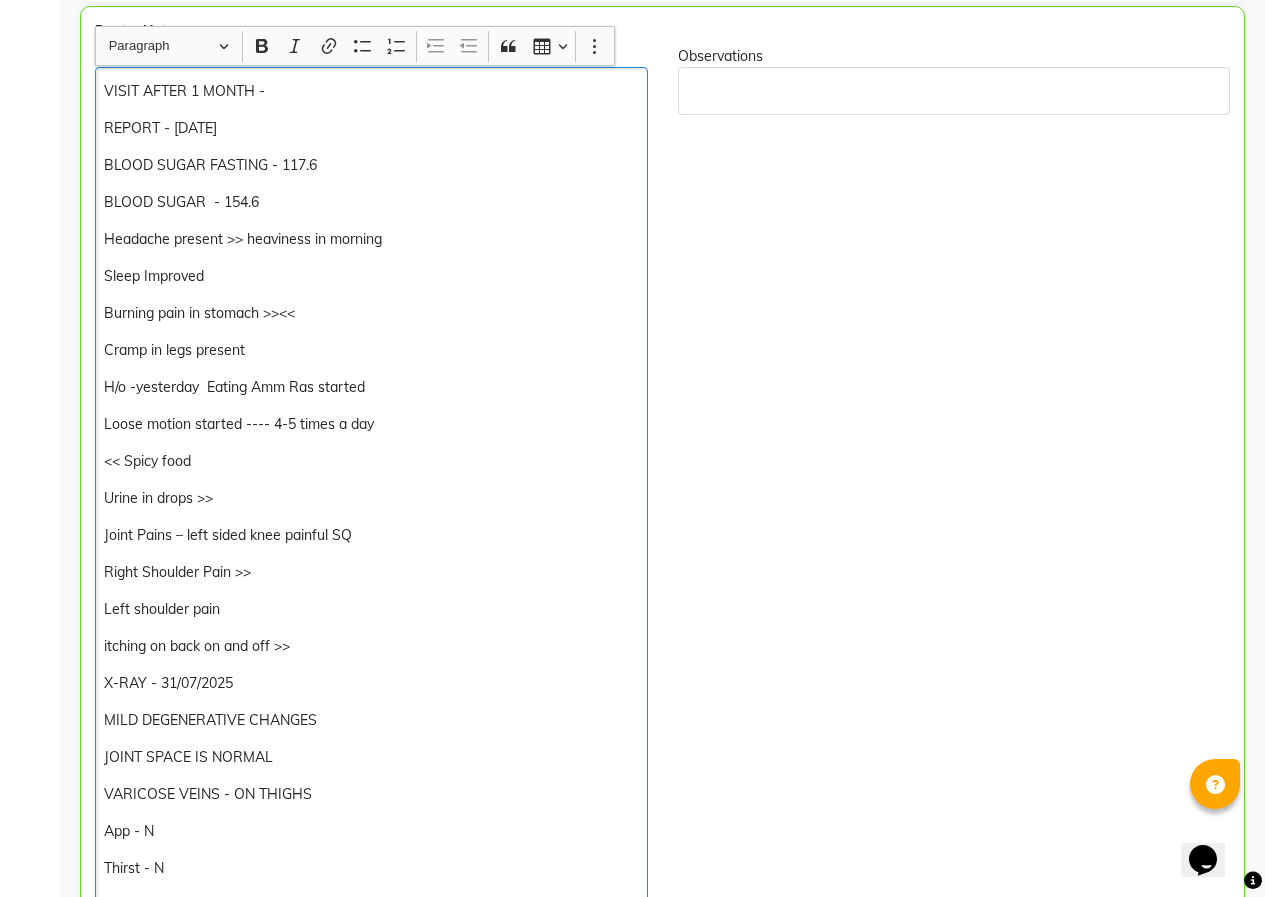 drag, startPoint x: 386, startPoint y: 242, endPoint x: 250, endPoint y: 243, distance: 136.00368 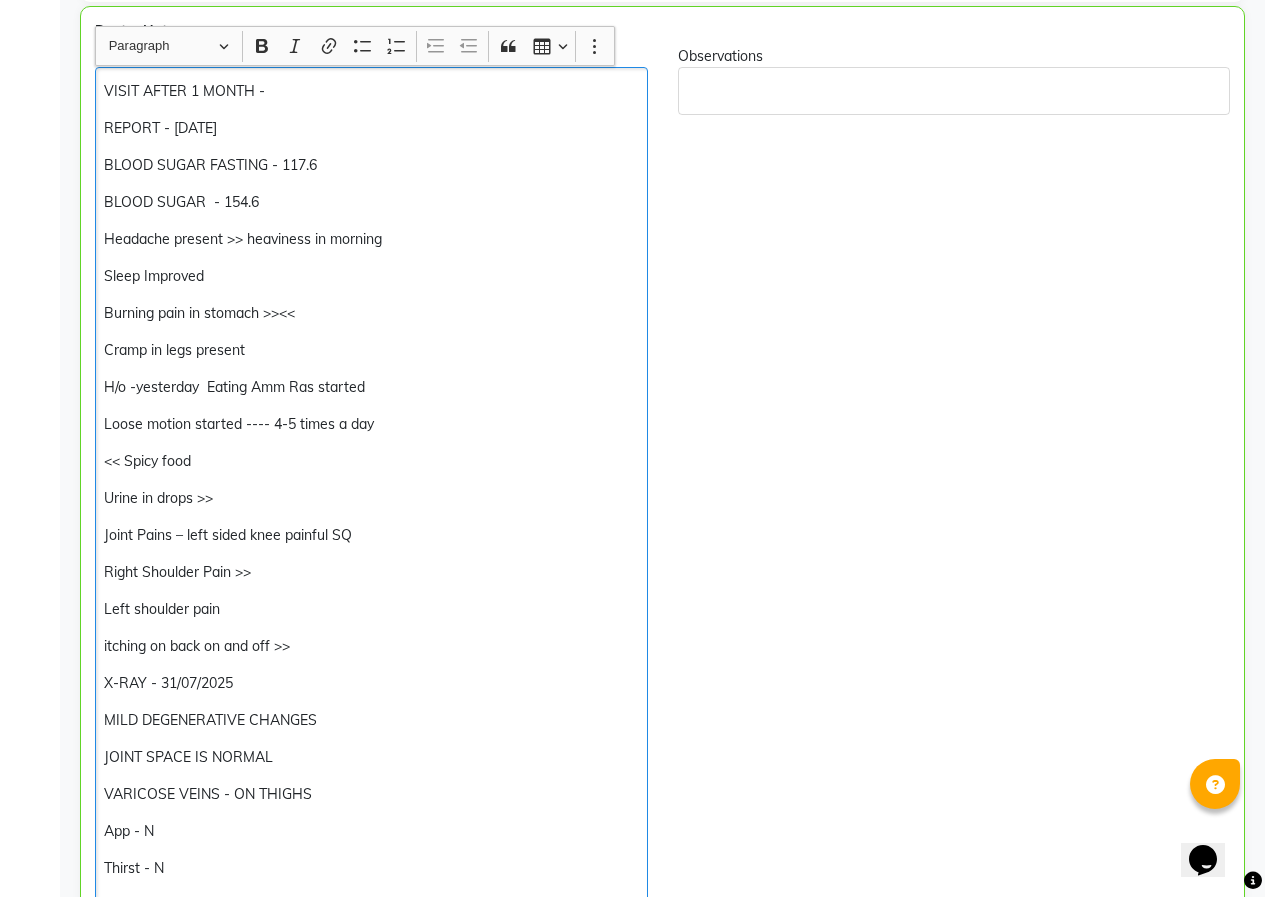 click on "Headache present >> heaviness in morning" 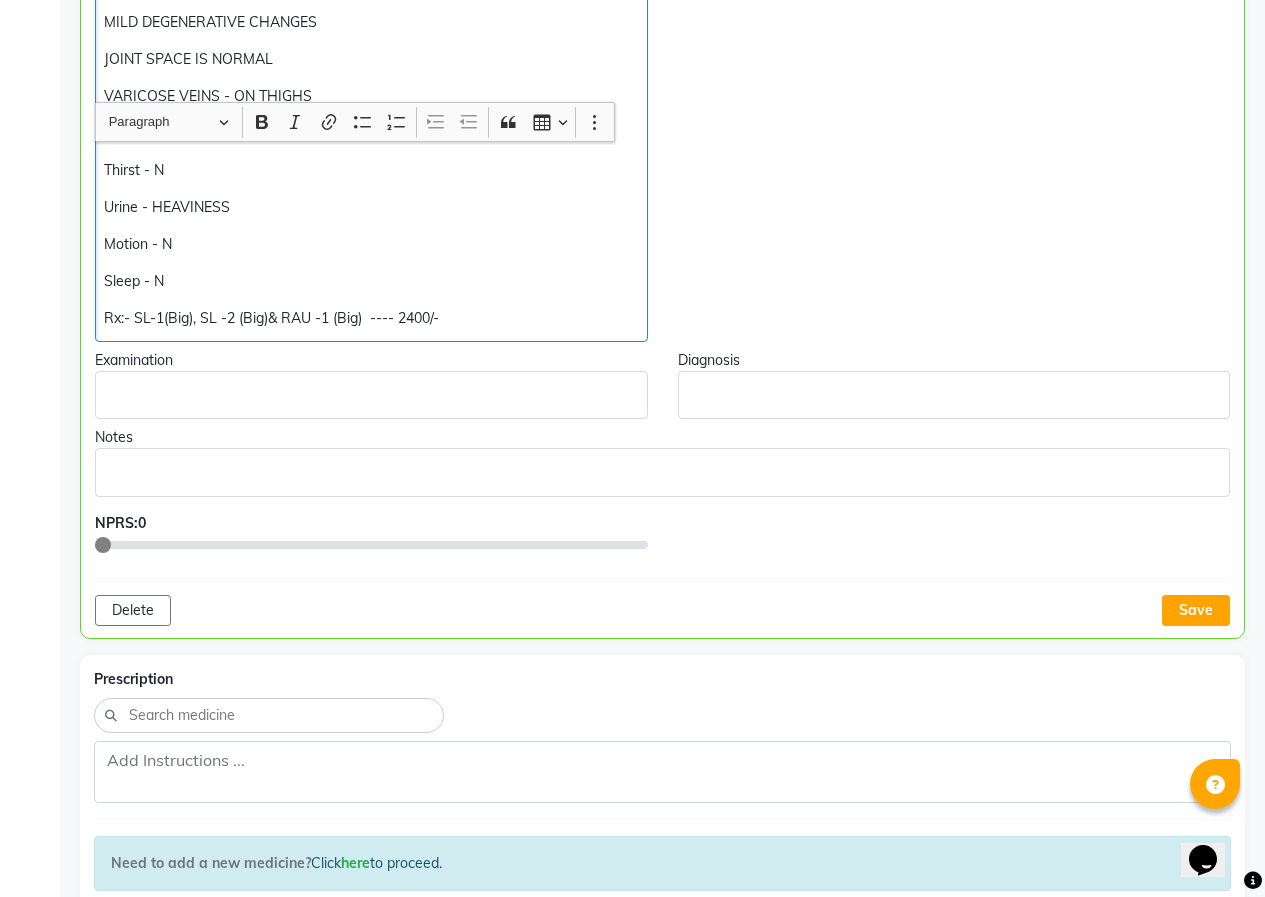 scroll, scrollTop: 1201, scrollLeft: 0, axis: vertical 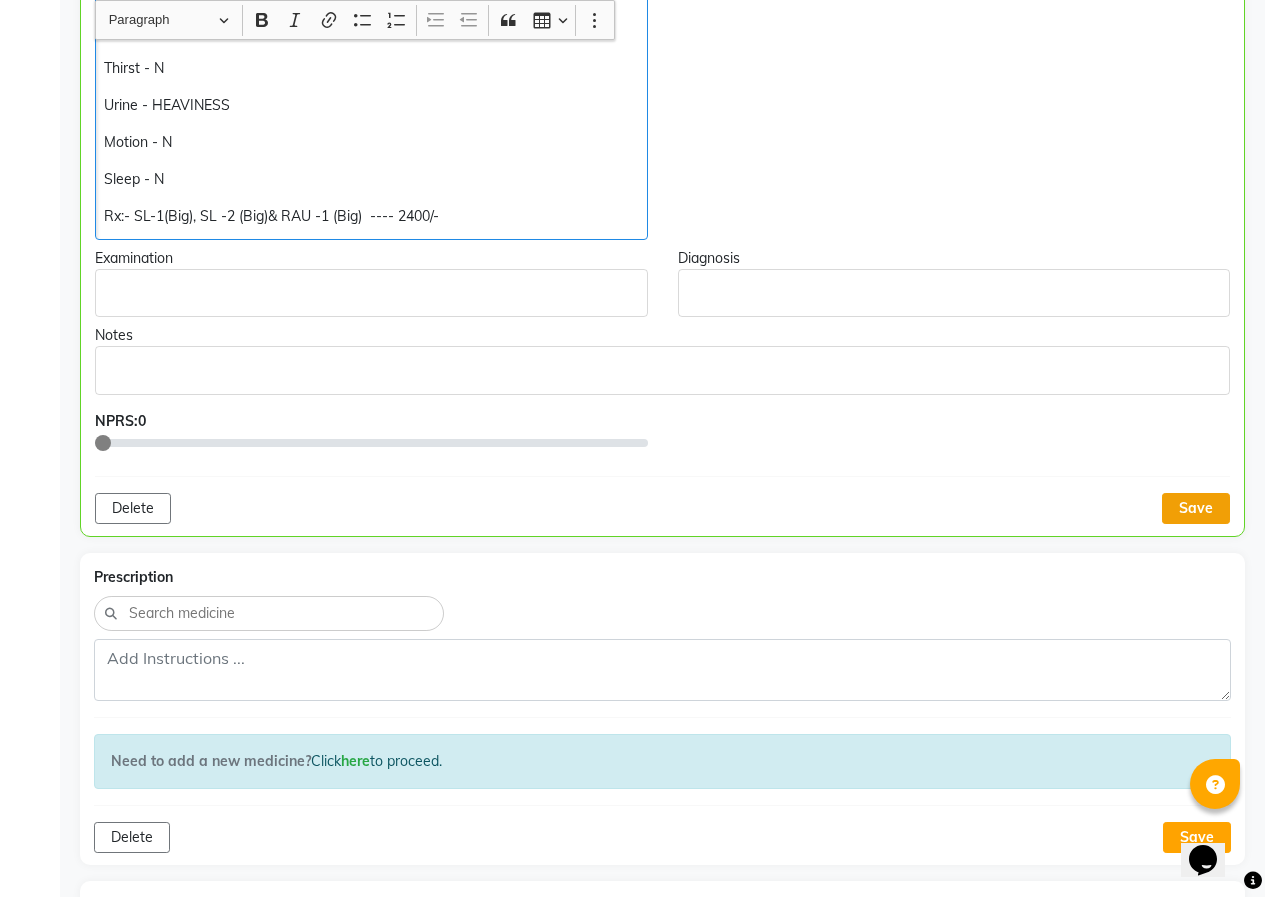 click on "Save" 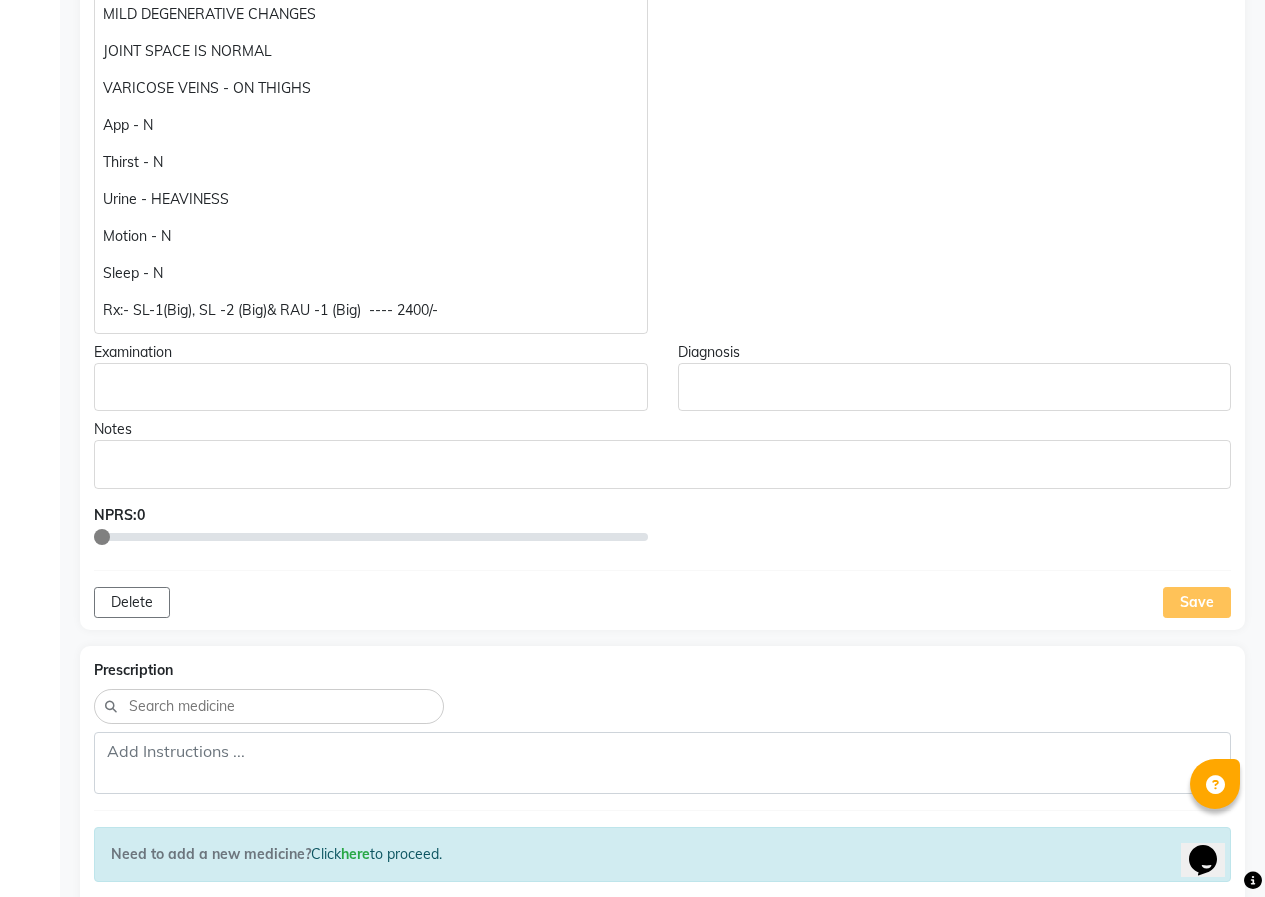 scroll, scrollTop: 1101, scrollLeft: 0, axis: vertical 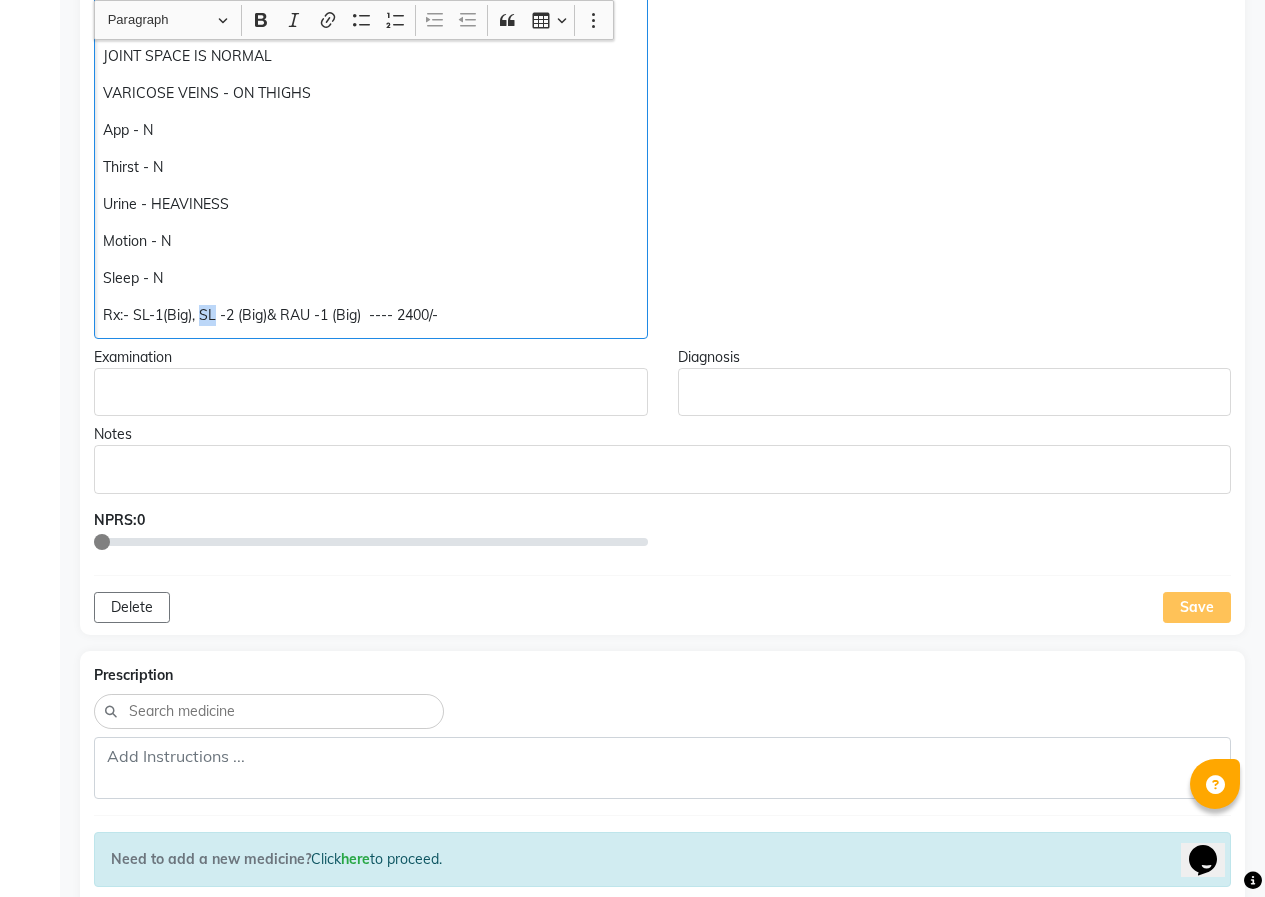 drag, startPoint x: 218, startPoint y: 315, endPoint x: 203, endPoint y: 312, distance: 15.297058 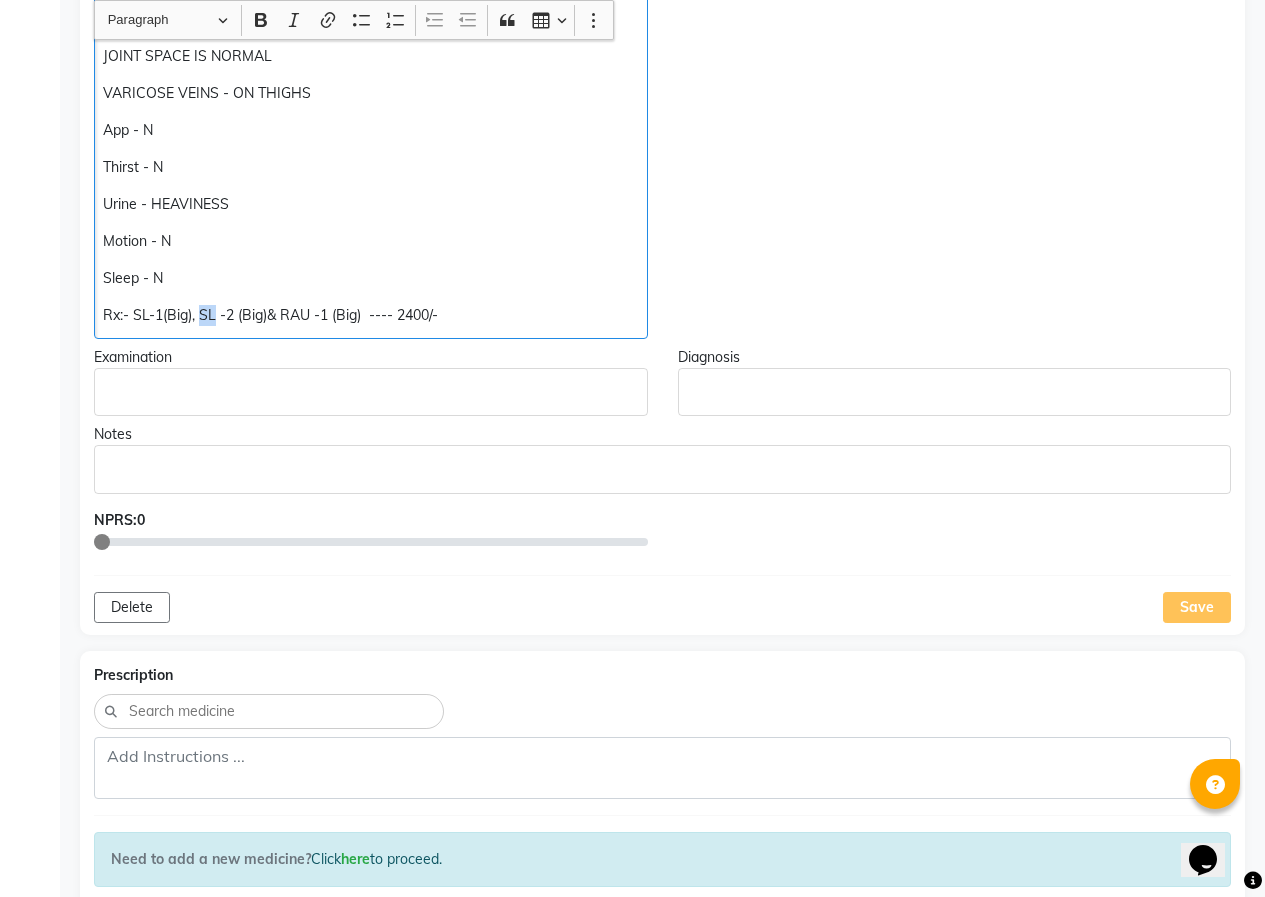 click on "Rx:- SL-1(Big), SL -2 (Big)& RAU -1 (Big)  ---- 2400/-" 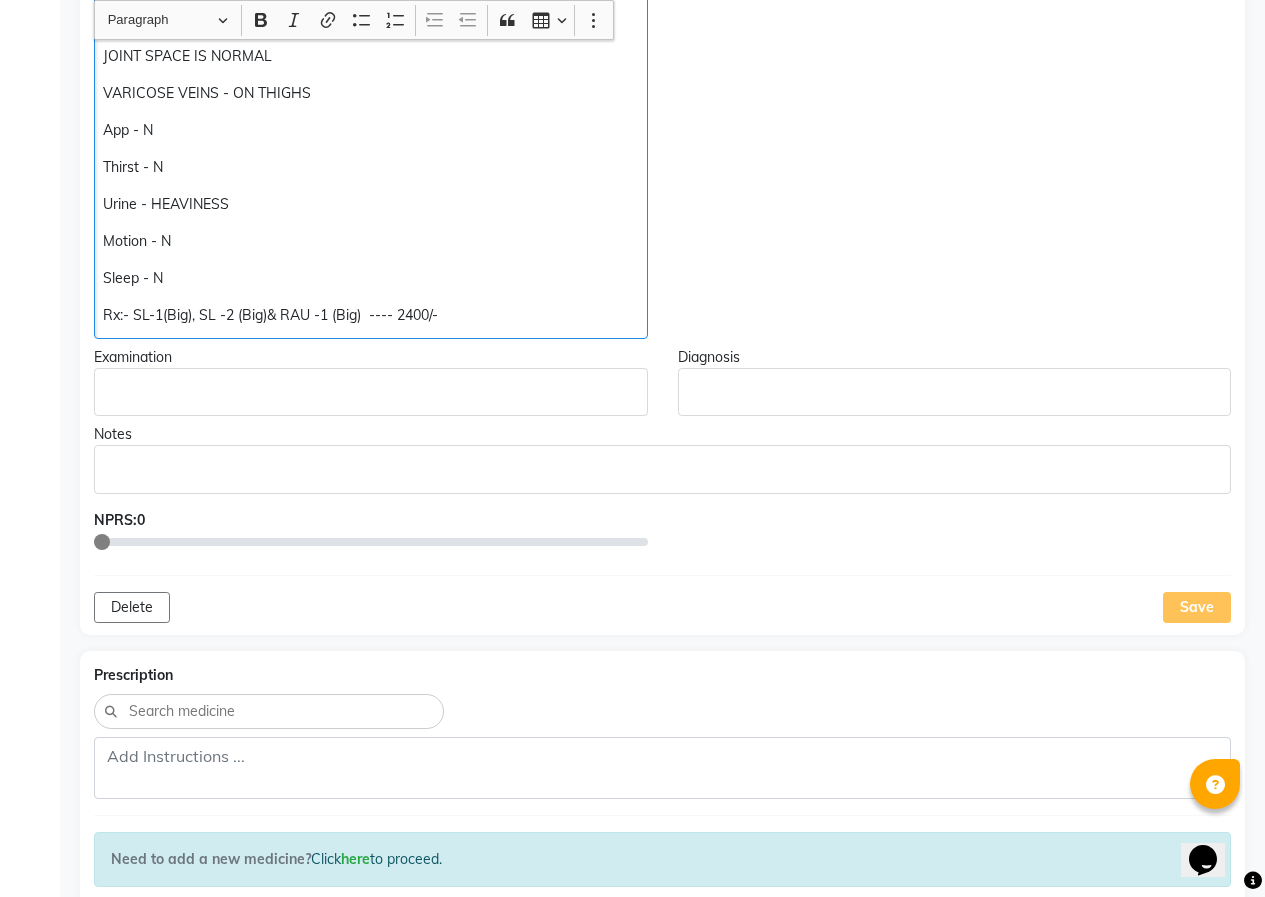 scroll, scrollTop: 1102, scrollLeft: 0, axis: vertical 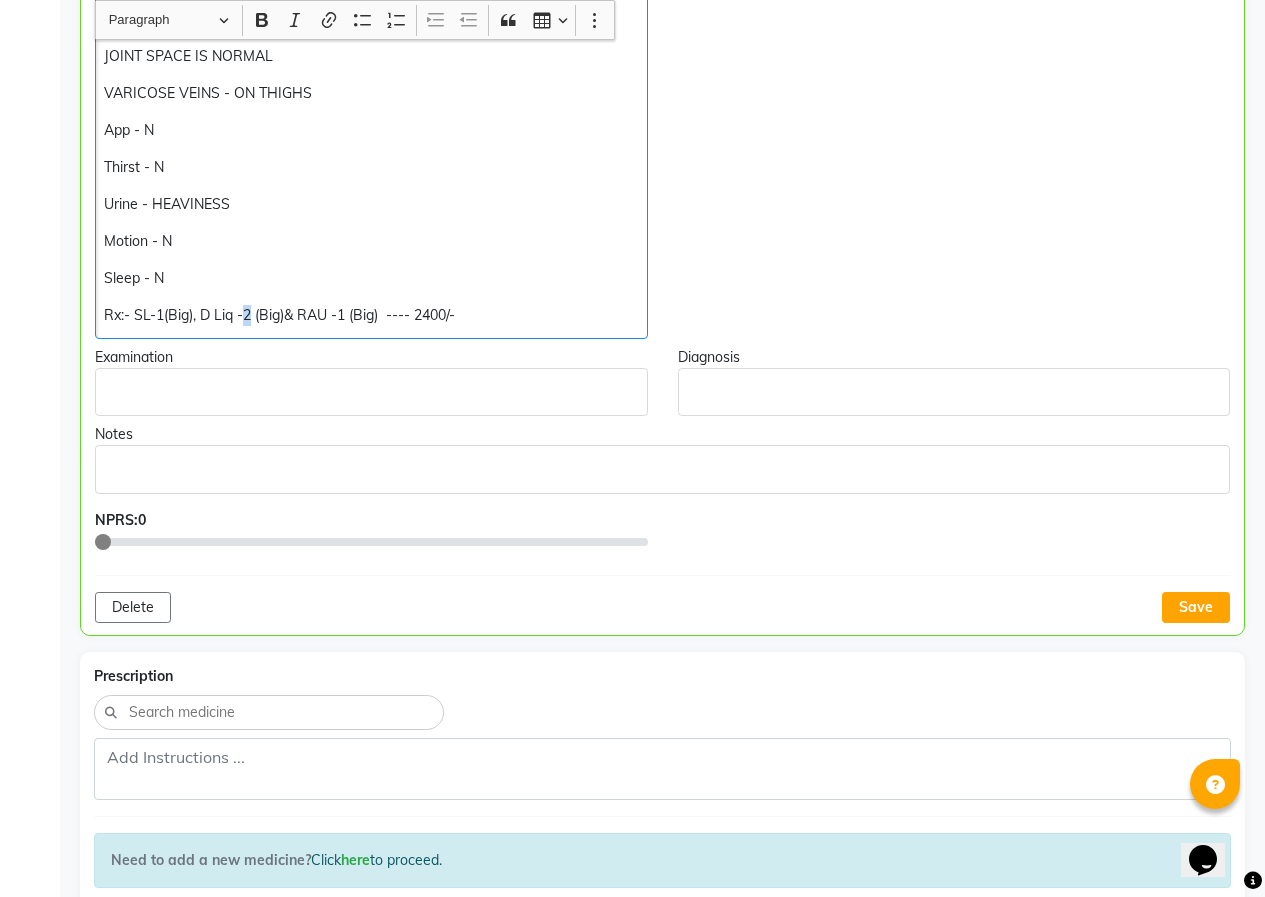 click on "Rx:- SL-1(Big), D Liq -2 (Big)& RAU -1 (Big)  ---- 2400/-" 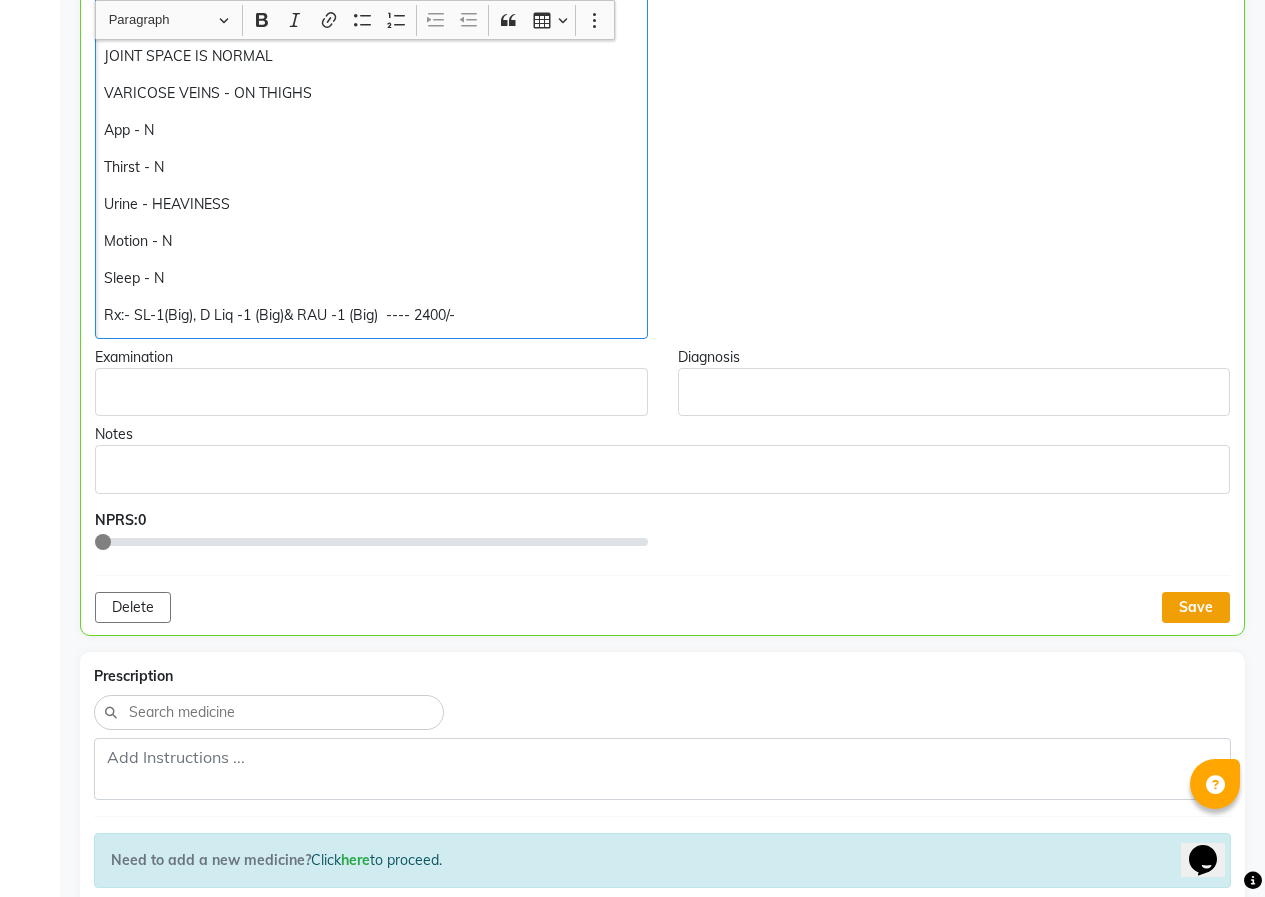 click on "Save" 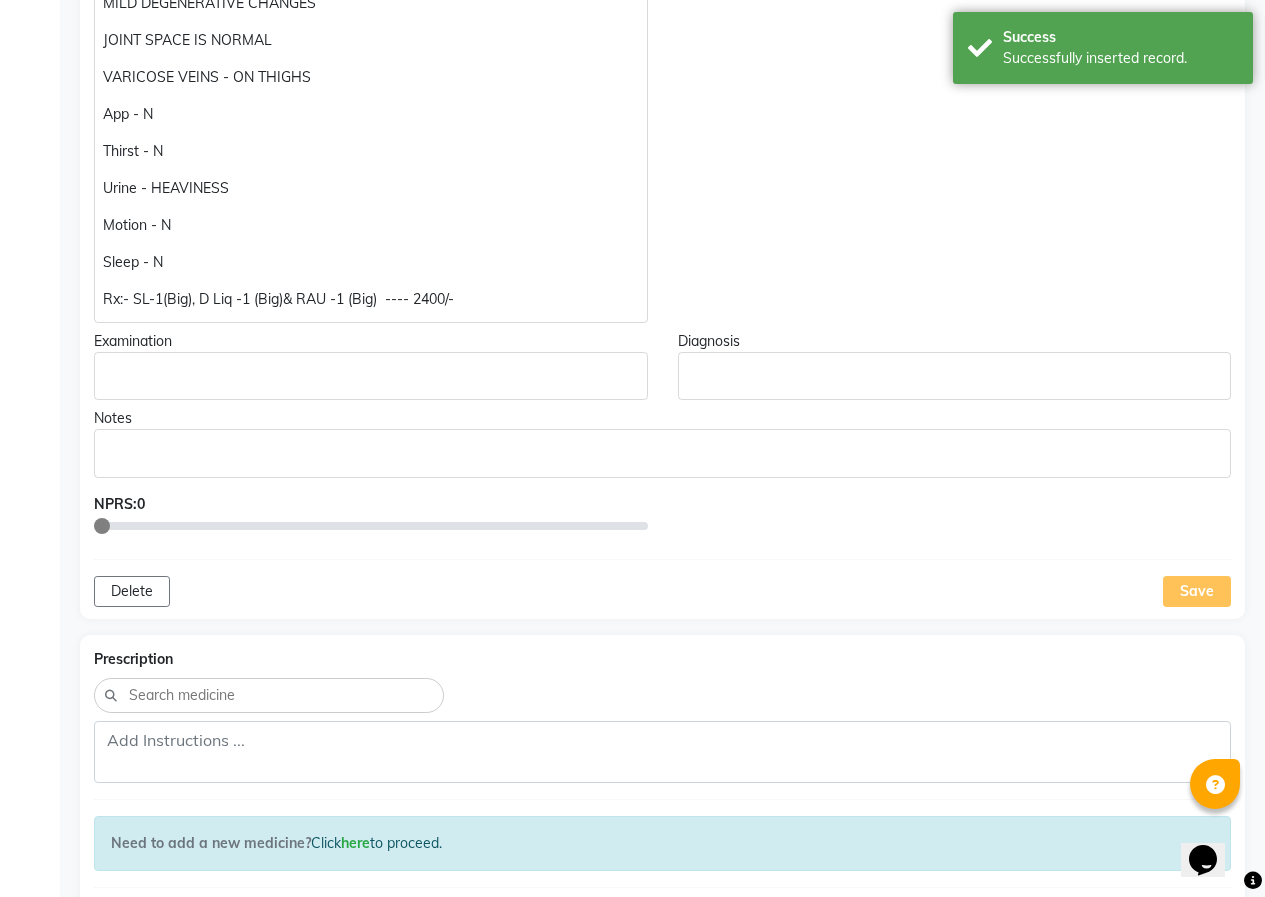 scroll, scrollTop: 1102, scrollLeft: 0, axis: vertical 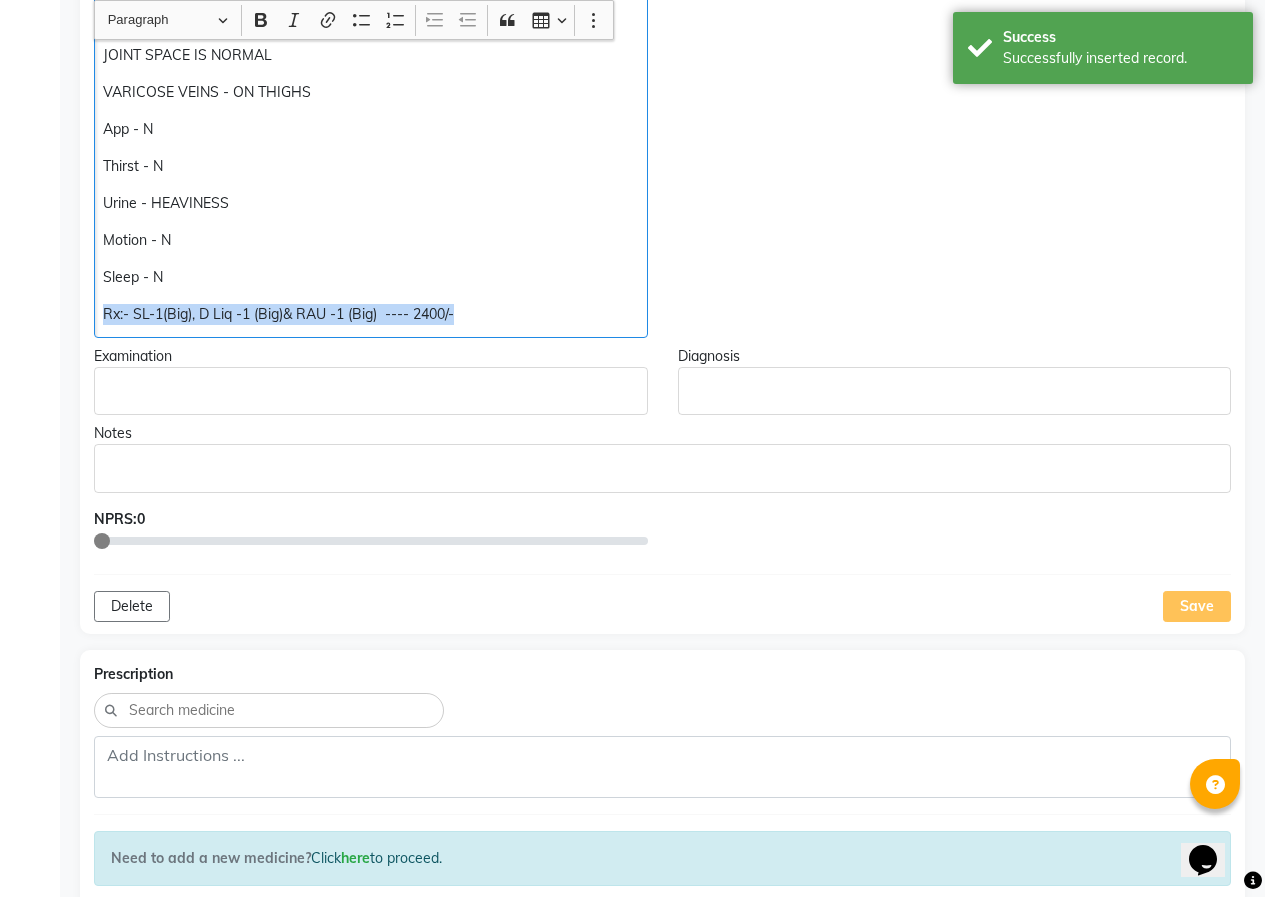drag, startPoint x: 104, startPoint y: 312, endPoint x: 584, endPoint y: 312, distance: 480 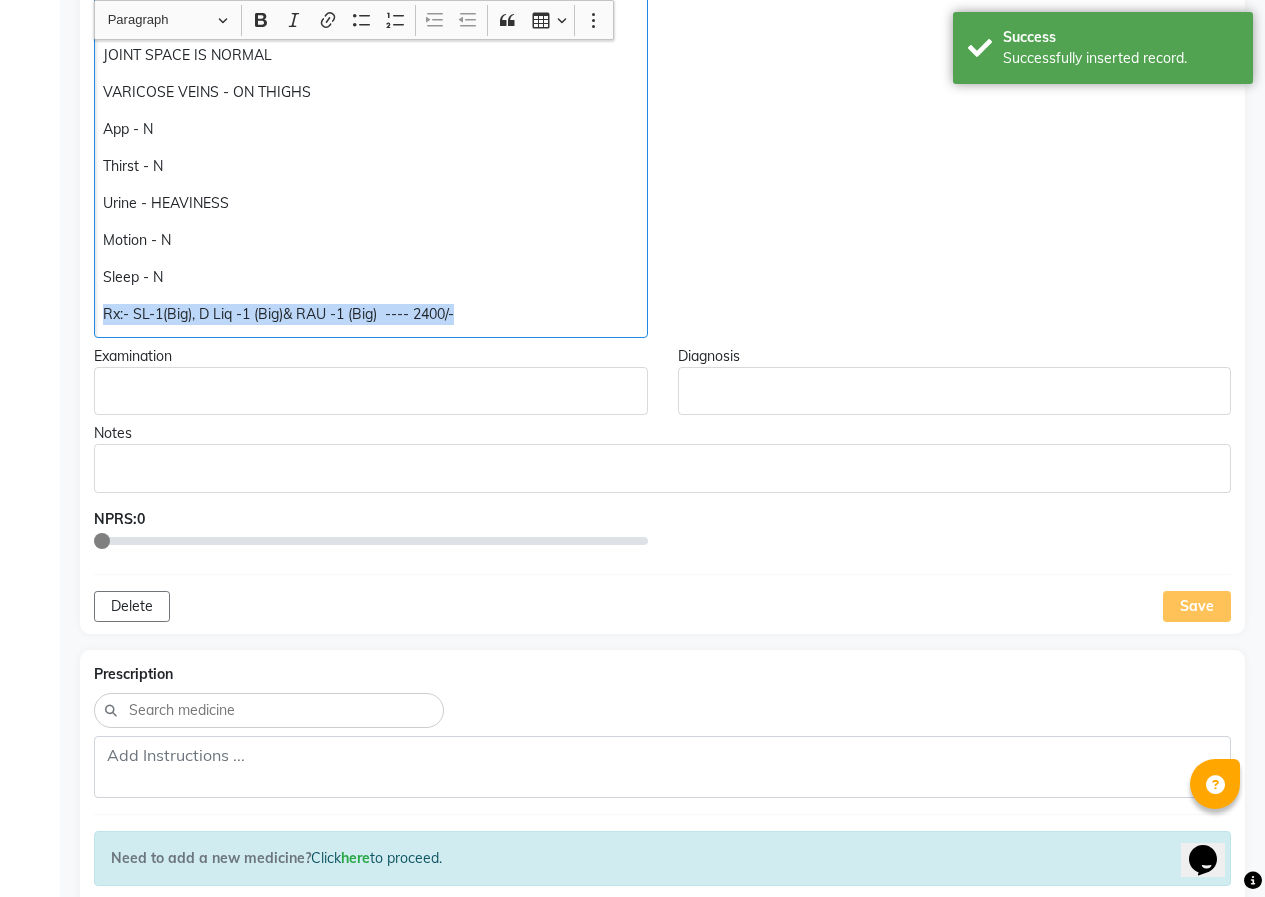 click on "Rx:- SL-1(Big), D Liq -1 (Big)& RAU -1 (Big)  ---- 2400/-" 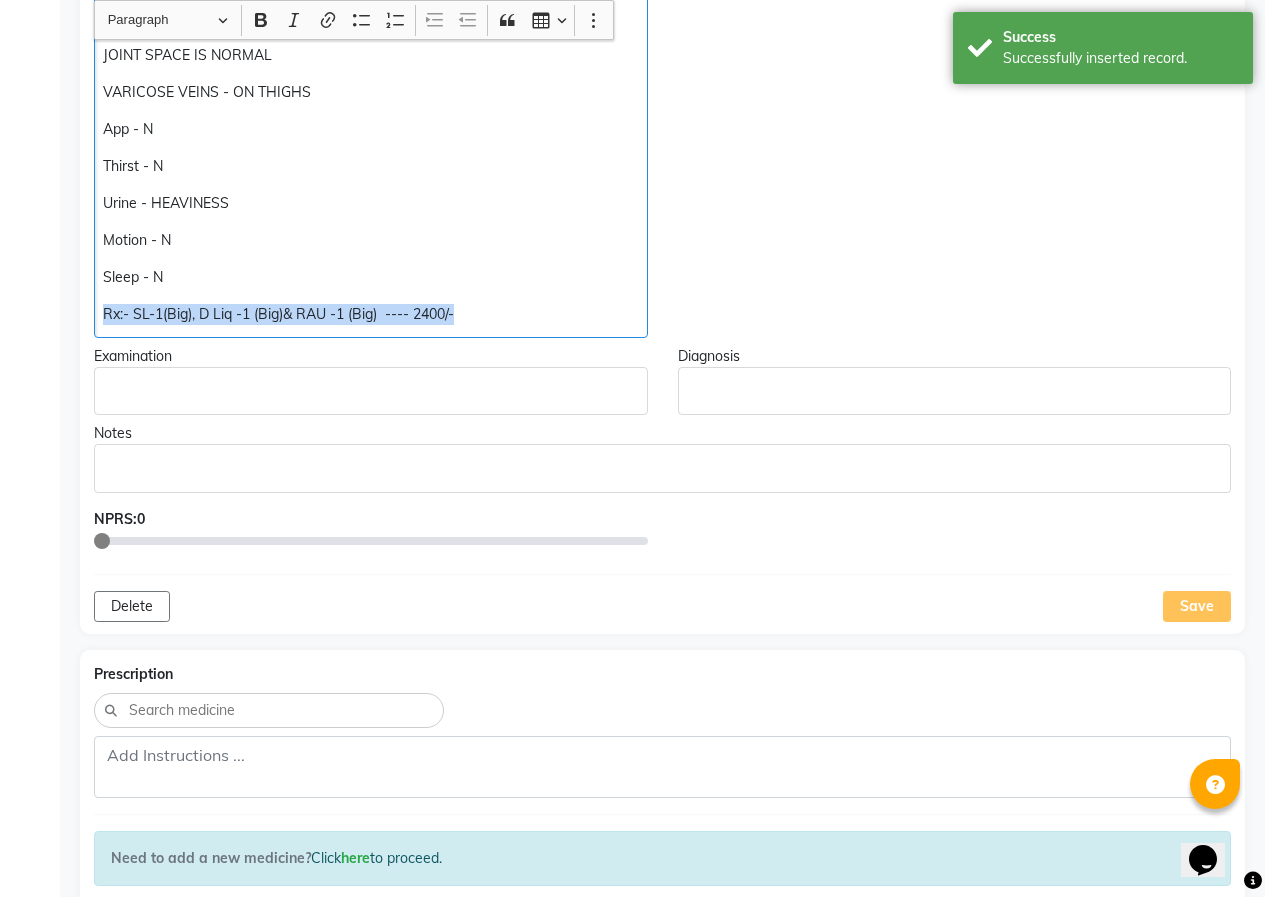 copy on "Rx:- SL-1(Big), D Liq -1 (Big)& RAU -1 (Big)  ---- 2400/-" 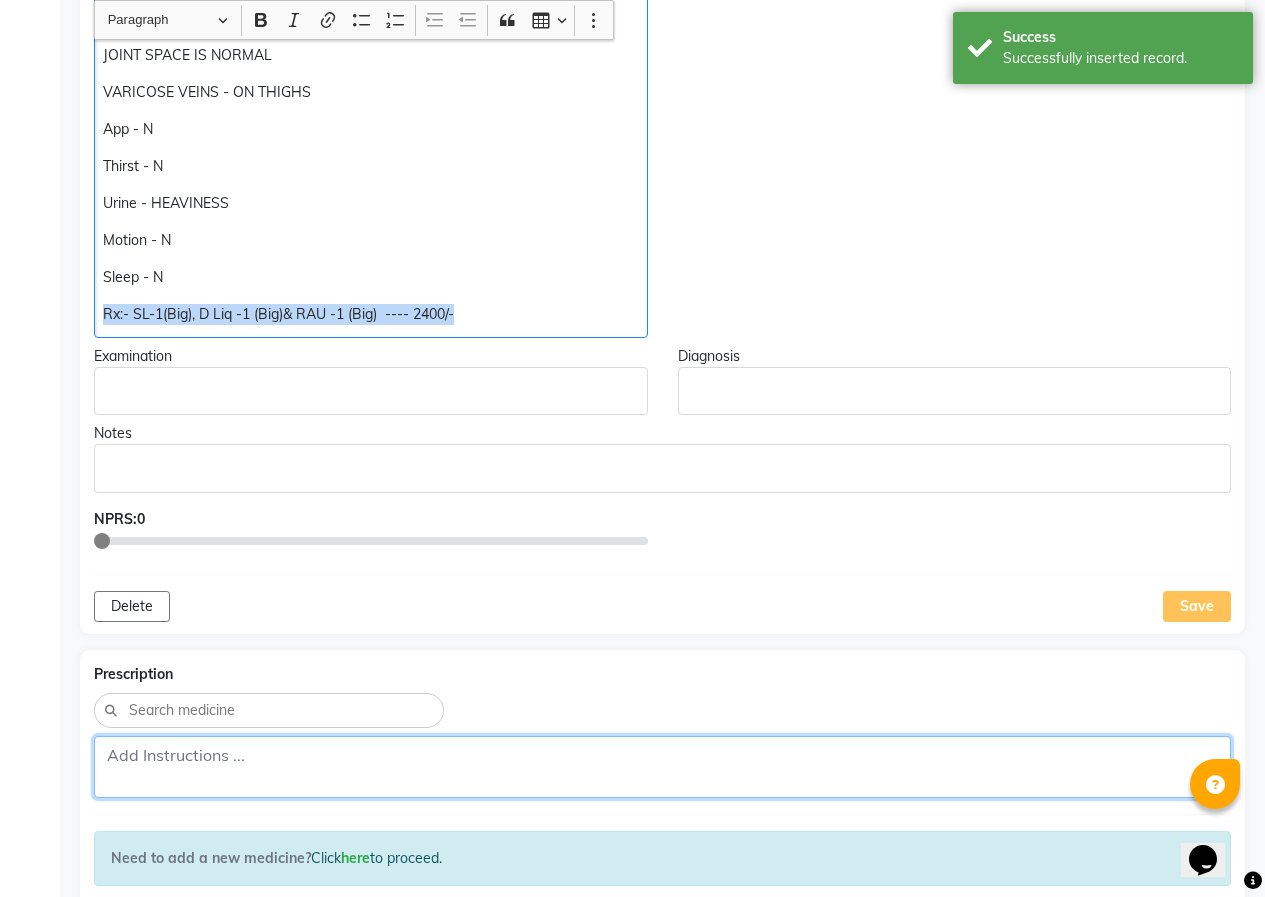 click 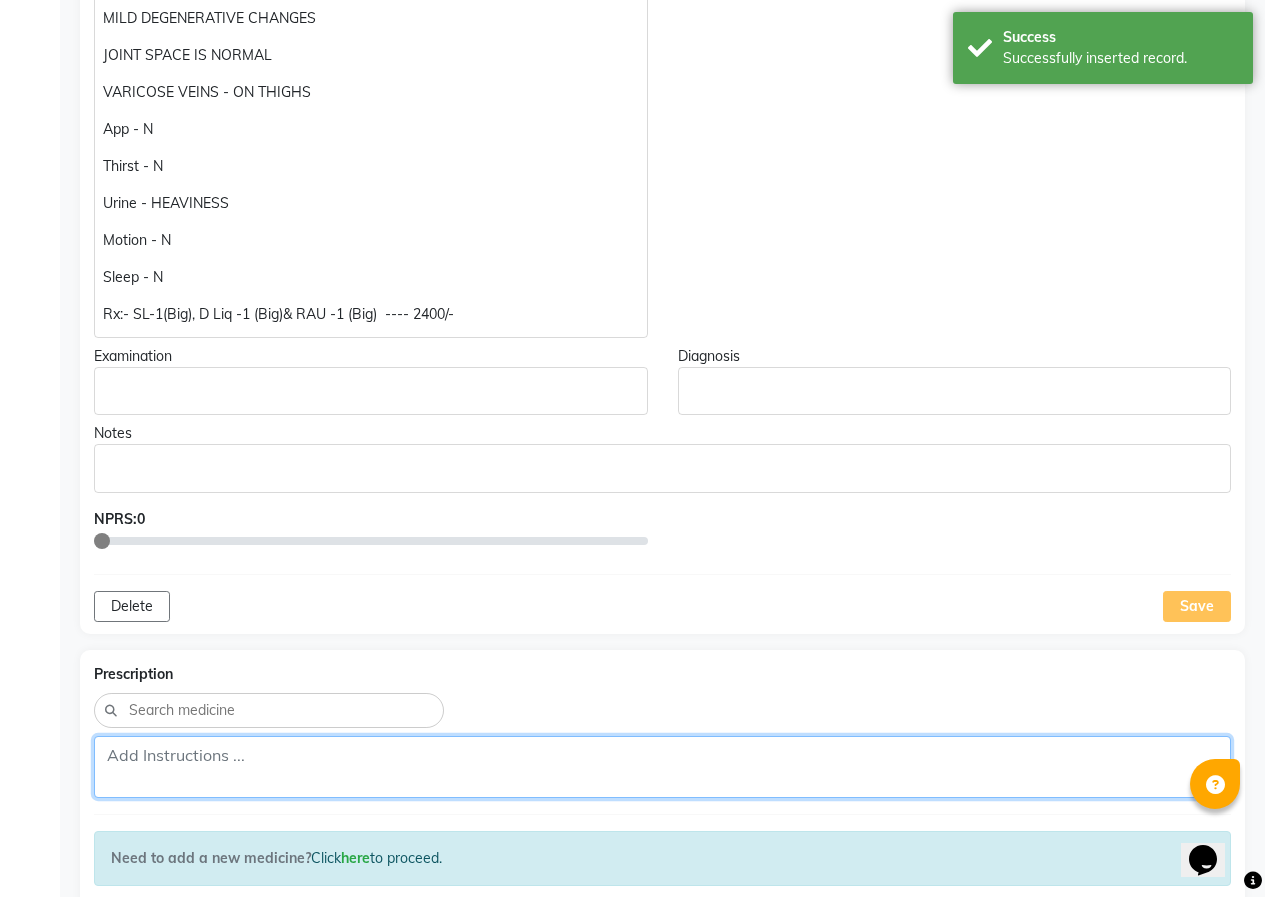 paste on "Rx:- SL-1(Big), D Liq -1 (Big)& RAU -1 (Big)  ---- 2400/-" 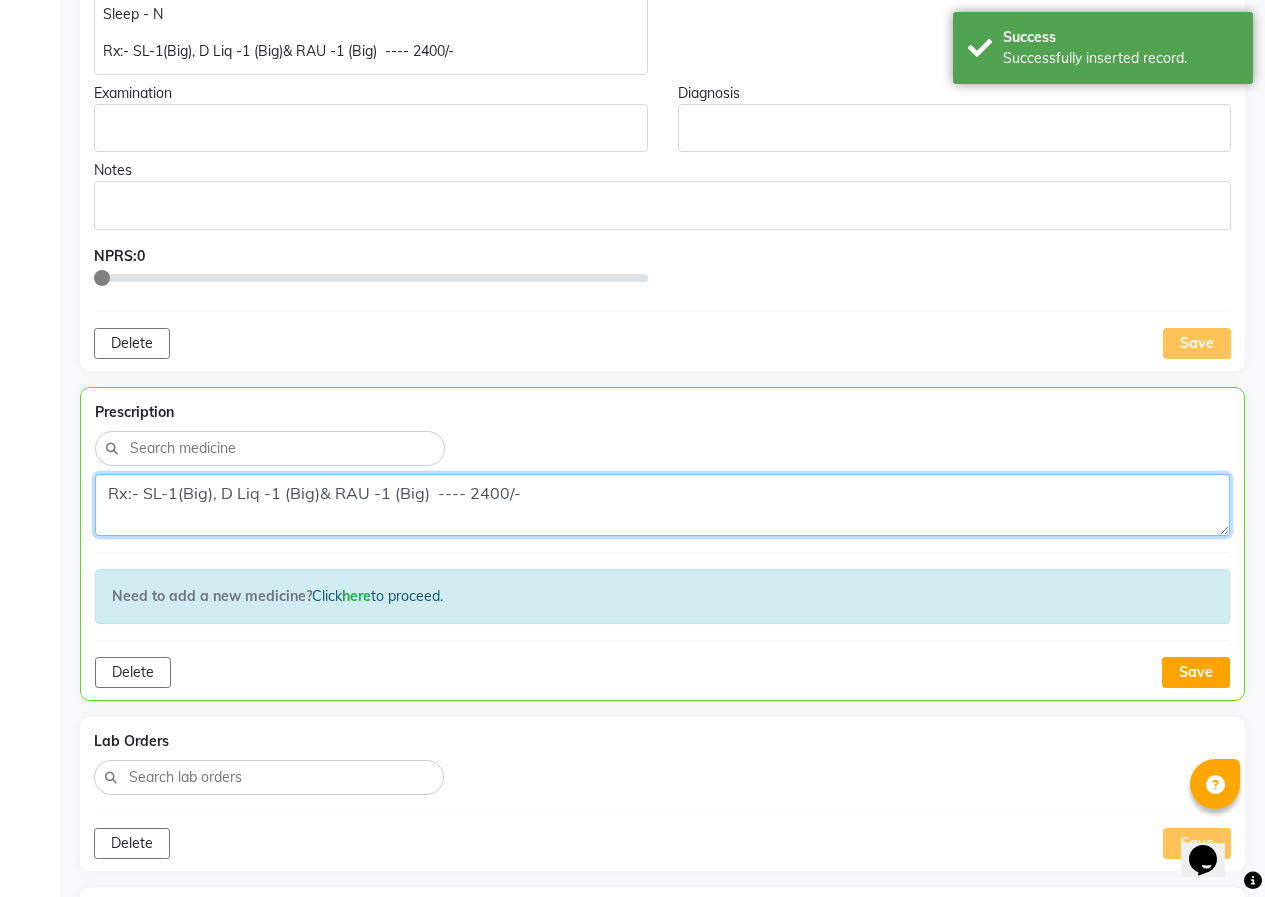 scroll, scrollTop: 1402, scrollLeft: 0, axis: vertical 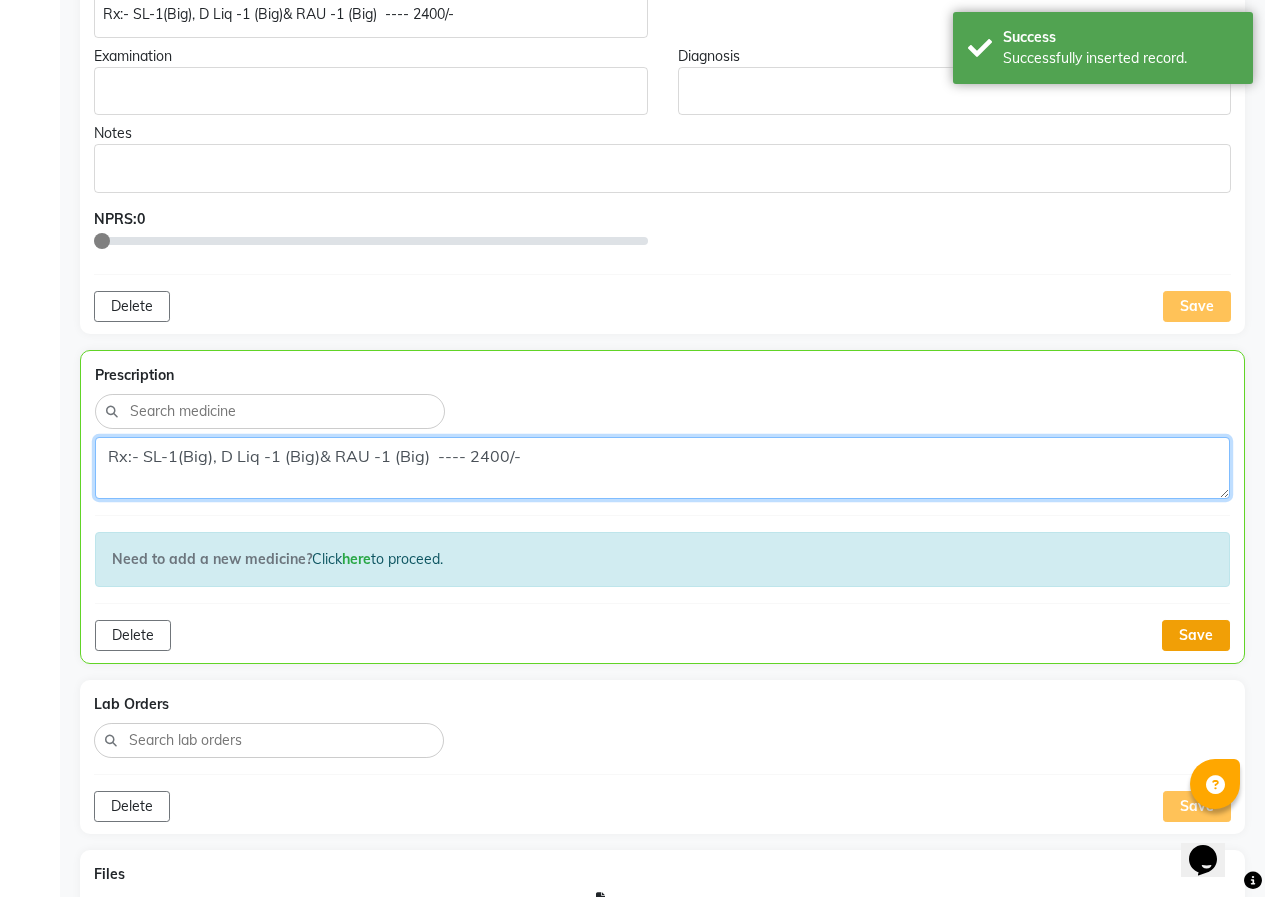 type on "Rx:- SL-1(Big), D Liq -1 (Big)& RAU -1 (Big)  ---- 2400/-" 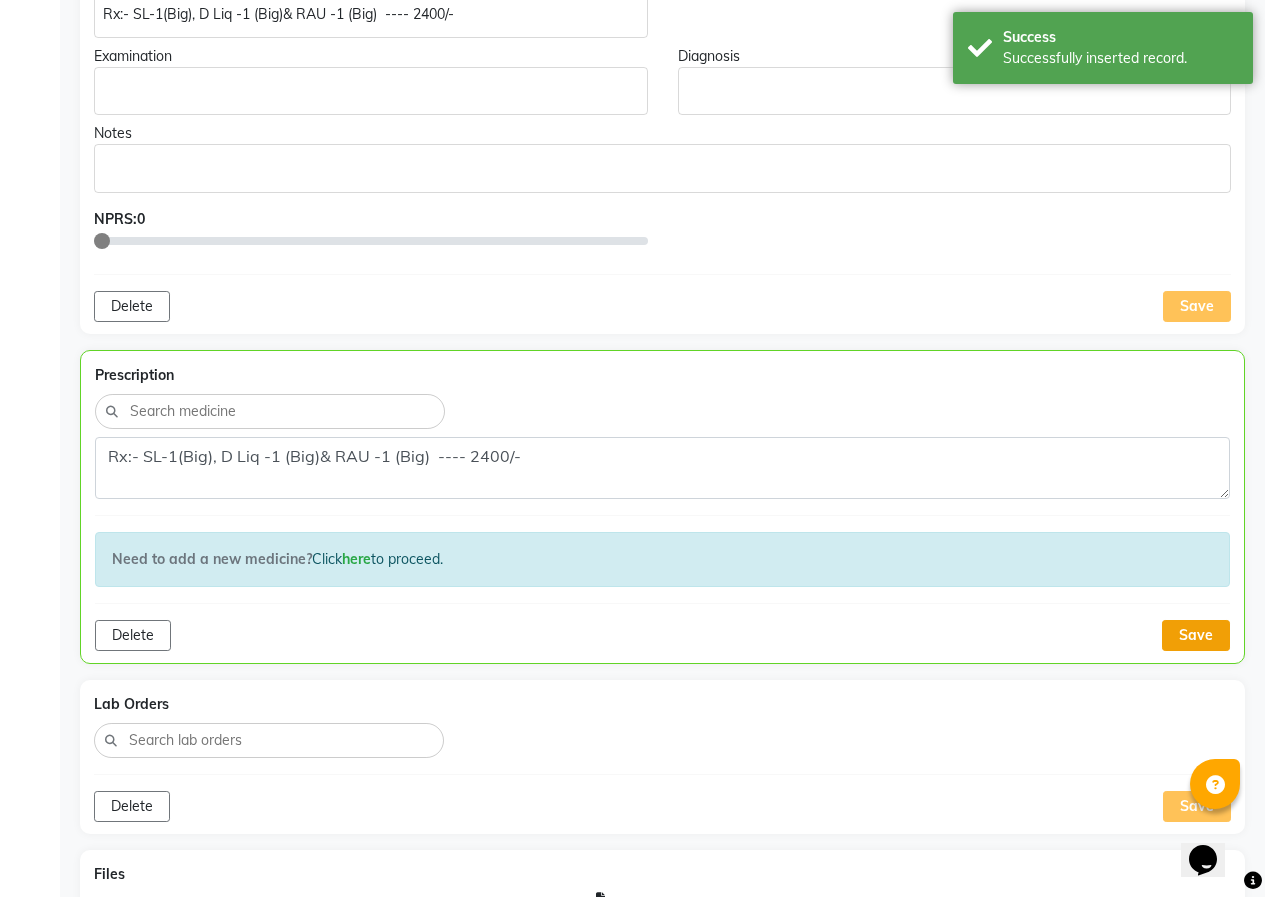 click on "Save" 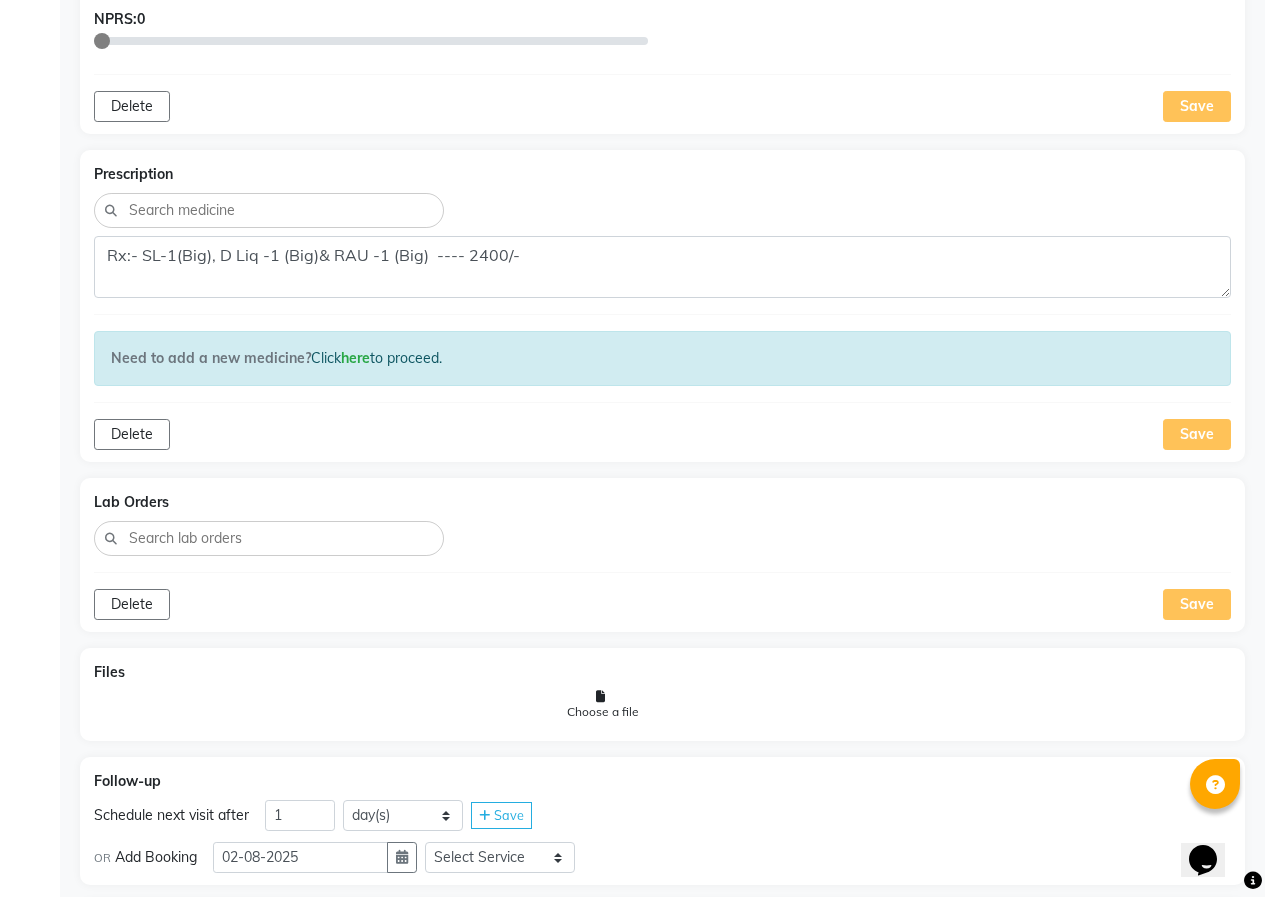 scroll, scrollTop: 1702, scrollLeft: 0, axis: vertical 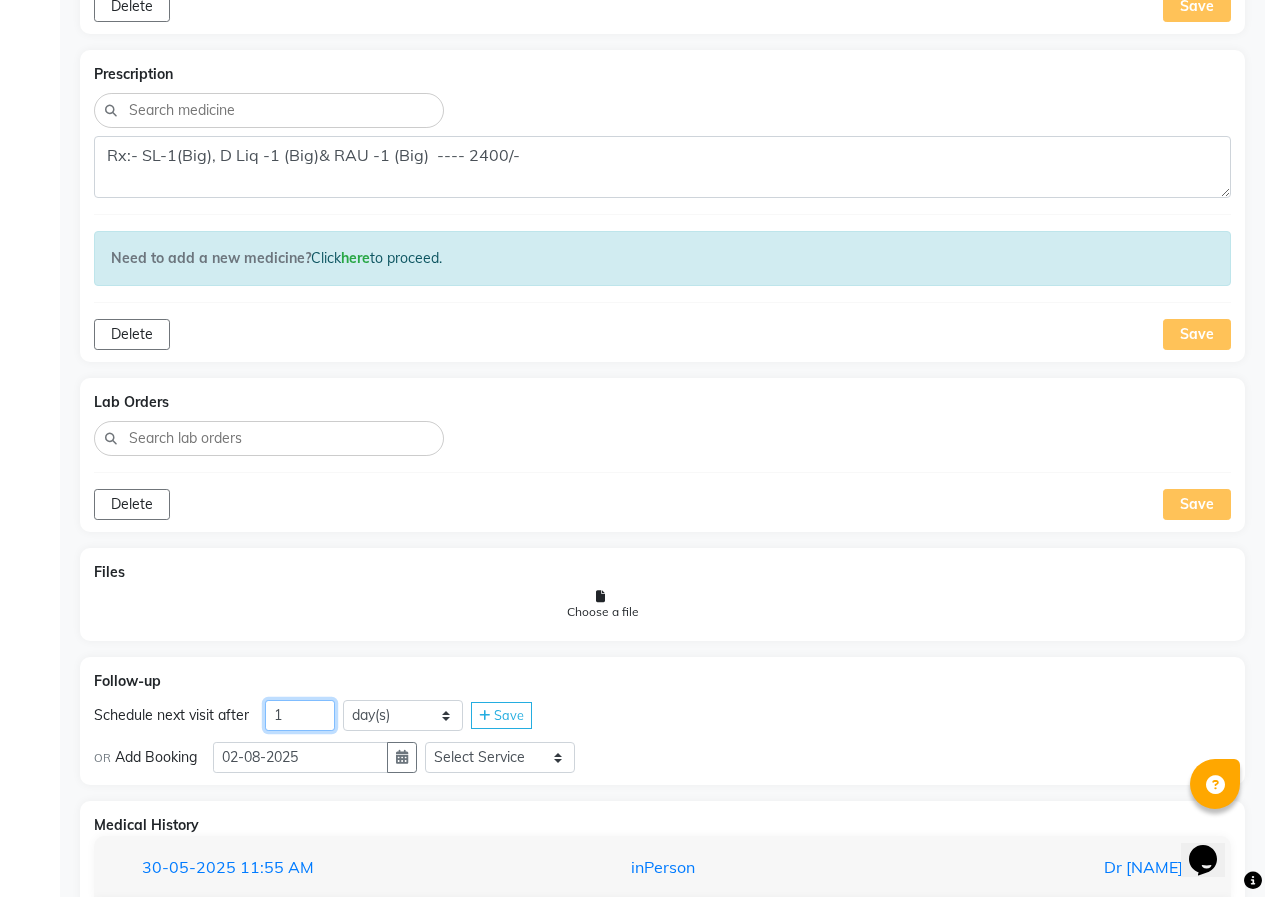 drag, startPoint x: 271, startPoint y: 716, endPoint x: 240, endPoint y: 715, distance: 31.016125 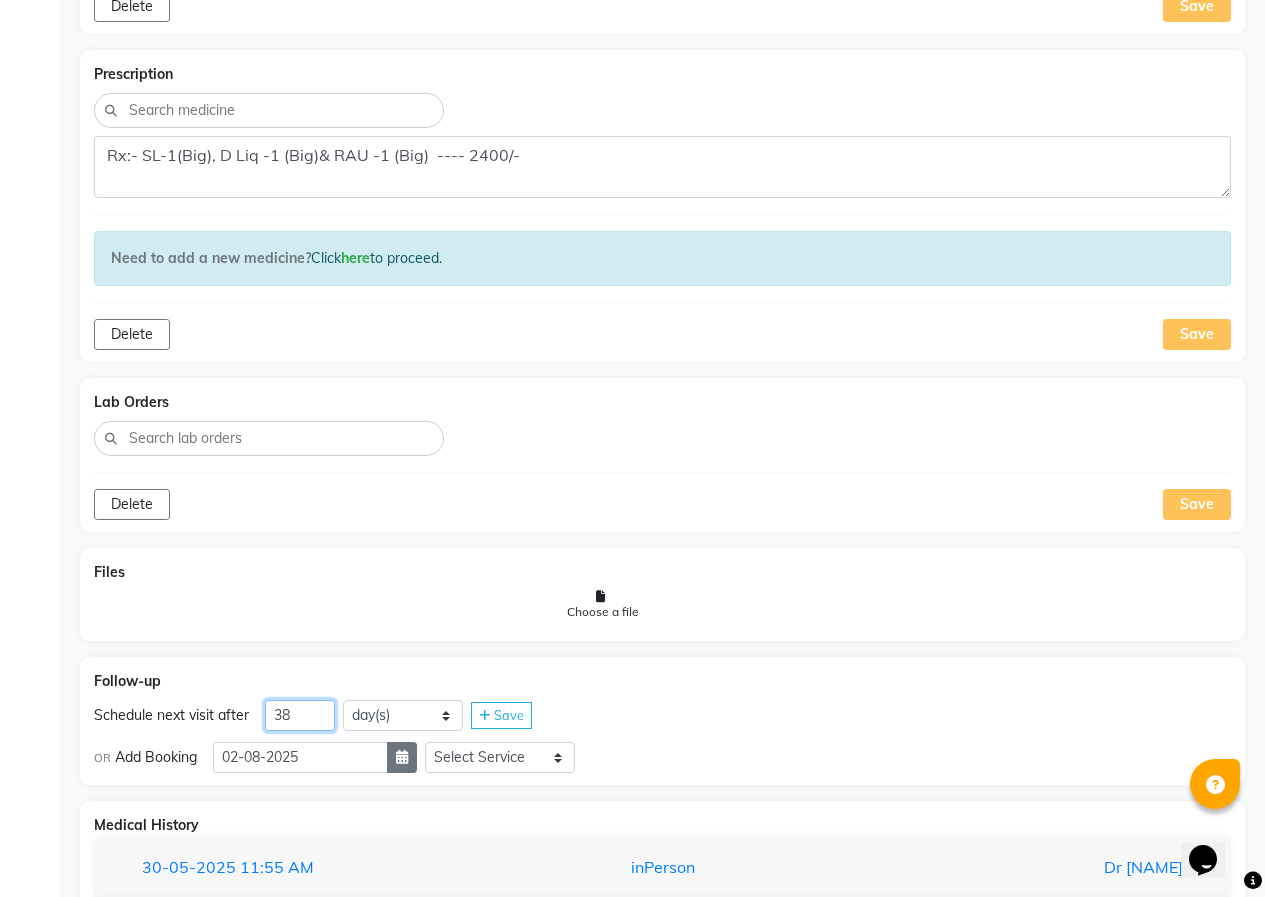 type on "38" 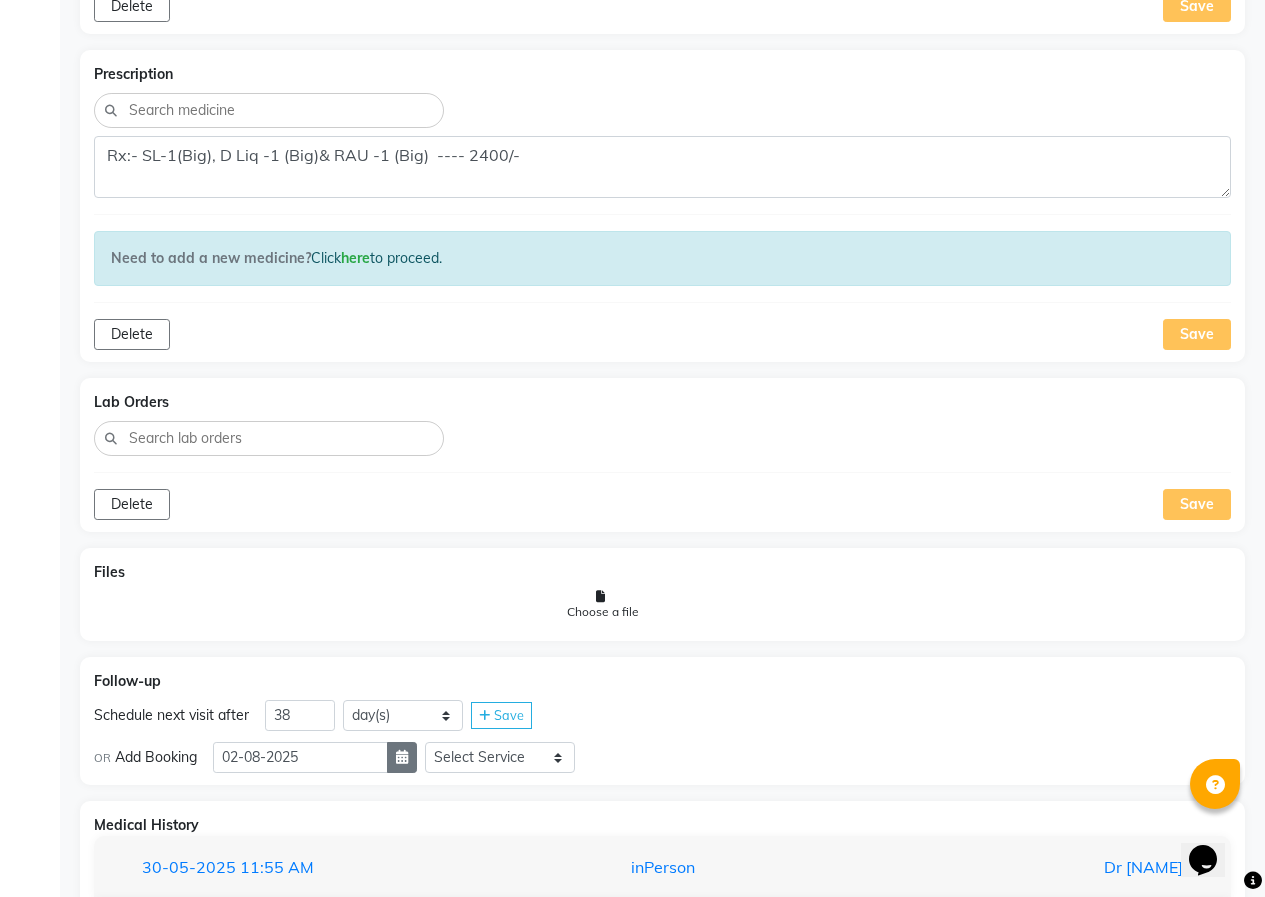 click 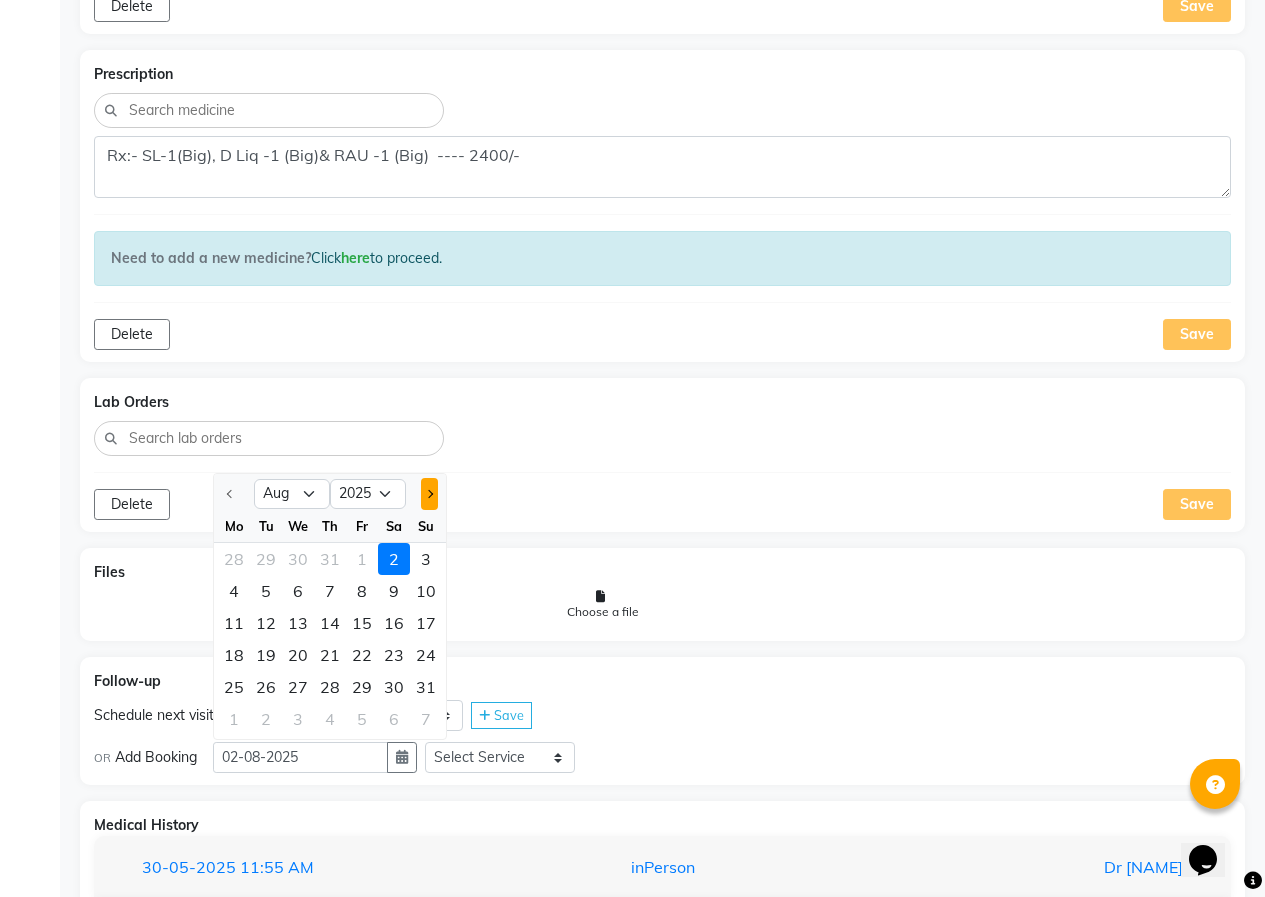 click 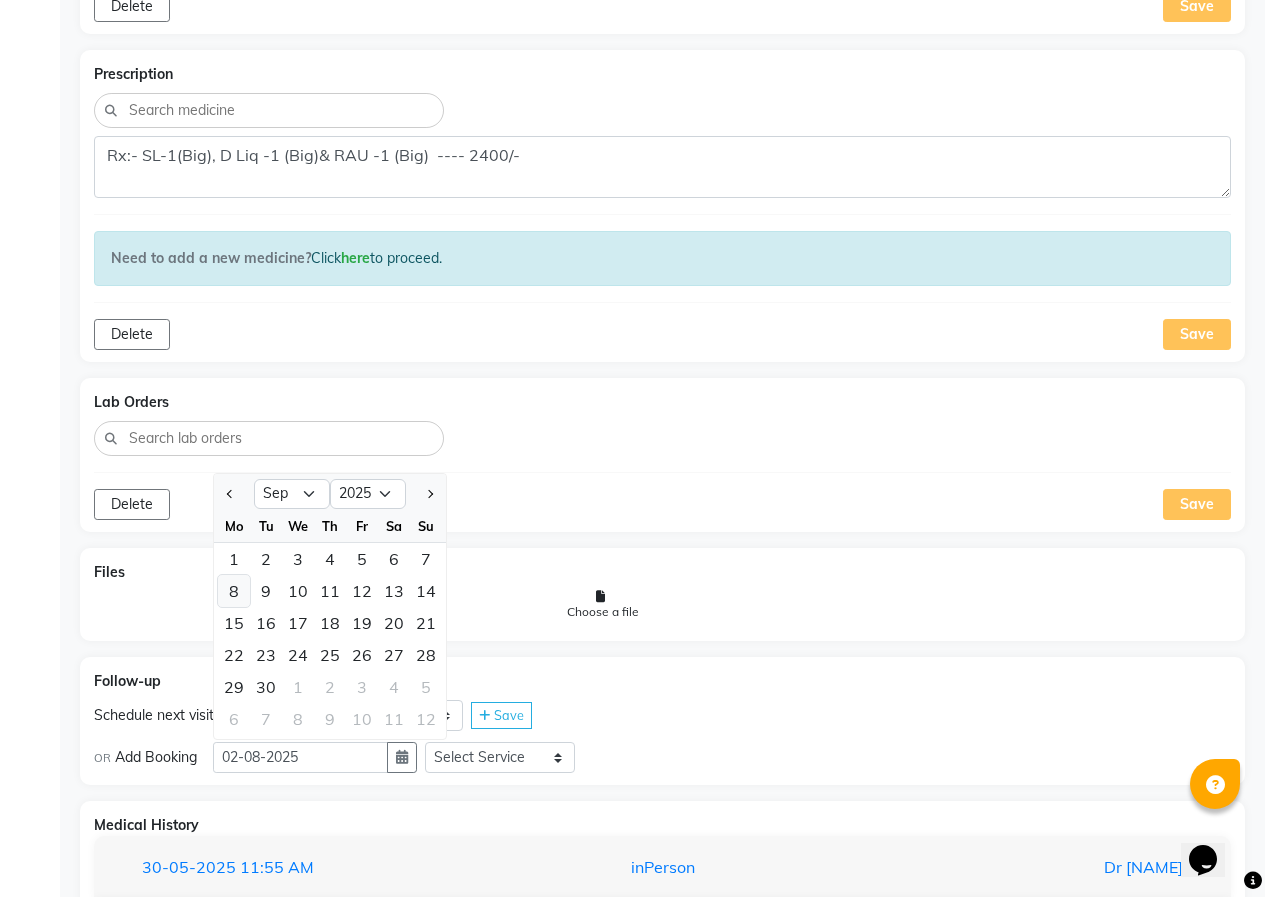 click on "8" 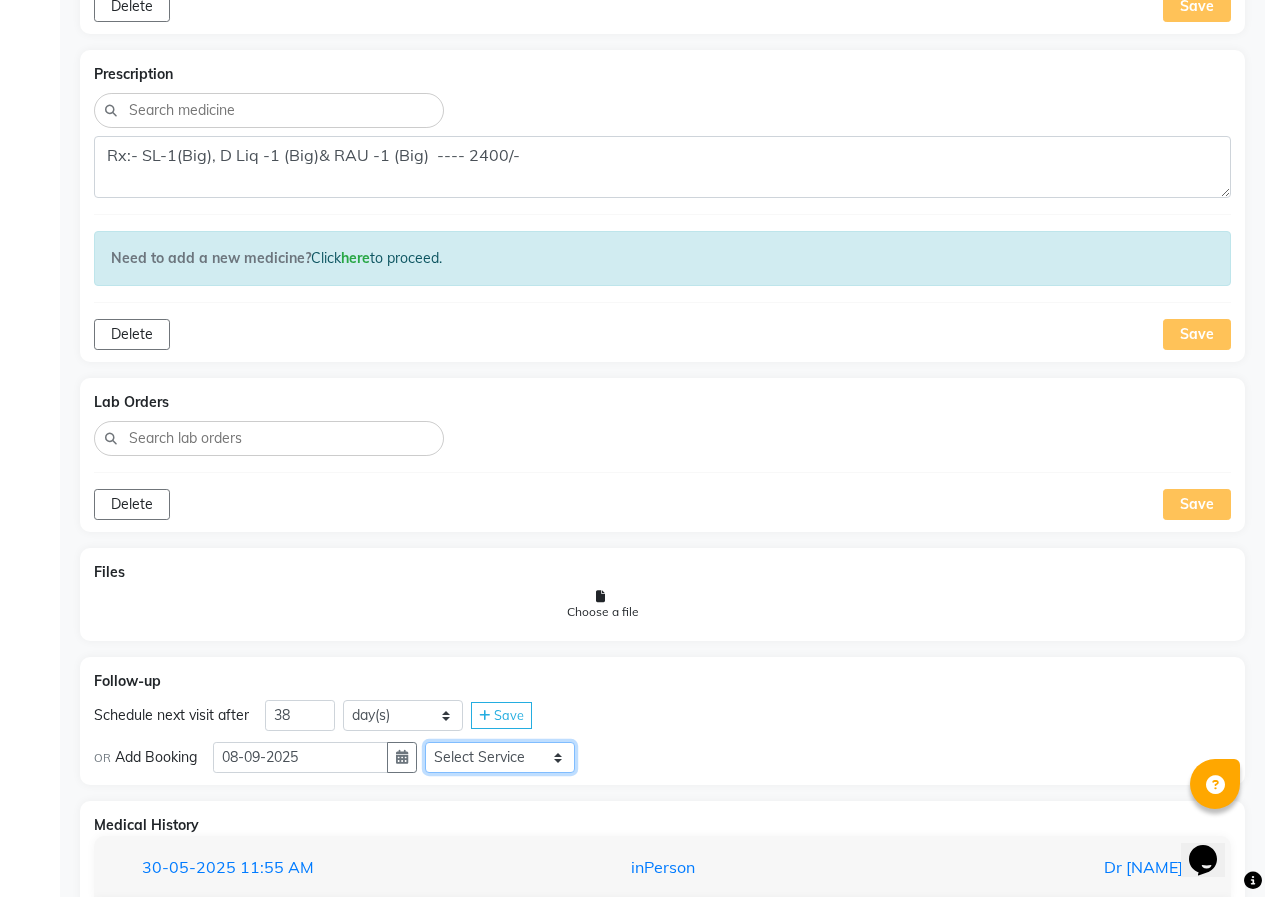 click on "Select Service  In Person - Consultation  Medicine  Medicine 1  Hydra Facial  Medi Facial  Vampire Facial With Plasma  Oxygeno Facial  Anti Aging Facial  Korean Glass GLow Facial  Full Face  Upper Lip  Chin  Underarms  Full Legs & arms  Back-side  Chest  Abdomen  Yellow Peel  Black Peel  Party Peel  Glow Peel  Argi Peel  Under-arm Peel  Depigmento Peel  Anti Aging Peel  Lip Peel  Hair PRP  GFC PRP  Mesotherapy / Dermaroller  Under Eye PRP  Face PRP  Dermapen / Mesotherapt for Full Face  Dermapen / Mesotherapt for Scars  Carbon Peel  LASER BLEECH Laser Bleech  BB Glow  Indian Glass Glow  Courier Charges in City  Courier Charges out of City  In Person - Follow Up  Hair Treatment   Skin Treatment   Online - Consultation  Online - Follow Up" 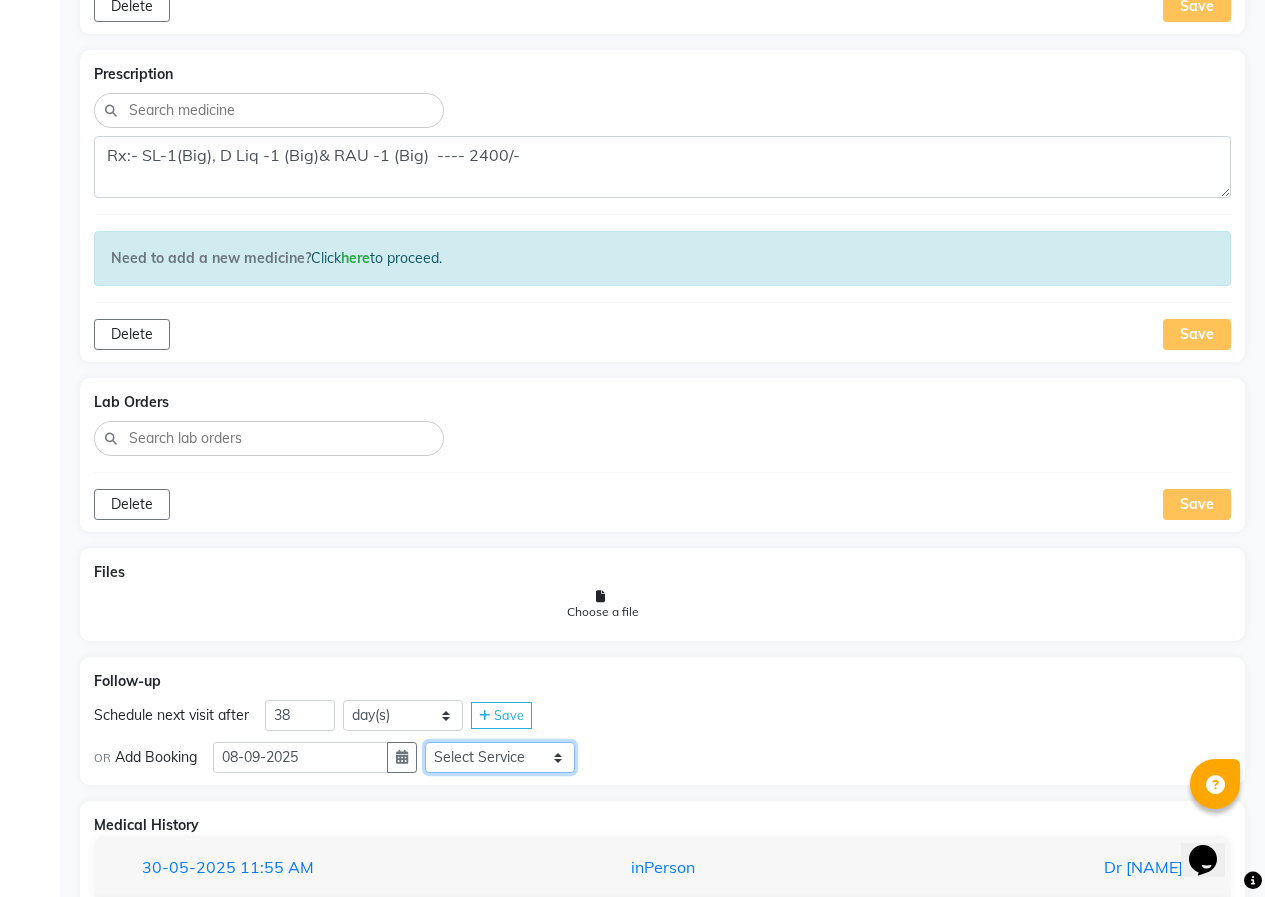 select on "972997" 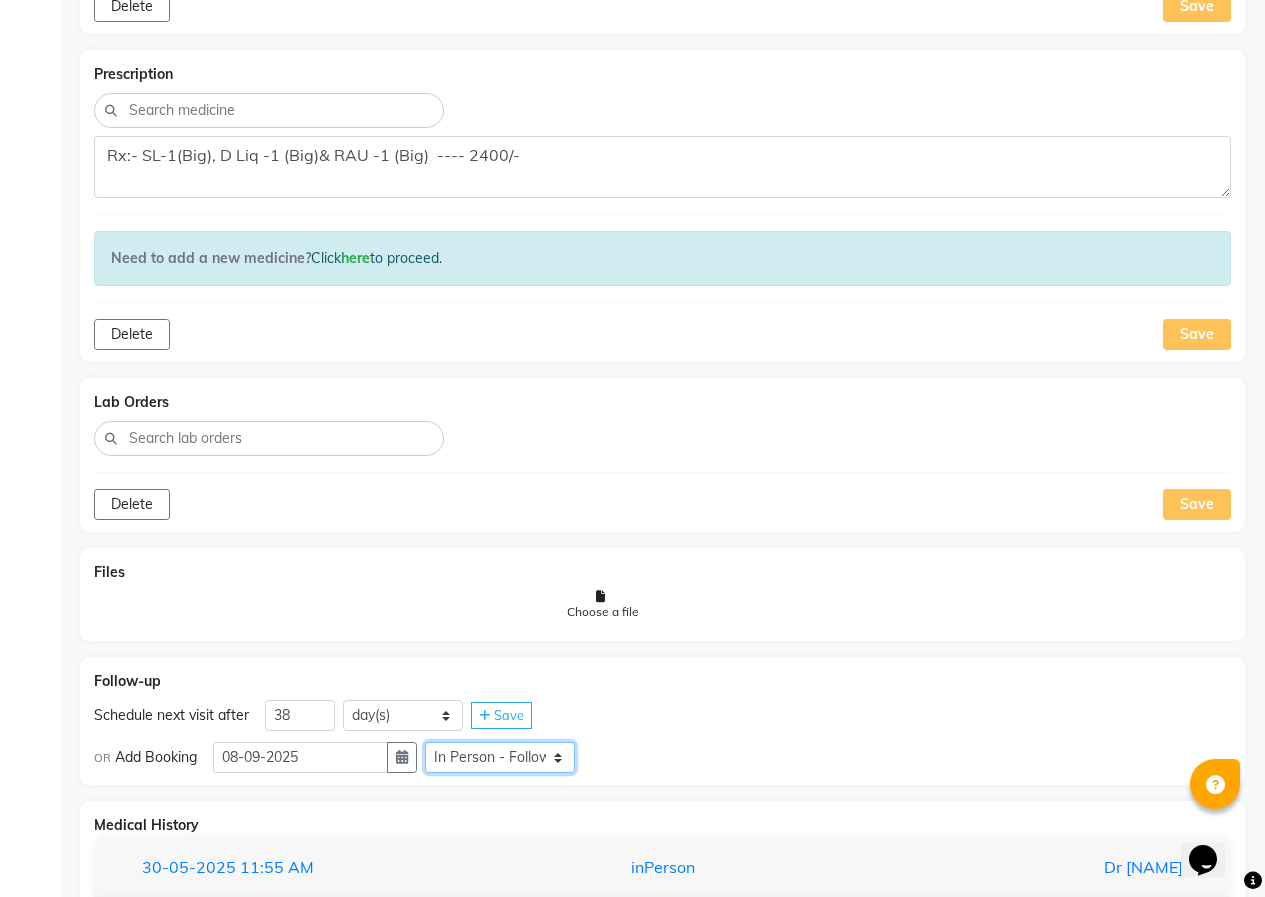 click on "Select Service  In Person - Consultation  Medicine  Medicine 1  Hydra Facial  Medi Facial  Vampire Facial With Plasma  Oxygeno Facial  Anti Aging Facial  Korean Glass GLow Facial  Full Face  Upper Lip  Chin  Underarms  Full Legs & arms  Back-side  Chest  Abdomen  Yellow Peel  Black Peel  Party Peel  Glow Peel  Argi Peel  Under-arm Peel  Depigmento Peel  Anti Aging Peel  Lip Peel  Hair PRP  GFC PRP  Mesotherapy / Dermaroller  Under Eye PRP  Face PRP  Dermapen / Mesotherapt for Full Face  Dermapen / Mesotherapt for Scars  Carbon Peel  LASER BLEECH Laser Bleech  BB Glow  Indian Glass Glow  Courier Charges in City  Courier Charges out of City  In Person - Follow Up  Hair Treatment   Skin Treatment   Online - Consultation  Online - Follow Up" 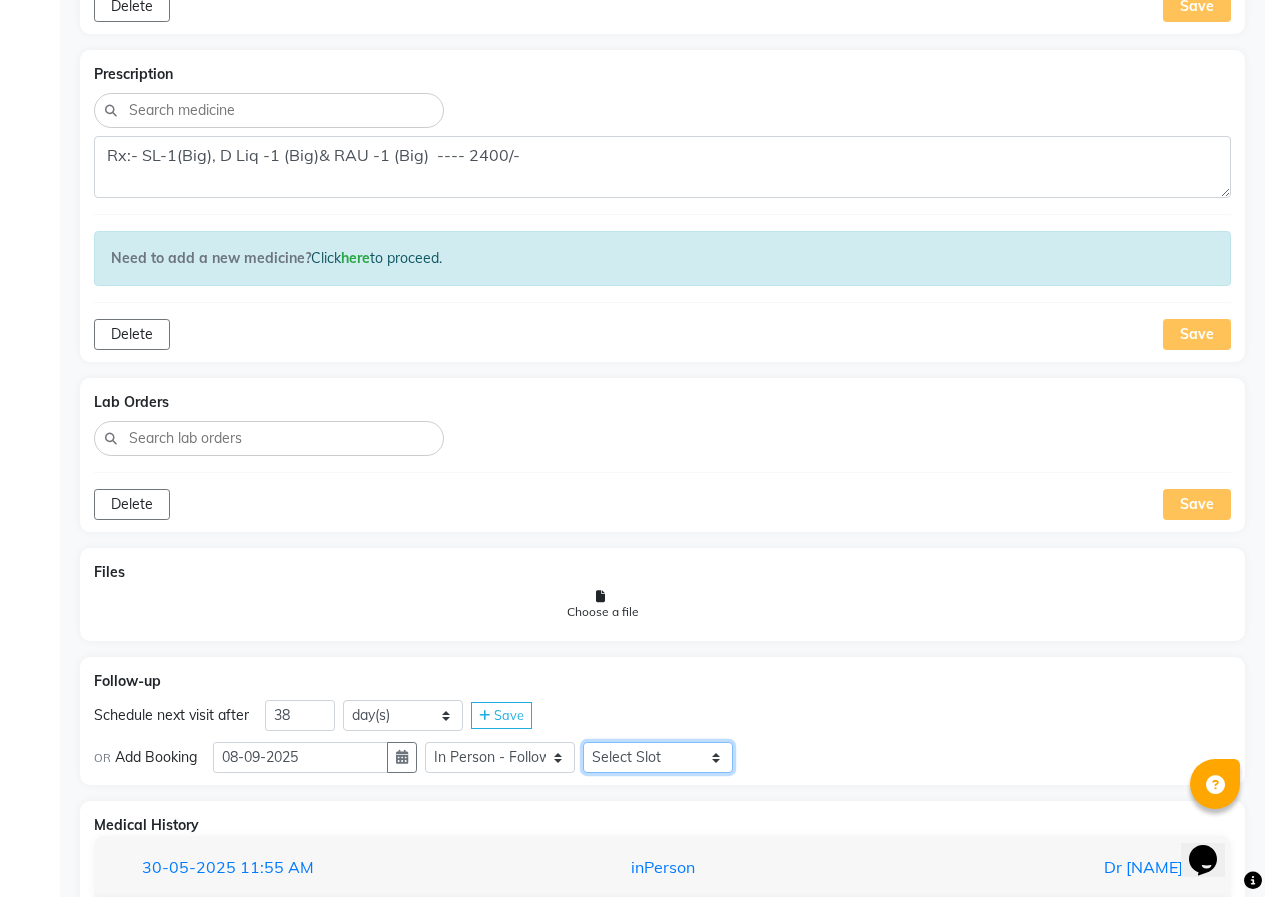 click on "Select Slot 10:15 10:30 10:45 11:00 11:15 11:30 11:45 12:00 12:15 12:30 12:45 13:00 13:45 14:00 14:15 14:30 14:45 15:00 15:15 15:30 15:45 16:00 16:15 16:30 16:45 17:00 17:15 17:30 17:45 18:00 18:15 18:30 18:45 19:00 19:15 19:45 20:00 20:15 20:30 20:45 21:00 21:15 21:30 21:45" 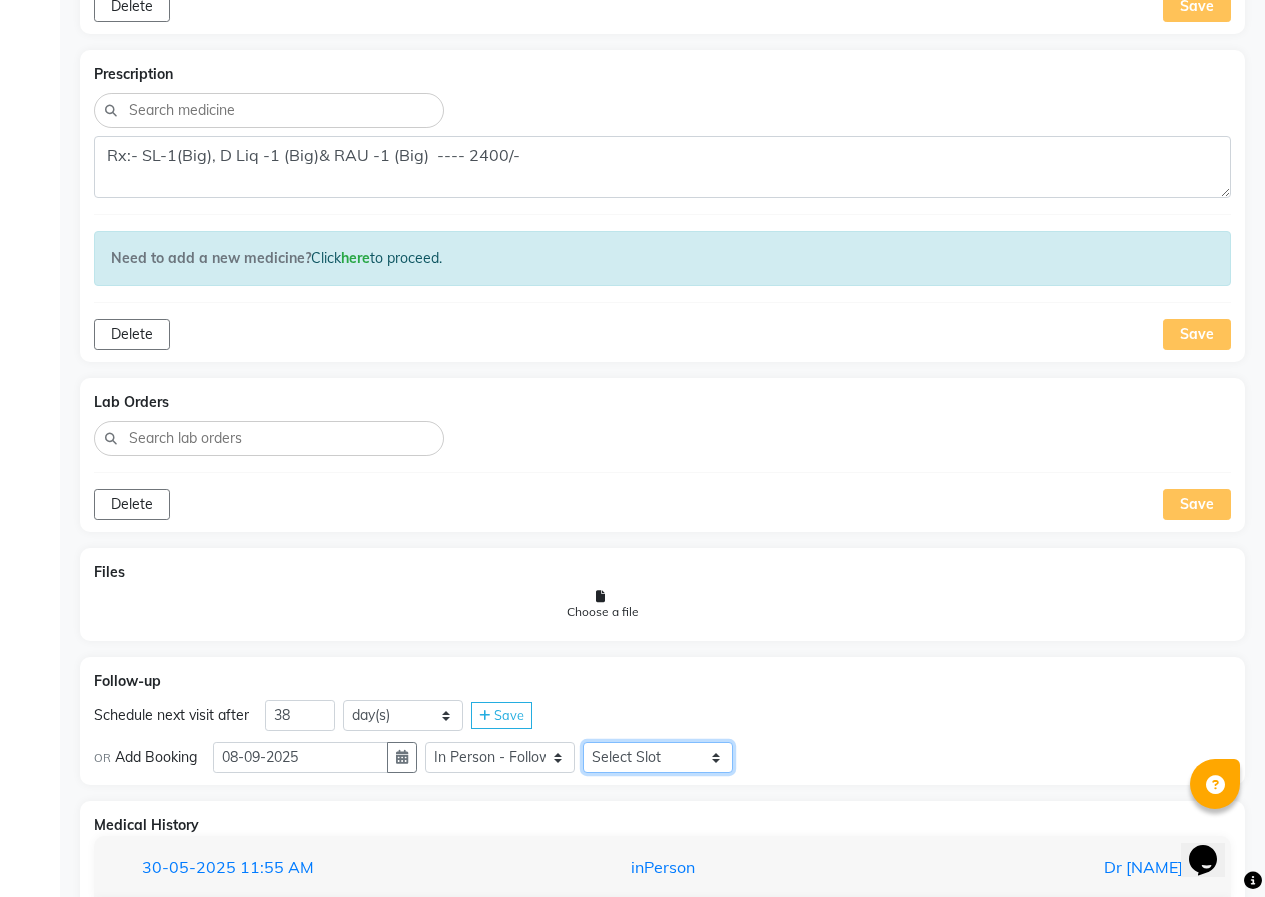 select on "840" 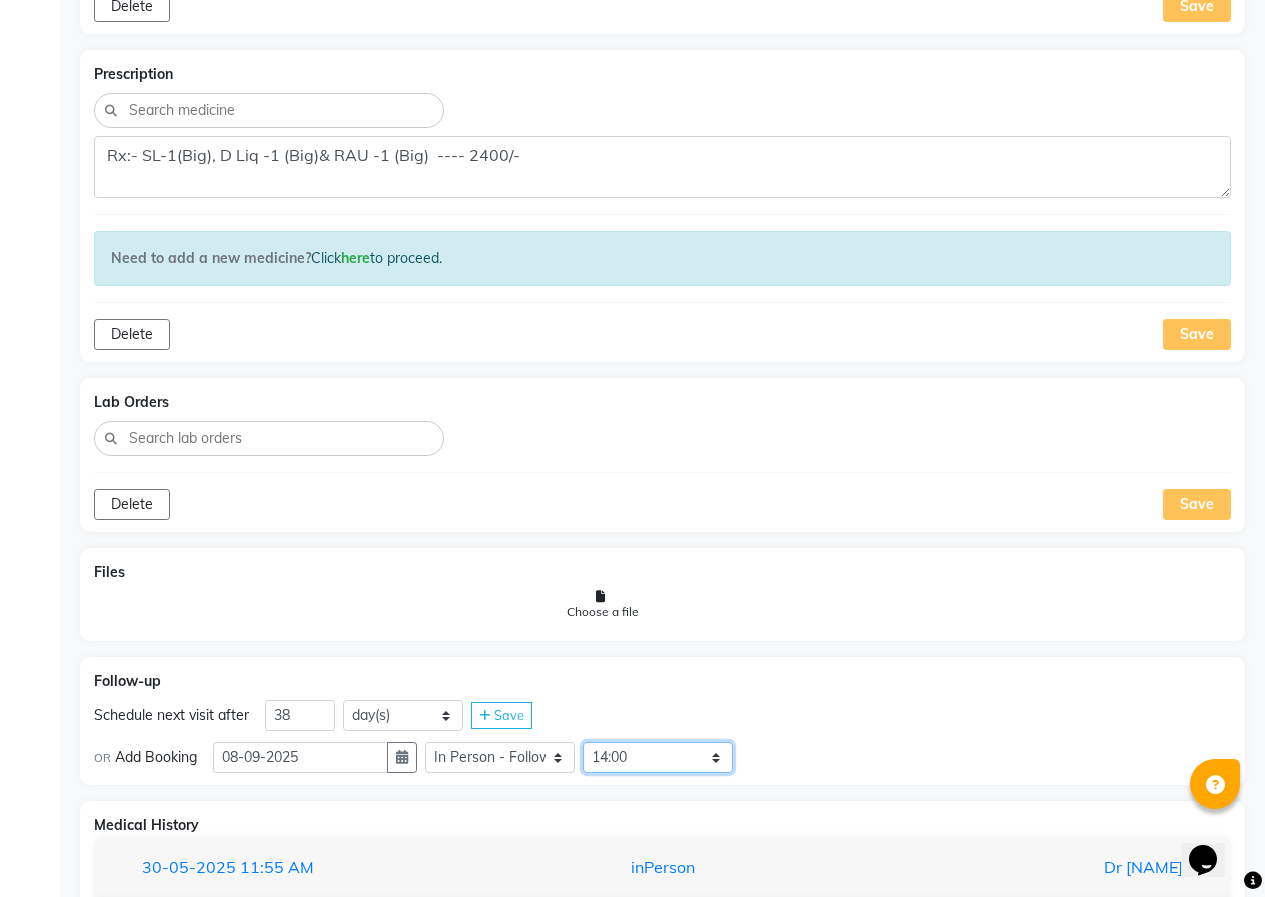 click on "Select Slot 10:15 10:30 10:45 11:00 11:15 11:30 11:45 12:00 12:15 12:30 12:45 13:00 13:45 14:00 14:15 14:30 14:45 15:00 15:15 15:30 15:45 16:00 16:15 16:30 16:45 17:00 17:15 17:30 17:45 18:00 18:15 18:30 18:45 19:00 19:15 19:45 20:00 20:15 20:30 20:45 21:00 21:15 21:30 21:45" 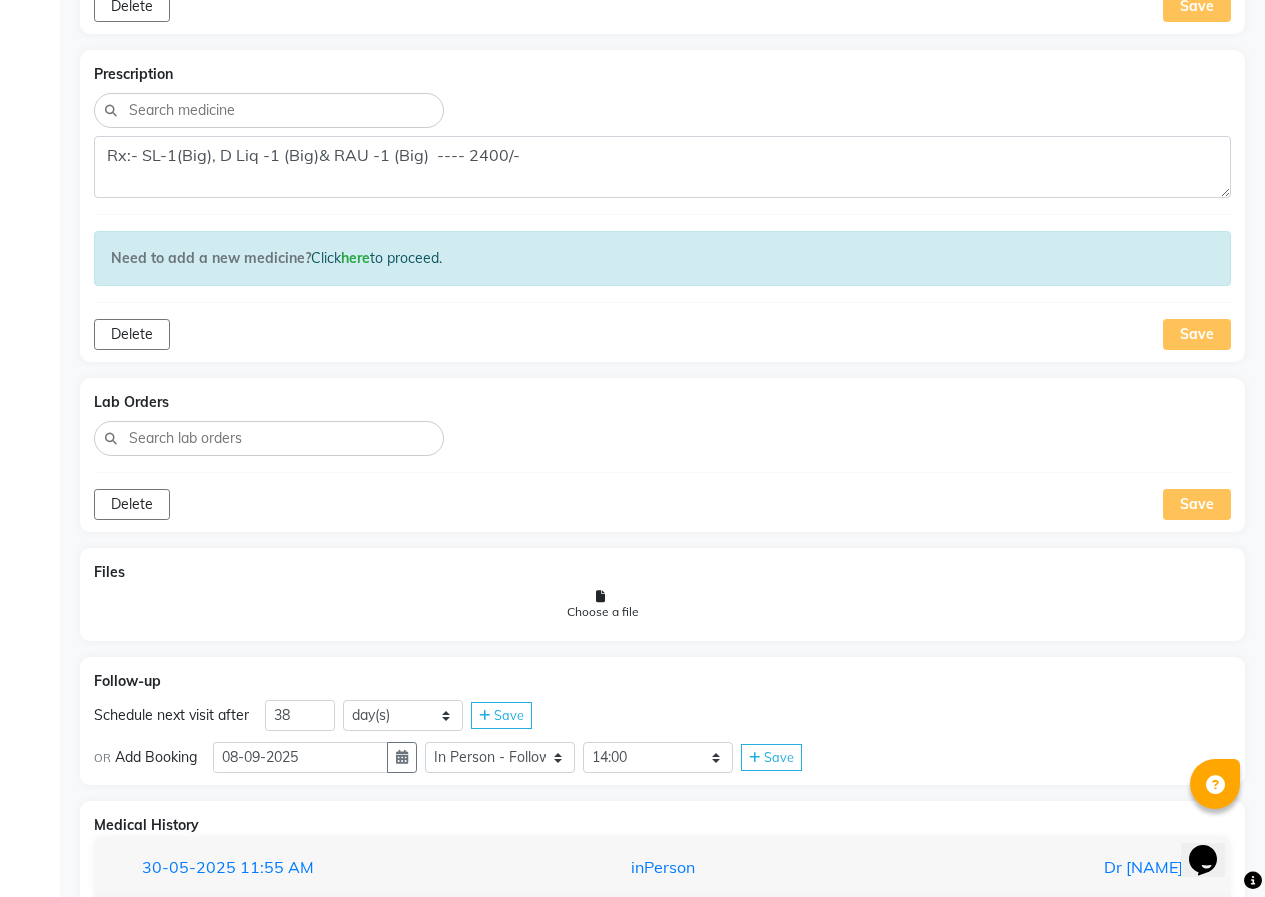 click on "Save" 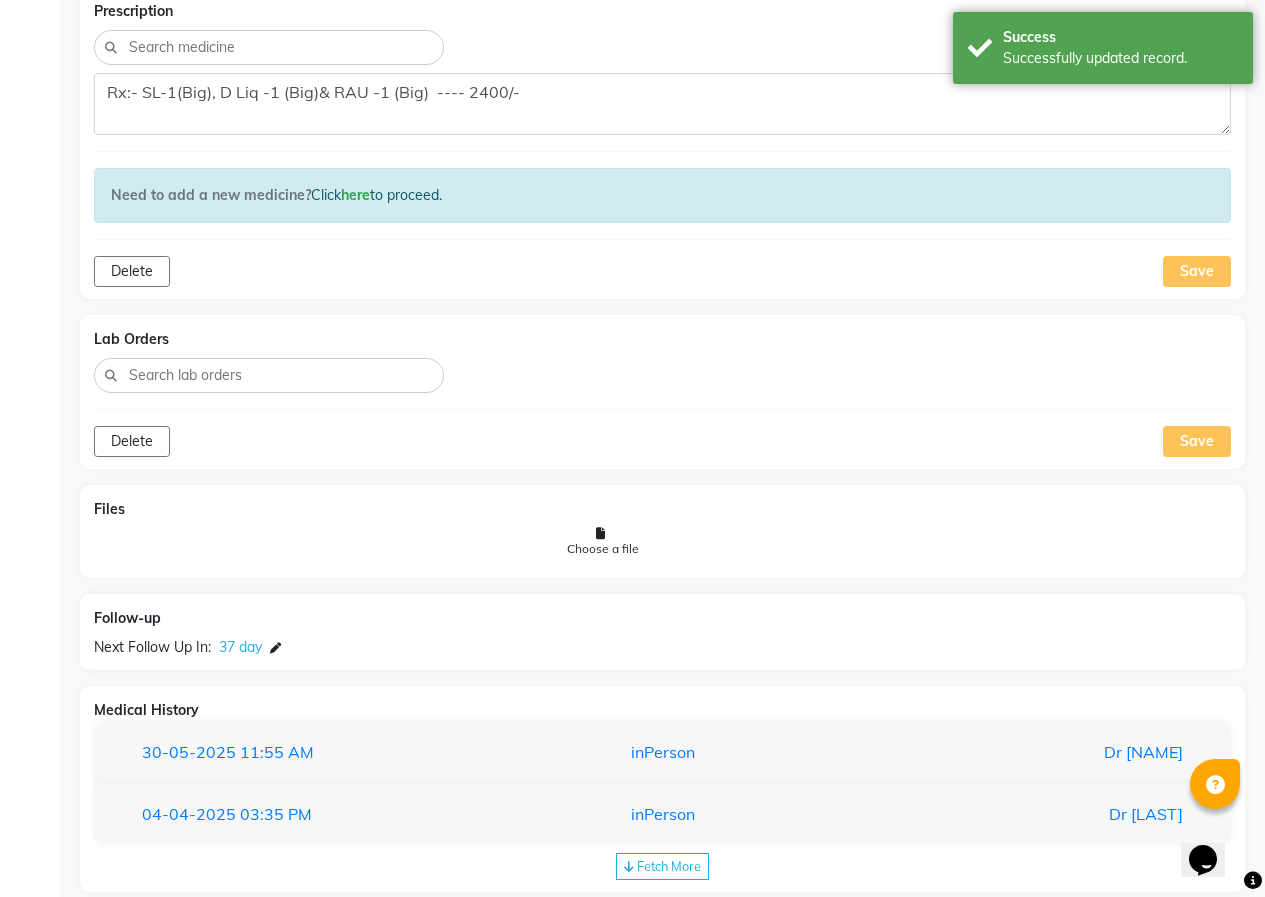 scroll, scrollTop: 1800, scrollLeft: 0, axis: vertical 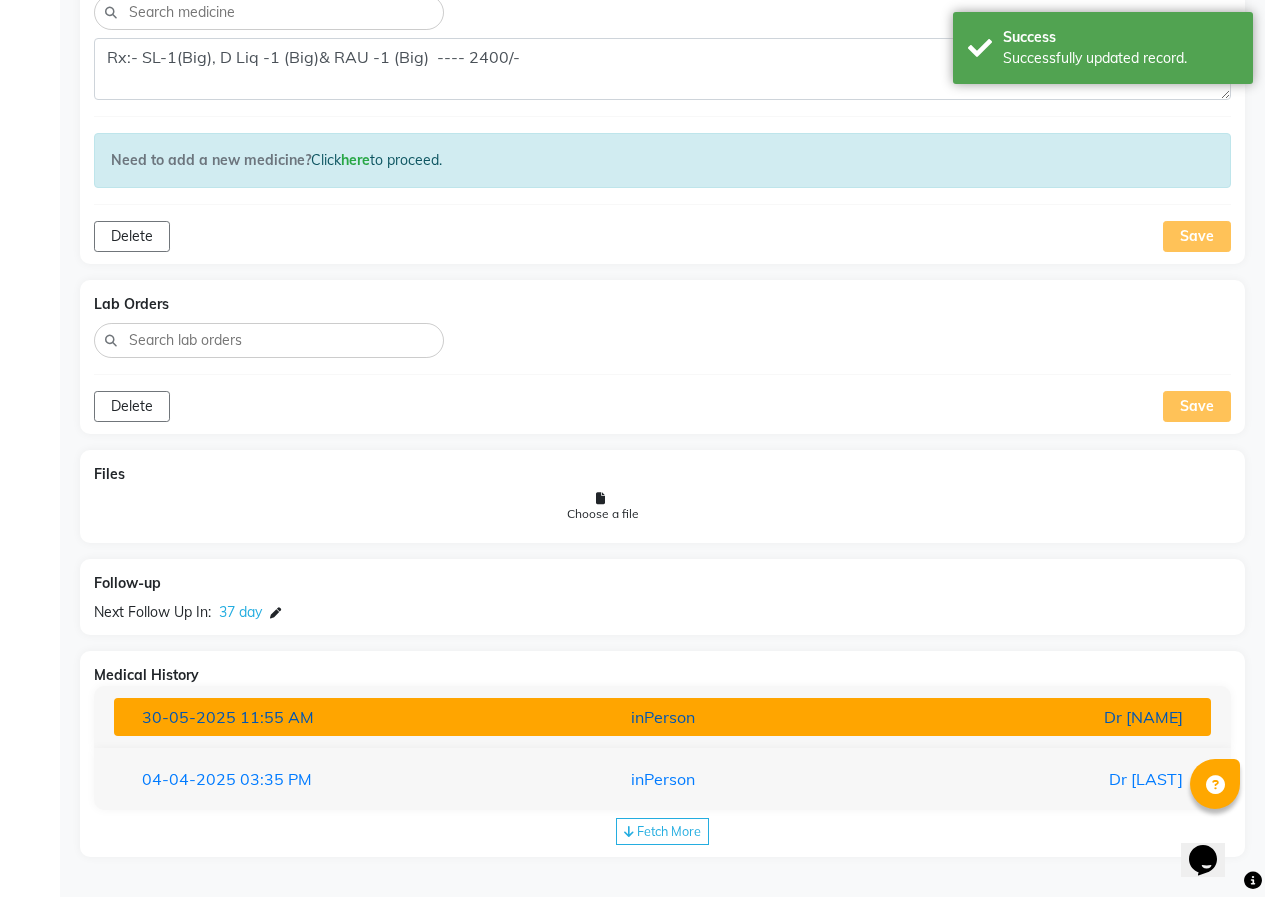 click on "inPerson" at bounding box center (662, 717) 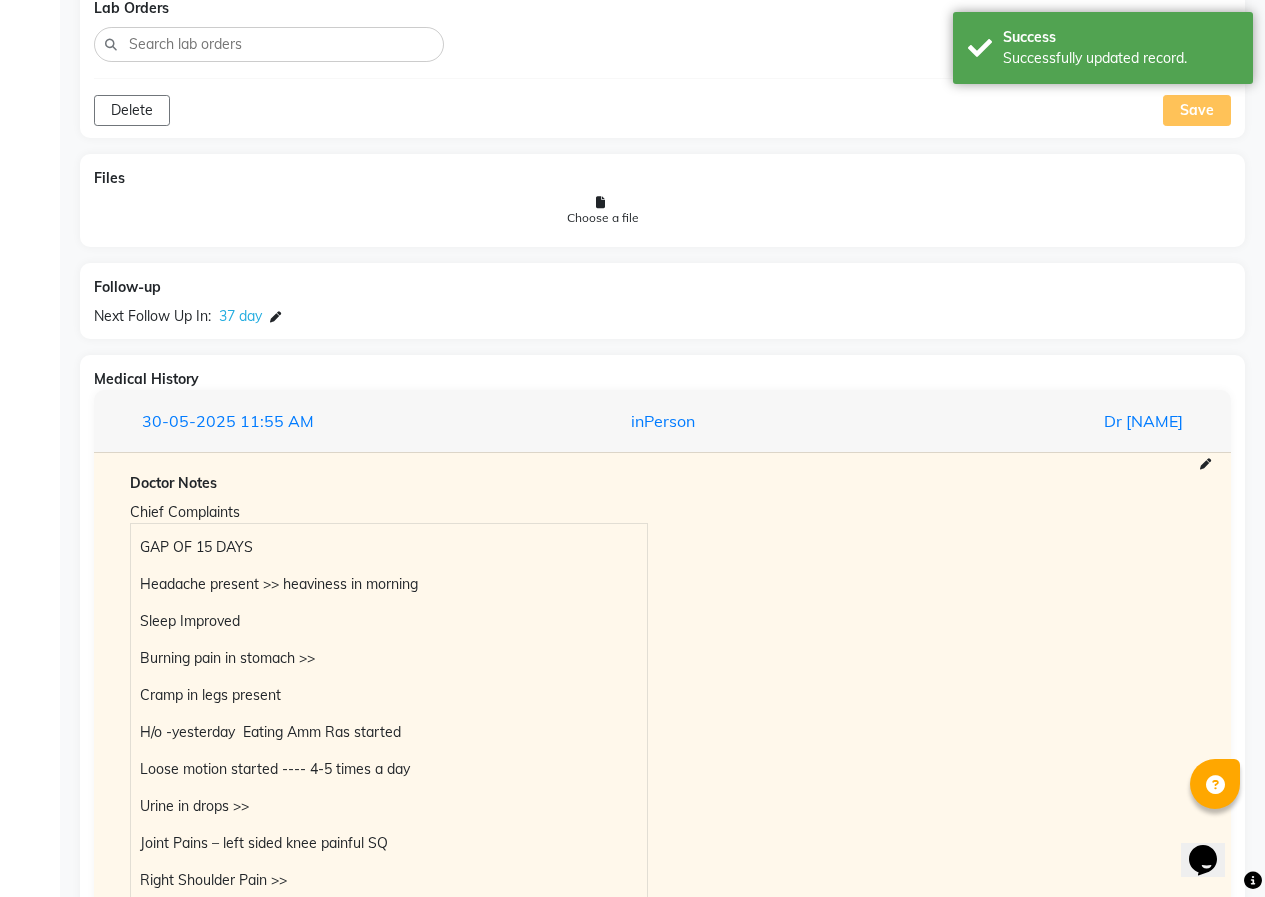 scroll, scrollTop: 2100, scrollLeft: 0, axis: vertical 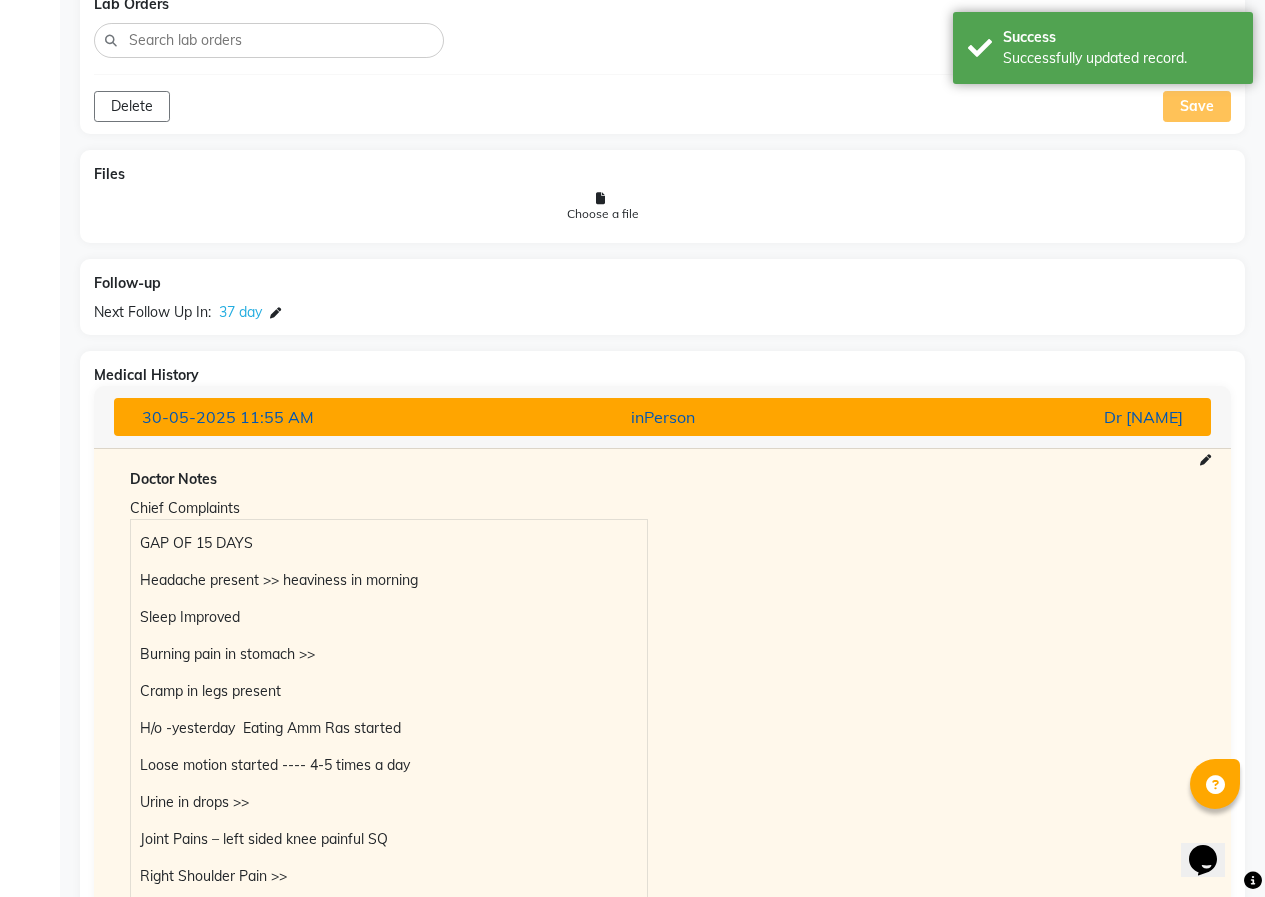 click on "[DATE] [TIME]" at bounding box center [305, 417] 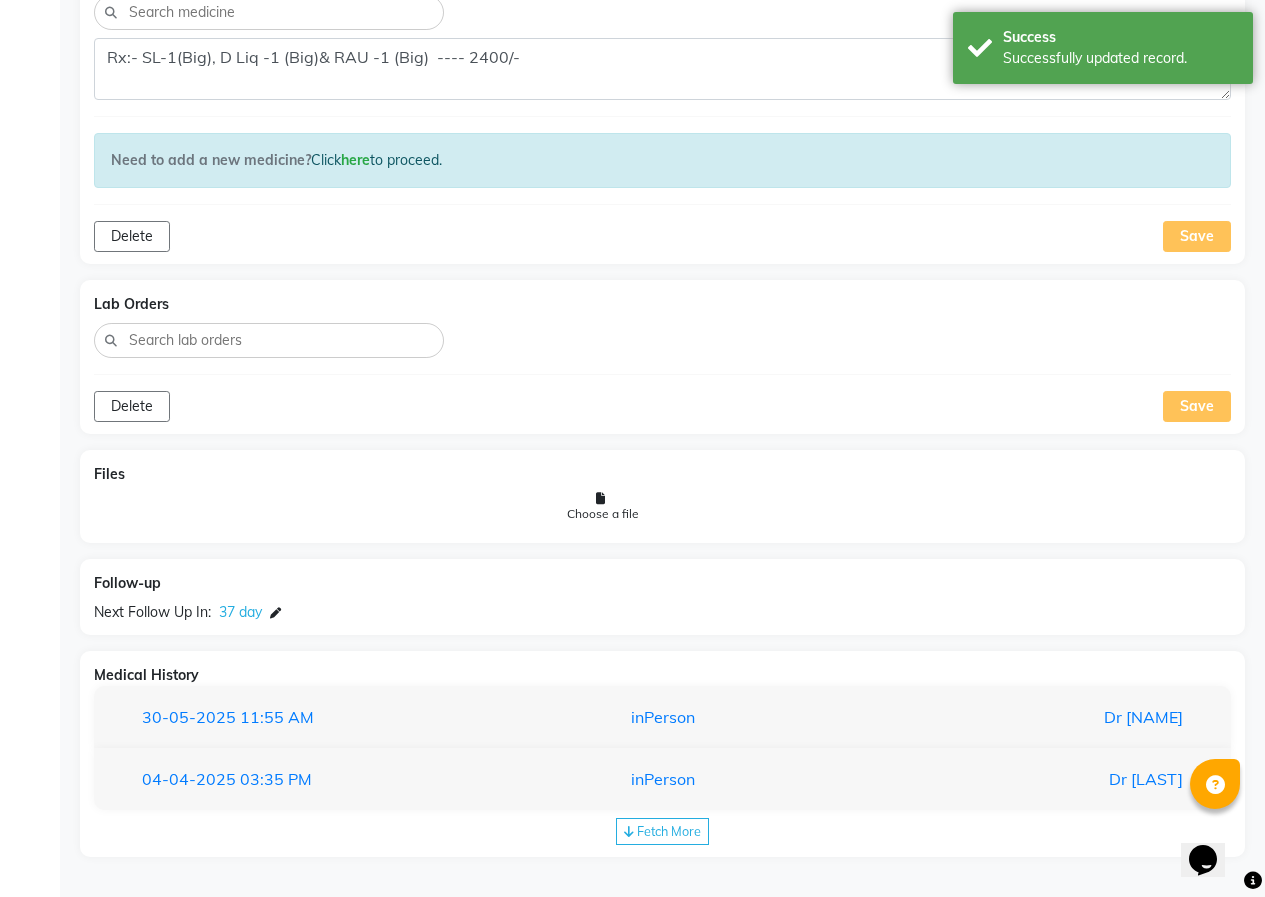 scroll, scrollTop: 1800, scrollLeft: 0, axis: vertical 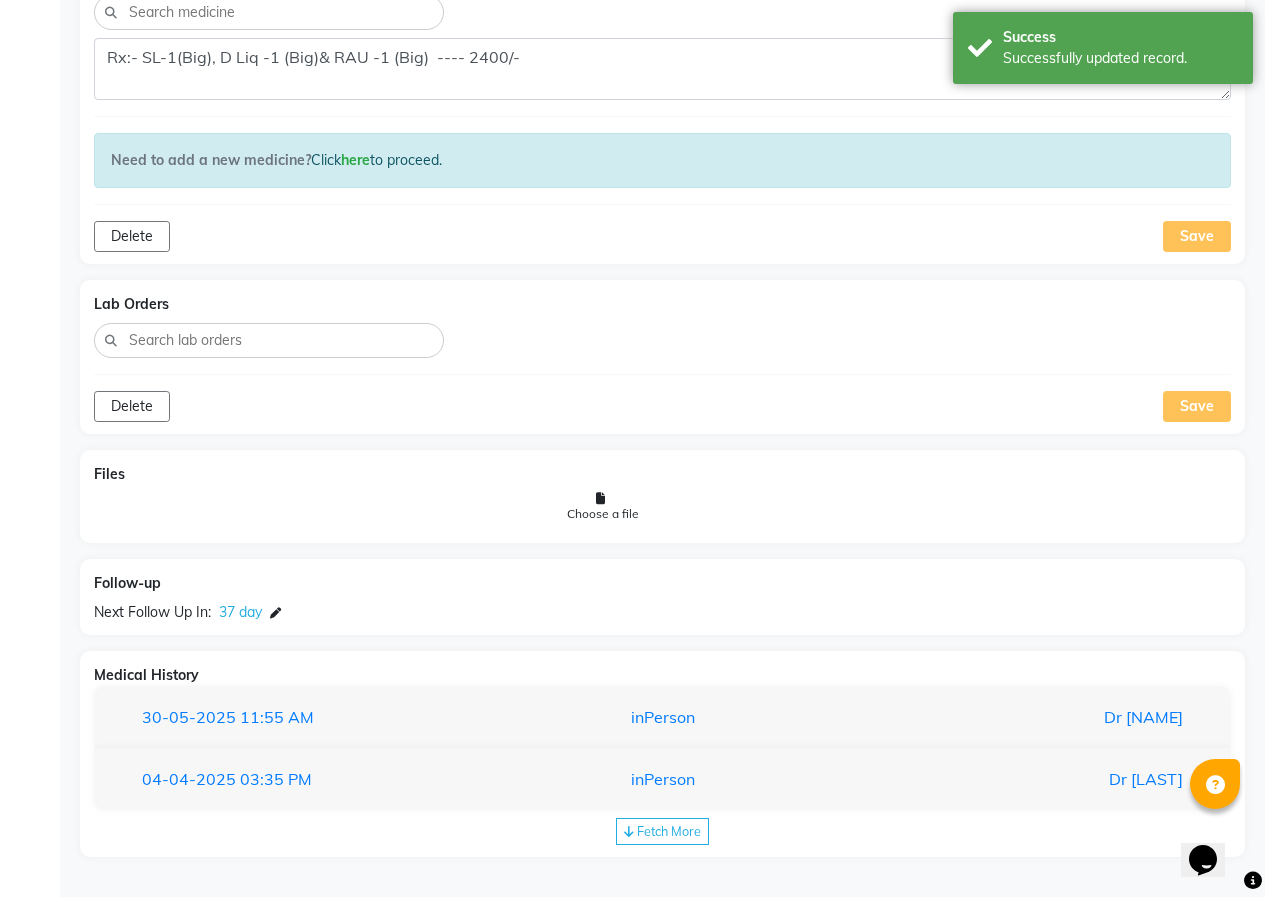 click on "Save" 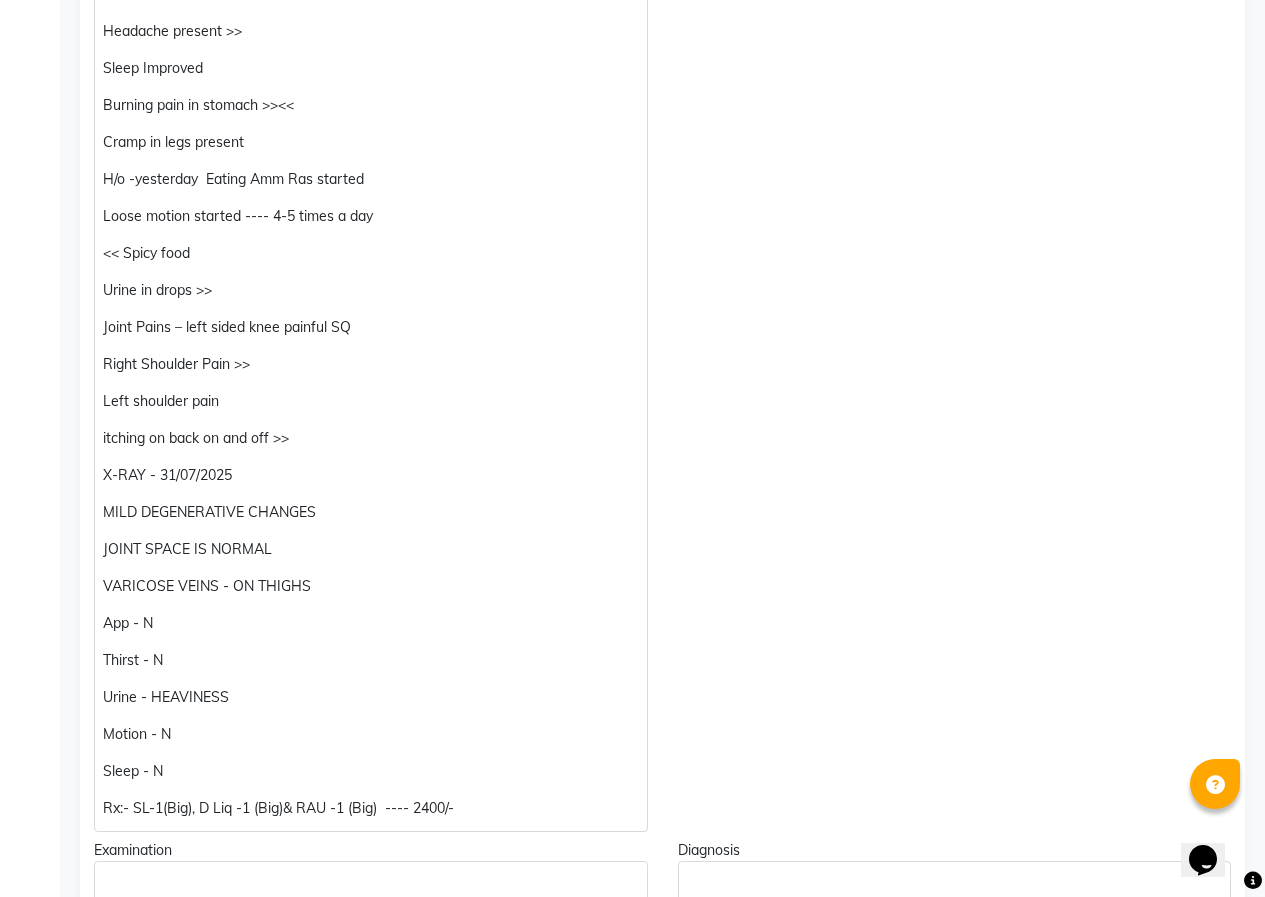 scroll, scrollTop: 600, scrollLeft: 0, axis: vertical 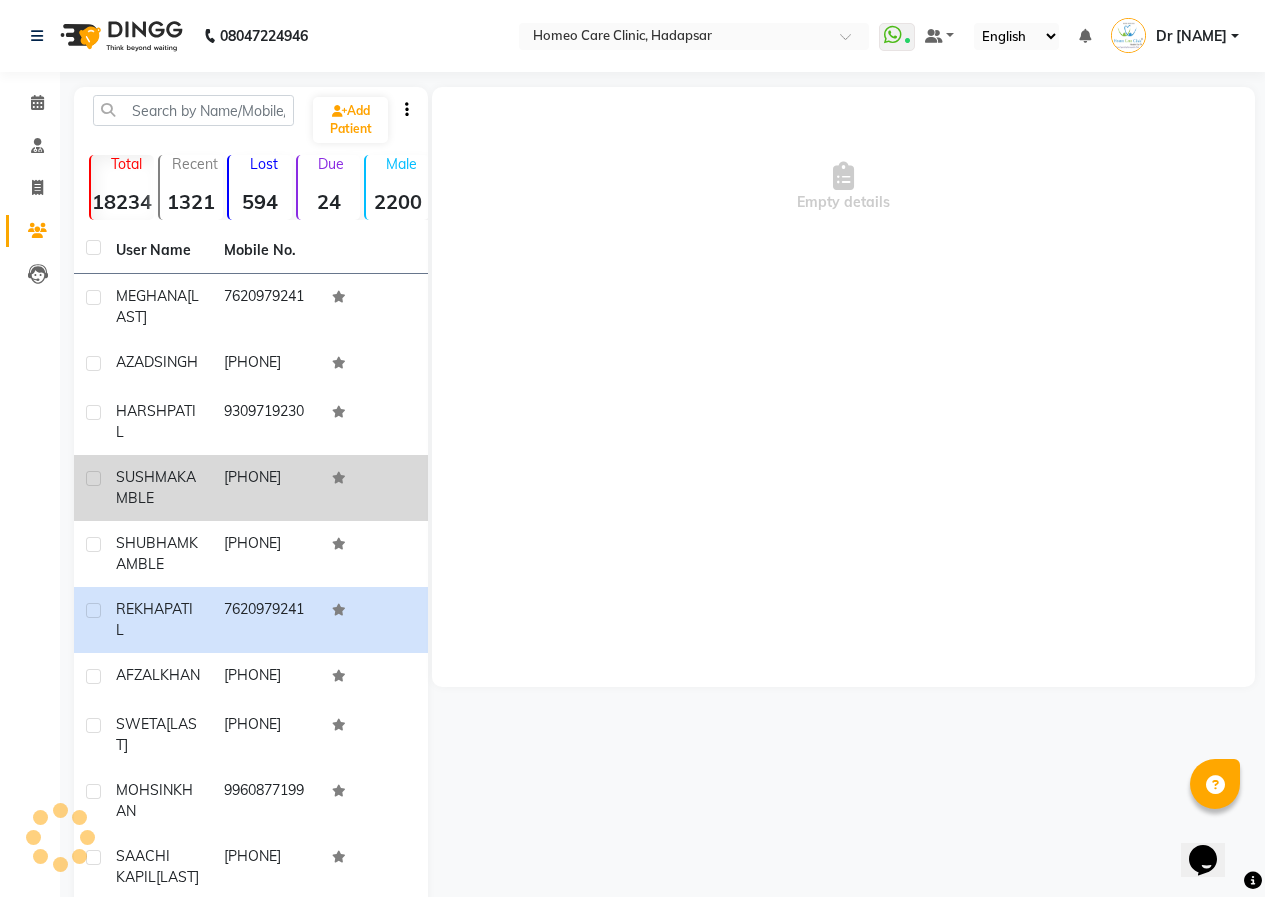click on "[NAME] [NAME]" 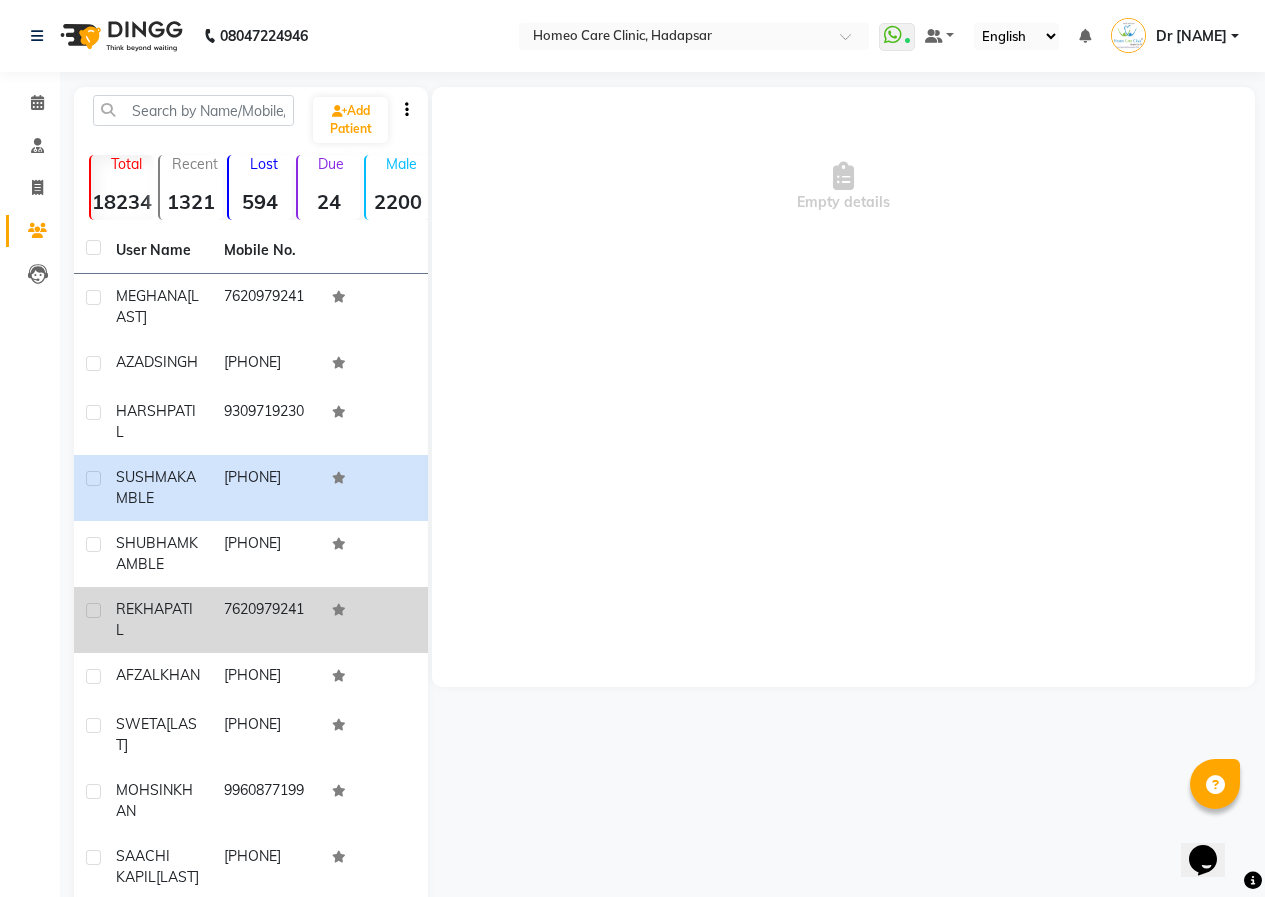 drag, startPoint x: 201, startPoint y: 621, endPoint x: 216, endPoint y: 614, distance: 16.552946 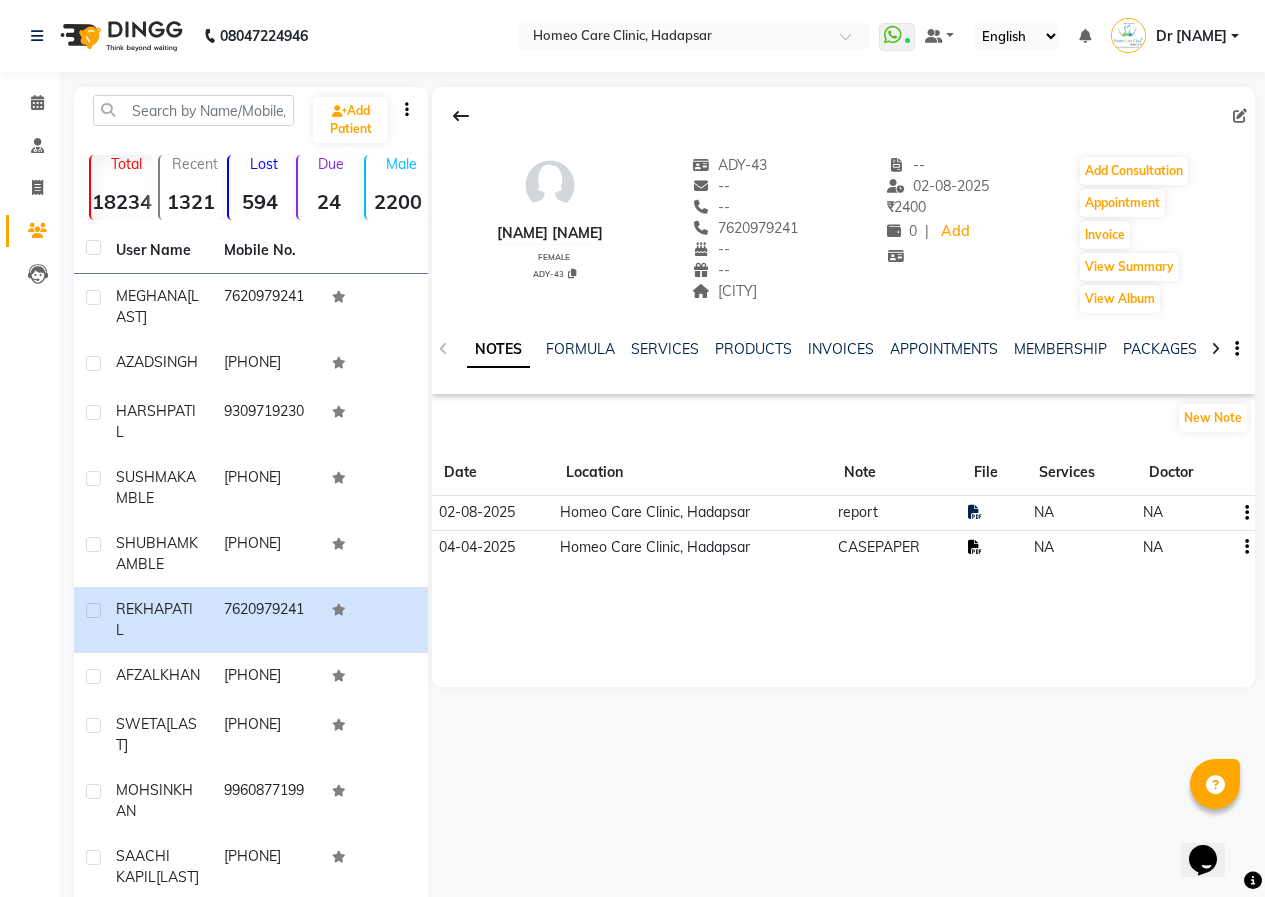 click 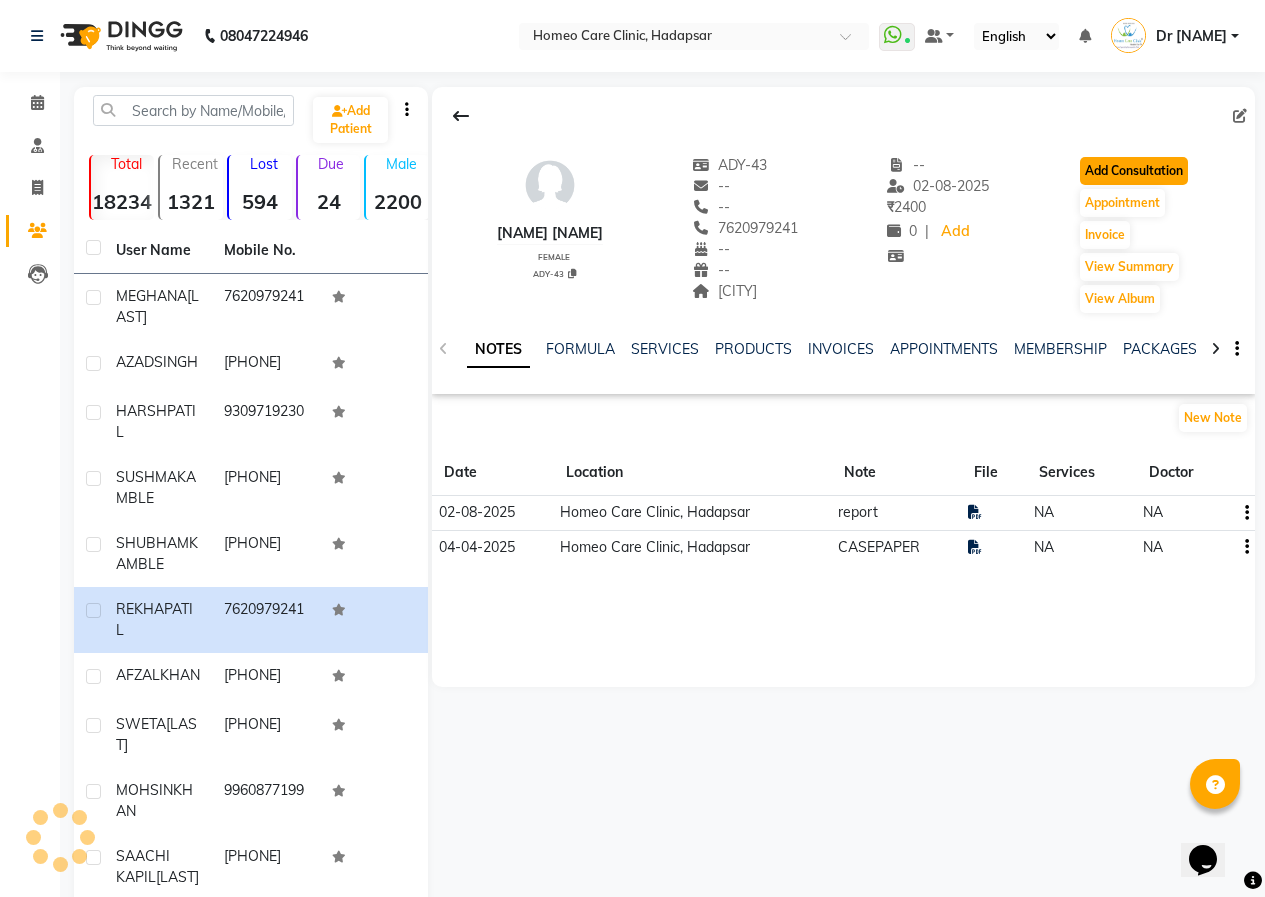 click on "Add Consultation" 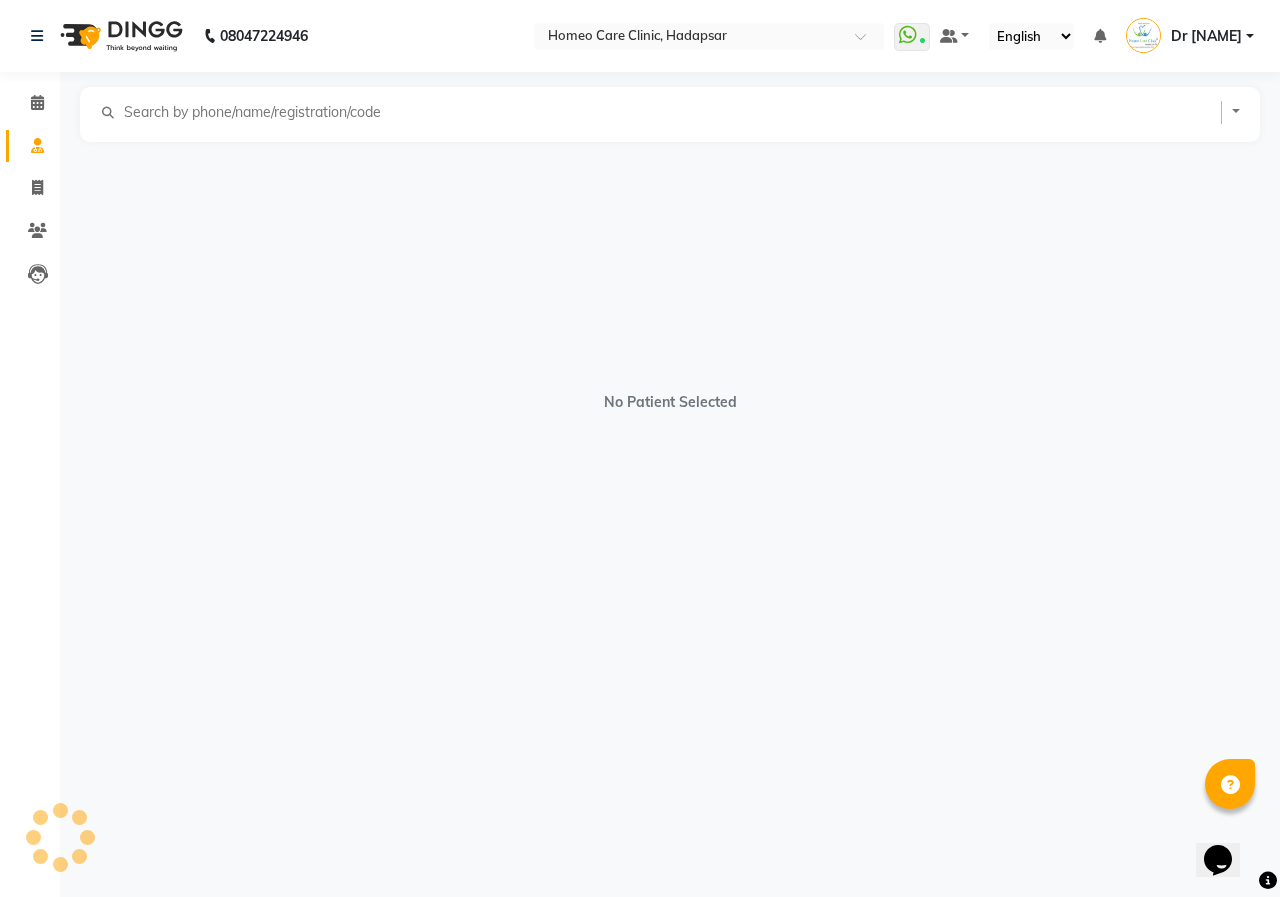 select on "female" 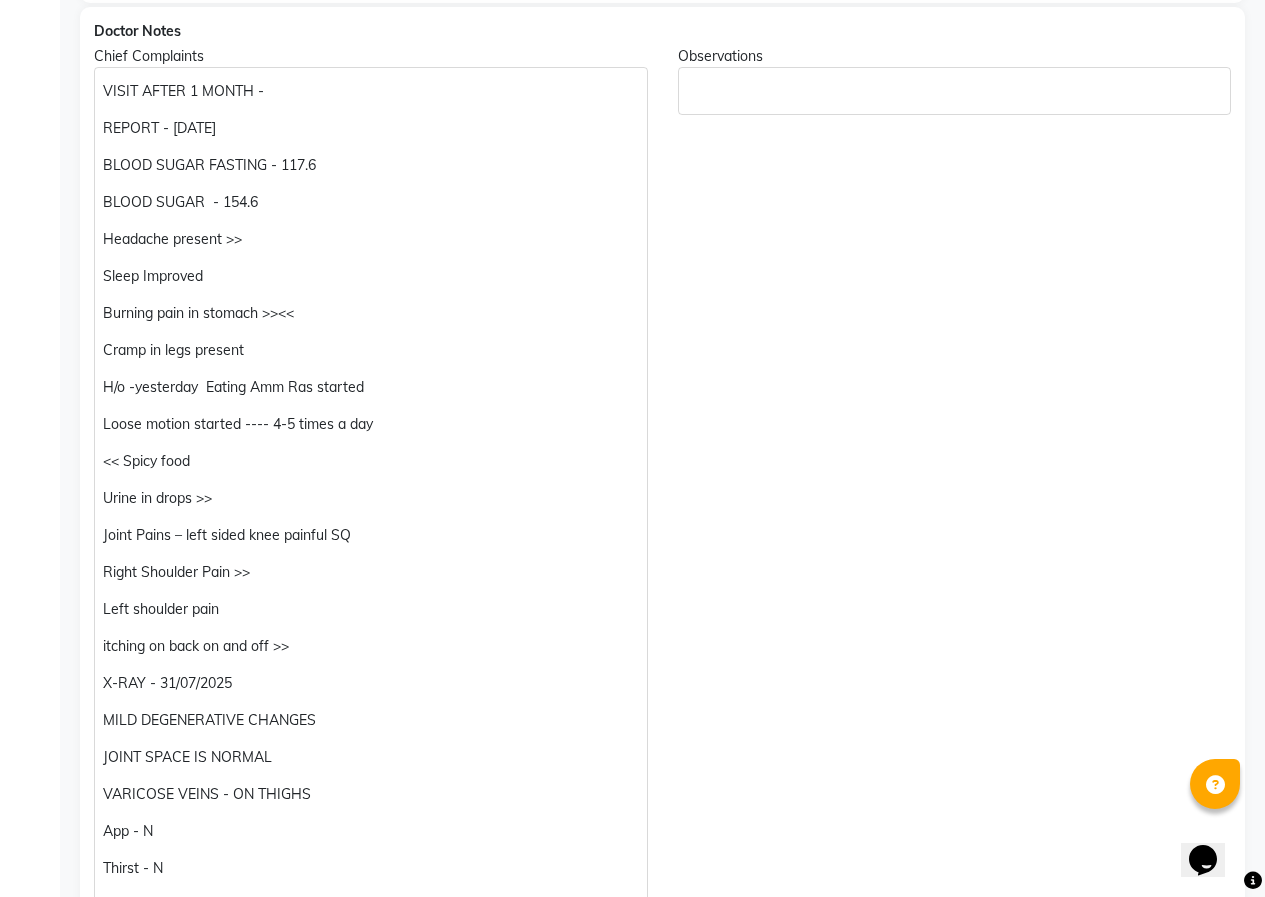 scroll, scrollTop: 700, scrollLeft: 0, axis: vertical 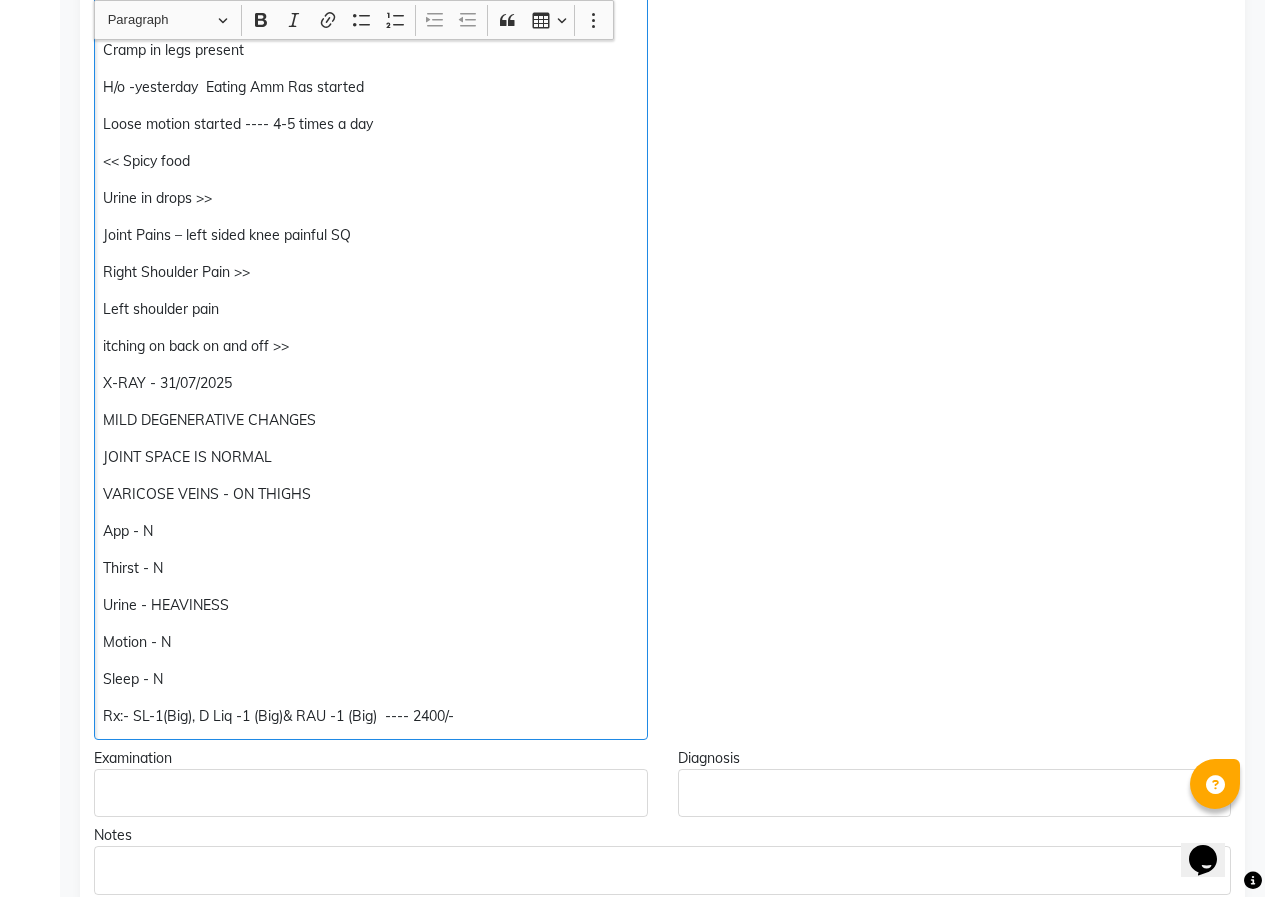 click on "Rx:- SL-1(Big), D Liq -1 (Big)& RAU -1 (Big)  ---- 2400/-" 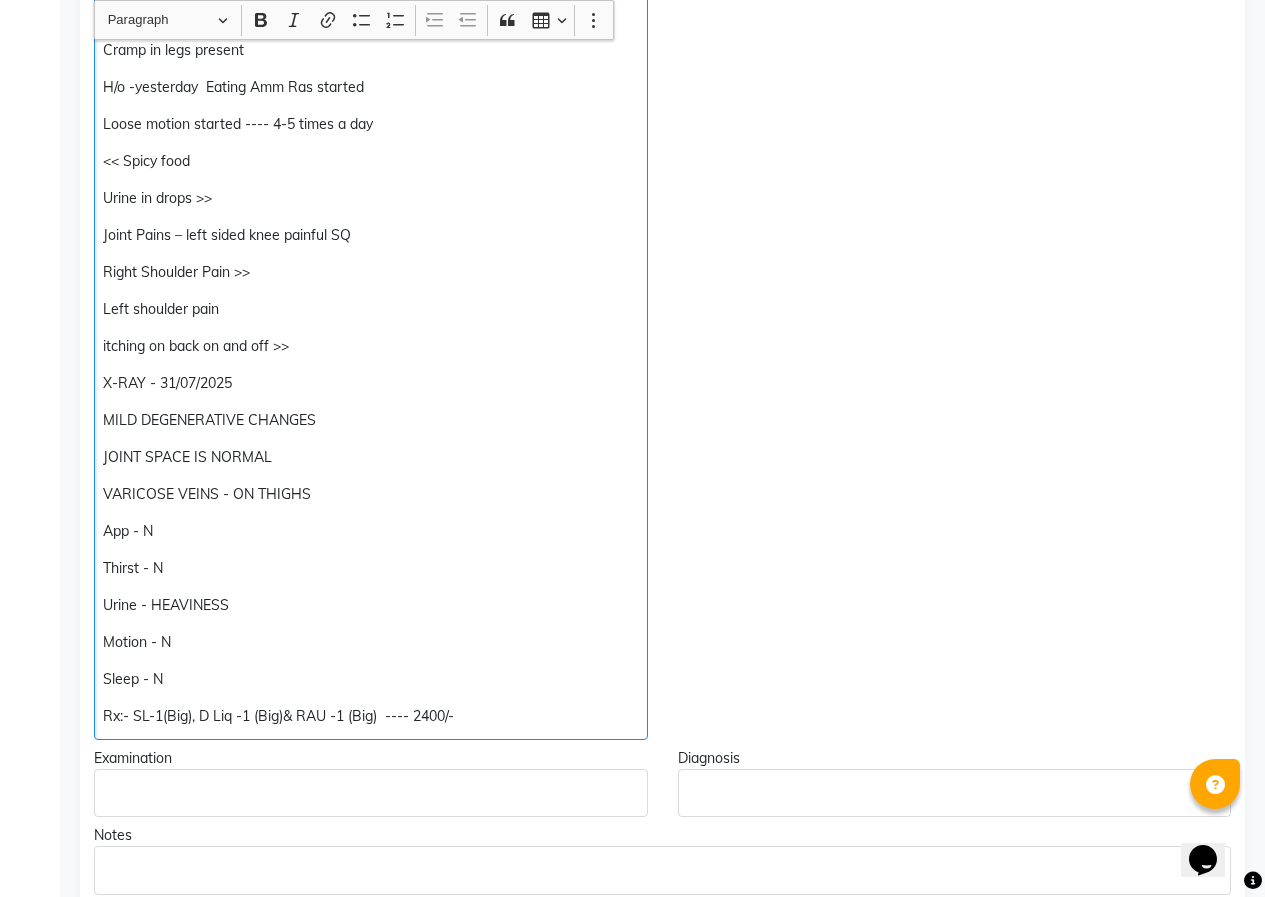type 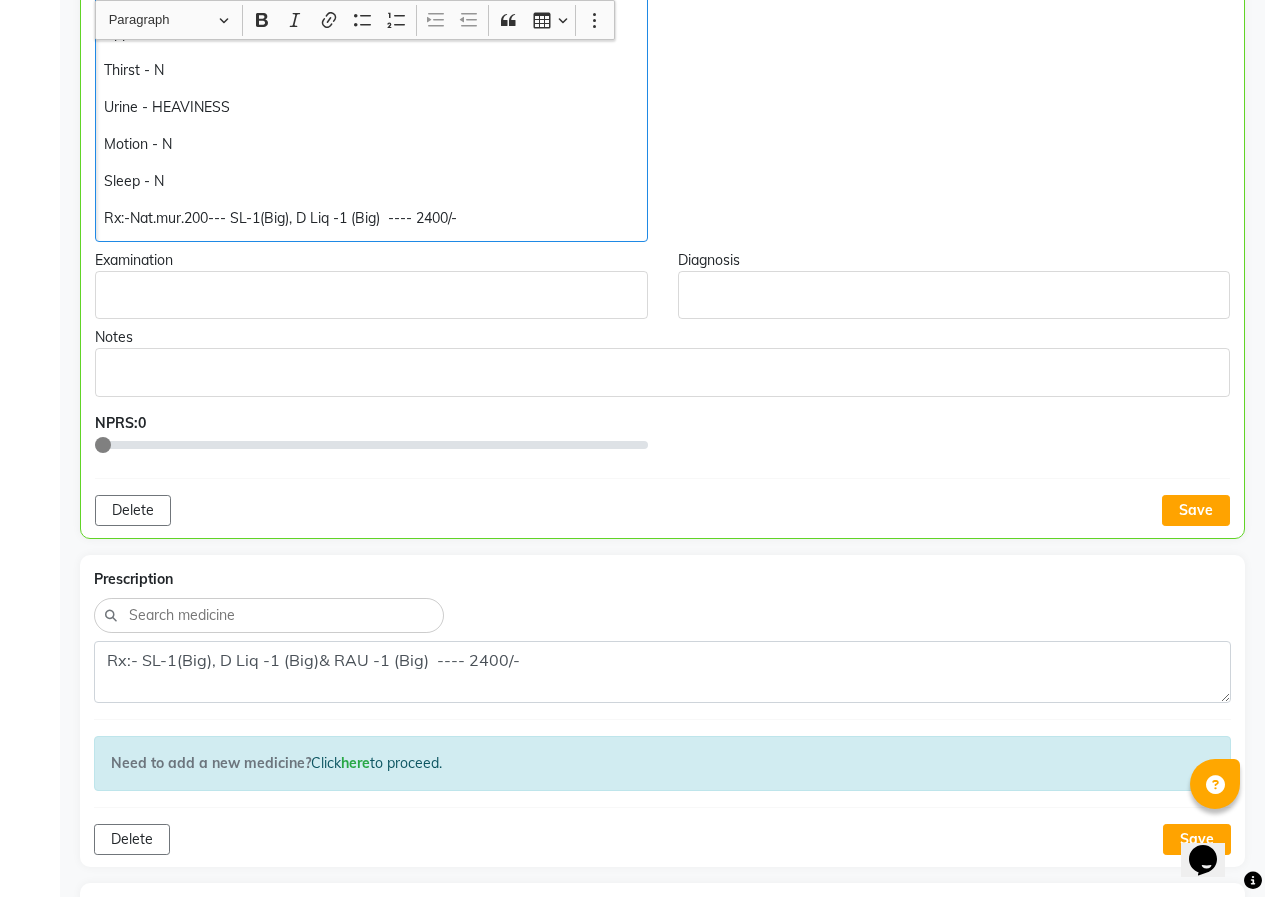 scroll, scrollTop: 1201, scrollLeft: 0, axis: vertical 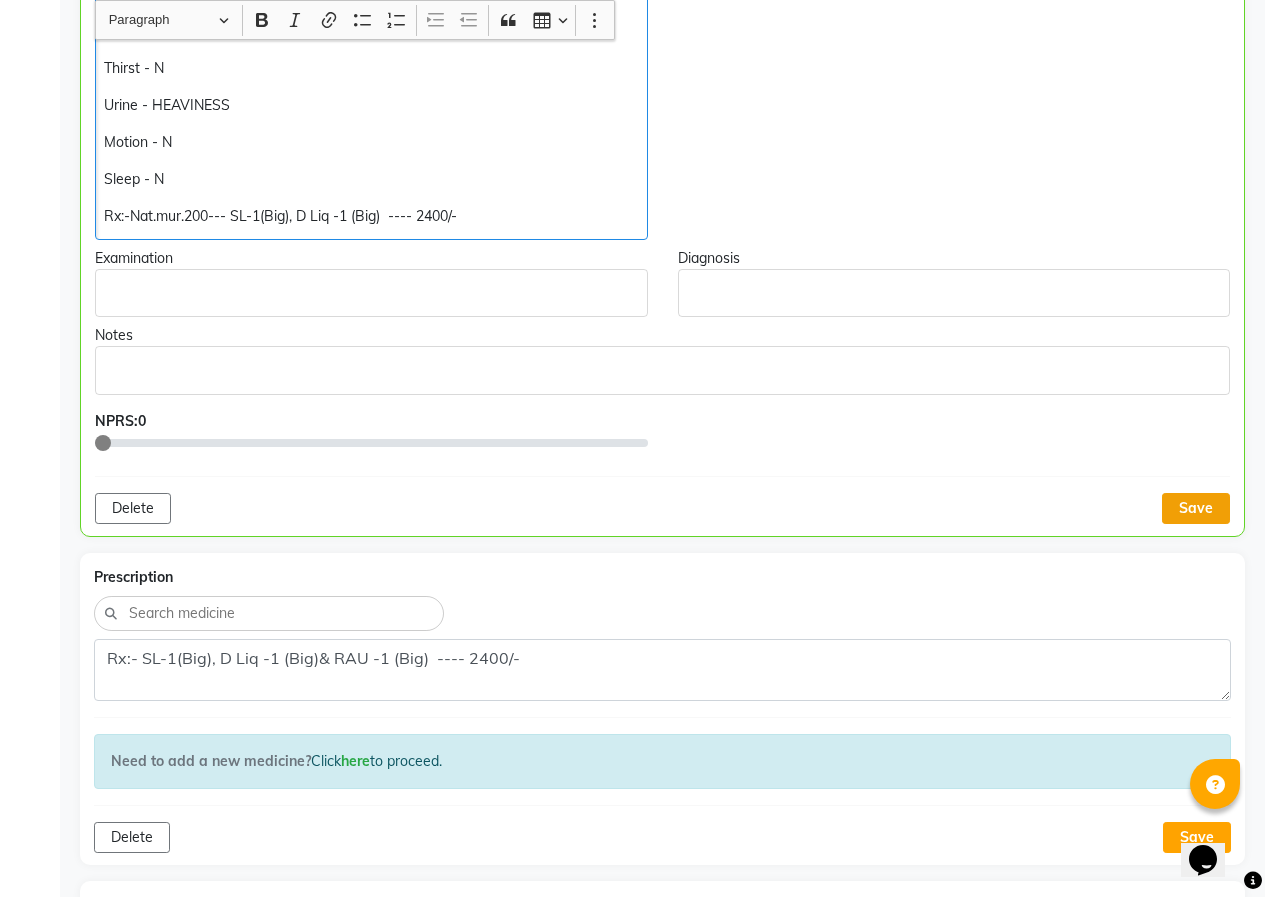 click on "Save" 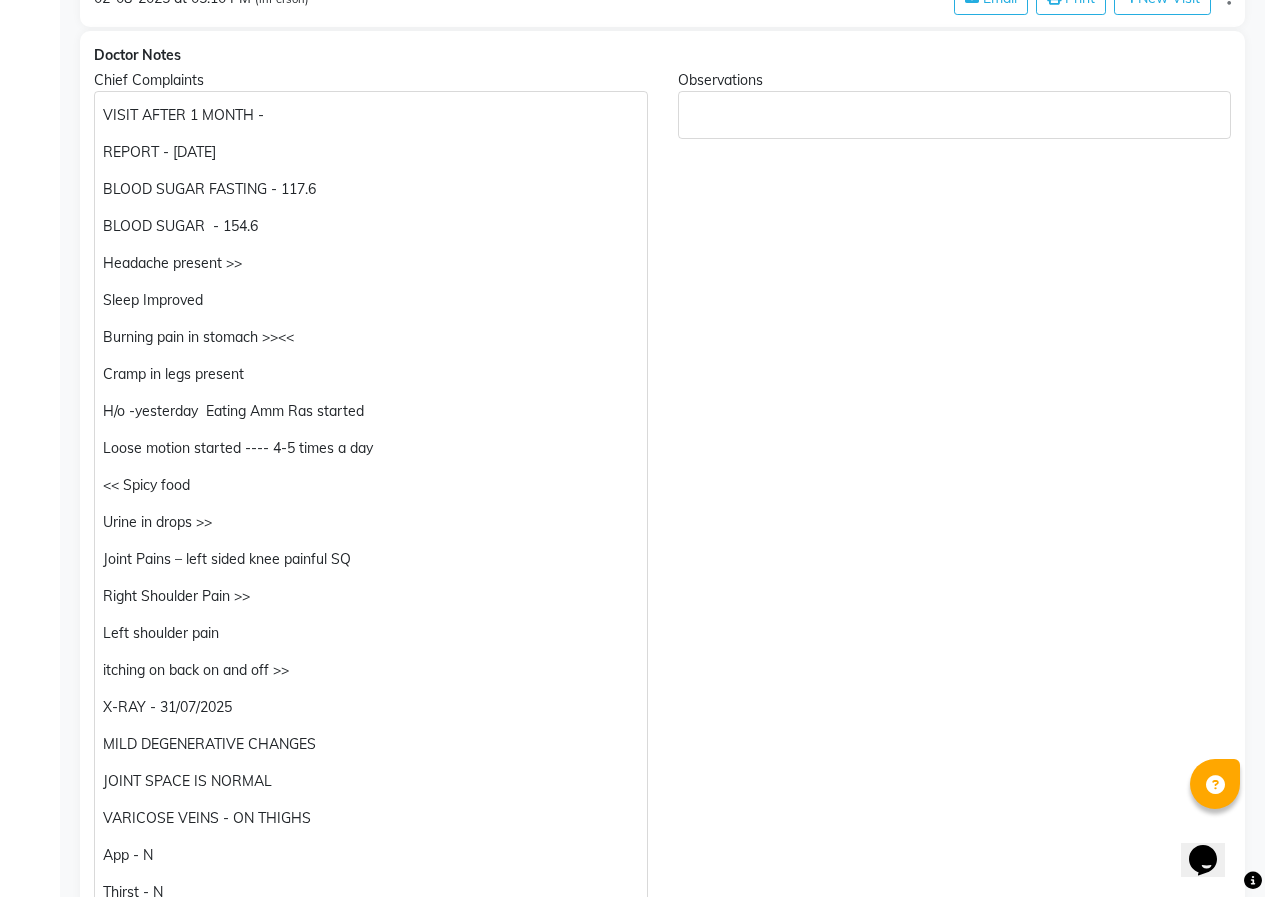 scroll, scrollTop: 200, scrollLeft: 0, axis: vertical 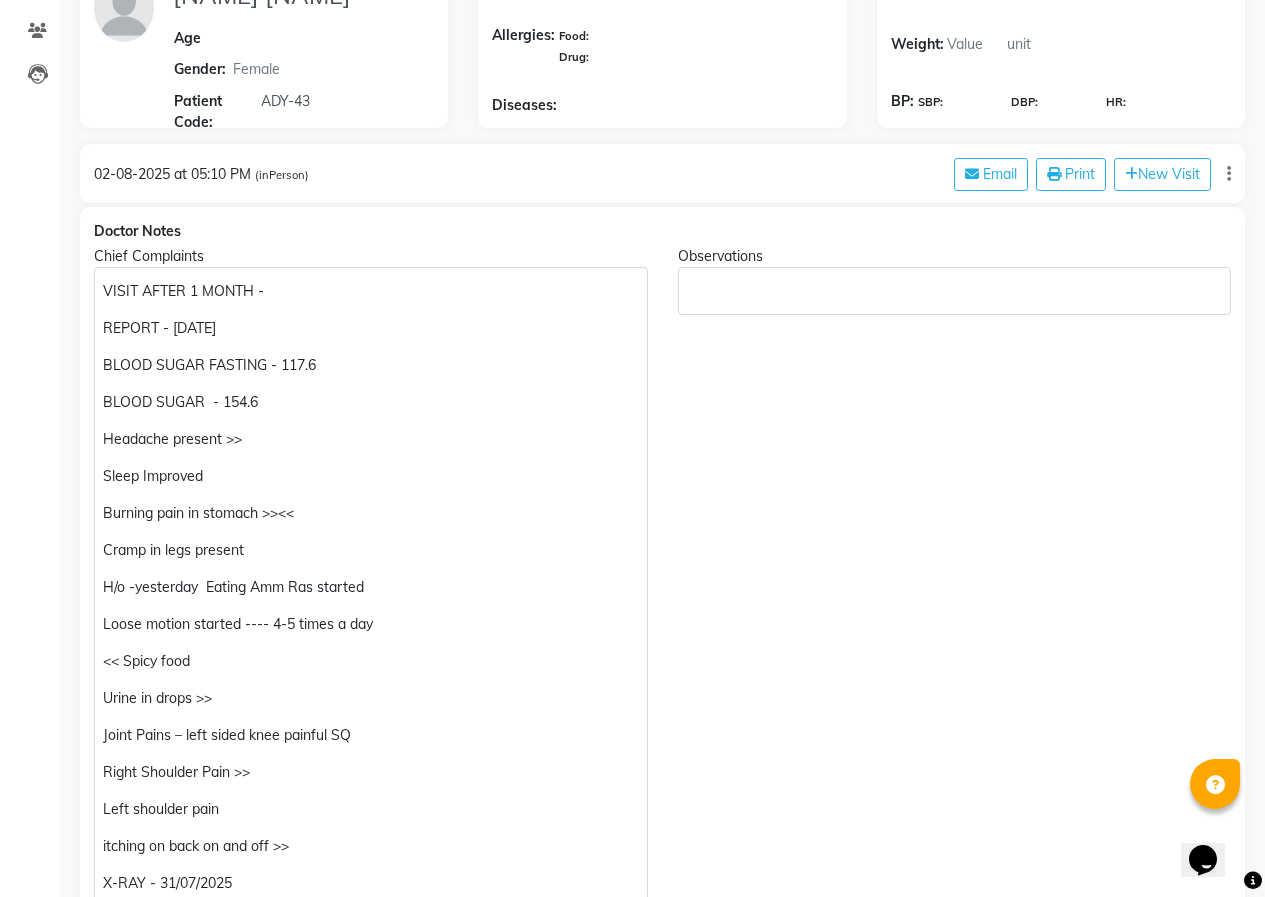 click on "VISIT AFTER 1 MONTH -" 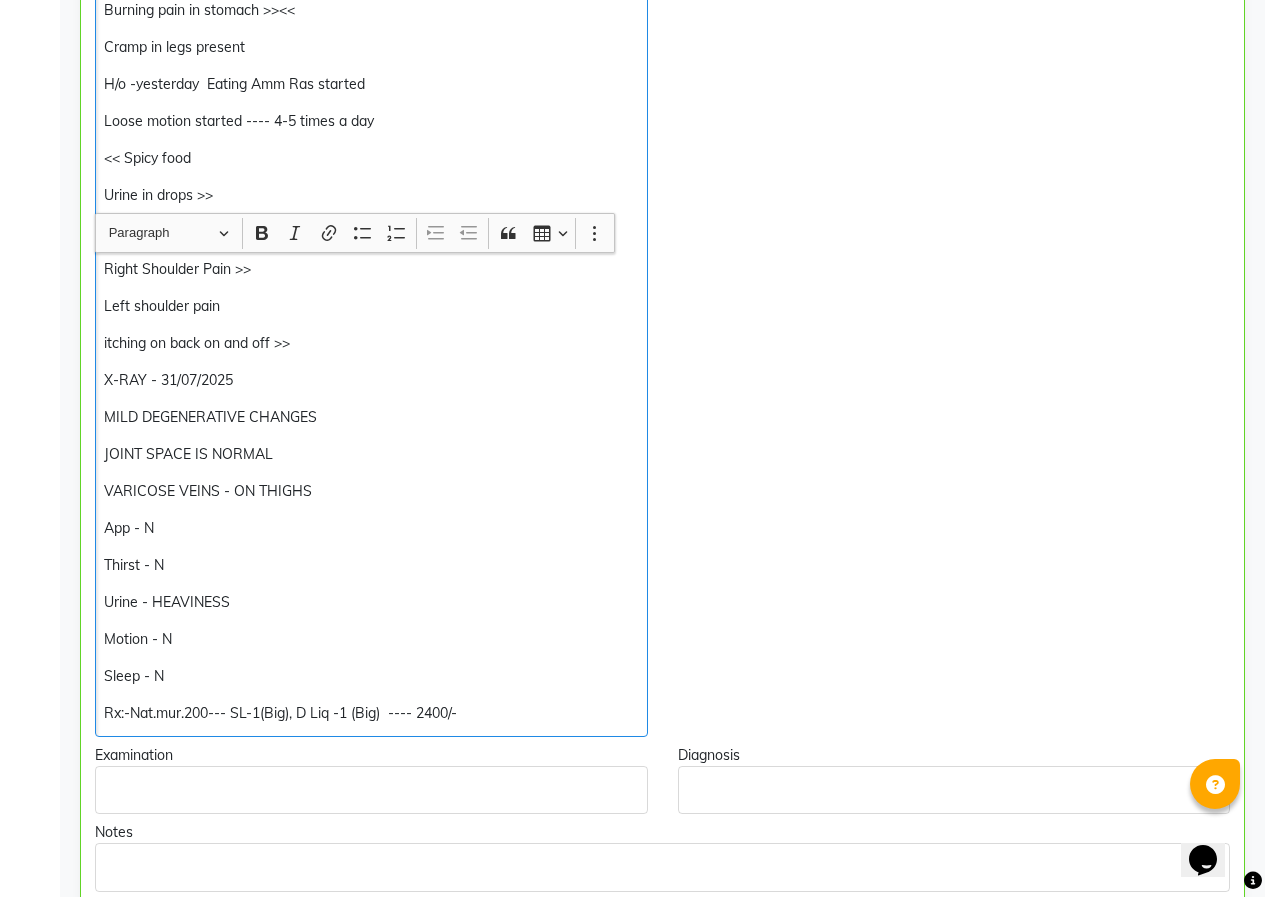 scroll, scrollTop: 1001, scrollLeft: 0, axis: vertical 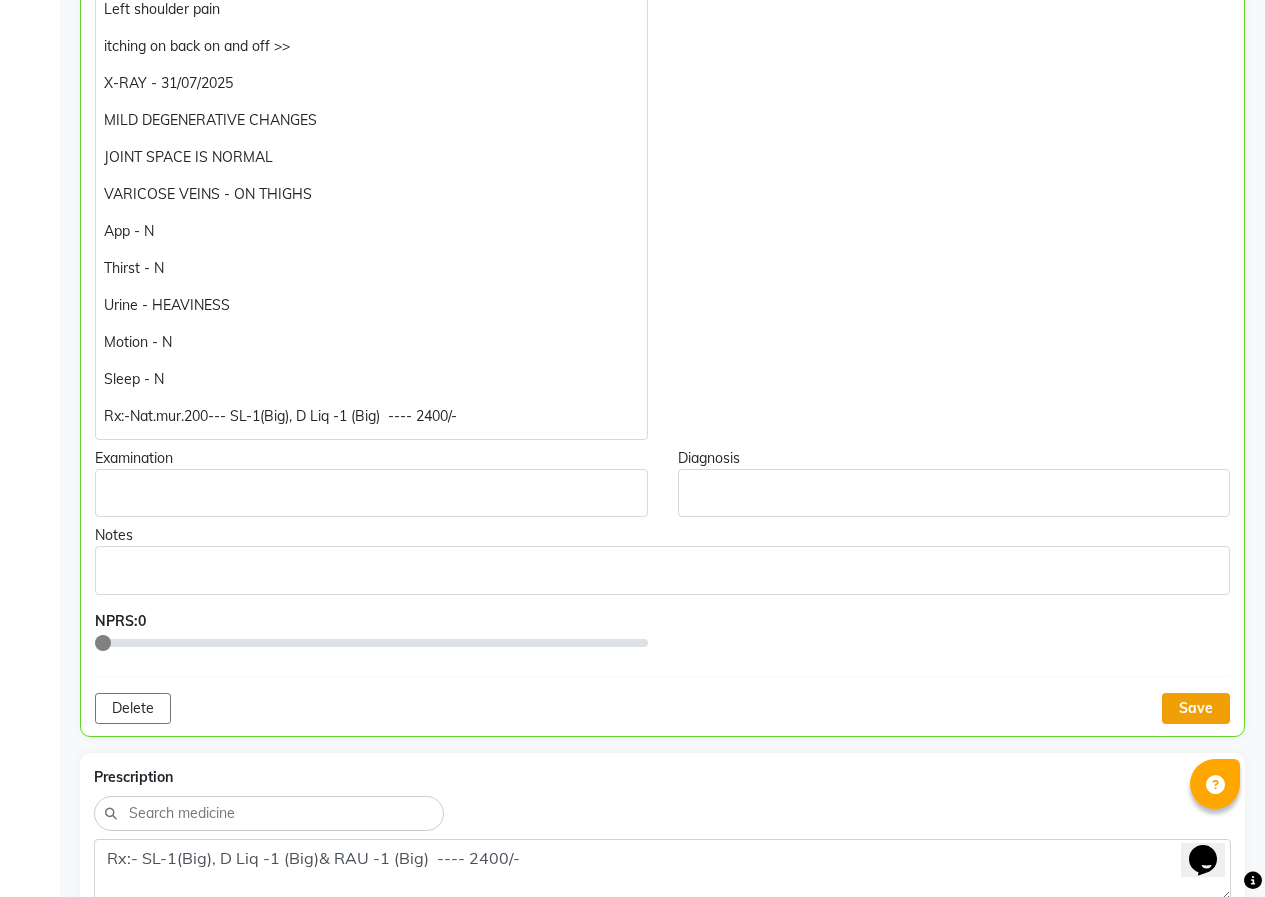 click on "Save" 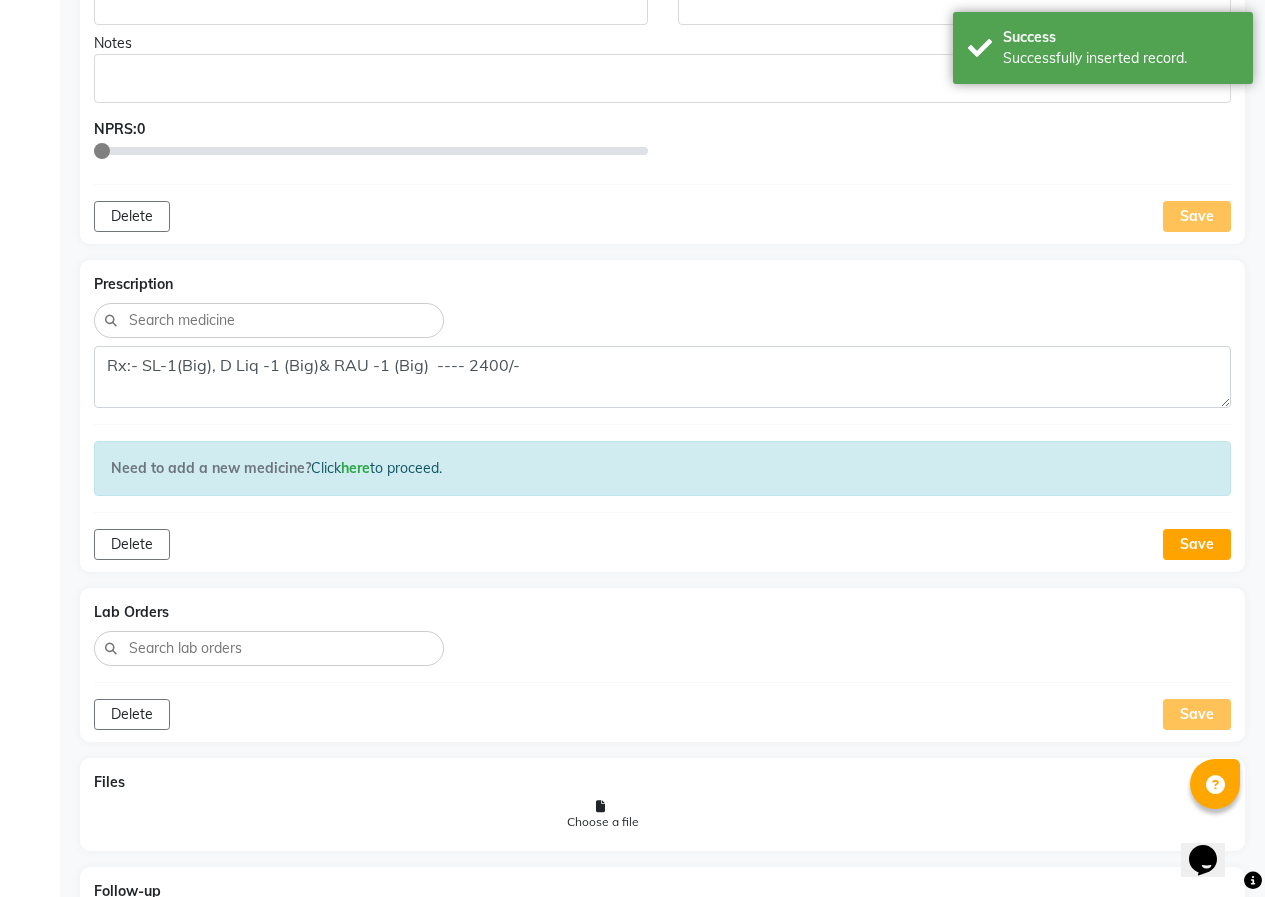 scroll, scrollTop: 1800, scrollLeft: 0, axis: vertical 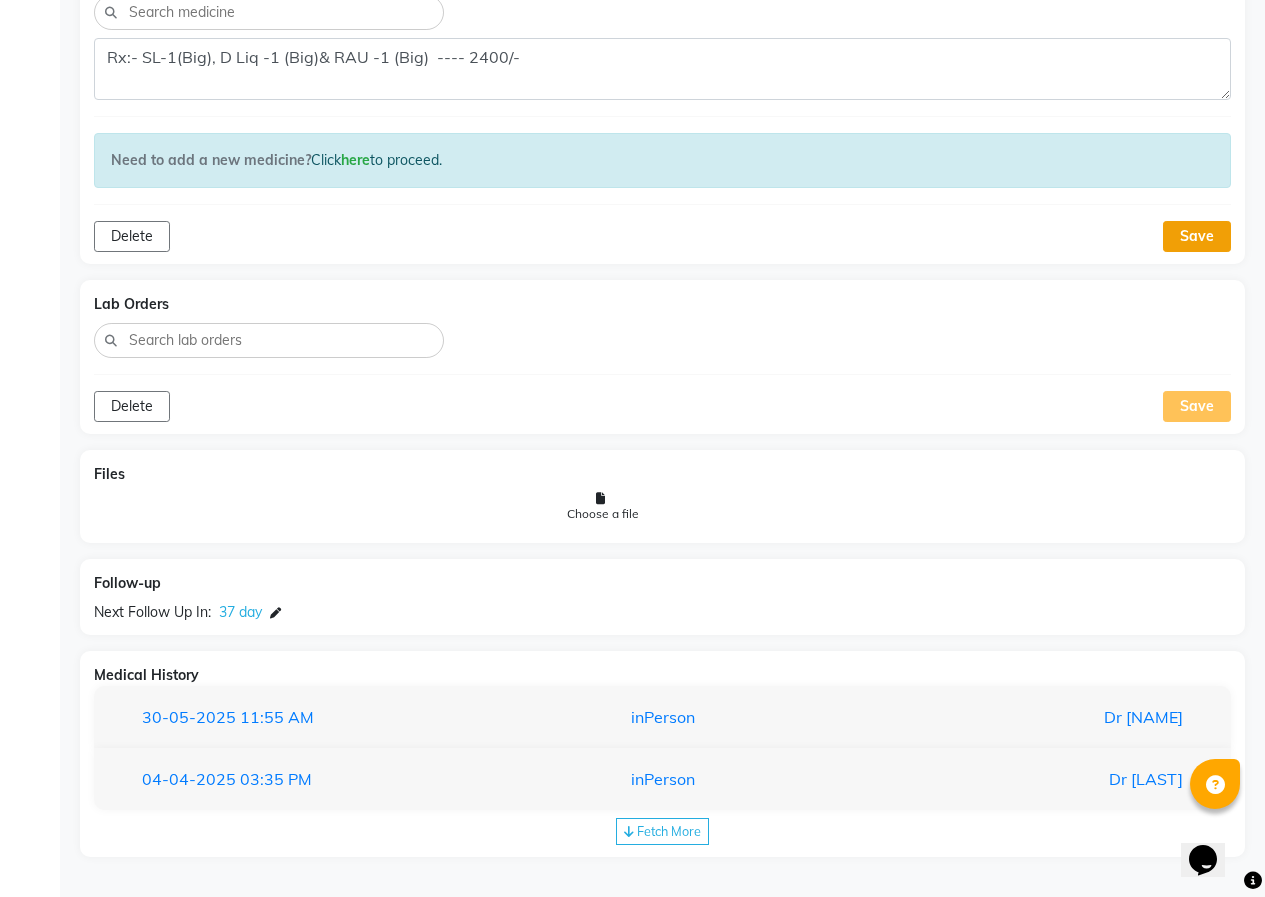 click on "Save" 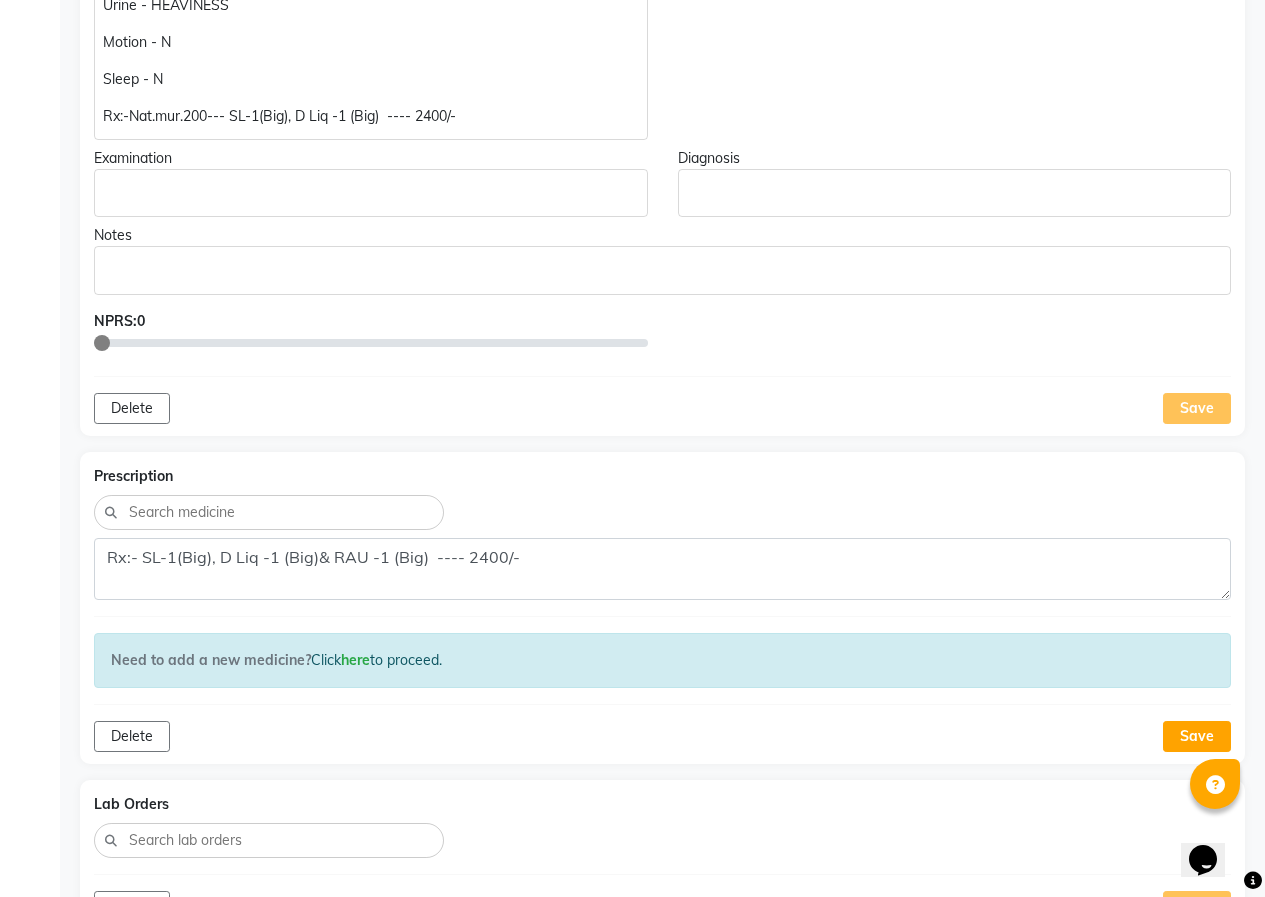 scroll, scrollTop: 1800, scrollLeft: 0, axis: vertical 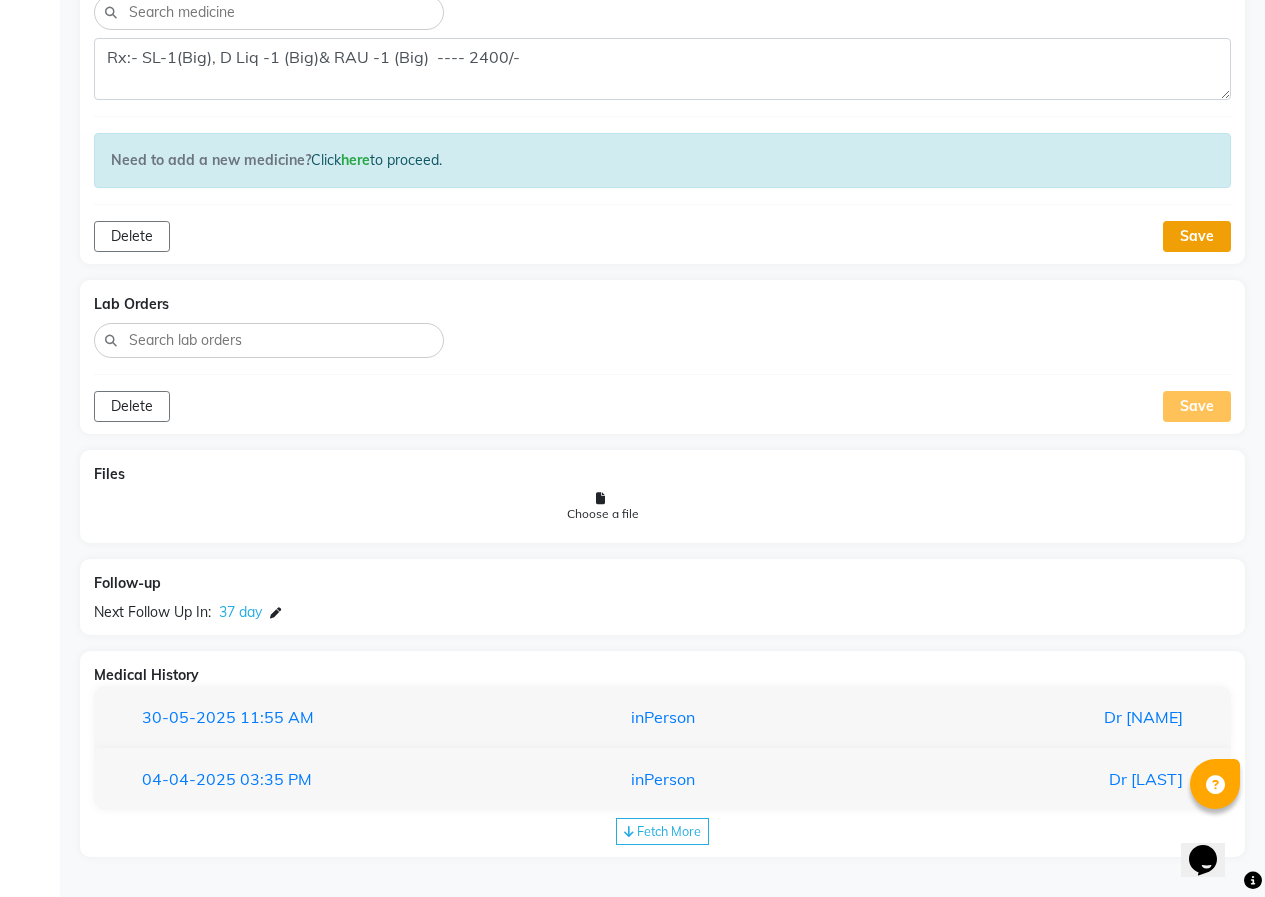 click on "Save" 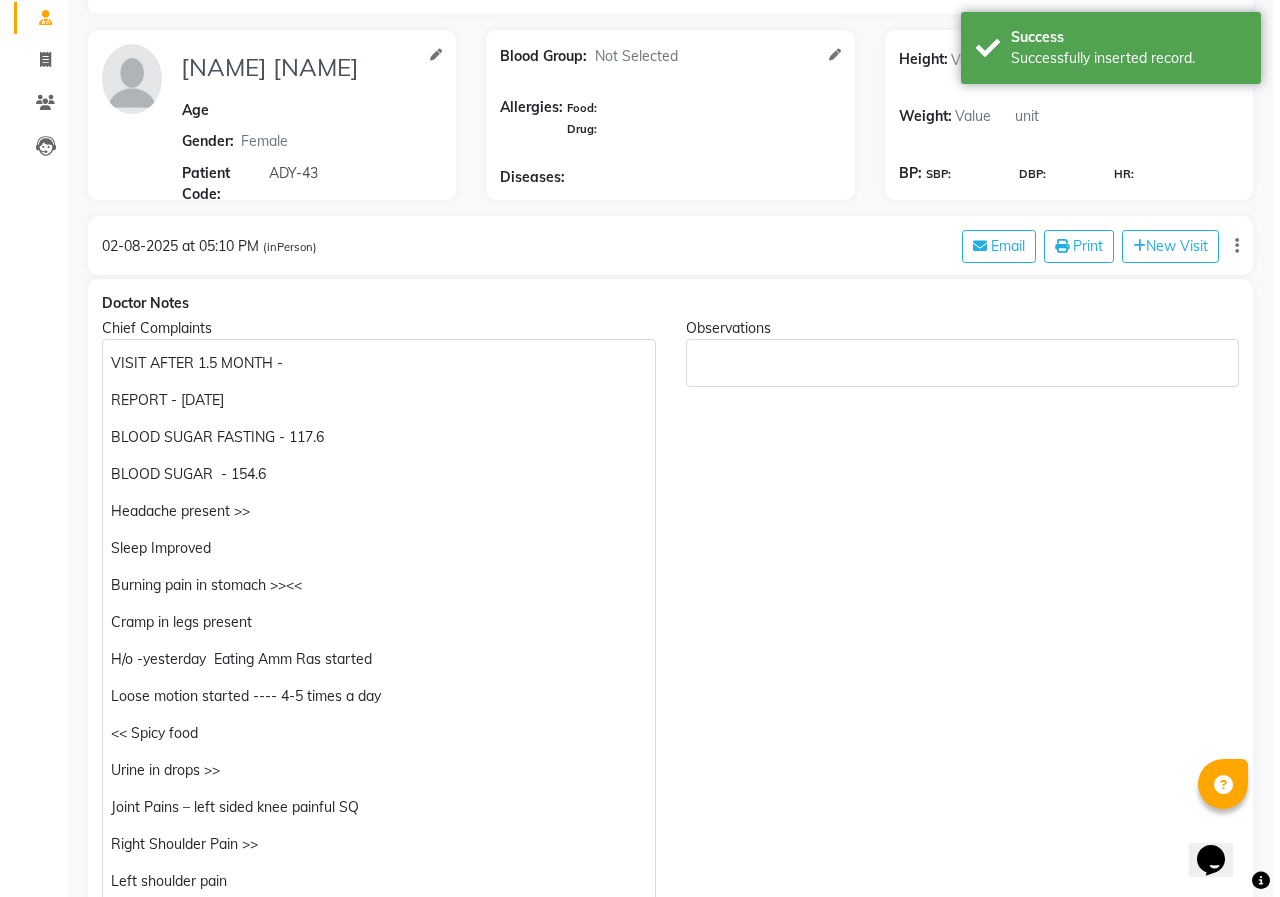 scroll, scrollTop: 0, scrollLeft: 0, axis: both 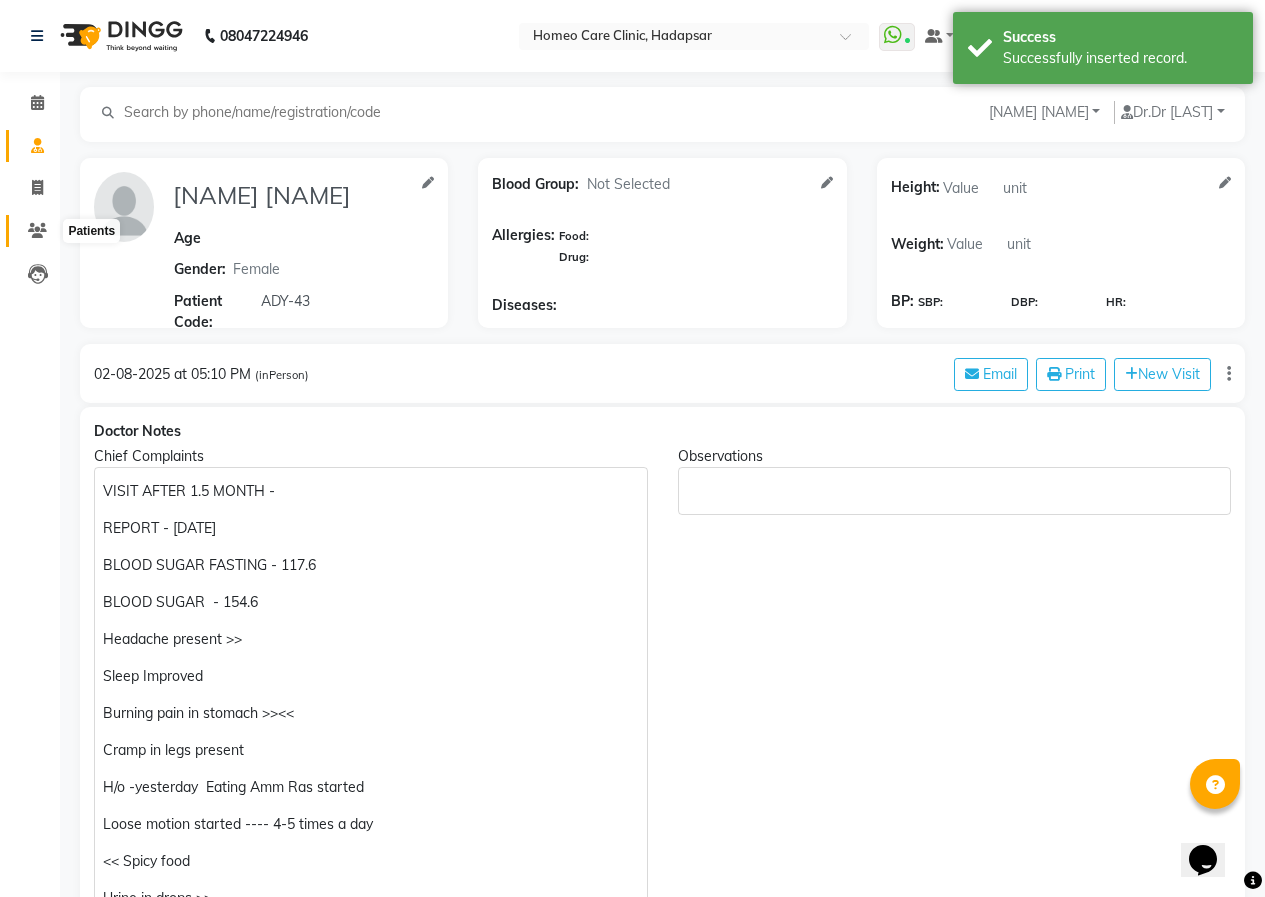 click 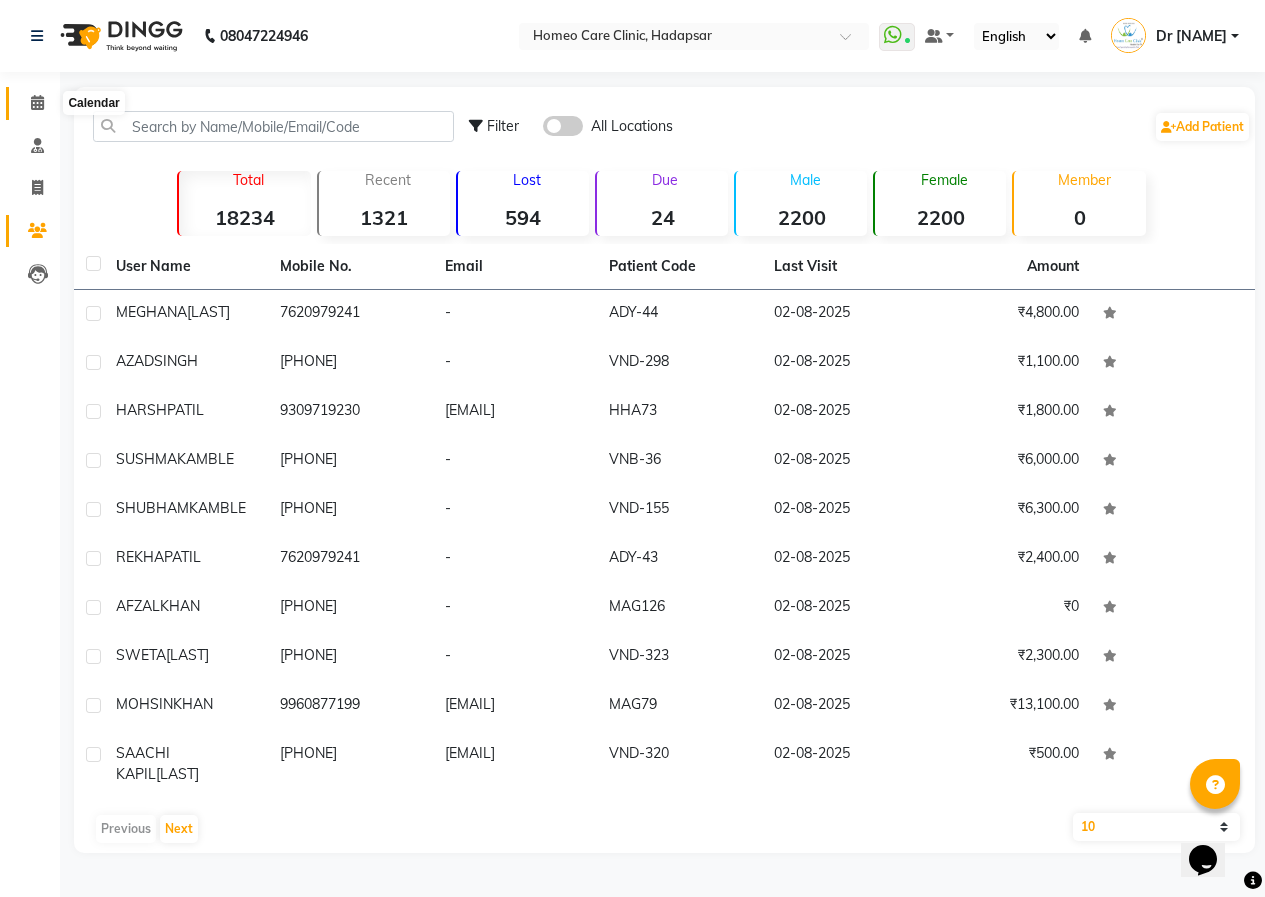 click 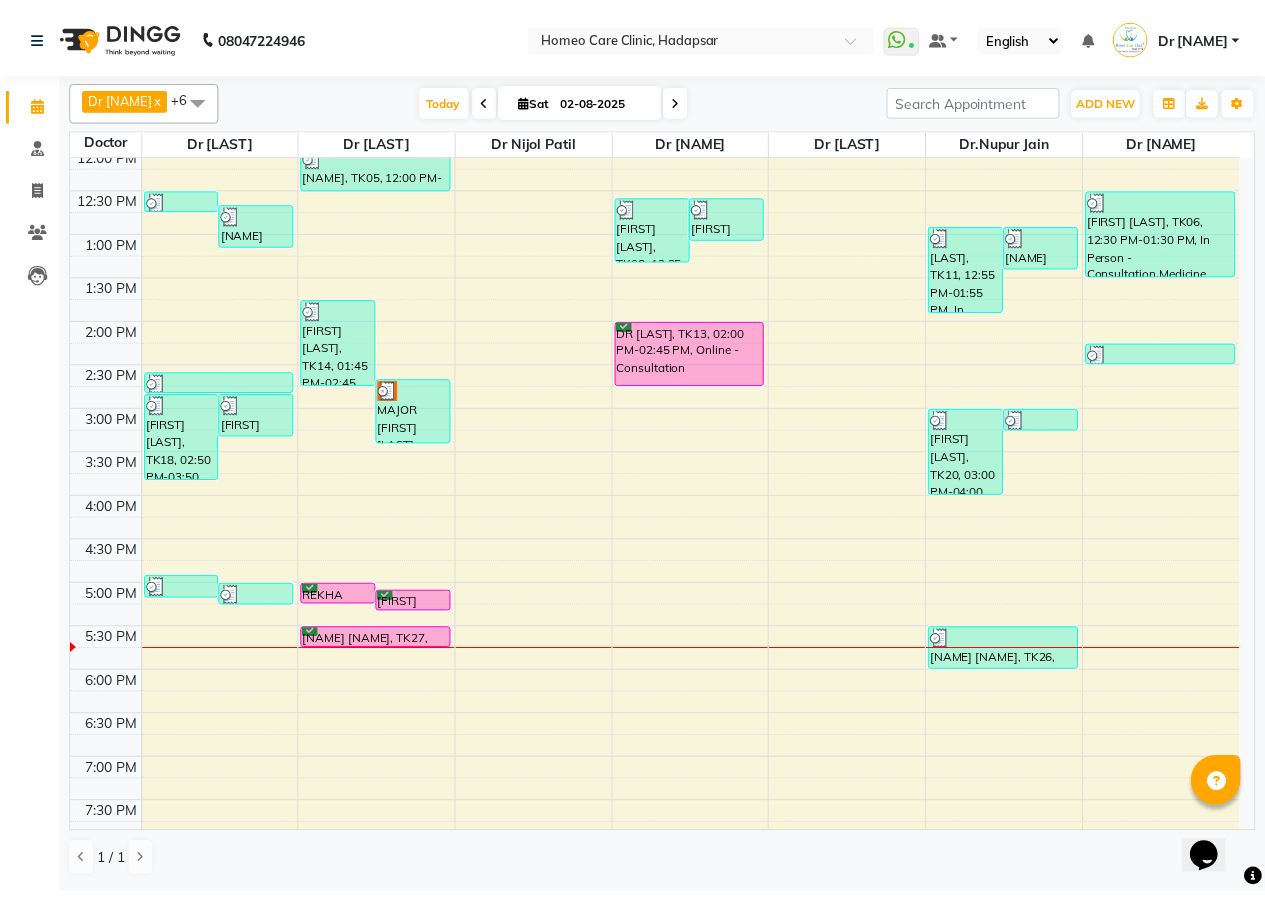 scroll, scrollTop: 200, scrollLeft: 0, axis: vertical 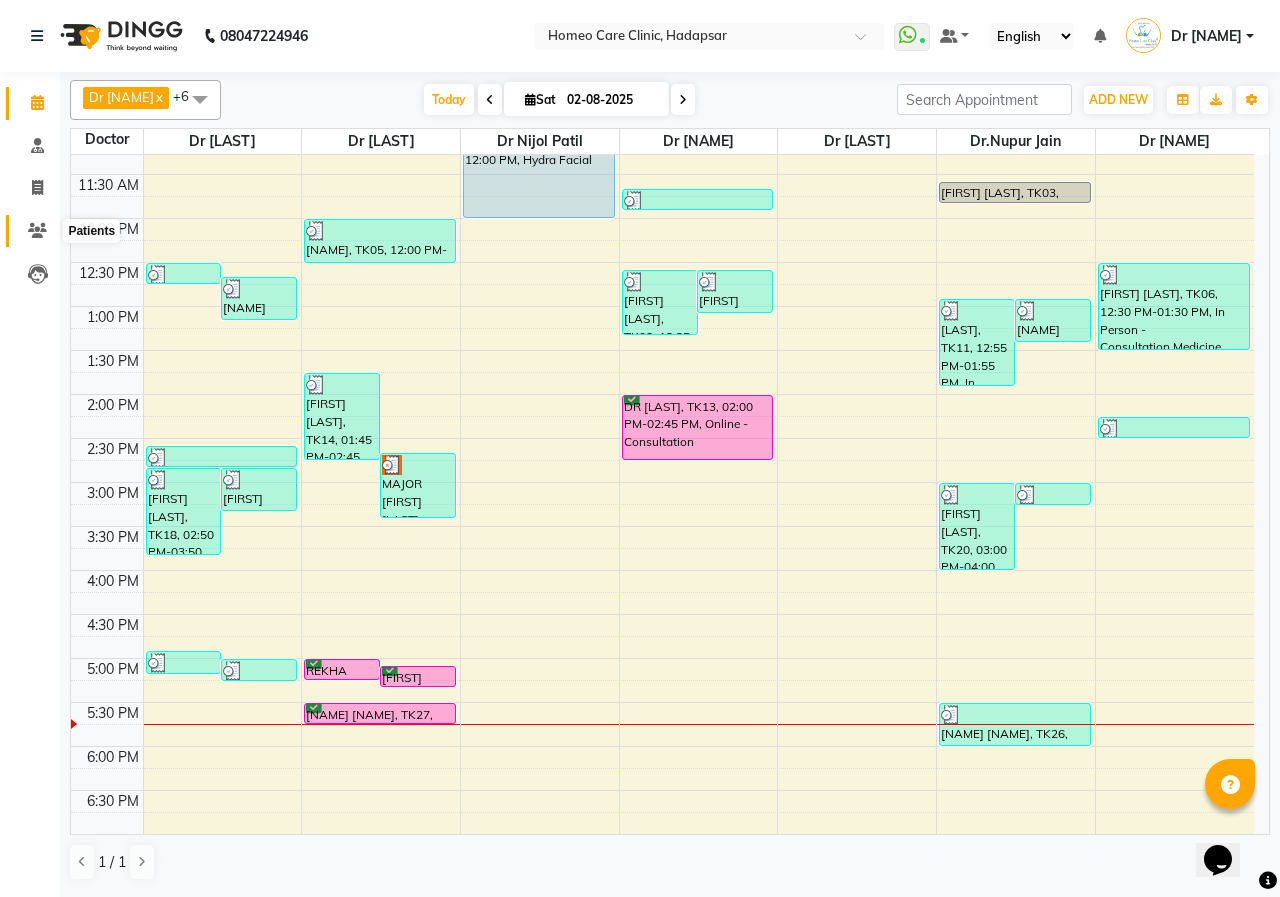 click 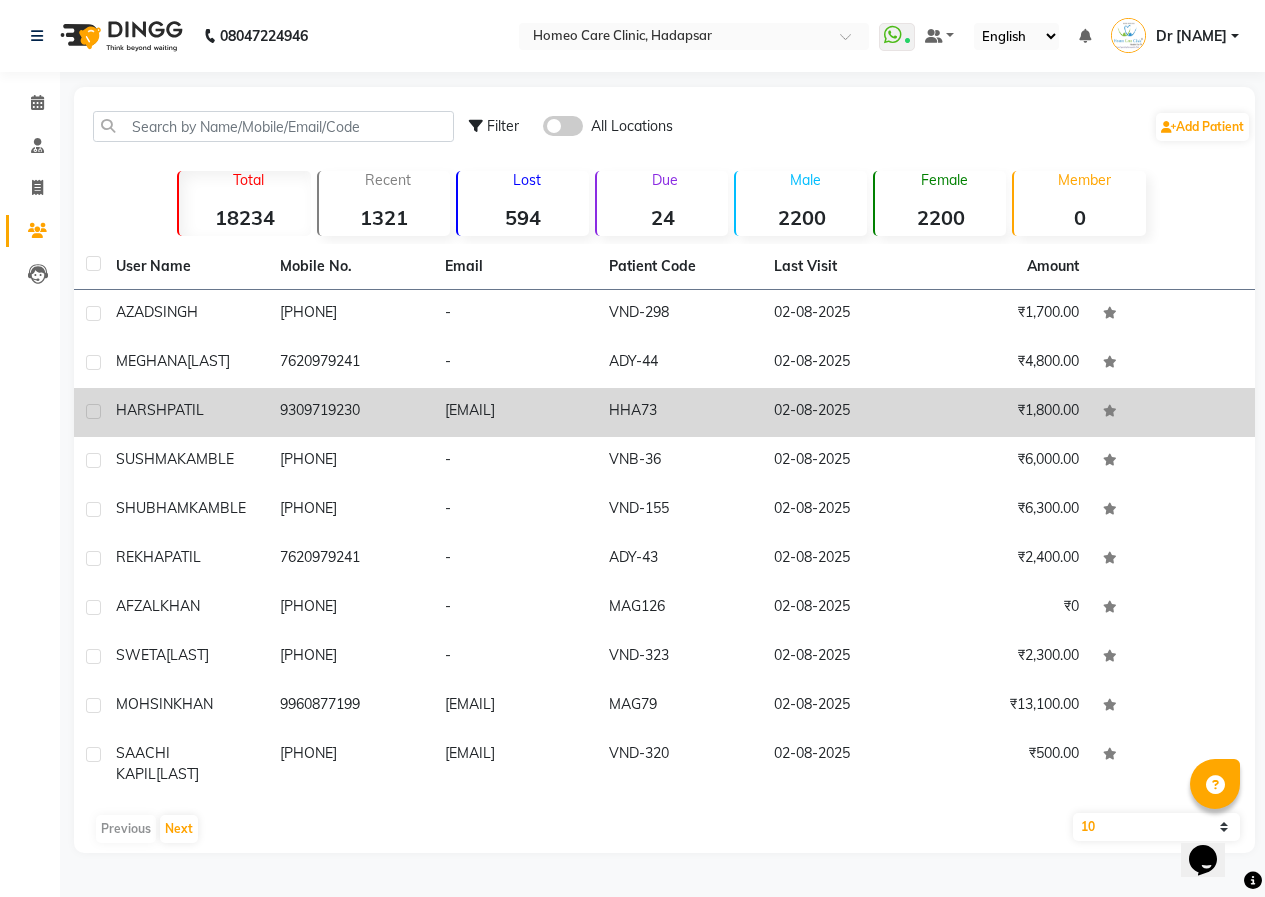 click on "9309719230" 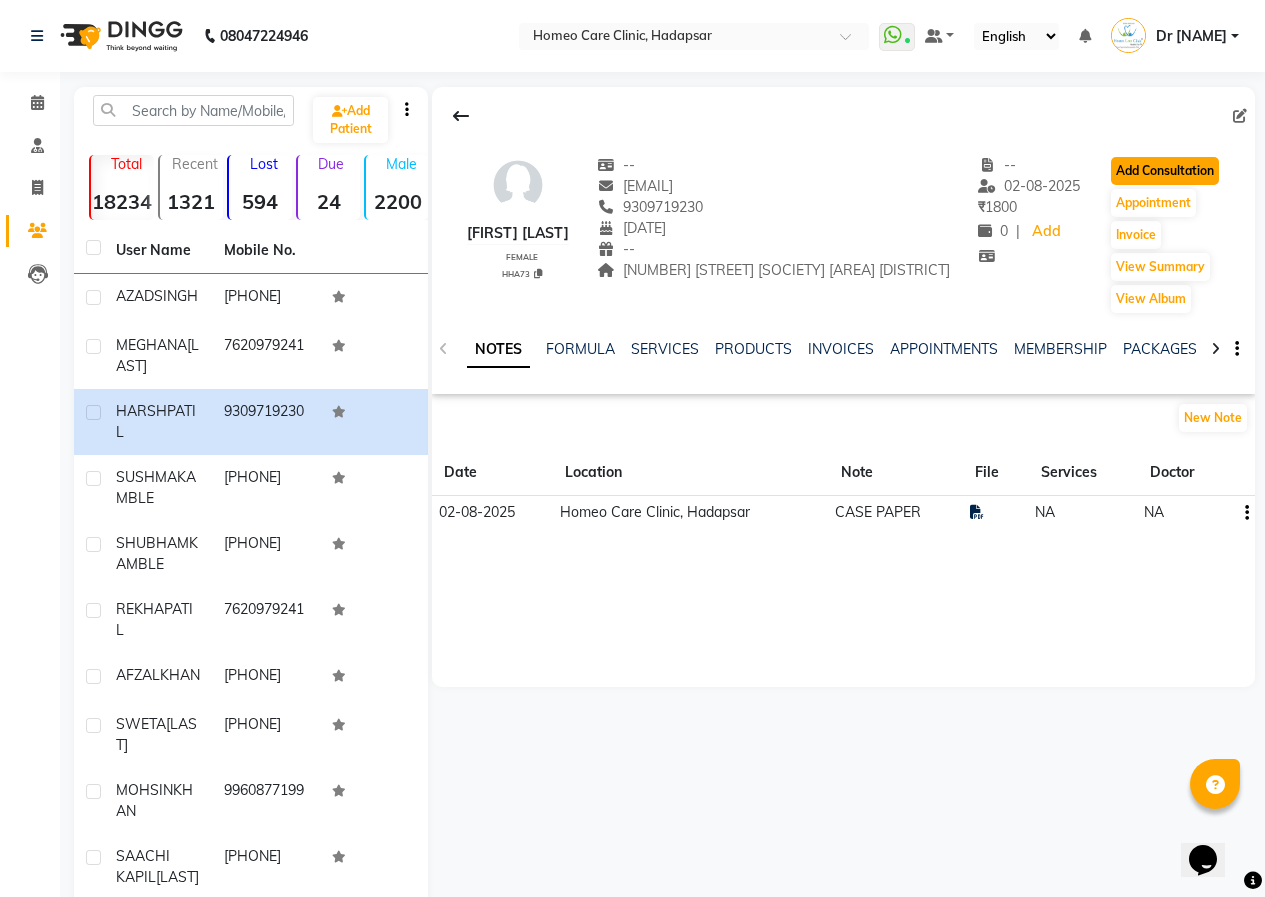 click on "Add Consultation" 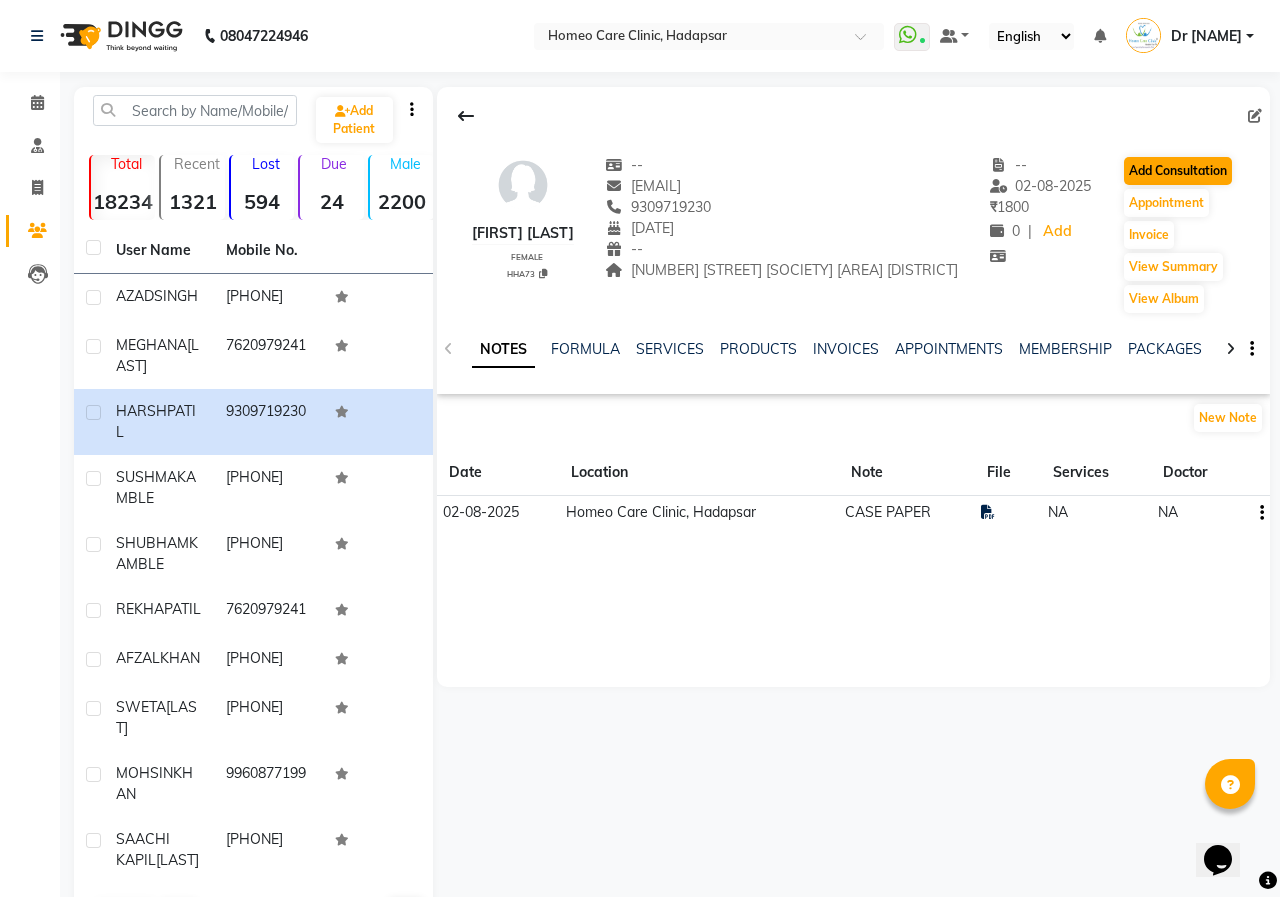 select on "female" 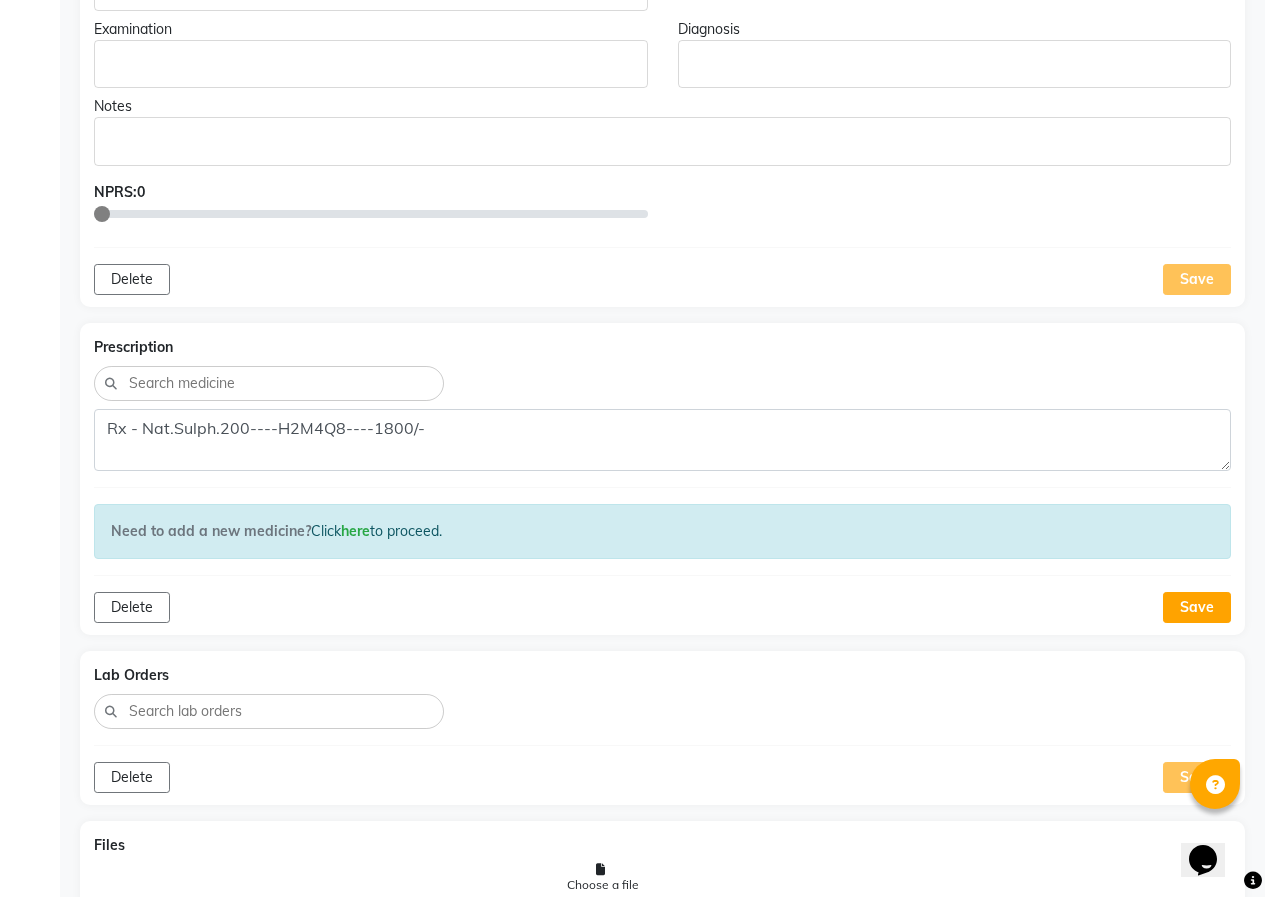 scroll, scrollTop: 1430, scrollLeft: 0, axis: vertical 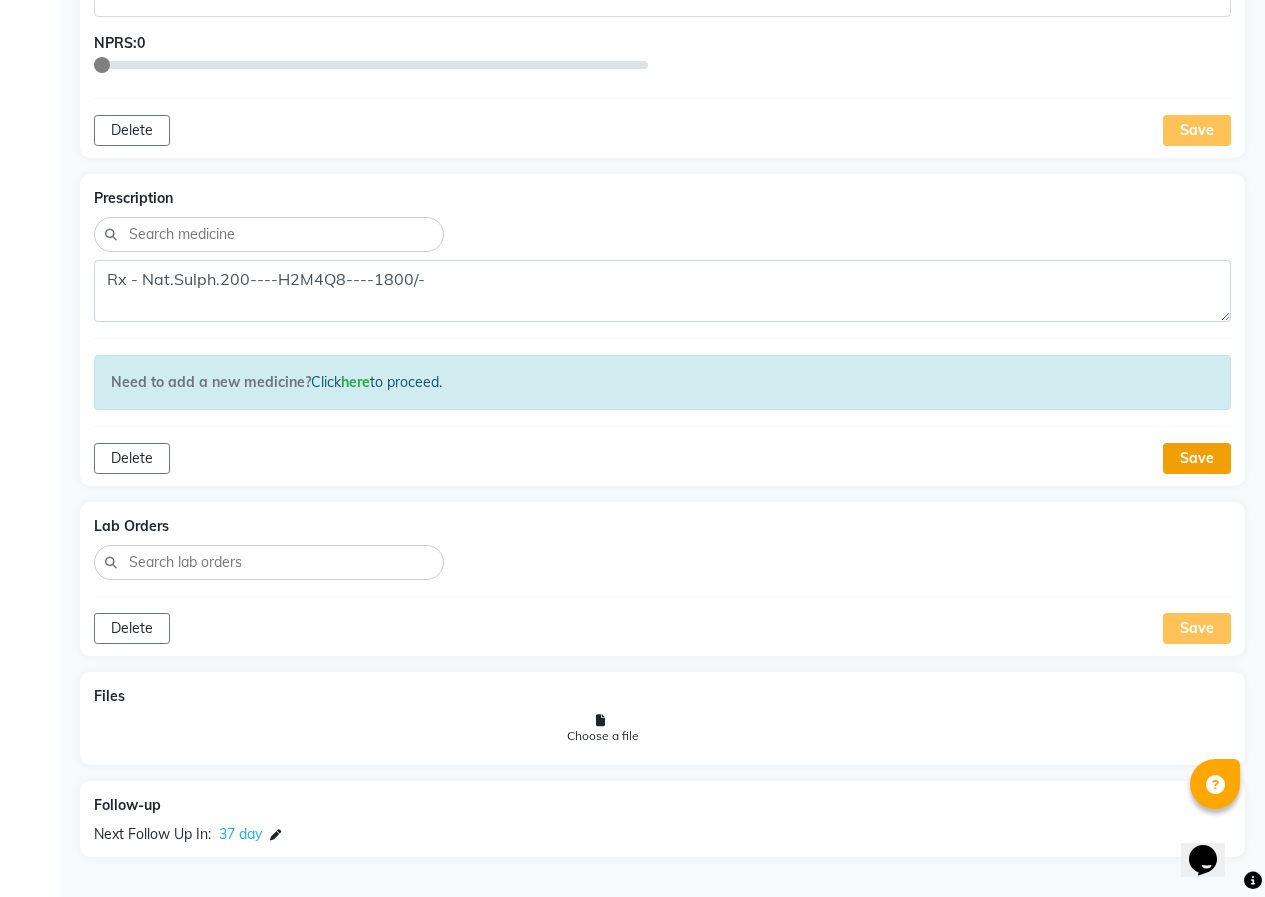 click on "Save" 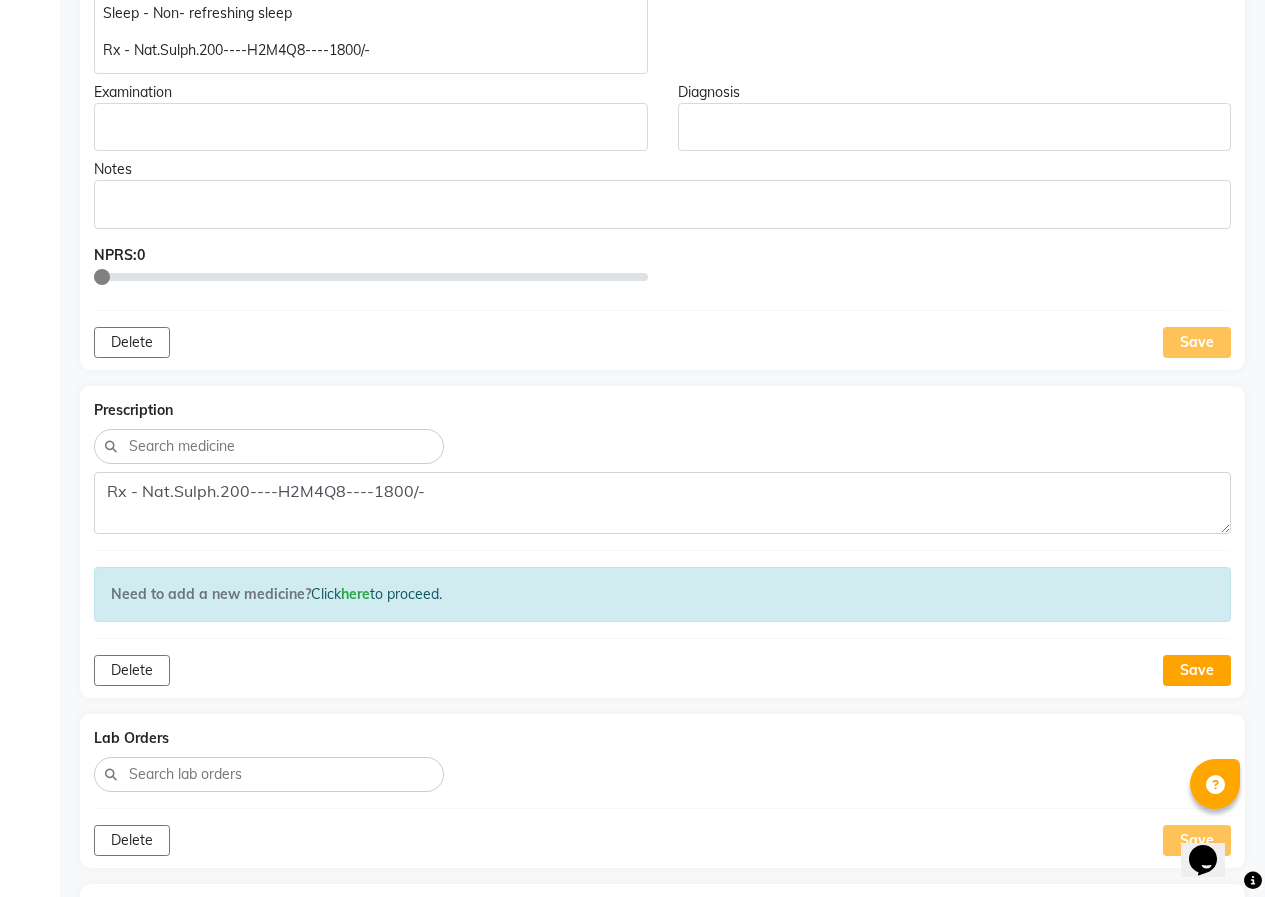 scroll, scrollTop: 1430, scrollLeft: 0, axis: vertical 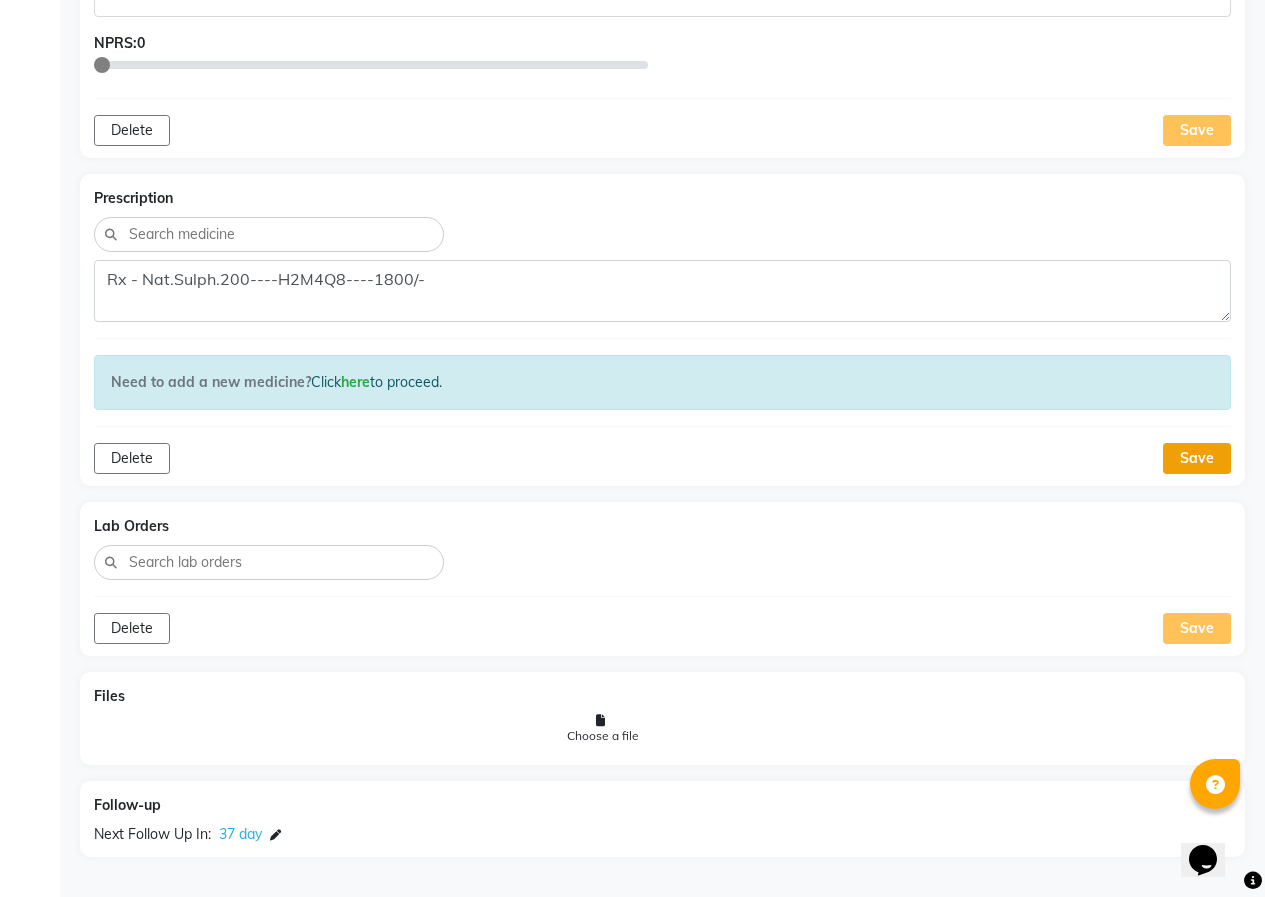 click on "Save" 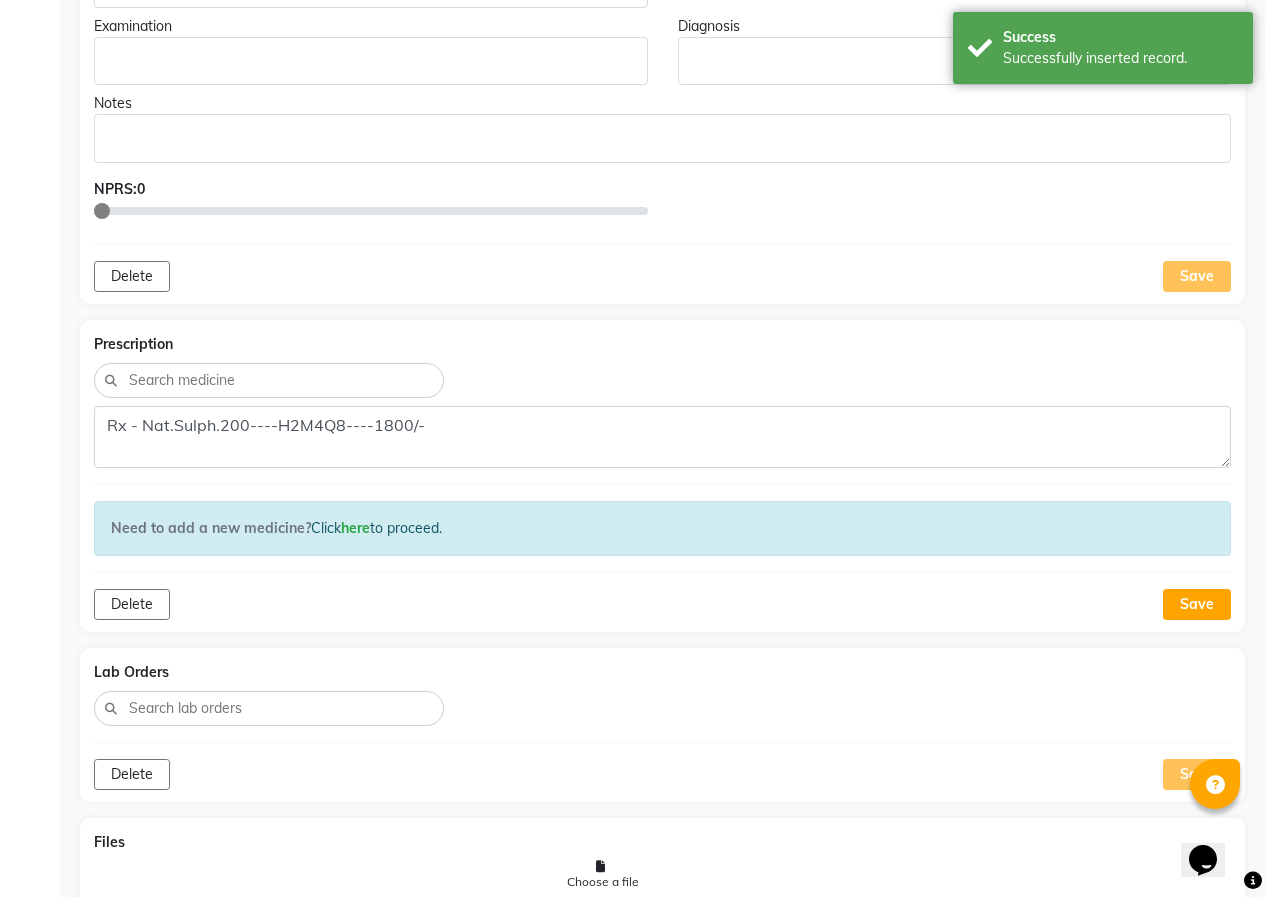 scroll, scrollTop: 1030, scrollLeft: 0, axis: vertical 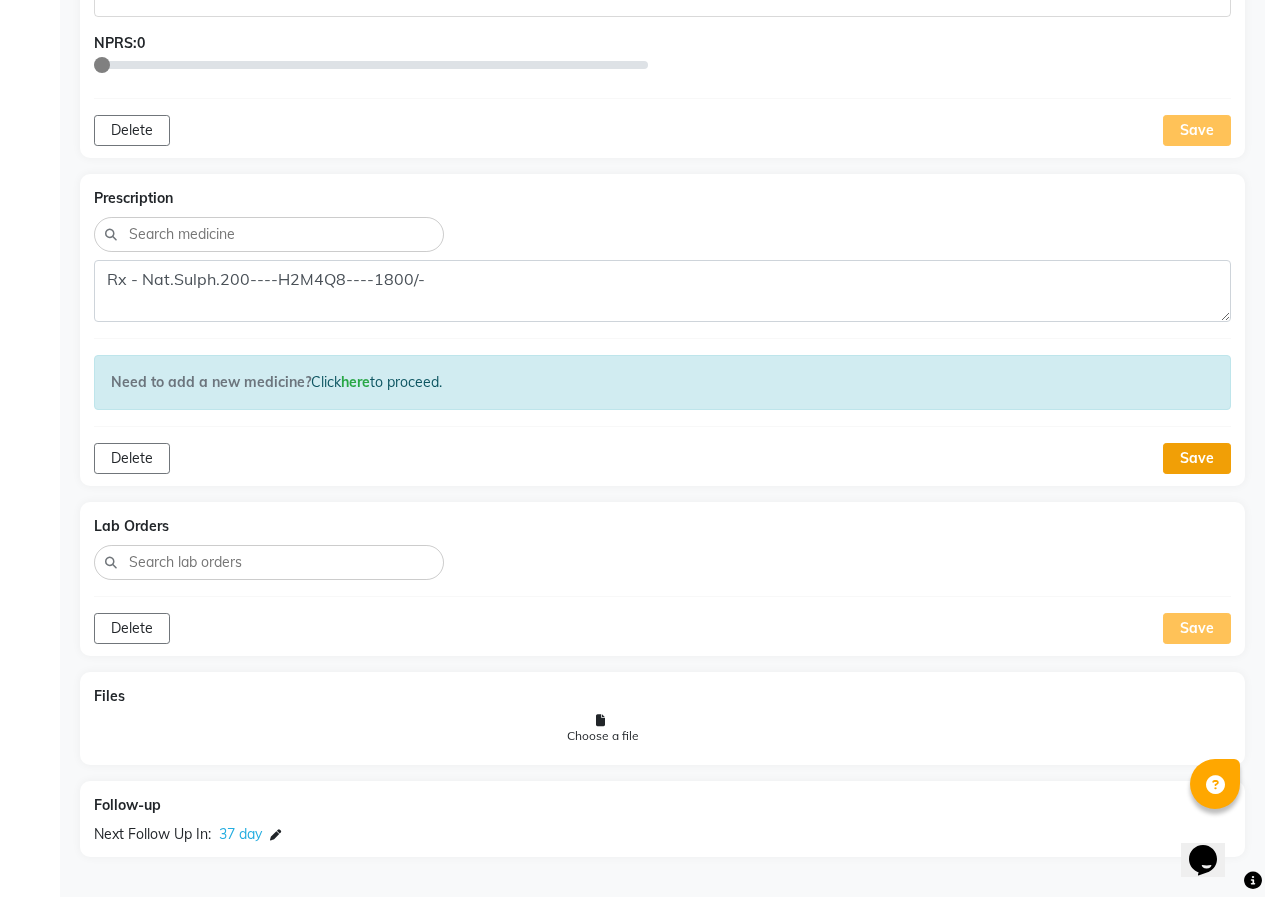 click on "Save" 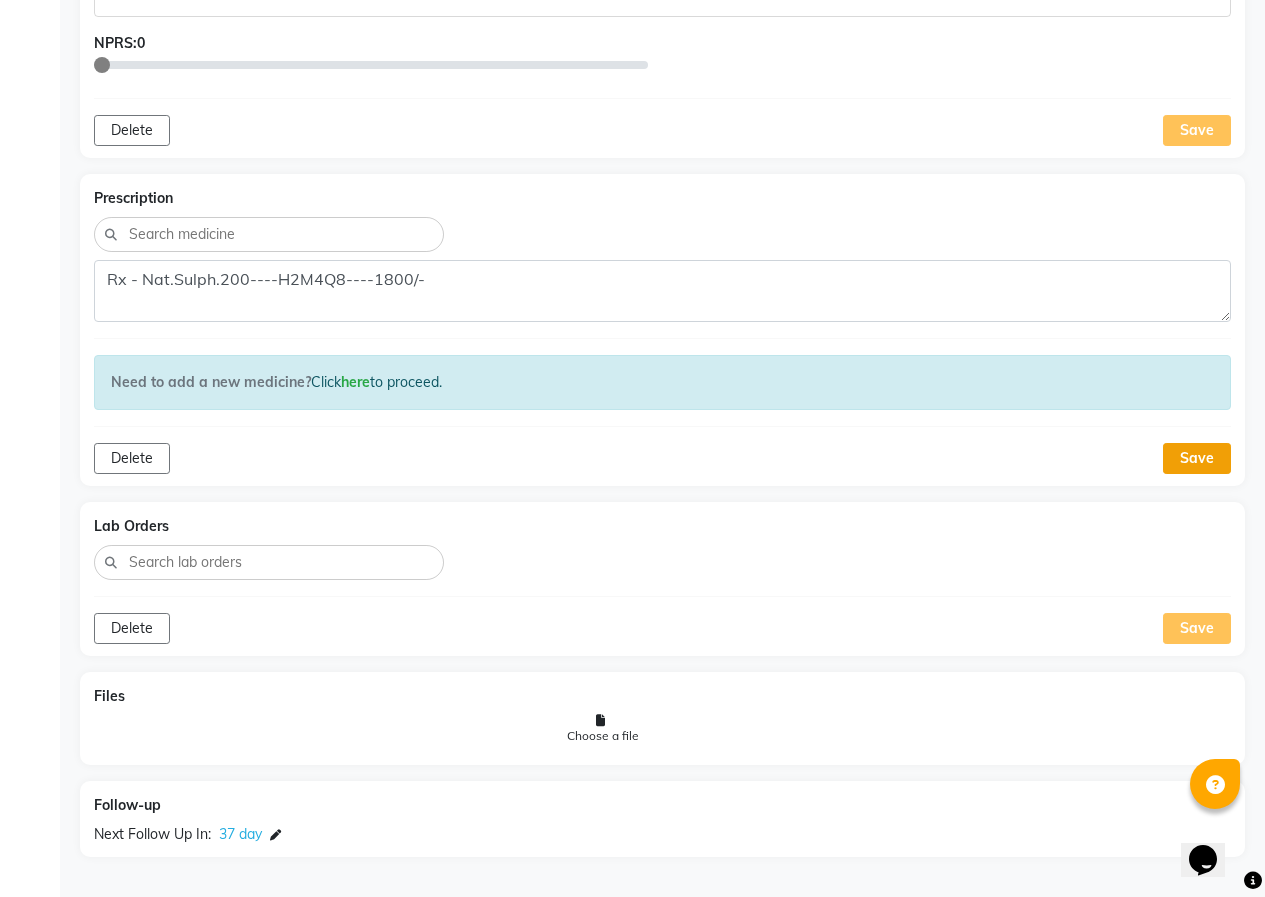 click on "Save" 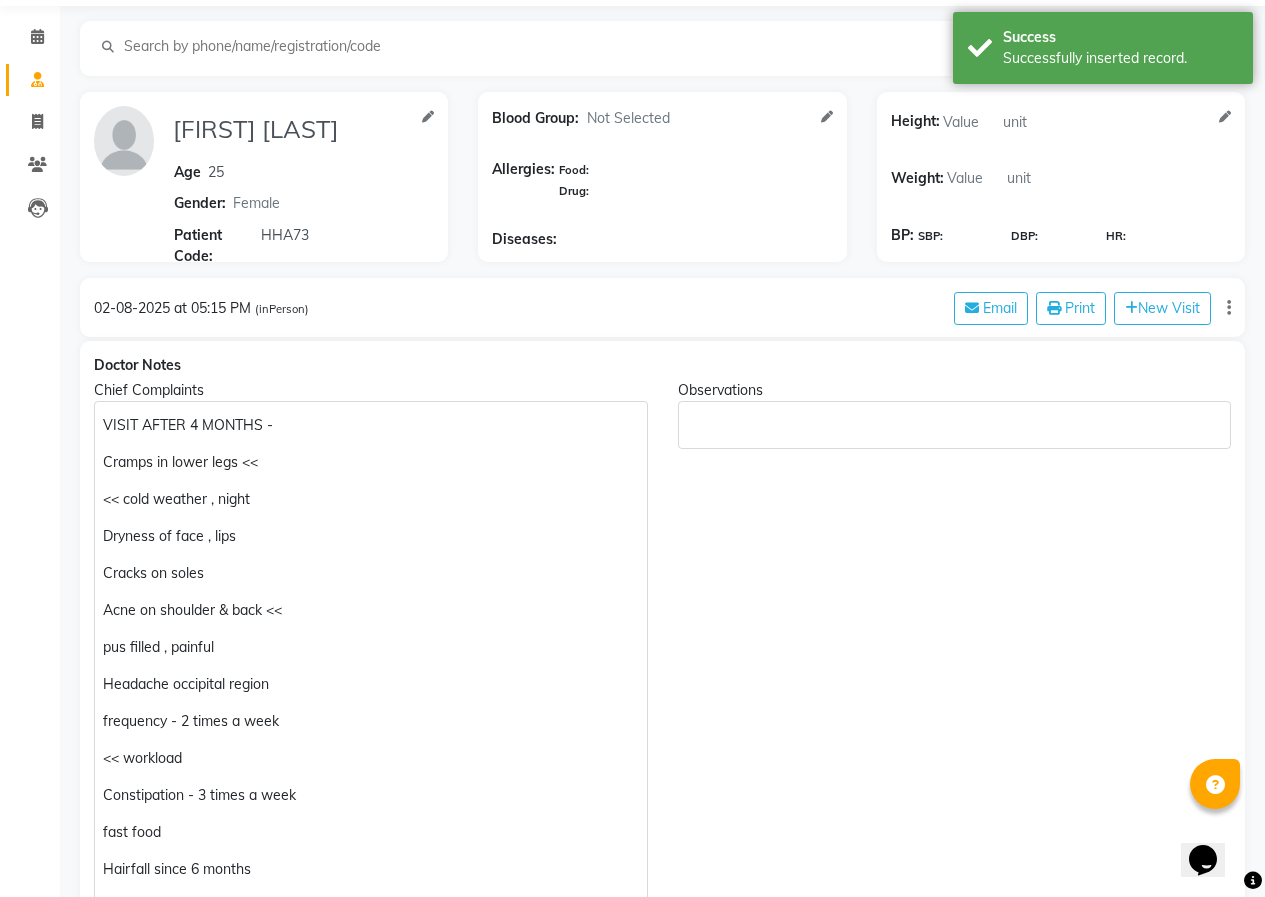 scroll, scrollTop: 0, scrollLeft: 0, axis: both 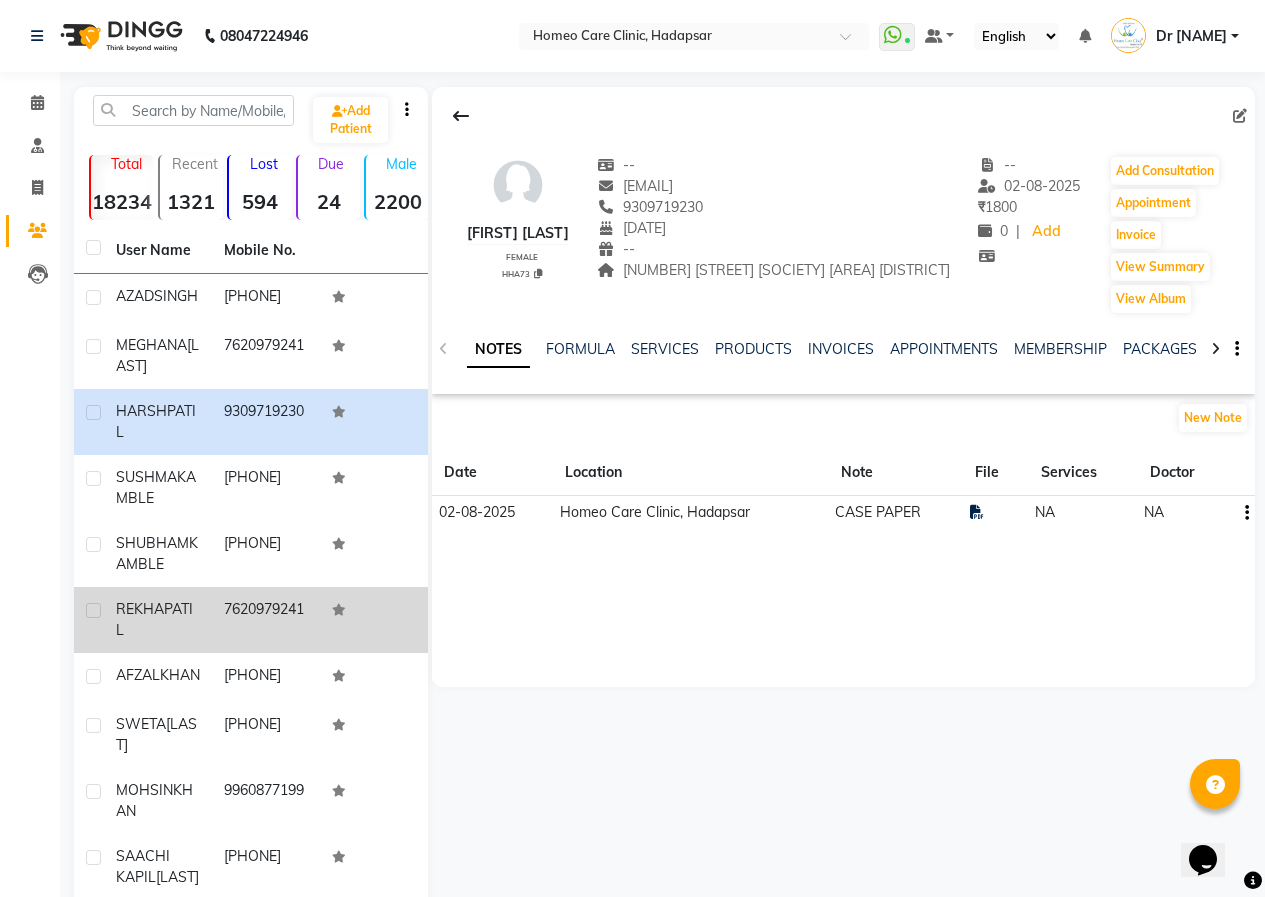 click on "REKHA [LAST]" 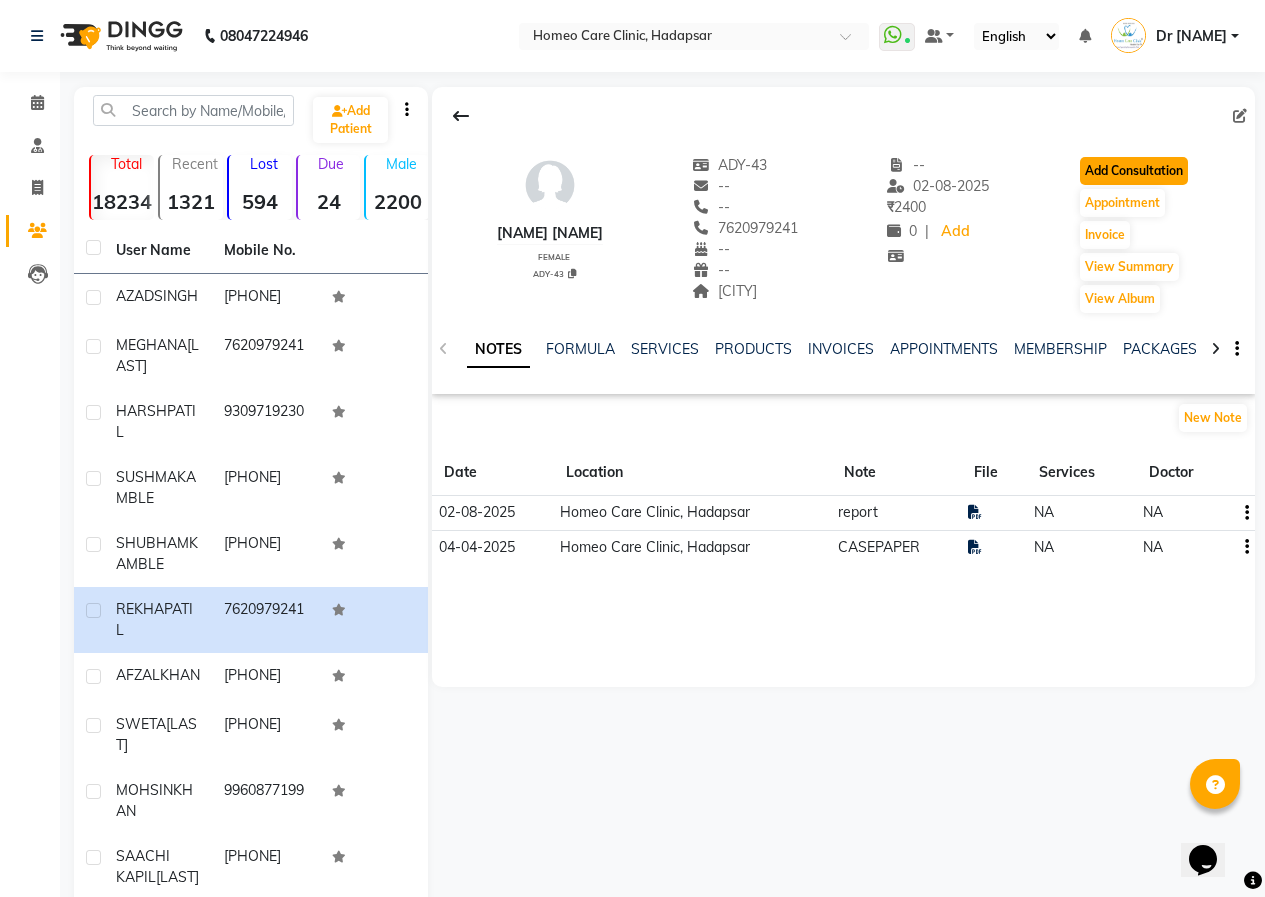 click on "Add Consultation" 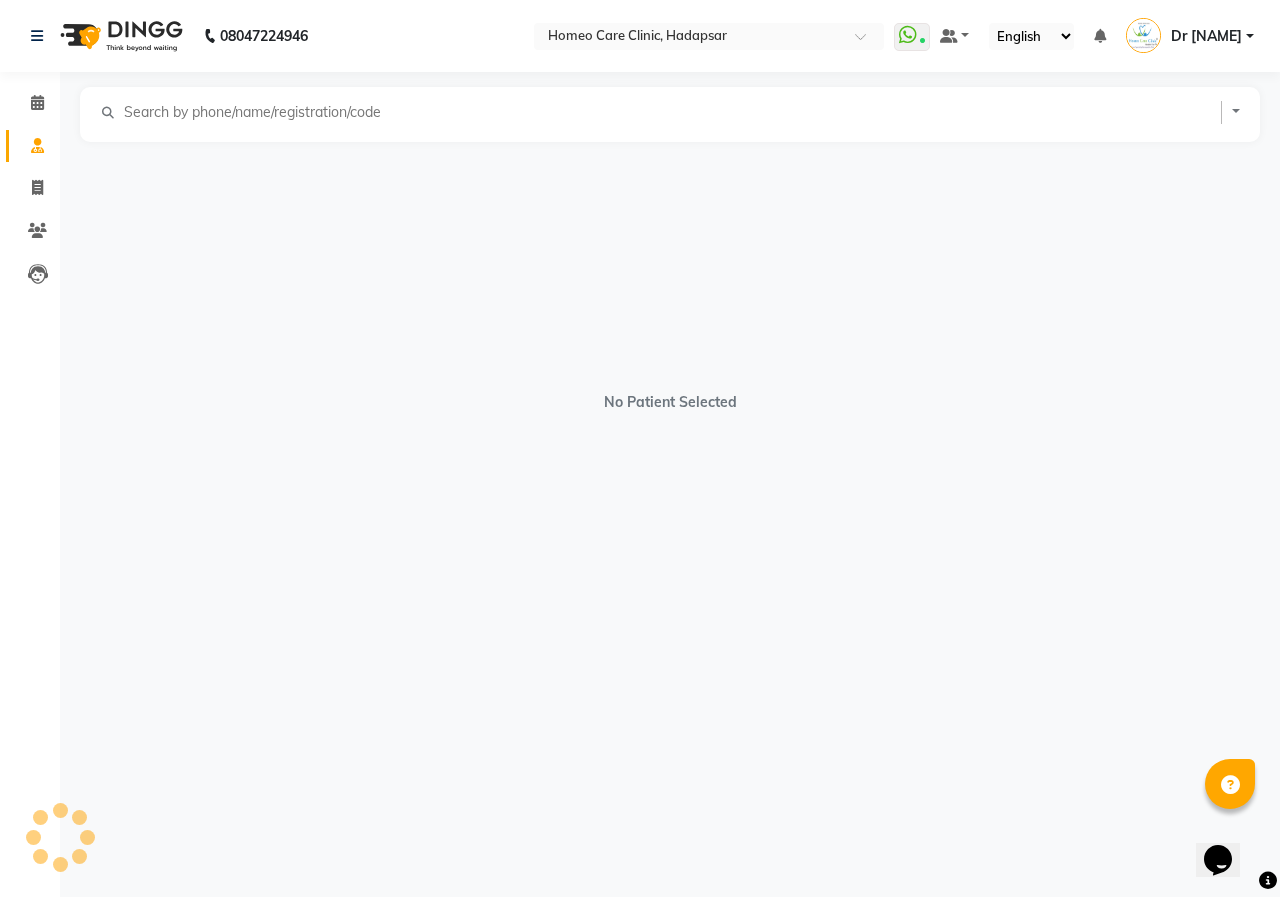 select on "female" 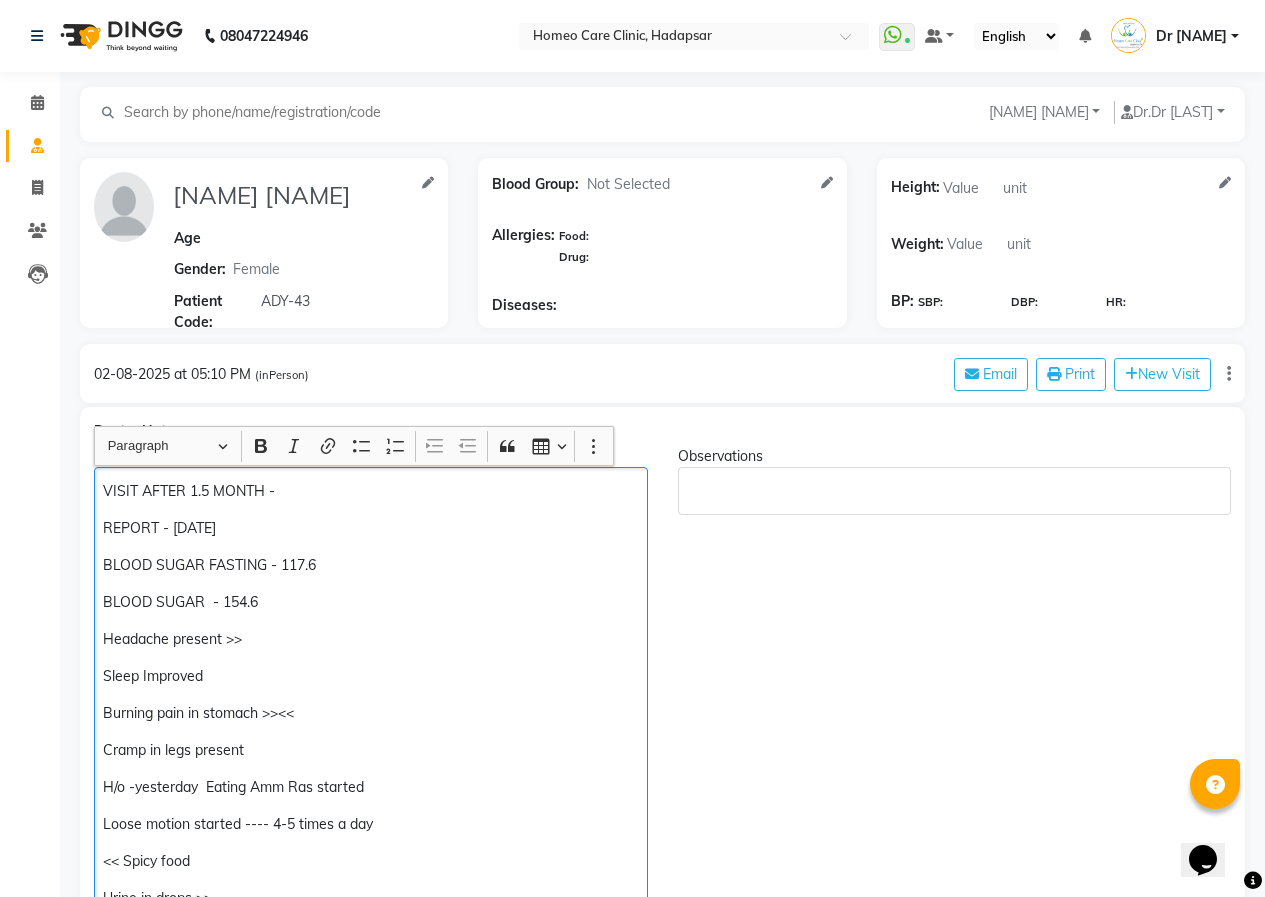 drag, startPoint x: 385, startPoint y: 786, endPoint x: 0, endPoint y: 793, distance: 385.06363 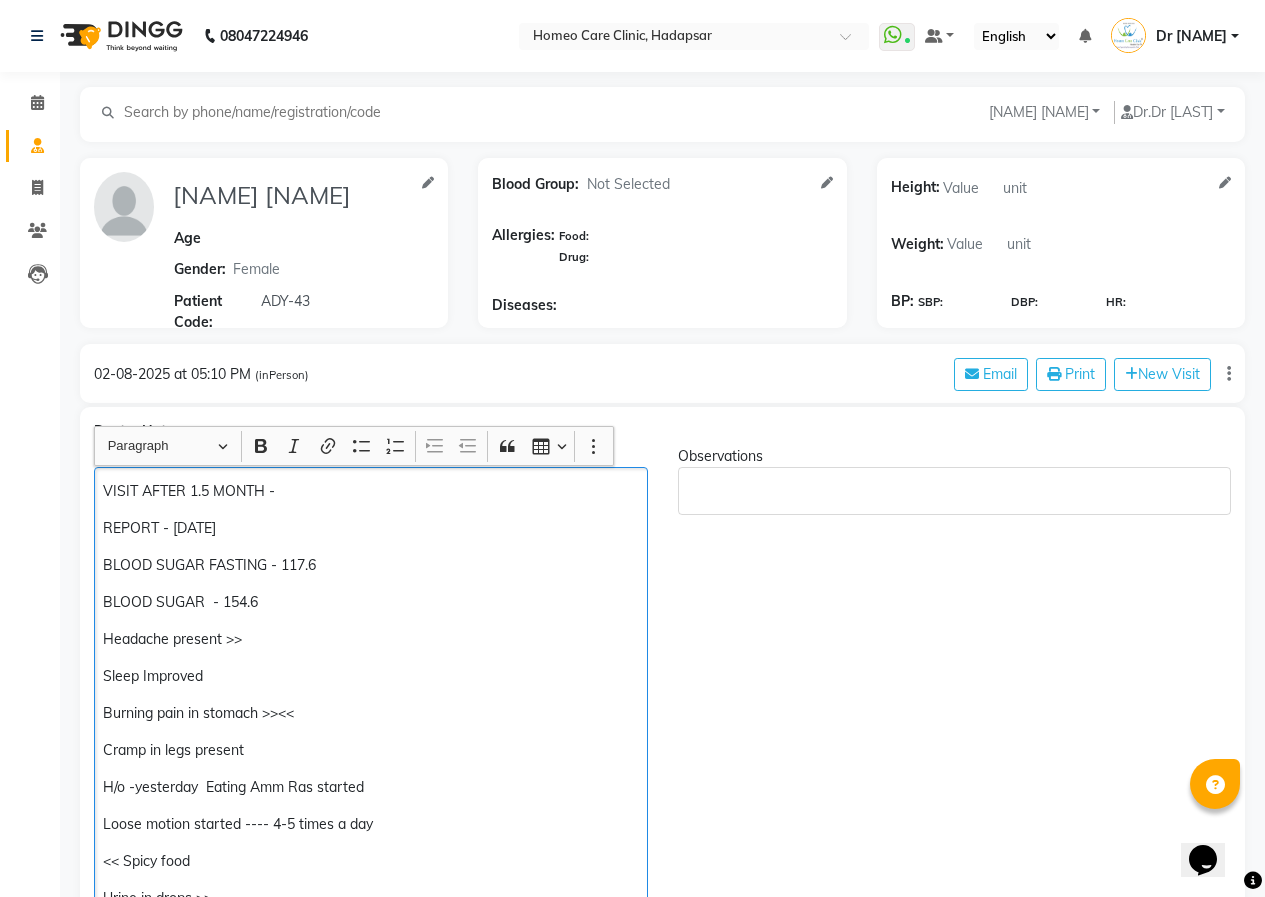 click on "[PHONE] Select Location × Homeo Care Clinic, Hadapsar   WhatsApp Status  ✕ Status:  Connected Most Recent Message: [DATE]/[YEAR]     02:16 PM Recent Service Activity: [DATE]/[YEAR]     02:32 PM Default Panel My Panel English ENGLISH Español العربية मराठी हिंदी ગુજરાતી தமிழ் 中文 Notifications nothing to show Dr Komal Saste Manage Profile Change Password Sign out  Version:3.15.11  ☀ Homeo Care Clinic, Hadapsar   Calendar  Consultation  Invoice  Patients  Leads  Completed InProgress Upcoming Dropped Tentative Check-In Confirm Bookings Segments Page Builder REKHA PATIL MEGHANA SONAWANE Add Family Member  Dr.   Dr Nikita Patil Dingg Support Dr.Anisa Choudhary Dr Faraz Choudhary  Dr Komal Saste Dr Nijol Patil Dr Nikita Patil Dr.Nupur Jain Dr Pooja Doshi Dr Shraddha Nair Dr Vaseem Choudhary Ejas Choudhary Nikita Bhondave Prajakta Yadav REKHA PATIL Age Gender:  Not Selected Male Female Patient Code:  ADY-43 Blood Group:  Not Selected O- O+ A- A+ B- B+ AB- 0" 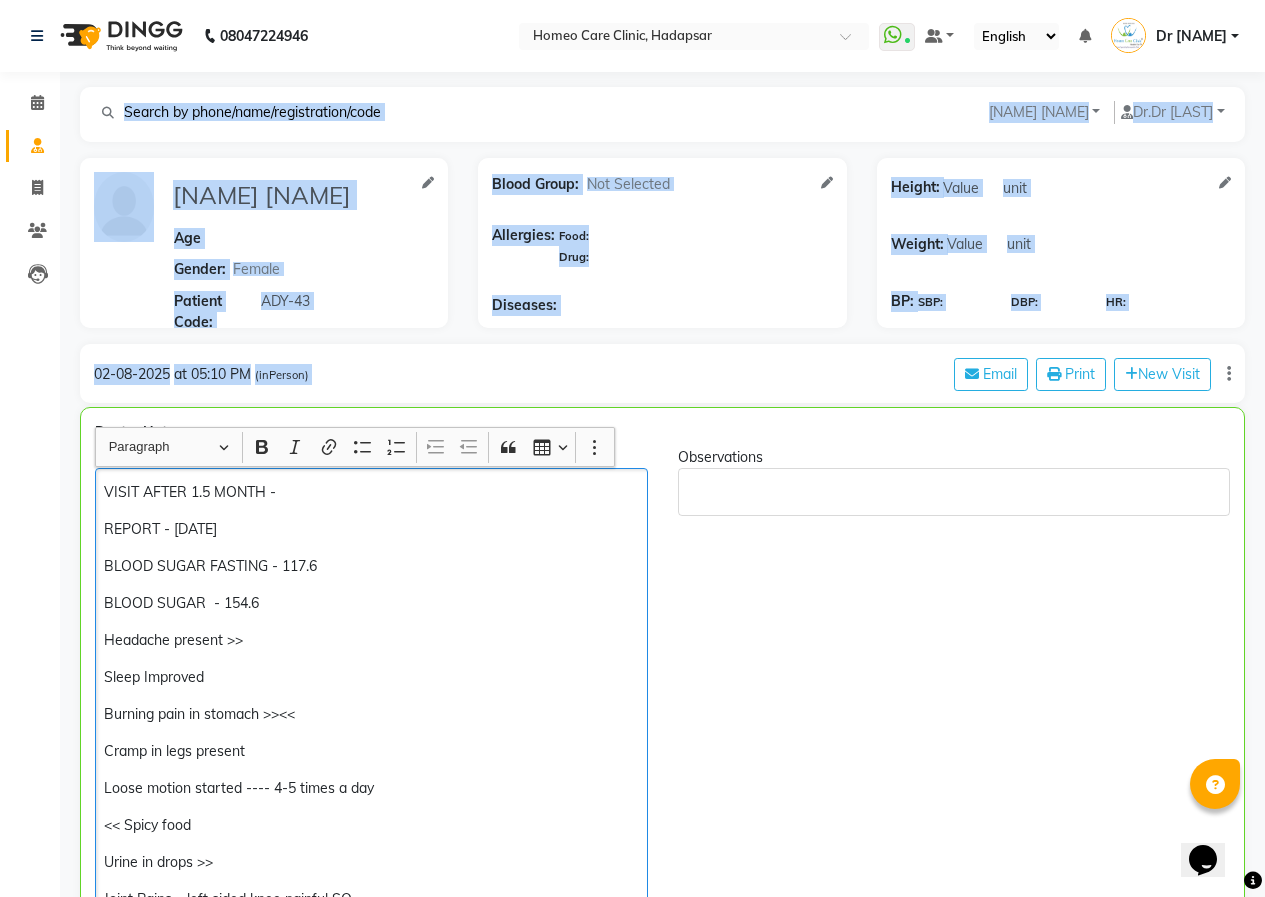 click on "[PHONE] Select Location × Homeo Care Clinic, Hadapsar   WhatsApp Status  ✕ Status:  Connected Most Recent Message: [DATE]/[YEAR]     02:16 PM Recent Service Activity: [DATE]/[YEAR]     02:32 PM Default Panel My Panel English ENGLISH Español العربية मराठी हिंदी ગુજરાતી தமிழ் 中文 Notifications nothing to show Dr Komal Saste Manage Profile Change Password Sign out  Version:3.15.11  ☀ Homeo Care Clinic, Hadapsar   Calendar  Consultation  Invoice  Patients  Leads  Completed InProgress Upcoming Dropped Tentative Check-In Confirm Bookings Segments Page Builder REKHA PATIL MEGHANA SONAWANE Add Family Member  Dr.   Dr Nikita Patil Dingg Support Dr.Anisa Choudhary Dr Faraz Choudhary  Dr Komal Saste Dr Nijol Patil Dr Nikita Patil Dr.Nupur Jain Dr Pooja Doshi Dr Shraddha Nair Dr Vaseem Choudhary Ejas Choudhary Nikita Bhondave Prajakta Yadav REKHA PATIL Age Gender:  Not Selected Male Female Patient Code:  ADY-43 Blood Group:  Not Selected O- O+ A- A+ B- B+ AB- 0" 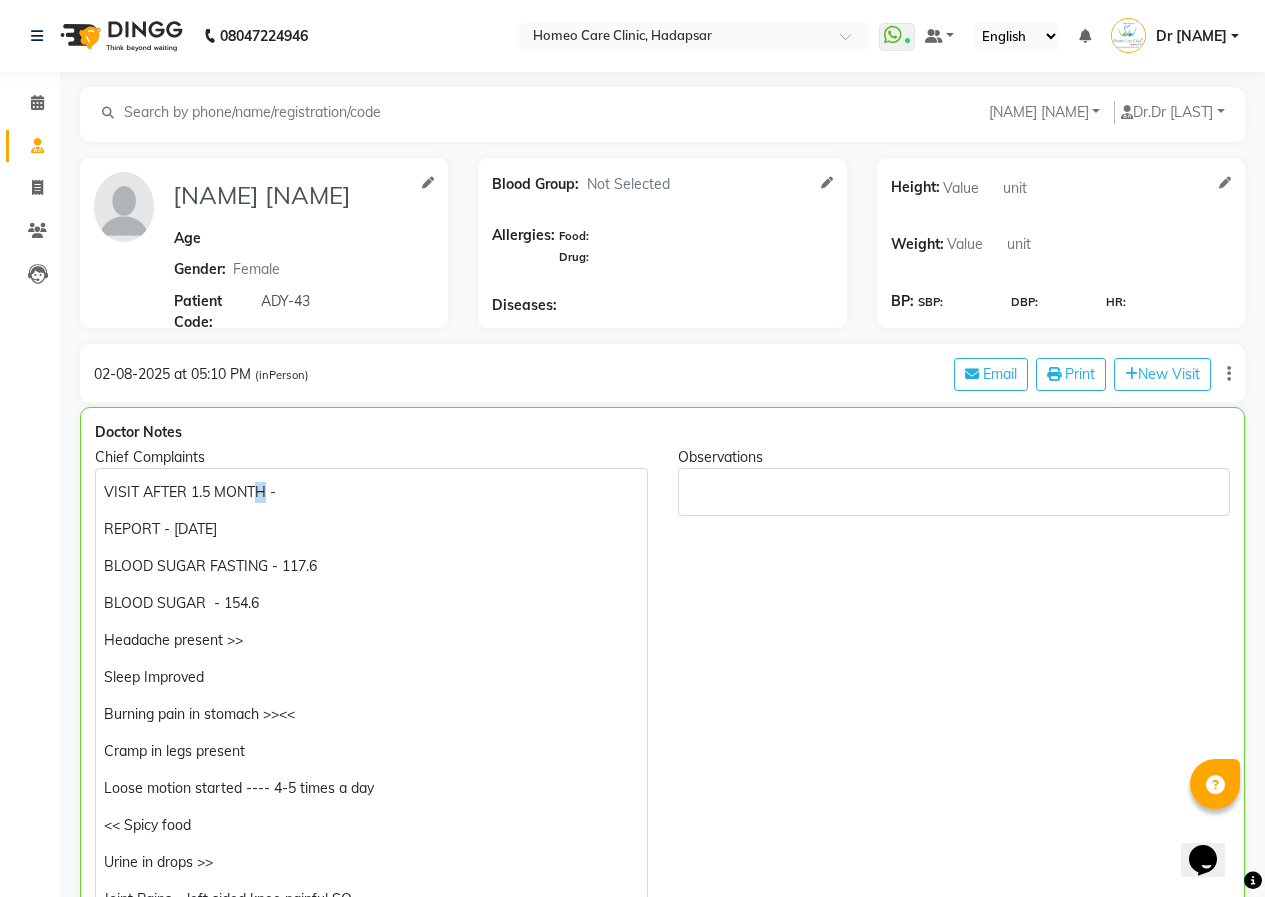 click on "VISIT AFTER 1.5 MONTH - REPORT - 30/07/25 BLOOD SUGAR FASTING - 117.6 BLOOD SUGAR - 154.6 Headache present >> Sleep Improved Burning pain in stomach << Cramp in legs present Loose motion started ---- 4-5 times a day << Spicy food Urine in drops >> Joint Pains – left sided knee painful SQ Right Shoulder Pain >> Left shoulder pain itching on back on and off >> X-RAY - 31/07/2025 MILD DEGENERATIVE CHANGES JOINT SPACE IS NORMAL VARICOSE VEINS - ON THIGHS App - N Thirst - N Urine - HEAVINESS Motion - N Sleep - N Rx:-Nat.mur.200--- SL-1(Big), D Liq -1 (Big) and RAU -1 (Big) ---- 2400/-" 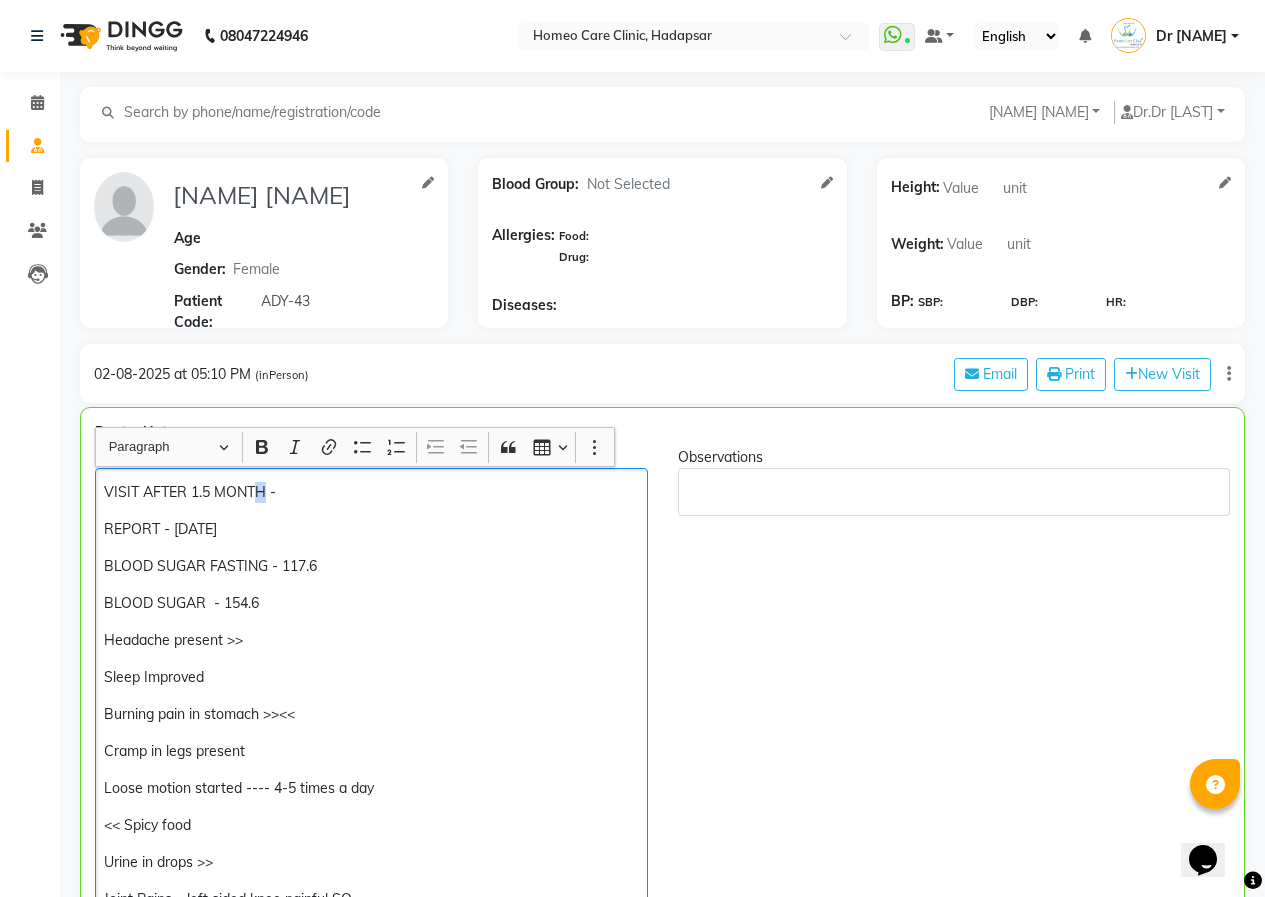 drag, startPoint x: 277, startPoint y: 454, endPoint x: 287, endPoint y: 427, distance: 28.79236 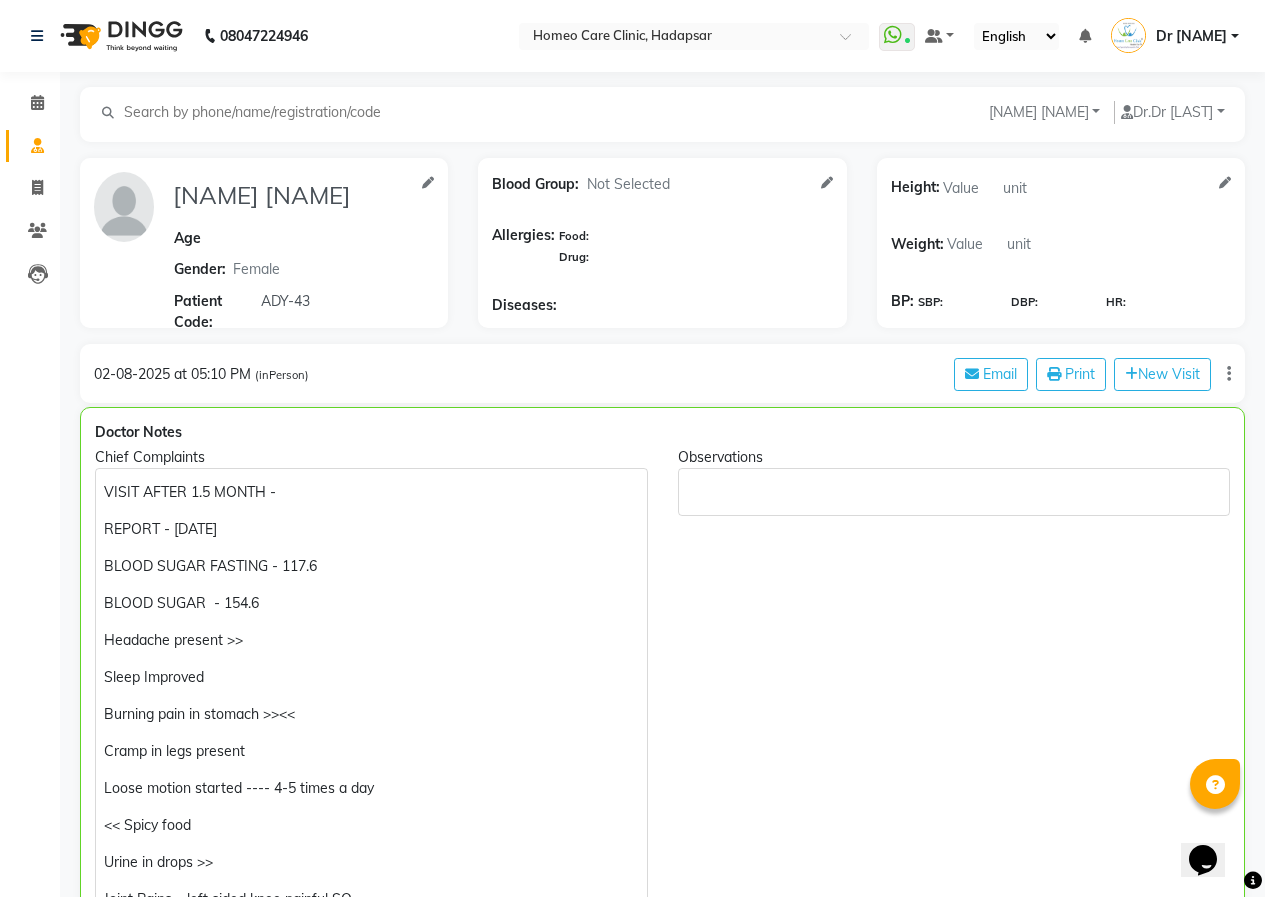 drag, startPoint x: 332, startPoint y: 388, endPoint x: 393, endPoint y: 399, distance: 61.983868 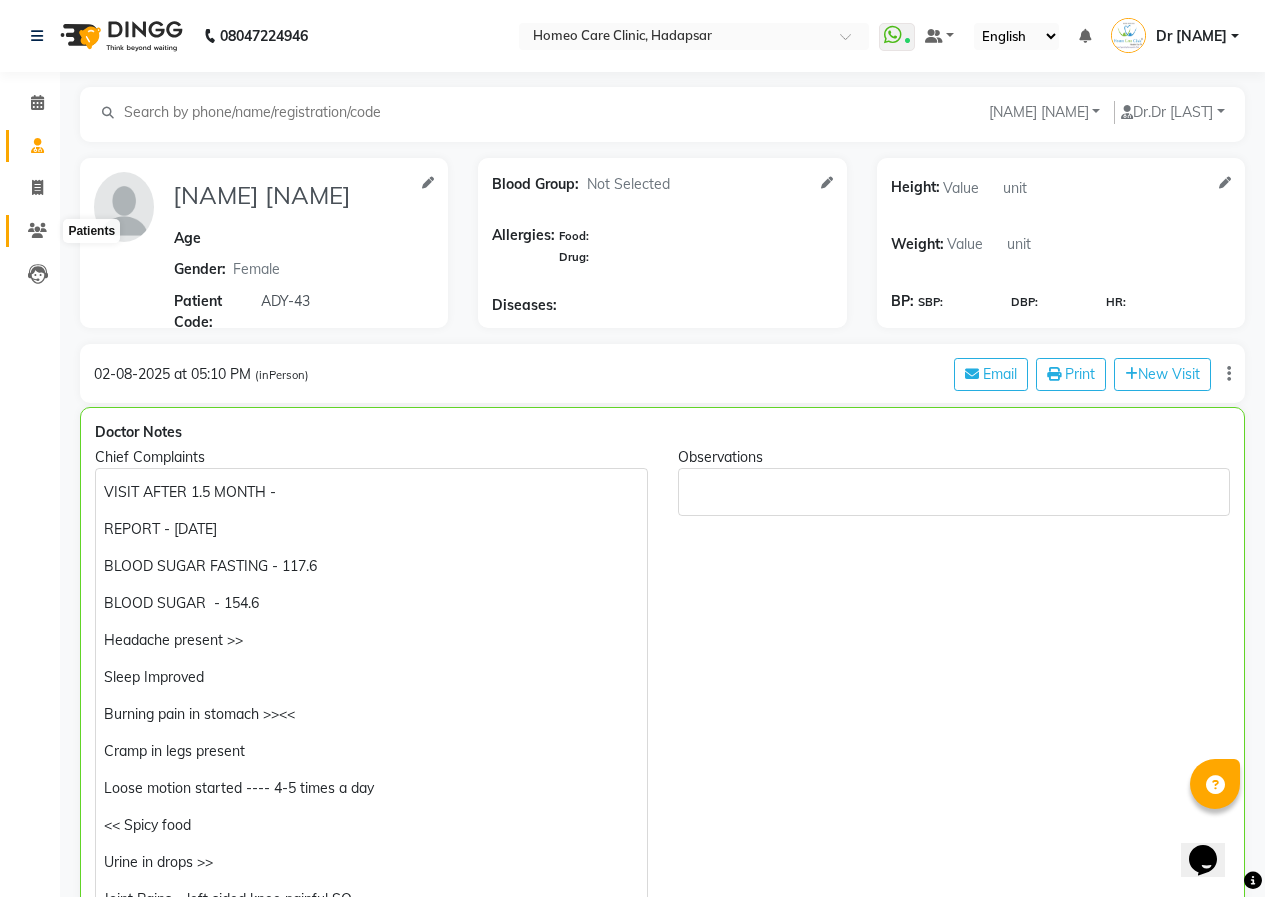 click 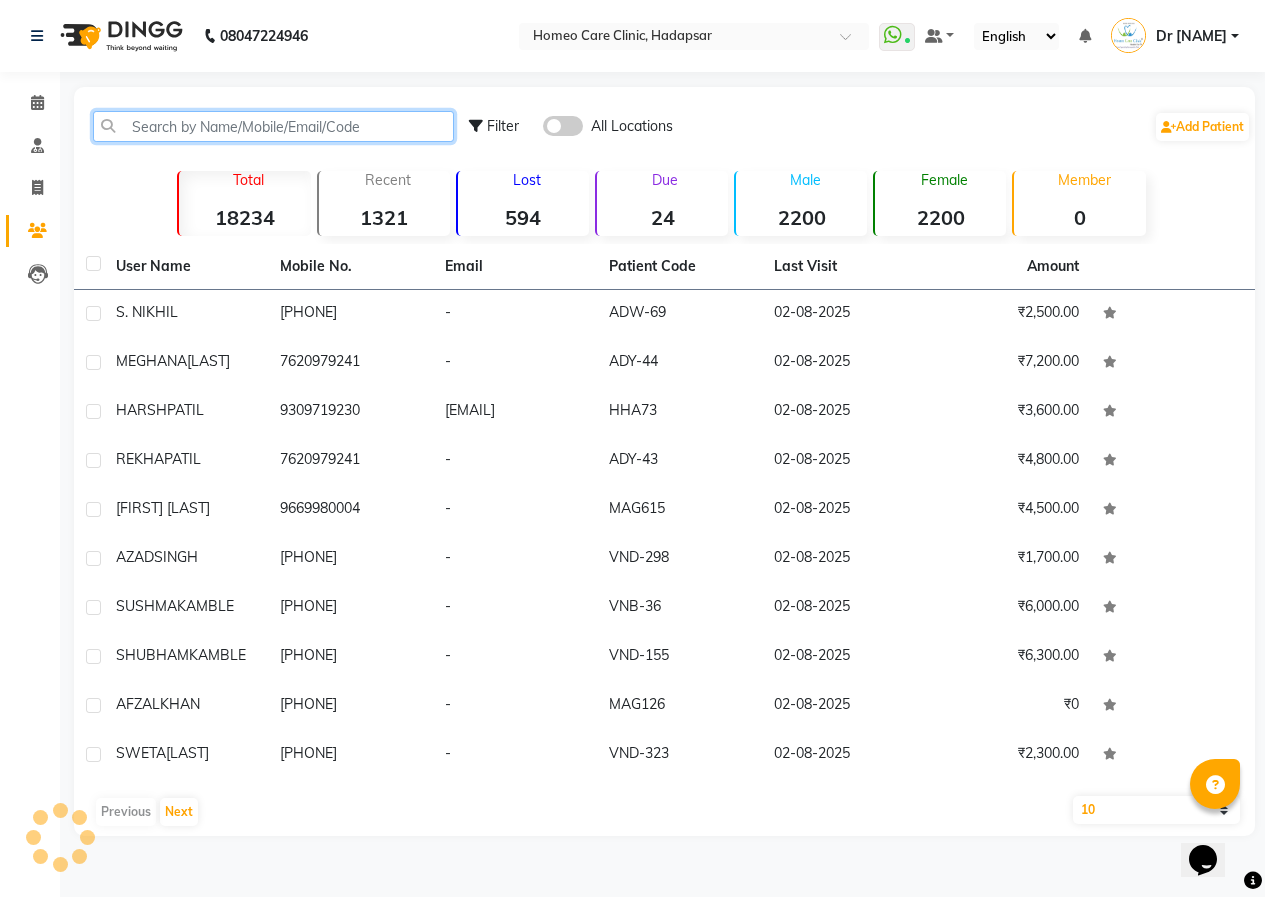 click 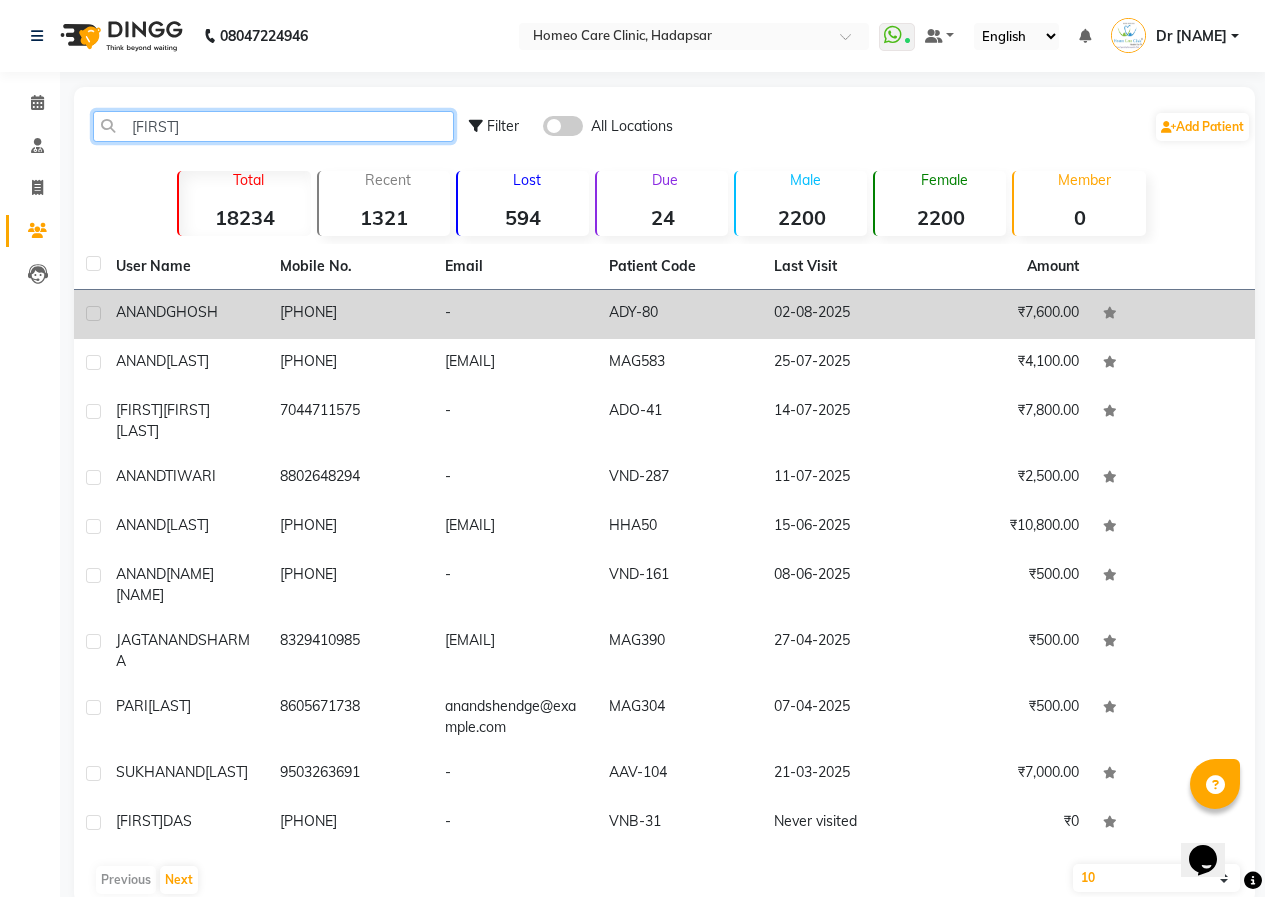 type on "[FIRST]" 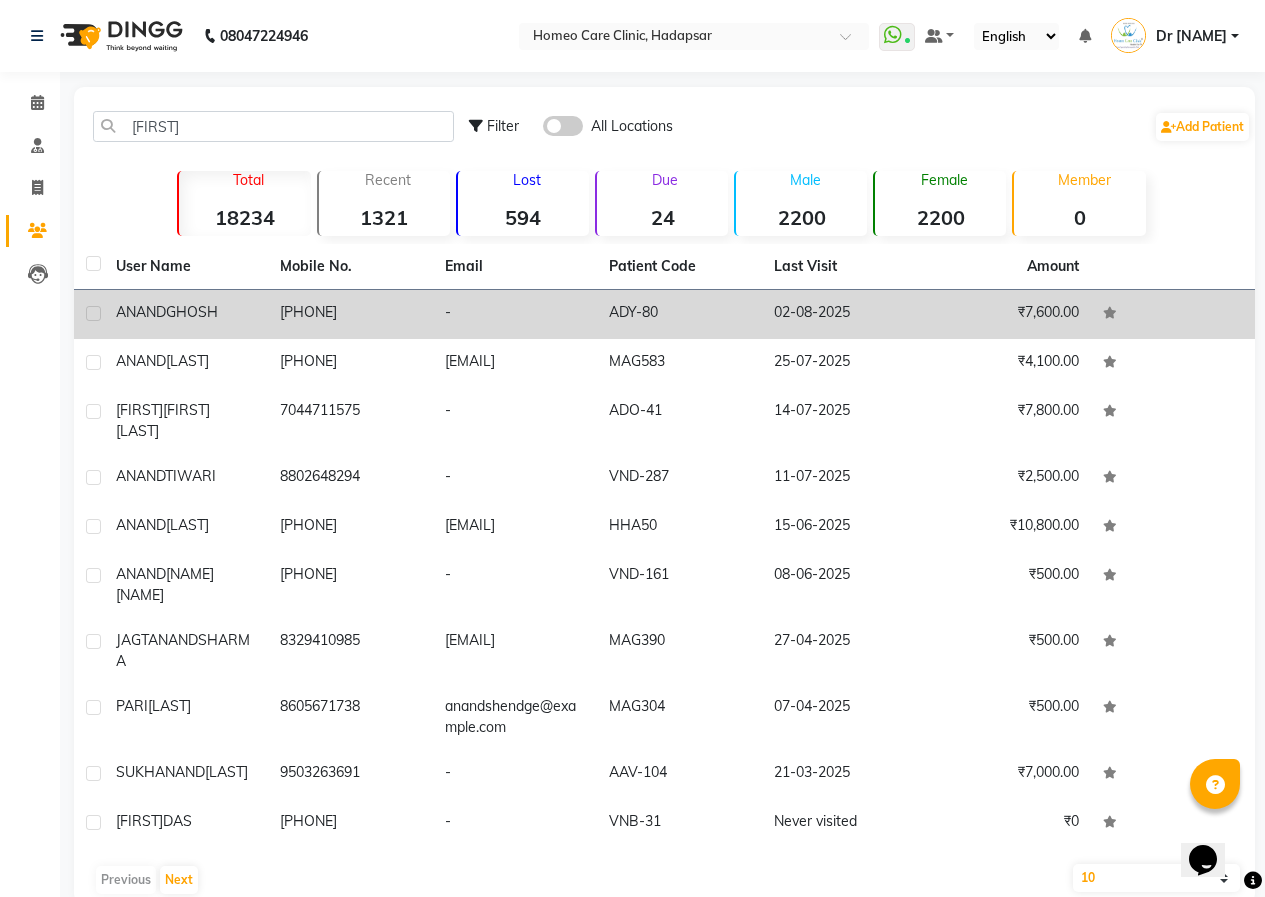 click on "[PHONE]" 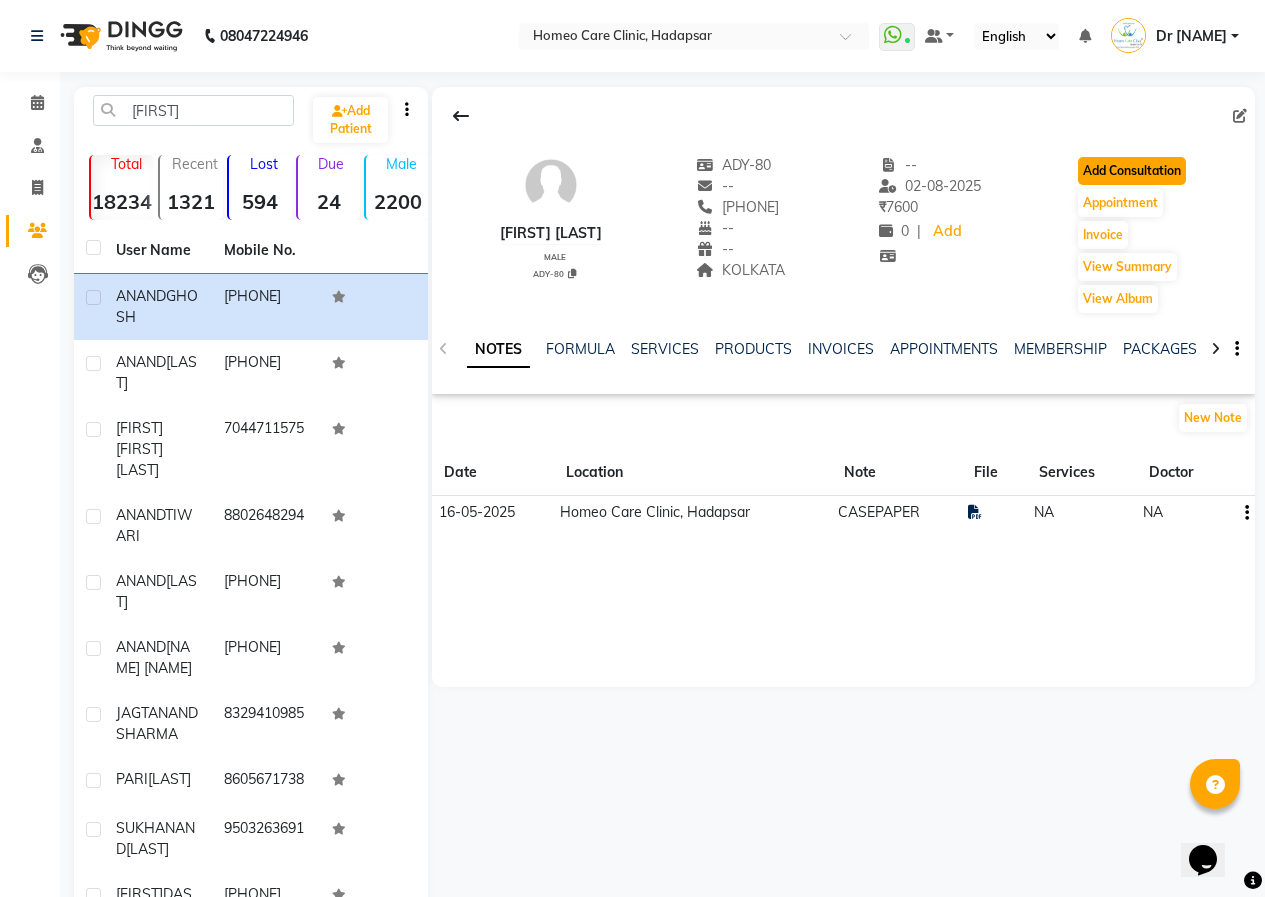 click on "Add Consultation" 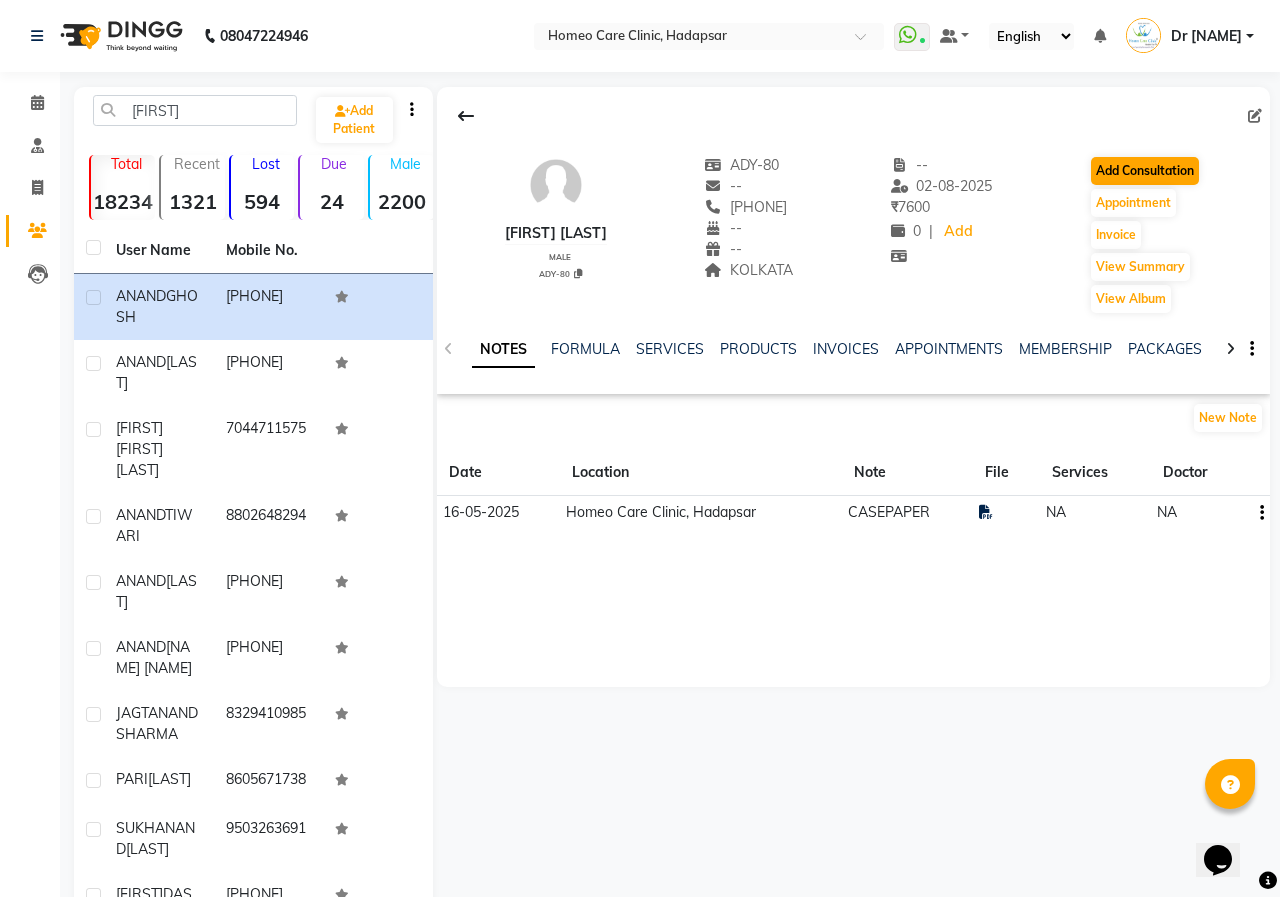 select on "male" 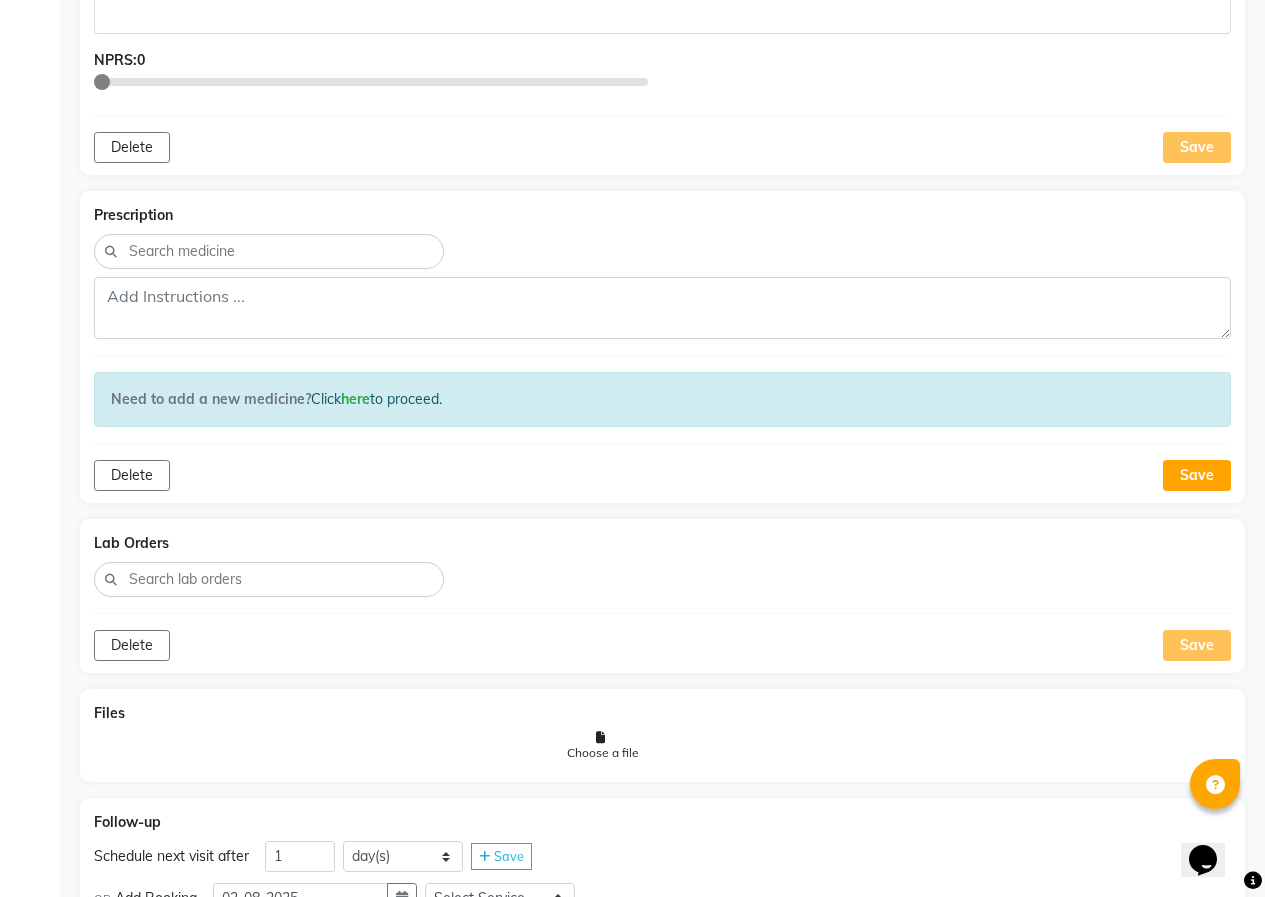 scroll, scrollTop: 865, scrollLeft: 0, axis: vertical 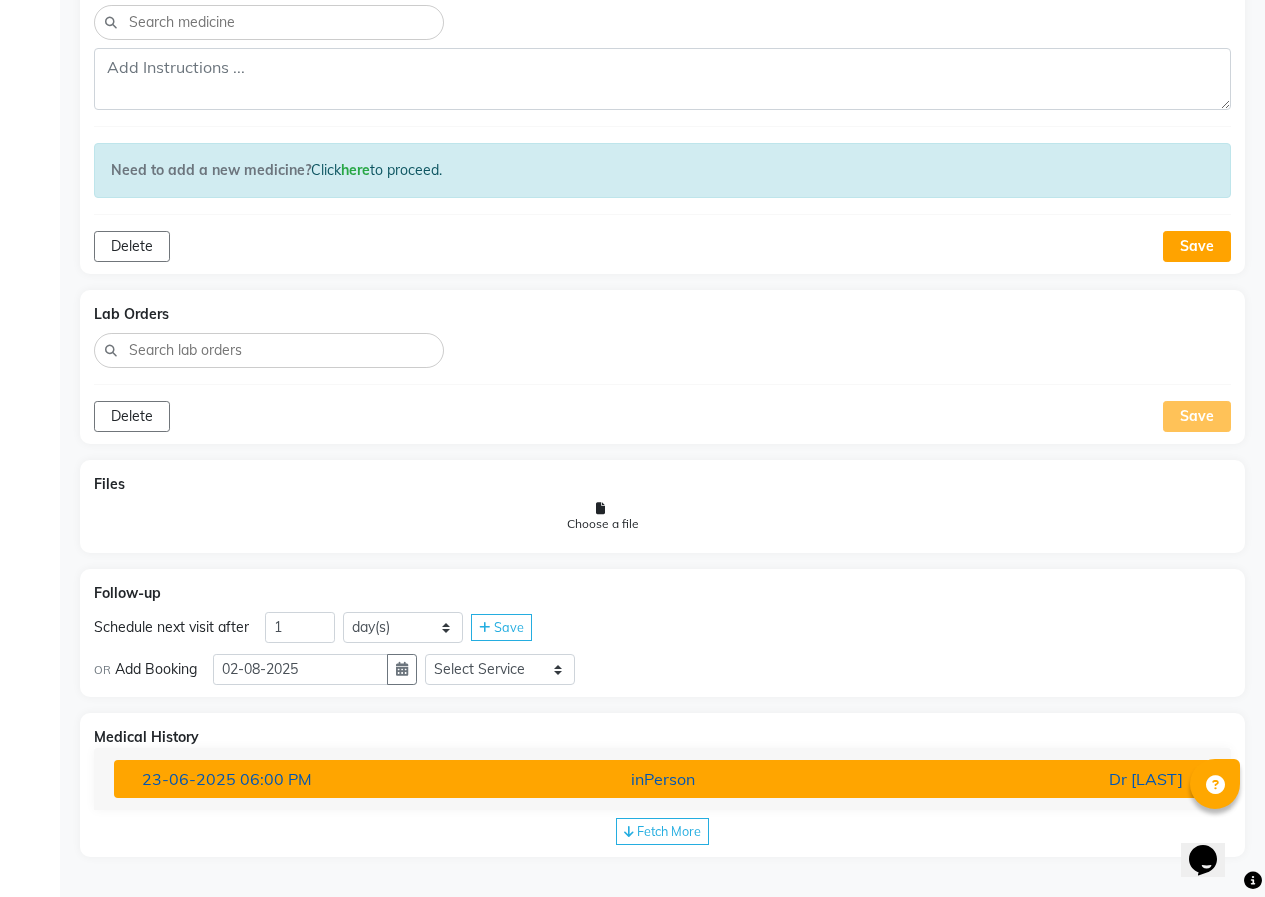 click on "[DATE]/[YEAR] 06:00 PM inPerson Dr Nikita Patil" at bounding box center (662, 779) 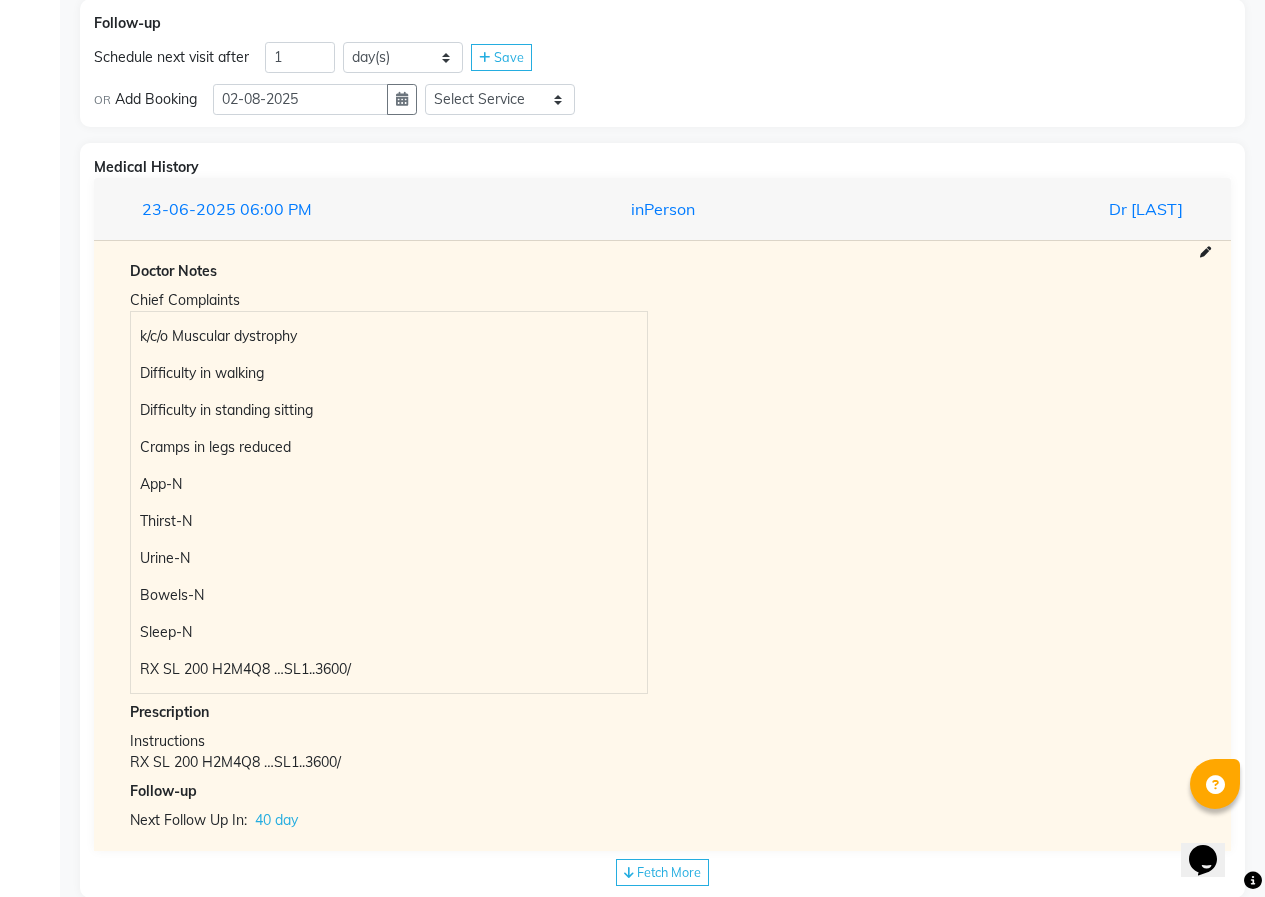 scroll, scrollTop: 1476, scrollLeft: 0, axis: vertical 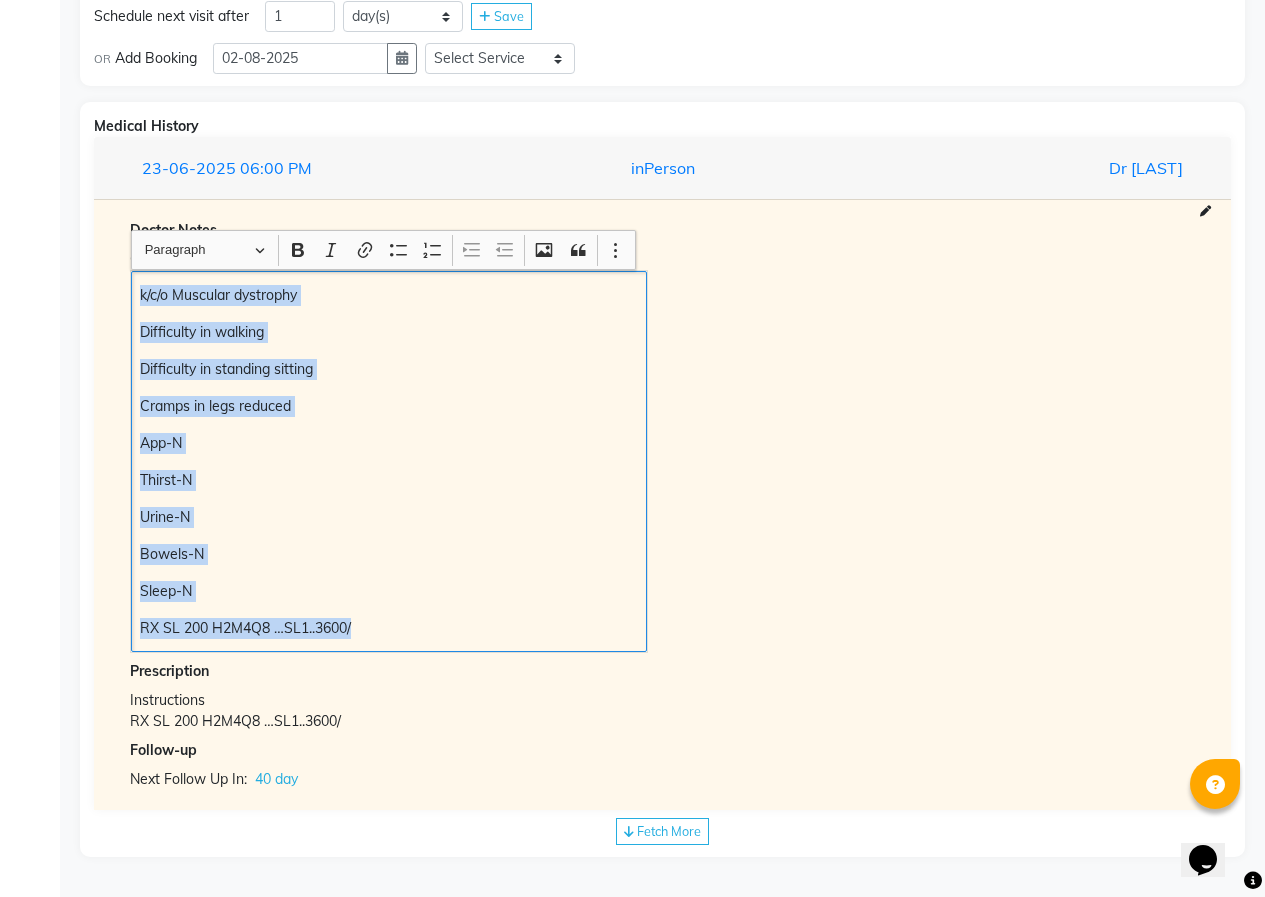 drag, startPoint x: 137, startPoint y: 294, endPoint x: 404, endPoint y: 658, distance: 451.4255 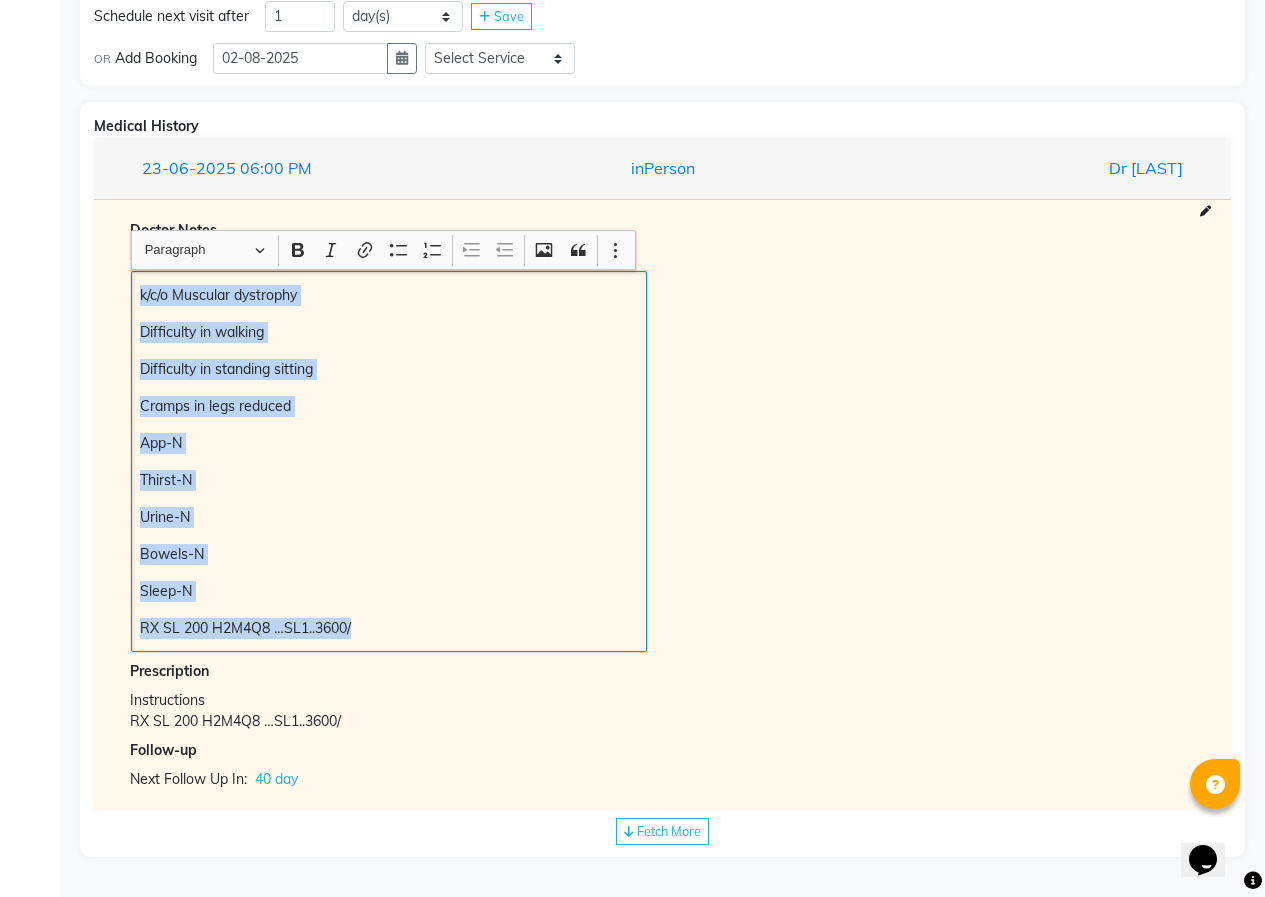 click on "Doctor Notes Chief Complaints k/c/o Muscular dystrophy  Difficulty in walking Difficulty in standing sitting Cramps in legs reduced  App-N Thirst-N Urine-N Bowels-N Sleep-N RX SL 200 H2M4Q8 …SL1..3600/ Prescription Instructions RX SL 200 H2M4Q8 …SL1..3600/ Follow-up Next Follow Up In:  40 day" at bounding box center [662, 505] 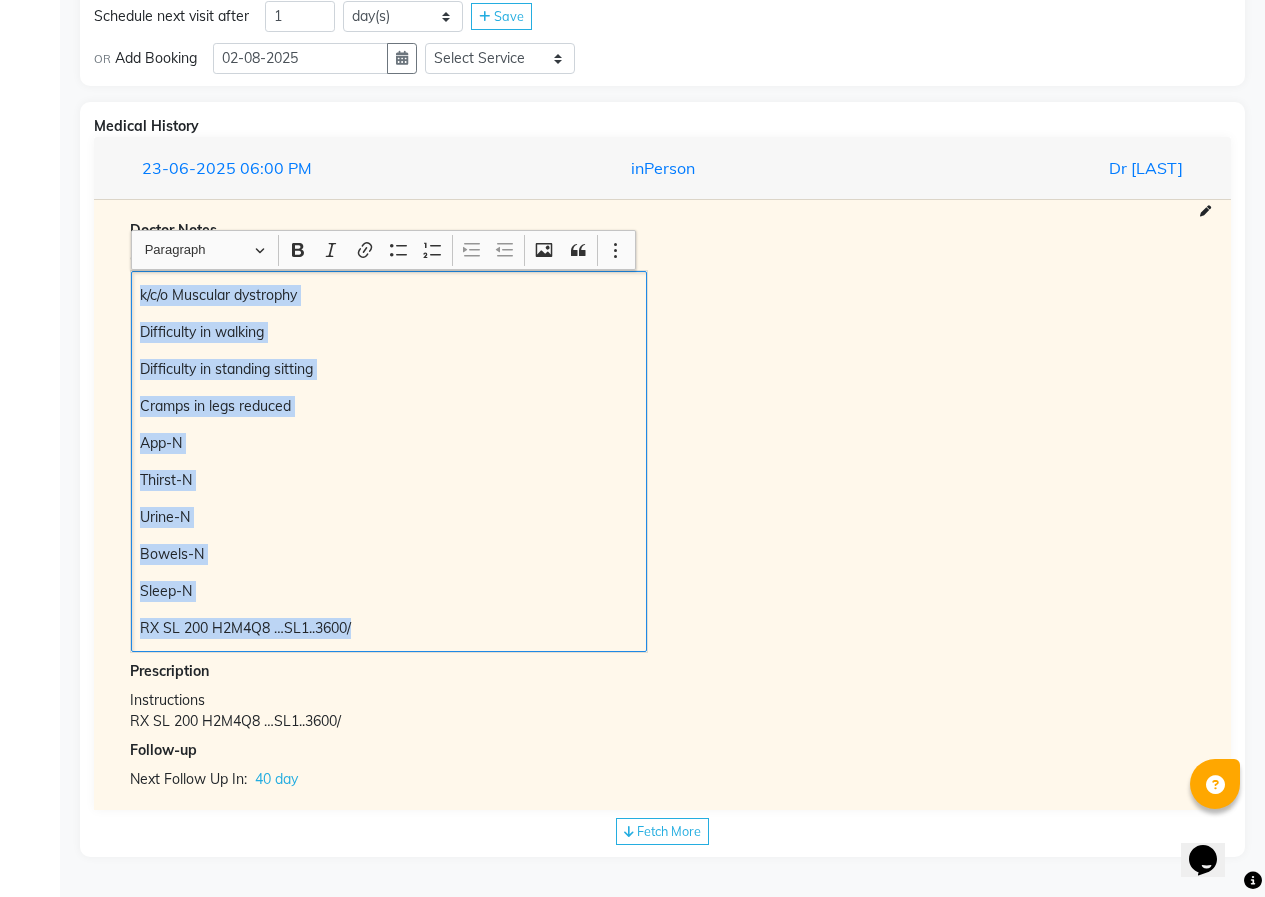 copy on "k/c/o Muscular dystrophy  Difficulty in walking Difficulty in standing sitting Cramps in legs reduced  App-N Thirst-N Urine-N Bowels-N Sleep-N RX SL 200 H2M4Q8 …SL1..3600/" 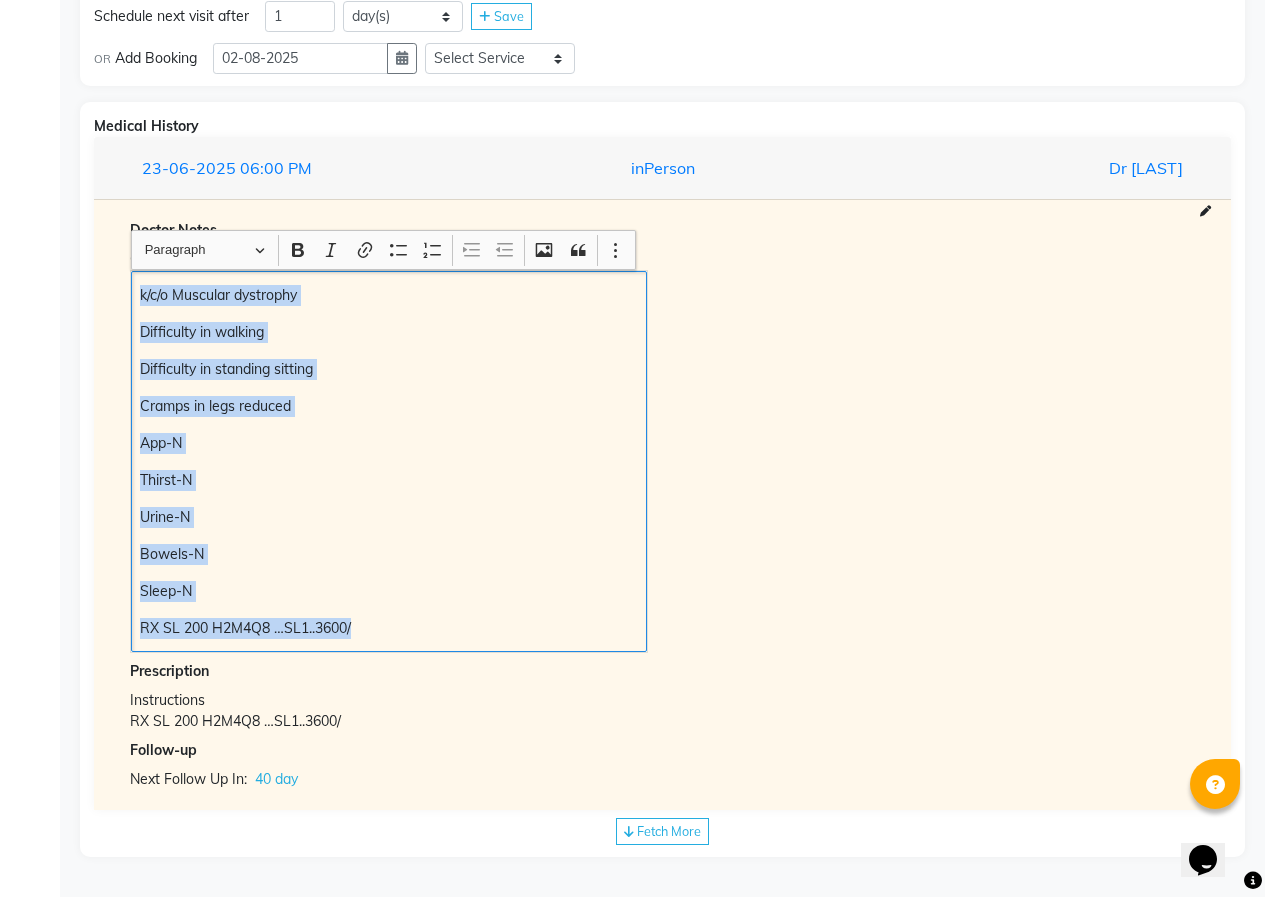 click on "Chief Complaints k/c/o Muscular dystrophy Difficulty in walking Difficulty in standing sitting Cramps in legs reduced App-N Thirst-N Urine-N Bowels-N Sleep-N RX SL 200 H2M4Q8 …SL1..3600/" at bounding box center (662, 449) 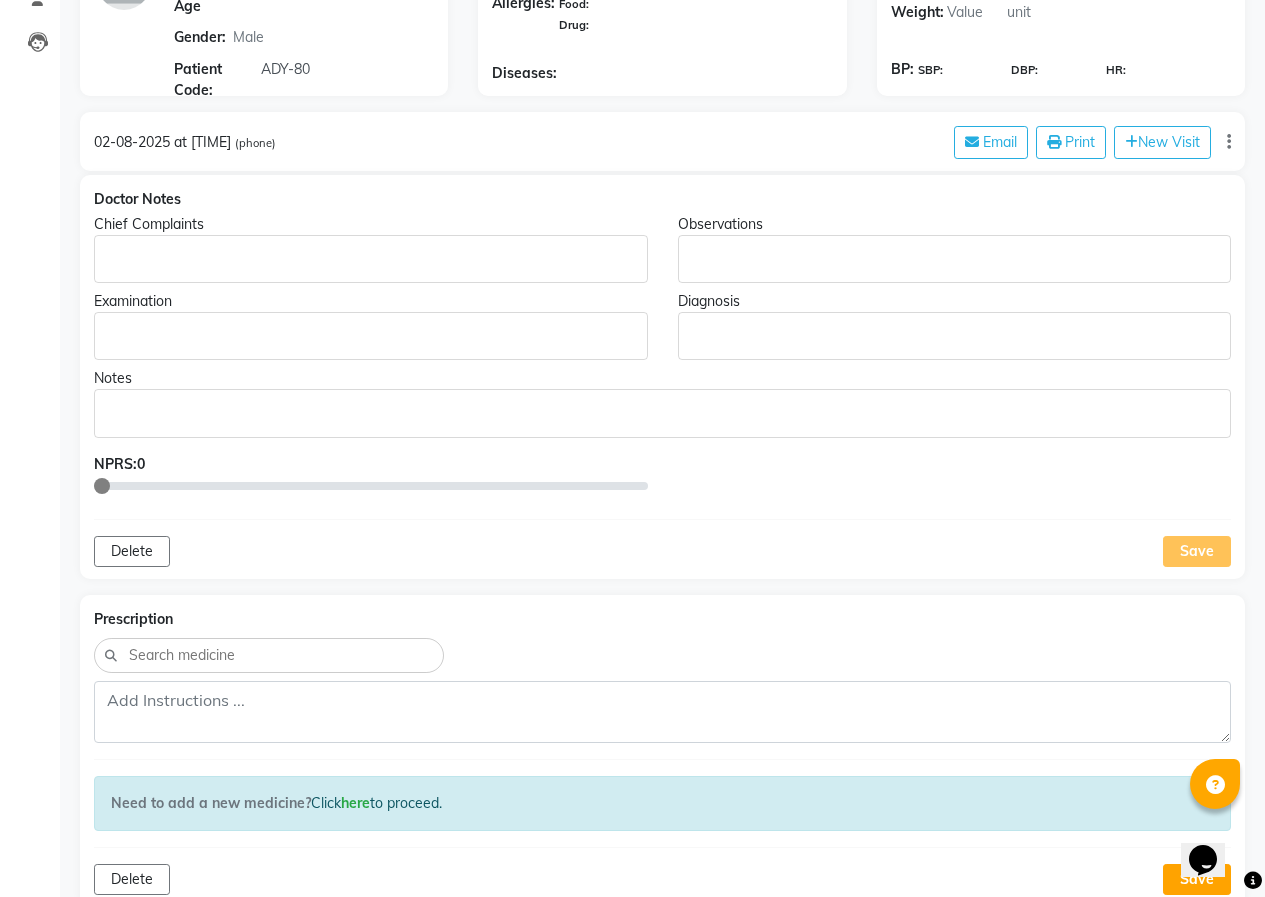 scroll, scrollTop: 76, scrollLeft: 0, axis: vertical 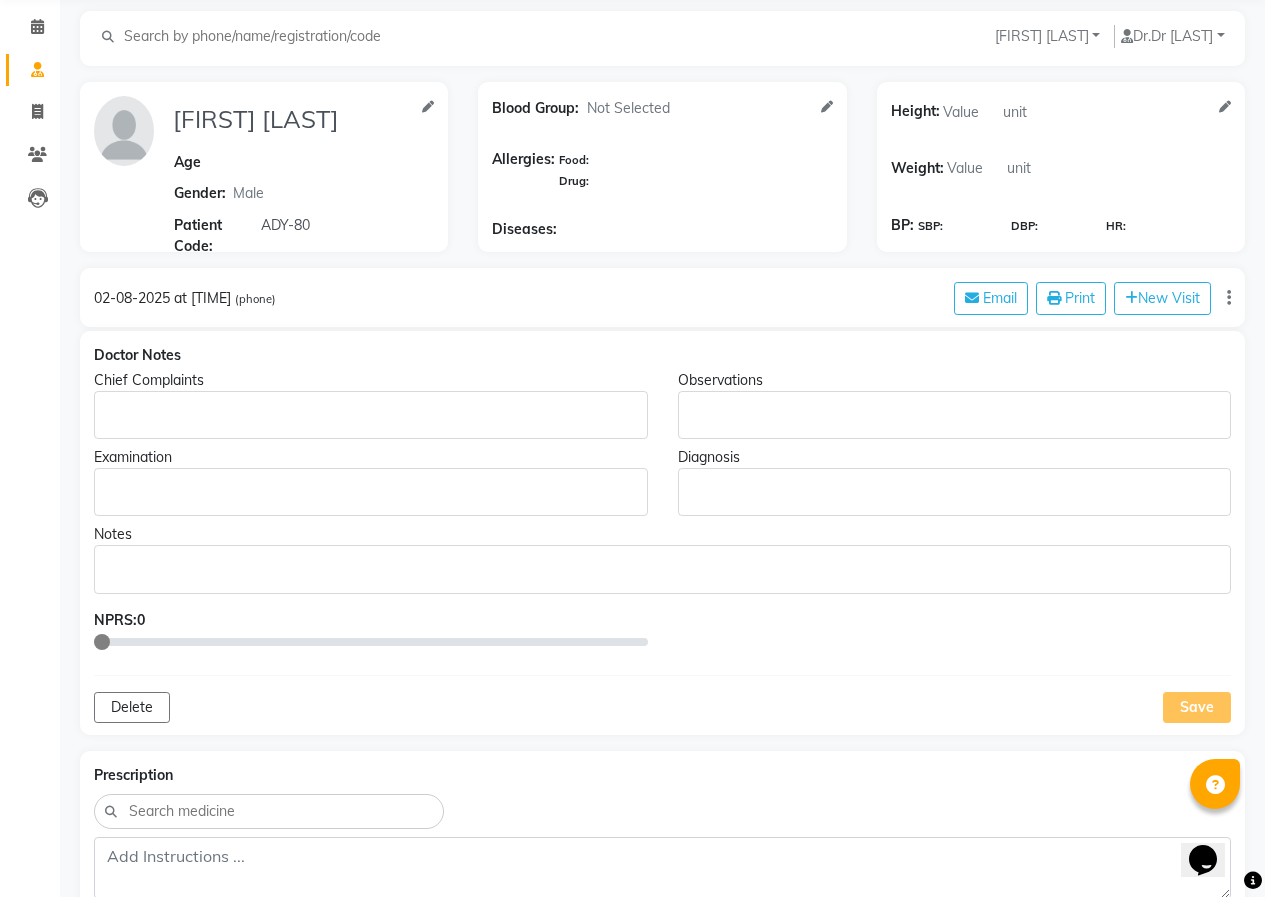 click 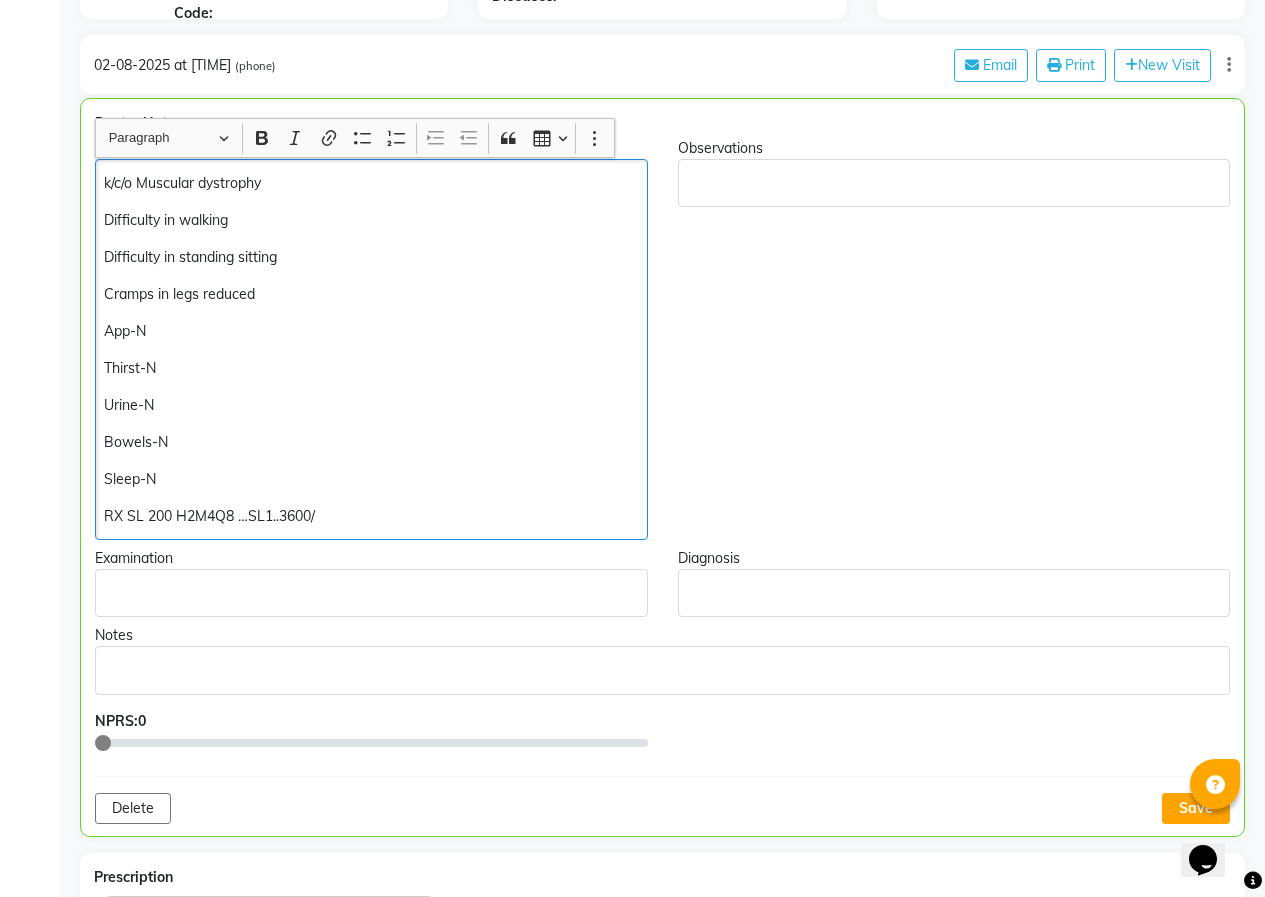 scroll, scrollTop: 311, scrollLeft: 0, axis: vertical 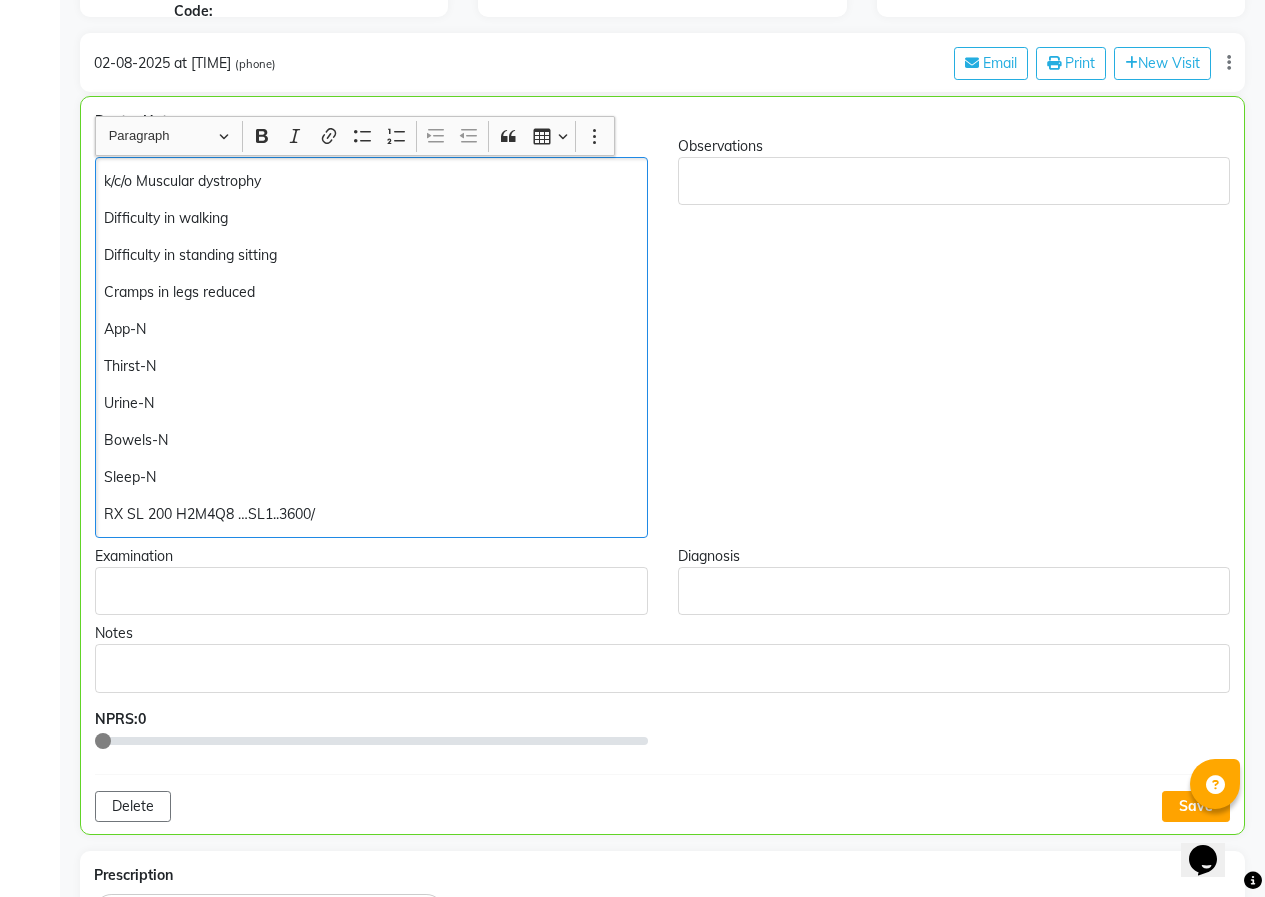 click on "Difficulty in walking" 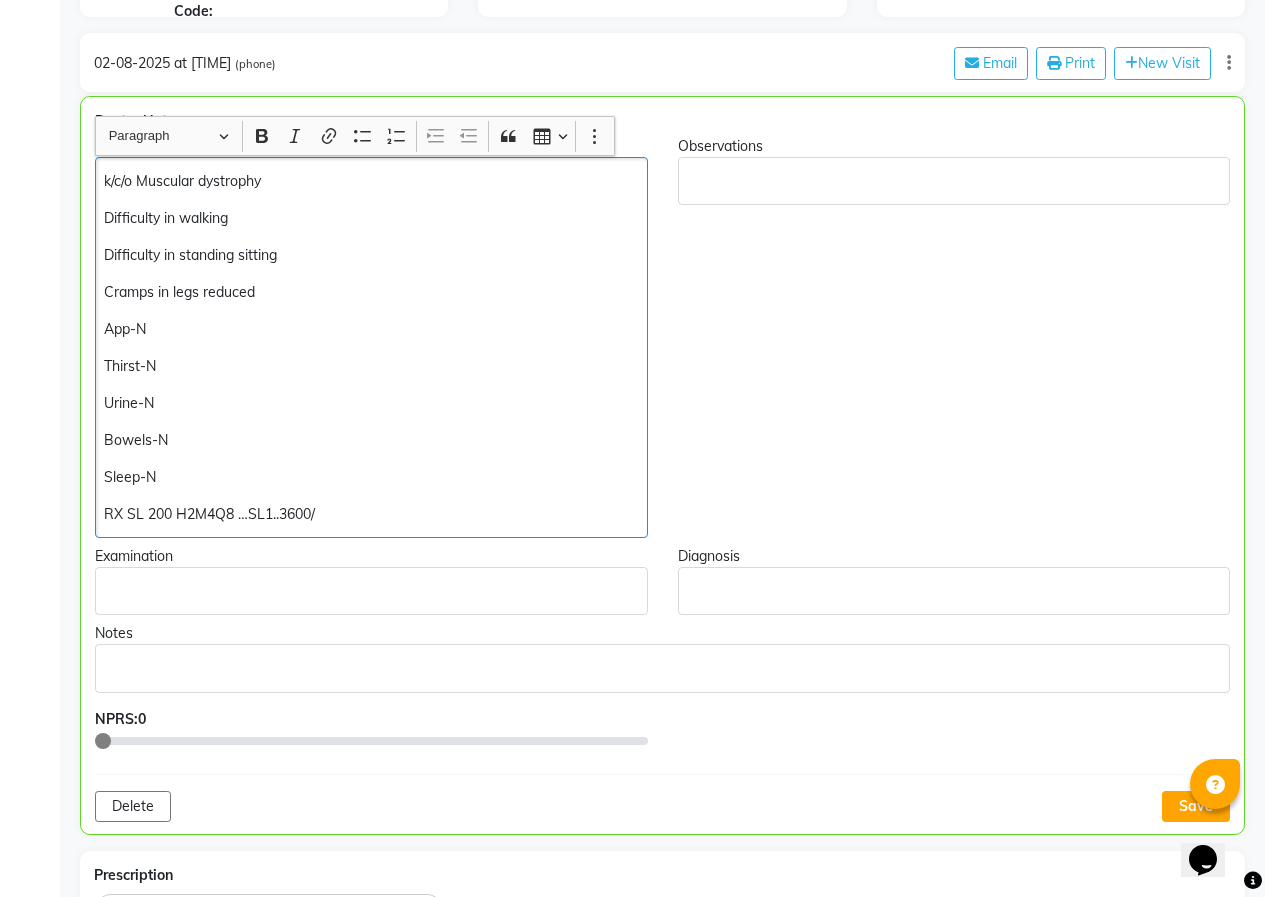click on "Cramps in legs reduced" 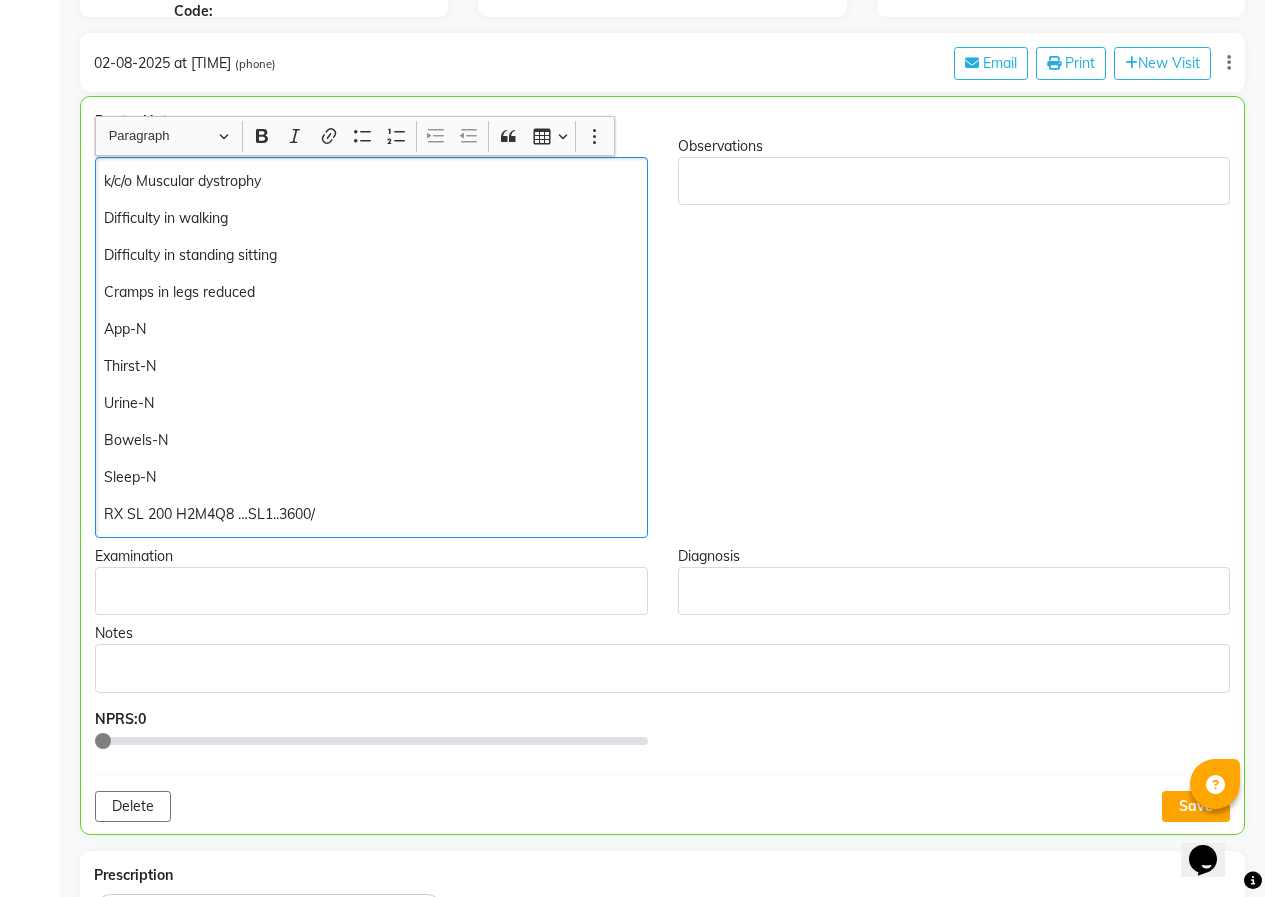 type 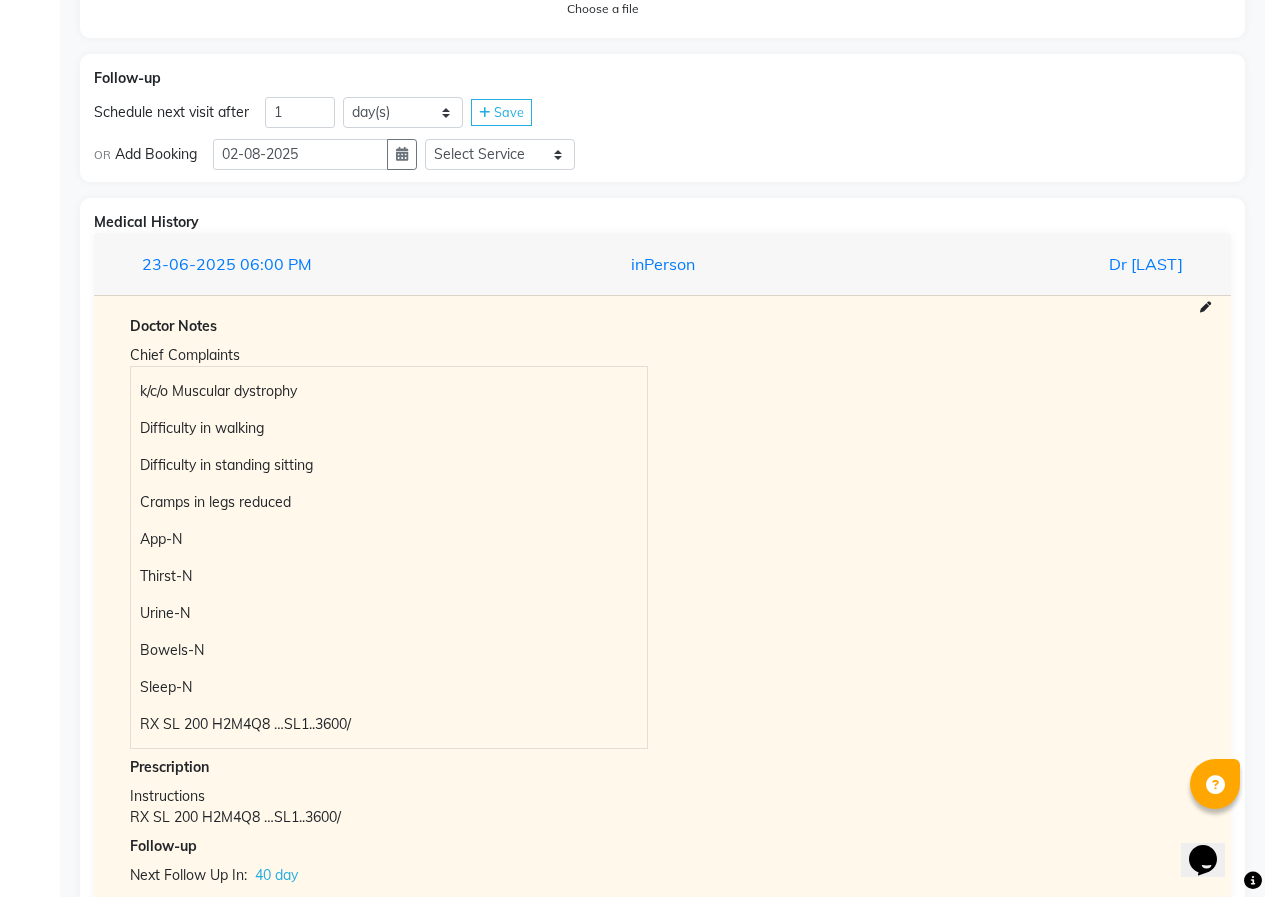 scroll, scrollTop: 1811, scrollLeft: 0, axis: vertical 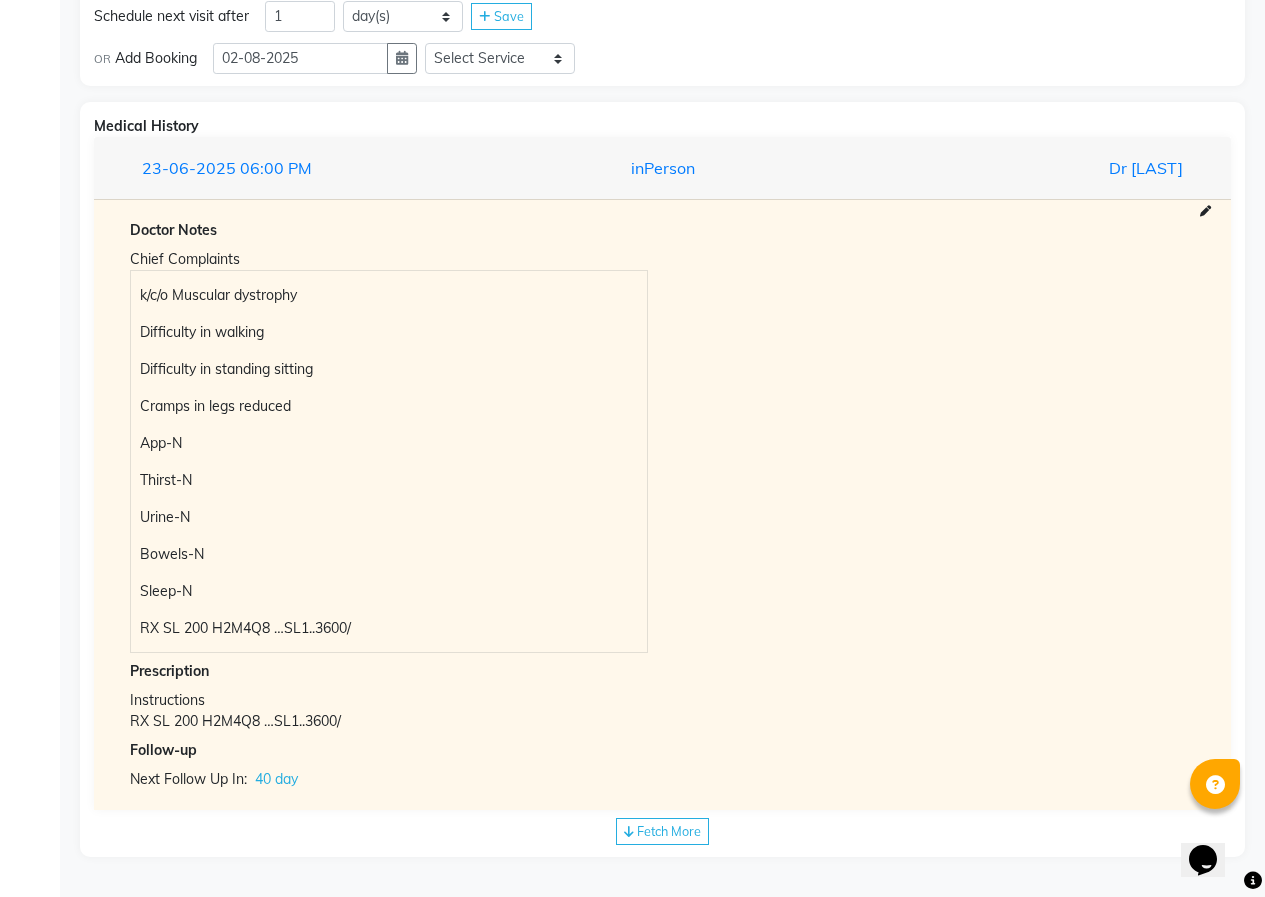 click on "Fetch More" 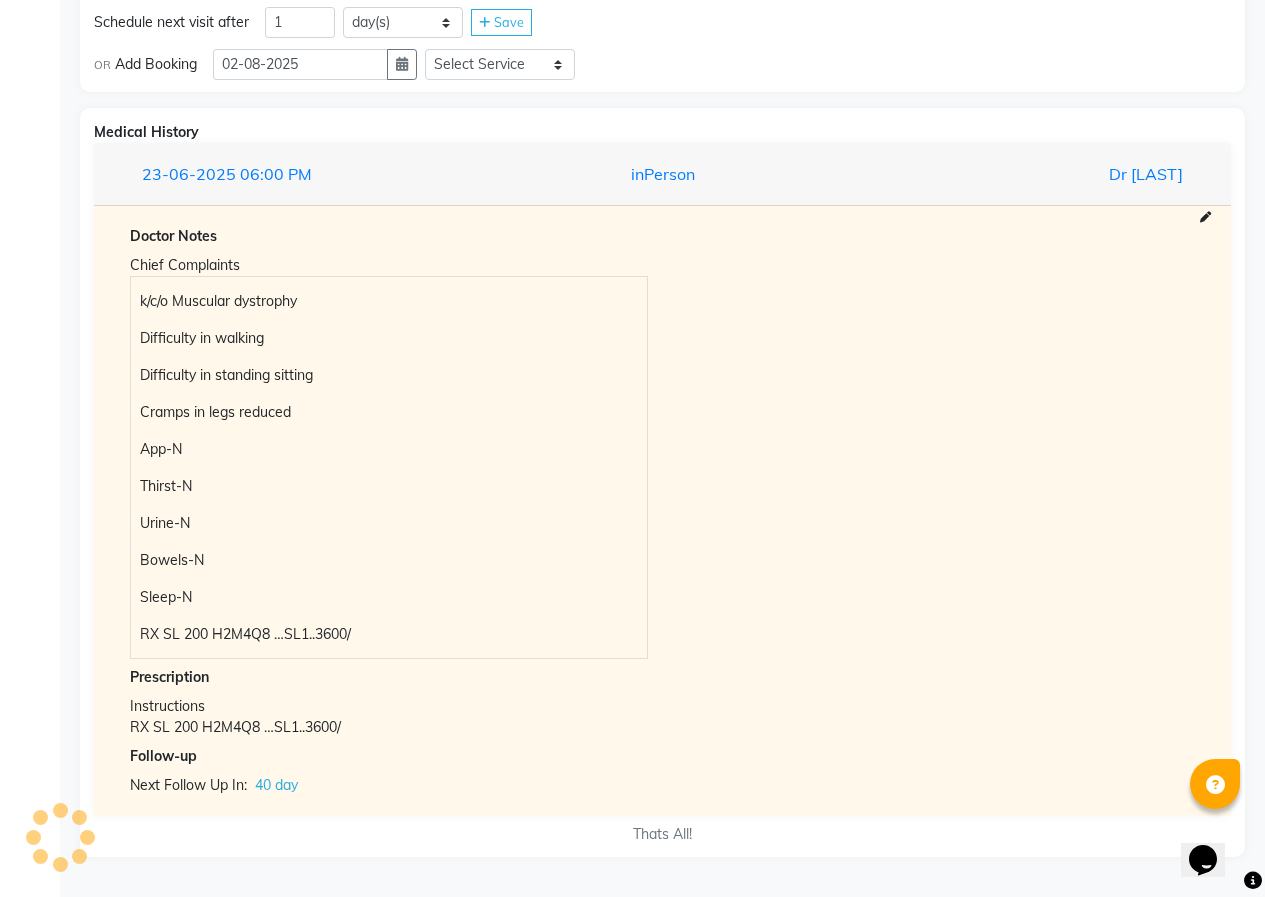 scroll, scrollTop: 1805, scrollLeft: 0, axis: vertical 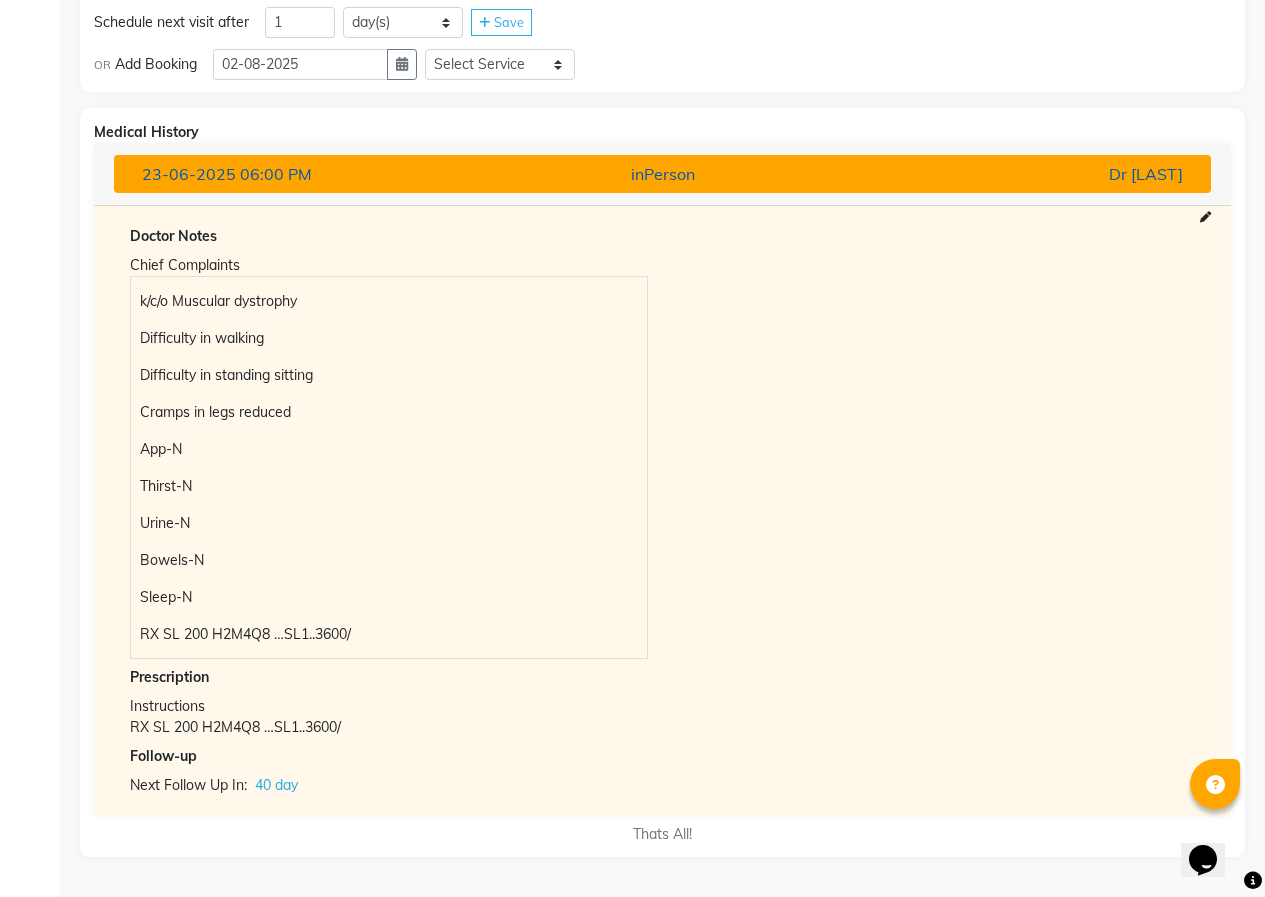 click on "inPerson" at bounding box center (662, 174) 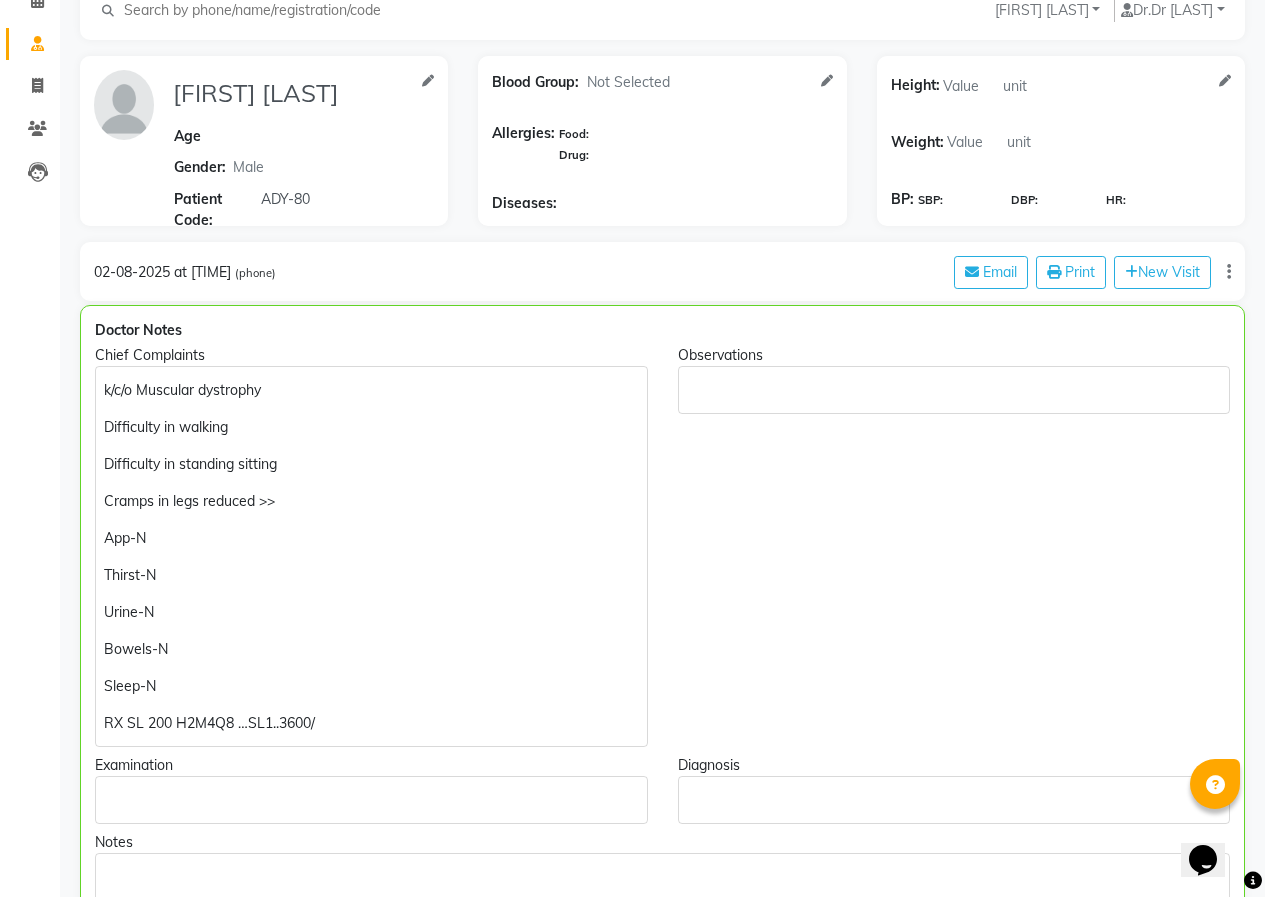 scroll, scrollTop: 94, scrollLeft: 0, axis: vertical 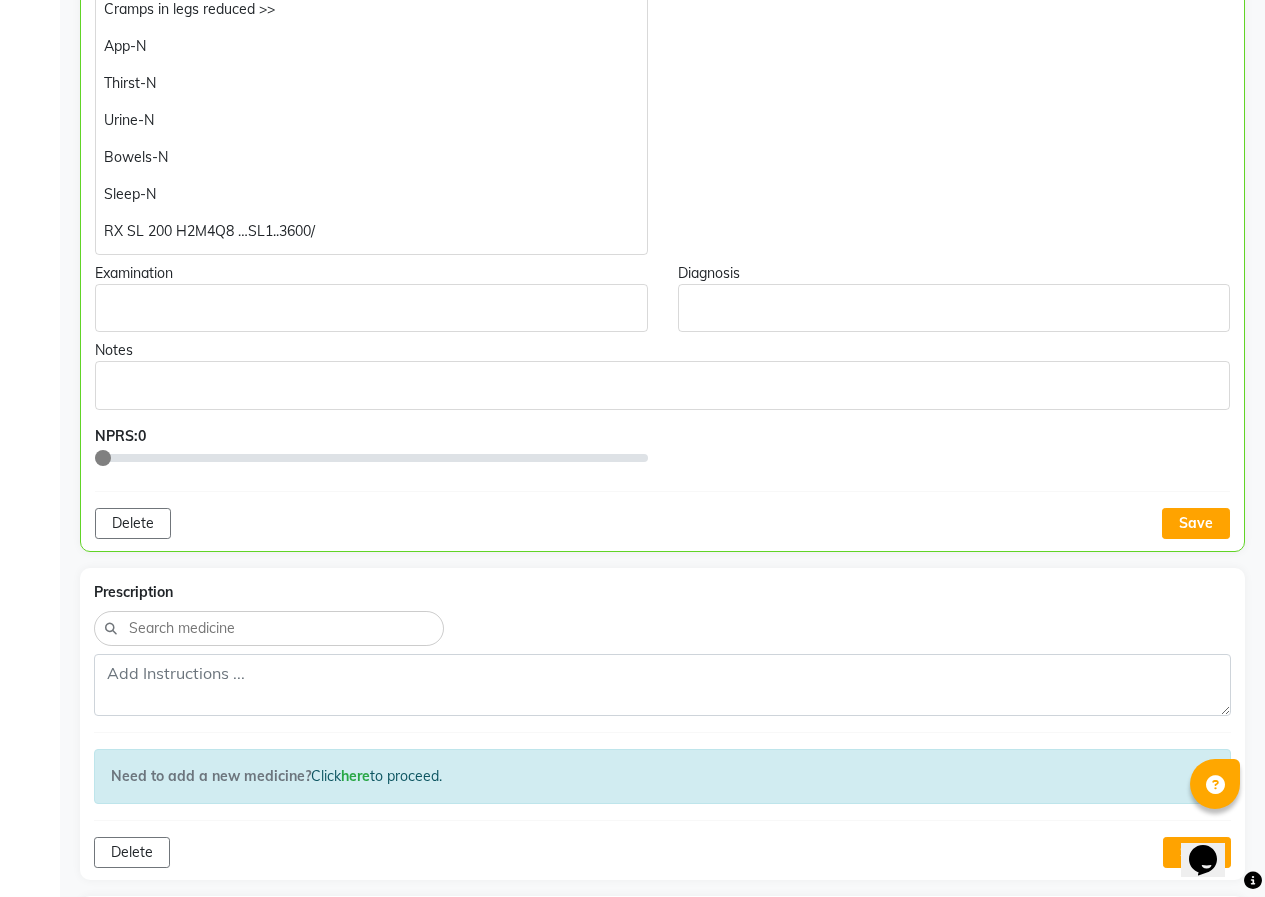 click on "RX SL 200 H2M4Q8 …SL1..3600/" 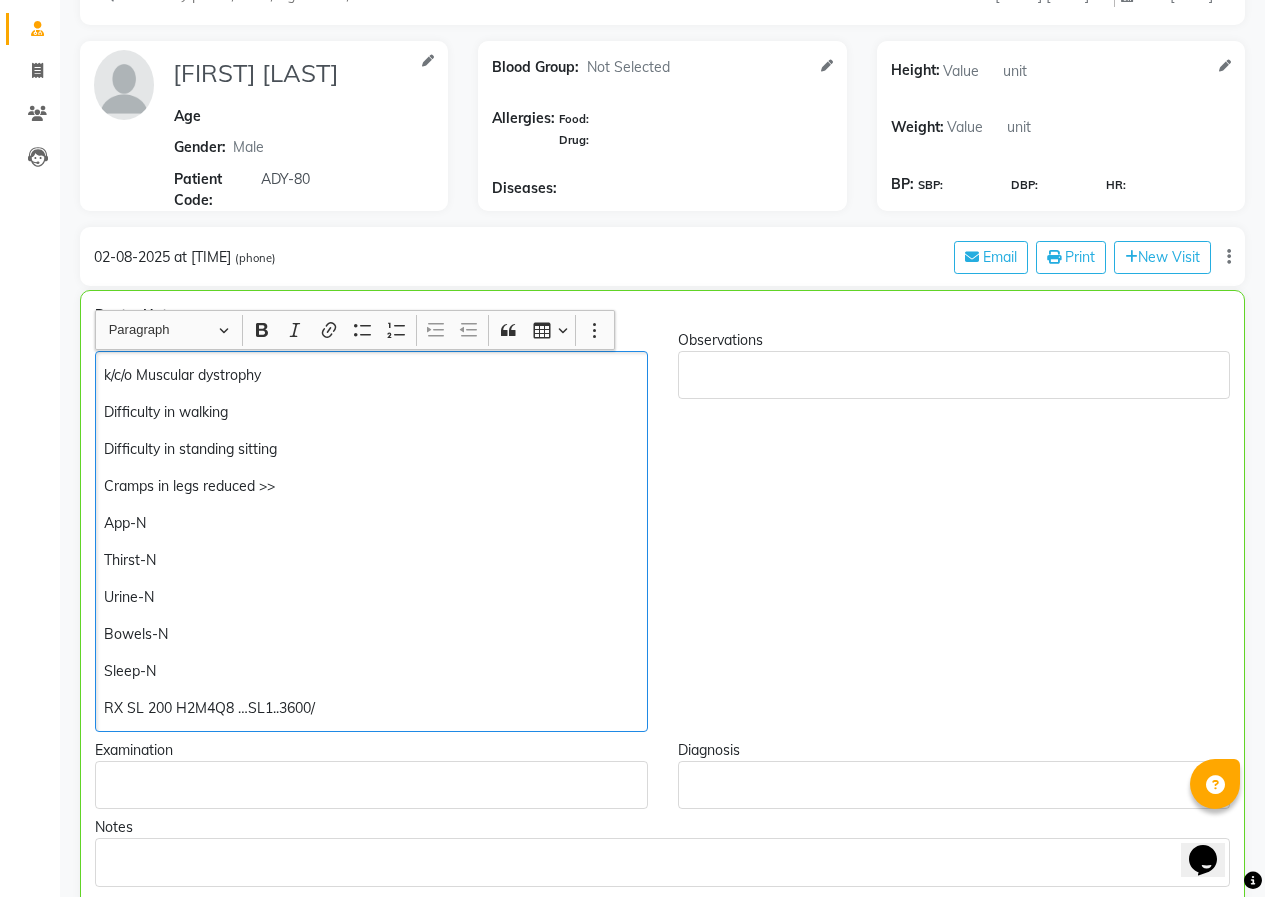 scroll, scrollTop: 94, scrollLeft: 0, axis: vertical 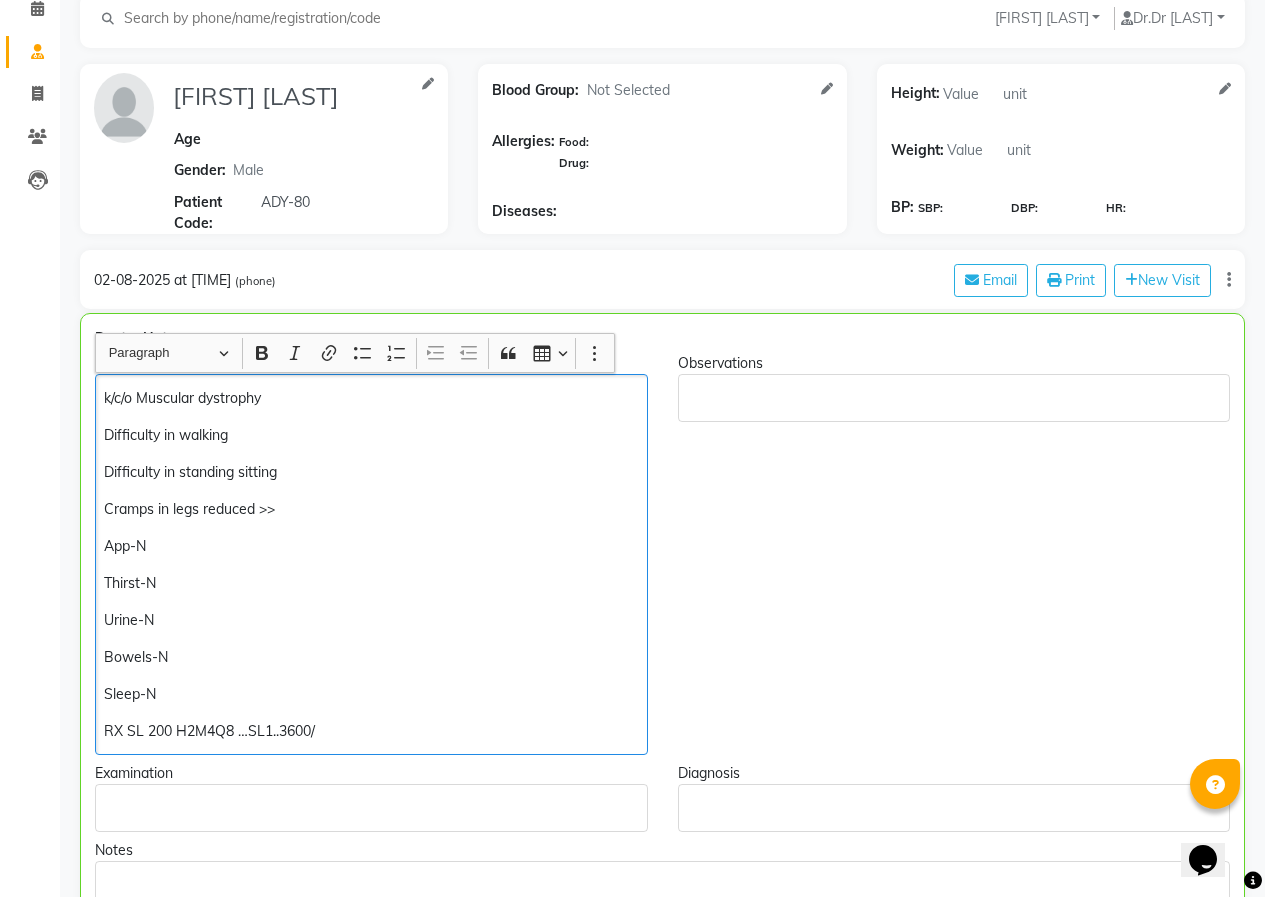 click on "Difficulty in walking" 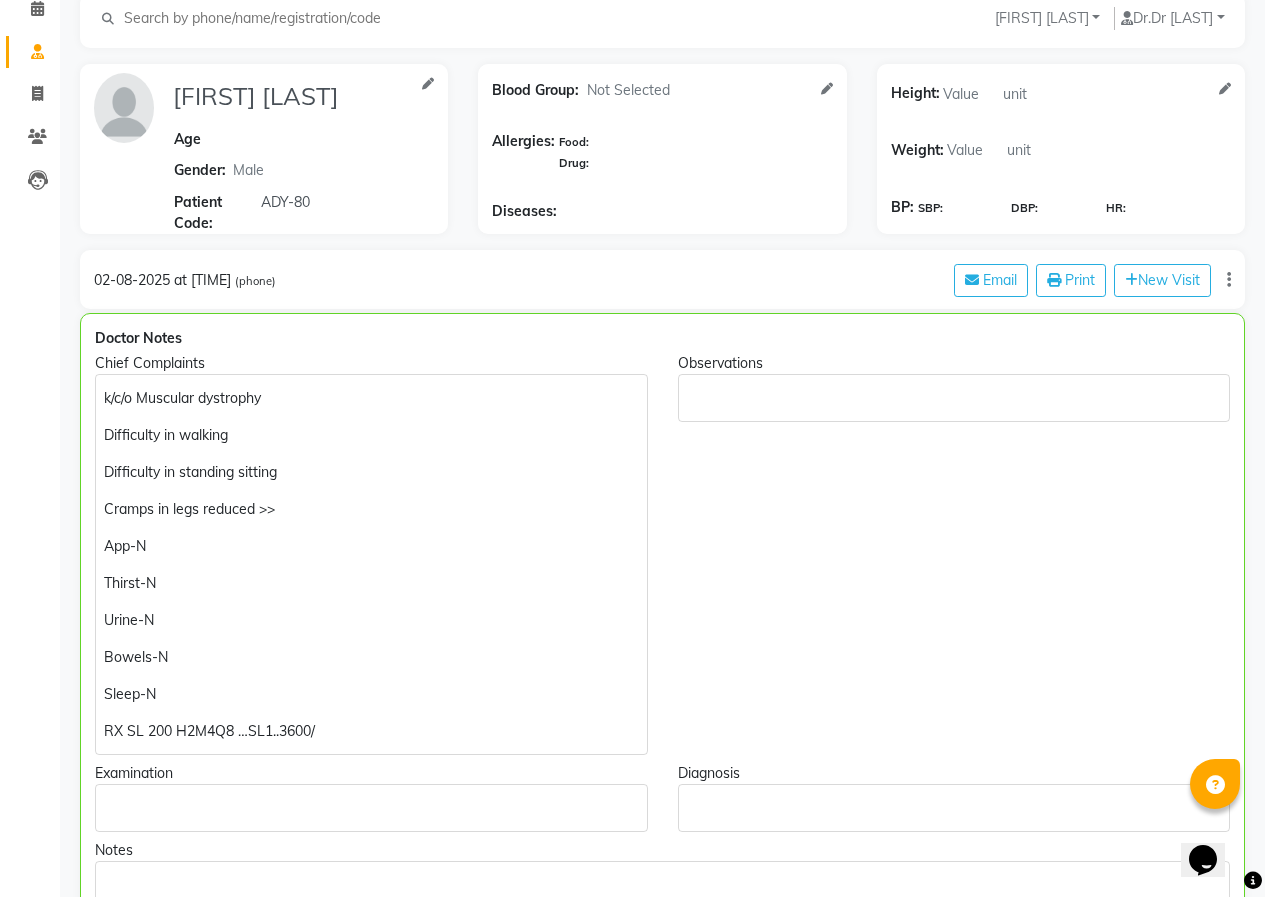 click on "ANAND GHOSH Add Family Member  Dr.   Dr Nikita Patil Dingg Support Dr.Anisa Choudhary Dr Faraz Choudhary  Dr Komal Saste Dr Nijol Patil Dr Nikita Patil Dr.Nupur Jain Dr Pooja Doshi Dr Shraddha Nair Dr Vaseem Choudhary Ejas Choudhary Nikita Bhondave Prajakta Yadav ANAND GHOSH Age Gender:  Not Selected Male Female Patient Code:  ADY-80 Blood Group:  Not Selected O- O+ A- A+ B- B+ AB- AB+ Allergies:  Food: Drug:  Diseases:  Height:   Weight:   BP:   SBP: DBP: HR: 02-08-2025 at 12:10 PM ([PHONE]) Email Print  New Visit Doctor Notes Chief Complaints k/c/o Muscular dystrophy  Difficulty in walking  Difficulty in standing sitting Cramps in legs reduced  >> App-N Thirst-N Urine-N Bowels-N Sleep-N RX SL 200 H2M4Q8 …SL1..3600/ Observations Examination Diagnosis Notes NPRS:  0 Delete Save Prescription Need to add a new medicine?  Click   here   to proceed.
Delete Save Lab Orders Delete Save Files Choose a file Follow-up Schedule next visit after 1 day(s) week(s) month(s) Save OR Add Booking  02-08-2025  Medicine" 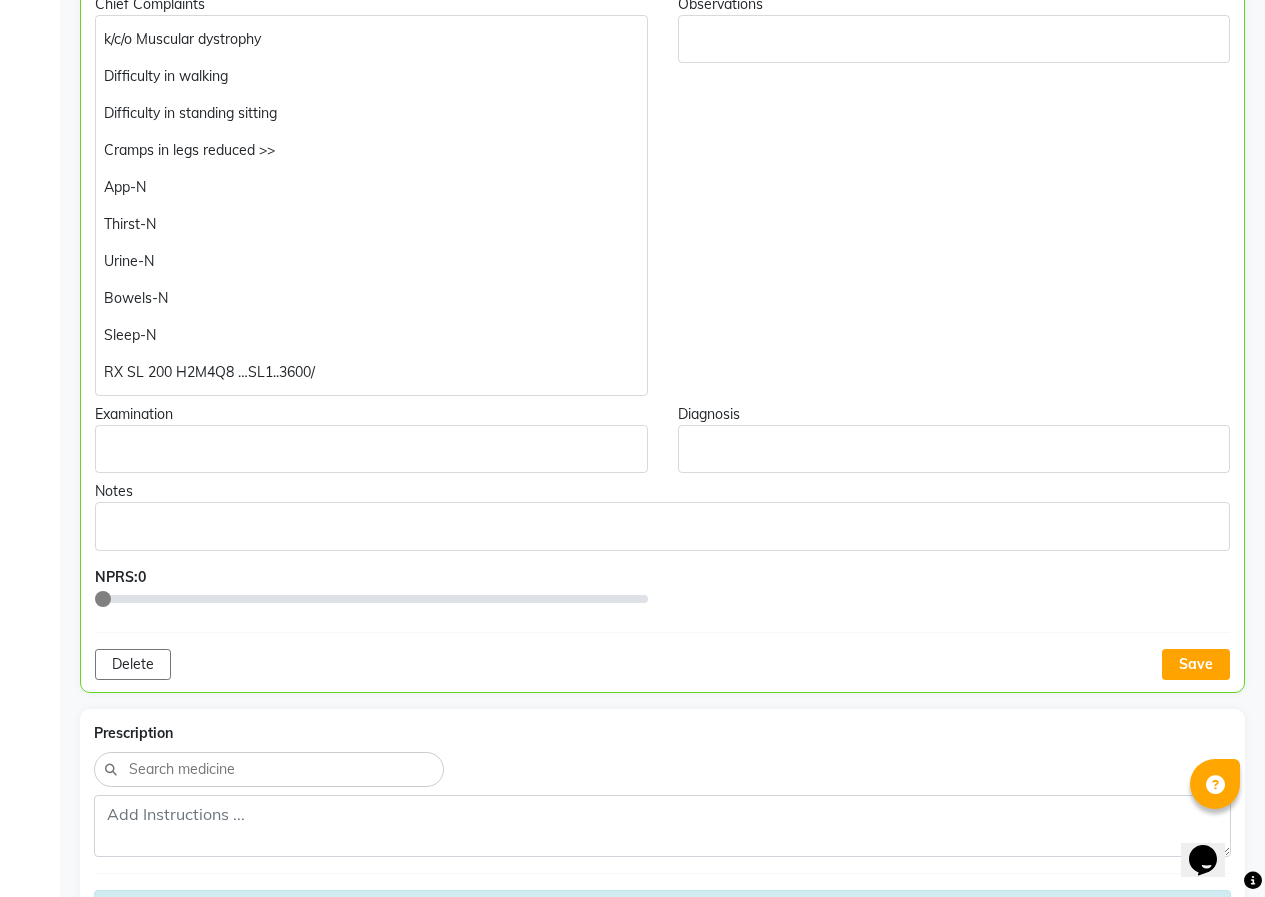 scroll, scrollTop: 694, scrollLeft: 0, axis: vertical 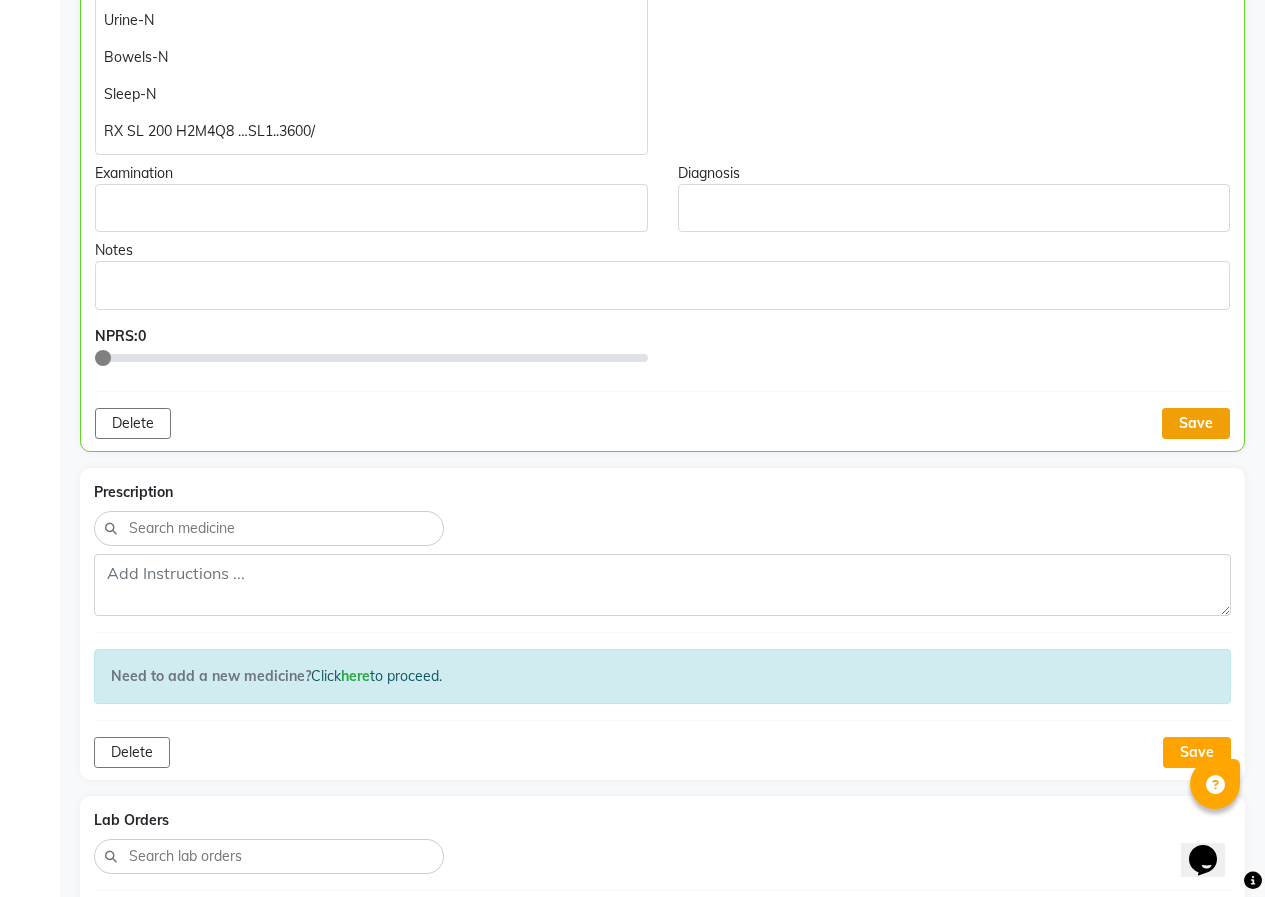click on "Save" 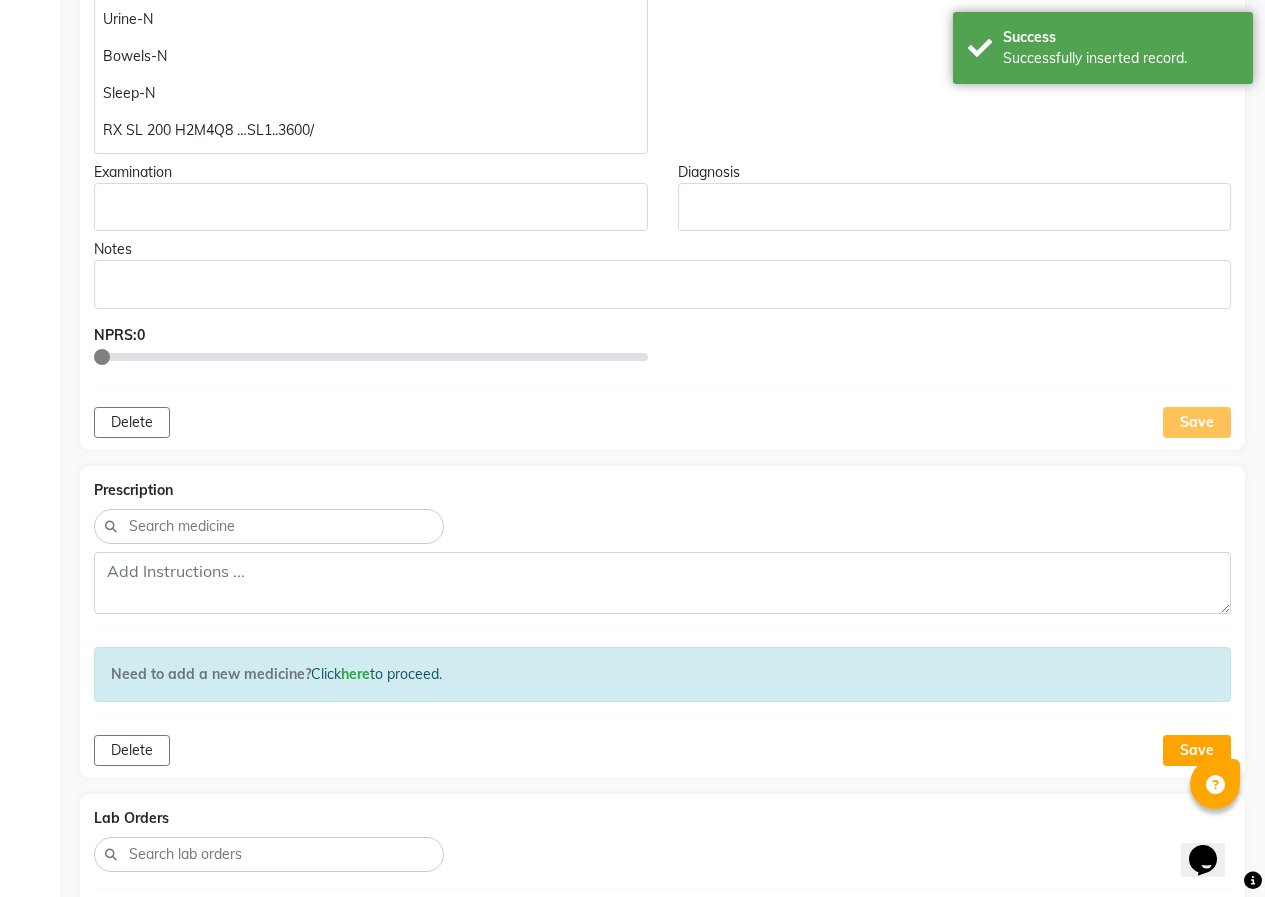 scroll, scrollTop: 1192, scrollLeft: 0, axis: vertical 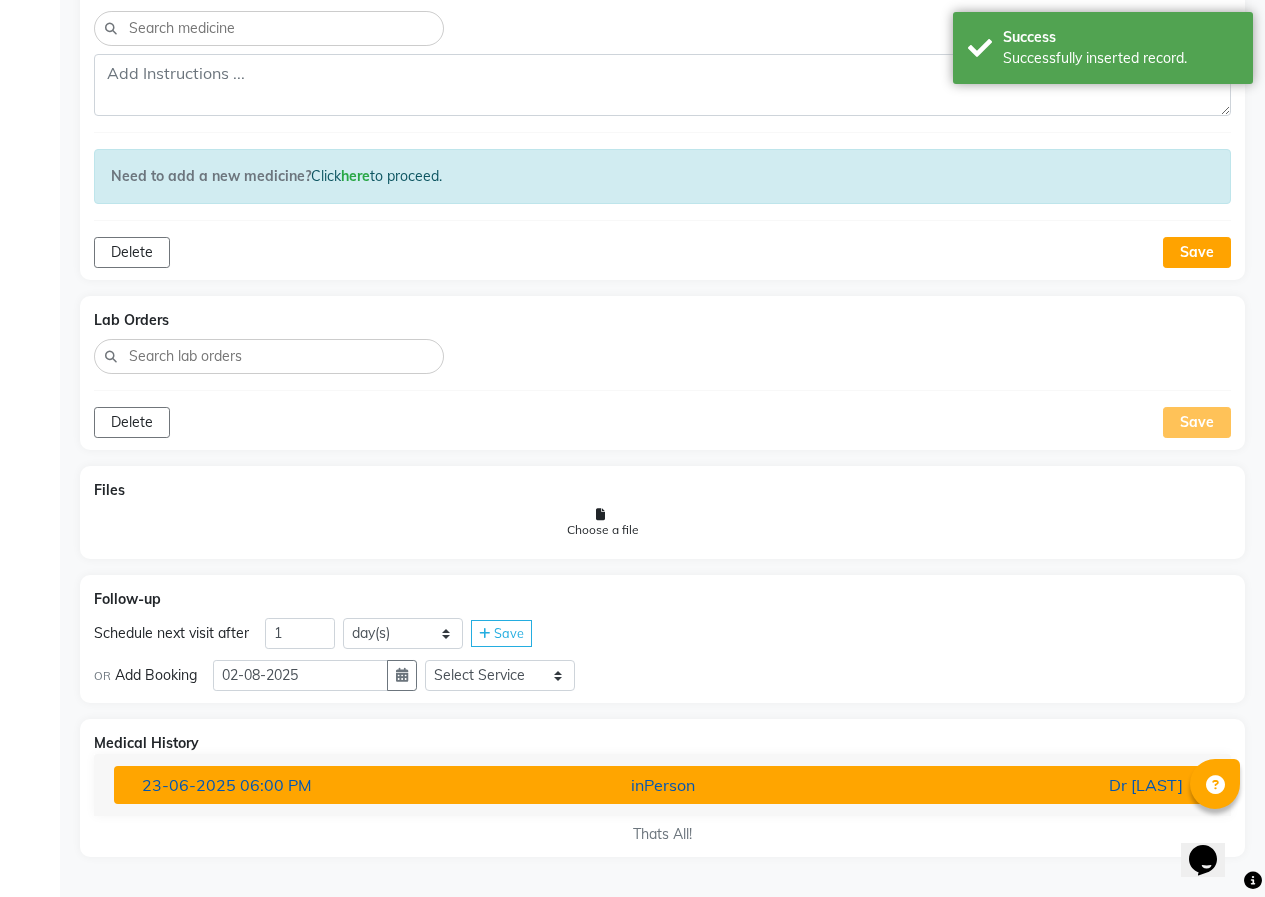 click on "[DATE] [TIME]" at bounding box center (305, 785) 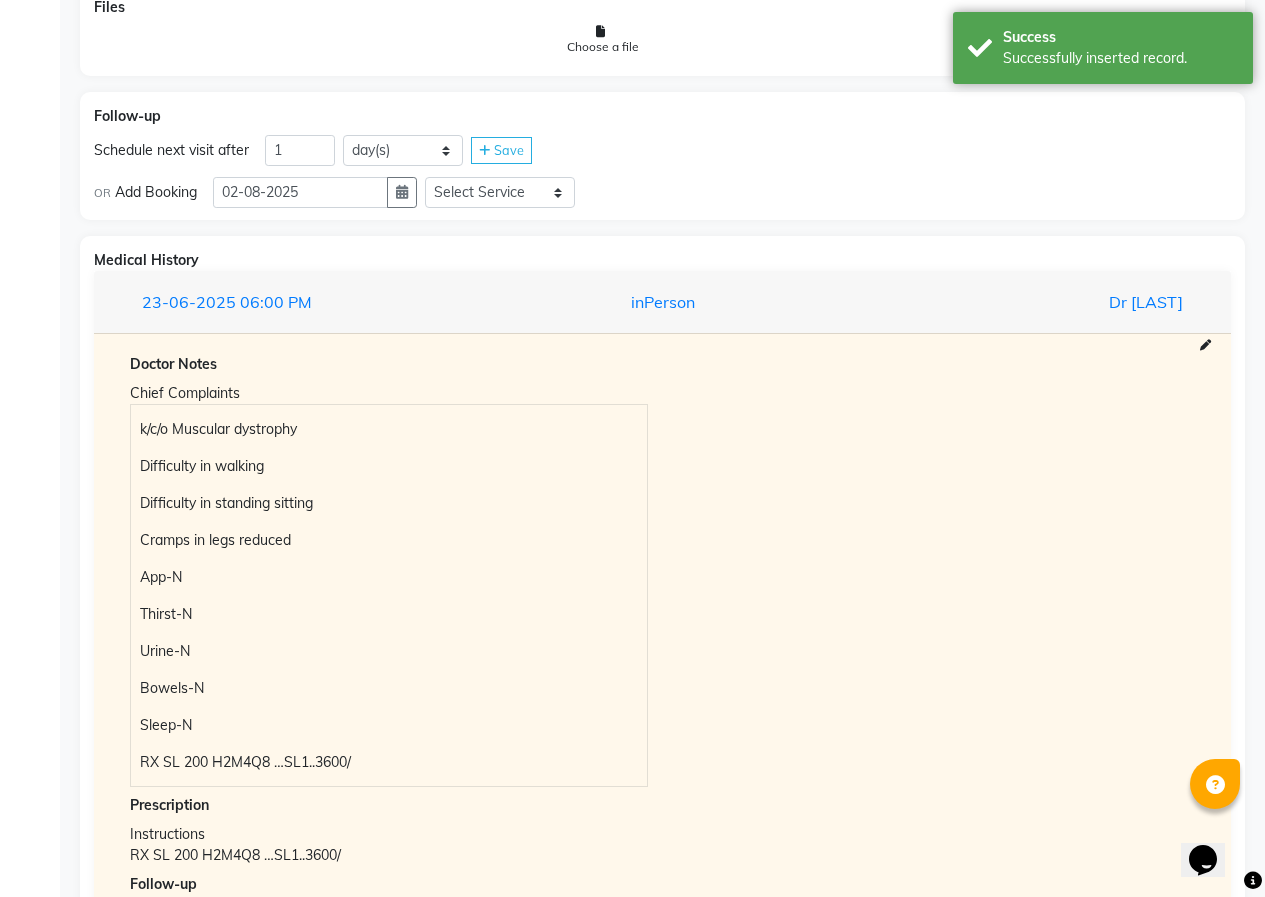 scroll, scrollTop: 1692, scrollLeft: 0, axis: vertical 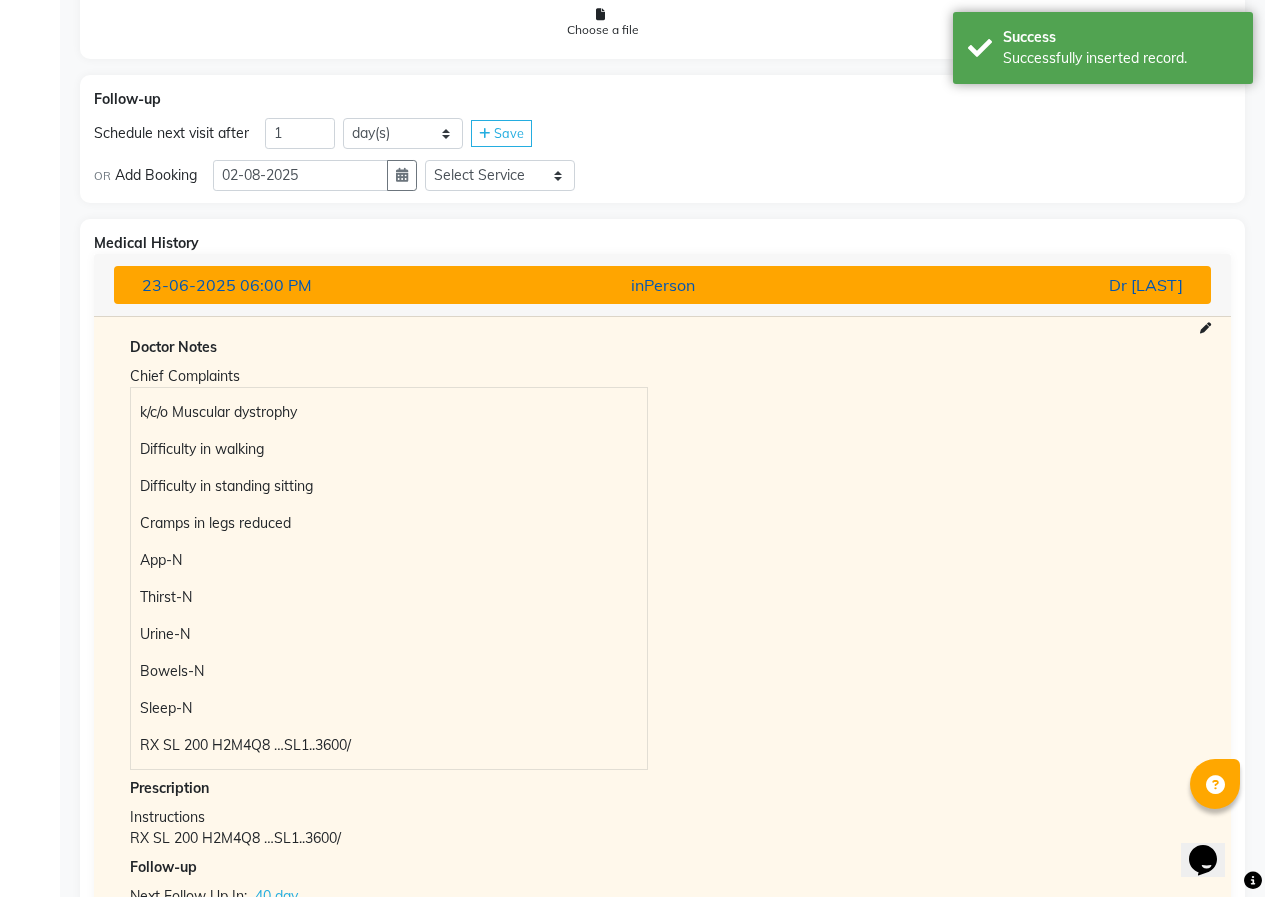 click on "23-06-2025" at bounding box center [189, 285] 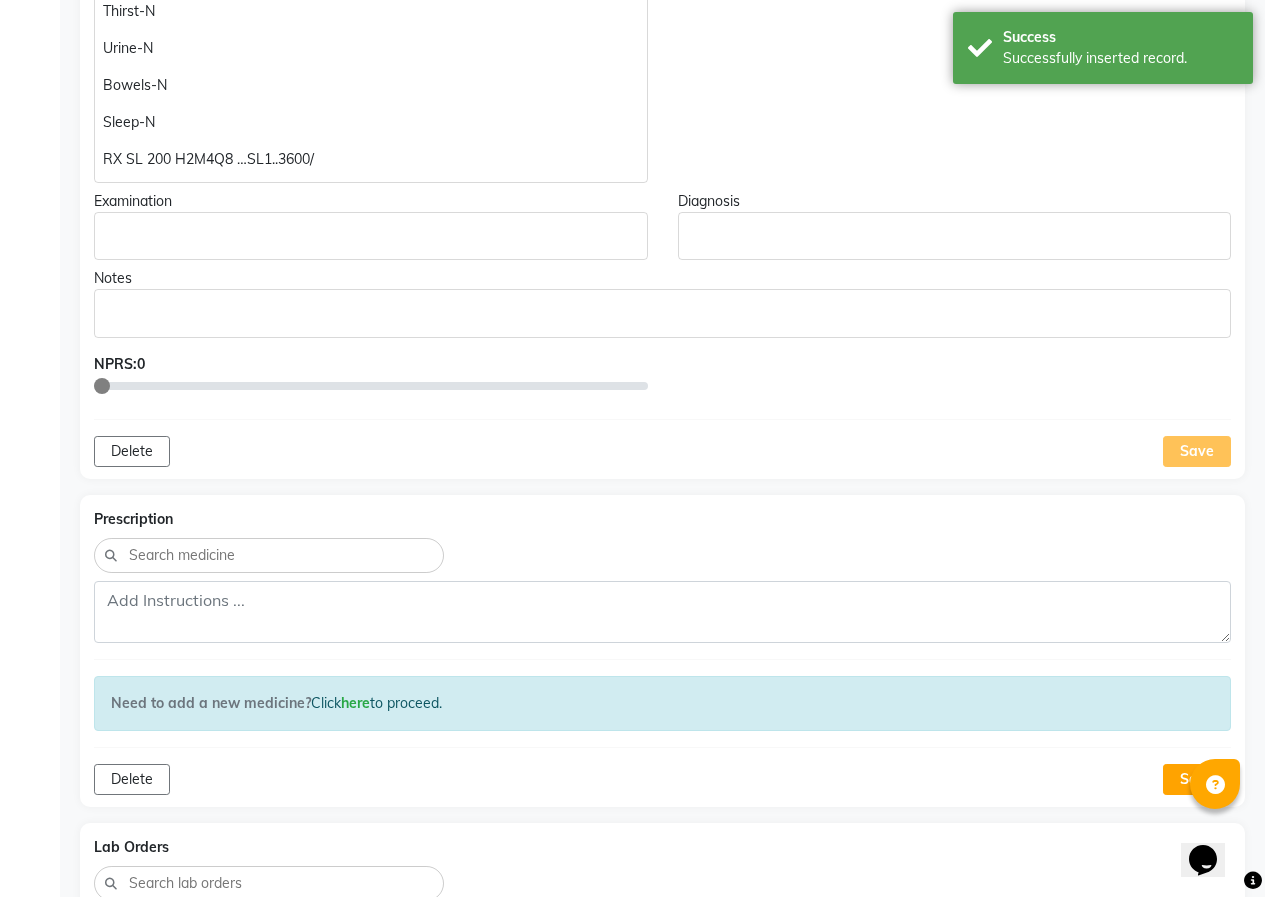 scroll, scrollTop: 493, scrollLeft: 0, axis: vertical 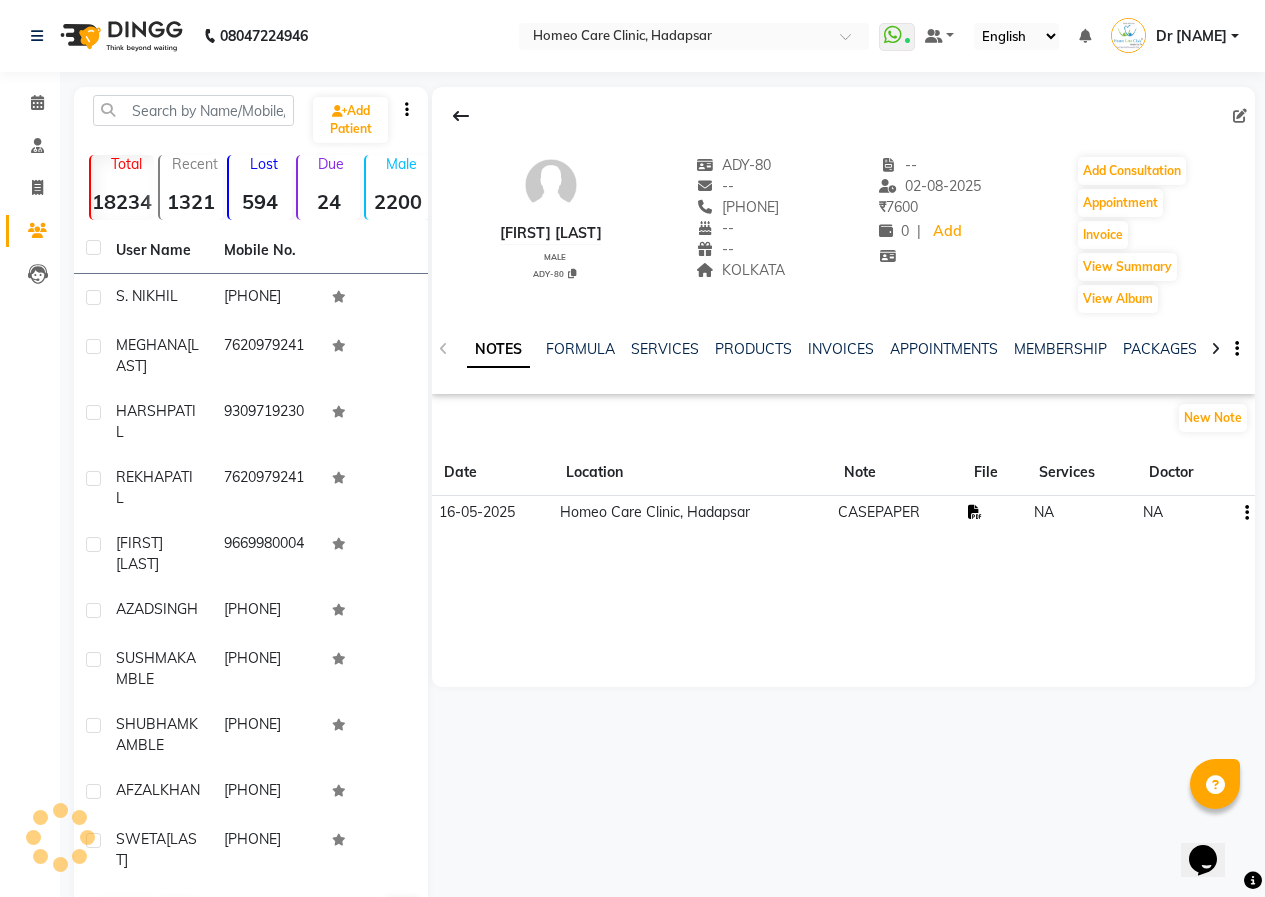 click 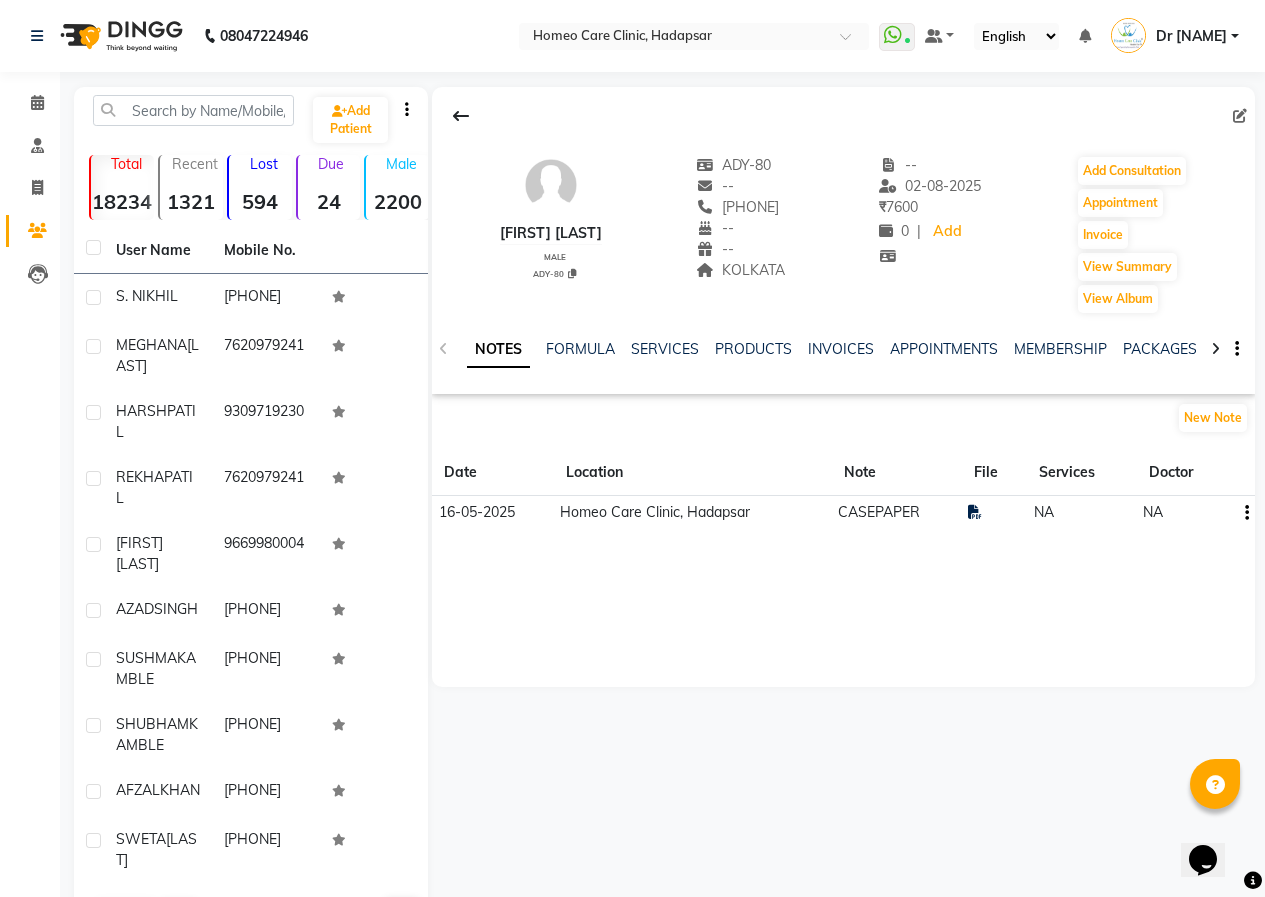 click on "[FIRST] [LAST] male ADY-80 ADY-80 -- [PHONE] -- -- KOLKATA -- [DATE] ₹ 7600 0 | Add Add Consultation Appointment Invoice View Summary View Album" 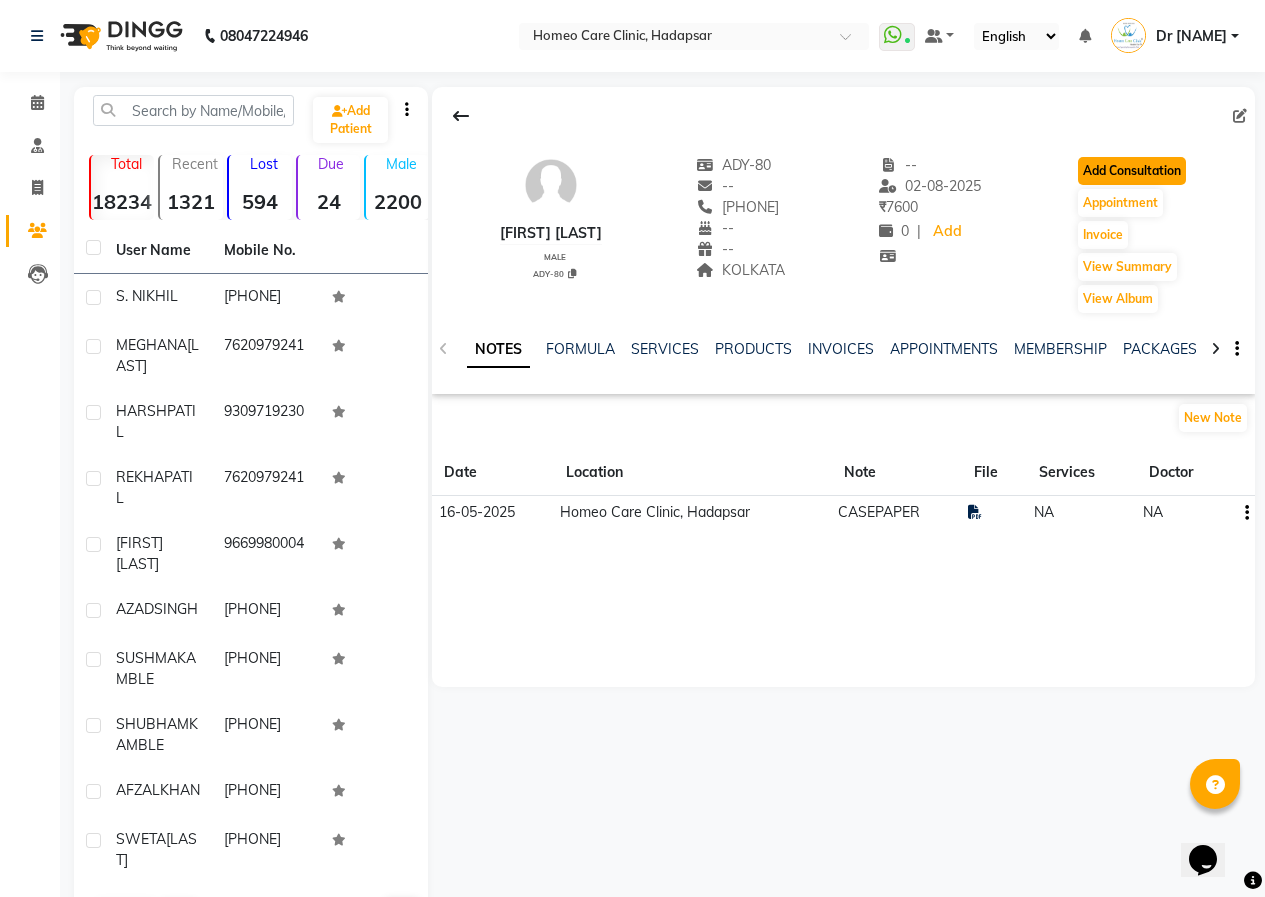 click on "Add Consultation" 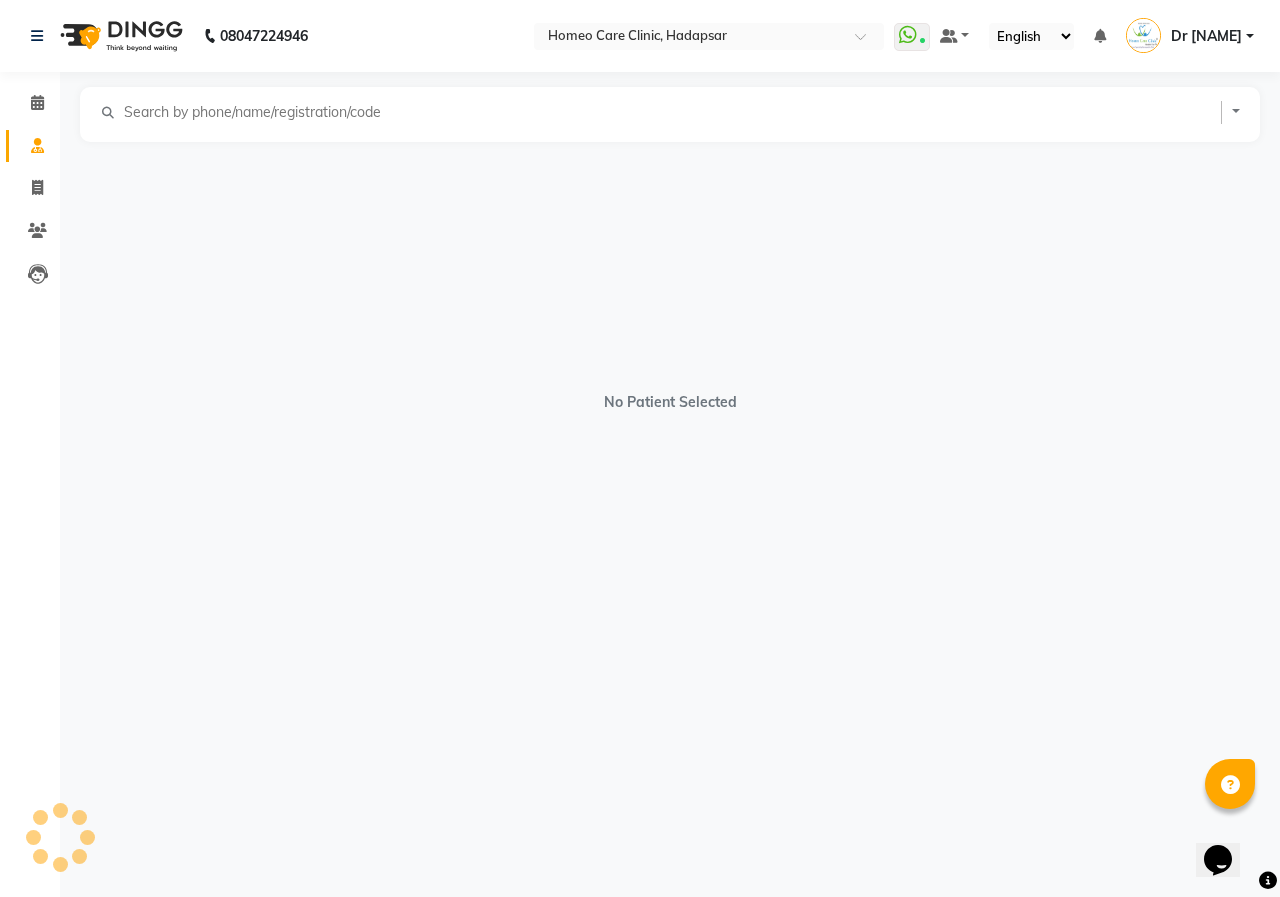 select on "male" 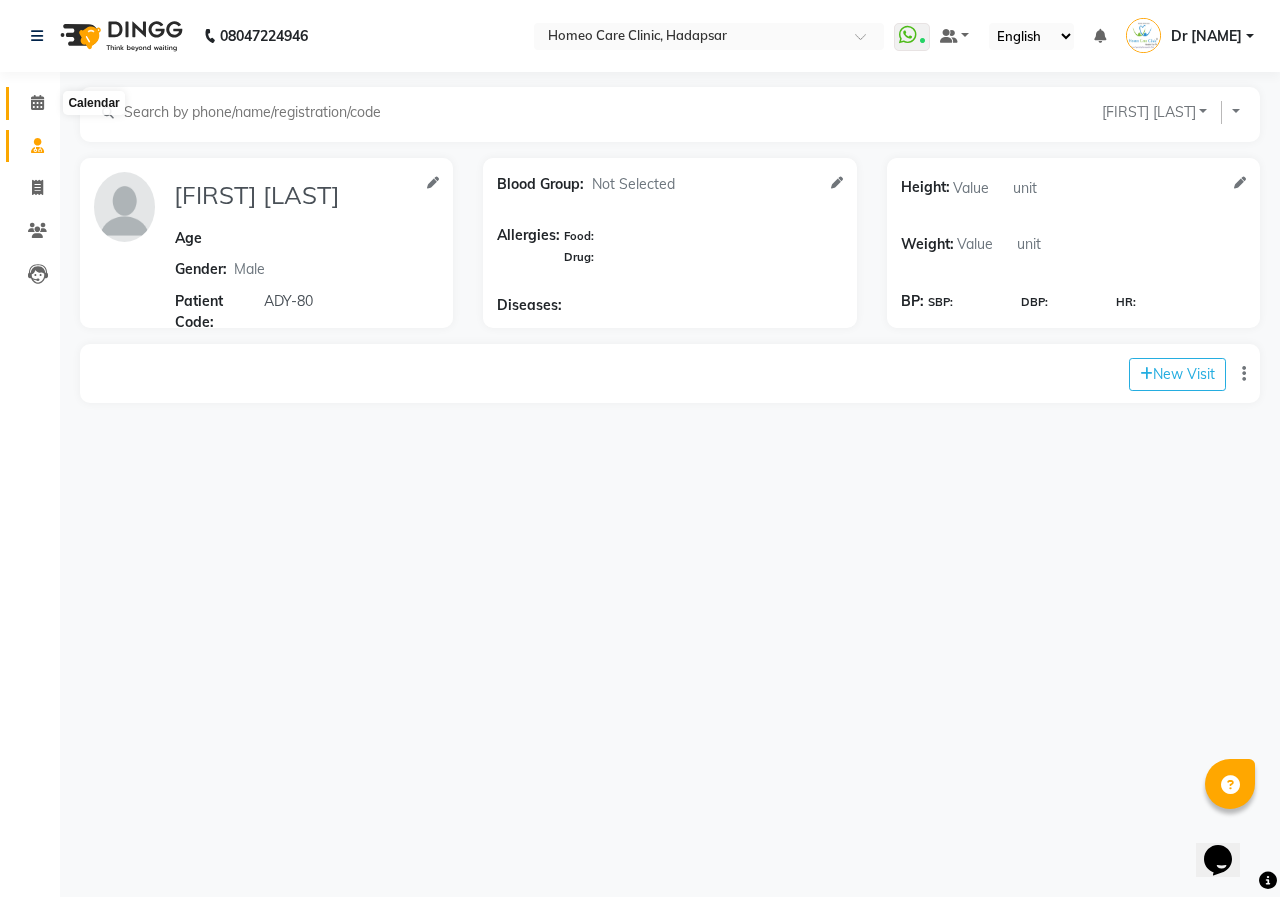 click 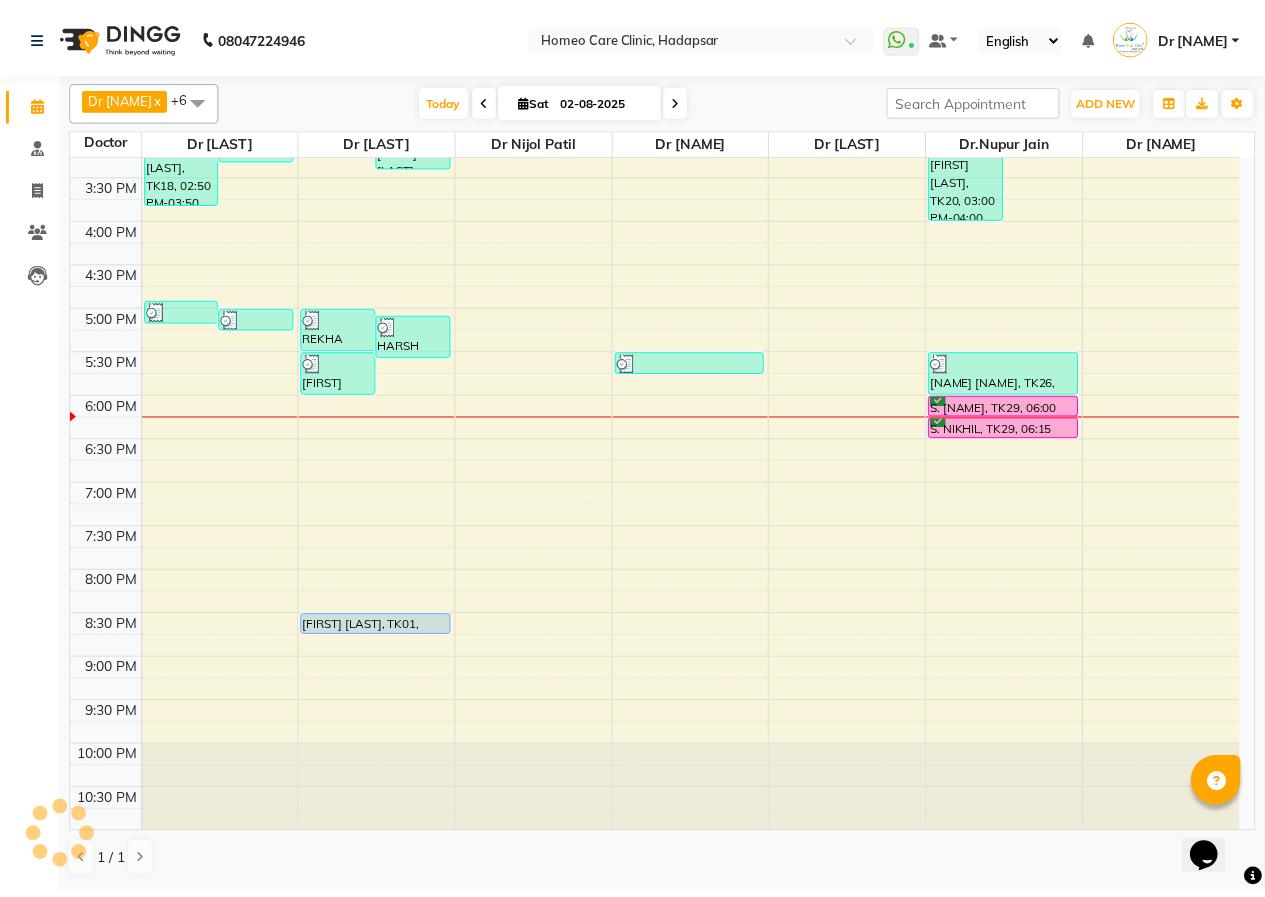scroll, scrollTop: 73, scrollLeft: 0, axis: vertical 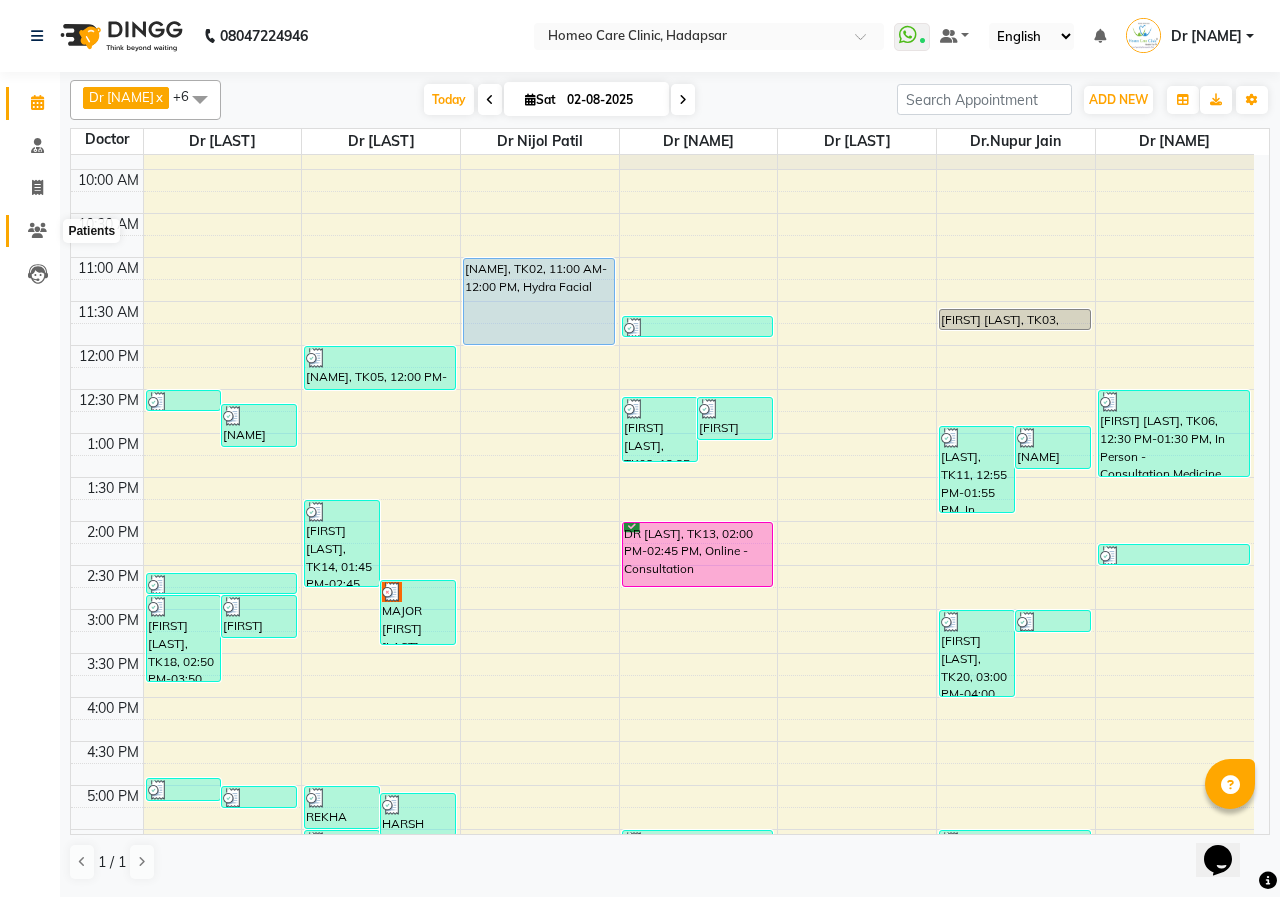 click 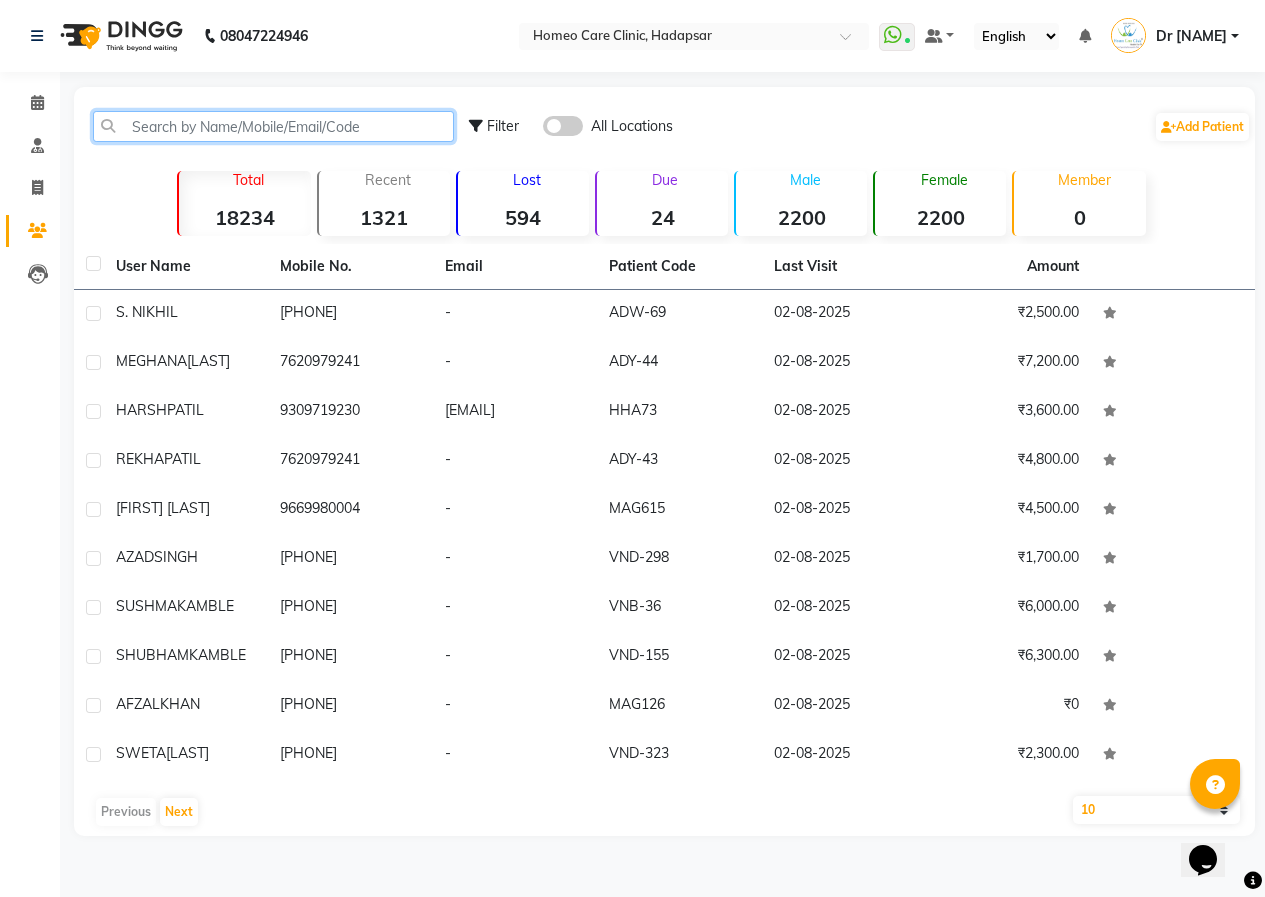 click 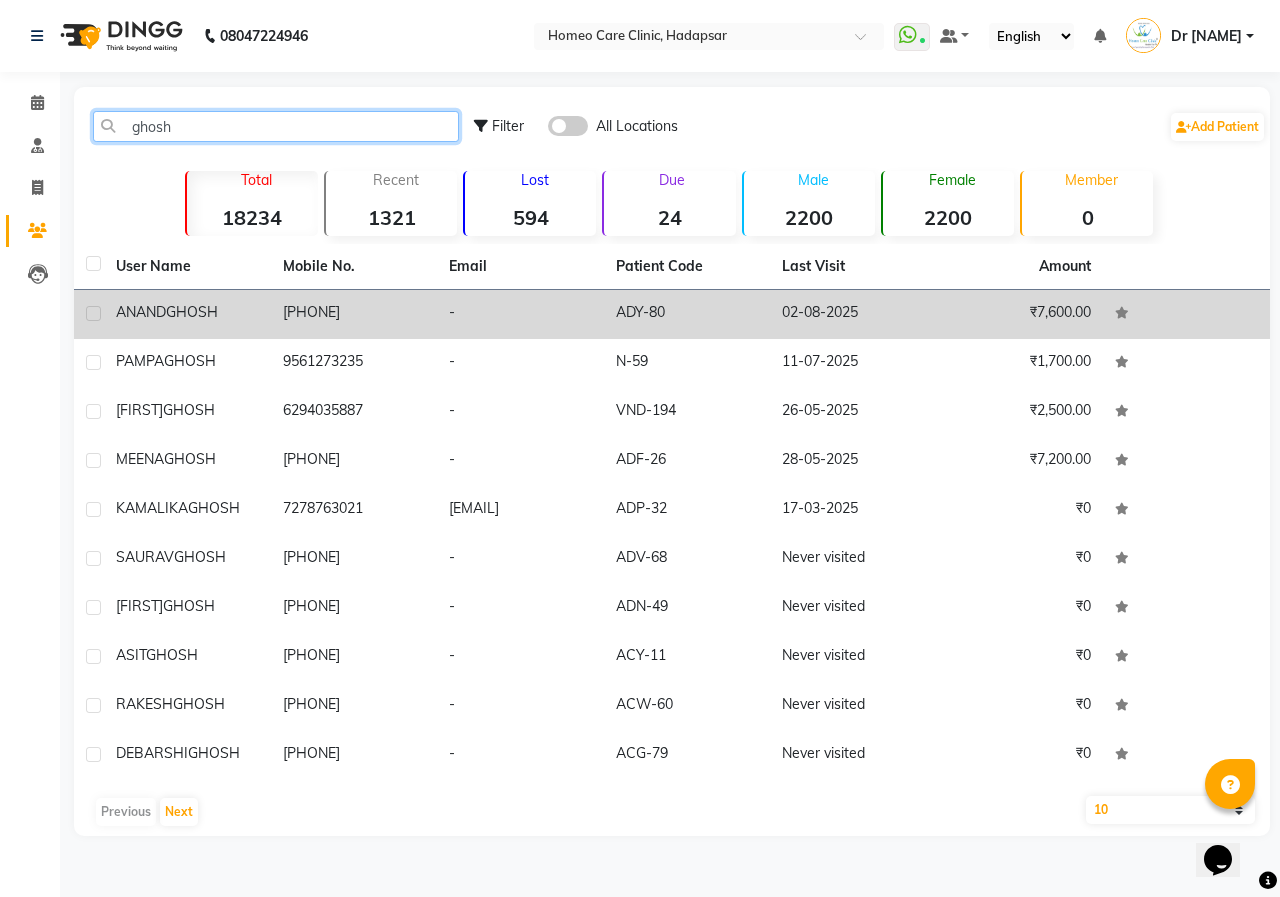 type on "ghosh" 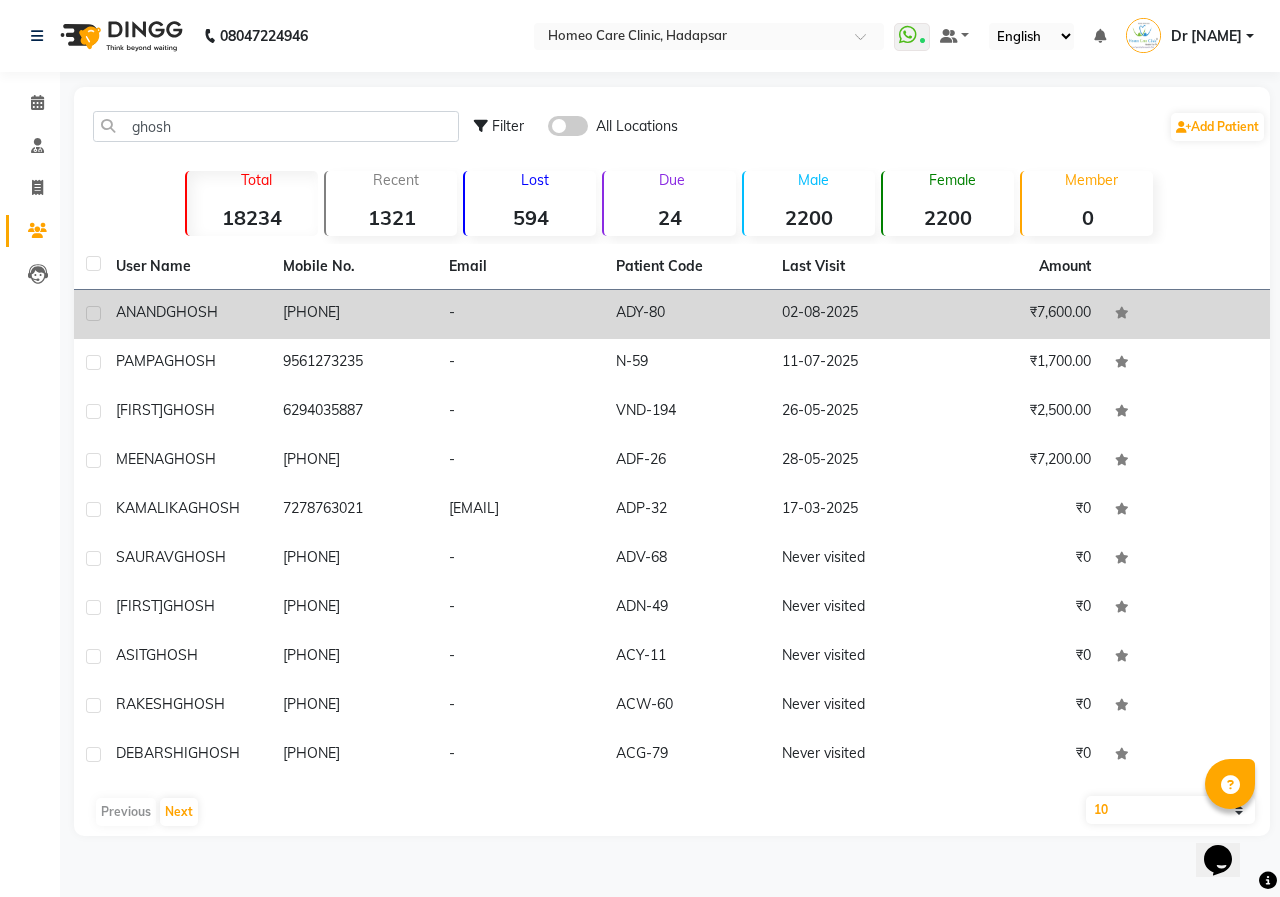click on "[PHONE]" 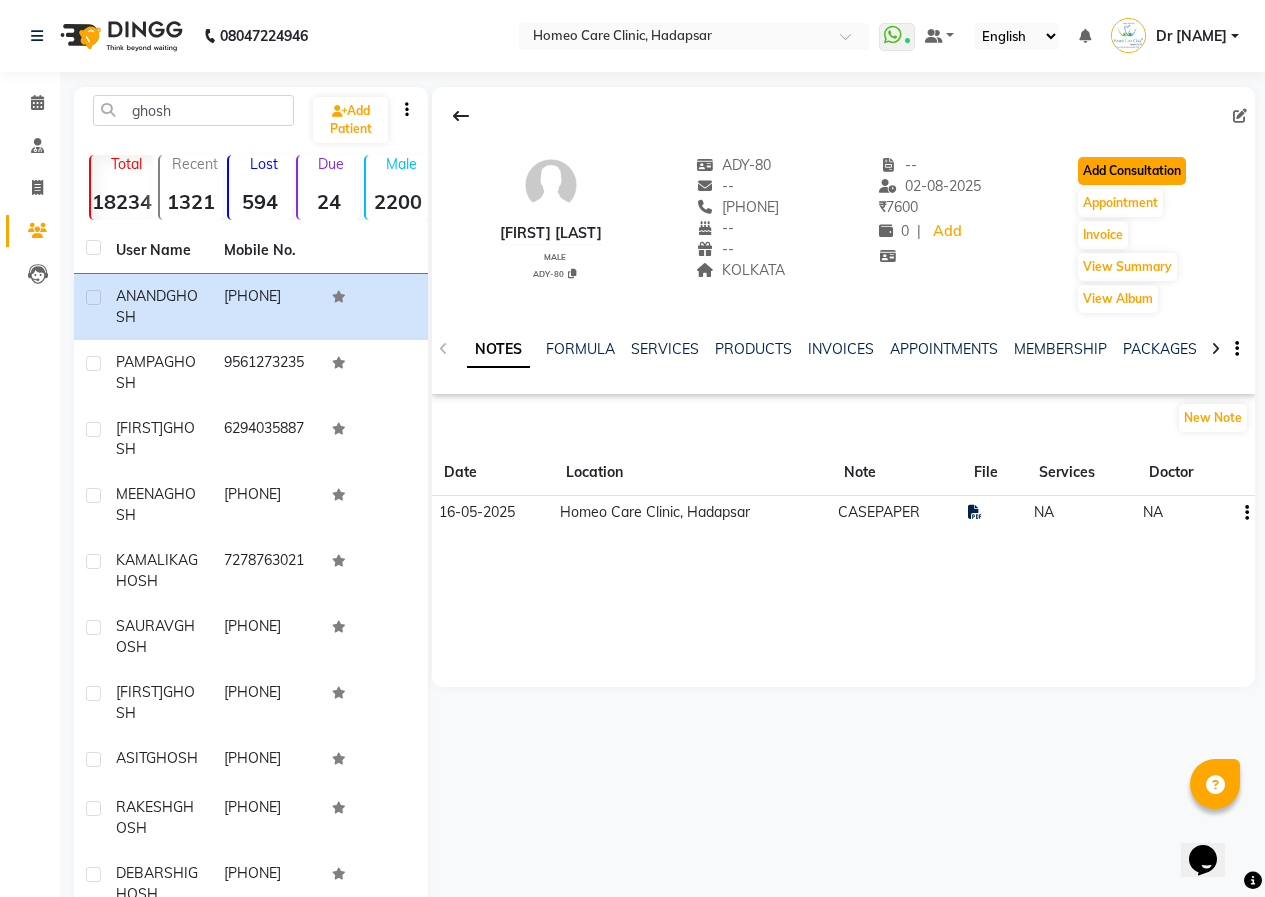 click on "Add Consultation" 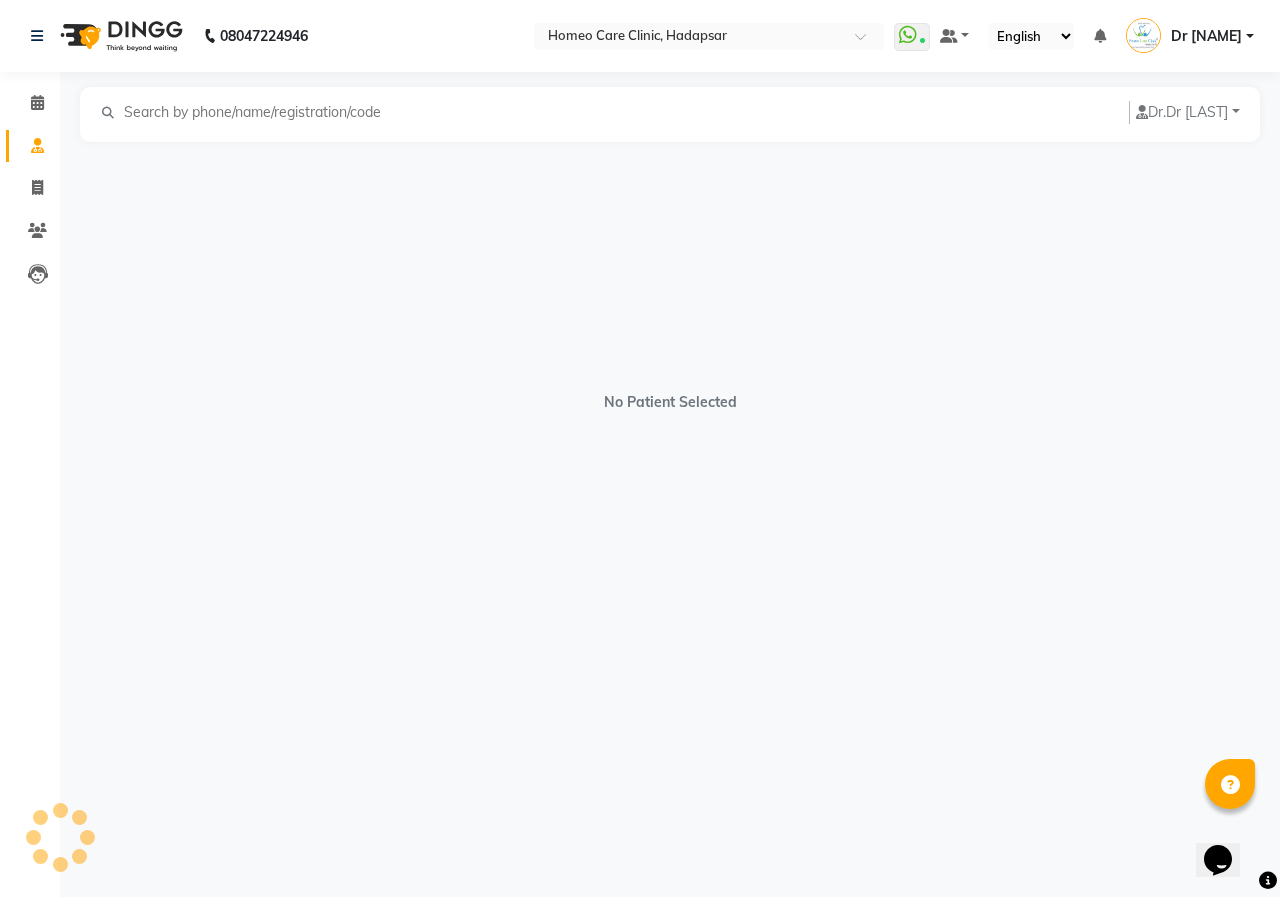 select on "male" 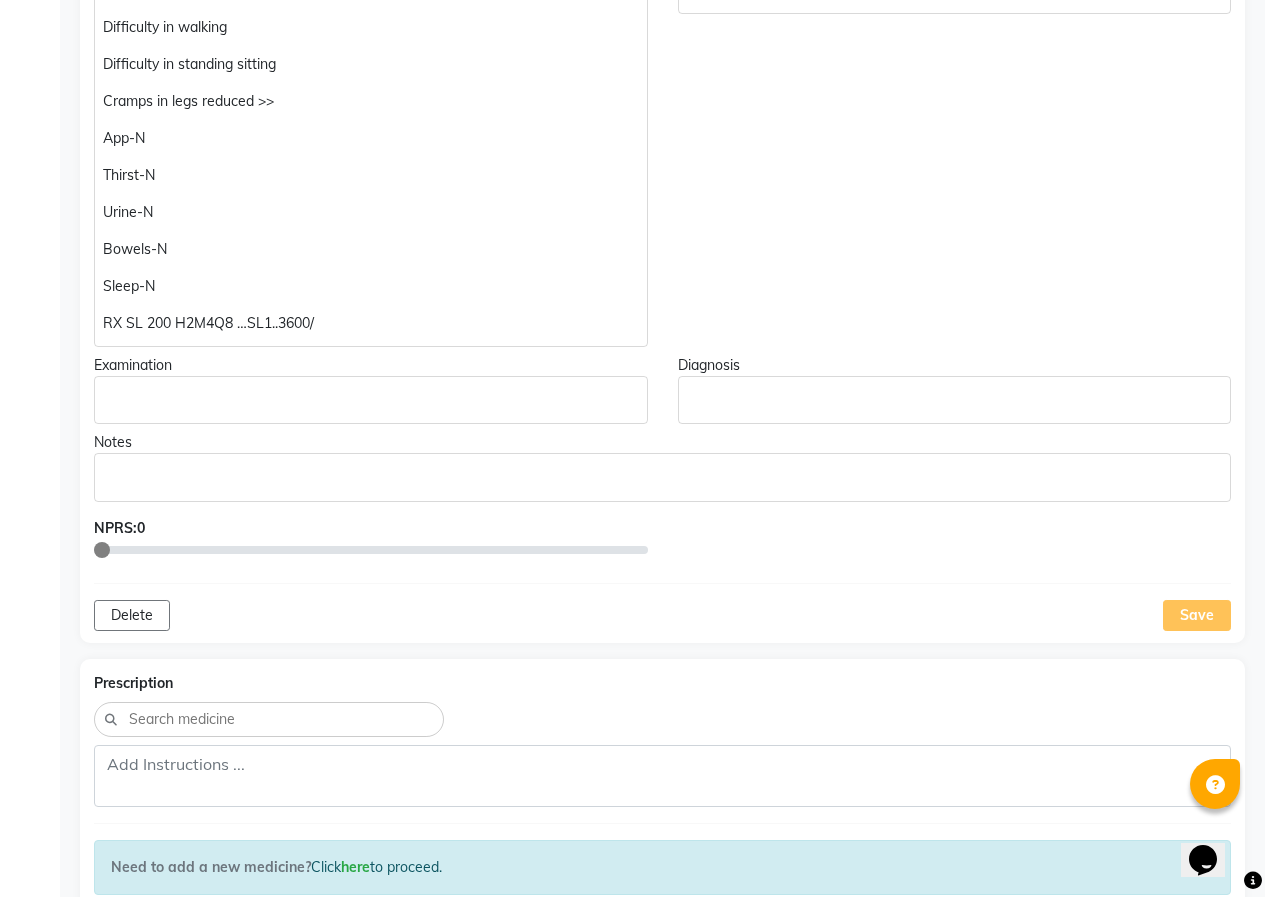 scroll, scrollTop: 500, scrollLeft: 0, axis: vertical 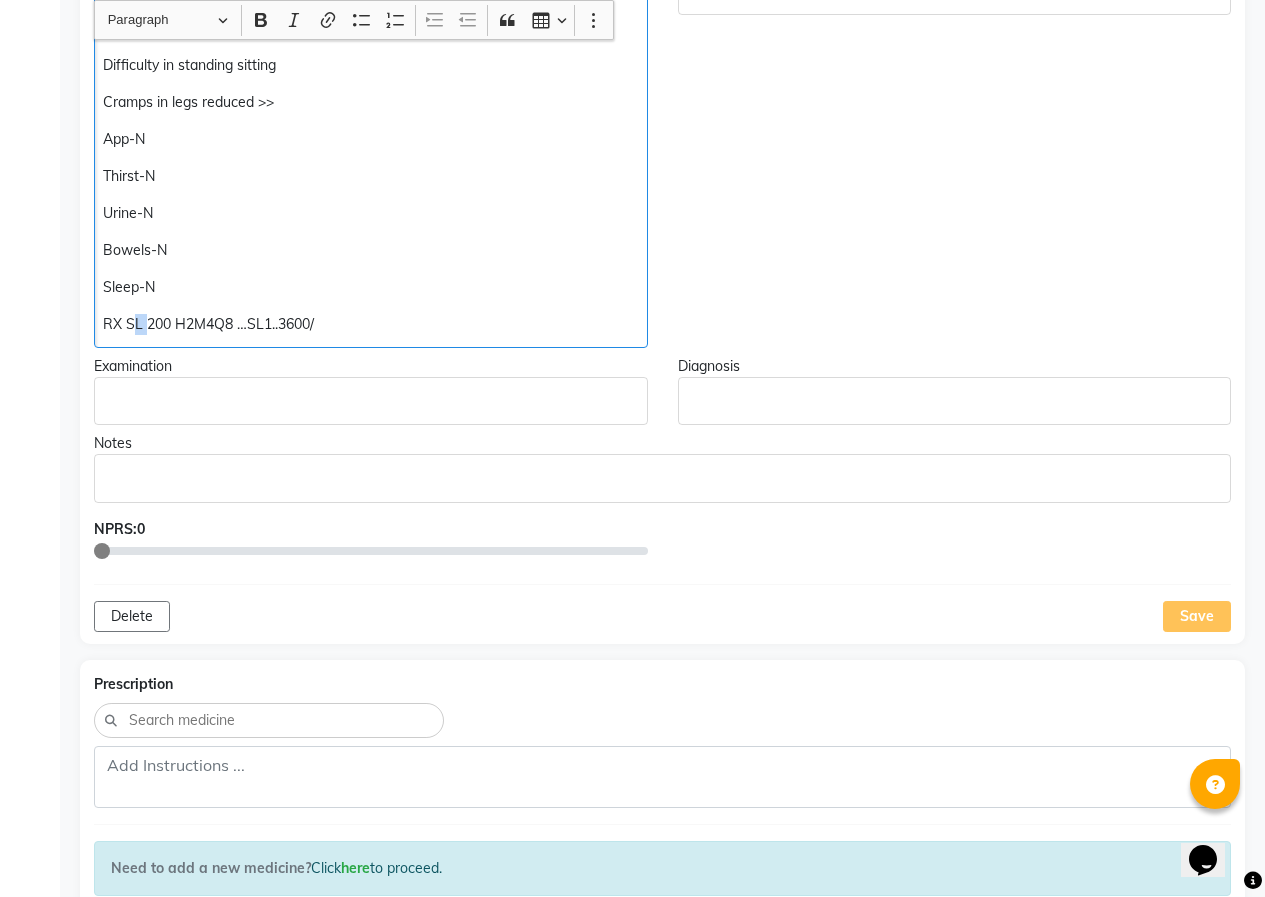 drag, startPoint x: 146, startPoint y: 327, endPoint x: 136, endPoint y: 325, distance: 10.198039 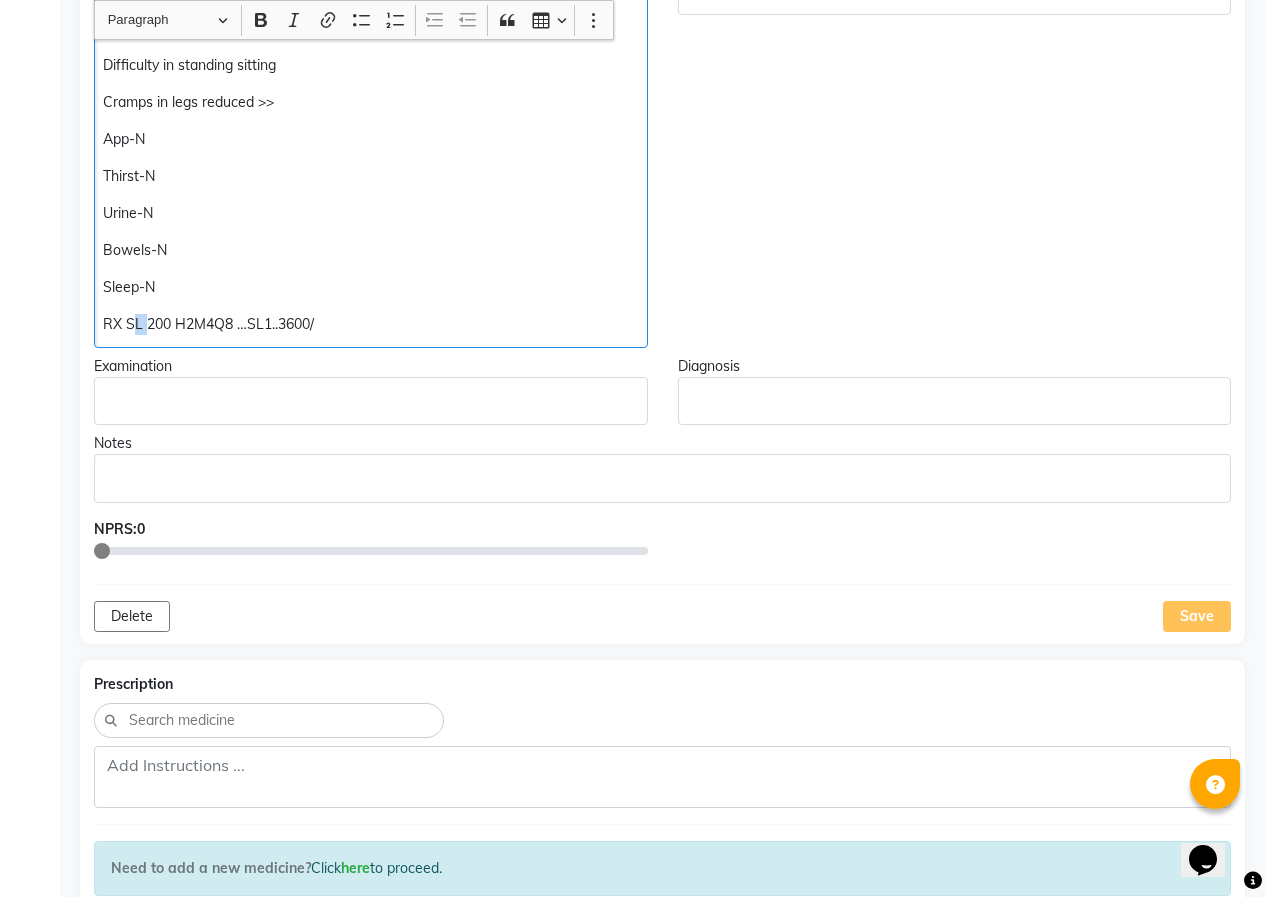 click on "RX SL 200 H2M4Q8 …SL1..3600/" 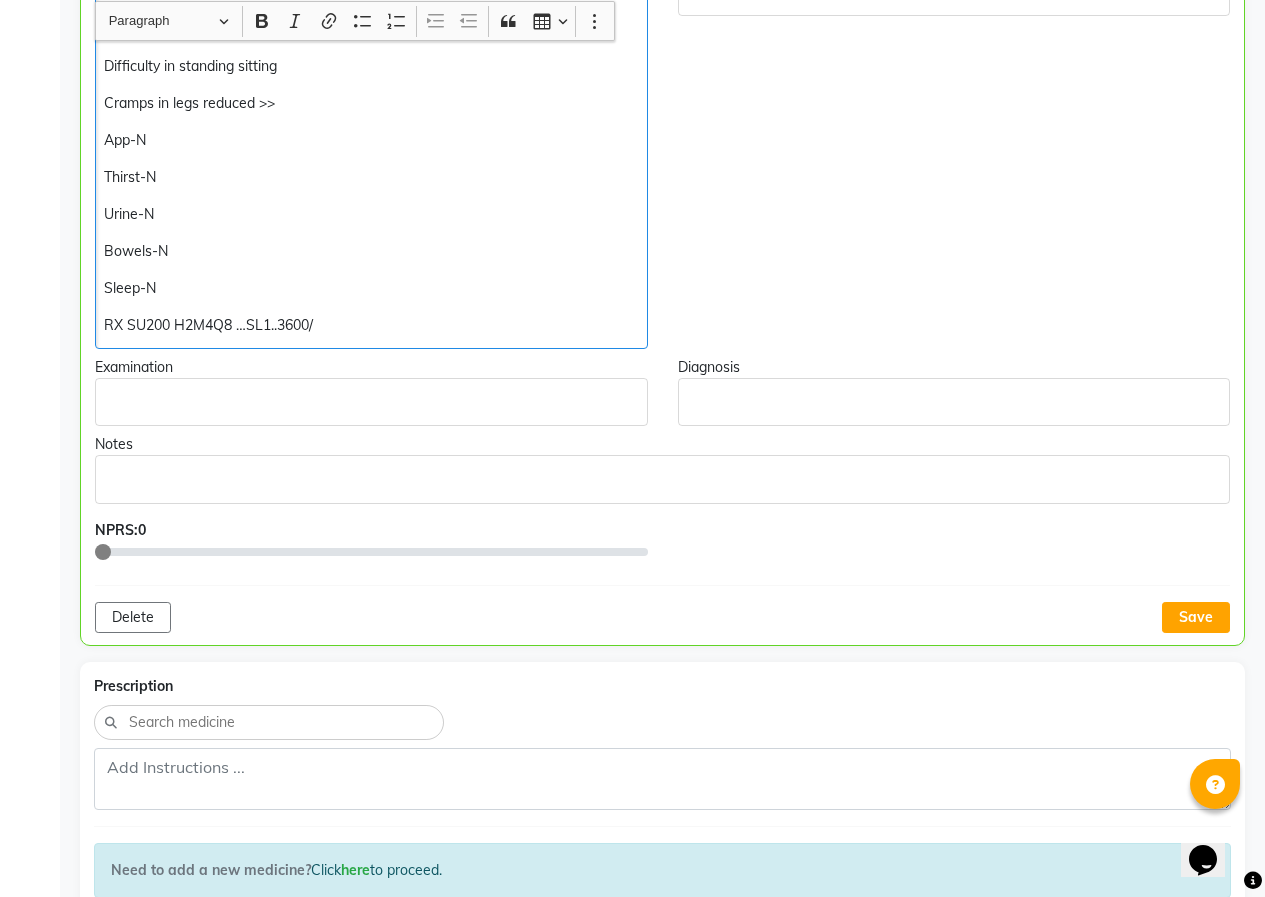 type 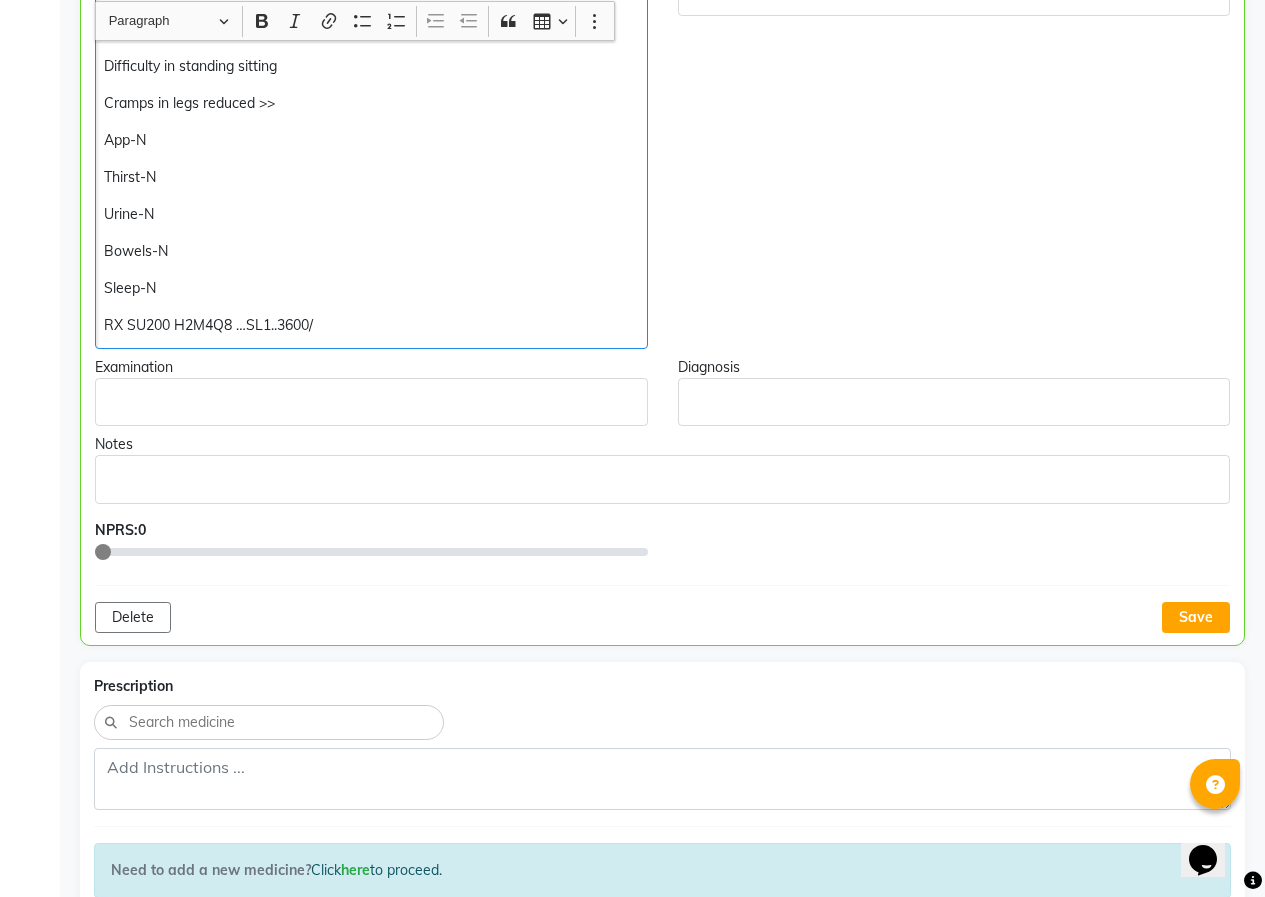 scroll, scrollTop: 501, scrollLeft: 0, axis: vertical 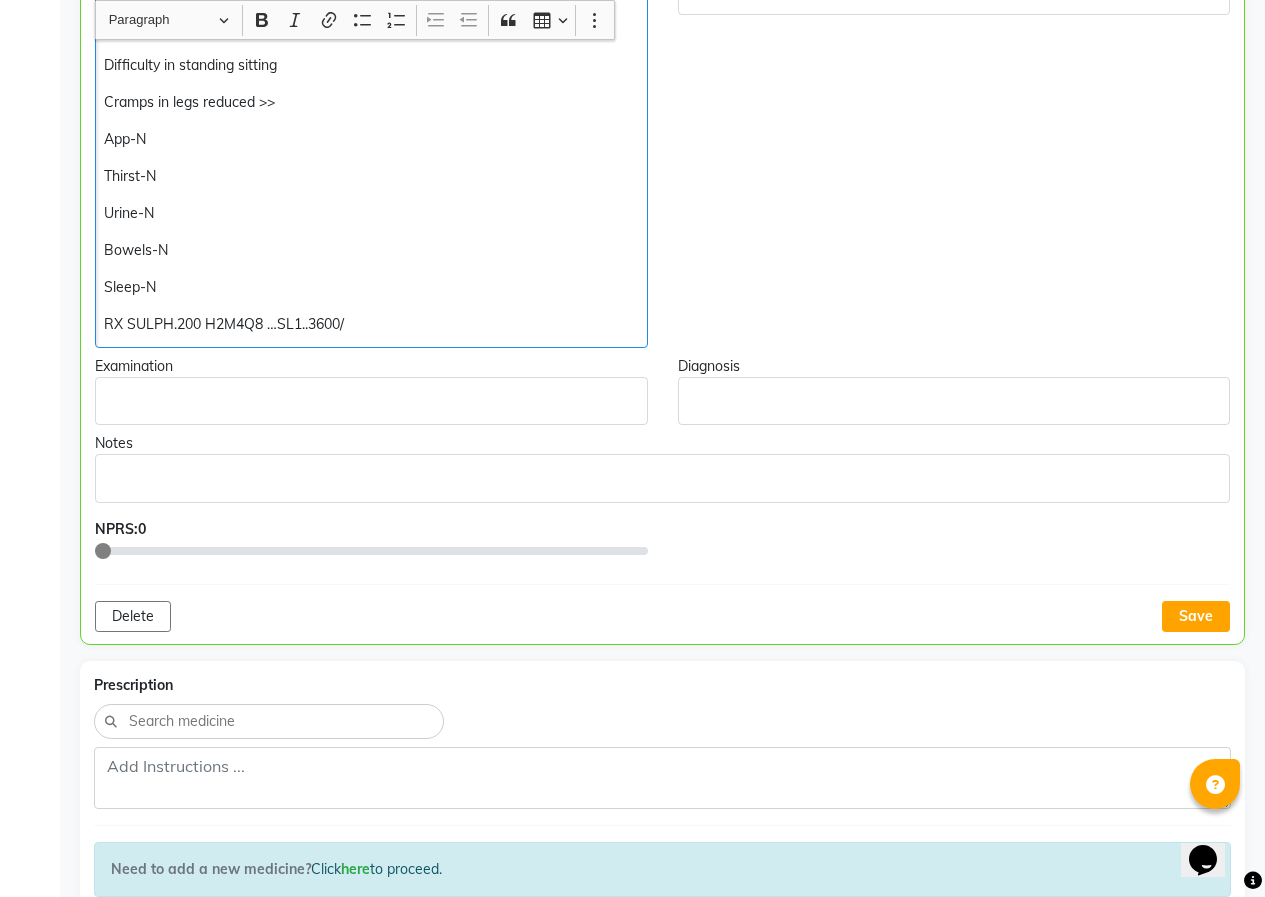 click on "RX SULPH.200 H2M4Q8 …SL1..3600/" 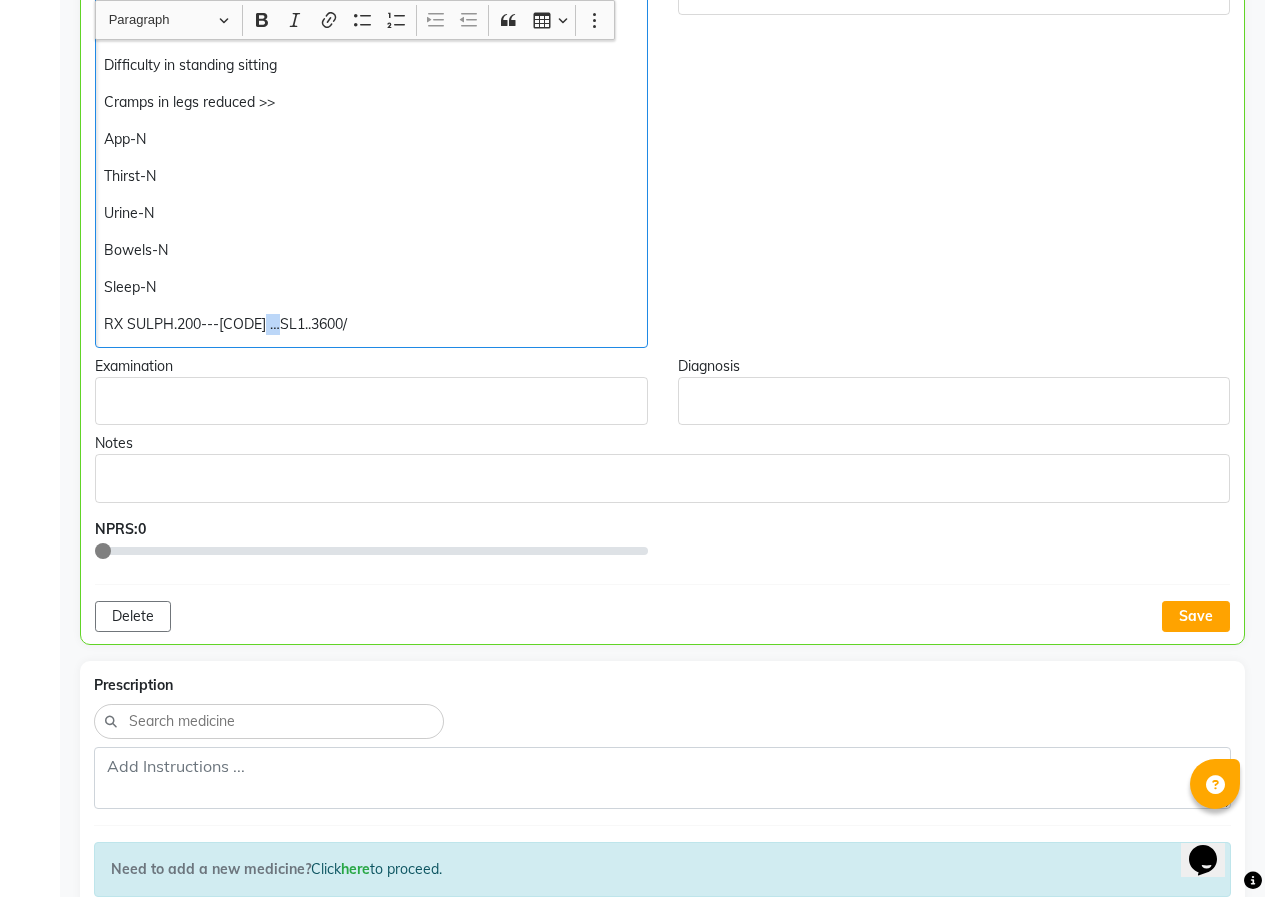 drag, startPoint x: 292, startPoint y: 325, endPoint x: 280, endPoint y: 324, distance: 12.0415945 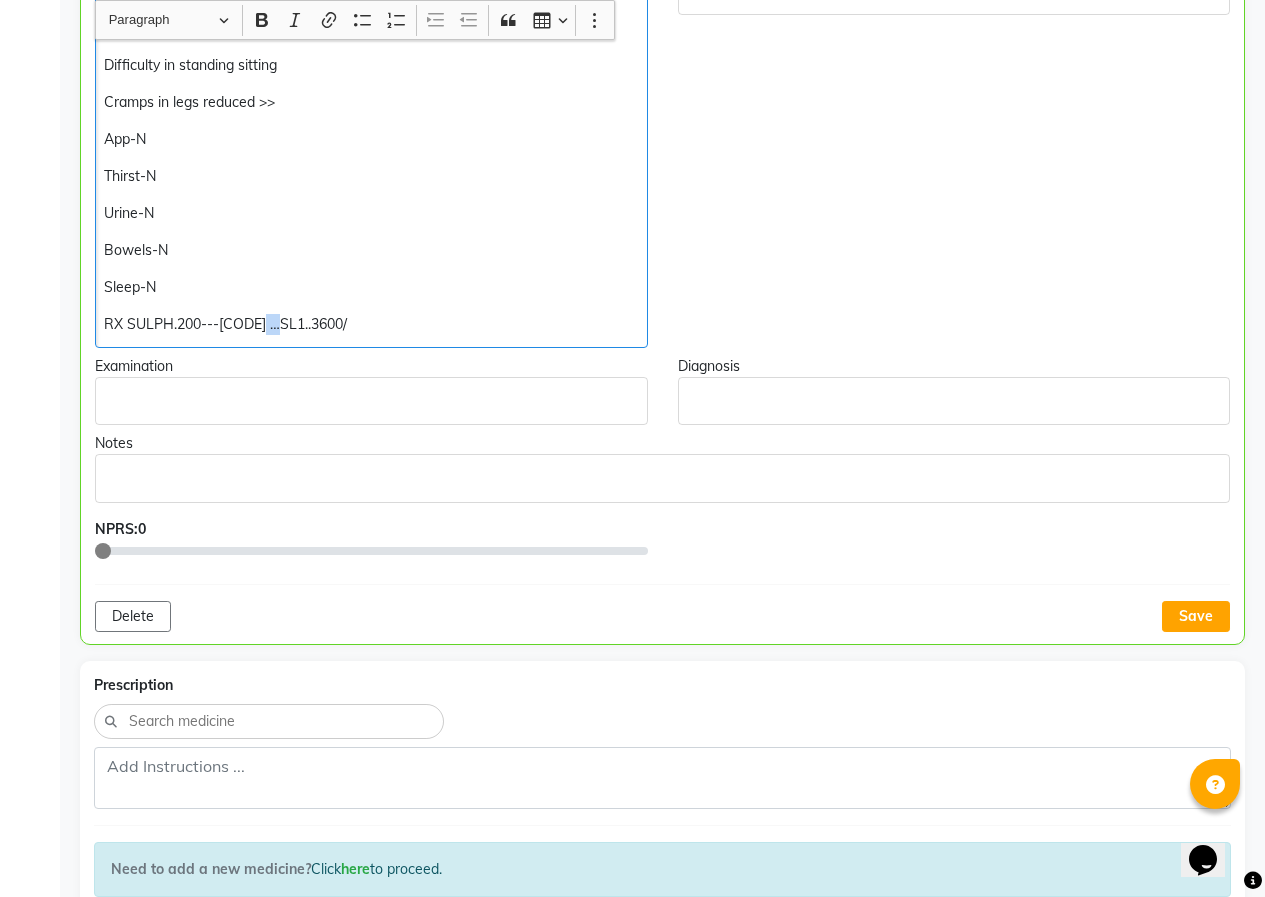 click on "RX SULPH.200---[CODE] …SL1..3600/" 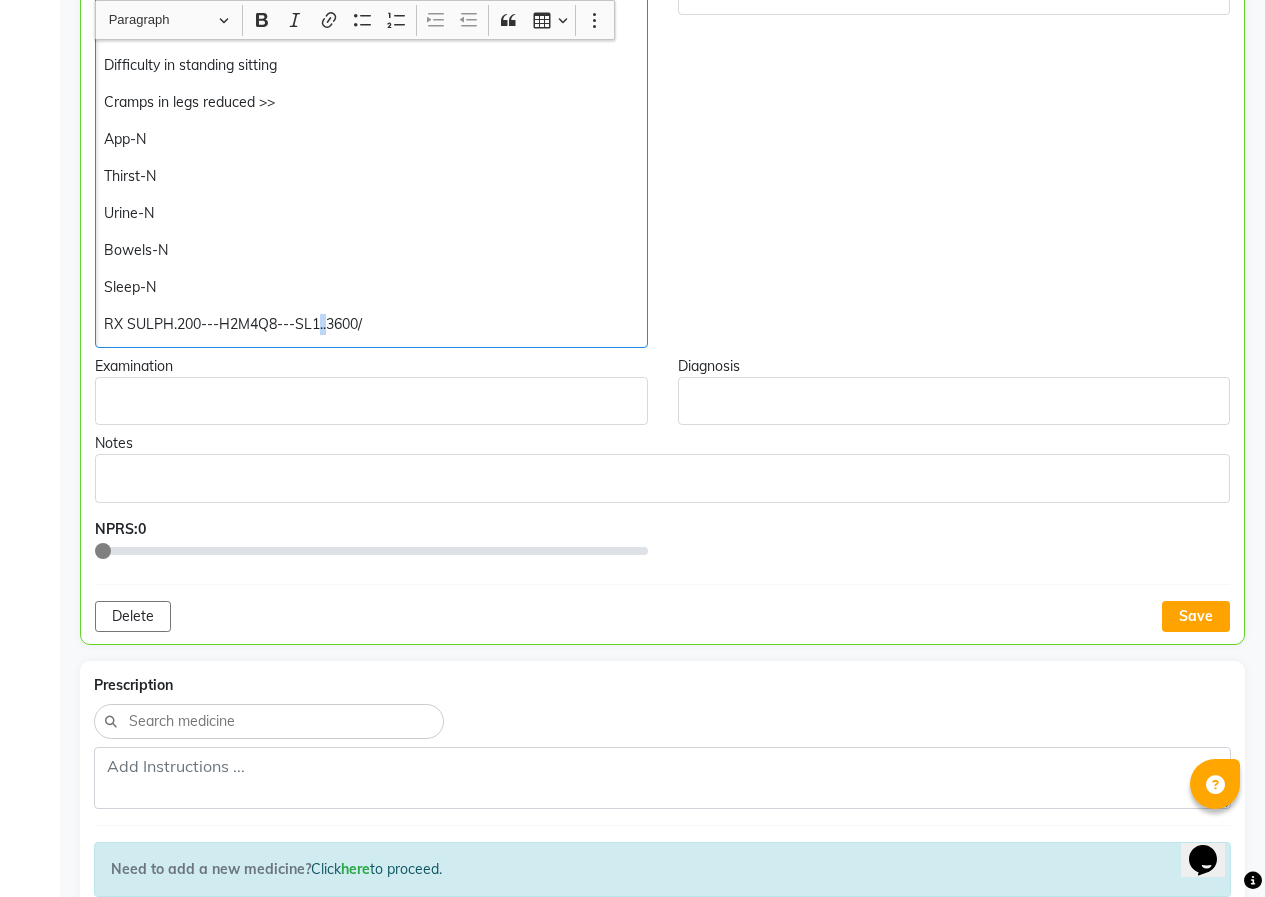 click on "RX SULPH.200---H2M4Q8---SL1..3600/" 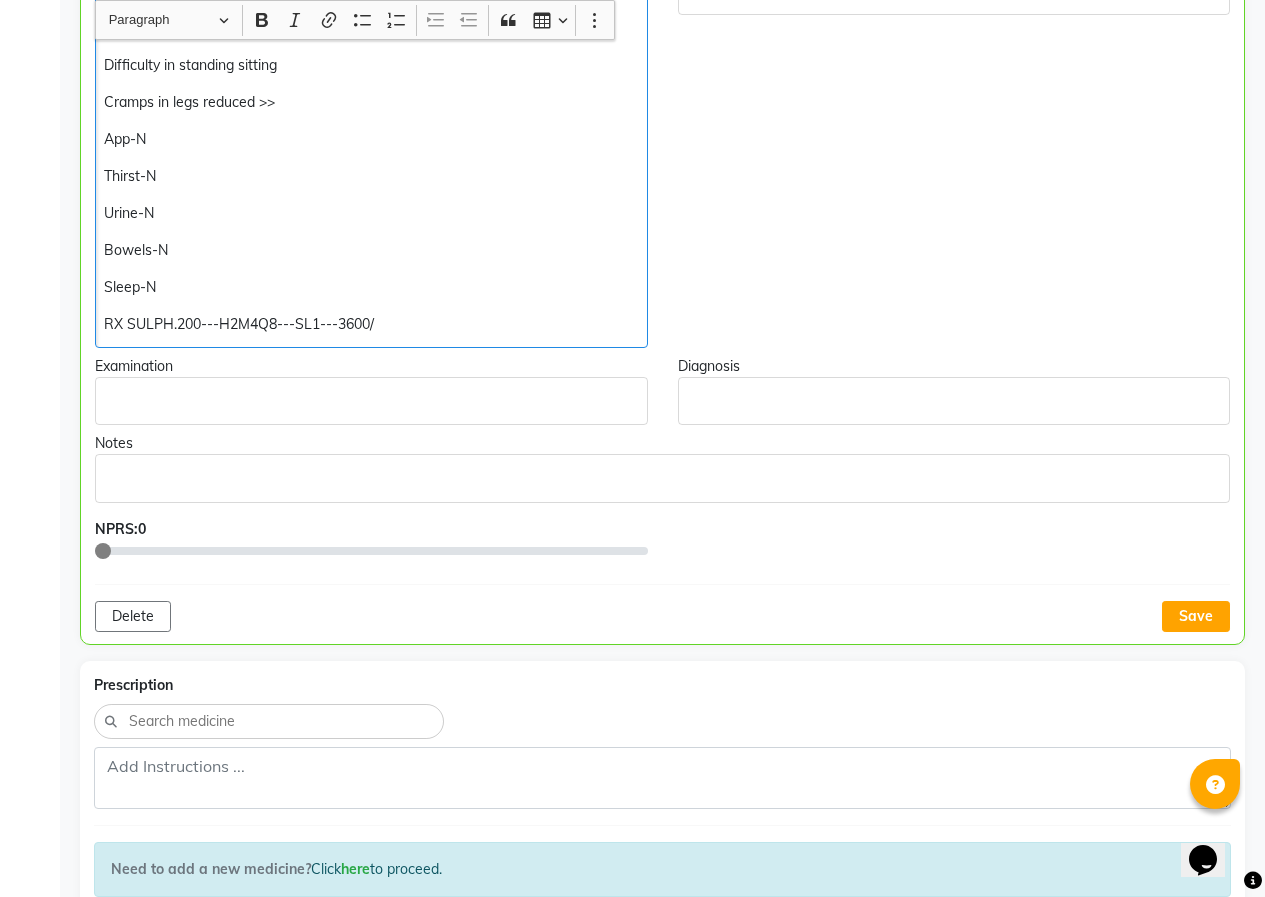 click on "RX SULPH.200---H2M4Q8---SL1---3600/" 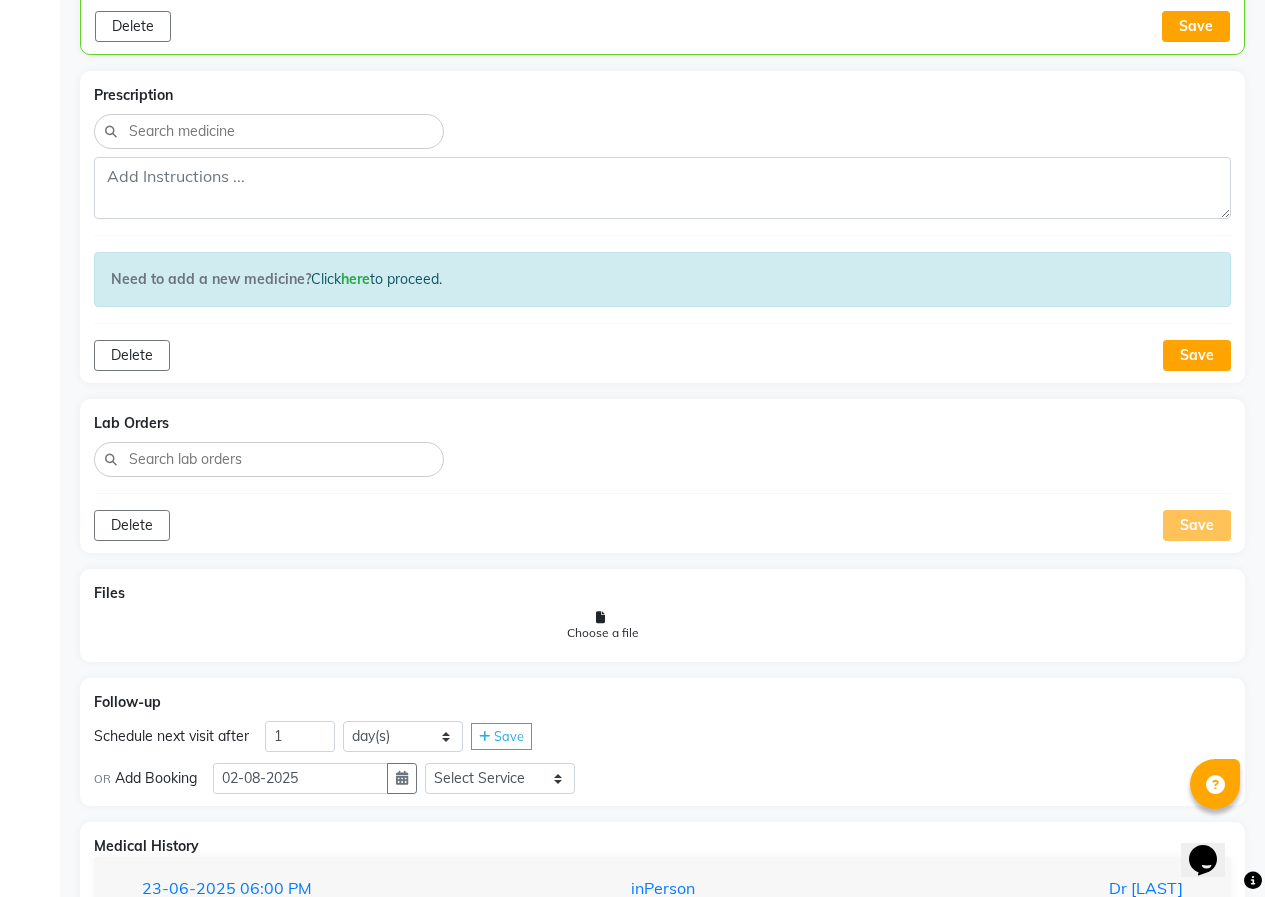 scroll, scrollTop: 1200, scrollLeft: 0, axis: vertical 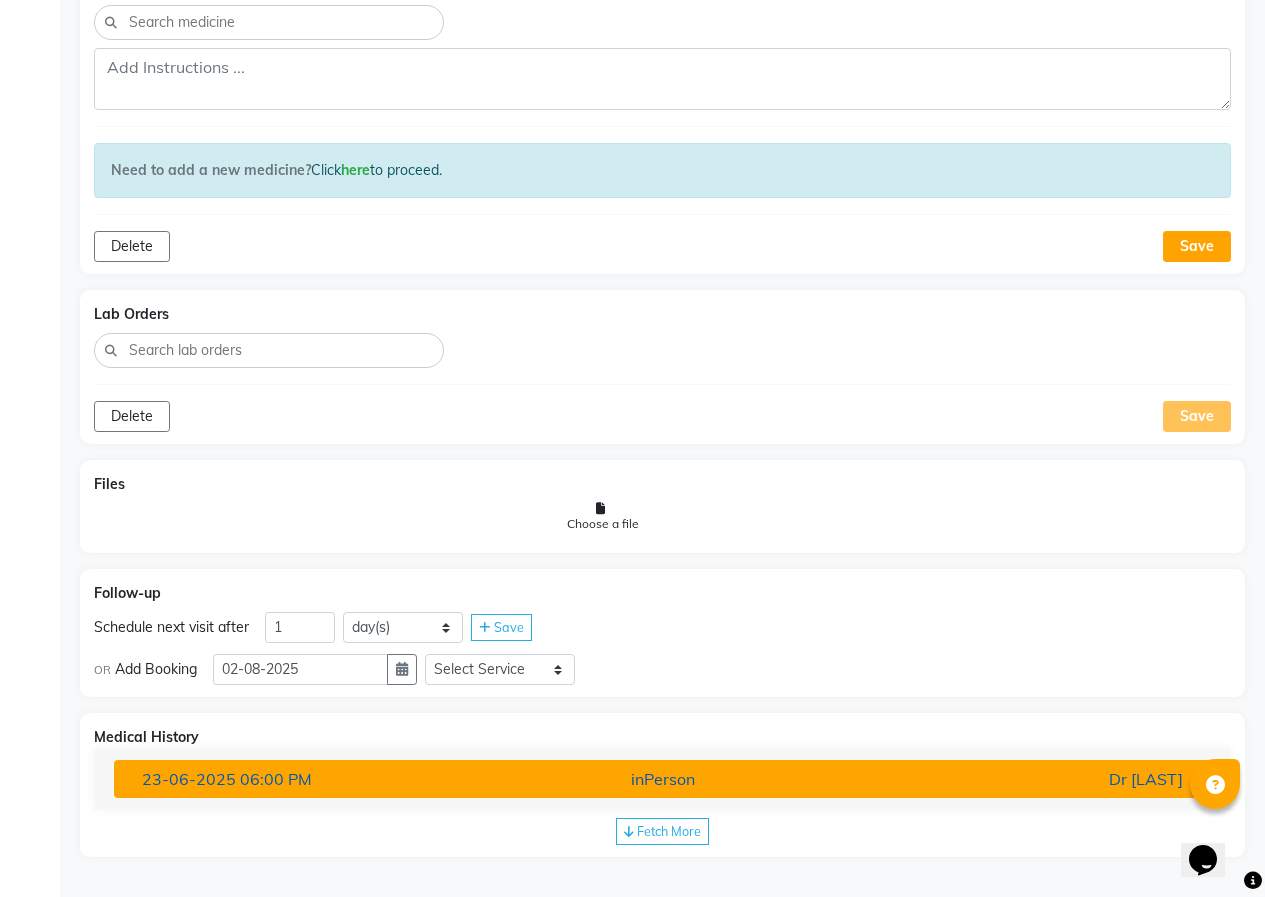 click on "[DATE] [TIME]" at bounding box center [305, 779] 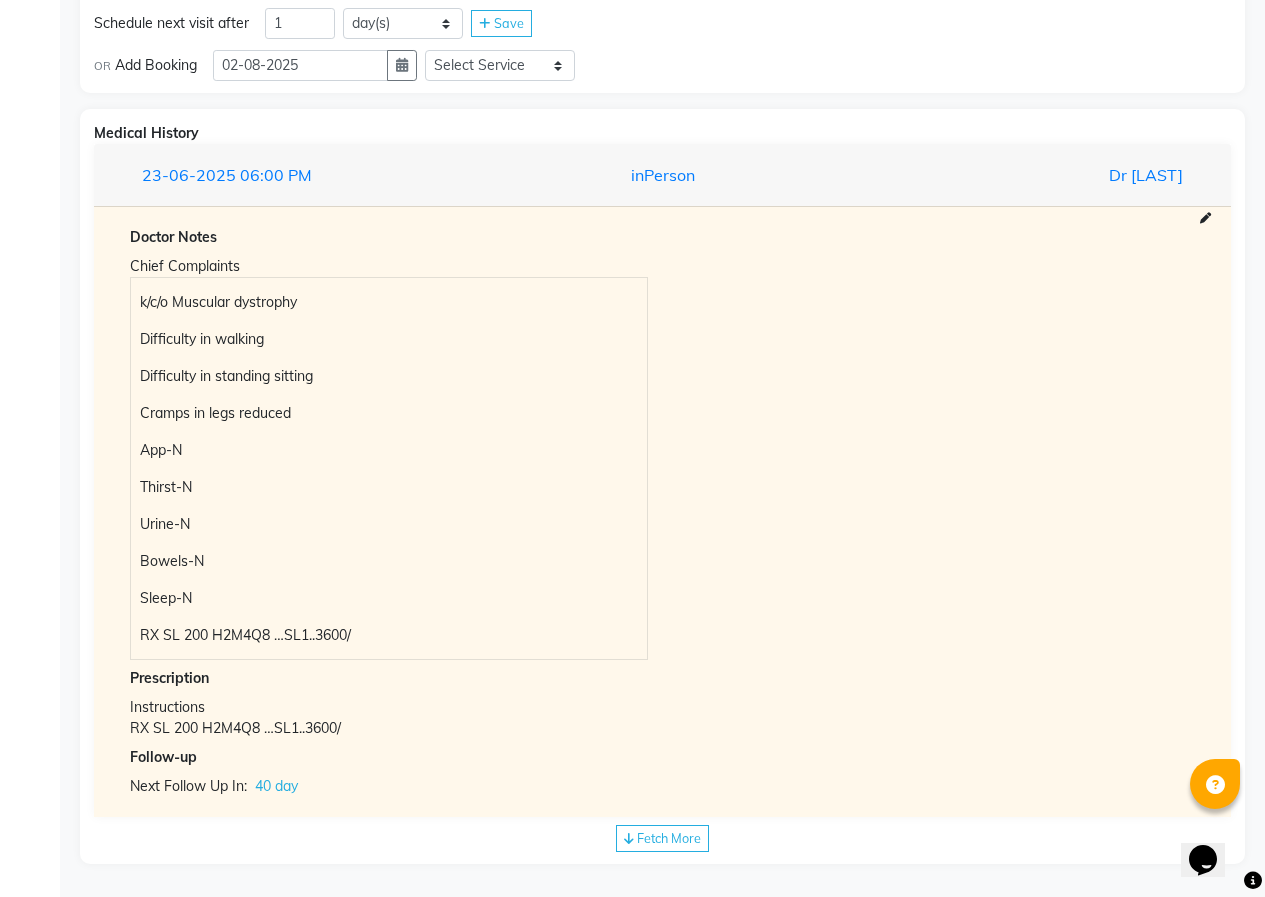 scroll, scrollTop: 1811, scrollLeft: 0, axis: vertical 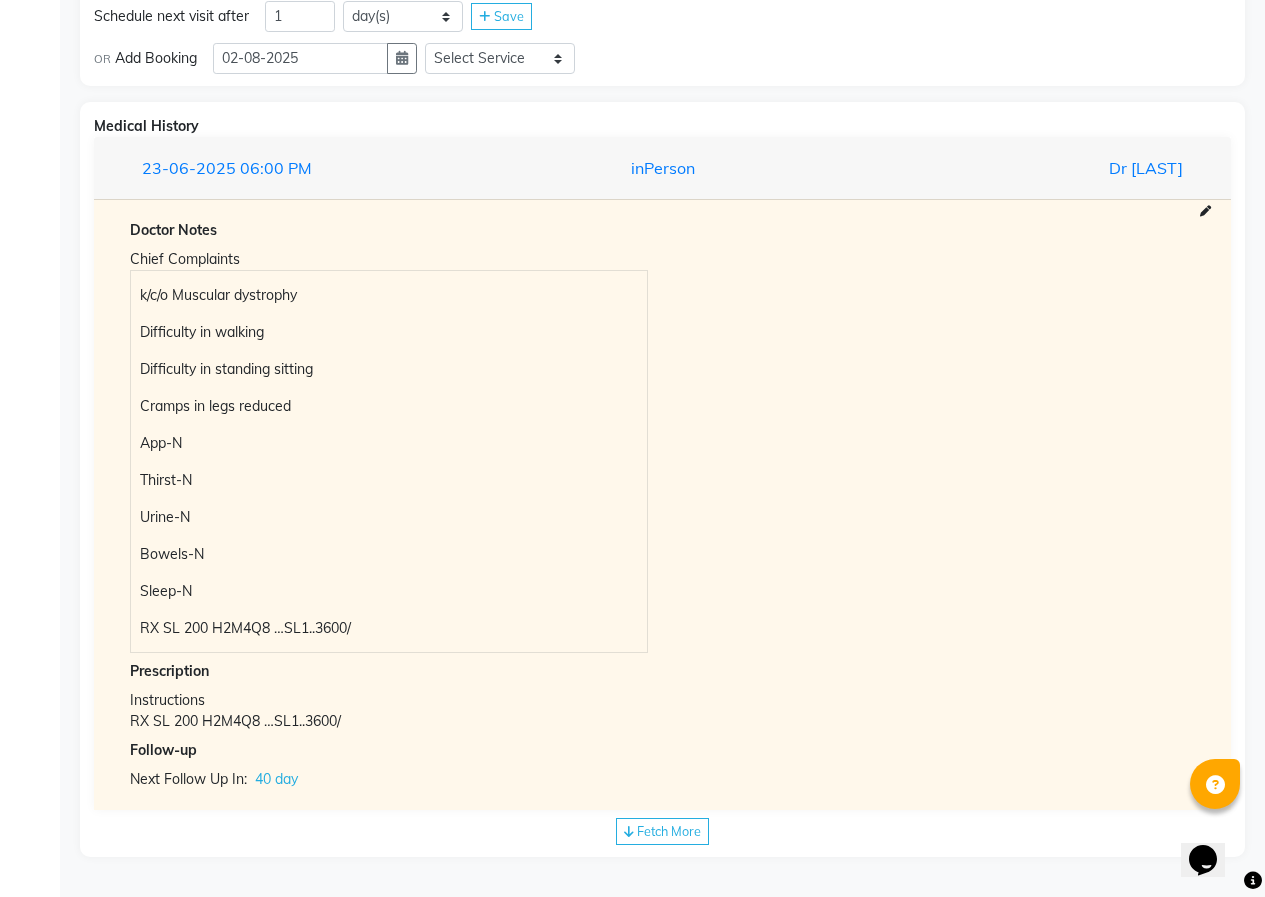 click on "RX SL 200 H2M4Q8 …SL1..3600/" at bounding box center (388, 628) 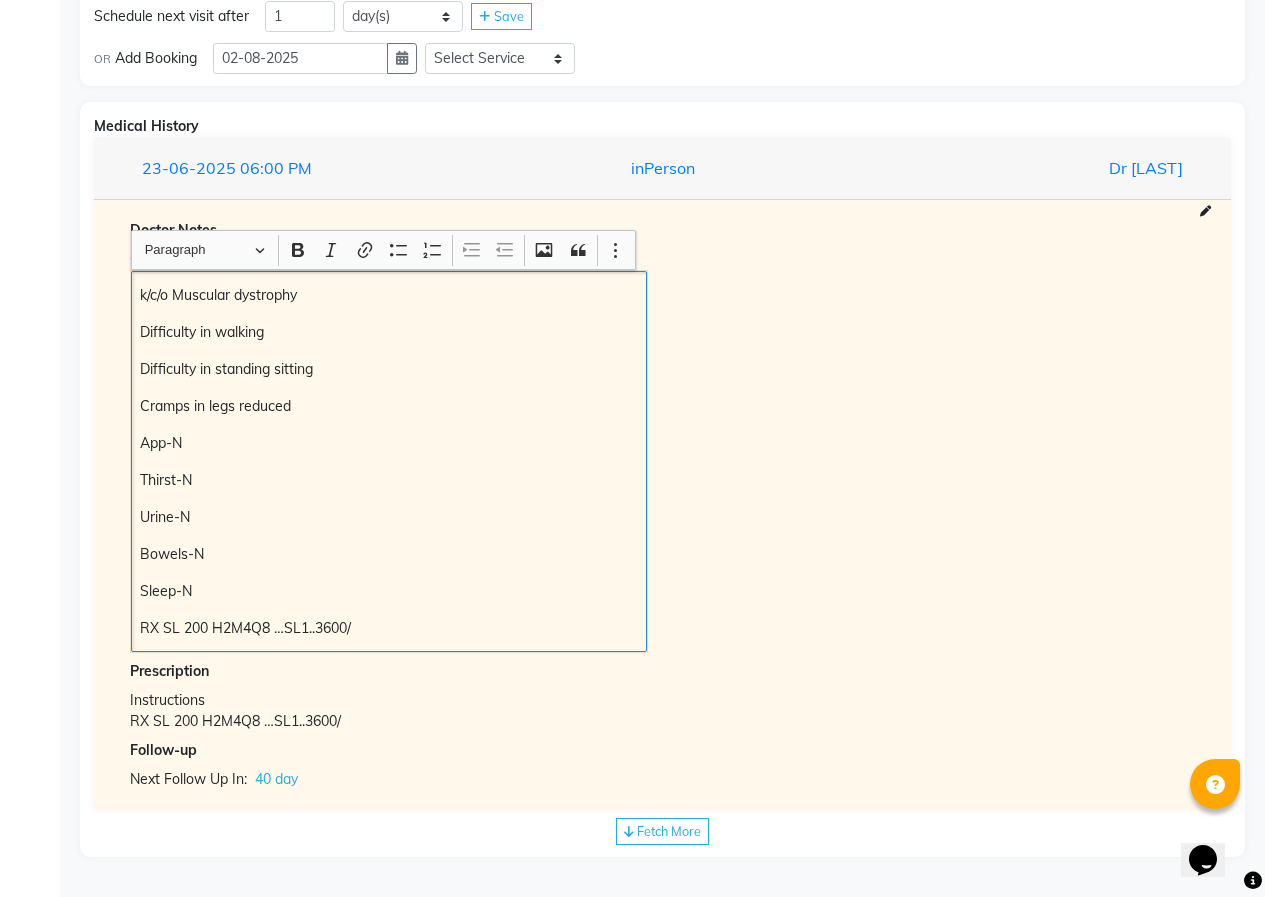 type 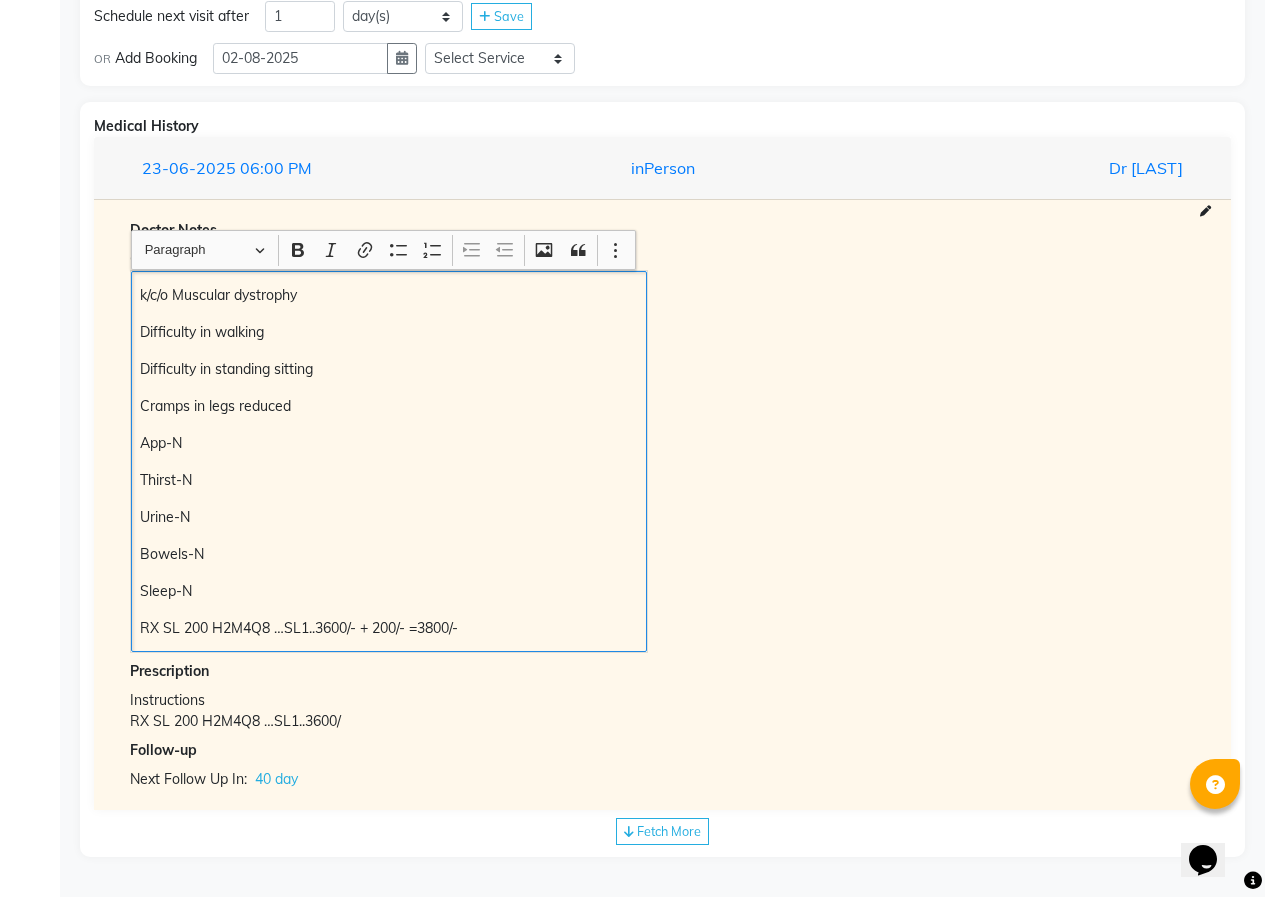 click on "Chief Complaints k/c/o Muscular dystrophy  Difficulty in walking Difficulty in standing sitting Cramps in legs reduced  App-N Thirst-N Urine-N Bowels-N Sleep-N RX SL 200 H2M4Q8 …SL1..3600/- + 200/- =3800/-" at bounding box center [662, 449] 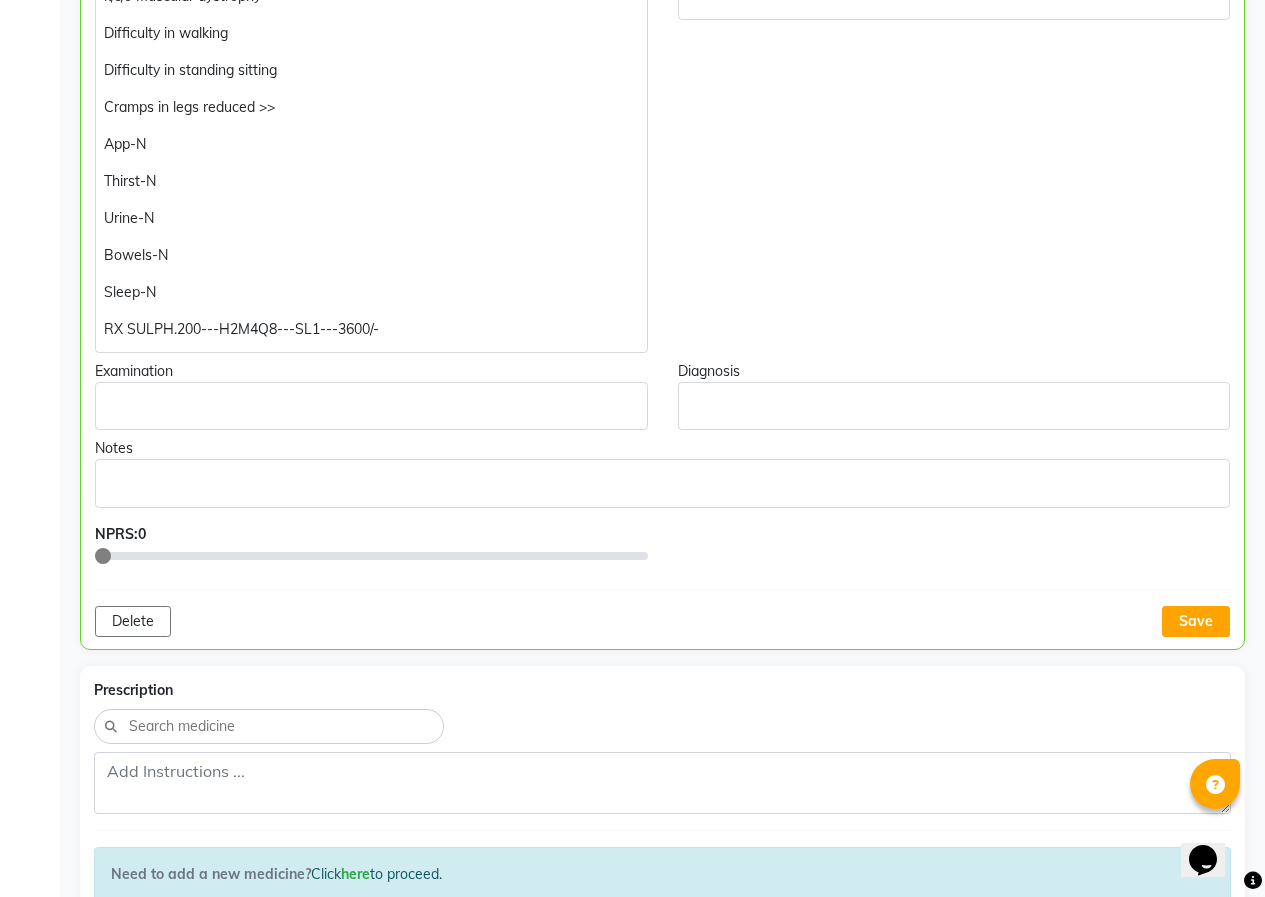 scroll, scrollTop: 211, scrollLeft: 0, axis: vertical 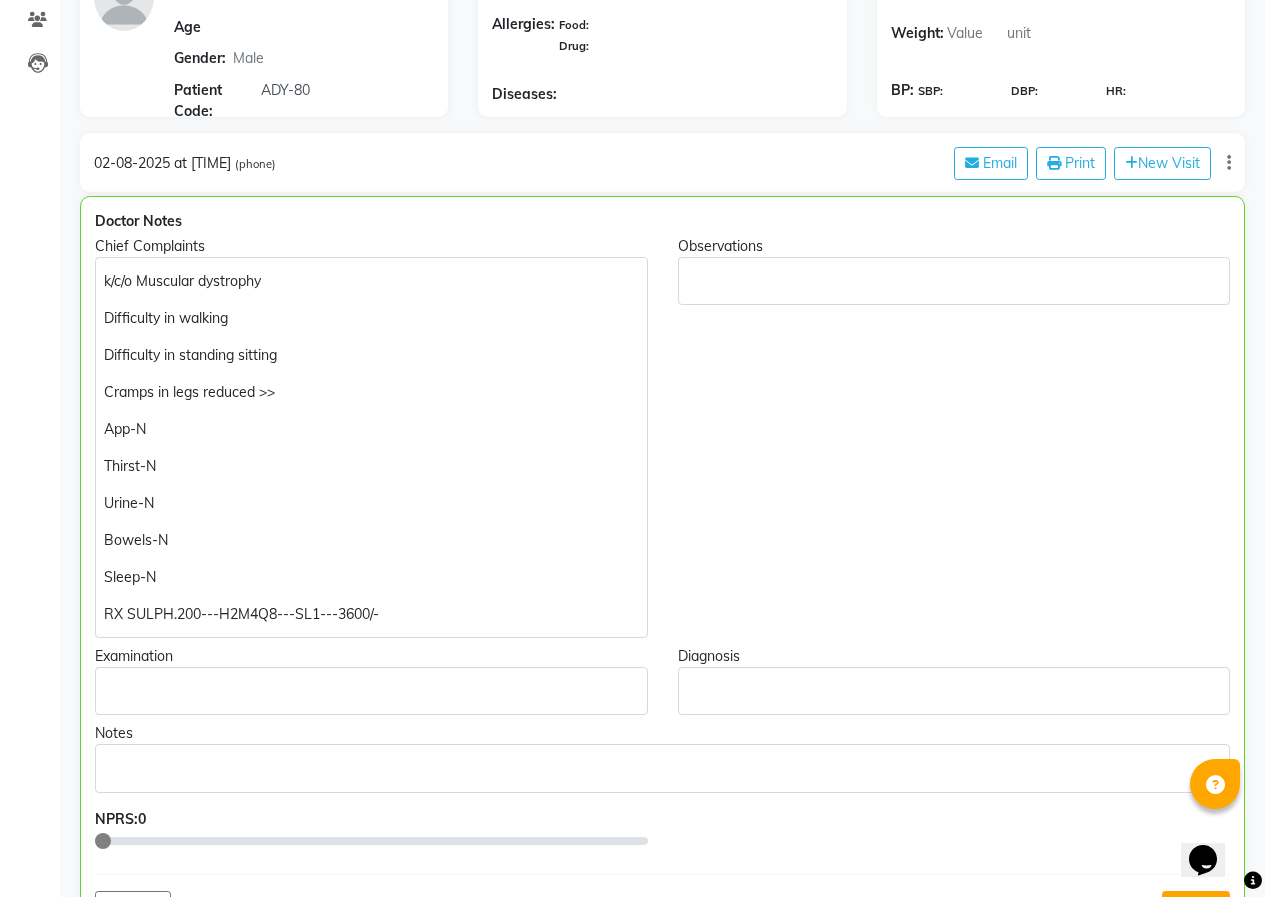 click on "RX SULPH.200---H2M4Q8---SL1---3600/-" 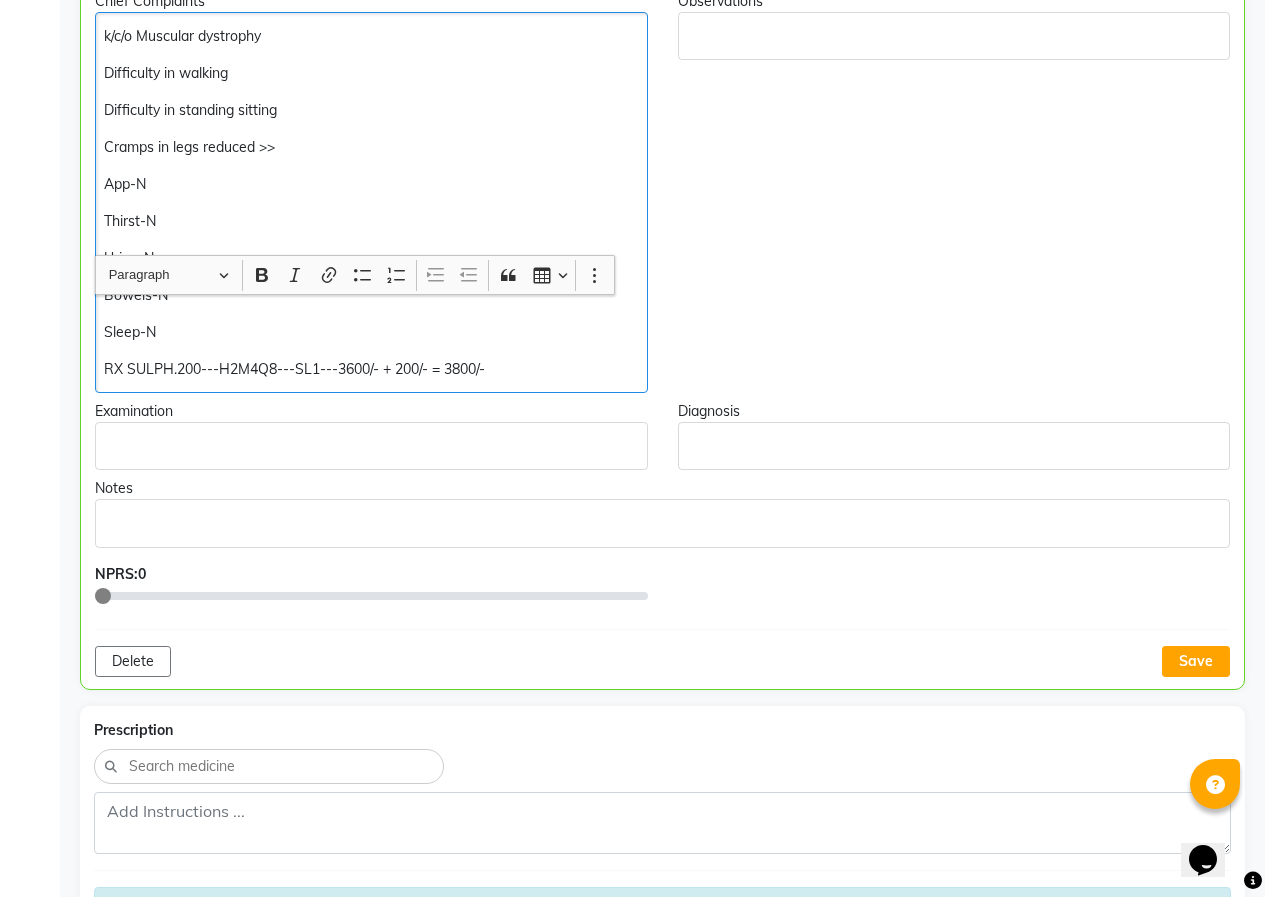 scroll, scrollTop: 711, scrollLeft: 0, axis: vertical 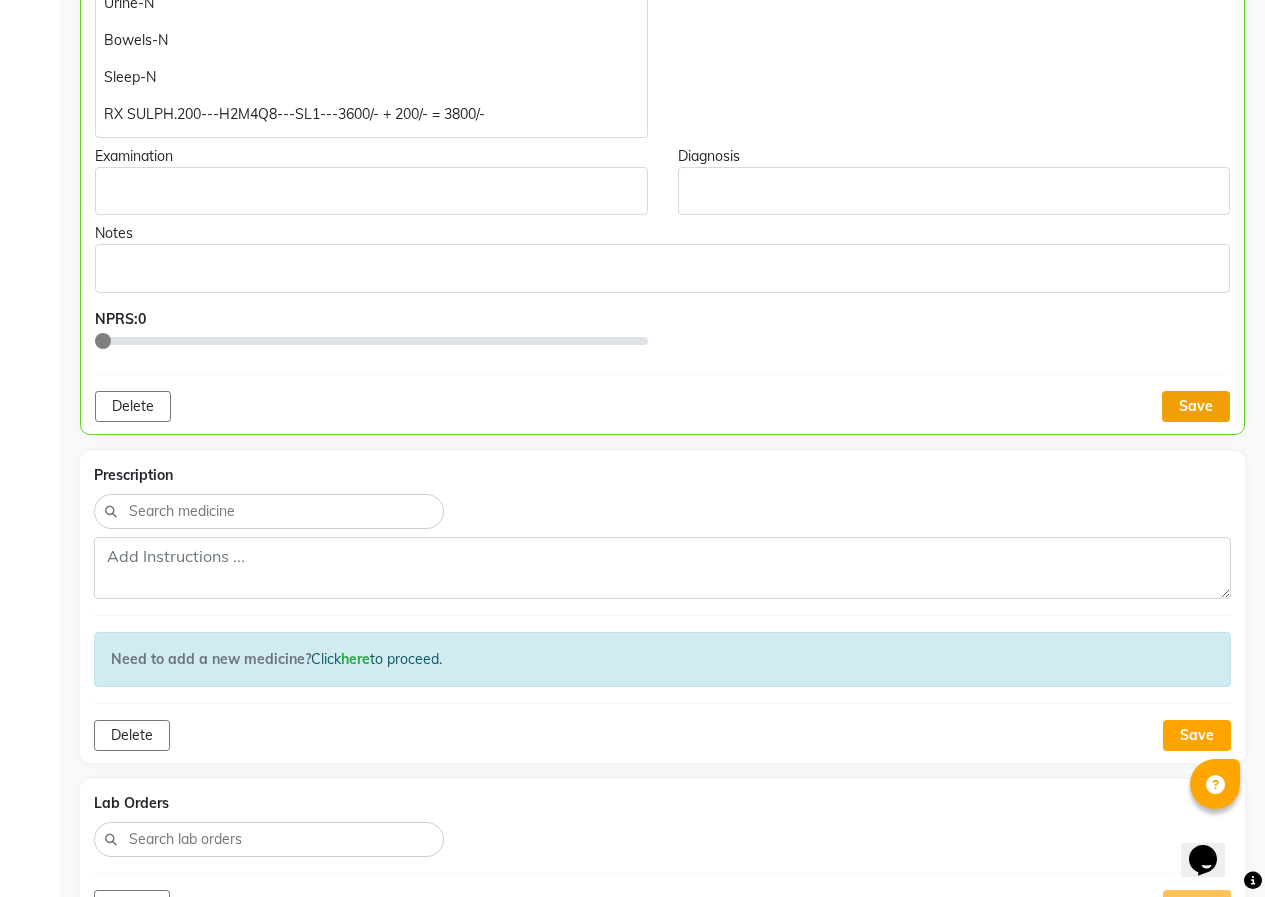 click on "Save" 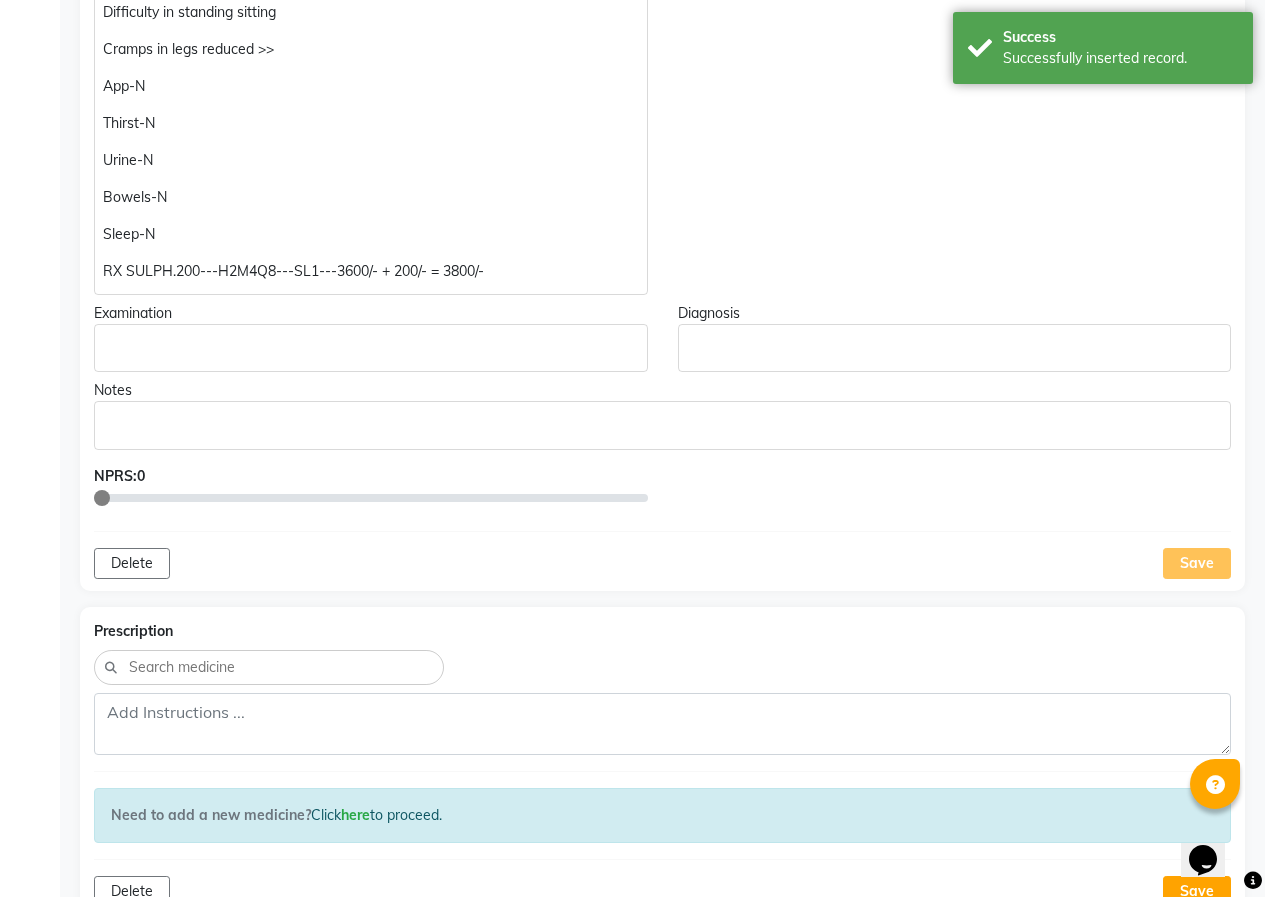 scroll, scrollTop: 411, scrollLeft: 0, axis: vertical 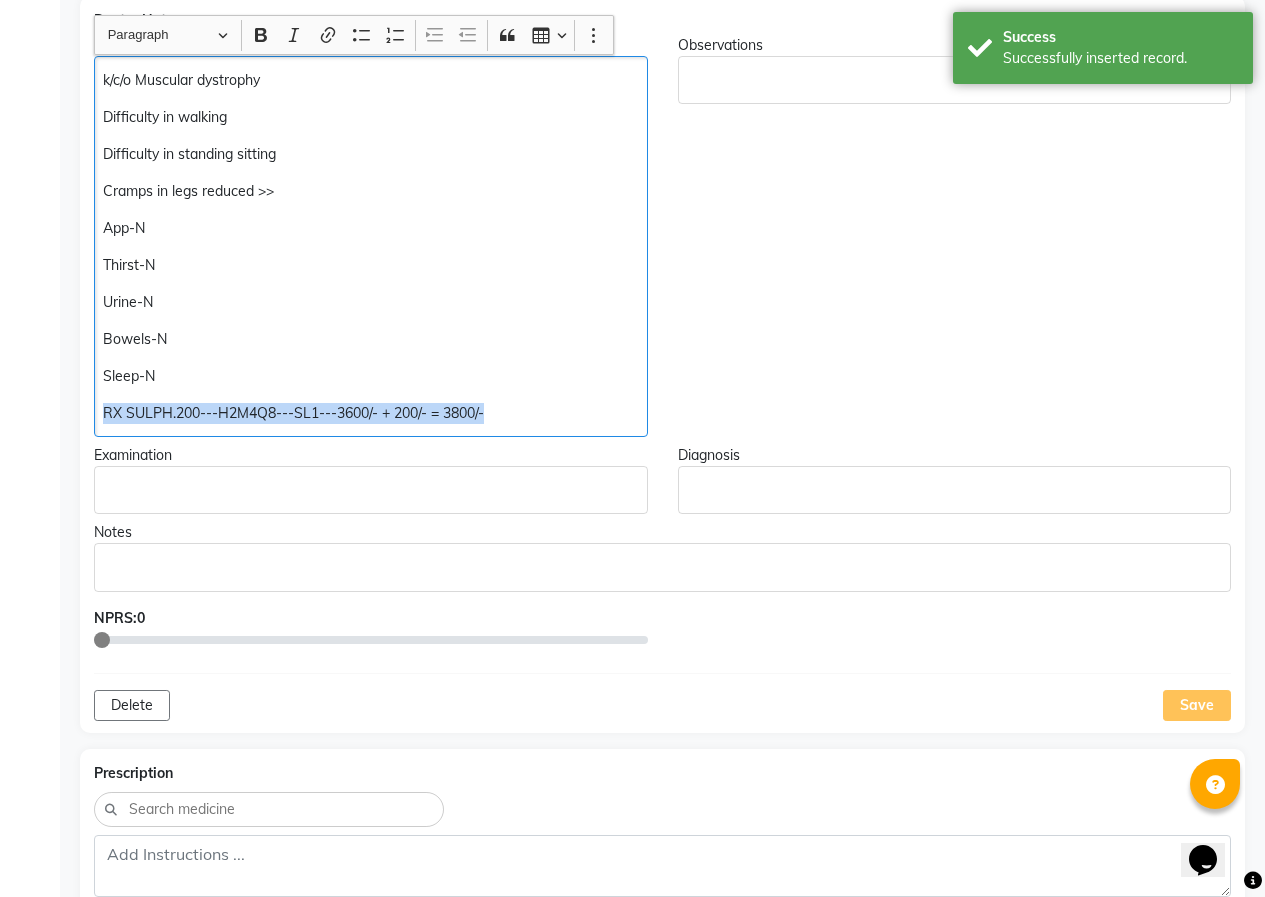 drag, startPoint x: 100, startPoint y: 412, endPoint x: 567, endPoint y: 418, distance: 467.03854 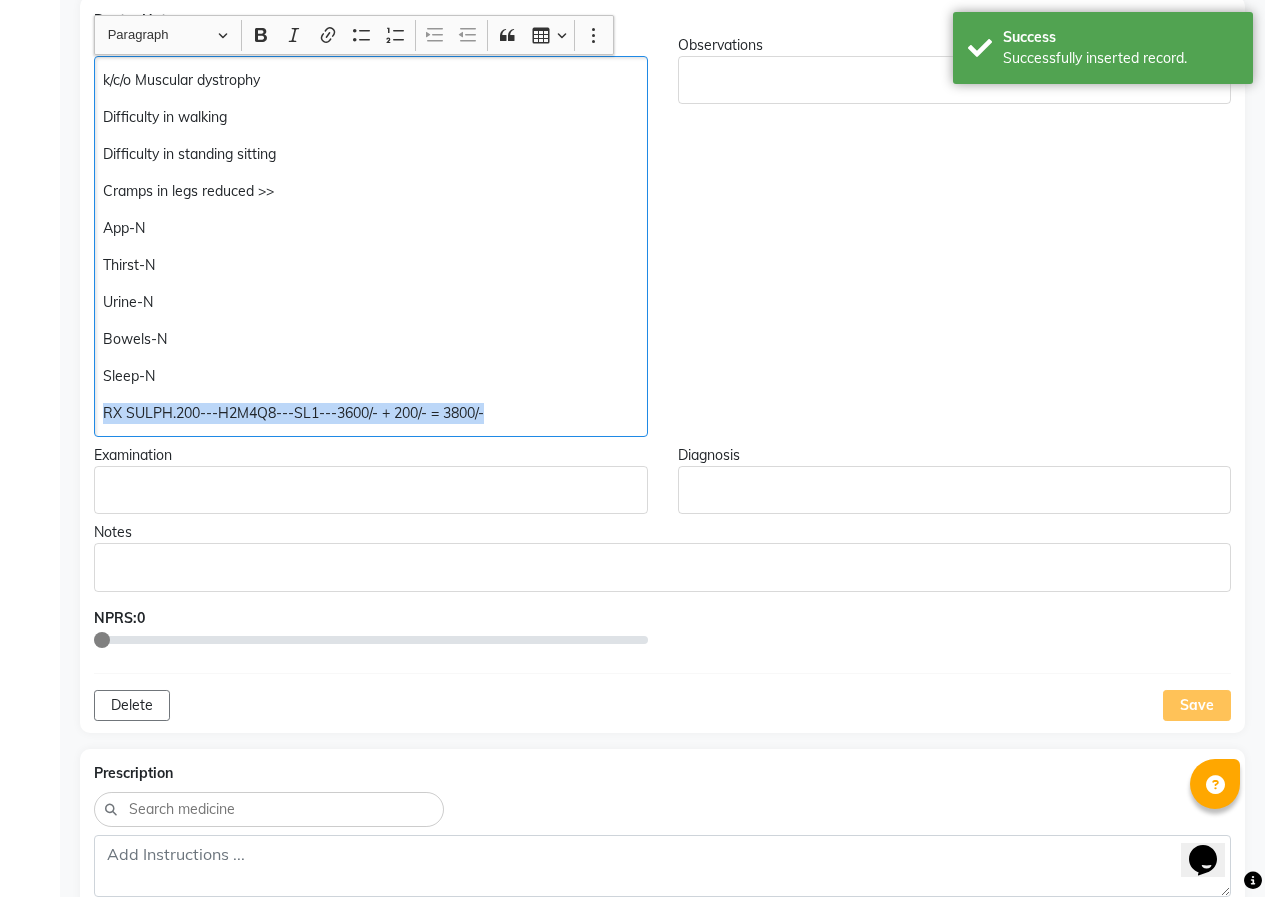 click on "k/c/o Muscular dystrophy  Difficulty in walking  Difficulty in standing sitting Cramps in legs reduced >> App-N Thirst-N Urine-N Bowels-N Sleep-N RX SULPH.200---H2M4Q8---SL1---3600/- + 200/- = 3800/-" 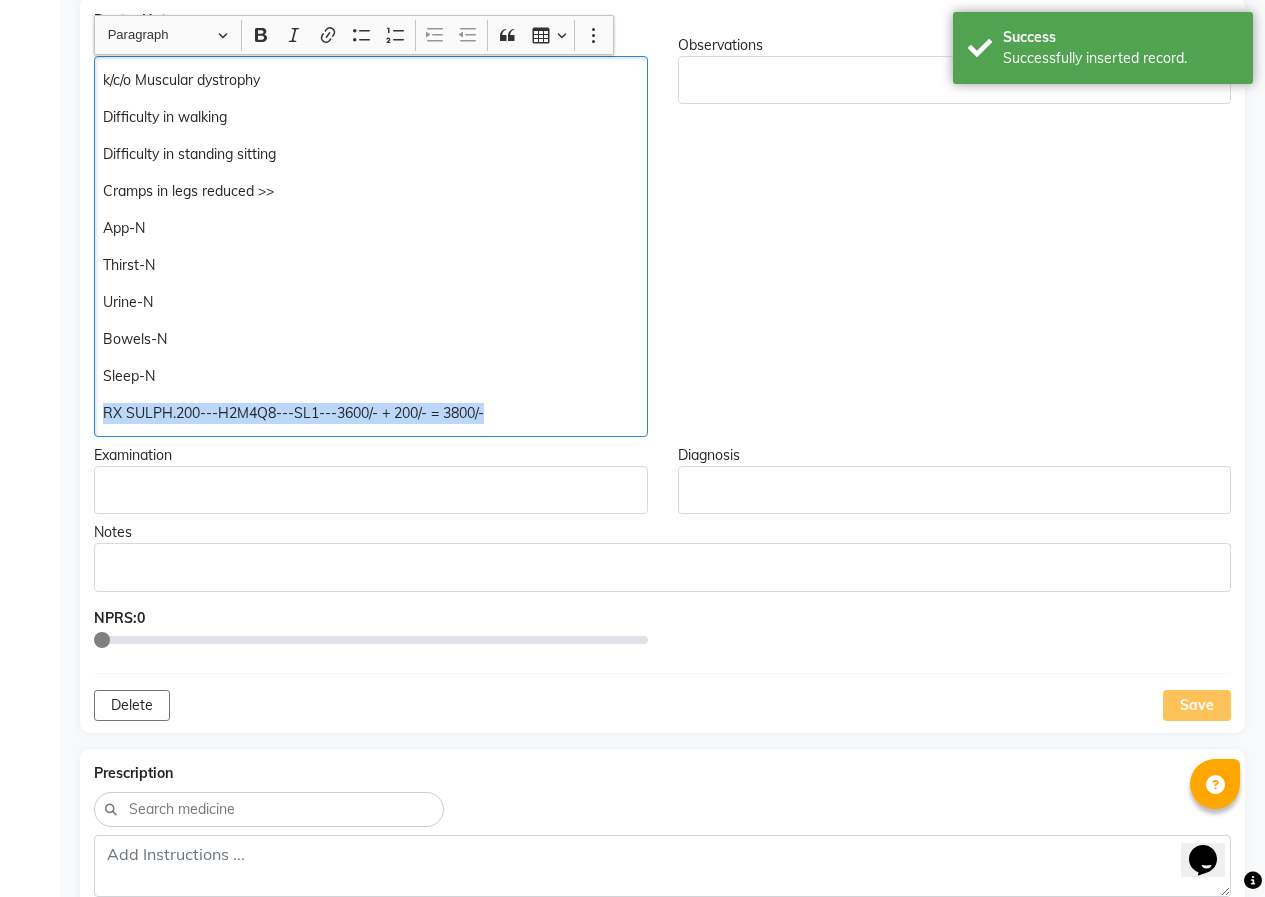 copy on "RX SULPH.200---H2M4Q8---SL1---3600/- + 200/- = 3800/-" 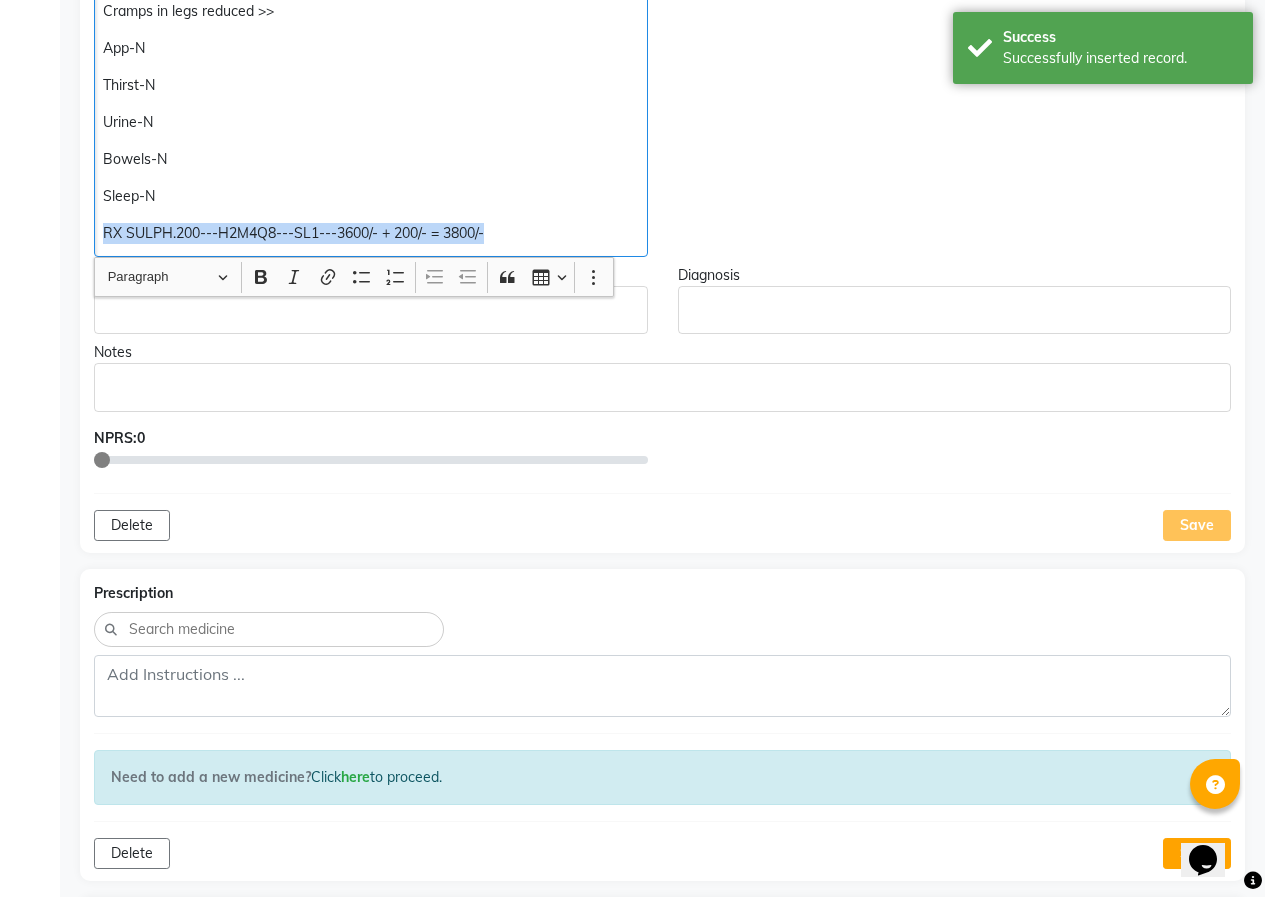 scroll, scrollTop: 811, scrollLeft: 0, axis: vertical 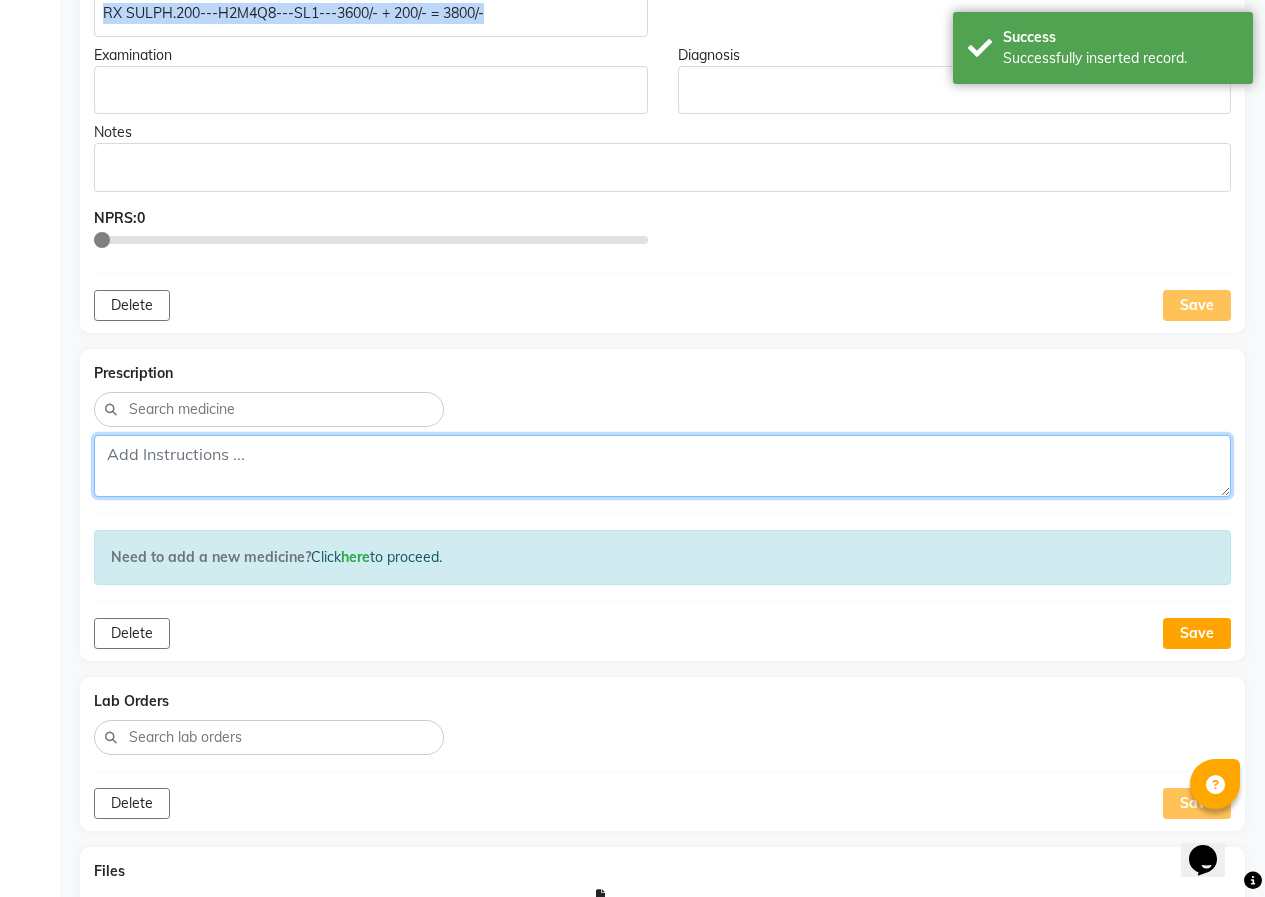 click 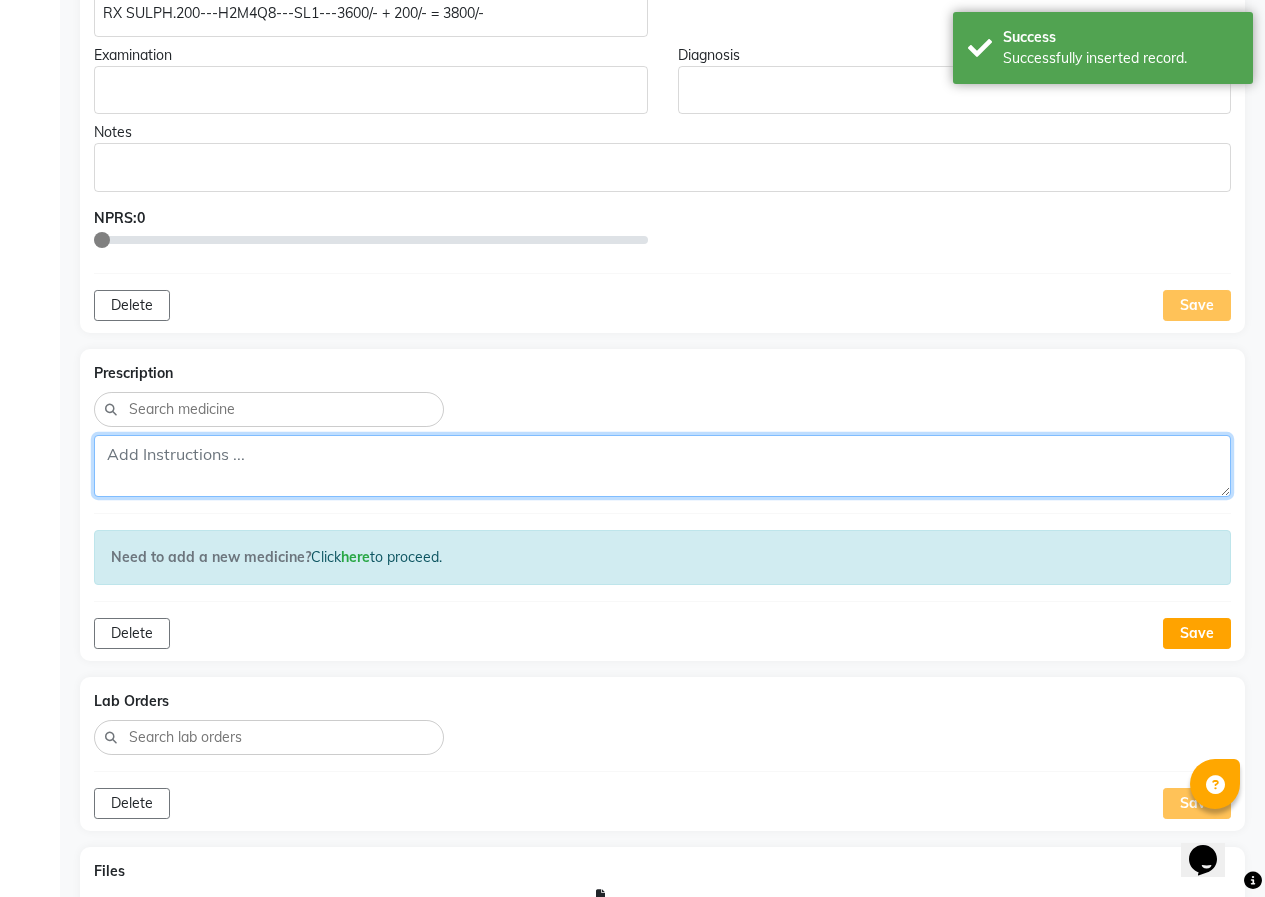 paste on "RX SULPH.200---H2M4Q8---SL1---3600/- + 200/- = 3800/-" 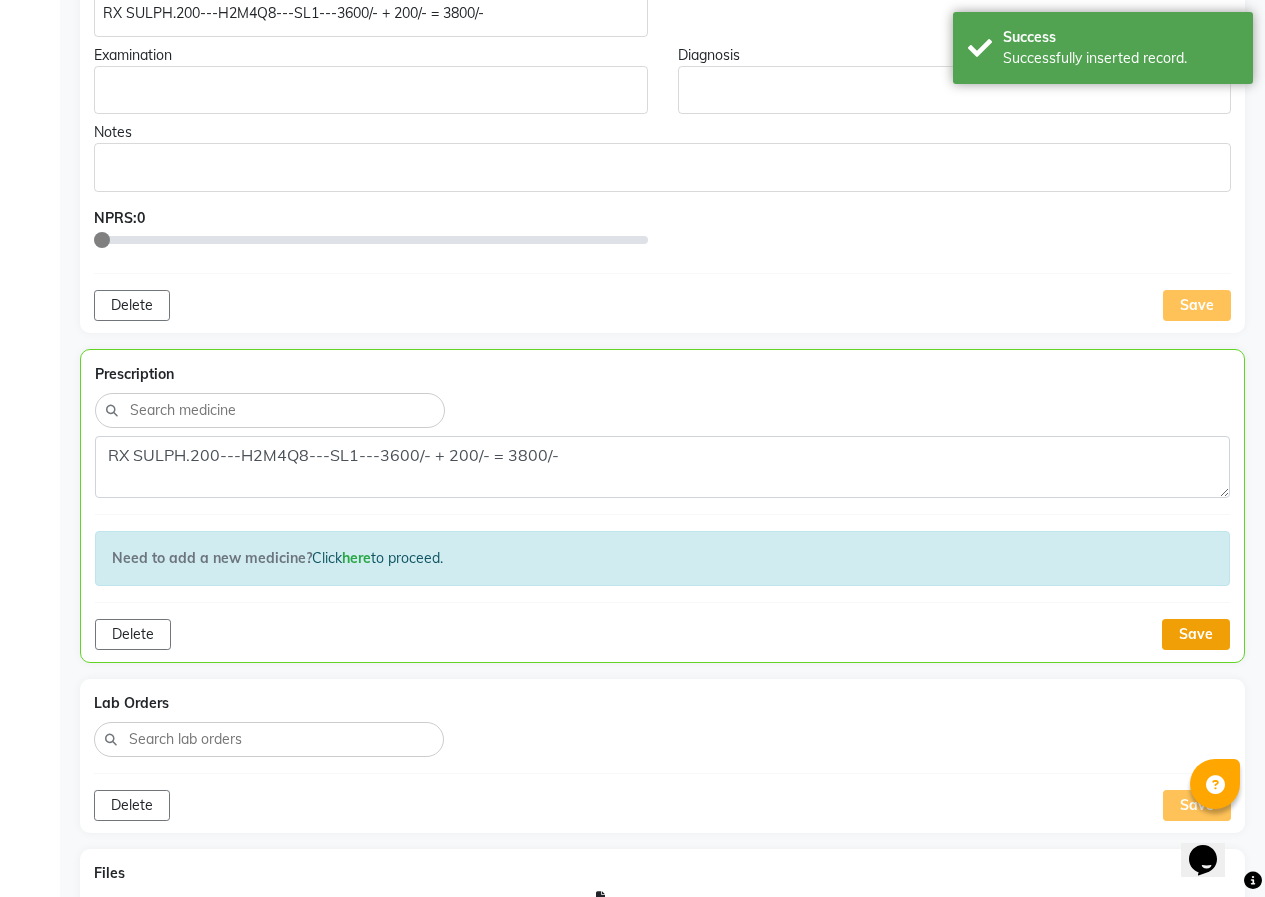 click on "Save" 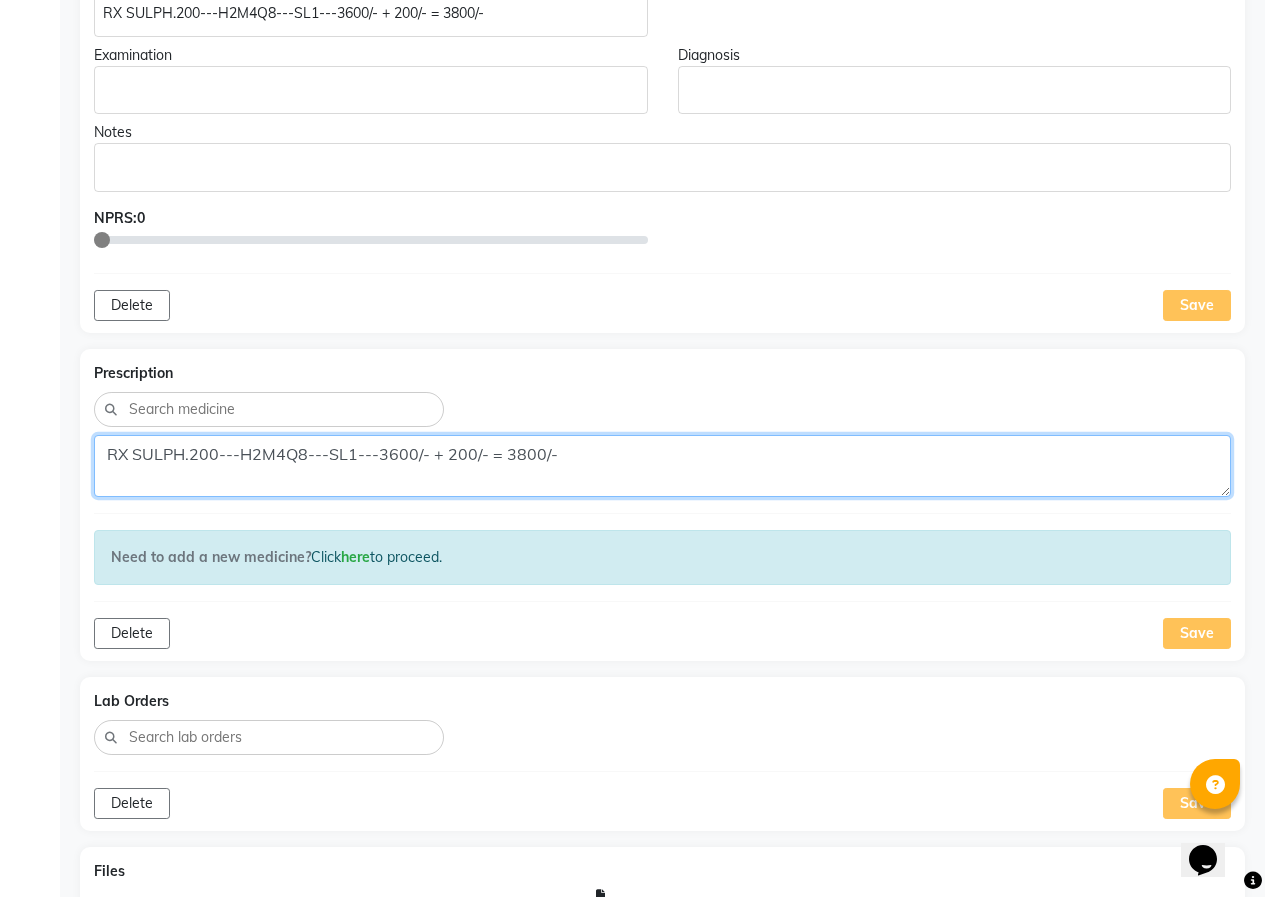 drag, startPoint x: 132, startPoint y: 453, endPoint x: 122, endPoint y: 452, distance: 10.049875 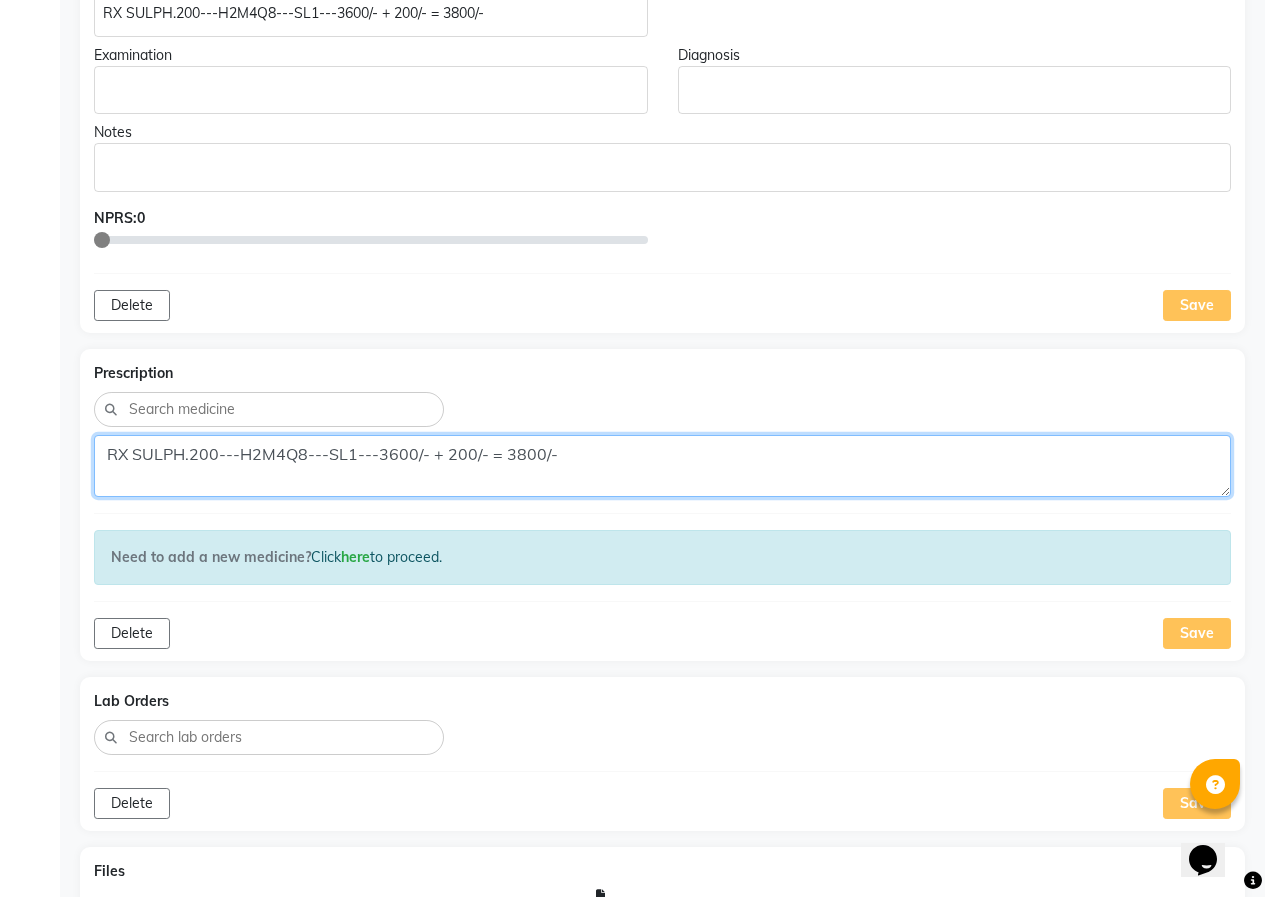 click on "RX SULPH.200---H2M4Q8---SL1---3600/- + 200/- = 3800/-" 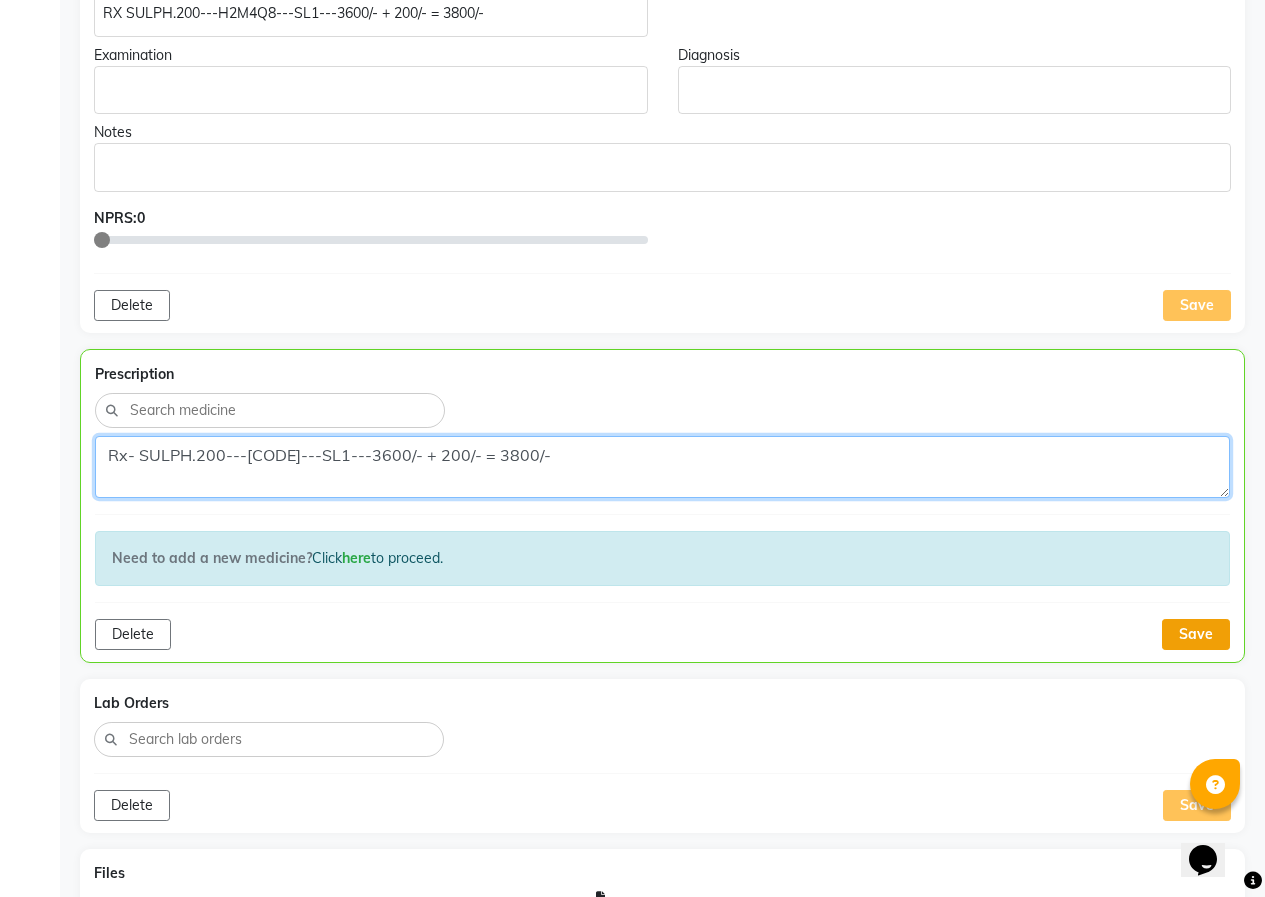 type on "Rx- SULPH.200---[CODE]---SL1---3600/- + 200/- = 3800/-" 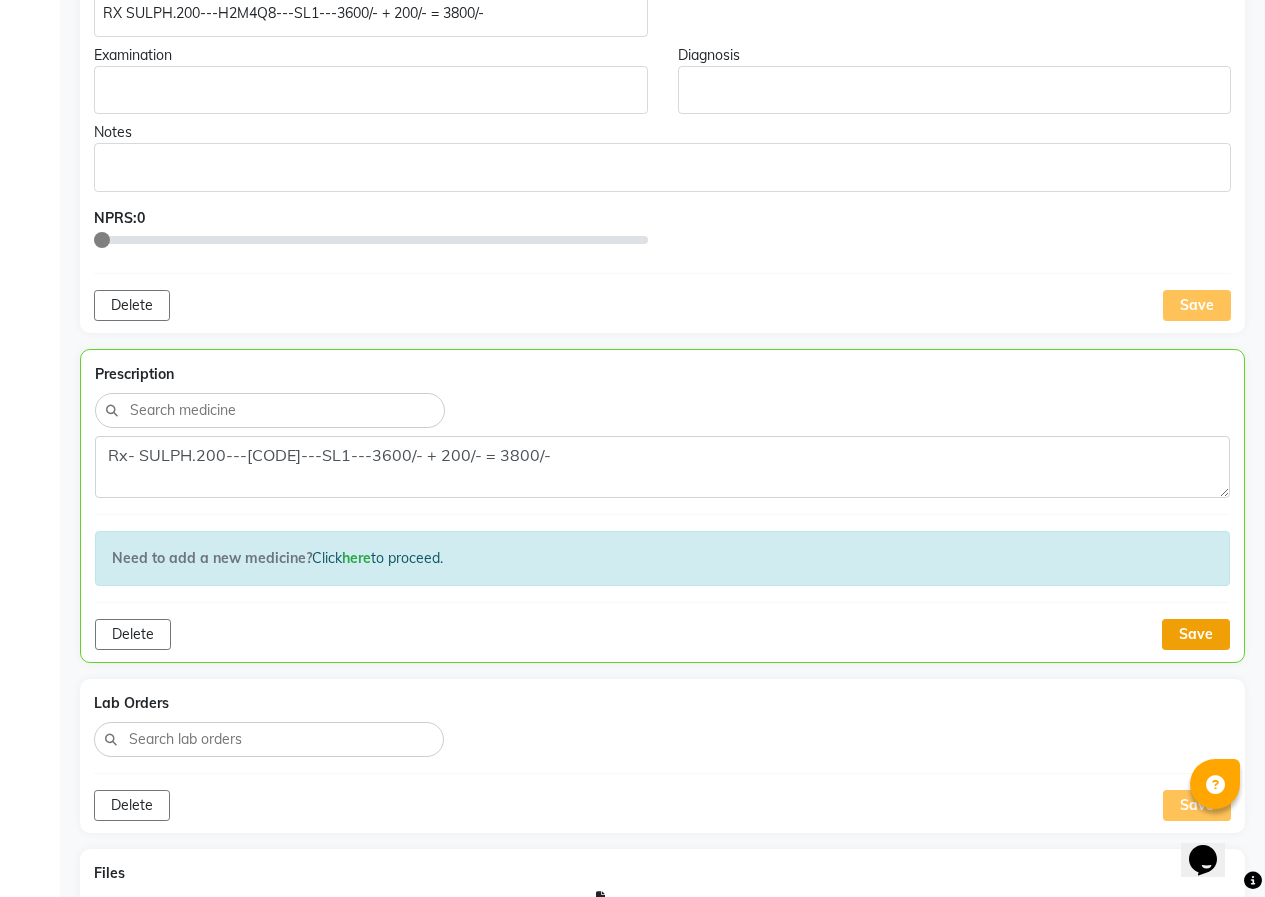 click on "Save" 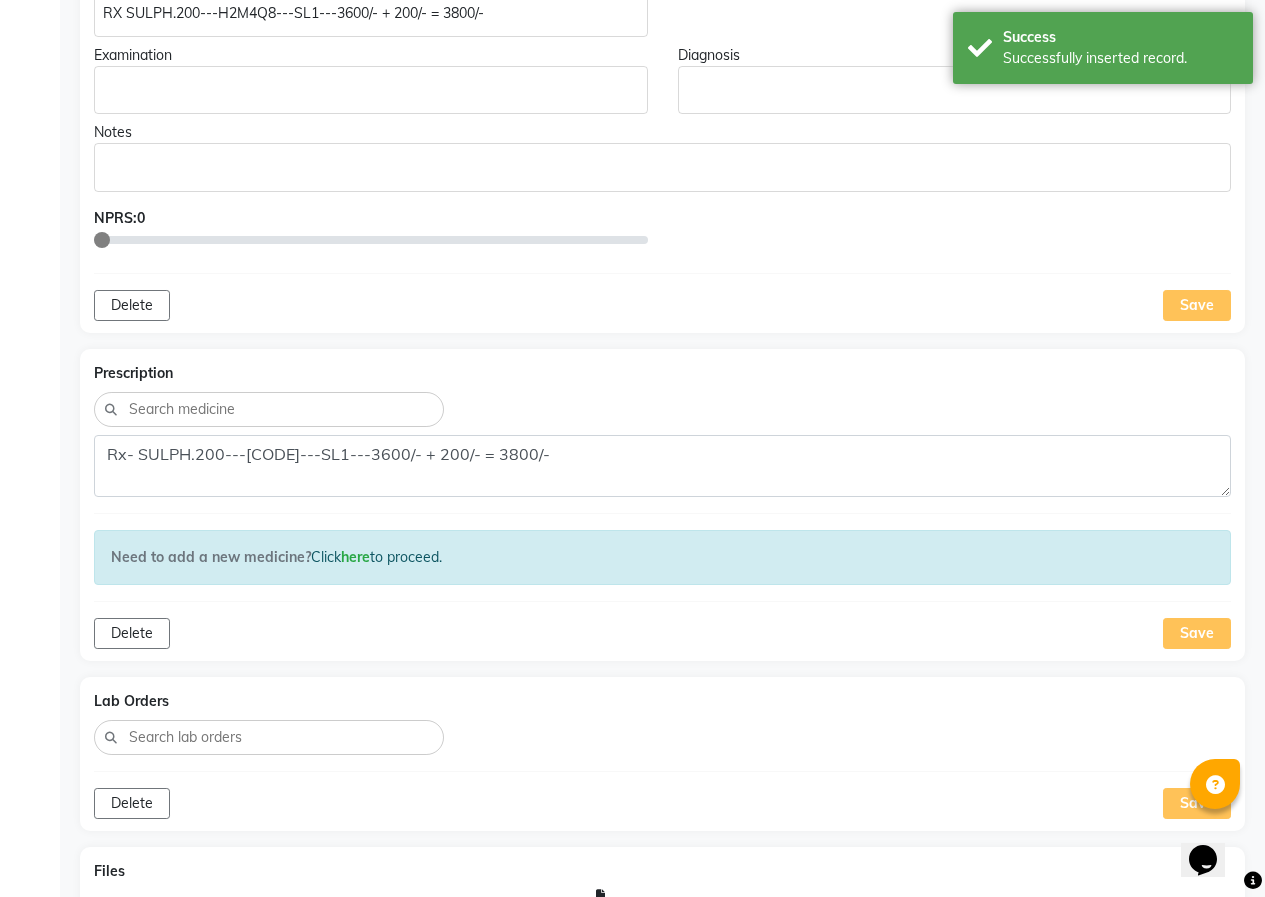 scroll, scrollTop: 1311, scrollLeft: 0, axis: vertical 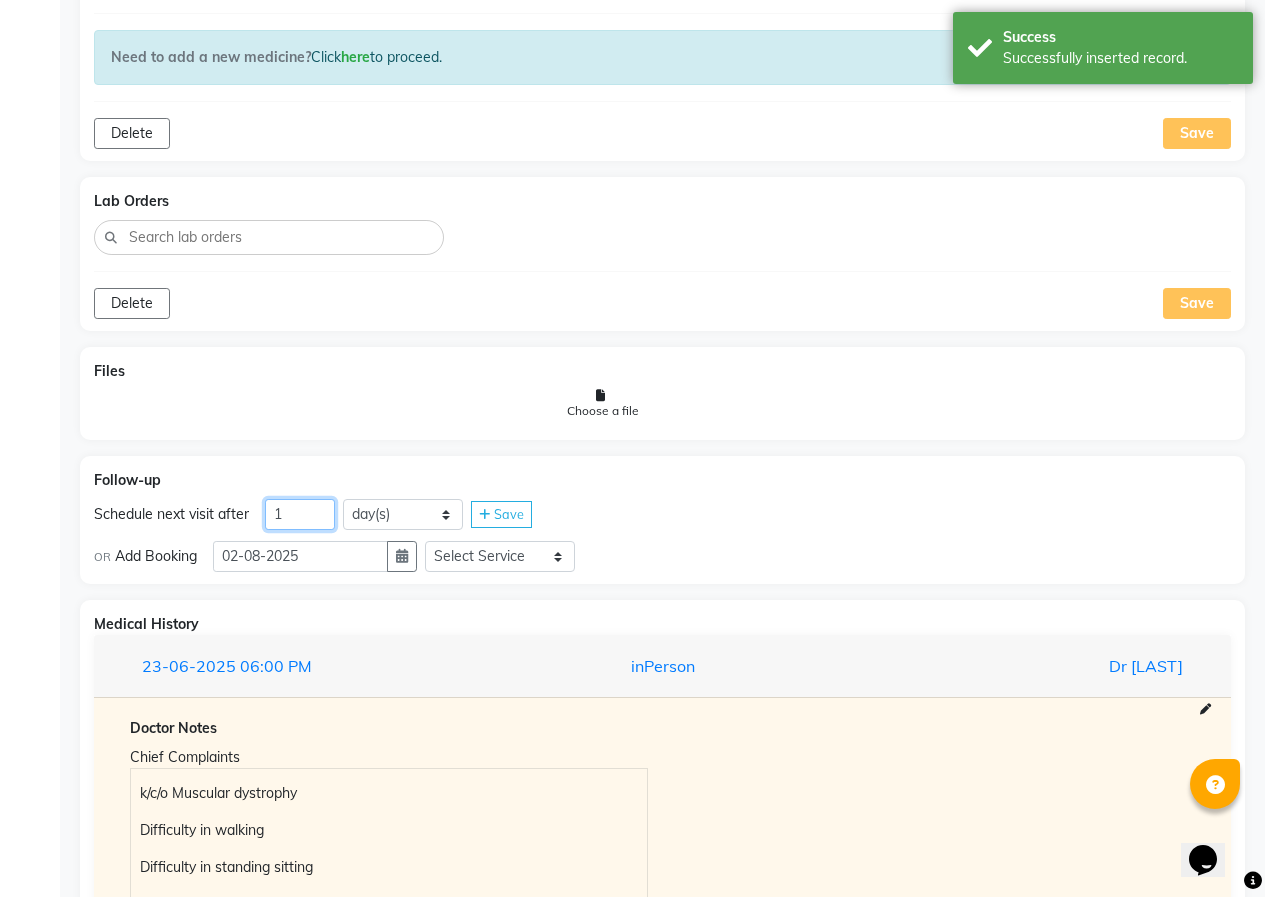 drag, startPoint x: 287, startPoint y: 512, endPoint x: 250, endPoint y: 515, distance: 37.12142 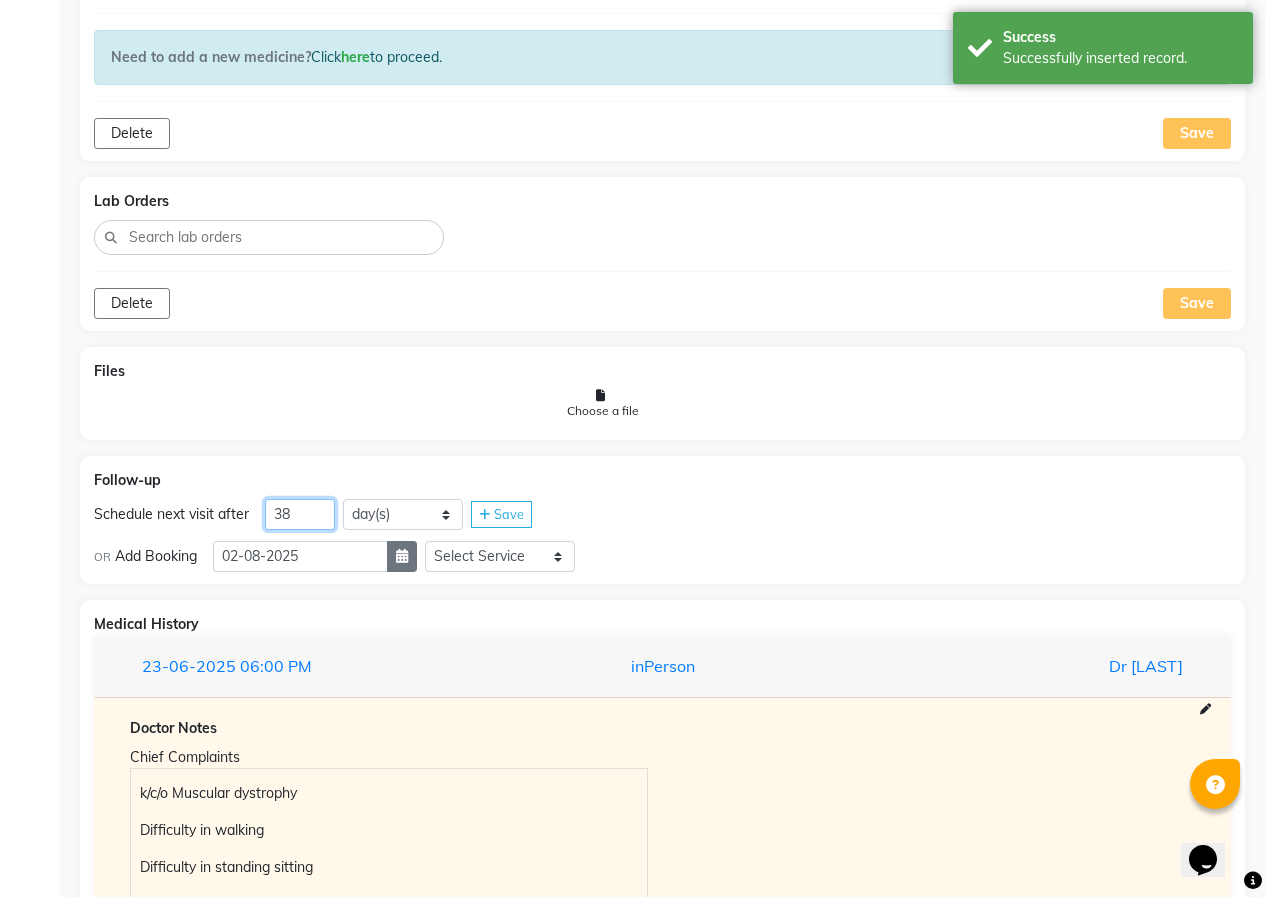 type on "38" 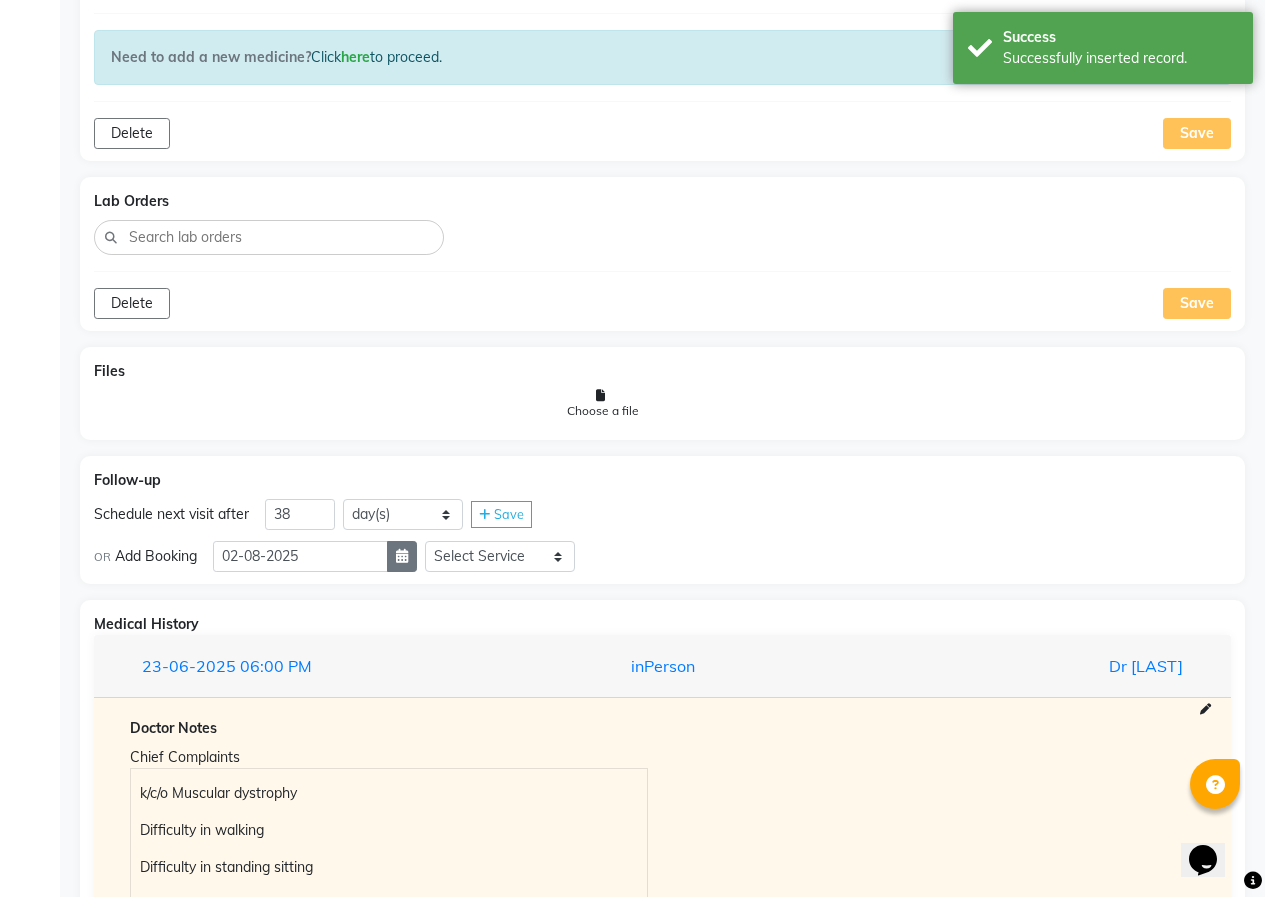 click 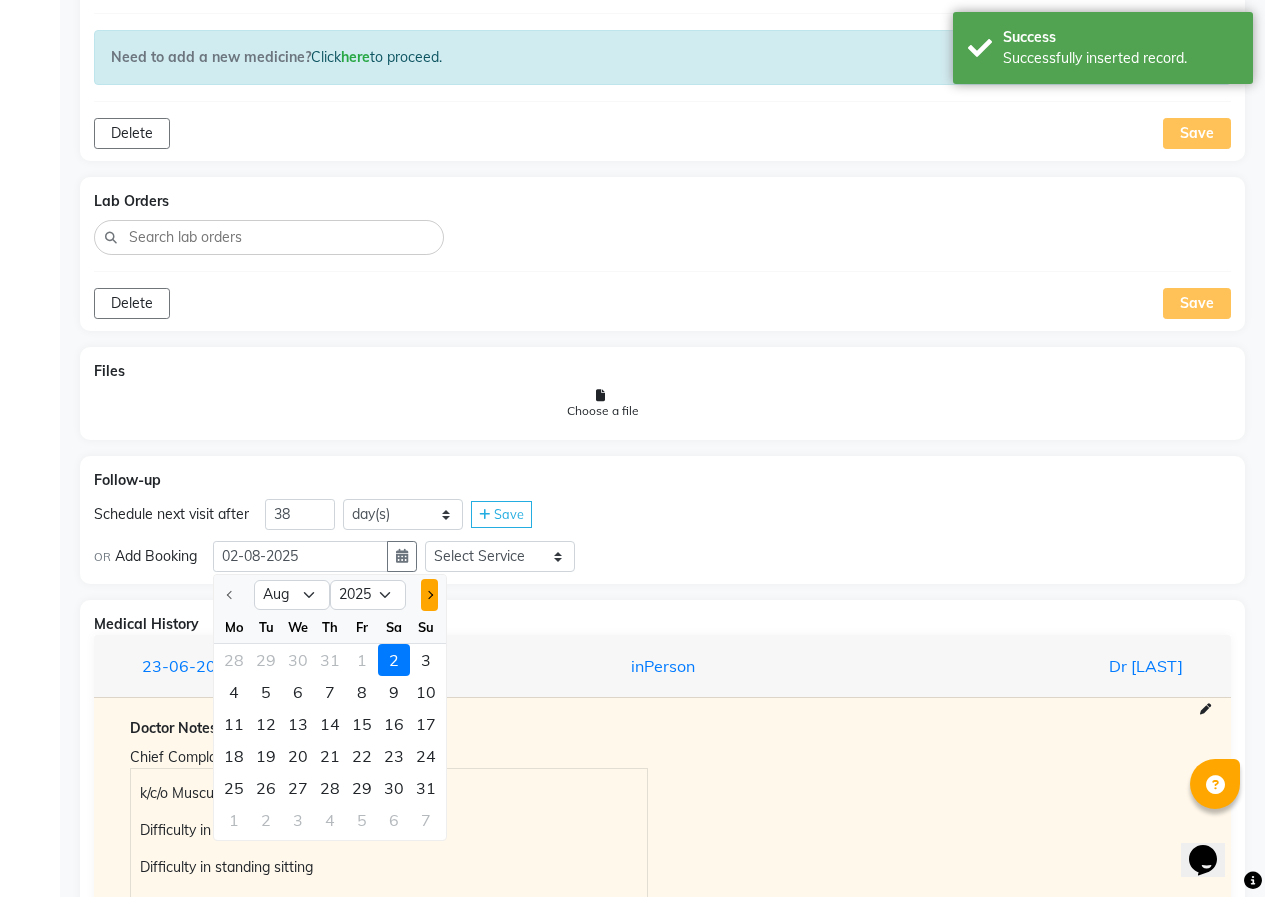 click 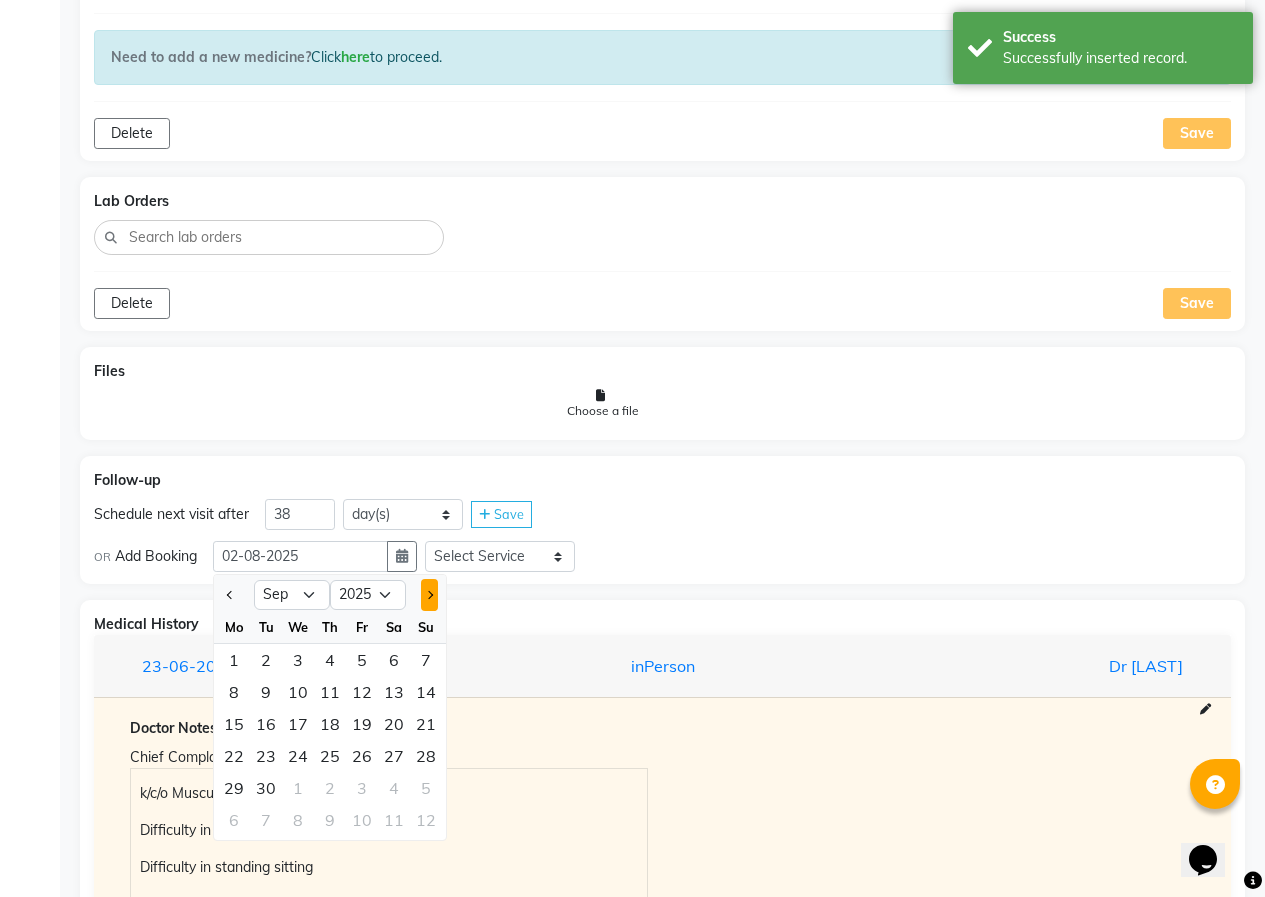 click 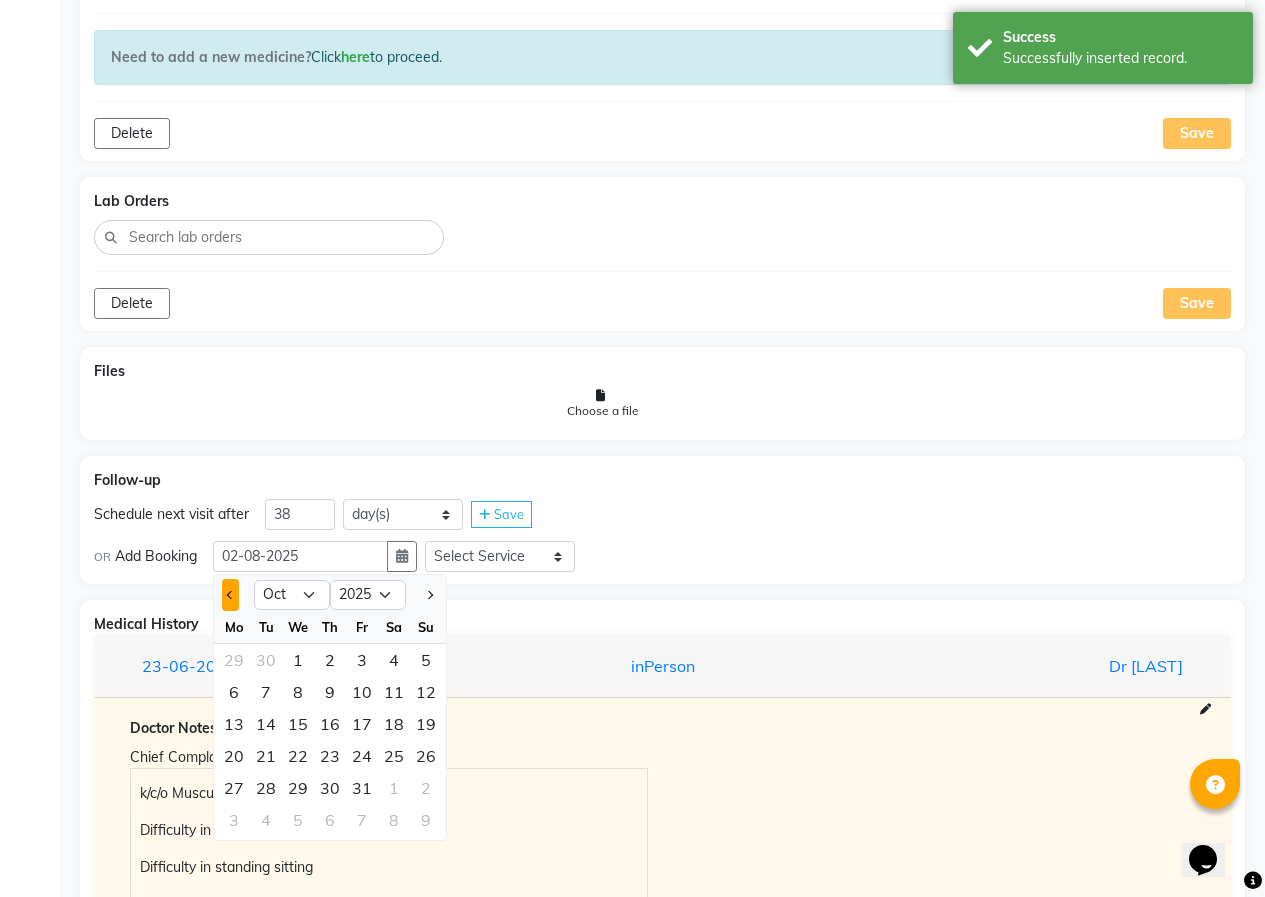 click 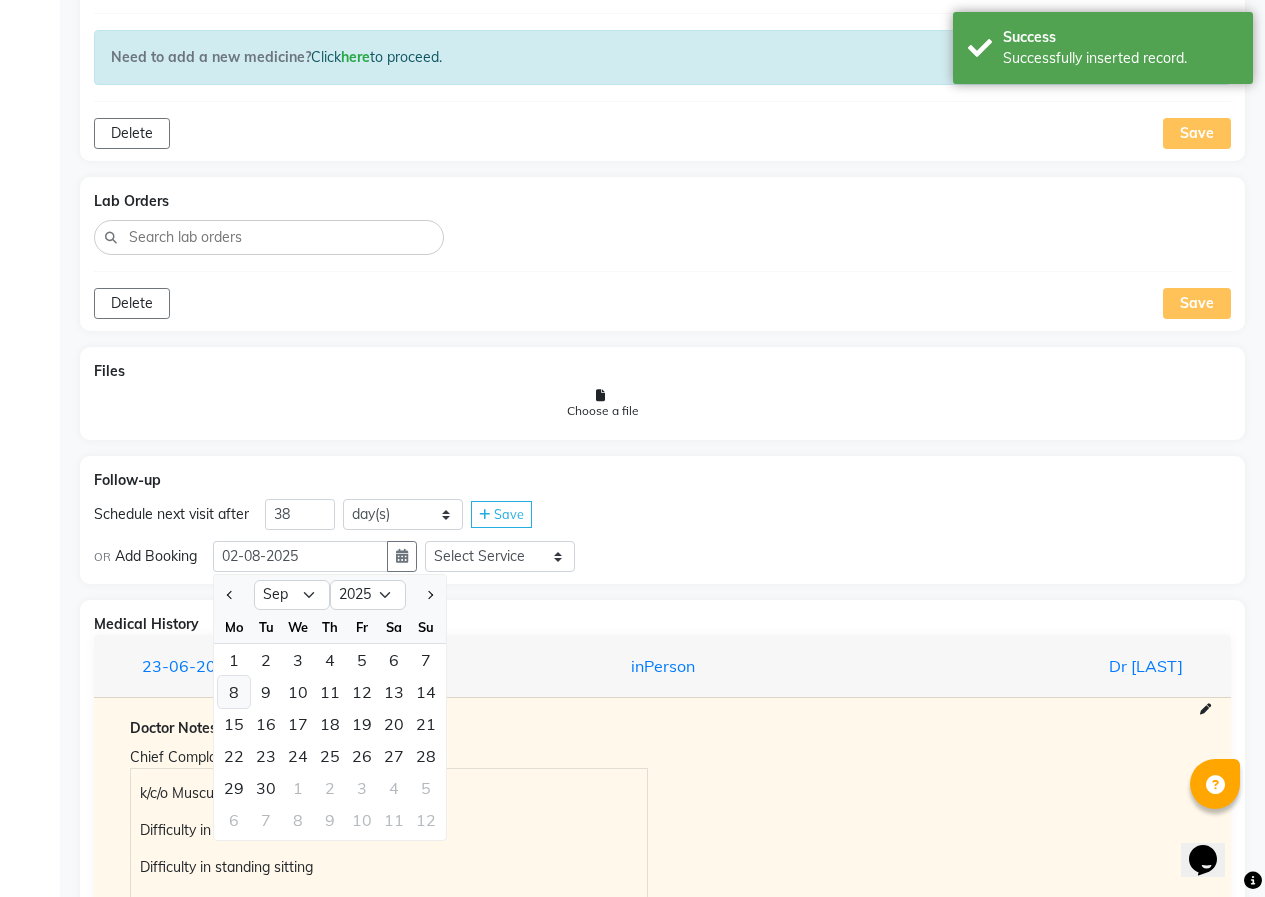 click on "8" 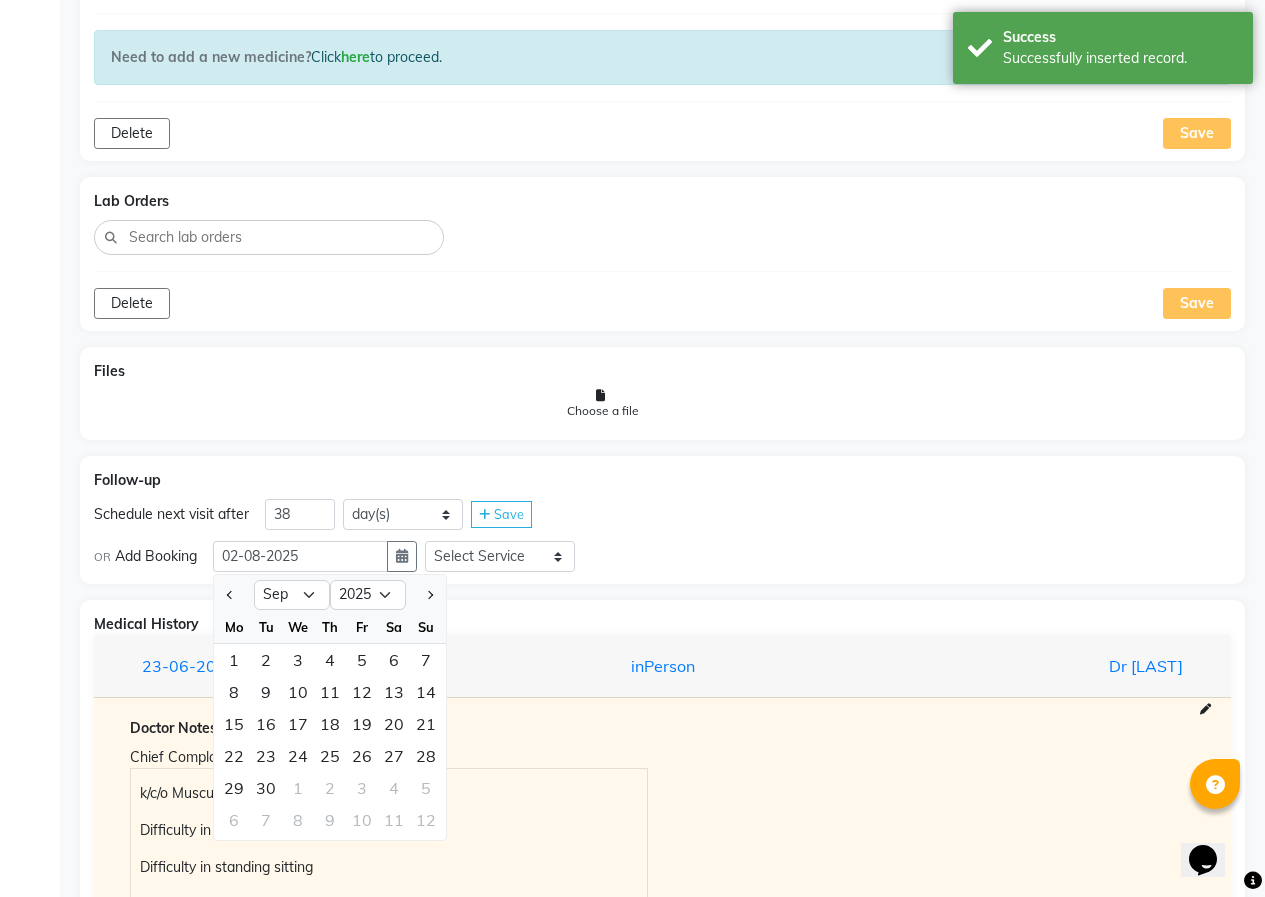 type on "08-09-2025" 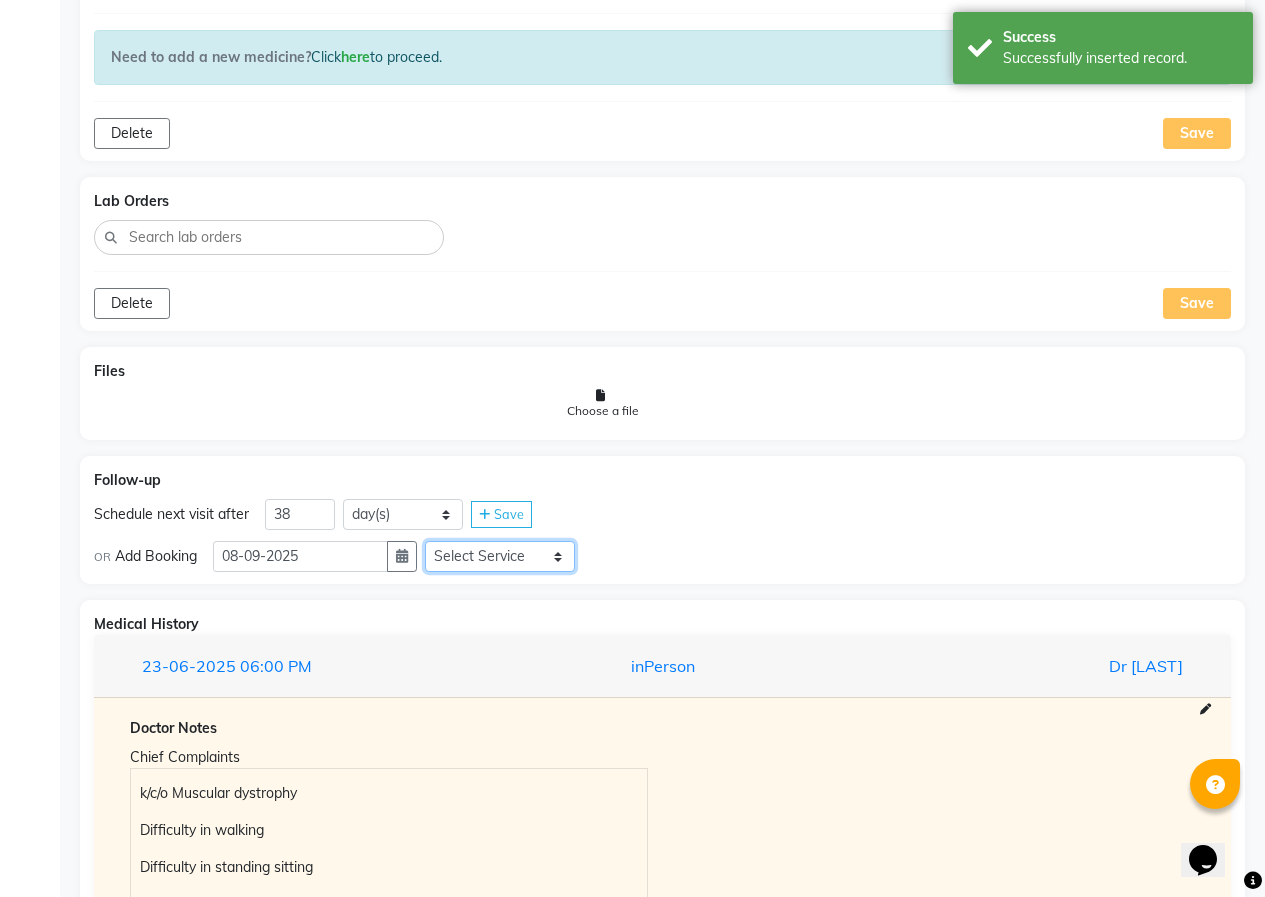 click on "Select Service  In Person - Consultation  Medicine  Medicine 1  Hydra Facial  Medi Facial  Vampire Facial With Plasma  Oxygeno Facial  Anti Aging Facial  Korean Glass GLow Facial  Full Face  Upper Lip  Chin  Underarms  Full Legs & arms  Back-side  Chest  Abdomen  Yellow Peel  Black Peel  Party Peel  Glow Peel  Argi Peel  Under-arm Peel  Depigmento Peel  Anti Aging Peel  Lip Peel  Hair PRP  GFC PRP  Mesotherapy / Dermaroller  Under Eye PRP  Face PRP  Dermapen / Mesotherapt for Full Face  Dermapen / Mesotherapt for Scars  Carbon Peel  LASER BLEECH Laser Bleech  BB Glow  Indian Glass Glow  Courier Charges in City  Courier Charges out of City  In Person - Follow Up  Hair Treatment   Skin Treatment   Online - Consultation  Online - Follow Up" 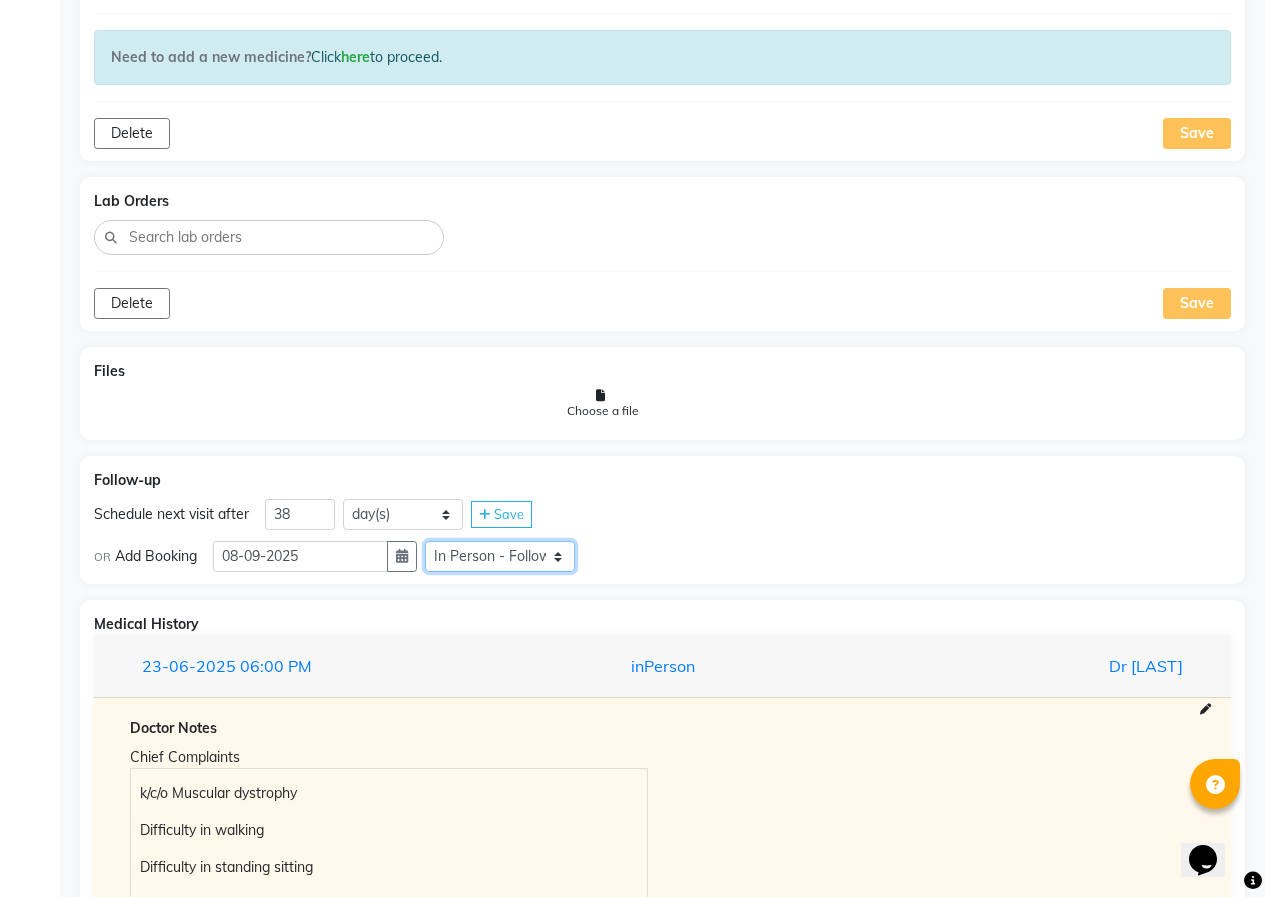 click on "Select Service  In Person - Consultation  Medicine  Medicine 1  Hydra Facial  Medi Facial  Vampire Facial With Plasma  Oxygeno Facial  Anti Aging Facial  Korean Glass GLow Facial  Full Face  Upper Lip  Chin  Underarms  Full Legs & arms  Back-side  Chest  Abdomen  Yellow Peel  Black Peel  Party Peel  Glow Peel  Argi Peel  Under-arm Peel  Depigmento Peel  Anti Aging Peel  Lip Peel  Hair PRP  GFC PRP  Mesotherapy / Dermaroller  Under Eye PRP  Face PRP  Dermapen / Mesotherapt for Full Face  Dermapen / Mesotherapt for Scars  Carbon Peel  LASER BLEECH Laser Bleech  BB Glow  Indian Glass Glow  Courier Charges in City  Courier Charges out of City  In Person - Follow Up  Hair Treatment   Skin Treatment   Online - Consultation  Online - Follow Up" 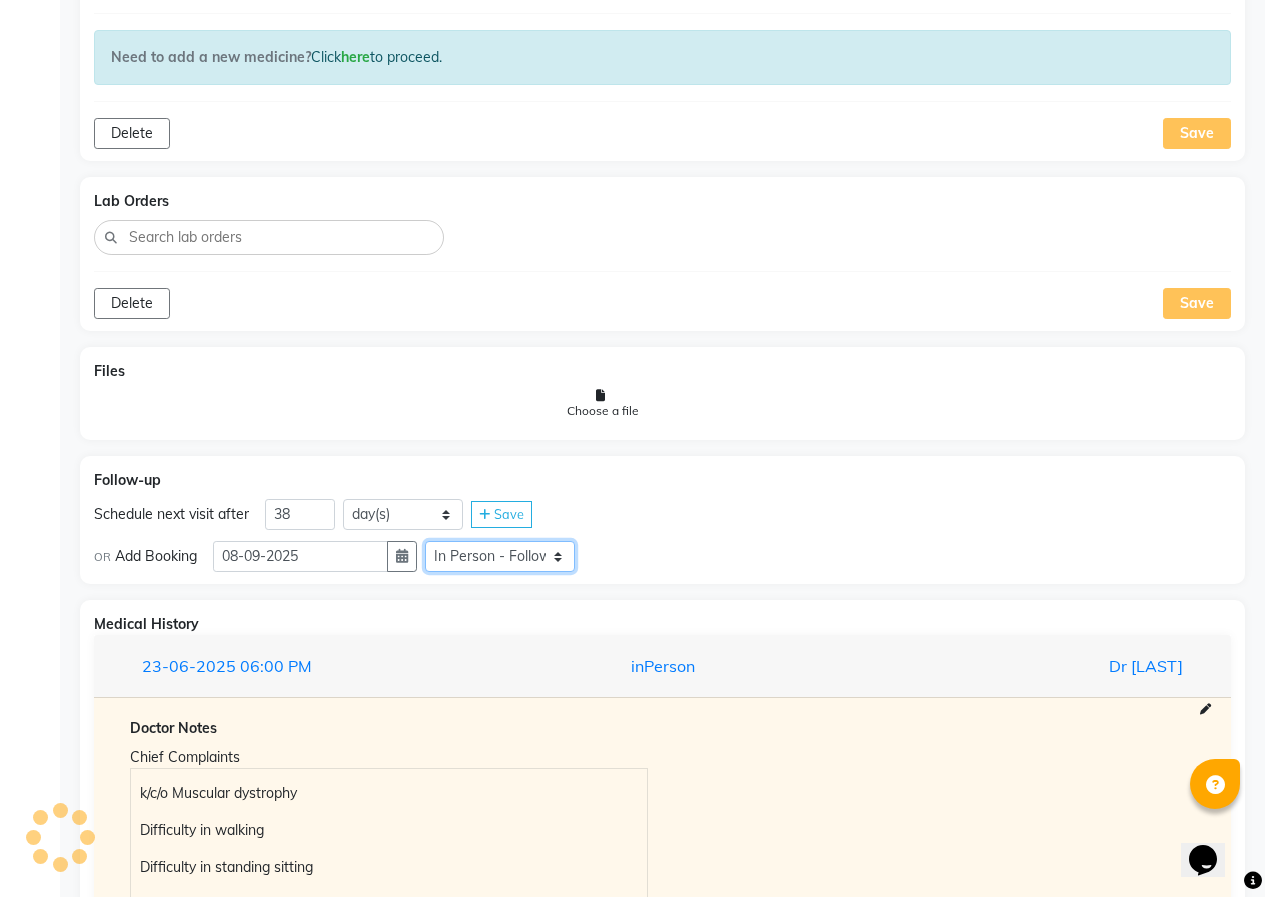 drag, startPoint x: 542, startPoint y: 558, endPoint x: 548, endPoint y: 546, distance: 13.416408 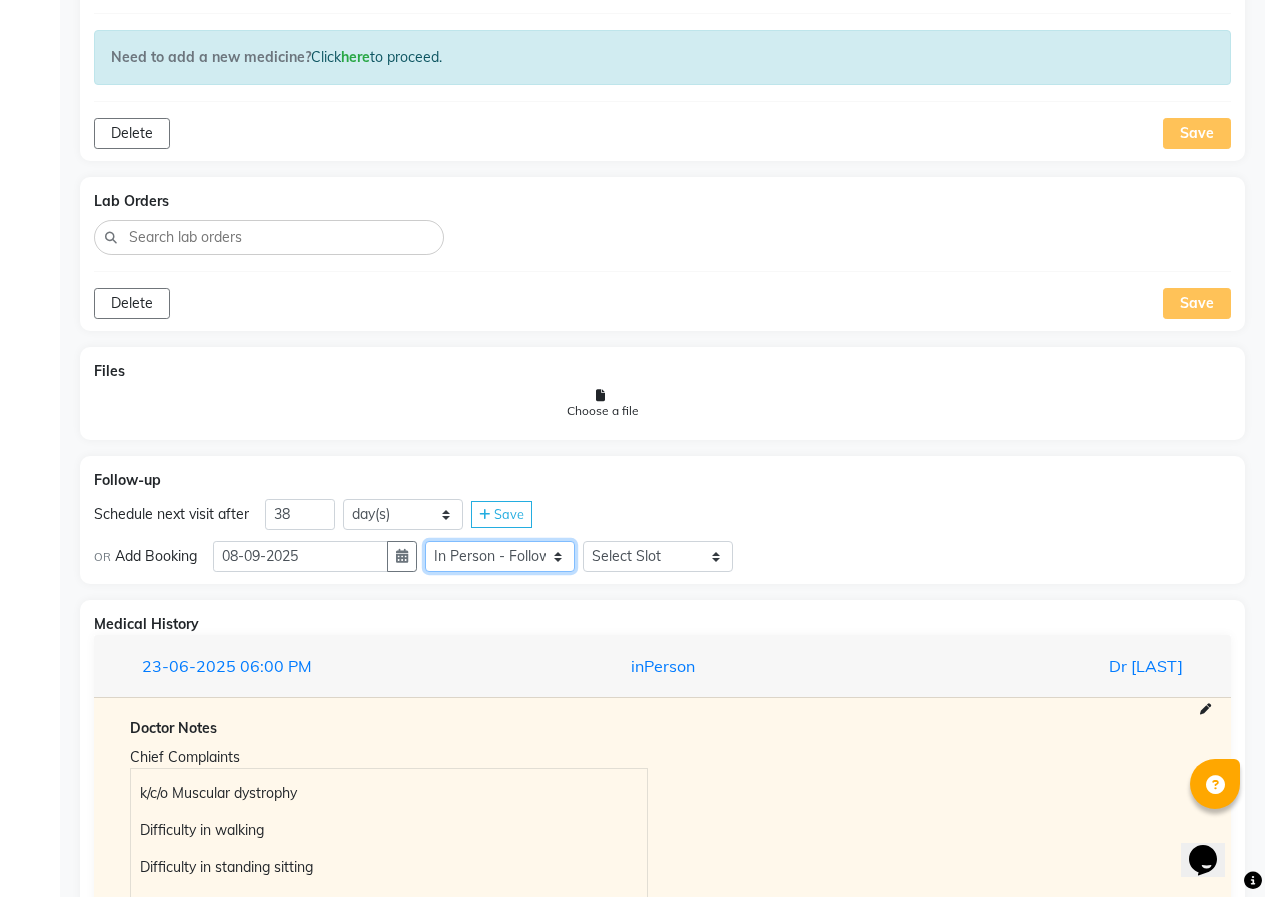 select on "981031" 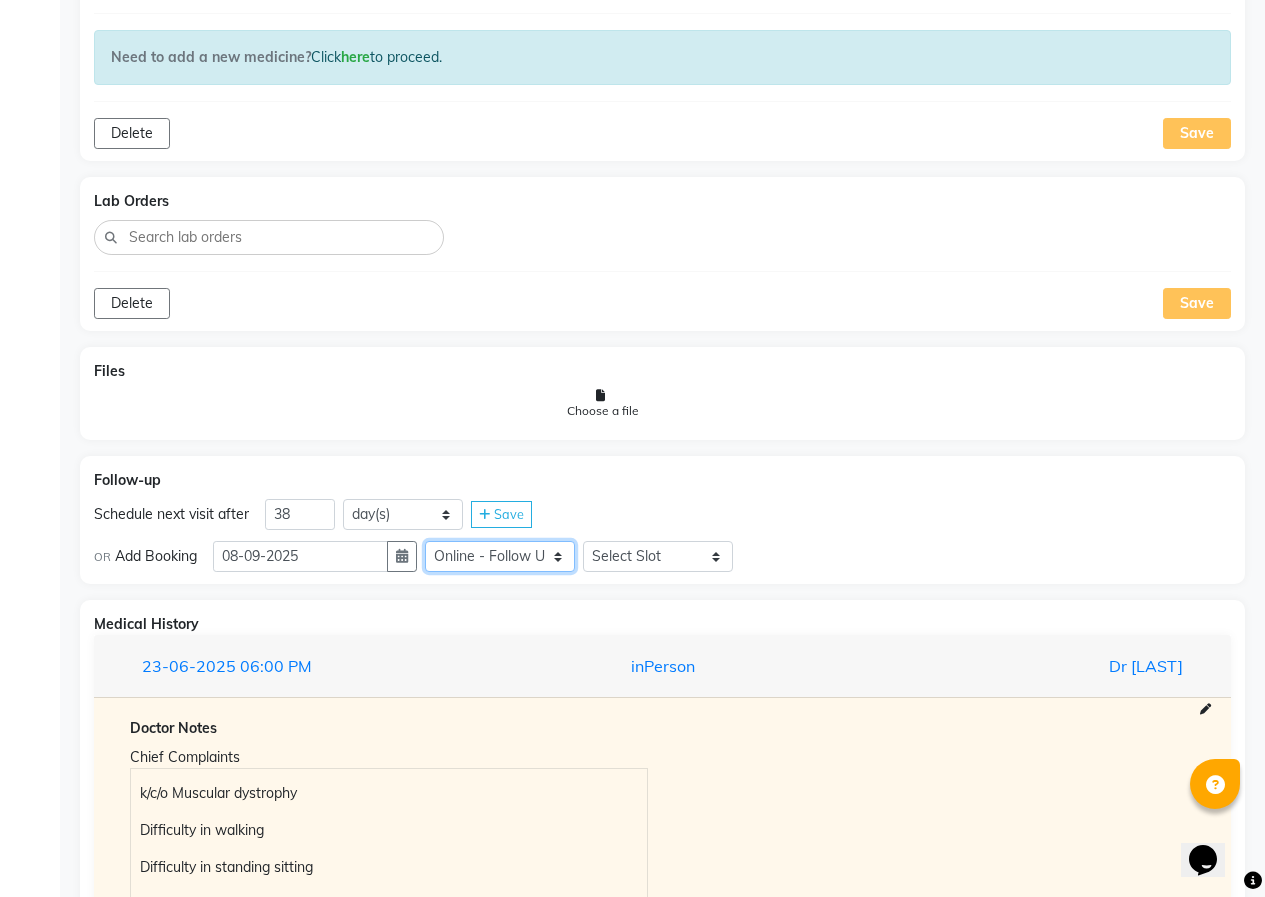 click on "Select Service  In Person - Consultation  Medicine  Medicine 1  Hydra Facial  Medi Facial  Vampire Facial With Plasma  Oxygeno Facial  Anti Aging Facial  Korean Glass GLow Facial  Full Face  Upper Lip  Chin  Underarms  Full Legs & arms  Back-side  Chest  Abdomen  Yellow Peel  Black Peel  Party Peel  Glow Peel  Argi Peel  Under-arm Peel  Depigmento Peel  Anti Aging Peel  Lip Peel  Hair PRP  GFC PRP  Mesotherapy / Dermaroller  Under Eye PRP  Face PRP  Dermapen / Mesotherapt for Full Face  Dermapen / Mesotherapt for Scars  Carbon Peel  LASER BLEECH Laser Bleech  BB Glow  Indian Glass Glow  Courier Charges in City  Courier Charges out of City  In Person - Follow Up  Hair Treatment   Skin Treatment   Online - Consultation  Online - Follow Up" 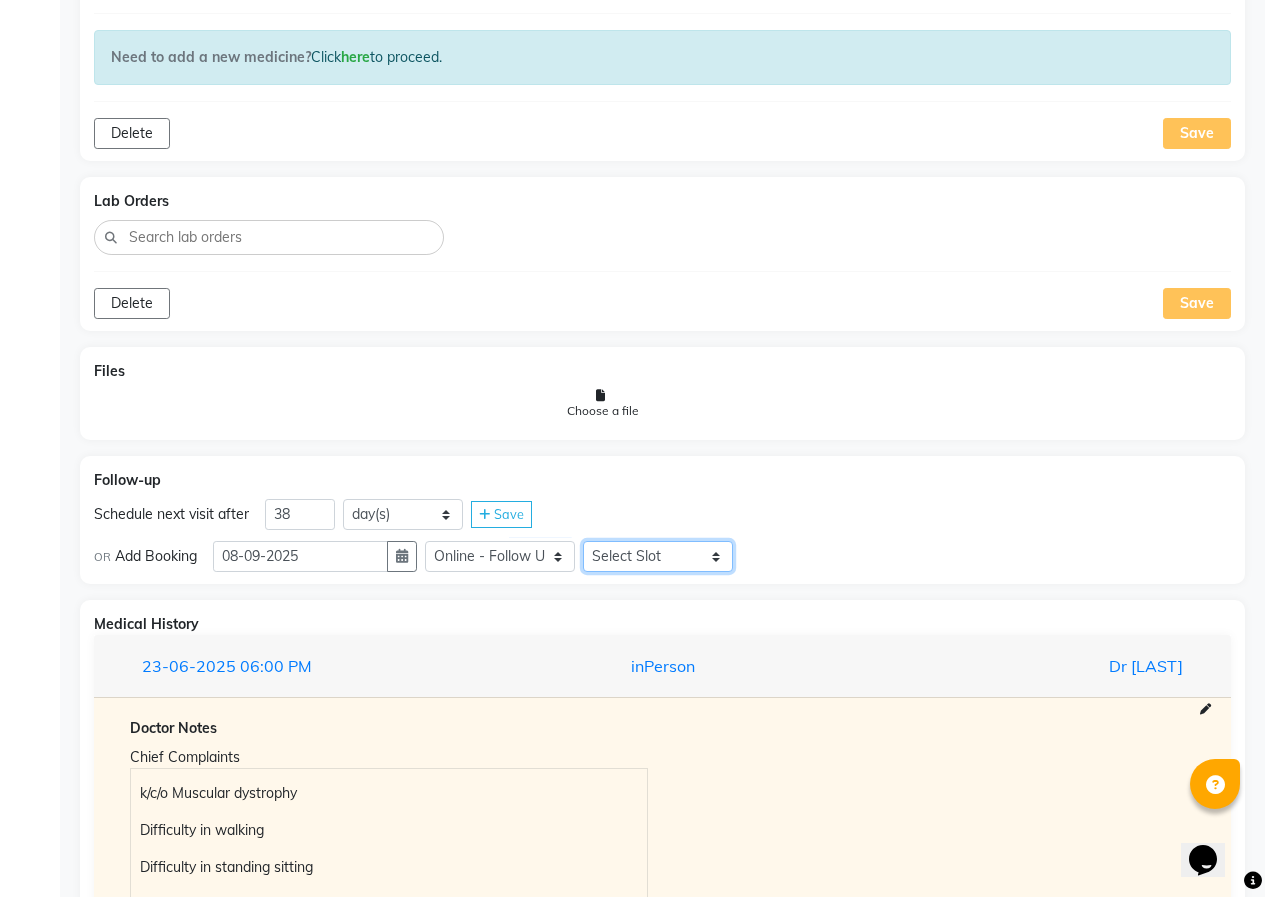click on "Select Slot 10:15 10:30 10:45 11:00 11:15 11:30 11:45 12:00 12:15 12:30 12:45 13:00 13:45 14:15 14:30 14:45 15:00 15:15 15:30 15:45 16:00 16:15 16:30 16:45 17:00 17:15 17:30 17:45 18:00 18:15 18:30 18:45 19:00 19:15 19:45 20:00 20:15 20:30 20:45 21:00 21:15 21:30 21:45" 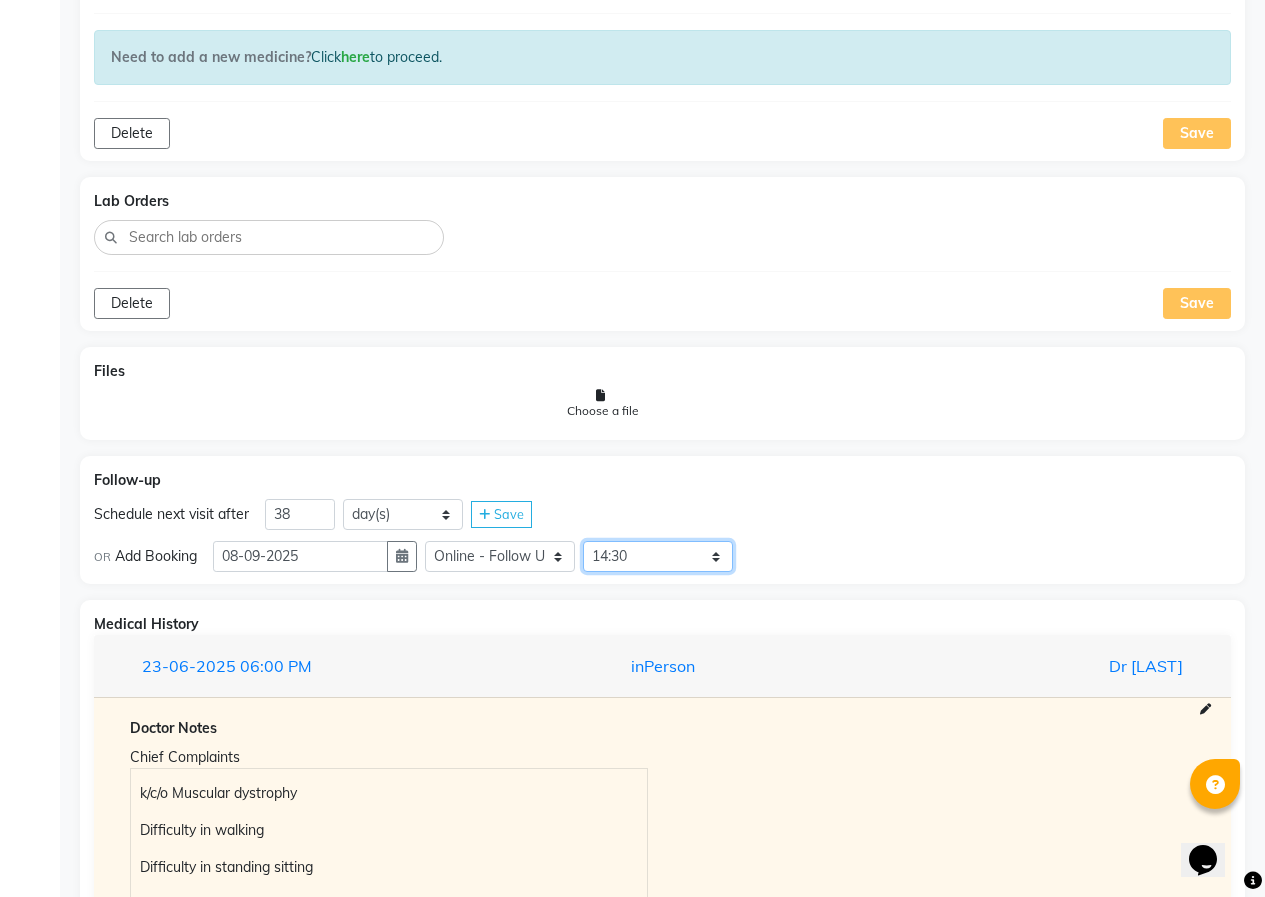 click on "Select Slot 10:15 10:30 10:45 11:00 11:15 11:30 11:45 12:00 12:15 12:30 12:45 13:00 13:45 14:15 14:30 14:45 15:00 15:15 15:30 15:45 16:00 16:15 16:30 16:45 17:00 17:15 17:30 17:45 18:00 18:15 18:30 18:45 19:00 19:15 19:45 20:00 20:15 20:30 20:45 21:00 21:15 21:30 21:45" 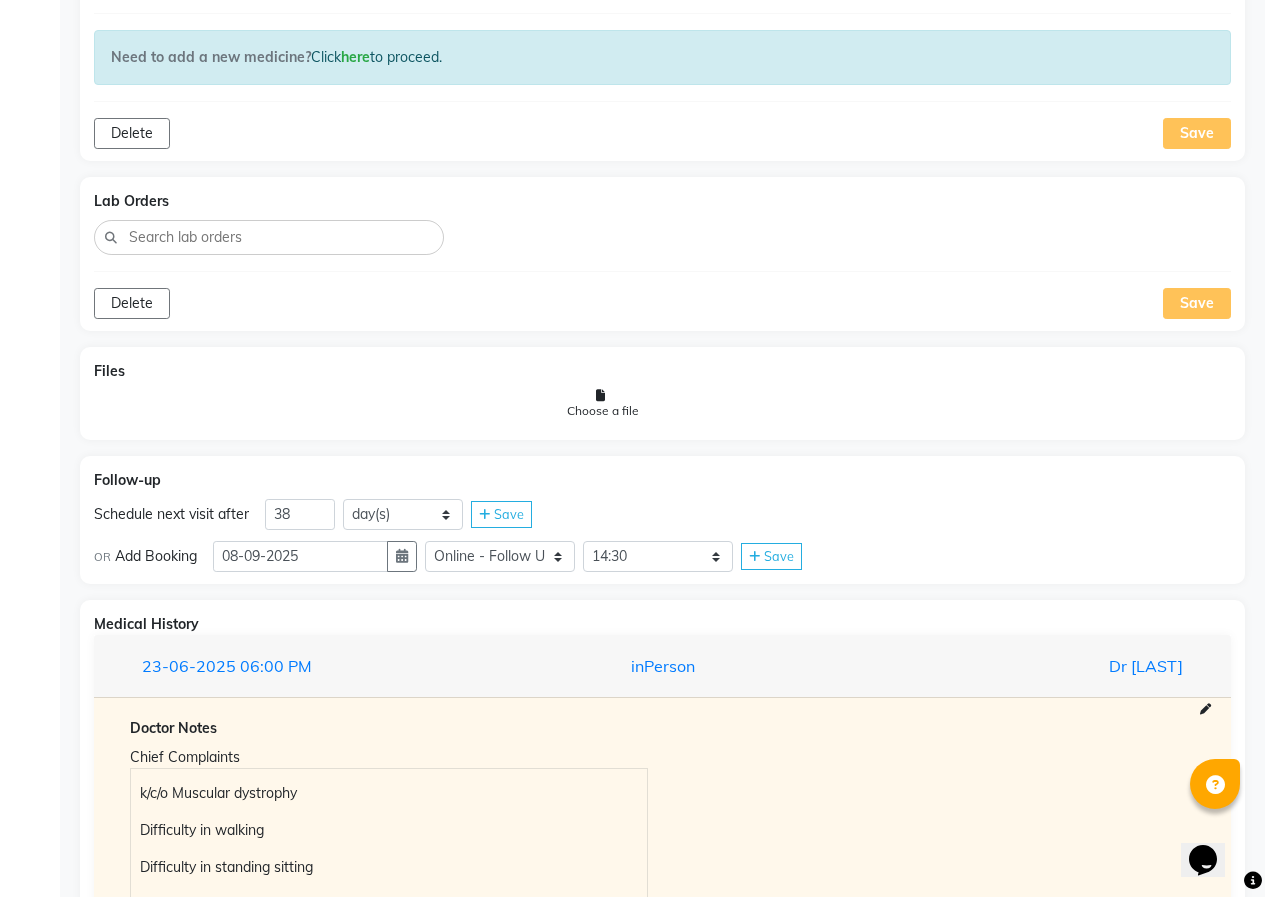 click 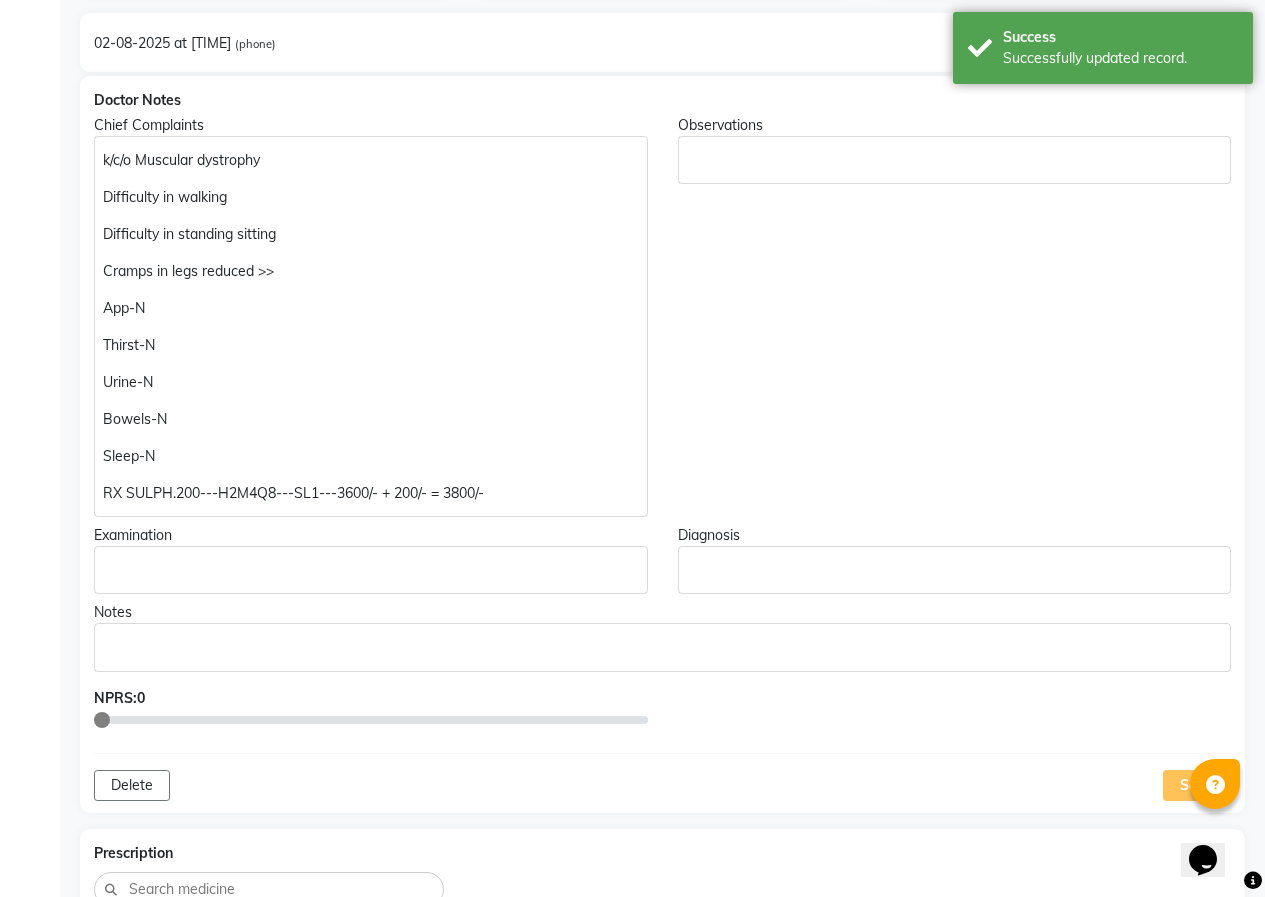 scroll, scrollTop: 111, scrollLeft: 0, axis: vertical 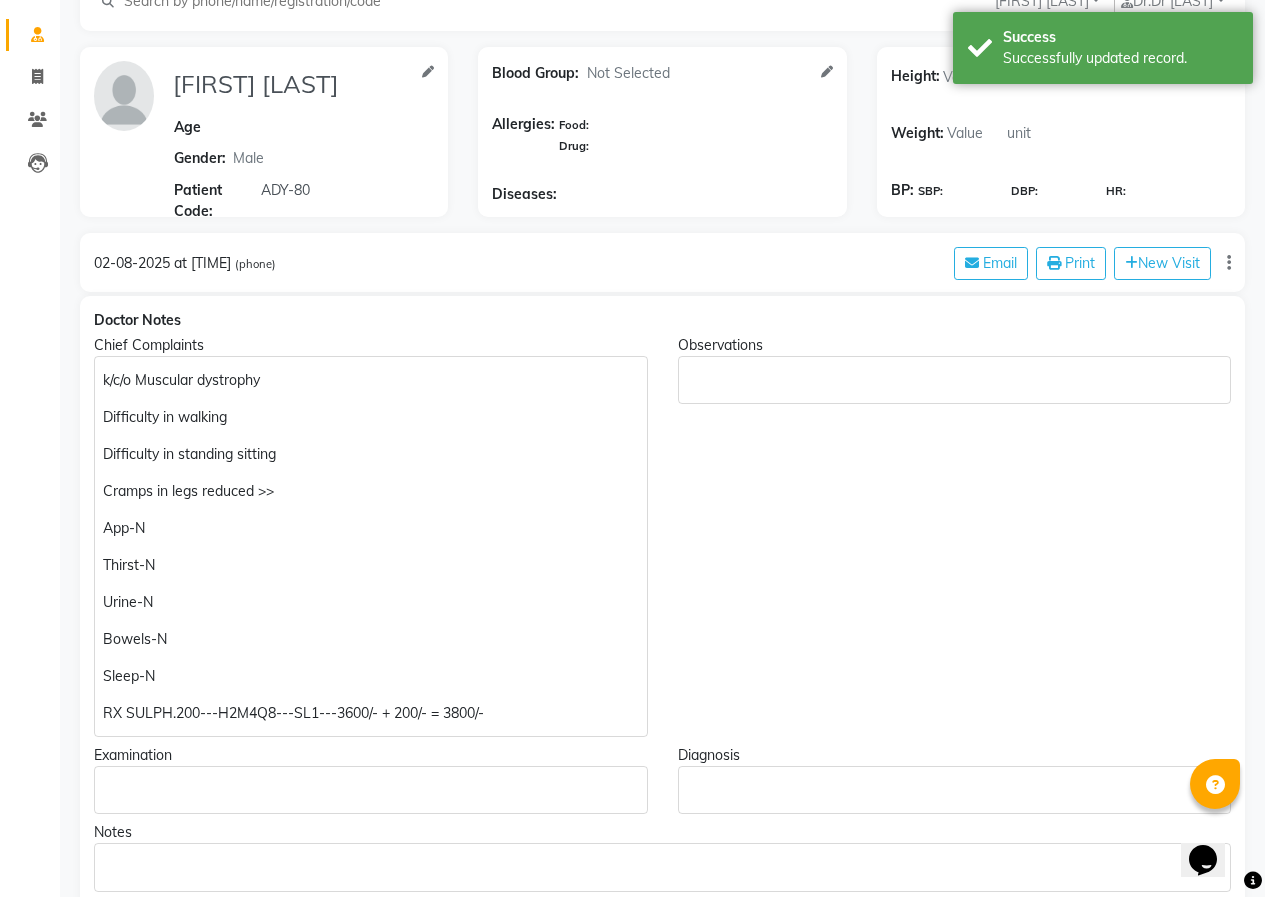 click on "Difficulty in walking" 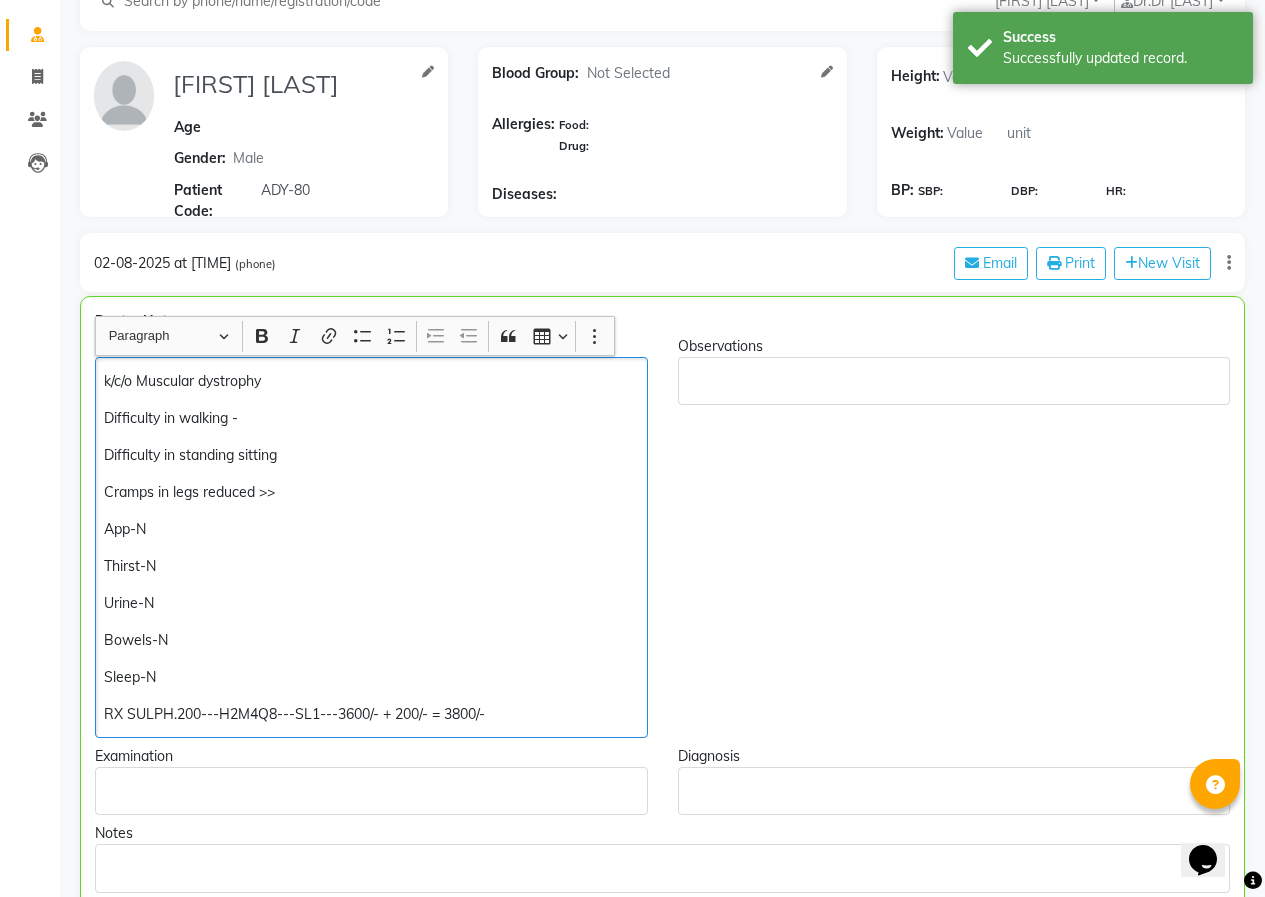 scroll, scrollTop: 112, scrollLeft: 0, axis: vertical 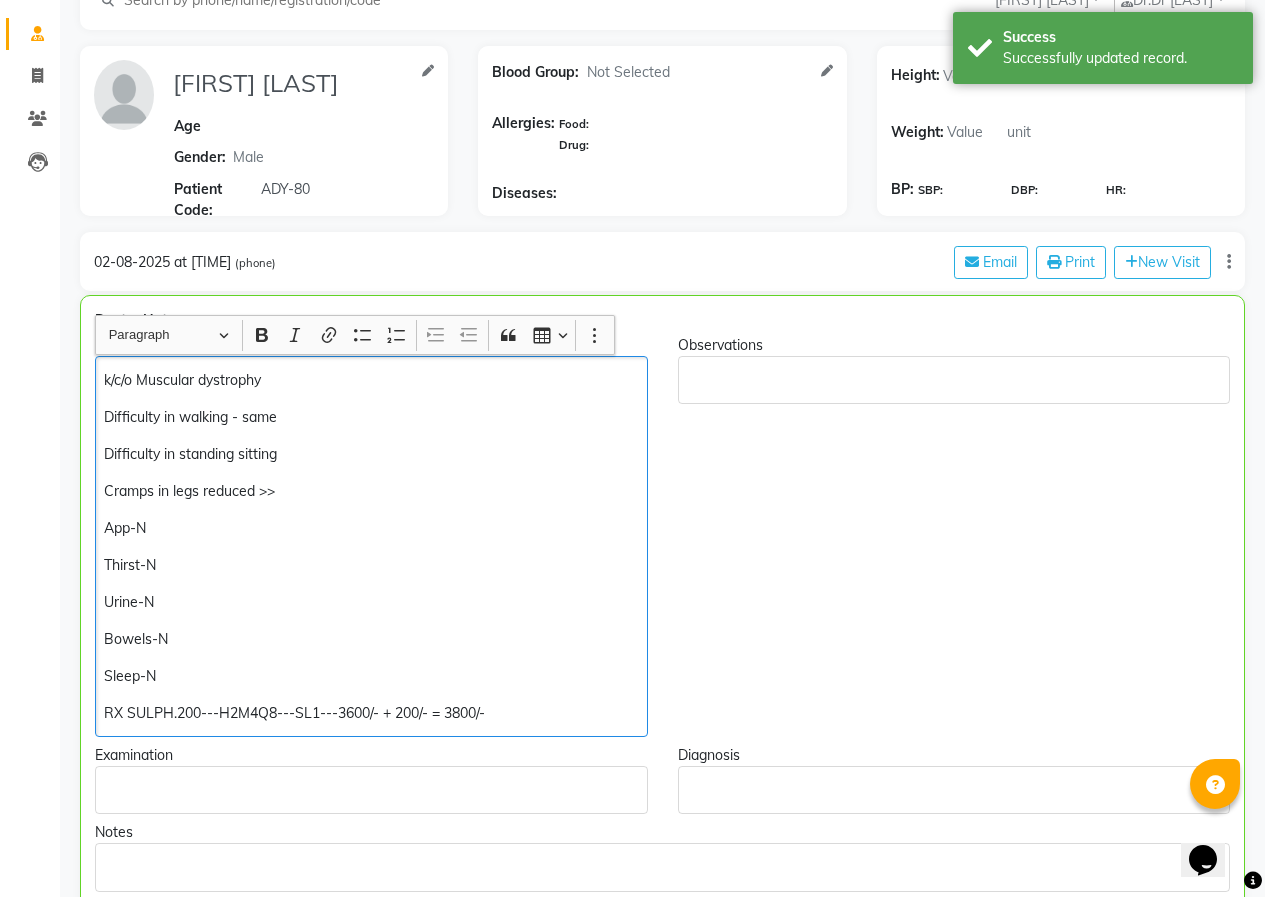 click on "Difficulty in standing sitting" 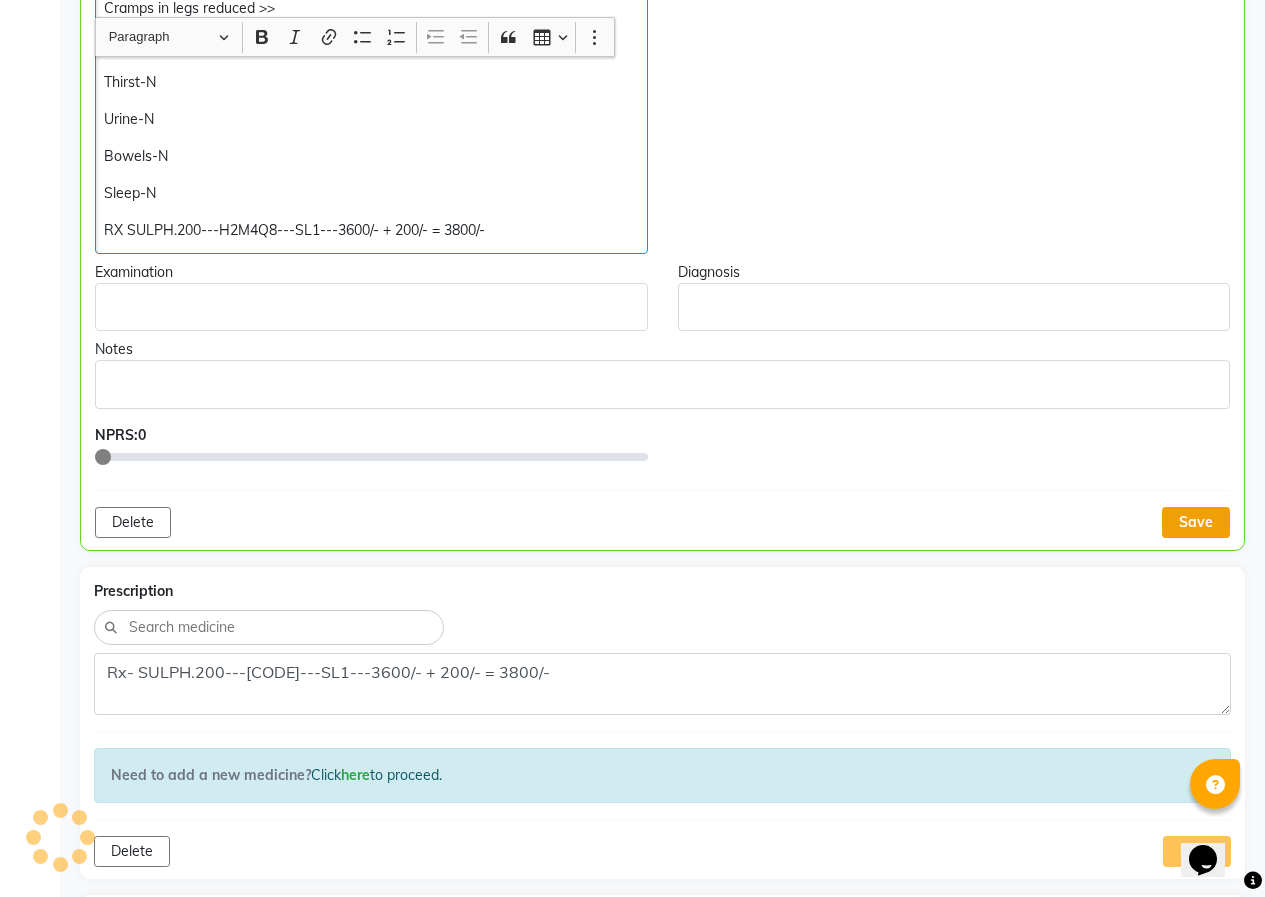 scroll, scrollTop: 612, scrollLeft: 0, axis: vertical 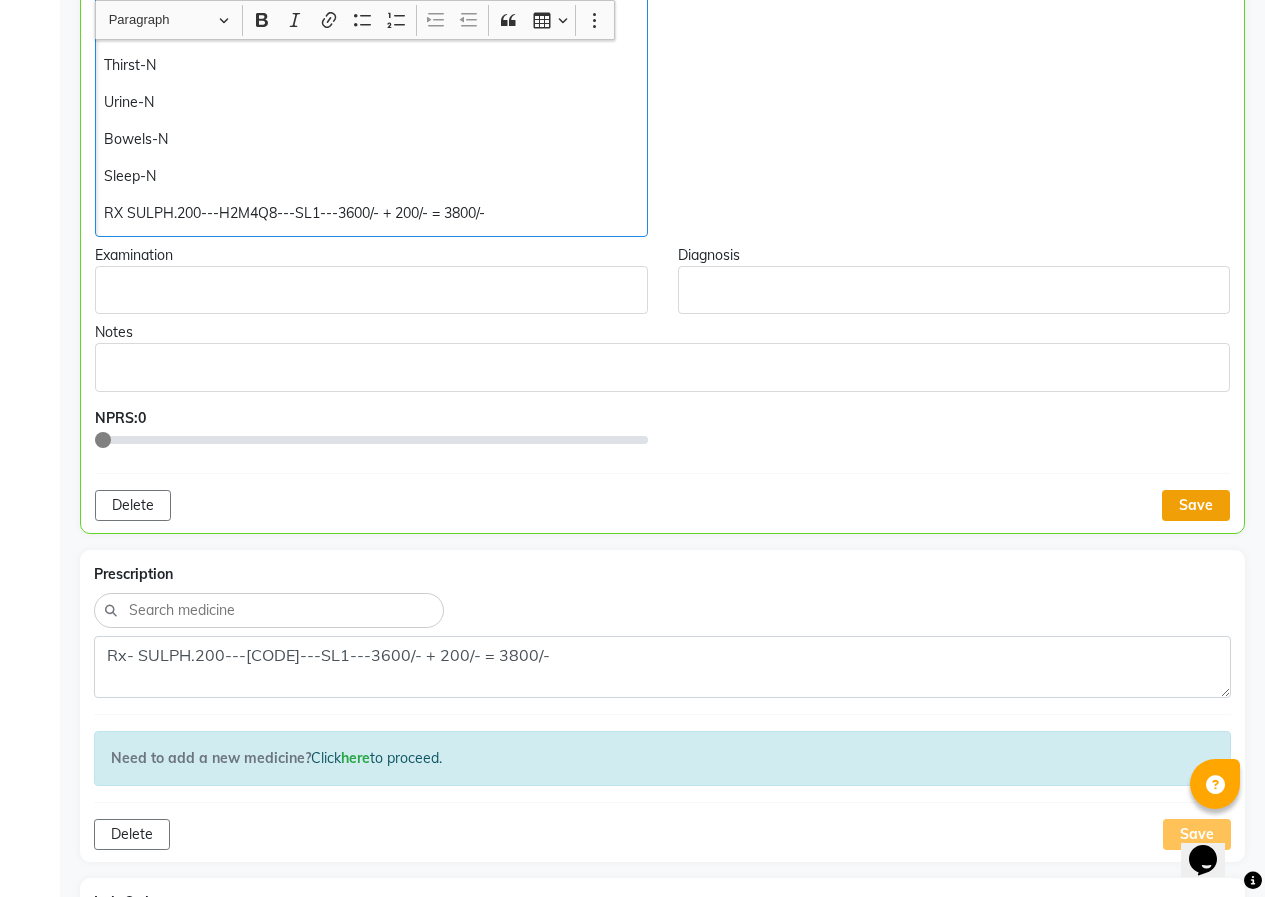 click on "Save" 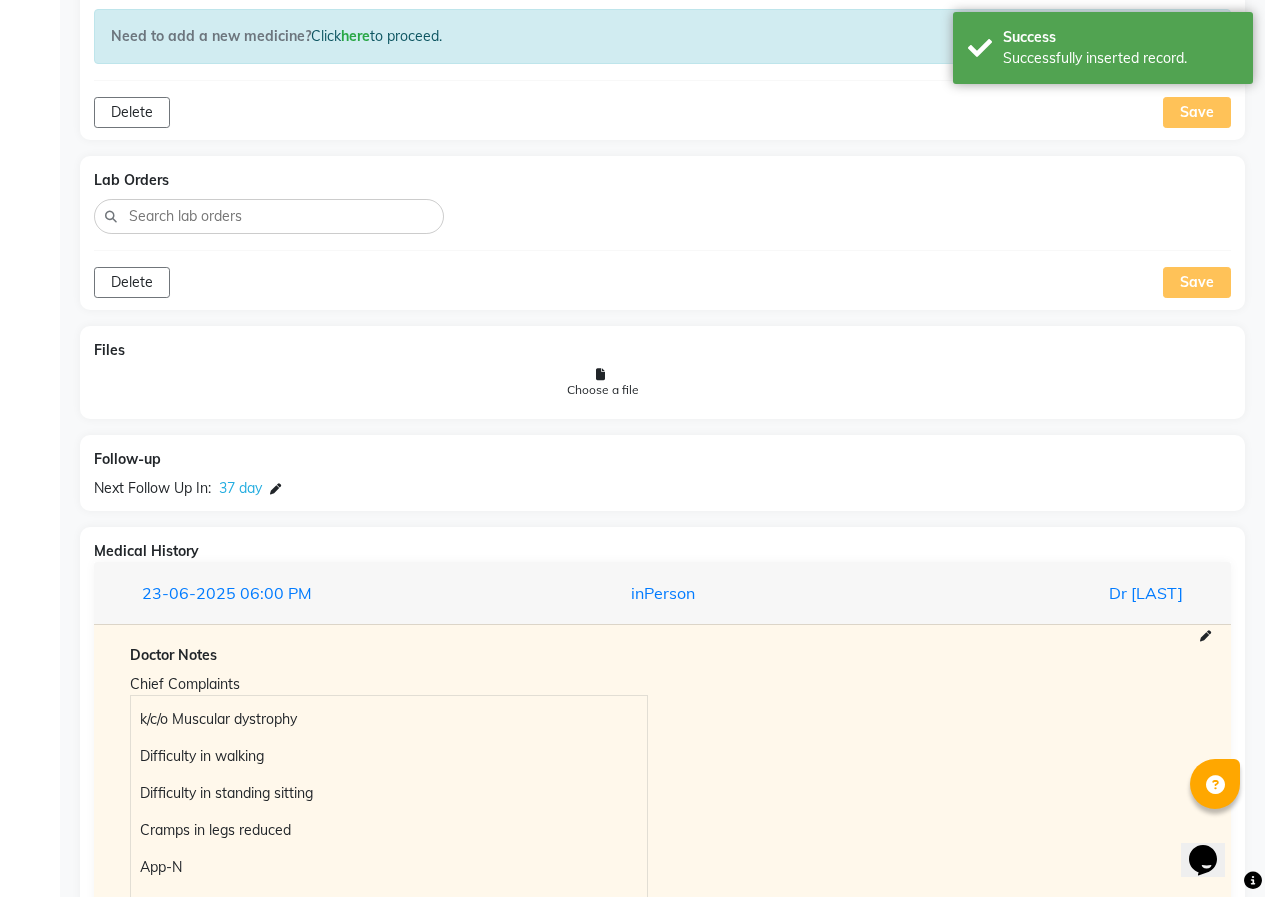 scroll, scrollTop: 1512, scrollLeft: 0, axis: vertical 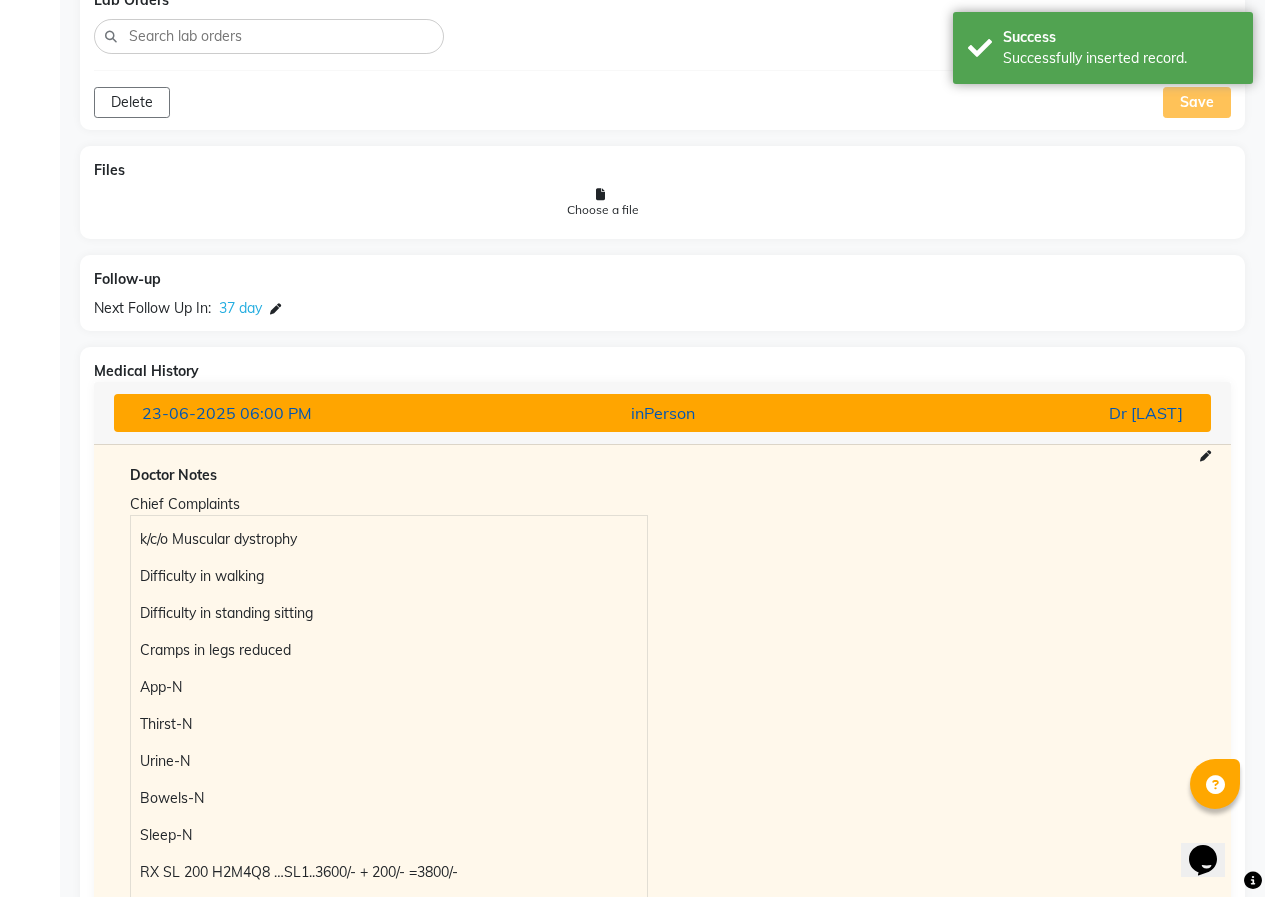 click on "[DATE] [TIME]" at bounding box center (305, 413) 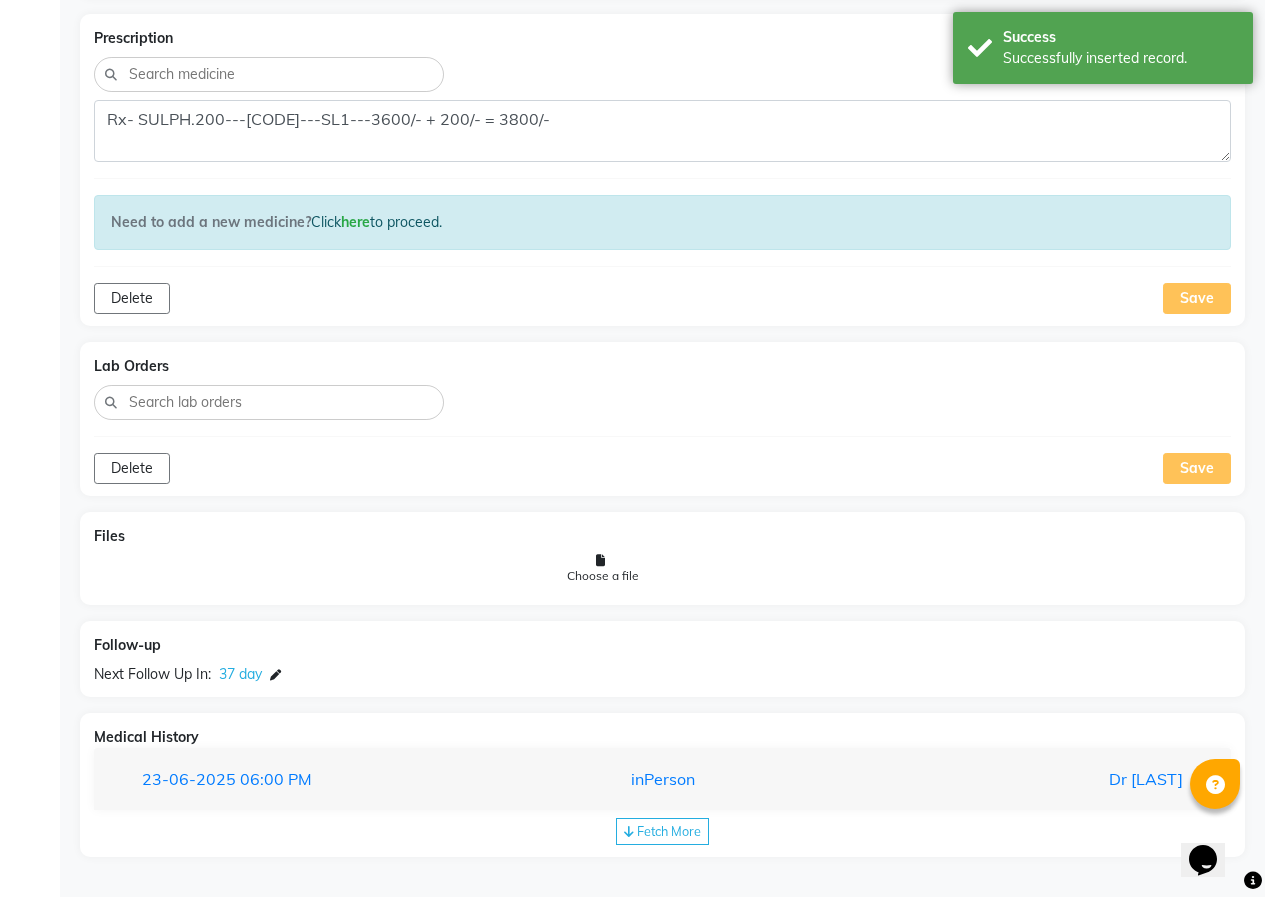scroll, scrollTop: 1146, scrollLeft: 0, axis: vertical 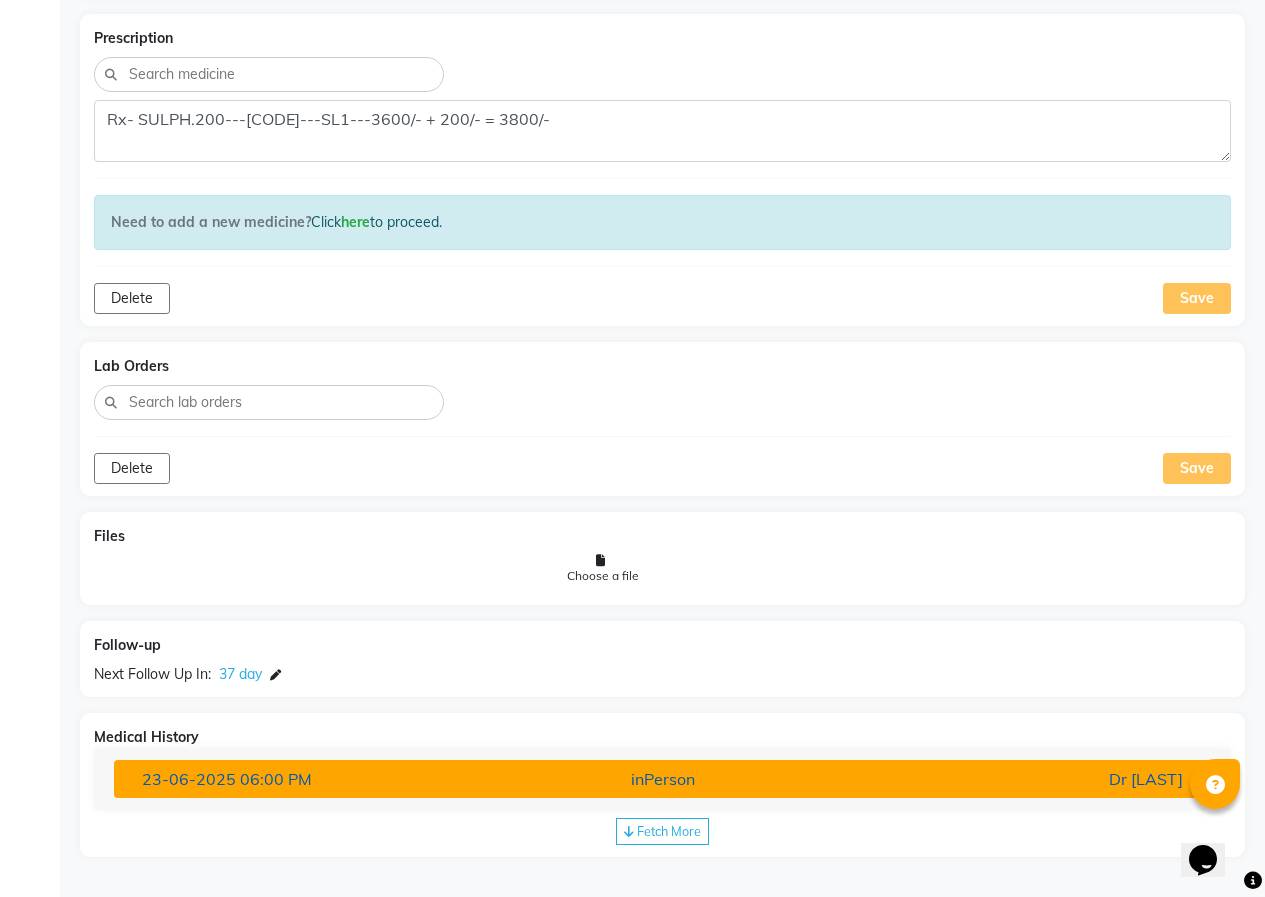 click on "inPerson" at bounding box center [662, 779] 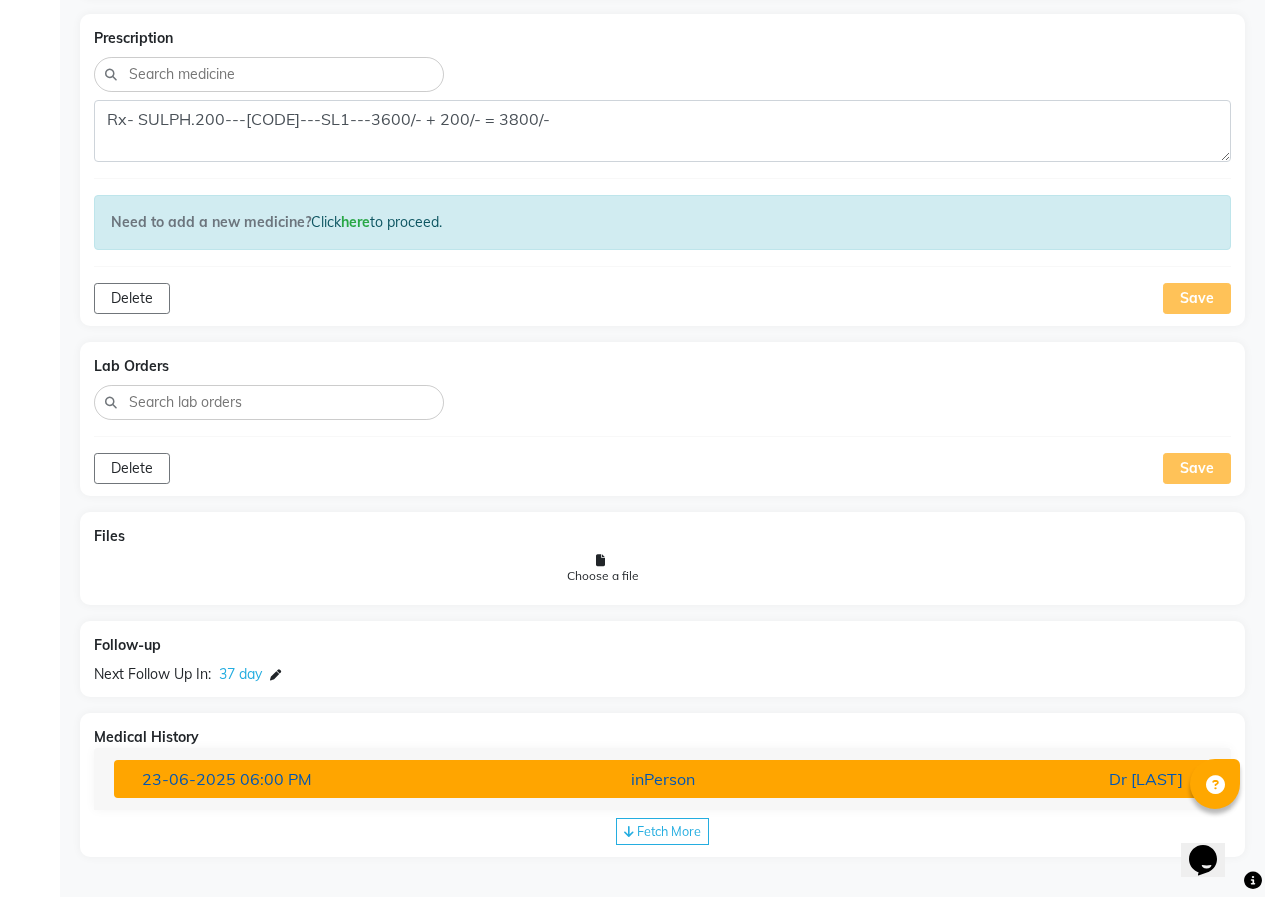 scroll, scrollTop: 1512, scrollLeft: 0, axis: vertical 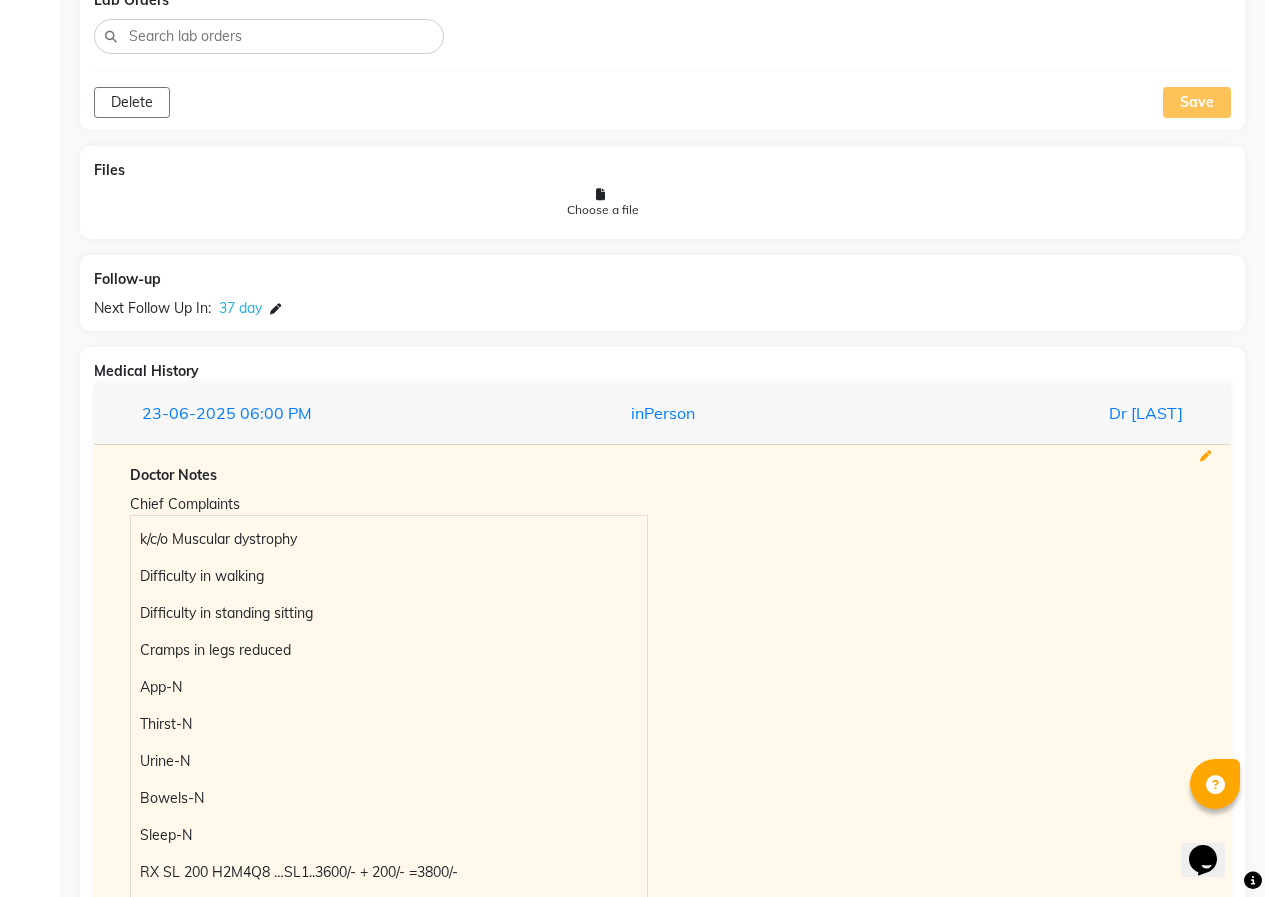 click at bounding box center (1205, 456) 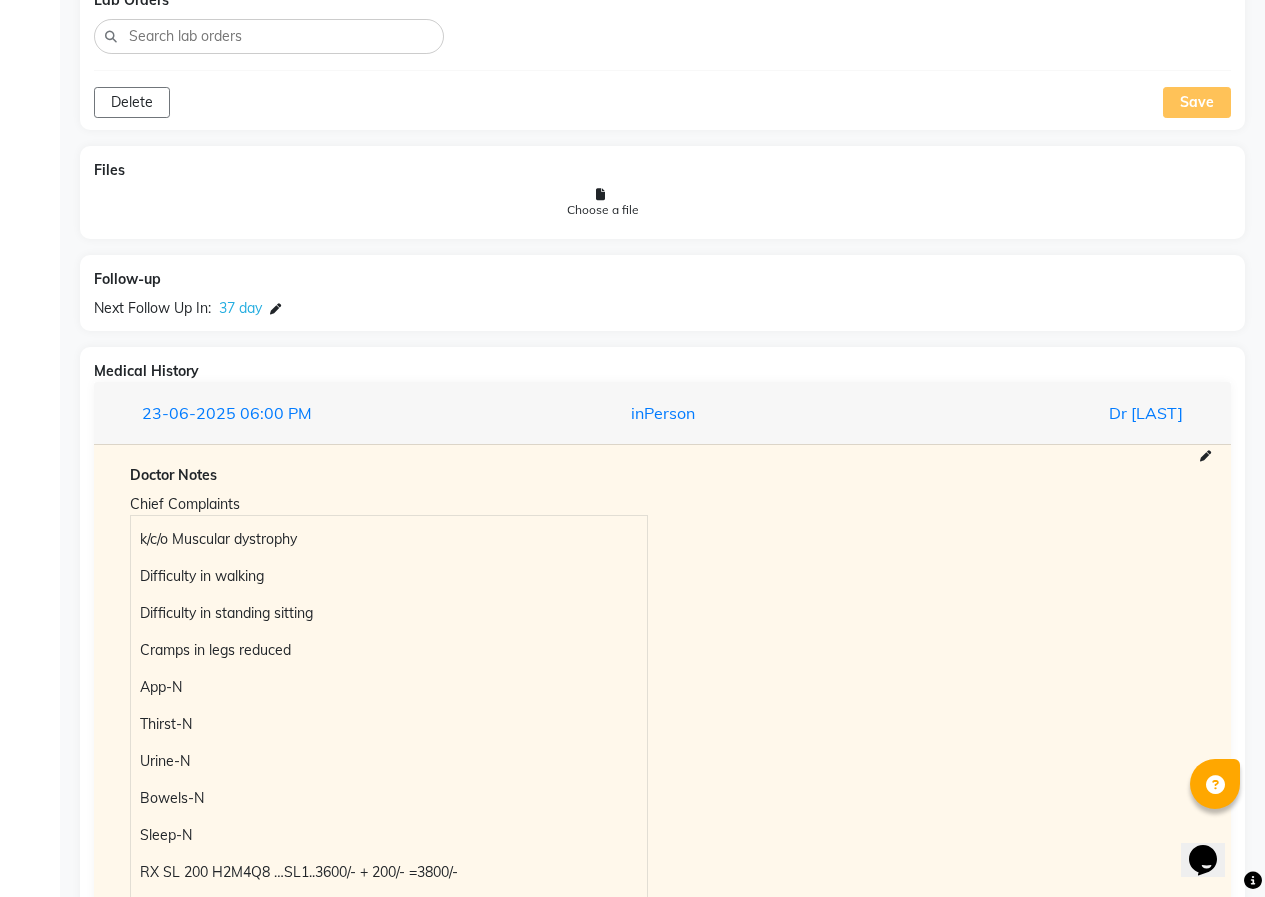 type on "RX SL 200 H2M4Q8 …SL1..3600/" 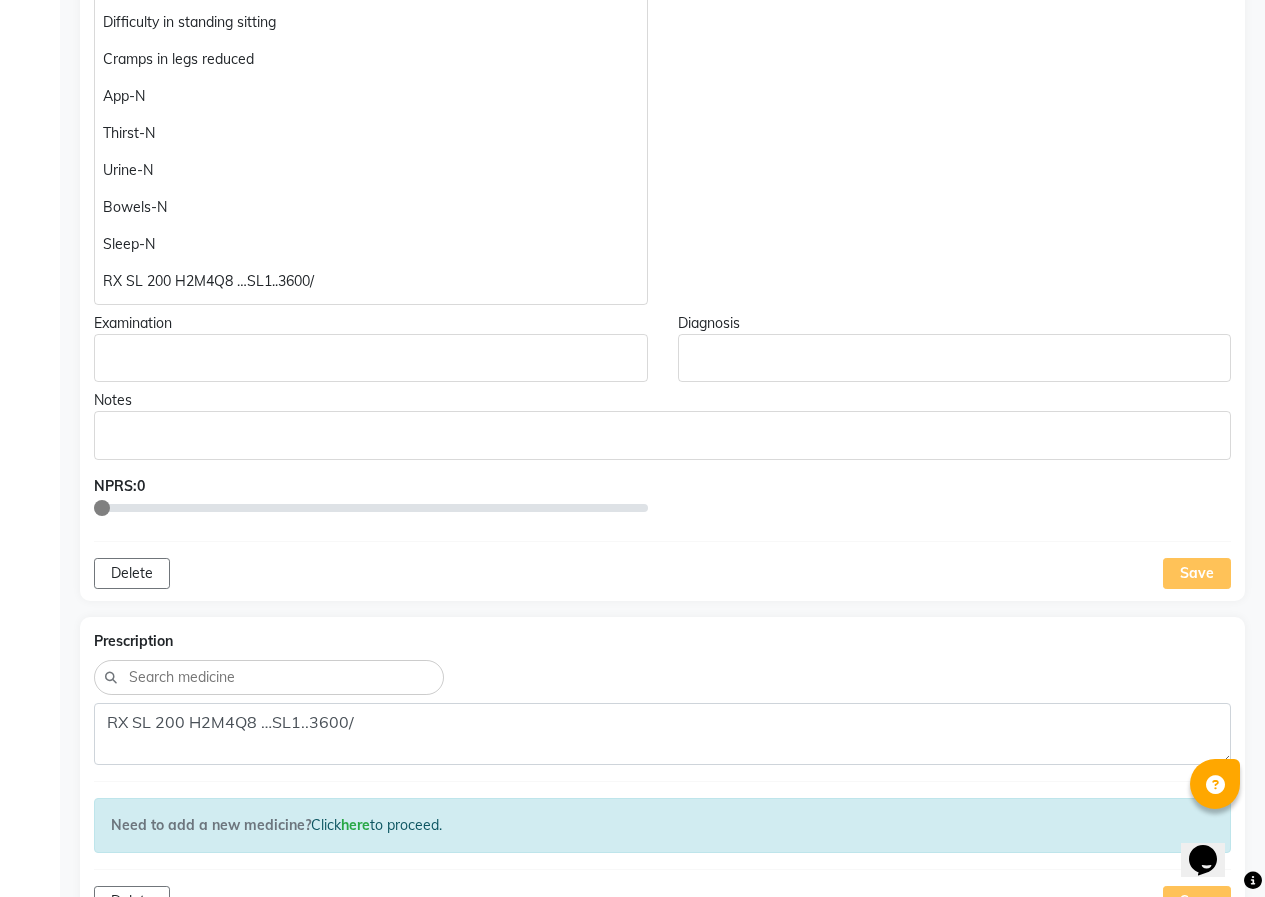 scroll, scrollTop: 364, scrollLeft: 0, axis: vertical 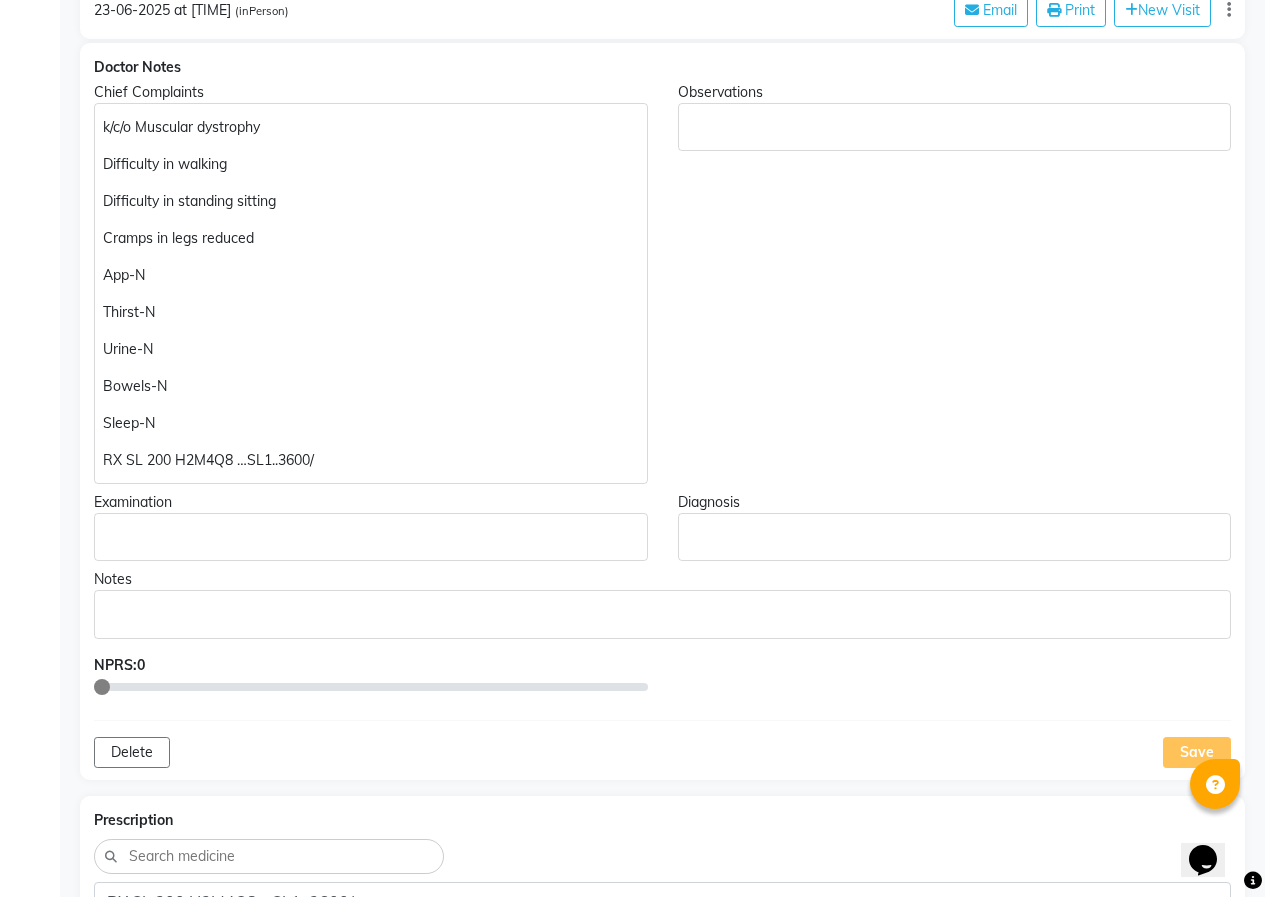 click on "k/c/o Muscular dystrophy  Difficulty in walking Difficulty in standing sitting Cramps in legs reduced  App-N Thirst-N Urine-N Bowels-N Sleep-N RX SL 200 H2M4Q8 …SL1..3600/" 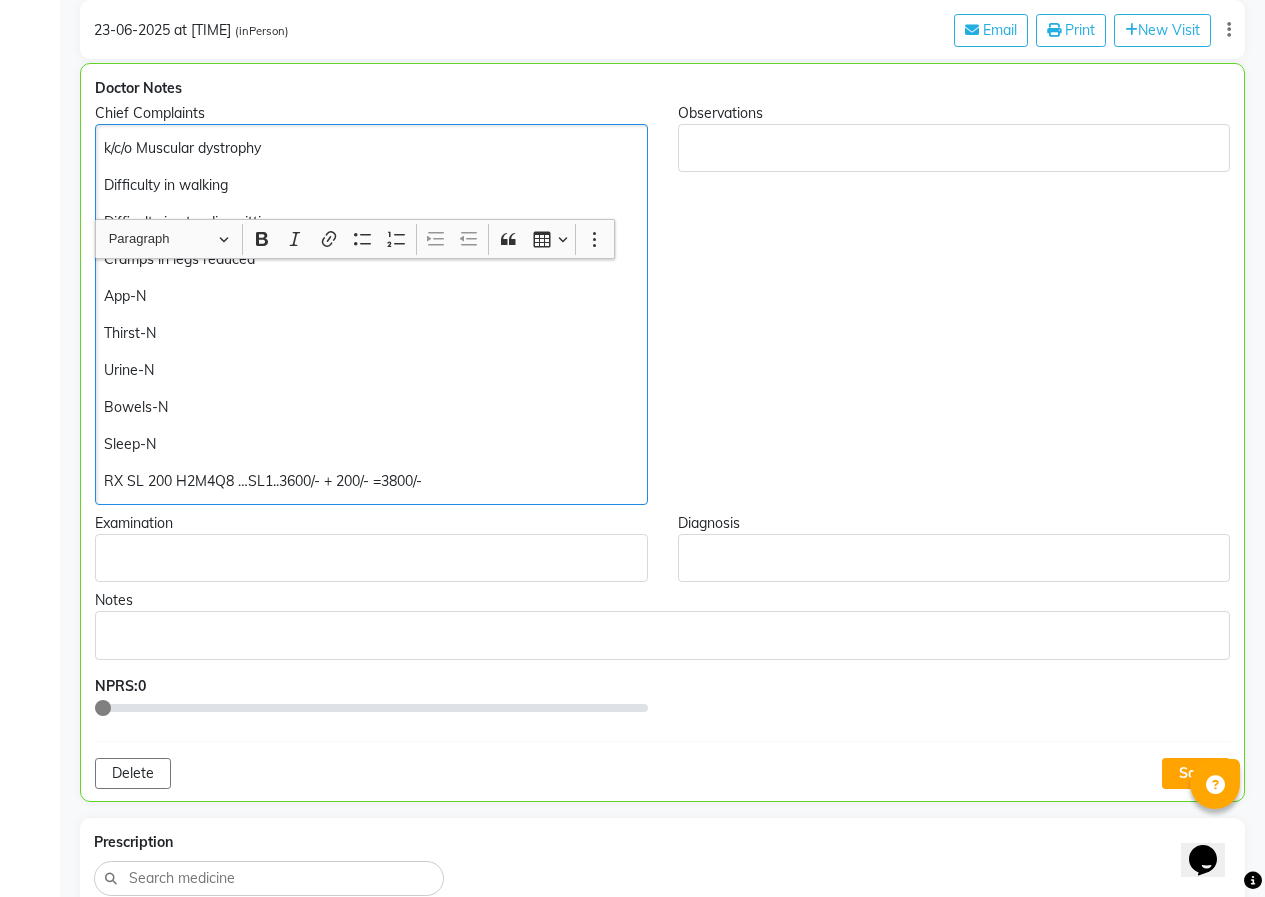 scroll, scrollTop: 565, scrollLeft: 0, axis: vertical 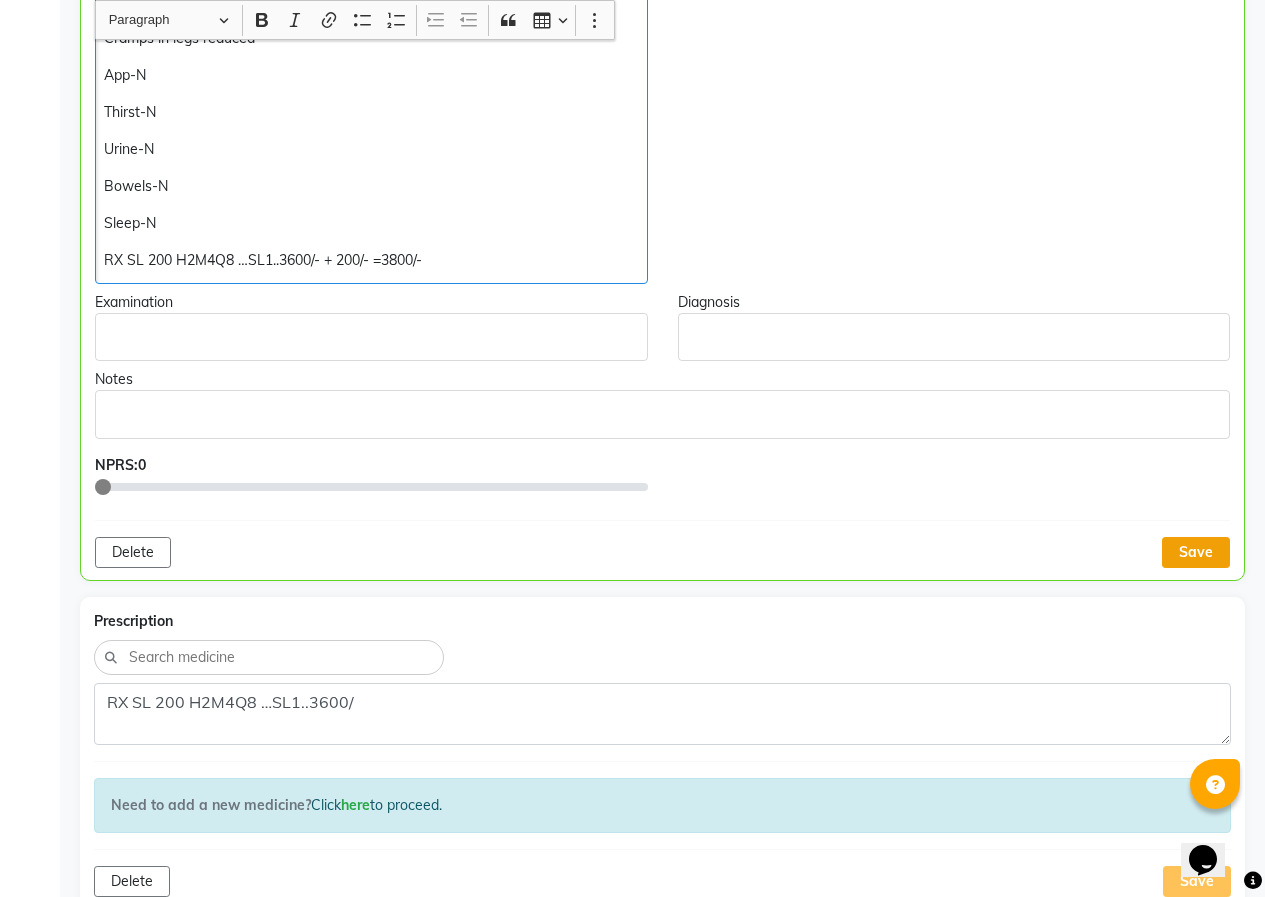 click on "Save" 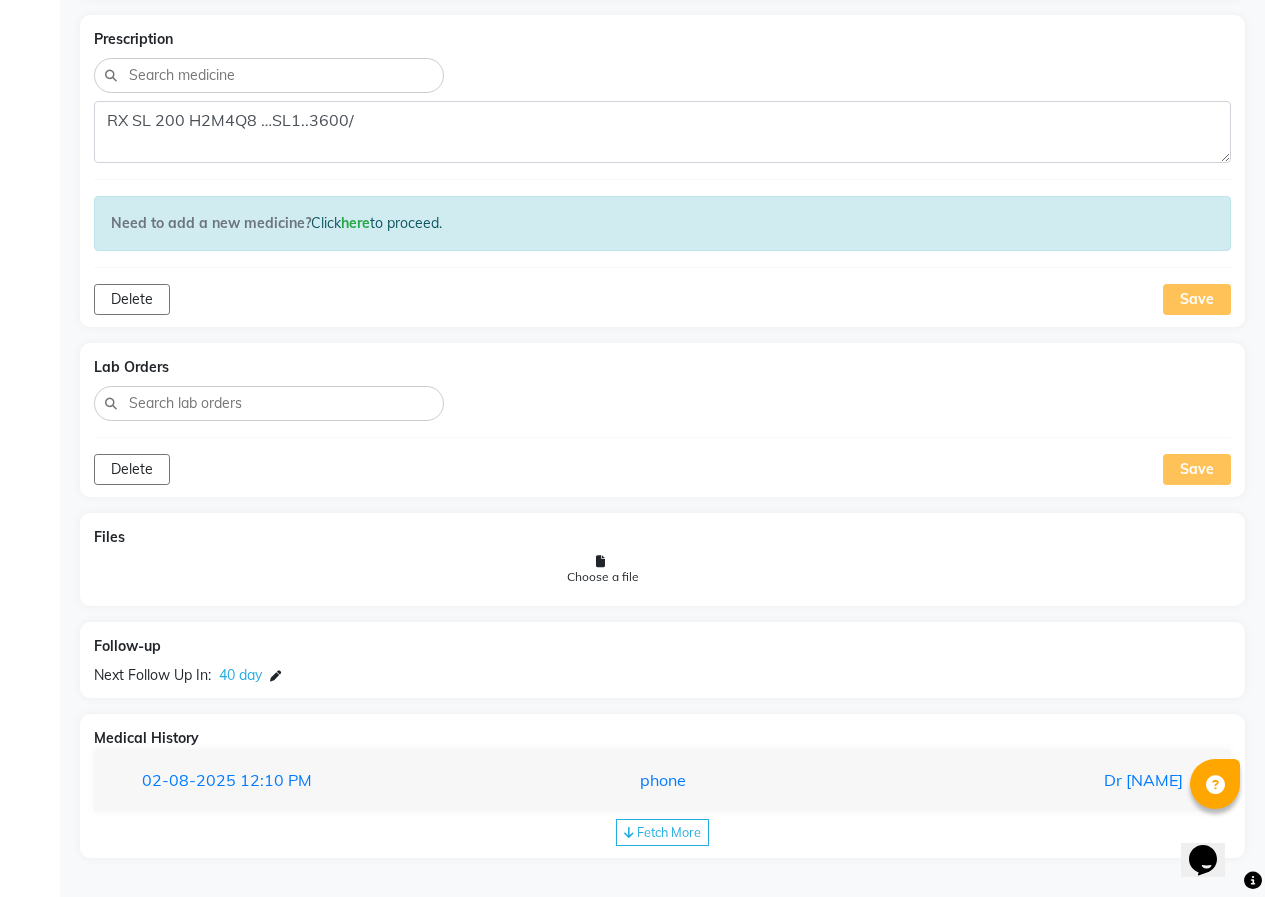 scroll, scrollTop: 1146, scrollLeft: 0, axis: vertical 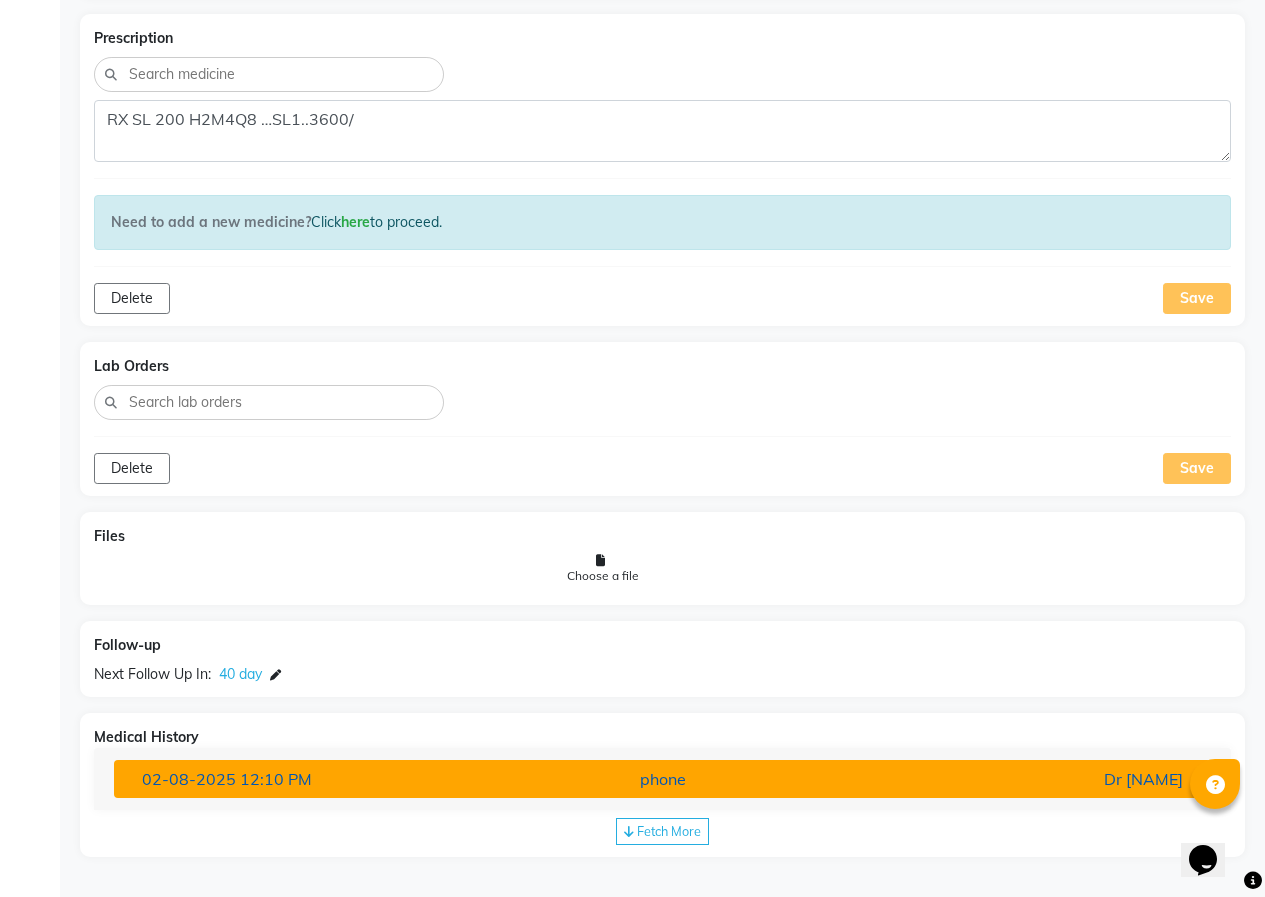 click on "phone" at bounding box center (662, 779) 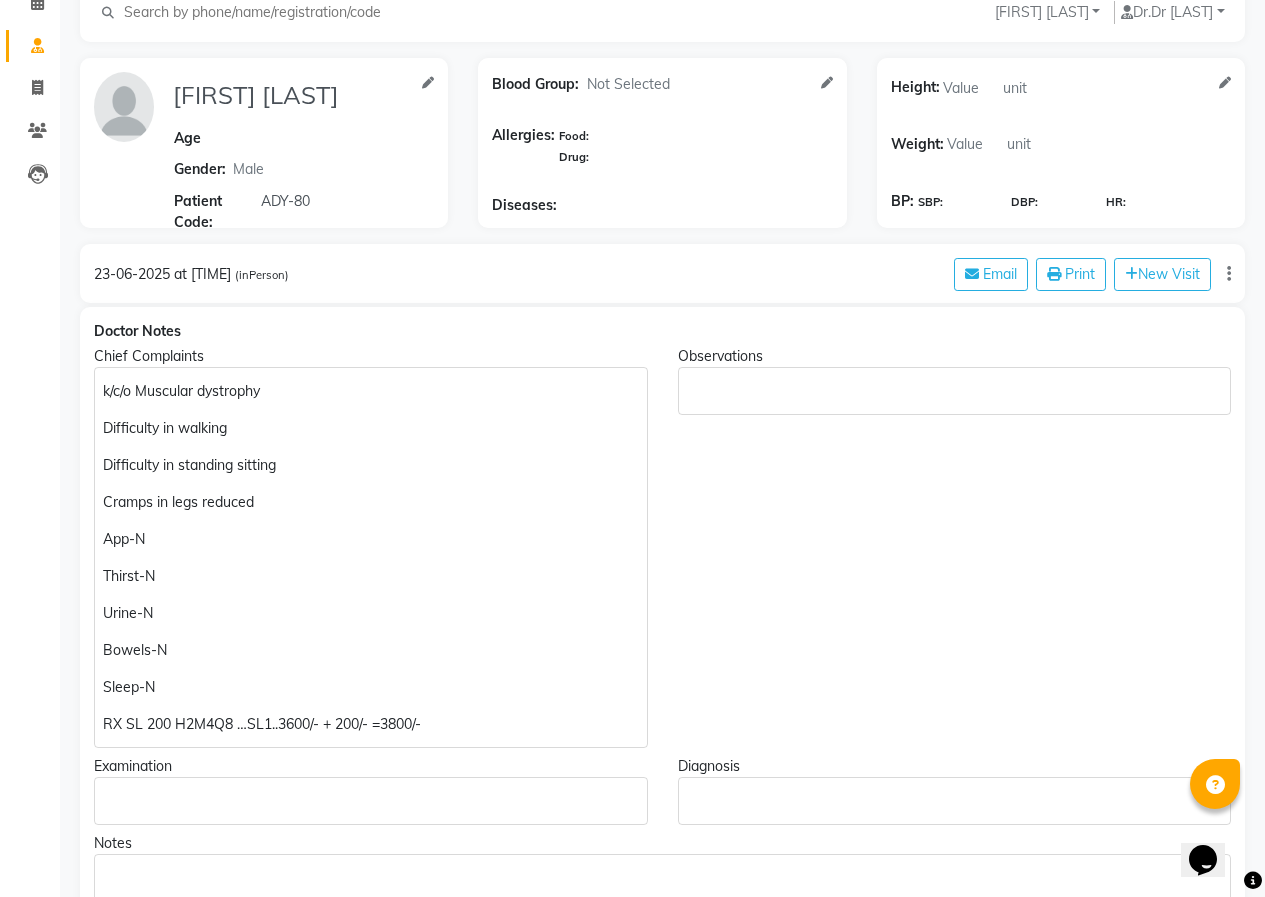 scroll, scrollTop: 0, scrollLeft: 0, axis: both 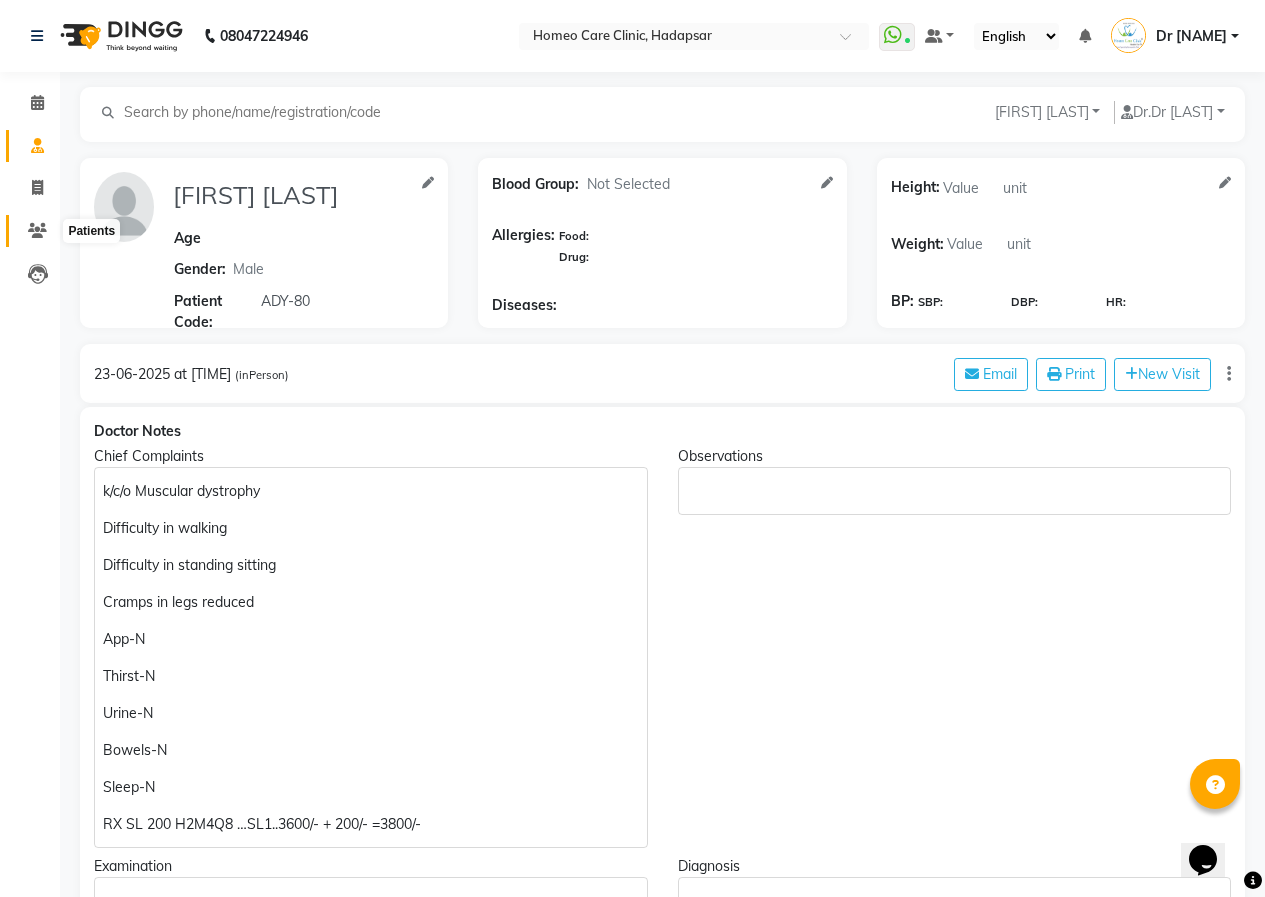 click 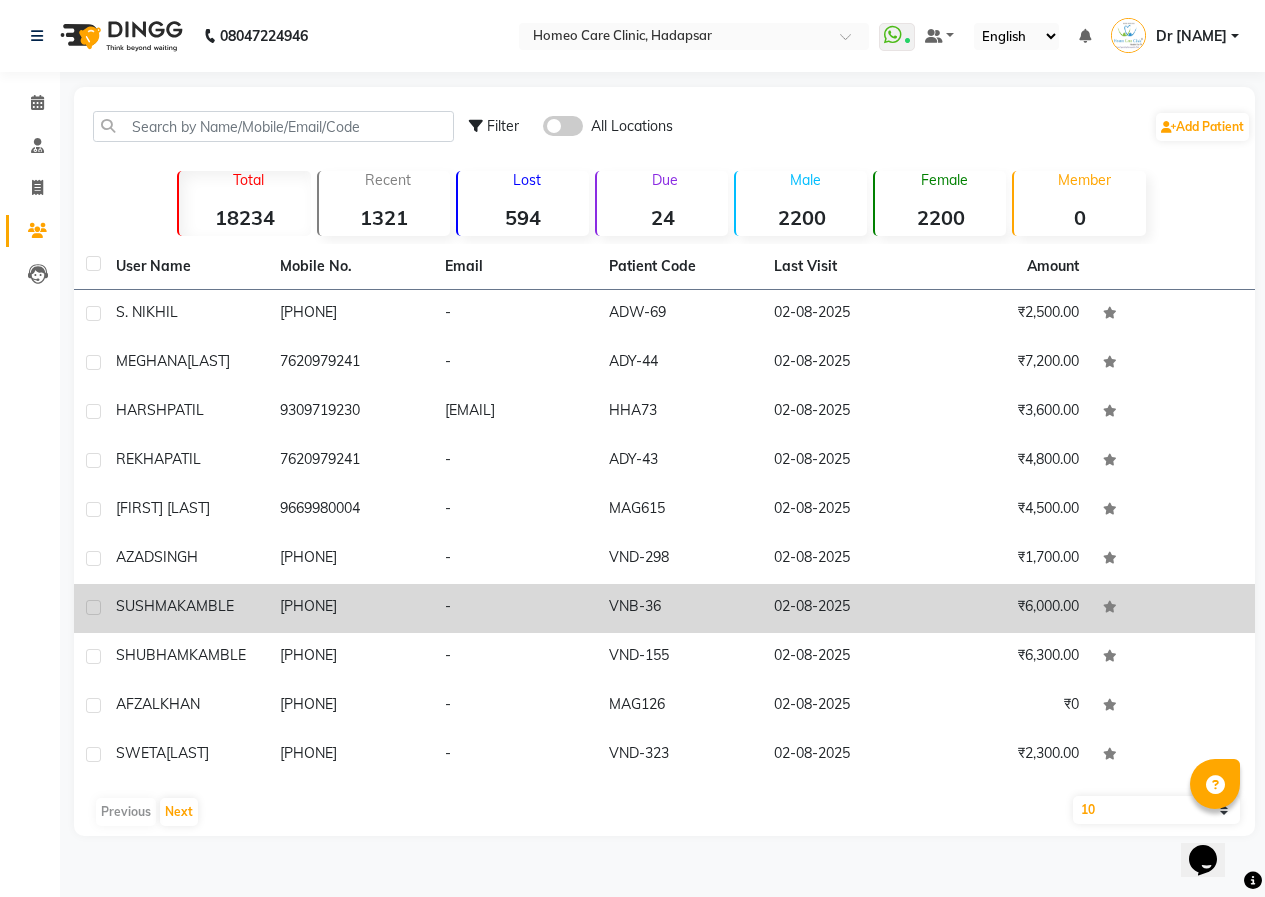scroll, scrollTop: 20, scrollLeft: 0, axis: vertical 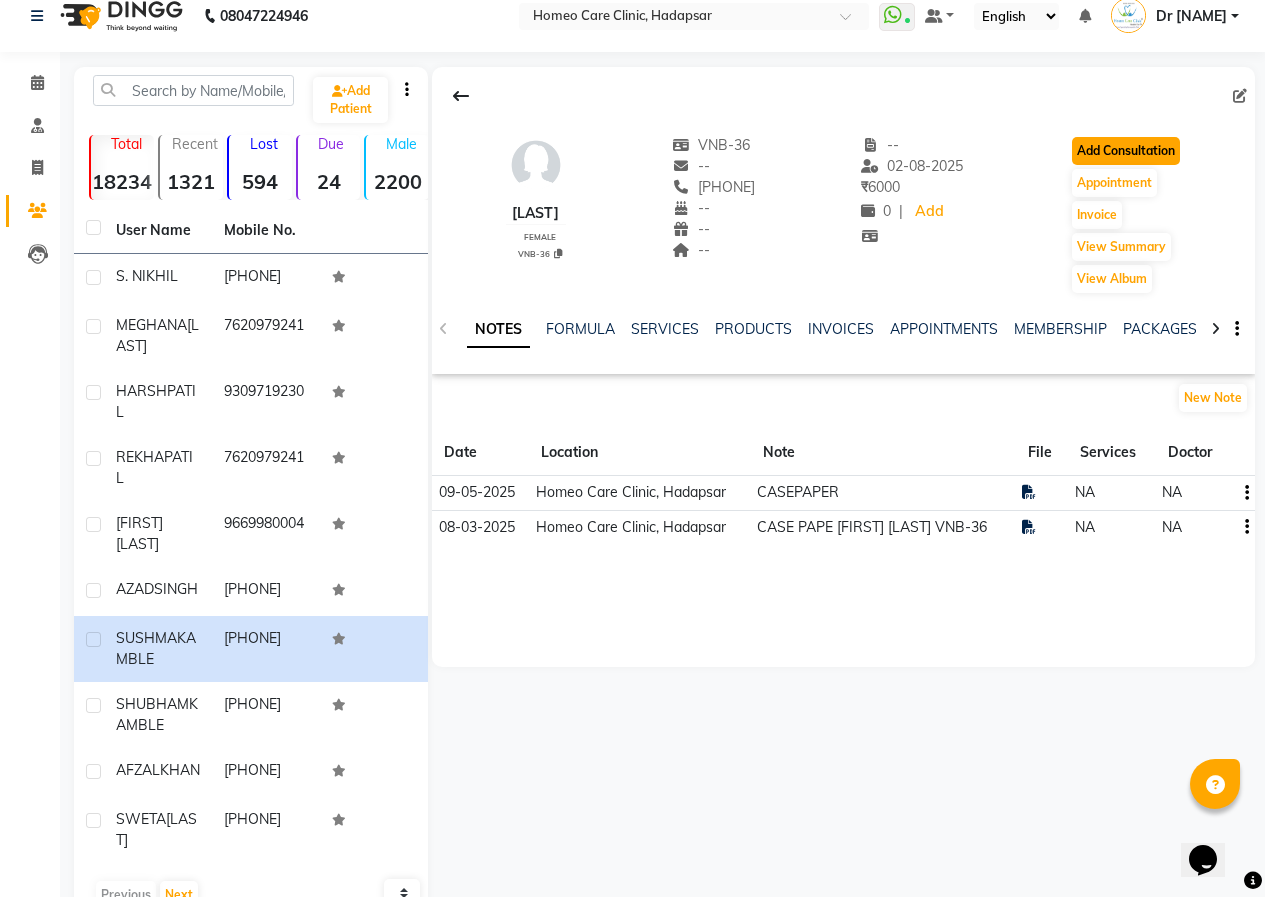 click on "Add Consultation" 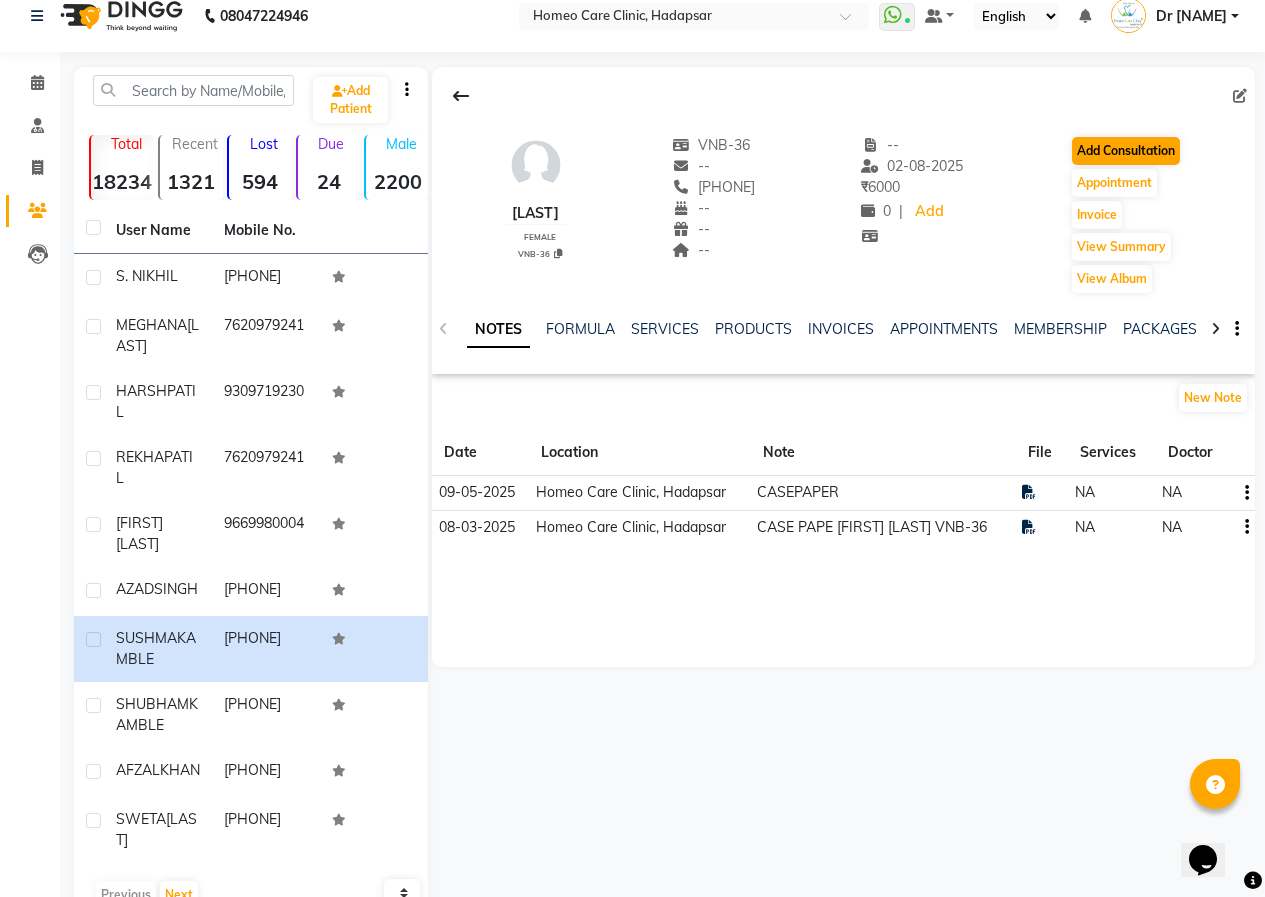 scroll, scrollTop: 0, scrollLeft: 0, axis: both 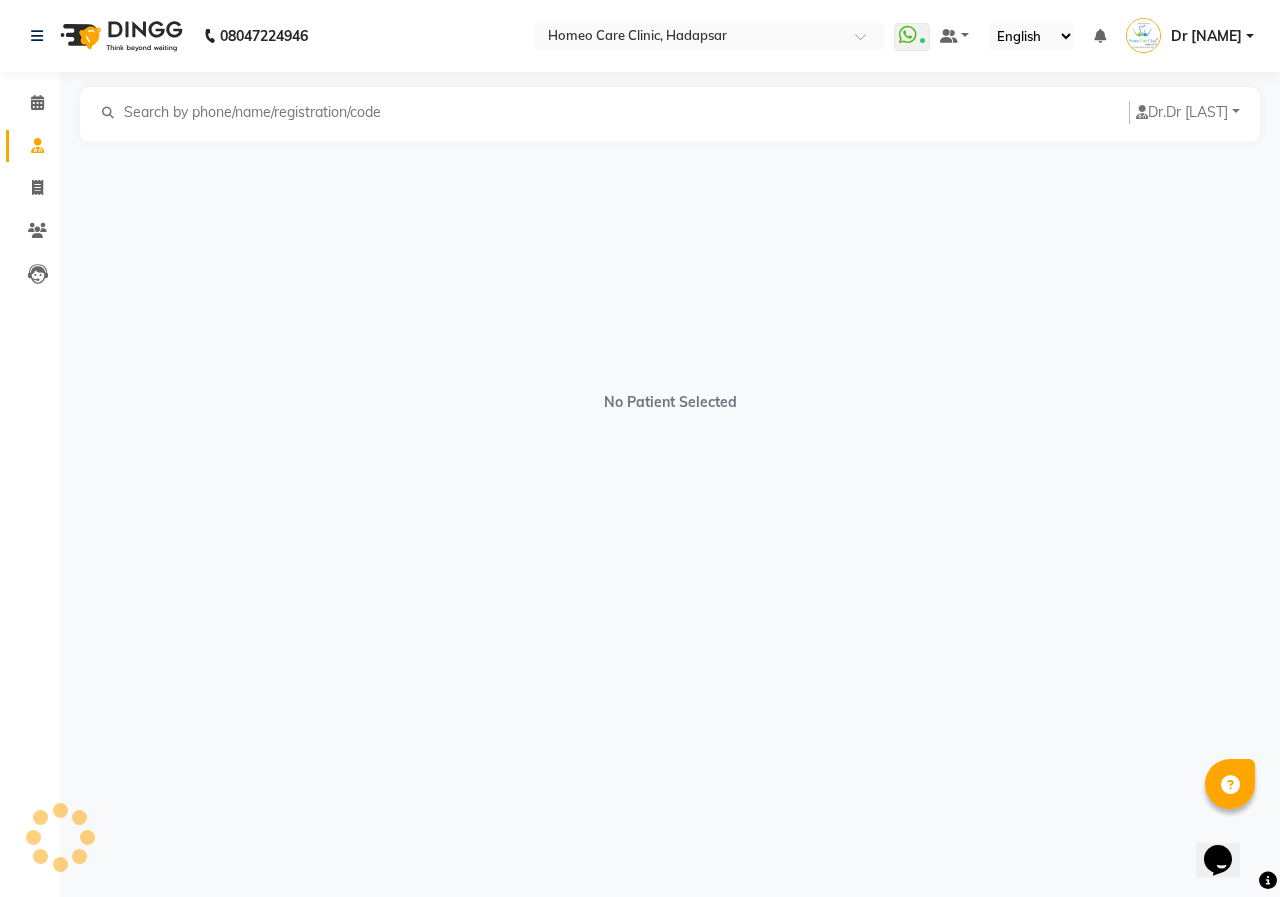 select on "female" 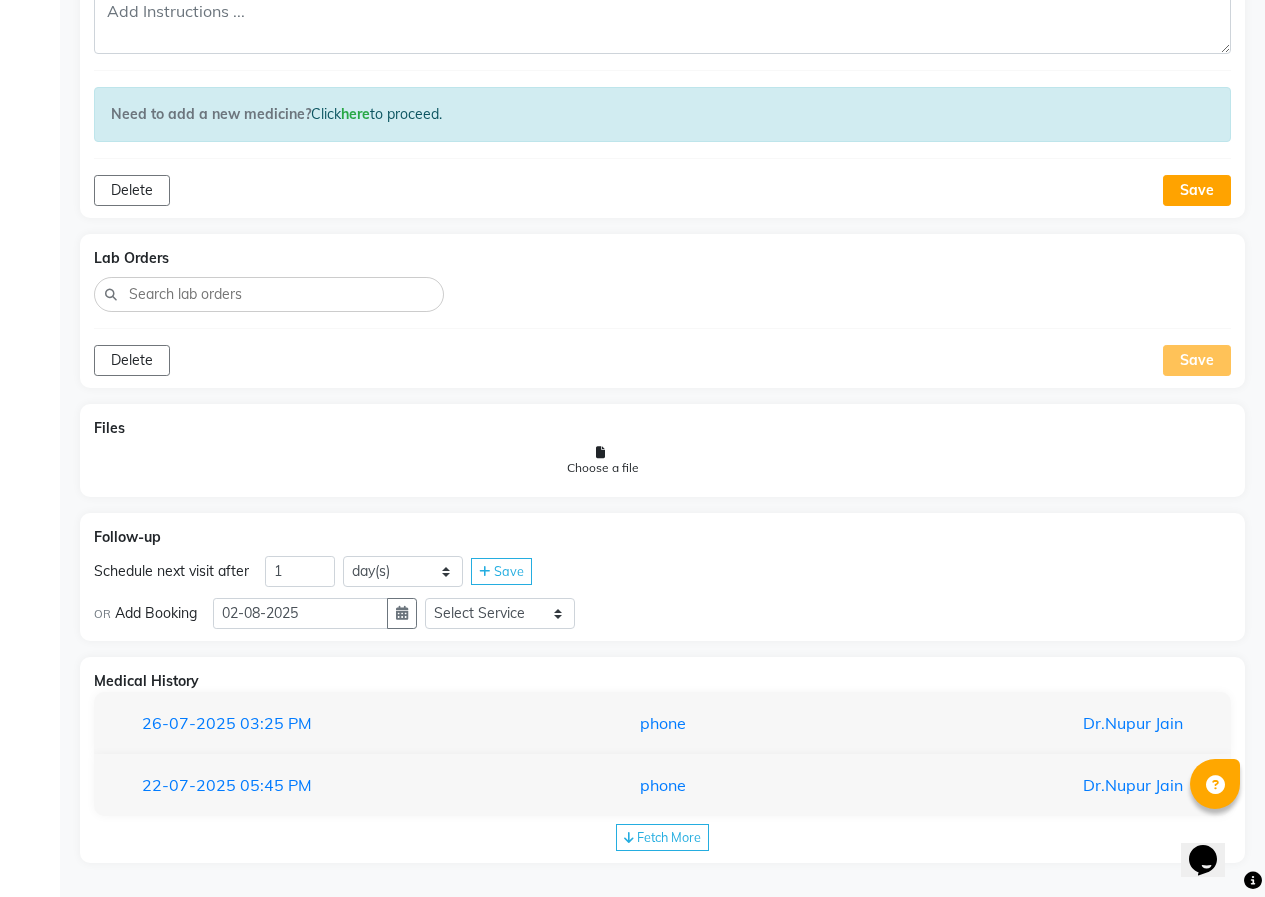 scroll, scrollTop: 964, scrollLeft: 0, axis: vertical 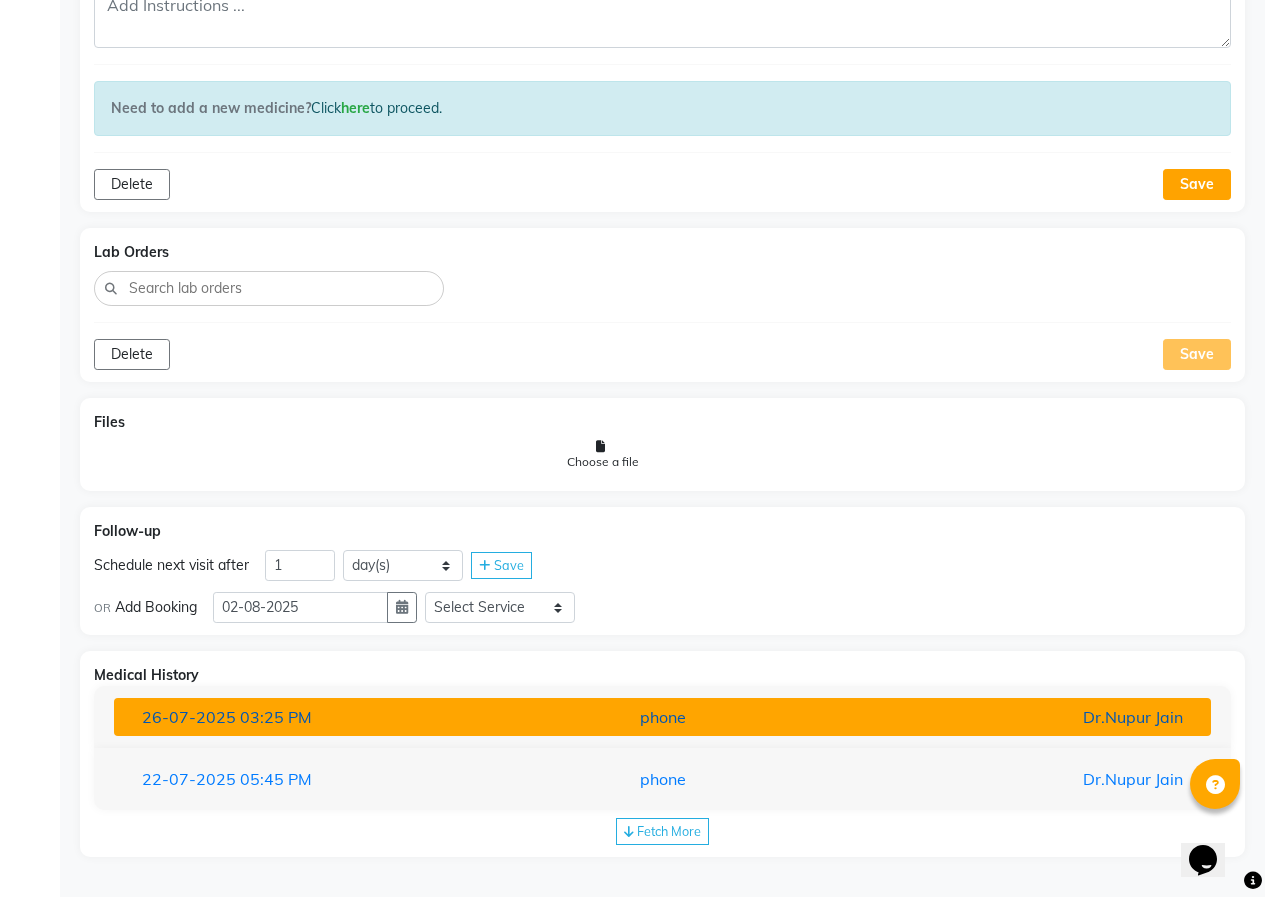 click on "[DATE] [TIME]" at bounding box center [305, 717] 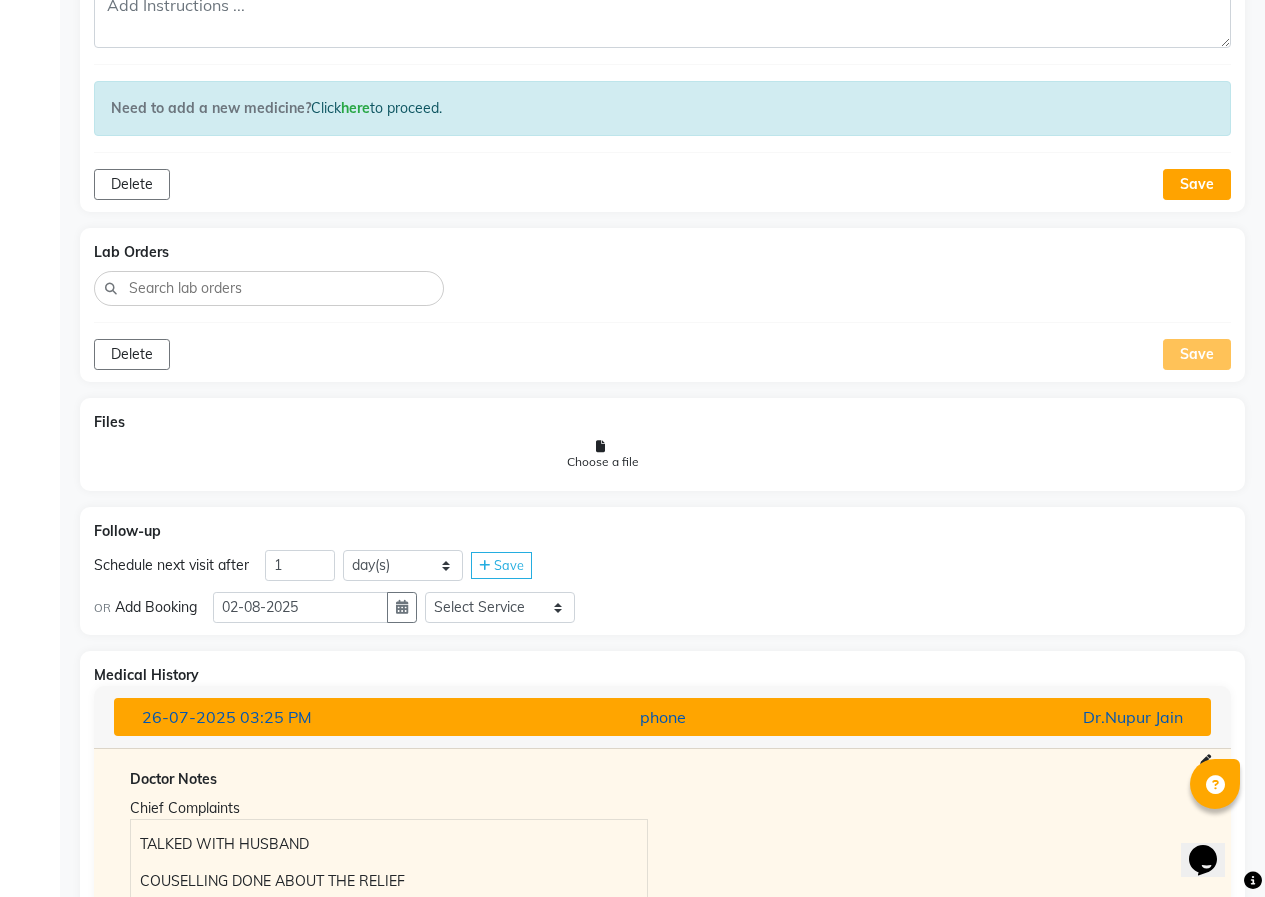 click on "[DATE] [TIME]" at bounding box center [305, 717] 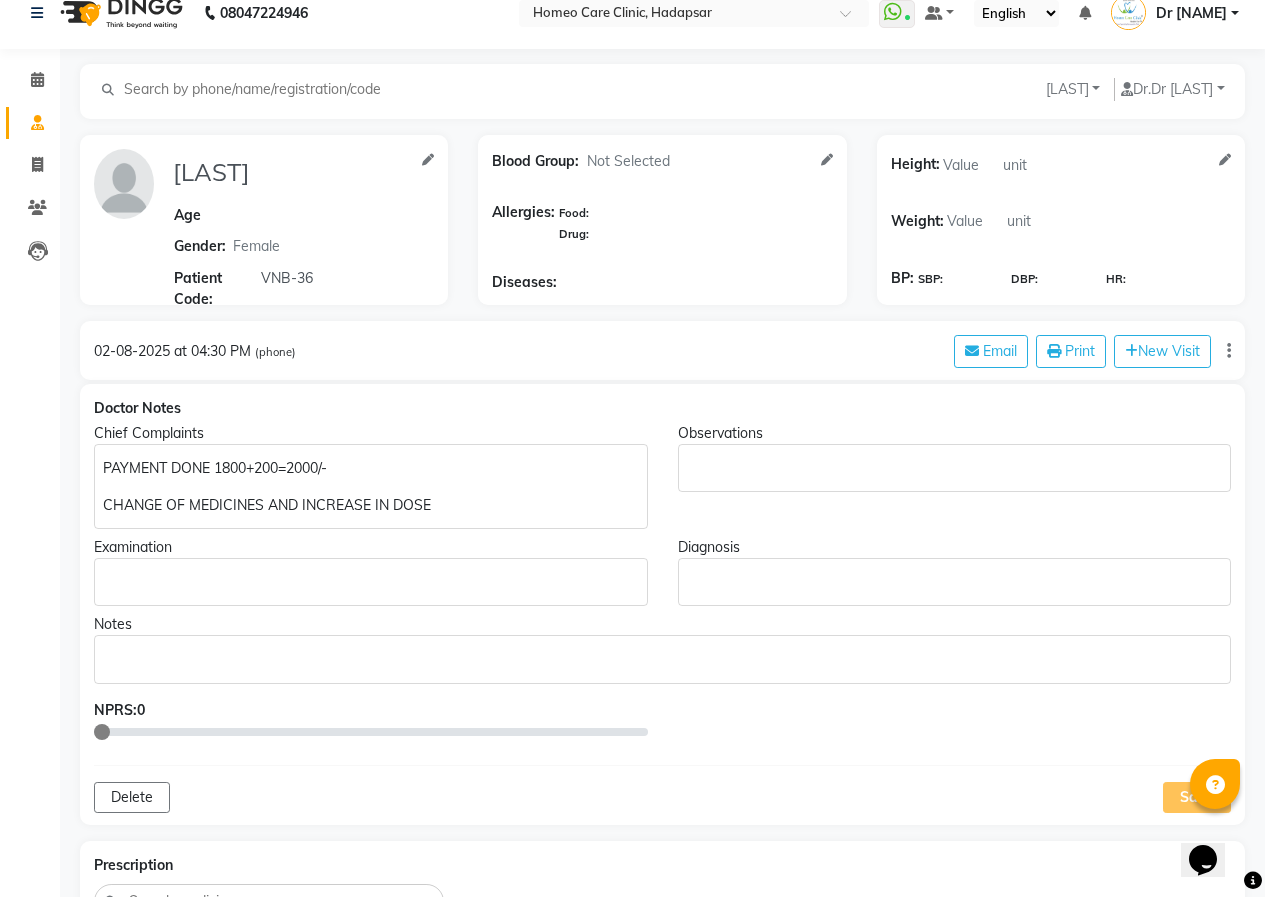scroll, scrollTop: 0, scrollLeft: 0, axis: both 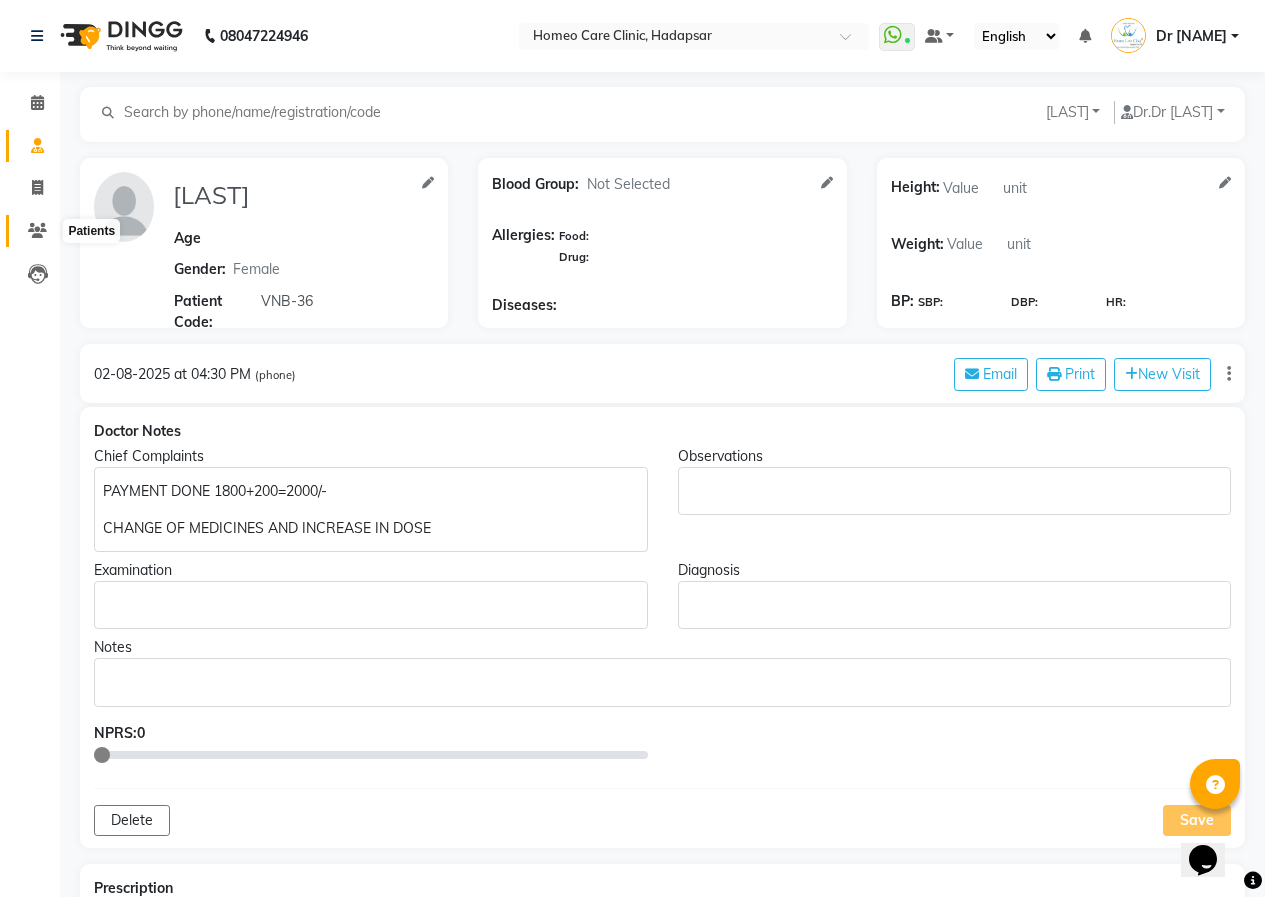 click 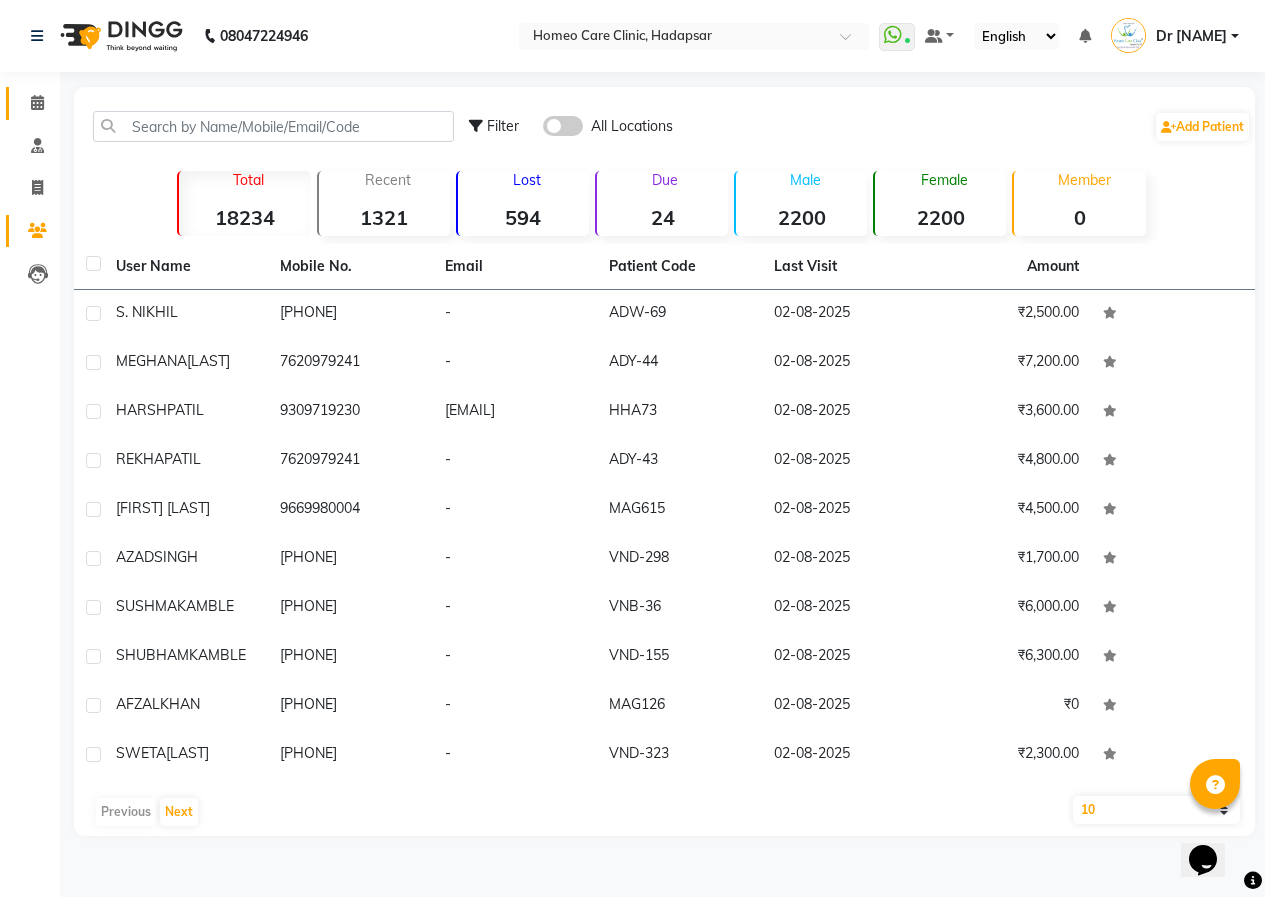 click 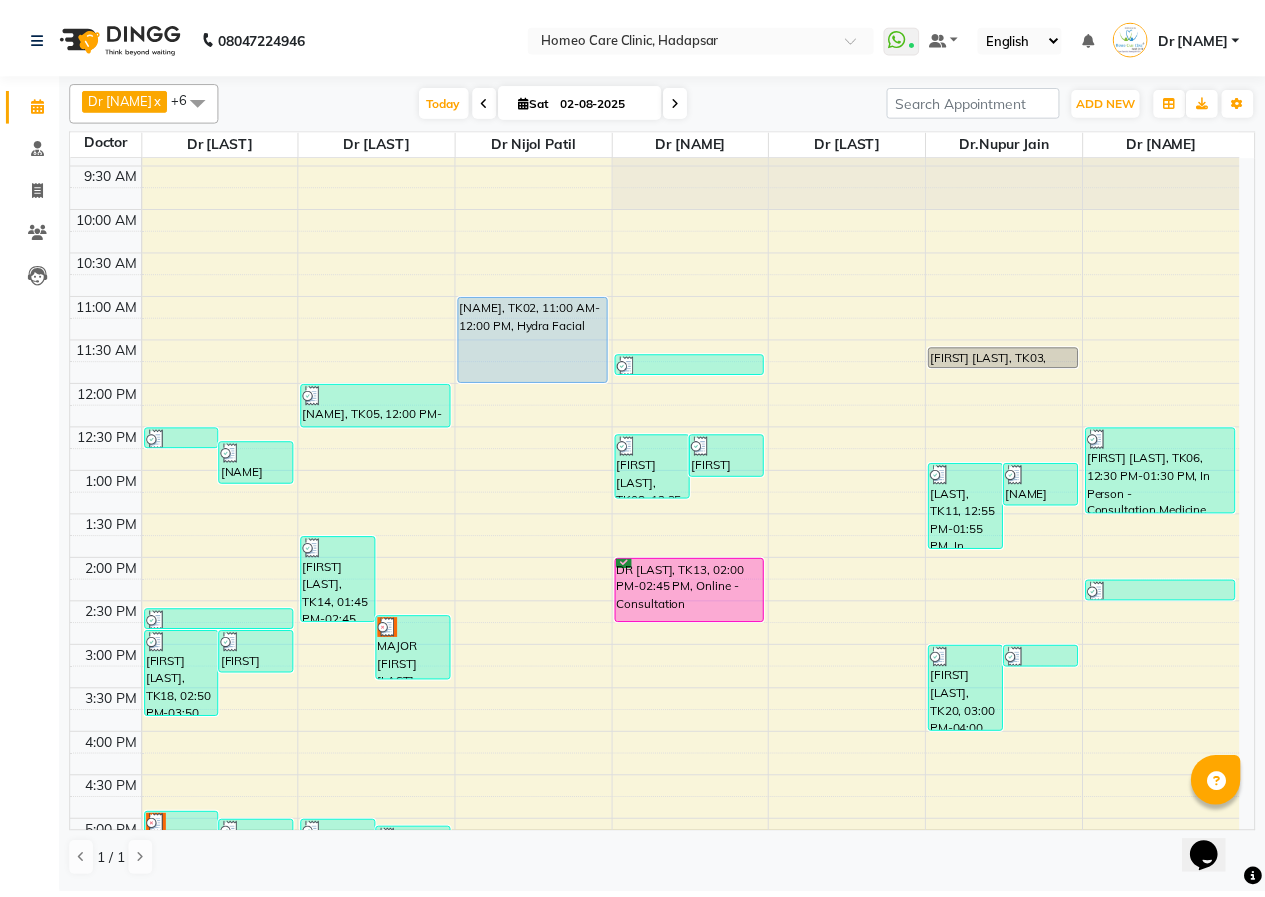 scroll, scrollTop: 0, scrollLeft: 0, axis: both 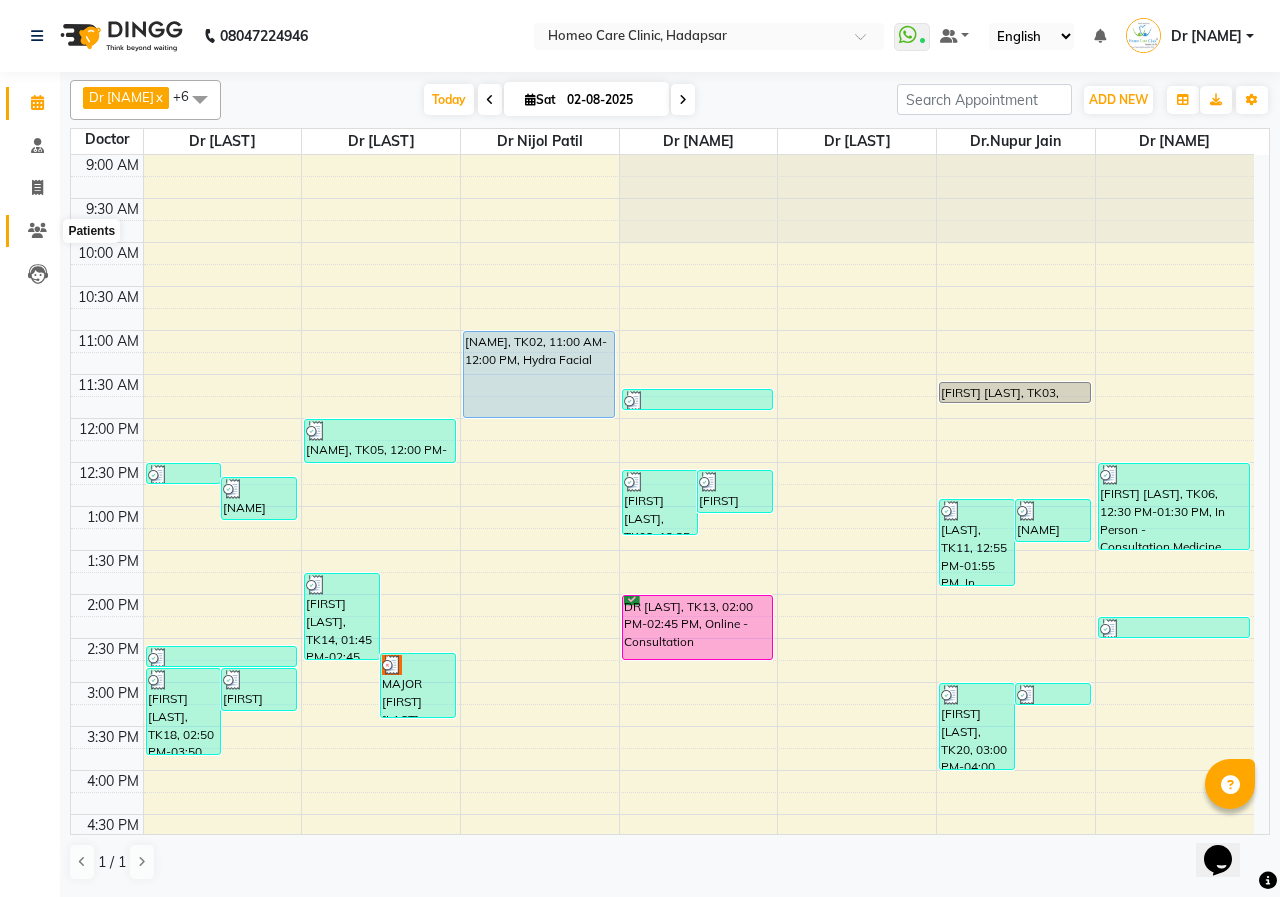 click 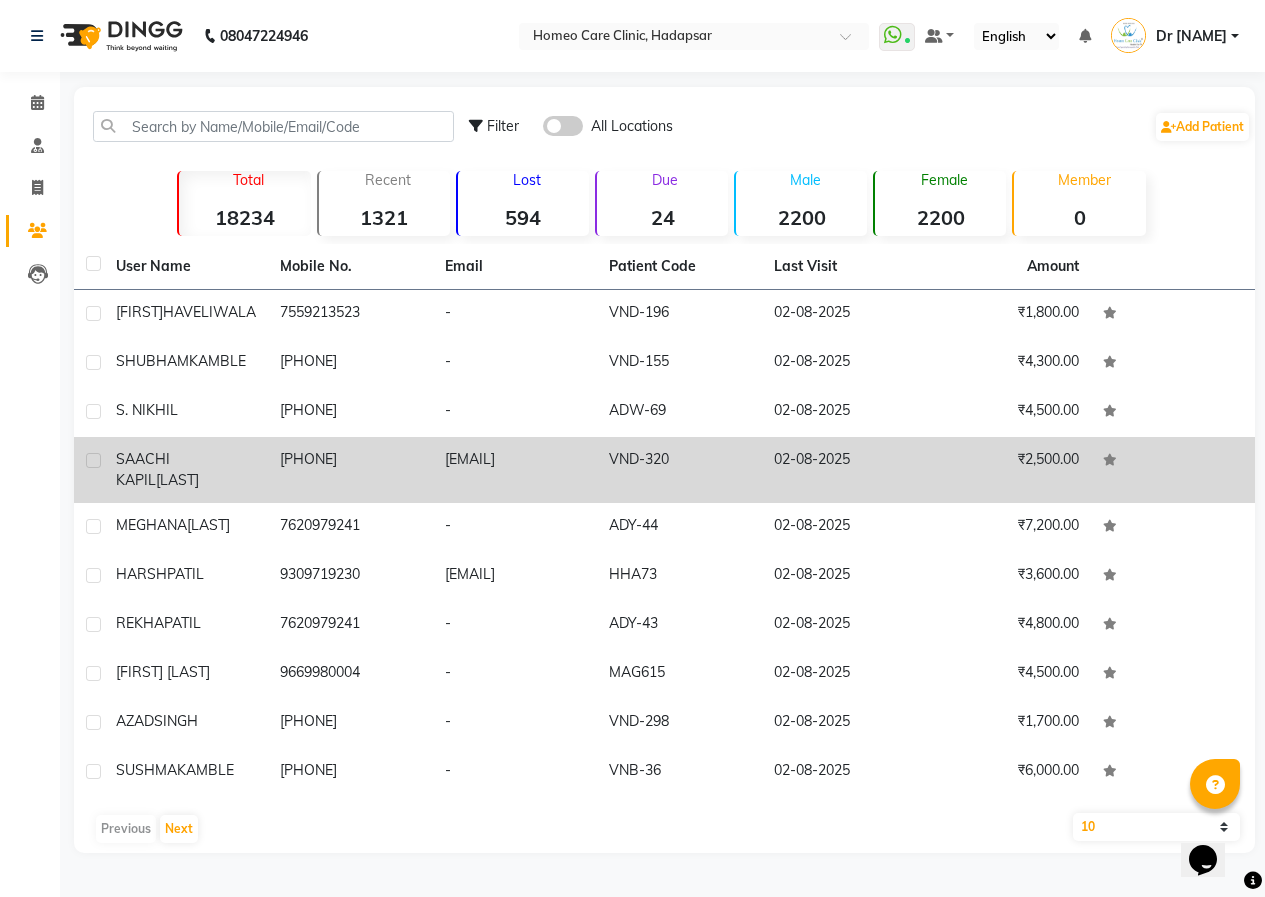 click on "[PHONE]" 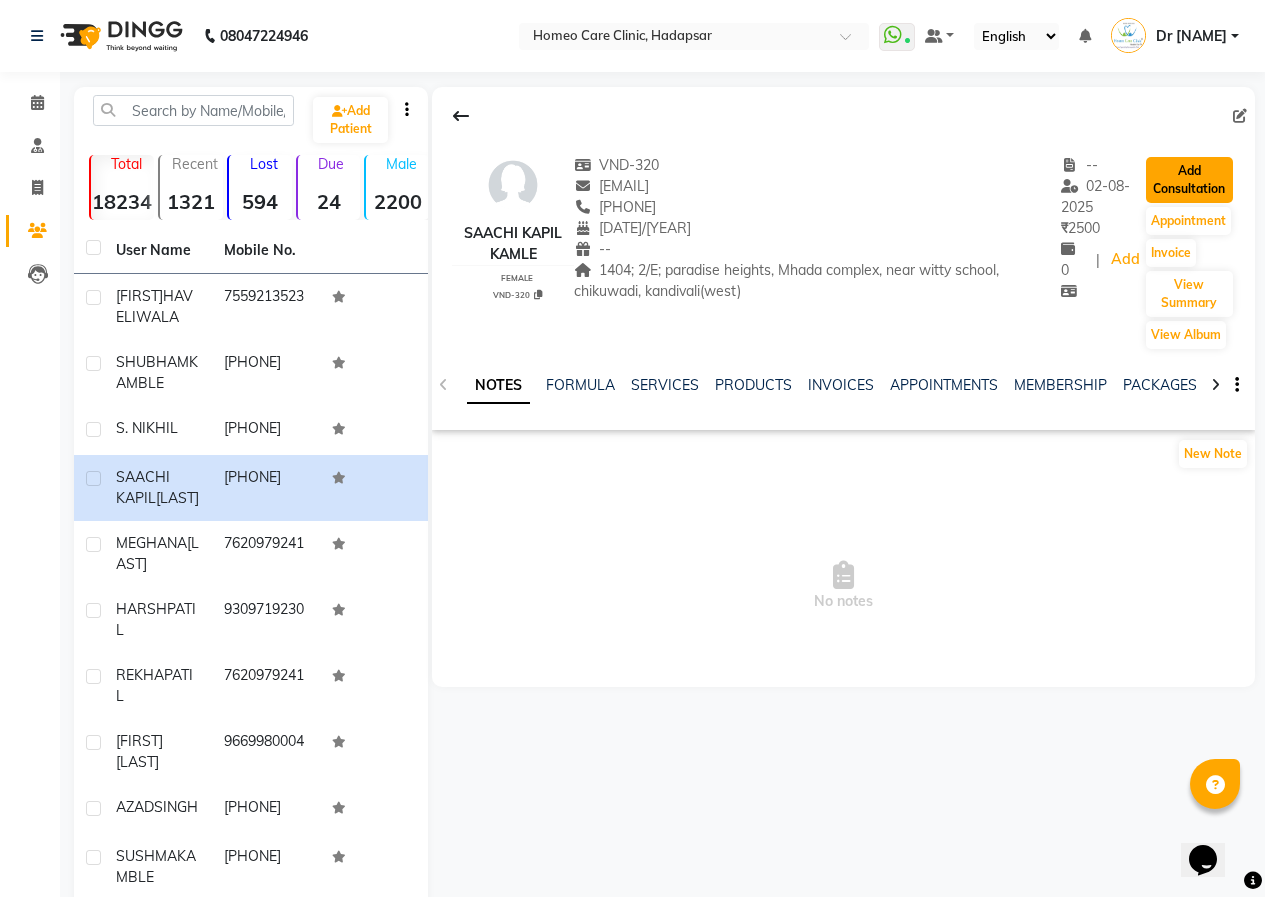 click on "Add Consultation" 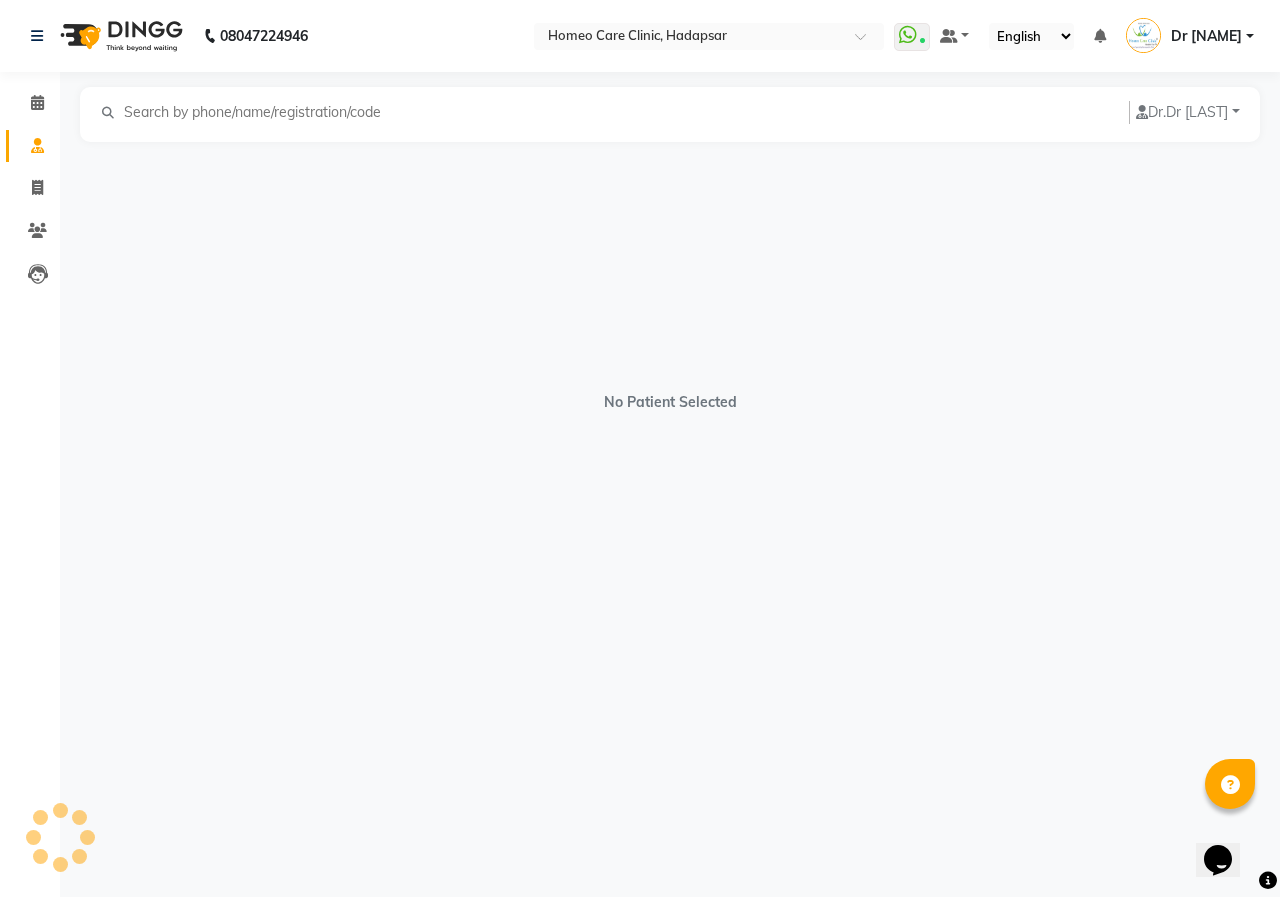 select on "female" 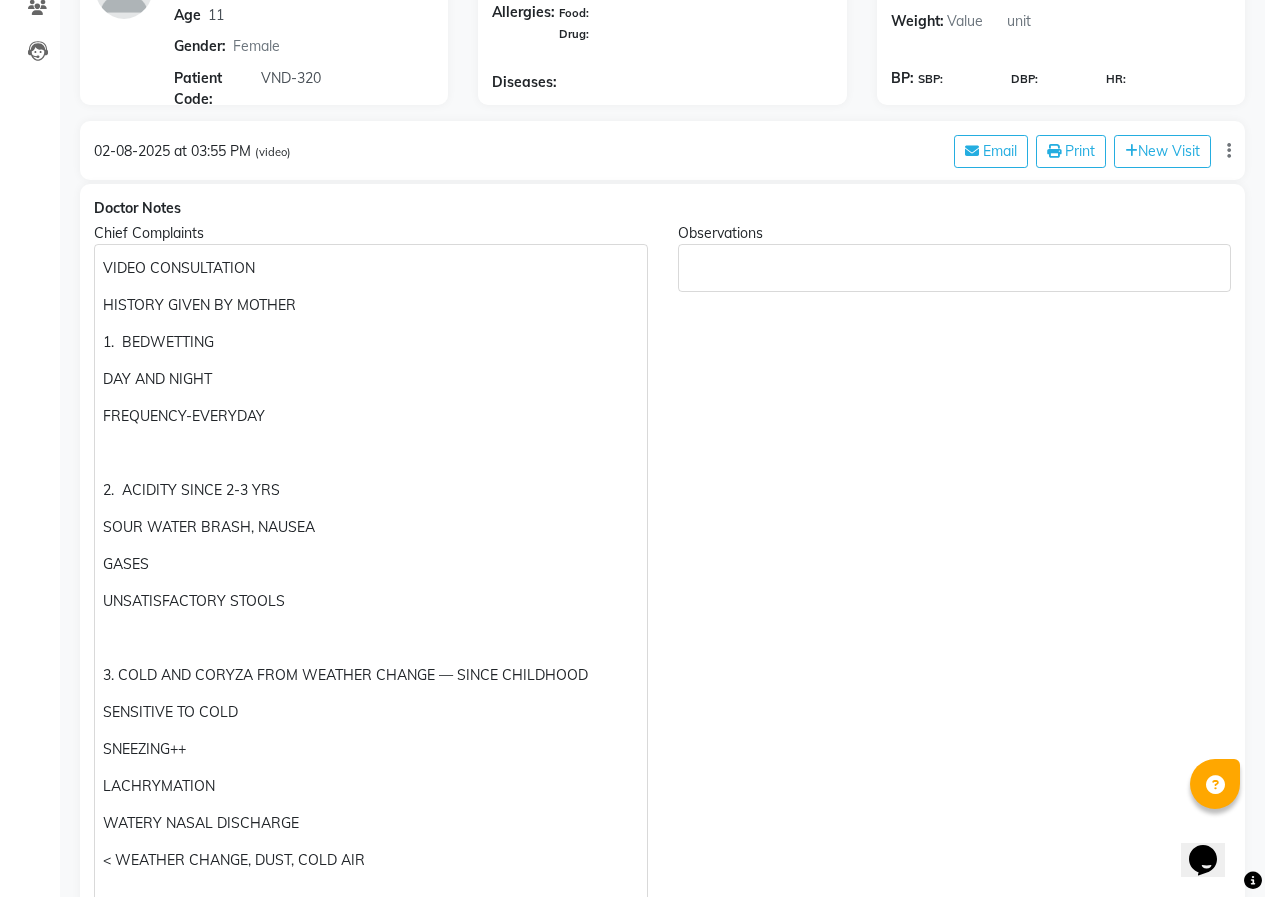 scroll, scrollTop: 0, scrollLeft: 0, axis: both 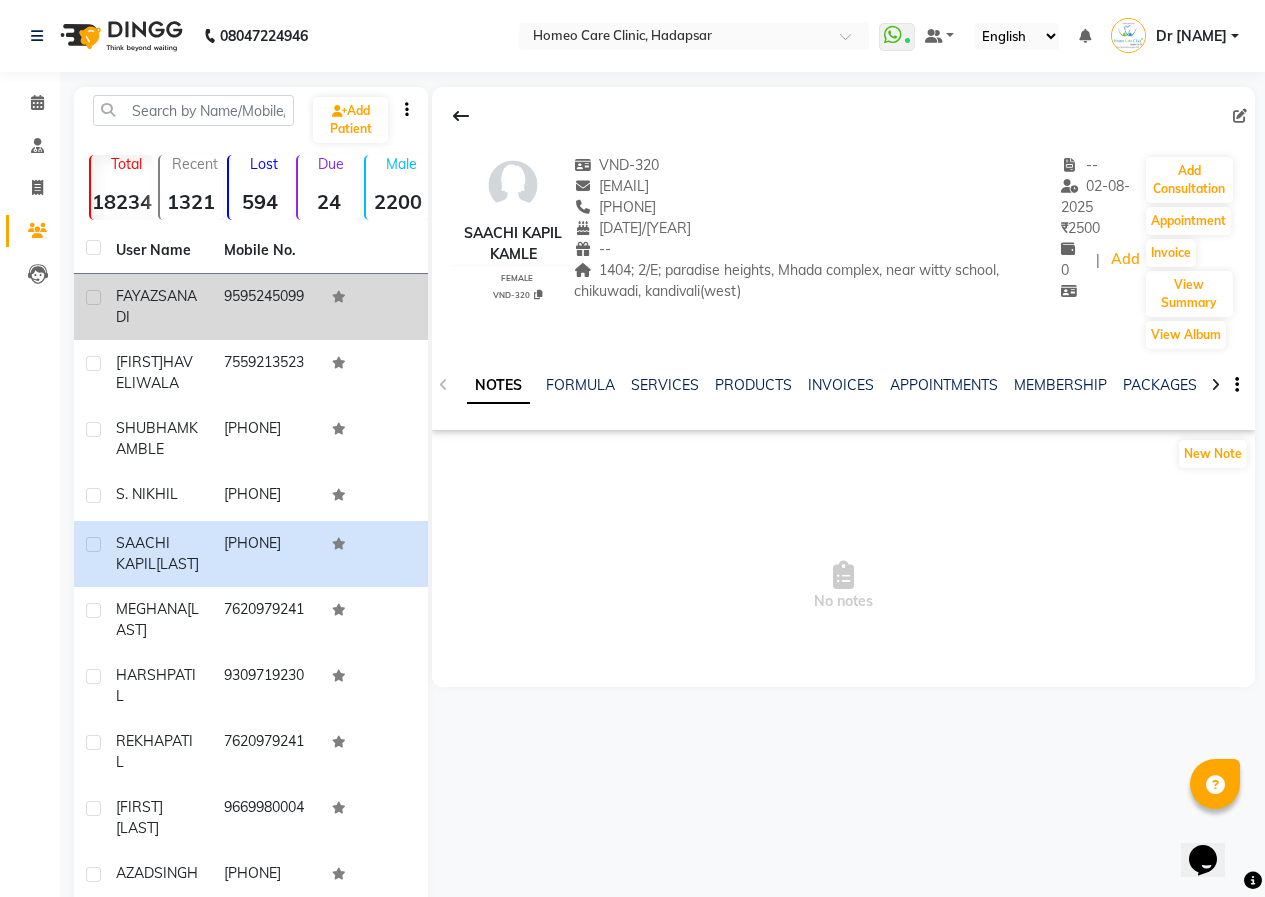 click on "FAYAZ [LAST]" 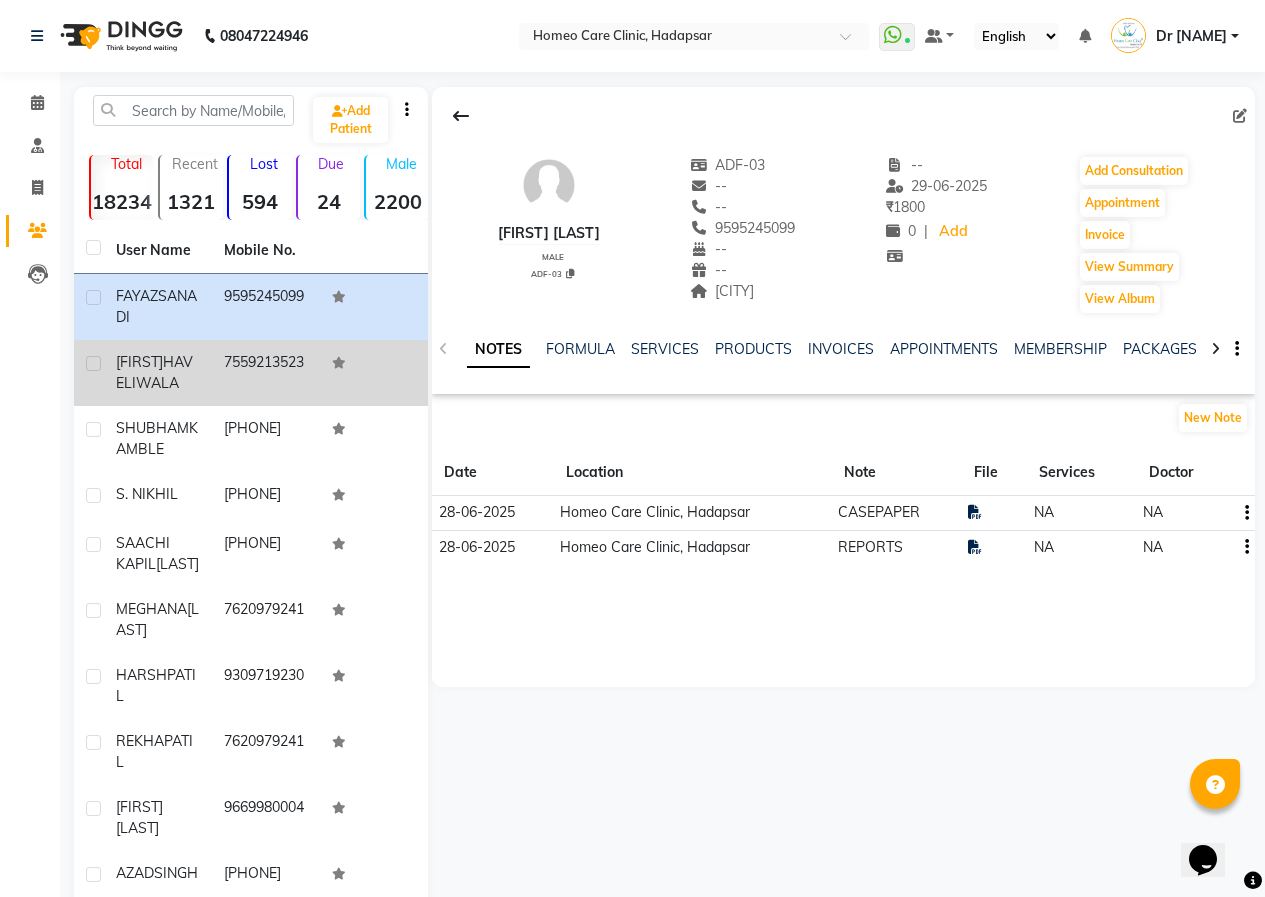 click on "7559213523" 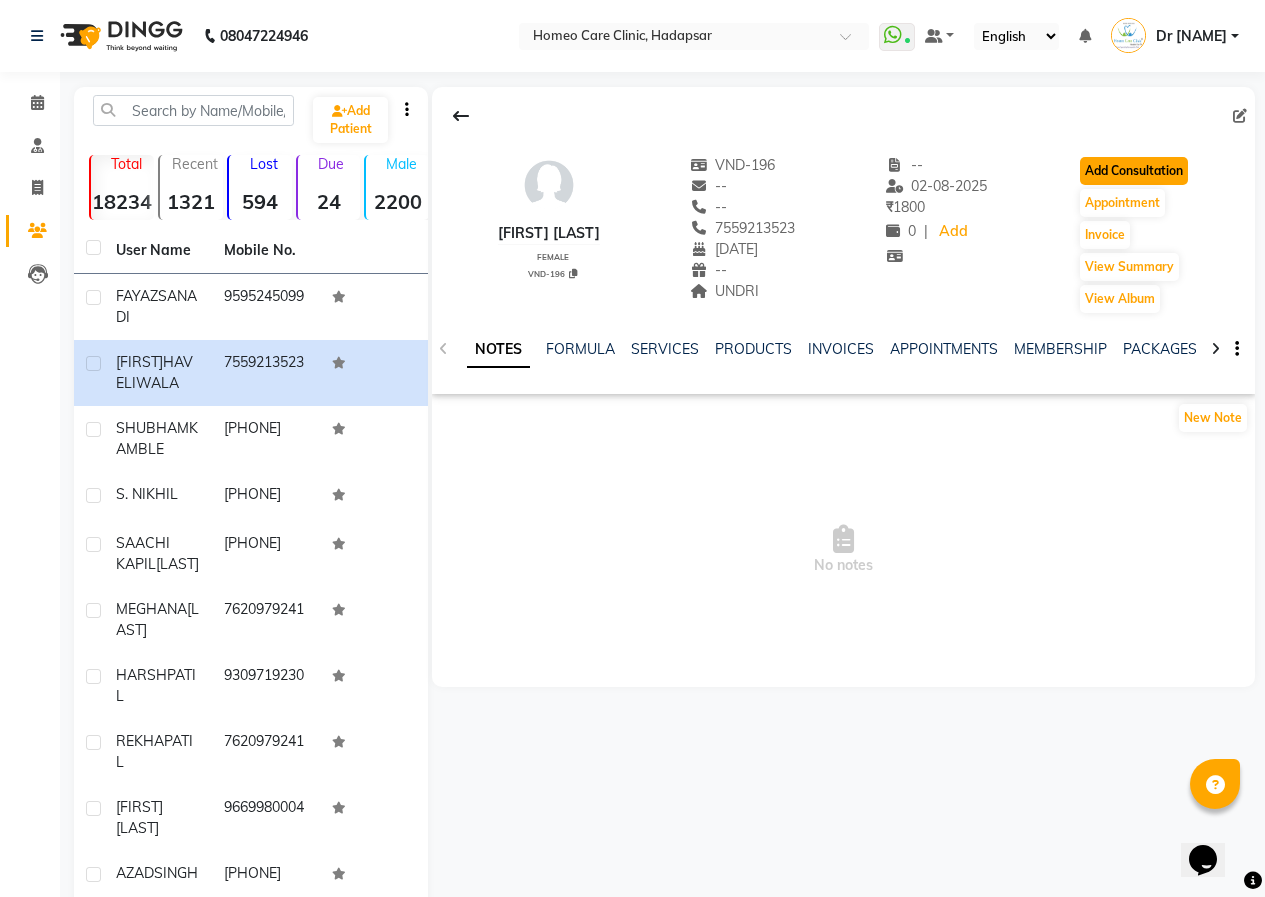 click on "Add Consultation" 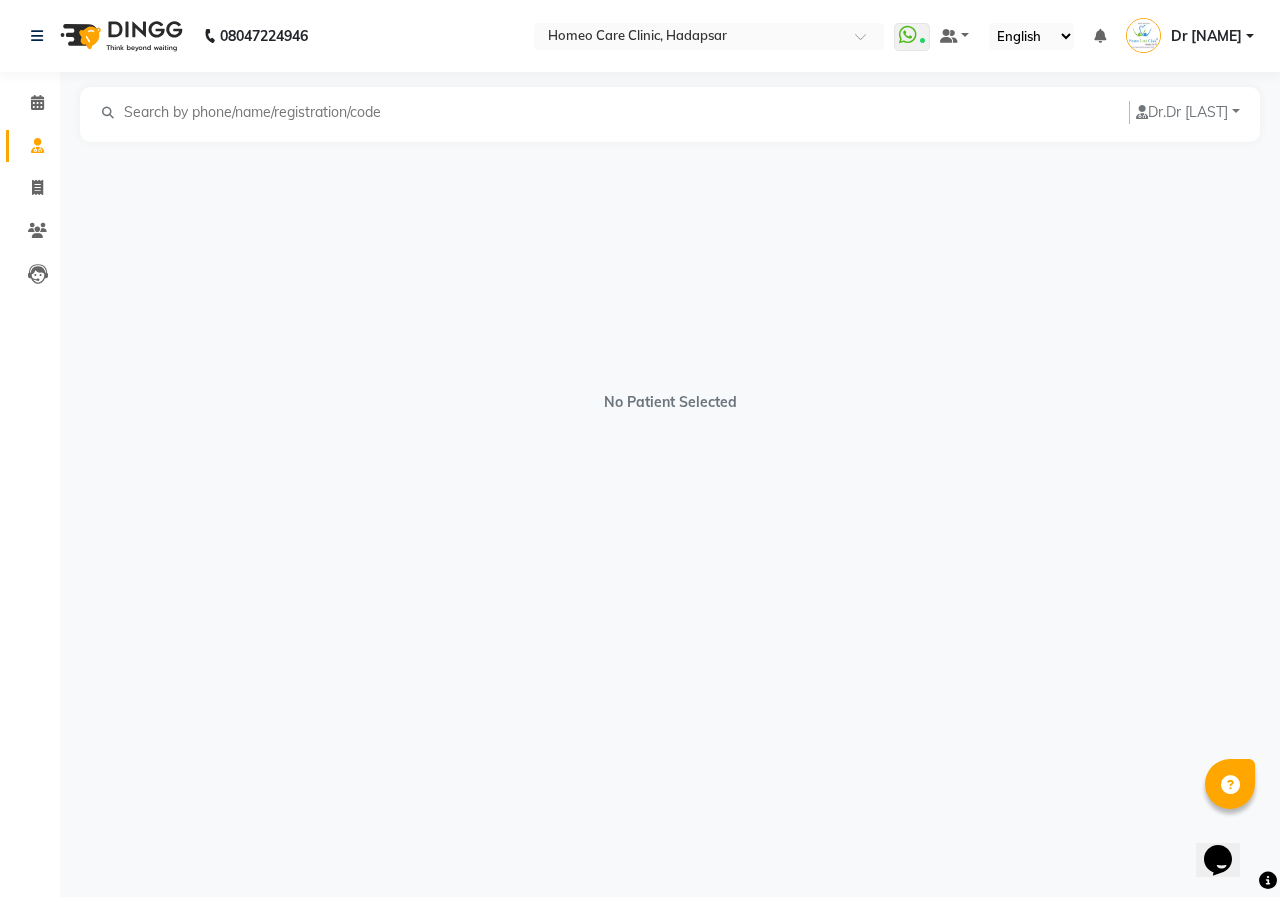 select on "female" 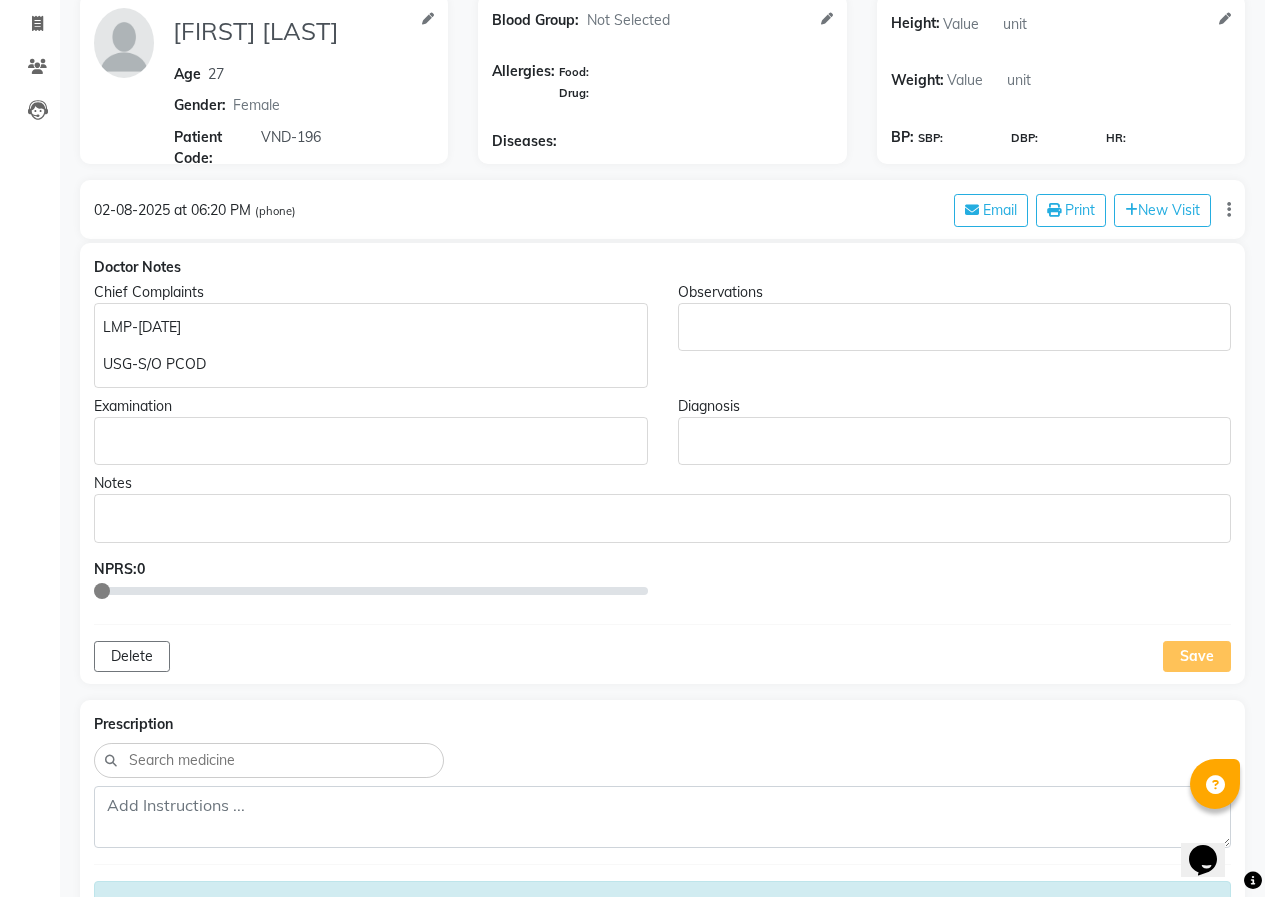 scroll, scrollTop: 0, scrollLeft: 0, axis: both 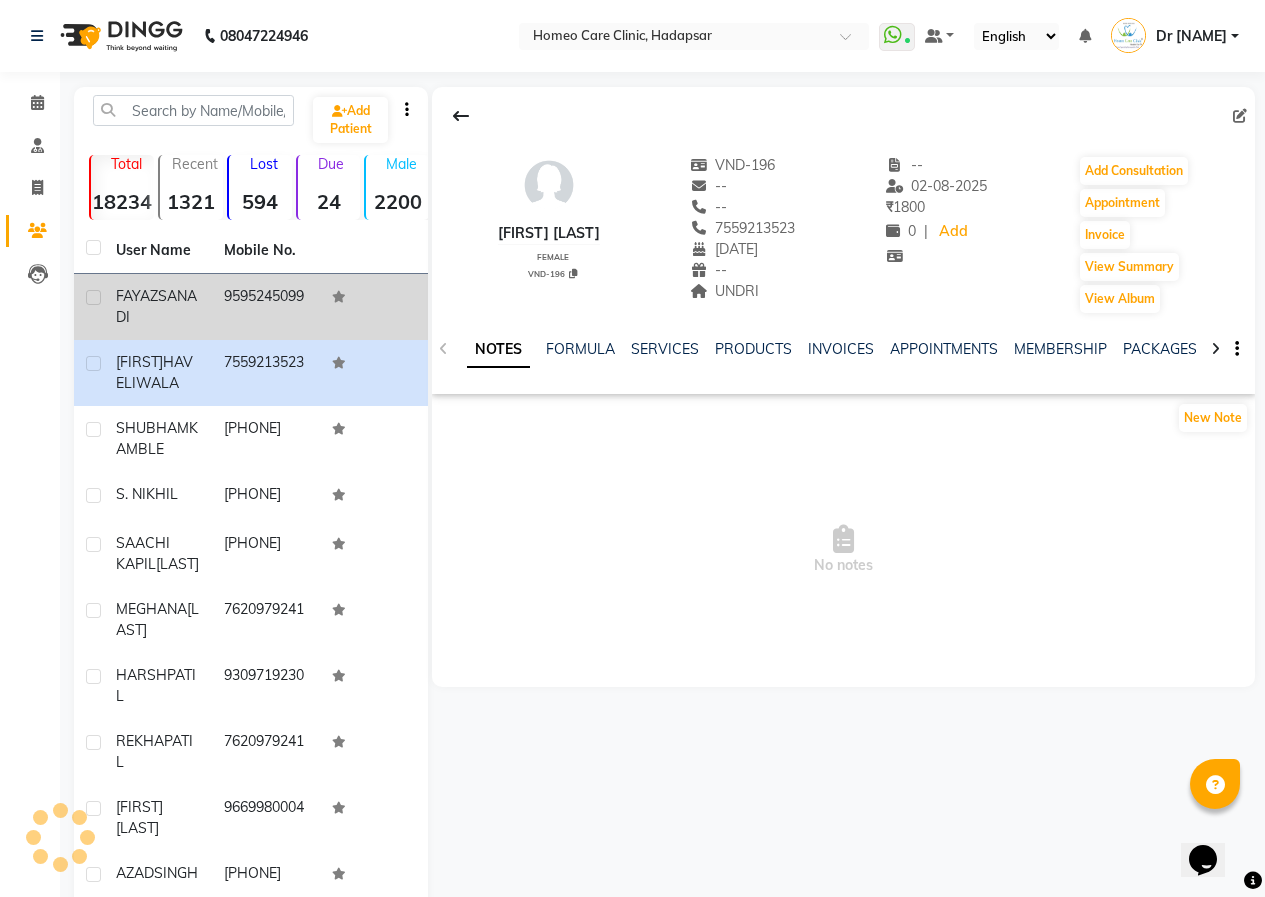 click on "9595245099" 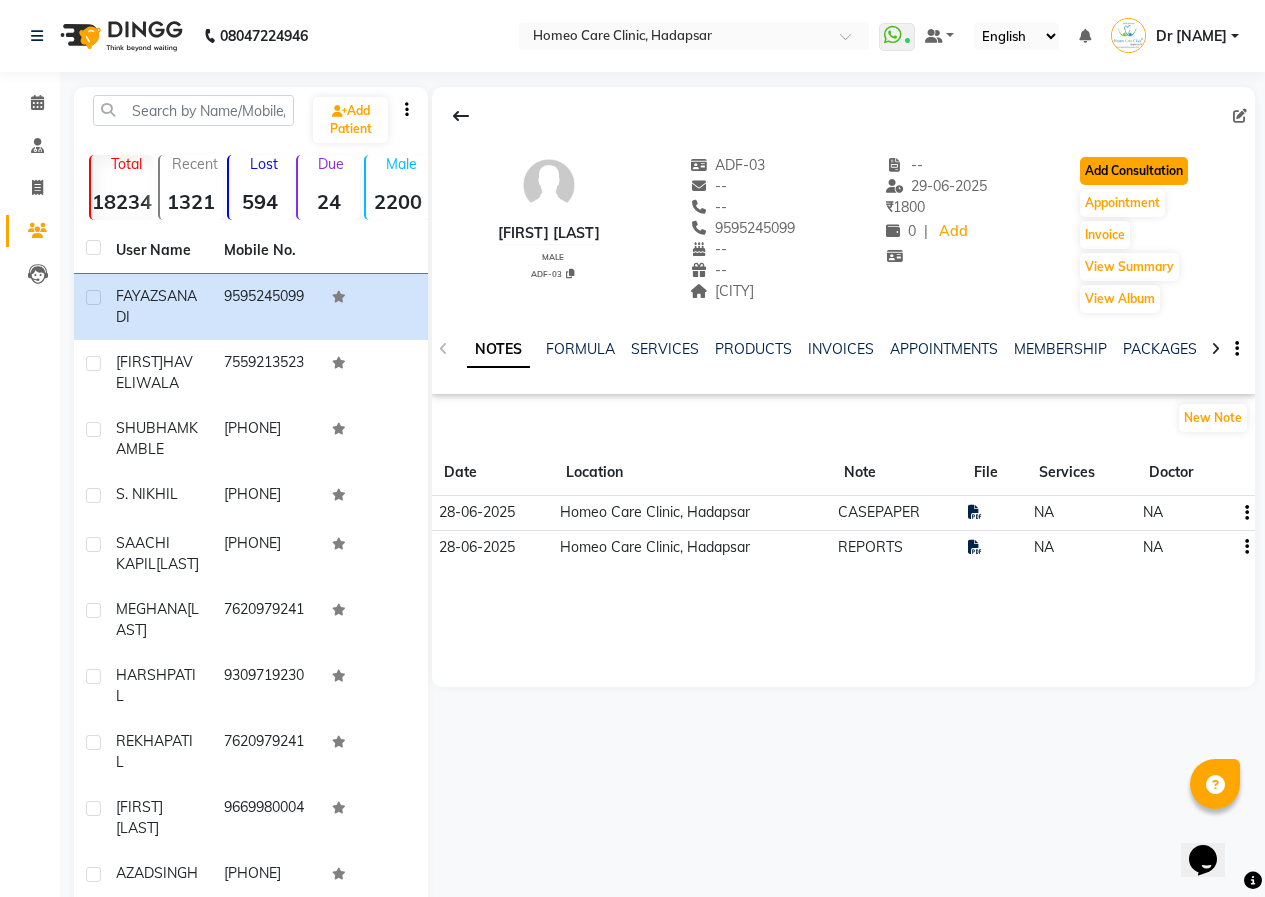click on "Add Consultation" 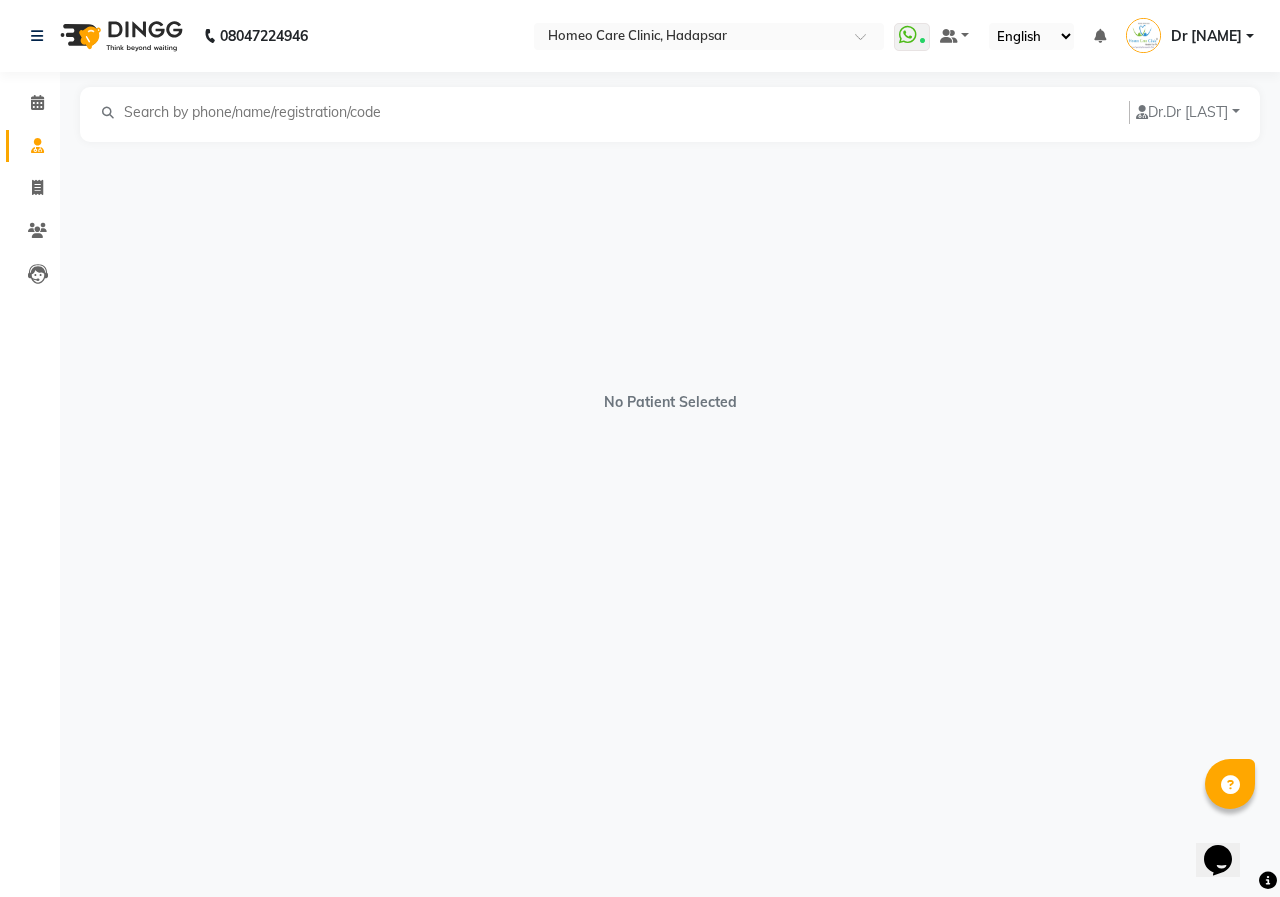 select on "male" 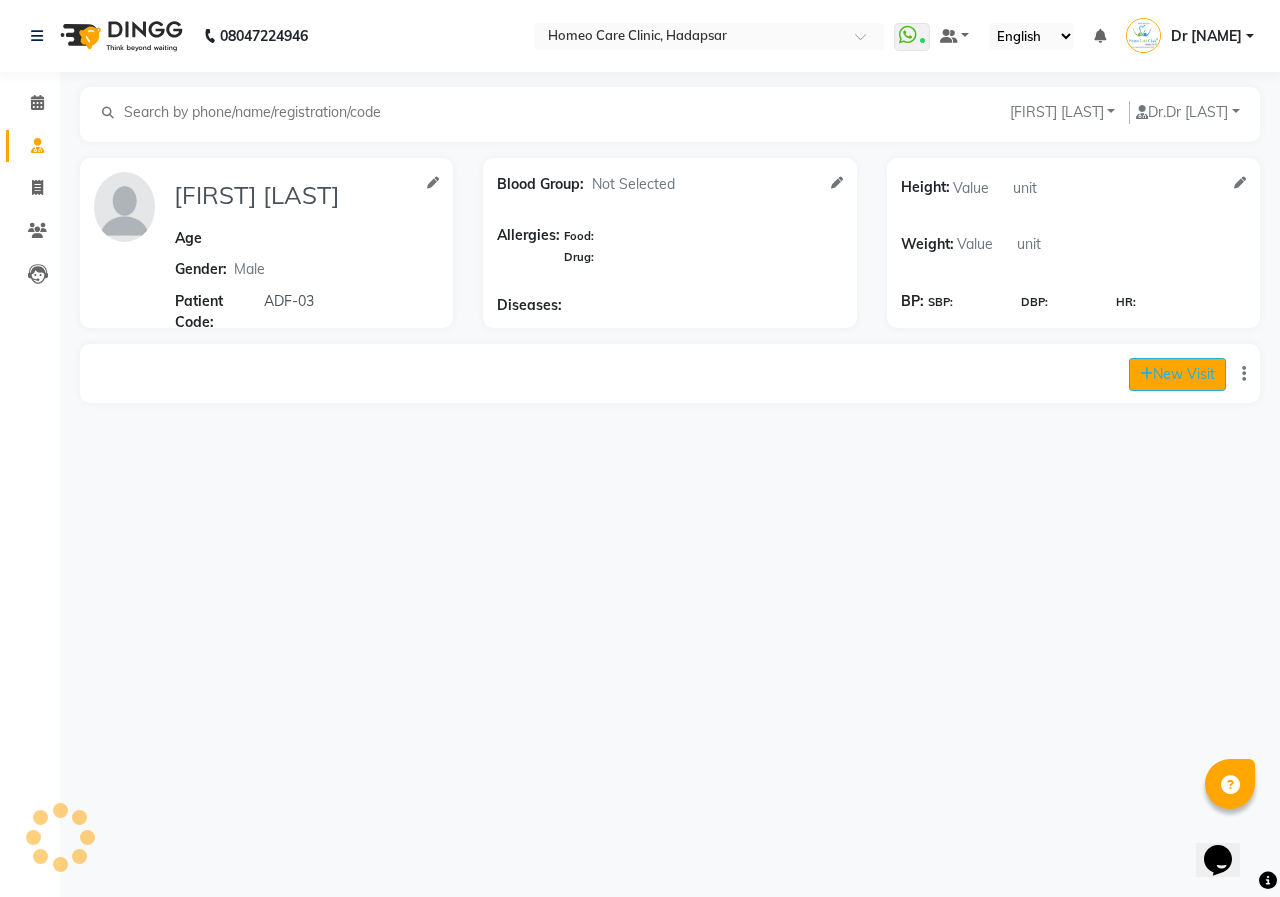 click on "New Visit" 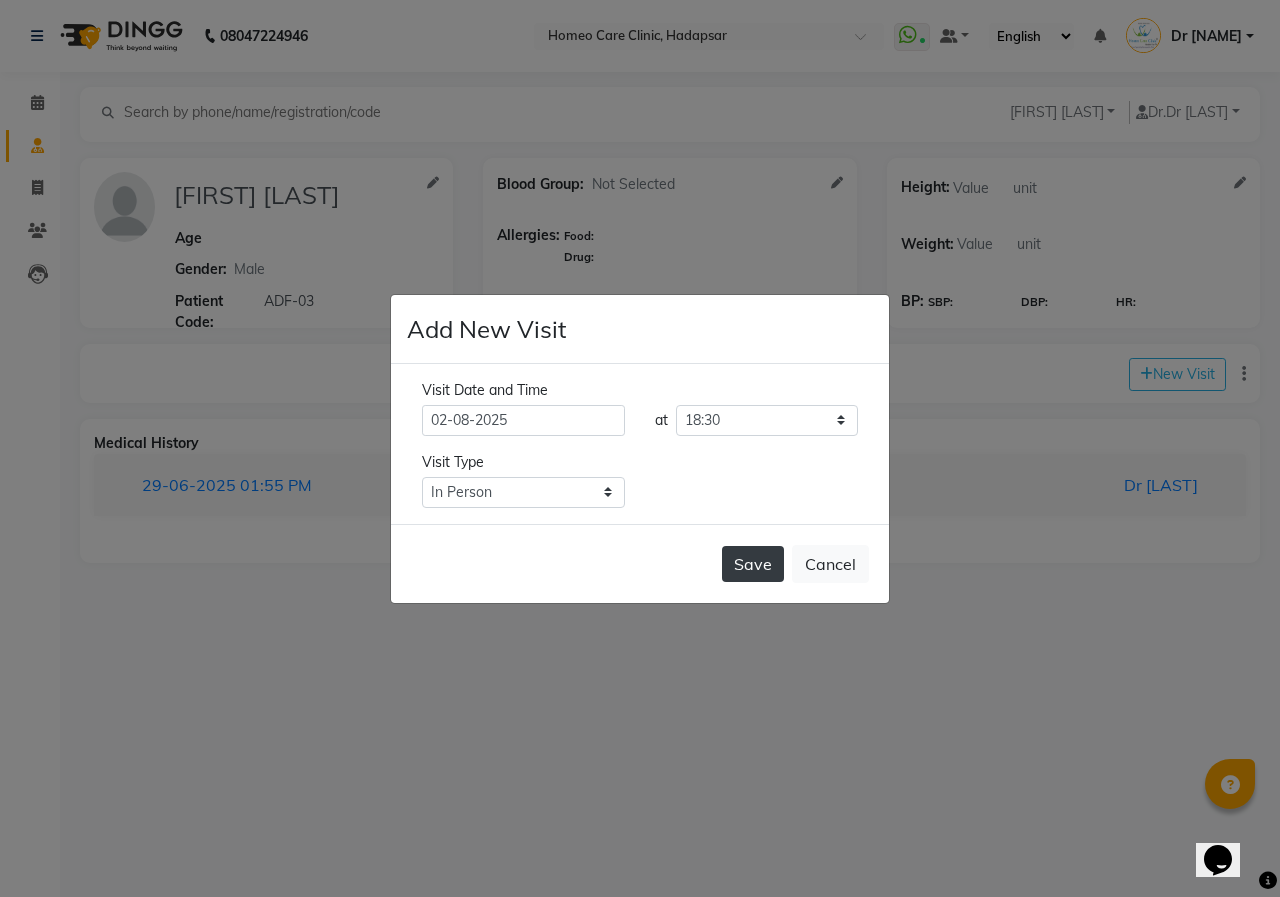 click on "Save" 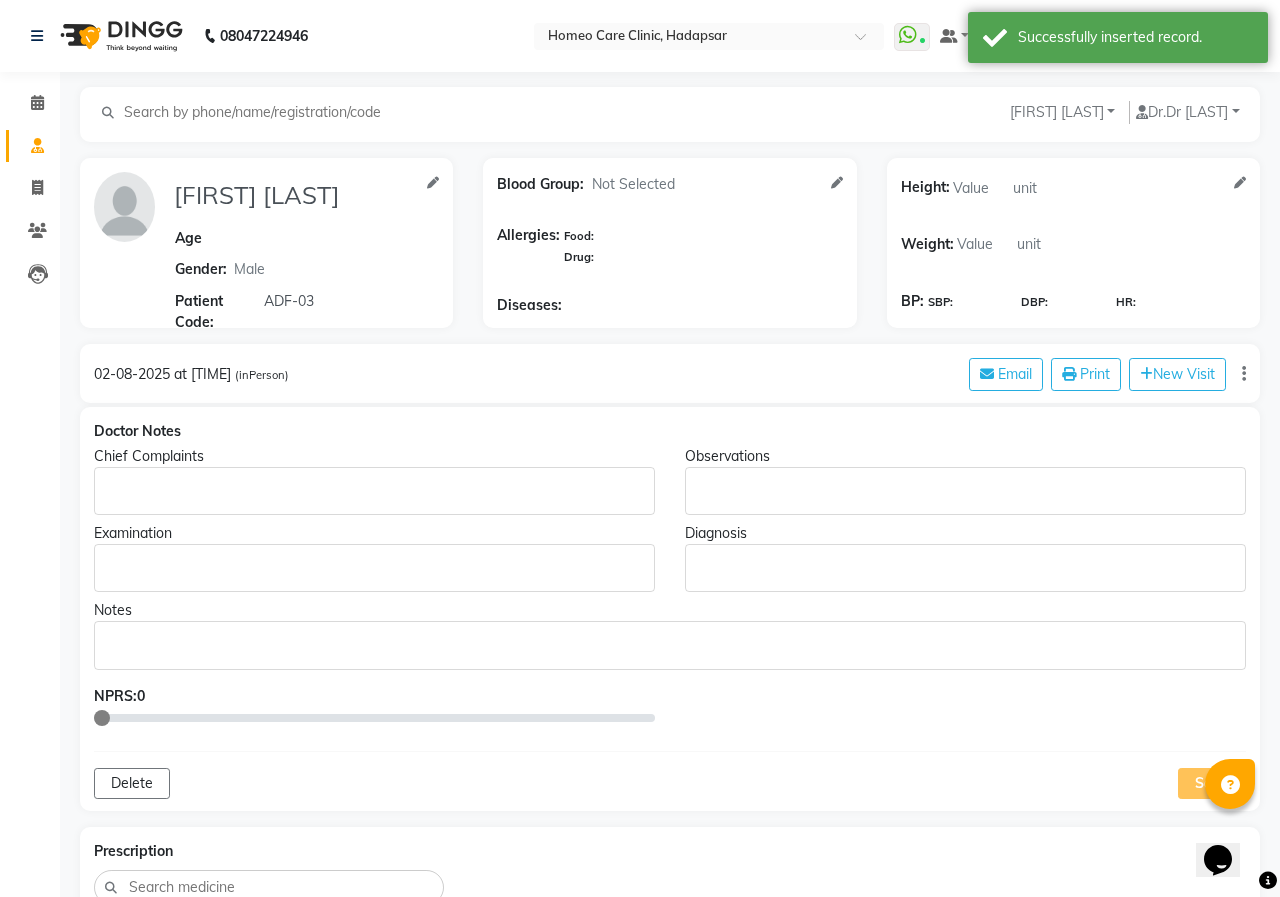 type on "[FIRST] [LAST]" 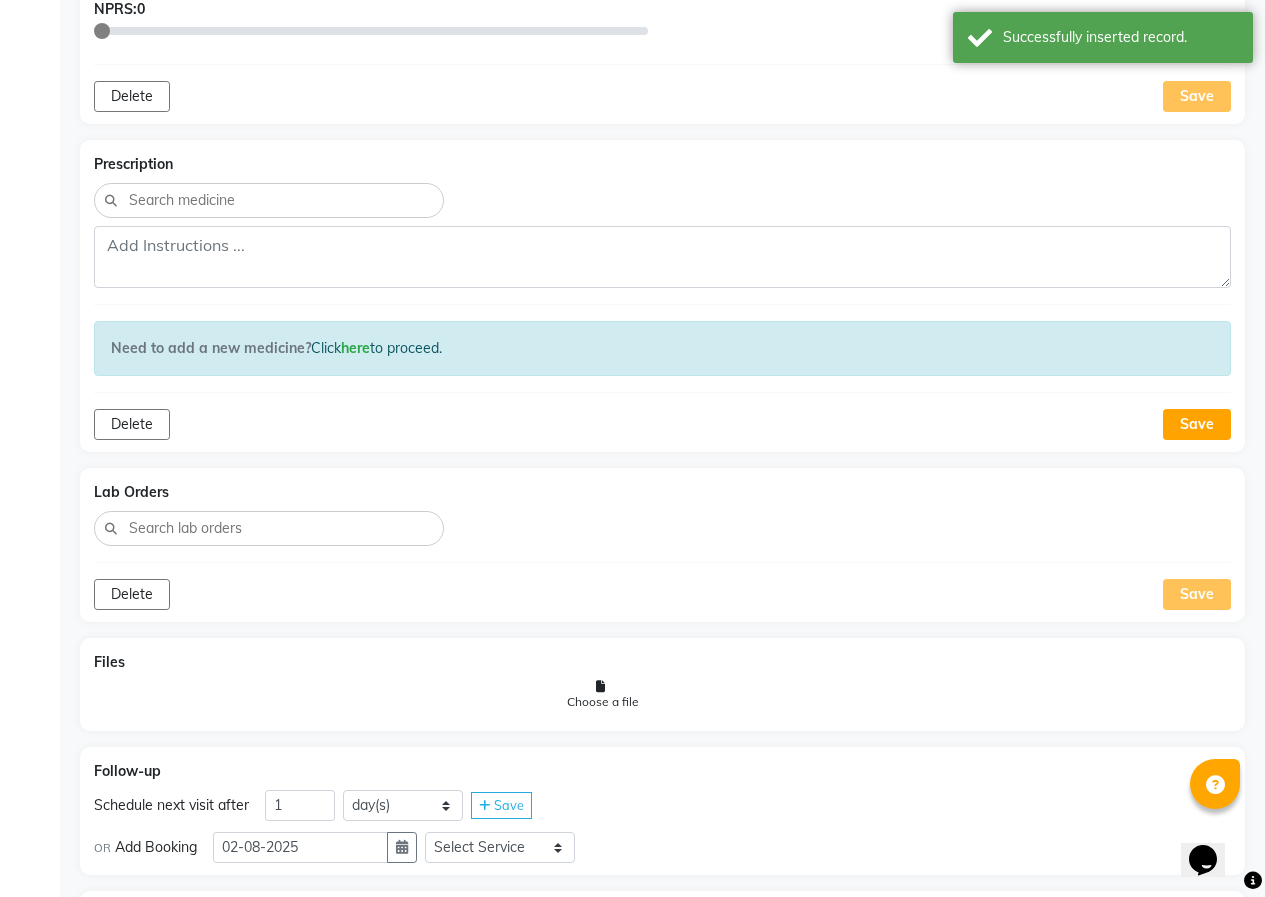 scroll, scrollTop: 865, scrollLeft: 0, axis: vertical 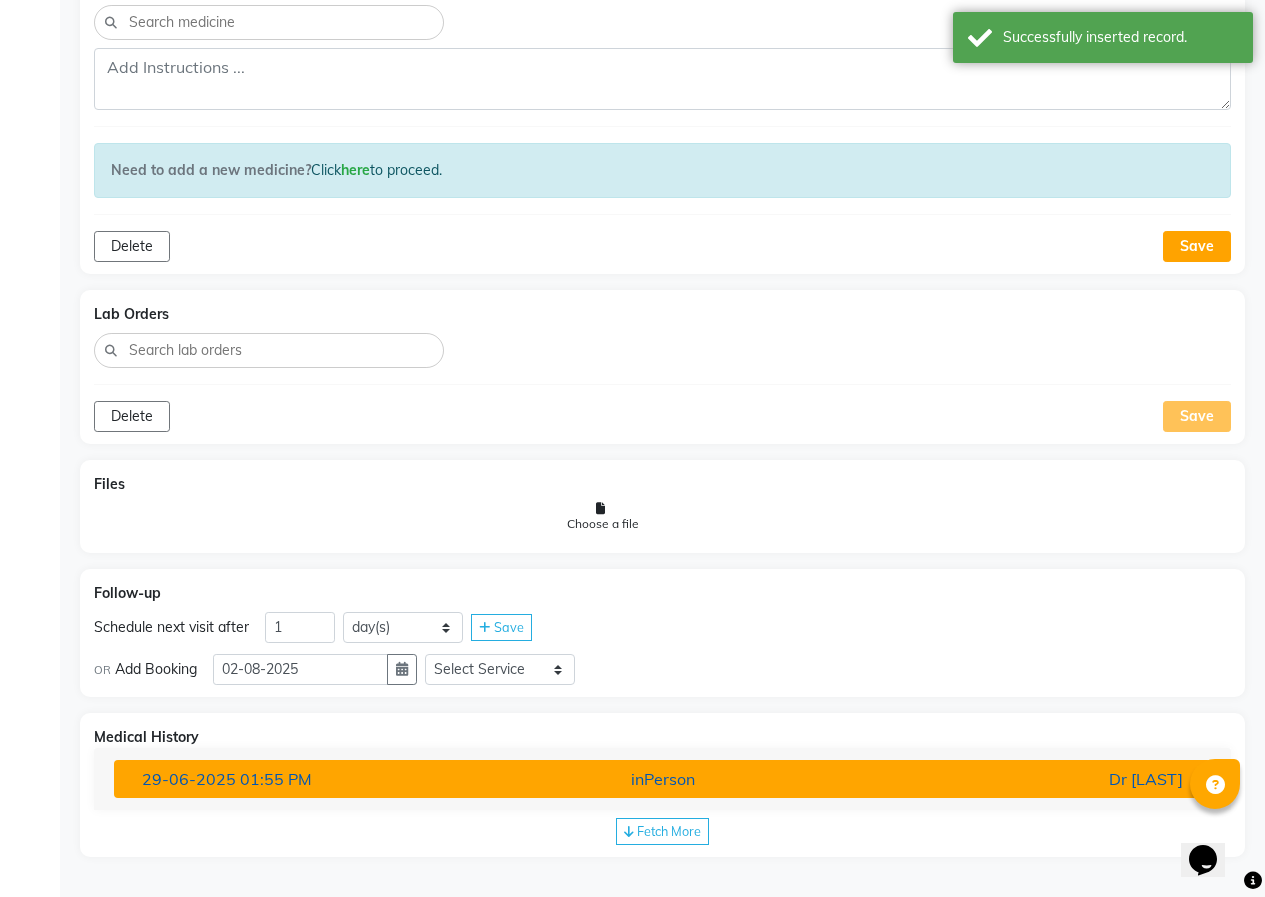 click on "inPerson" at bounding box center (662, 779) 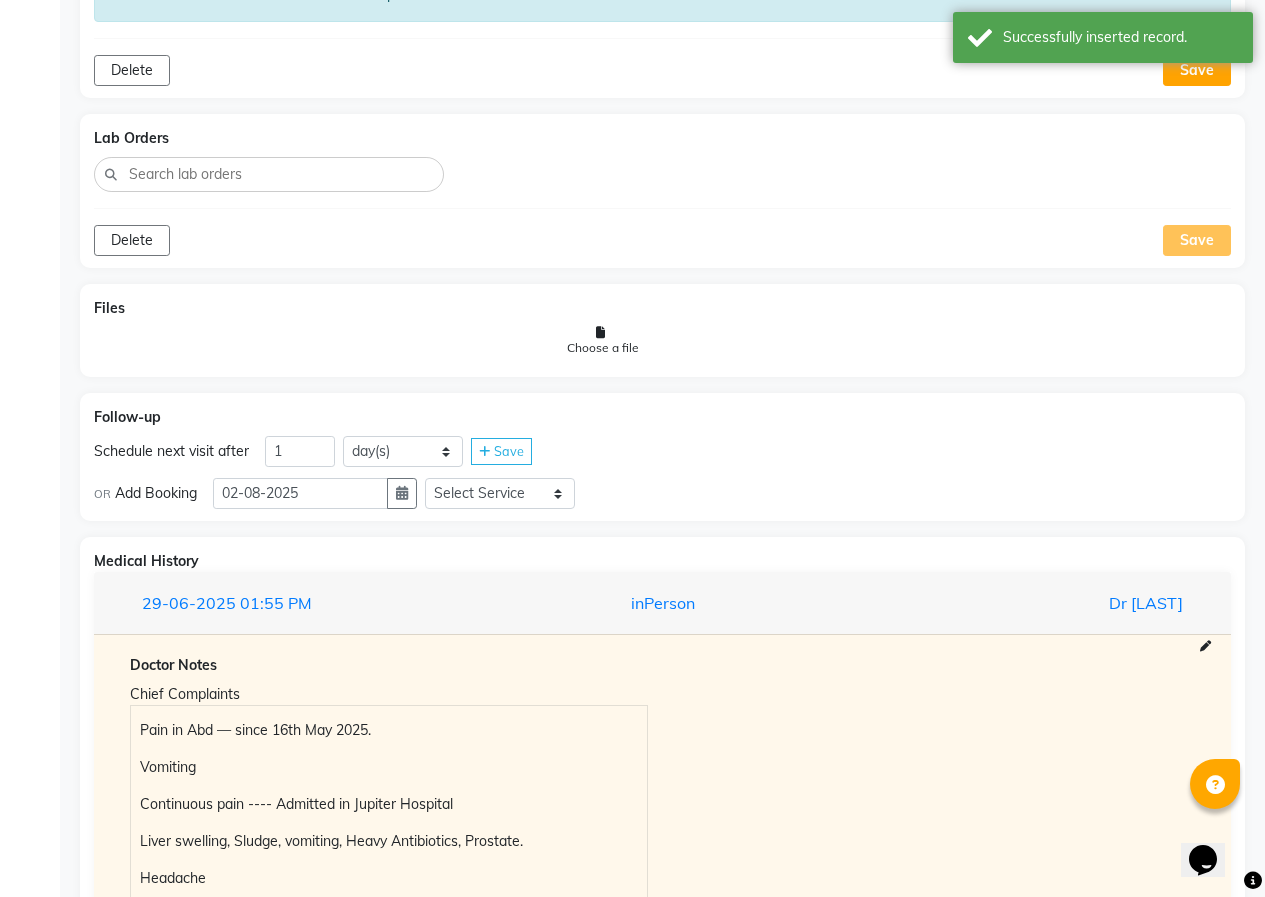 scroll, scrollTop: 1365, scrollLeft: 0, axis: vertical 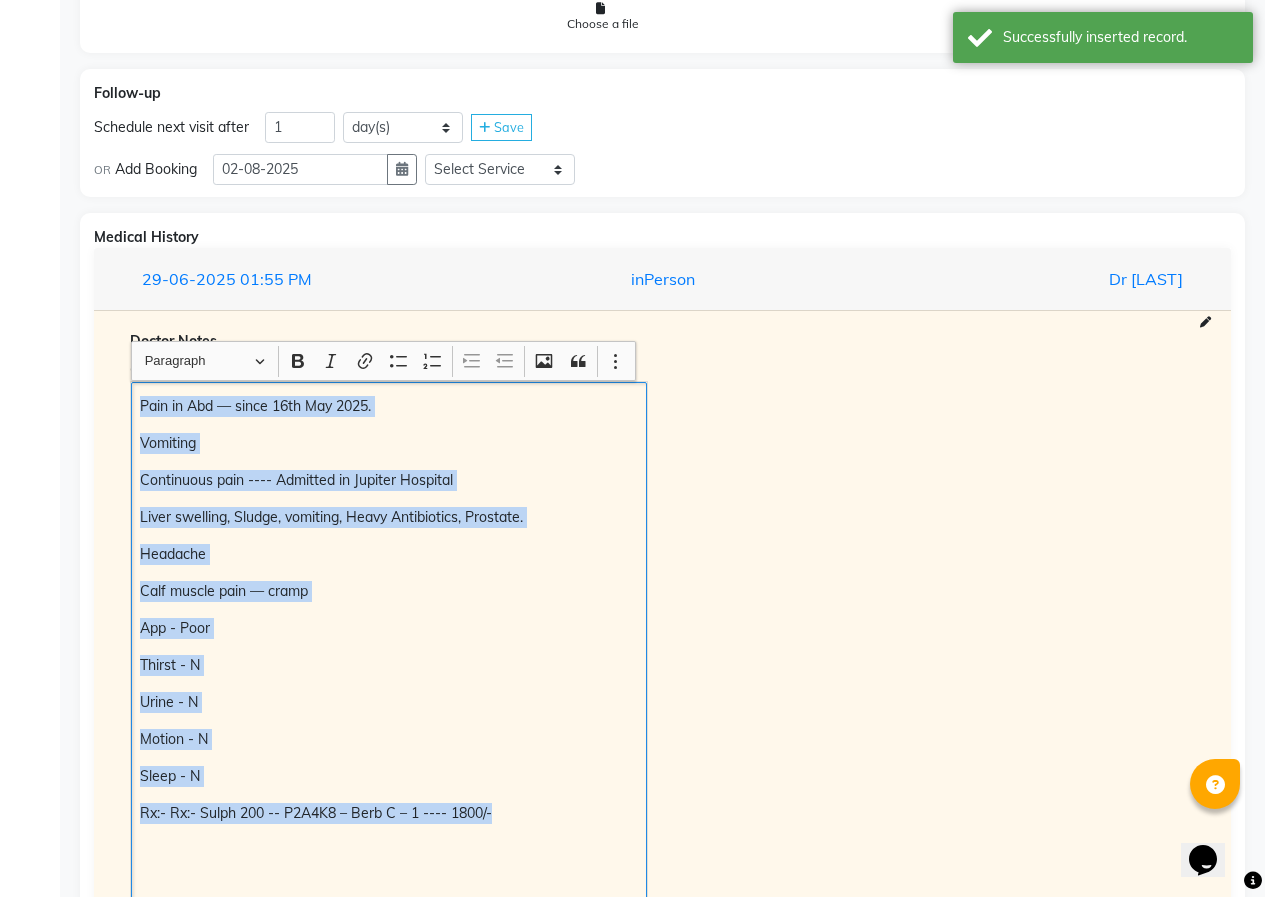 drag, startPoint x: 135, startPoint y: 410, endPoint x: 570, endPoint y: 820, distance: 597.76666 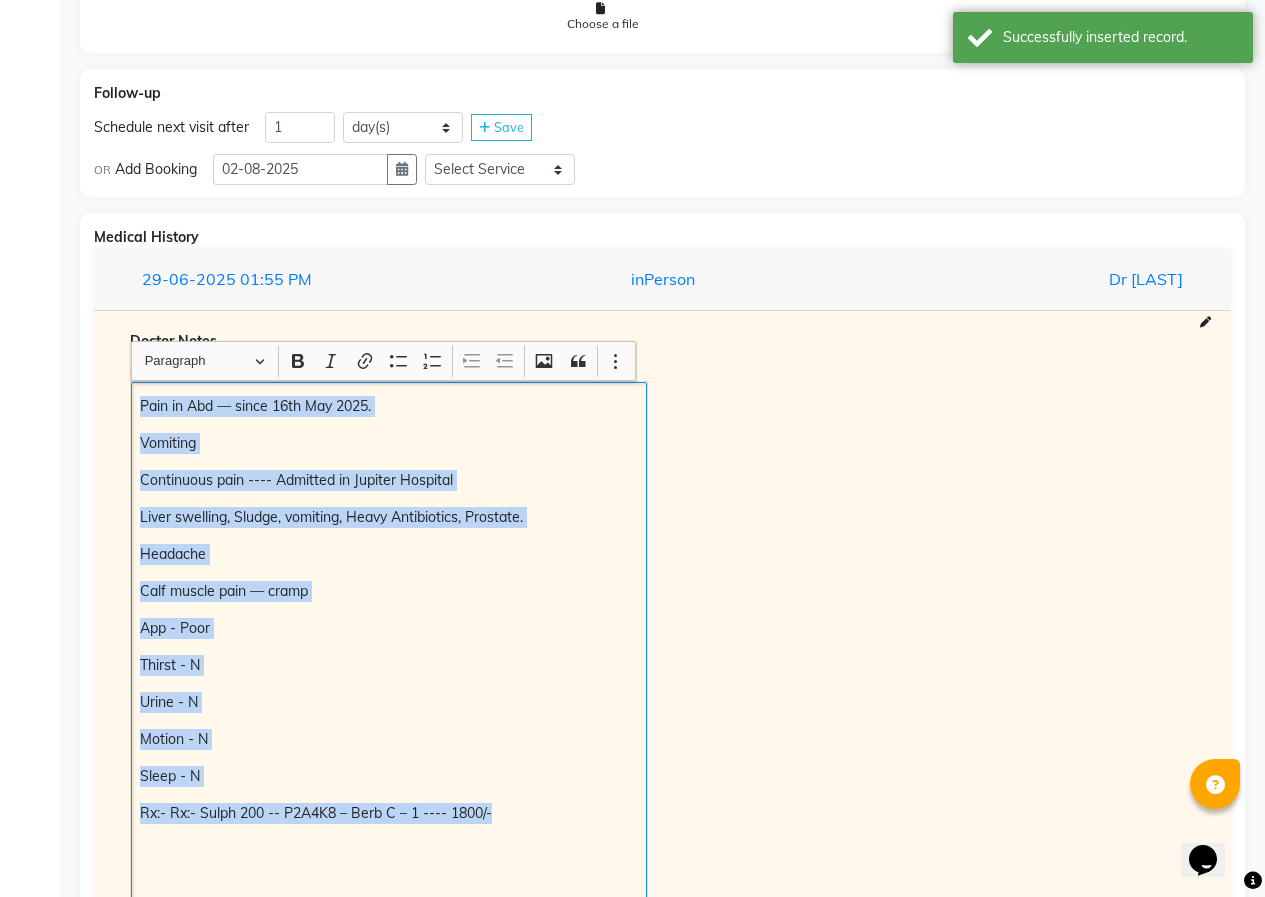 click on "Pain in Abd — since 16th May 2025. Vomiting Continuous pain ---- Admitted in Jupiter Hospital Liver swelling, Sludge, vomiting, Heavy Antibiotics, Prostate. Headache Calf muscle pain — cramp App - Poor Thirst - N Urine - N Motion - N Sleep - N Rx:- Rx:- Sulph 200 -- P2A4K8 – Berb C – 1 ---- 1800/- 15-05-2024 wt:- 55.5kg Pain in Abd >> Acidity present Headache Present Allergy>> Weight Improved Urine Incontinence >> Piles Bleeding >> Hard Stool >> Itching of legs >> App – N Thirst – N Urine – N Motion – N Sleep – N Rx:- P2A4K8 – BERb C – 1 ---- 1800/- 26-06-2024 wt:- 56.25kg Pain in Abd << Panic >> Acidity present Headache Present Motion Burning >> Allergy>> Weight Improved Urine Incontinence Present Piles Bleeding Present Hard Stool >> Gas trouble Pain in calf muscle both side Present Itching of legs >> App – N Thirst – N Urine – N Motion – N Sleep – N Pain in Abd << <<" at bounding box center (389, 1667) 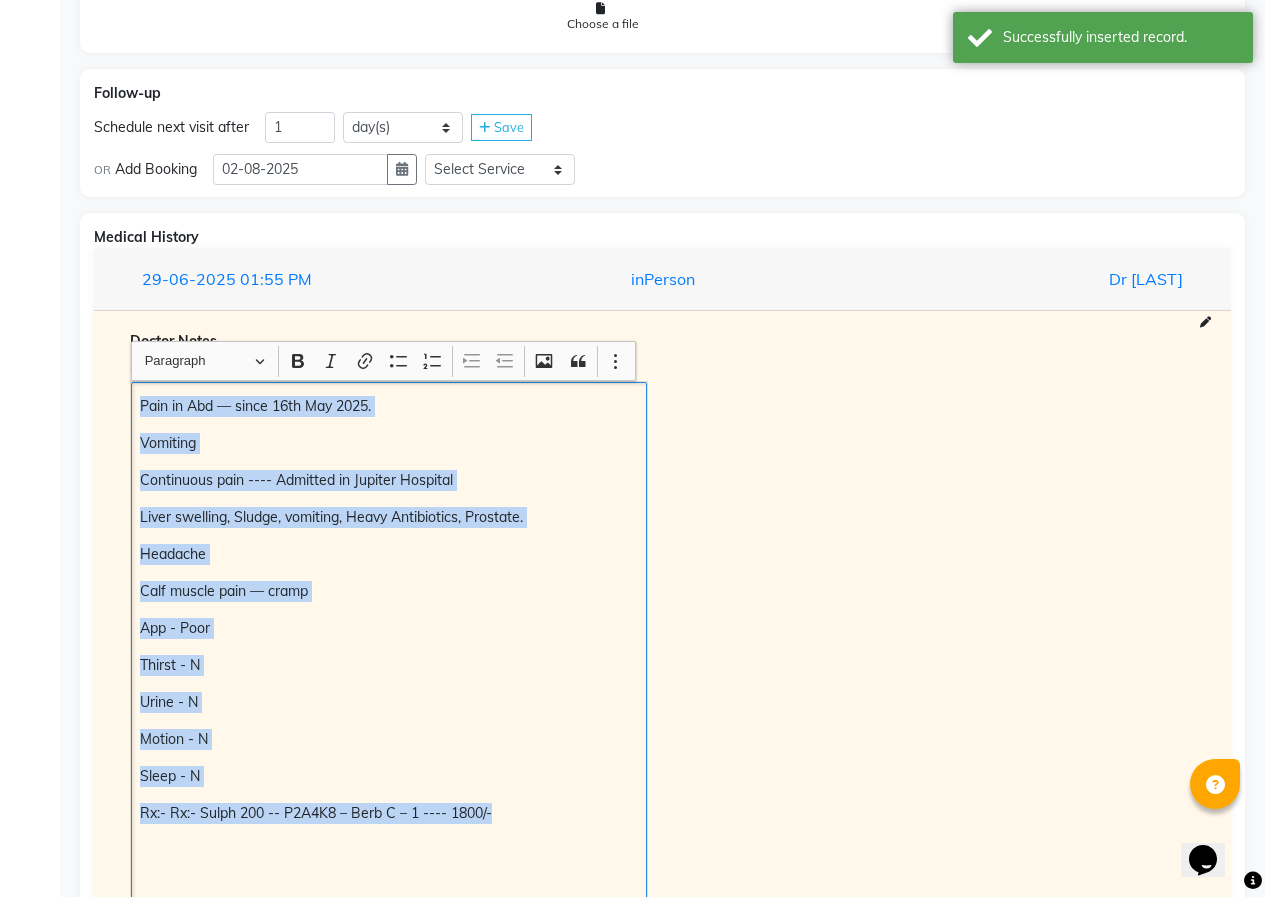 copy on "Pain in Abd — since 16th May [YEAR]. Vomiting  Continuous pain ---- Admitted in Jupiter Hospital Liver swelling, Sludge, vomiting, Heavy Antibiotics, Prostate. Headache  Calf muscle pain — cramp App - Poor Thirst - N Urine - N Motion - N Sleep - N Rx:- Rx:- Sulph 200 -- P2A4K8 – Berb C – 1 ---- 1800/-" 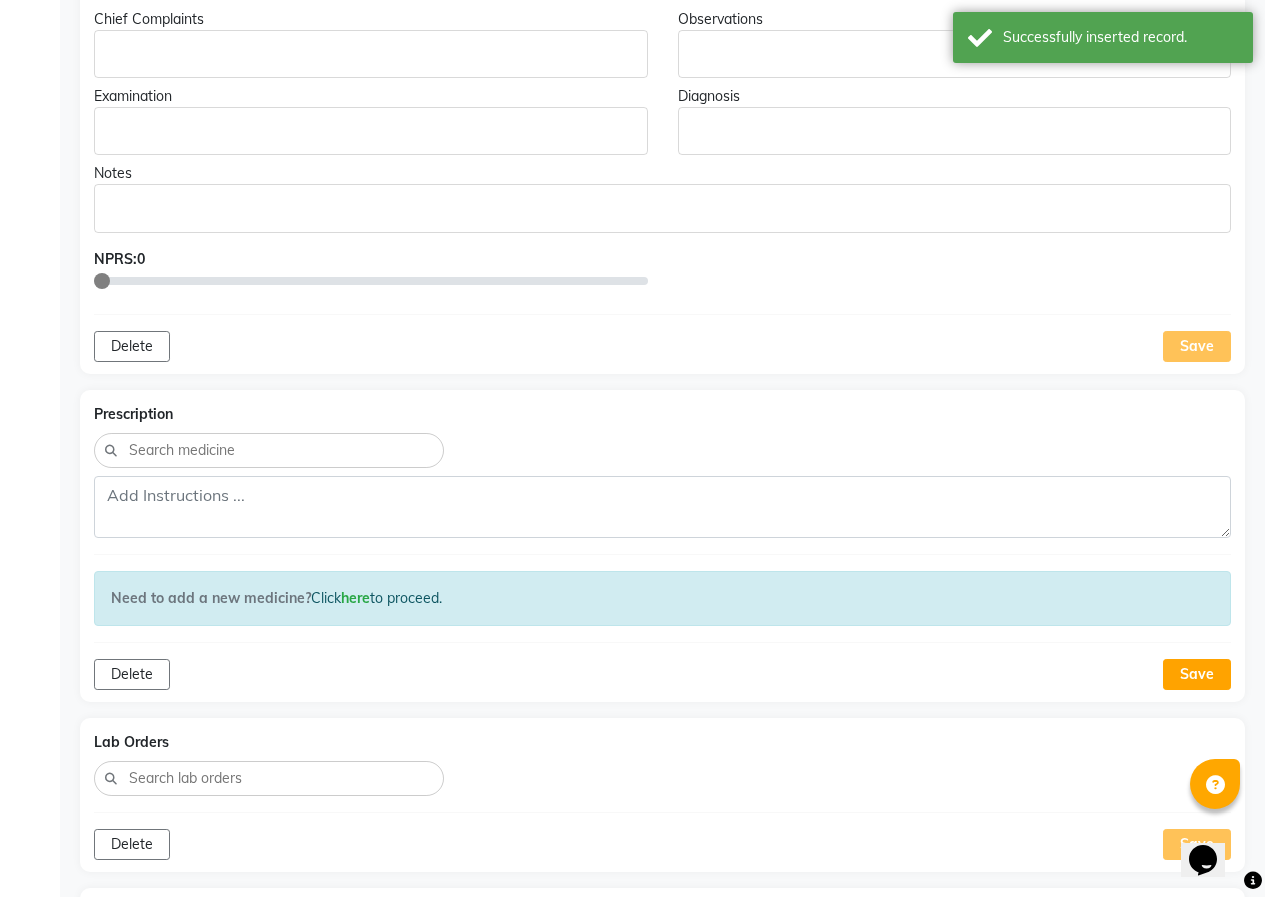 scroll, scrollTop: 265, scrollLeft: 0, axis: vertical 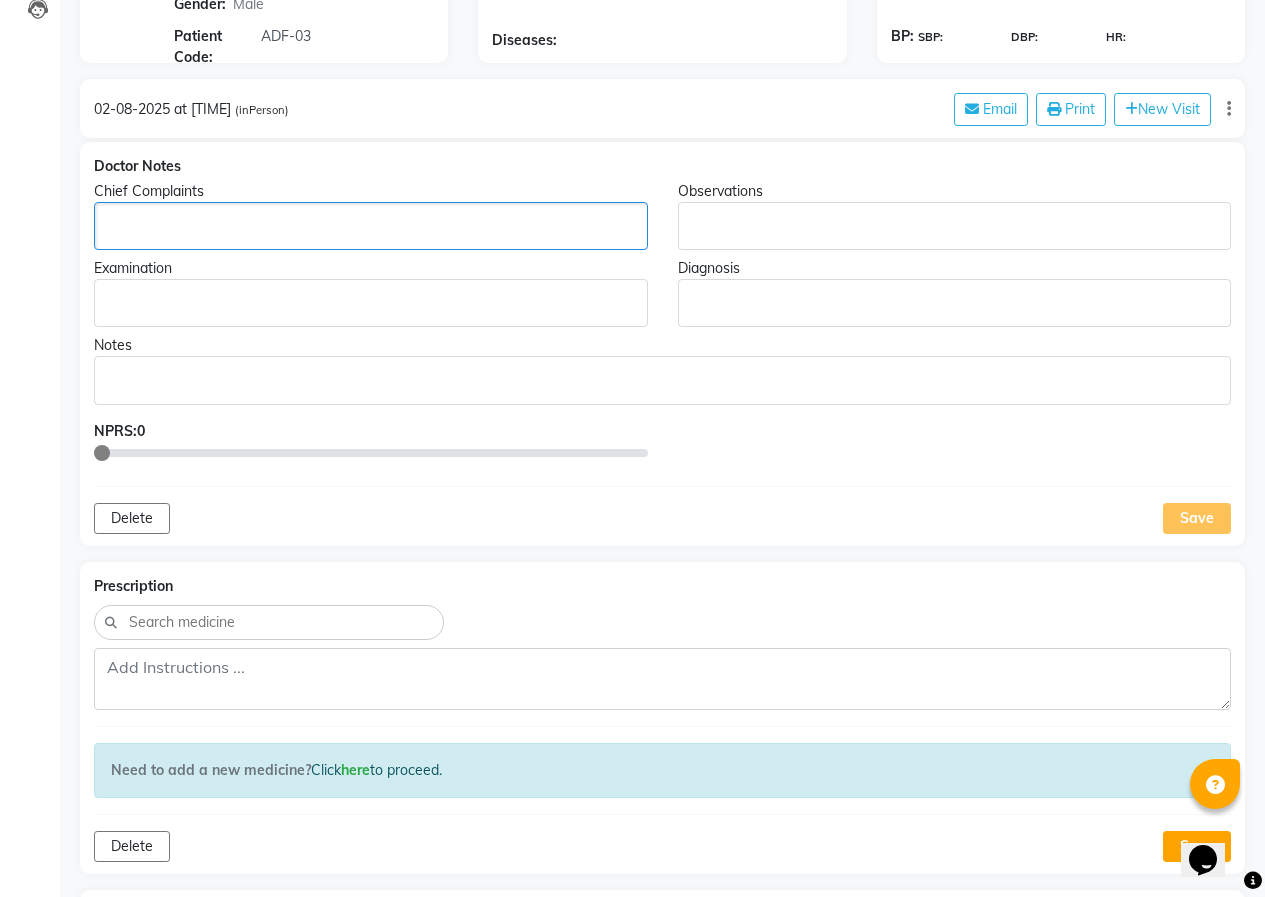 click 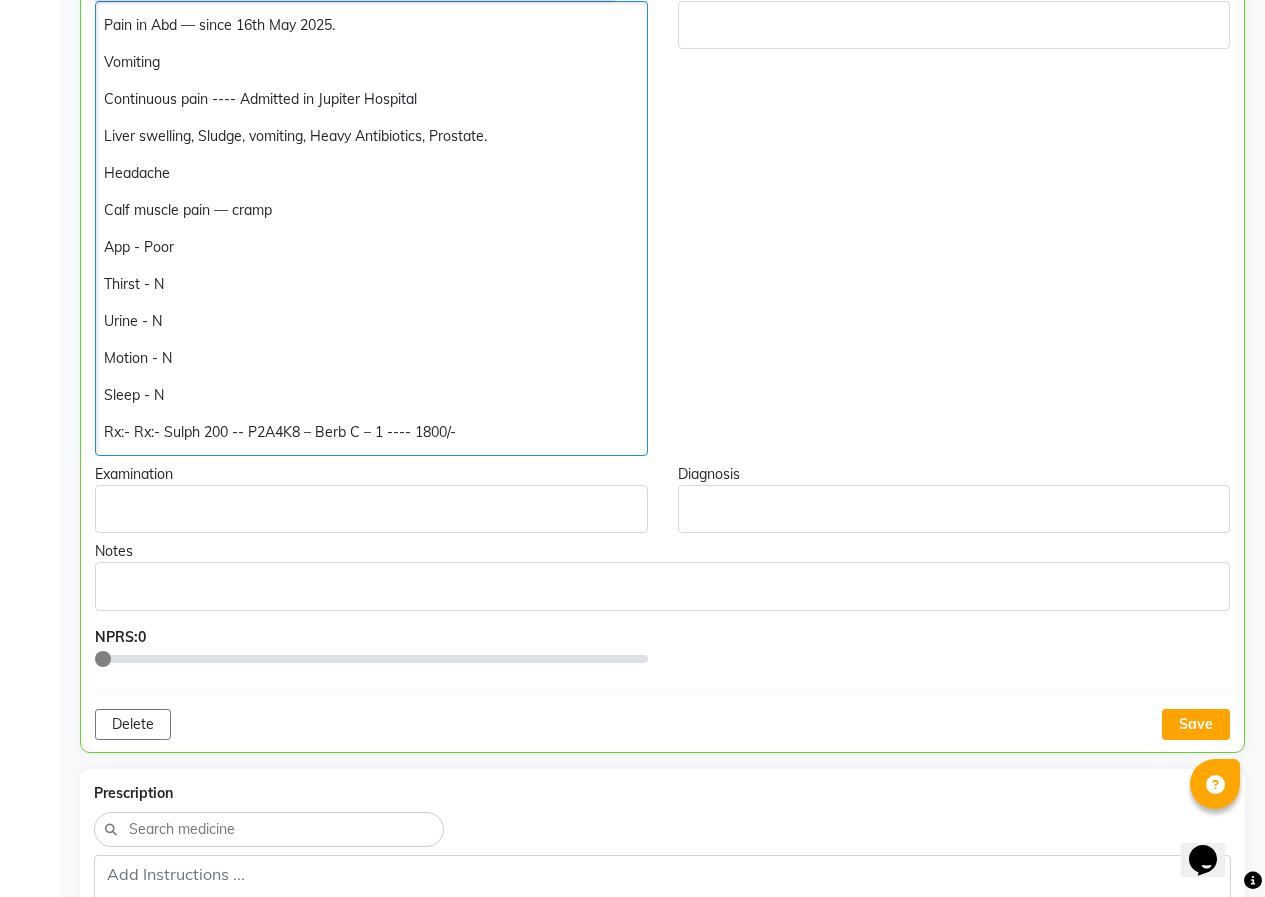 scroll, scrollTop: 366, scrollLeft: 0, axis: vertical 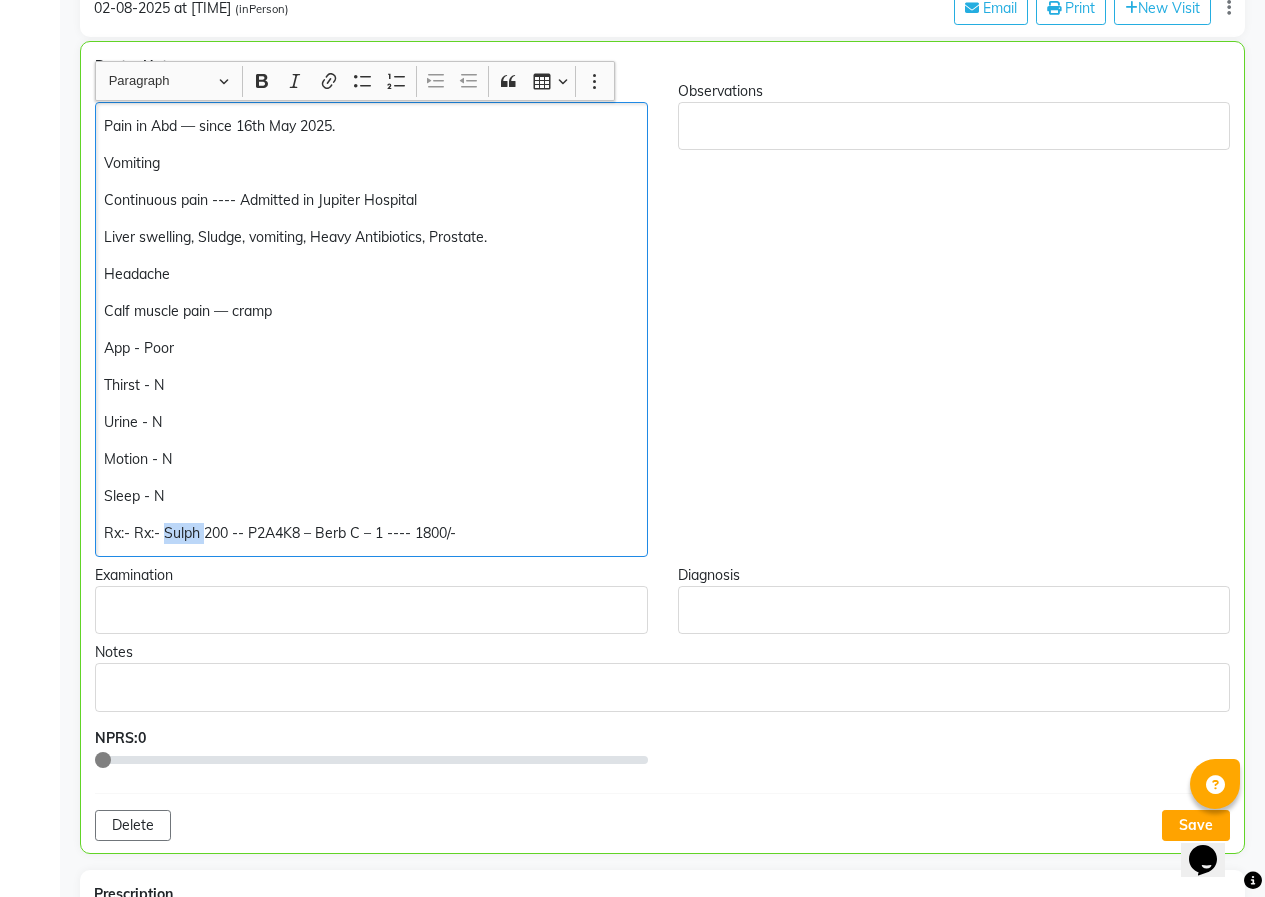 drag, startPoint x: 203, startPoint y: 534, endPoint x: 165, endPoint y: 528, distance: 38.470768 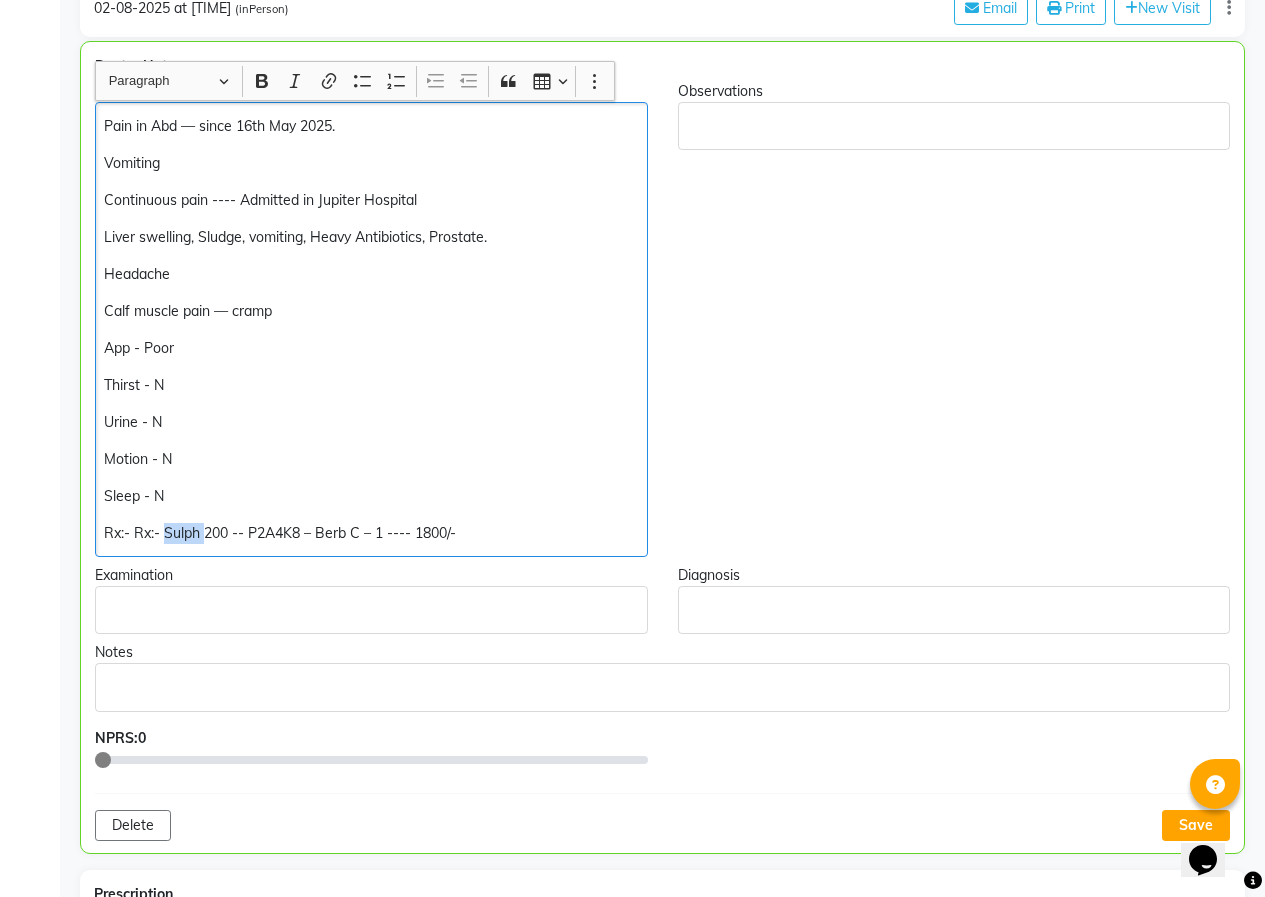 type 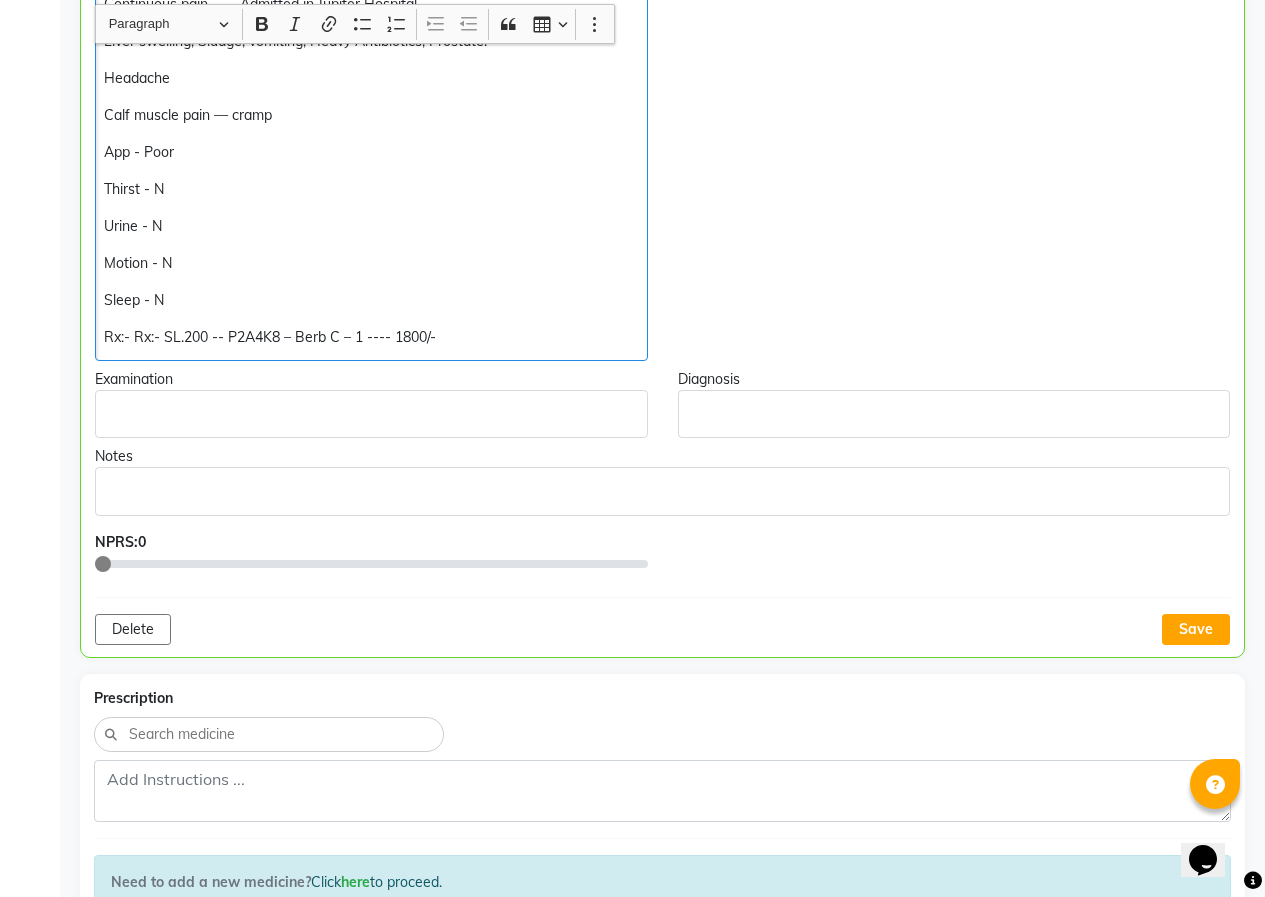 scroll, scrollTop: 566, scrollLeft: 0, axis: vertical 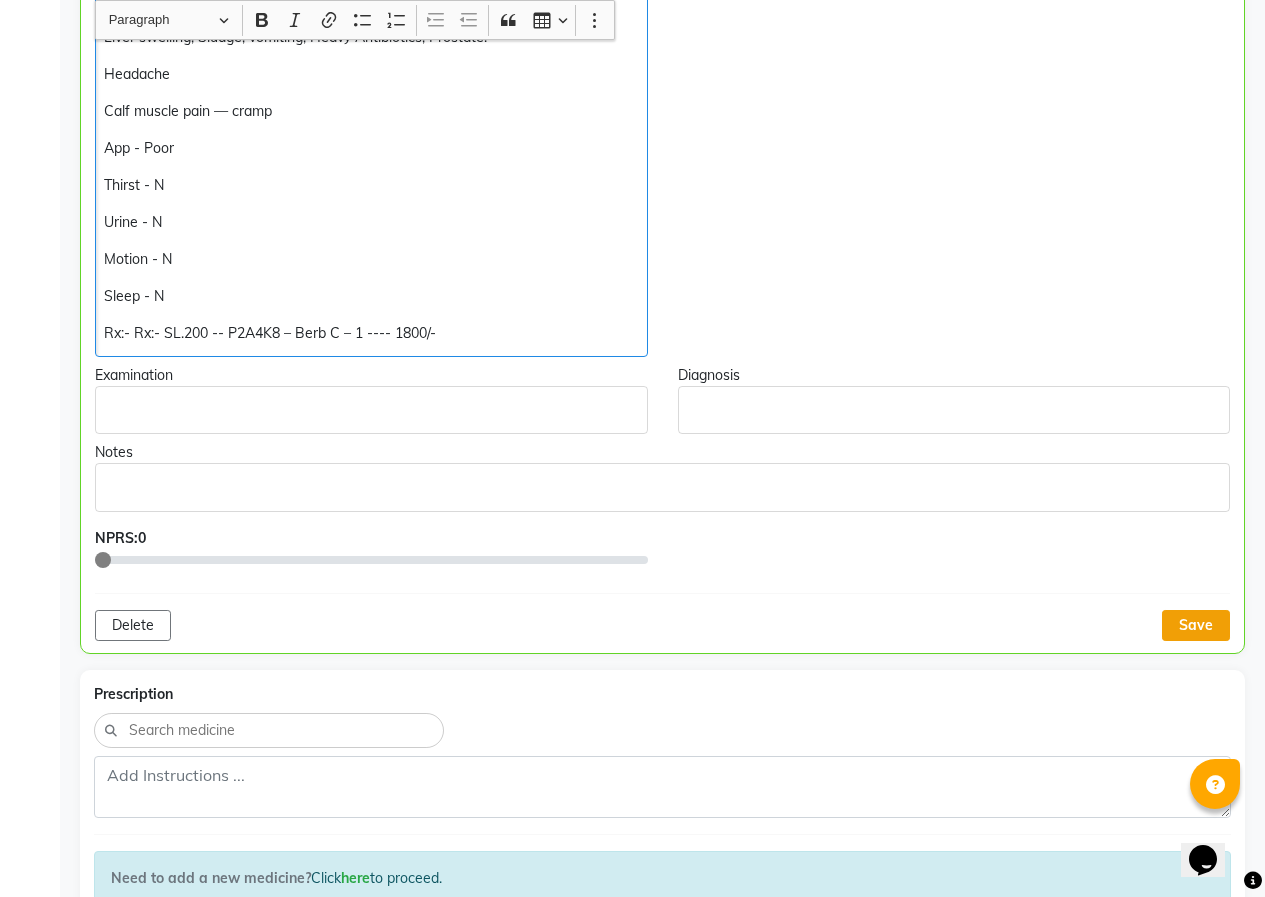 click on "Save" 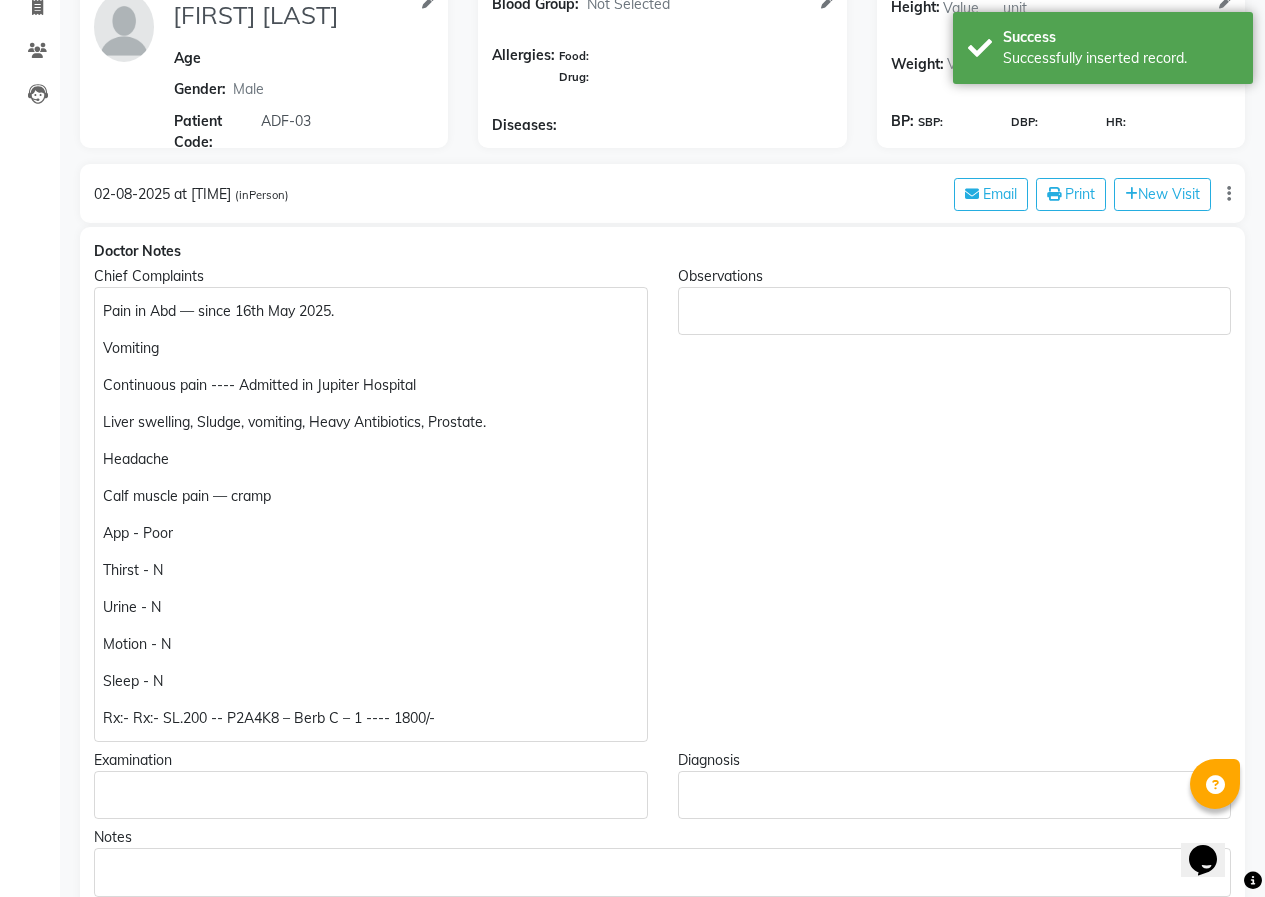 scroll, scrollTop: 166, scrollLeft: 0, axis: vertical 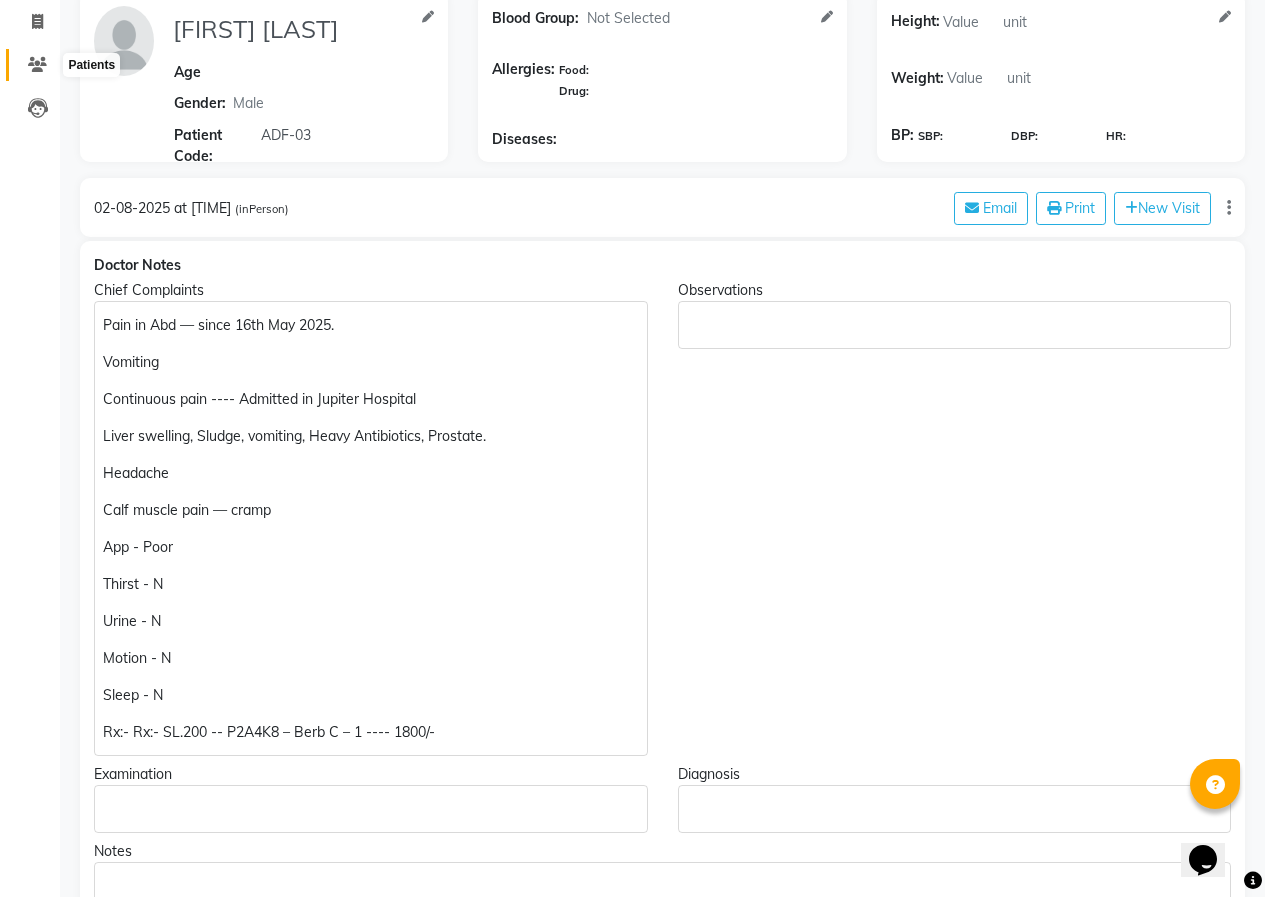 click 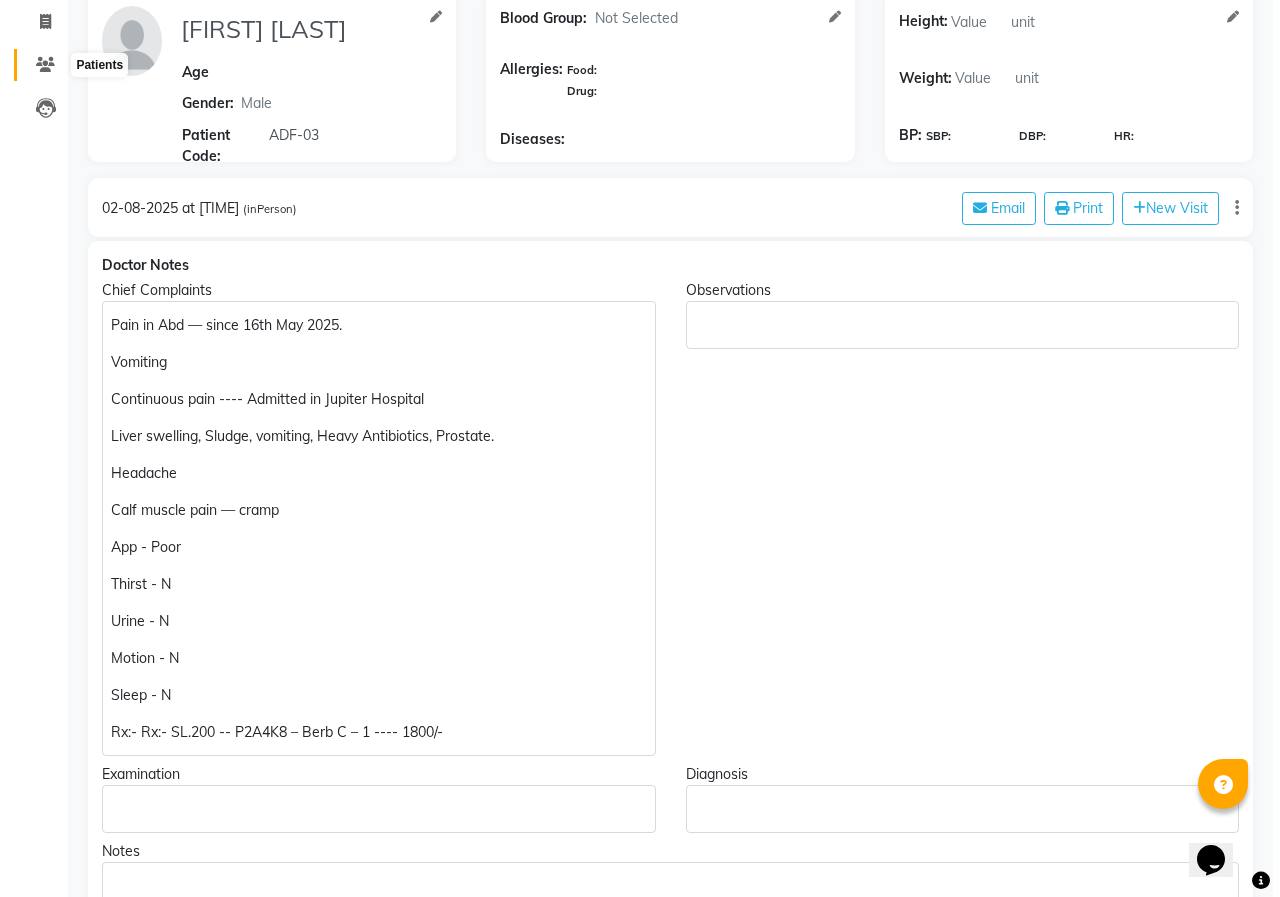 scroll, scrollTop: 0, scrollLeft: 0, axis: both 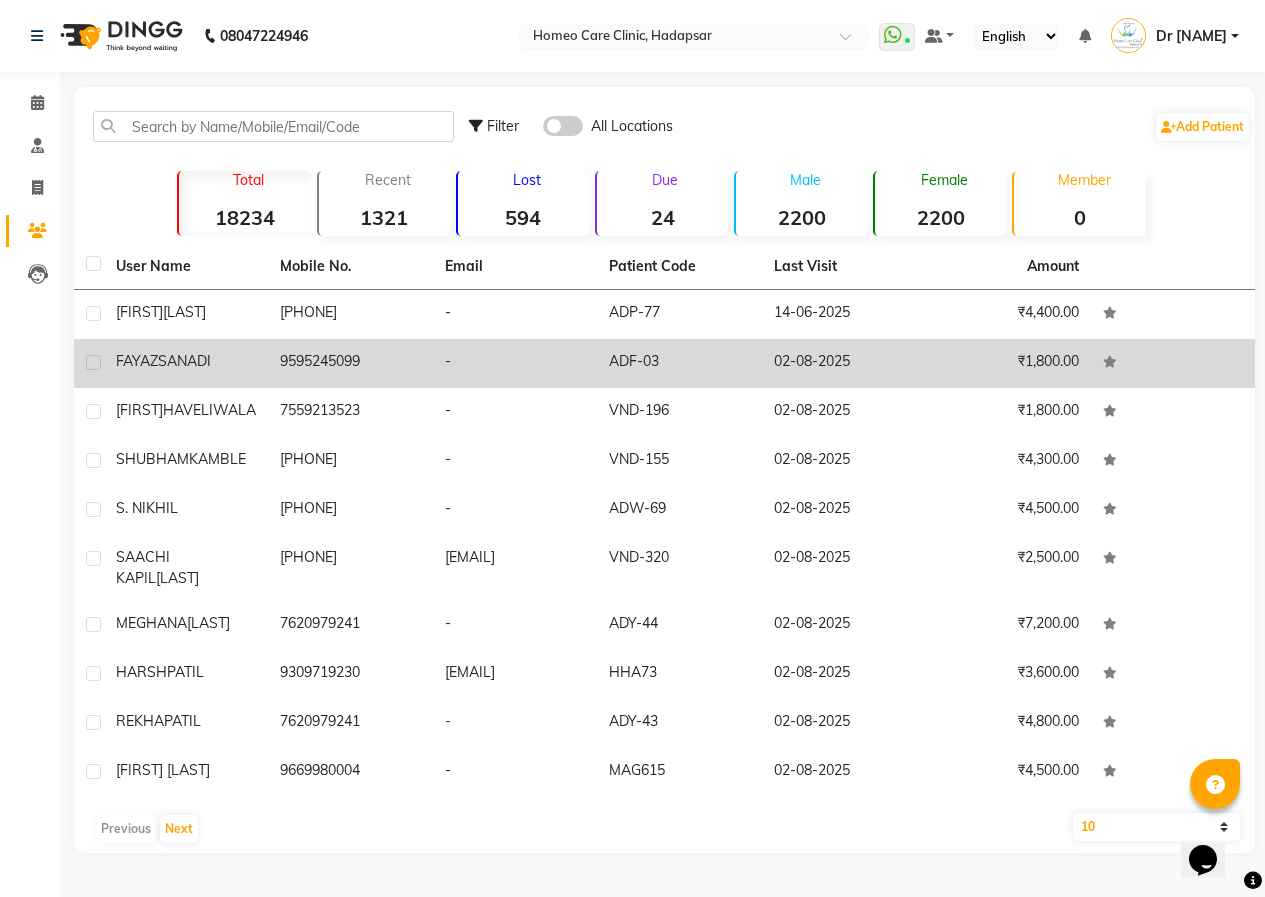 click on "FAYAZ [LAST]" 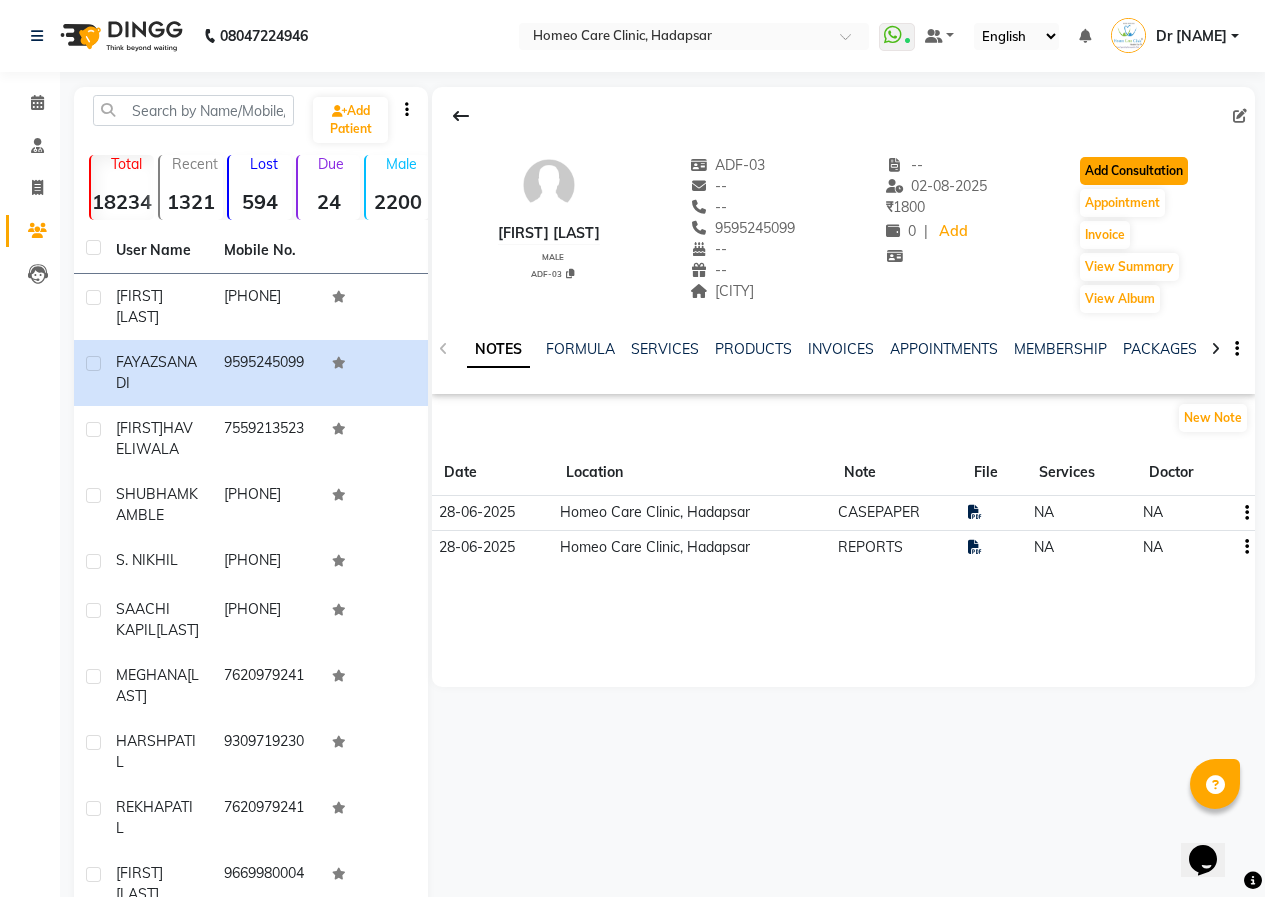 click on "Add Consultation" 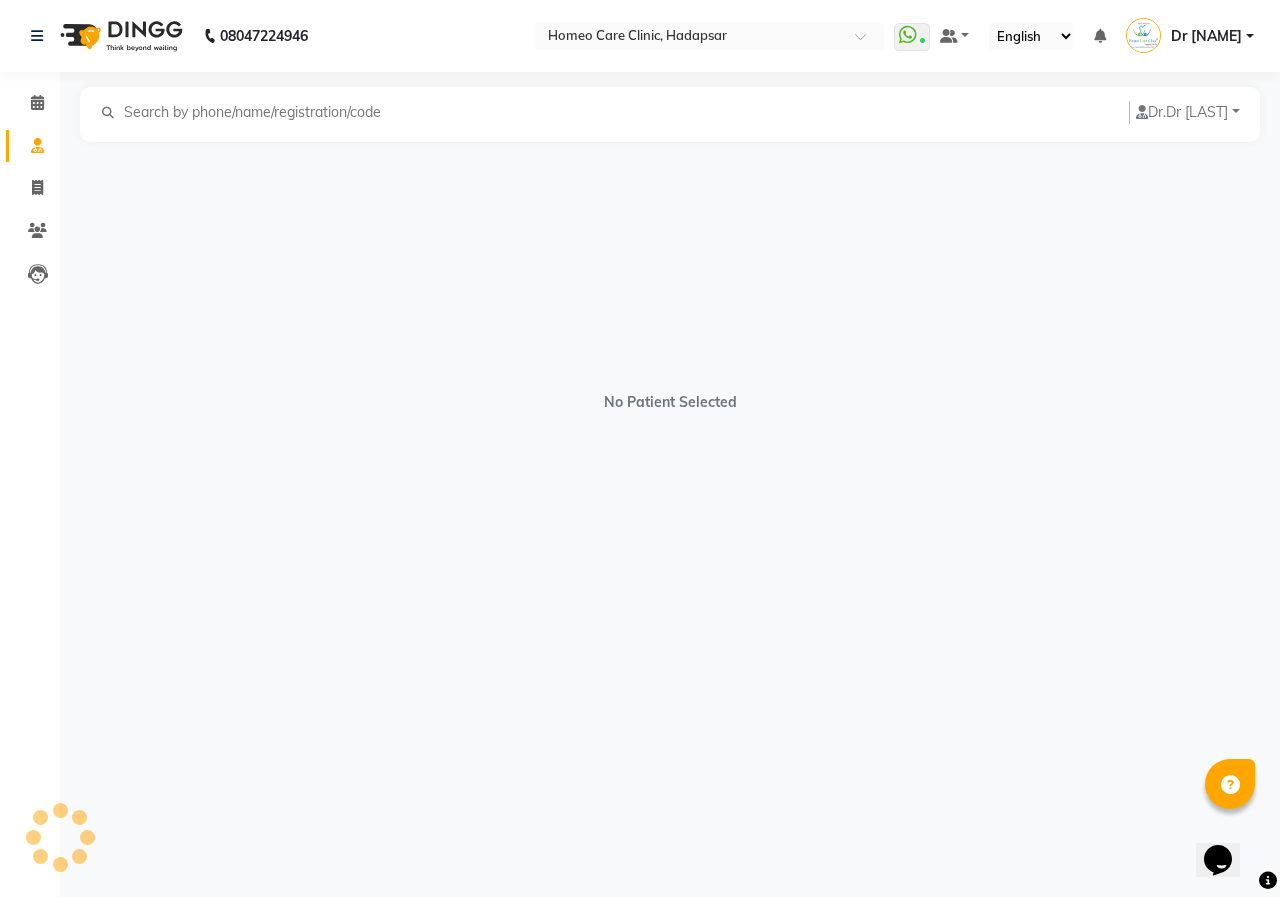 select on "male" 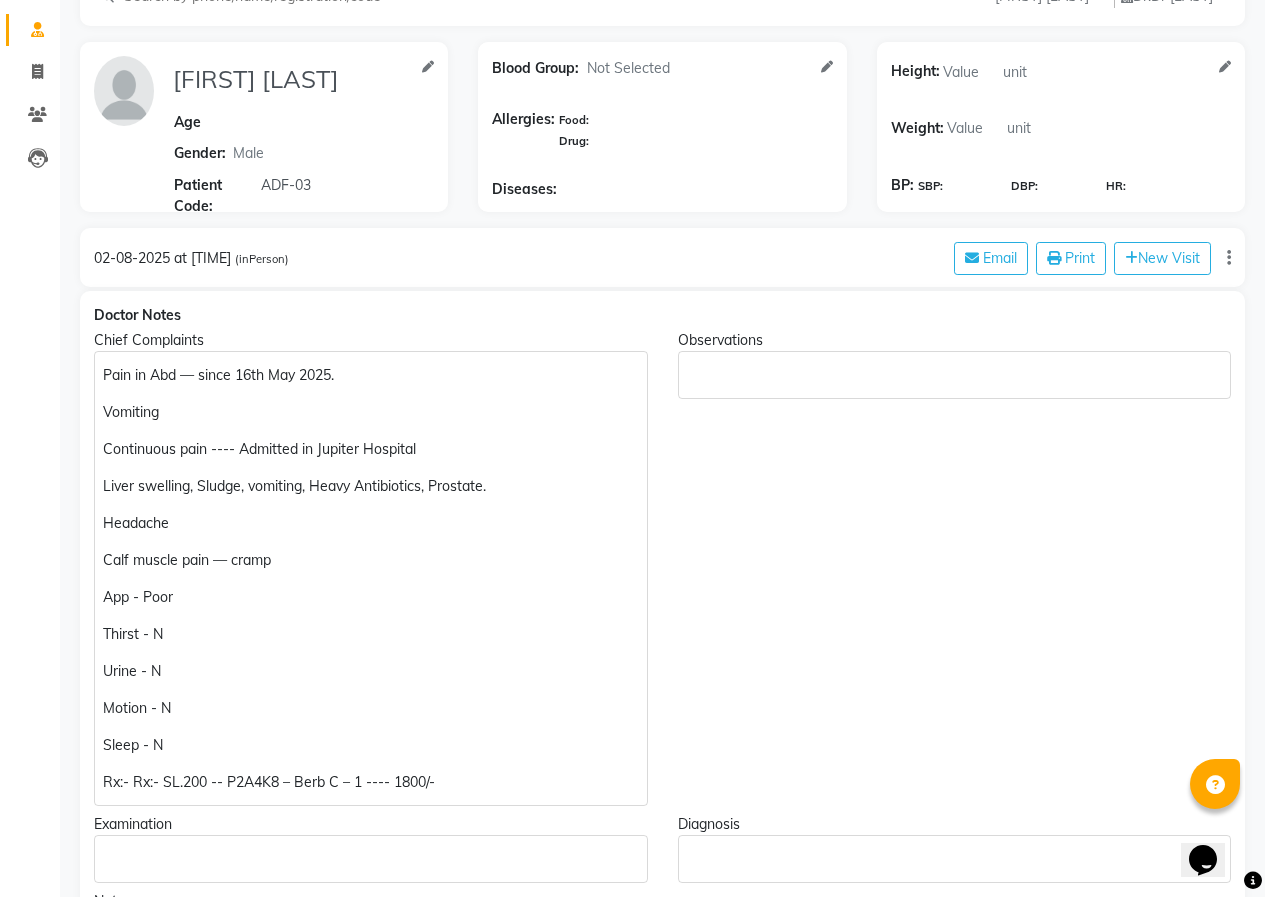 scroll, scrollTop: 300, scrollLeft: 0, axis: vertical 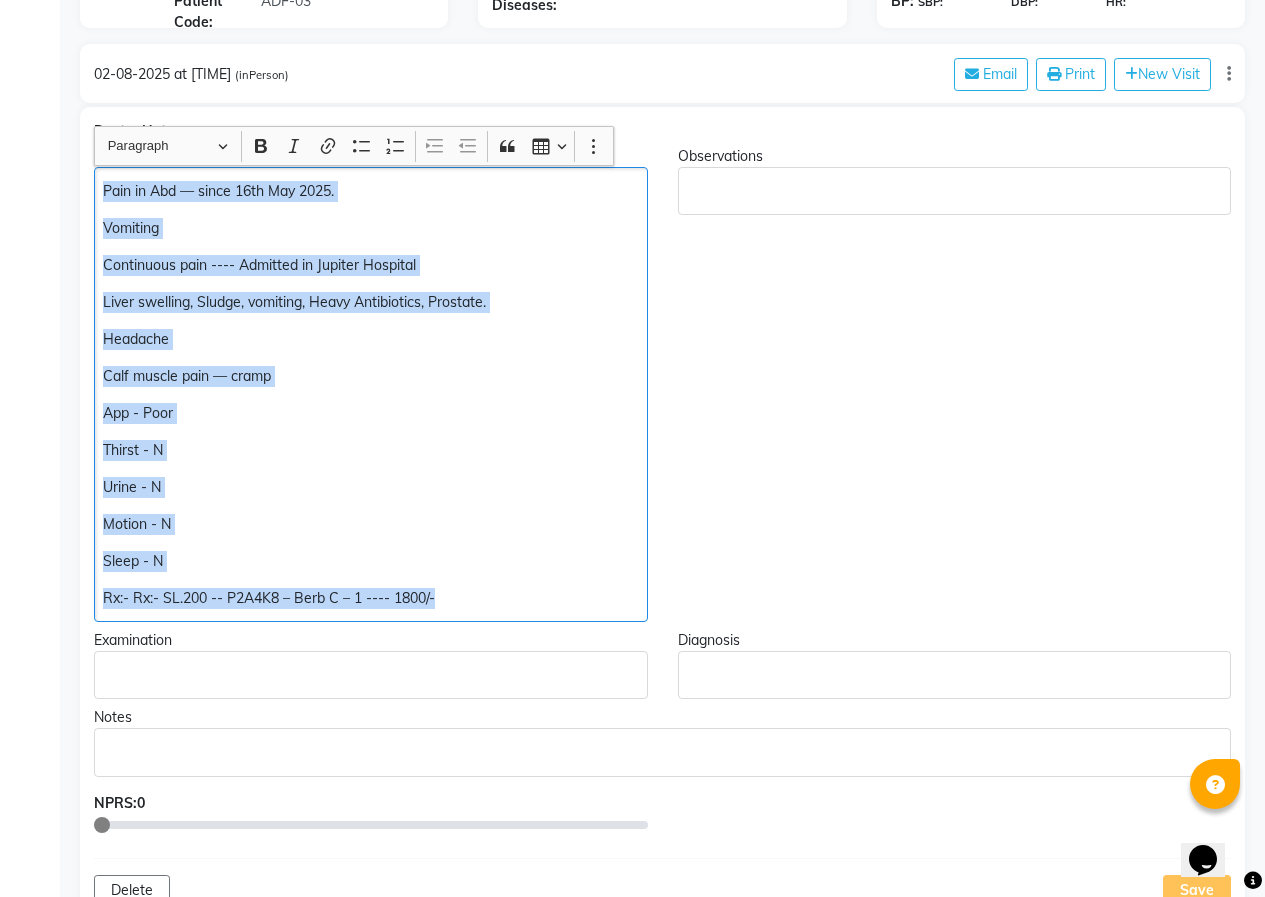 drag, startPoint x: 101, startPoint y: 192, endPoint x: 569, endPoint y: 622, distance: 635.5502 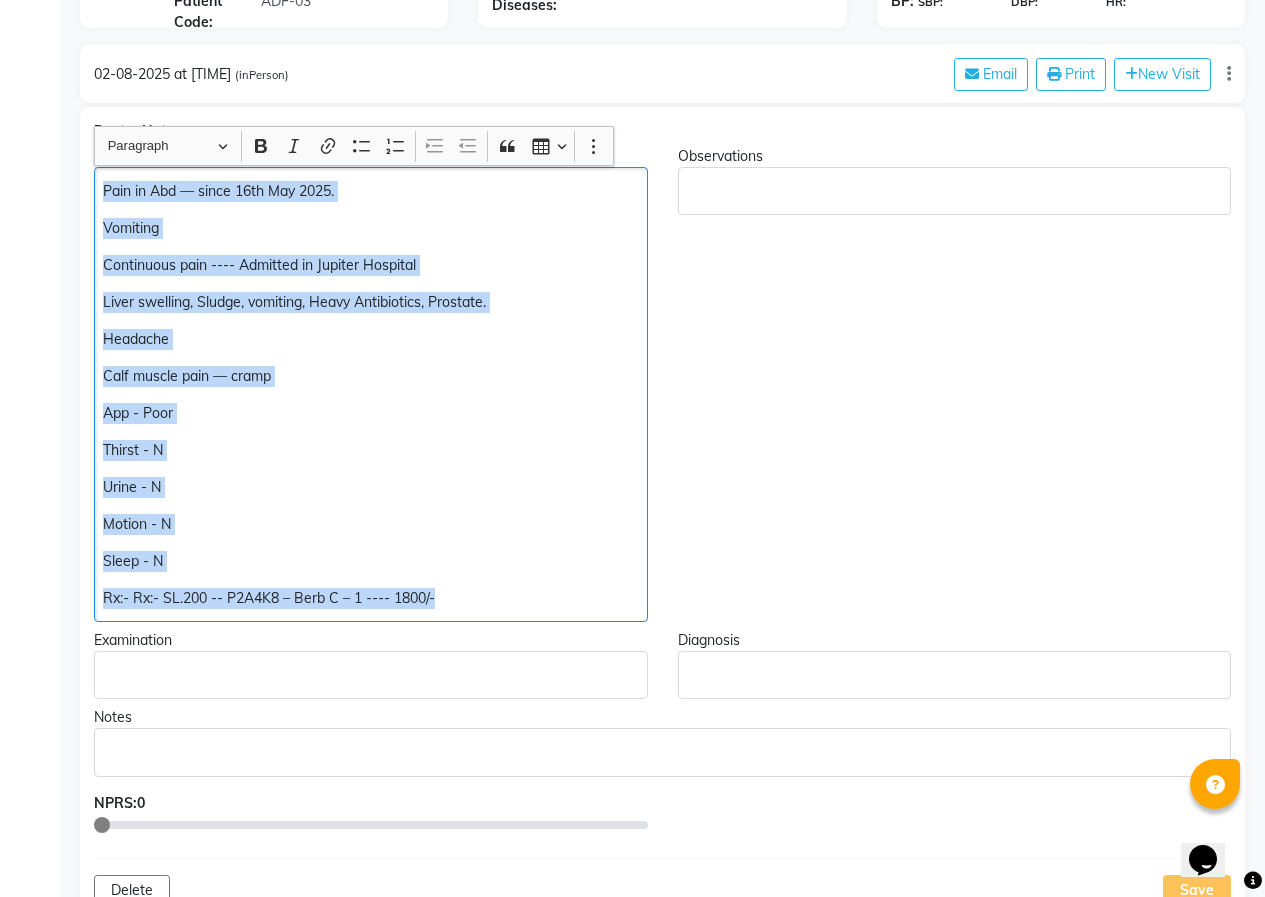 click on "Pain in Abd — since 16th May 2025. Vomiting Continuous pain ---- Admitted in Jupiter Hospital Liver swelling, Sludge, vomiting, Heavy Antibiotics, Prostate. Headache Calf muscle pain — cramp App - Poor Thirst - N Urine - N Motion - N Sleep - N Rx:- Rx:- SL.200 -- P2A4K8 – Berb C – 1 ---- 1800/-" 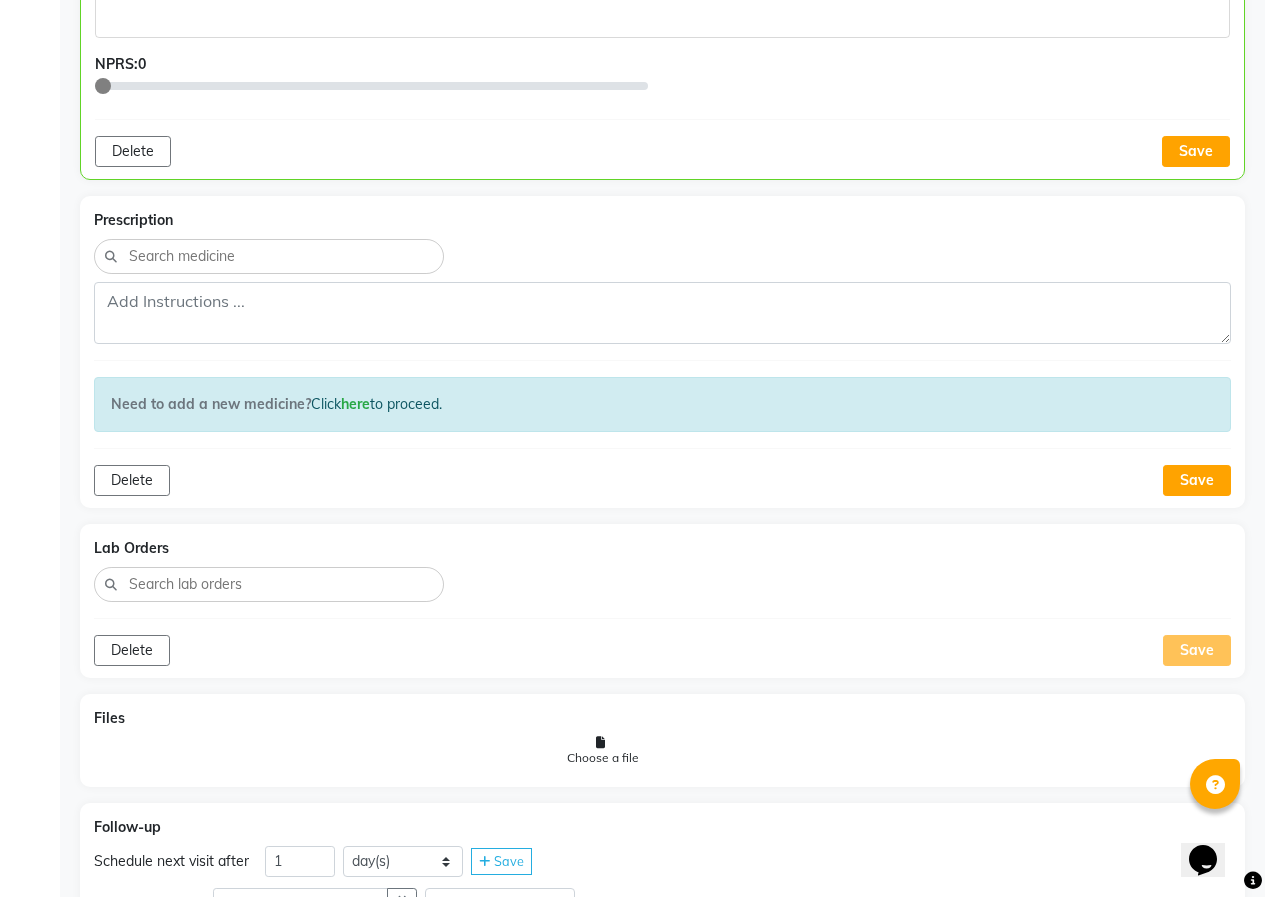 scroll, scrollTop: 701, scrollLeft: 0, axis: vertical 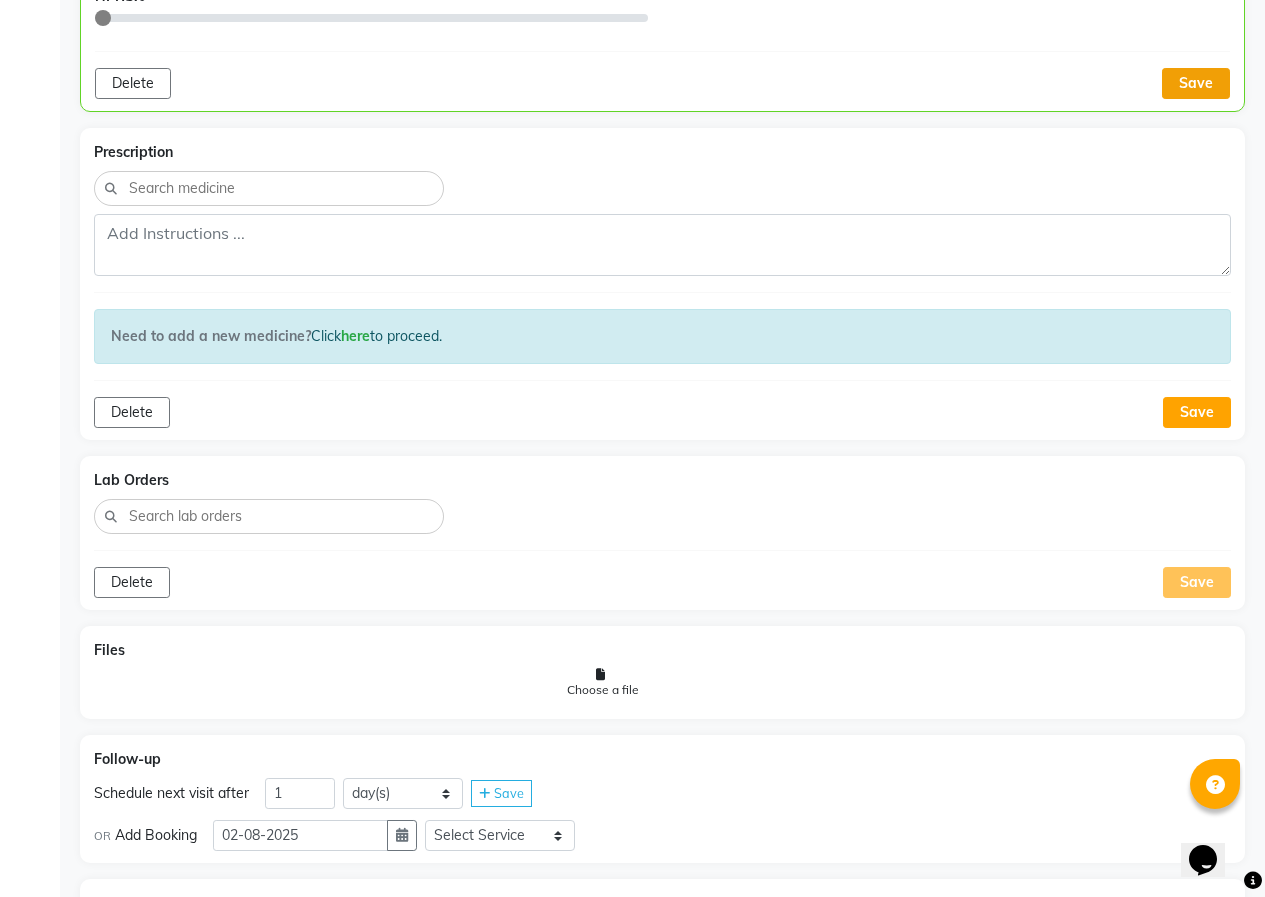click on "Save" 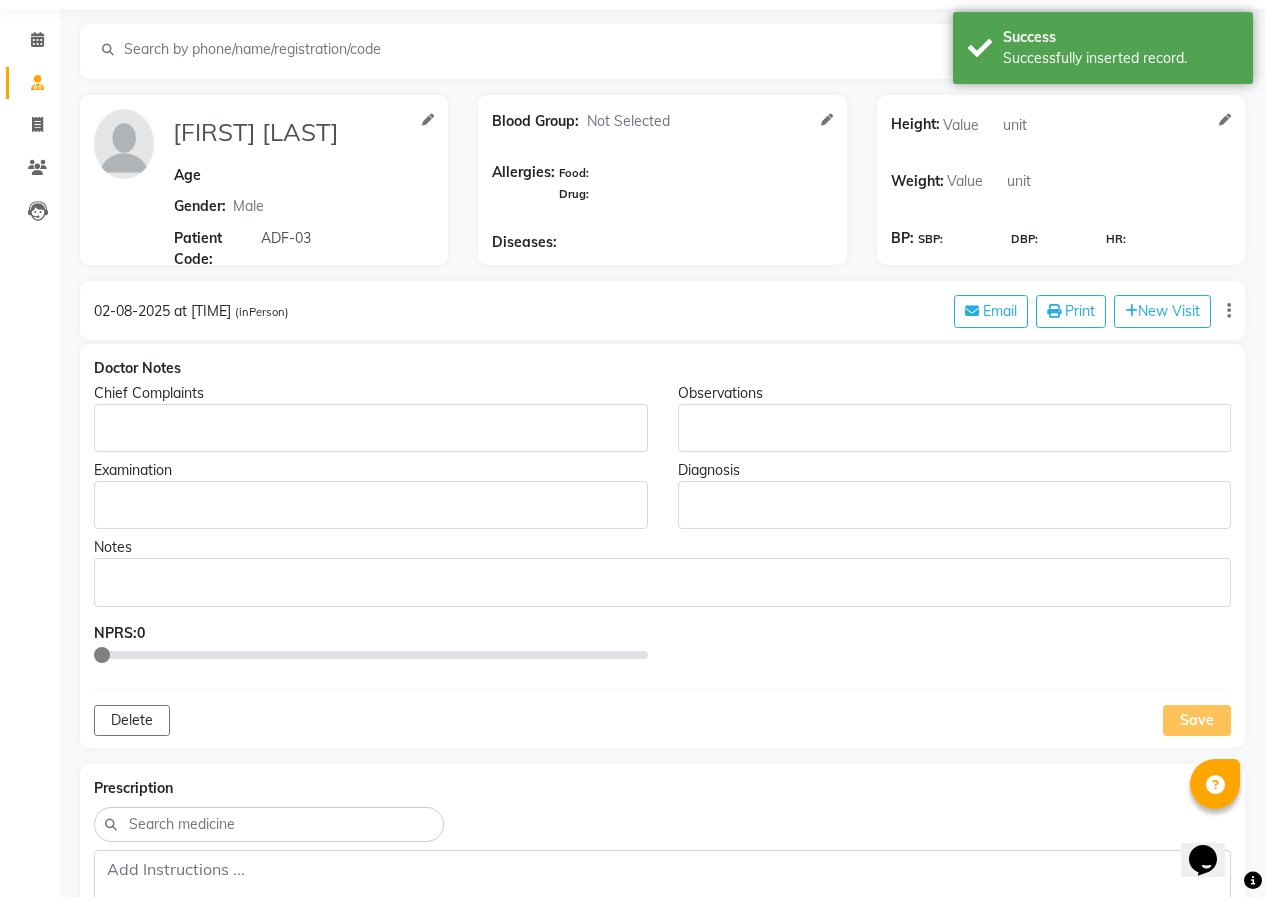 scroll, scrollTop: 0, scrollLeft: 0, axis: both 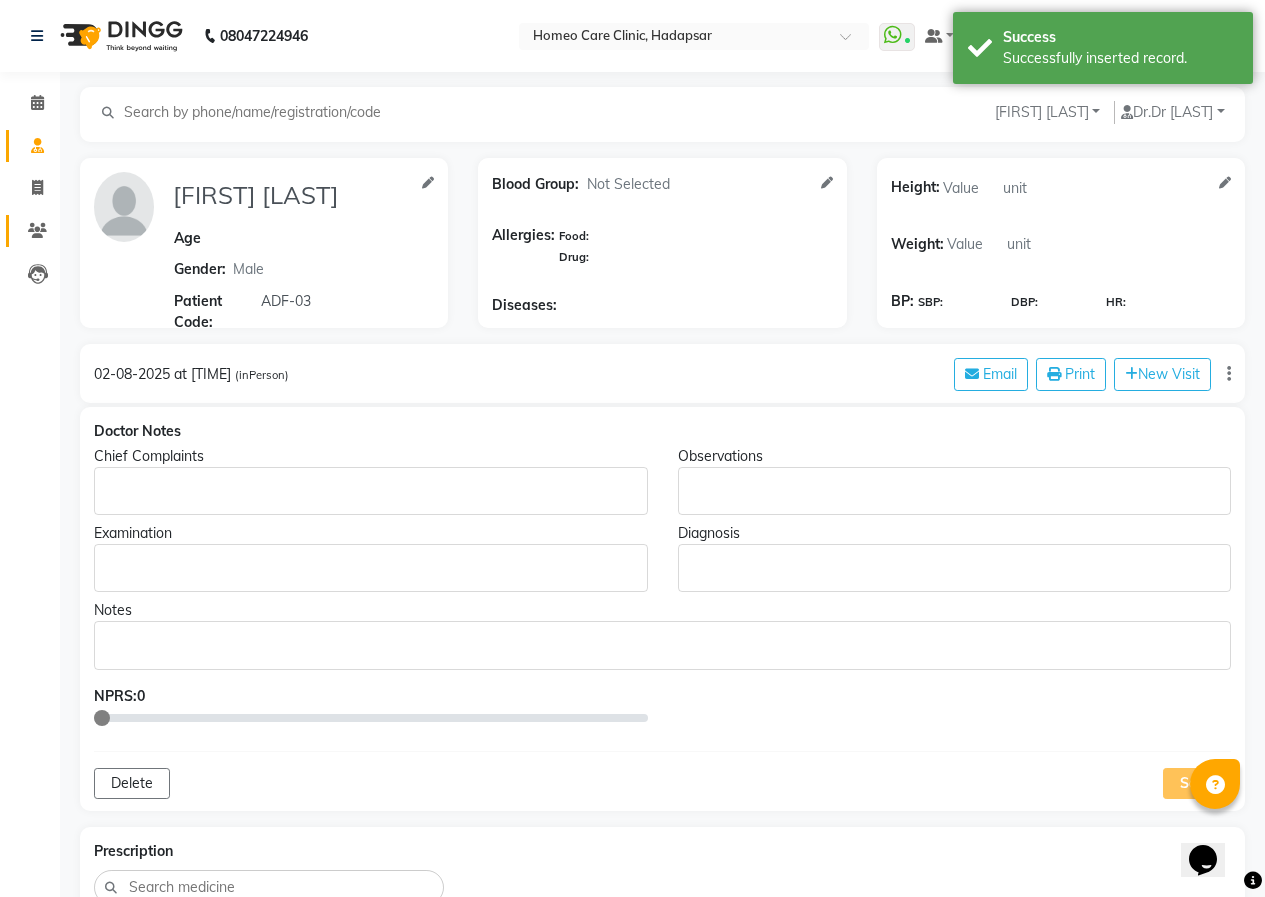 click 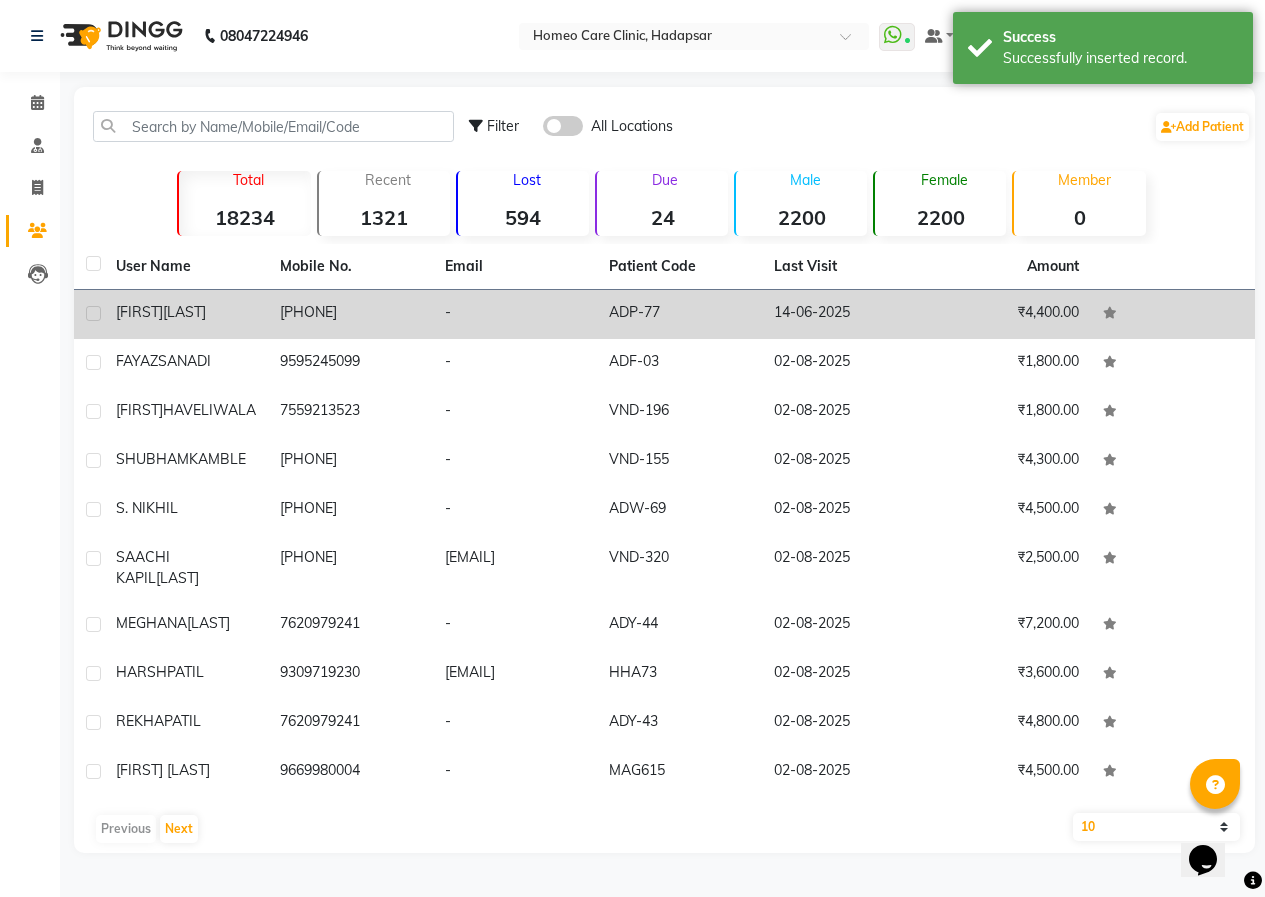 click on "PRANITA  SONAWANE" 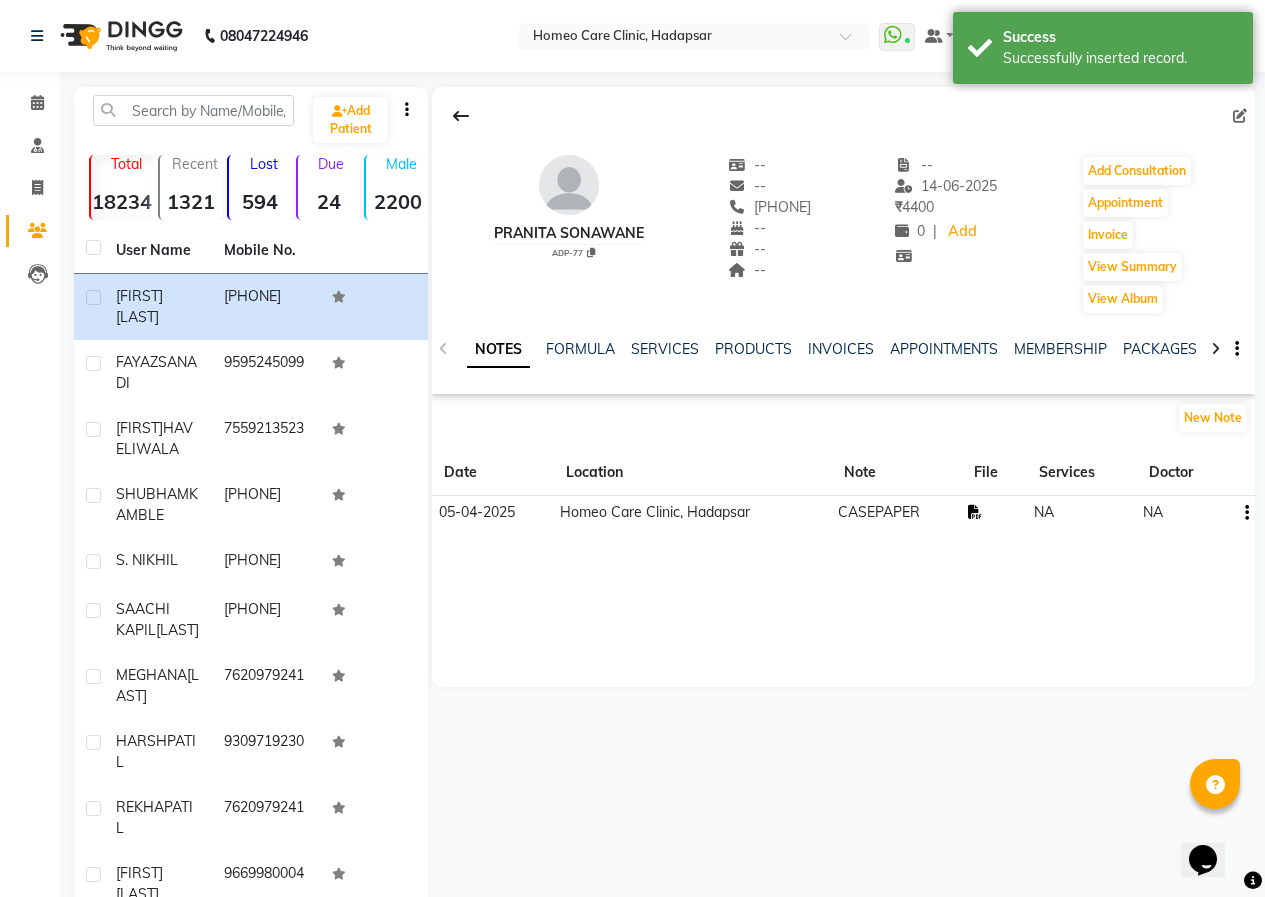 click 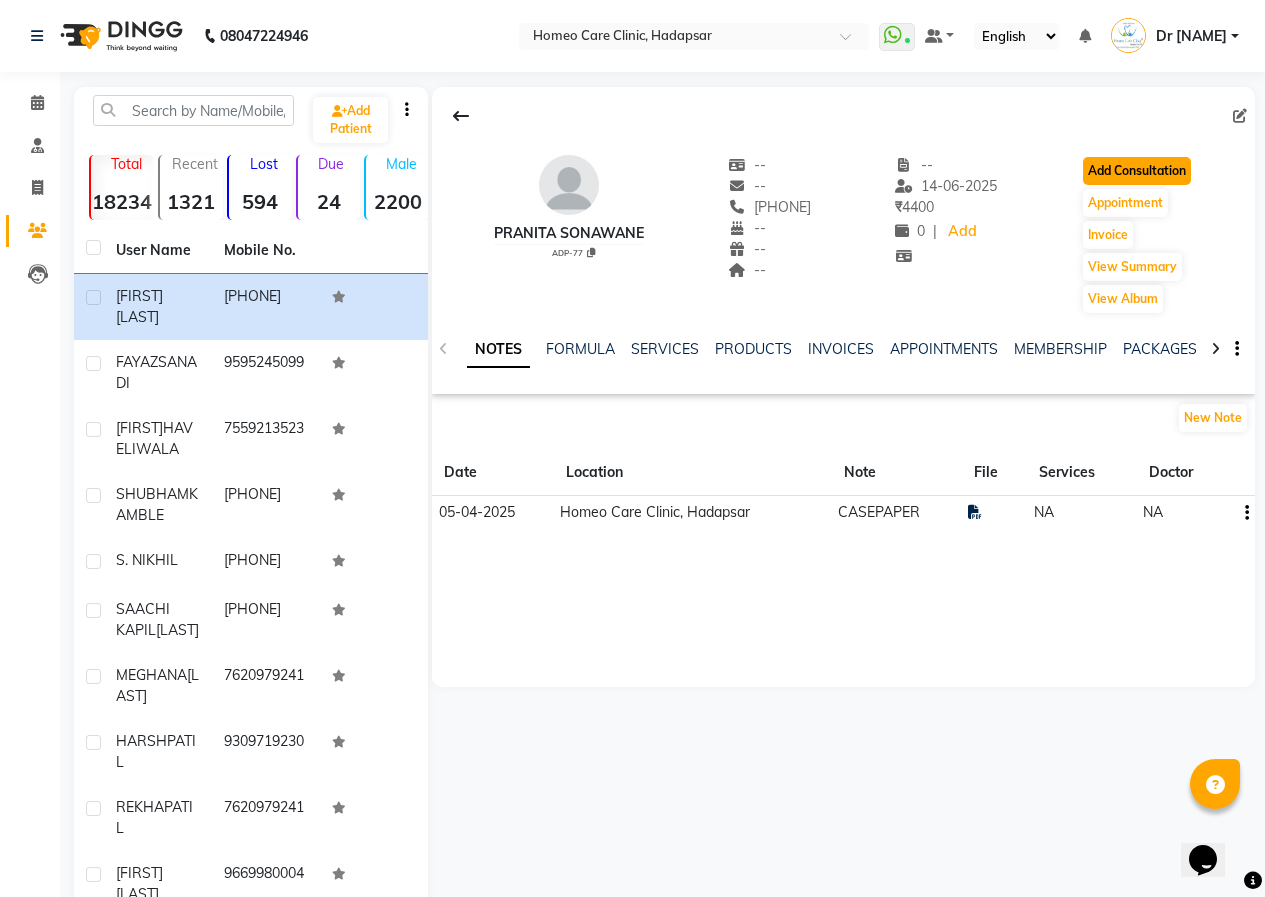 click on "Add Consultation" 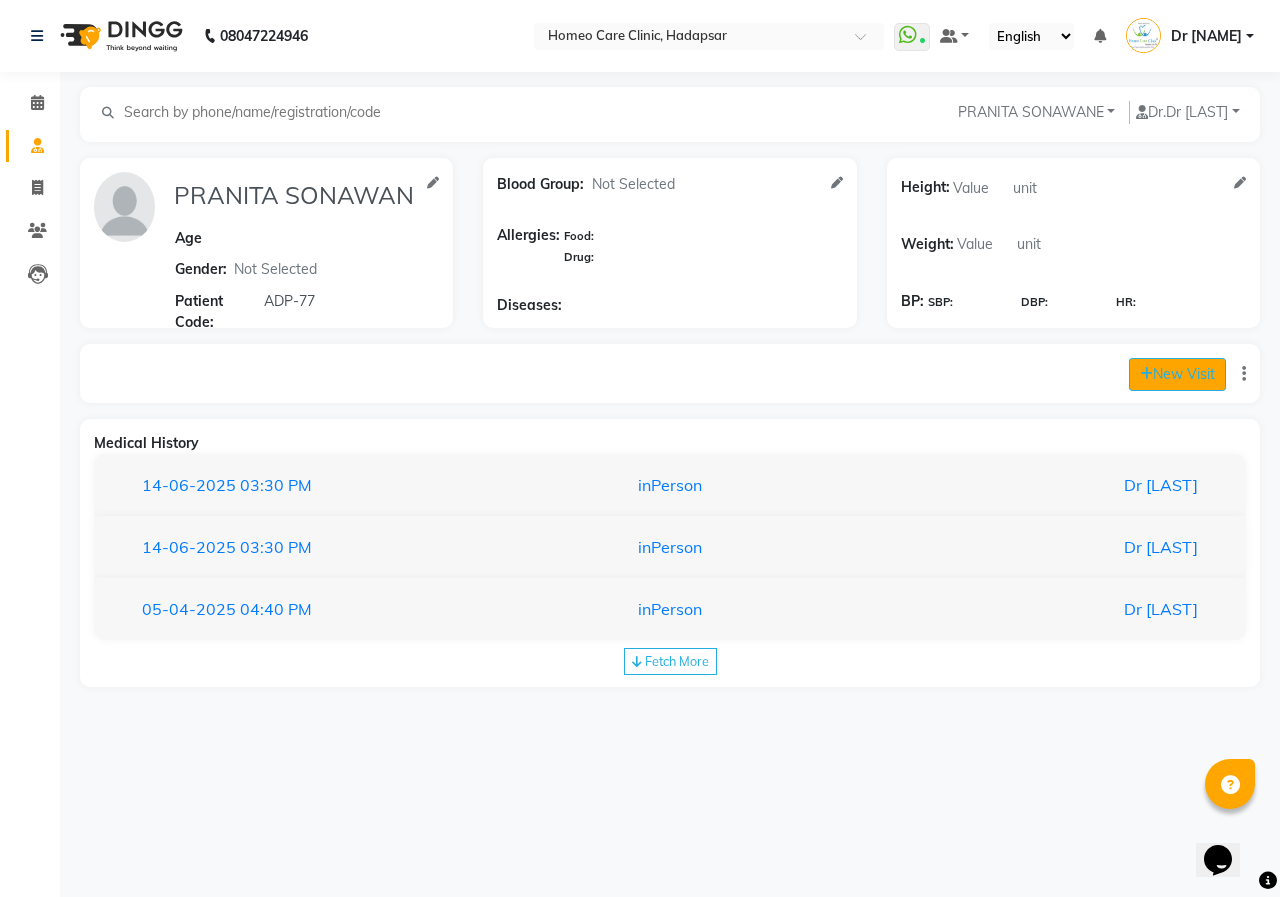 click on "New Visit" 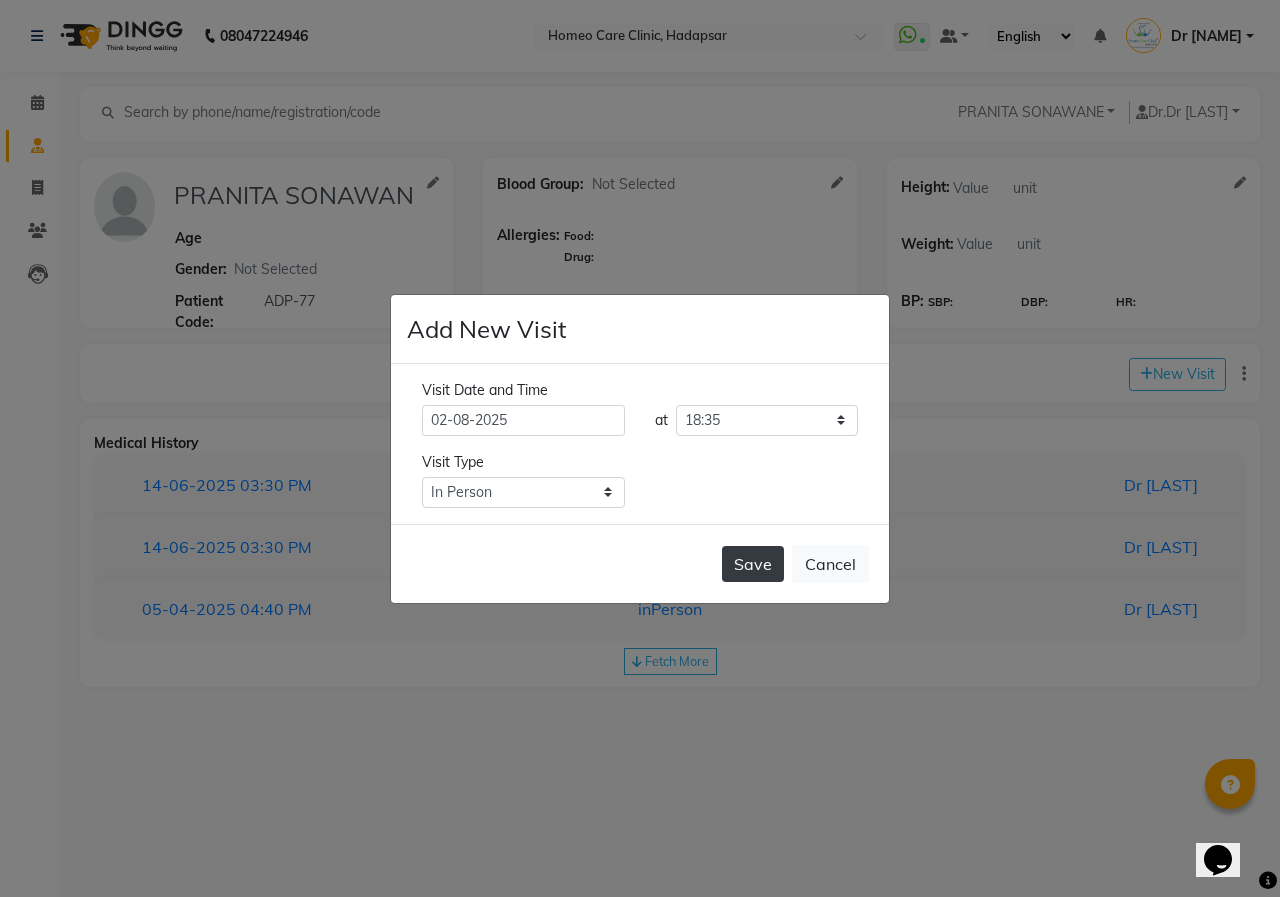 click on "Save" 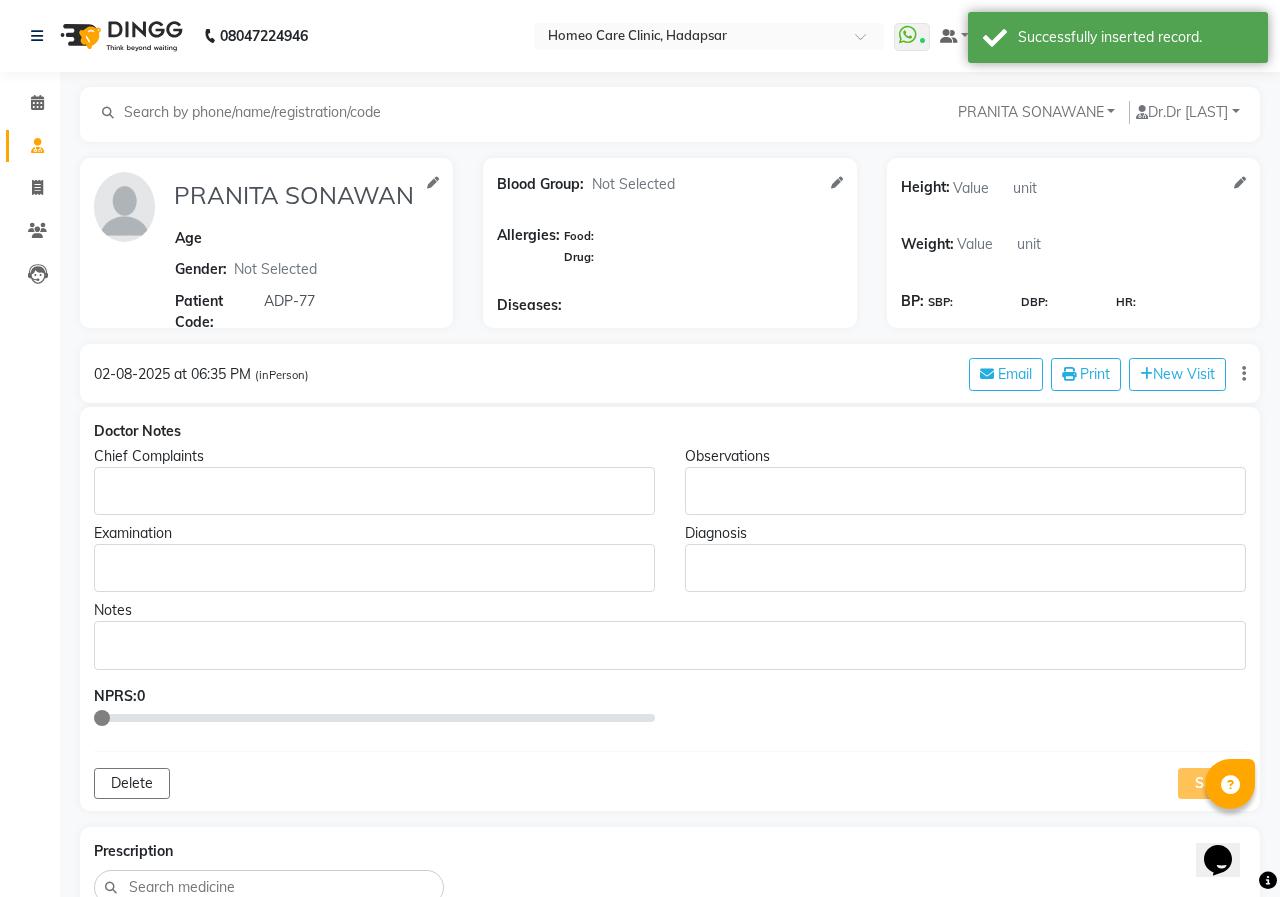 type on "PRANITA SONAWANE" 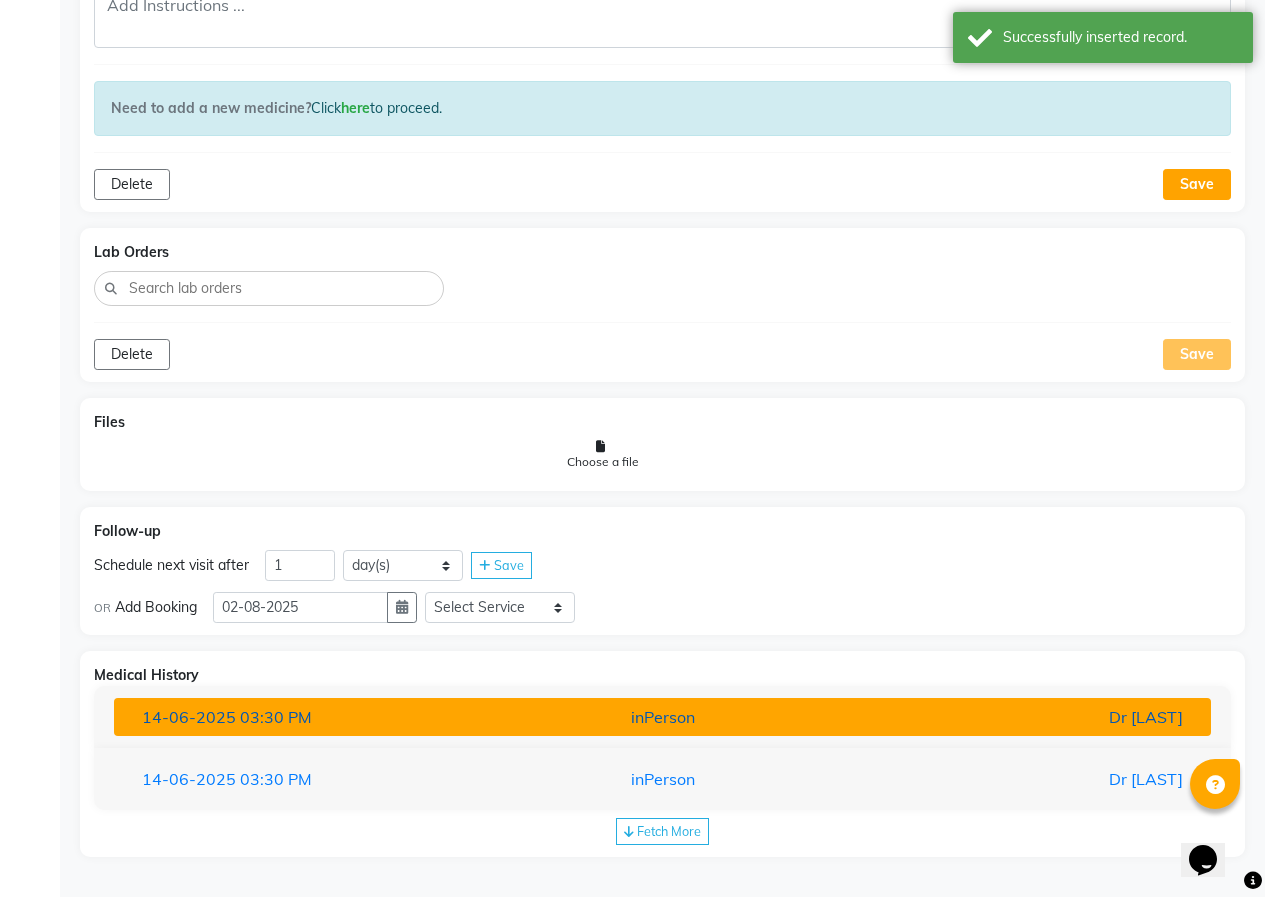 click on "14-06-2025 03:30 PM" at bounding box center [305, 717] 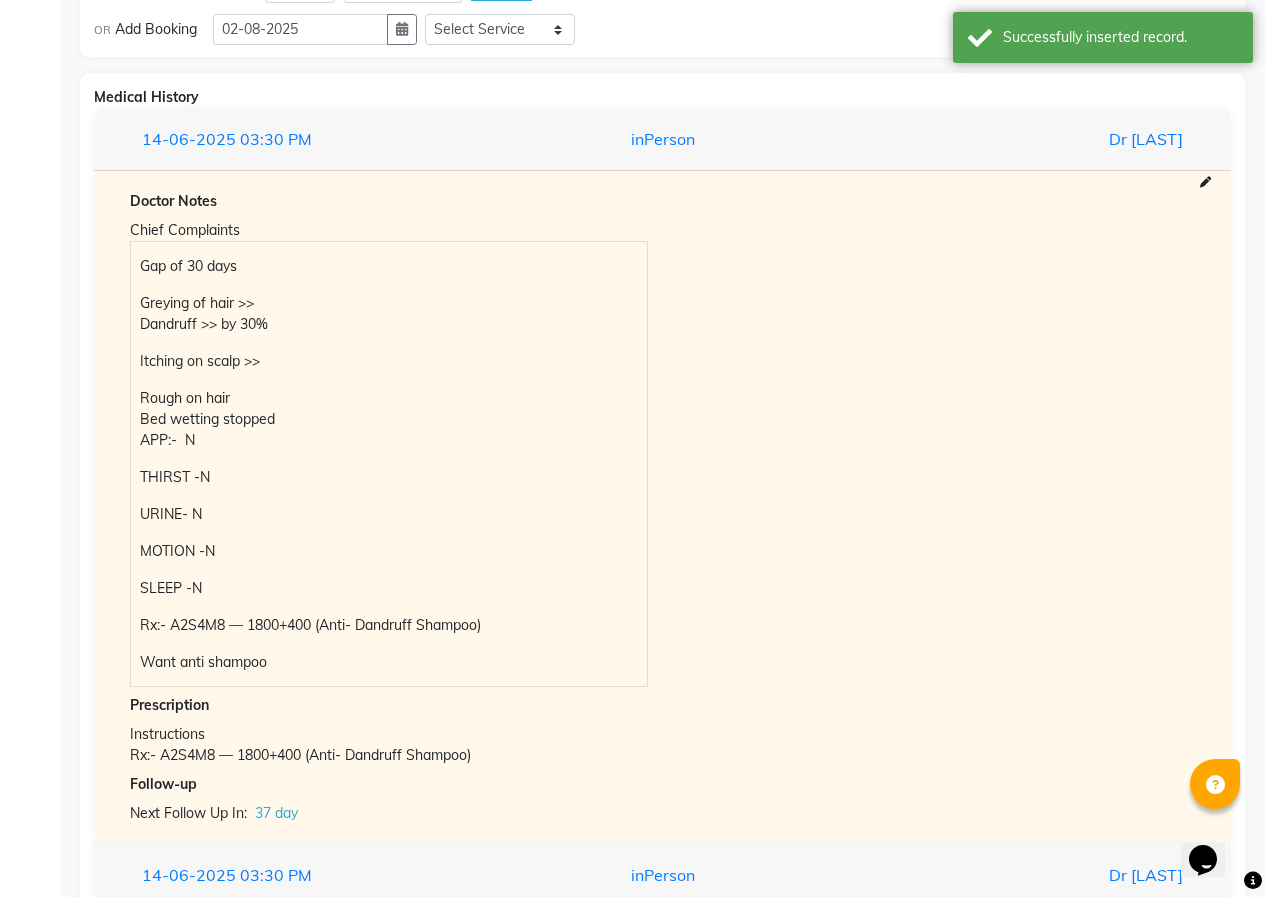 scroll, scrollTop: 1527, scrollLeft: 0, axis: vertical 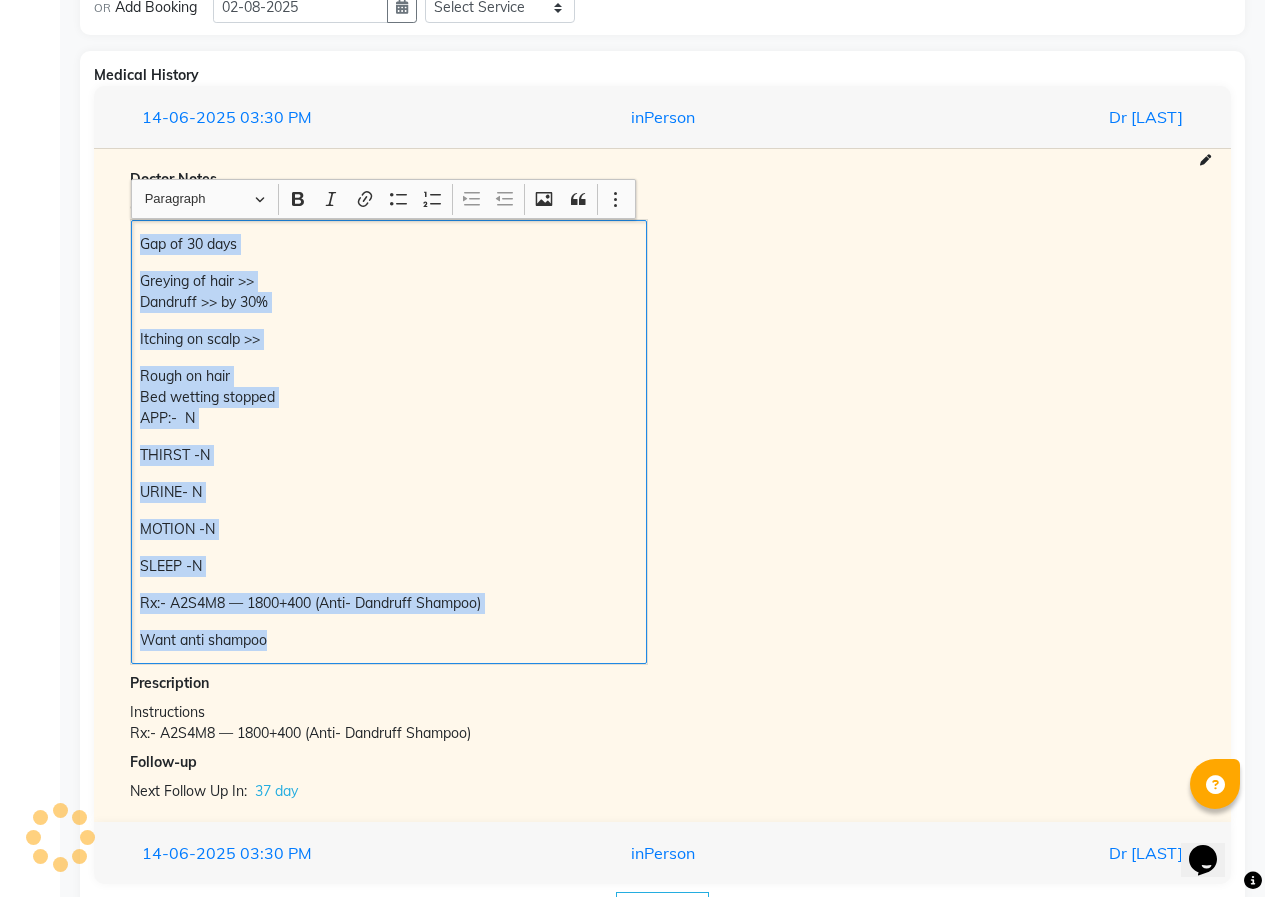 drag, startPoint x: 151, startPoint y: 242, endPoint x: 253, endPoint y: 534, distance: 309.30243 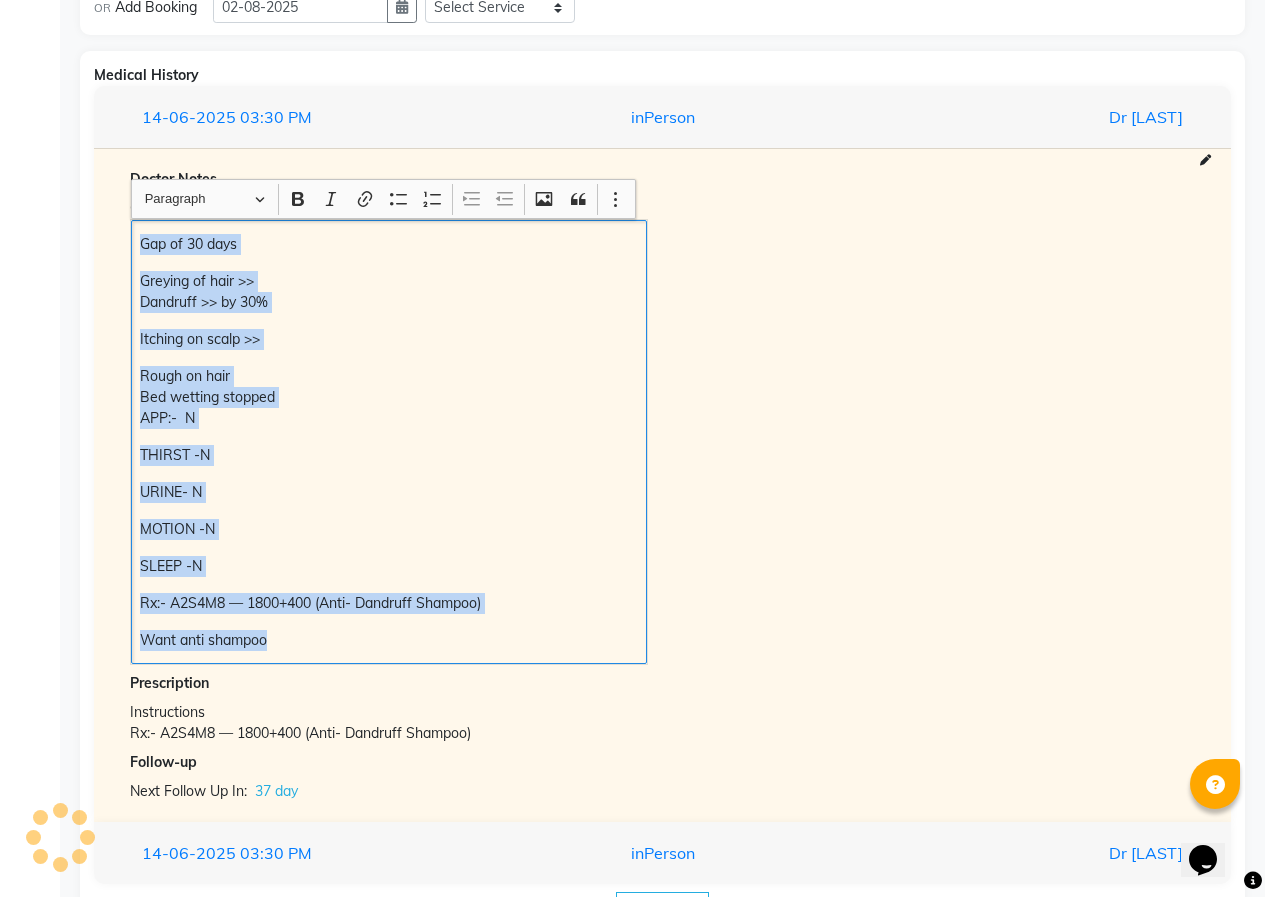 click on "Gap of 30 days Greying of hair >> Dandruff >> by 30% Itching on scalp >> Rough on hair Bed wetting stopped APP:-  N THIRST -N URINE- N MOTION -N SLEEP -N Rx:- A2S4M8 — 1800+400 (Anti- Dandruff Shampoo) Want anti shampoo" at bounding box center [389, 442] 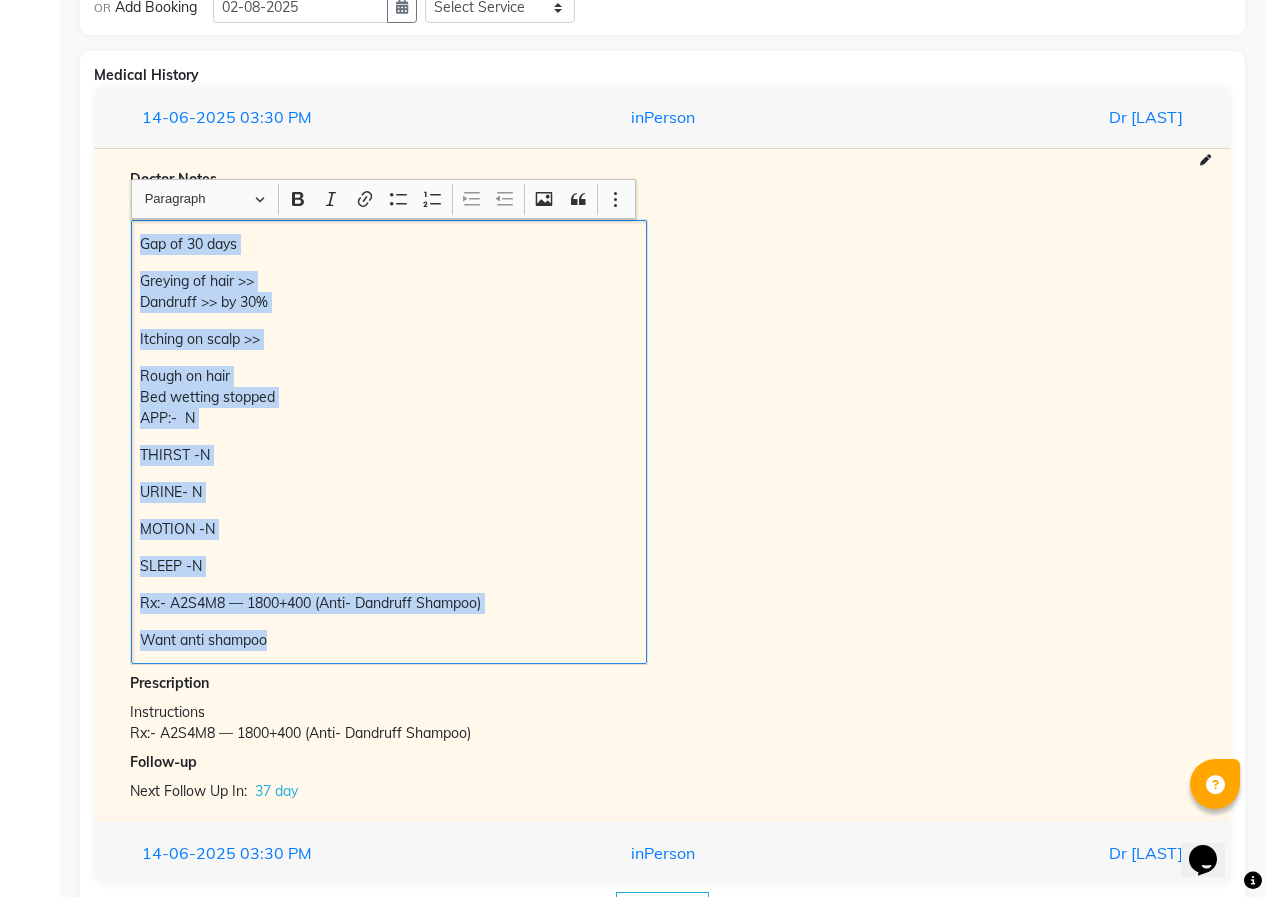 copy on "Gap of 30 days Greying of hair >> Dandruff >> by 30% Itching on scalp >> Rough on hair Bed wetting stopped APP:-  N THIRST -N URINE- N MOTION -N SLEEP -N Rx:- A2S4M8 — 1800+400 (Anti- Dandruff Shampoo) Want anti shampoo" 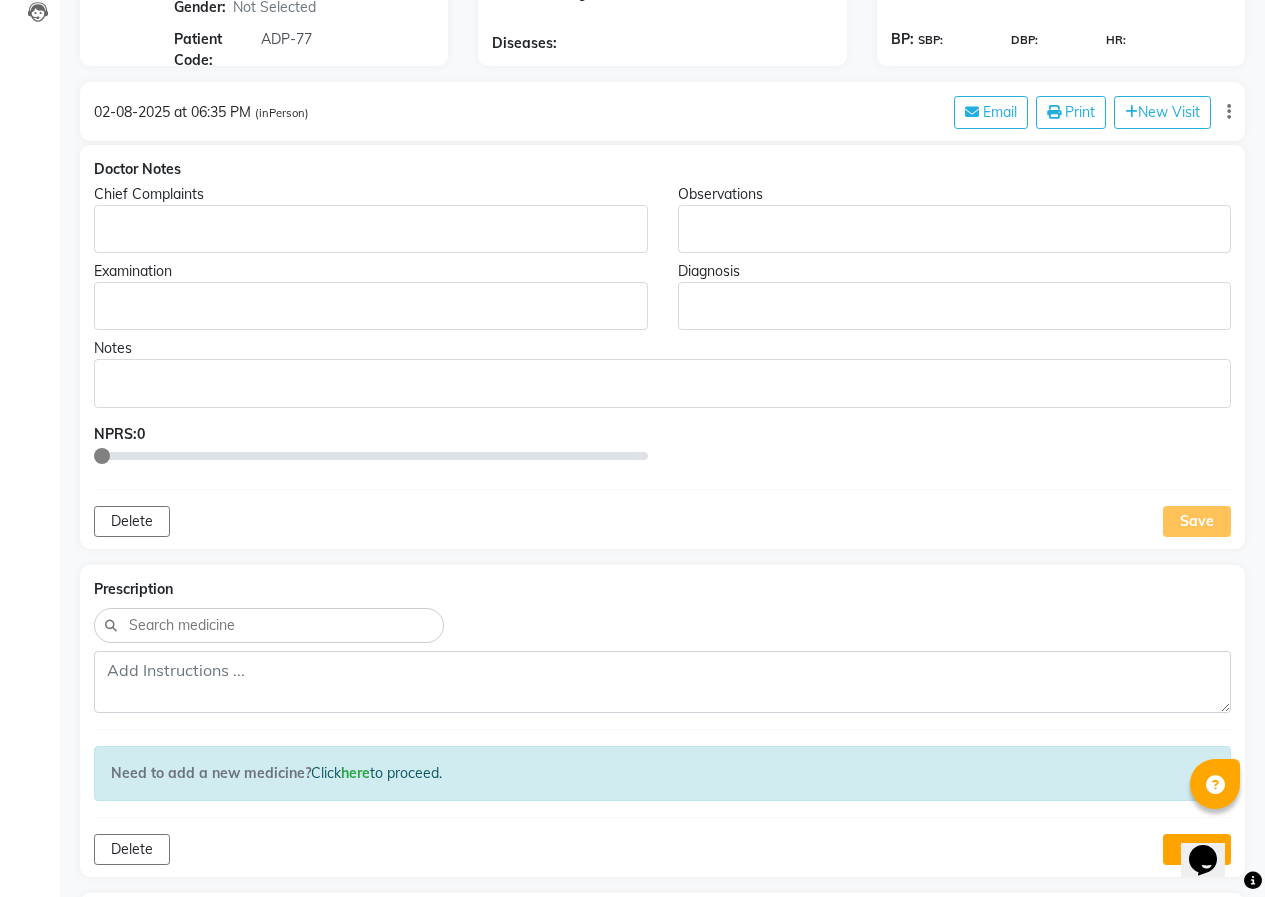scroll, scrollTop: 227, scrollLeft: 0, axis: vertical 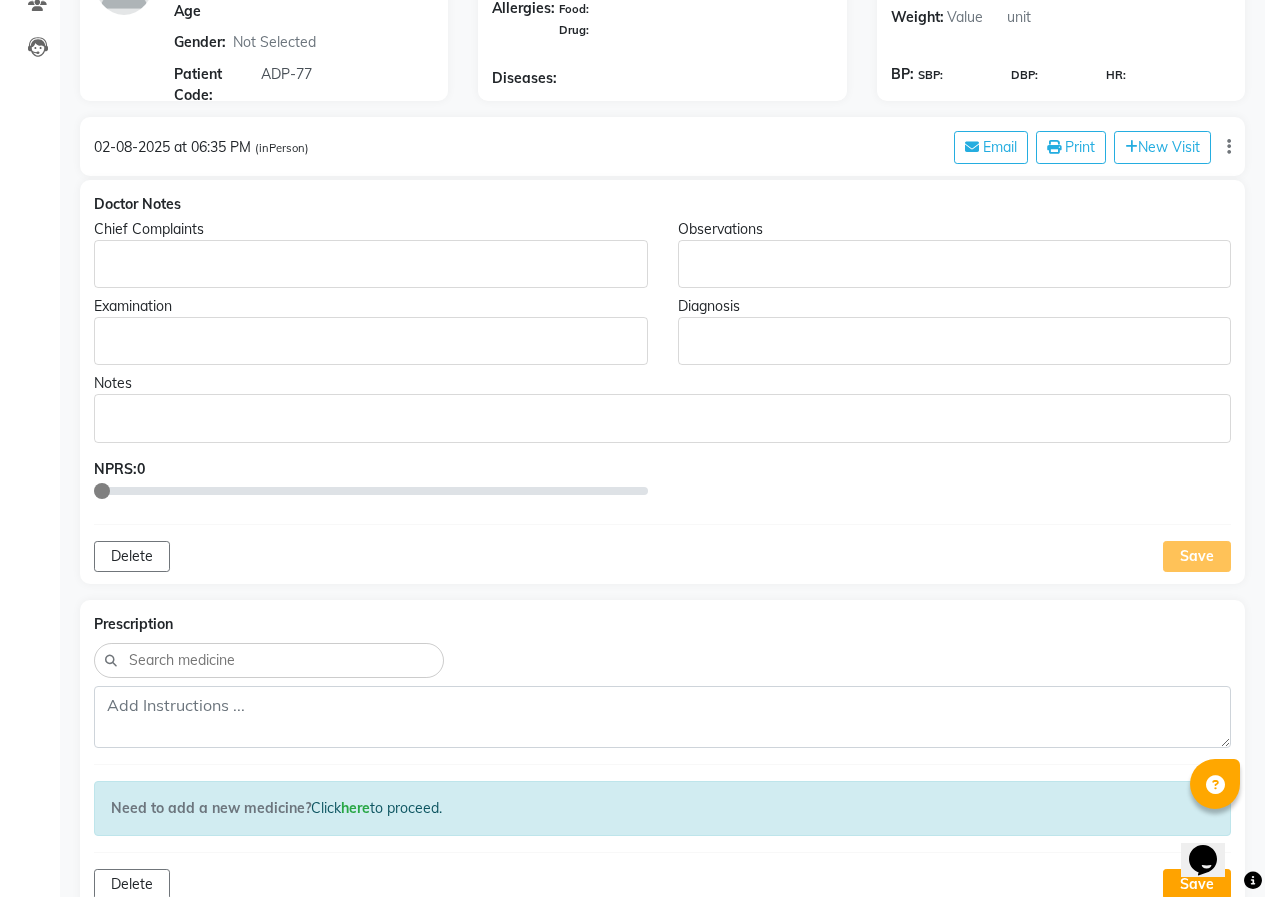 click on "[DATE] at [TIME] (inPerson) Email Print New Visit" 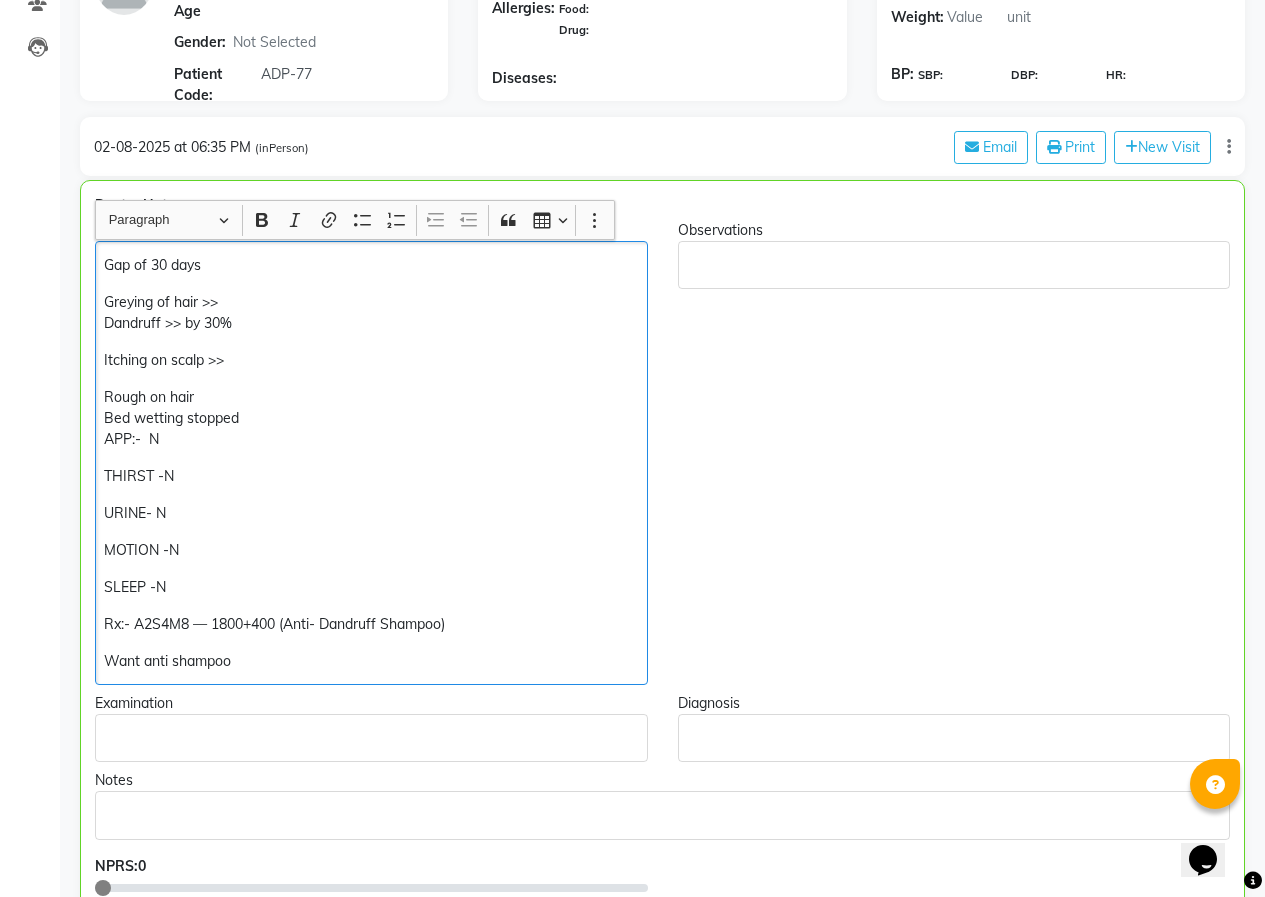 scroll, scrollTop: 228, scrollLeft: 0, axis: vertical 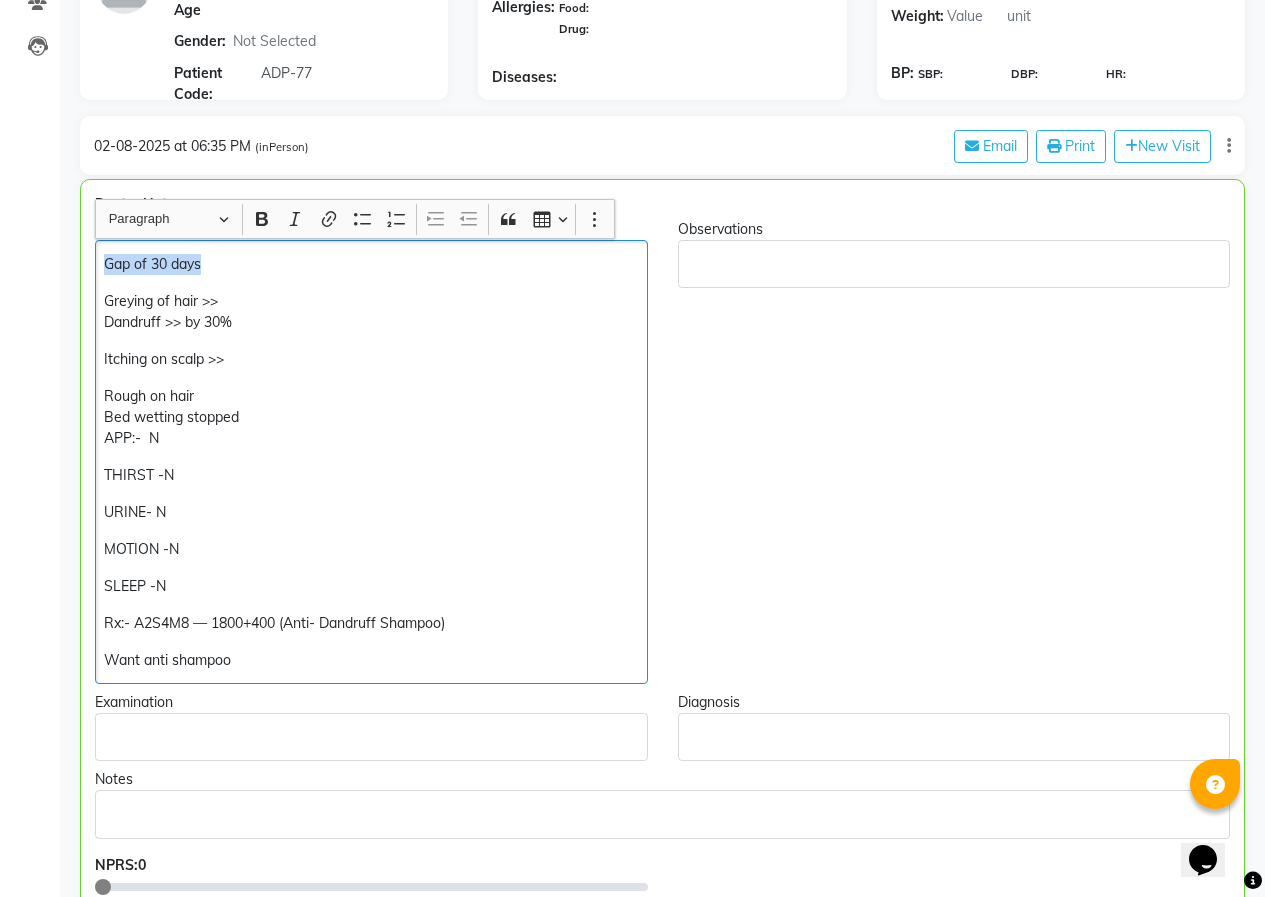 drag, startPoint x: 224, startPoint y: 263, endPoint x: 73, endPoint y: 257, distance: 151.11916 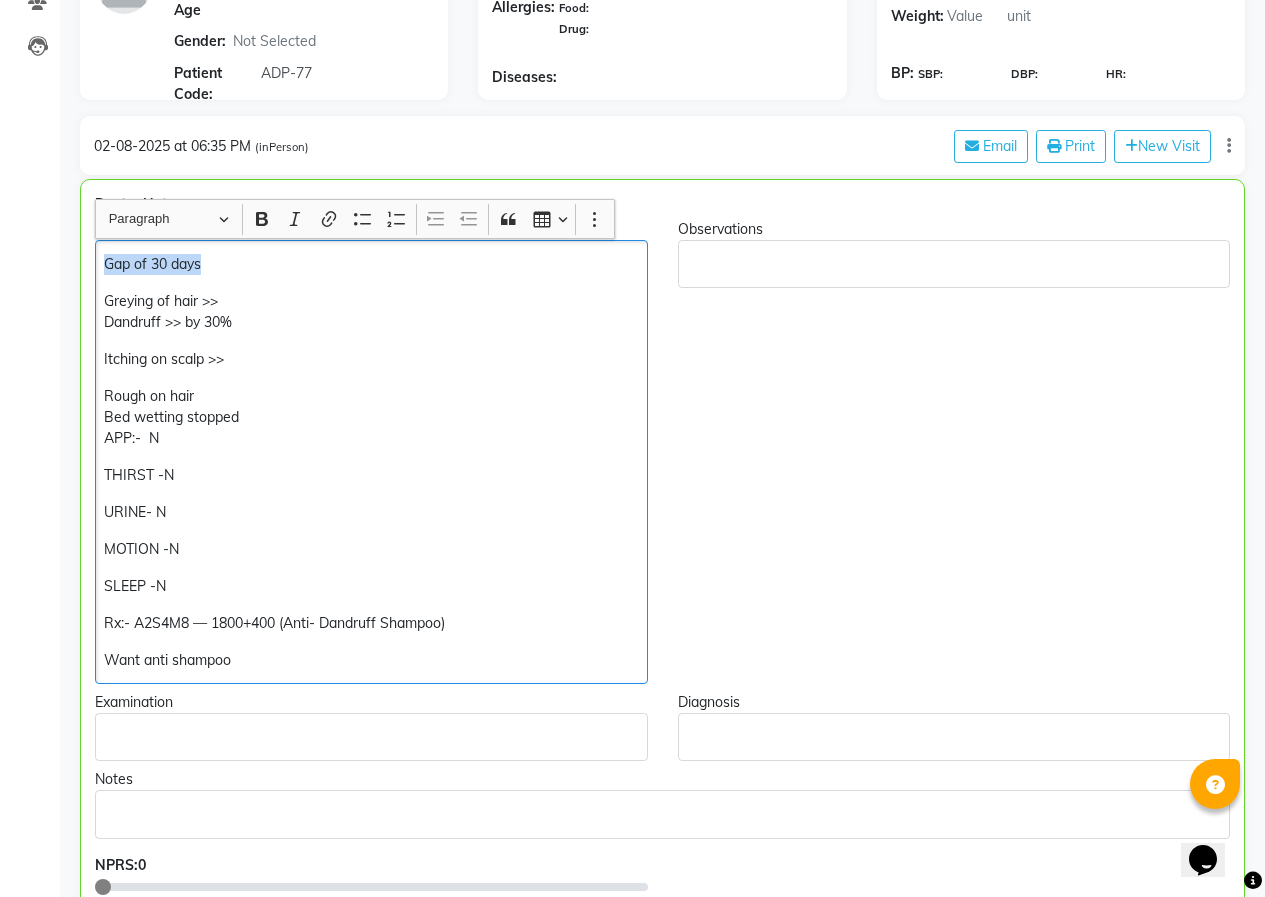 click on "PRANITA SONAWANE Add Family Member  Dr.   Dr Nikita Patil Dingg Support Dr.Anisa Choudhary Dr Faraz Choudhary  Dr Komal Saste Dr Nijol Patil Dr Nikita Patil Dr.Nupur Jain Dr Pooja Doshi Dr Shraddha Nair Dr Vaseem Choudhary Ejas Choudhary Nikita Bhondave Prajakta Yadav PRANITA SONAWANE Age Gender:  Not Selected Male Female Patient Code:  ADP-77 Blood Group:  Not Selected O- O+ A- A+ B- B+ AB- AB+ Allergies:  Food: Drug:  Diseases:  Height:   Weight:   BP:   SBP: DBP: HR: 02-08-2025 at 06:35 PM (inPerson) Email Print  New Visit Doctor Notes Chief Complaints Gap of 30 days Greying of hair >> Dandruff >> by 30% Itching on scalp >> Rough on hair Bed wetting stopped APP:-  N THIRST -N URINE- N MOTION -N SLEEP -N Rx:- A2S4M8 — 1800+400 (Anti- Dandruff Shampoo) Want anti shampoo Observations Examination Diagnosis Notes NPRS:  0 Delete Save Prescription Need to add a new medicine?  Click   here   to proceed.
Delete Save Lab Orders Delete Save Files Choose a file Follow-up Schedule next visit after 1 day(s) Save" 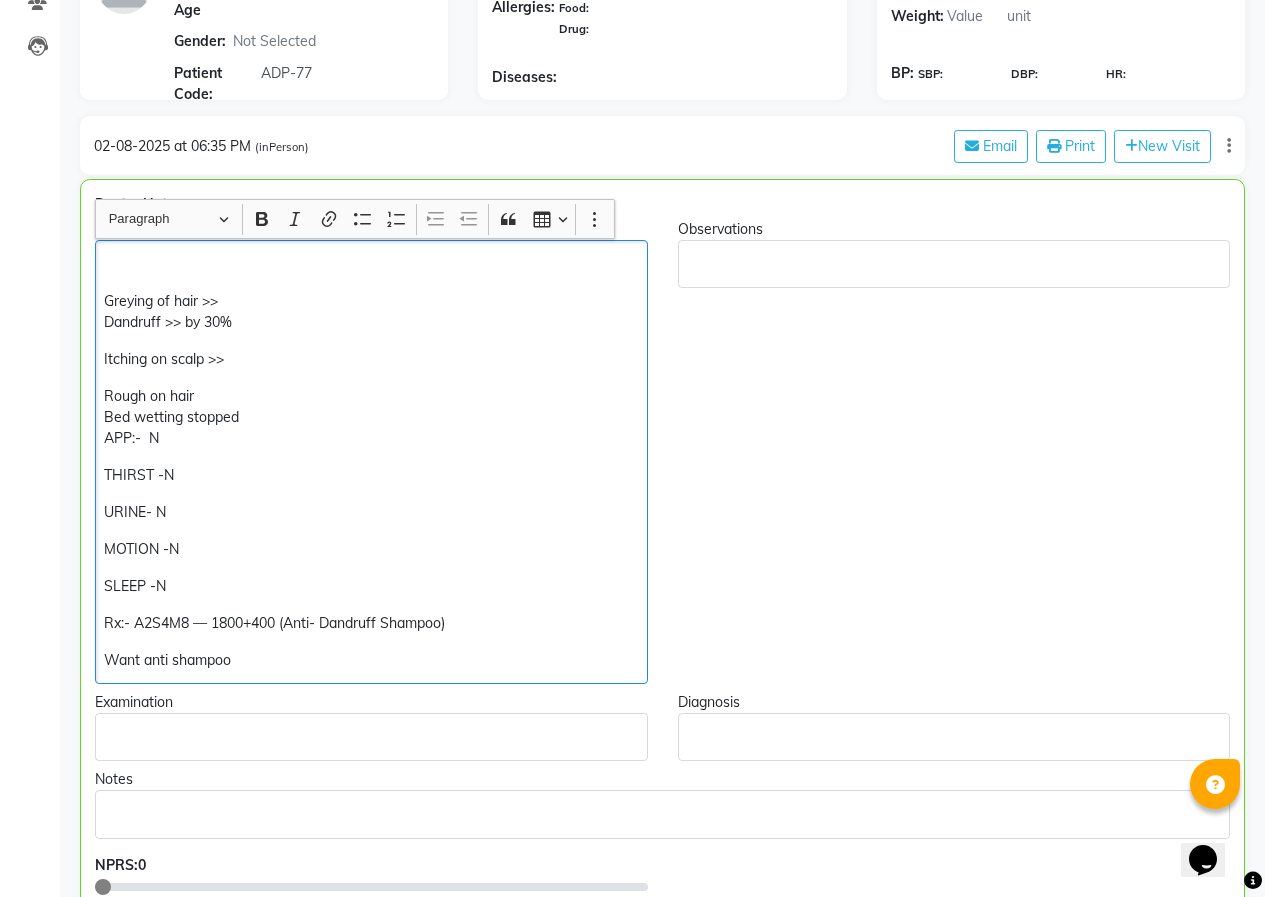 click on "Greying of hair  >> Dandruff  >> by 30%" 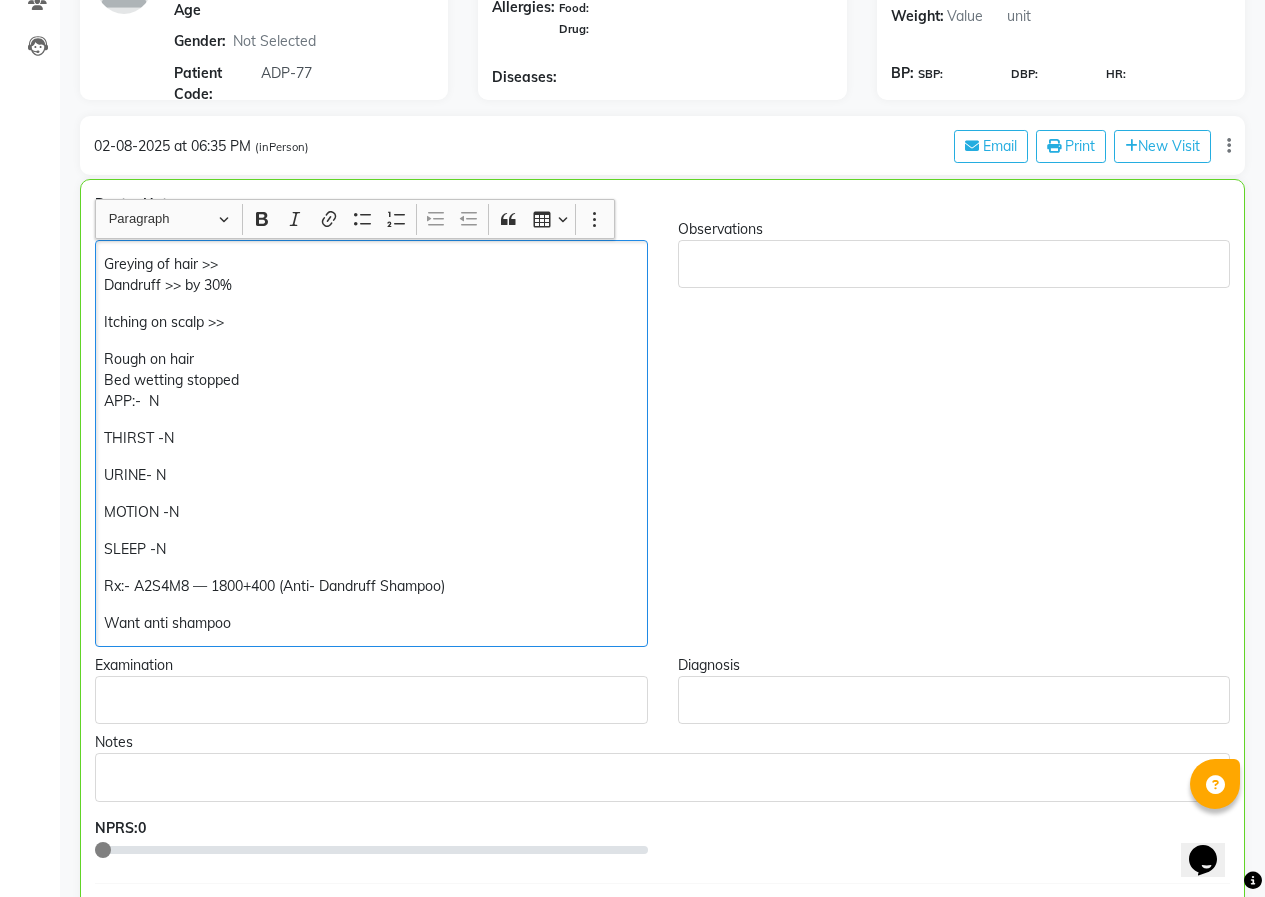 click on "Greying of hair  >> Dandruff  >> by 30%" 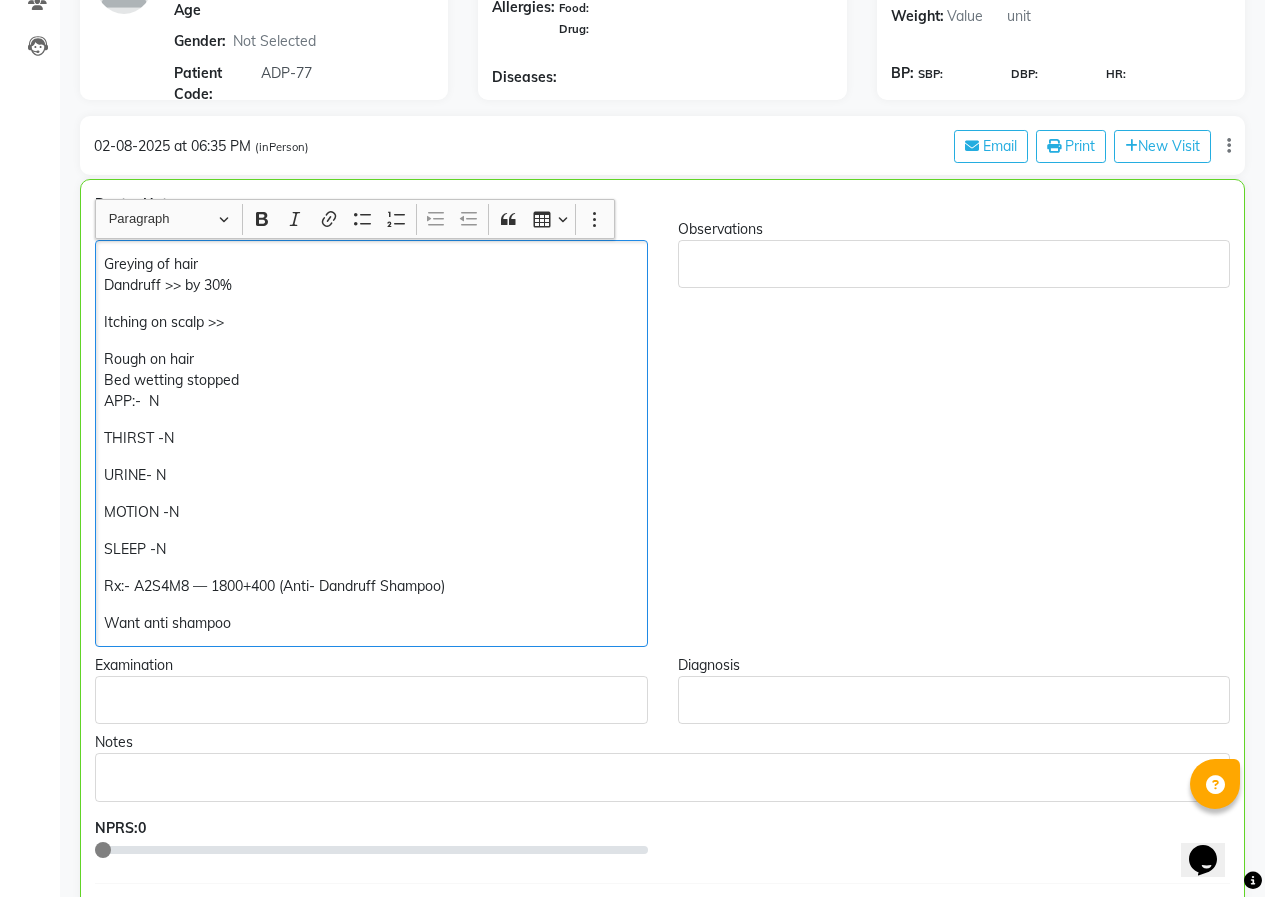type 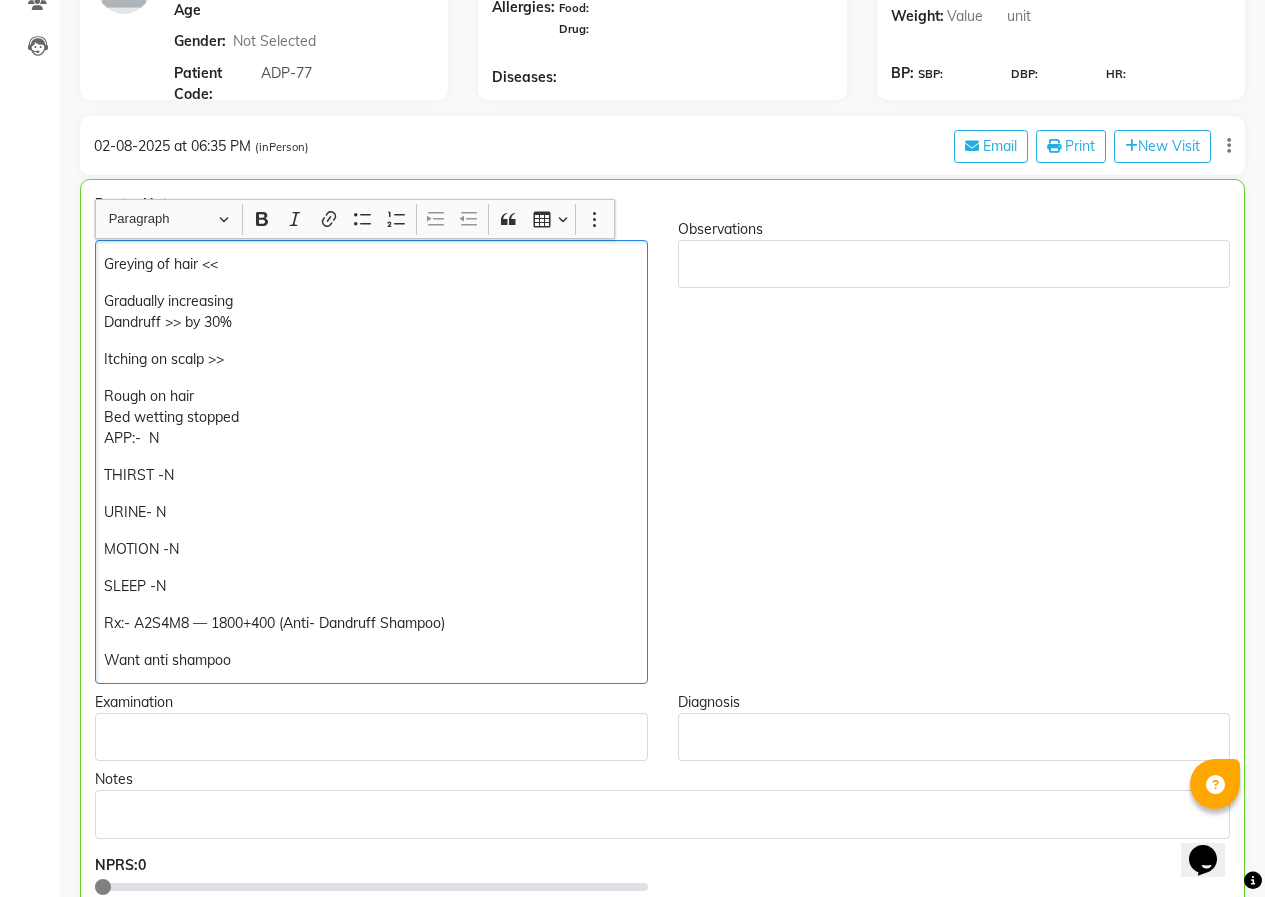 click on "Gradually increasing Dandruff >> by 30%" 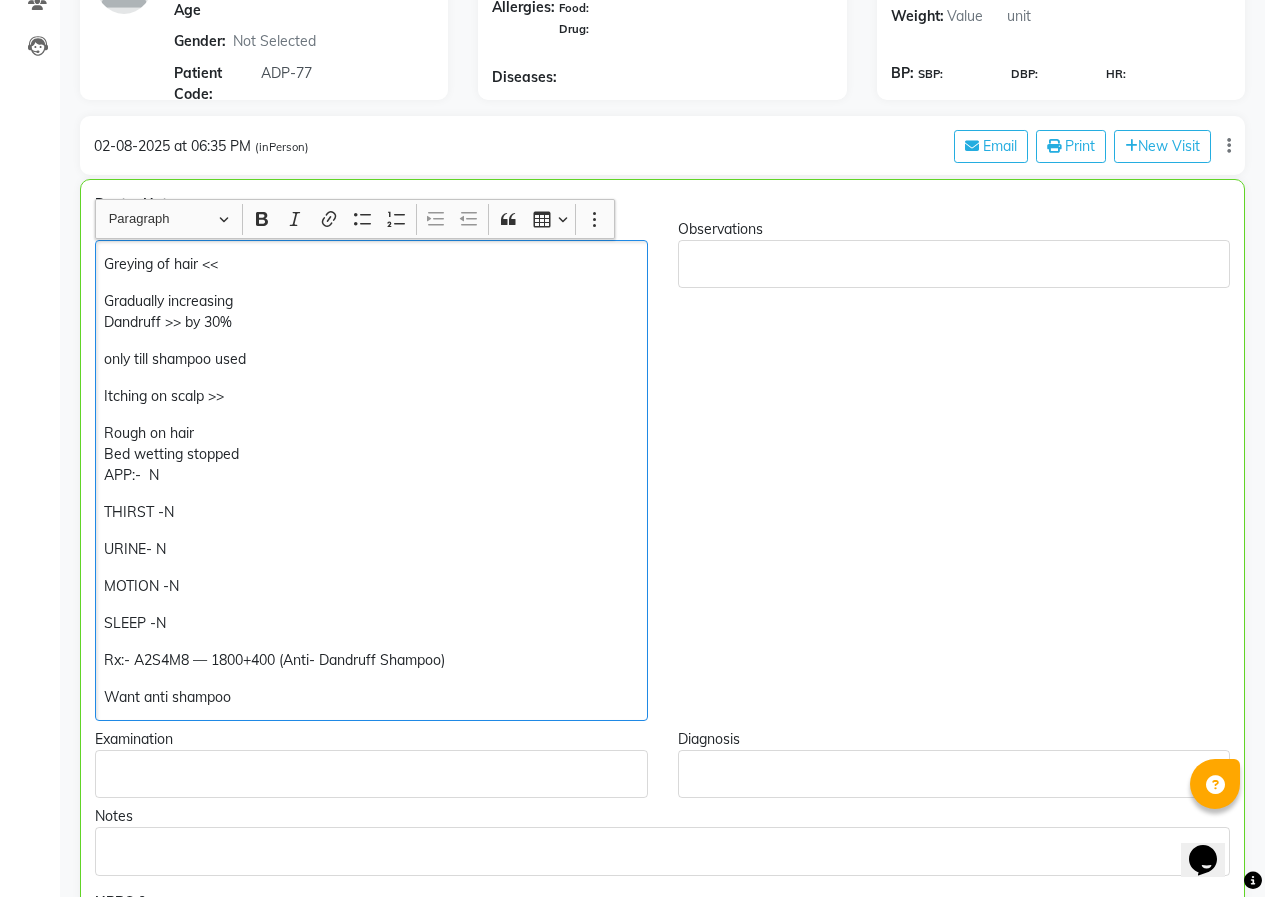 click on "Itching on scalp >>" 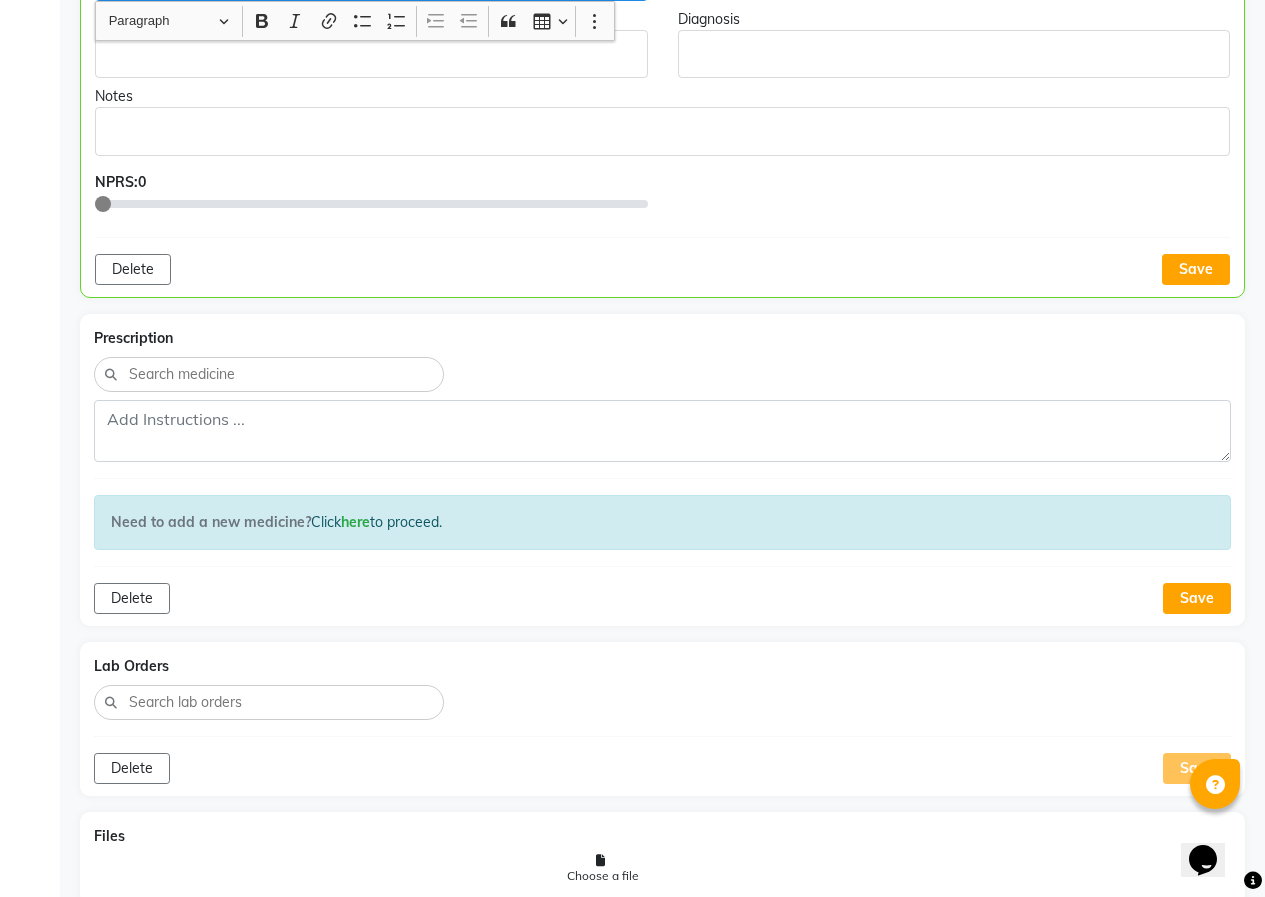 scroll, scrollTop: 1028, scrollLeft: 0, axis: vertical 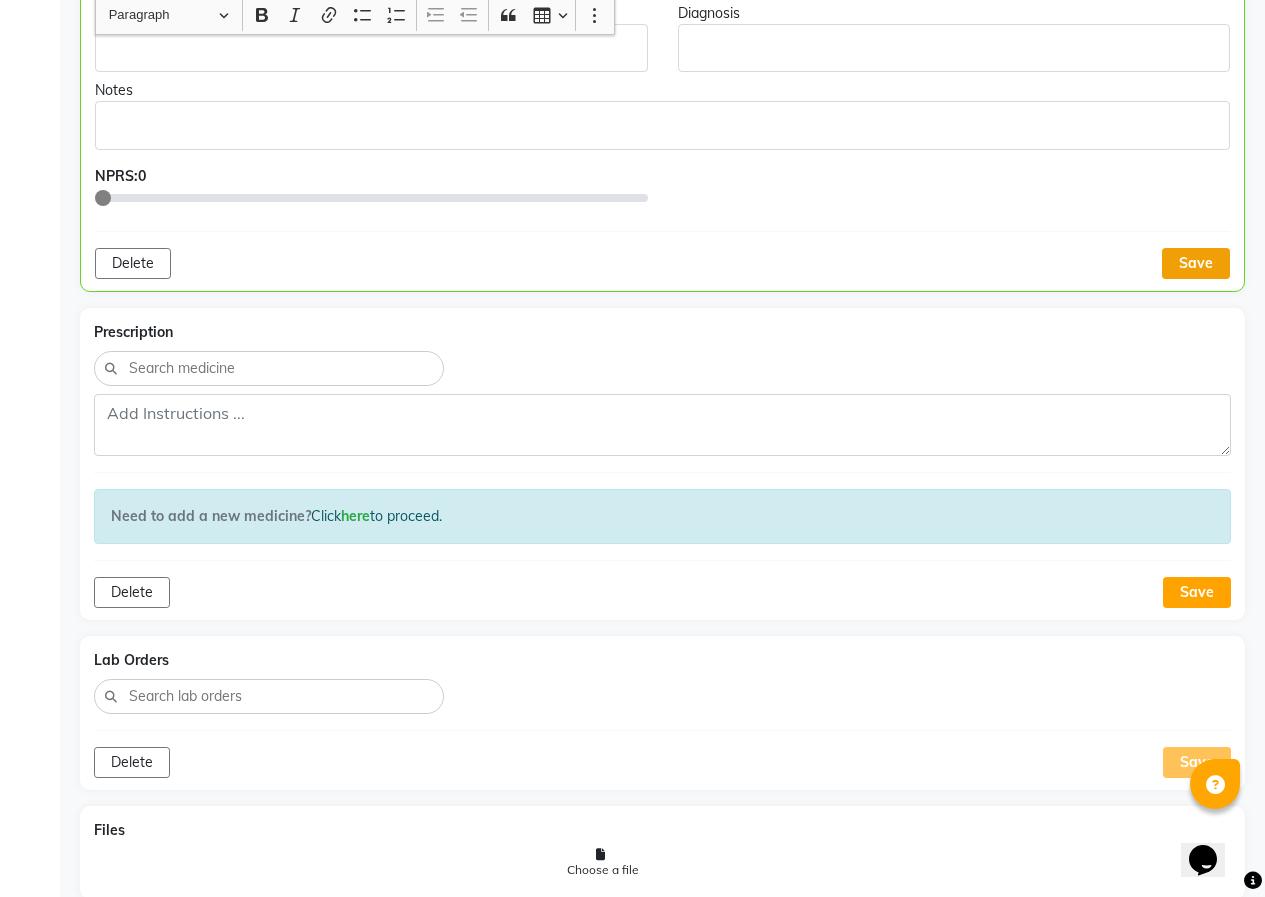 click on "Save" 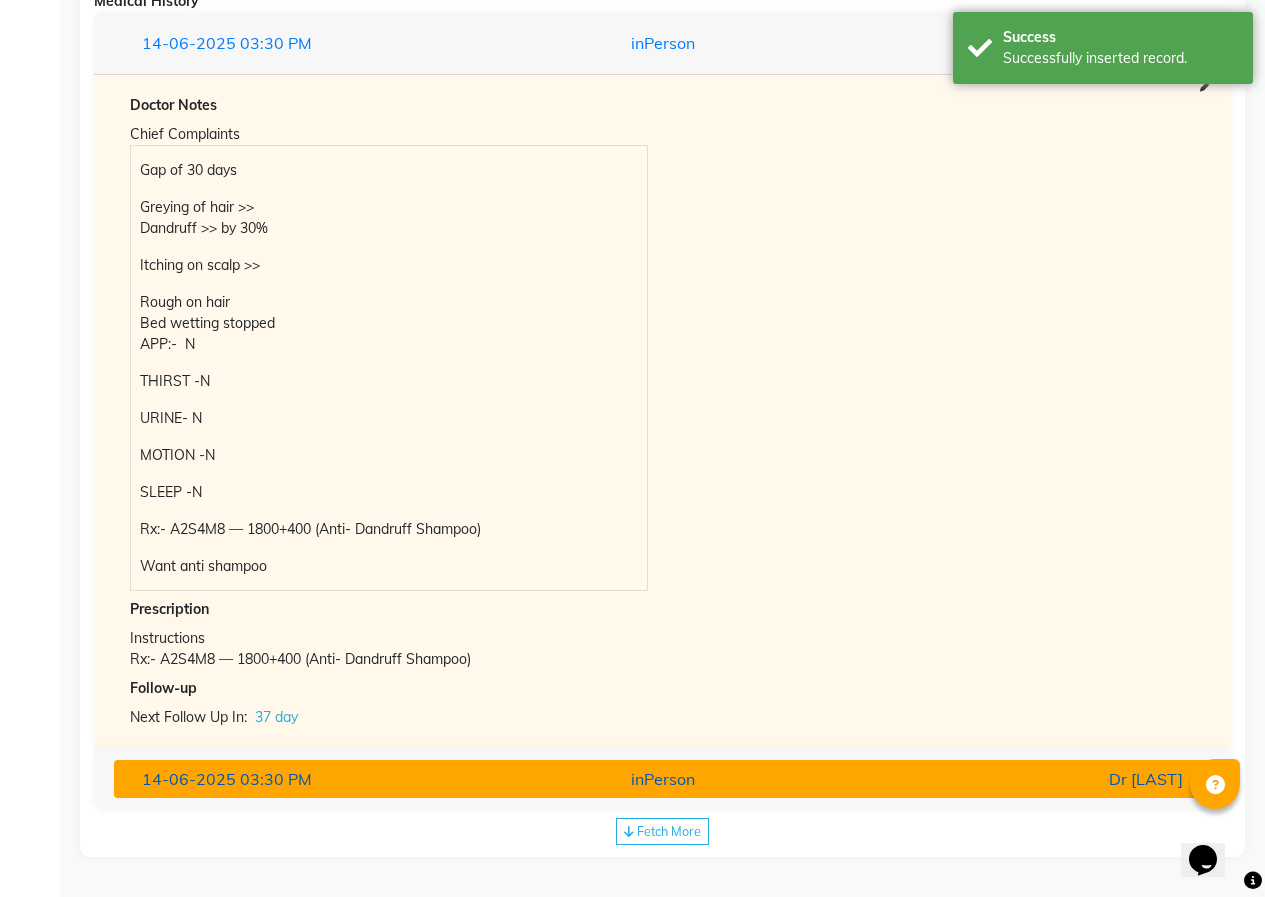 click on "03:30 PM" at bounding box center [276, 779] 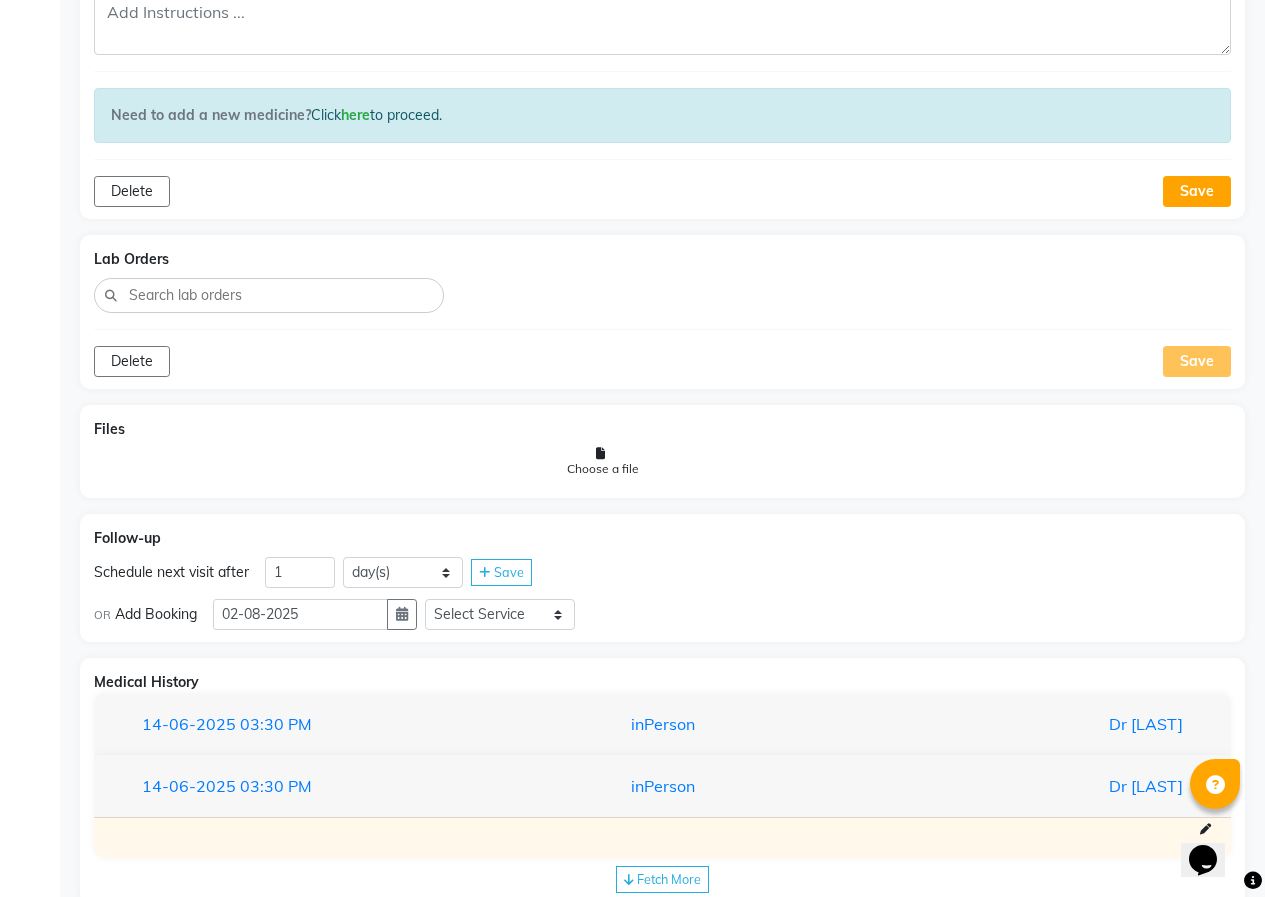 scroll, scrollTop: 1475, scrollLeft: 0, axis: vertical 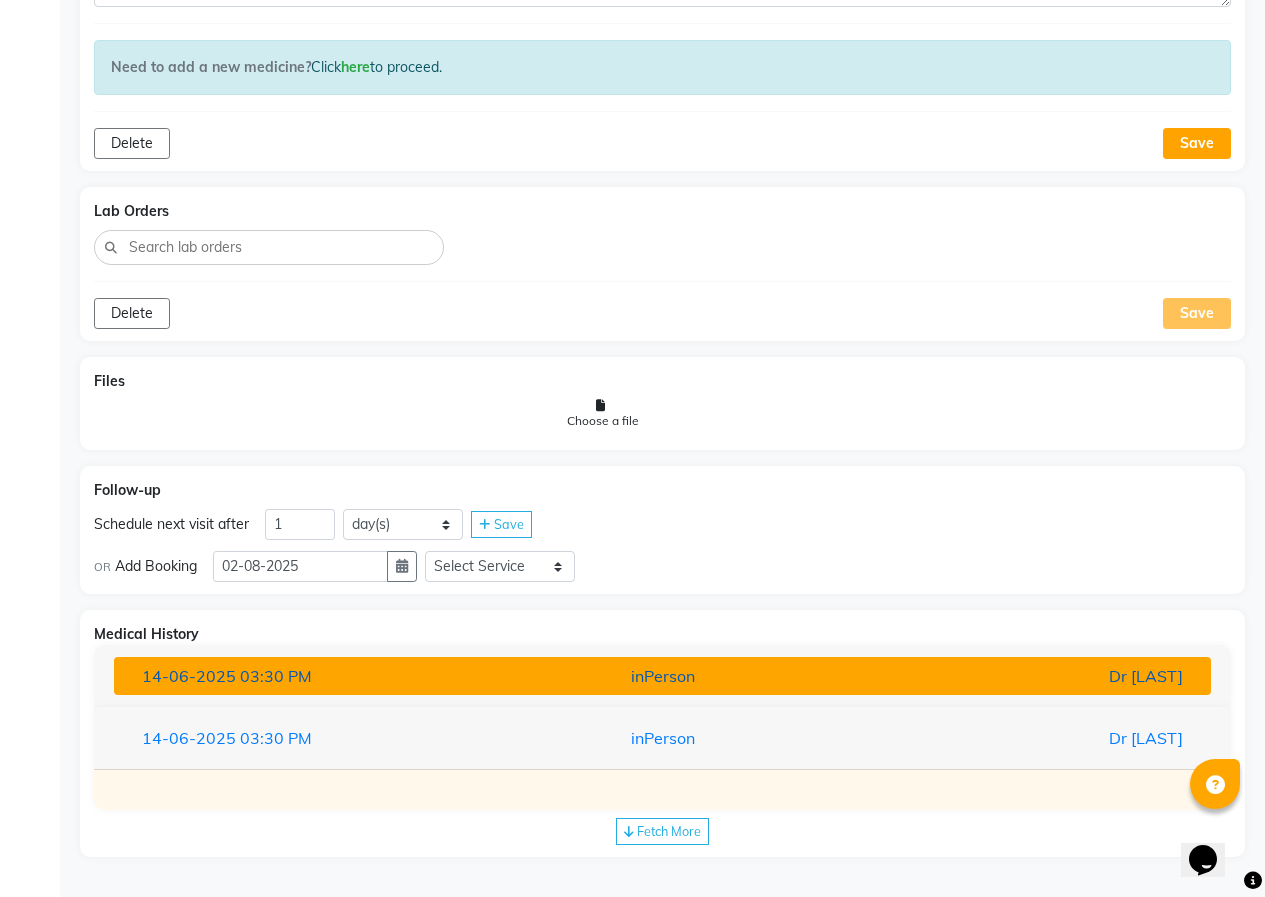 click on "14-06-2025" at bounding box center (189, 676) 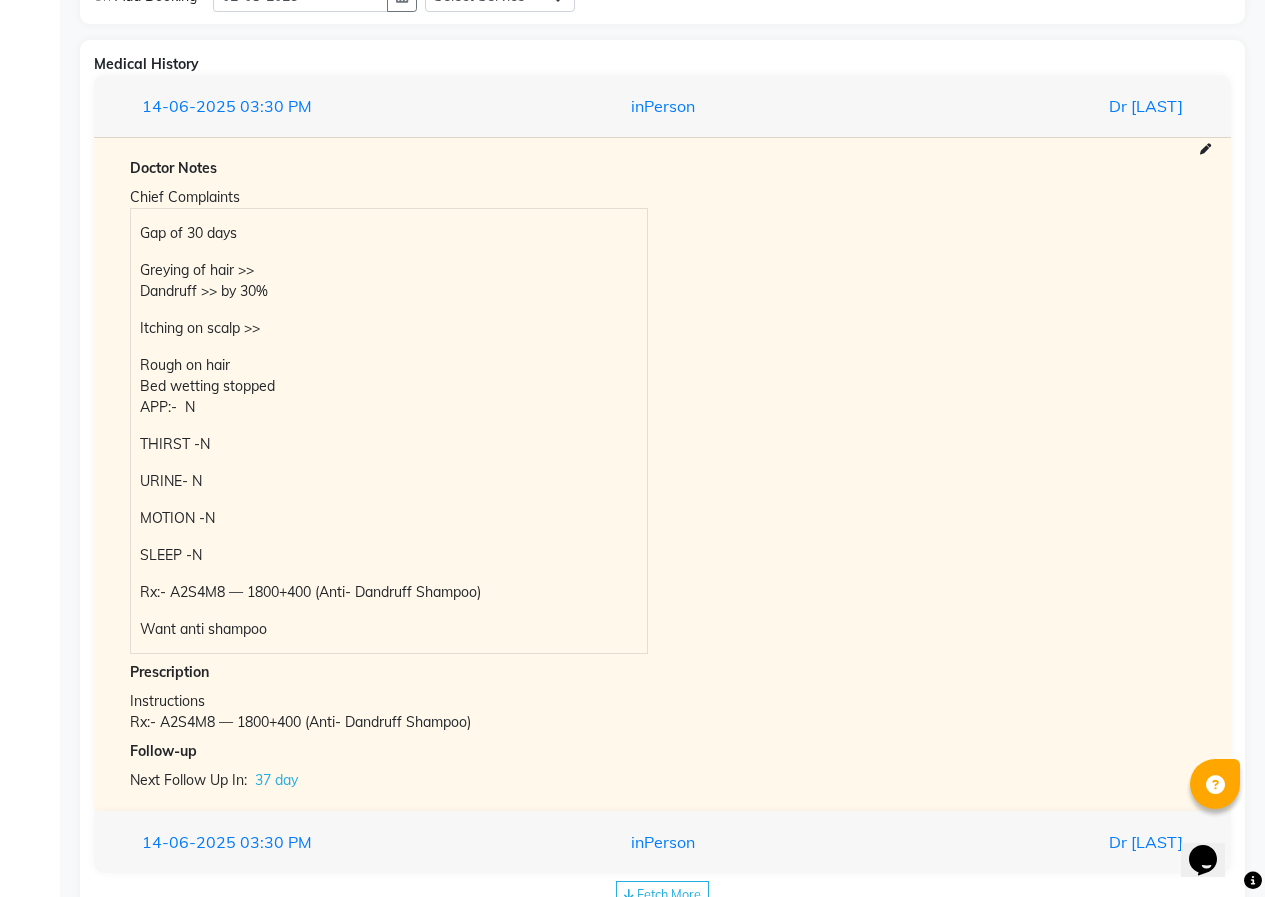 scroll, scrollTop: 2108, scrollLeft: 0, axis: vertical 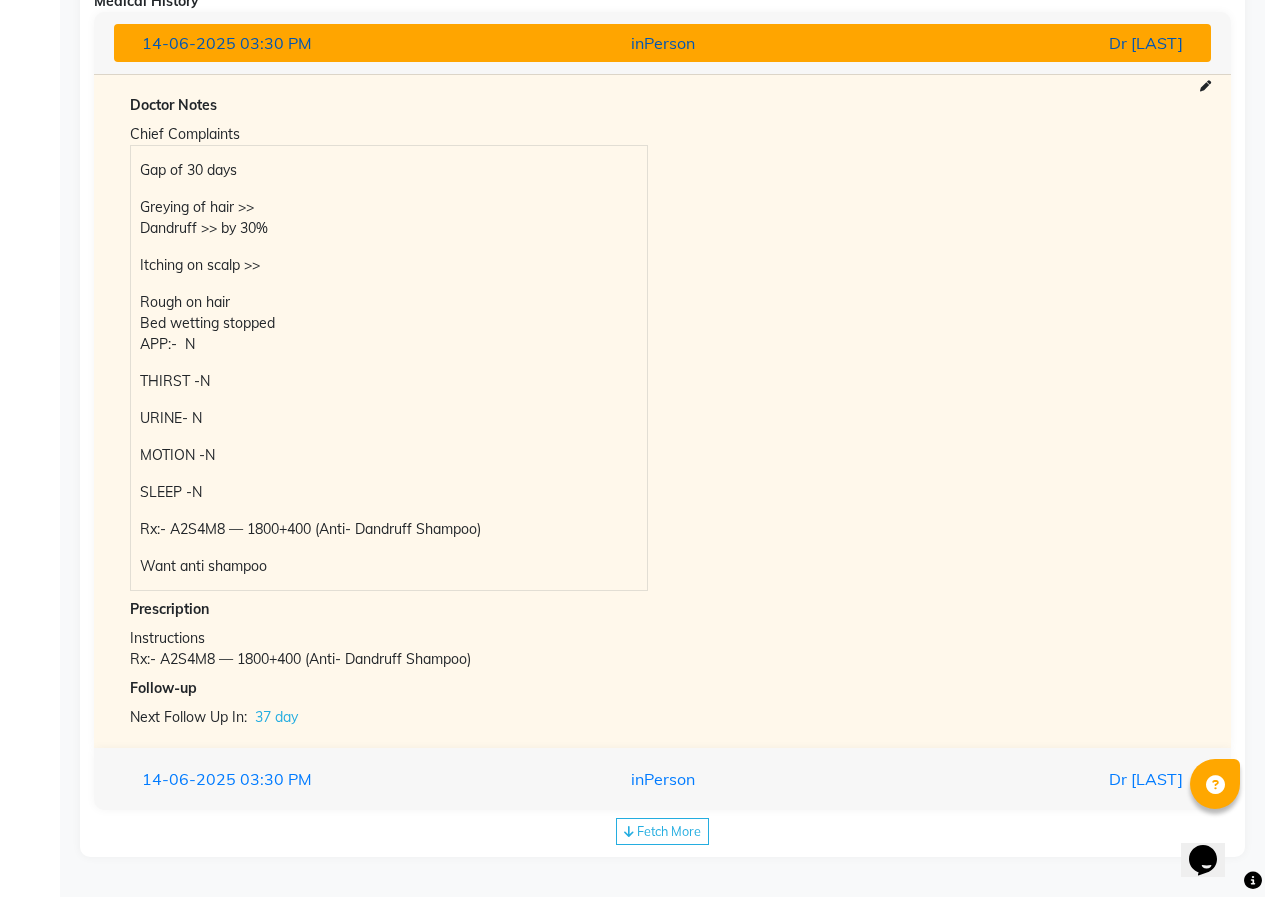 click on "14-06-2025 03:30 PM" at bounding box center (305, 43) 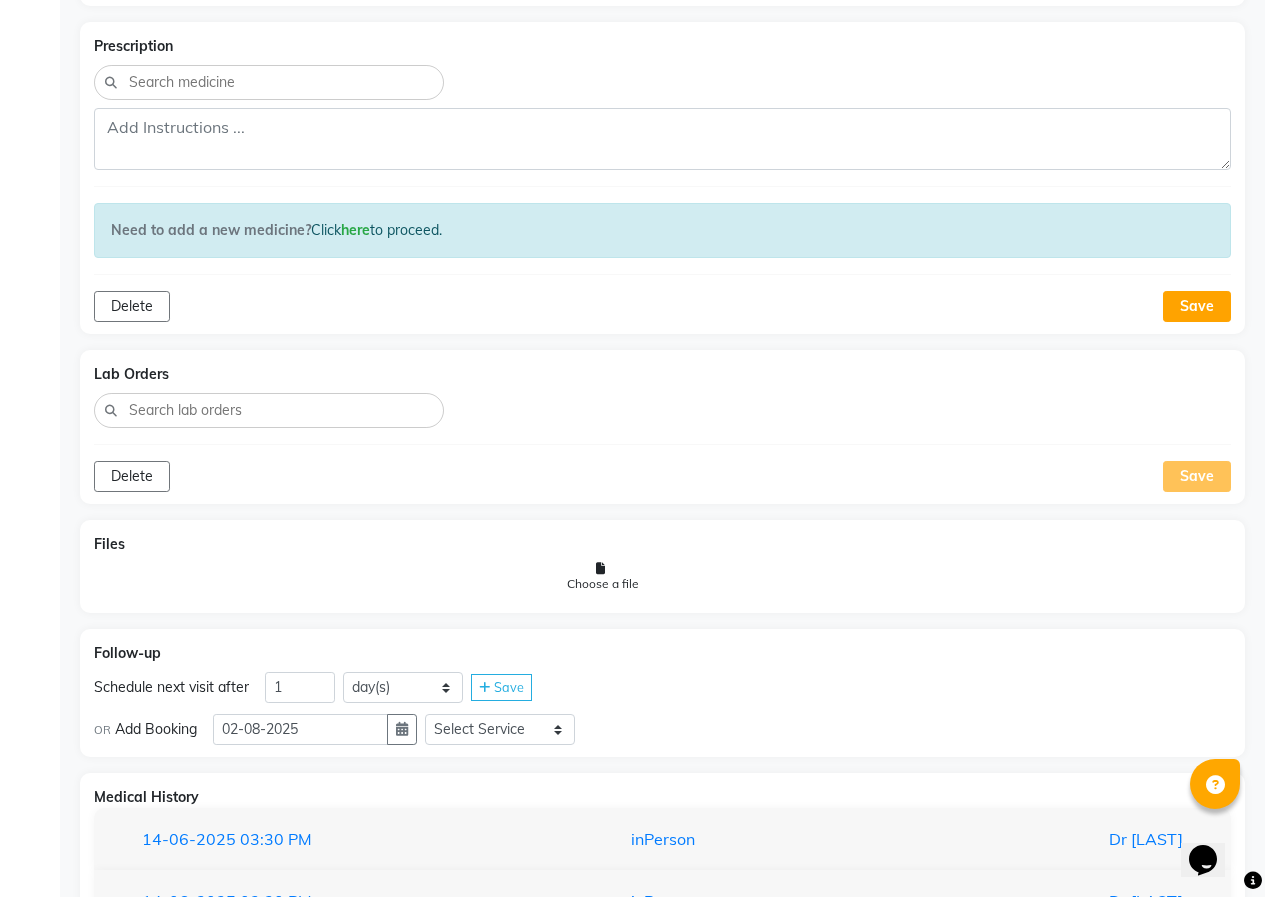 scroll, scrollTop: 1034, scrollLeft: 0, axis: vertical 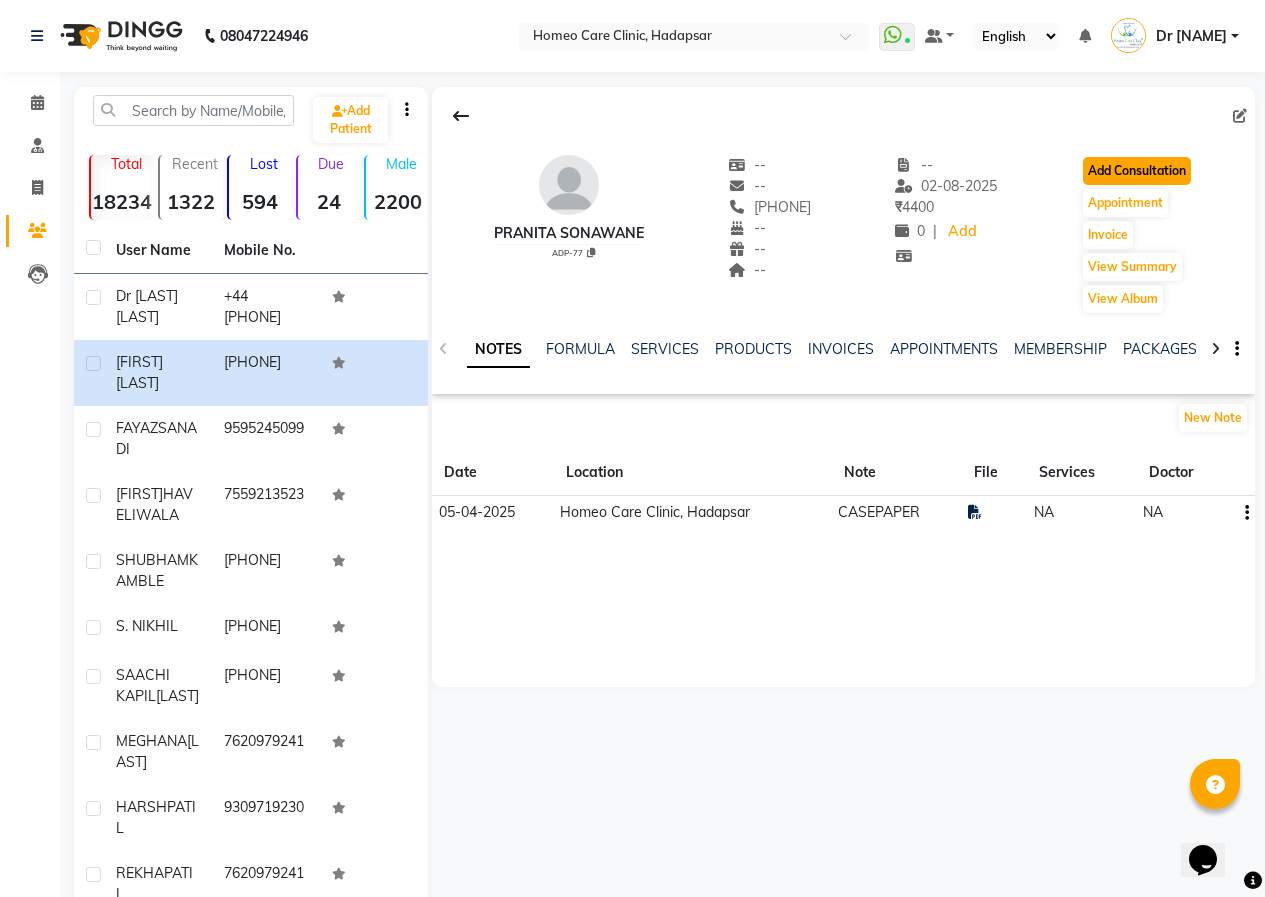 click on "Add Consultation" 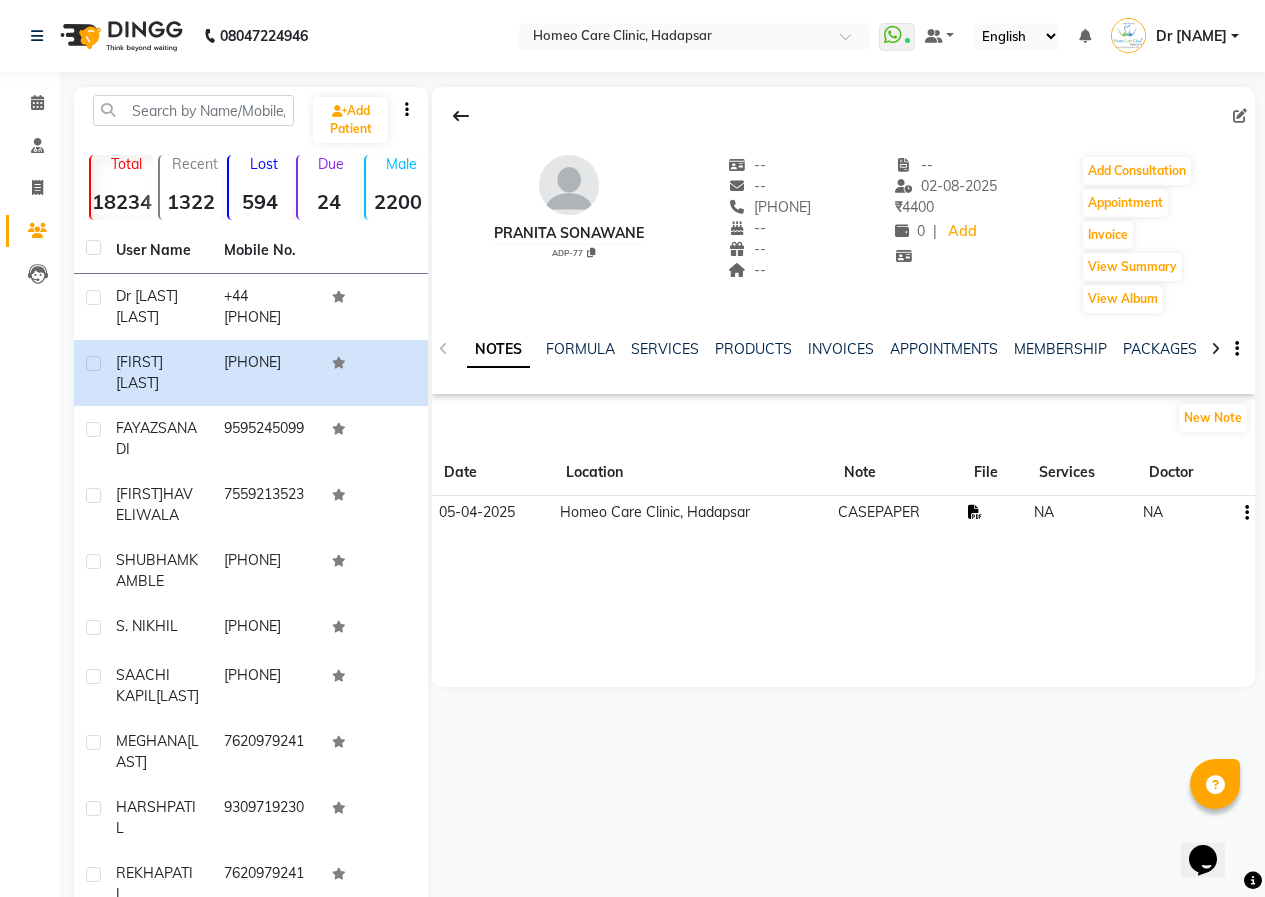 click 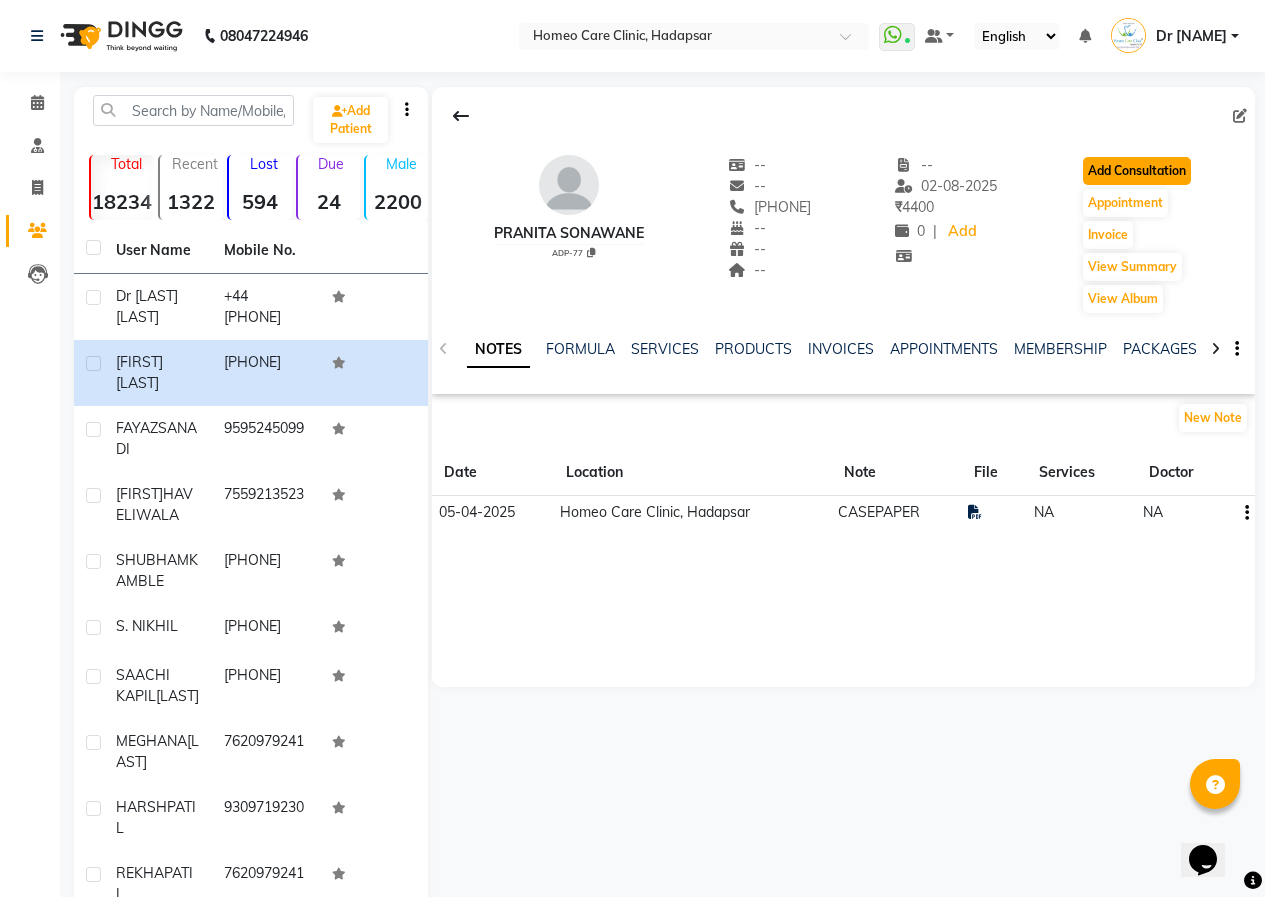 click on "Add Consultation" 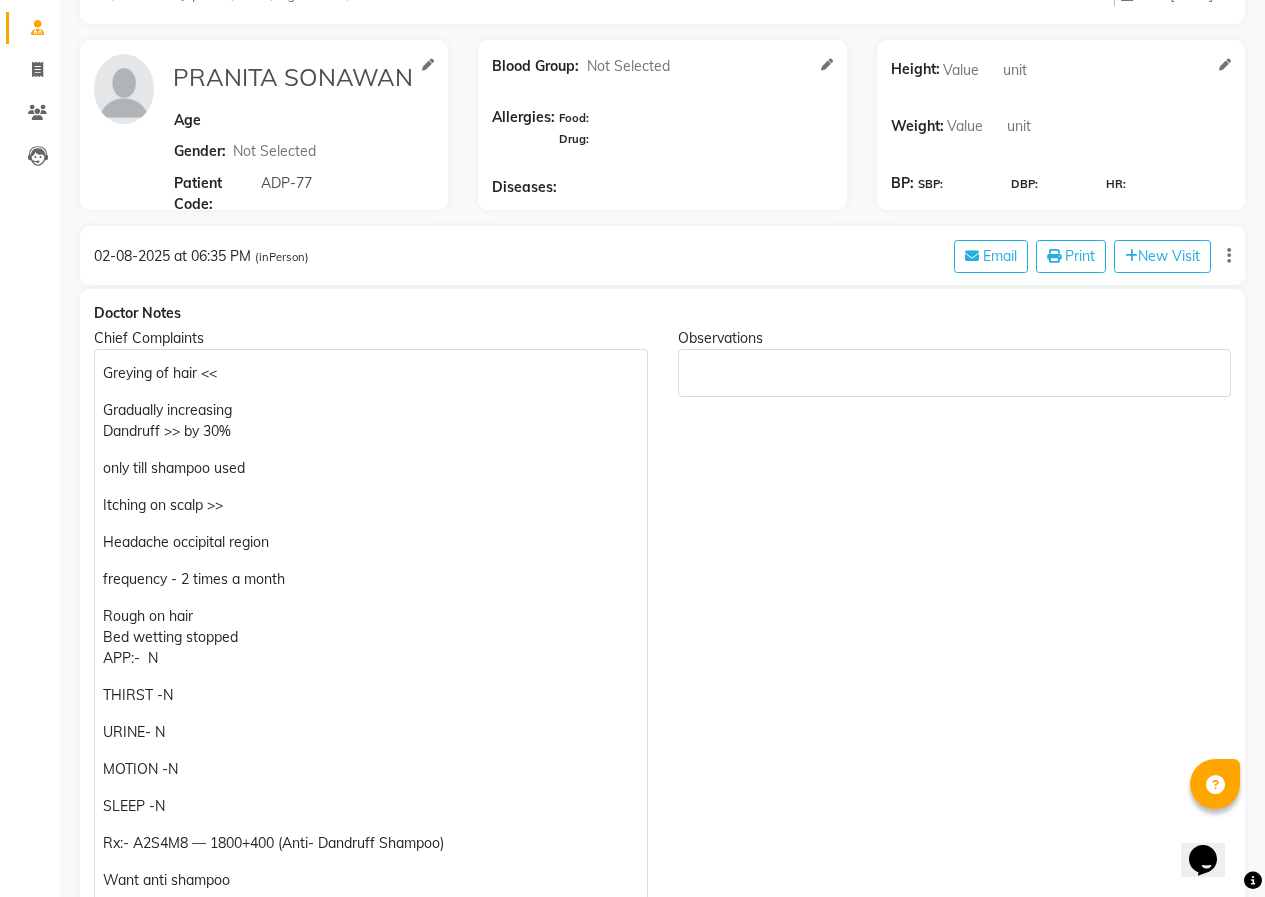 scroll, scrollTop: 300, scrollLeft: 0, axis: vertical 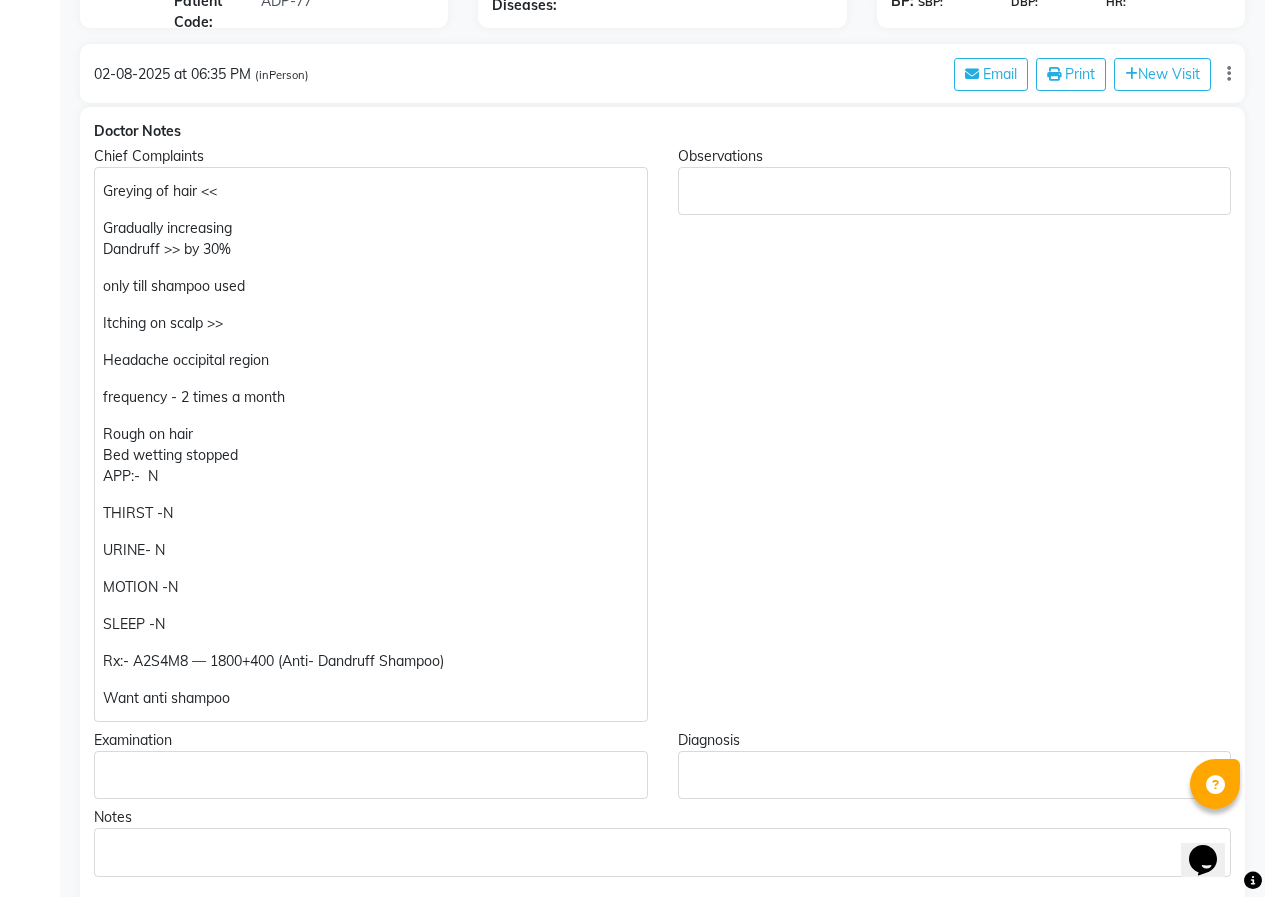 click on "Gradually increasing Dandruff >> by 30%" 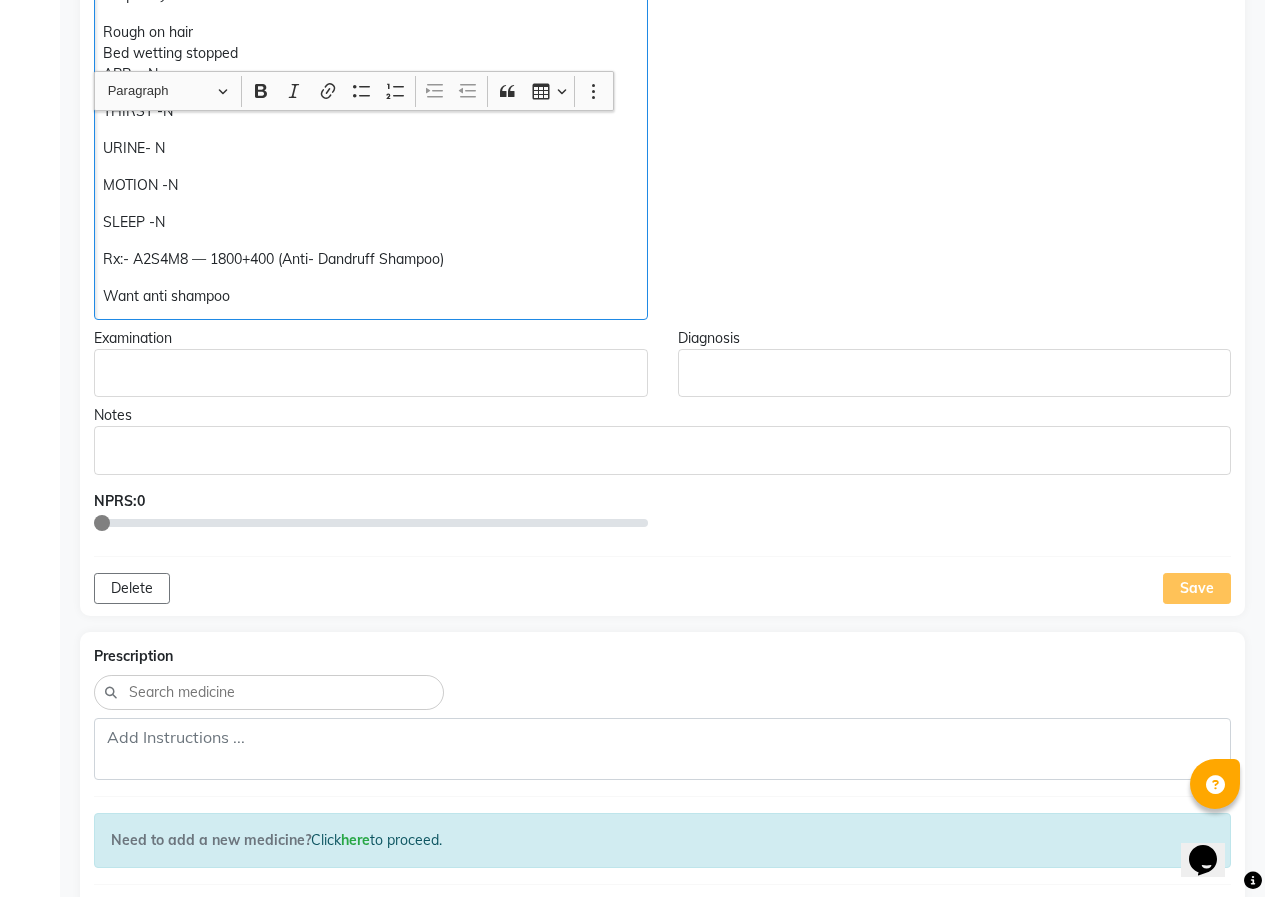 scroll, scrollTop: 800, scrollLeft: 0, axis: vertical 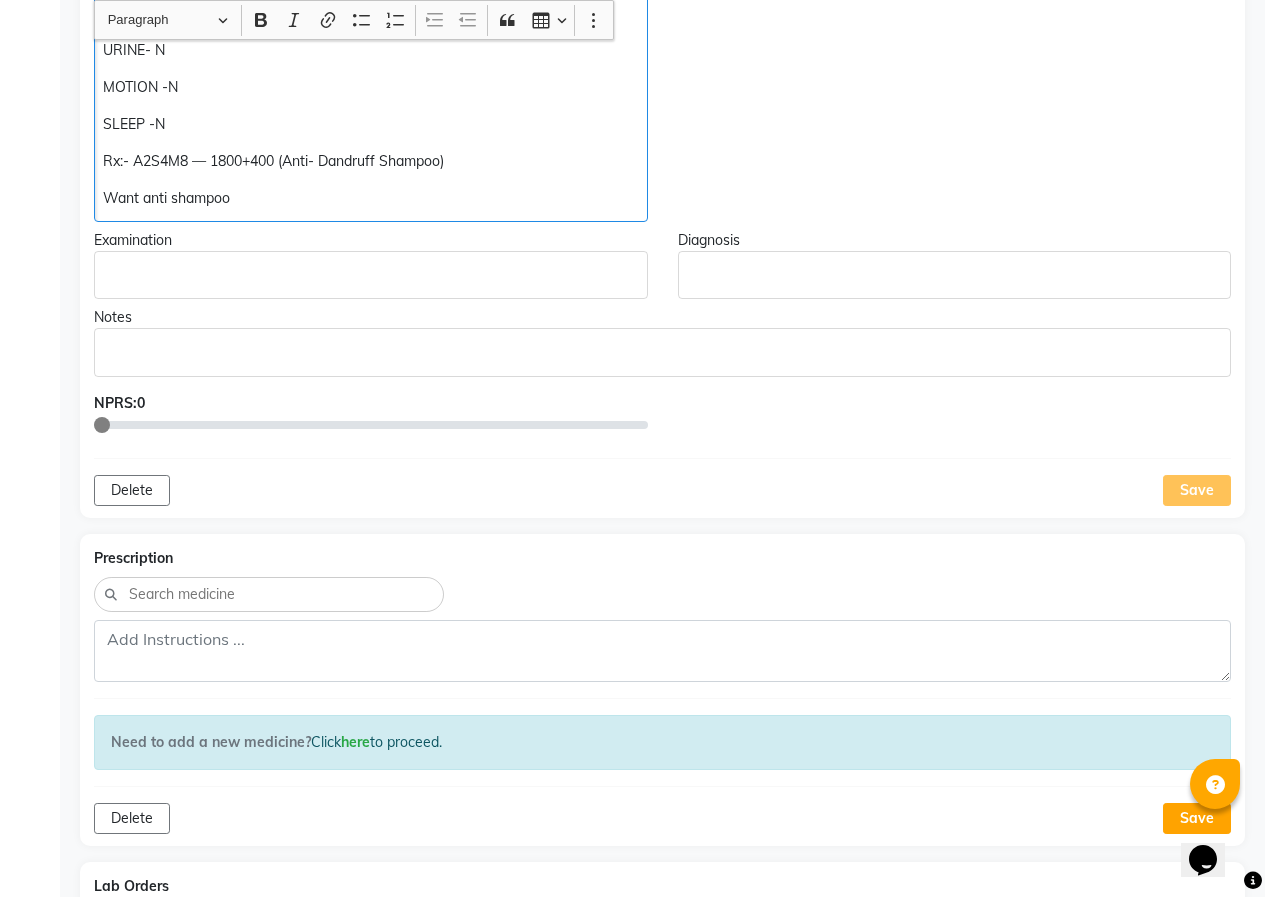 drag, startPoint x: 1194, startPoint y: 489, endPoint x: 1098, endPoint y: 500, distance: 96.62815 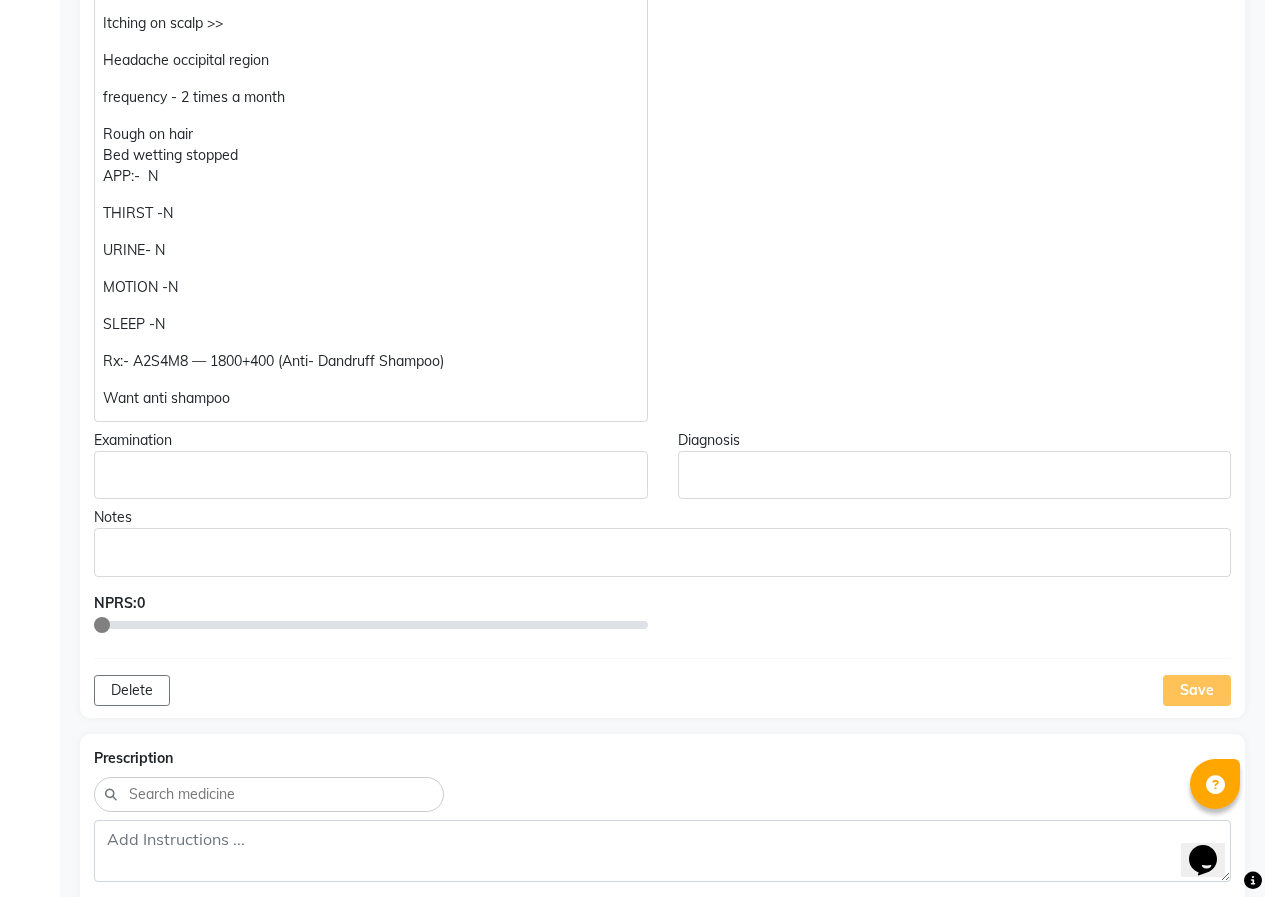 scroll, scrollTop: 400, scrollLeft: 0, axis: vertical 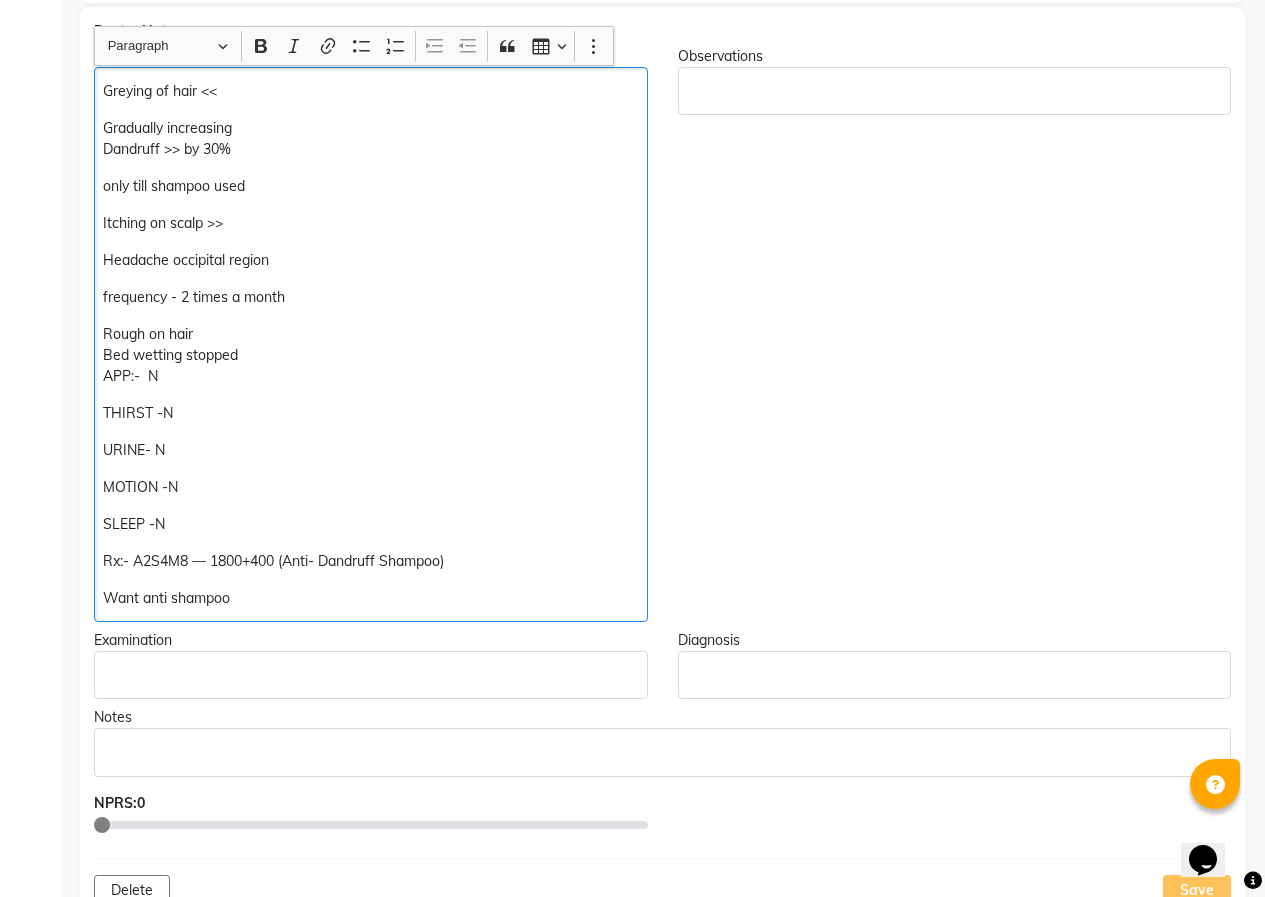 click on "Greying of hair <<" 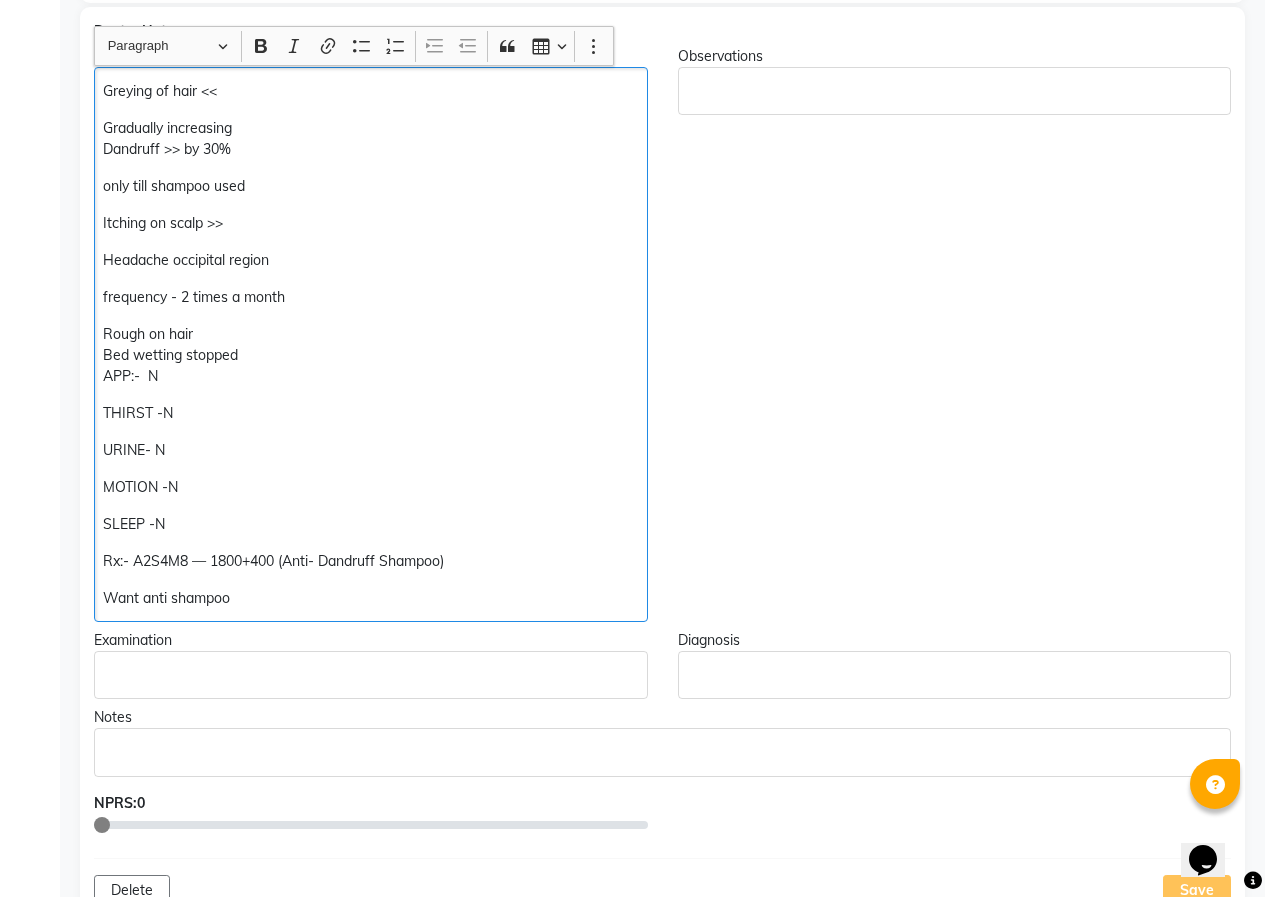 type 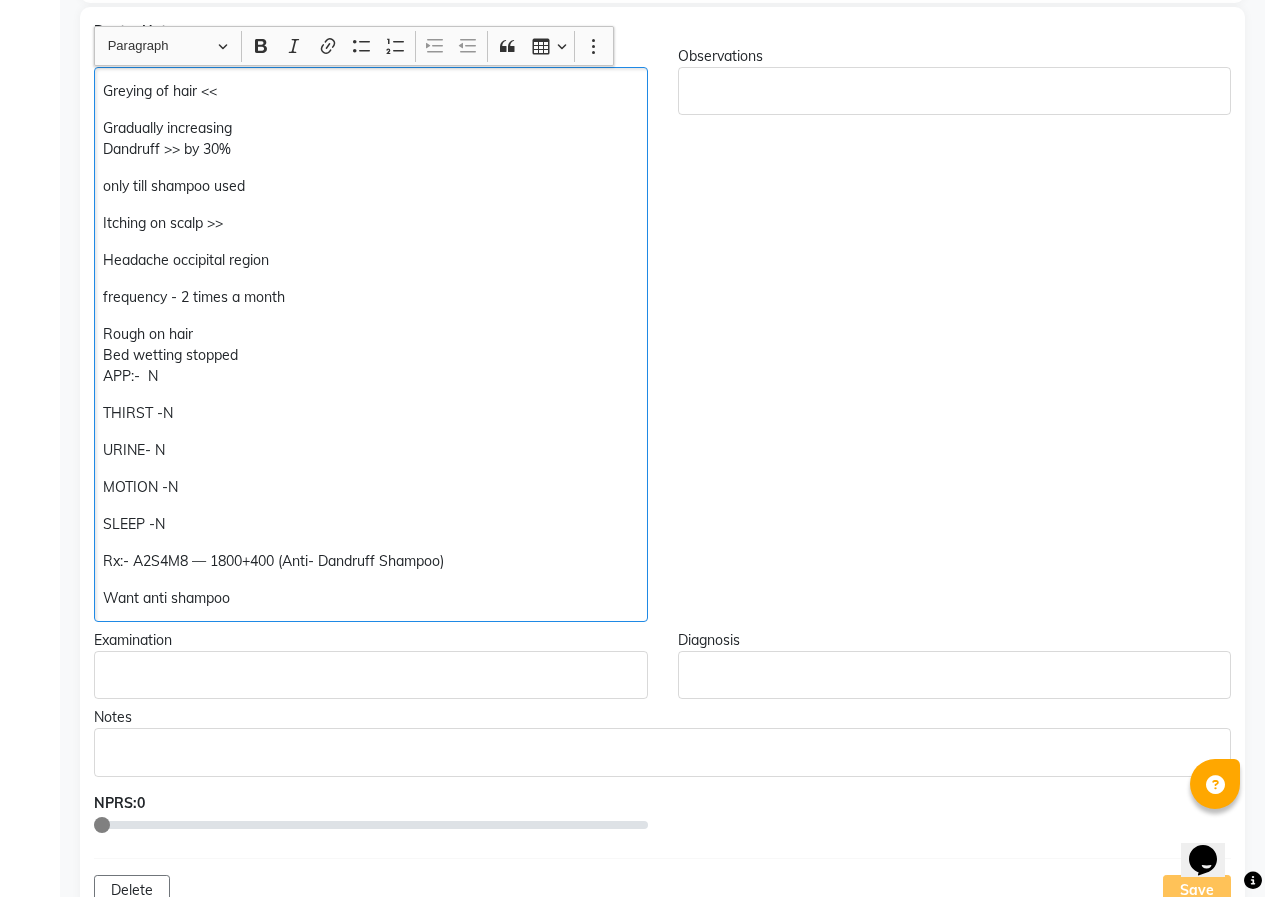 scroll, scrollTop: 401, scrollLeft: 0, axis: vertical 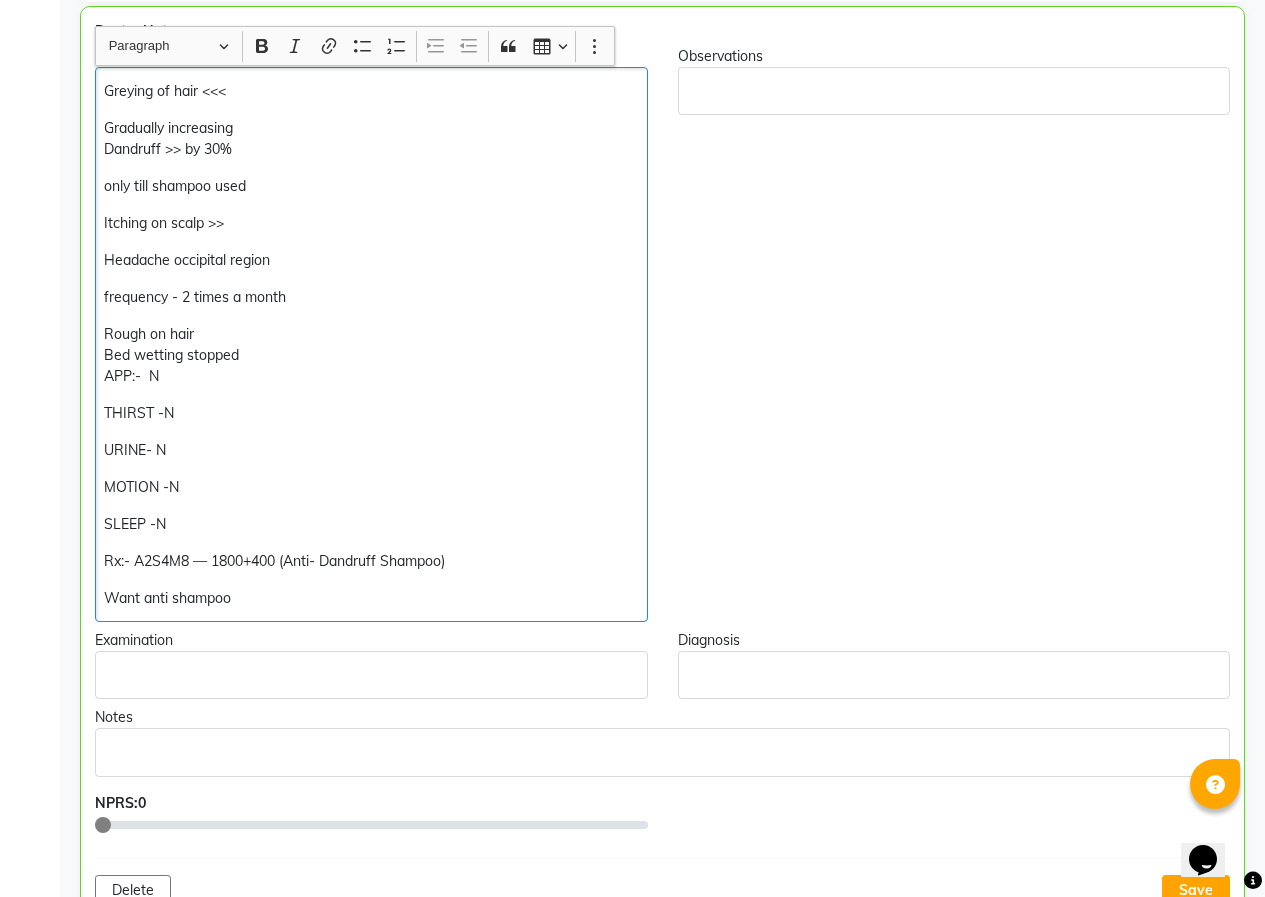 click on "Gradually increasing Dandruff >> by 30%" 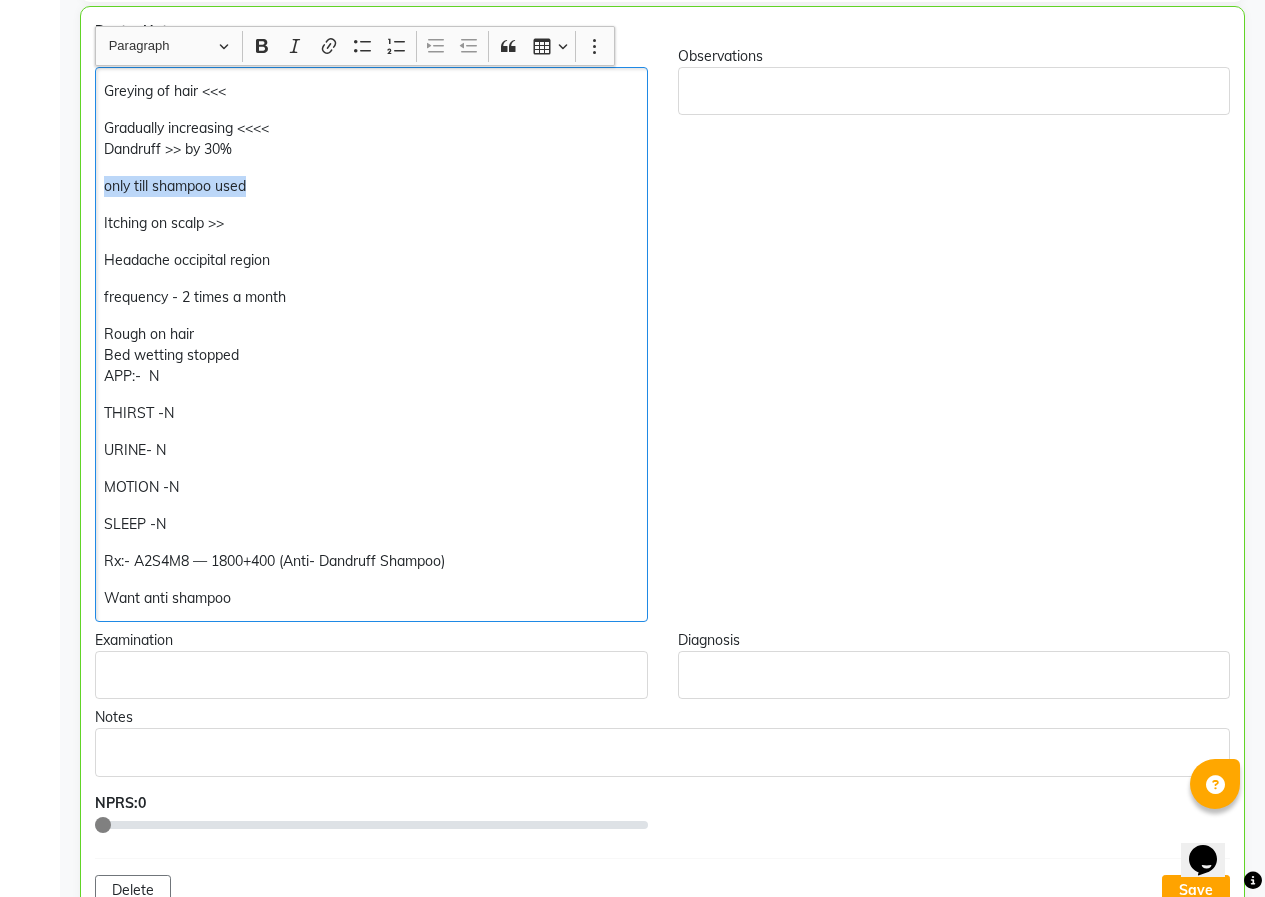 drag, startPoint x: 257, startPoint y: 190, endPoint x: 95, endPoint y: 174, distance: 162.78821 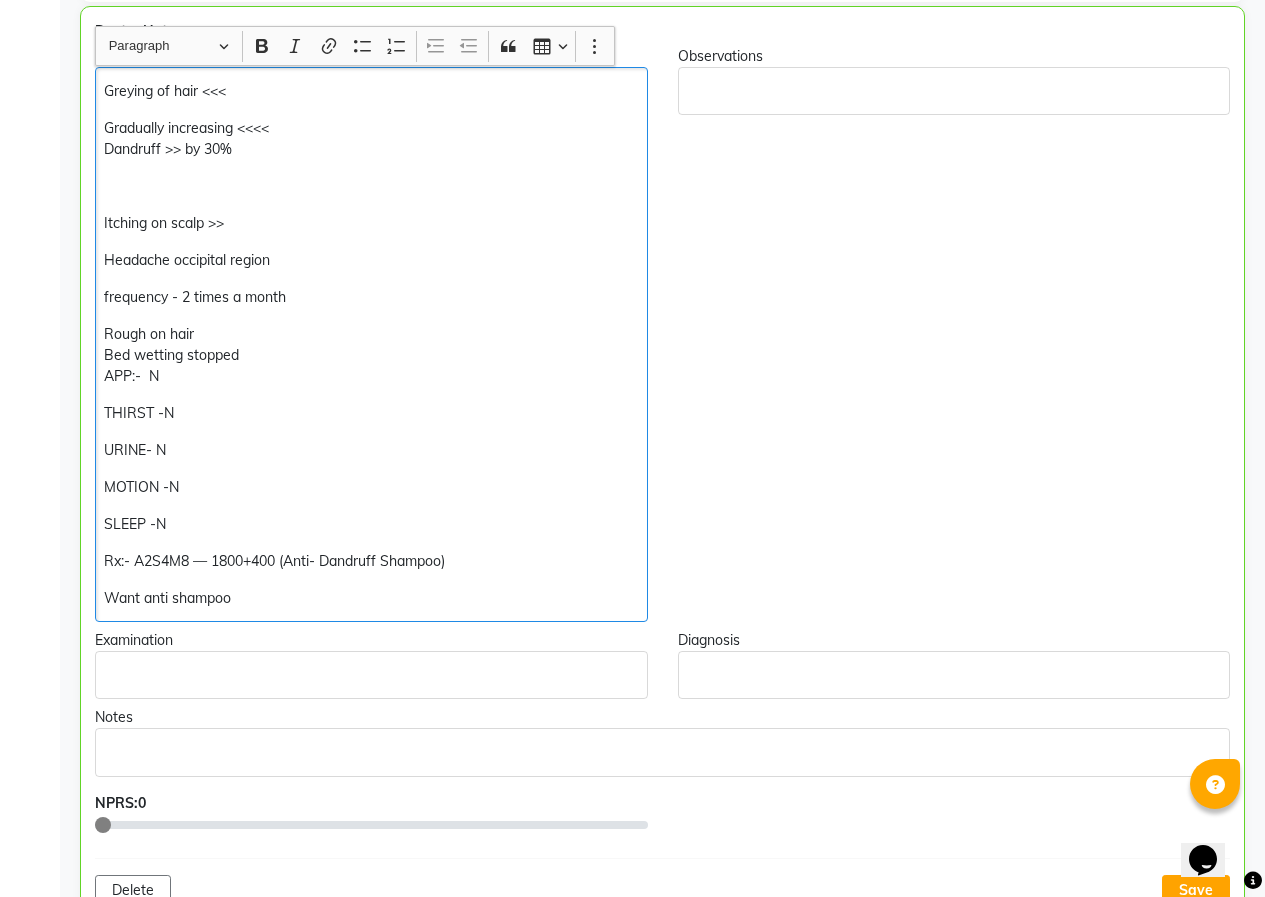 click on "Gradually increasing <<< Dandruff >> by 30%" 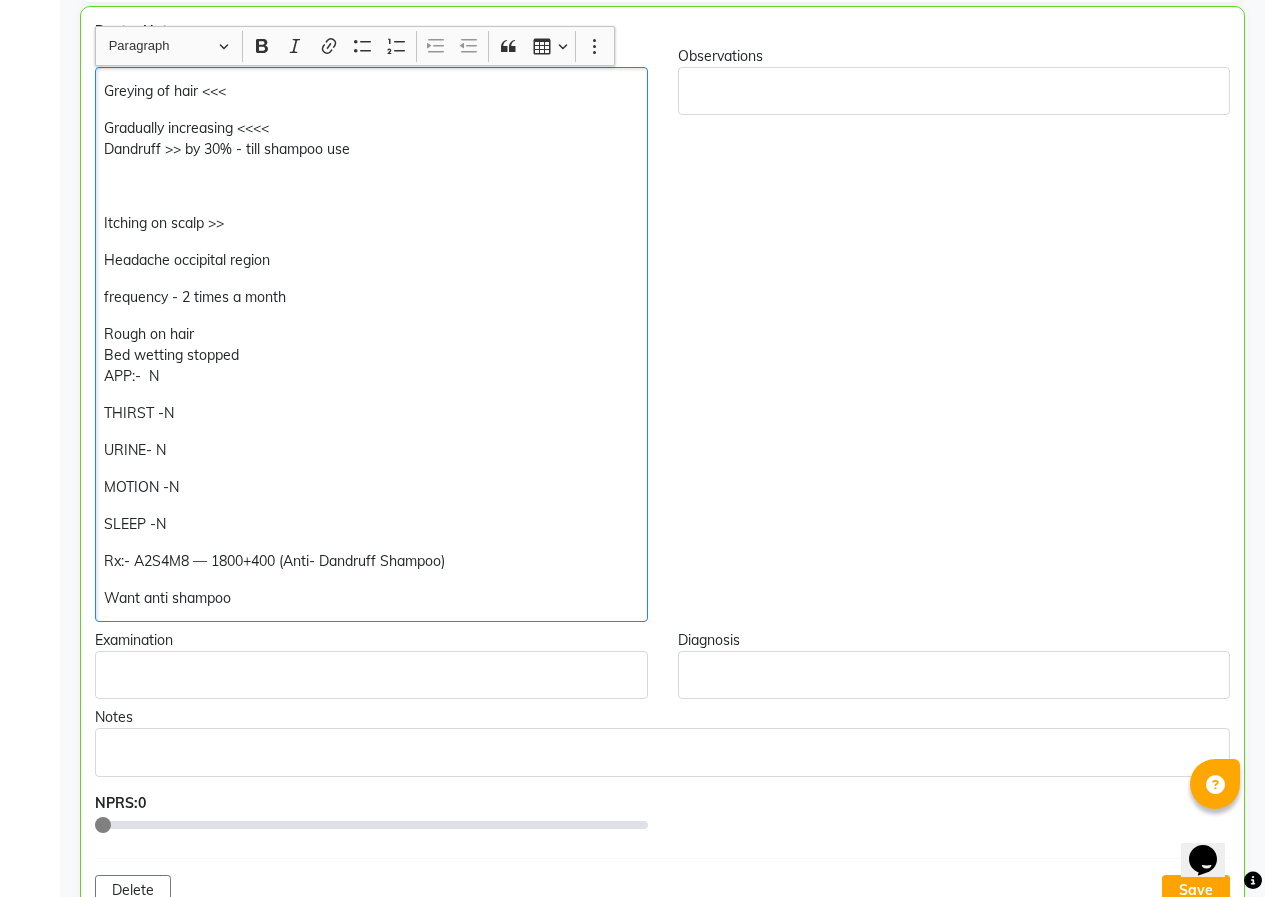 click on "Greying of hair  <<<< Gradually increasing  <<<< Dandruff  >> by 30% - till shampoo use Itching on scalp  >> Headache occipital region  frequency - 2 times a month Rough on hair Bed wetting stopped APP:-  N THIRST -N URINE- N MOTION -N SLEEP -N Rx:- A2S4M8 — 1800+400 (Anti- Dandruff Shampoo) Want anti shampoo" 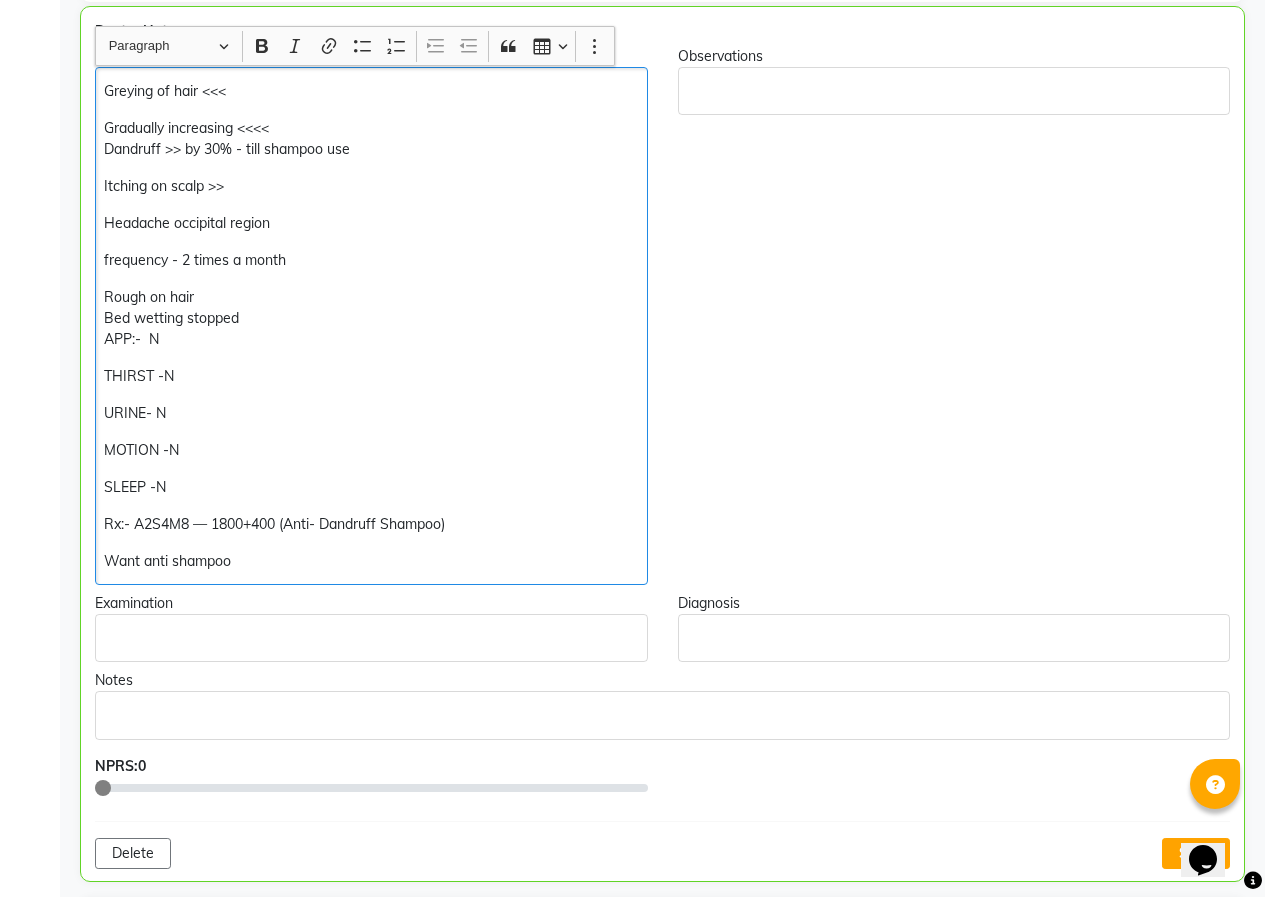 click on "Gradually increasing <<< Dandruff >> by 30% - till shampoo use" 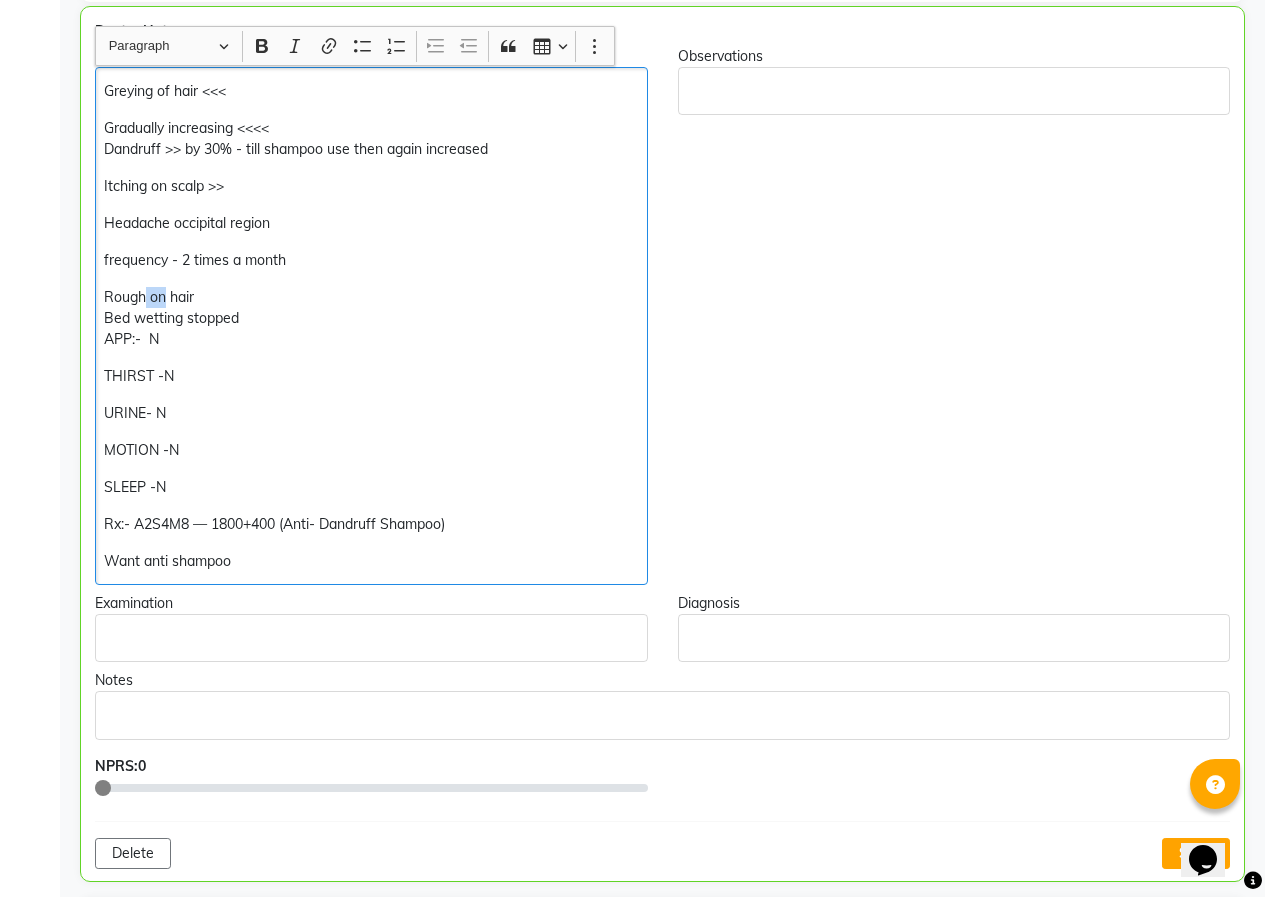 drag, startPoint x: 165, startPoint y: 297, endPoint x: 146, endPoint y: 295, distance: 19.104973 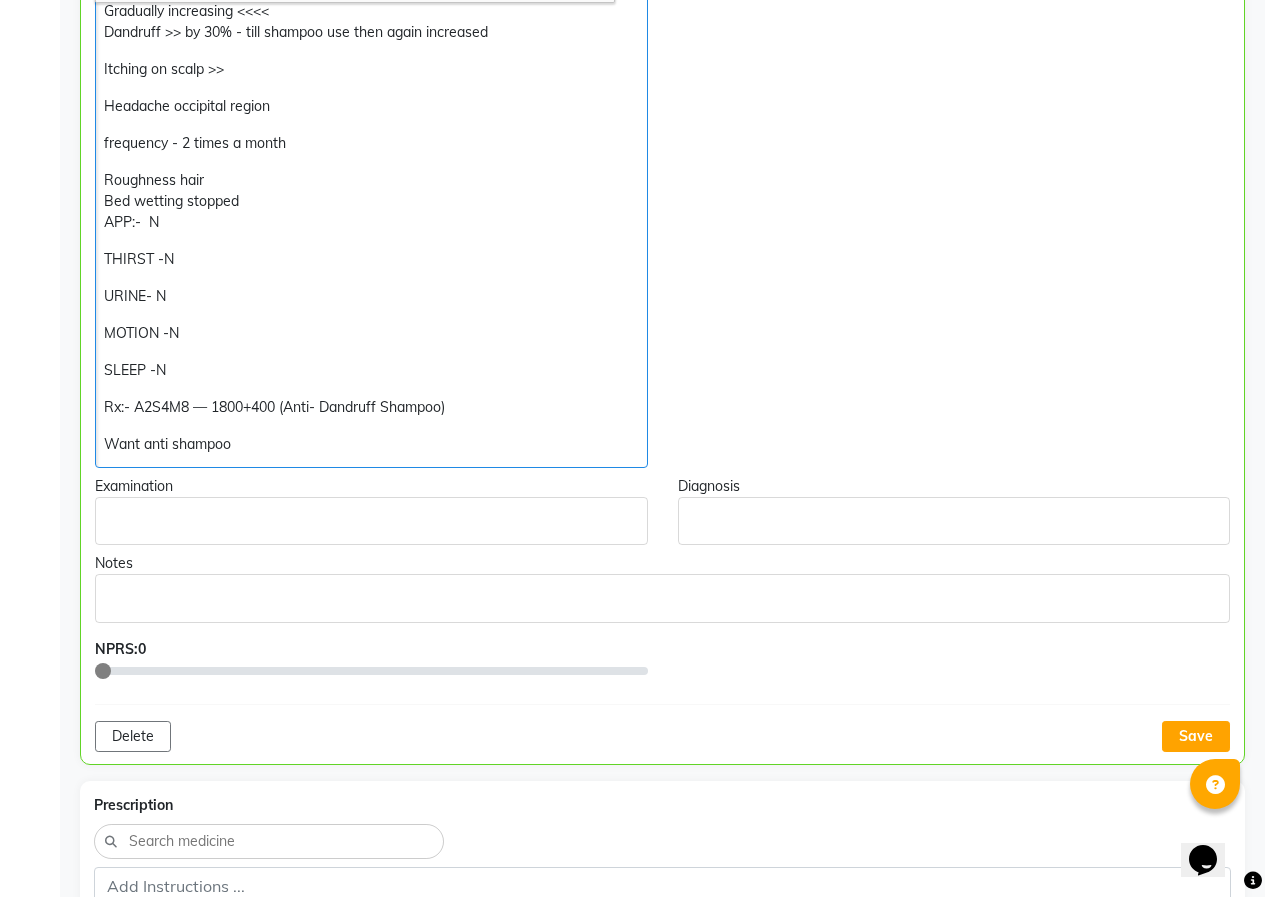 scroll, scrollTop: 701, scrollLeft: 0, axis: vertical 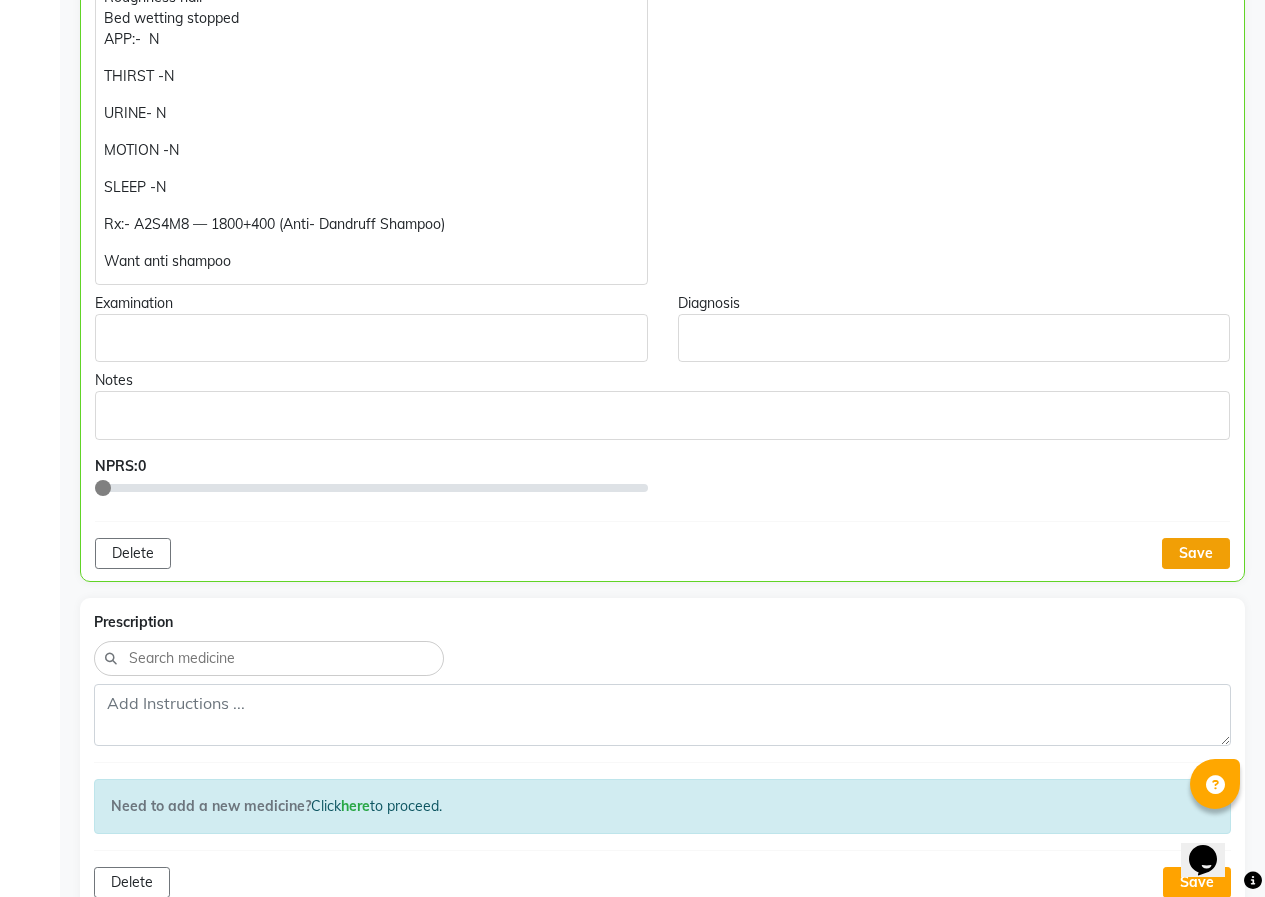 click on "Save" 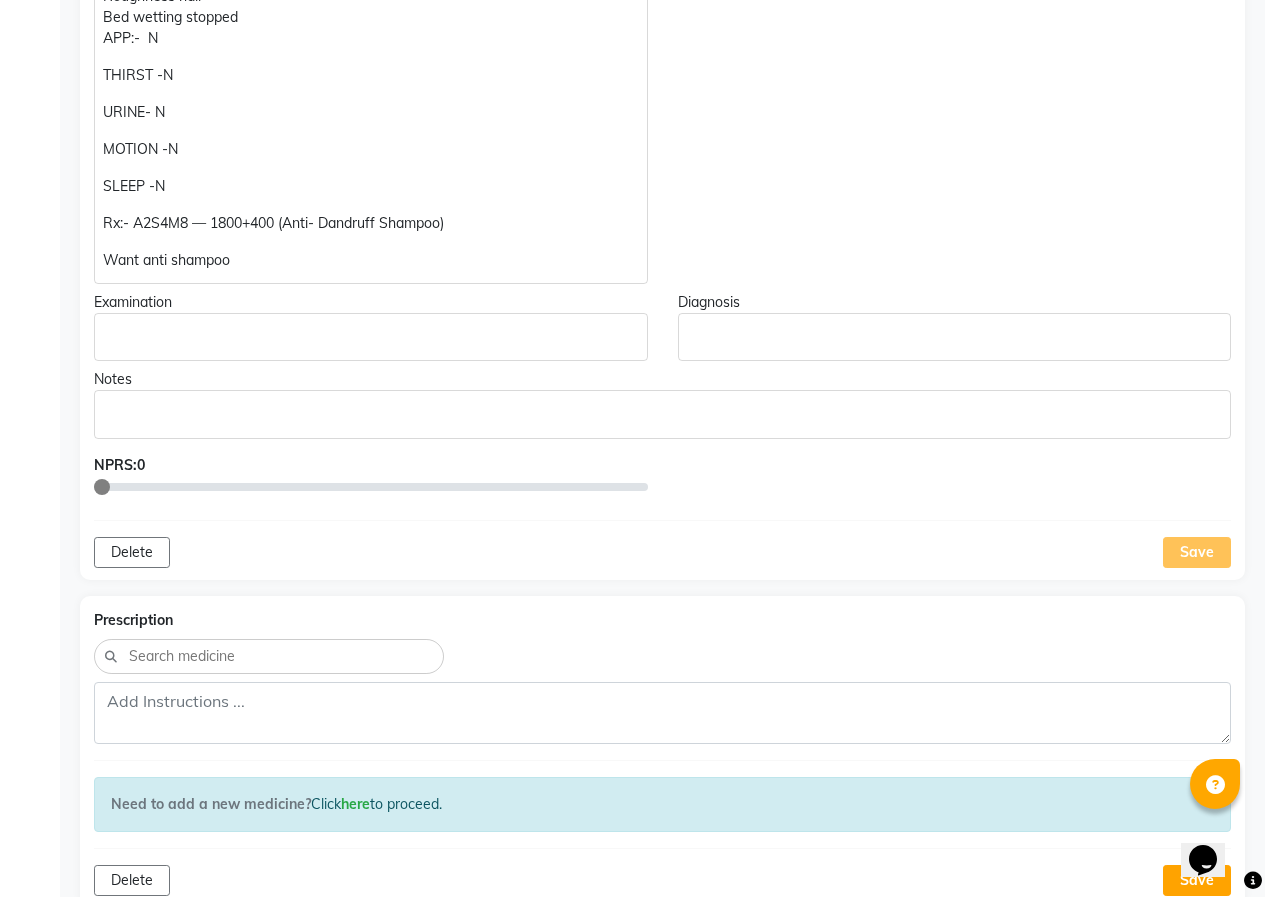 click on "Rx:- A2S4M8 — 1800+400 (Anti- Dandruff Shampoo)" 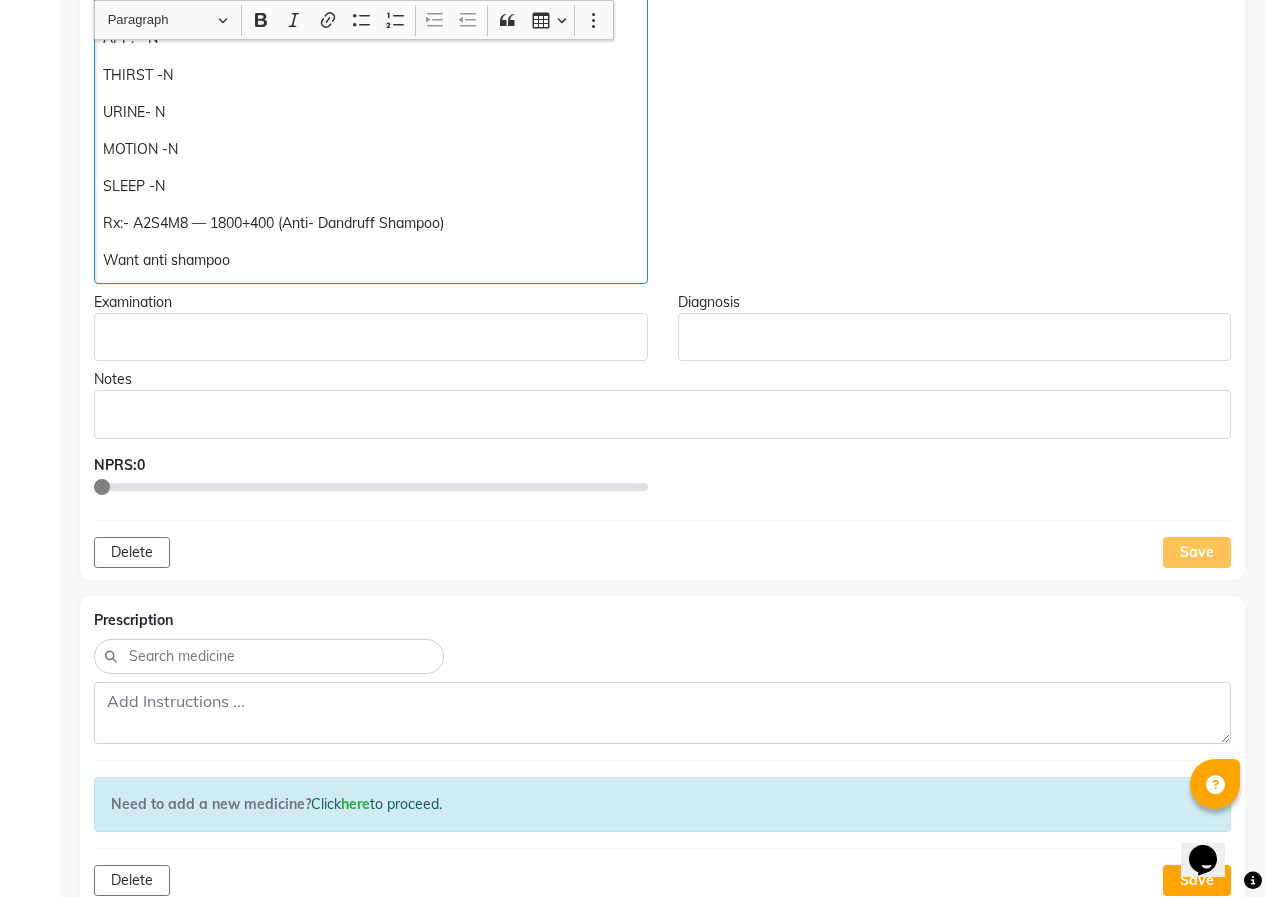 scroll, scrollTop: 702, scrollLeft: 0, axis: vertical 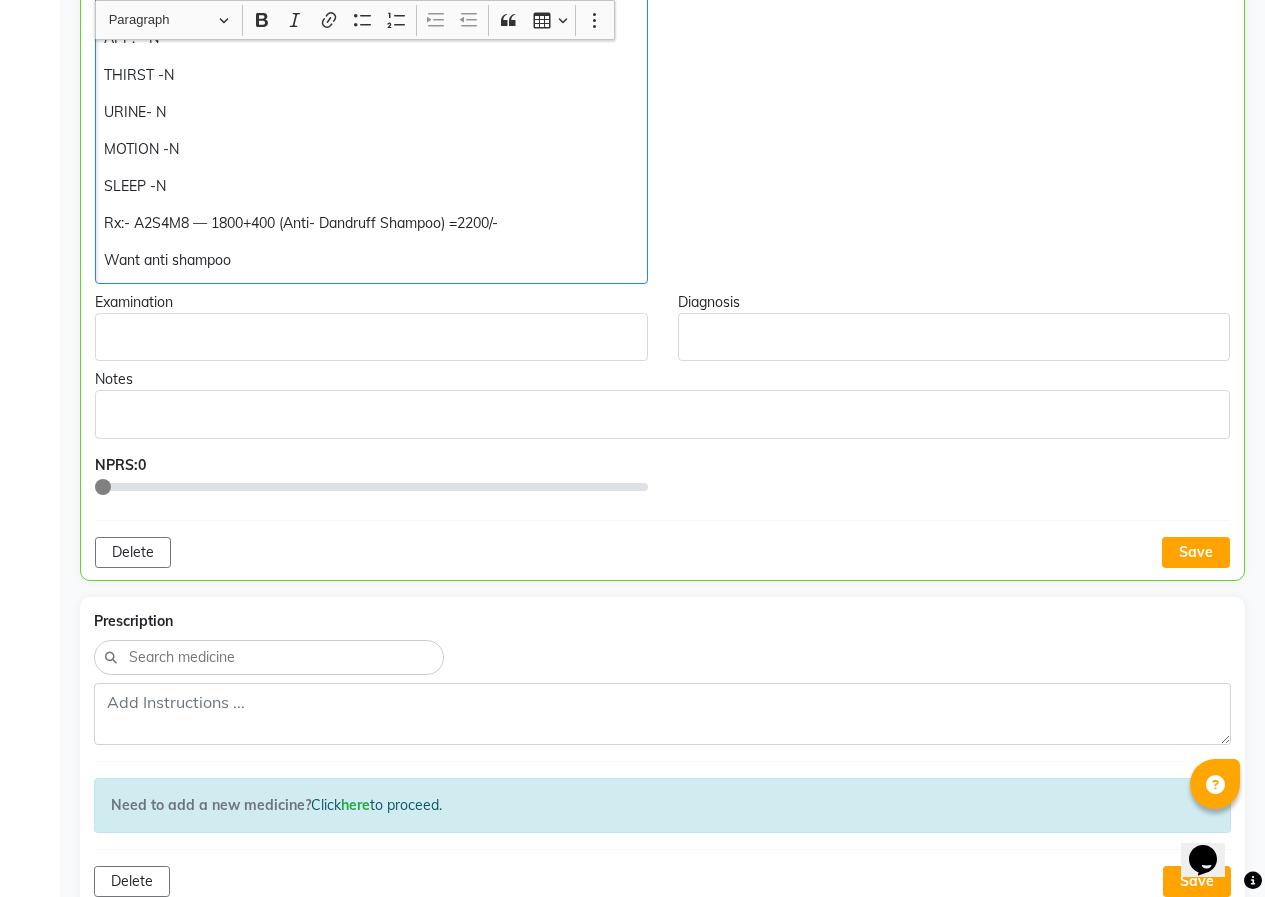 click on "Save" 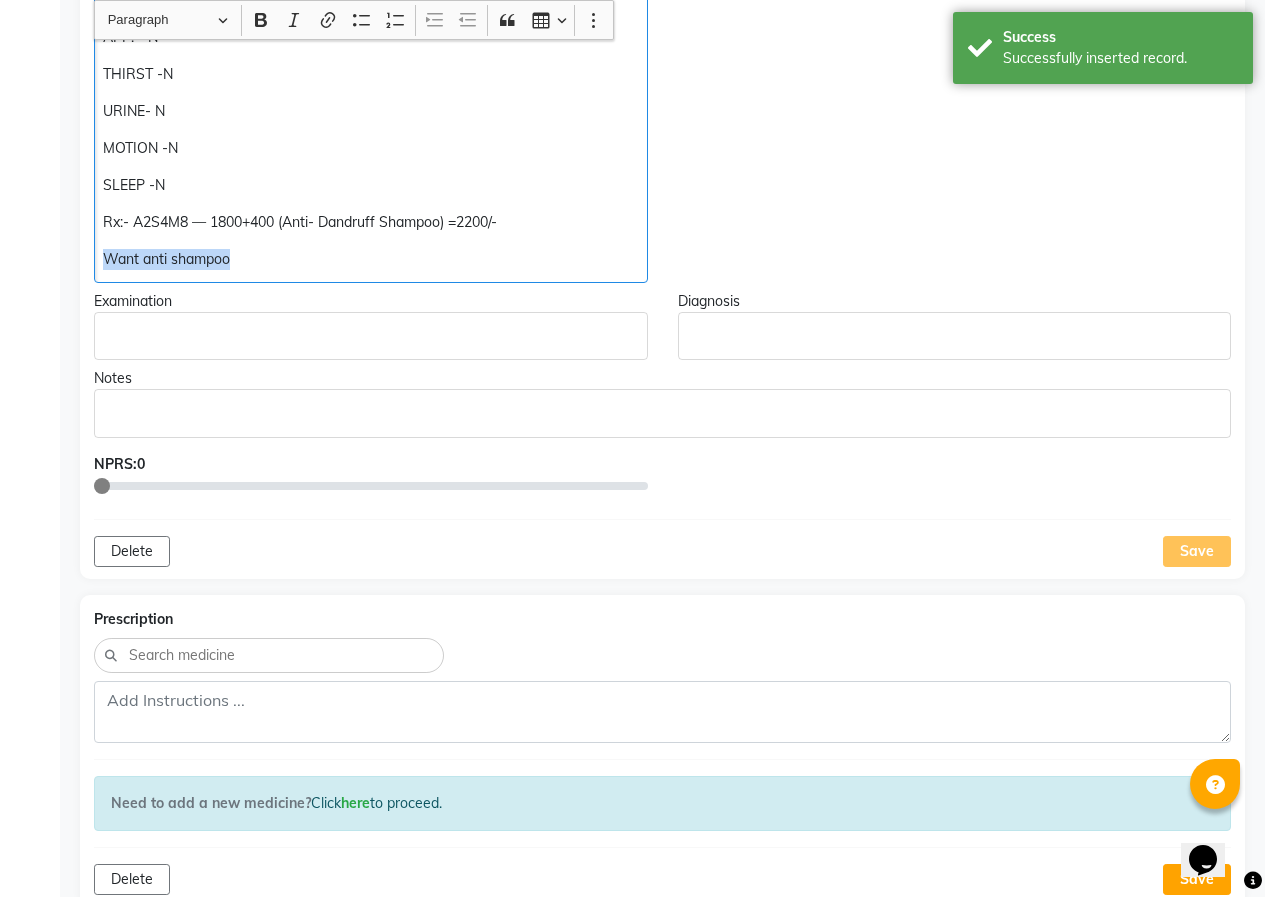 drag, startPoint x: 250, startPoint y: 261, endPoint x: 0, endPoint y: 246, distance: 250.4496 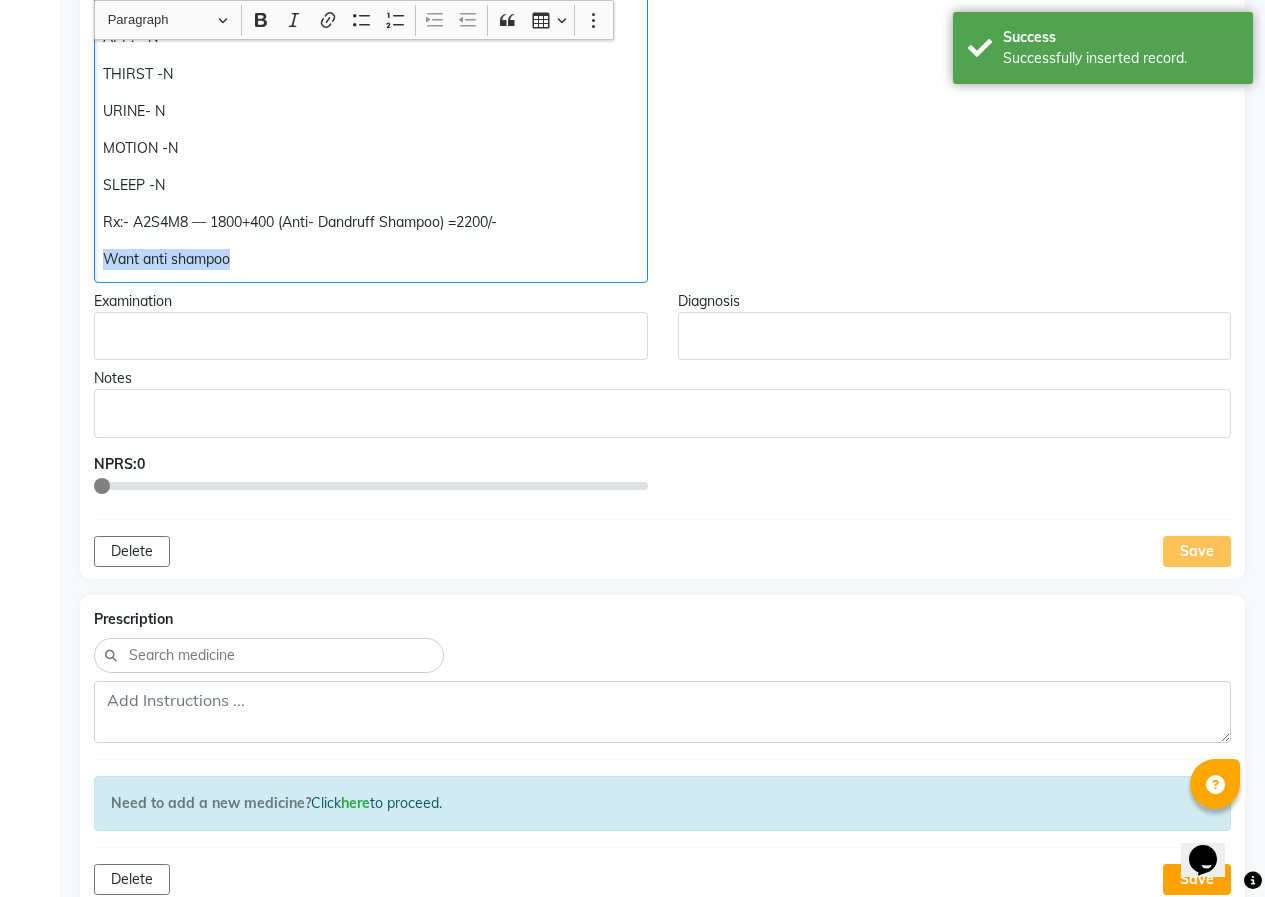 click on "08047224946 Select Location × Homeo Care Clinic, Hadapsar   WhatsApp Status  ✕ Status:  Connected Most Recent Message: [DATE]     02:16 PM Recent Service Activity: [DATE]     02:32 PM Default Panel My Panel English ENGLISH Español العربية मराठी हिंदी ગુજરાતી தமிழ் 中文 Notifications nothing to show Dr [LAST] [LAST] Manage Profile Change Password Sign out  Version:3.15.11  ☀ Homeo Care Clinic, Hadapsar   Calendar  Consultation  Invoice  Patients  Leads  Completed InProgress Upcoming Dropped Tentative Check-In Confirm Bookings Segments Page Builder [FIRST] [LAST] Add Family Member  Dr.   Dr [LAST] [LAST] Dingg Support Dr.[LAST] [LAST] Dr [LAST] [LAST]  Dr [LAST] [LAST] Dr [LAST] [LAST] Dr [LAST] [LAST] Dr [LAST] [LAST] Dr [LAST] [LAST] [FIRST] [LAST] [FIRST] [LAST] [FIRST] [LAST] Age Gender:  Not Selected Male Female Patient Code:  ADP-77 Blood Group:  Not Selected O- O+ A- A+ B- B+ AB- AB+ Food:" 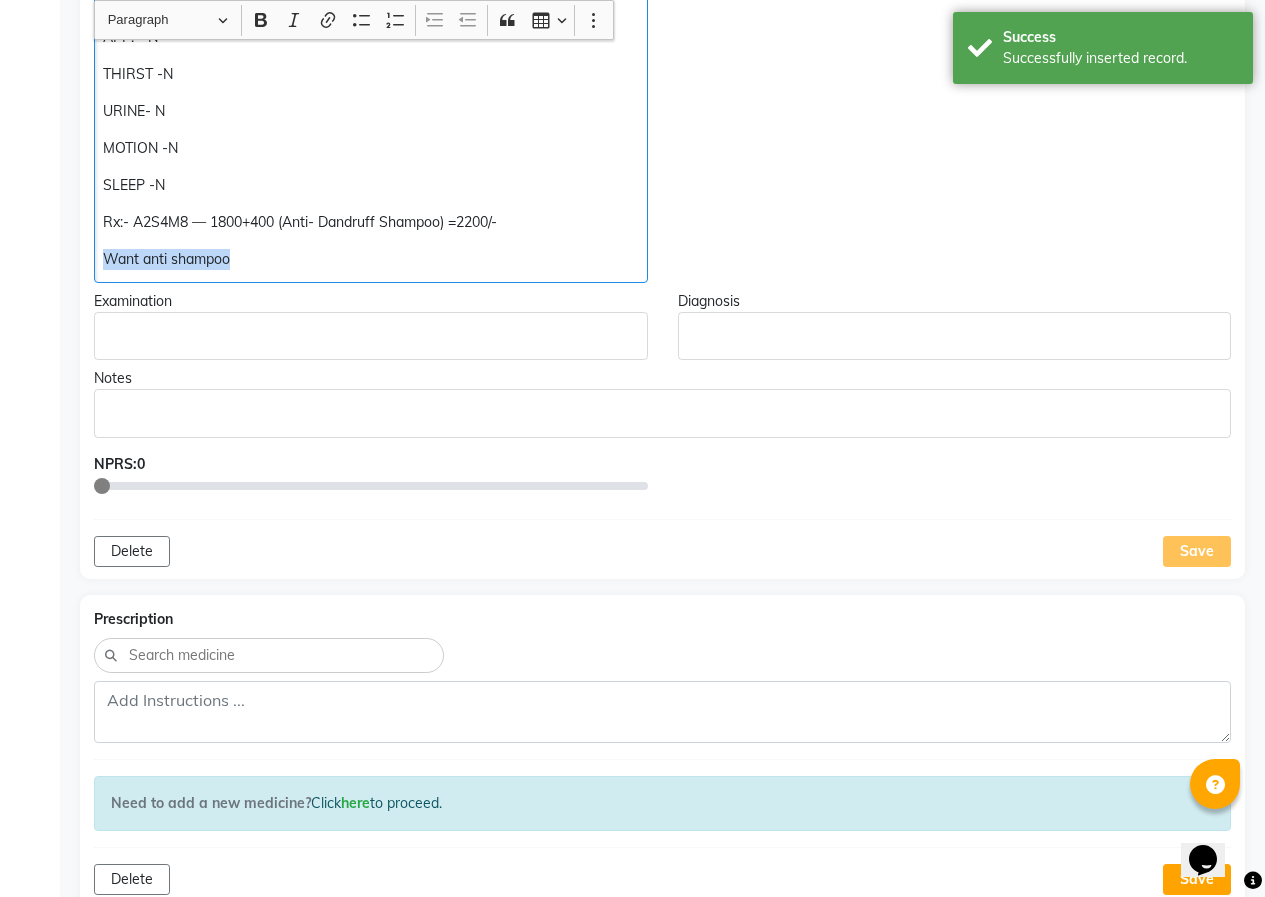 scroll, scrollTop: 703, scrollLeft: 0, axis: vertical 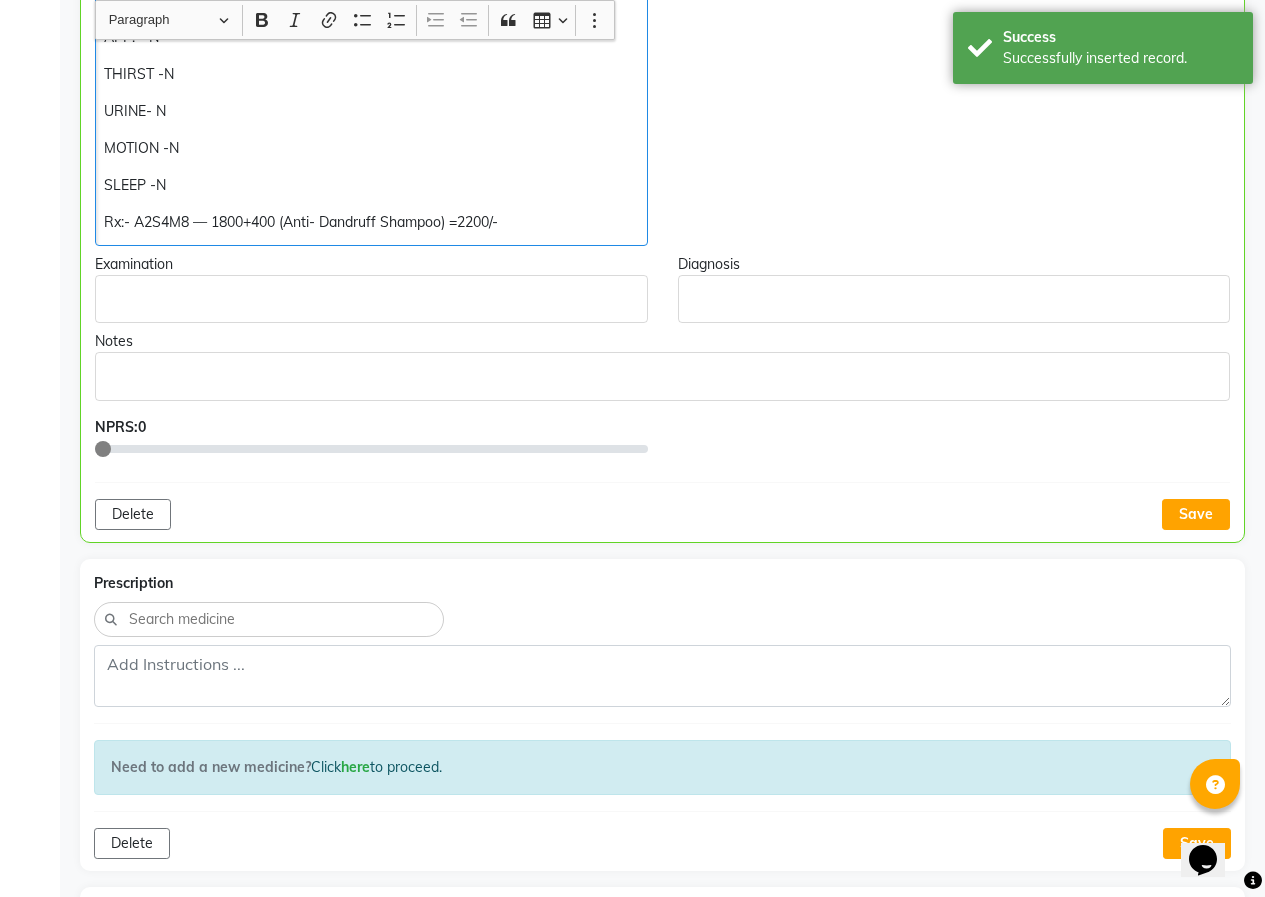 drag, startPoint x: 1194, startPoint y: 506, endPoint x: 1178, endPoint y: 502, distance: 16.492422 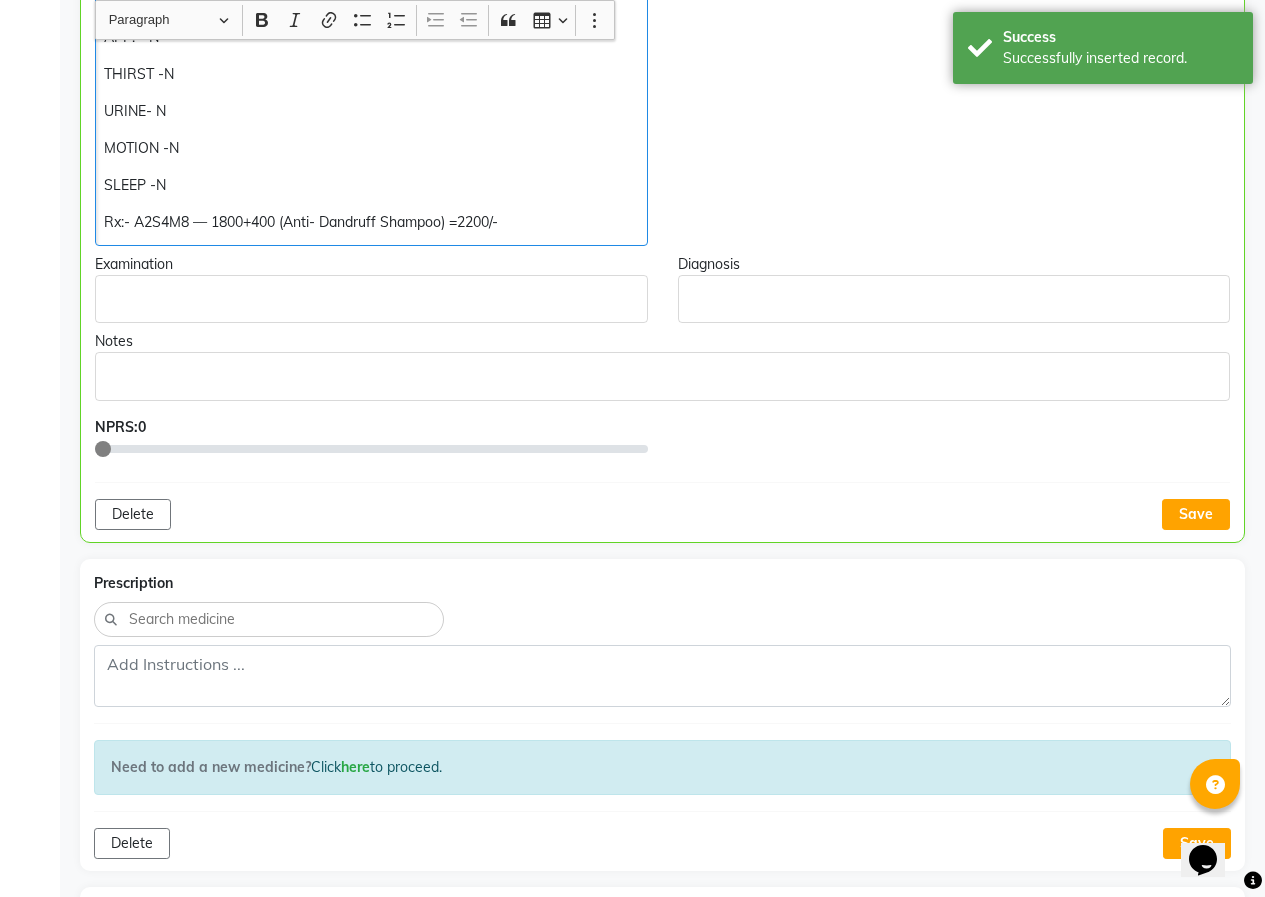 click on "Save" 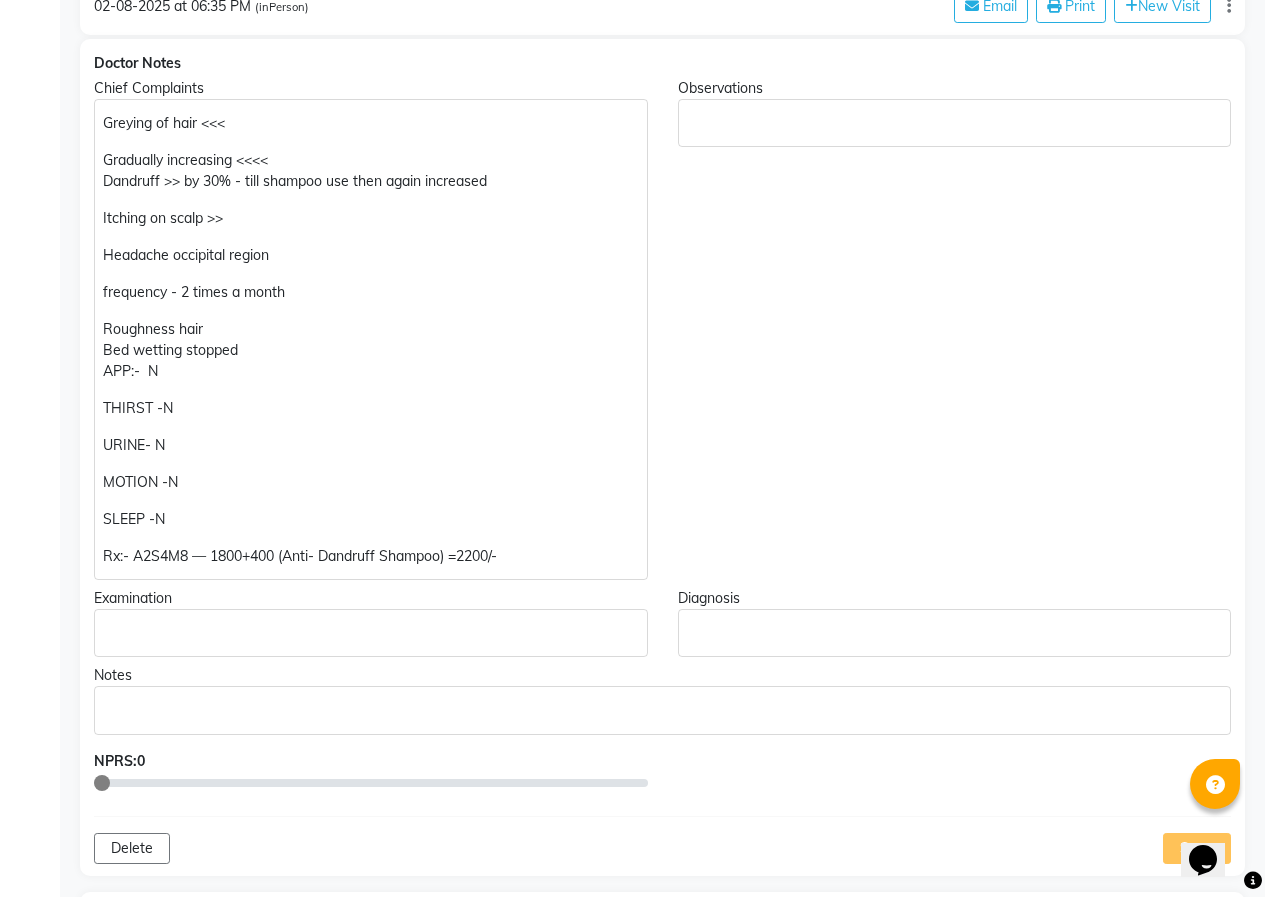 scroll, scrollTop: 503, scrollLeft: 0, axis: vertical 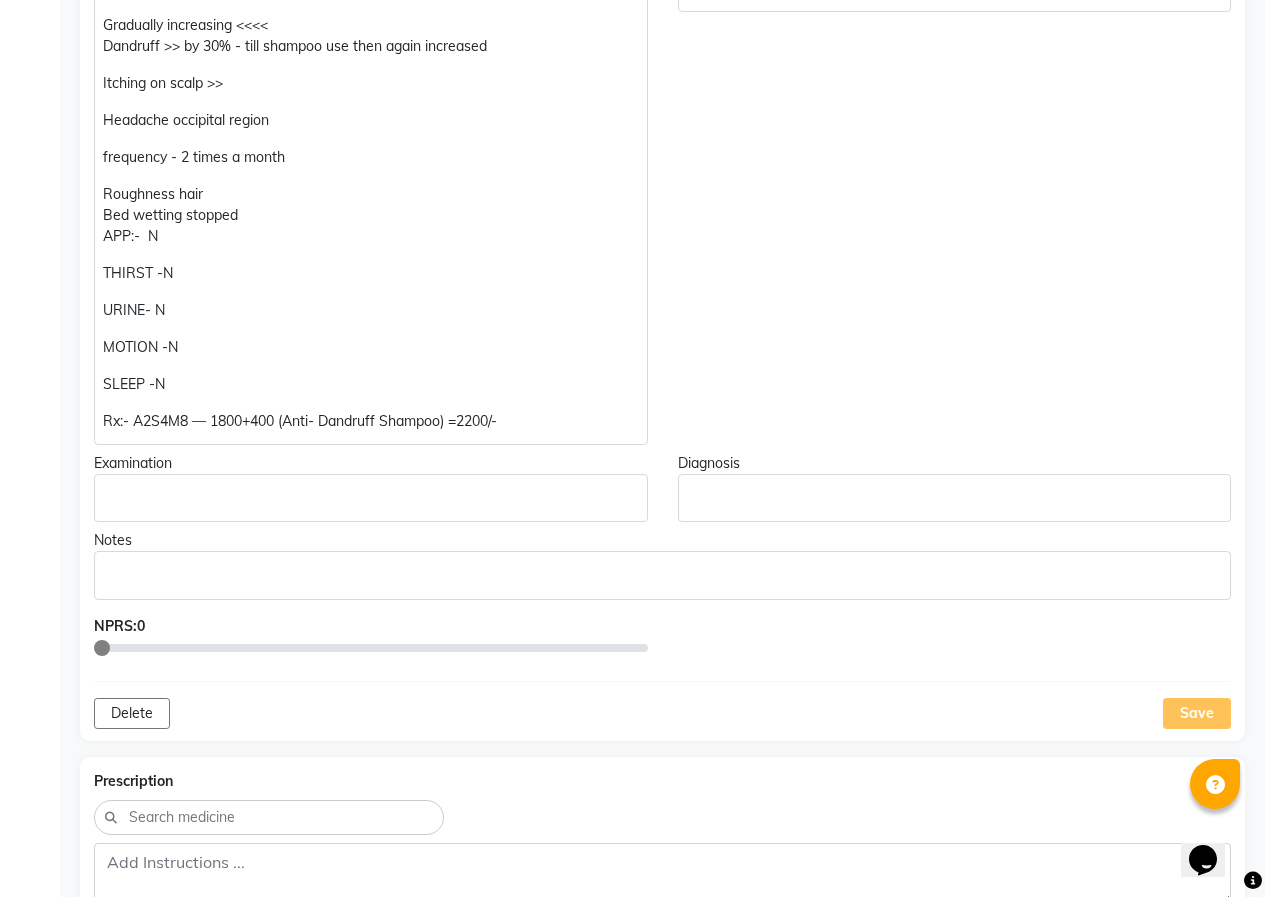 click on "Rx:- A2S4M8 — 1800+400 (Anti- Dandruff Shampoo) =2200/-" 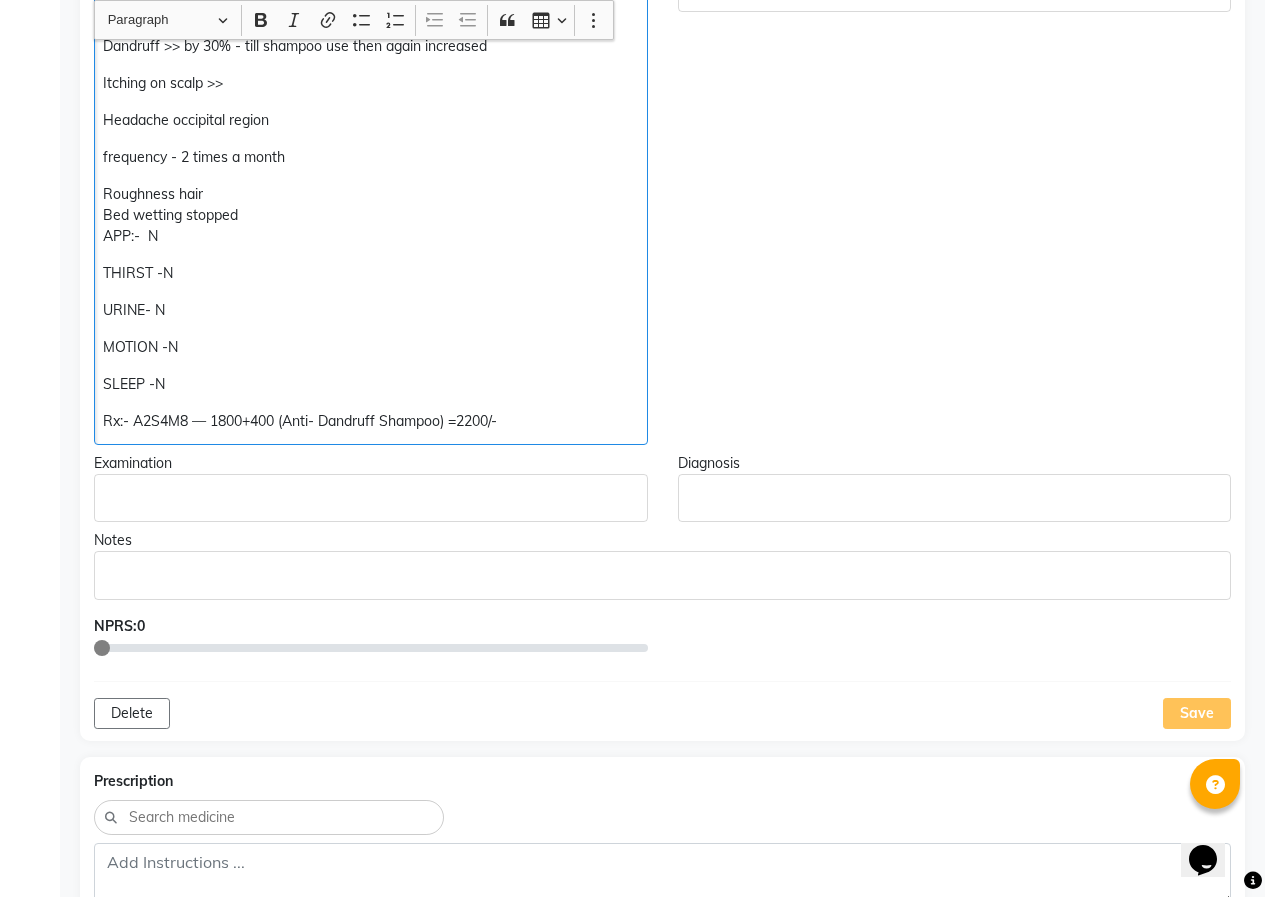 scroll, scrollTop: 504, scrollLeft: 0, axis: vertical 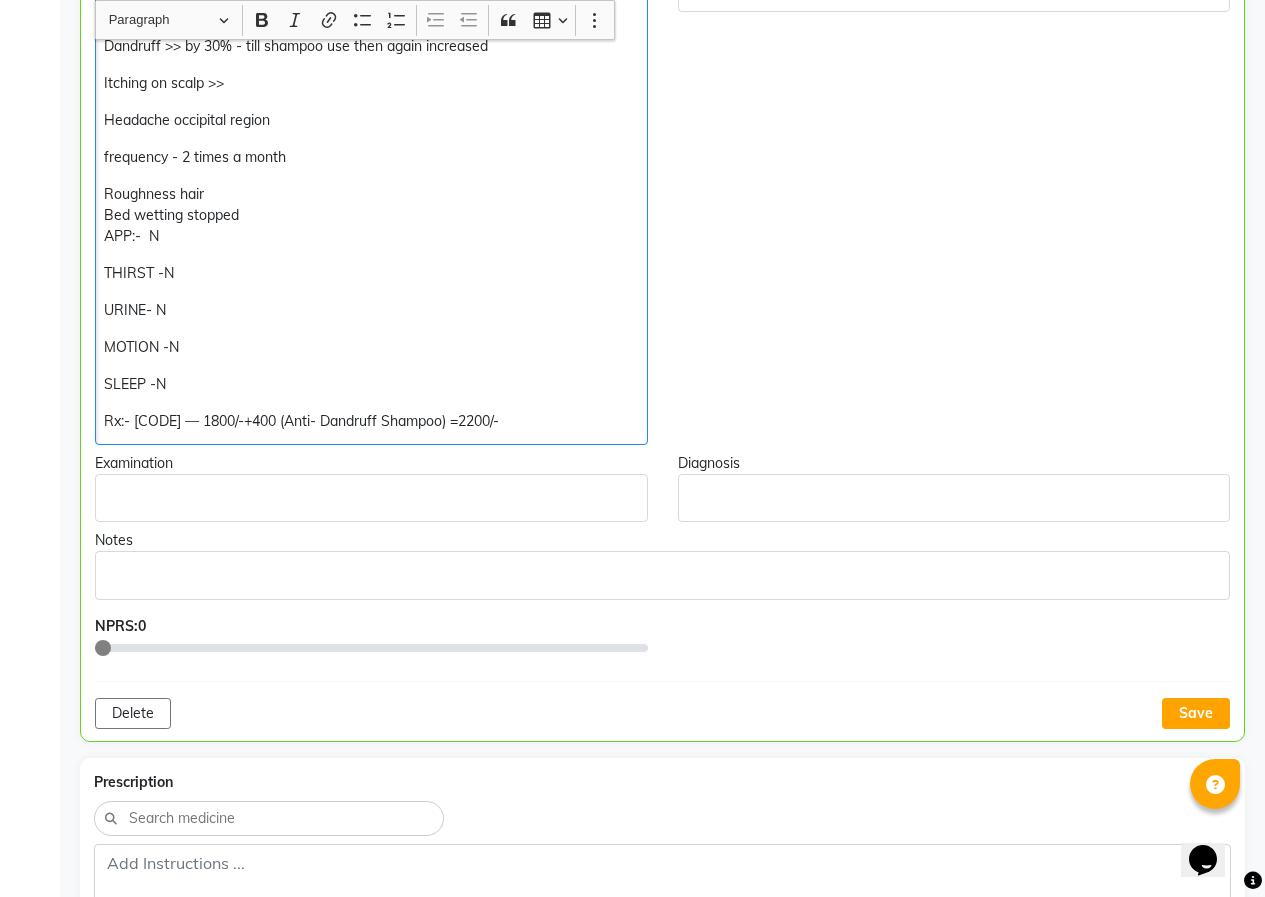 click on "Rx:- [CODE] — 1800/-+400 (Anti- Dandruff Shampoo) =2200/-" 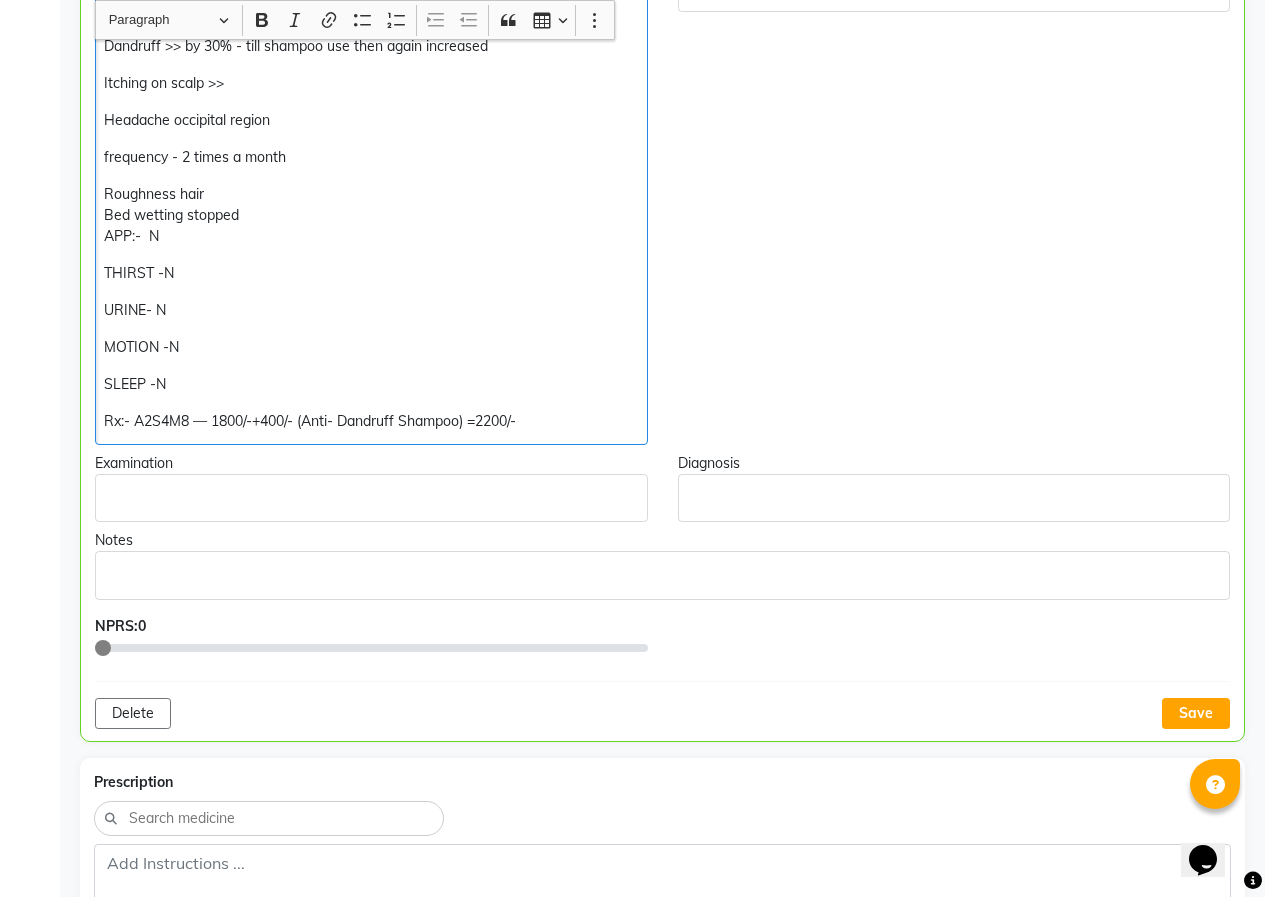 click on "Rx:- A2S4M8 — 1800/-+400/- (Anti- Dandruff Shampoo) =2200/-" 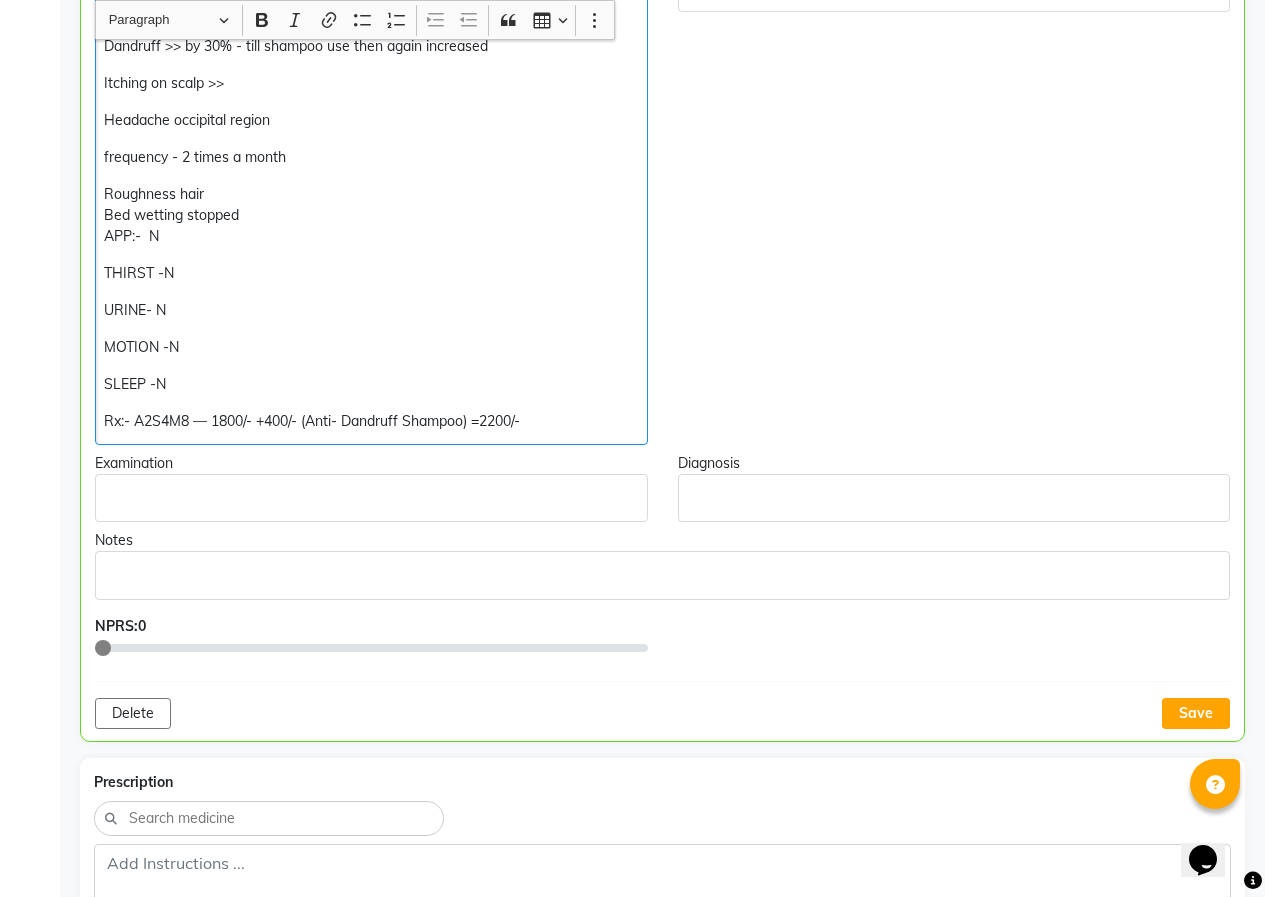 click on "Rx:- A2S4M8 — 1800/- +400/- (Anti- Dandruff Shampoo) =2200/-" 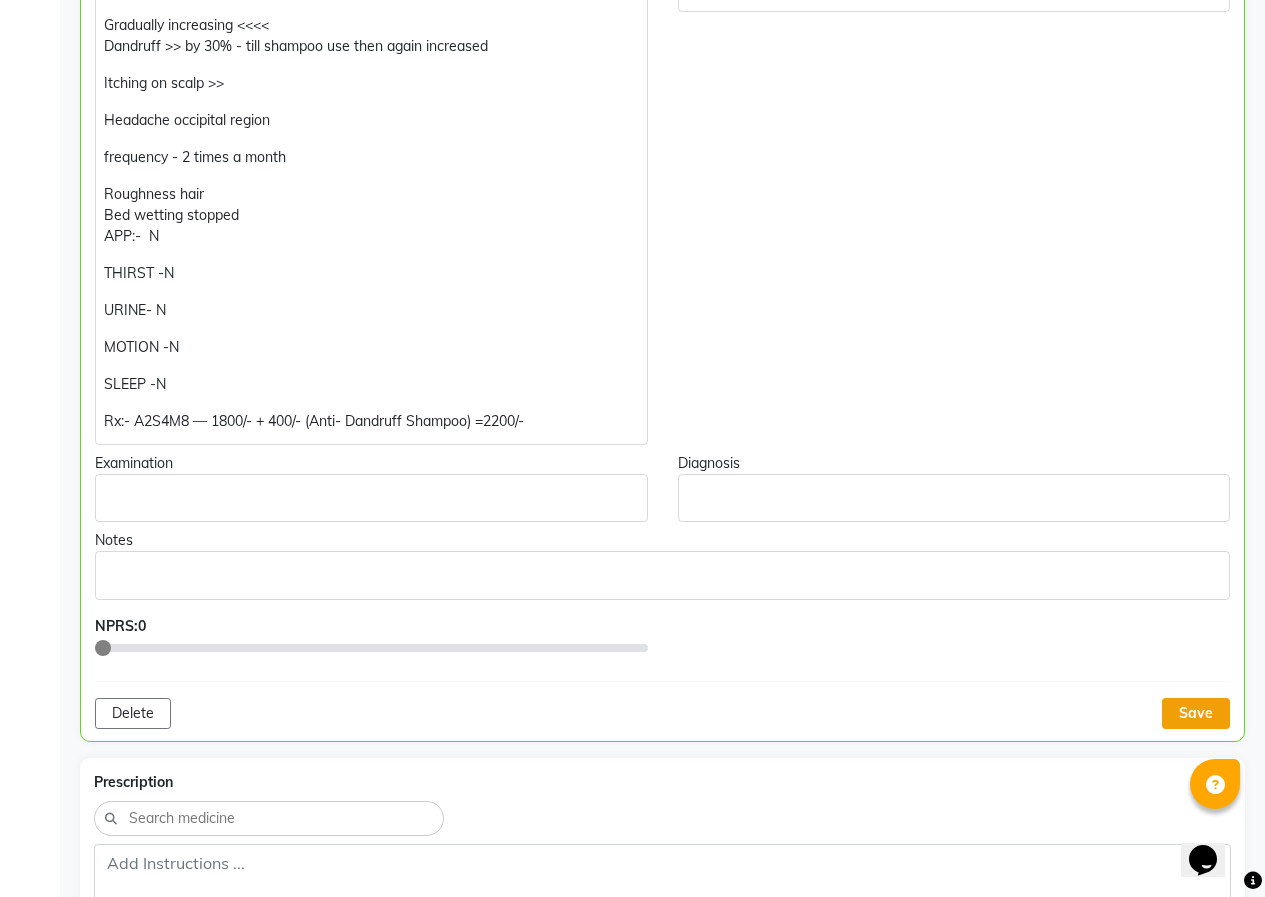 click on "Save" 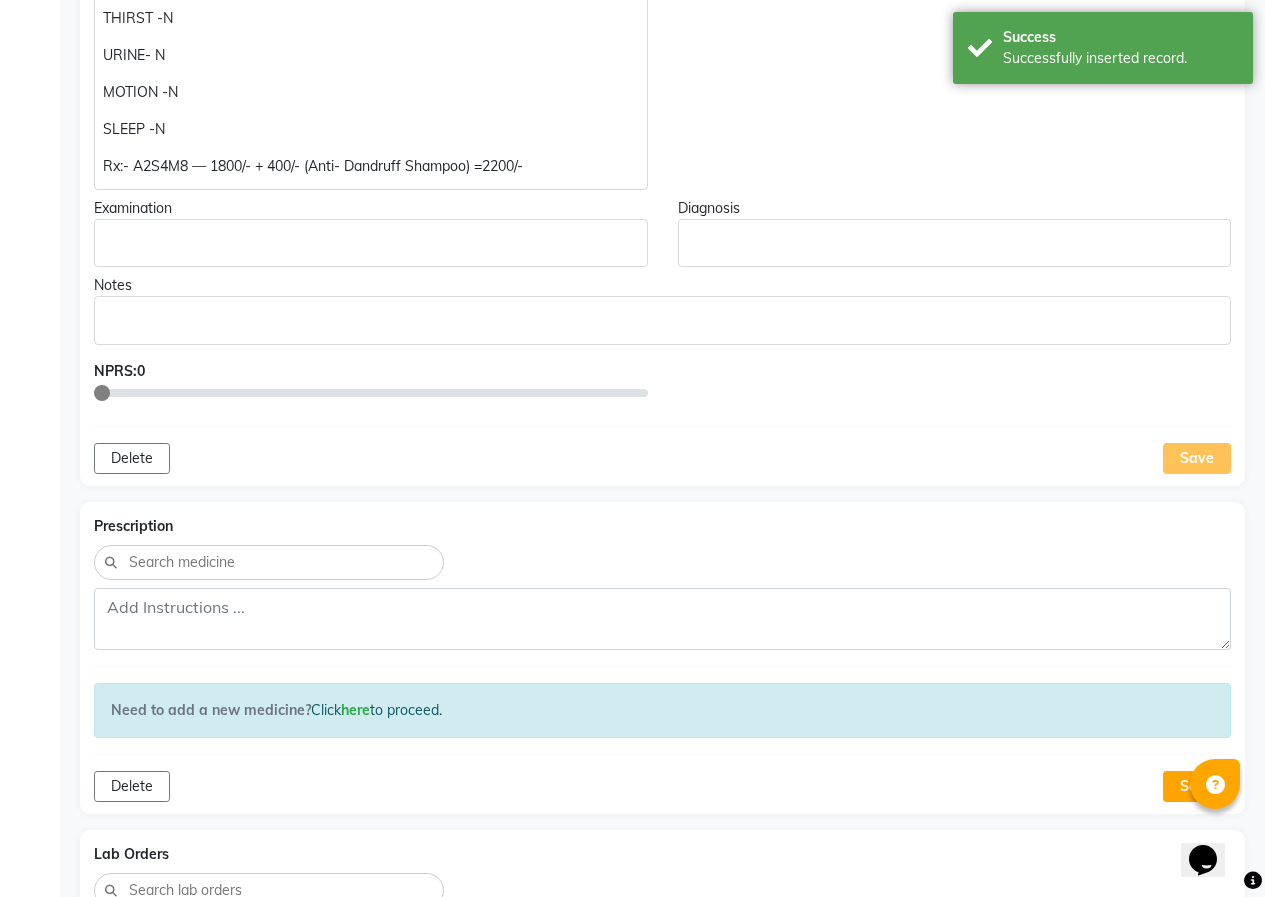 scroll, scrollTop: 604, scrollLeft: 0, axis: vertical 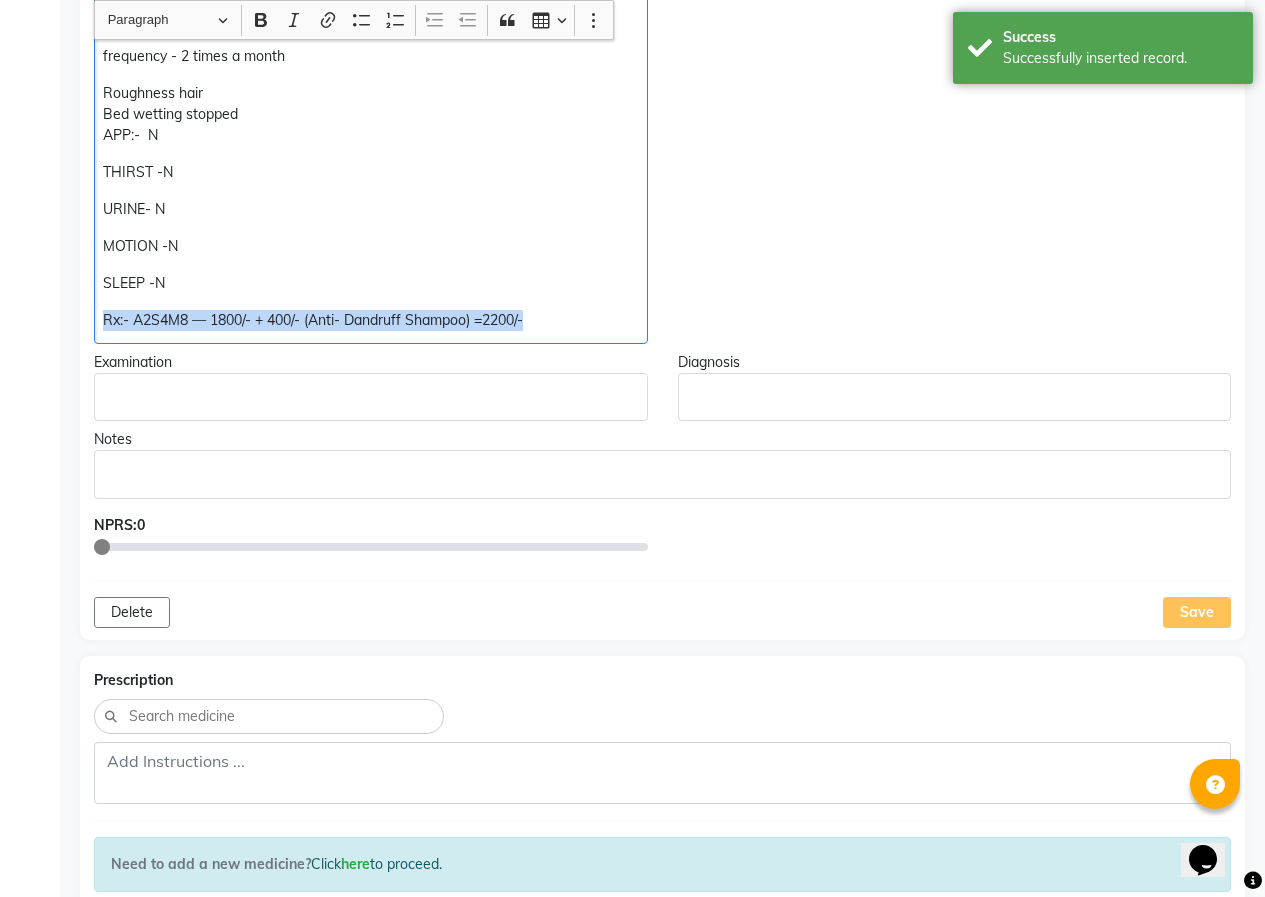 drag, startPoint x: 102, startPoint y: 315, endPoint x: 711, endPoint y: 315, distance: 609 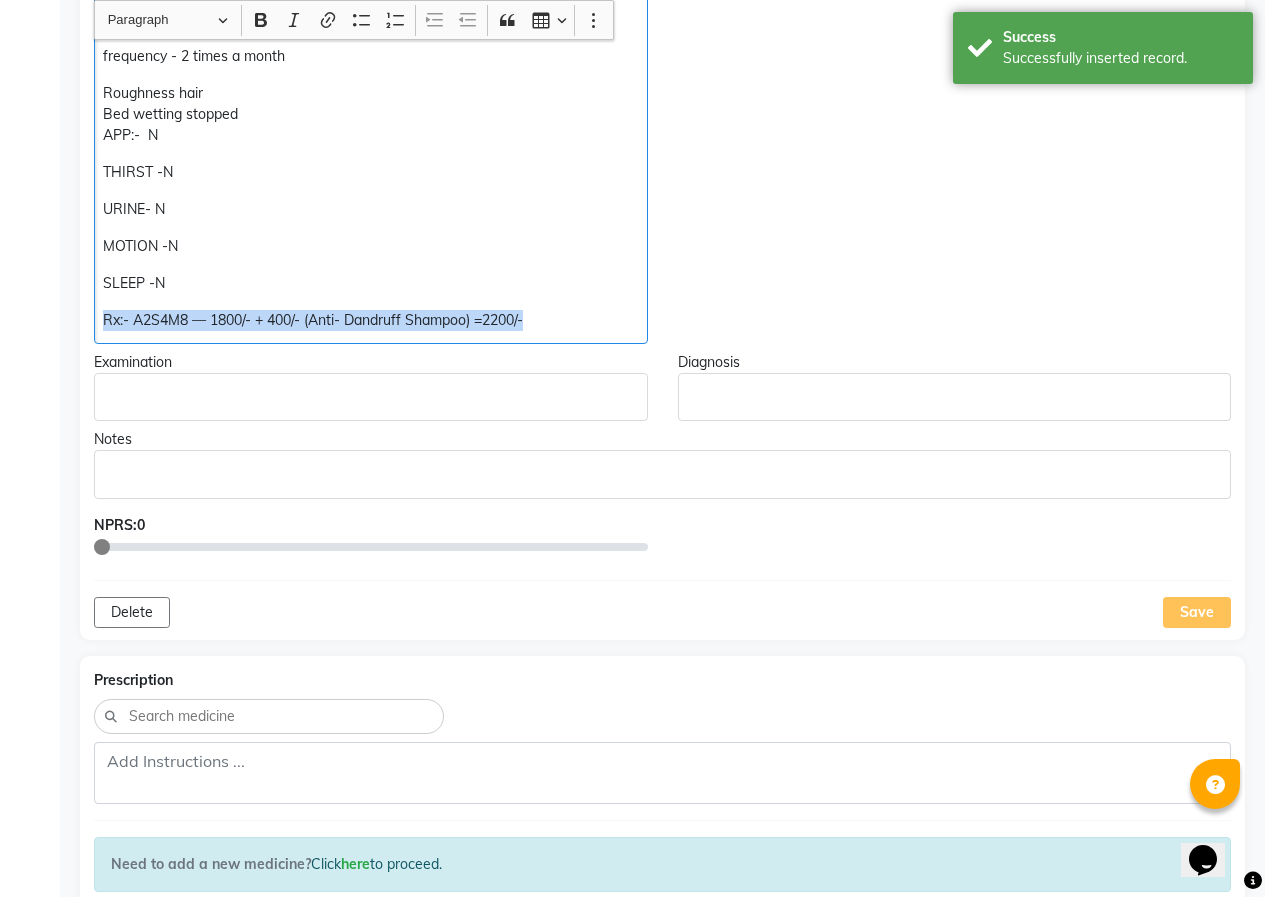 click on "Chief Complaints Greying of hair <<< Gradually increasing <<< Dandruff >> by 30% - till shampoo use then again increased Itching on scalp >> Headache occipital region  frequency - 2 times a month Roughness hair Bed wetting stopped APP:-  N THIRST -N URINE- N MOTION -N SLEEP -N Rx:- A2S4M8 — 1800/- + 400/- (Anti- Dandruff Shampoo) =2200/- Observations" 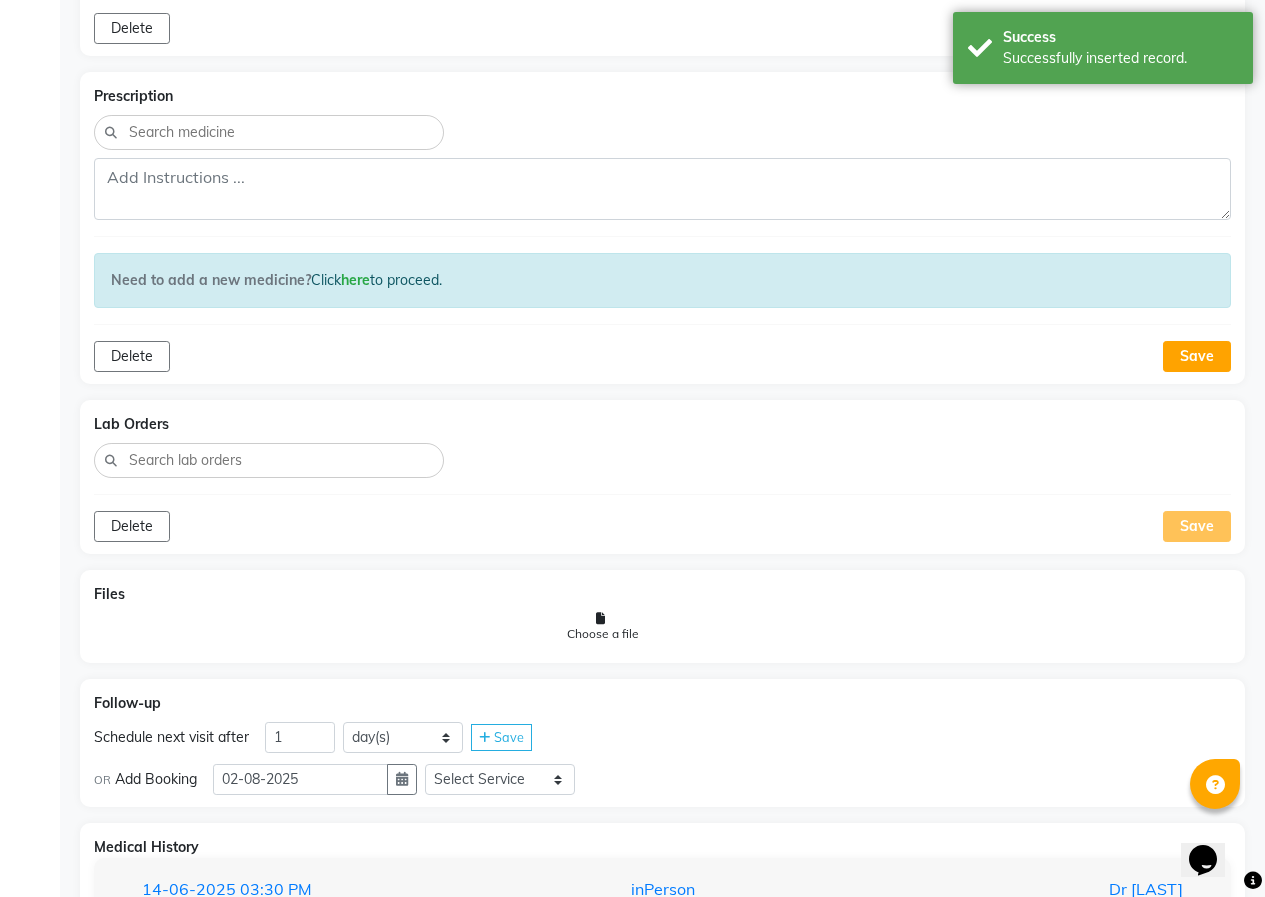 scroll, scrollTop: 1360, scrollLeft: 0, axis: vertical 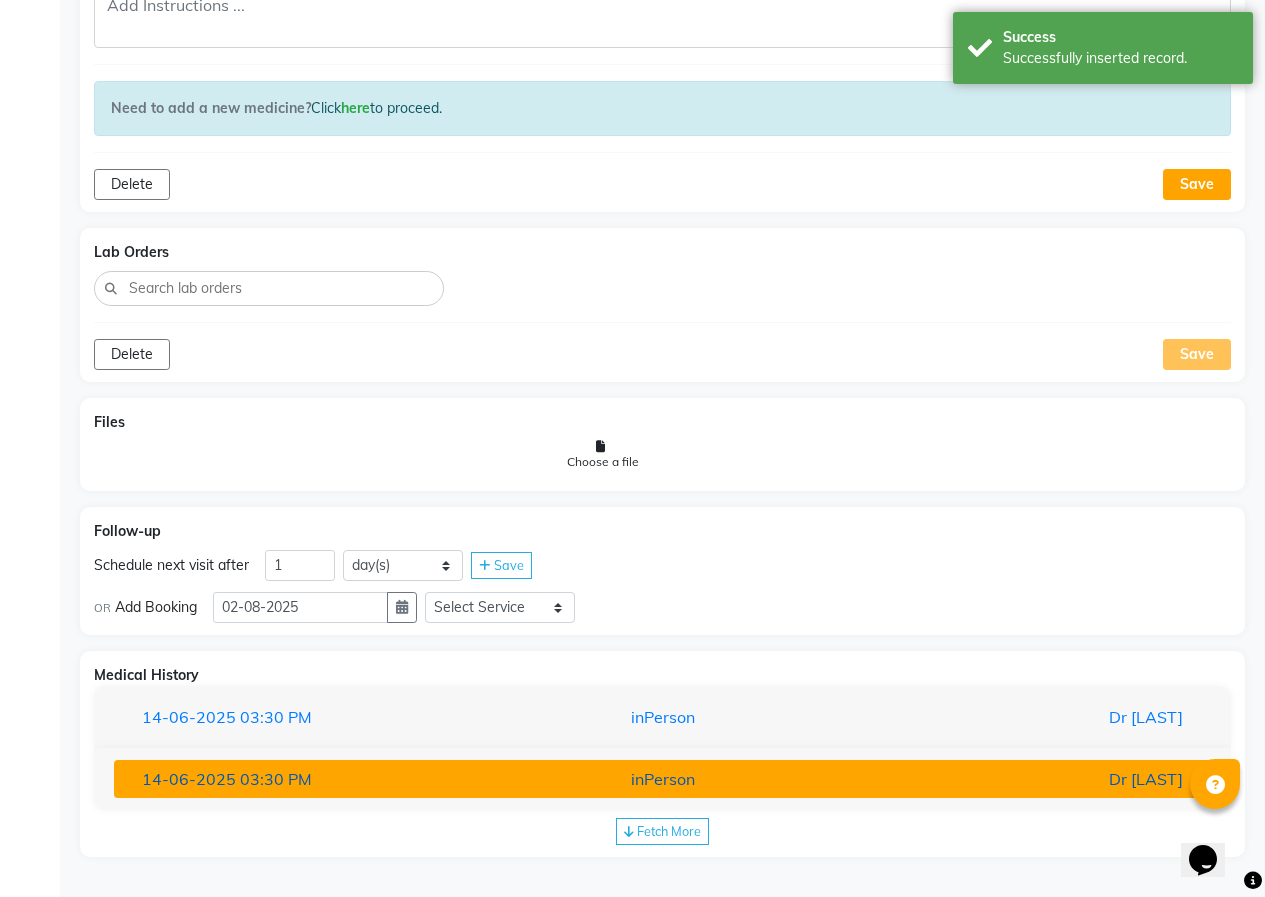 click on "14-06-2025 03:30 PM" at bounding box center [305, 779] 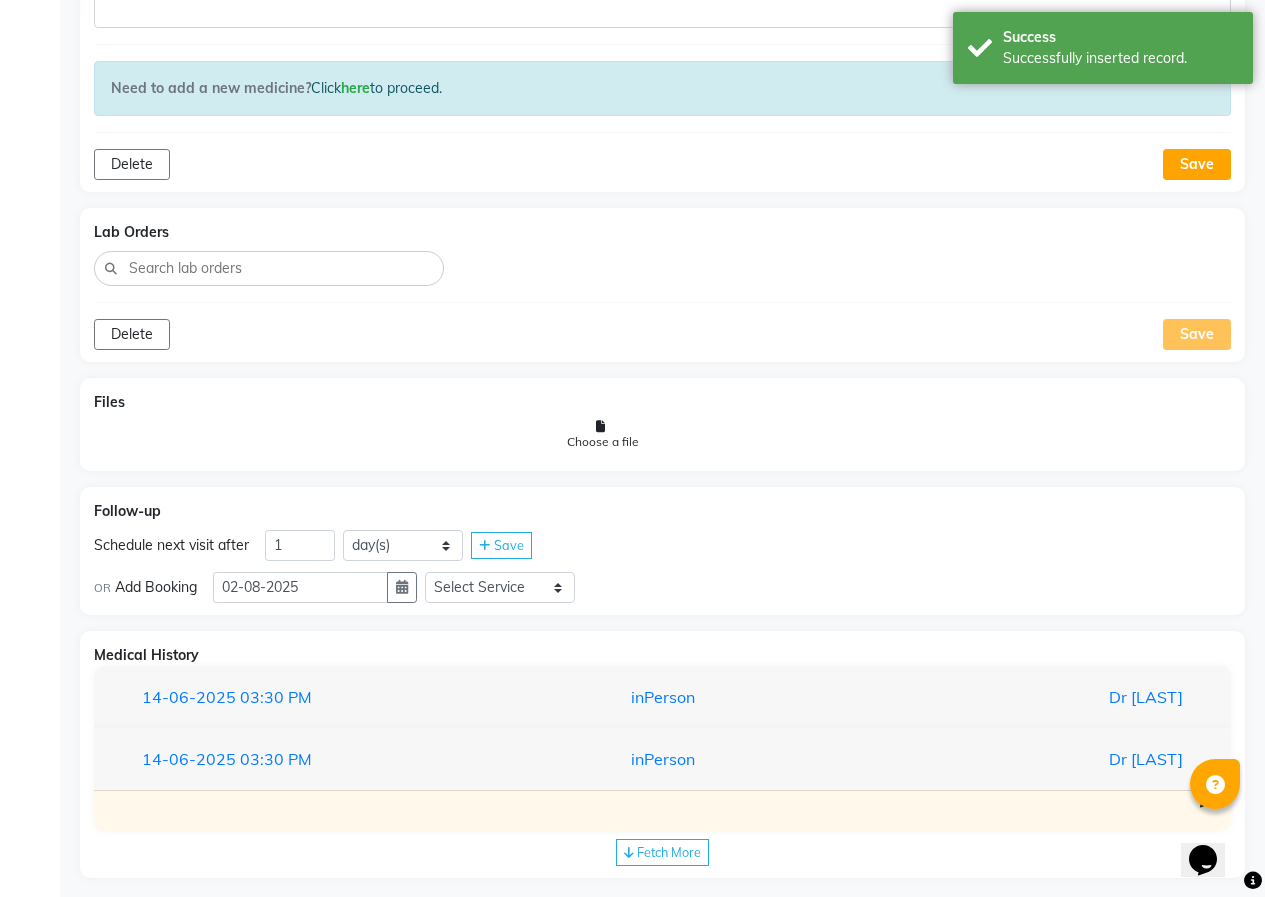 scroll, scrollTop: 1401, scrollLeft: 0, axis: vertical 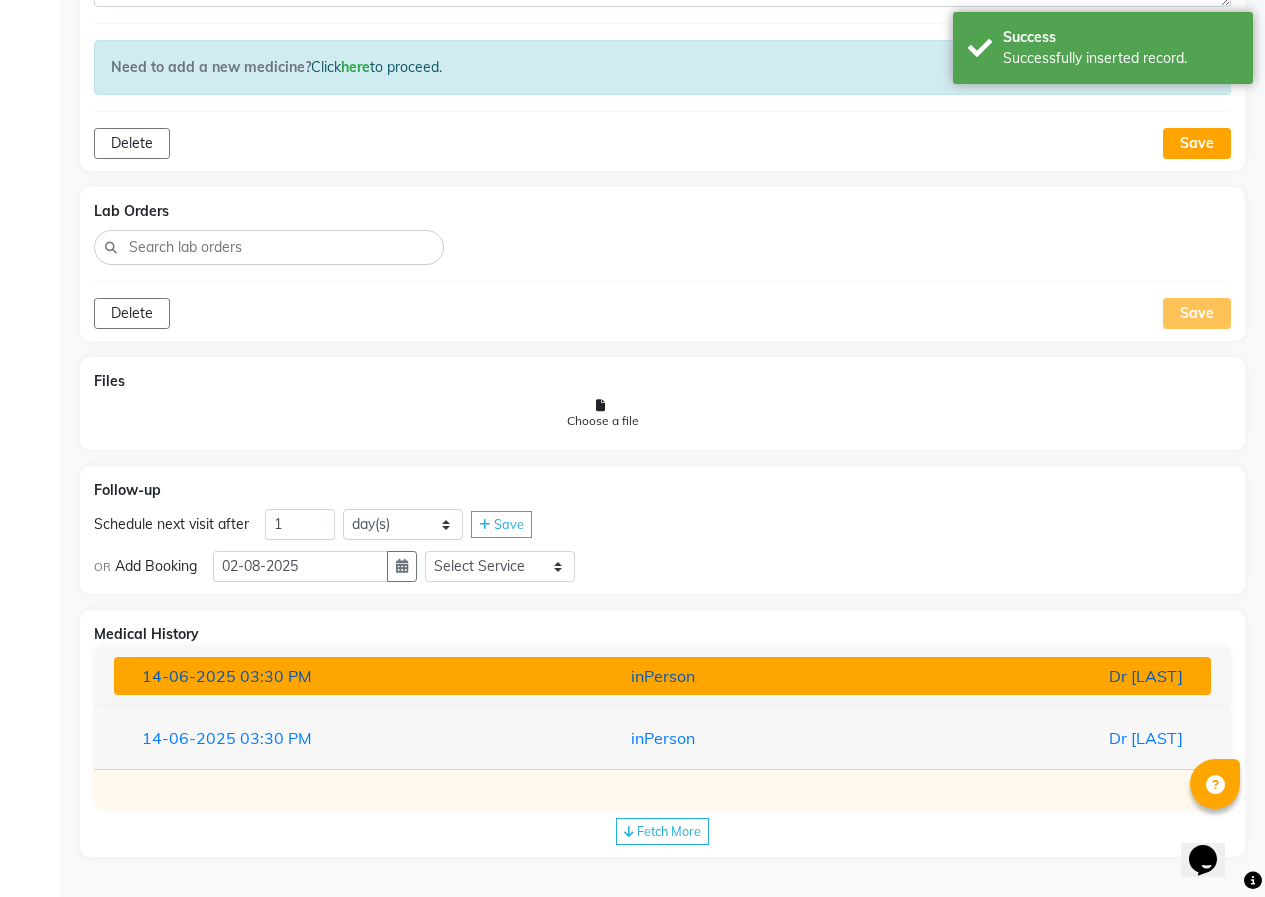 click on "14-06-2025 03:30 PM" at bounding box center (305, 676) 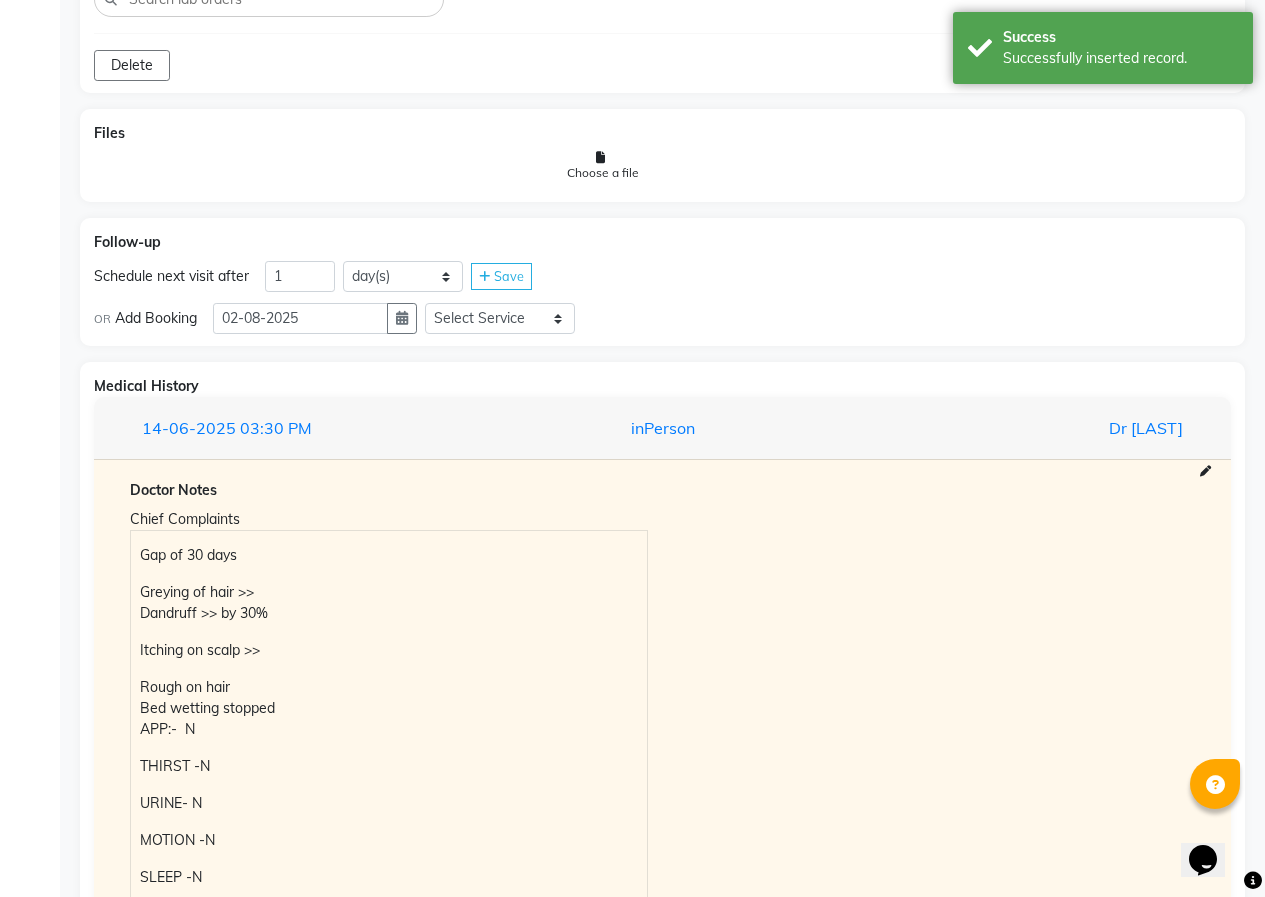 scroll, scrollTop: 1901, scrollLeft: 0, axis: vertical 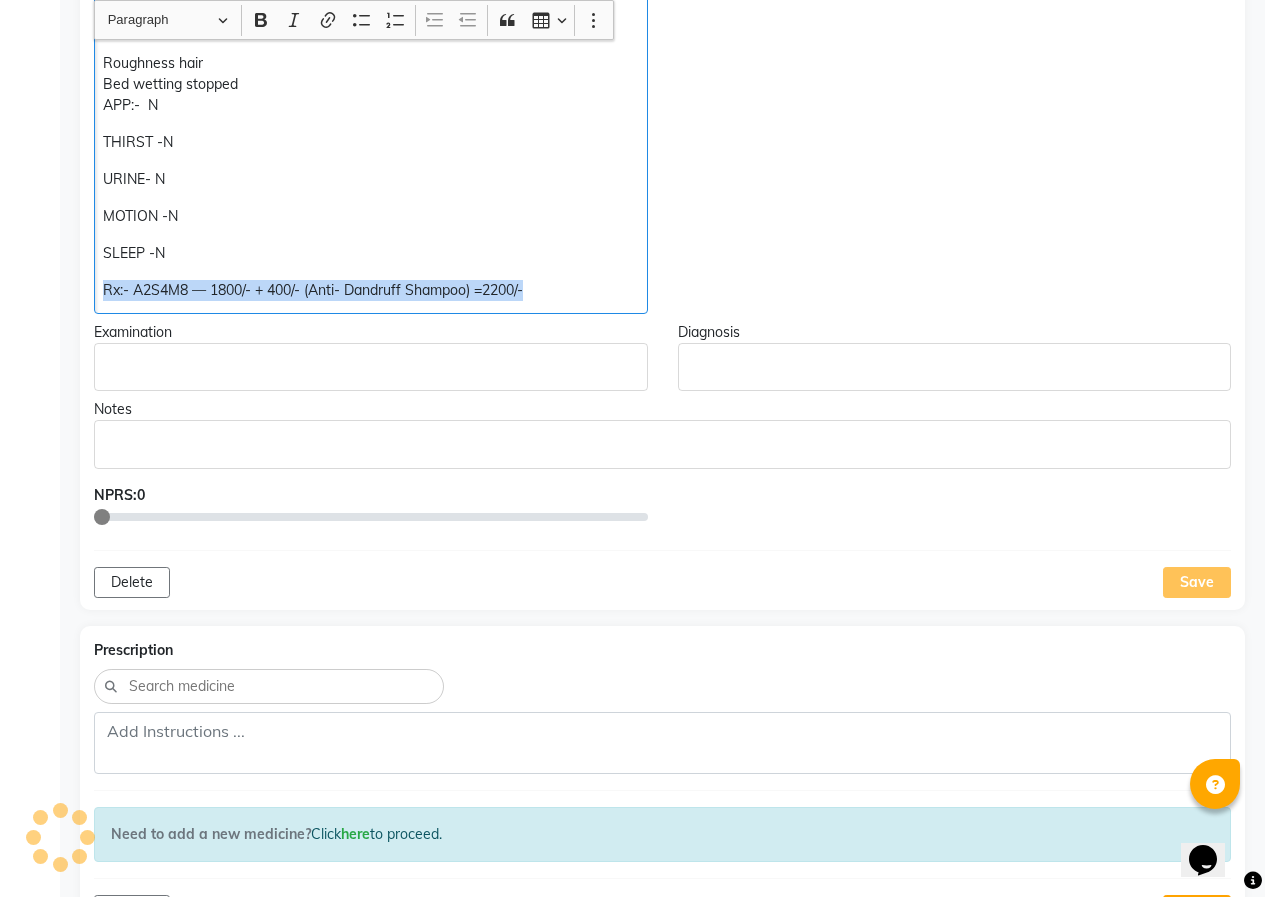 click on "Rx:- A2S4M8 — 1800/- + 400/- (Anti- Dandruff Shampoo) =2200/-" 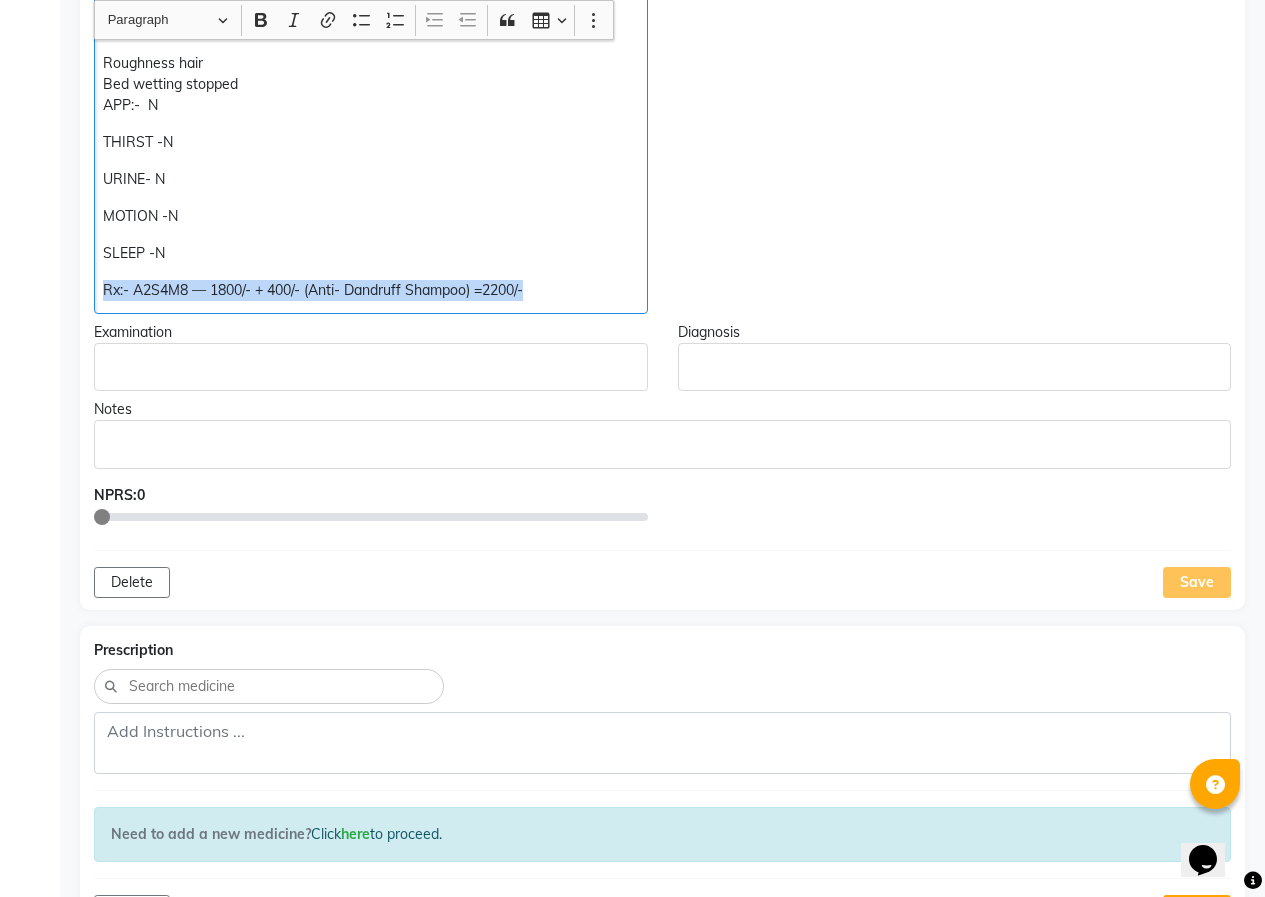 click on "Rx:- A2S4M8 — 1800/- + 400/- (Anti- Dandruff Shampoo) =2200/-" 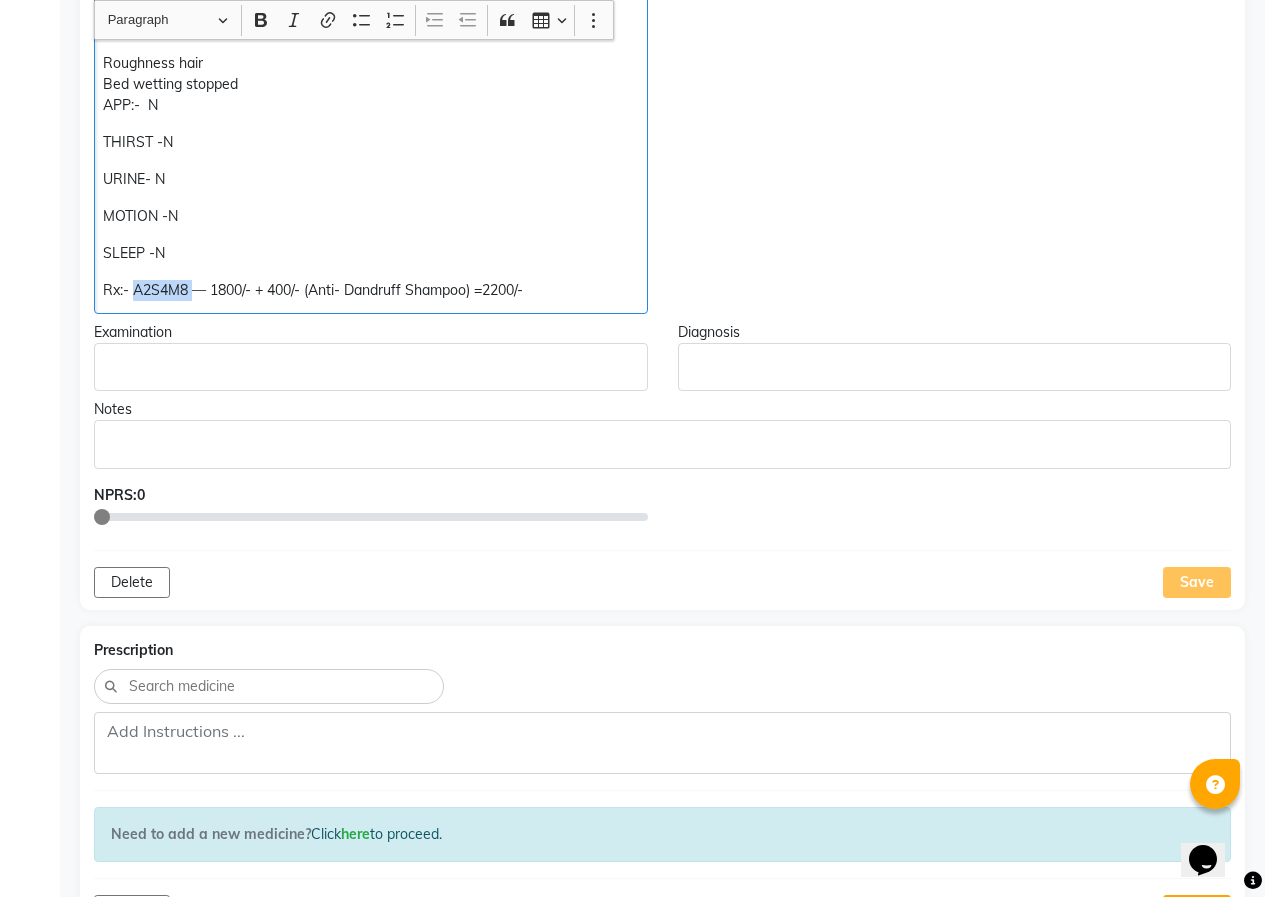 click on "Rx:- A2S4M8 — 1800/- + 400/- (Anti- Dandruff Shampoo) =2200/-" 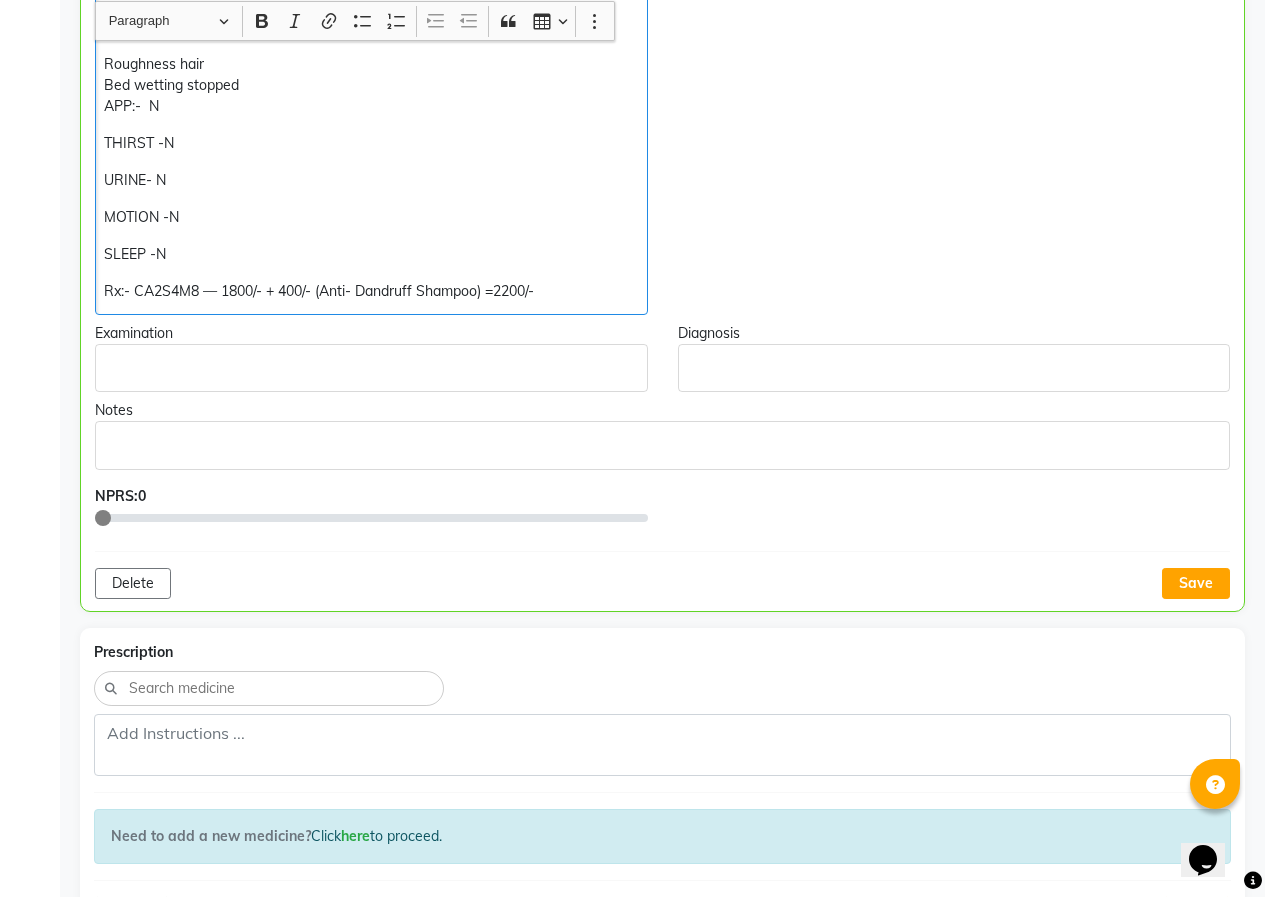 scroll, scrollTop: 635, scrollLeft: 0, axis: vertical 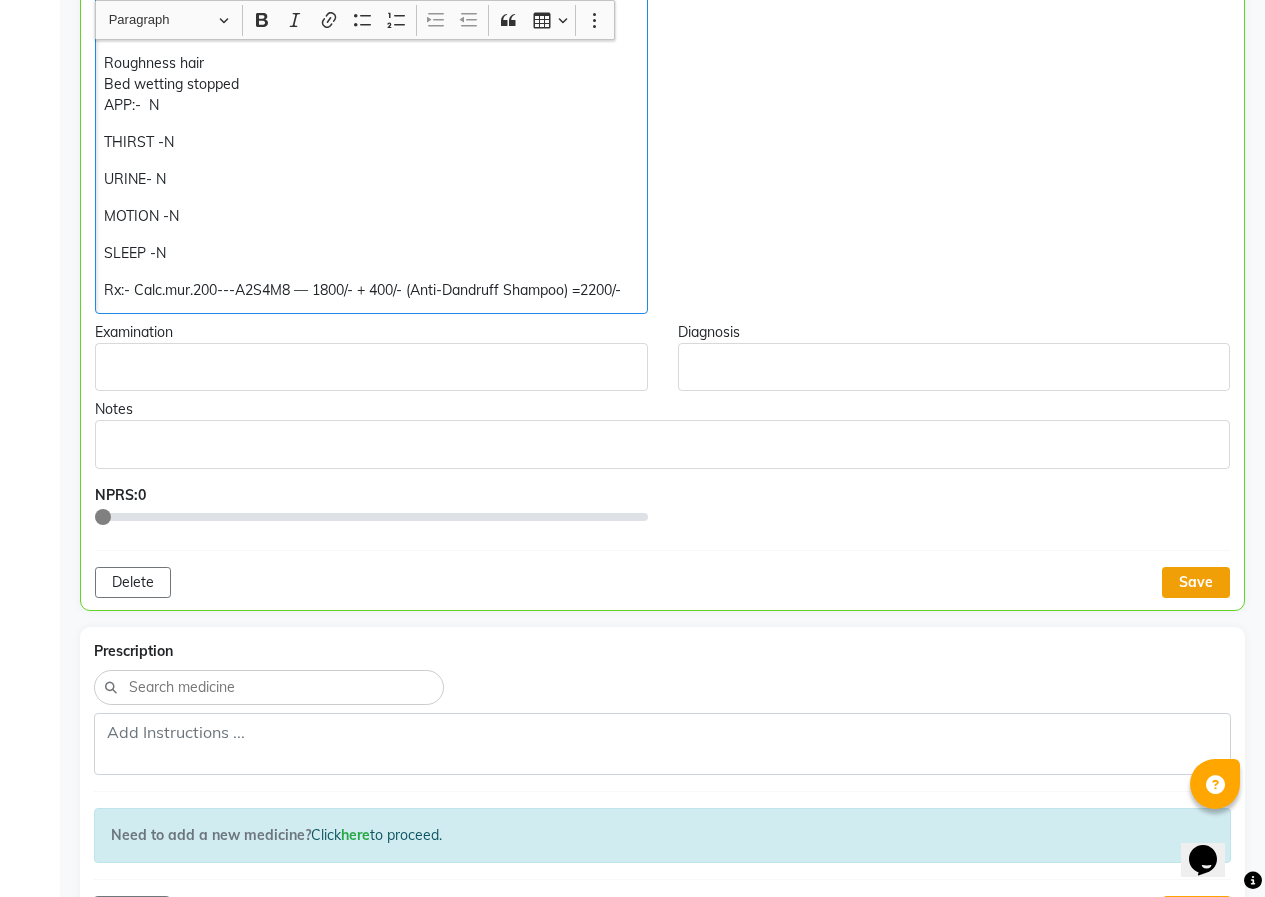 click on "Save" 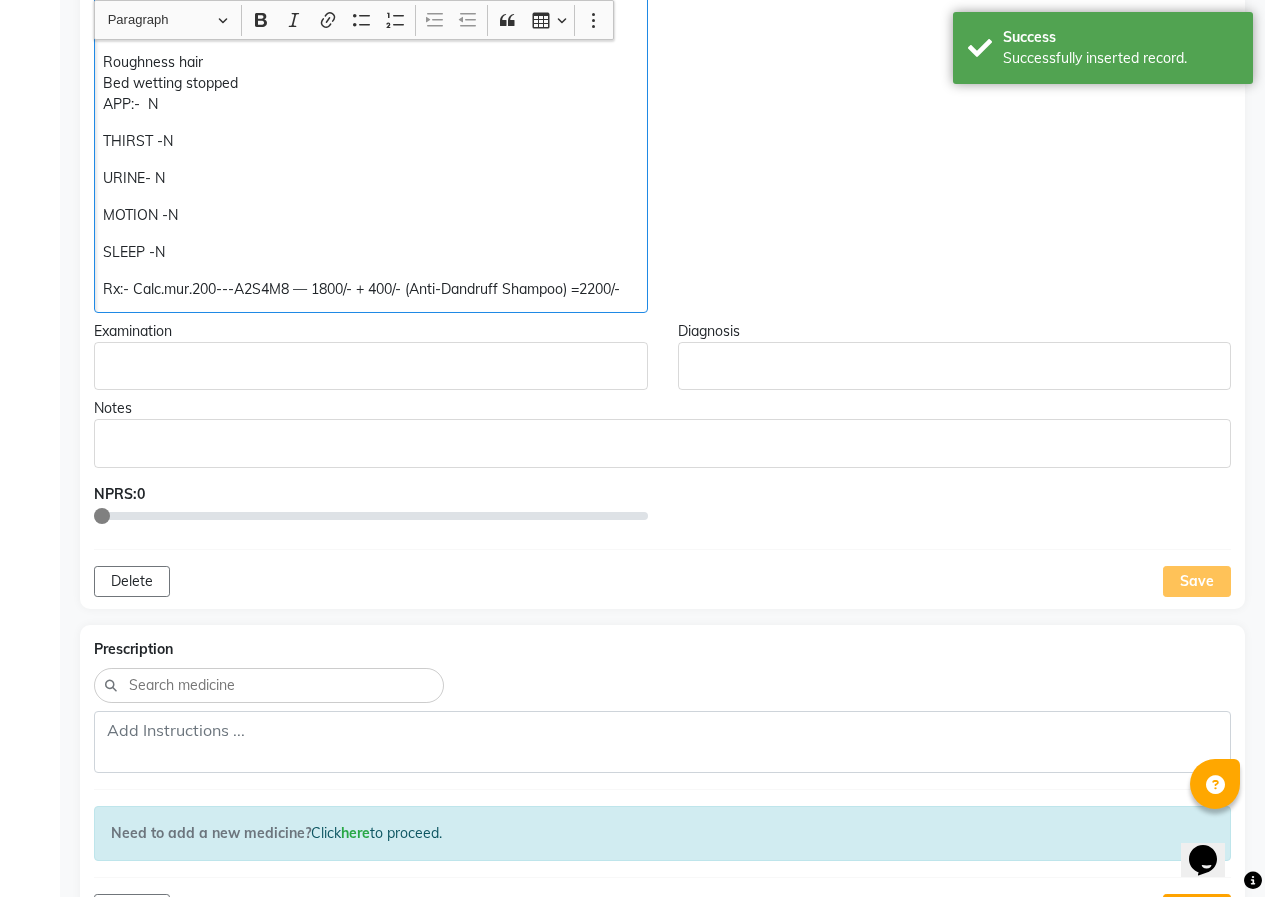 drag, startPoint x: 102, startPoint y: 292, endPoint x: 486, endPoint y: 311, distance: 384.46976 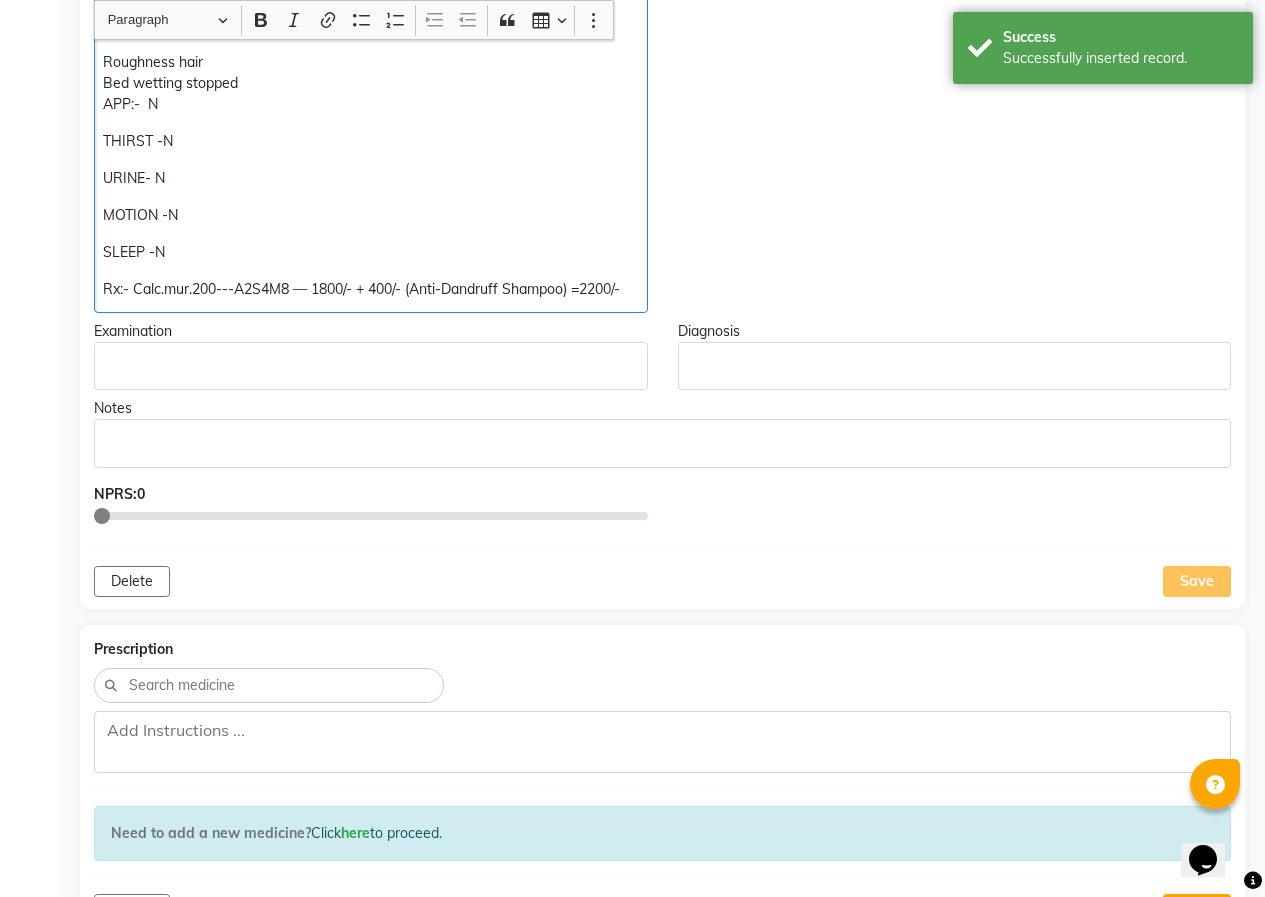 click on "Doctor Notes Chief Complaints Greying of hair  <<<< Gradually increasing  <<<< Dandruff  >> by 30% - till shampoo use then again increased Itching on scalp  >> Headache occipital region  frequency - 2 times a month Roughness hair Bed wetting stopped APP:-  N THIRST -N URINE- N MOTION -N SLEEP -N Rx:- Calc.mur.200---A2S4M8 — 1800/- + 400/- (Anti- Dandruff Shampoo) =2200/- Observations Examination Diagnosis Notes NPRS:  0 Delete Save" 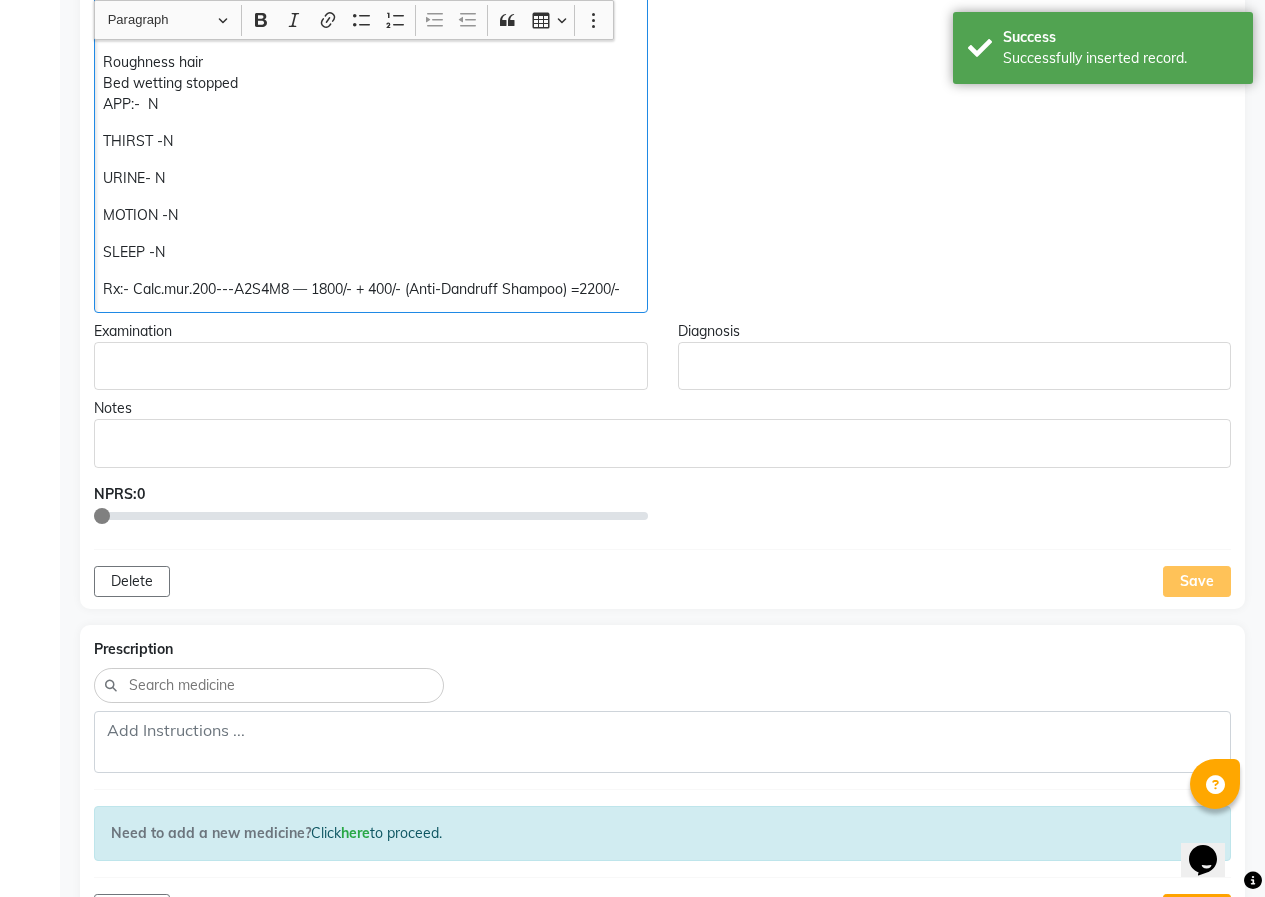 copy on "Rx:- Calc.mur.200---A2S4M8 — 1800/- + 400/- (Anti-Dandruff Shampoo) =2200/-" 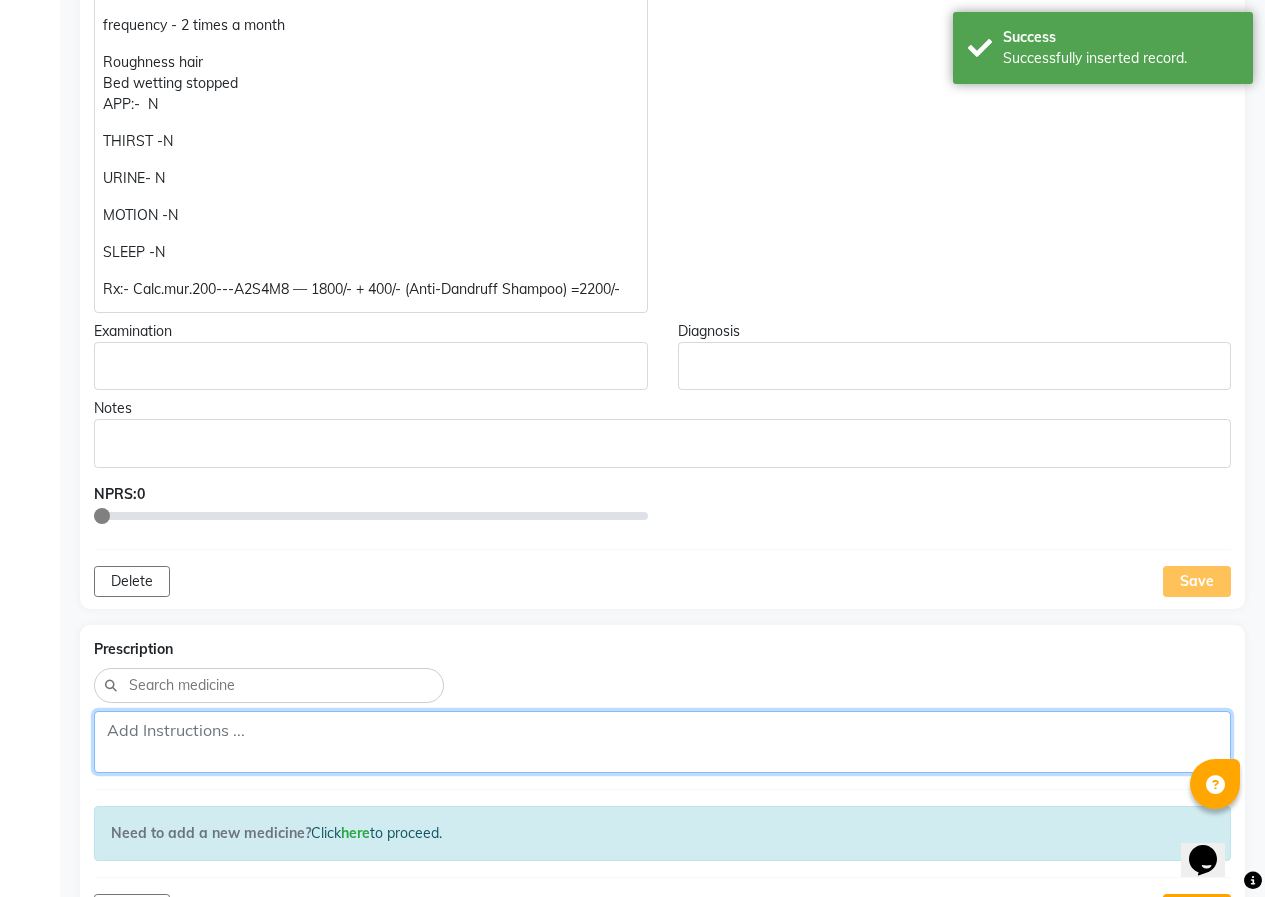 click 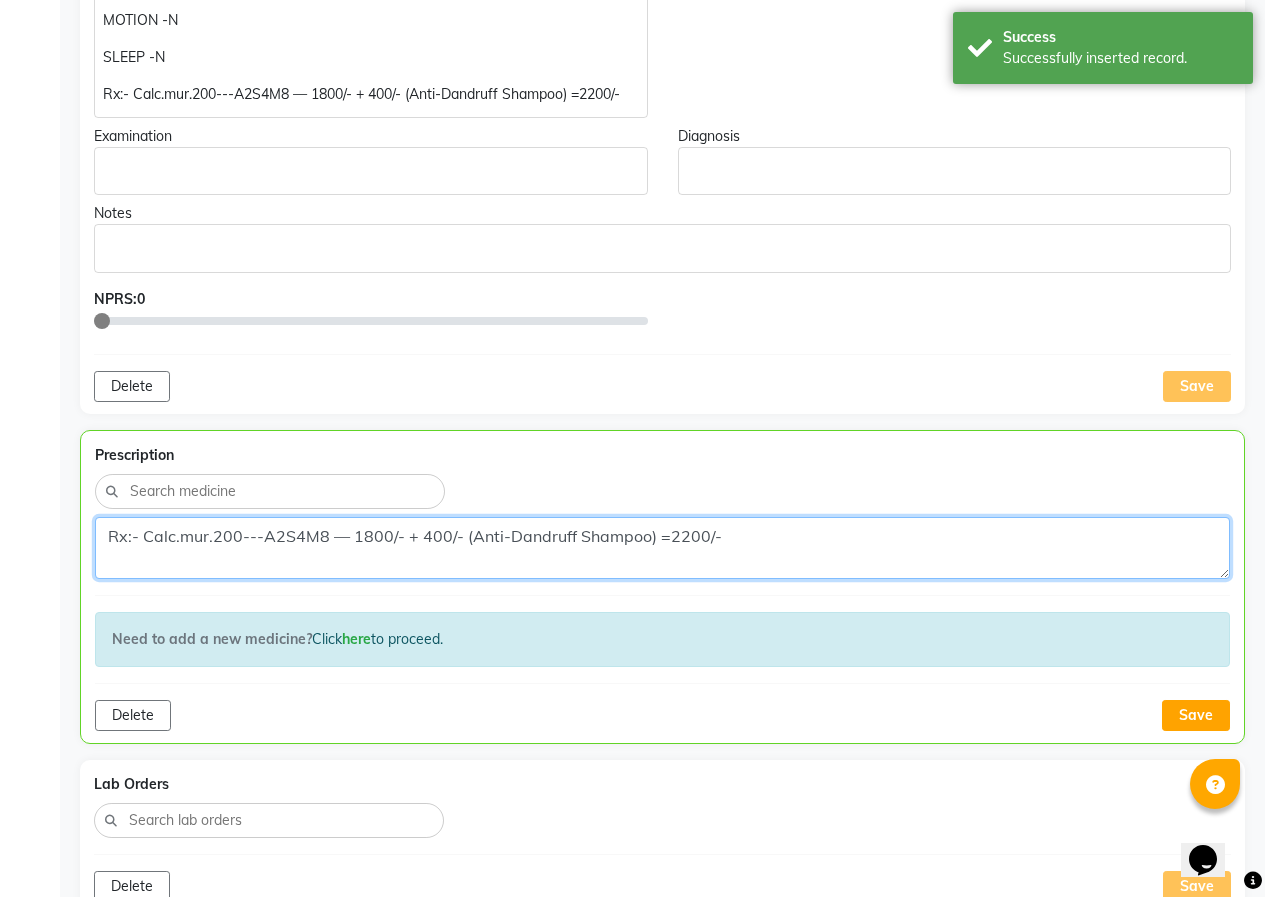 scroll, scrollTop: 835, scrollLeft: 0, axis: vertical 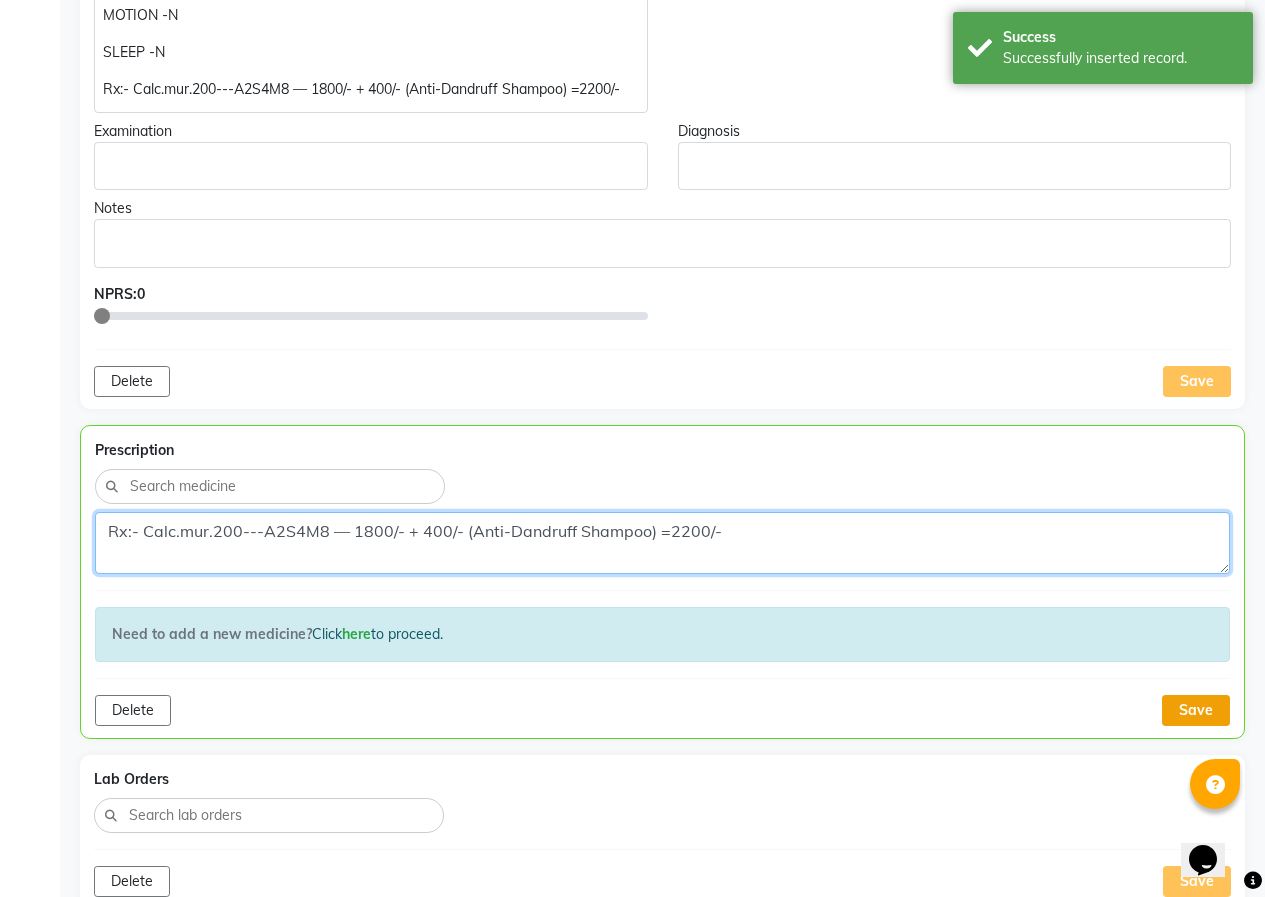 type on "Rx:- Calc.mur.200---A2S4M8 — 1800/- + 400/- (Anti-Dandruff Shampoo) =2200/-" 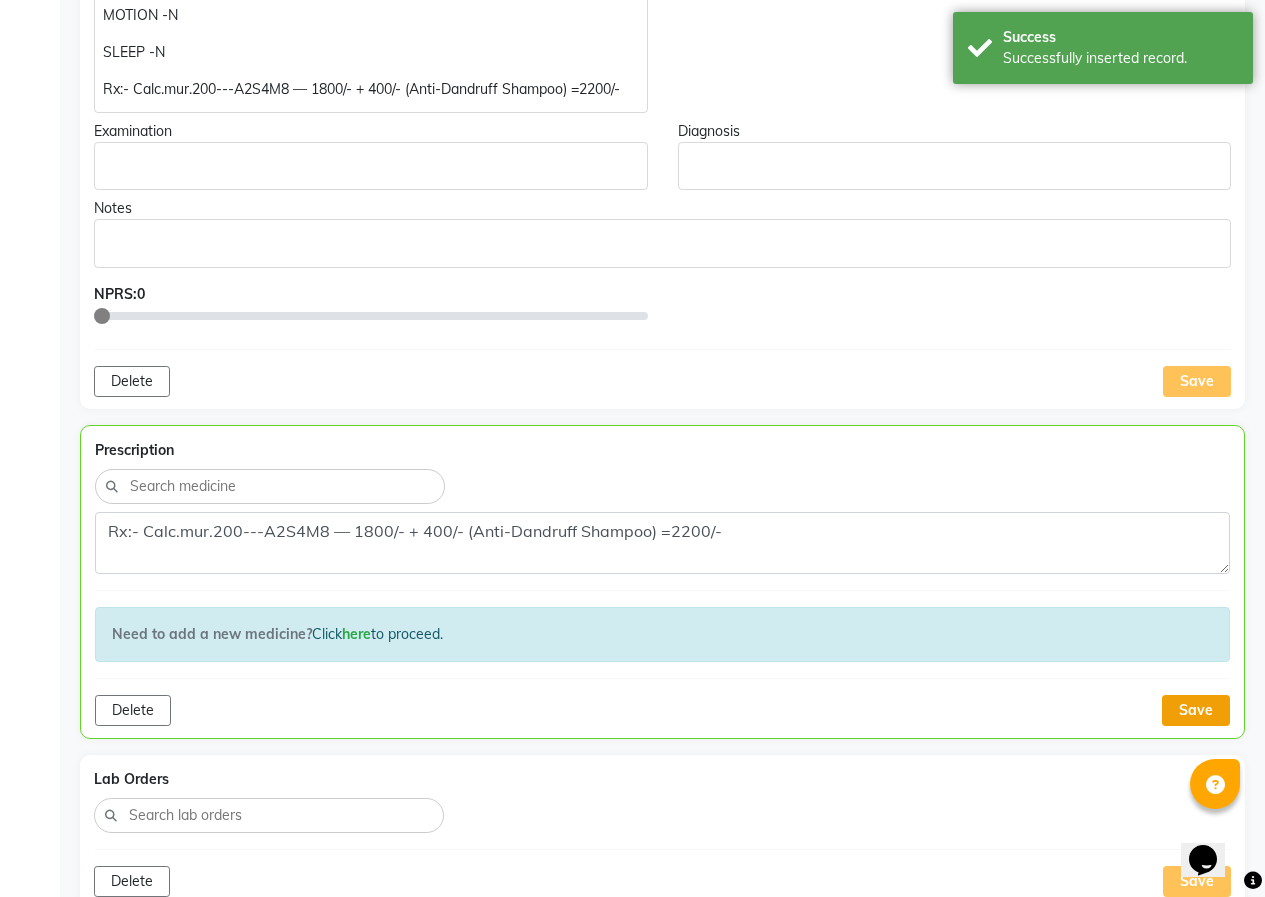 drag, startPoint x: 1193, startPoint y: 703, endPoint x: 1116, endPoint y: 716, distance: 78.08969 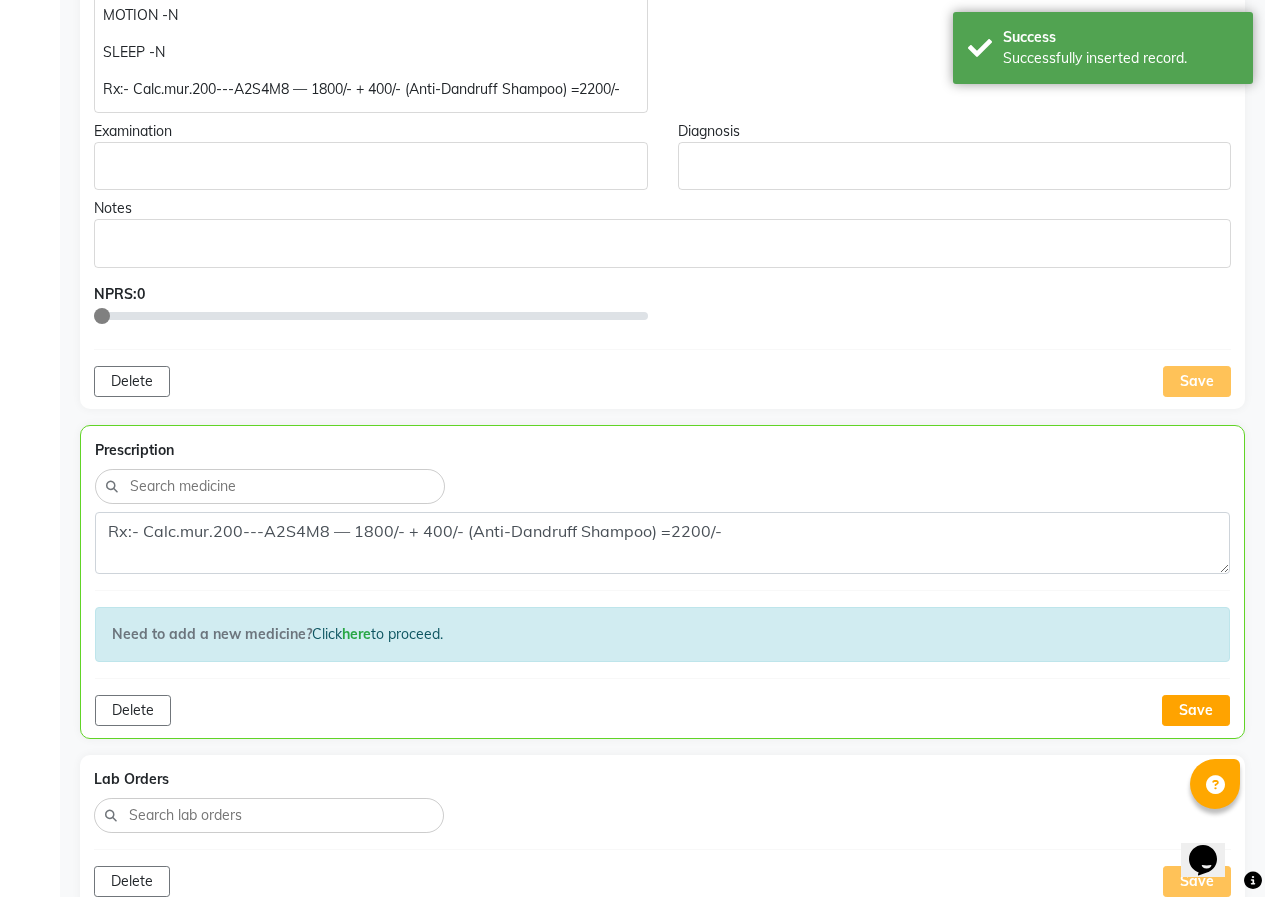 click on "Save" 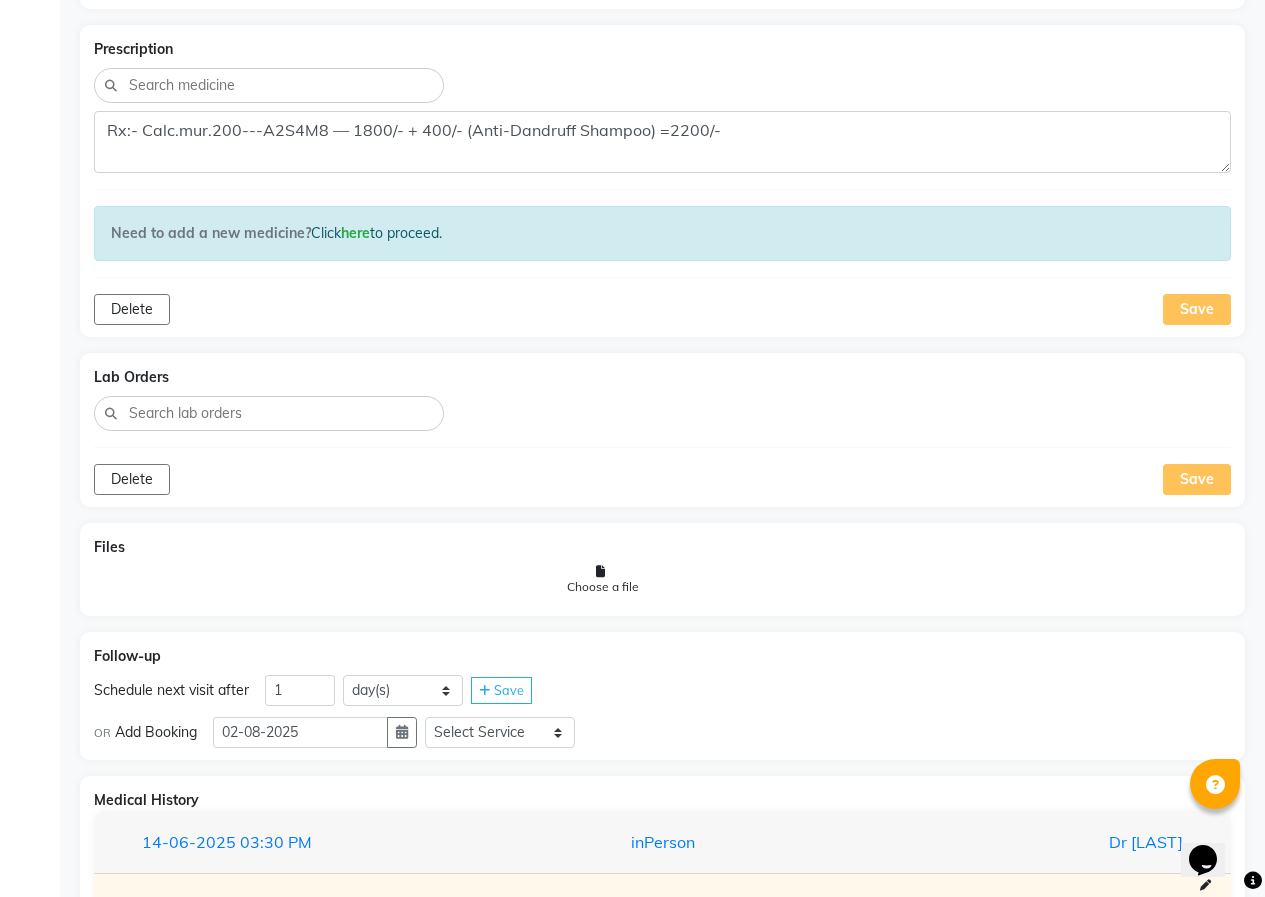 scroll, scrollTop: 1635, scrollLeft: 0, axis: vertical 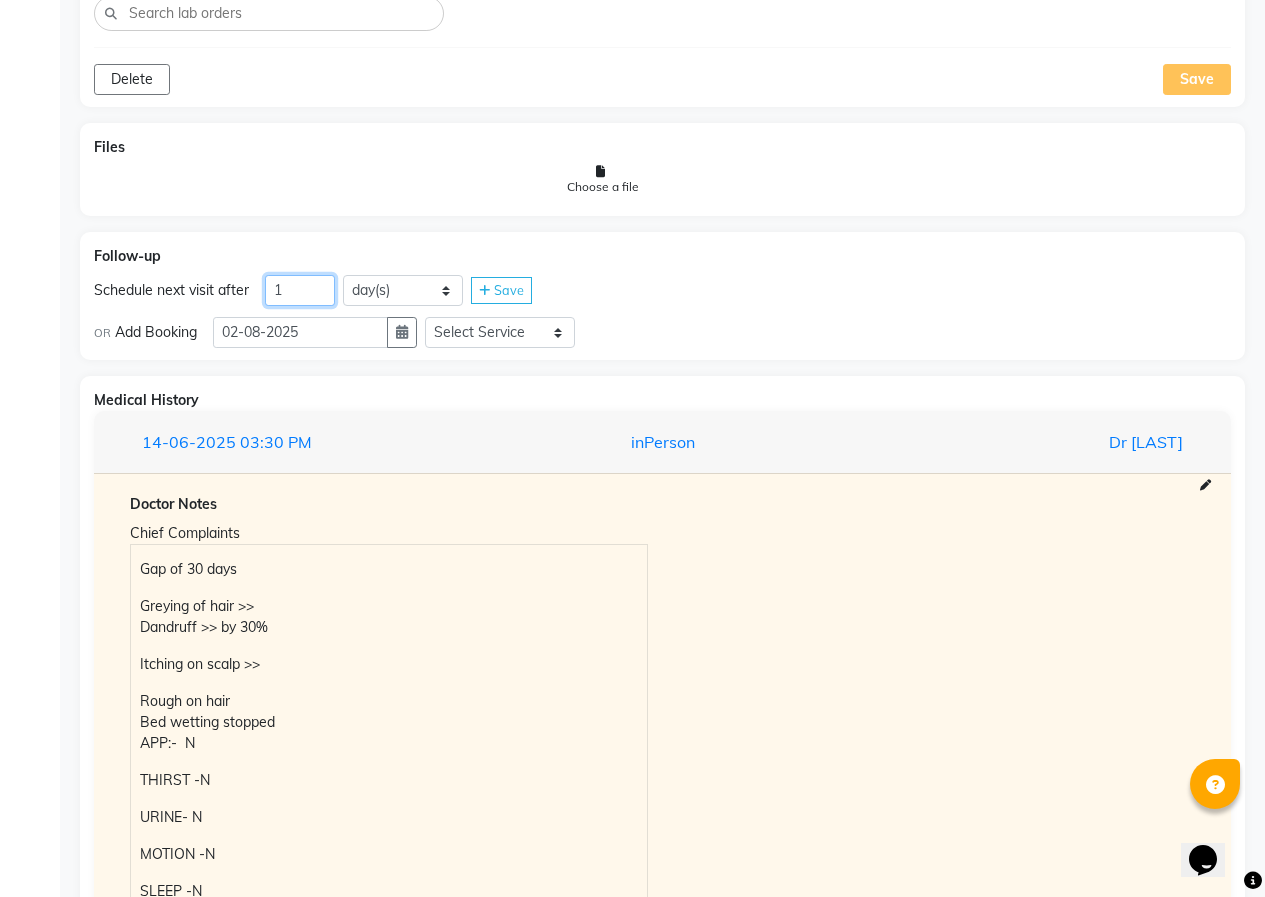 drag, startPoint x: 294, startPoint y: 301, endPoint x: 269, endPoint y: 302, distance: 25.019993 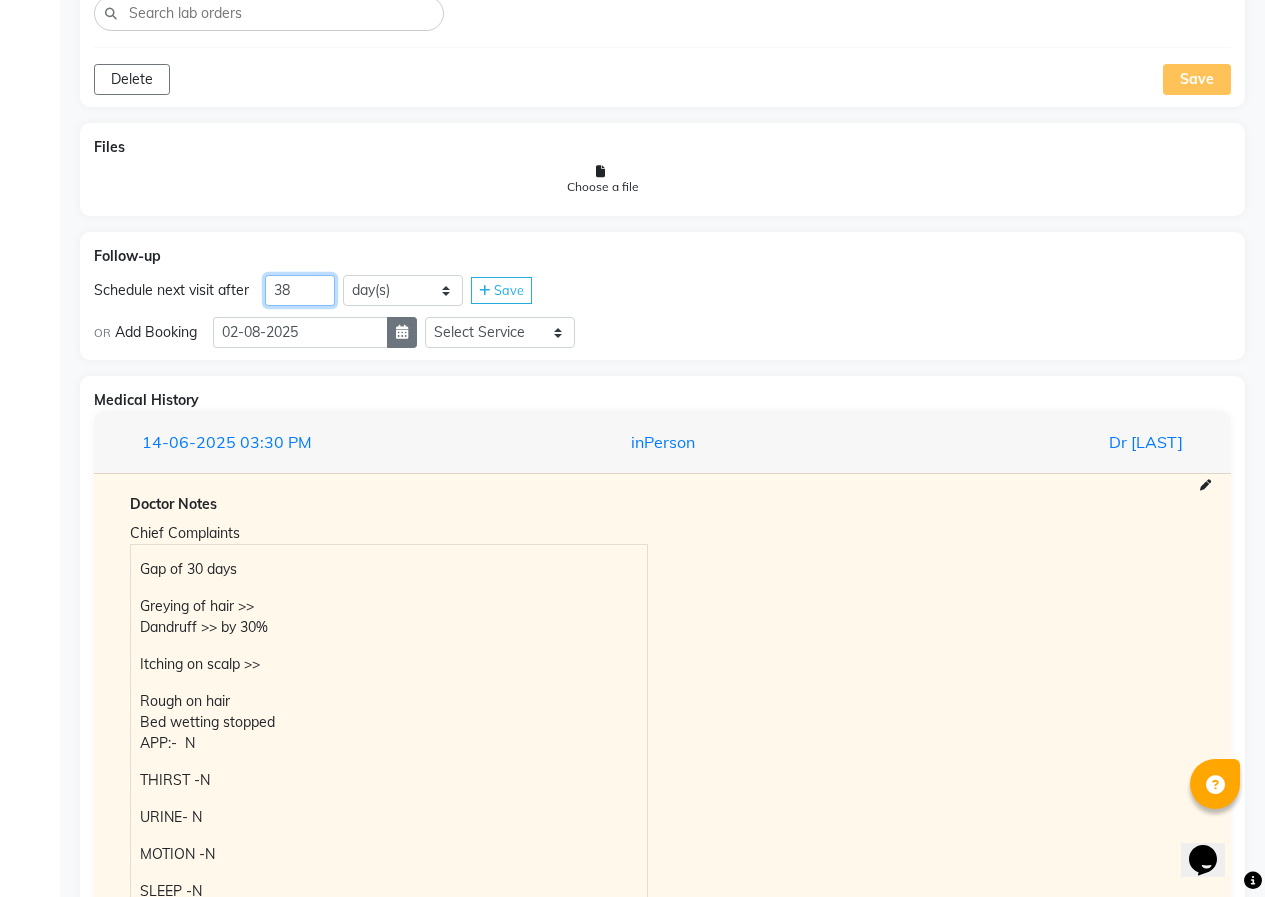 type on "38" 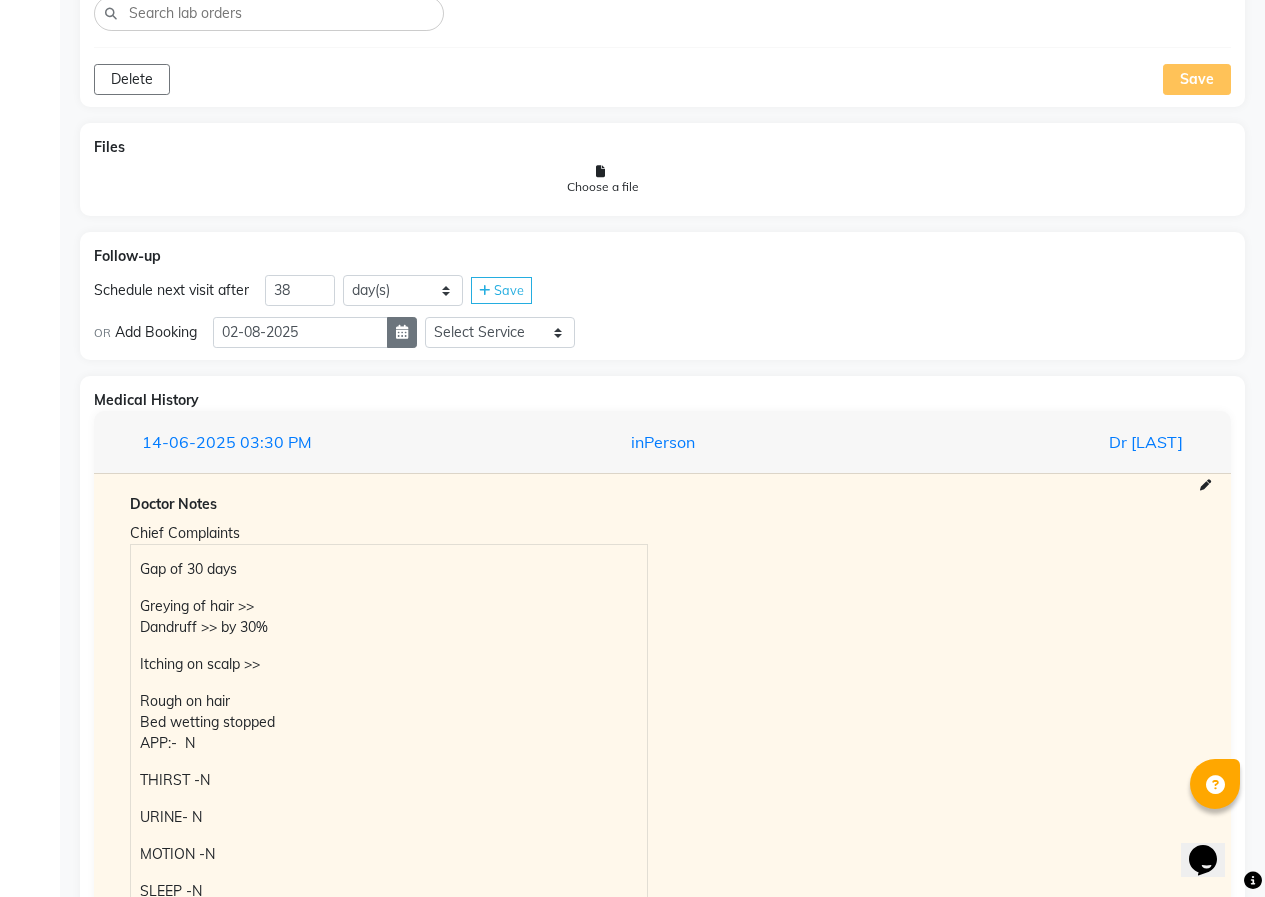 click 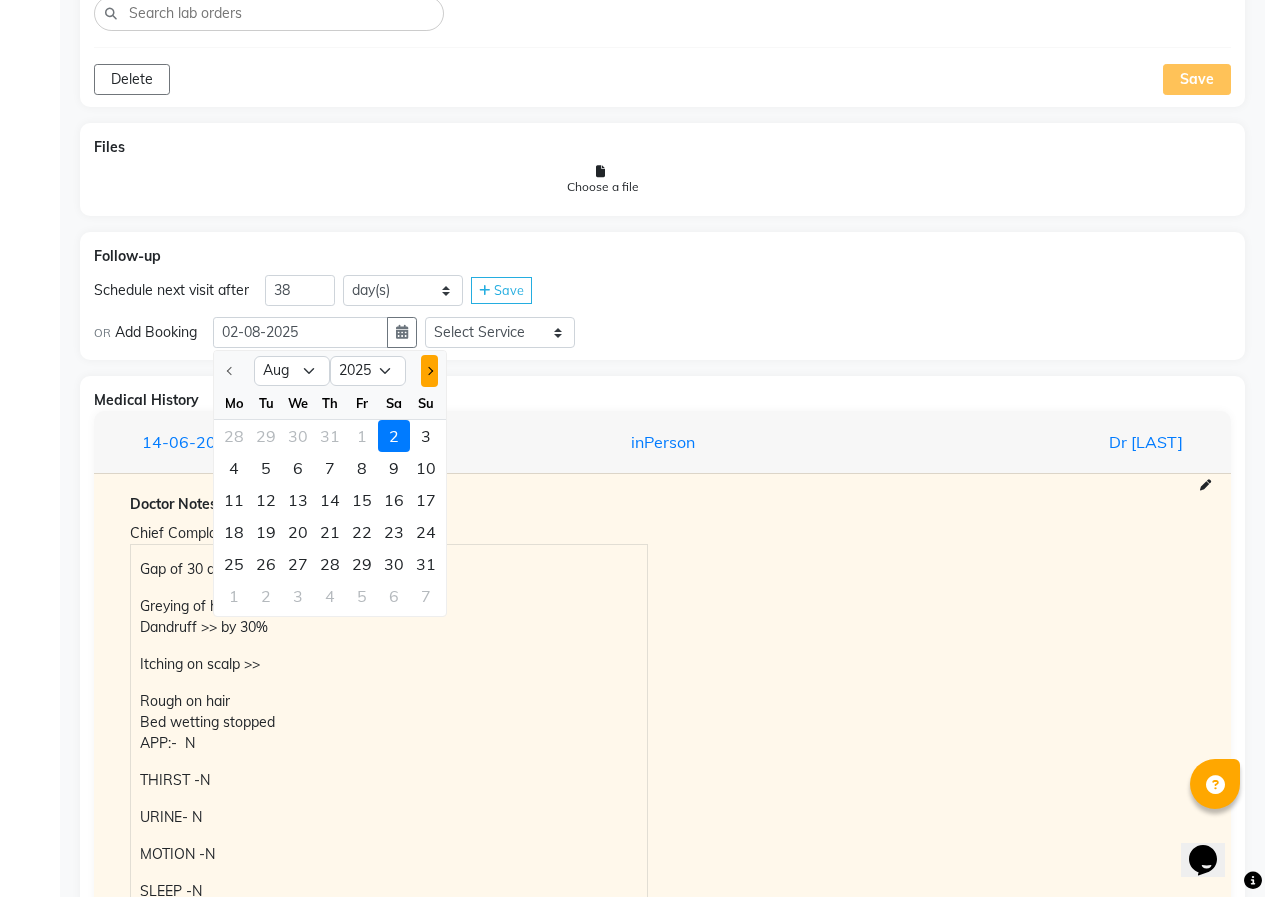 click 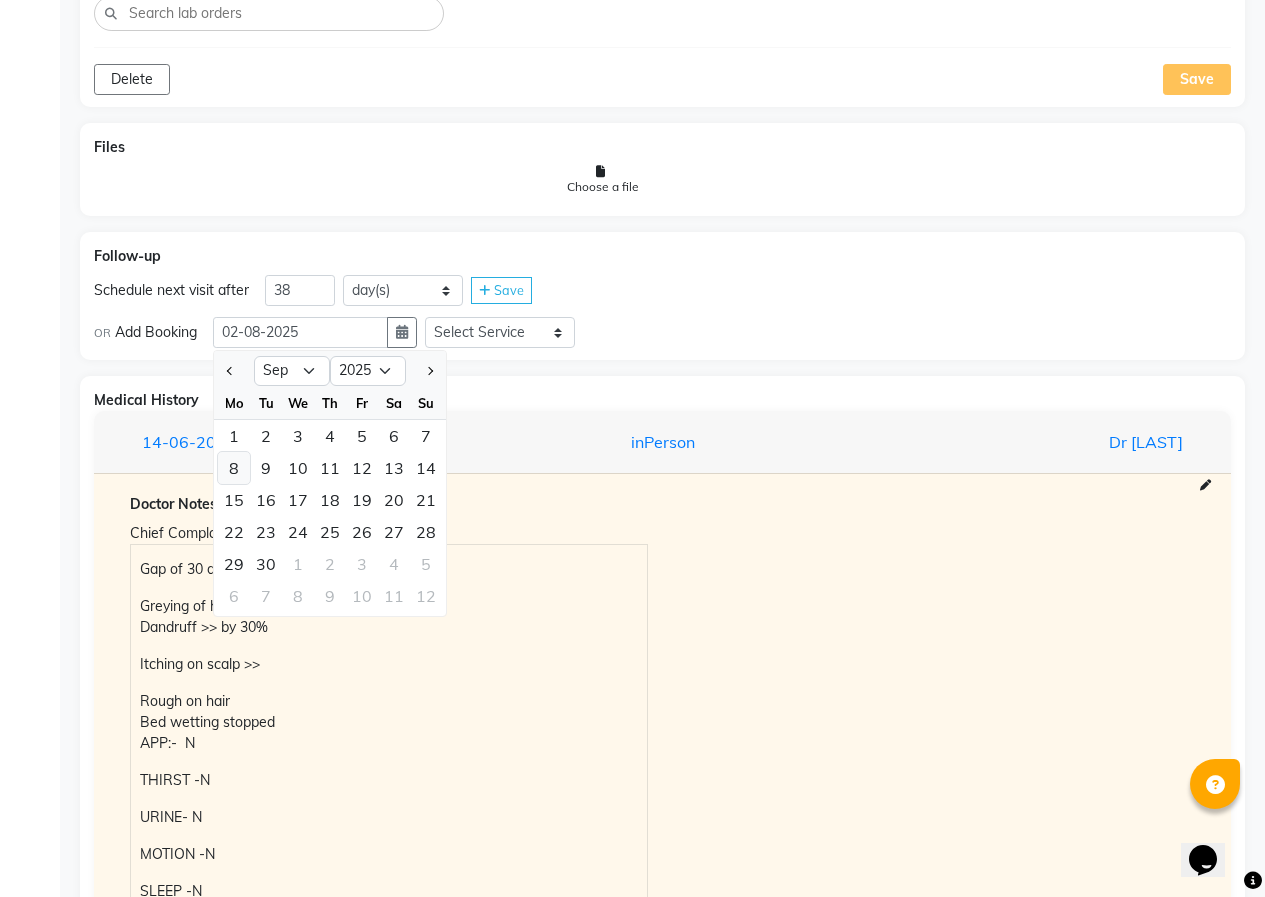 click on "8" 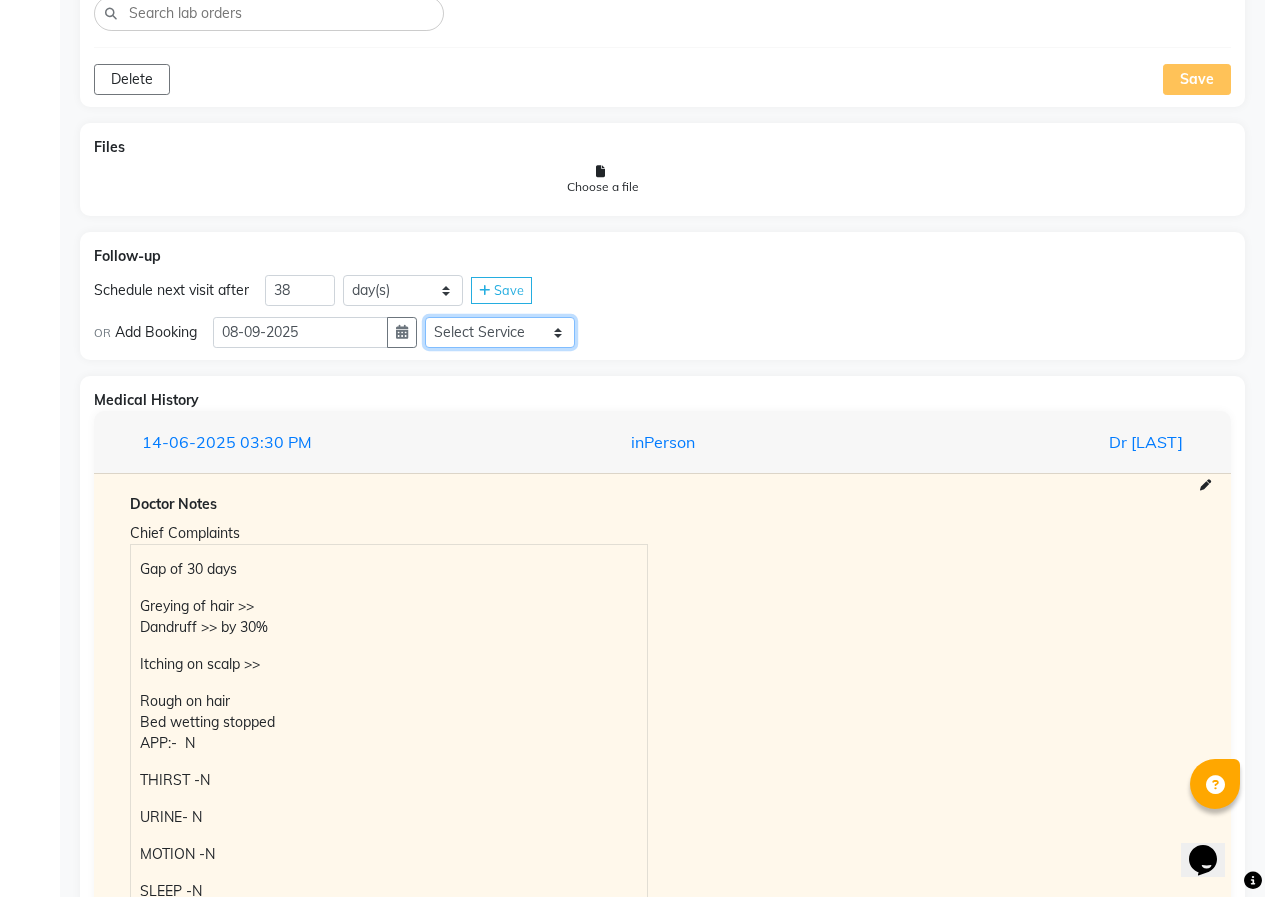 click on "Select Service  In Person - Consultation  Medicine  Medicine 1  Hydra Facial  Medi Facial  Vampire Facial With Plasma  Oxygeno Facial  Anti Aging Facial  Korean Glass GLow Facial  Full Face  Upper Lip  Chin  Underarms  Full Legs & arms  Back-side  Chest  Abdomen  Yellow Peel  Black Peel  Party Peel  Glow Peel  Argi Peel  Under-arm Peel  Depigmento Peel  Anti Aging Peel  Lip Peel  Hair PRP  GFC PRP  Mesotherapy / Dermaroller  Under Eye PRP  Face PRP  Dermapen / Mesotherapt for Full Face  Dermapen / Mesotherapt for Scars  Carbon Peel  LASER BLEECH Laser Bleech  BB Glow  Indian Glass Glow  Courier Charges in City  Courier Charges out of City  In Person - Follow Up  Hair Treatment   Skin Treatment   Online - Consultation  Online - Follow Up" 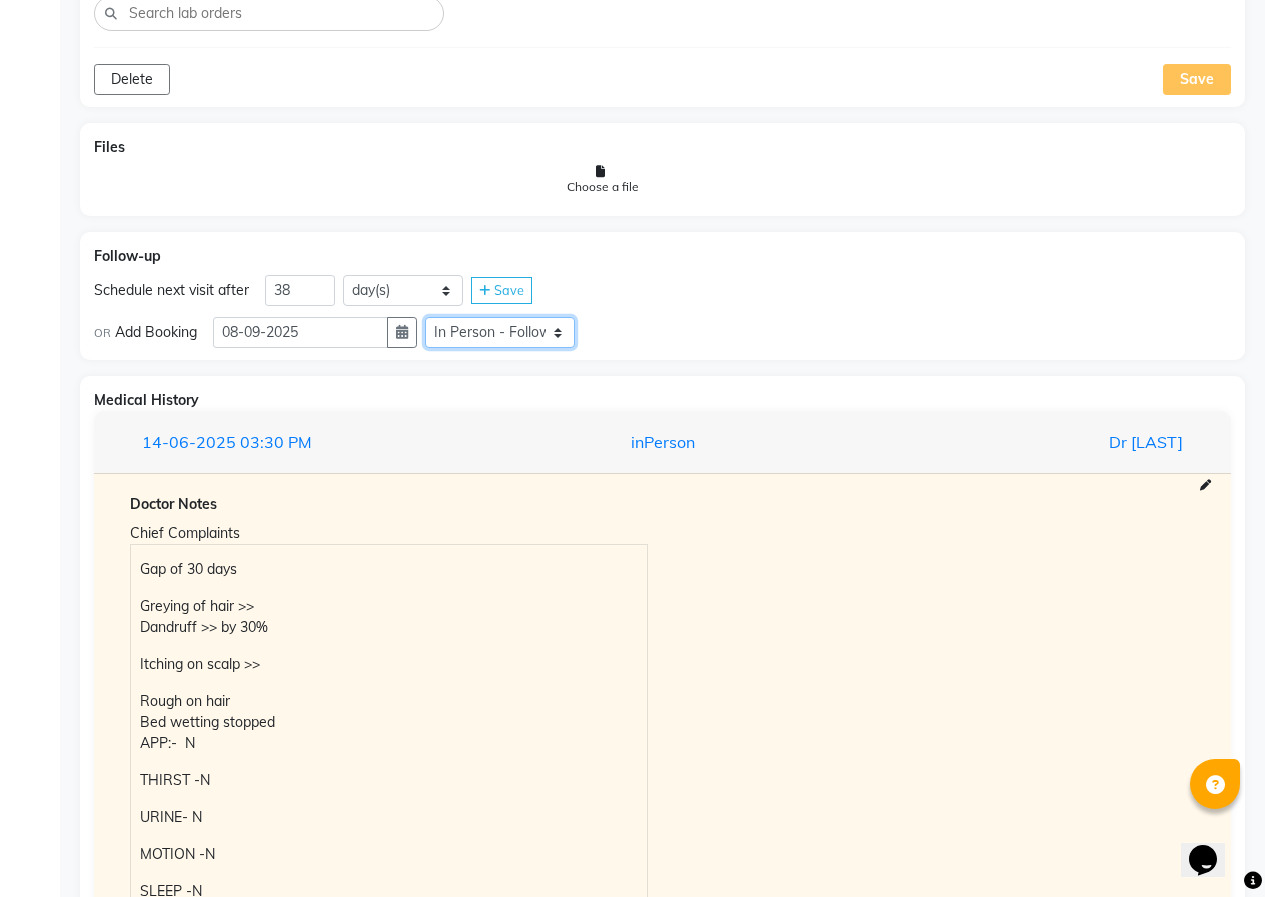 click on "Select Service  In Person - Consultation  Medicine  Medicine 1  Hydra Facial  Medi Facial  Vampire Facial With Plasma  Oxygeno Facial  Anti Aging Facial  Korean Glass GLow Facial  Full Face  Upper Lip  Chin  Underarms  Full Legs & arms  Back-side  Chest  Abdomen  Yellow Peel  Black Peel  Party Peel  Glow Peel  Argi Peel  Under-arm Peel  Depigmento Peel  Anti Aging Peel  Lip Peel  Hair PRP  GFC PRP  Mesotherapy / Dermaroller  Under Eye PRP  Face PRP  Dermapen / Mesotherapt for Full Face  Dermapen / Mesotherapt for Scars  Carbon Peel  LASER BLEECH Laser Bleech  BB Glow  Indian Glass Glow  Courier Charges in City  Courier Charges out of City  In Person - Follow Up  Hair Treatment   Skin Treatment   Online - Consultation  Online - Follow Up" 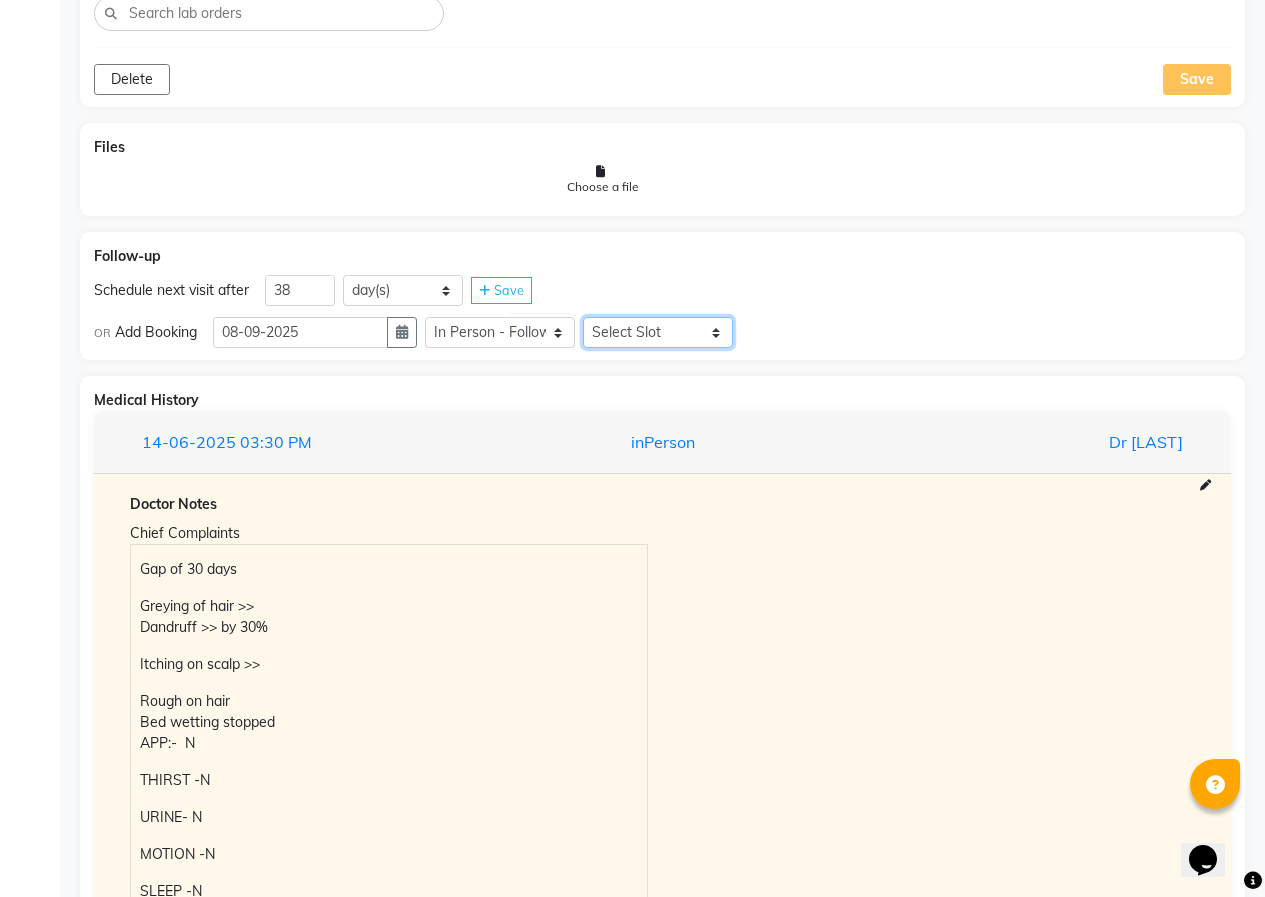 click on "Select Slot 10:15 10:30 10:45 11:00 11:15 11:30 11:45 12:00 12:15 12:30 12:45 13:00 13:45 14:15 14:30 14:45 15:00 15:15 15:30 15:45 16:00 16:15 16:30 16:45 17:00 17:15 17:30 17:45 18:00 18:15 18:30 18:45 19:00 19:15 19:45 20:00 20:15 20:30 20:45 21:00 21:15 21:30 21:45" 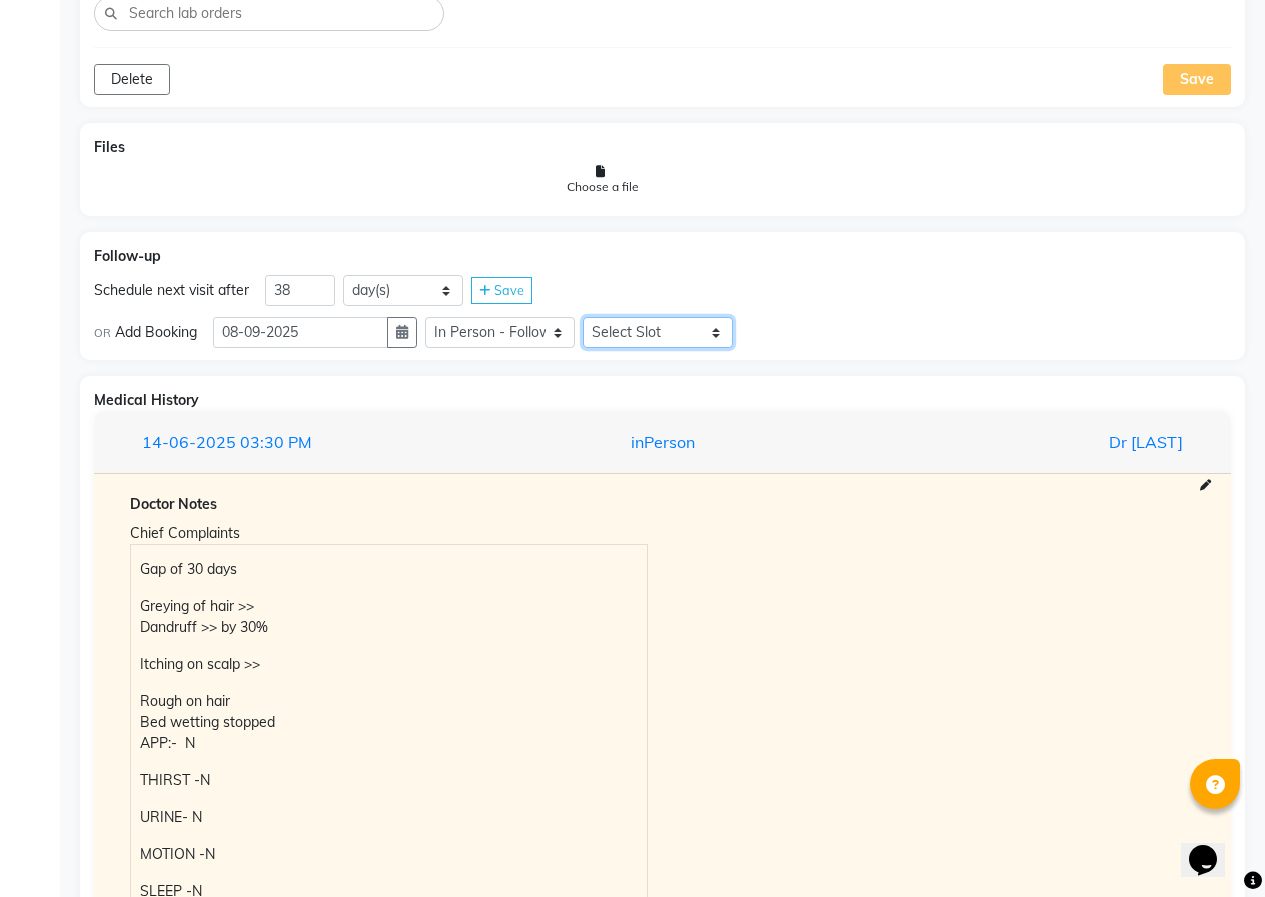 select on "825" 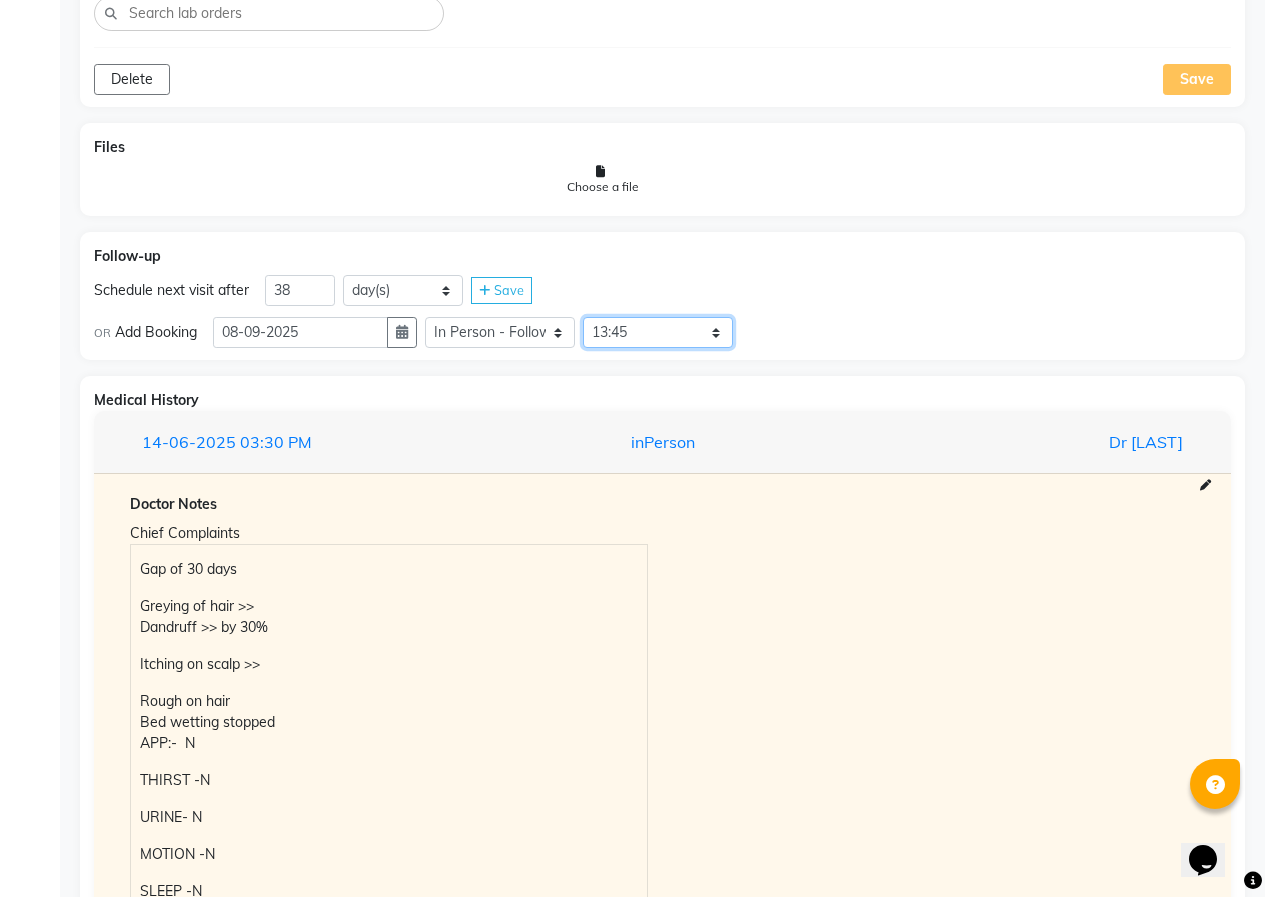 click on "Select Slot 10:15 10:30 10:45 11:00 11:15 11:30 11:45 12:00 12:15 12:30 12:45 13:00 13:45 14:15 14:30 14:45 15:00 15:15 15:30 15:45 16:00 16:15 16:30 16:45 17:00 17:15 17:30 17:45 18:00 18:15 18:30 18:45 19:00 19:15 19:45 20:00 20:15 20:30 20:45 21:00 21:15 21:30 21:45" 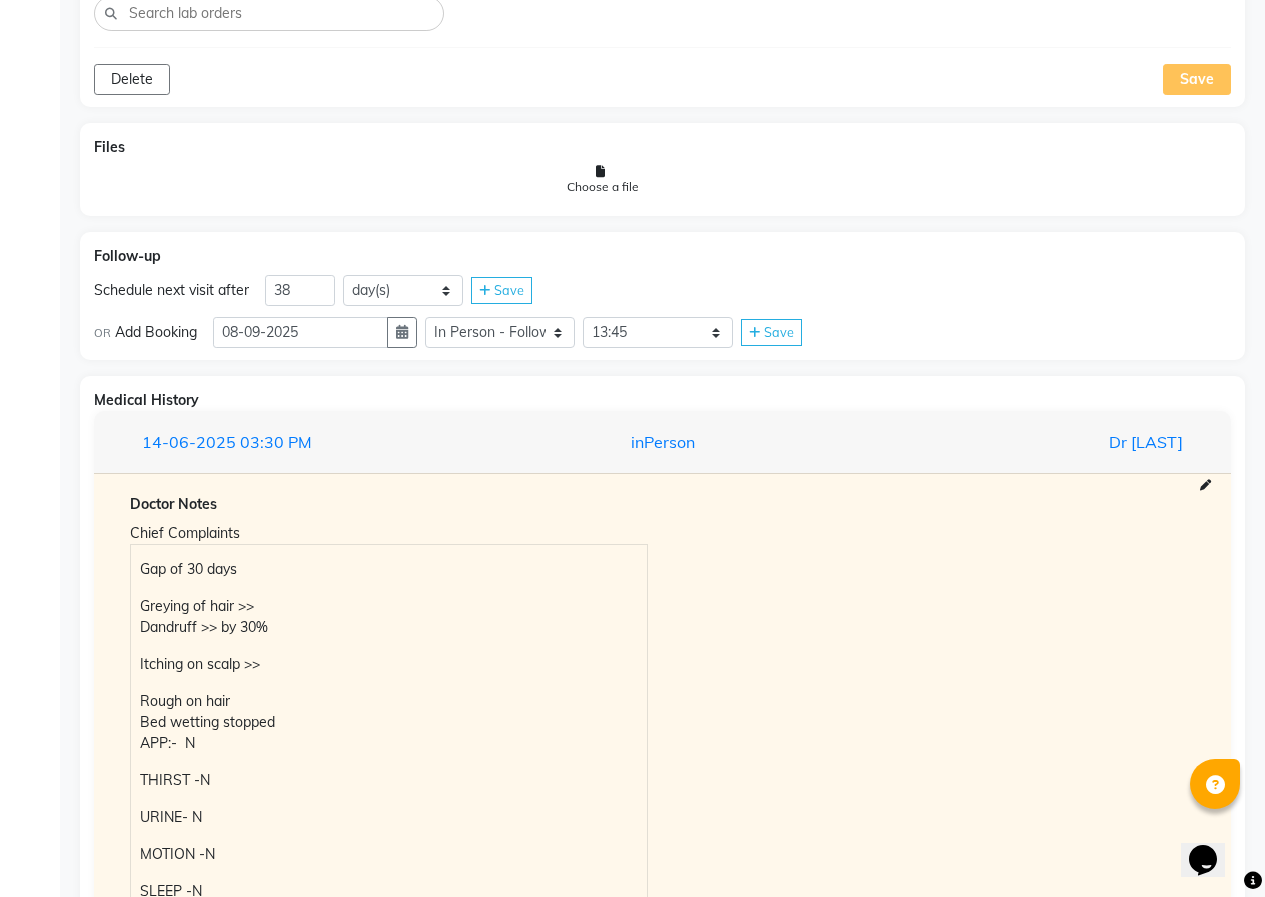click 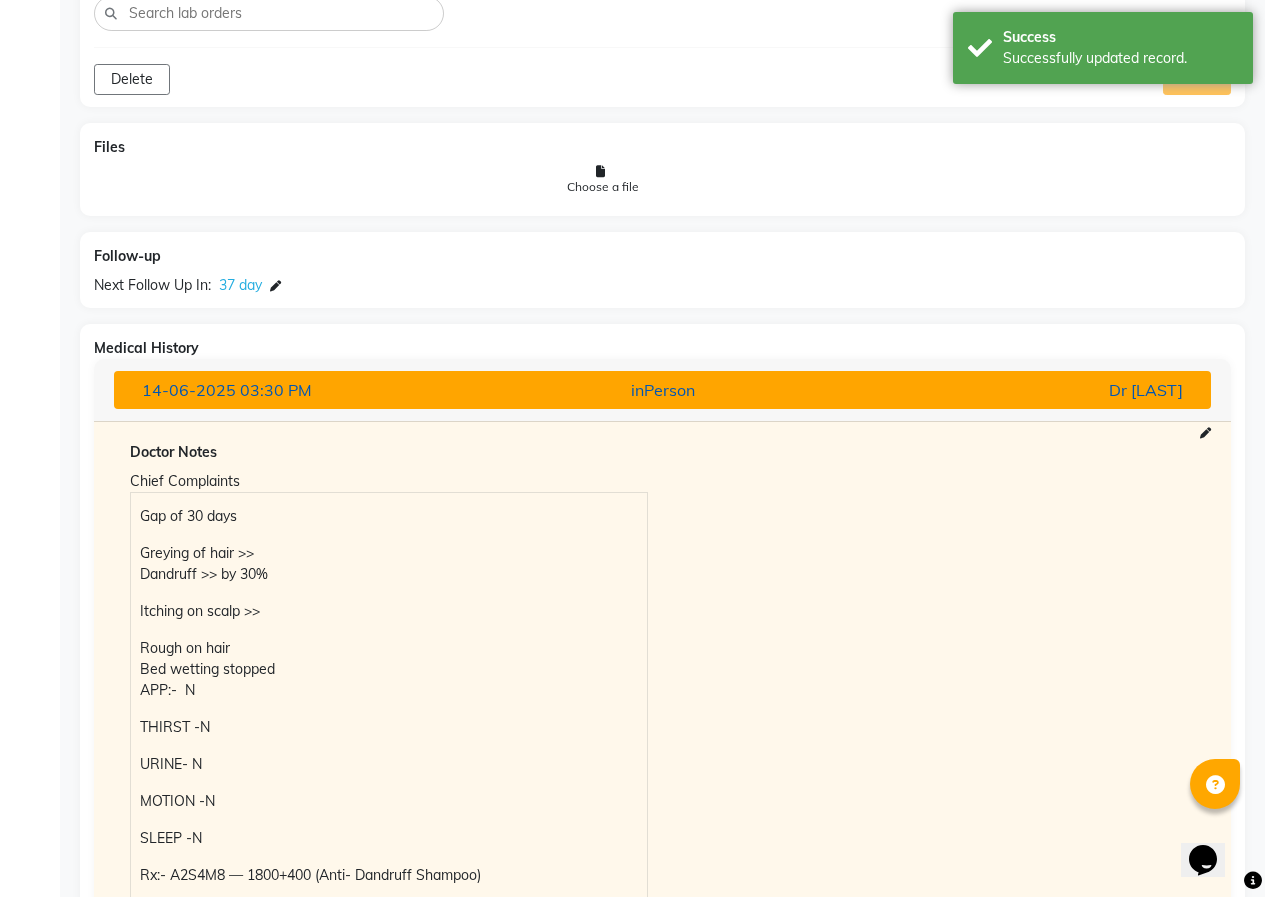 click on "14-06-2025 03:30 PM" at bounding box center (305, 390) 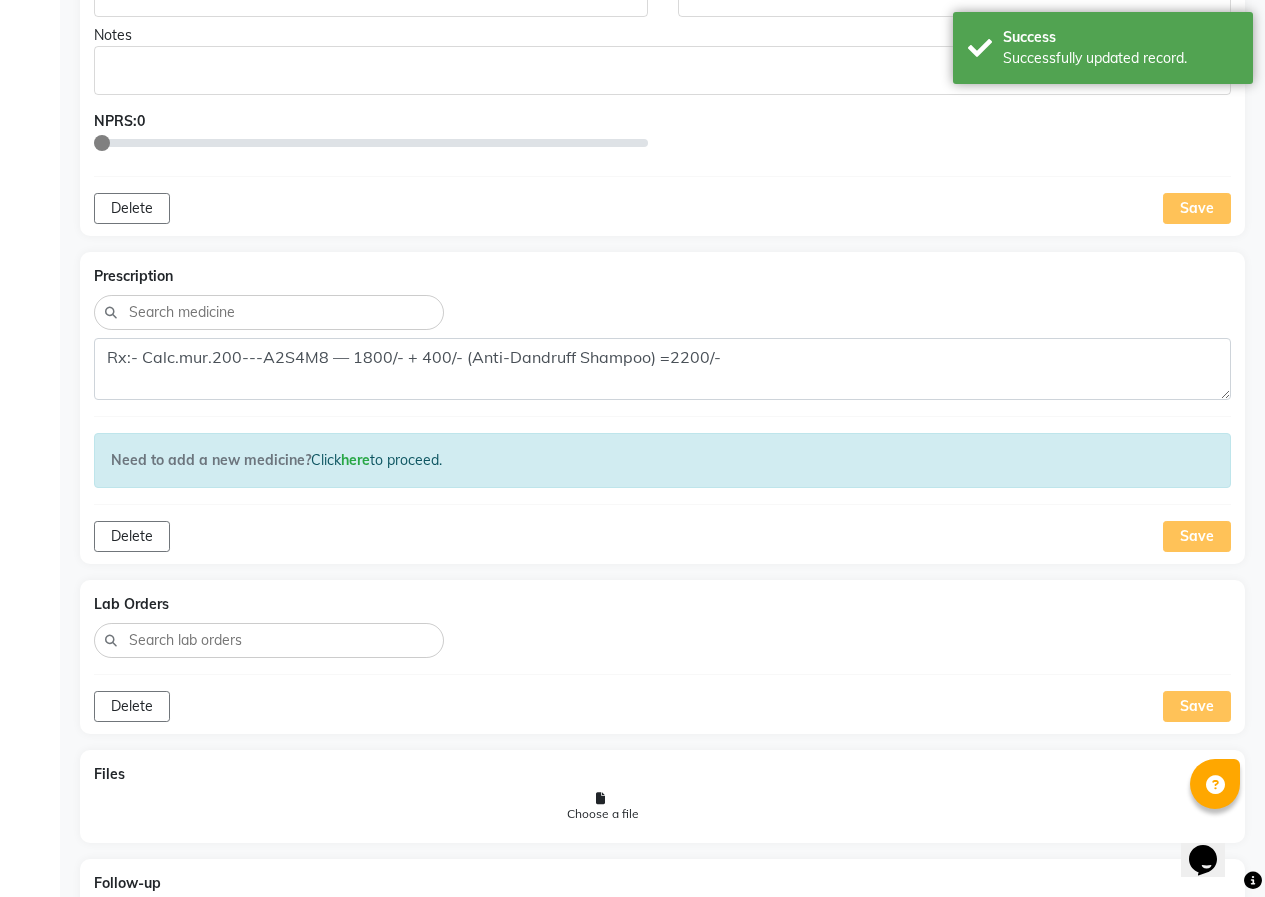 scroll, scrollTop: 1308, scrollLeft: 0, axis: vertical 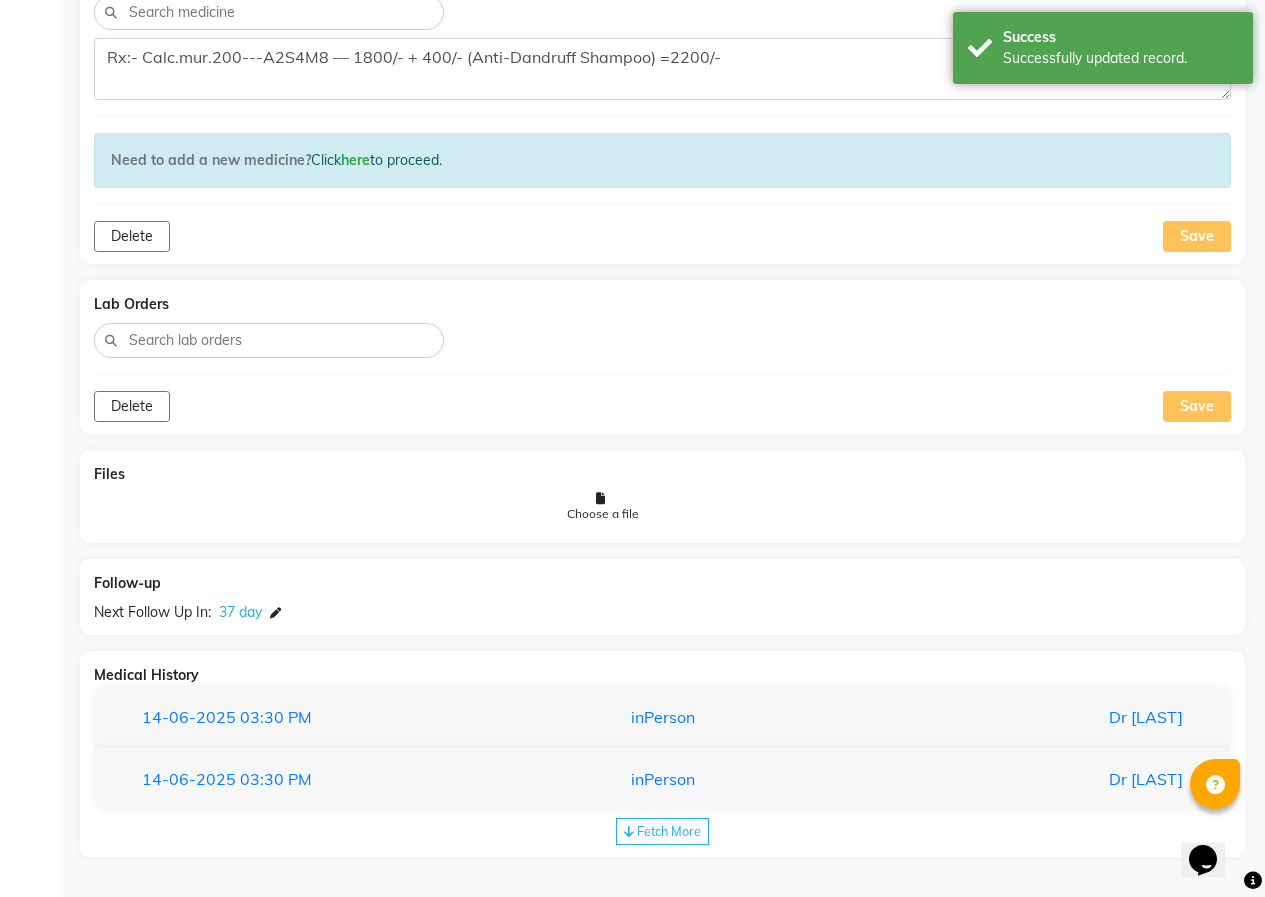 click on "Fetch More" 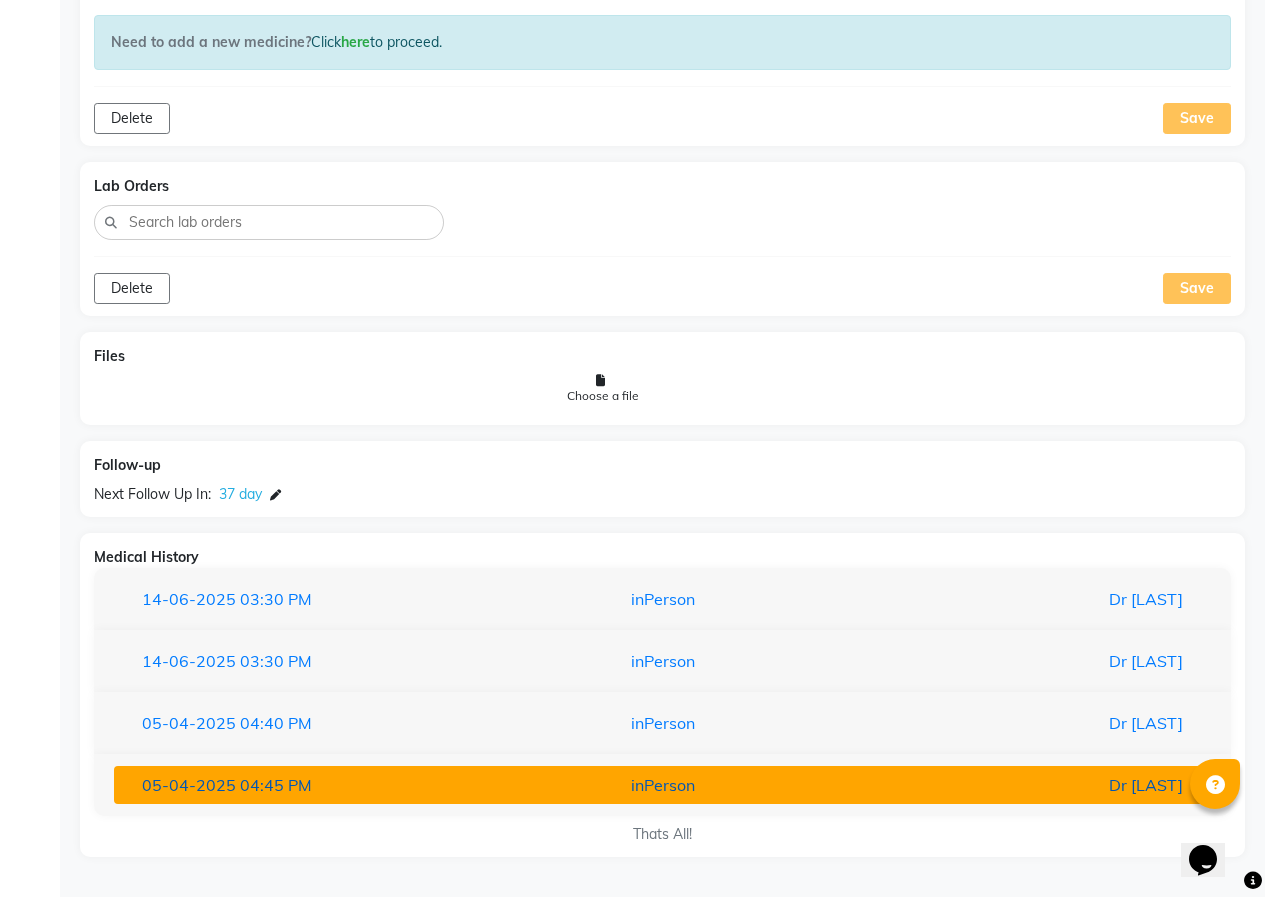 click on "05-04-2025 04:45 PM" at bounding box center [305, 785] 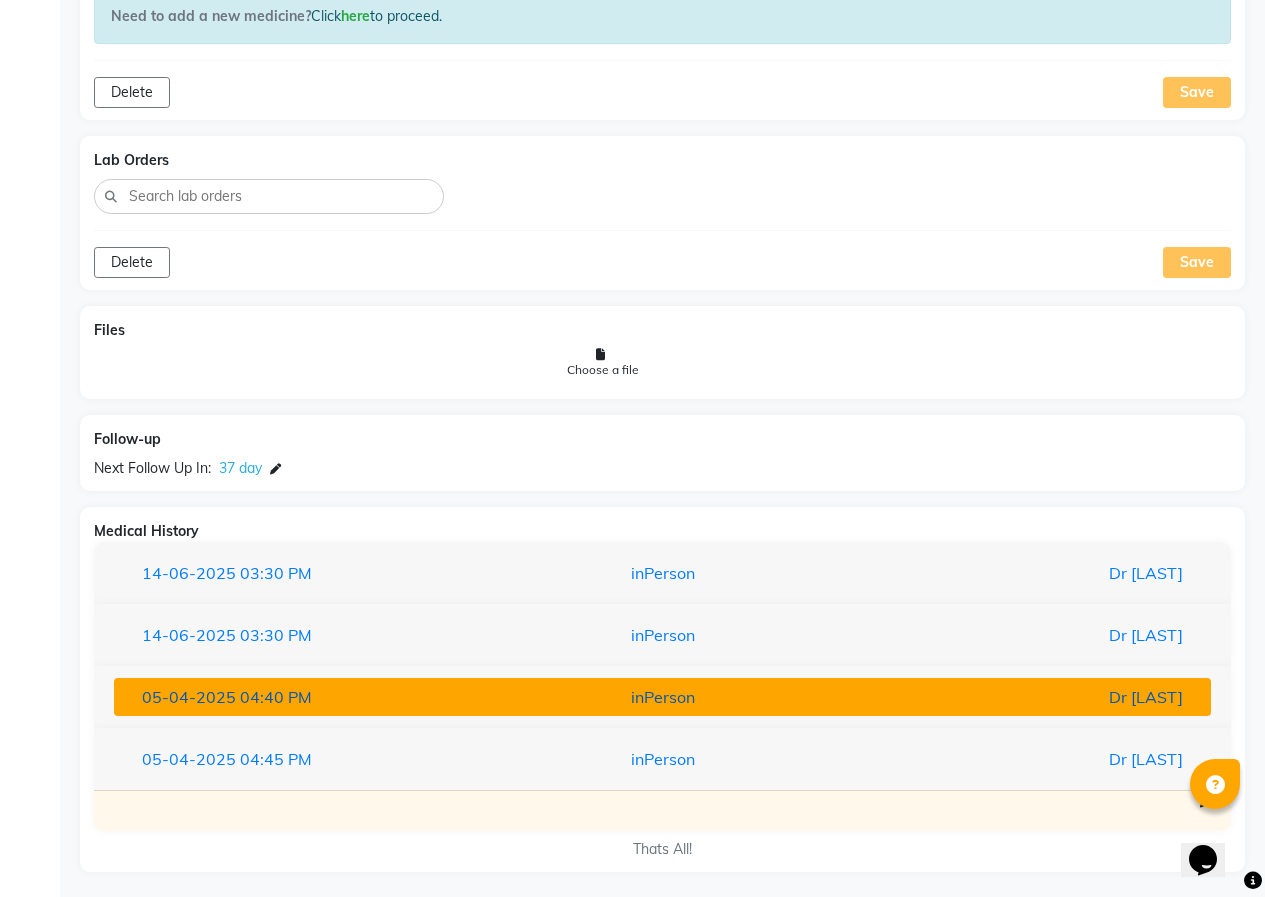 scroll, scrollTop: 1467, scrollLeft: 0, axis: vertical 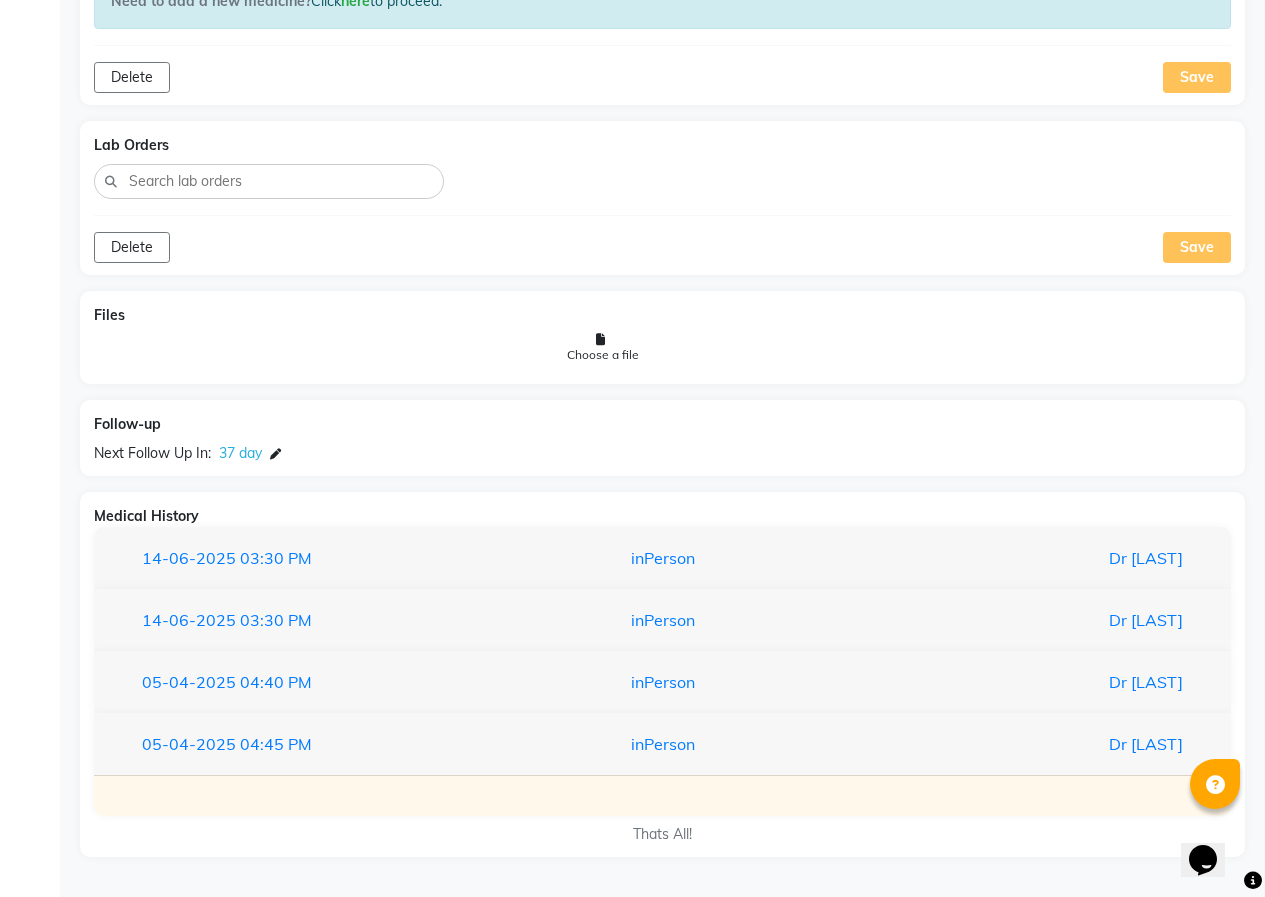 click on "[DATE] [TIME] inPerson Dr.[LAST]" at bounding box center (662, 682) 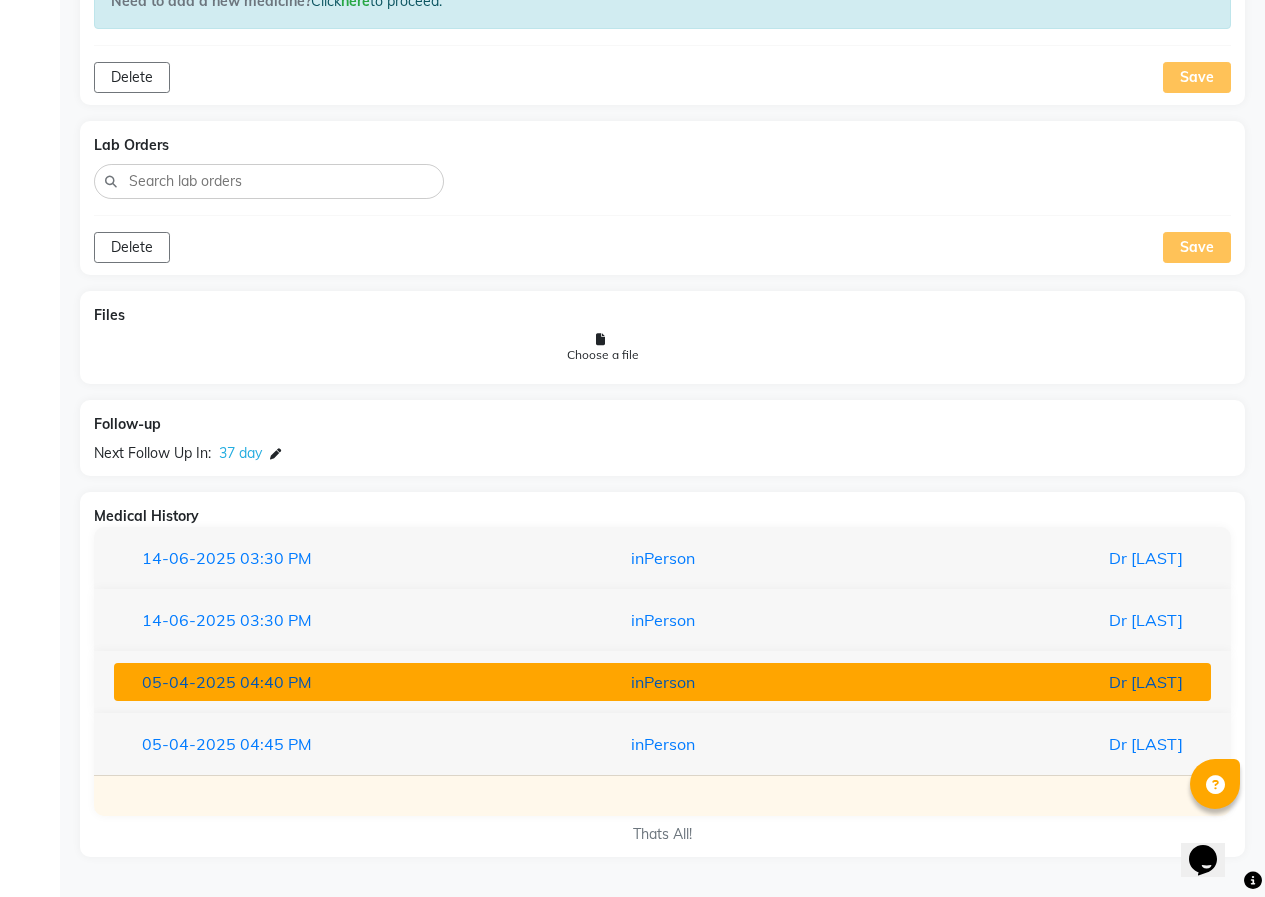 click on "[DATE] [TIME]" at bounding box center (305, 682) 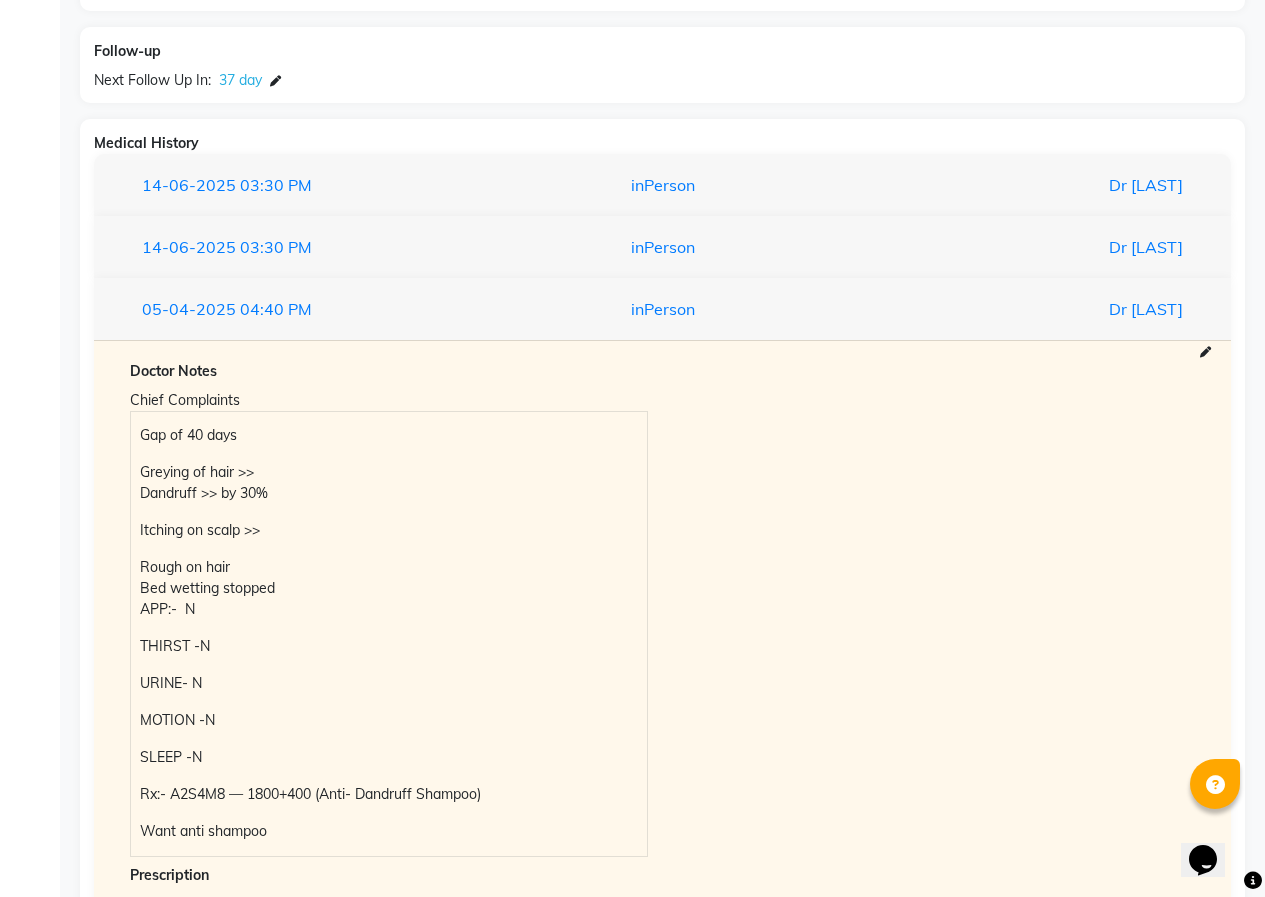 scroll, scrollTop: 1967, scrollLeft: 0, axis: vertical 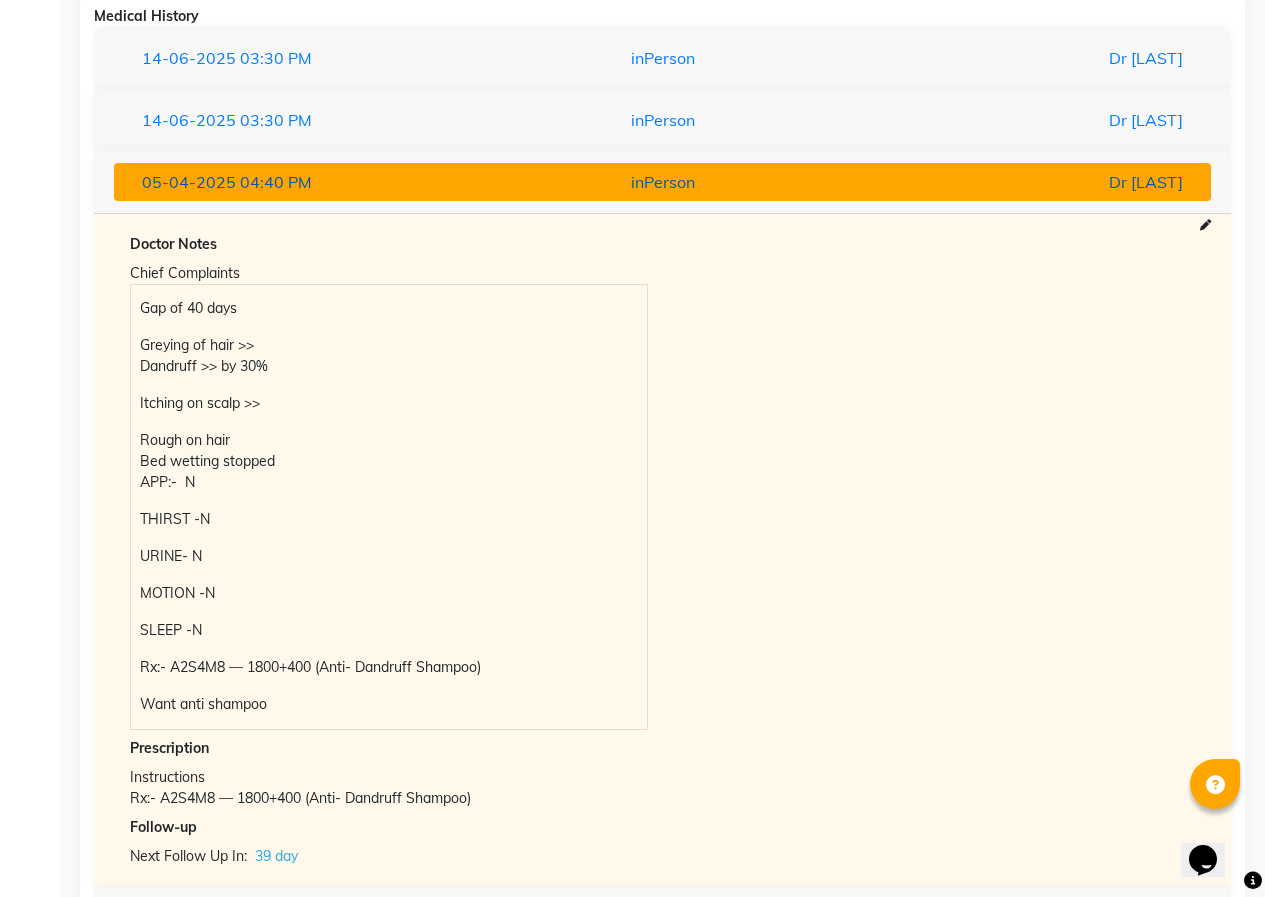 click on "04:40 PM" at bounding box center (276, 182) 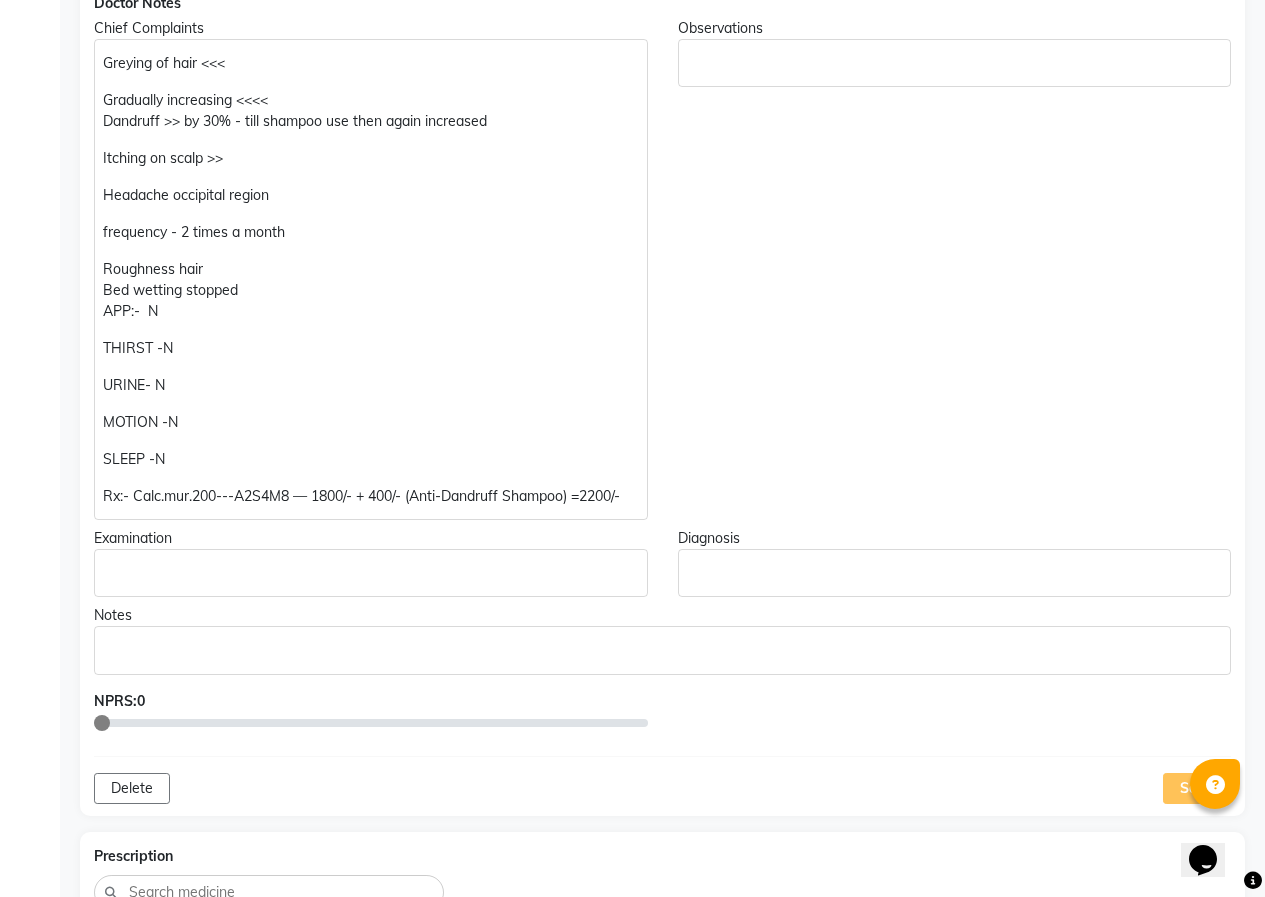 scroll, scrollTop: 226, scrollLeft: 0, axis: vertical 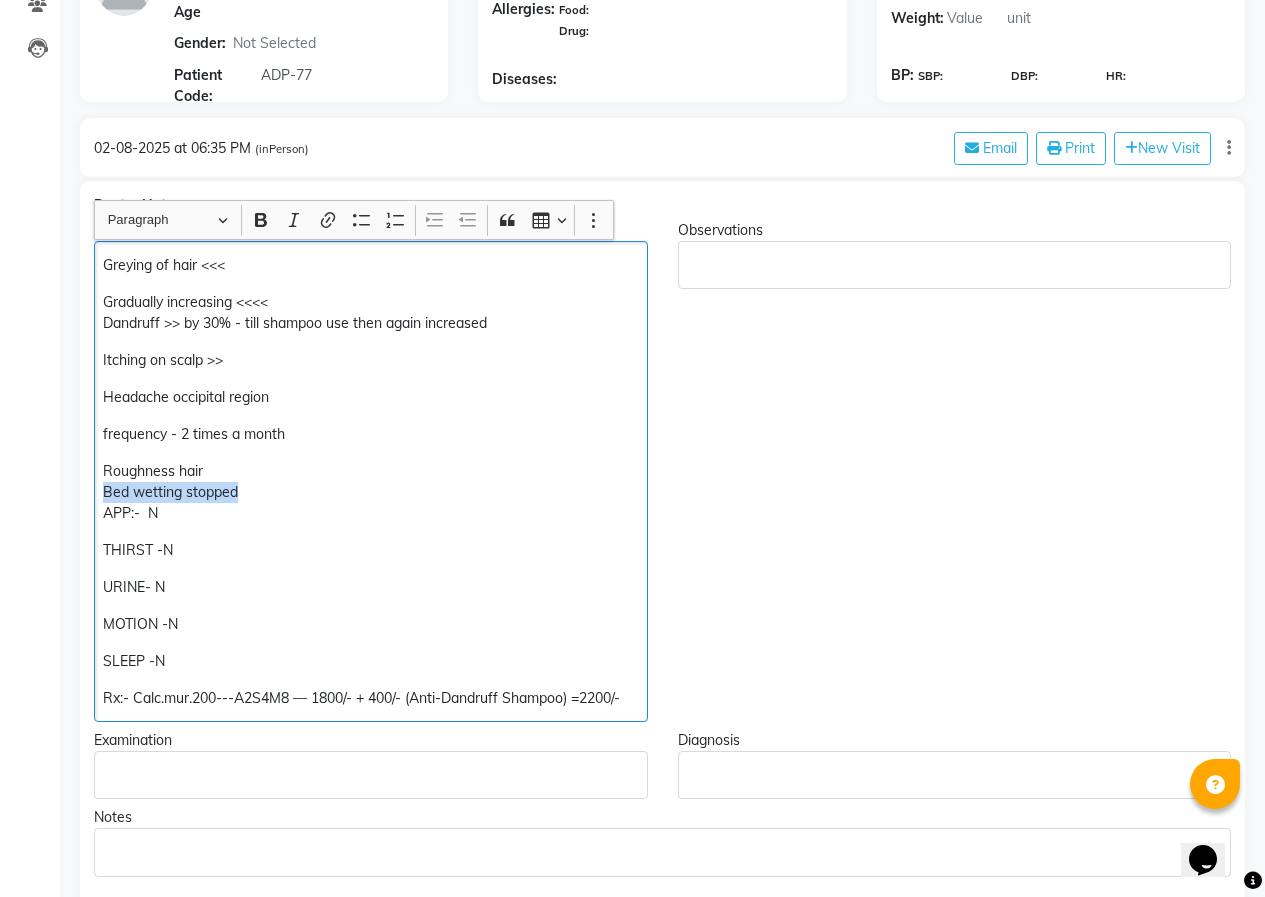 drag, startPoint x: 238, startPoint y: 496, endPoint x: 48, endPoint y: 491, distance: 190.06578 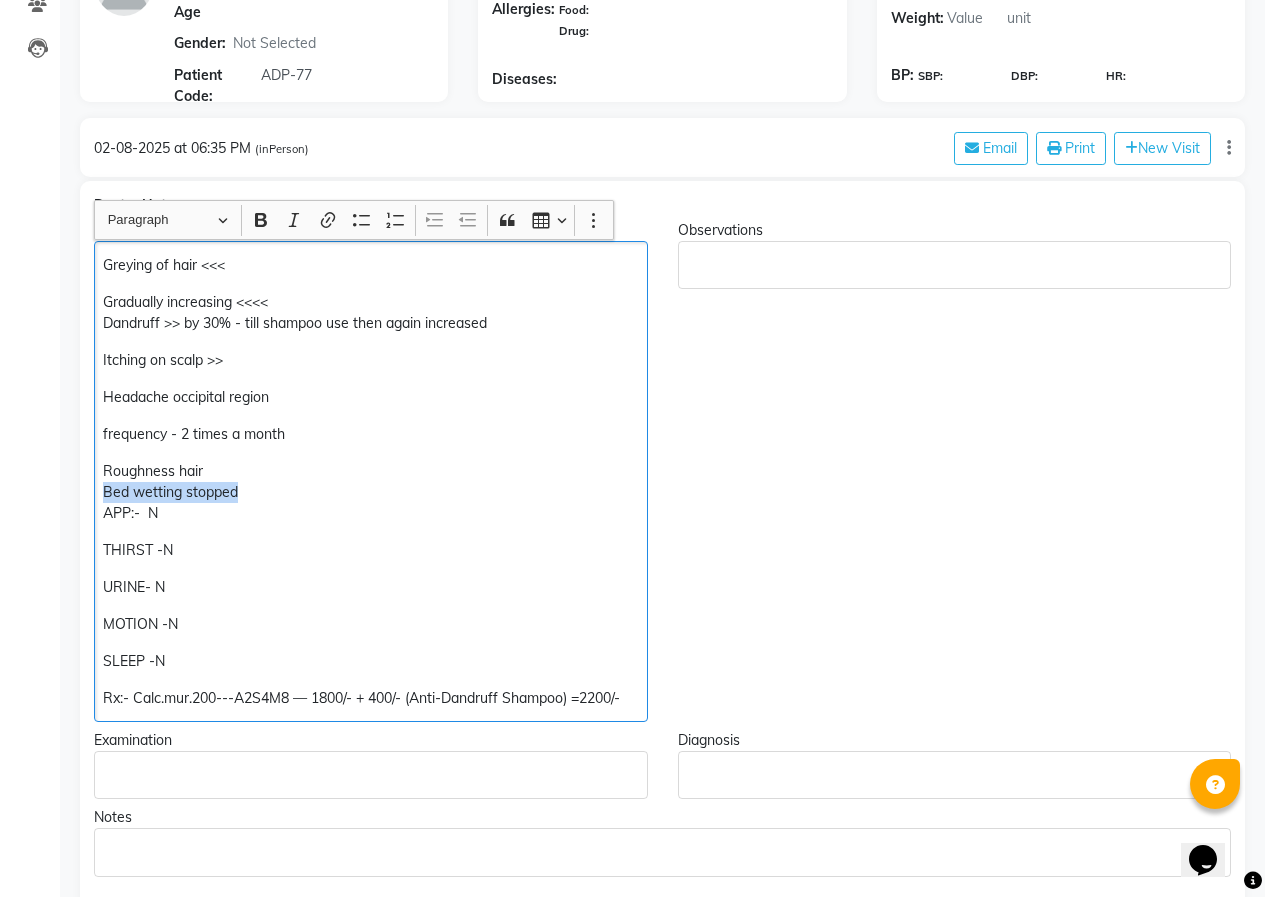 click on "08047224946 Select Location × Homeo Care Clinic, Hadapsar   WhatsApp Status  ✕ Status:  Connected Most Recent Message: [DATE]     02:16 PM Recent Service Activity: [DATE]     02:32 PM Default Panel My Panel English ENGLISH Español العربية मराठी हिंदी ગુજરાતી தமிழ் 中文 Notifications nothing to show Dr [LAST] [LAST] Manage Profile Change Password Sign out  Version:3.15.11  ☀ Homeo Care Clinic, Hadapsar   Calendar  Consultation  Invoice  Patients  Leads  Completed InProgress Upcoming Dropped Tentative Check-In Confirm Bookings Segments Page Builder [FIRST] [LAST] Add Family Member  Dr.   Dr [LAST] [LAST] Dingg Support Dr.[LAST] [LAST] Dr [LAST] [LAST]  Dr [LAST] [LAST] Dr [LAST] [LAST] Dr [LAST] [LAST] Dr [LAST] [LAST] Dr [LAST] [LAST] [FIRST] [LAST] [FIRST] [LAST] [FIRST] [LAST] Age Gender:  Not Selected Male Female Patient Code:  ADP-77 Blood Group:  Not Selected O- O+ A- A+ B- B+ AB- AB+ Food:" 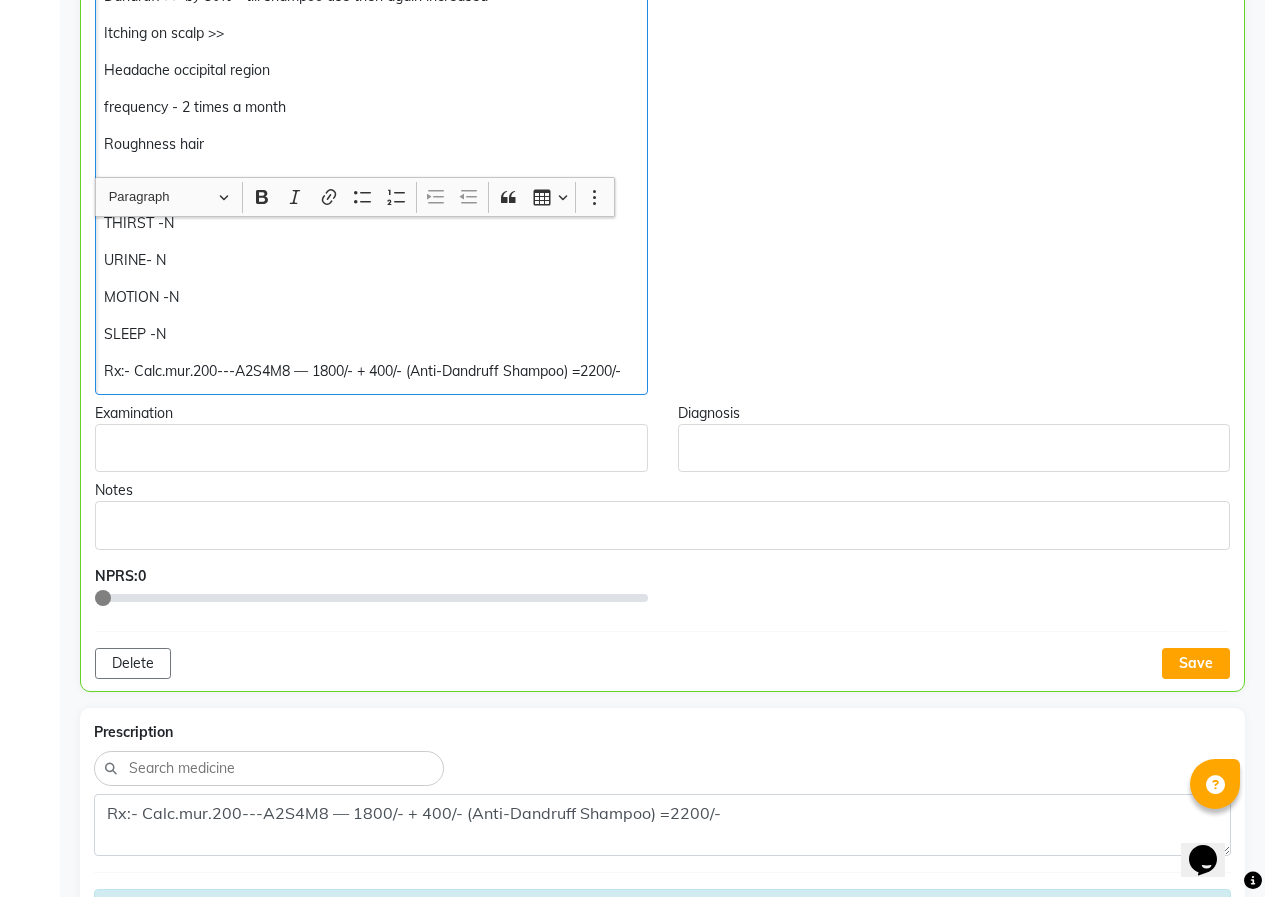 scroll, scrollTop: 427, scrollLeft: 0, axis: vertical 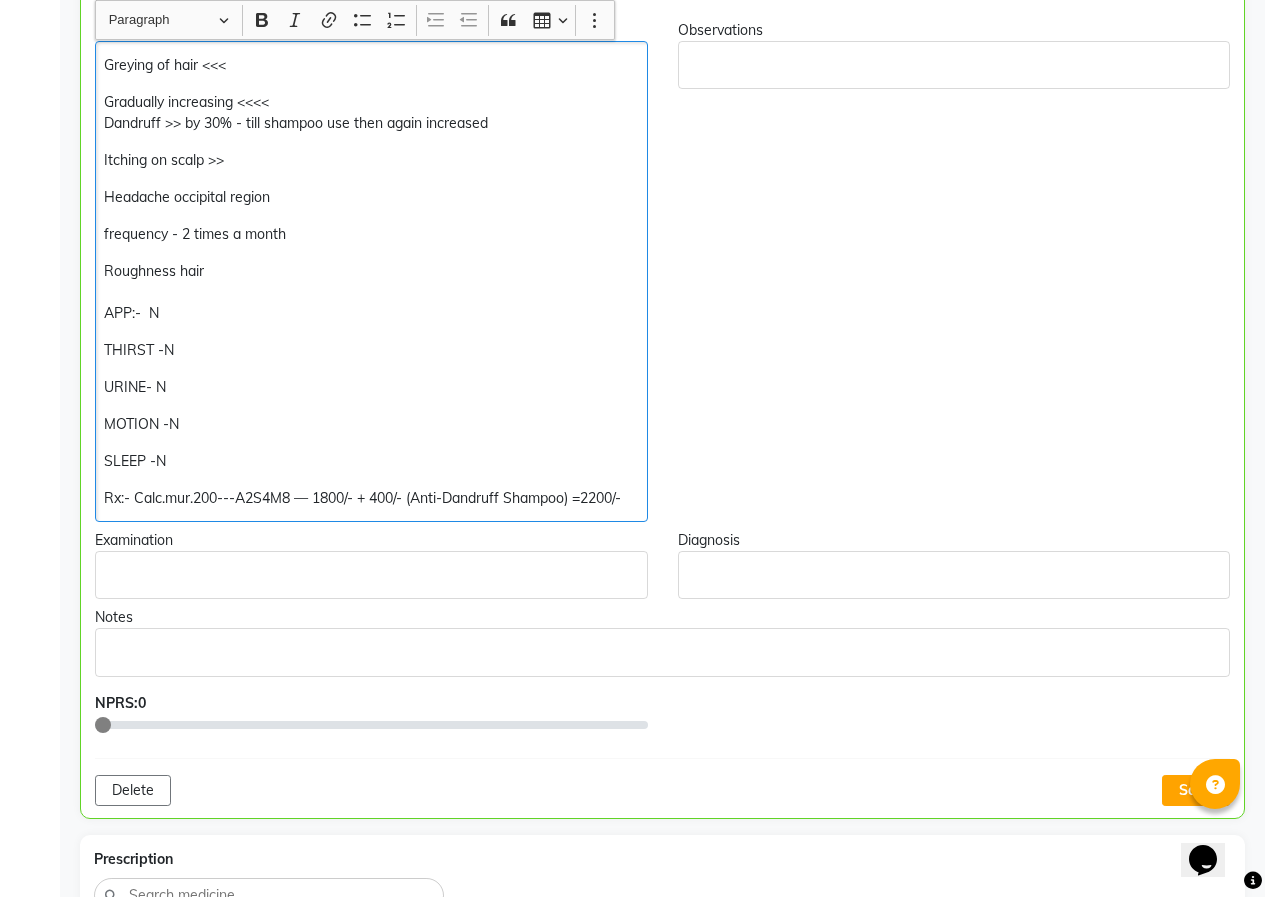 click on "Roughness hair ?????? APP:- N" 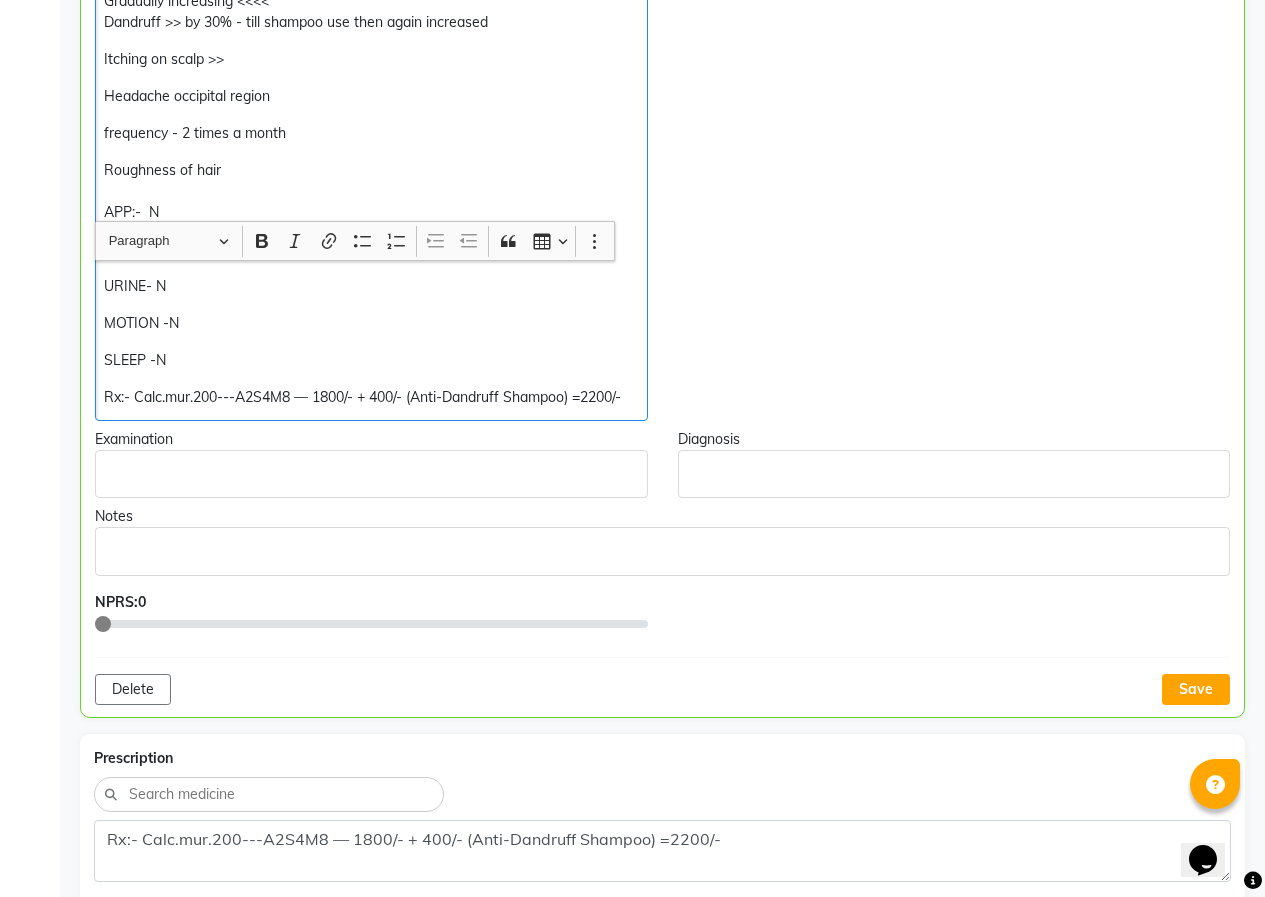 scroll, scrollTop: 827, scrollLeft: 0, axis: vertical 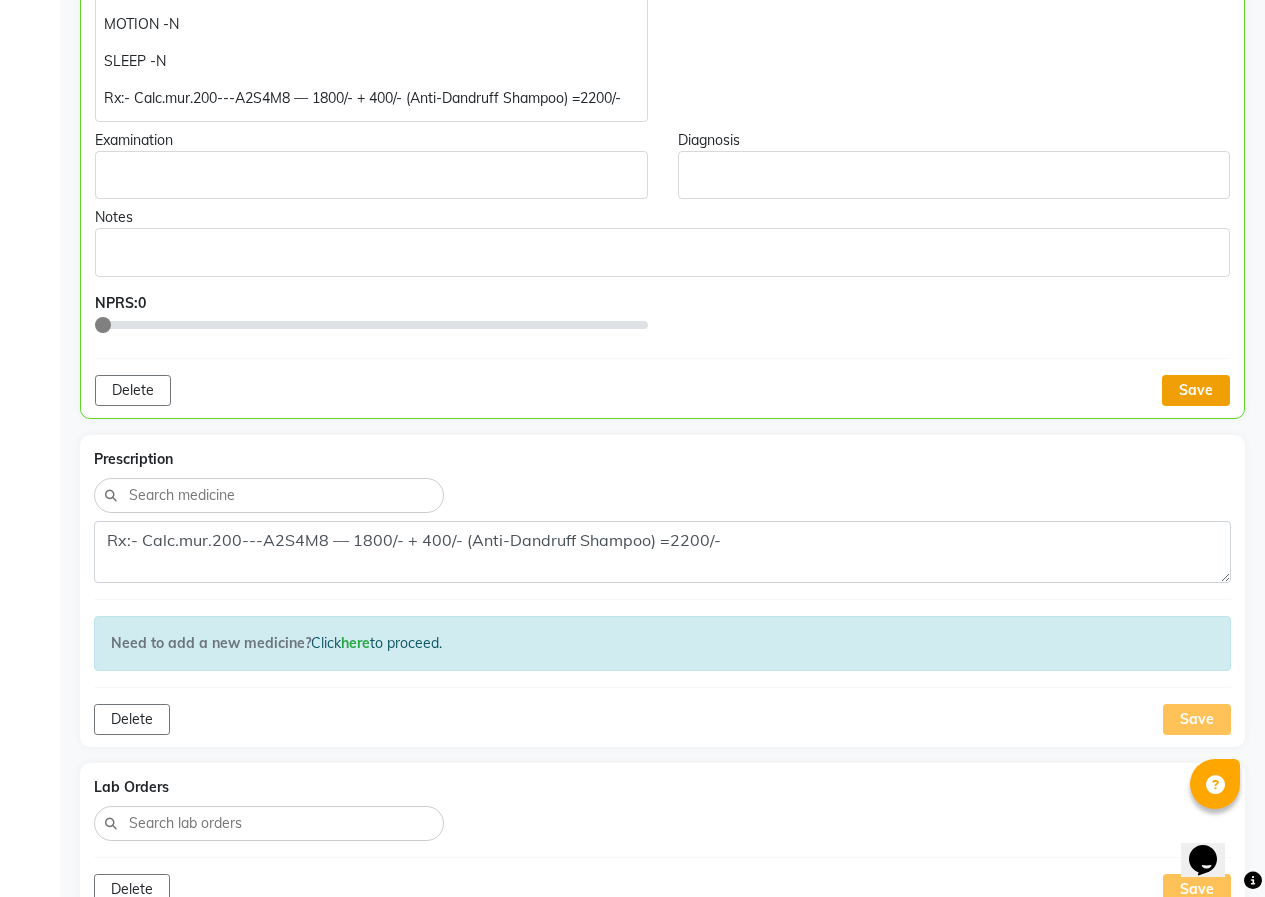 click on "Save" 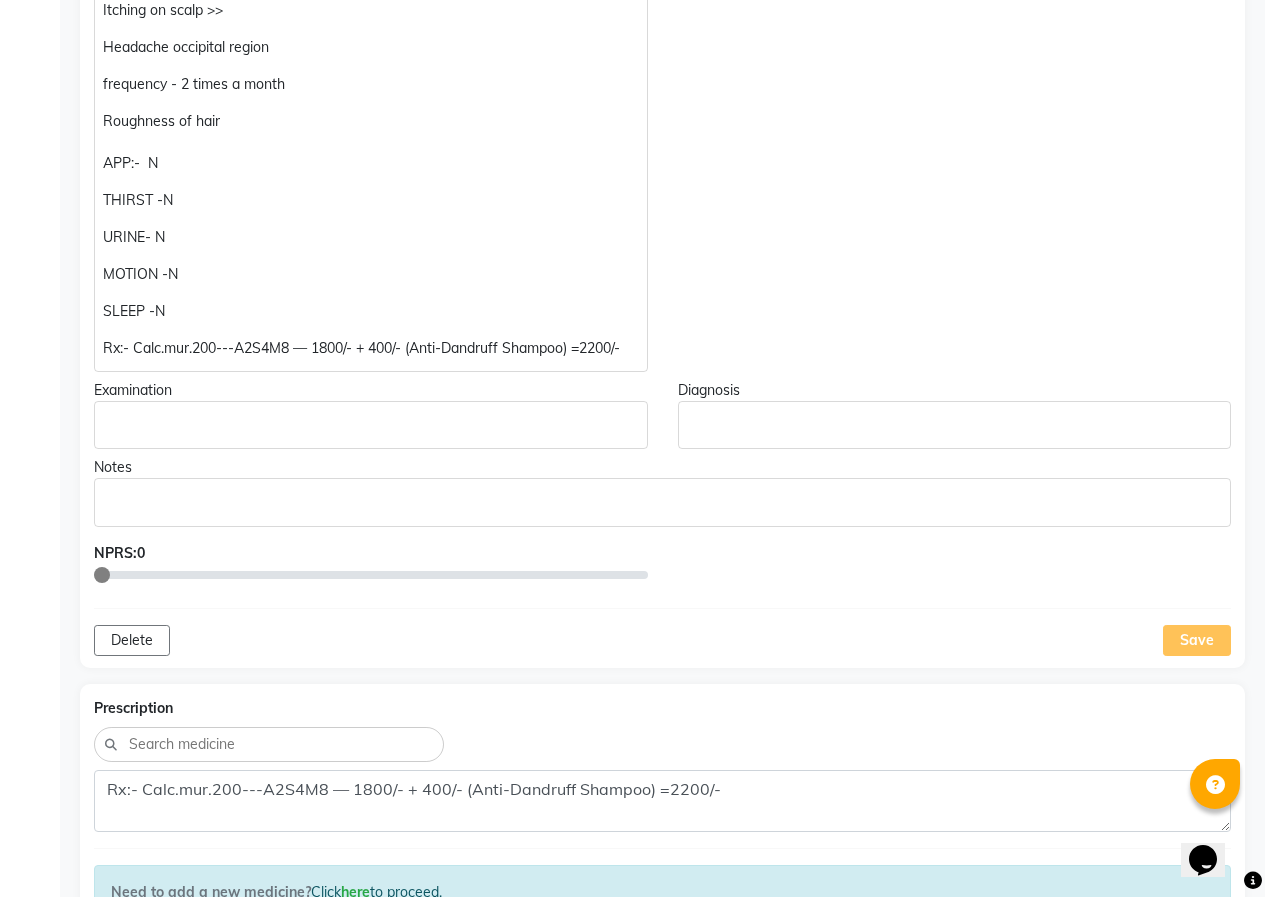 scroll, scrollTop: 627, scrollLeft: 0, axis: vertical 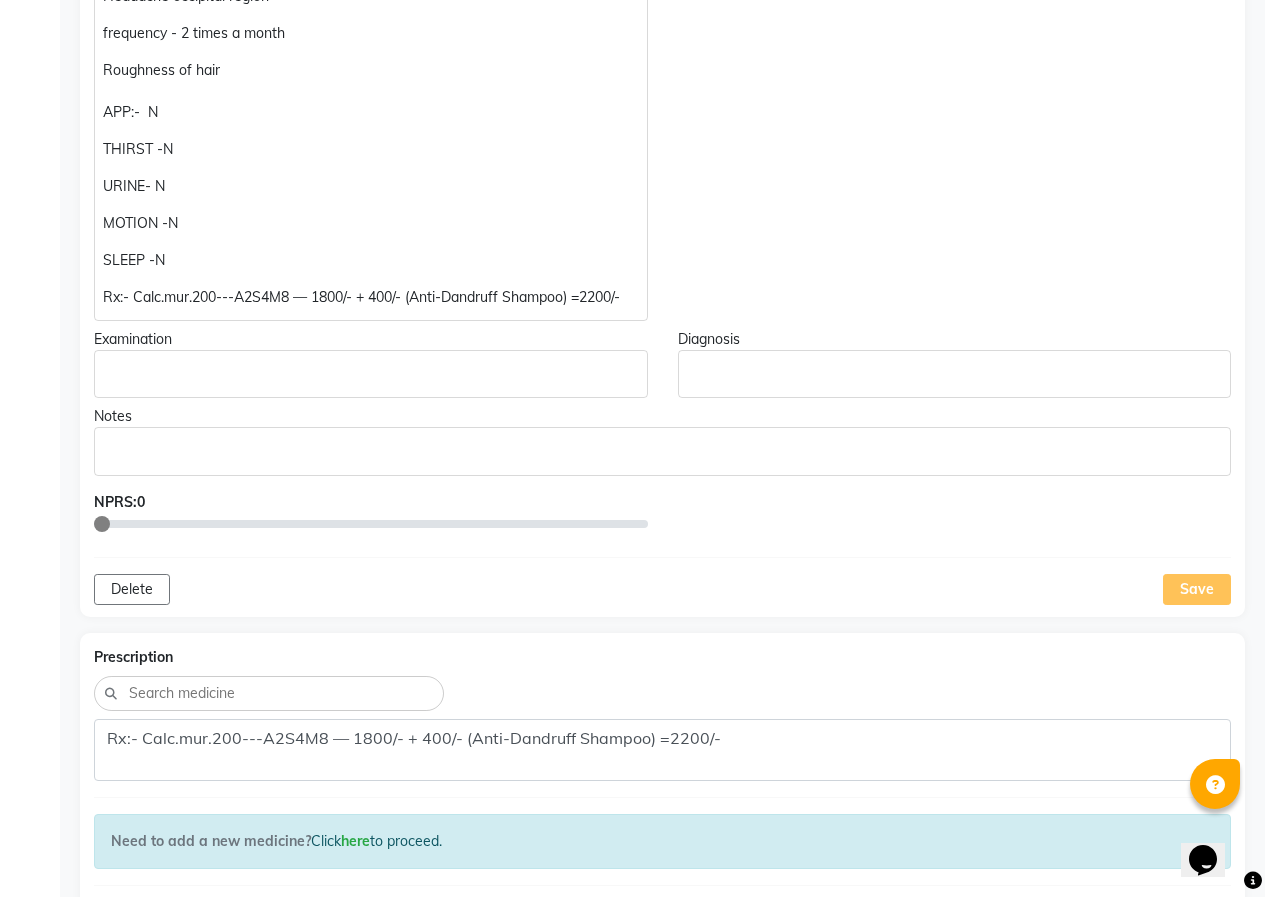 click on "Save" 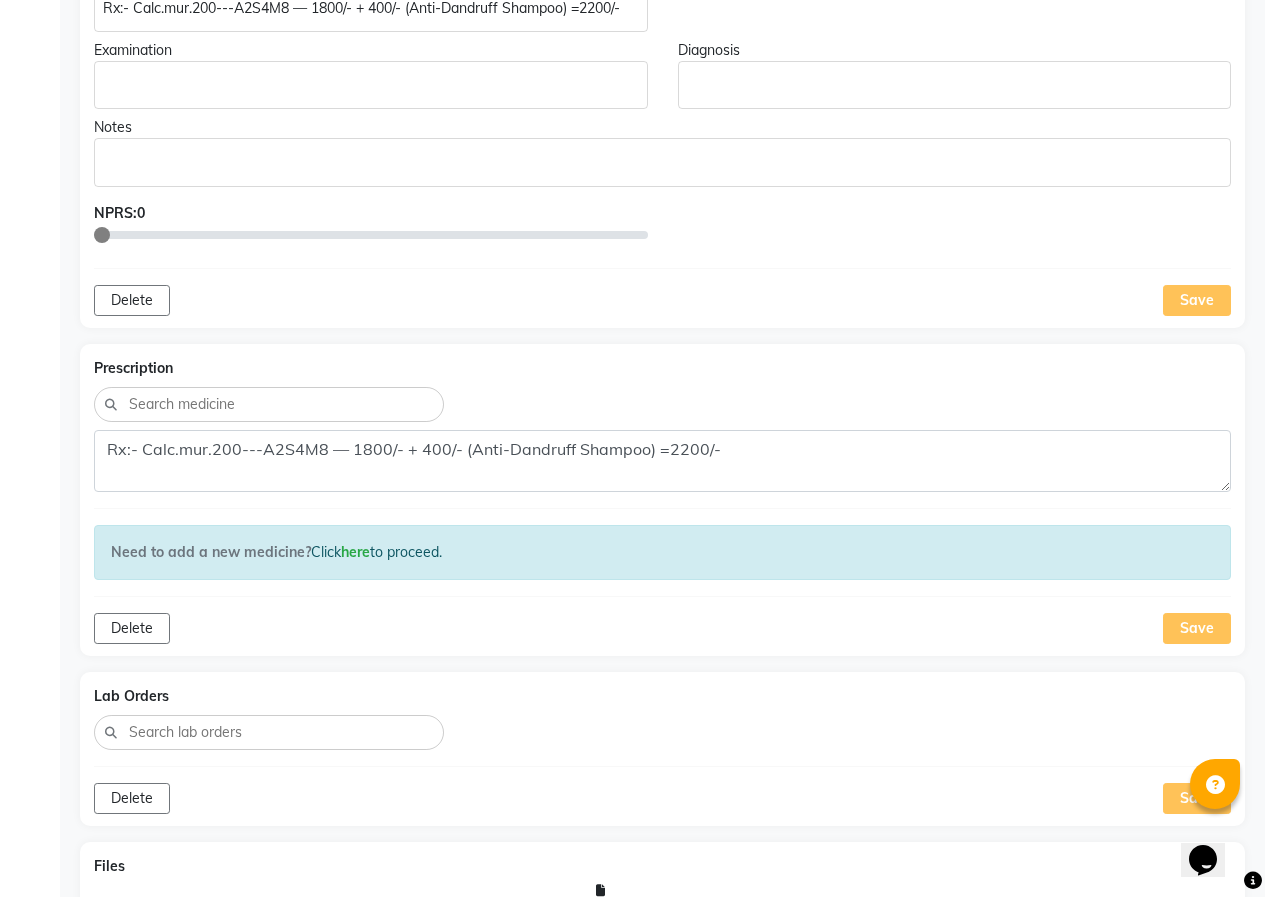 scroll, scrollTop: 927, scrollLeft: 0, axis: vertical 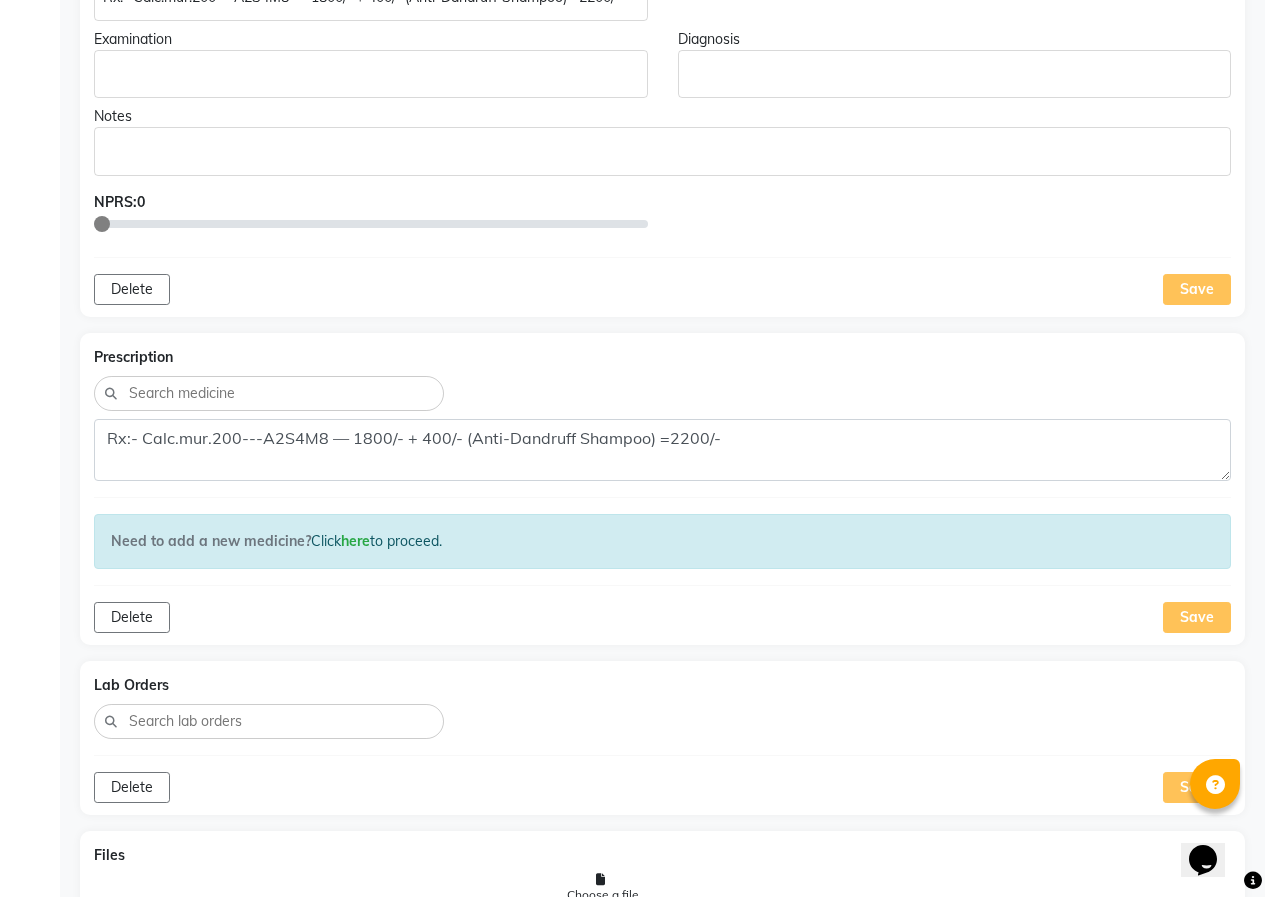 drag, startPoint x: 1217, startPoint y: 614, endPoint x: 1199, endPoint y: 606, distance: 19.697716 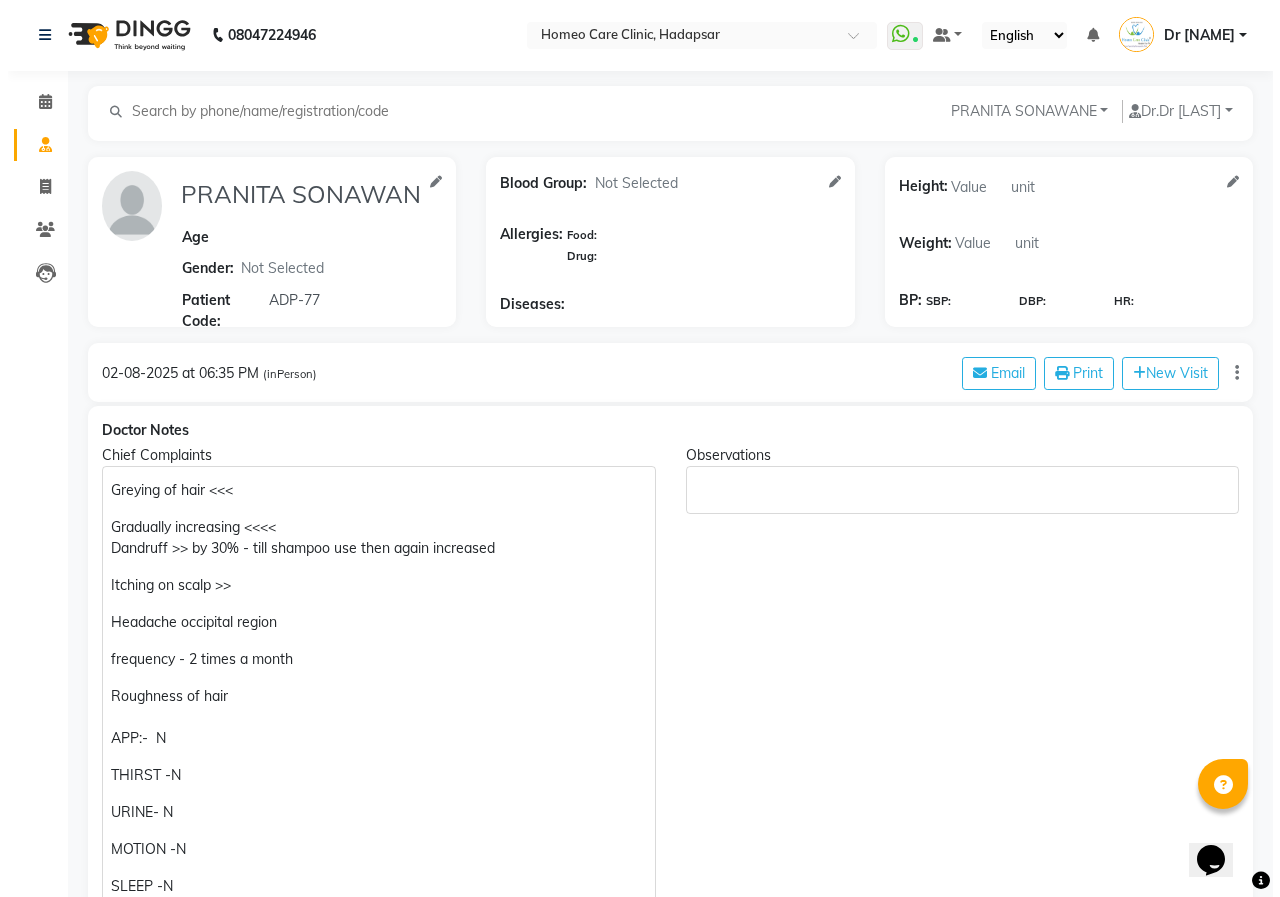 scroll, scrollTop: 0, scrollLeft: 0, axis: both 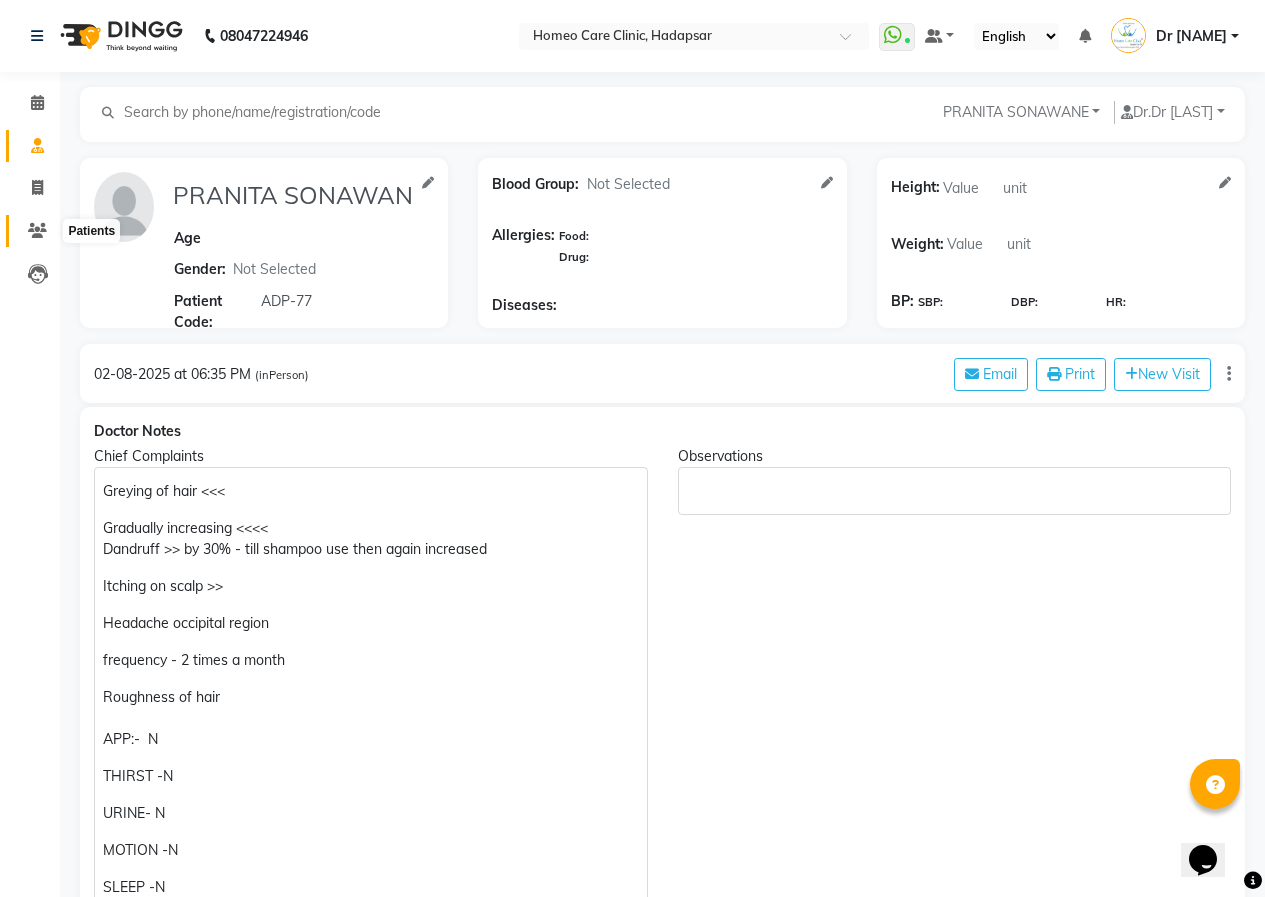 click 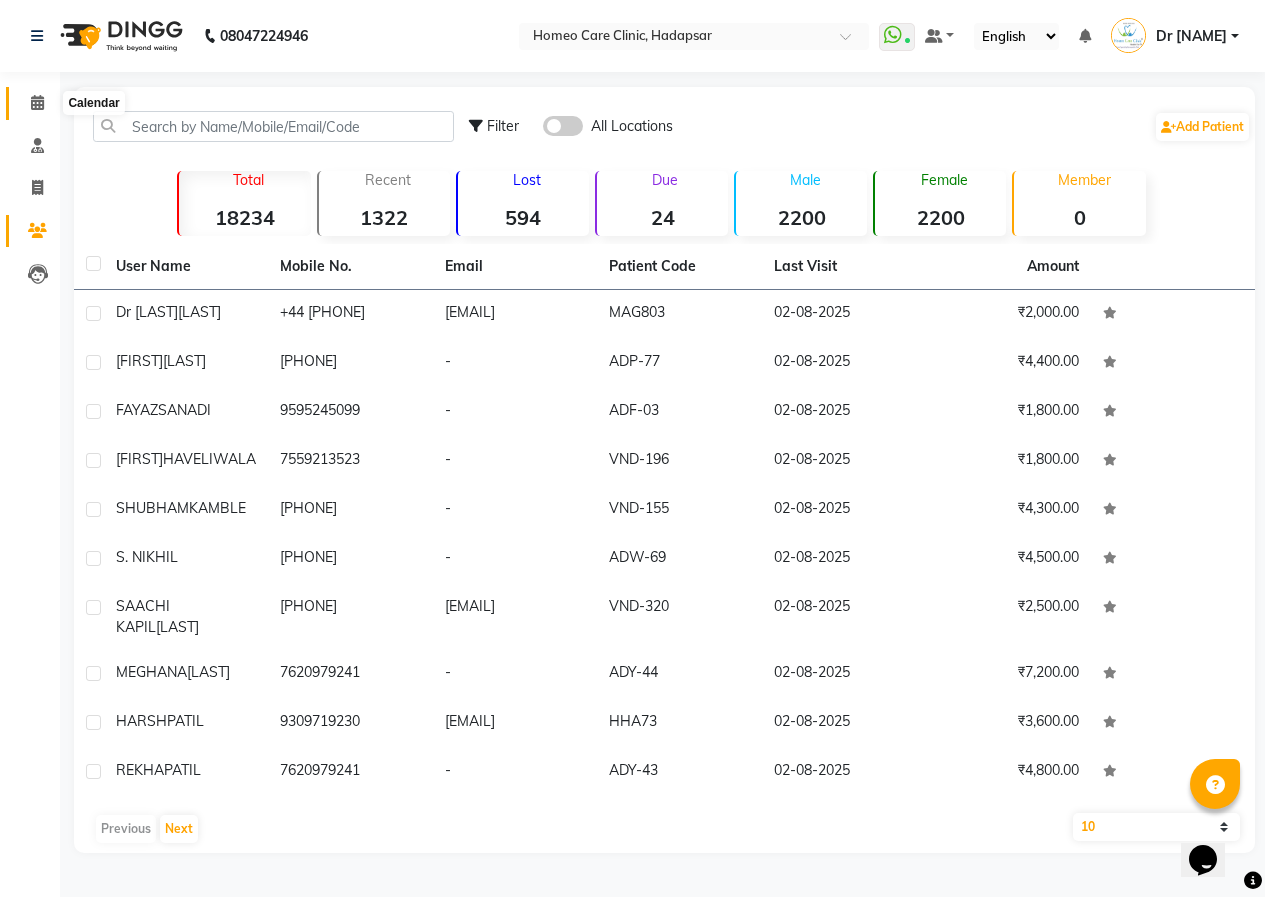 click 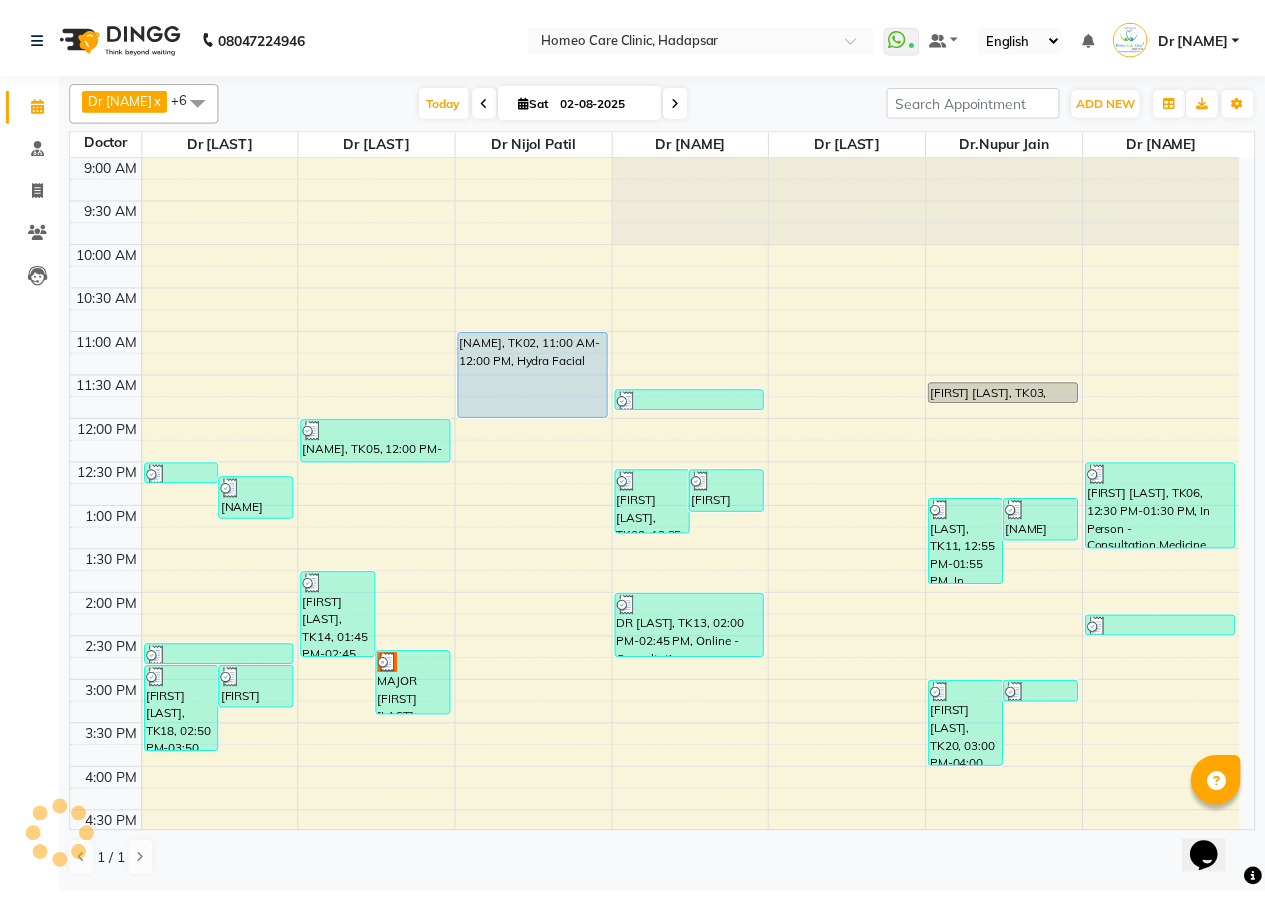 scroll, scrollTop: 535, scrollLeft: 0, axis: vertical 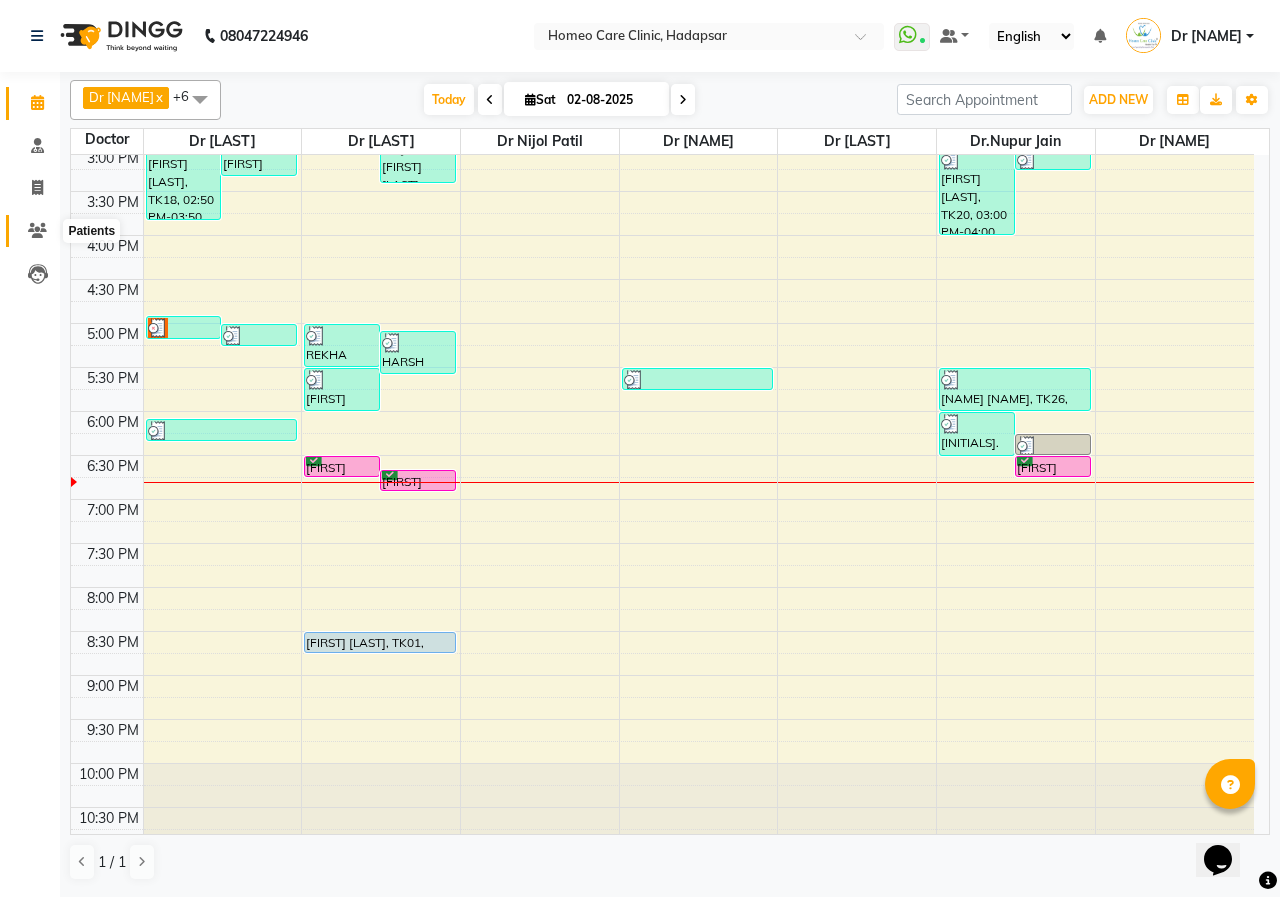 click 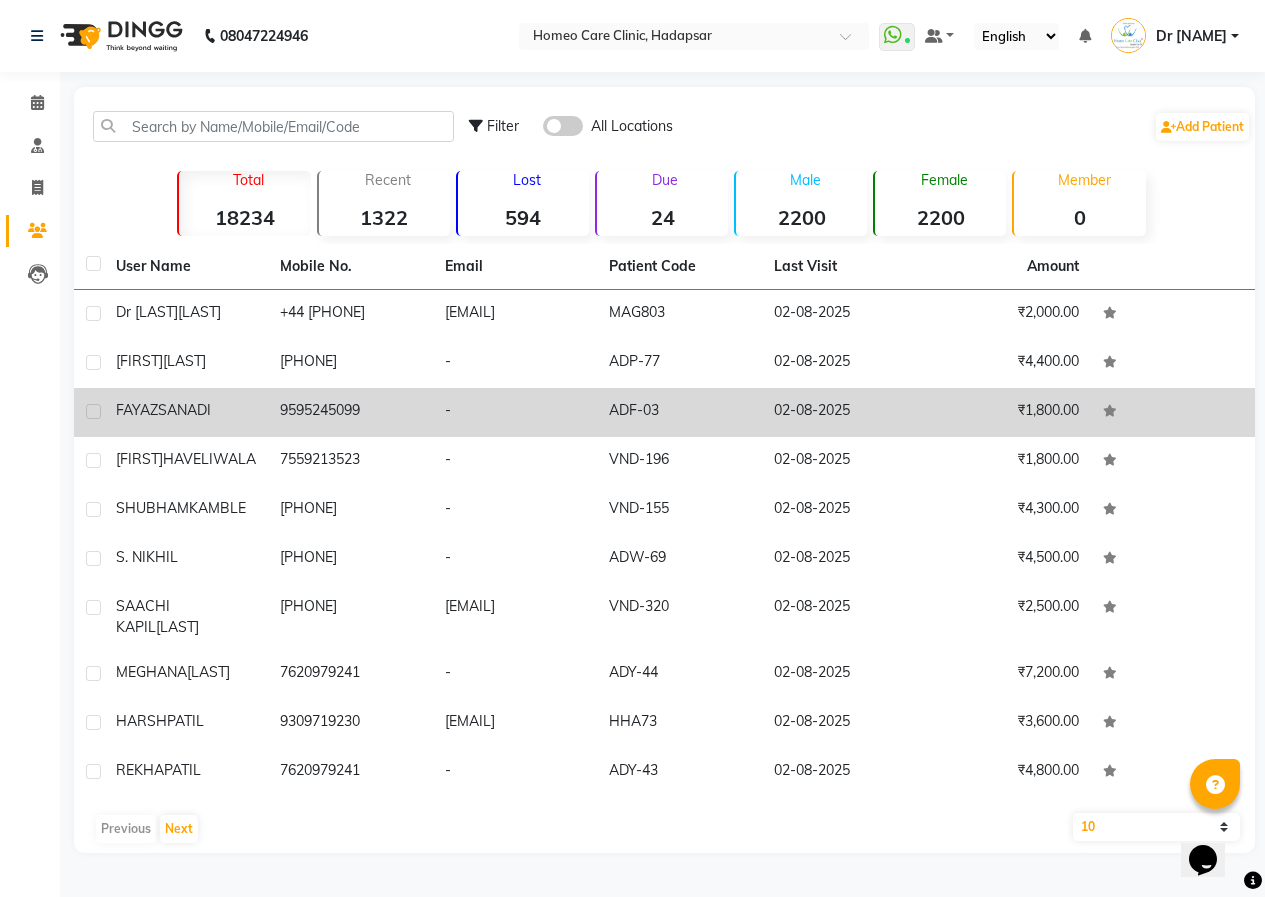 drag, startPoint x: 343, startPoint y: 426, endPoint x: 381, endPoint y: 393, distance: 50.32892 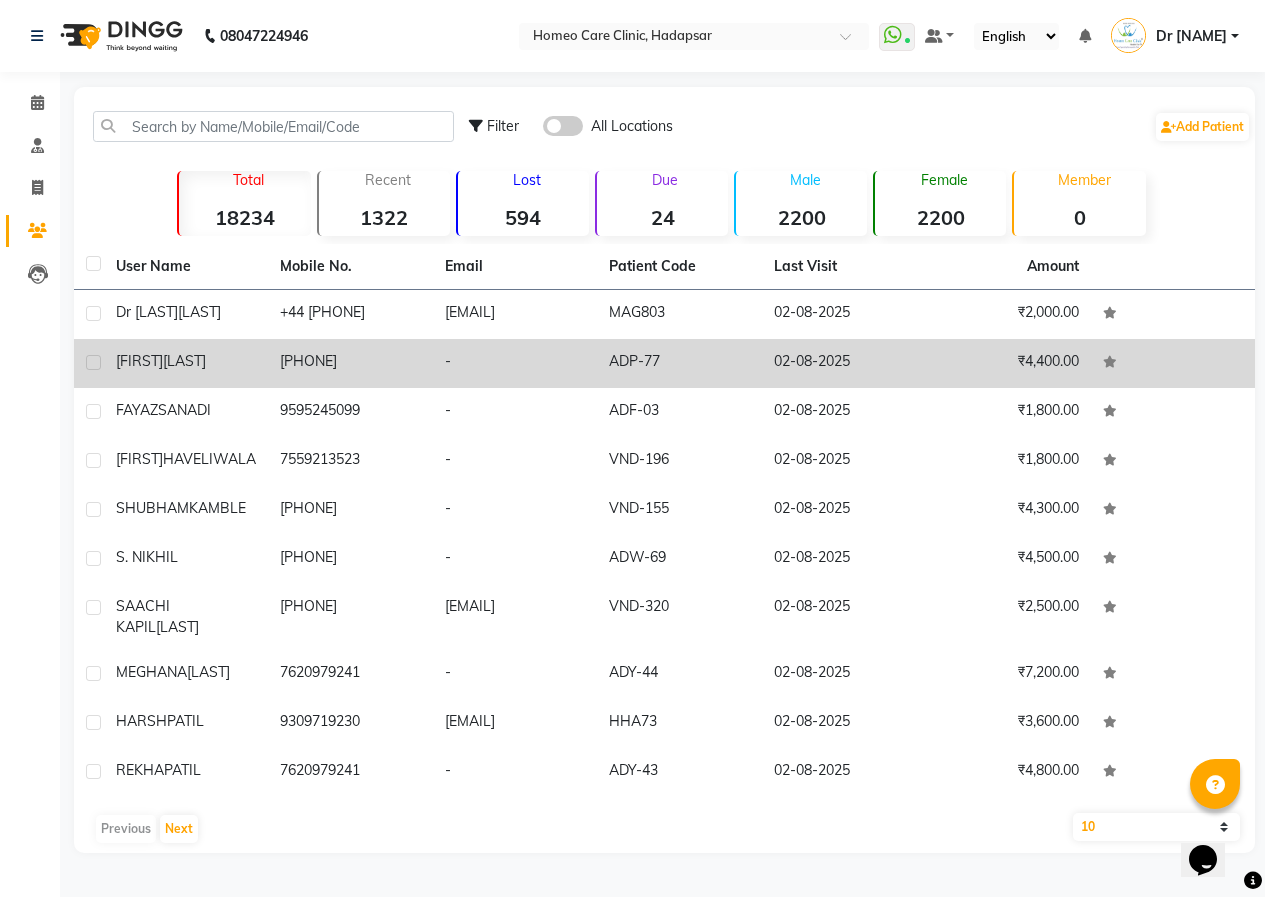 click on "9595245099" 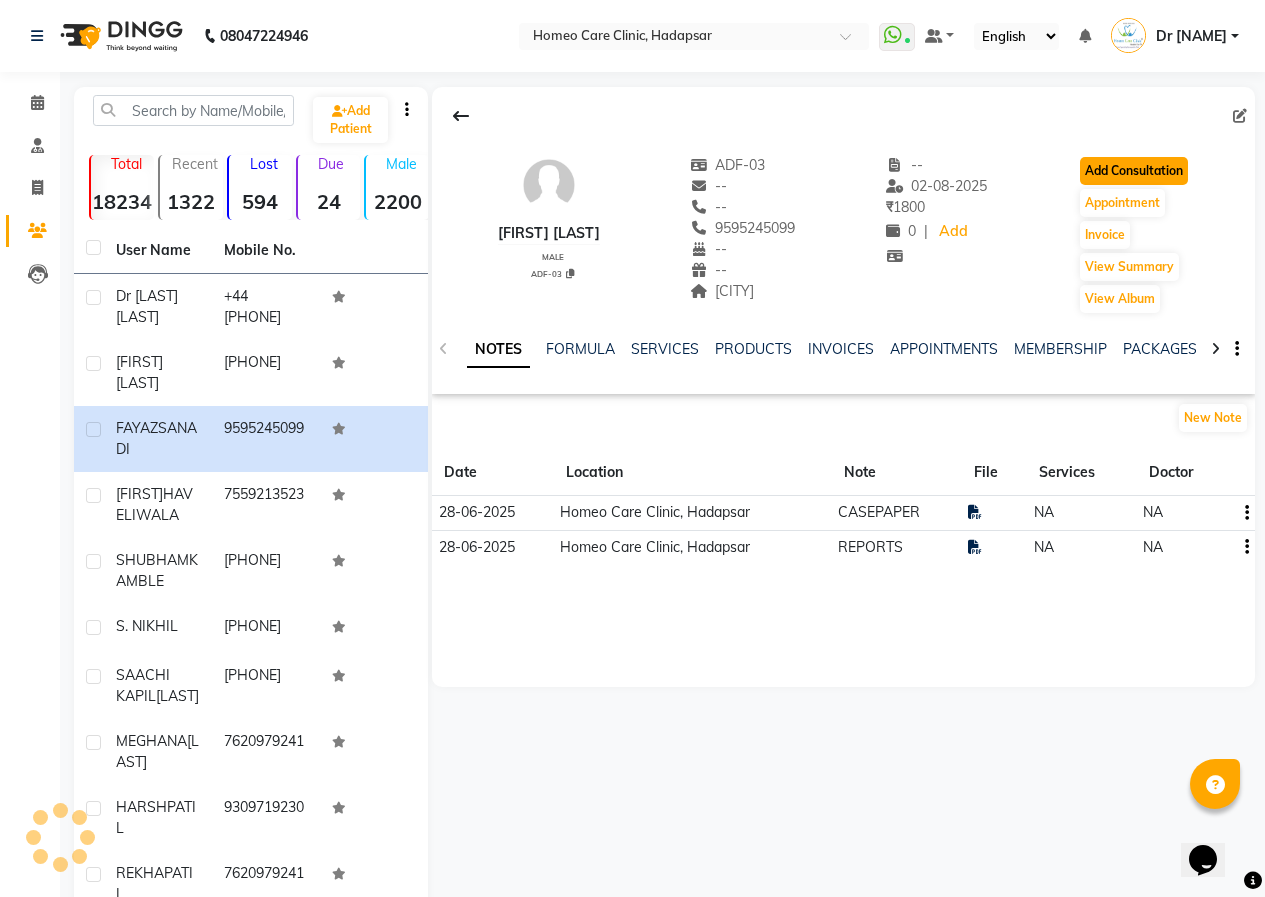 click on "Add Consultation" 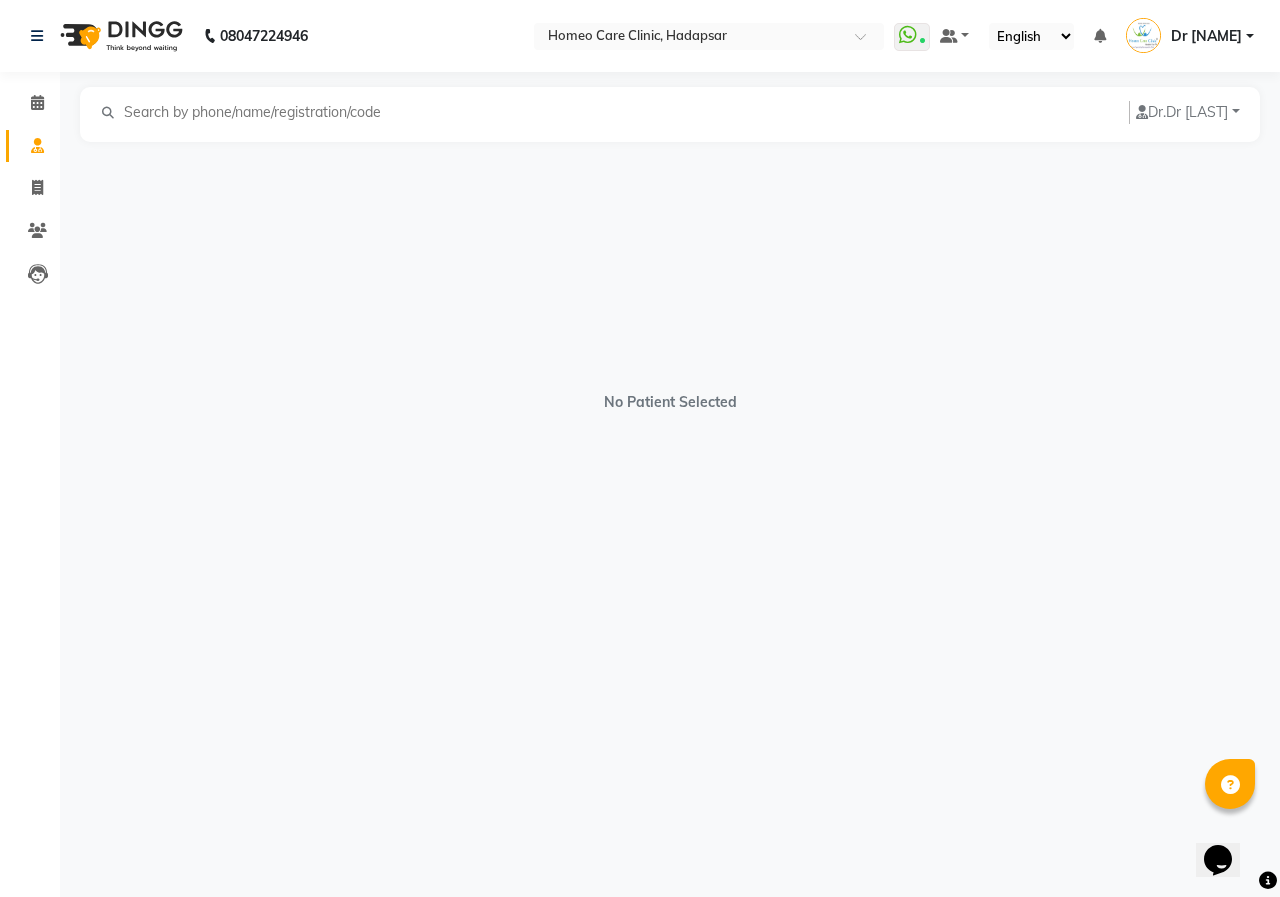 select on "male" 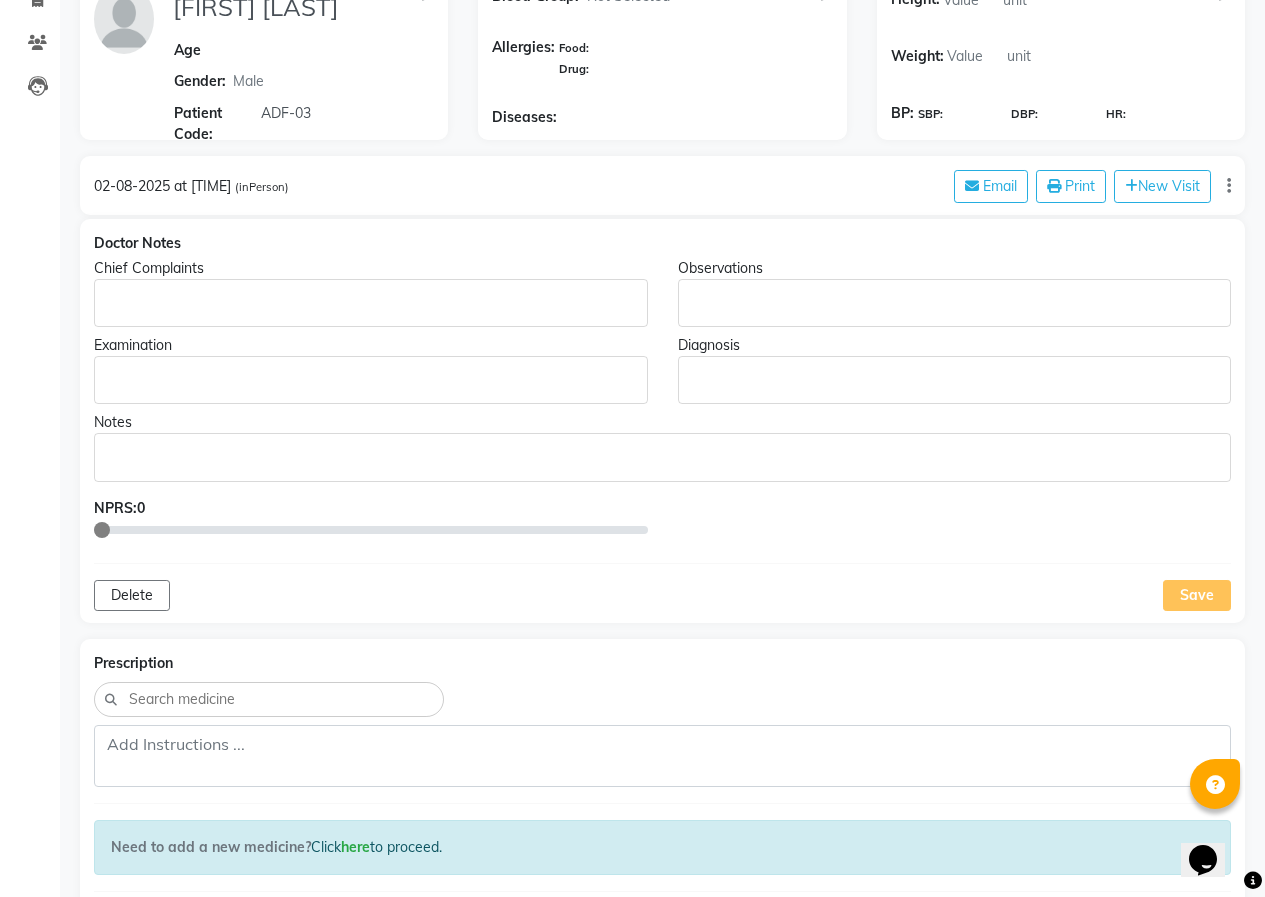scroll, scrollTop: 0, scrollLeft: 0, axis: both 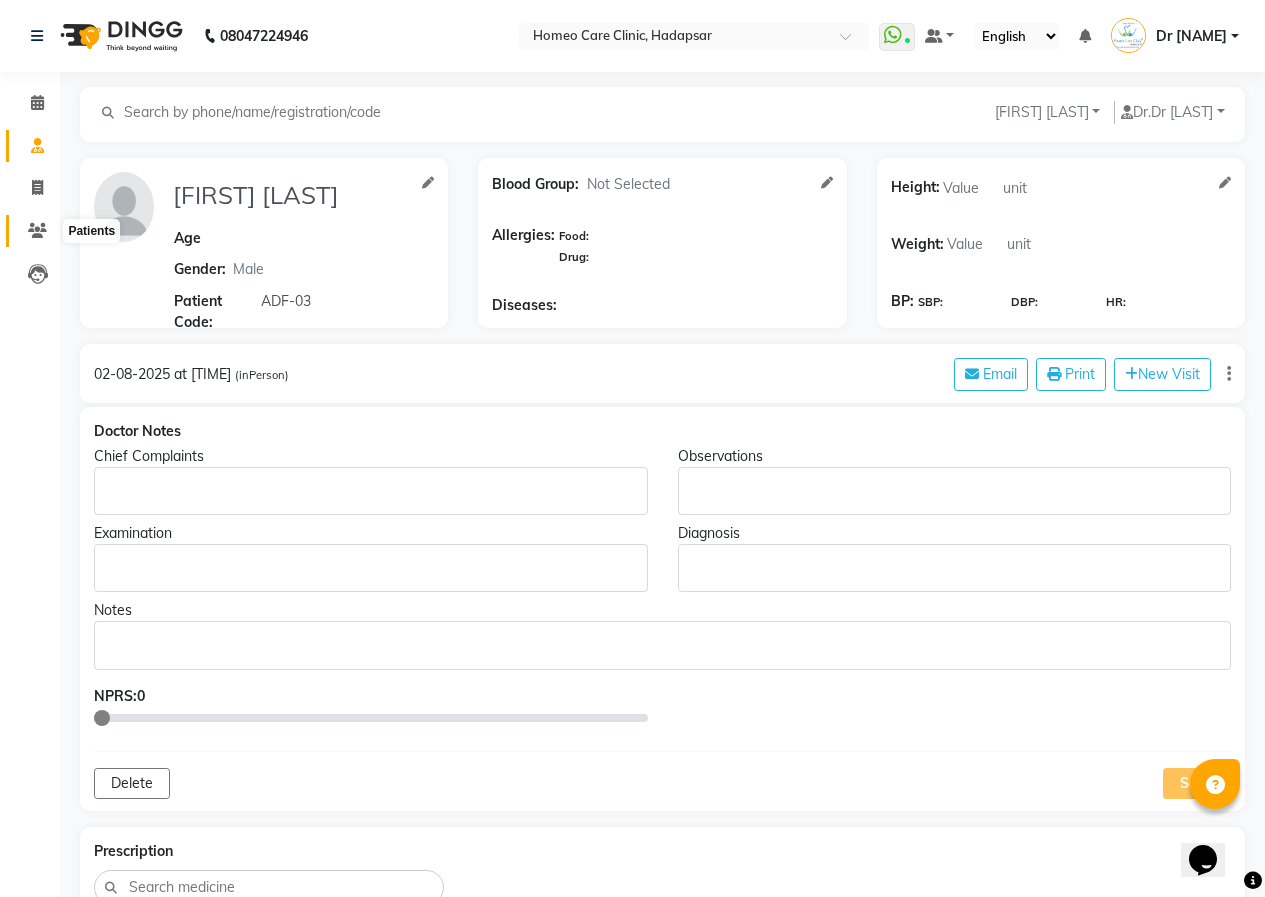 click 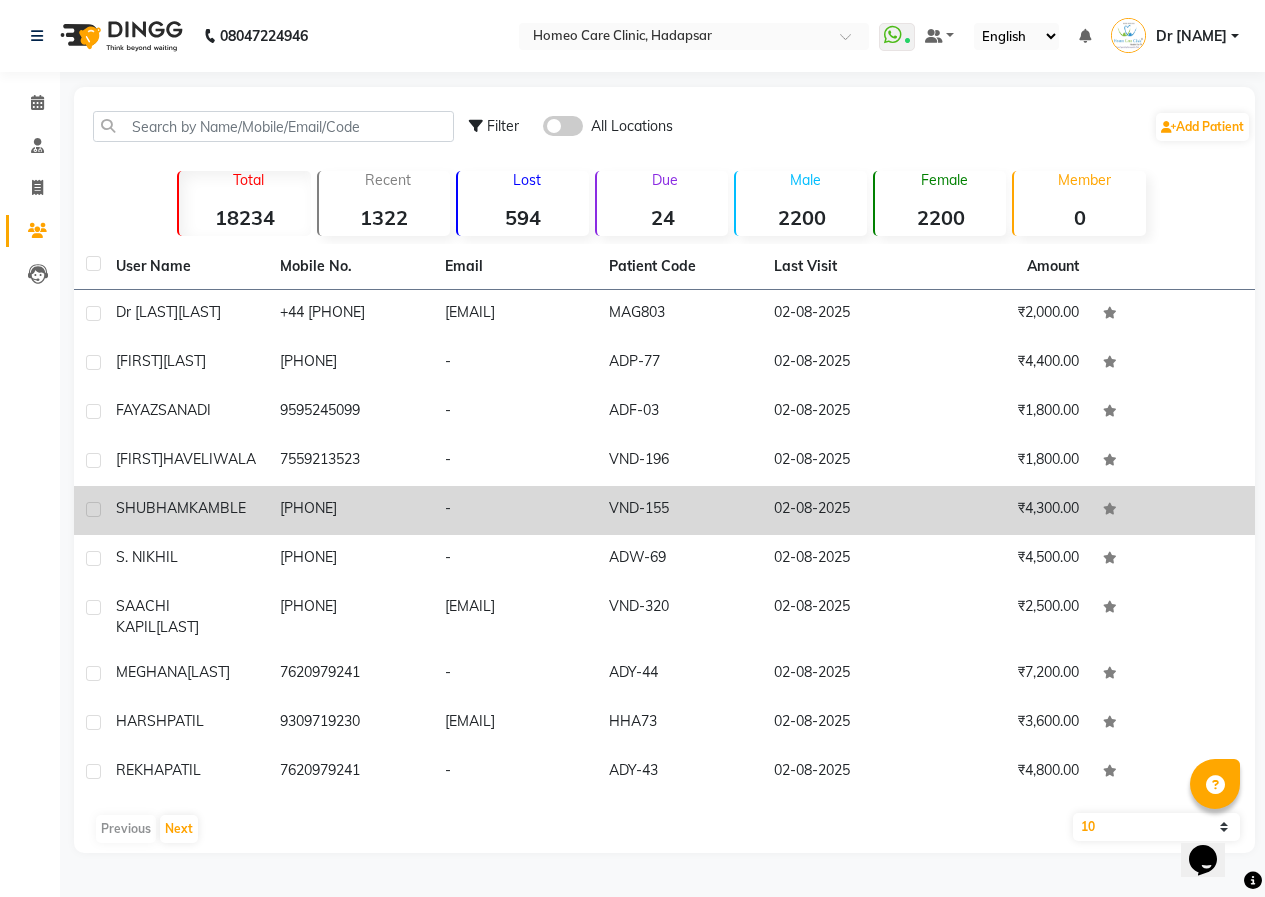 click on "VND-155" 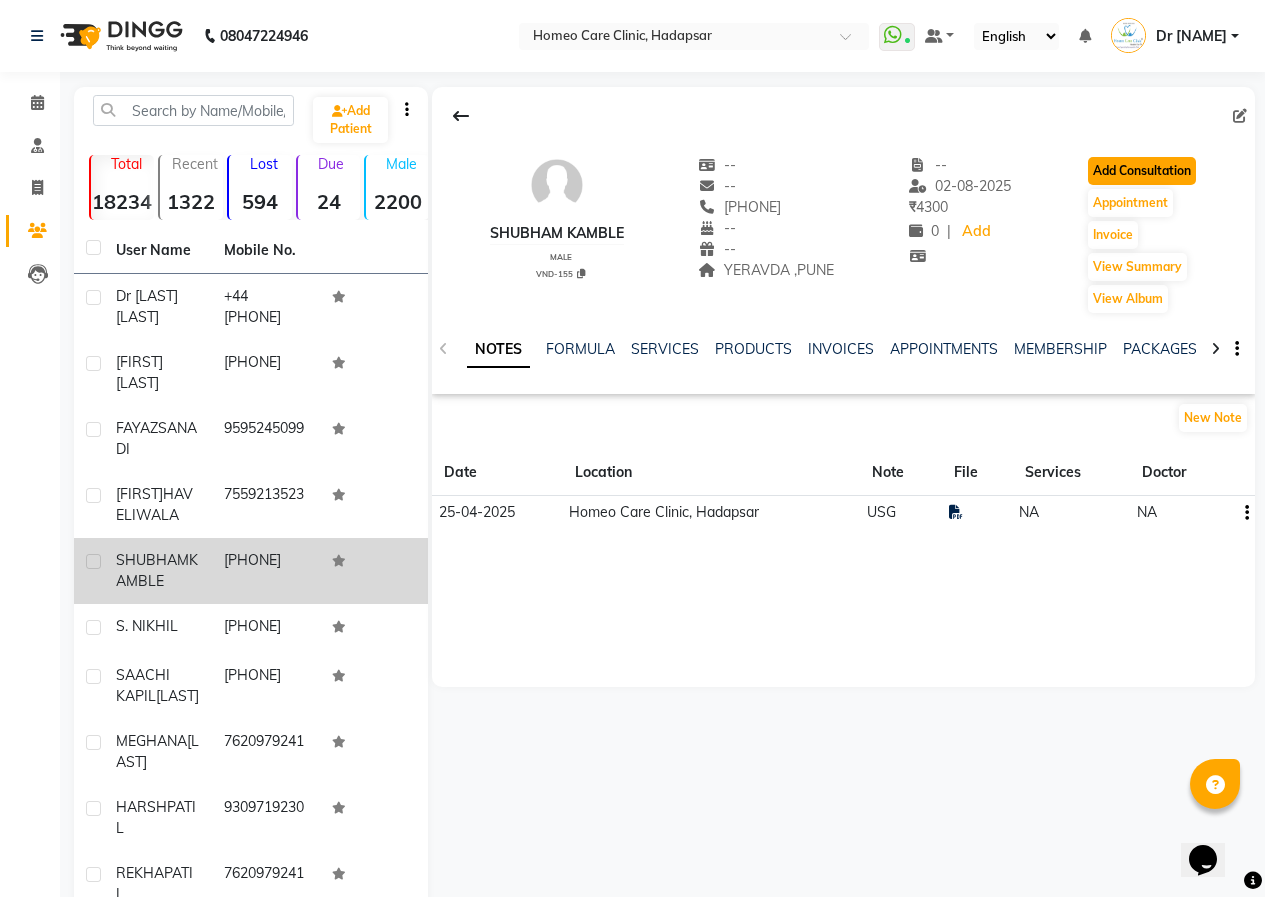 click on "Add Consultation" 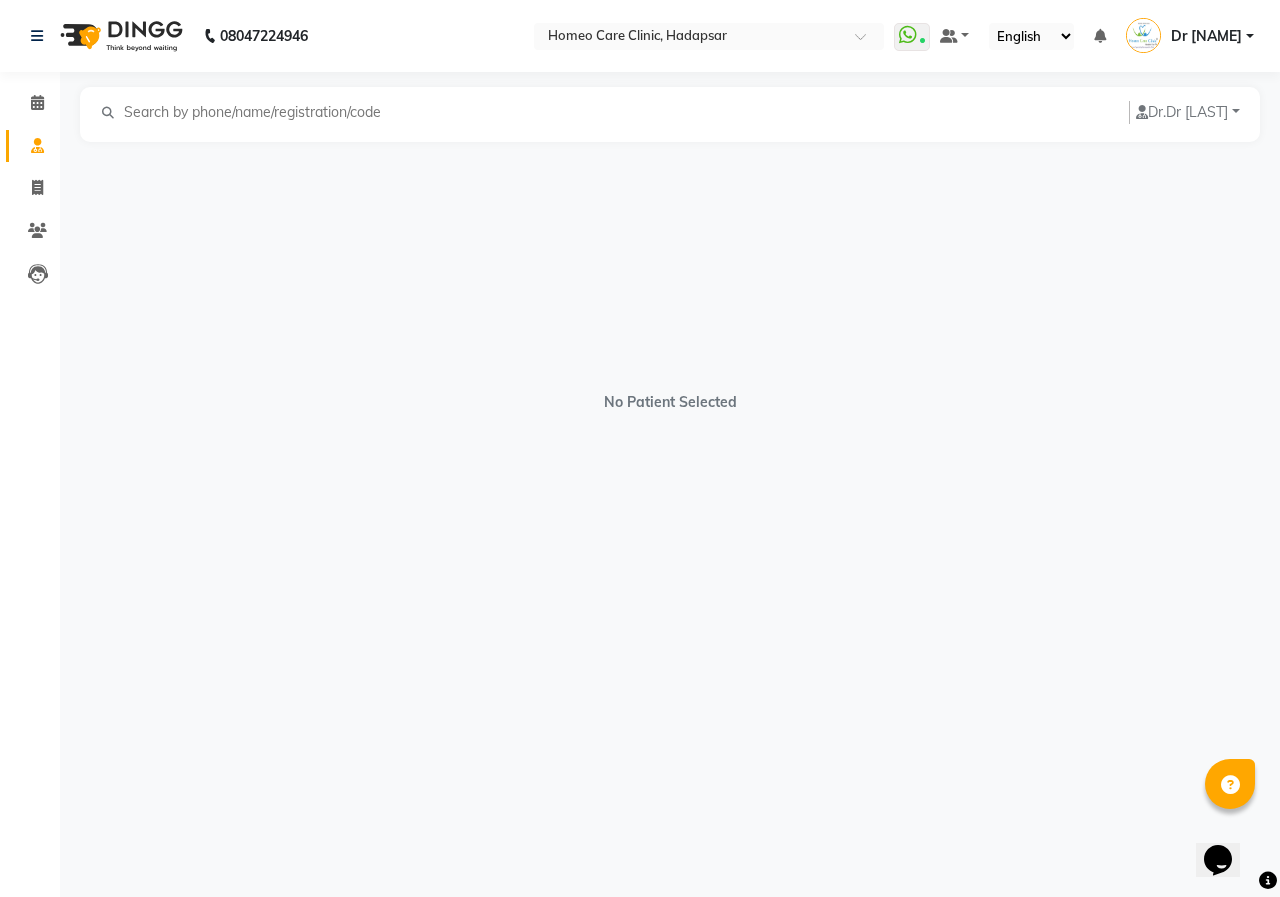 select on "male" 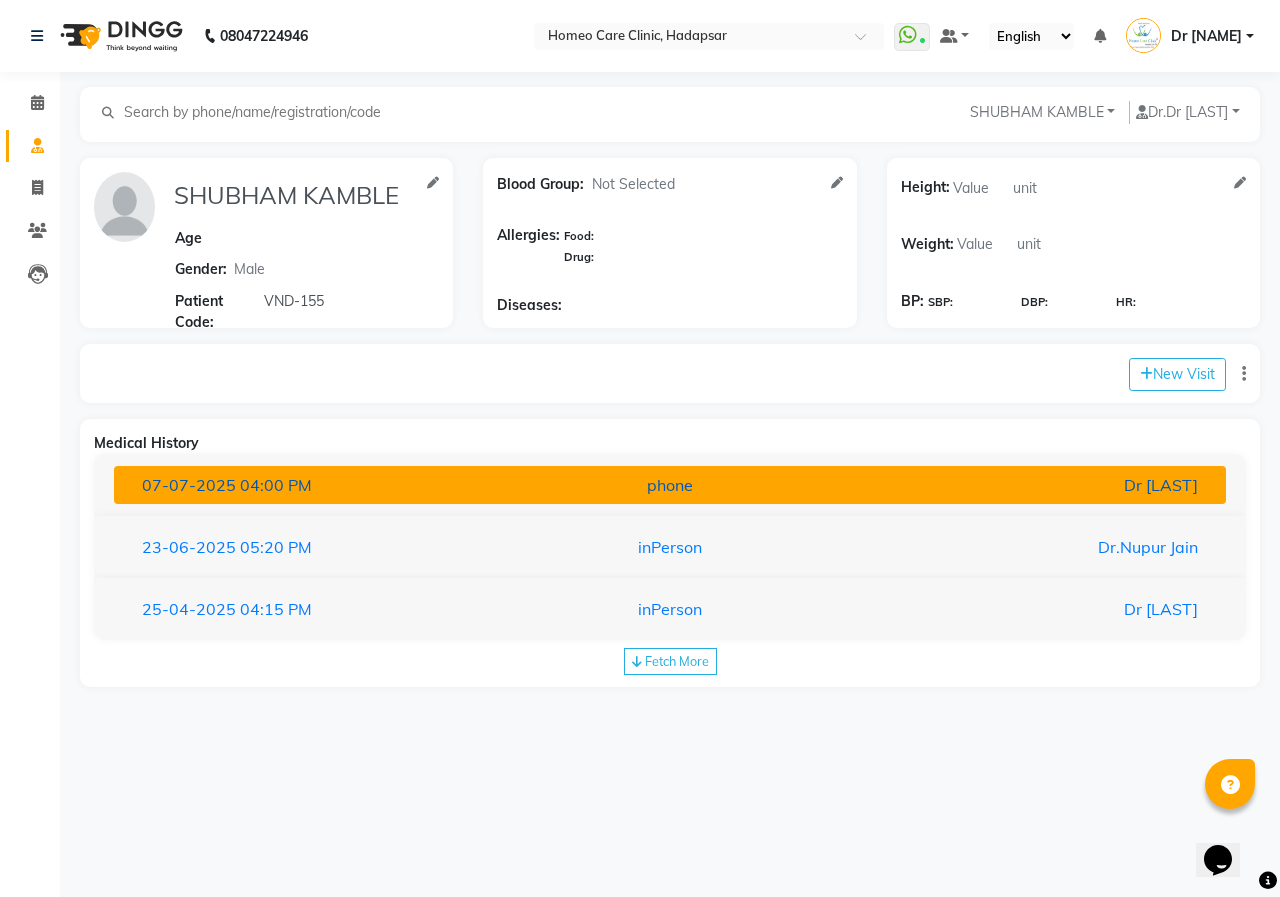 click on "07-07-2025 04:00 PM" at bounding box center [308, 485] 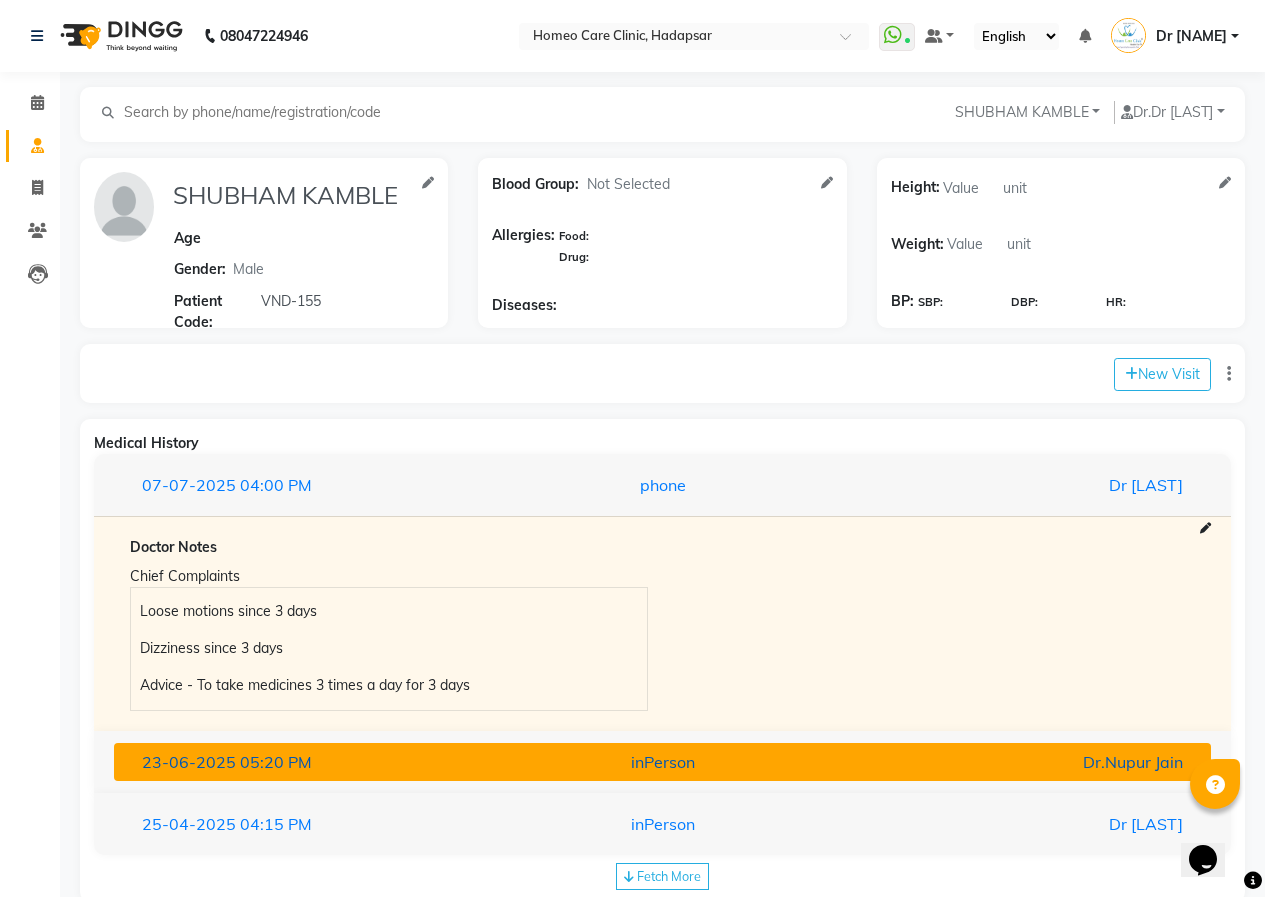 click on "05:20 PM" at bounding box center (276, 762) 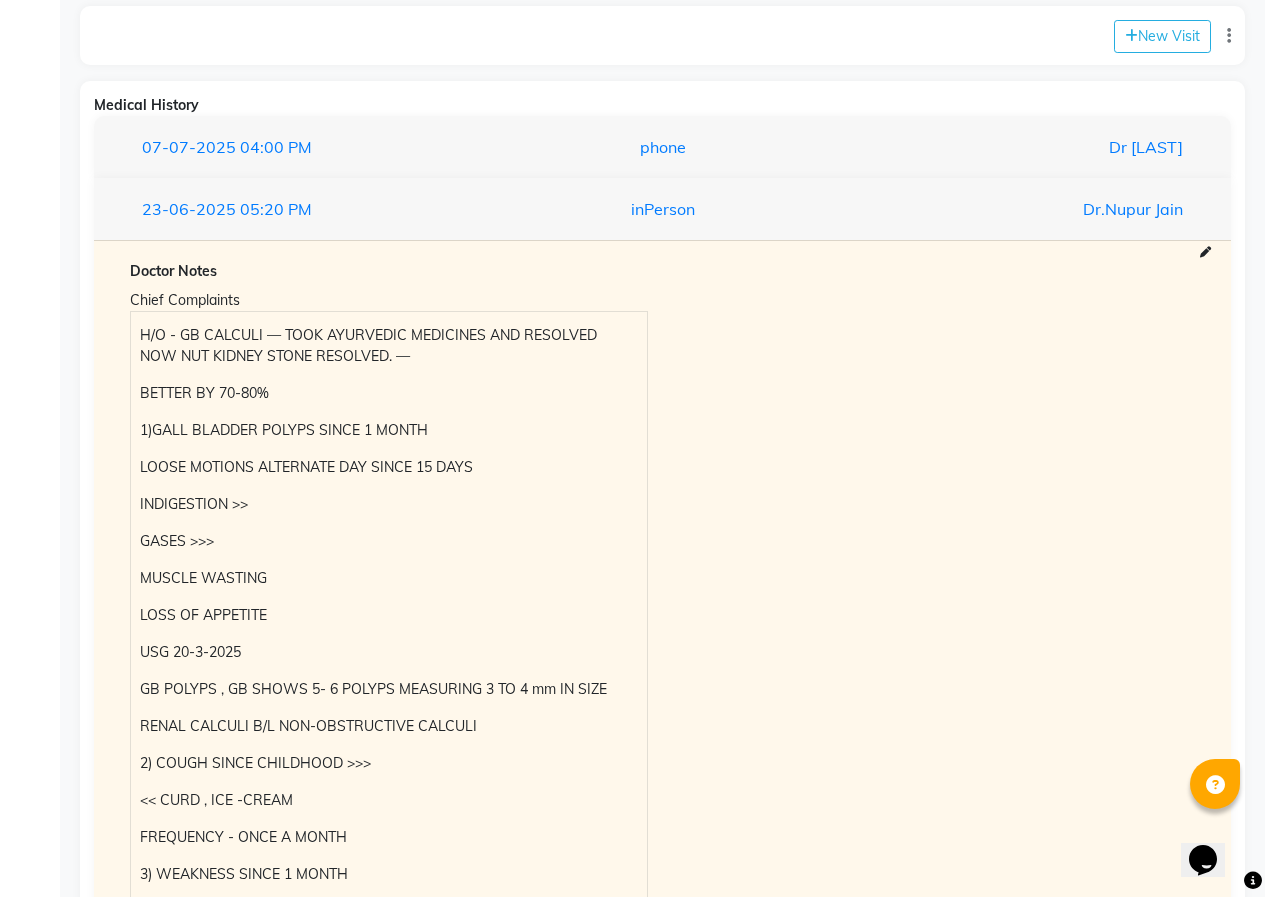 scroll, scrollTop: 126, scrollLeft: 0, axis: vertical 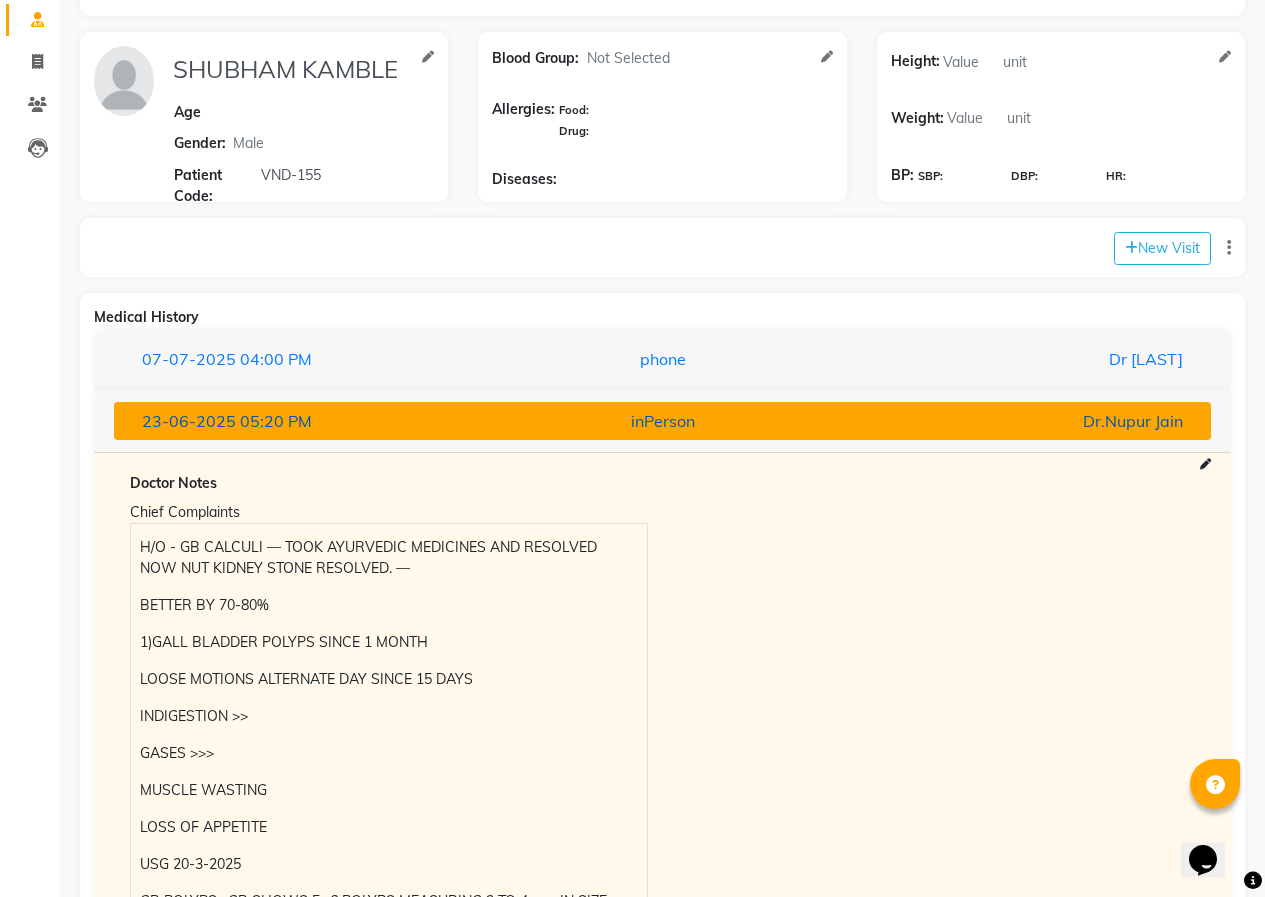 click on "23-06-2025 05:20 PM" at bounding box center [305, 421] 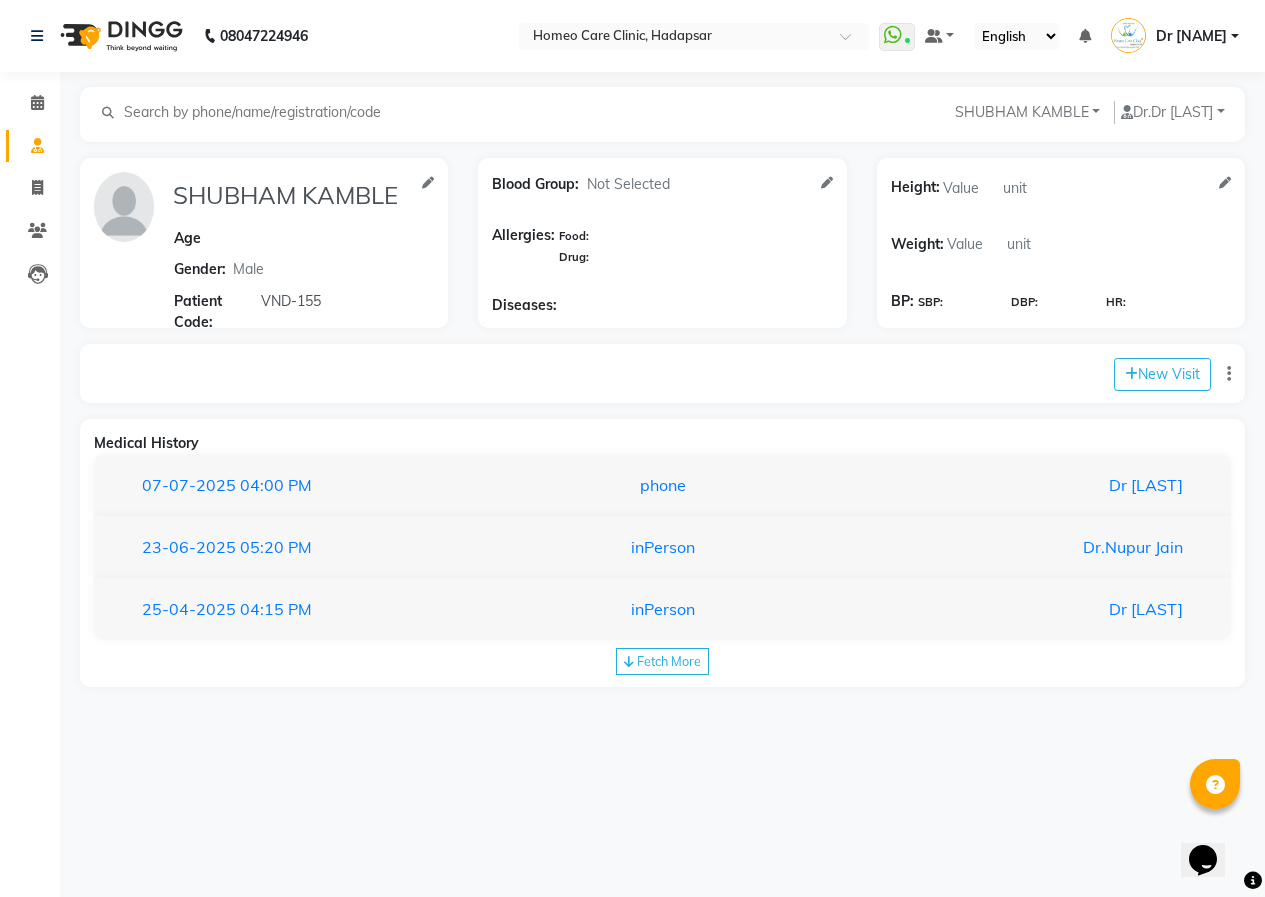scroll, scrollTop: 0, scrollLeft: 0, axis: both 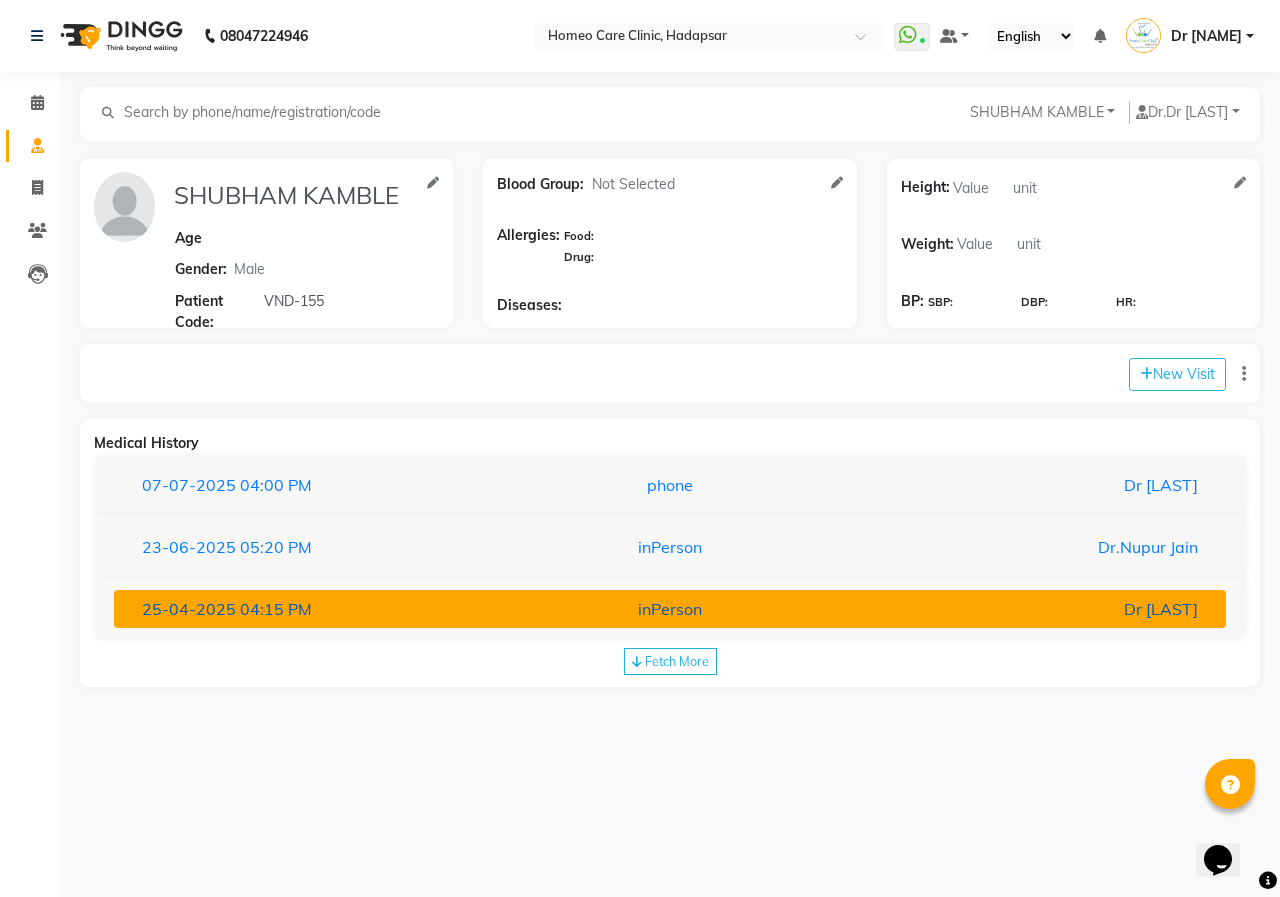click on "25-04-2025 04:15 PM" at bounding box center [308, 609] 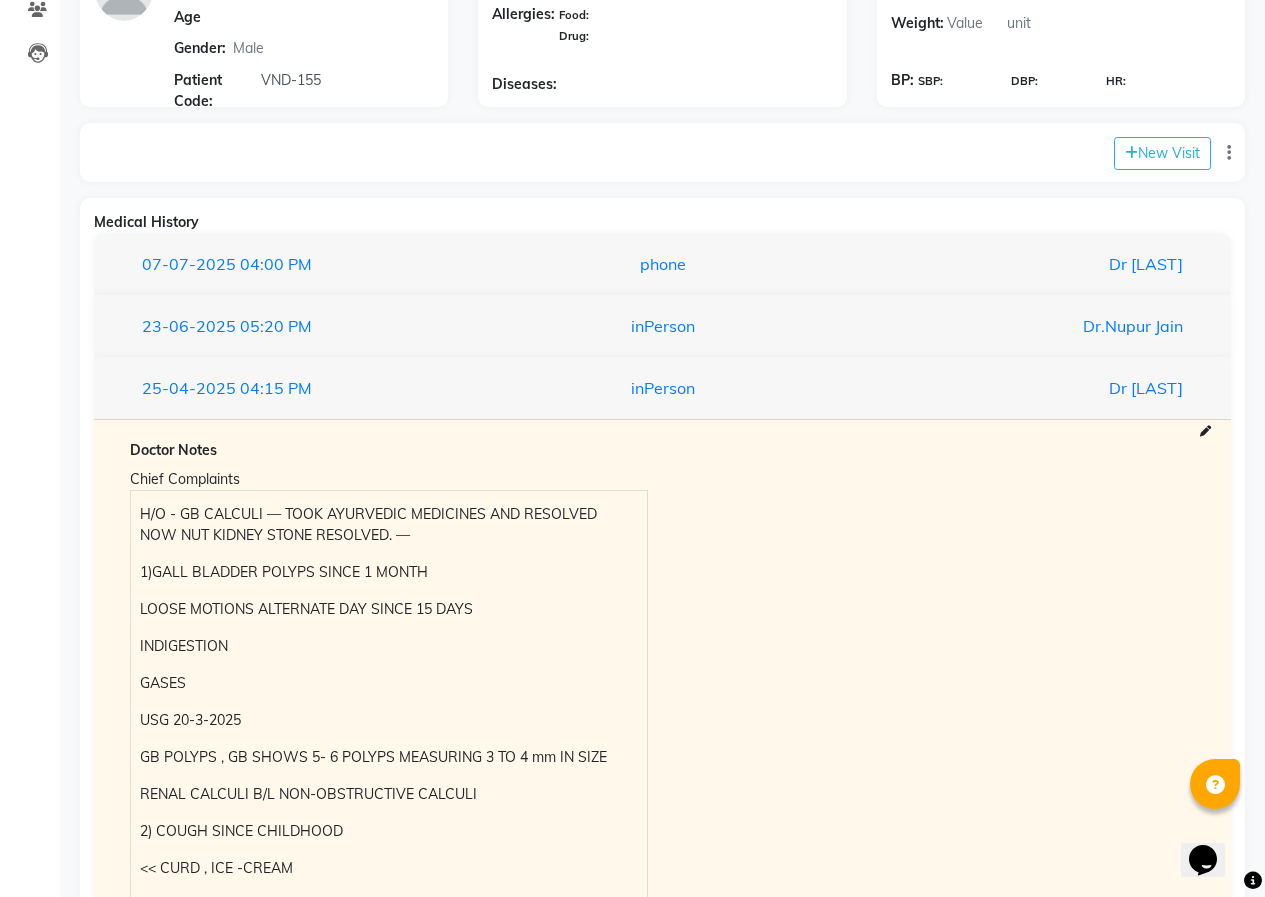 scroll, scrollTop: 210, scrollLeft: 0, axis: vertical 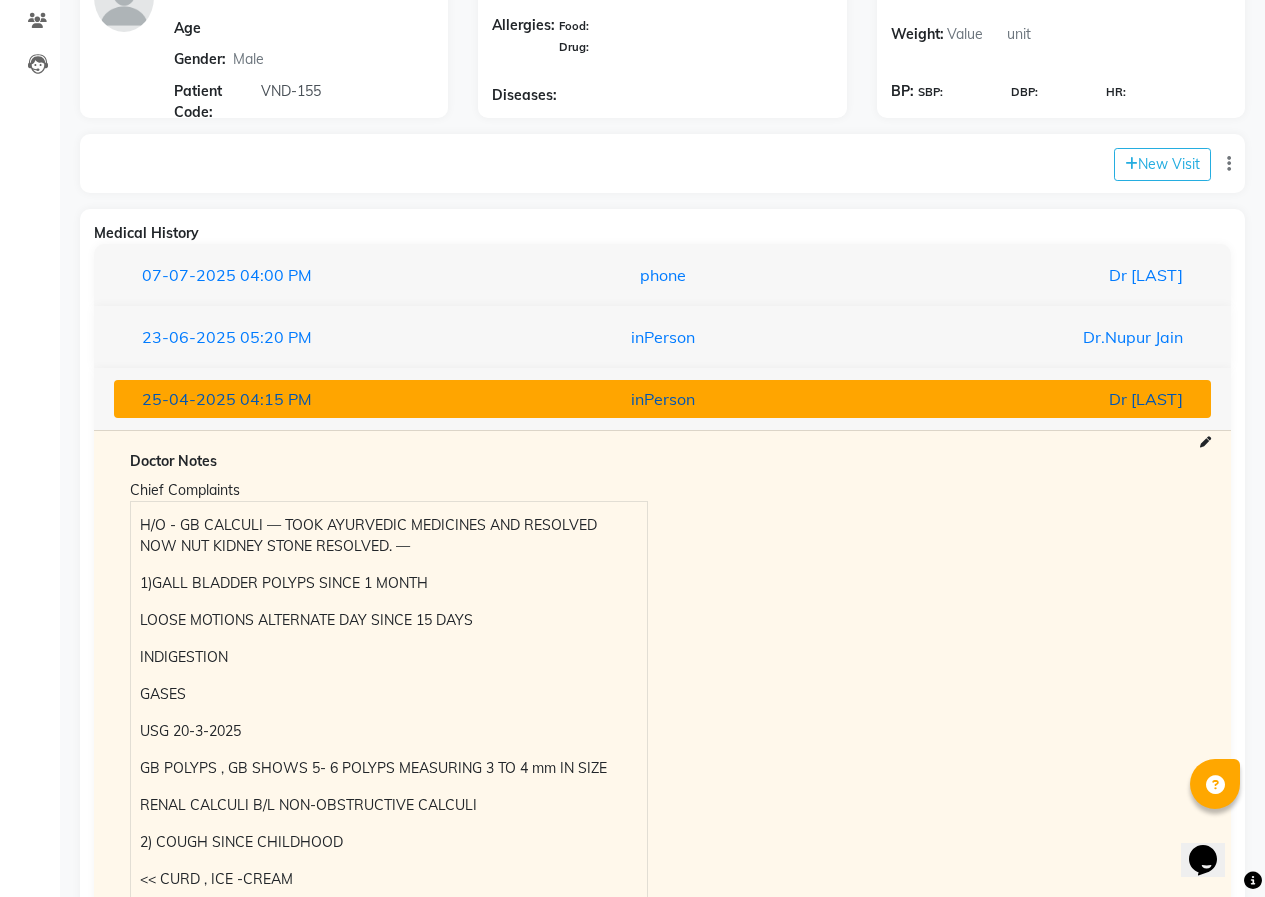 click on "[DATE] [TIME] inPerson [FIRST] [LAST]" at bounding box center [662, 399] 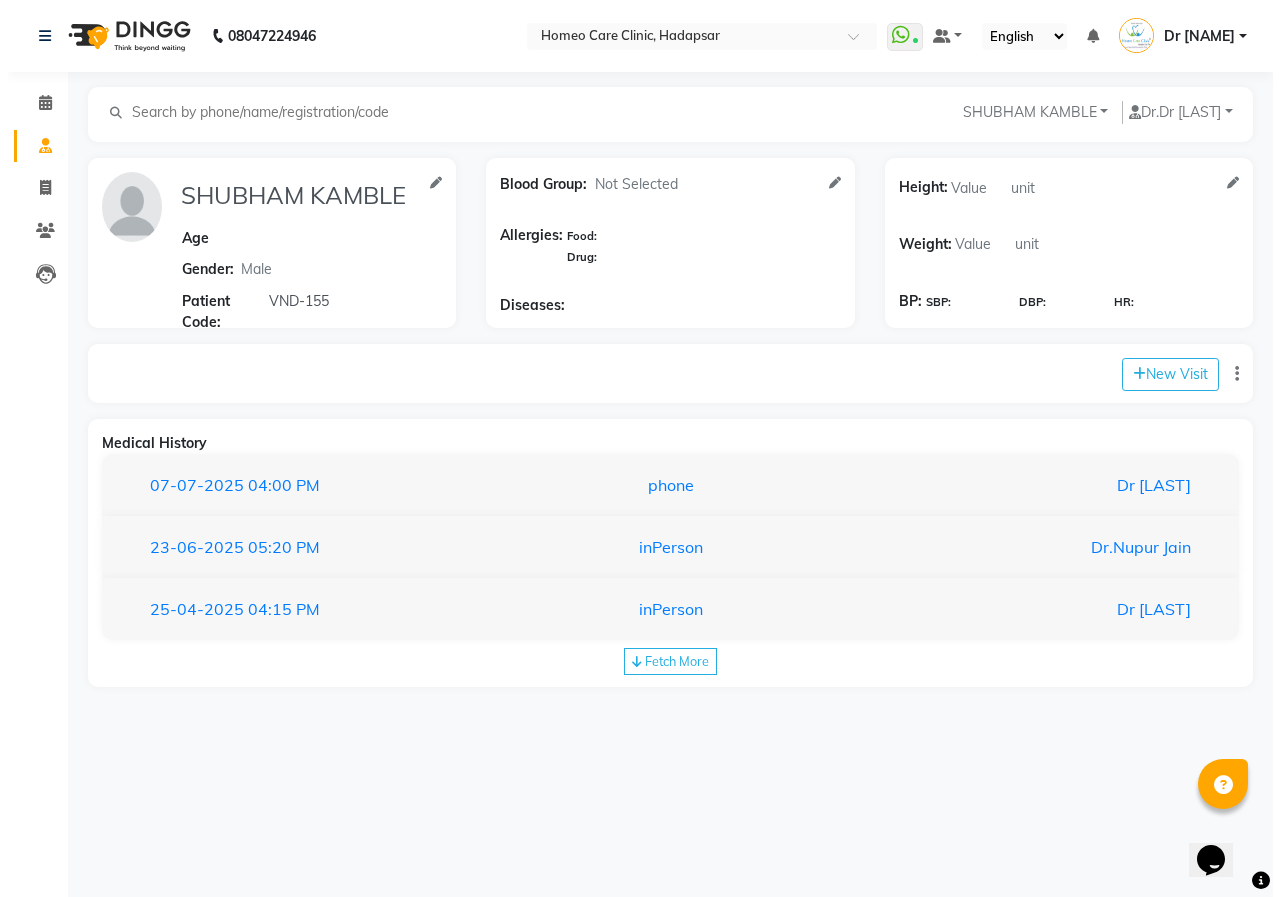 scroll, scrollTop: 0, scrollLeft: 0, axis: both 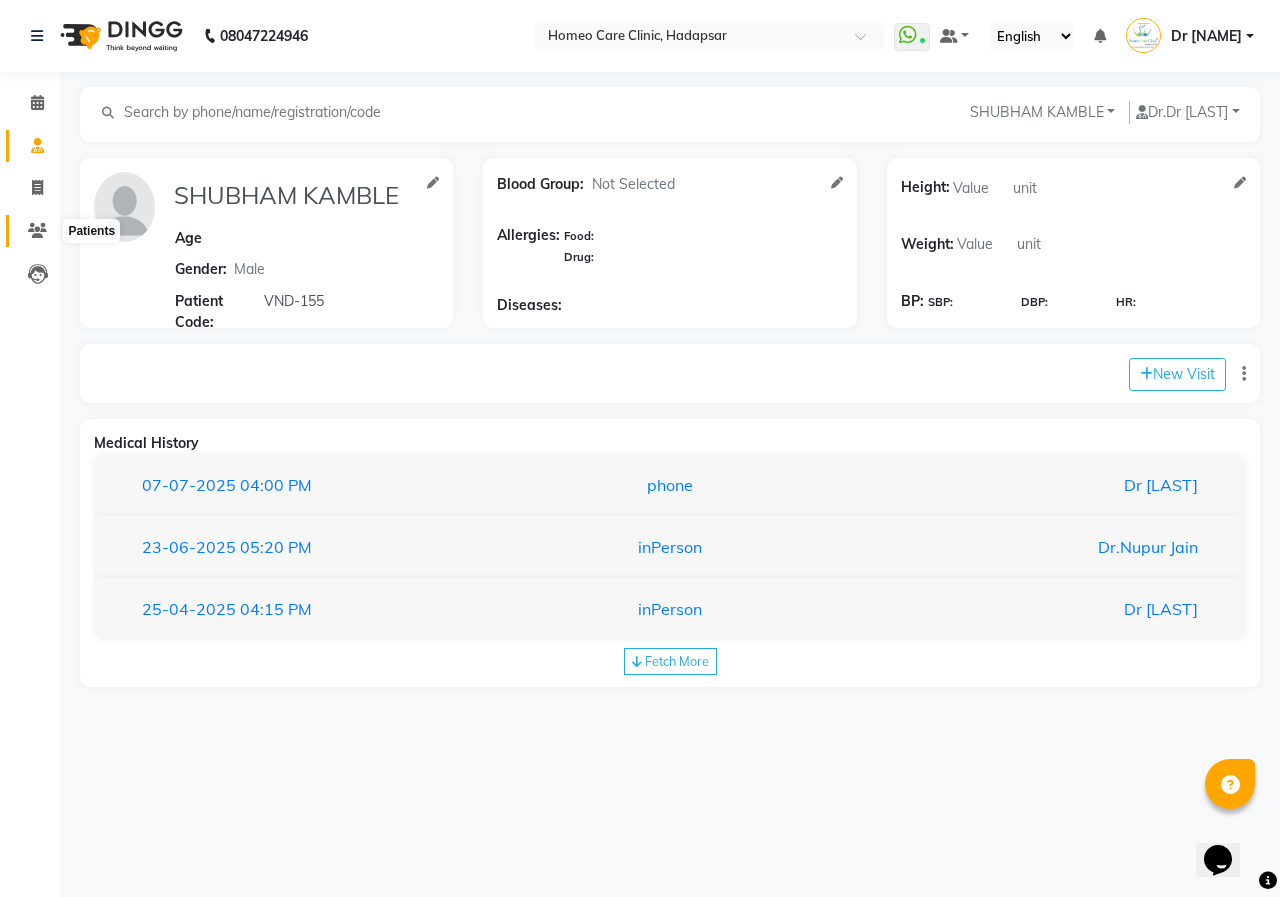 click 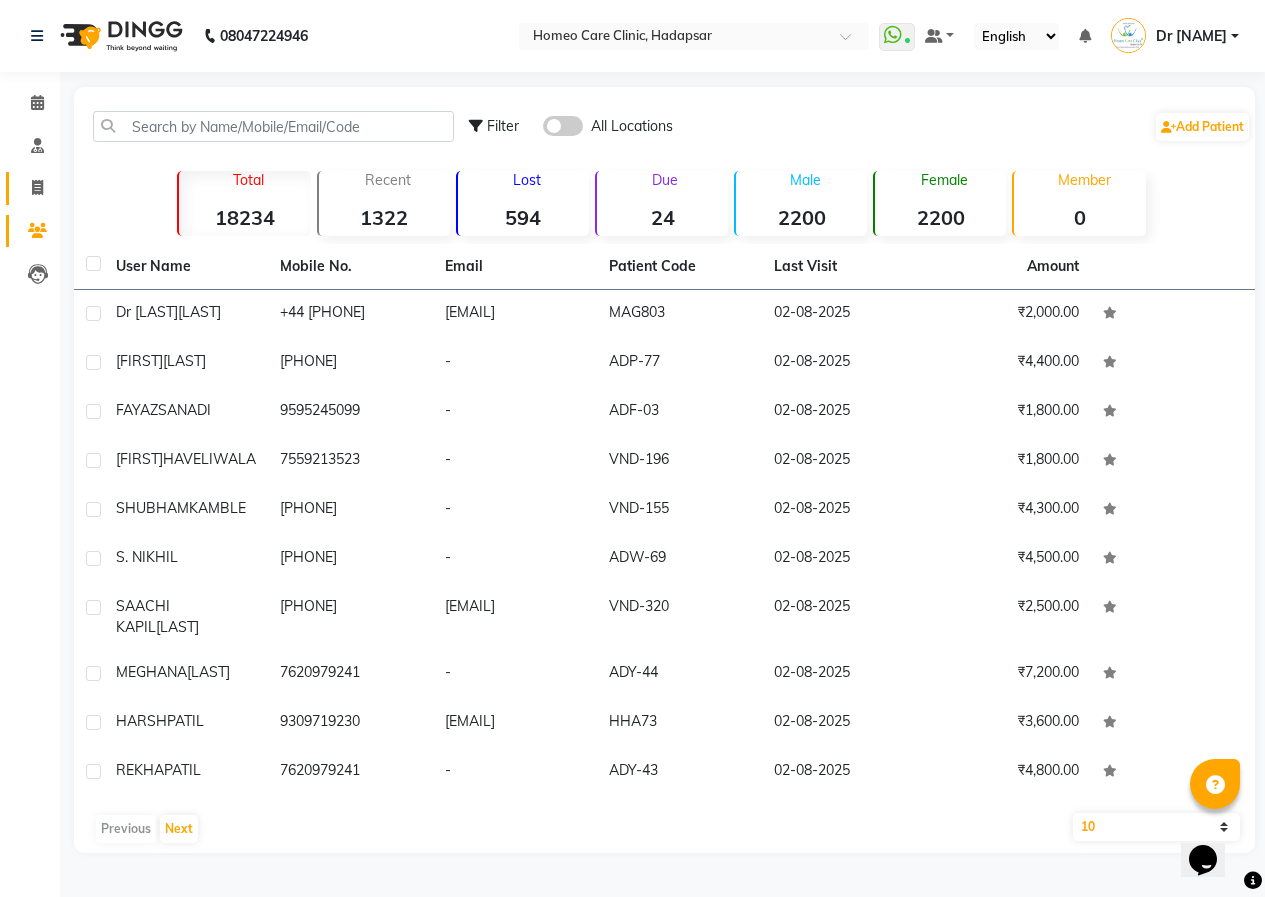 click 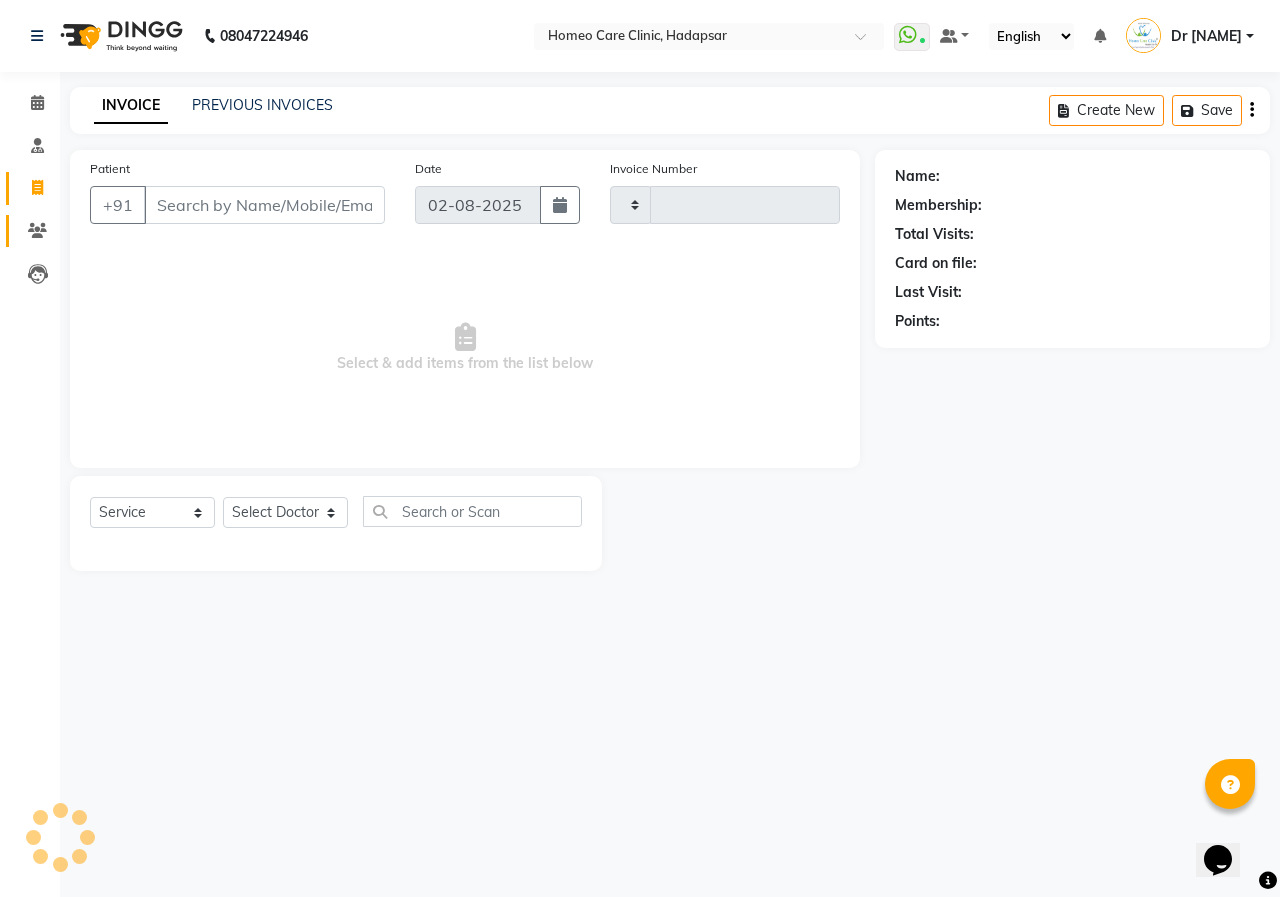 type on "2305" 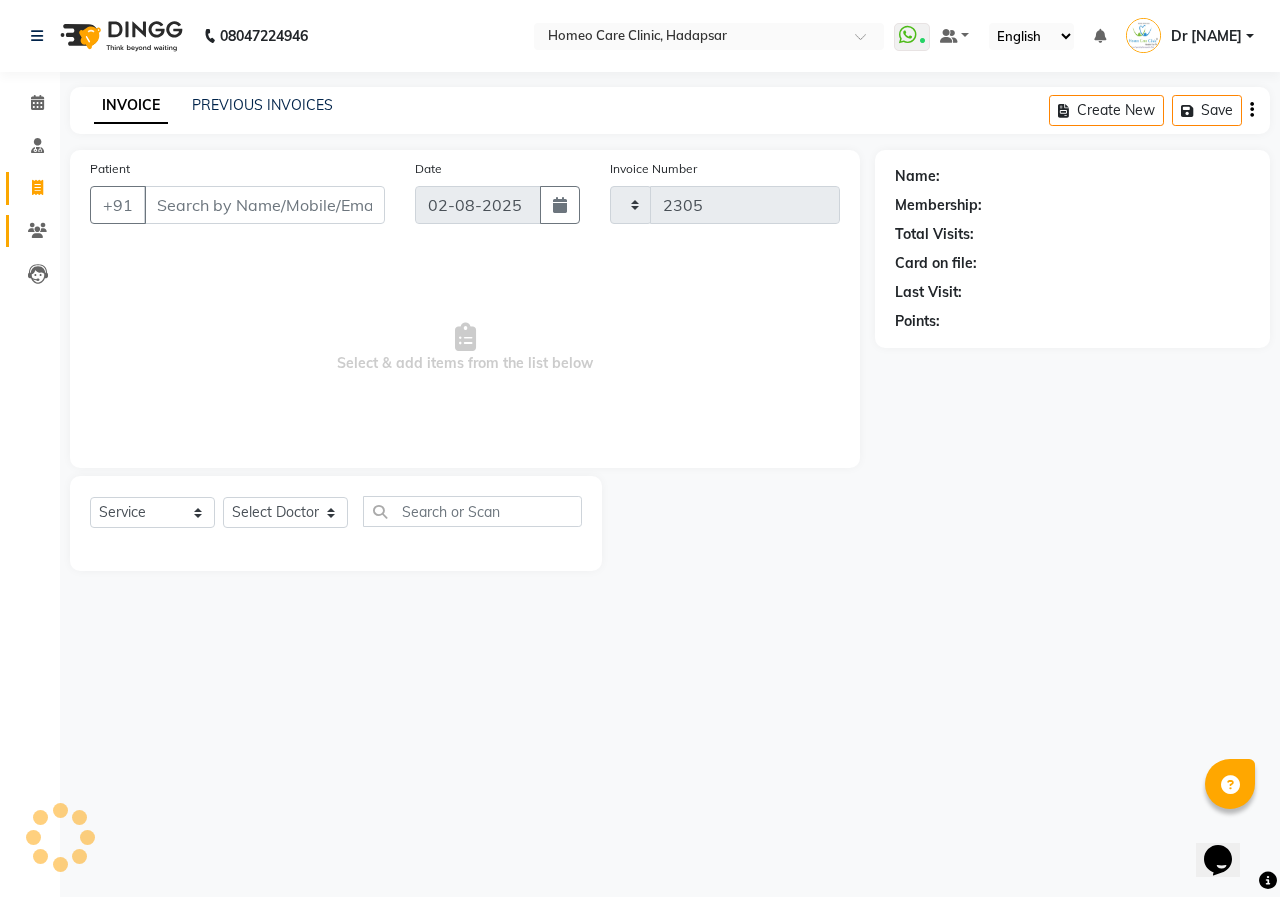 select on "7485" 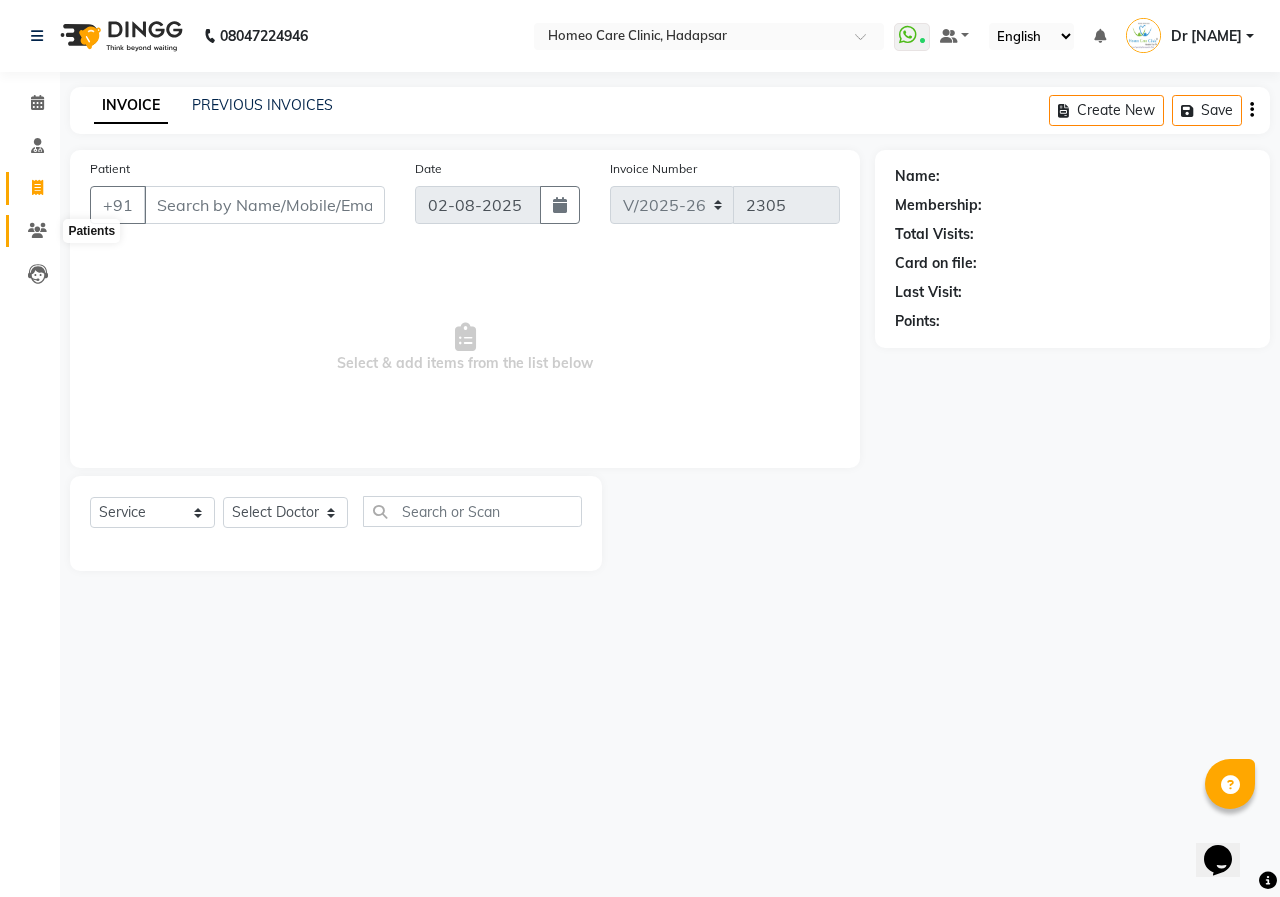 click 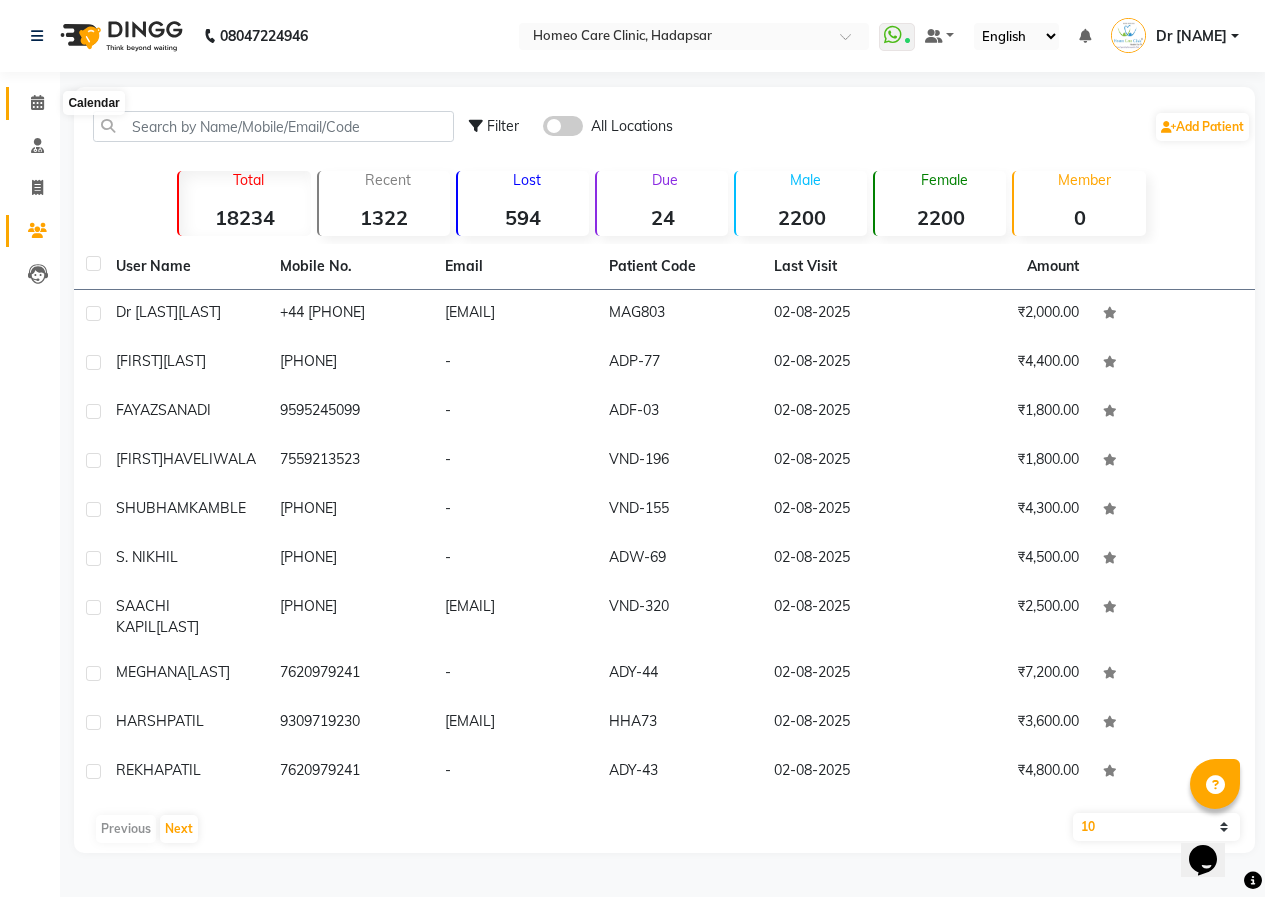 click 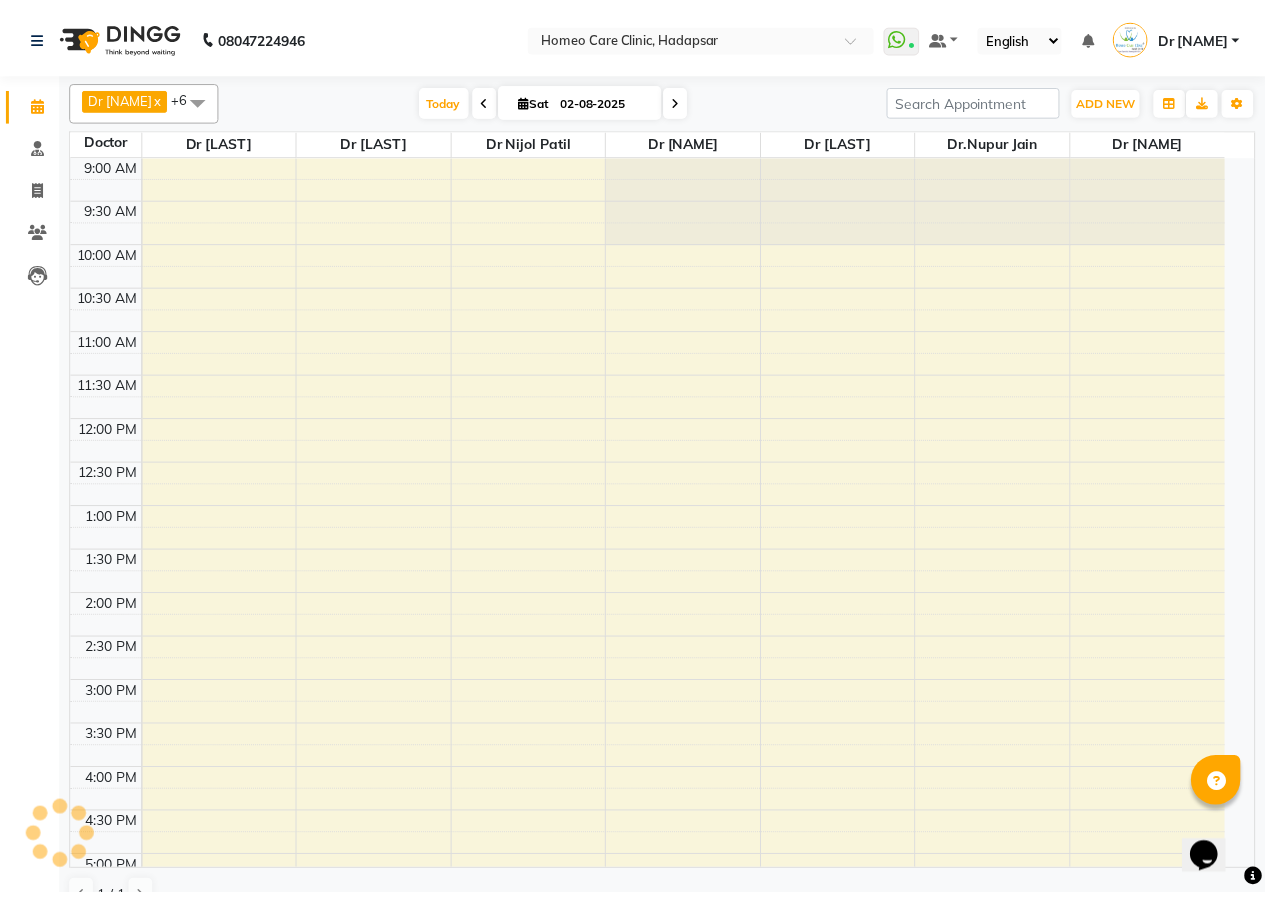 scroll, scrollTop: 0, scrollLeft: 0, axis: both 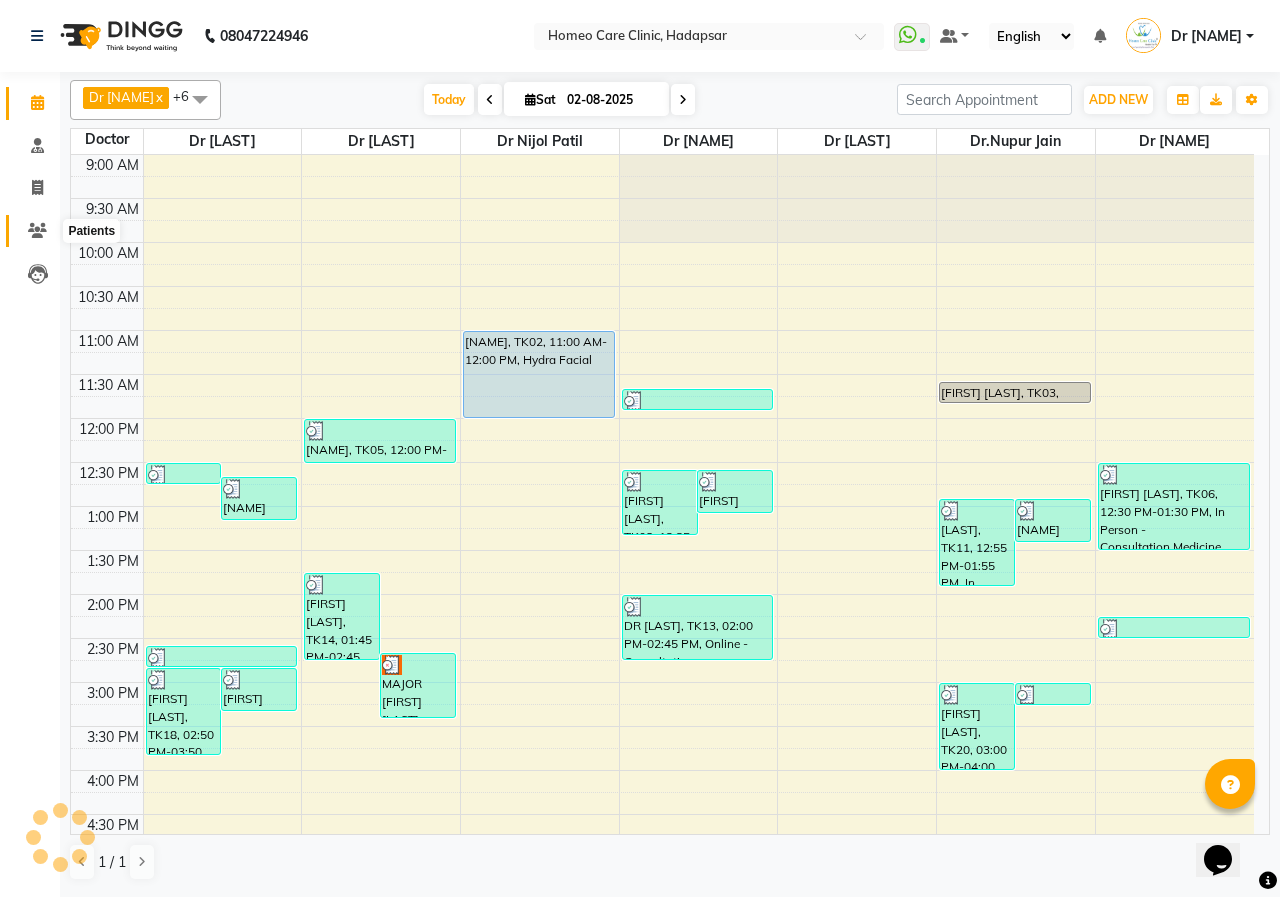 click 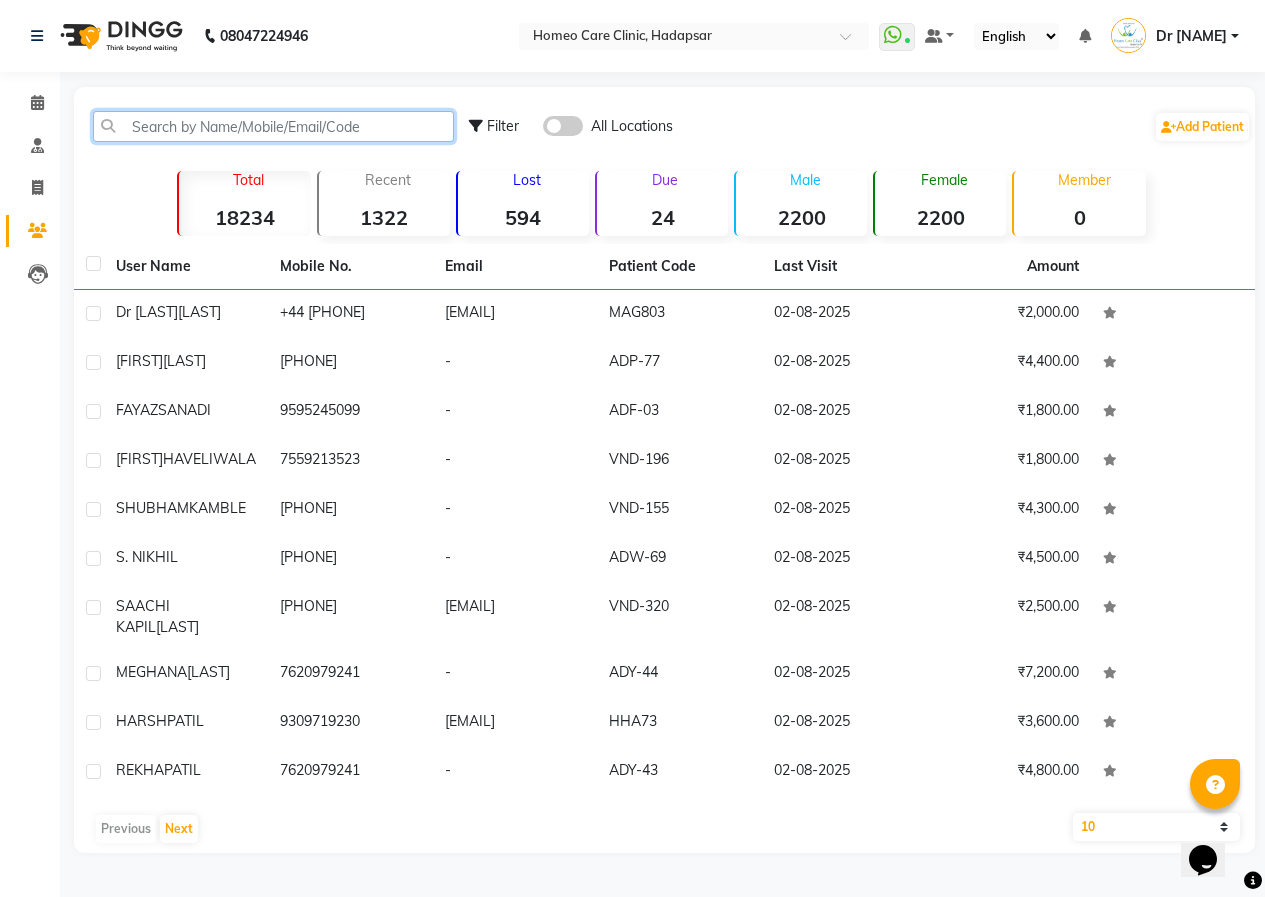click 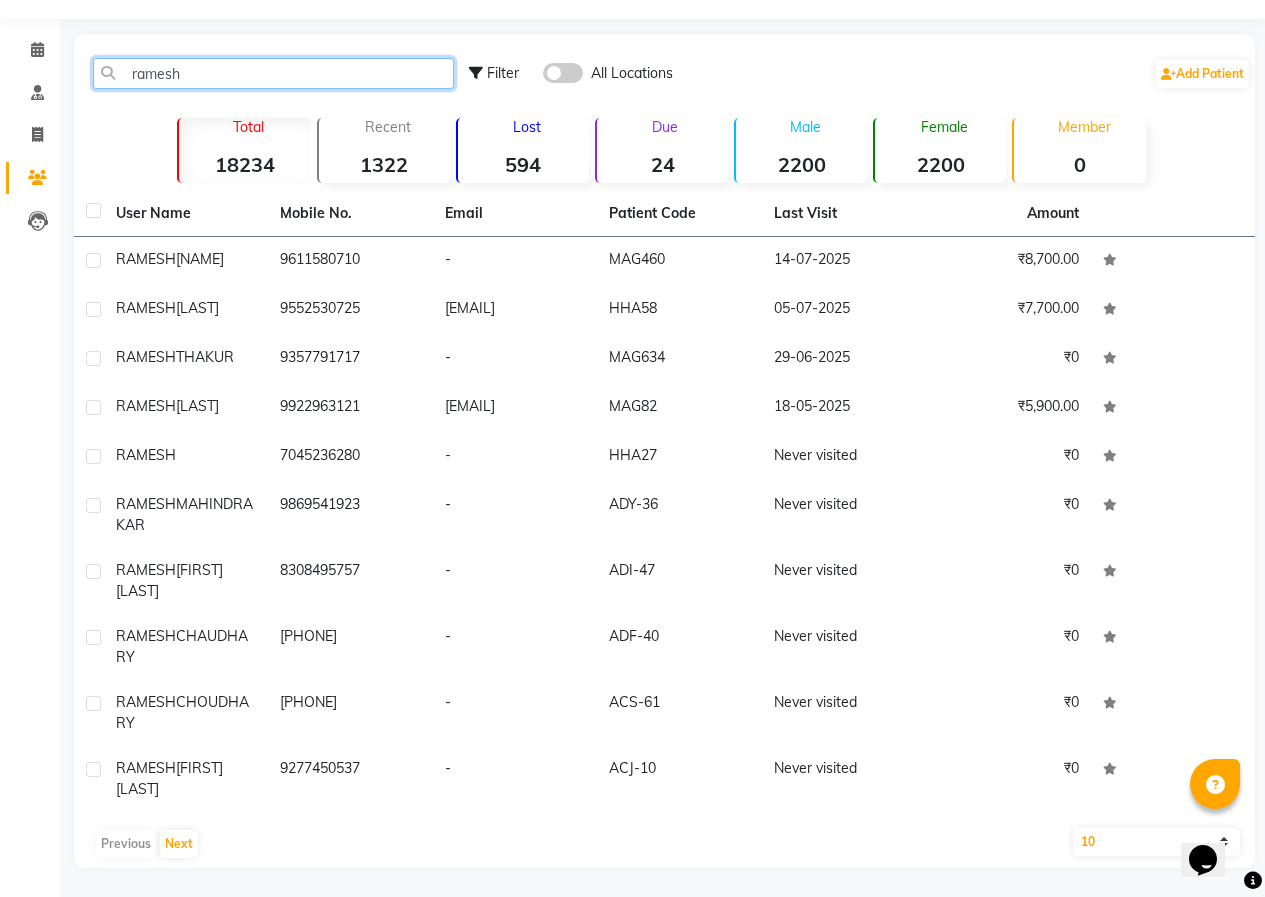 scroll, scrollTop: 100, scrollLeft: 0, axis: vertical 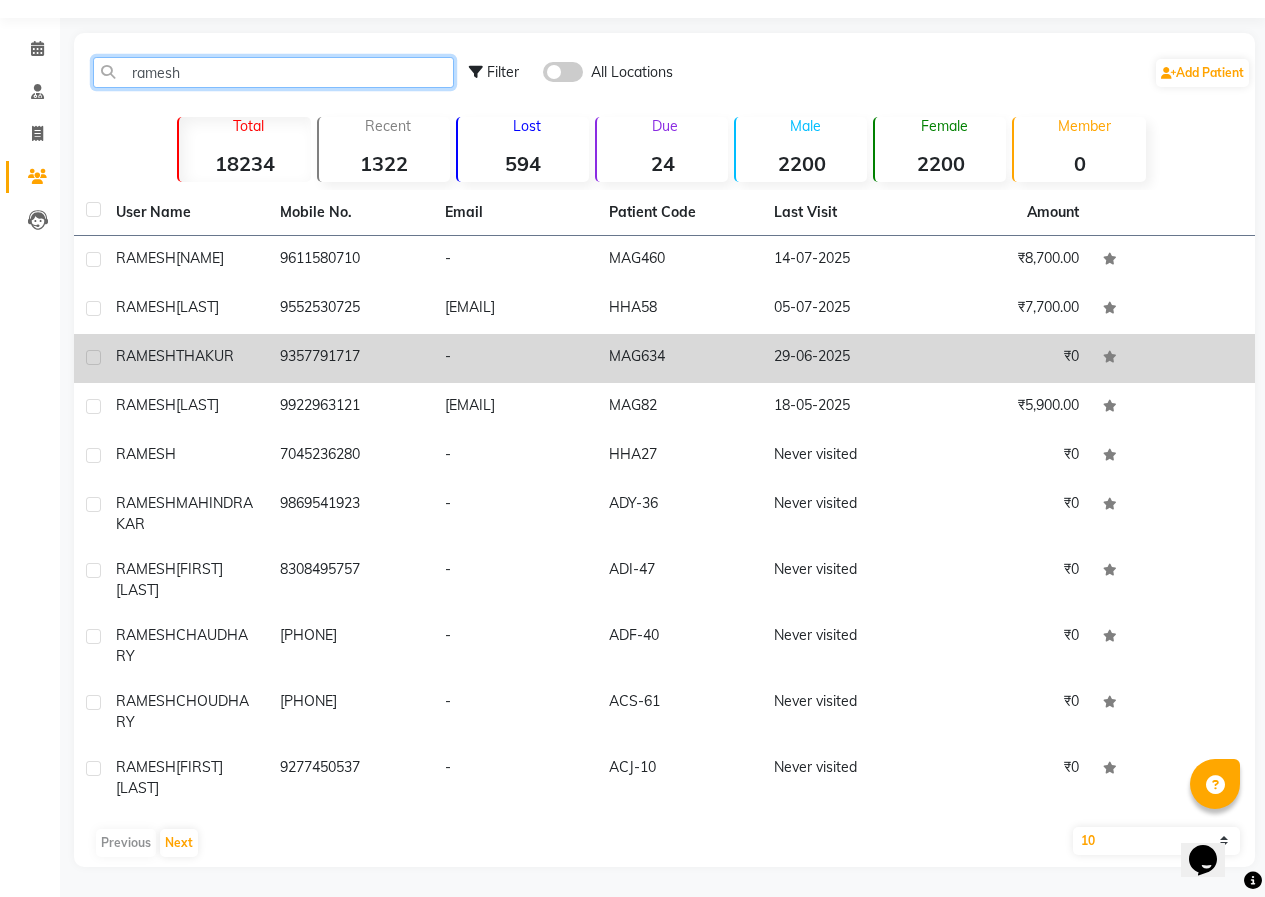 type on "ramesh" 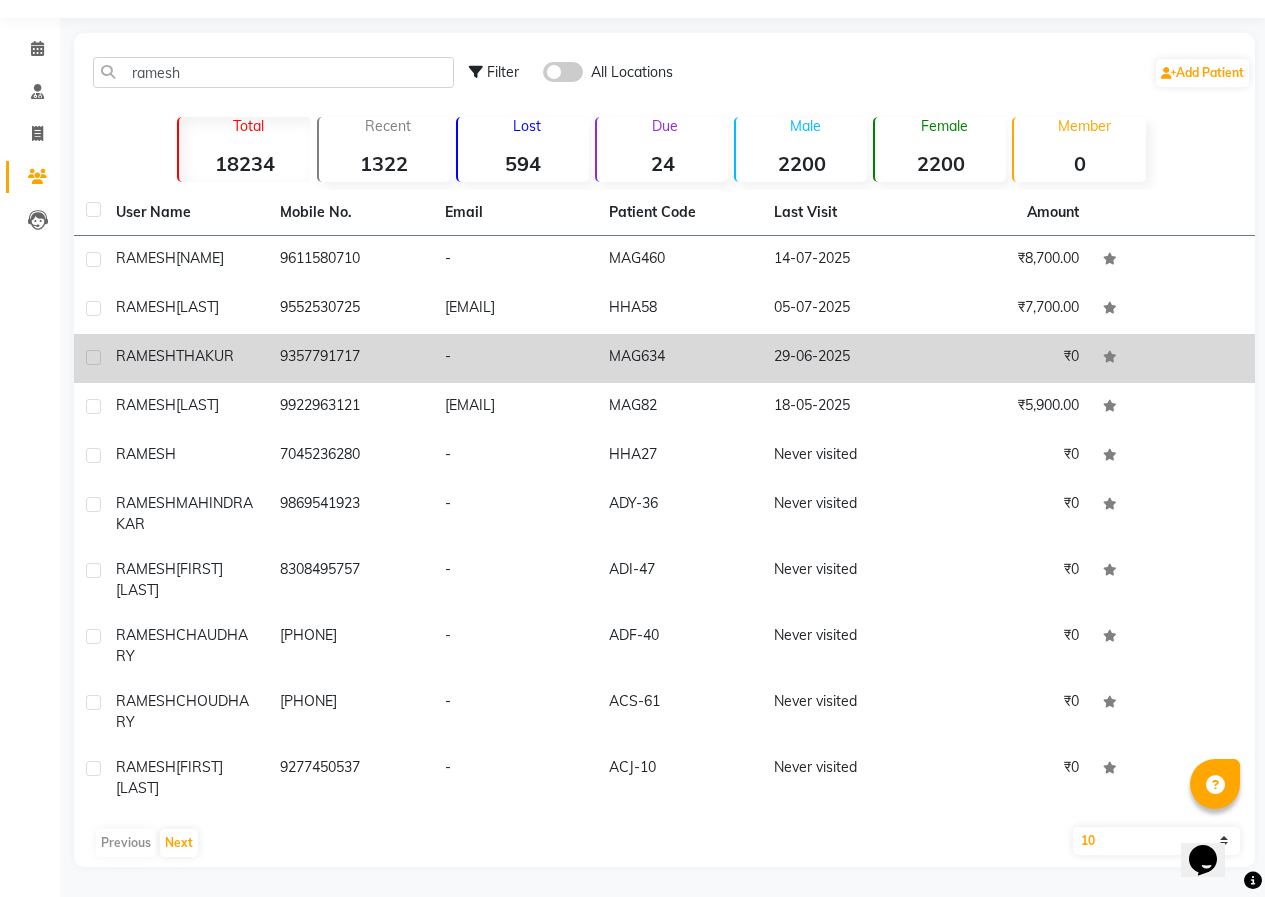click on "[FIRST] [LAST]" 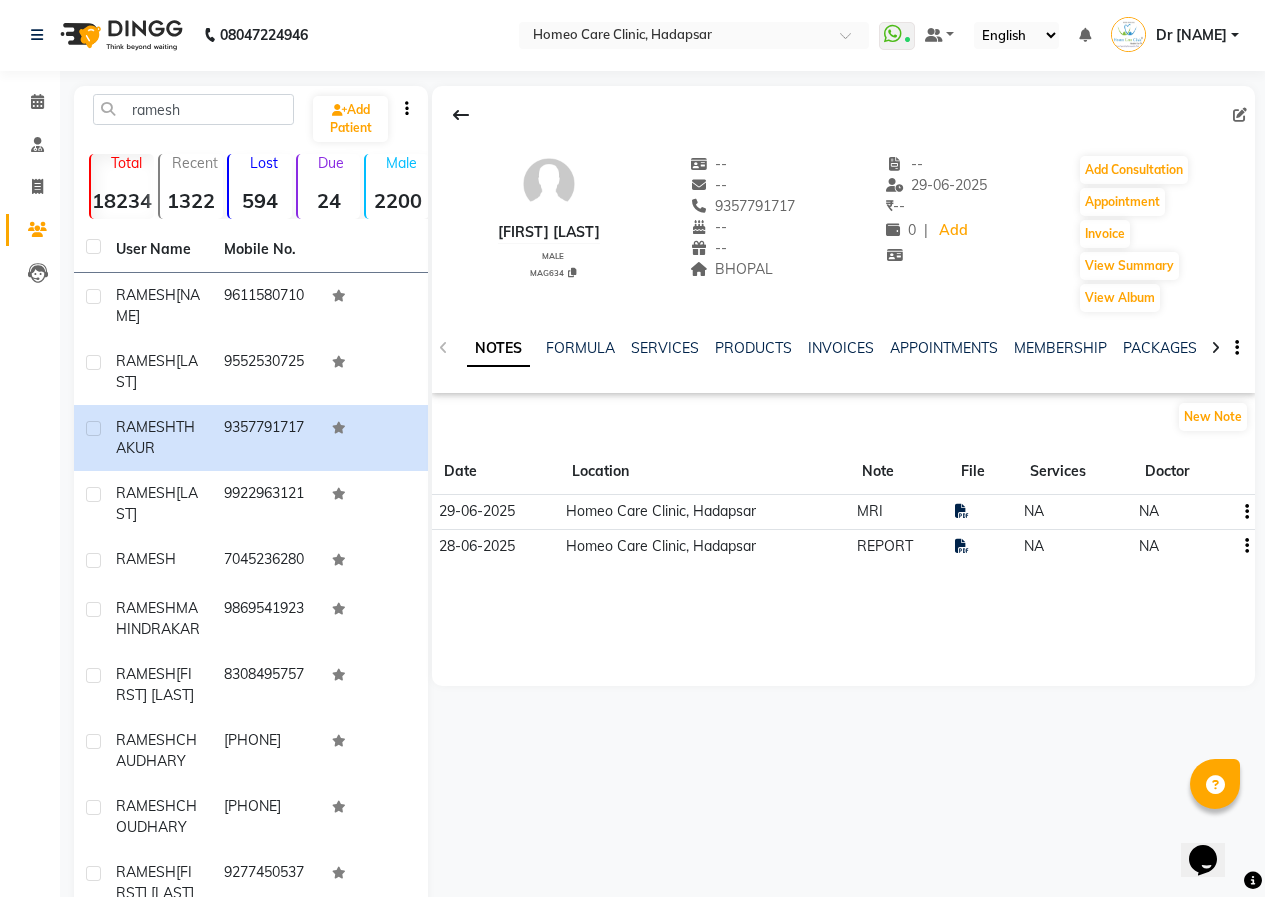 scroll, scrollTop: 0, scrollLeft: 0, axis: both 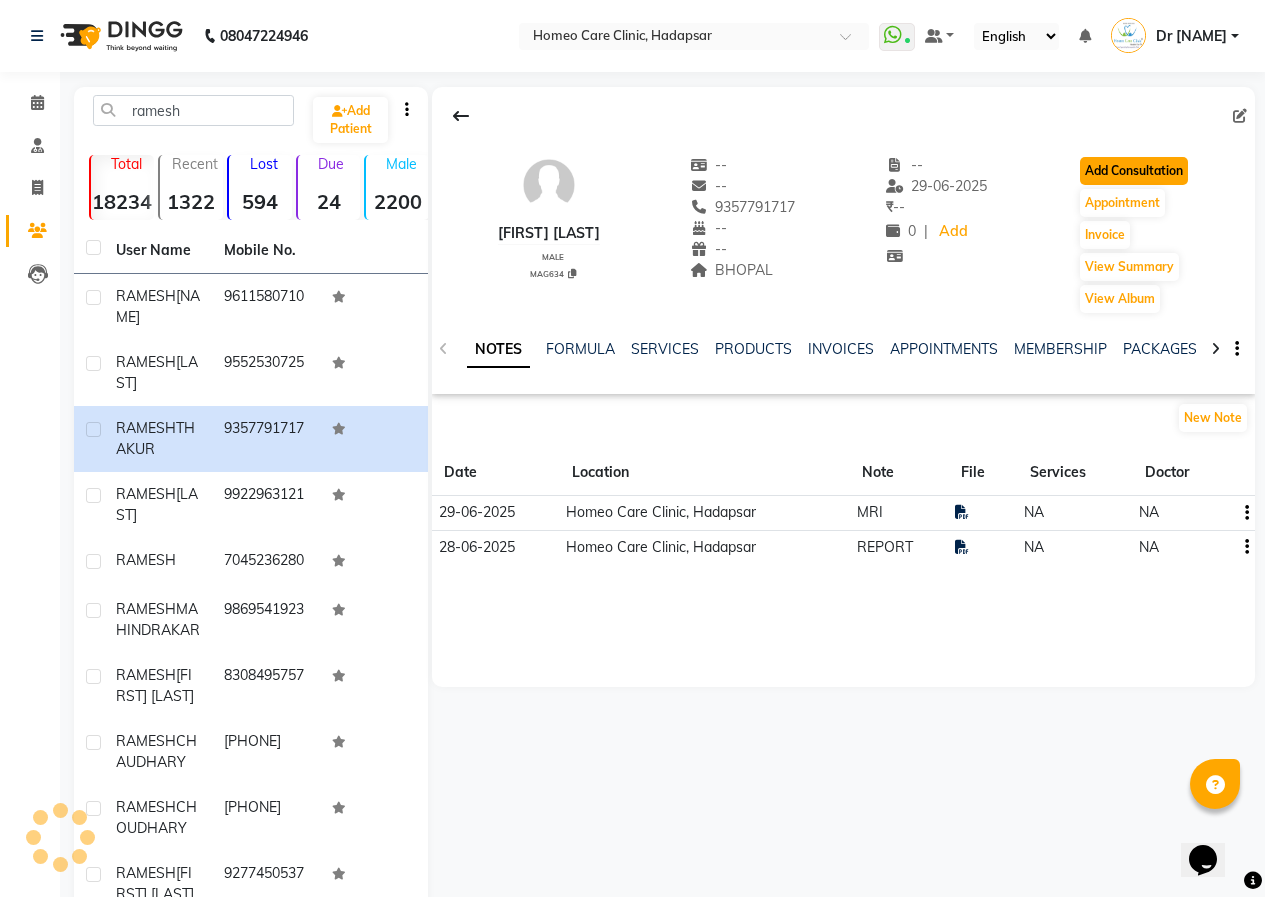 click on "Add Consultation" 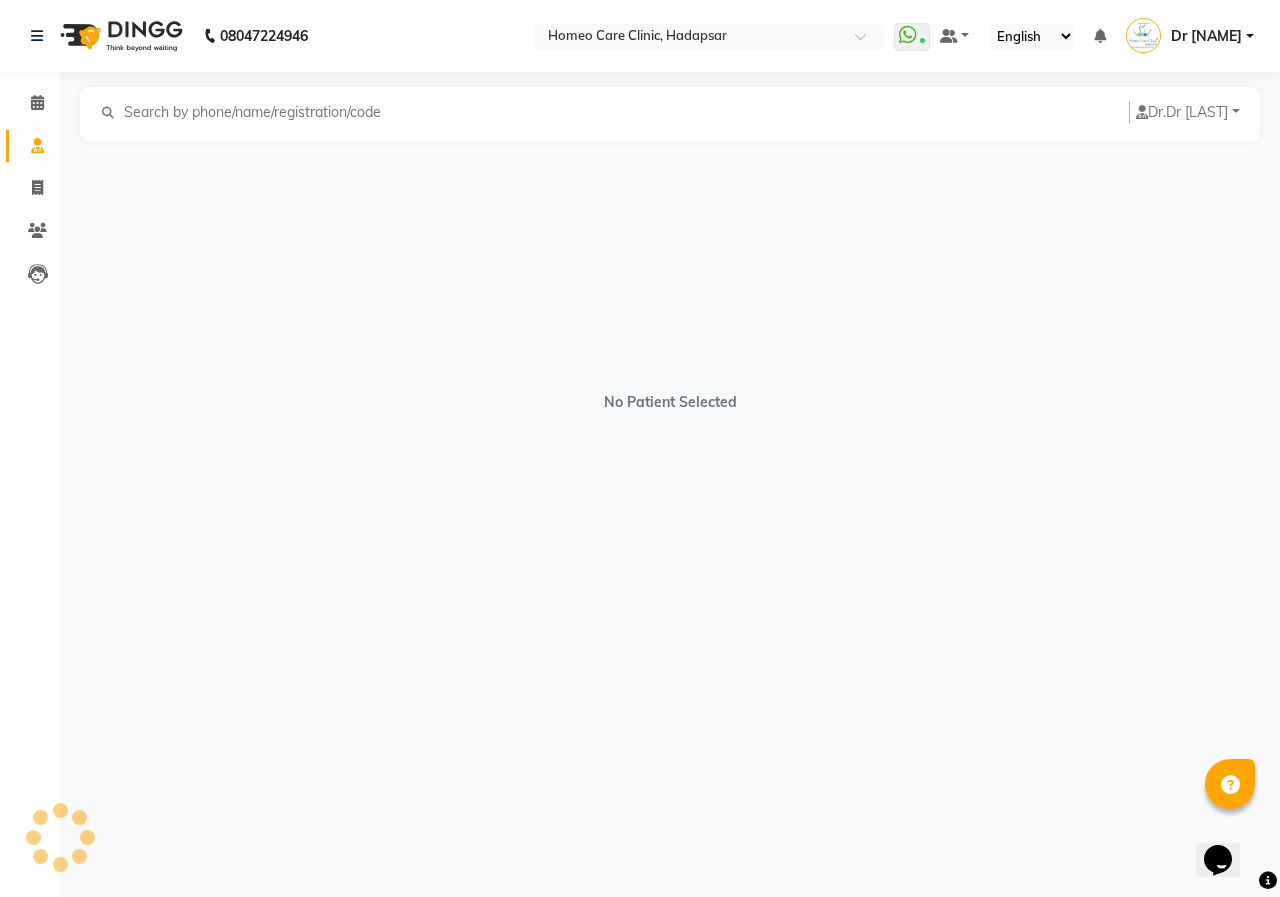 select on "male" 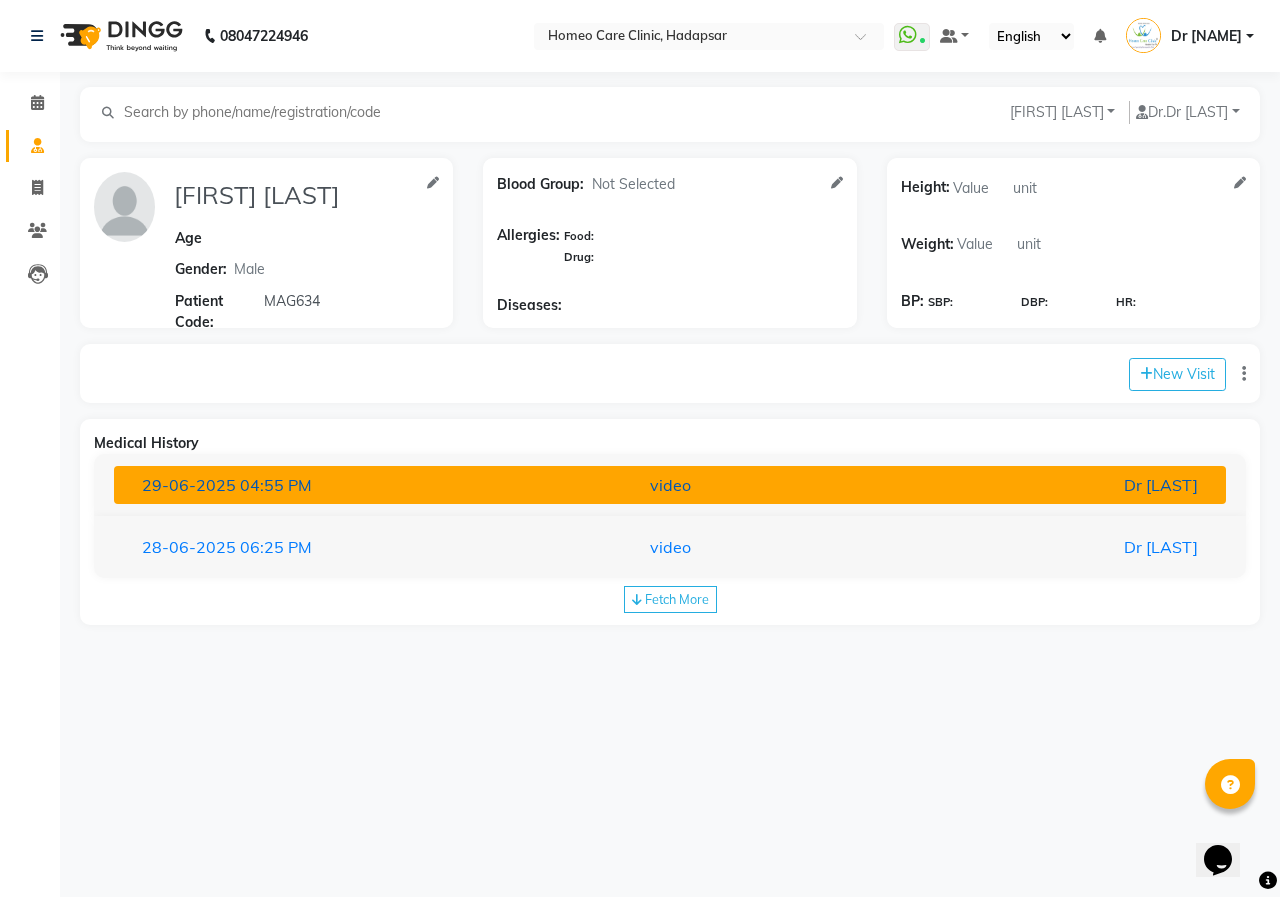 click on "[DATE] [TIME] video Dr [LAST] [LAST]" at bounding box center (670, 485) 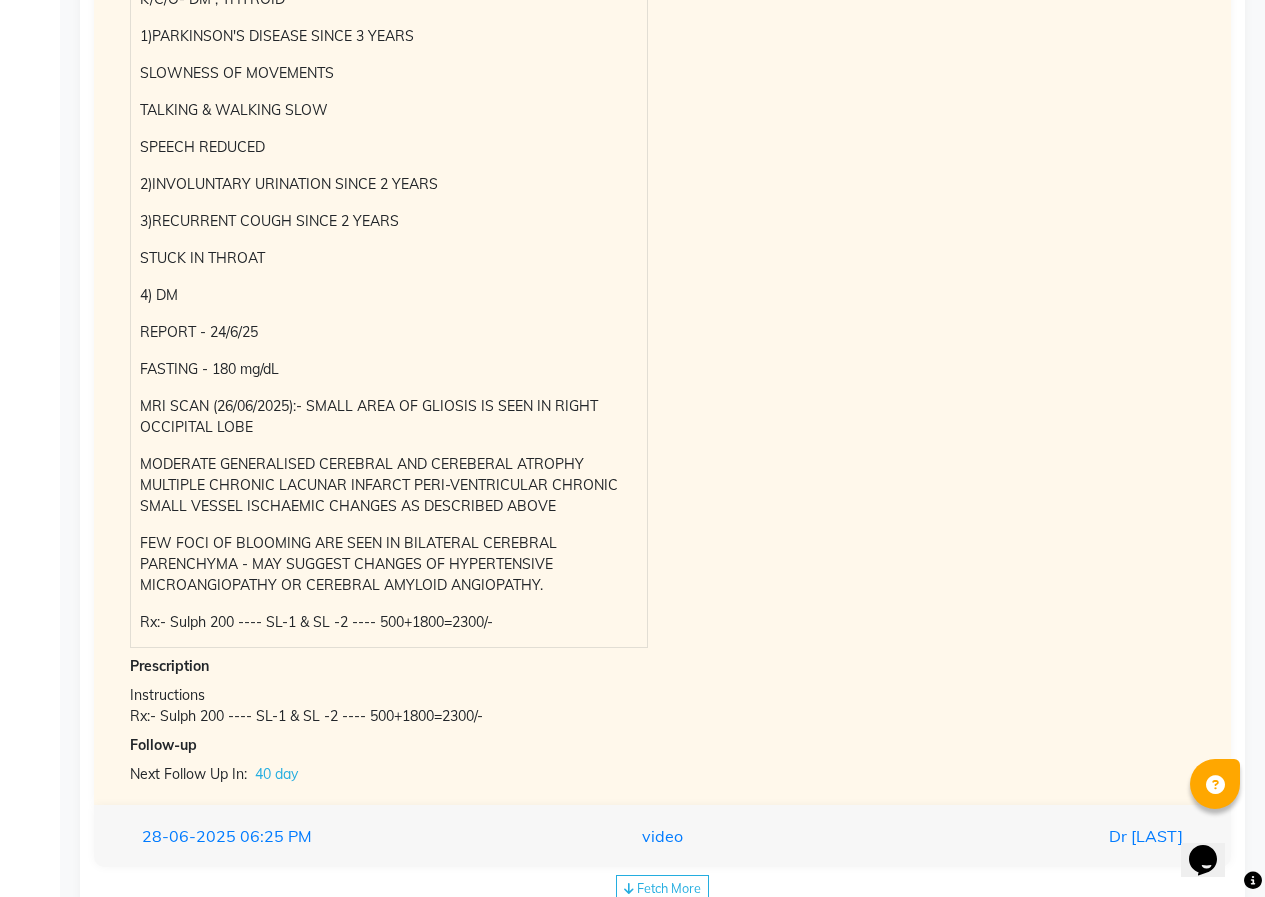 scroll, scrollTop: 700, scrollLeft: 0, axis: vertical 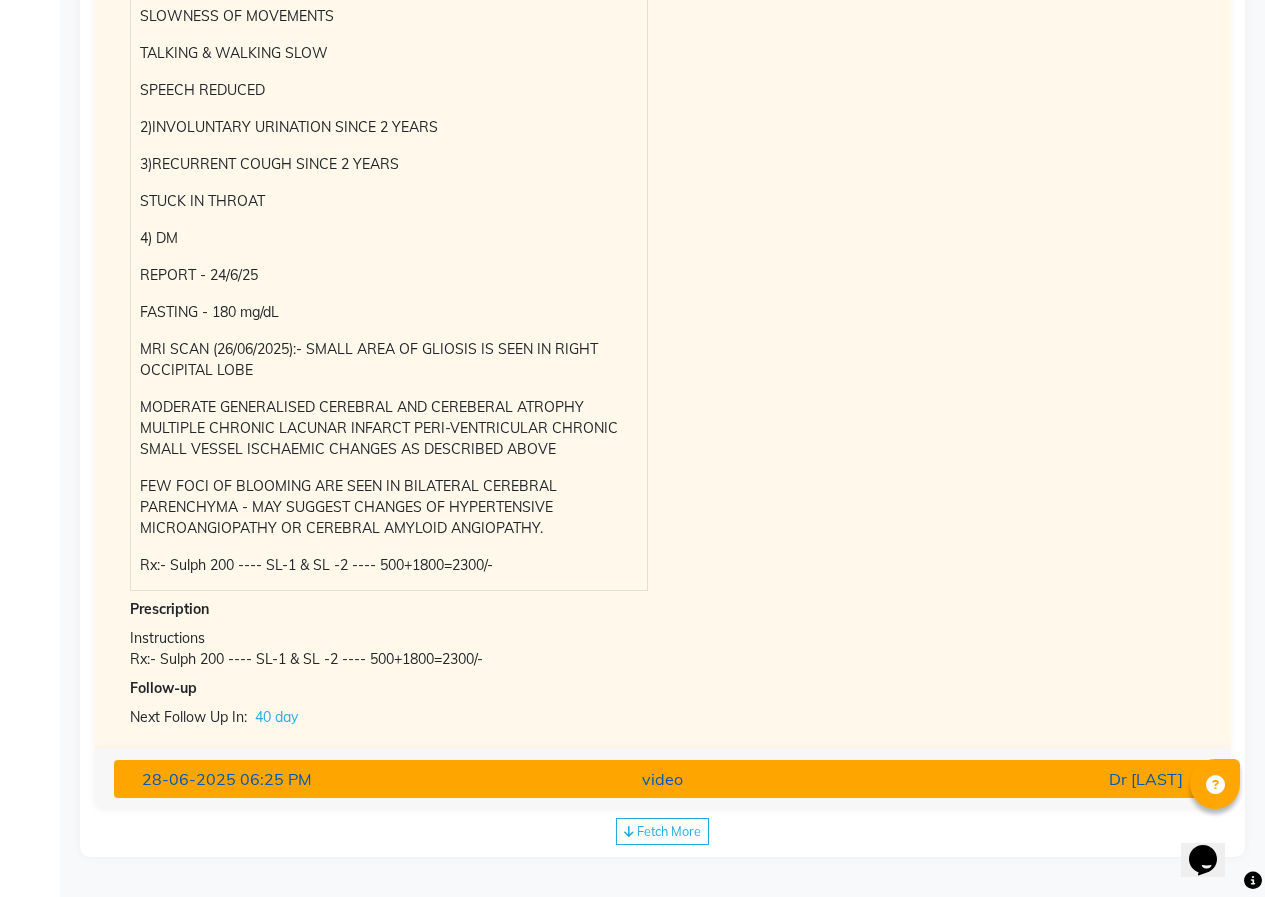 click on "[DATE]" at bounding box center [305, 779] 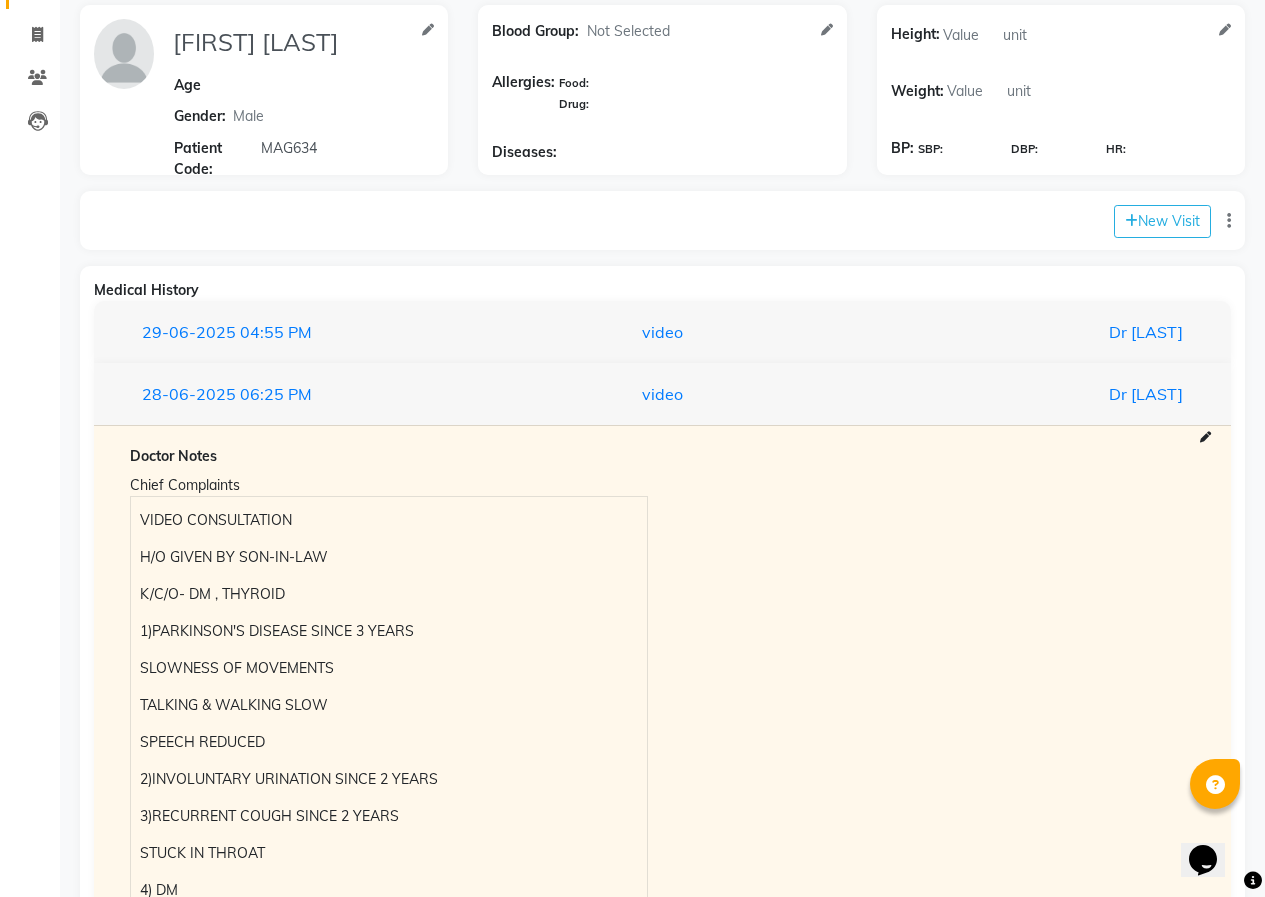 scroll, scrollTop: 106, scrollLeft: 0, axis: vertical 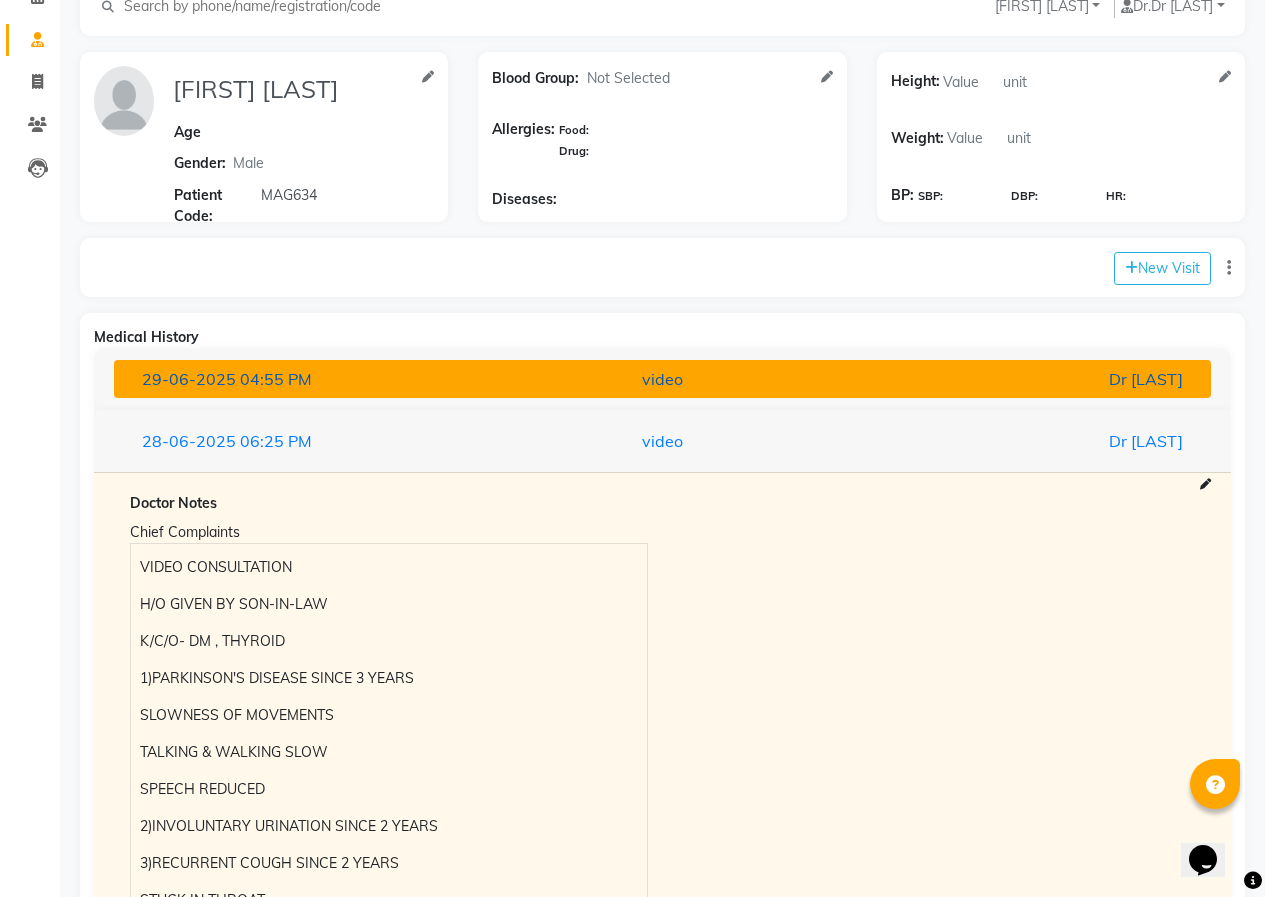 click on "[DATE] [TIME]" at bounding box center (305, 379) 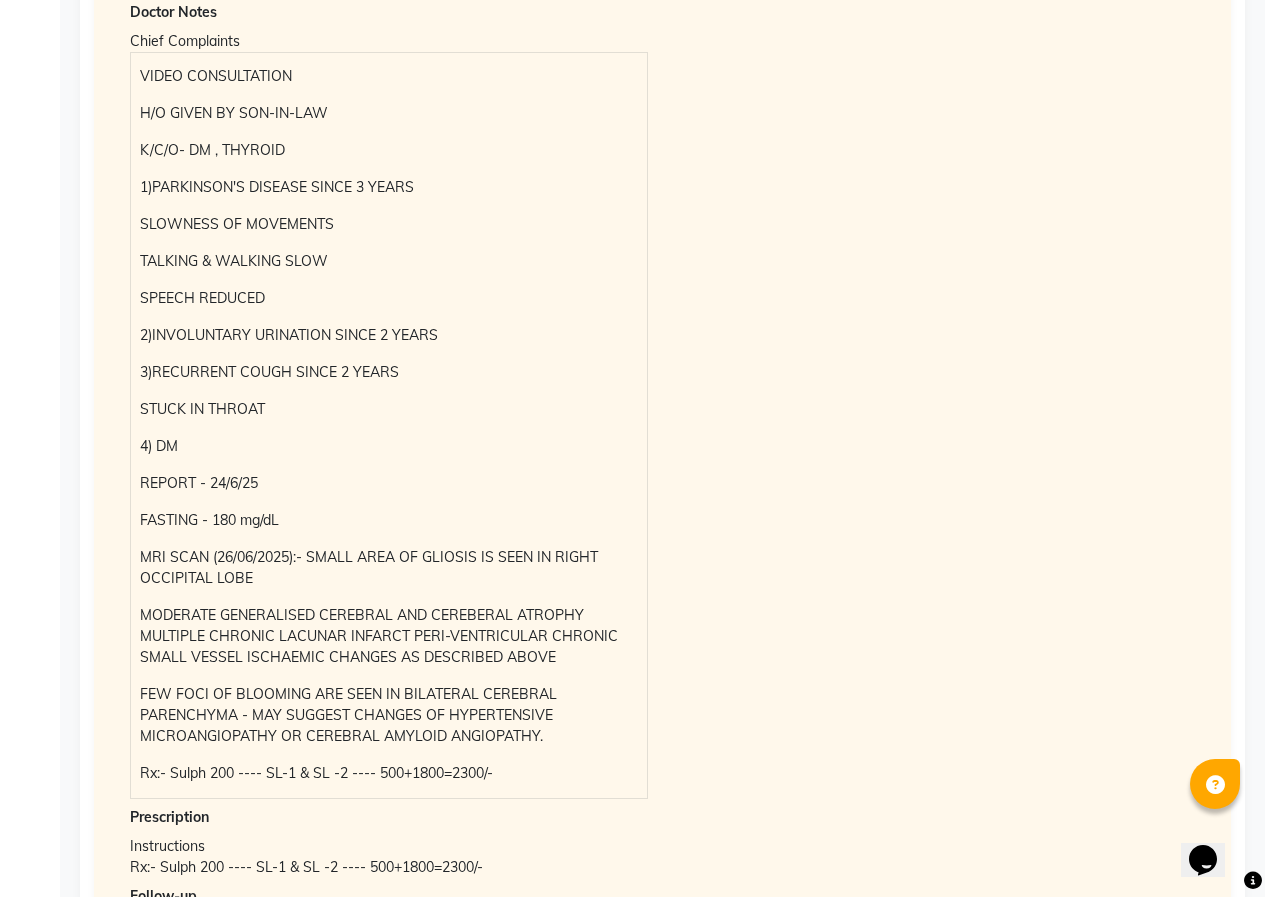 scroll, scrollTop: 743, scrollLeft: 0, axis: vertical 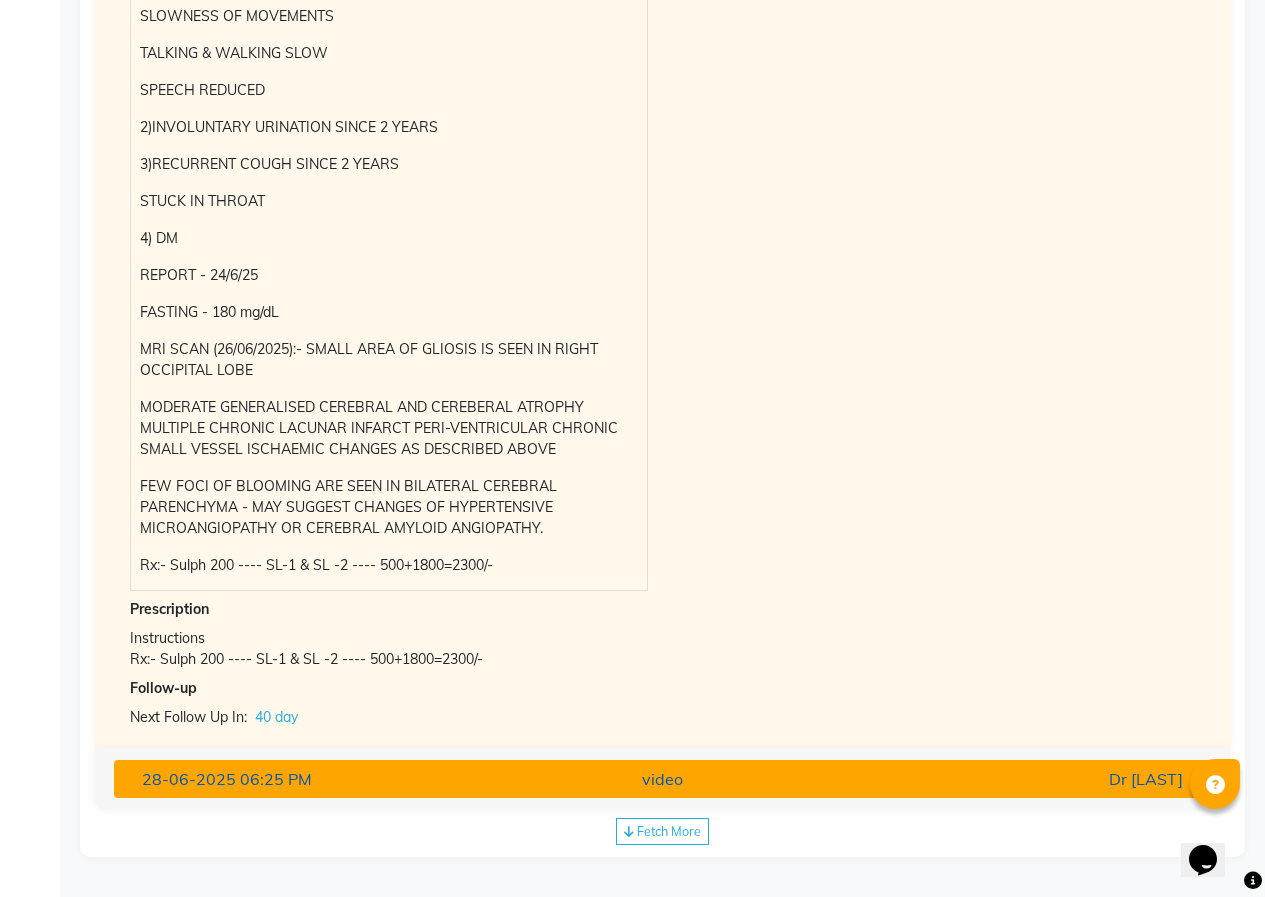 click on "28-06-2025 06:25 PM video Dr [LAST]" at bounding box center (662, 779) 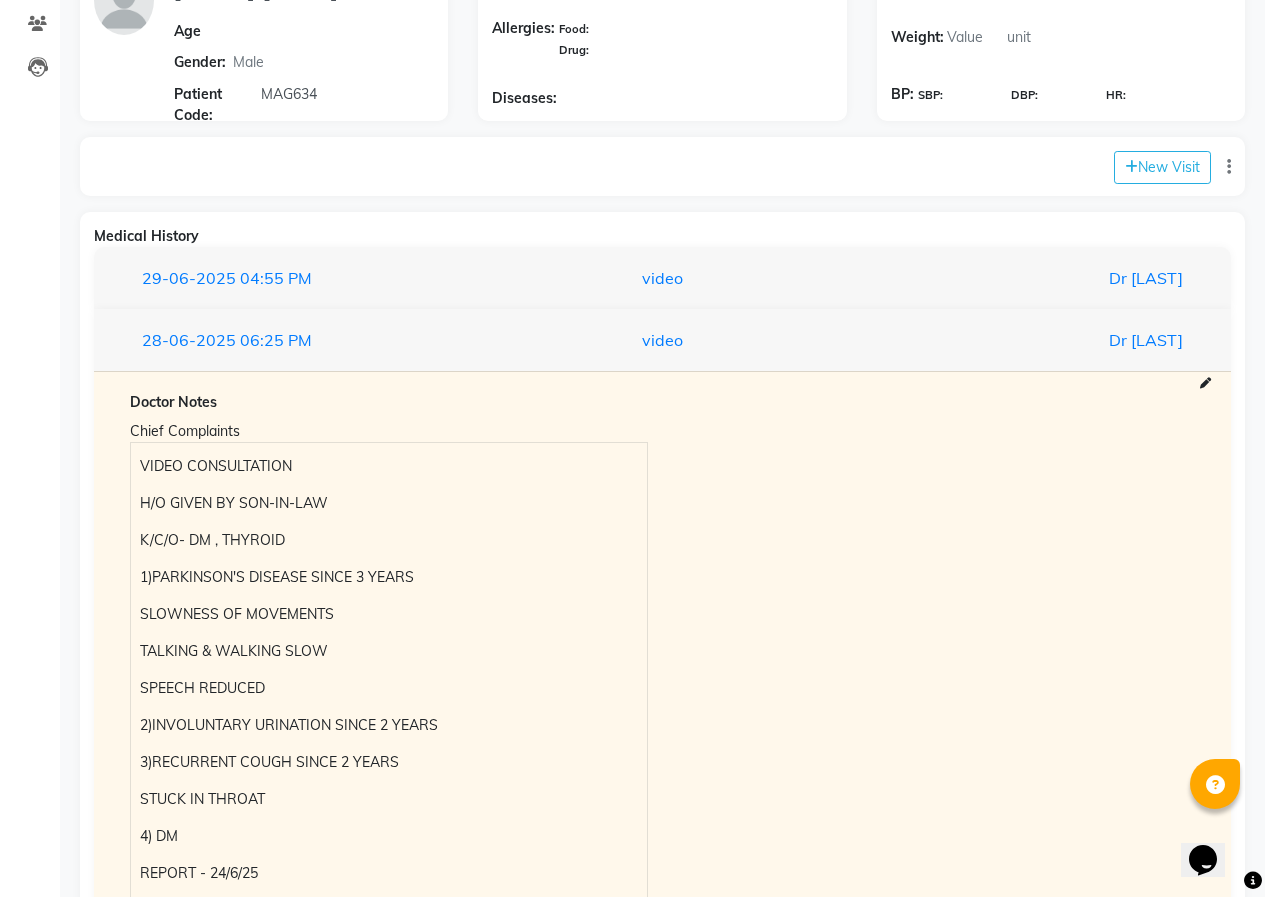 scroll, scrollTop: 206, scrollLeft: 0, axis: vertical 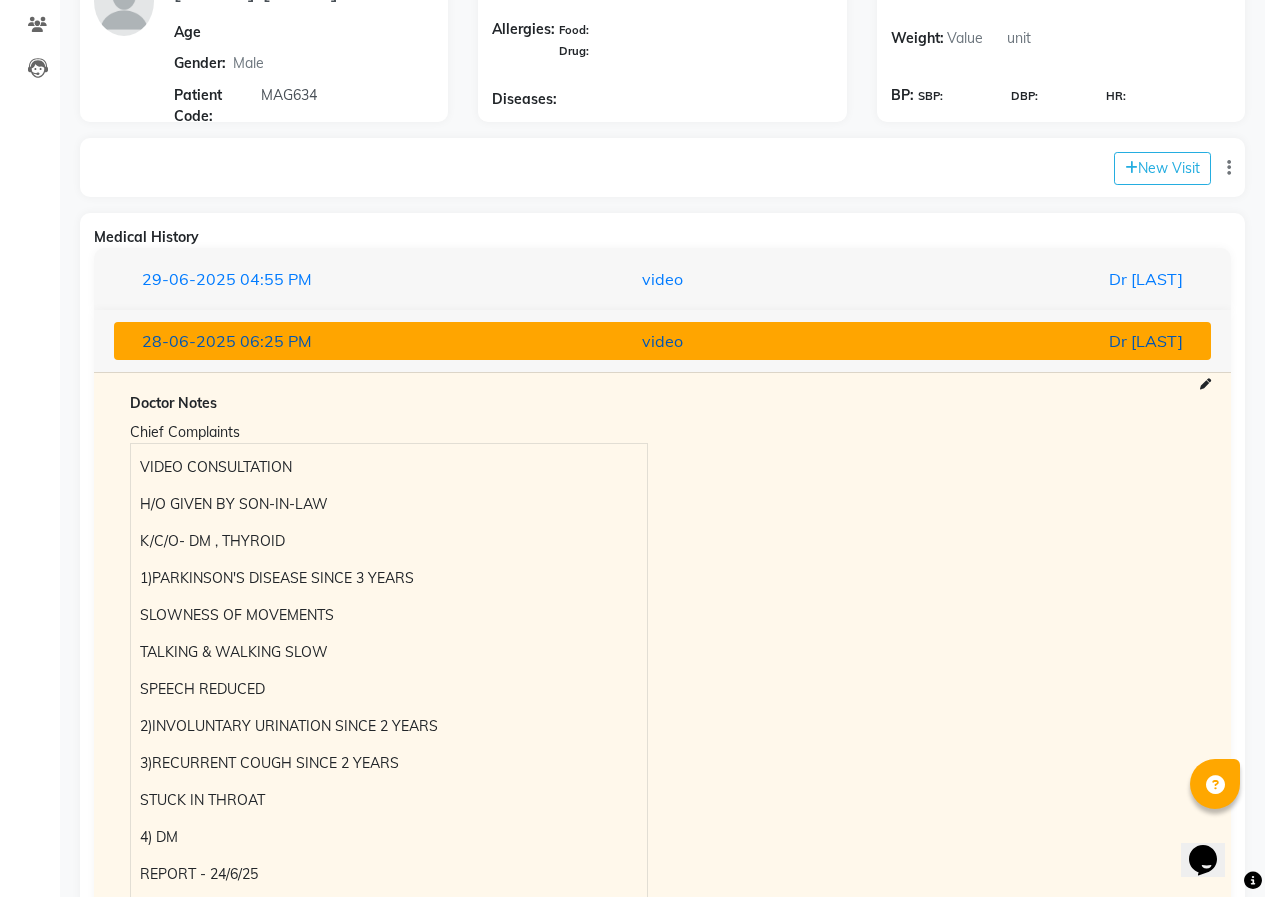 click on "[DATE]" at bounding box center (305, 341) 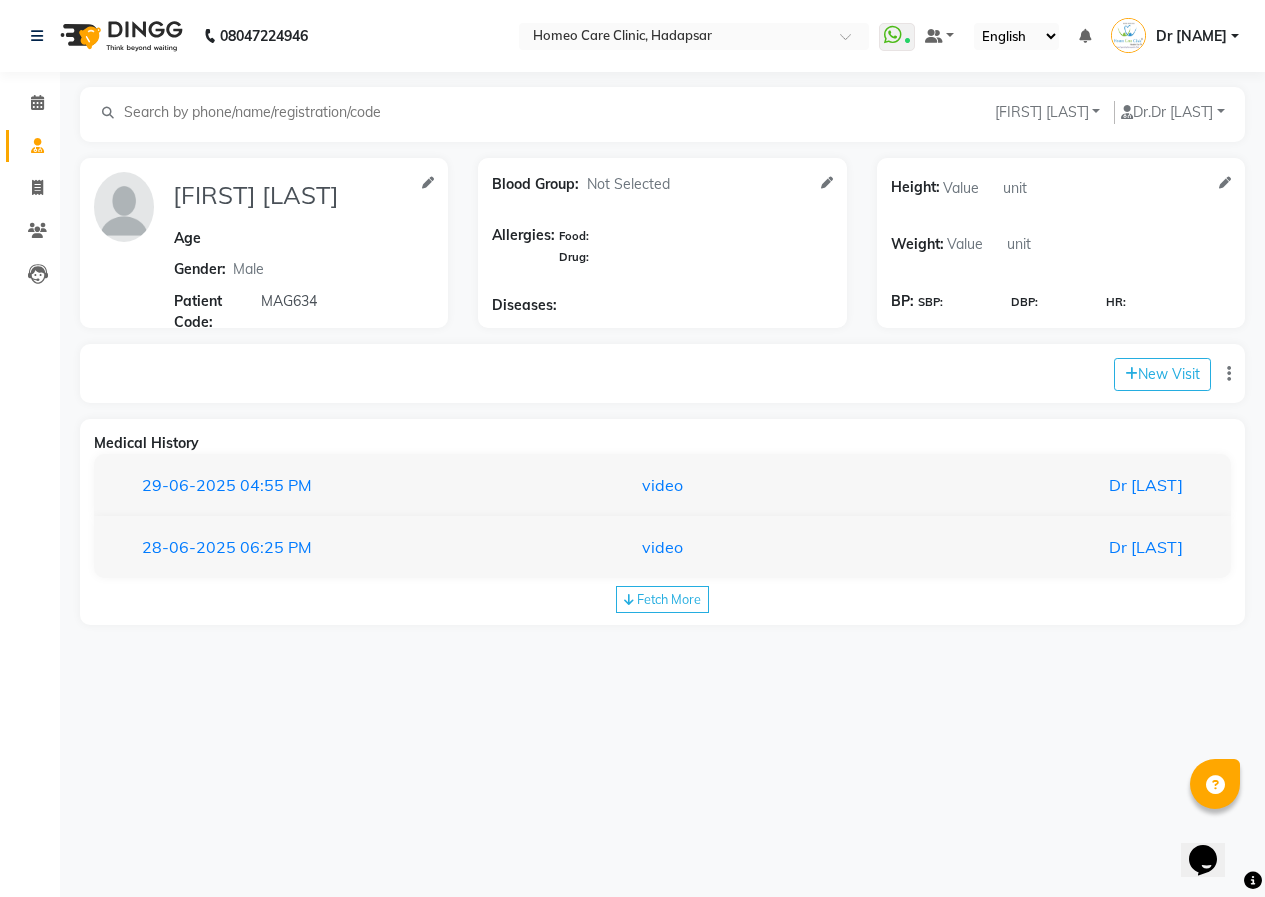 scroll, scrollTop: 0, scrollLeft: 0, axis: both 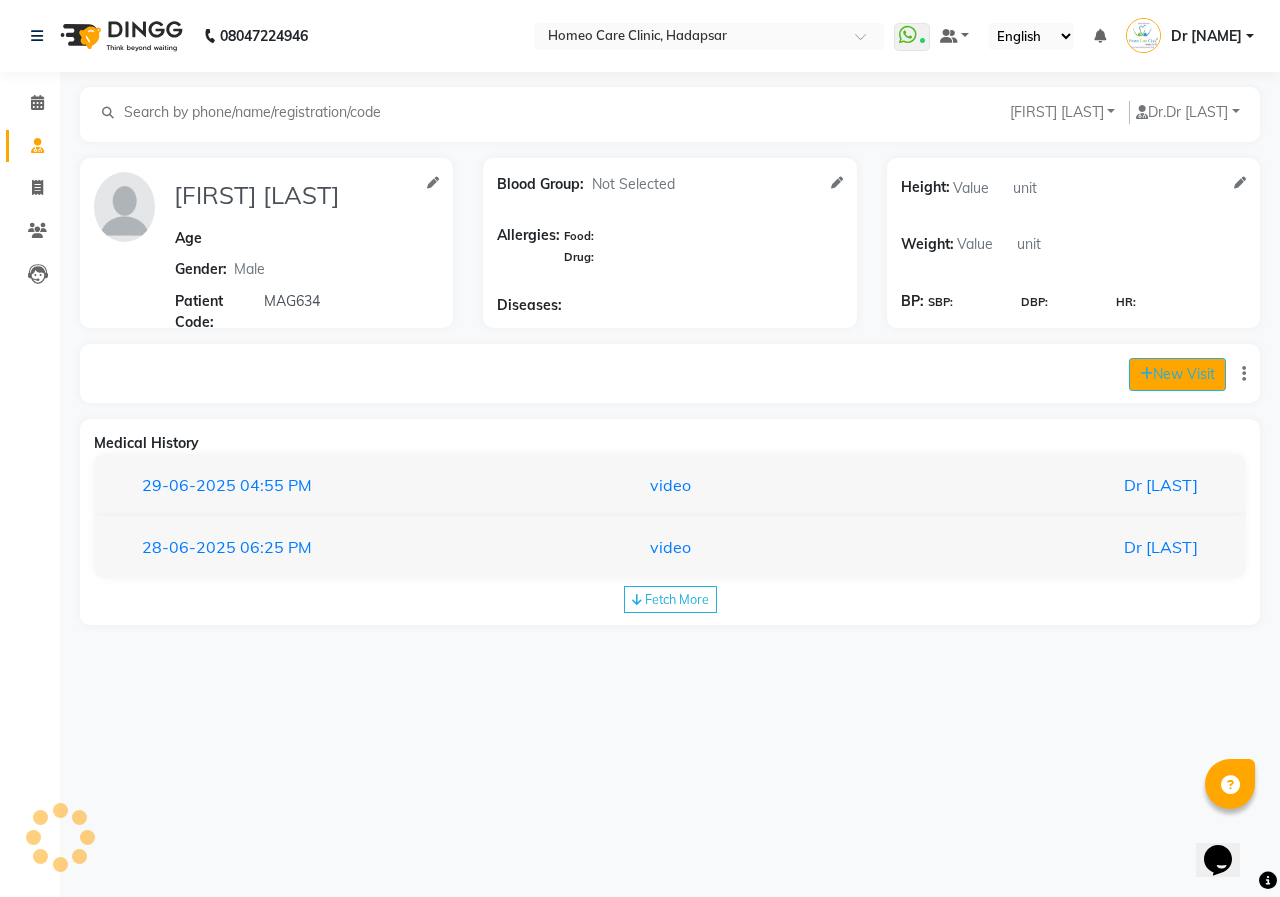 click on "New Visit" 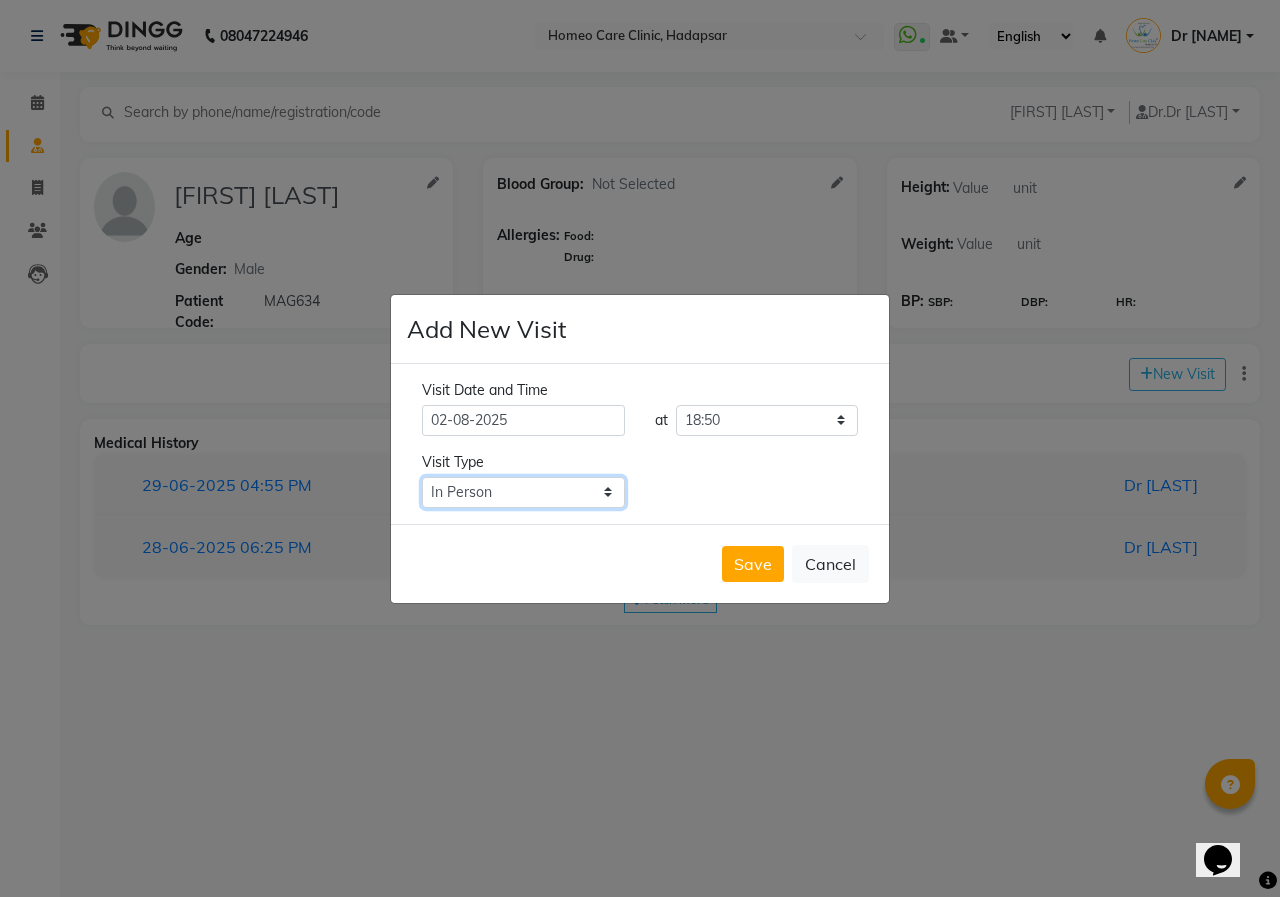 click on "Select Type In Person Video Phone Chat" 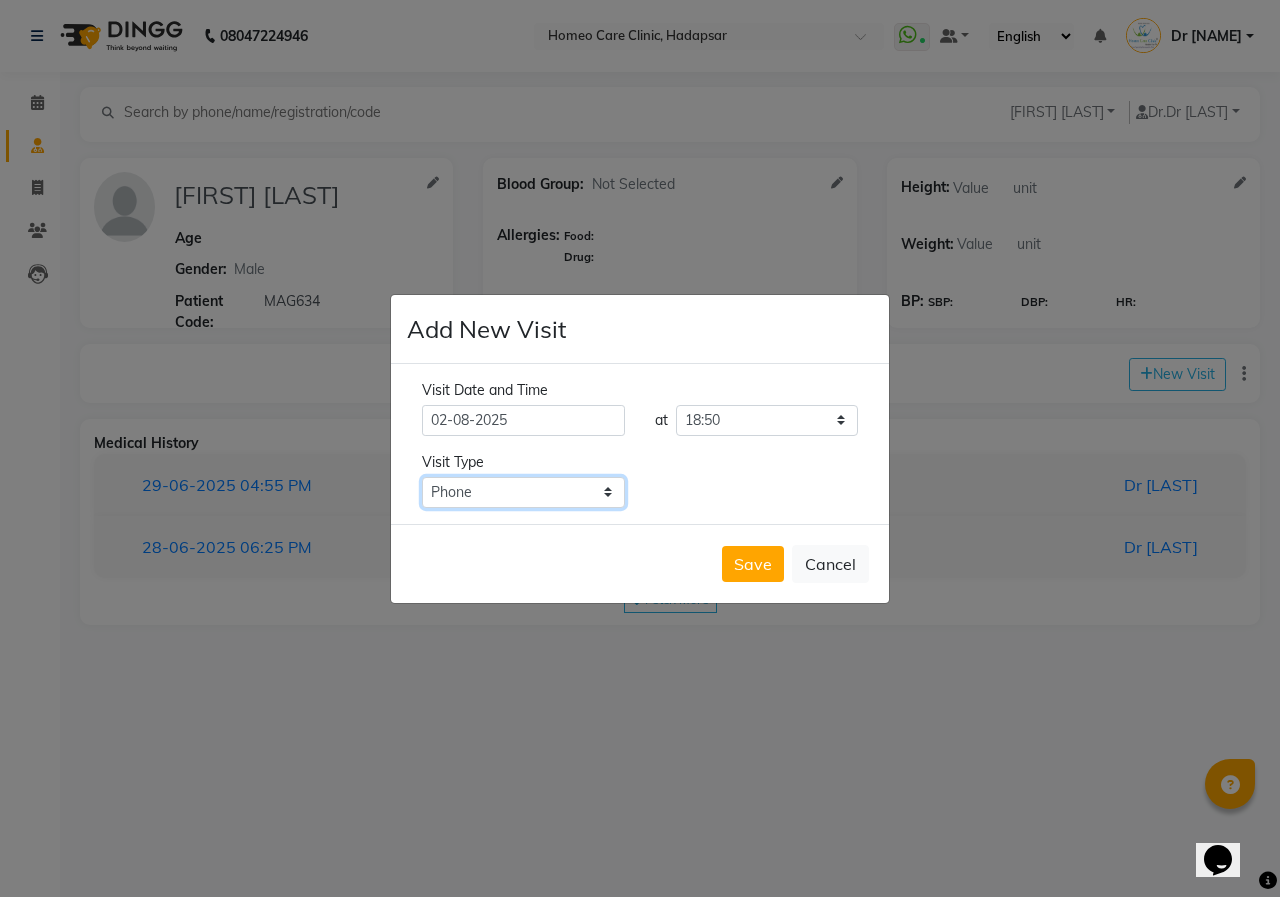 click on "Select Type In Person Video Phone Chat" 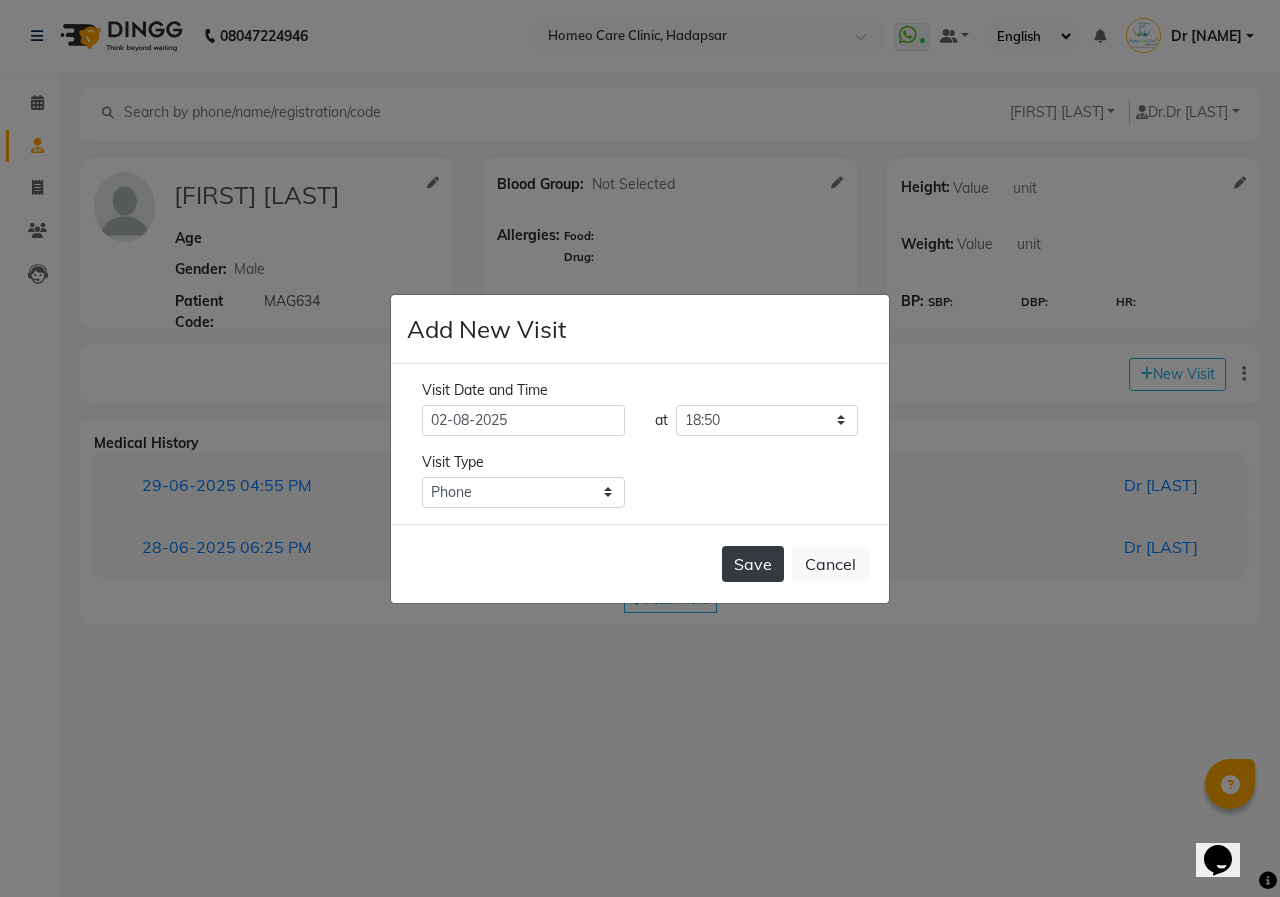 click on "Save" 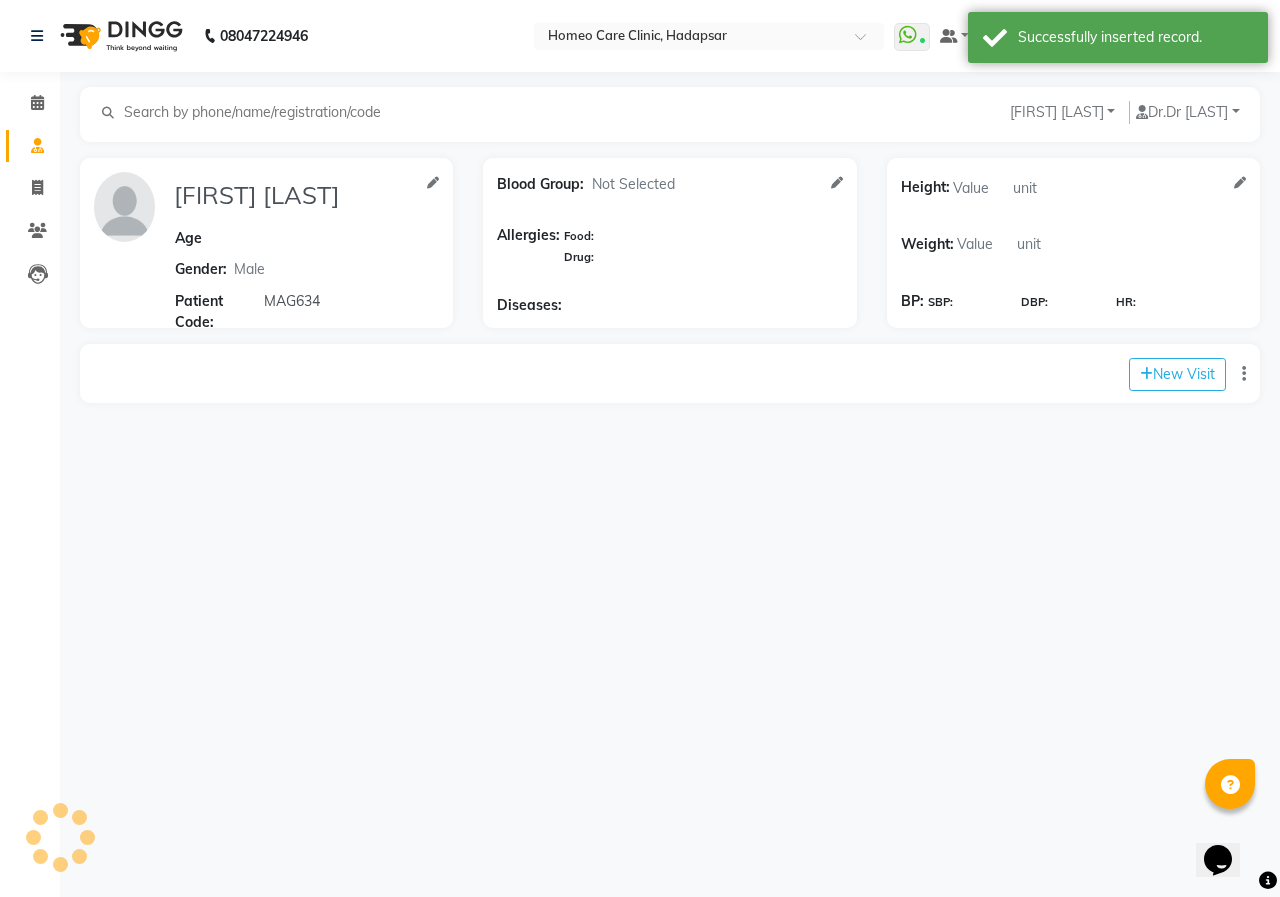 type on "[FIRST] [LAST]" 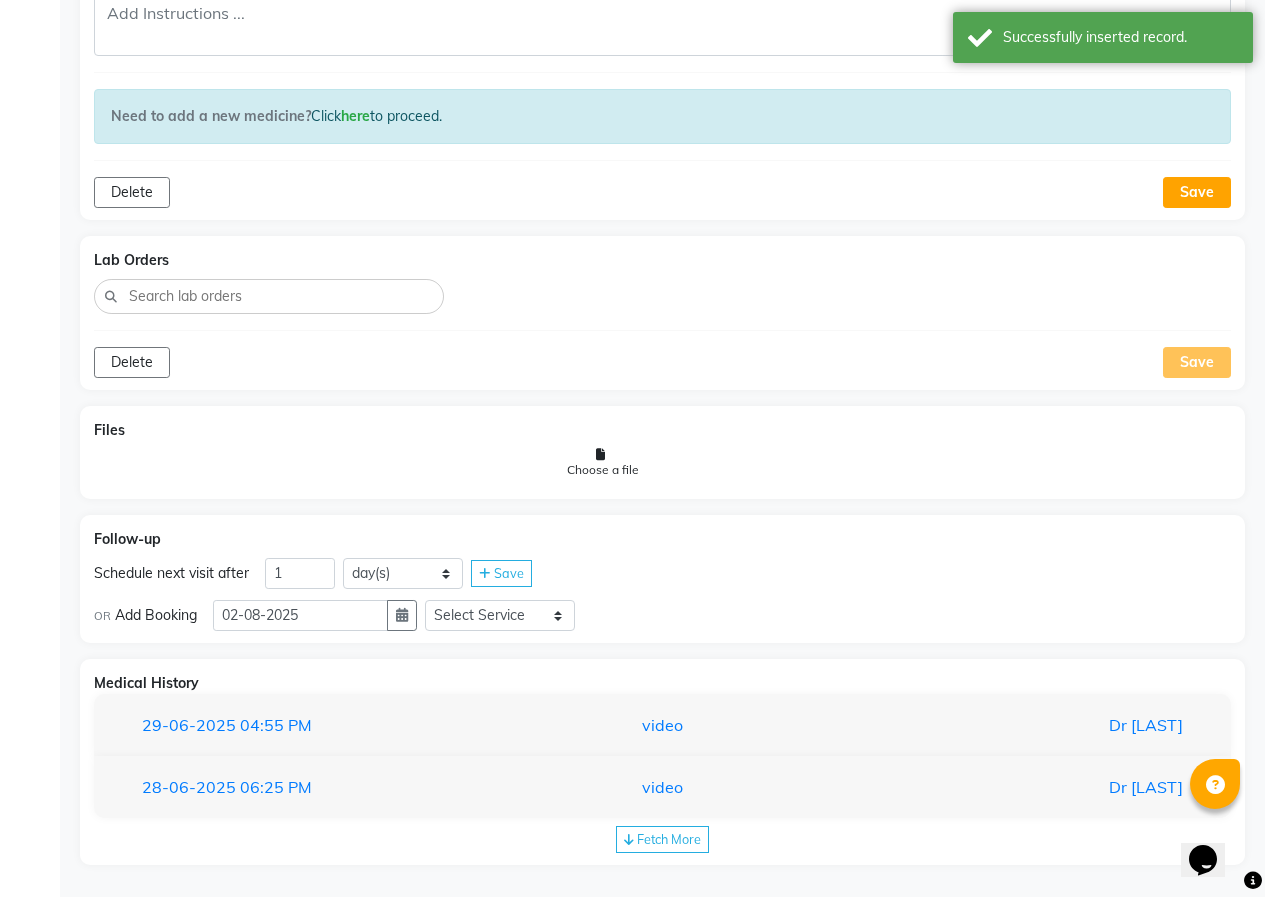 scroll, scrollTop: 927, scrollLeft: 0, axis: vertical 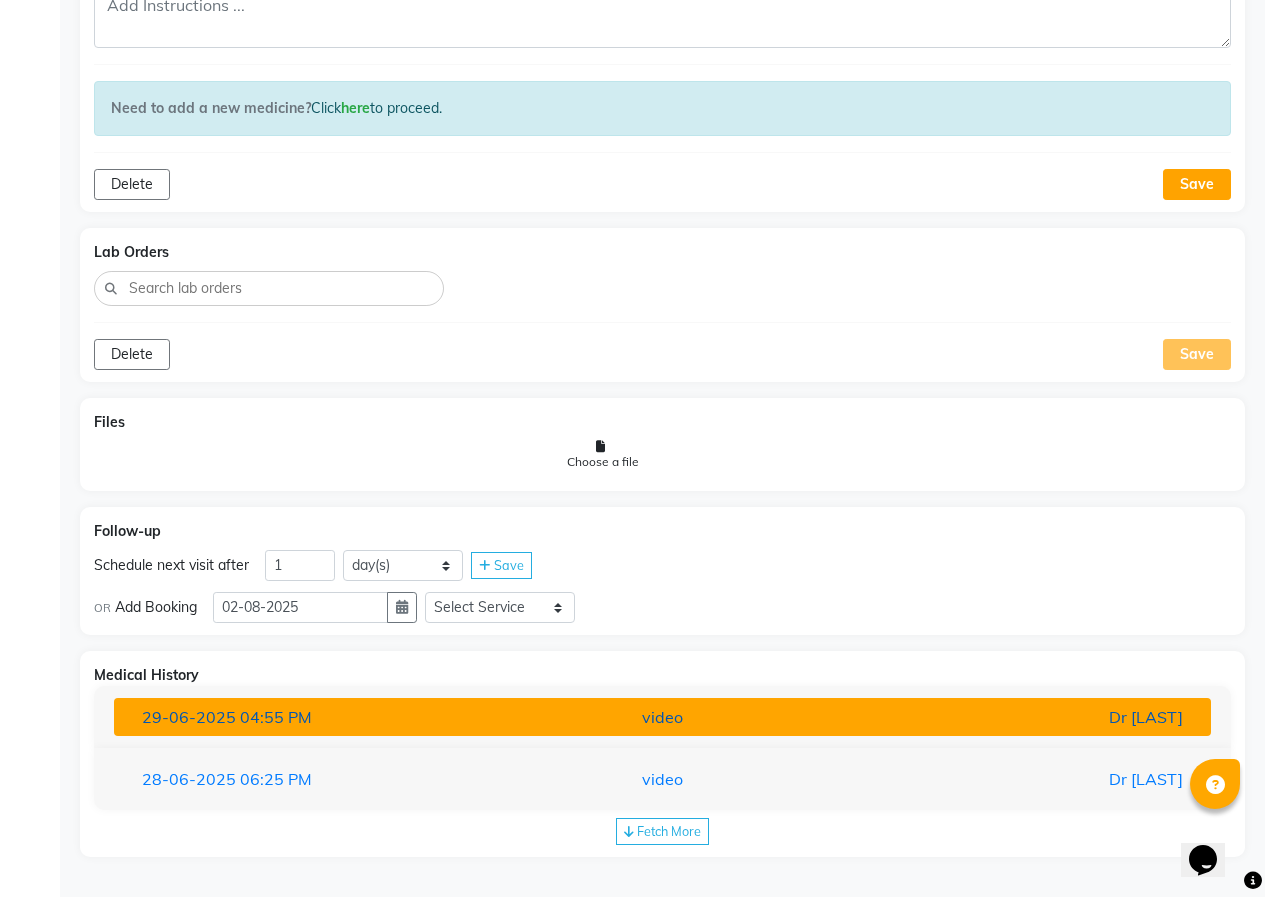 click on "[DATE] [TIME]" at bounding box center (305, 717) 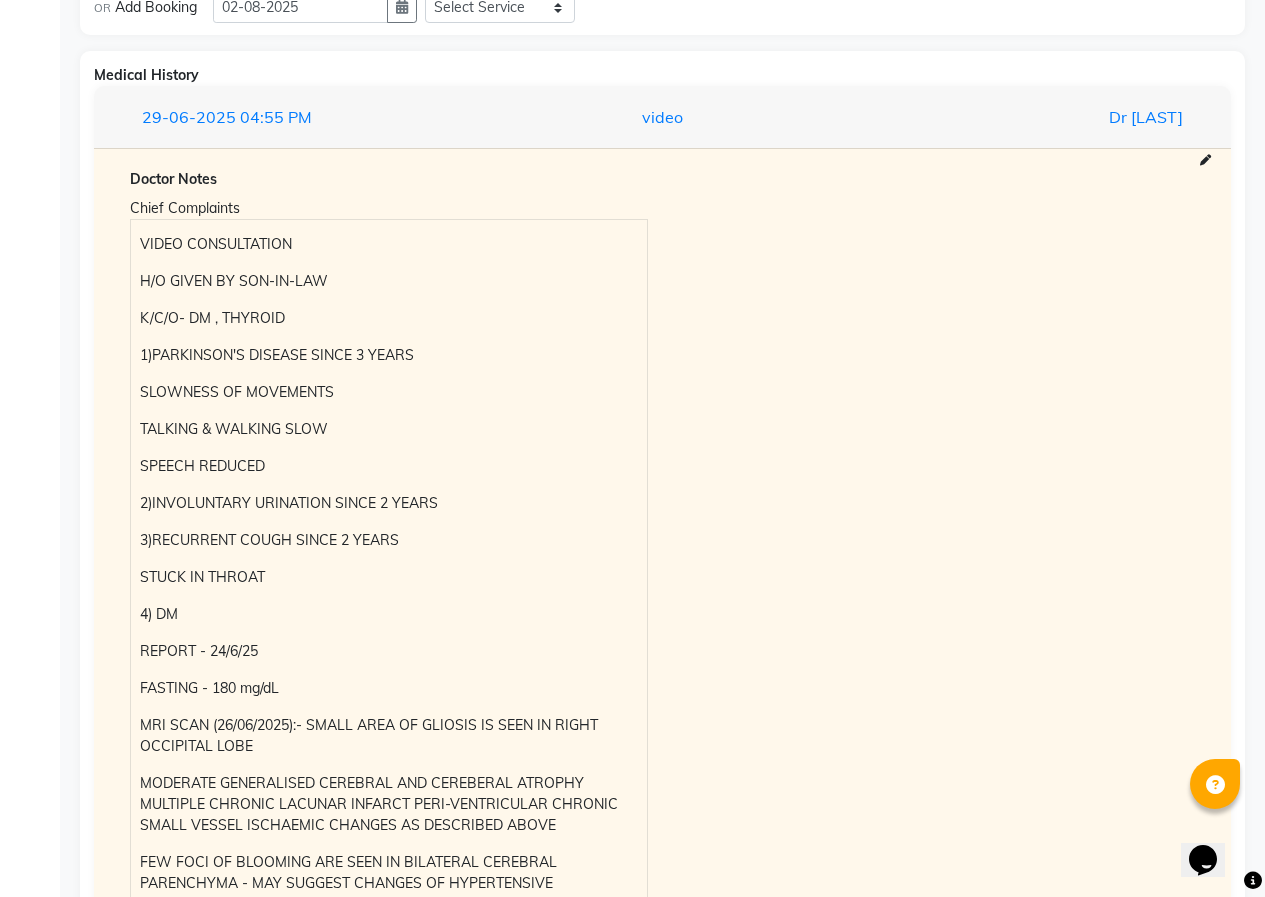scroll, scrollTop: 1627, scrollLeft: 0, axis: vertical 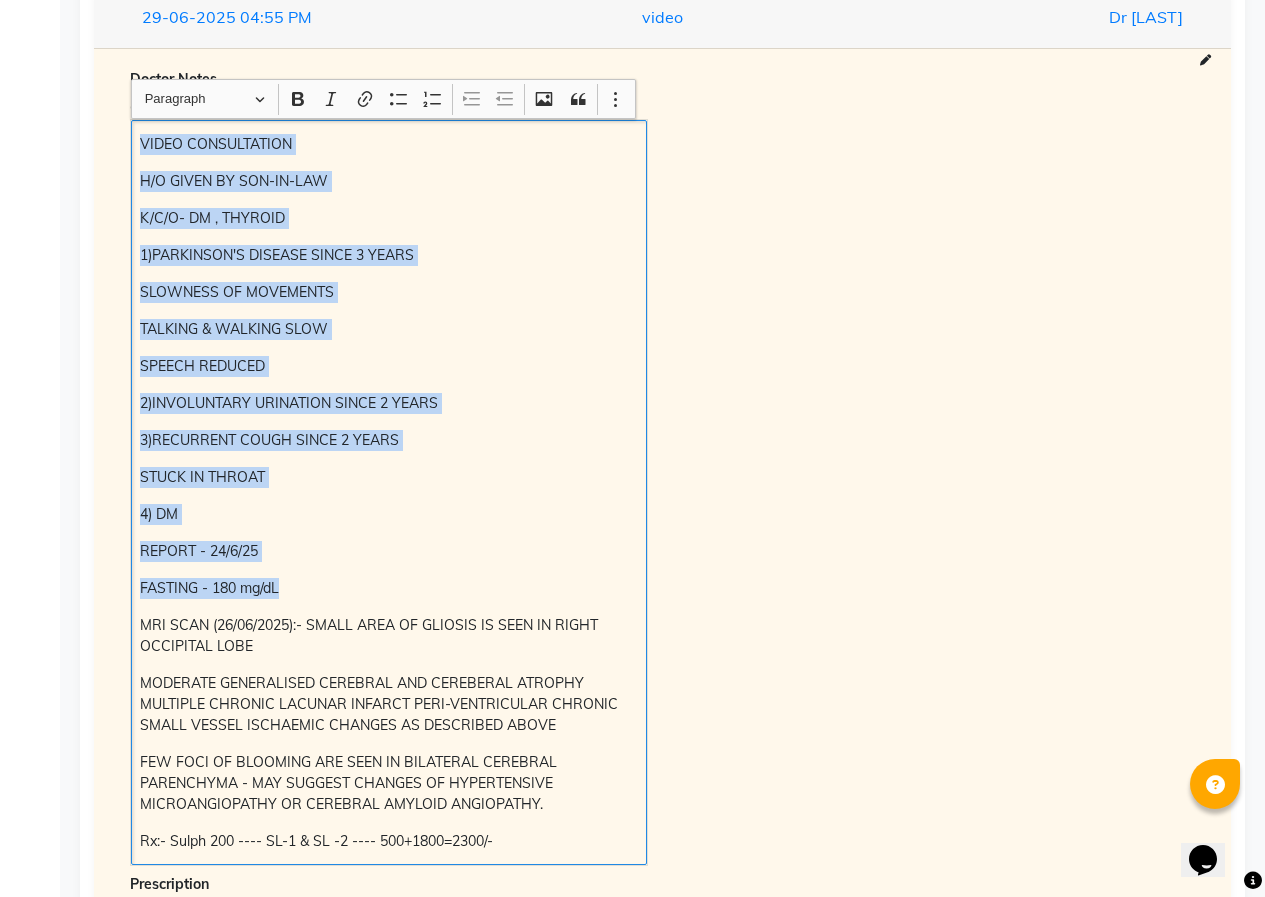 drag, startPoint x: 141, startPoint y: 145, endPoint x: 462, endPoint y: 579, distance: 539.812 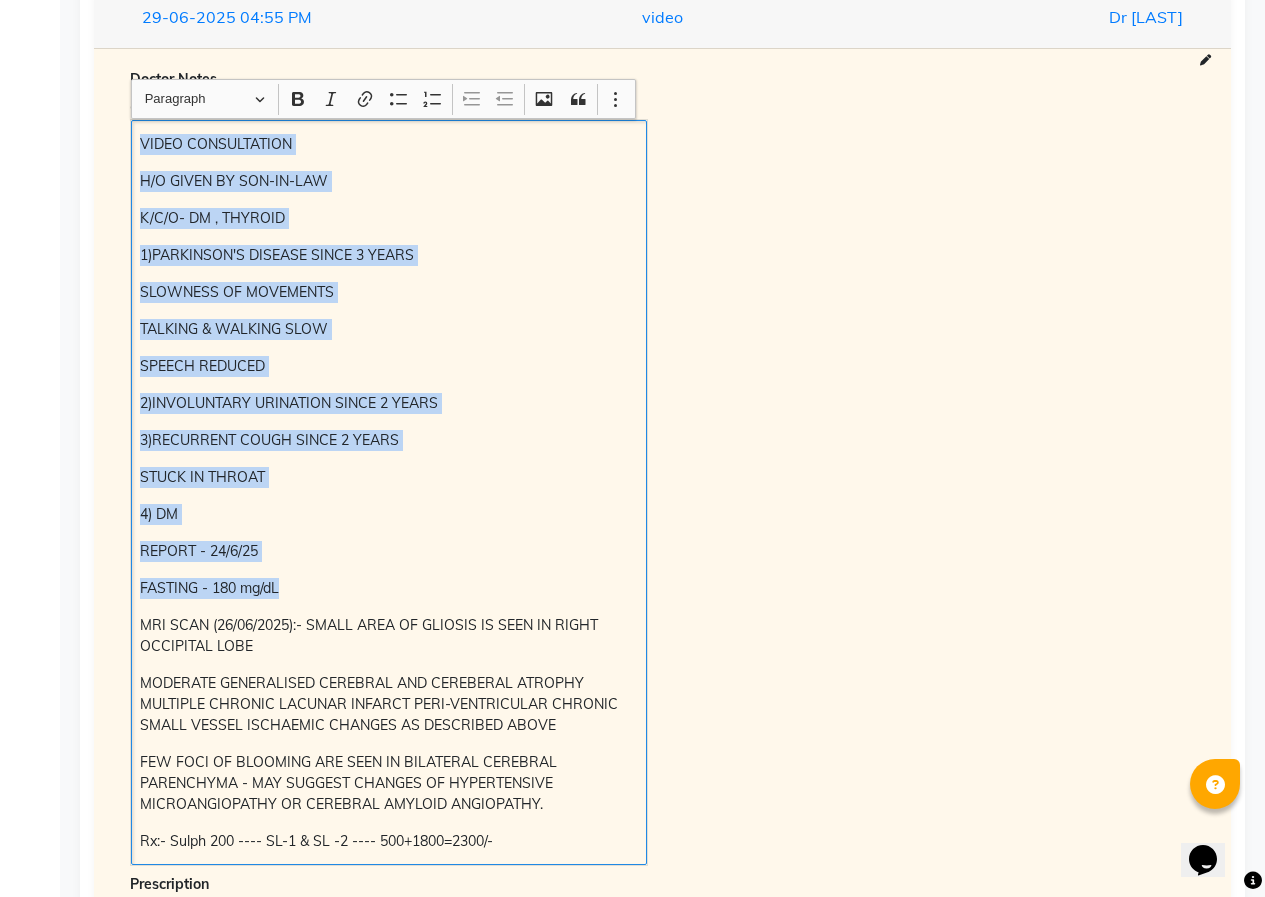click on "F/U GIVEN BY SON-IN-LAW K/C/O- DM , THYROID 1)PARKINSON'S DISEASE SINCE 3 YEARS SLOWNESS OF MOVEMENTS TALKING & WALKING SLOW SPEECH REDUCED 2)INVOLUNTARY URINATION SINCE 2 YEARS 3)RECURRENT COUGH SINCE 2 YEARS STUCK IN THROAT 4) DM REPORT - 24/6/25 FASTING - 180 mg/dL MRI SCAN (26/06/2025):- SMALL AREA OF GLIOSIS IS SEEN IN RIGHT OCCIPITAL LOBE MODERATE GENERALISED CEREBRAL AND CEREBERAL ATROPHY MULTIPLE CHRONIC LACUNAR INFARCT PERI-VENTRICULAR CHRONIC SMALL VESSEL ISCHAEMIC CHANGES AS DESCRIBED ABOVE FEW FOCI OF BLOOMING ARE SEEN IN BILATERAL CEREBRAL PARENCHYMA - MAY SUGGEST CHANGES OF HYPERTENSIVE MICROANGIOPATHY OR CEREBRAL AMYLOID ANGIOPATHY. Rx:- Sulph 200 ---- SL-1 & SL -2 ---- 500+1800=2300/-" at bounding box center (389, 492) 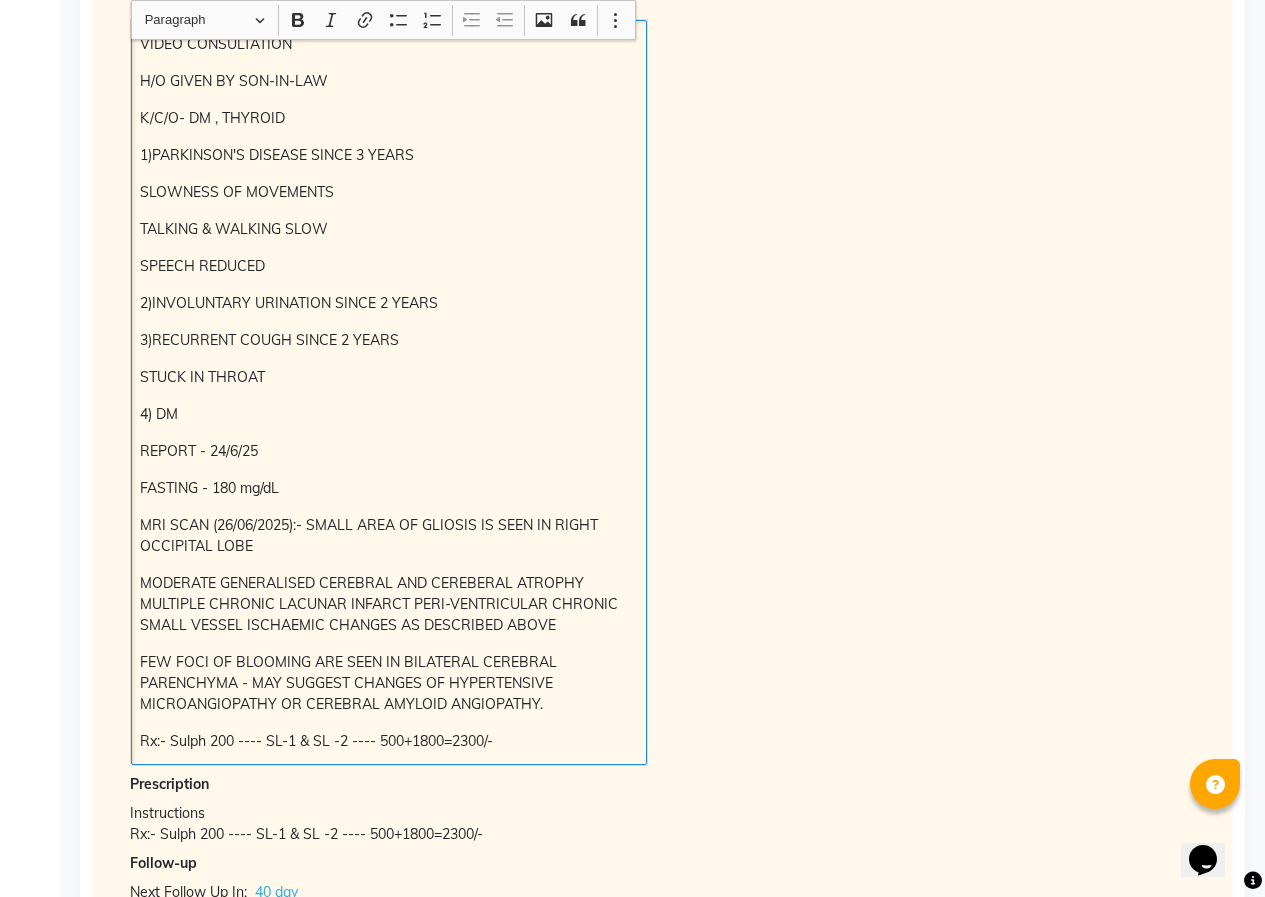 click on "Calendar Consultation Invoice Patients Leads Completed InProgress Upcoming Dropped Tentative Check-In Confirm Bookings Segments Page Builder" 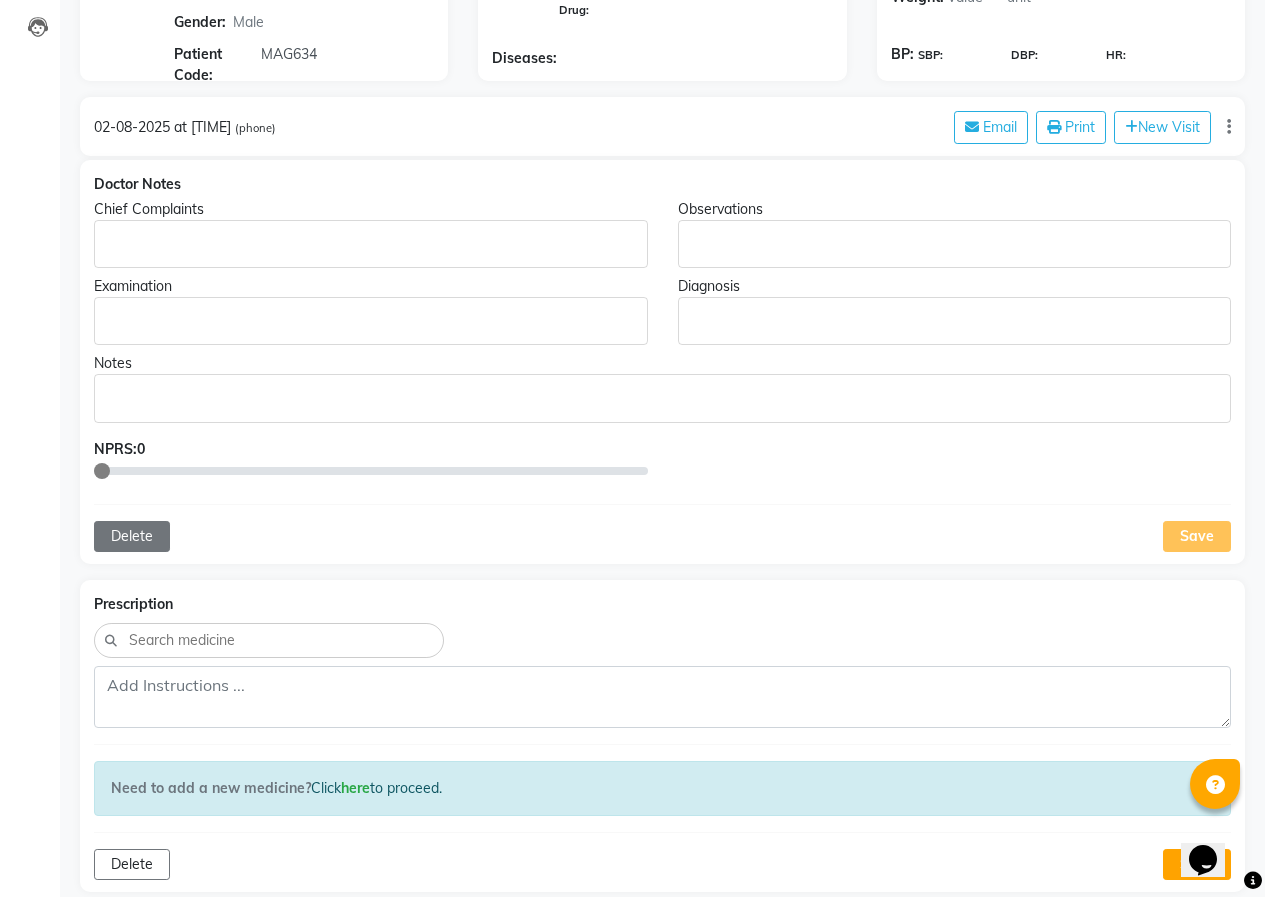 scroll, scrollTop: 227, scrollLeft: 0, axis: vertical 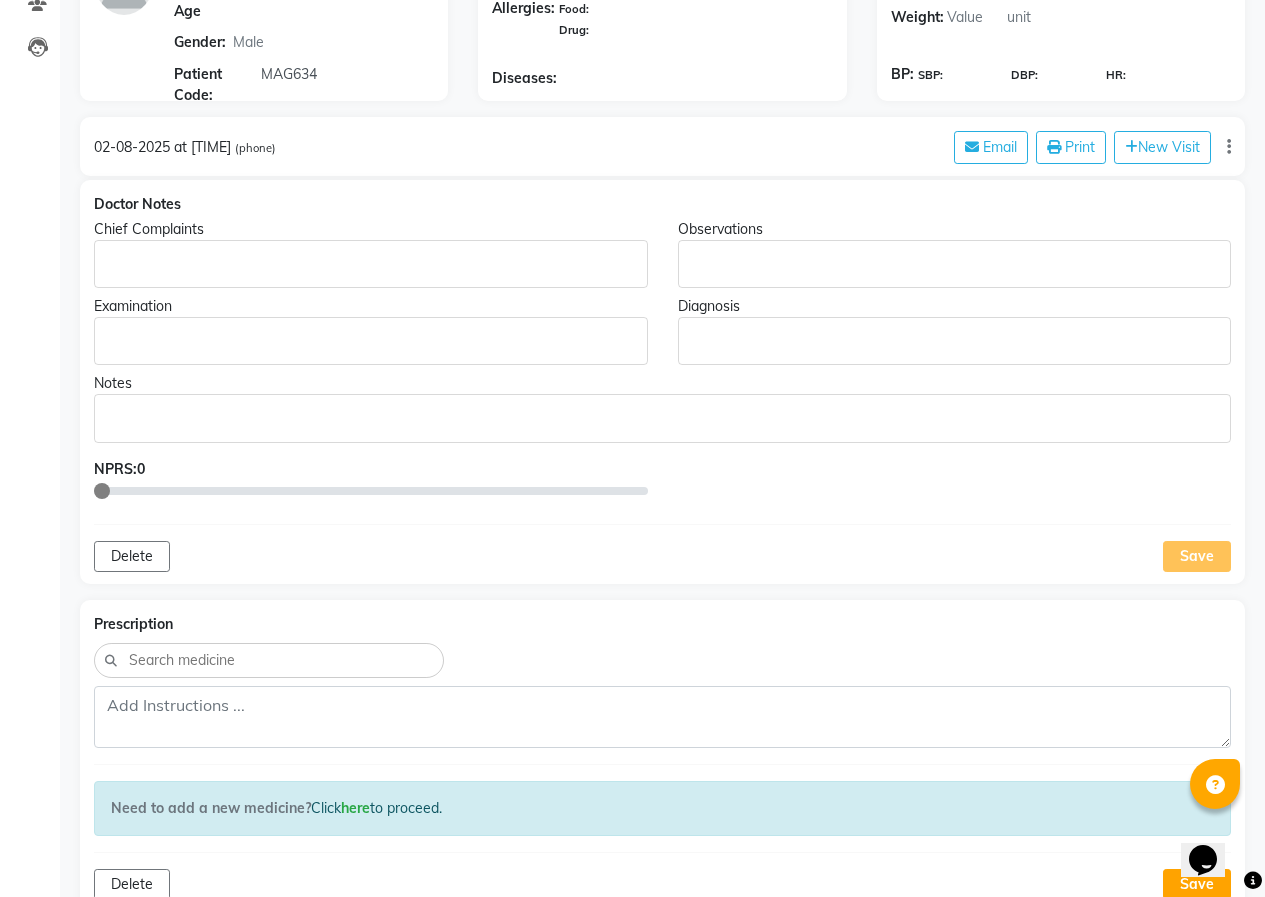click 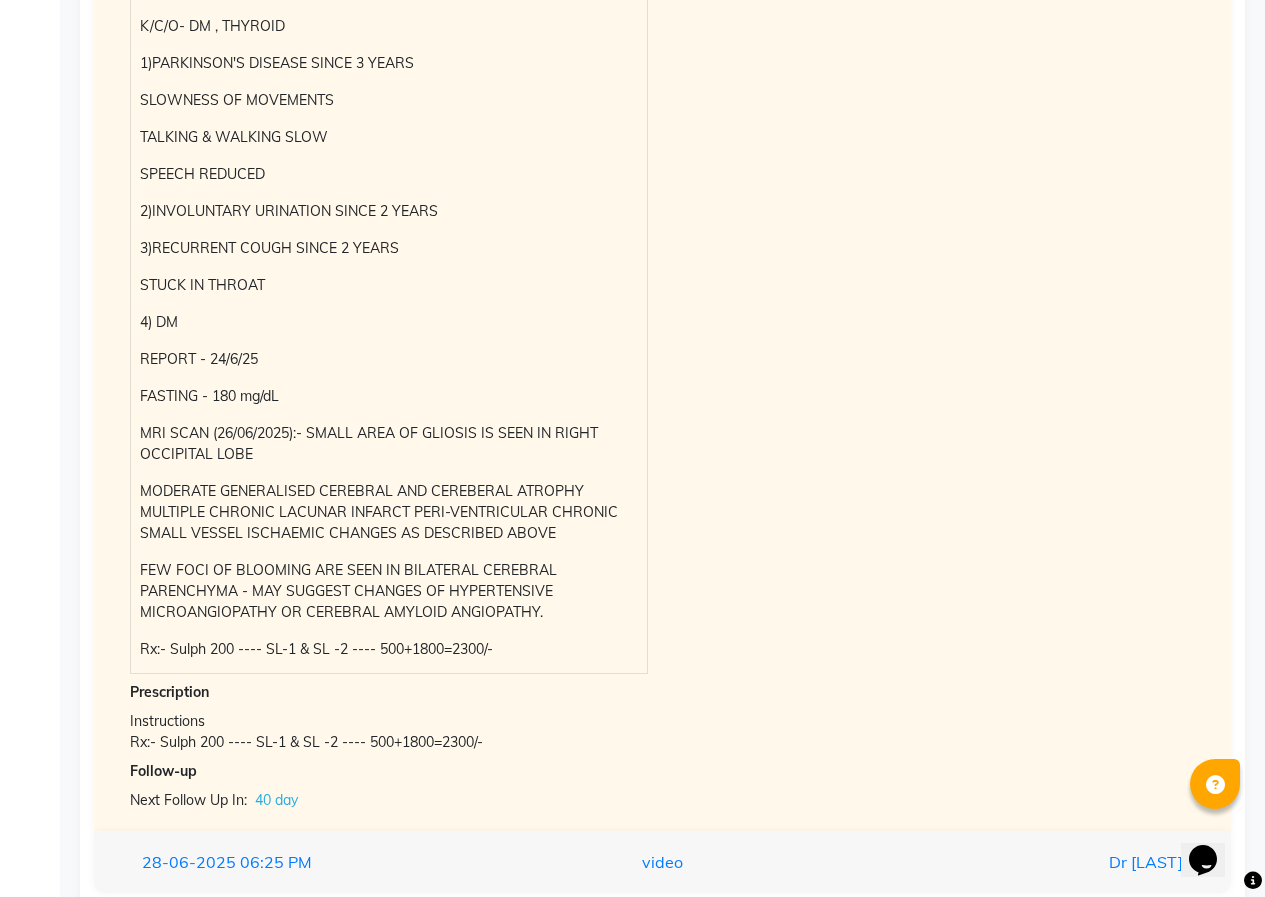 scroll, scrollTop: 2328, scrollLeft: 0, axis: vertical 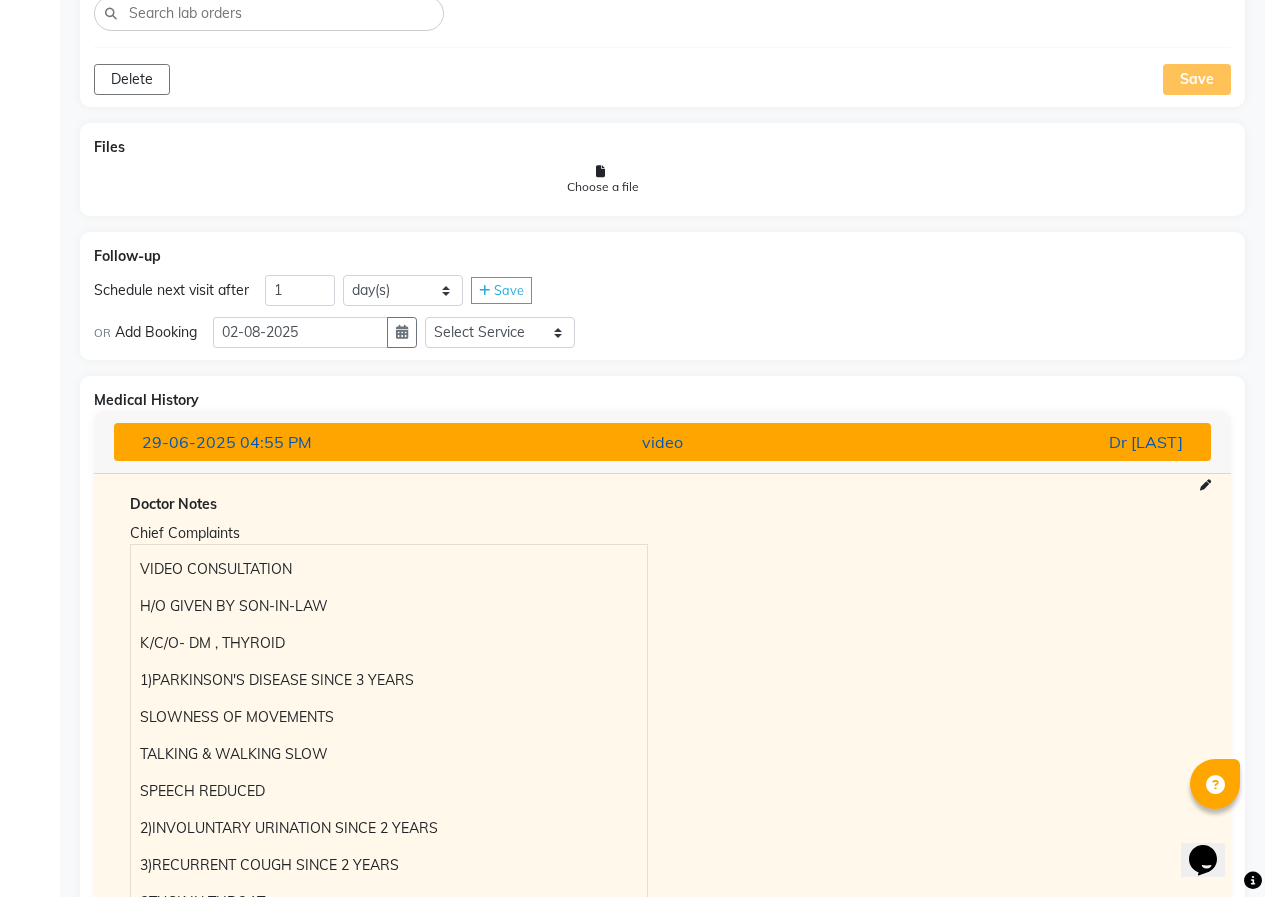 click on "[DATE] [TIME]" at bounding box center (305, 442) 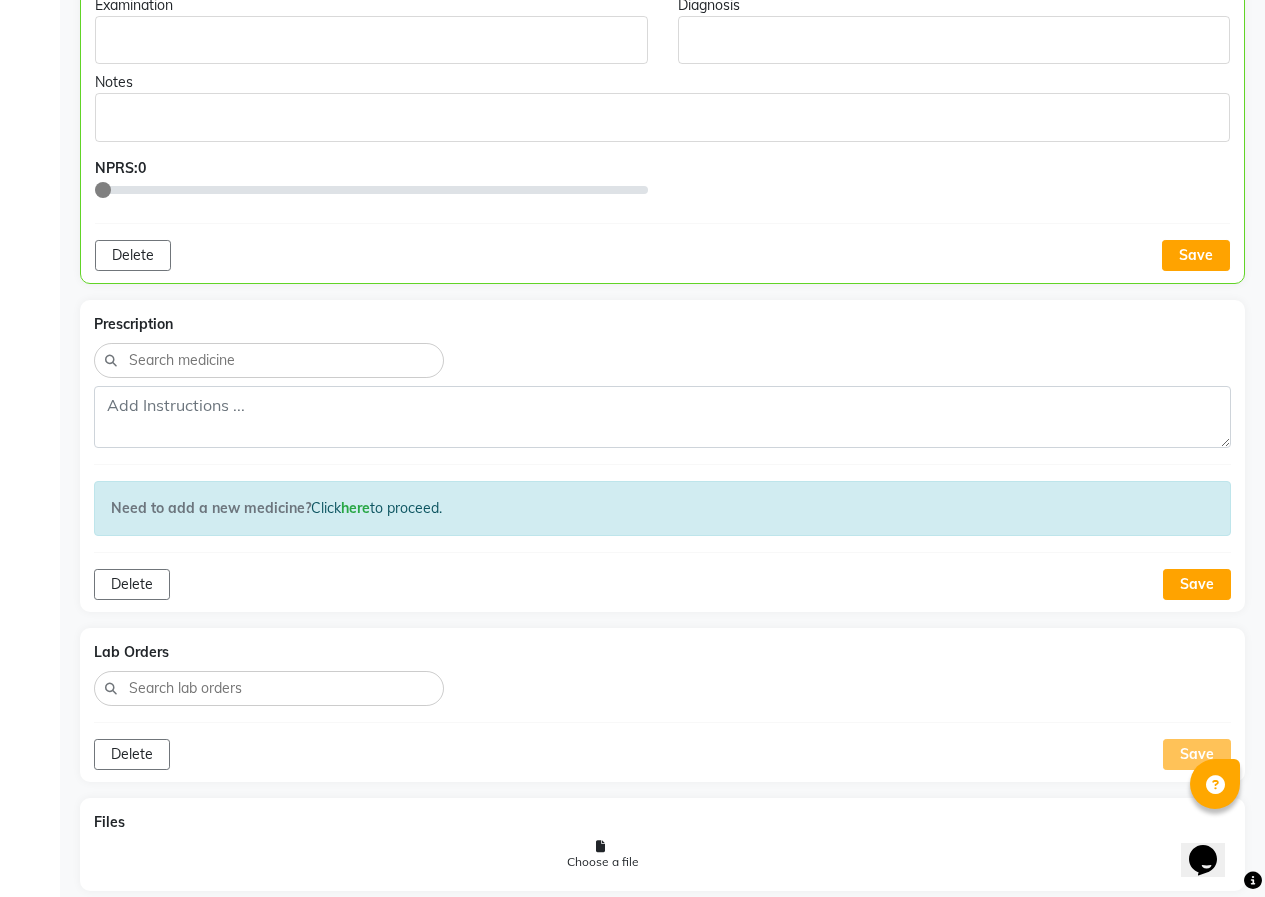 scroll, scrollTop: 1373, scrollLeft: 0, axis: vertical 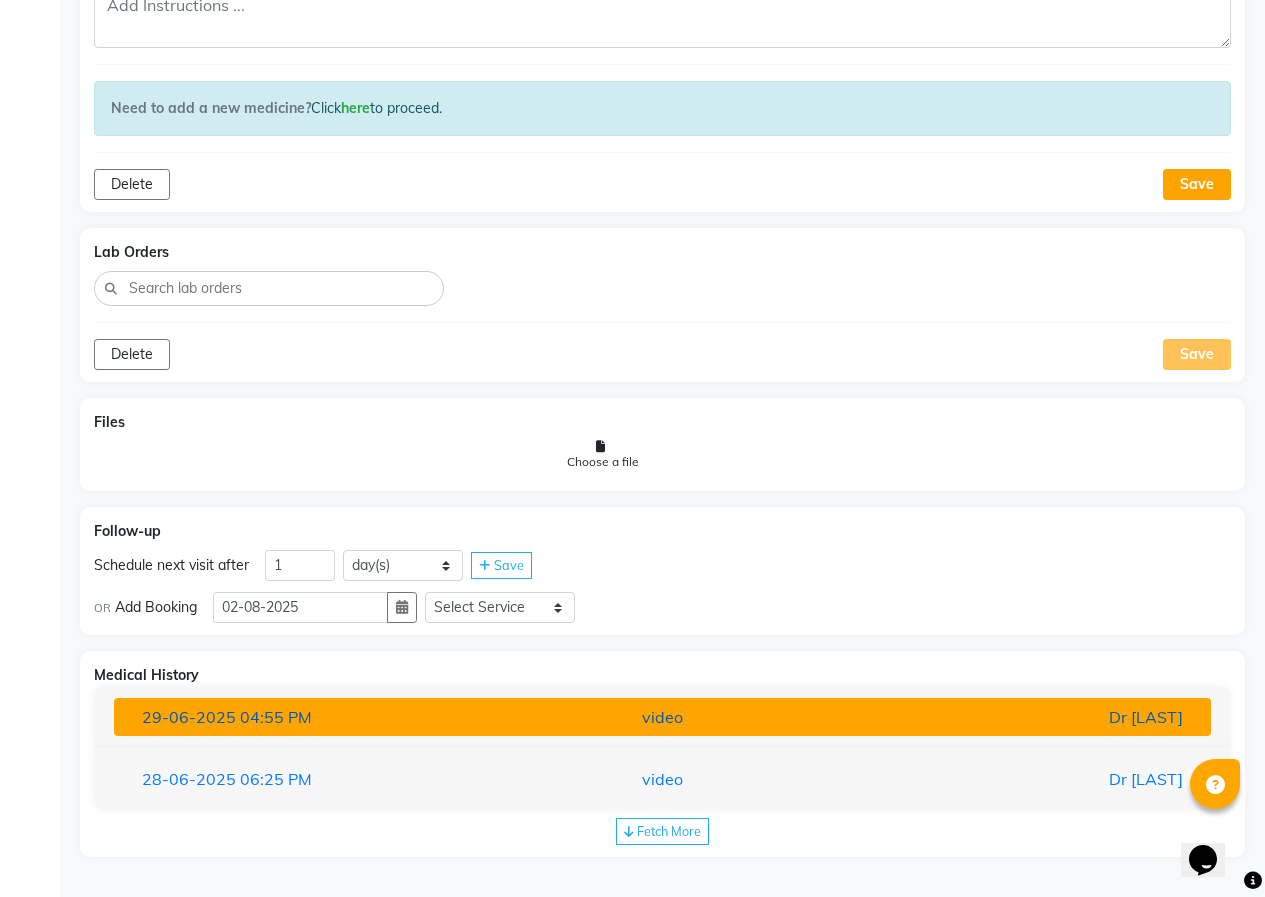click on "video" at bounding box center (662, 717) 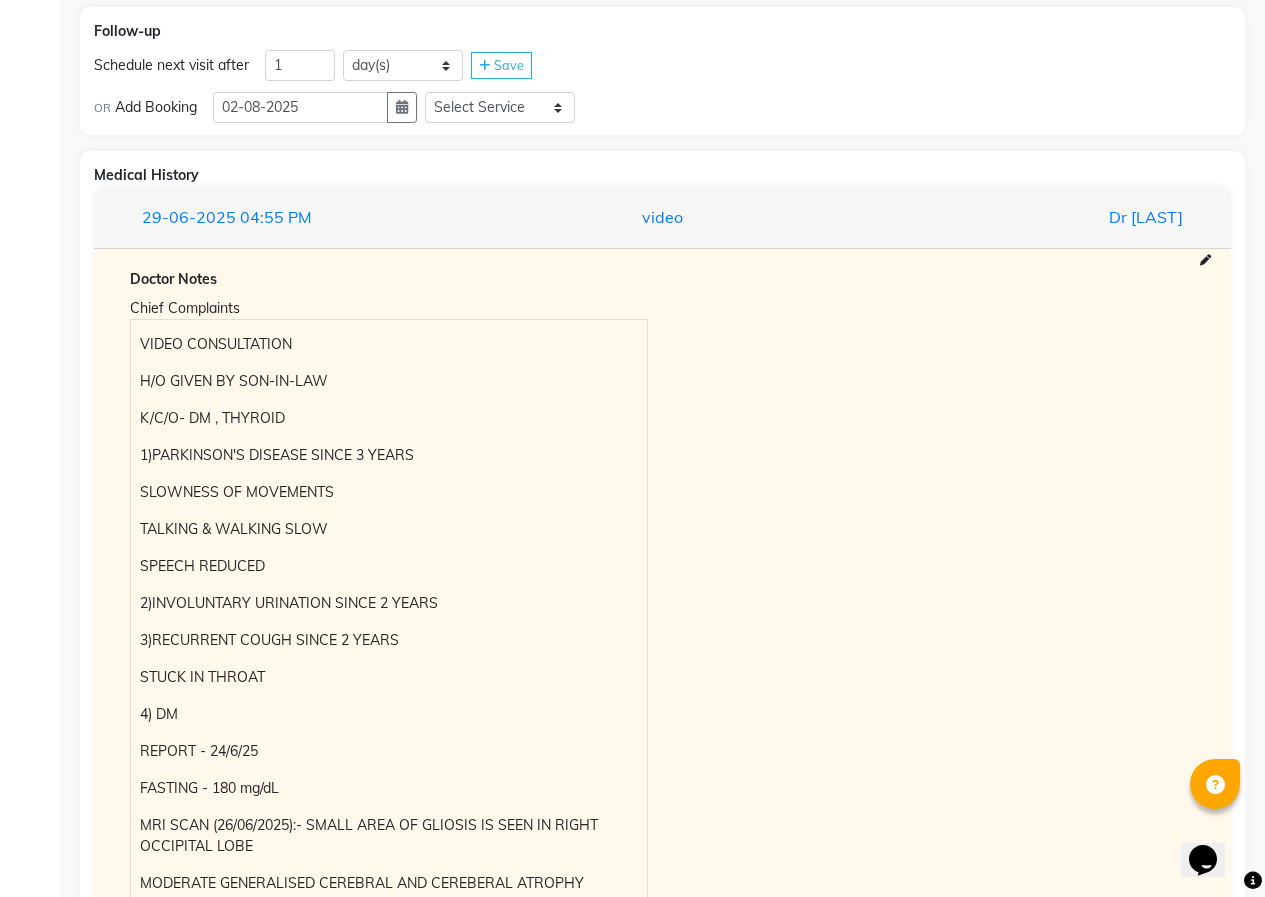 scroll, scrollTop: 2273, scrollLeft: 0, axis: vertical 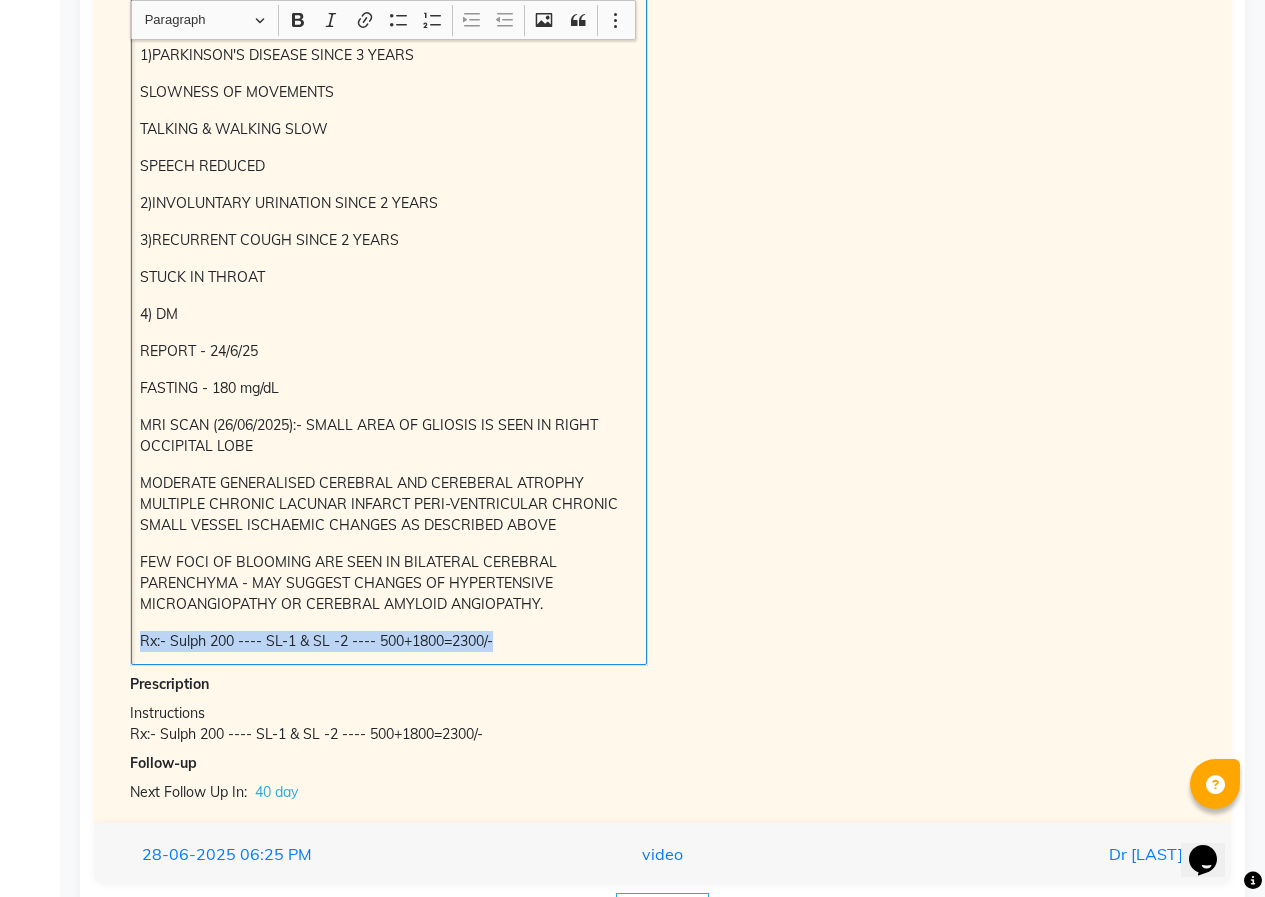 drag, startPoint x: 148, startPoint y: 644, endPoint x: 623, endPoint y: 646, distance: 475.0042 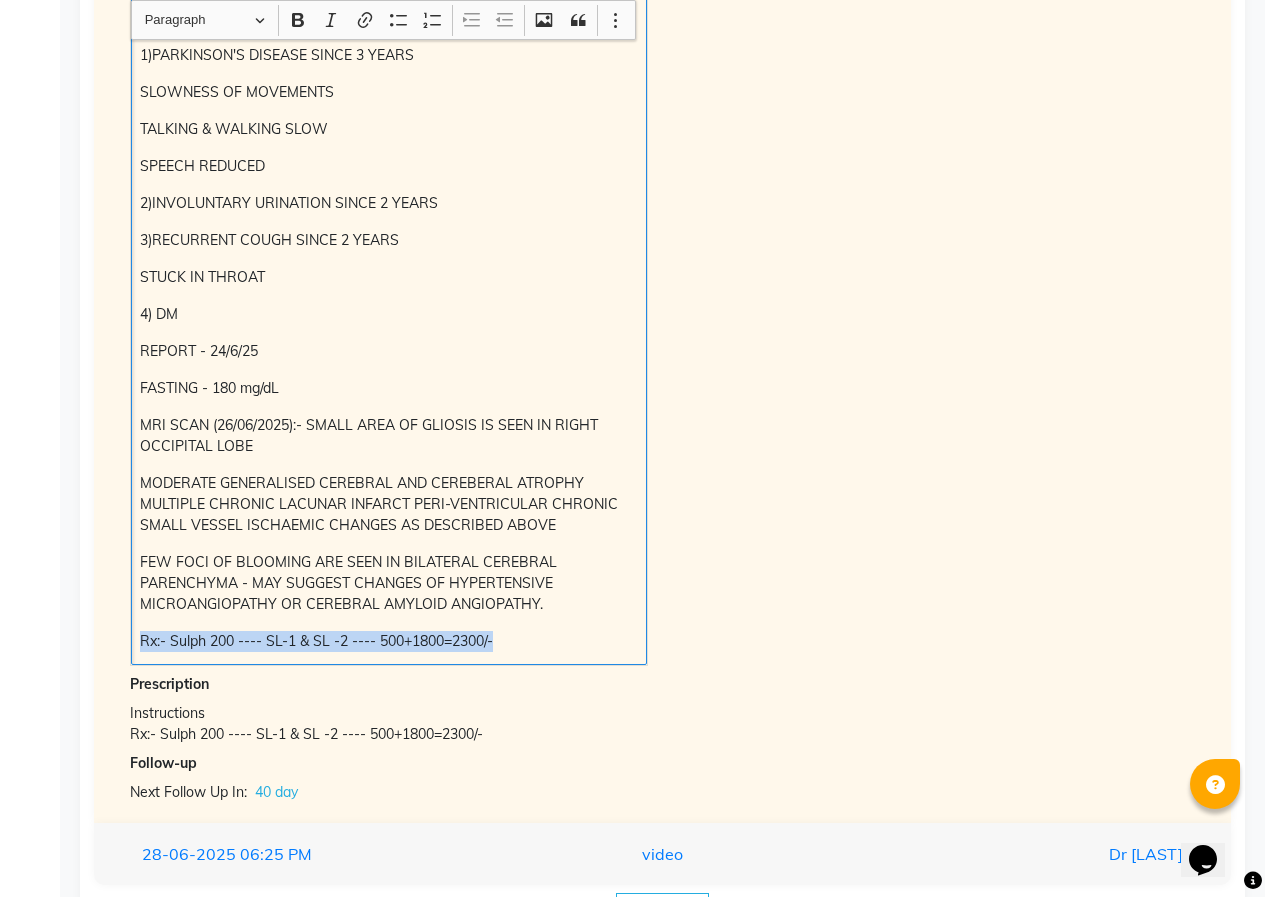 click on "F/U GIVEN BY SON-IN-LAW K/C/O- DM , THYROID 1)PARKINSON'S DISEASE SINCE 3 YEARS SLOWNESS OF MOVEMENTS TALKING & WALKING SLOW SPEECH REDUCED 2)INVOLUNTARY URINATION SINCE 2 YEARS 3)RECURRENT COUGH SINCE 2 YEARS STUCK IN THROAT 4) DM REPORT - 24/6/25 FASTING - 180 mg/dL MRI SCAN (26/06/2025):- SMALL AREA OF GLIOSIS IS SEEN IN RIGHT OCCIPITAL LOBE MODERATE GENERALISED CEREBRAL AND CEREBERAL ATROPHY MULTIPLE CHRONIC LACUNAR INFARCT PERI-VENTRICULAR CHRONIC SMALL VESSEL ISCHAEMIC CHANGES AS DESCRIBED ABOVE FEW FOCI OF BLOOMING ARE SEEN IN BILATERAL CEREBRAL PARENCHYMA - MAY SUGGEST CHANGES OF HYPERTENSIVE MICROANGIOPATHY OR CEREBRAL AMYLOID ANGIOPATHY. Rx:- Sulph 200 ---- SL-1 & SL -2 ---- 500+1800=2300/-" at bounding box center (389, 292) 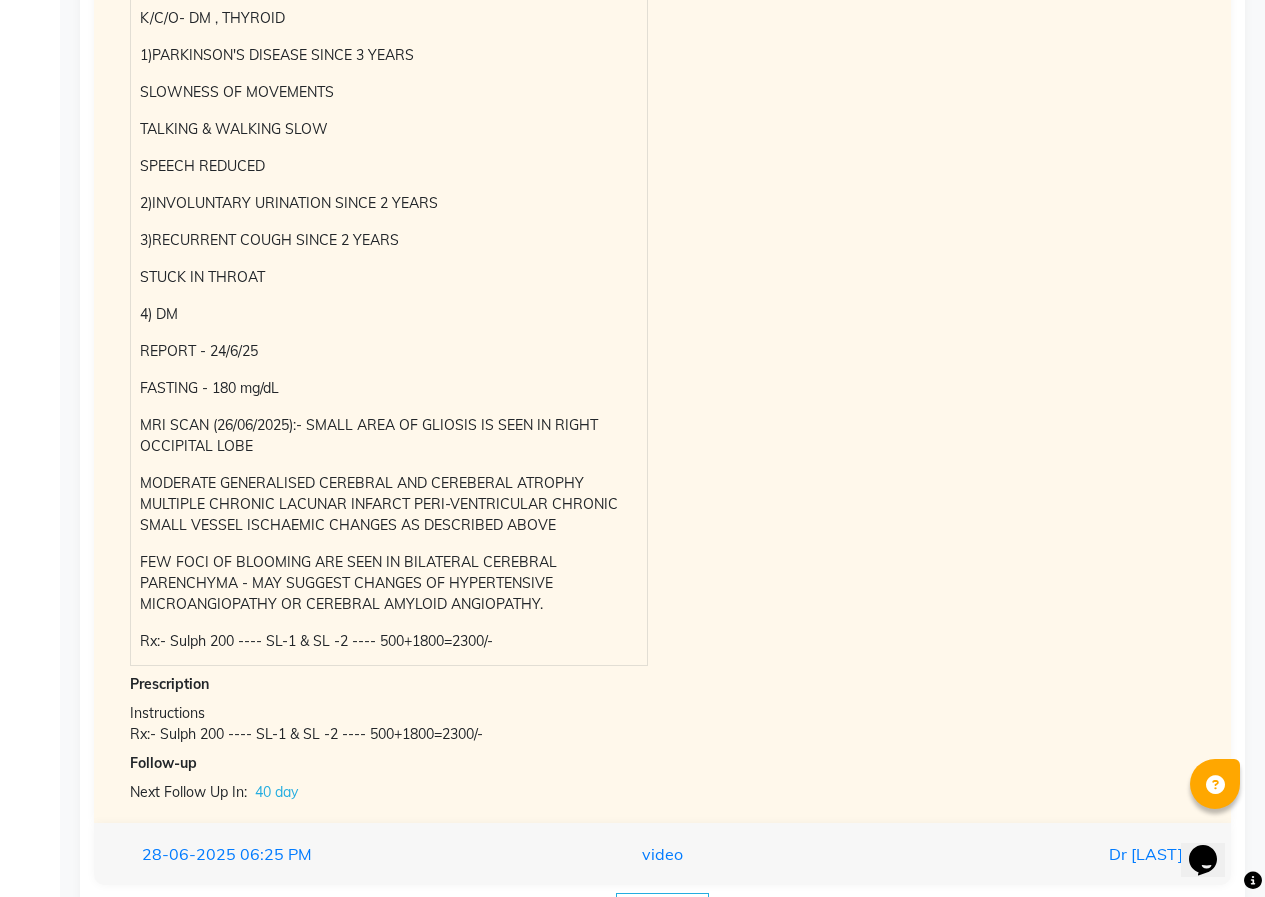 click on "Chief Complaints VIDEO CONSULTATION H/O GIVEN BY SON-IN-LAW K/C/O- DM , THYROID 1)PARKINSON'S DISEASE SINCE 3 YEARS SLOWNESS OF MOVEMENTS TALKING & WALKING SLOW SPEECH REDUCED 2)INVOLUNTARY URINATION SINCE 2 YEARS 3)RECURRENT COUGH SINCE 2 YEARS STUCK IN THROAT 4) DM  REPORT - [DATE]:- SMALL AREA OF GLIOSIS IS SEEN IN RIGHT OCCIPITAL LOBE MODERATE GENERALISED CEREBRAL AND CEREBERAL ATROPHY MULTIPLE CHRONIC LACUNAR INFARCT PERI-VENTRICULAR CHRONIC SMALL VESSEL ISCHAEMIC CHANGES AS DESCRIBED ABOVE FEW FOCI OF BLOOMING ARE SEEN IN BILATERAL CEREBRAL PARENCHYMA - MAY SUGGEST CHANGES OF HYPERTENSIVE MICROANGIOPATHY OR CEREBRAL AMYLOID ANGIOPATHY. Rx:- Sulph 200 ---- SL-1 & SL -2 ---- 500+1800=2300/-" at bounding box center (662, 280) 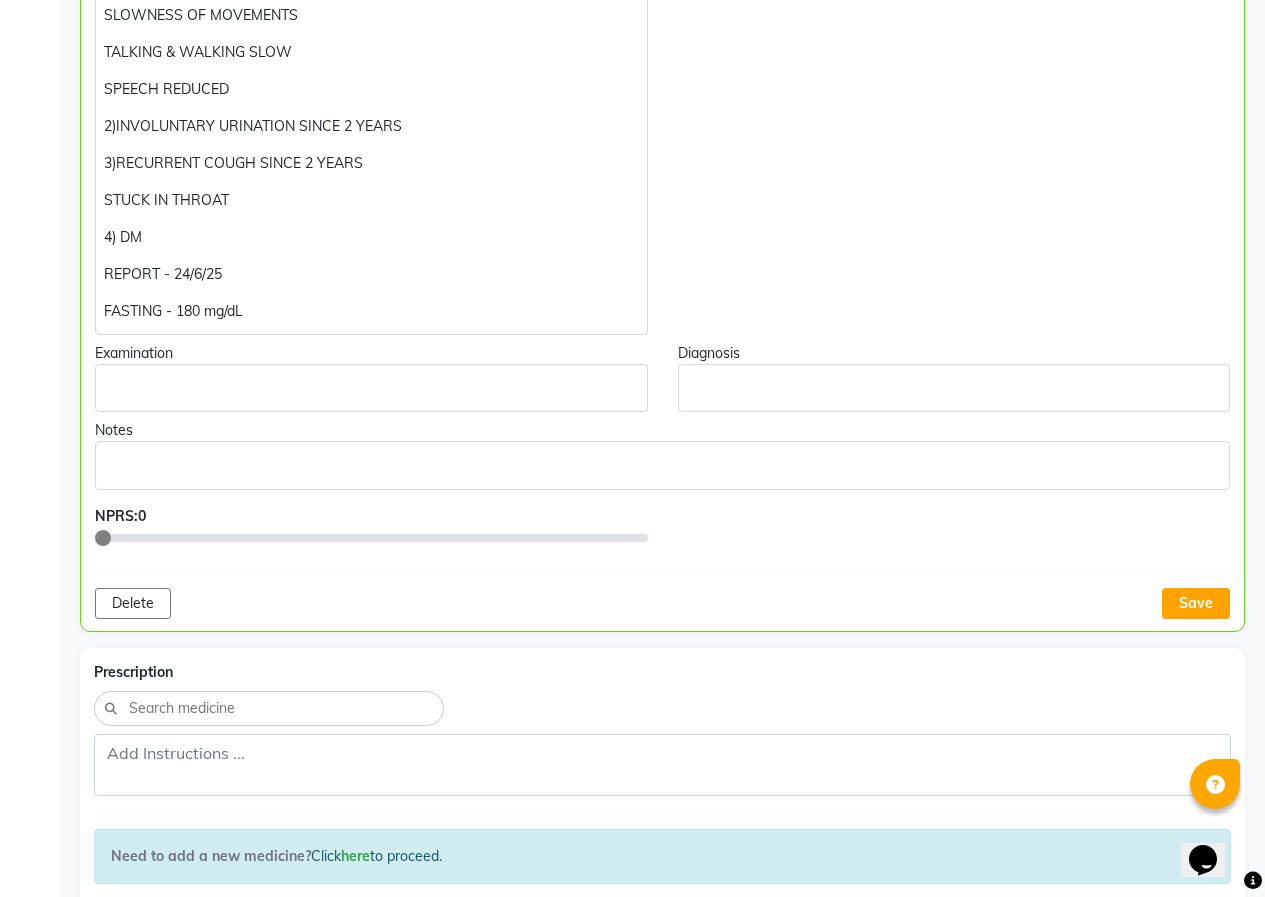 scroll, scrollTop: 573, scrollLeft: 0, axis: vertical 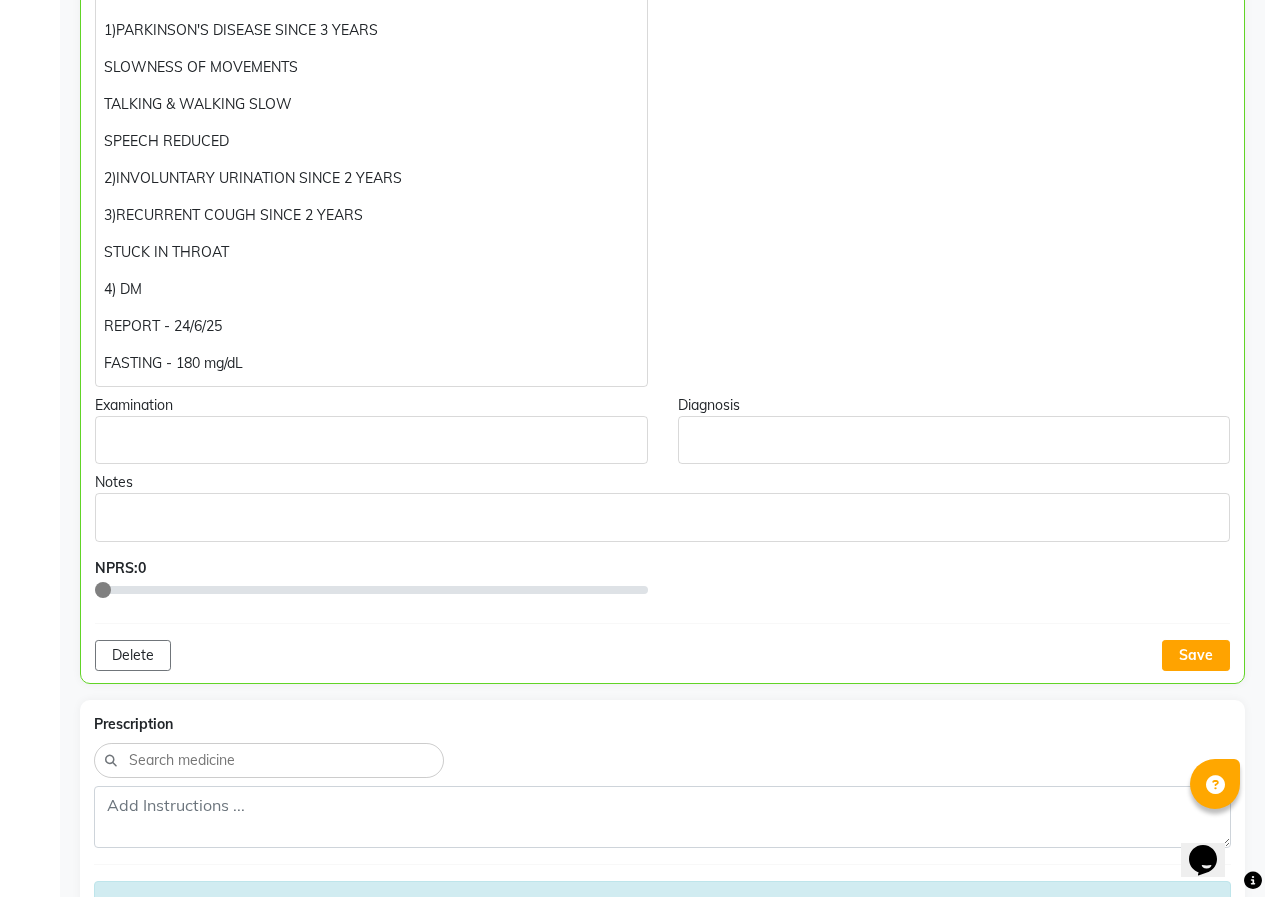 click on "FASTING - 180 mg/dL" 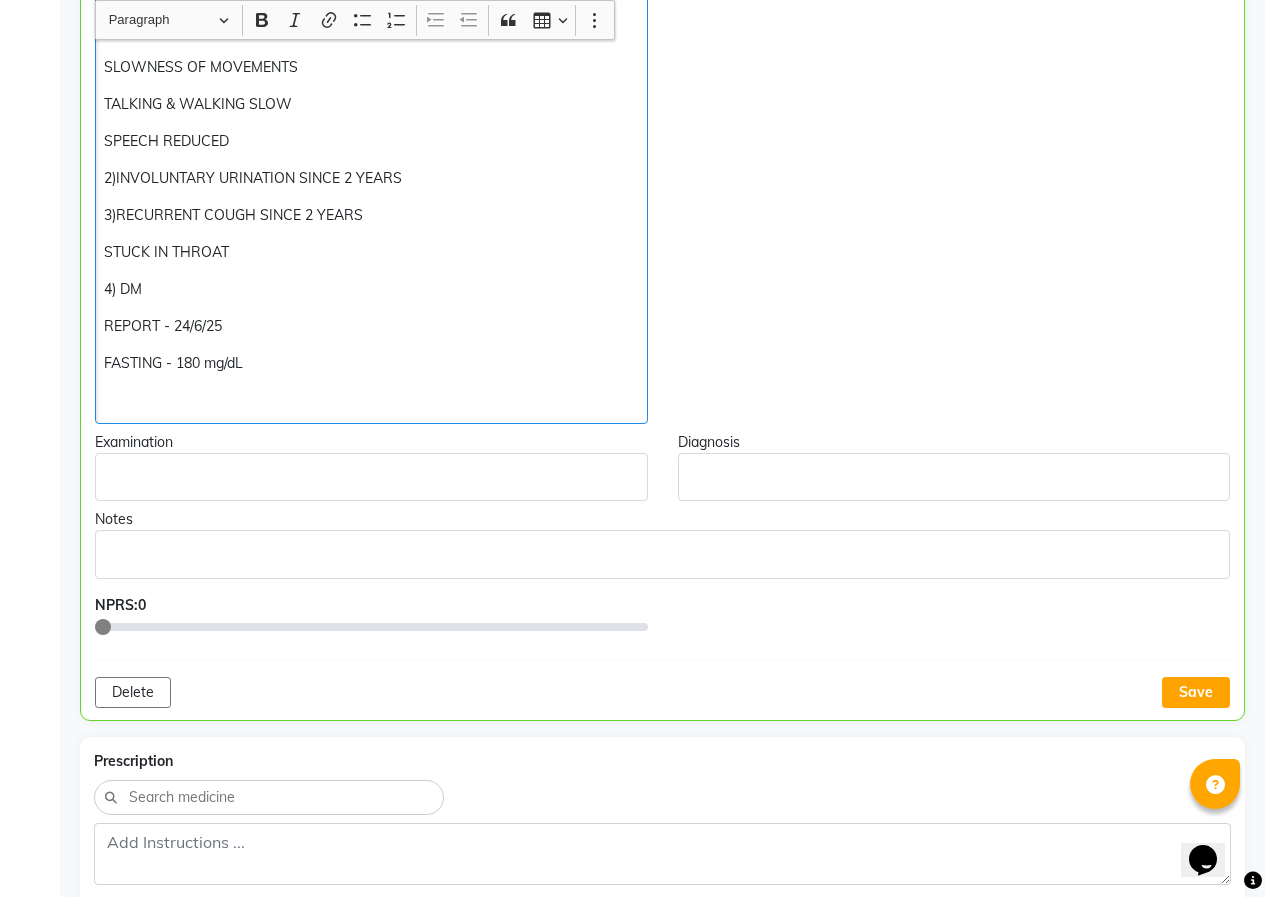 click 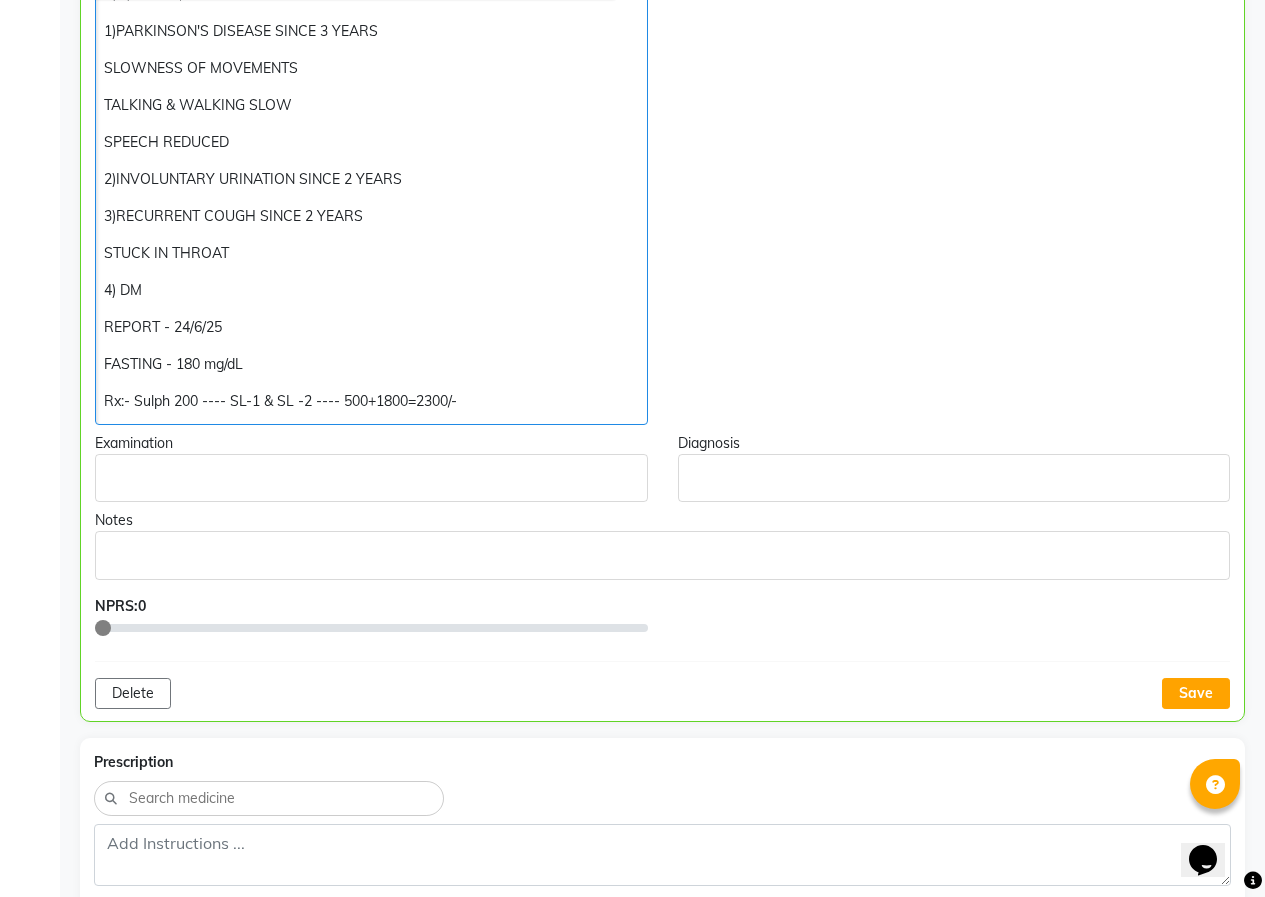 scroll, scrollTop: 573, scrollLeft: 0, axis: vertical 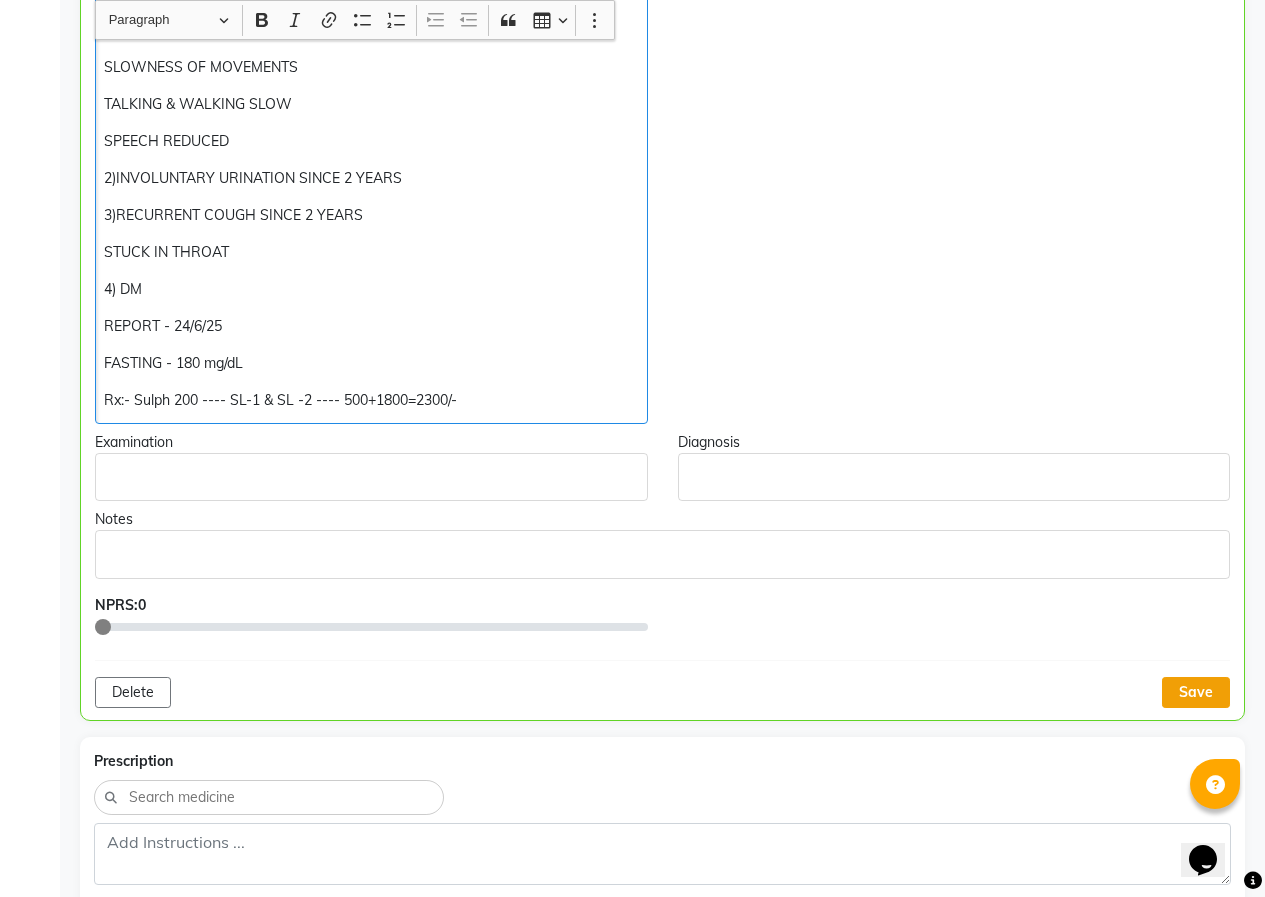 click on "Save" 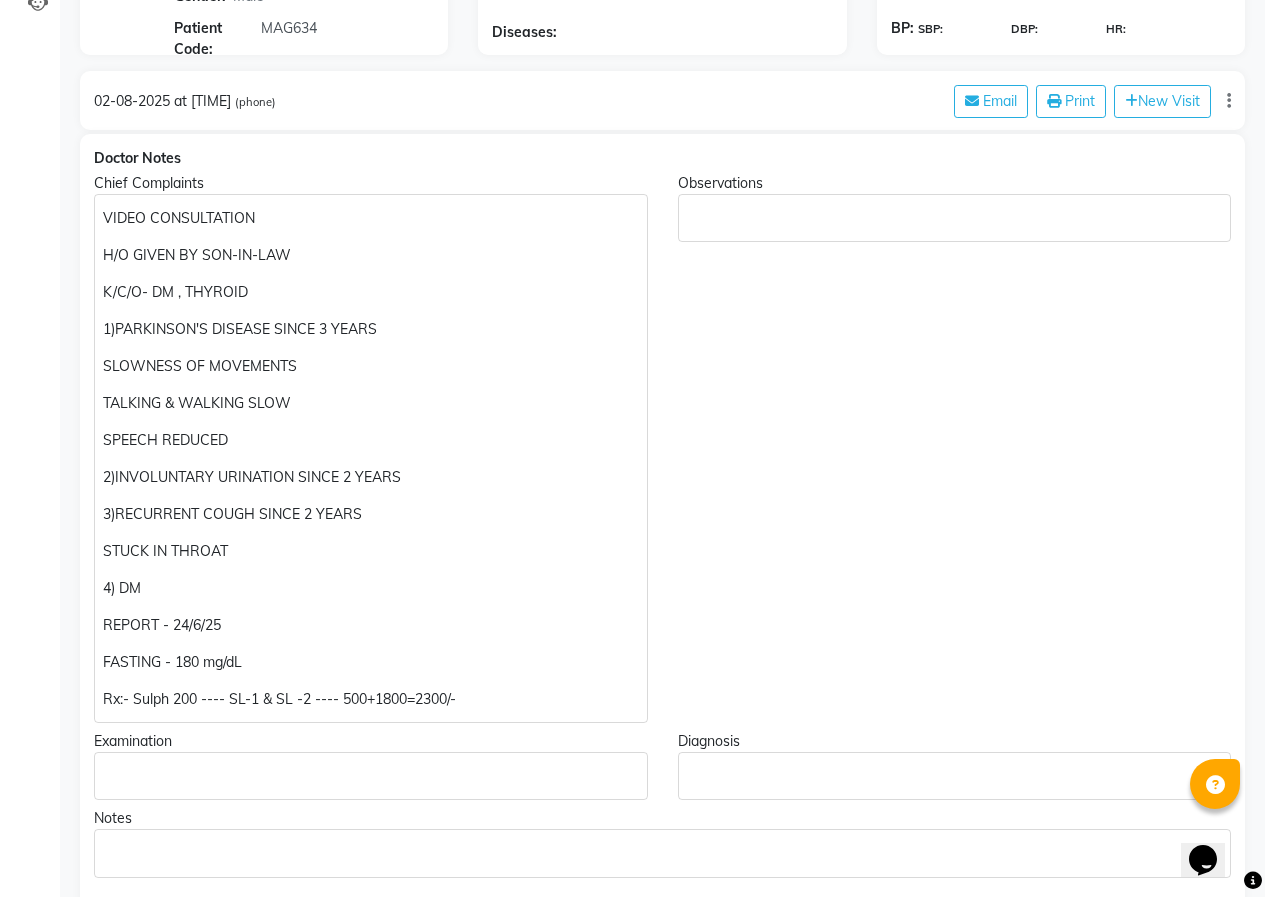 scroll, scrollTop: 373, scrollLeft: 0, axis: vertical 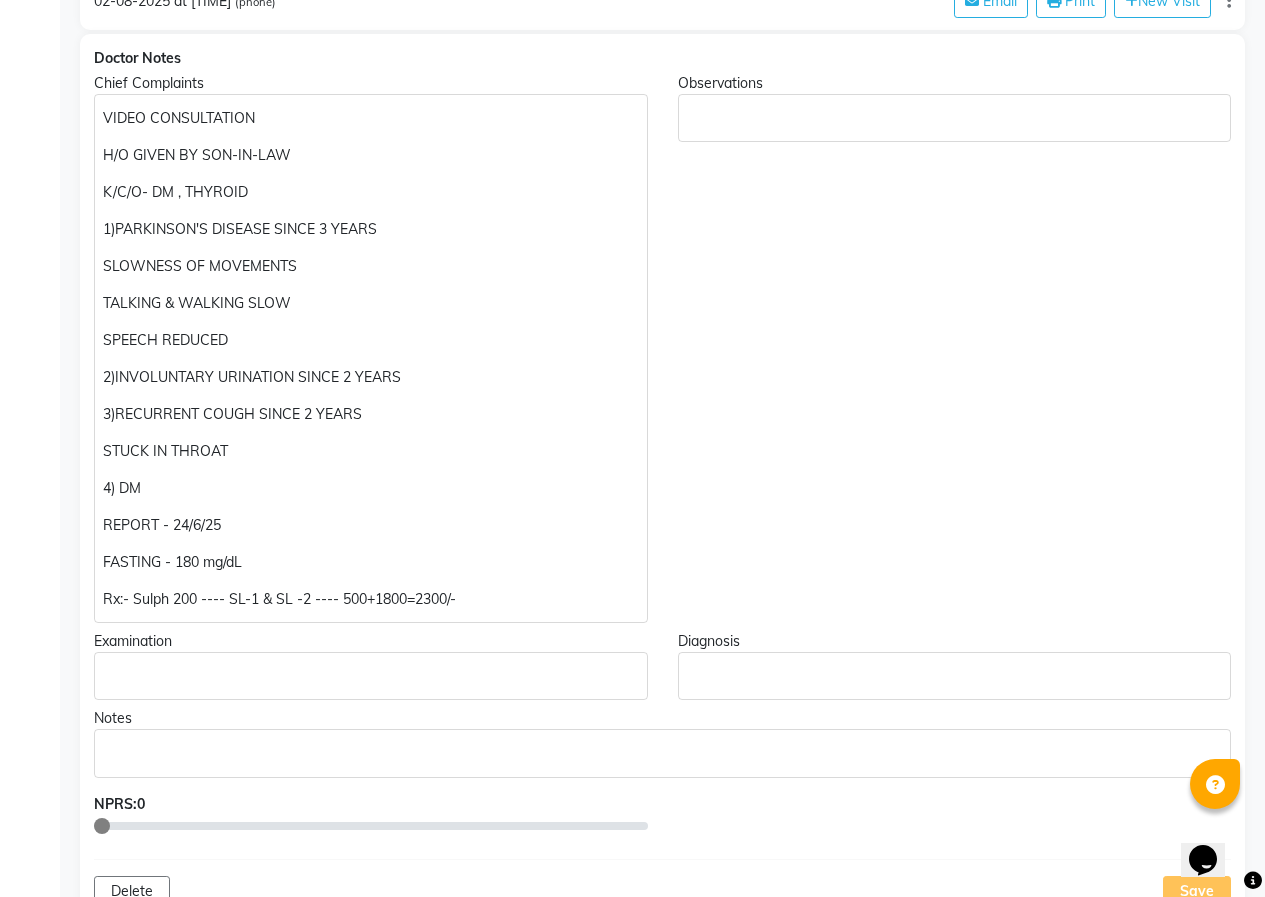 click on "FASTING - 180 mg/dL" 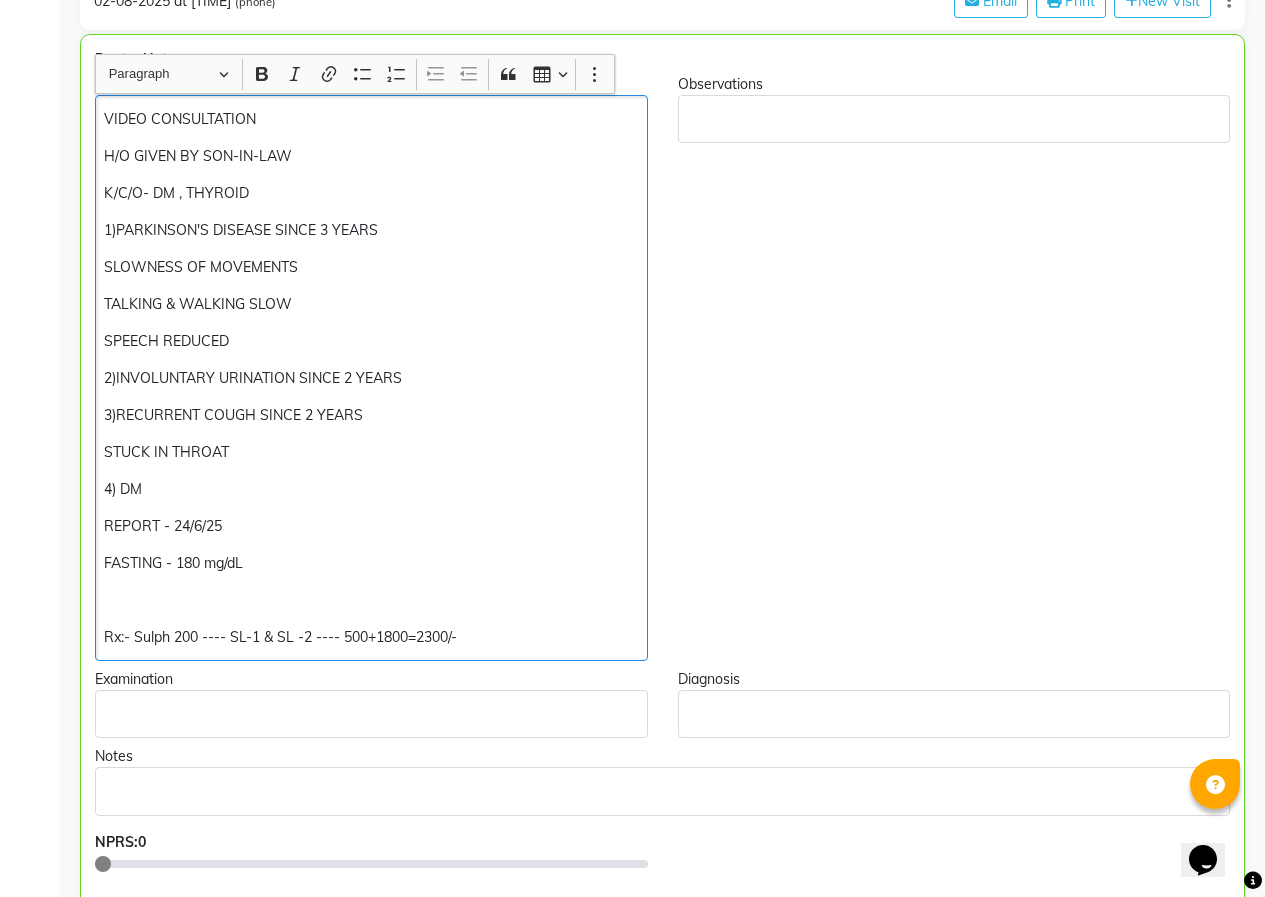 scroll, scrollTop: 374, scrollLeft: 0, axis: vertical 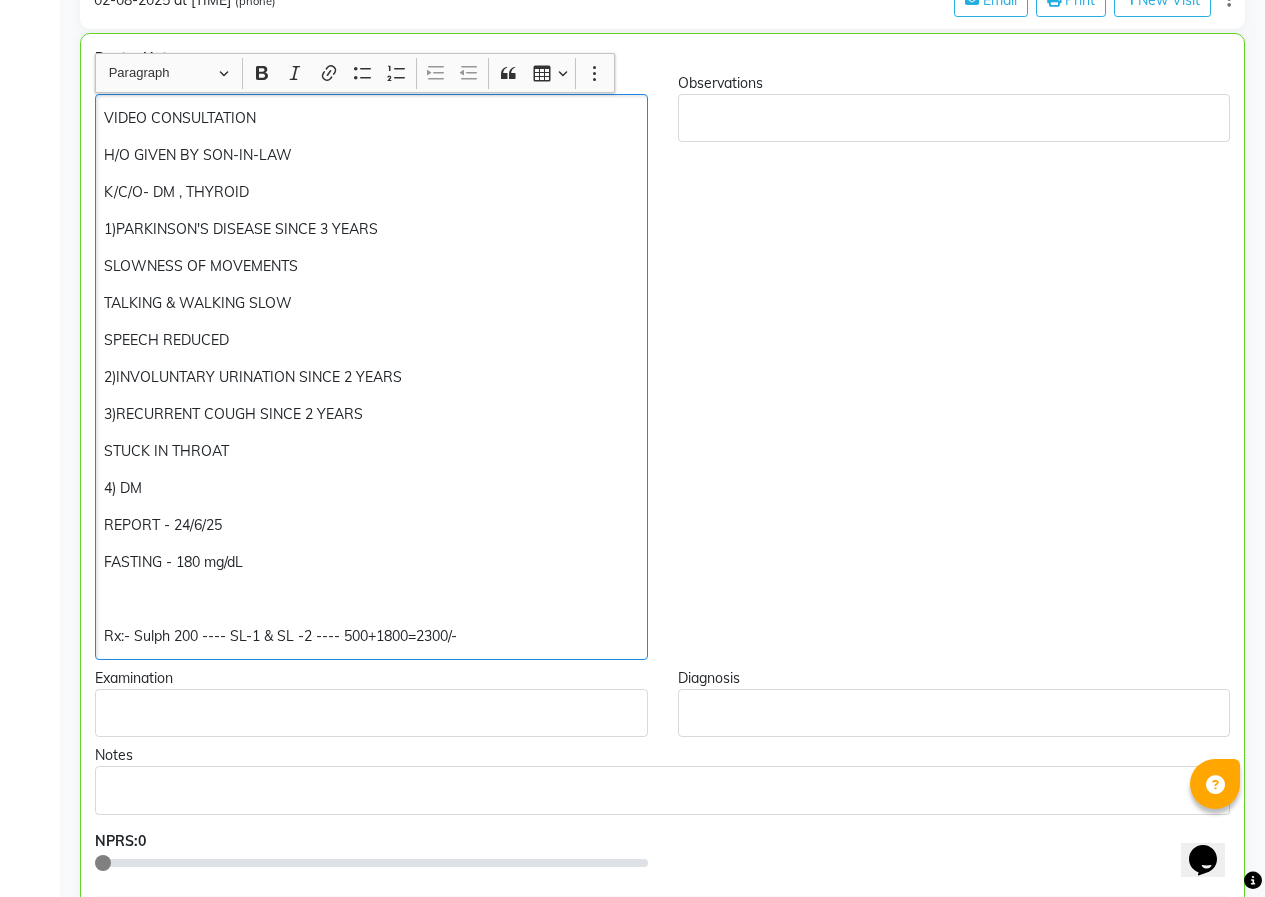 type 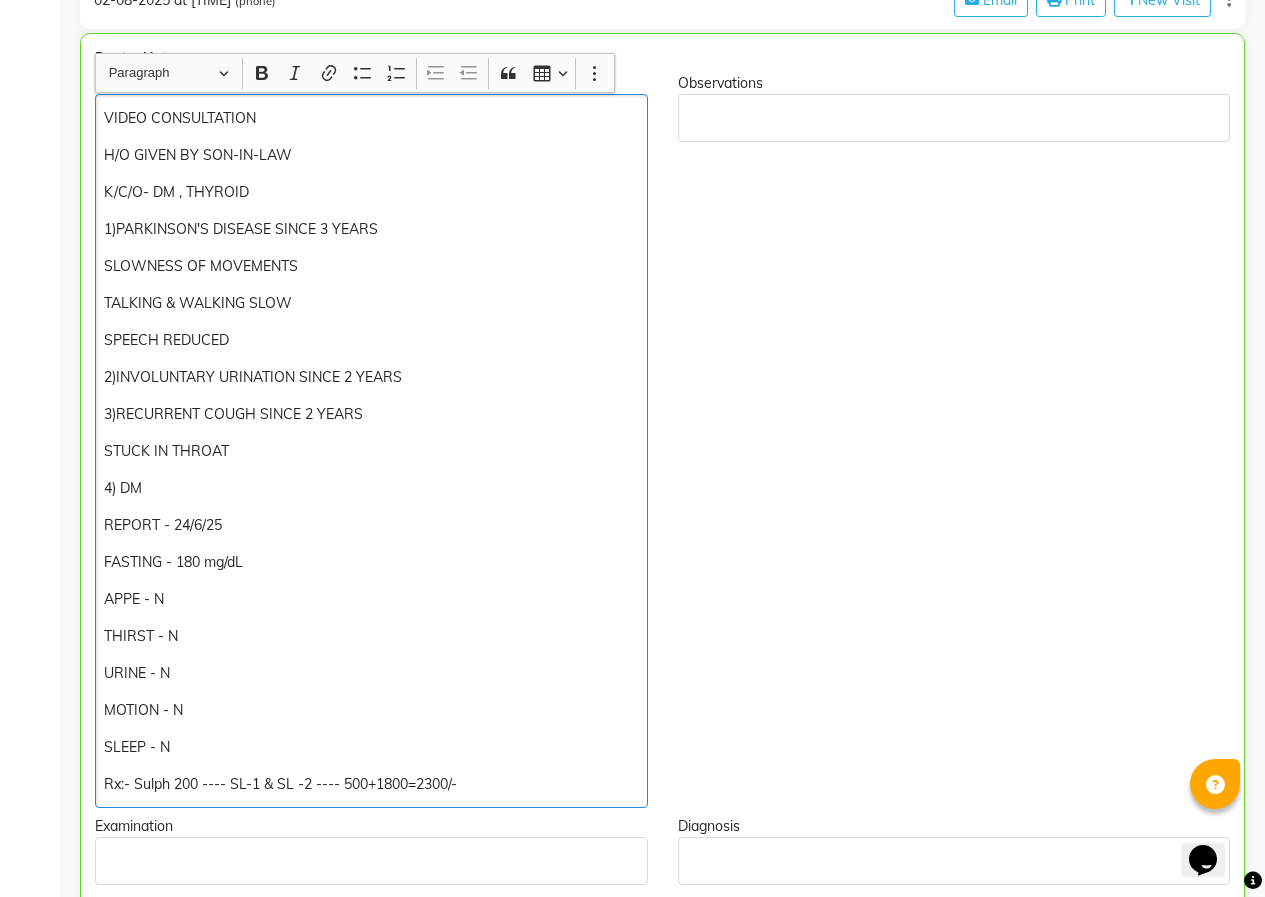 click on "SPEECH REDUCED" 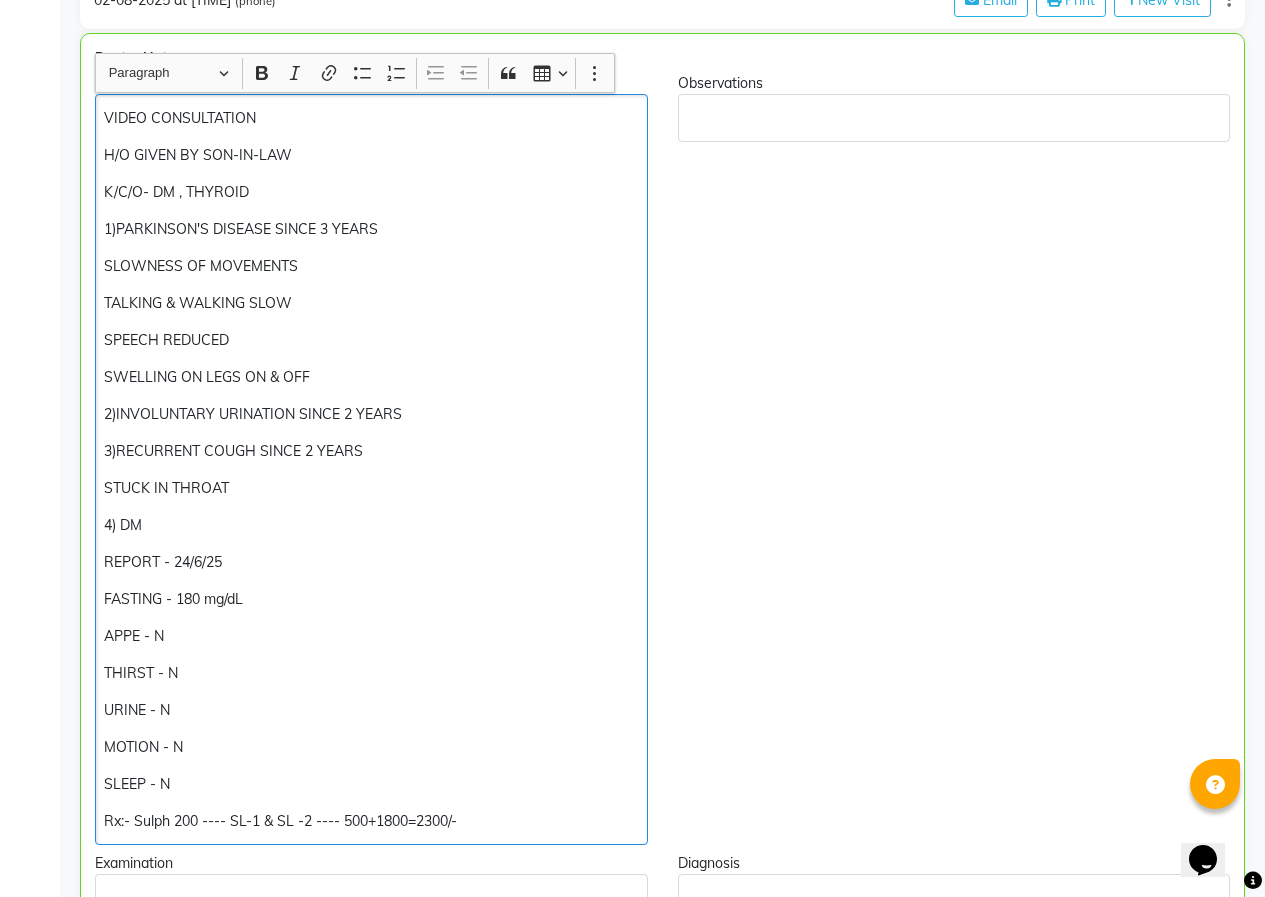 click on "STUCK IN THROAT" 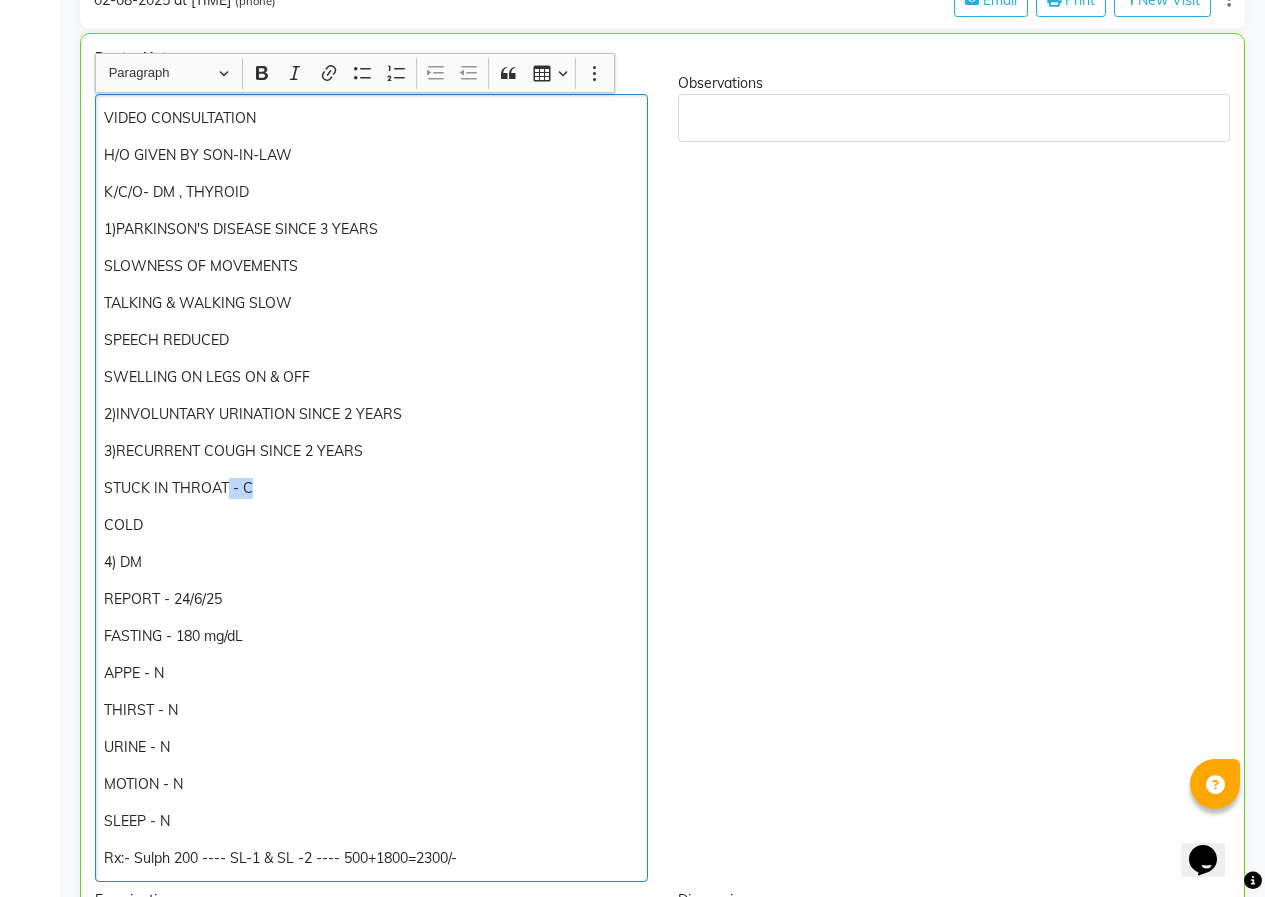 drag, startPoint x: 267, startPoint y: 484, endPoint x: 228, endPoint y: 486, distance: 39.051247 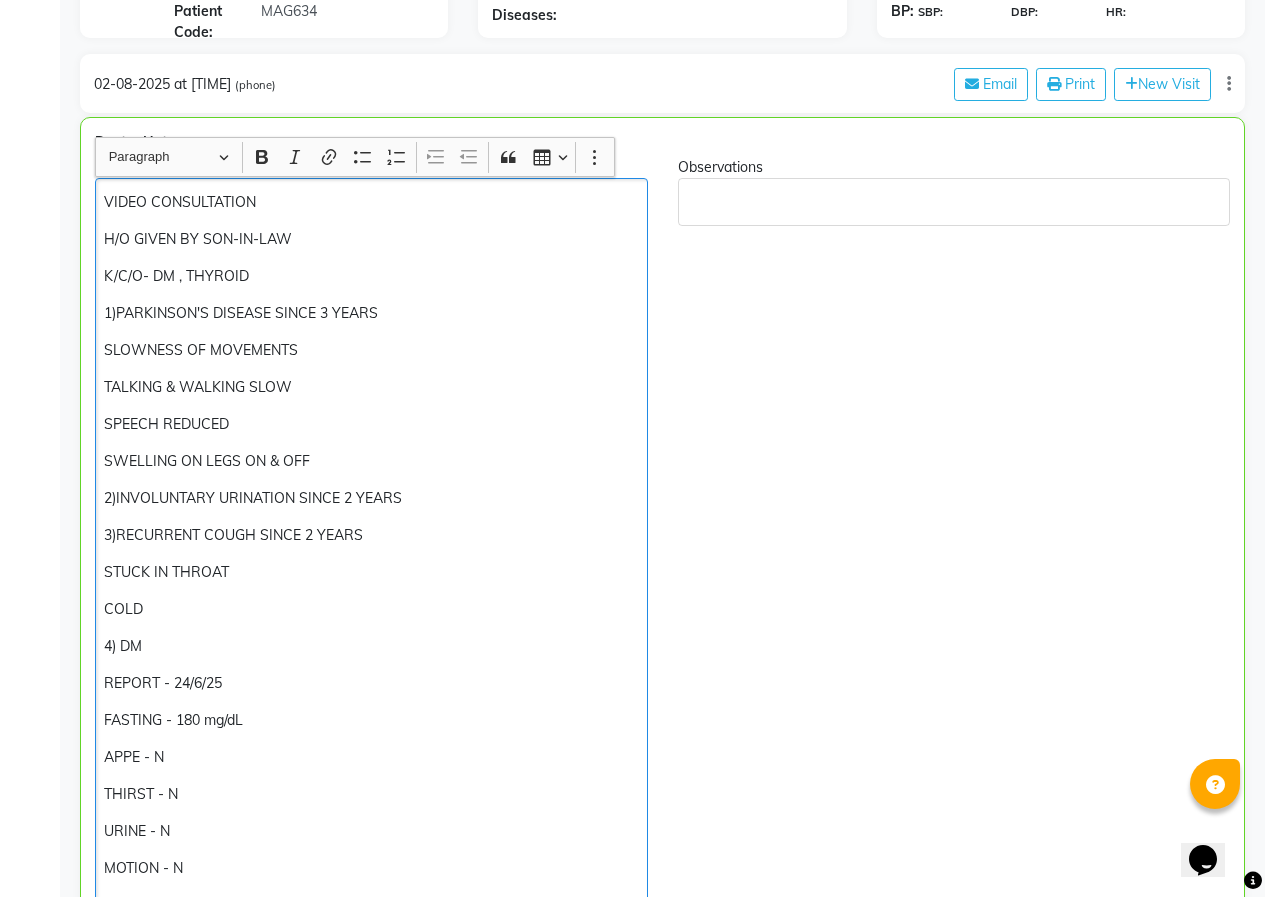 scroll, scrollTop: 400, scrollLeft: 0, axis: vertical 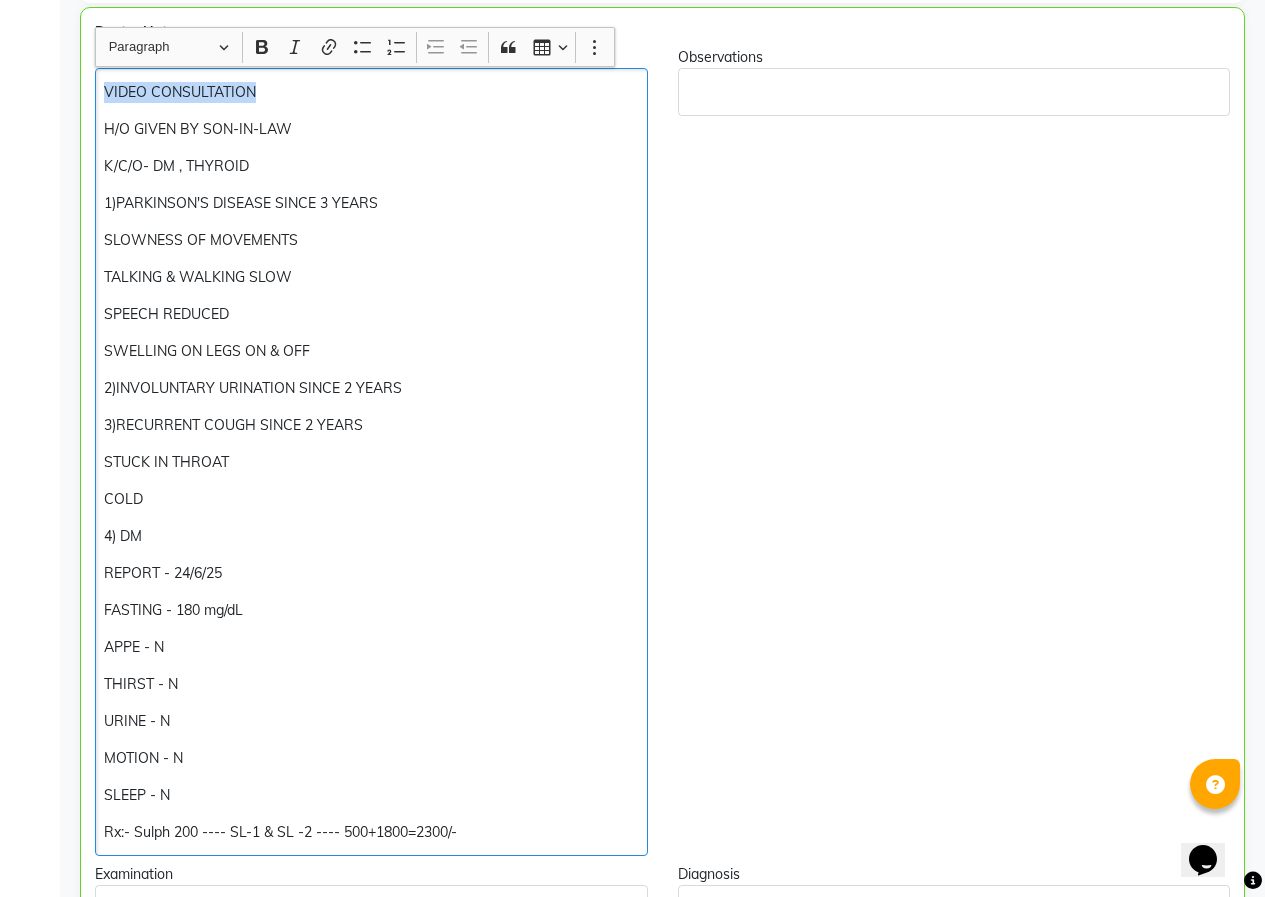 drag, startPoint x: 289, startPoint y: 97, endPoint x: 37, endPoint y: 68, distance: 253.66316 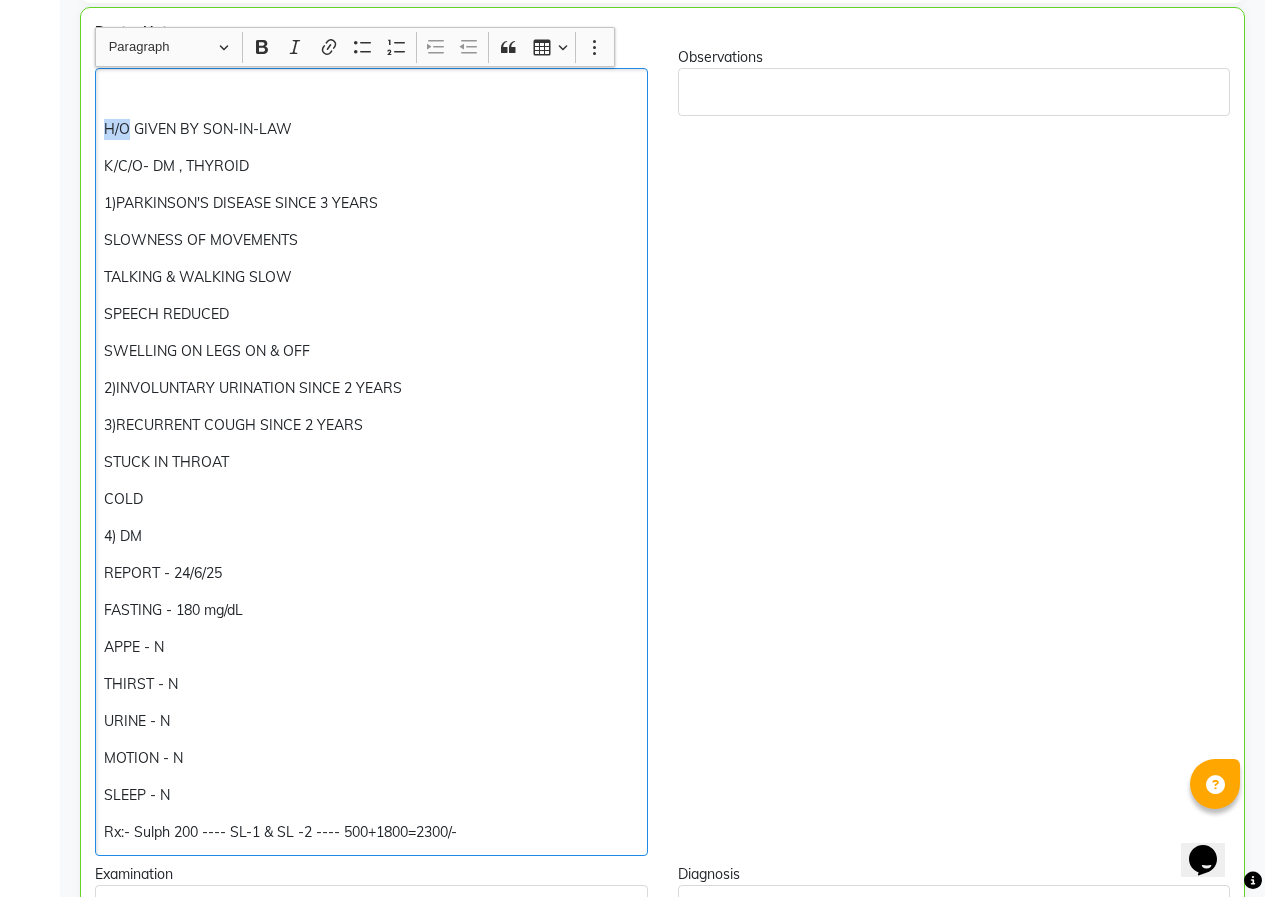drag, startPoint x: 127, startPoint y: 126, endPoint x: 87, endPoint y: 122, distance: 40.1995 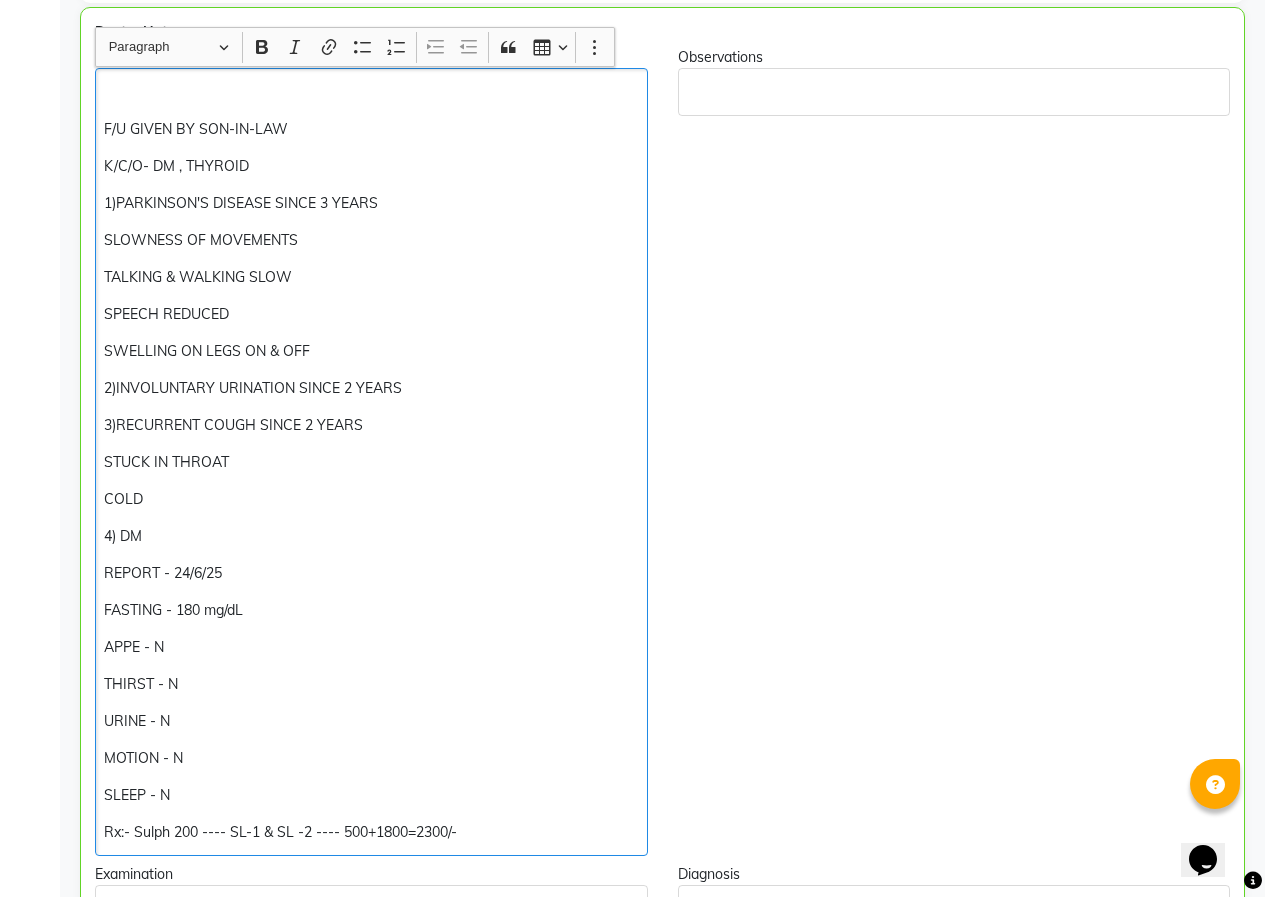 click on "F/U GIVEN BY SON-IN-LAW K/C/O- DM , THYROID 1)PARKINSON'S DISEASE SINCE 3 YEARS SLOWNESS OF MOVEMENTS TALKING & WALKING SLOW SPEECH REDUCED SWELLING ON LEGS ON & OFF 2)INVOLUNTARY URINATION SINCE 2 YEARS 3)RECURRENT COUGH SINCE 2 YEARS STUCK IN THROAT COLD 4) DM REPORT - 24/6/25 FASTING - 180 mg/dL APPE - N THIRST - N URINE - N MOTION - N SLEEP - N Rx:- Sulph 200 ---- SL-1 & SL -2 ---- 500+1800=2300/-" 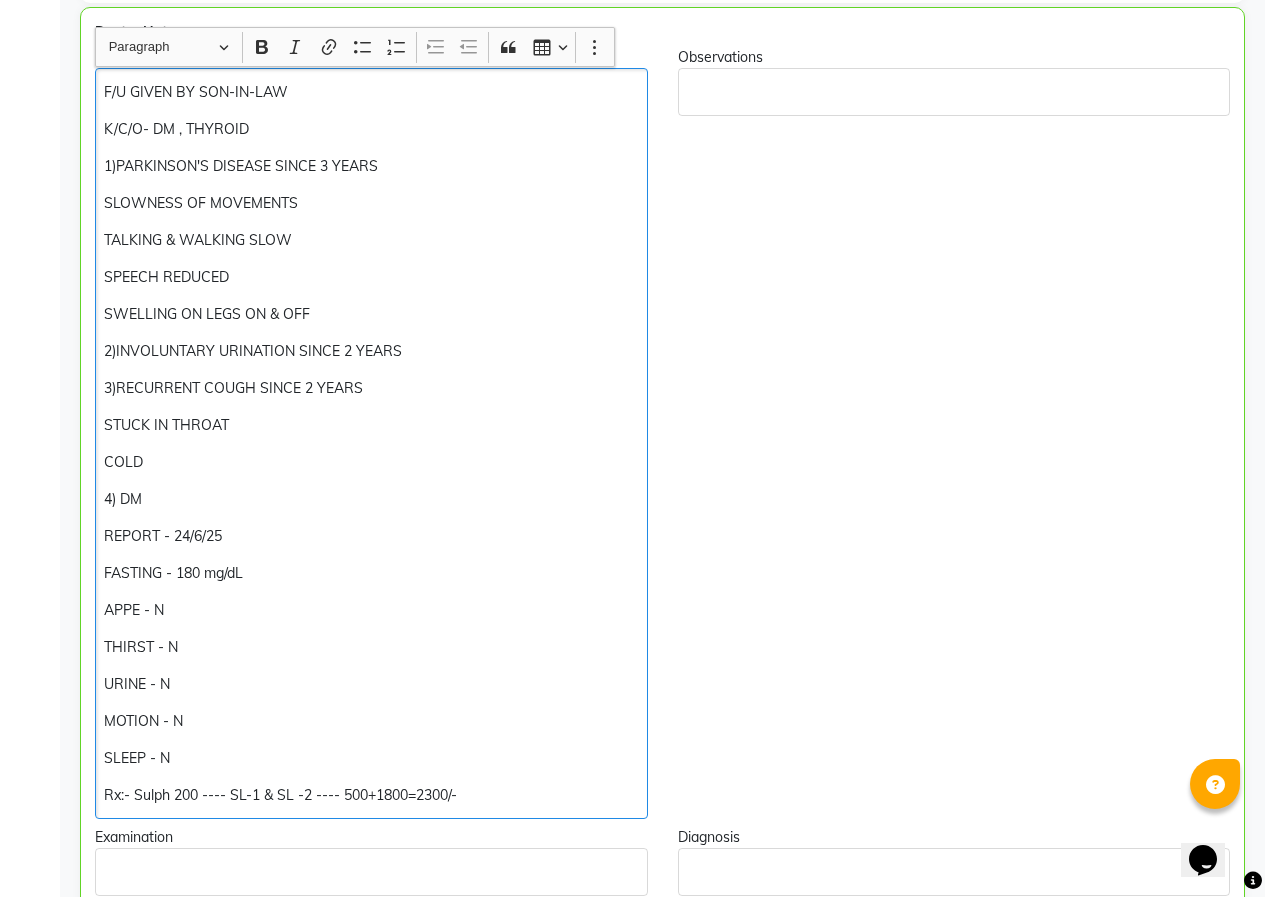click on "SLOWNESS OF MOVEMENTS" 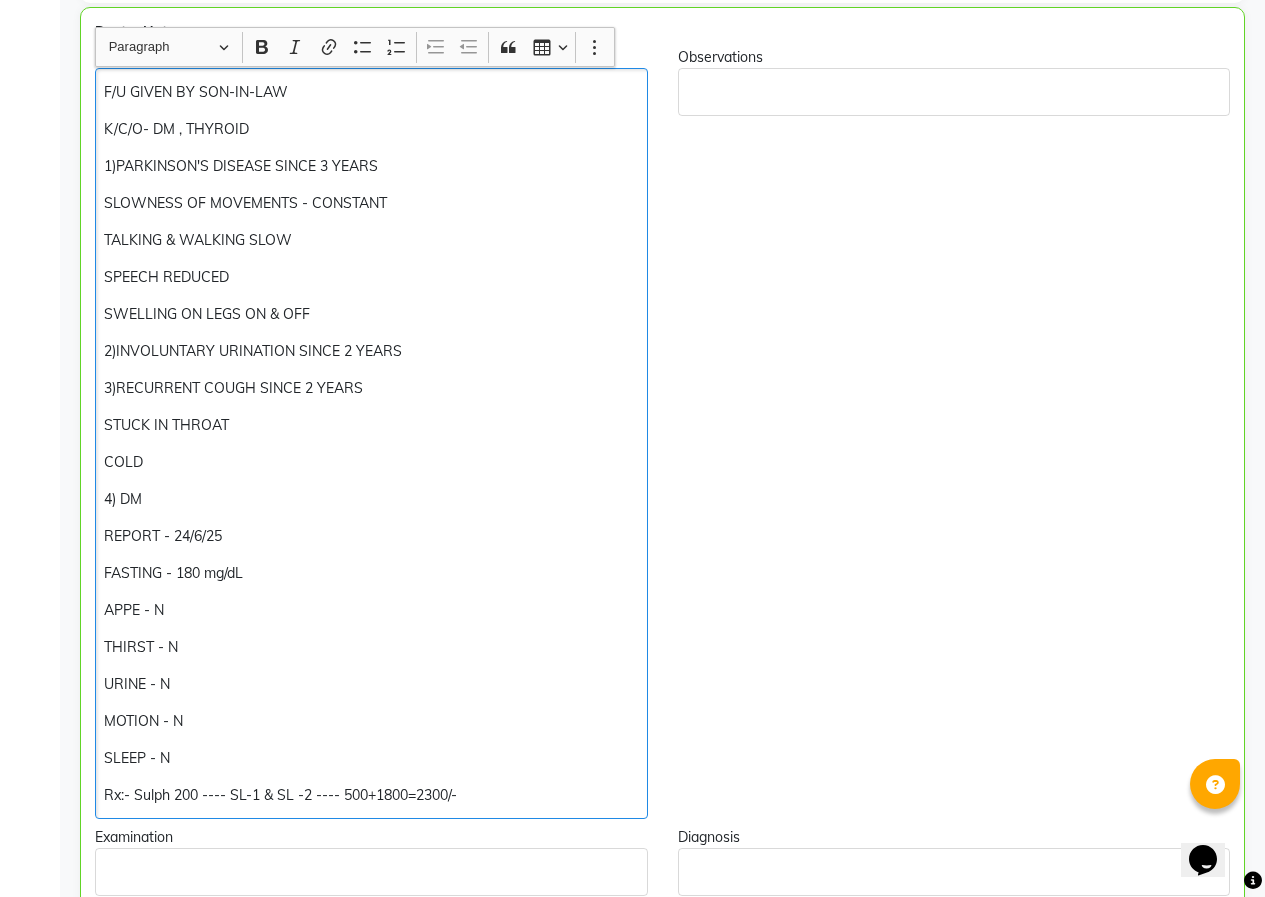 click on "F/U GIVEN BY SON-IN-LAW K/C/O- DM , THYROID 1)PARKINSON'S DISEASE SINCE 3 YEARS SLOWNESS OF MOVEMENTS - CONSTANT TALKING & WALKING SLOW SPEECH REDUCED SWELLING ON LEGS ON & OFF 2)INVOLUNTARY URINATION SINCE 2 YEARS 3)RECURRENT COUGH SINCE 2 YEARS STUCK IN THROAT COLD 4) DM REPORT - 24/6/25 FASTING - 180 mg/dL APPE - N THIRST - N URINE - N MOTION - N SLEEP - N Rx:- Sulph 200 ---- SL-1 & SL -2 ---- 500+1800=2300/-" 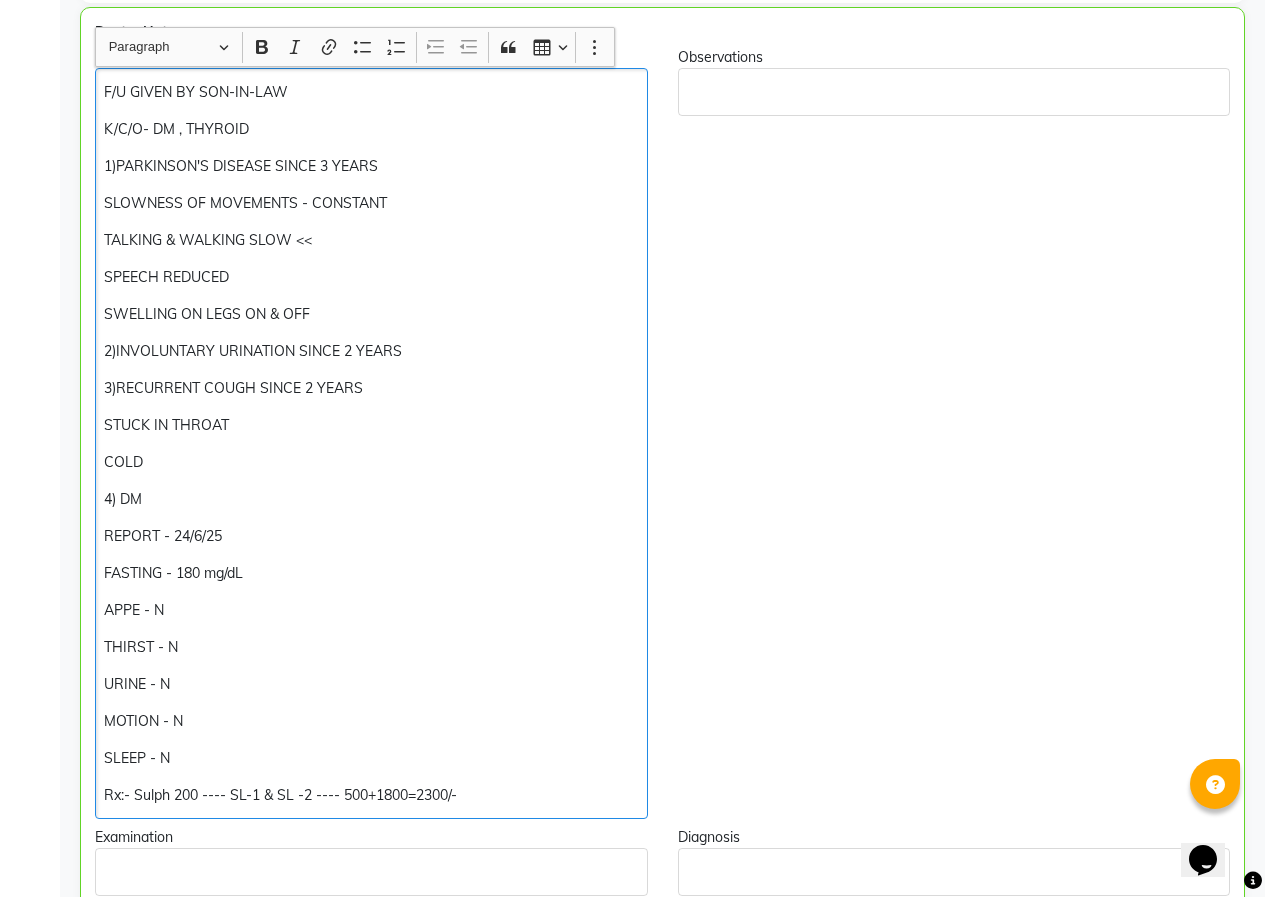 click on "SPEECH REDUCED" 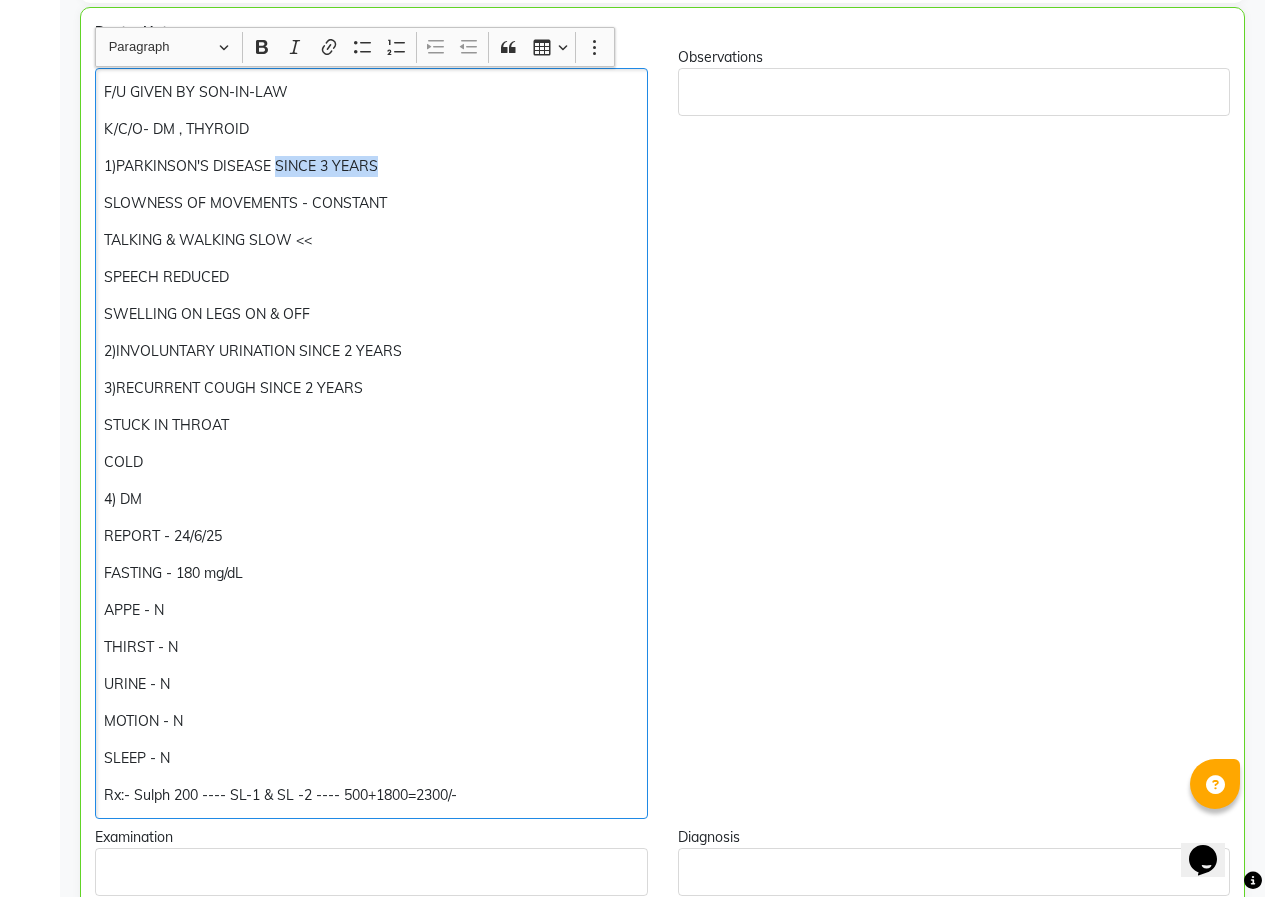 drag, startPoint x: 378, startPoint y: 162, endPoint x: 278, endPoint y: 155, distance: 100.2447 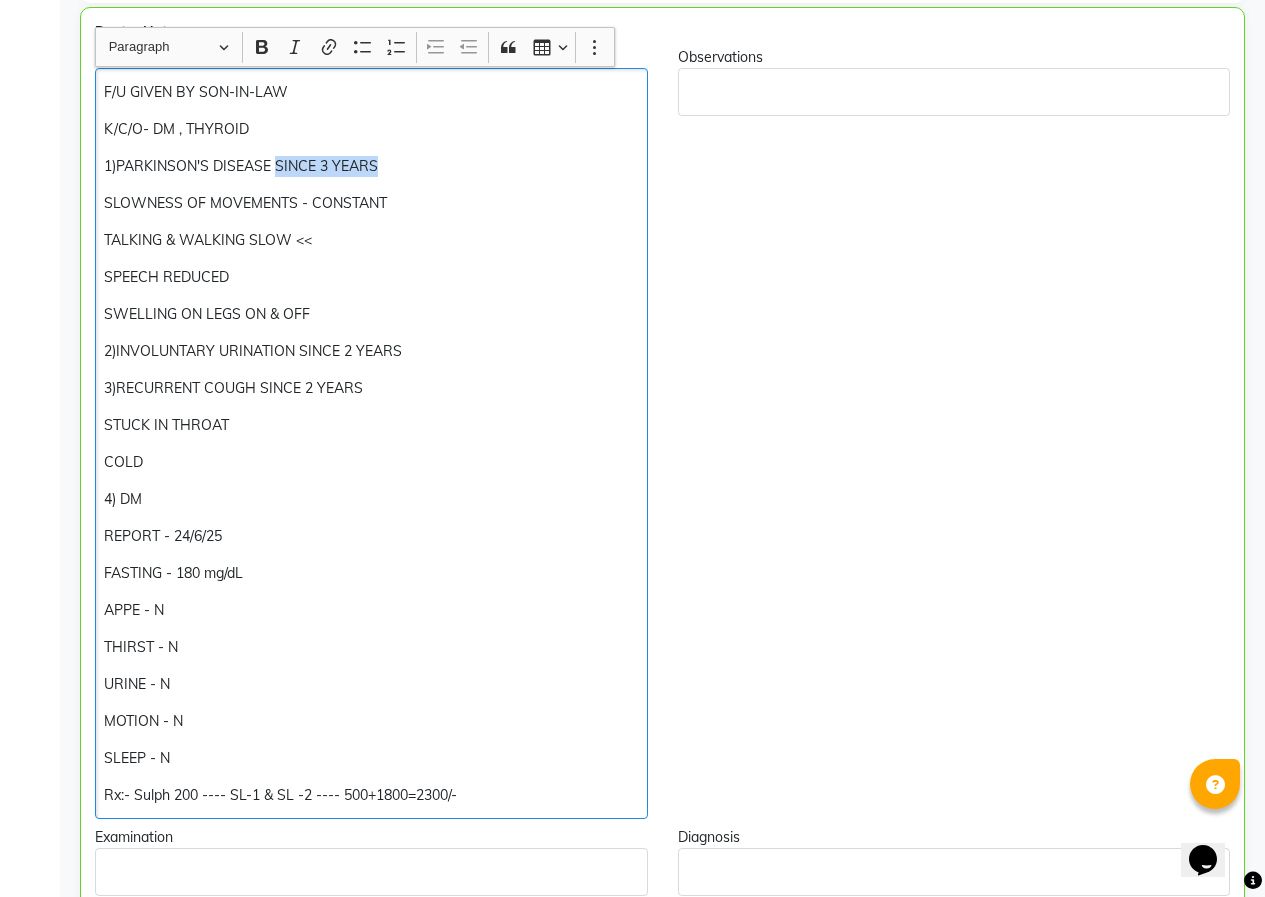 click on "1)PARKINSON'S DISEASE SINCE 3 YEARS" 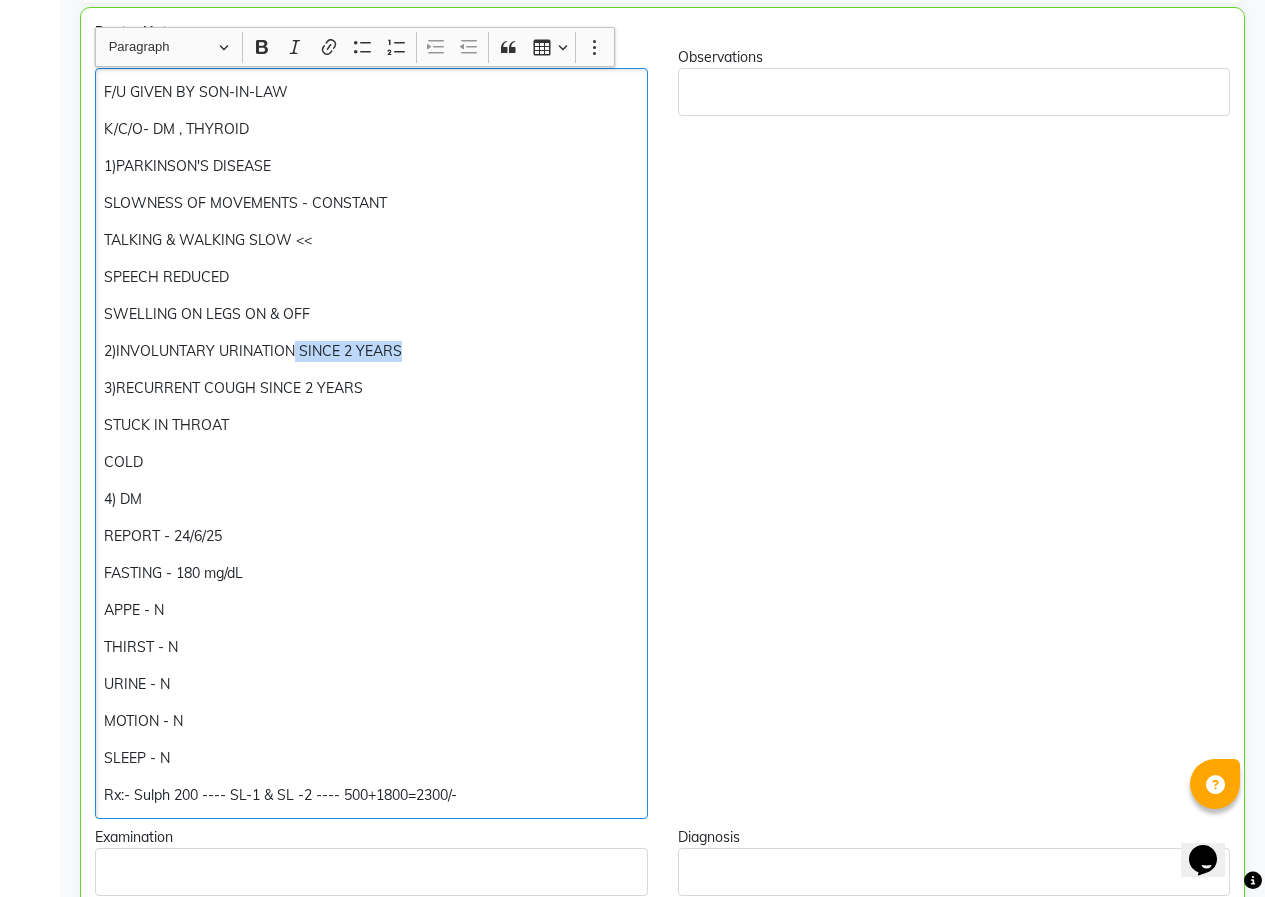 drag, startPoint x: 399, startPoint y: 352, endPoint x: 297, endPoint y: 345, distance: 102.239914 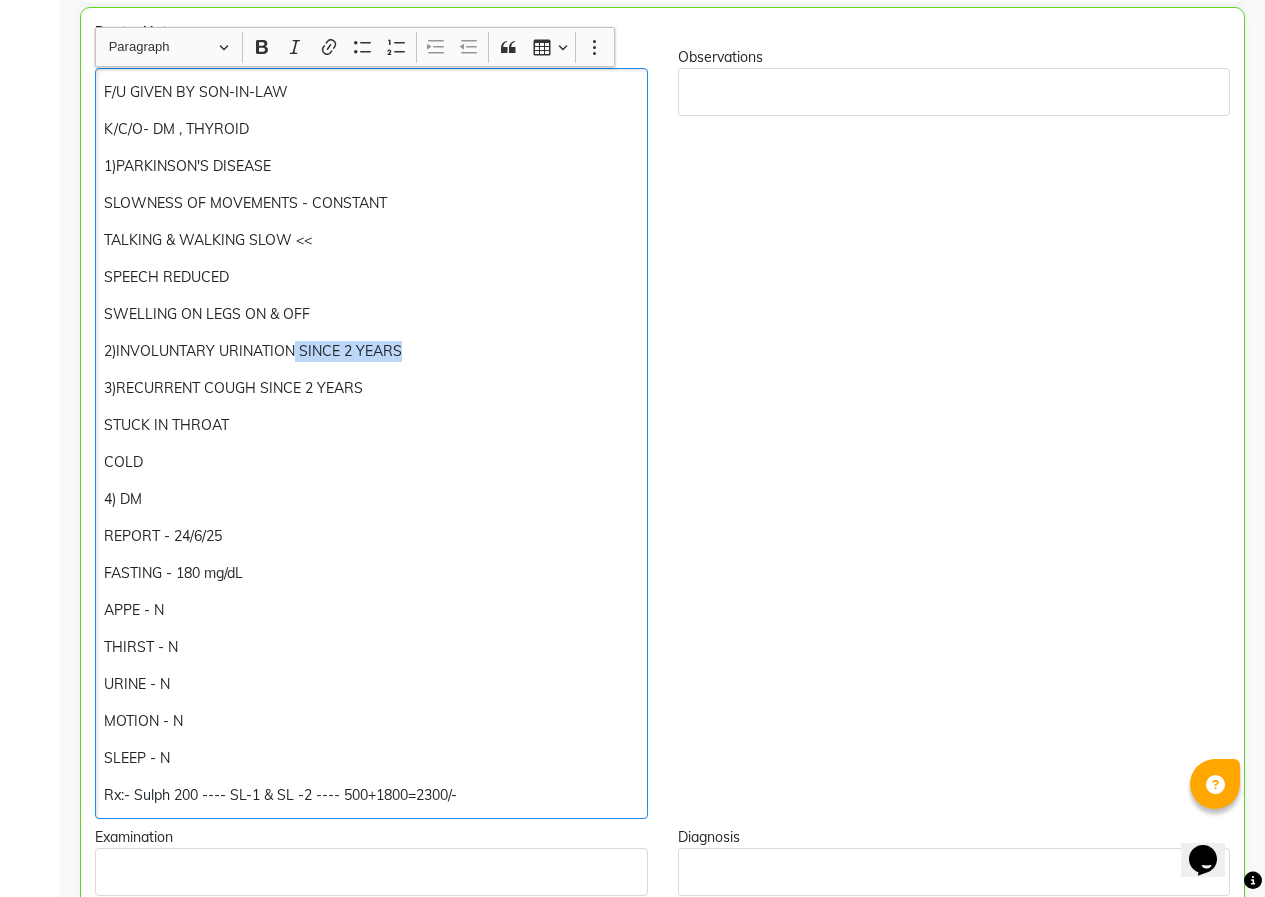 click on "2)INVOLUNTARY URINATION SINCE 2 YEARS" 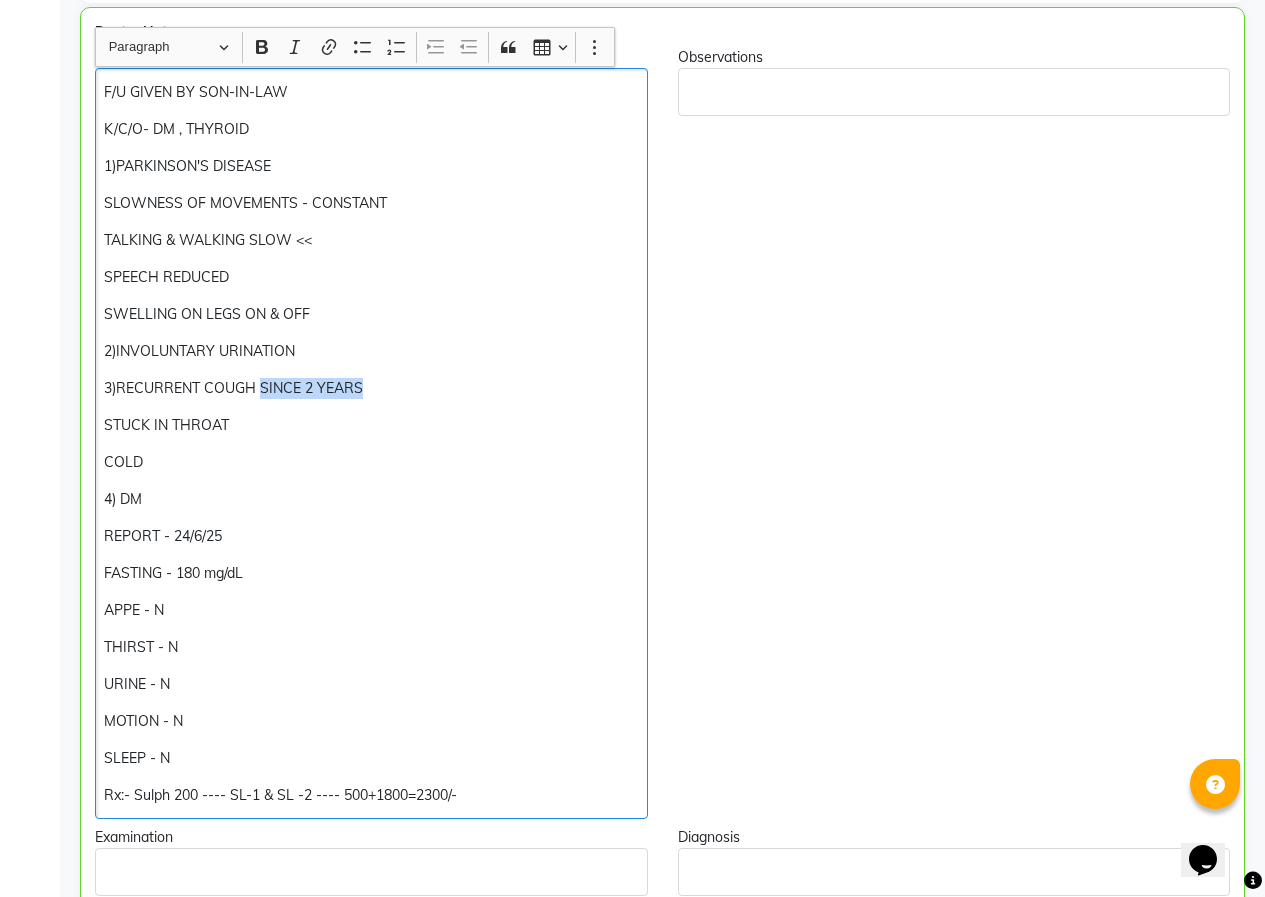 drag, startPoint x: 361, startPoint y: 386, endPoint x: 264, endPoint y: 381, distance: 97.128784 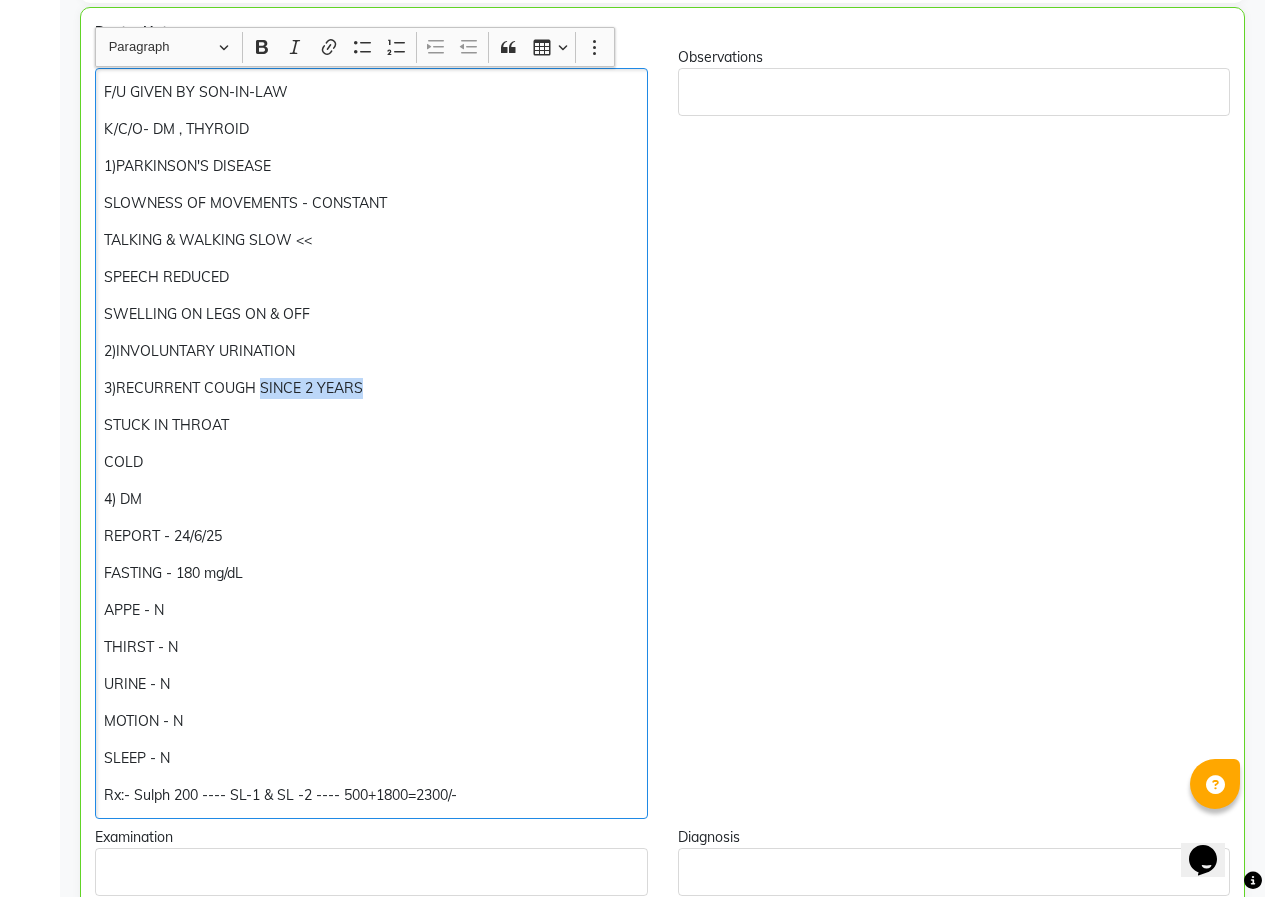 click on "3)RECURRENT COUGH SINCE 2 YEARS" 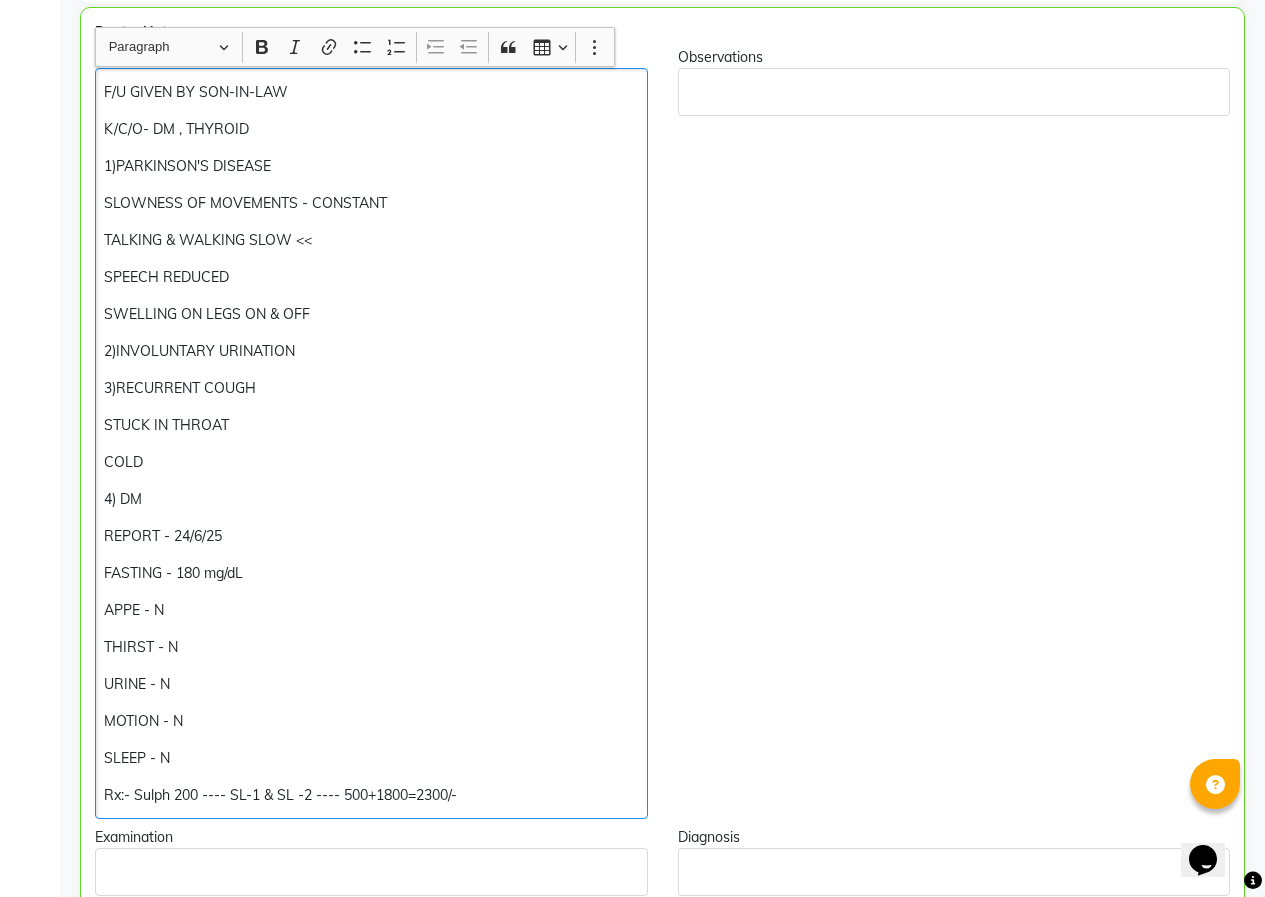 click on "F/U GIVEN BY SON-IN-LAW K/C/O- DM , THYROID 1)PARKINSON'S DISEASE  SLOWNESS OF MOVEMENTS - CONSTANT TALKING & WALKING SLOW << SPEECH REDUCED SWELLING ON LEGS ON & OFF  2)INVOLUNTARY URINATION 3)RECURRENT COUGH  STUCK IN THROAT COLD 4) DM  REPORT - 24/6/25 FASTING - 180 mg/dL APPE - N THIRST - N URINE - N MOTION - N SLEEP - N Rx:- Sulph 200 ---- SL-1 & SL -2 ---- 500+1800=2300/-" 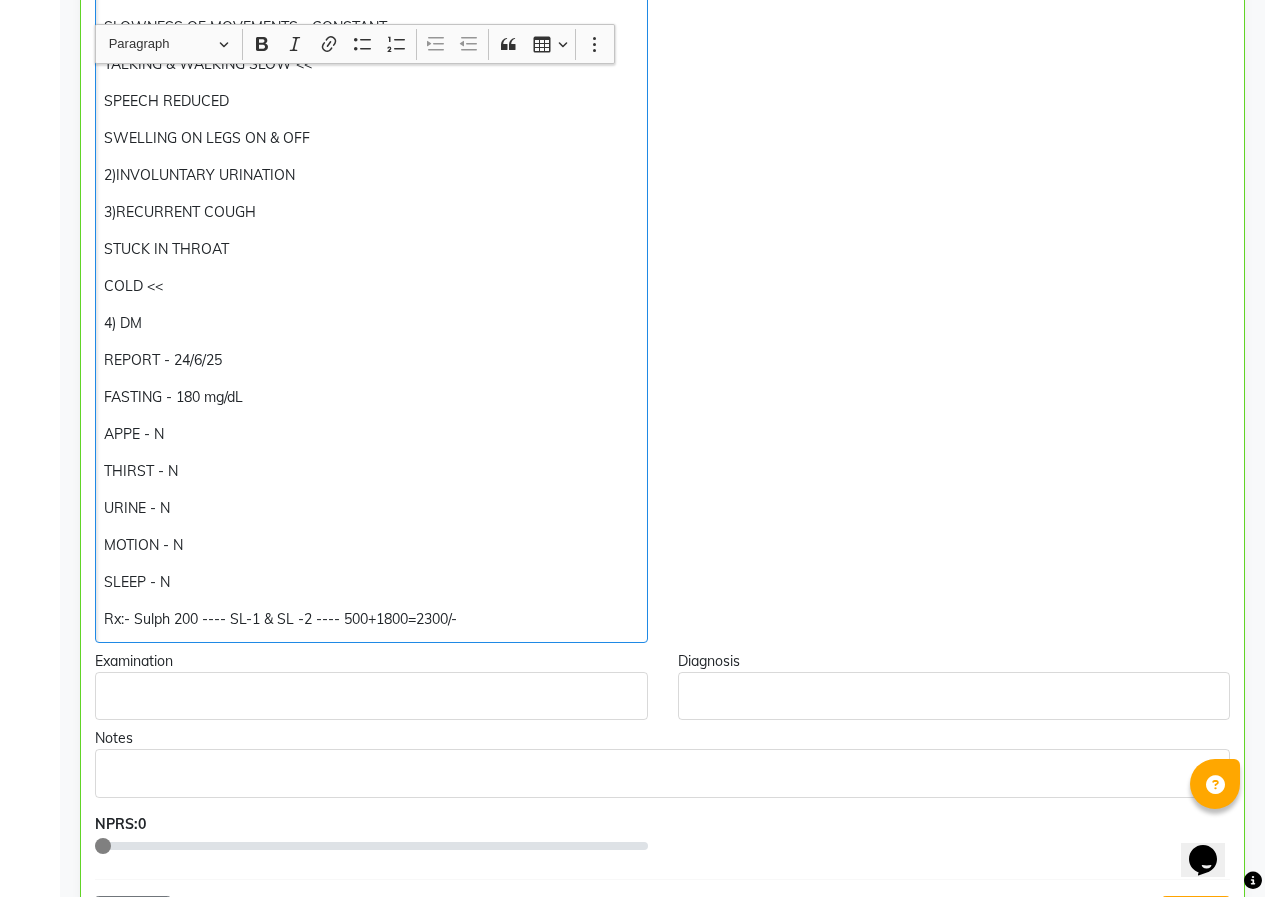 scroll, scrollTop: 600, scrollLeft: 0, axis: vertical 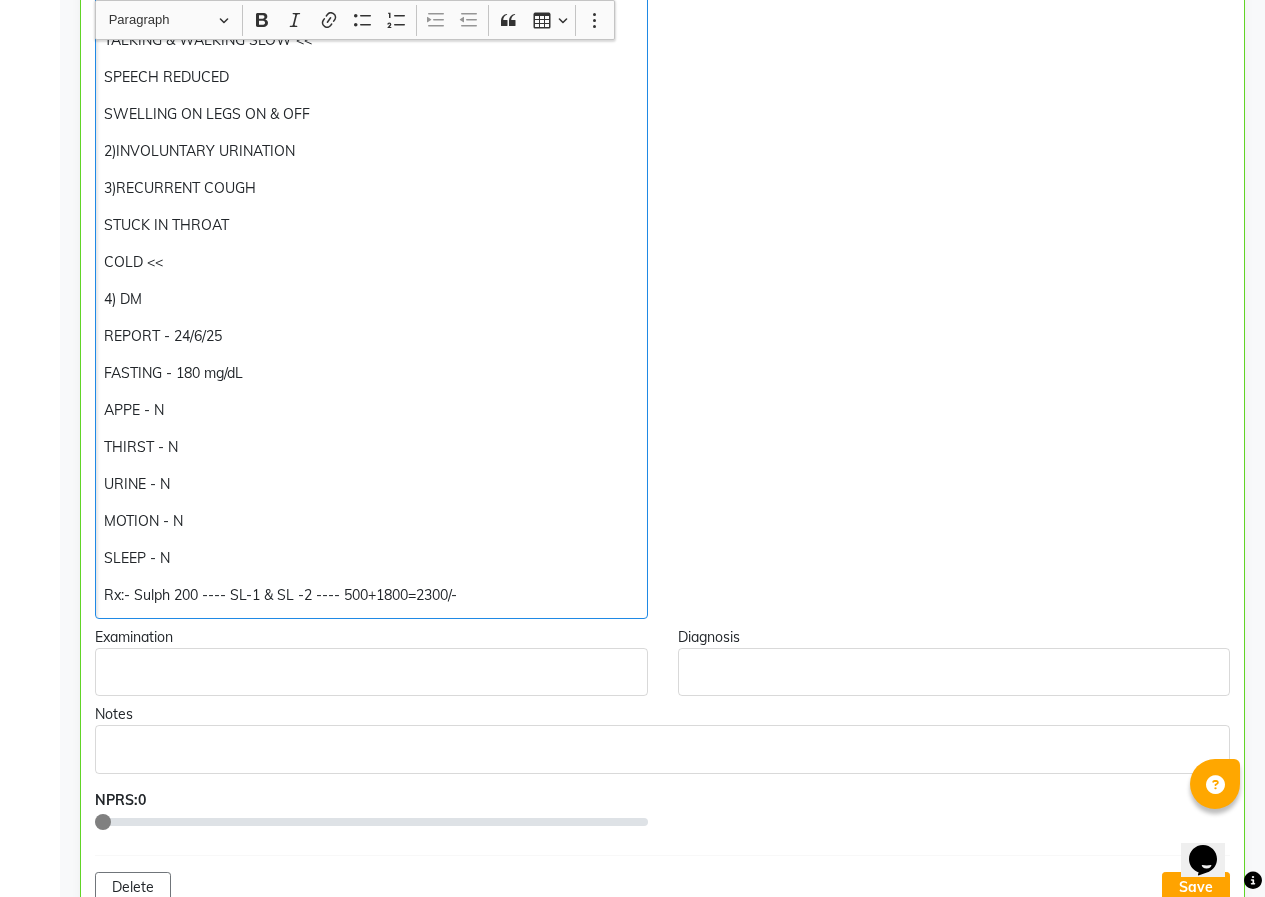 click on "Rx:- Sulph 200 ---- SL-1 & SL -2 ---- 500+1800=2300/-" 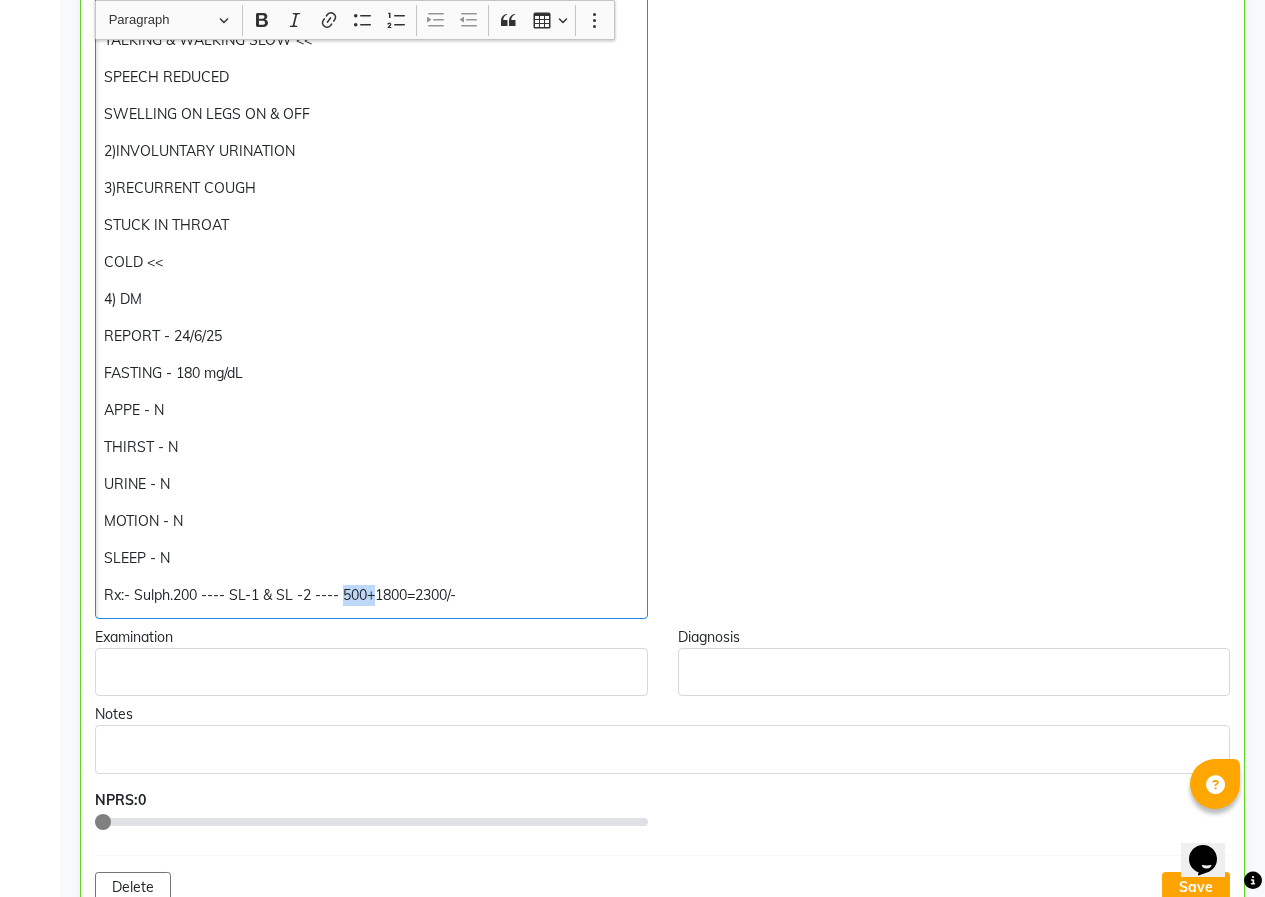 drag, startPoint x: 373, startPoint y: 594, endPoint x: 346, endPoint y: 602, distance: 28.160255 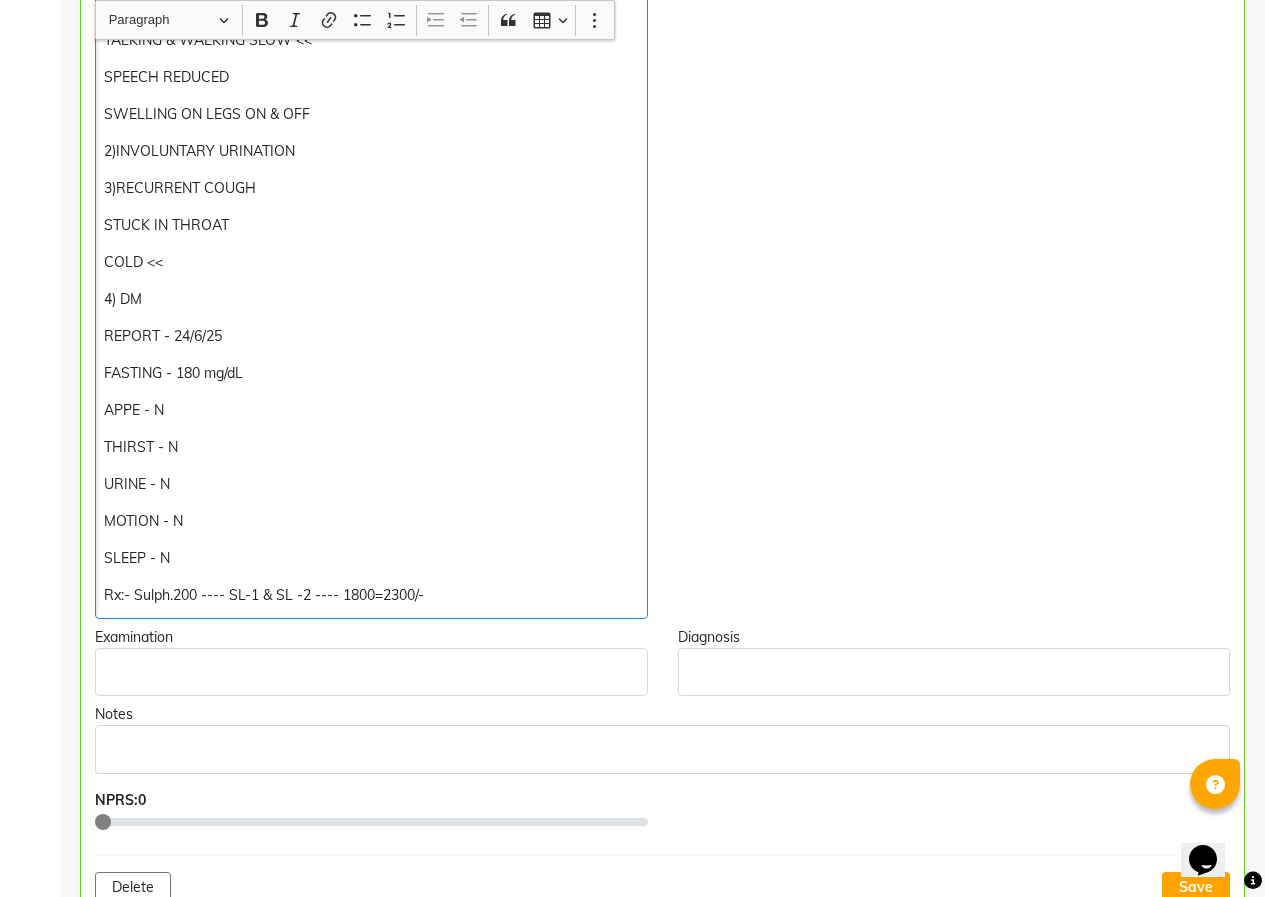 click on "Rx:- Sulph.200 ---- SL-1 & SL -2 ---- 1800=2300/-" 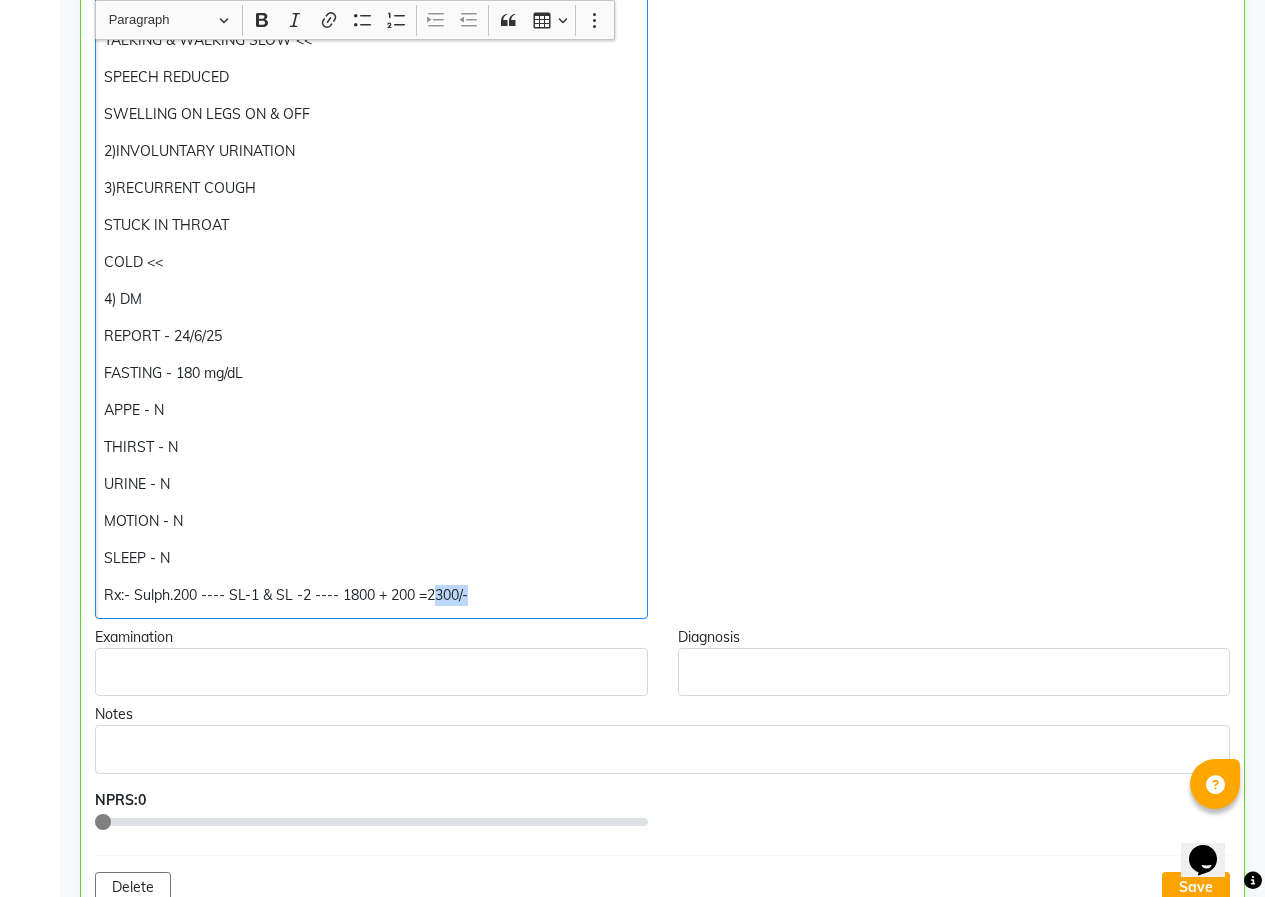 drag, startPoint x: 480, startPoint y: 597, endPoint x: 439, endPoint y: 594, distance: 41.109608 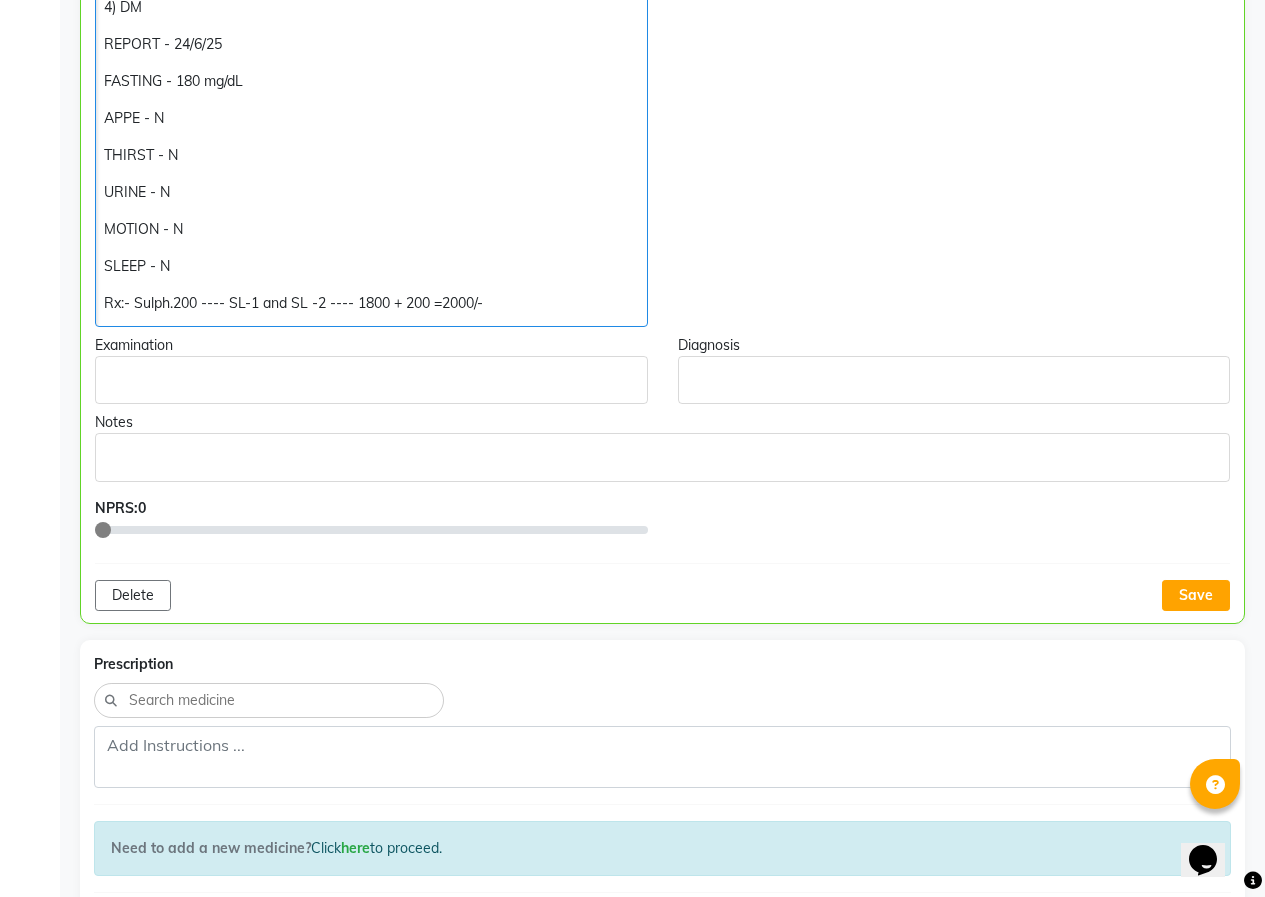 scroll, scrollTop: 1000, scrollLeft: 0, axis: vertical 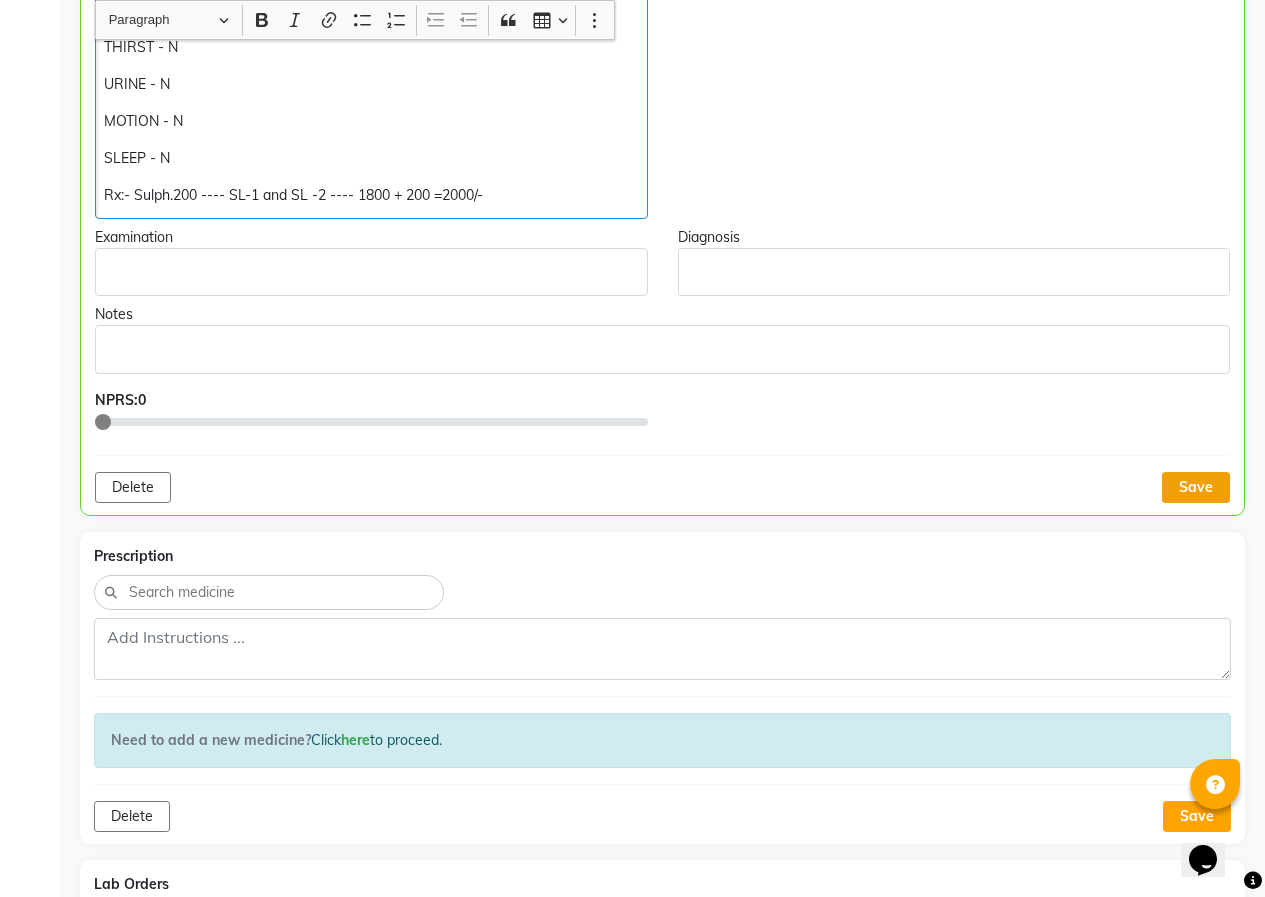 click on "Save" 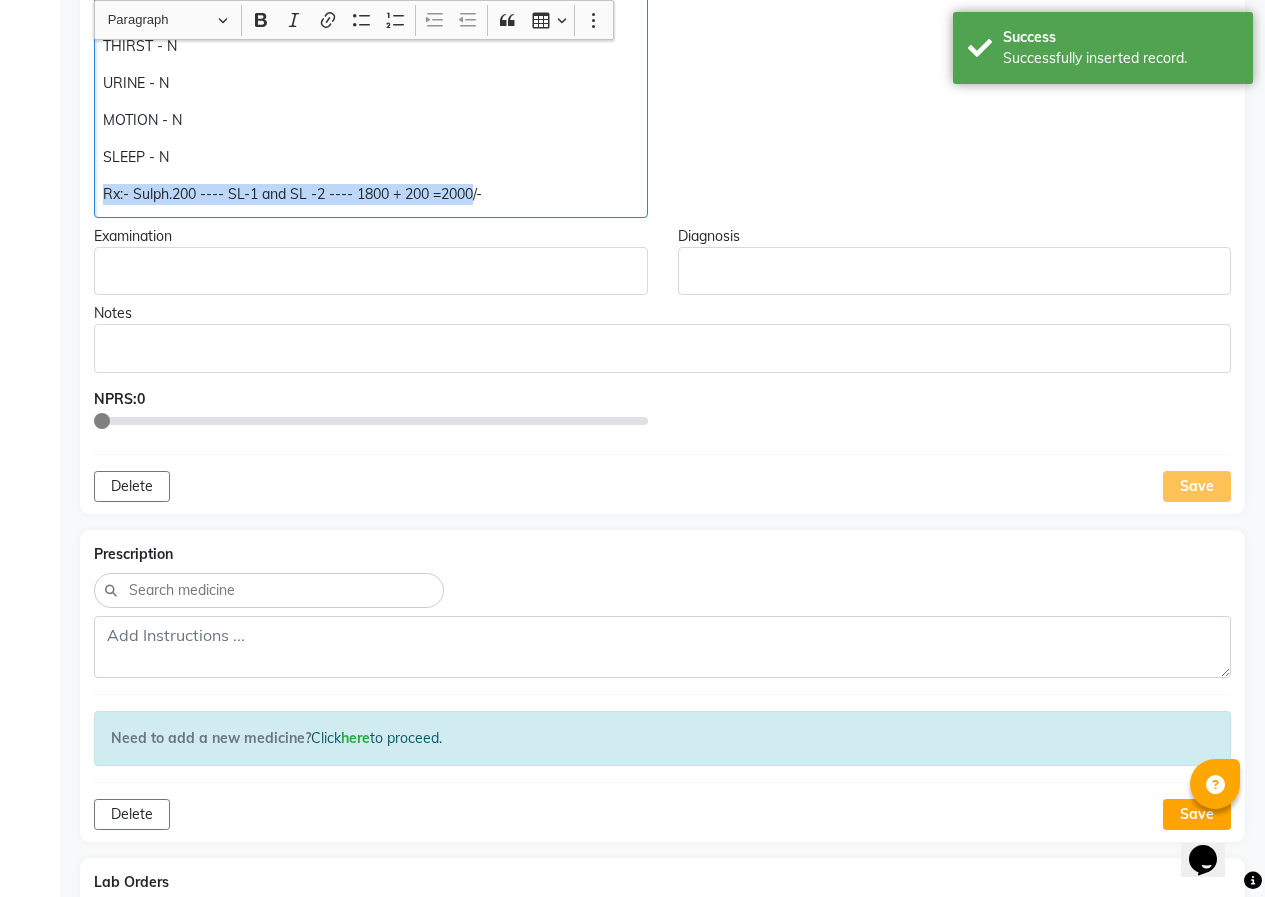 drag, startPoint x: 101, startPoint y: 190, endPoint x: 476, endPoint y: 236, distance: 377.8108 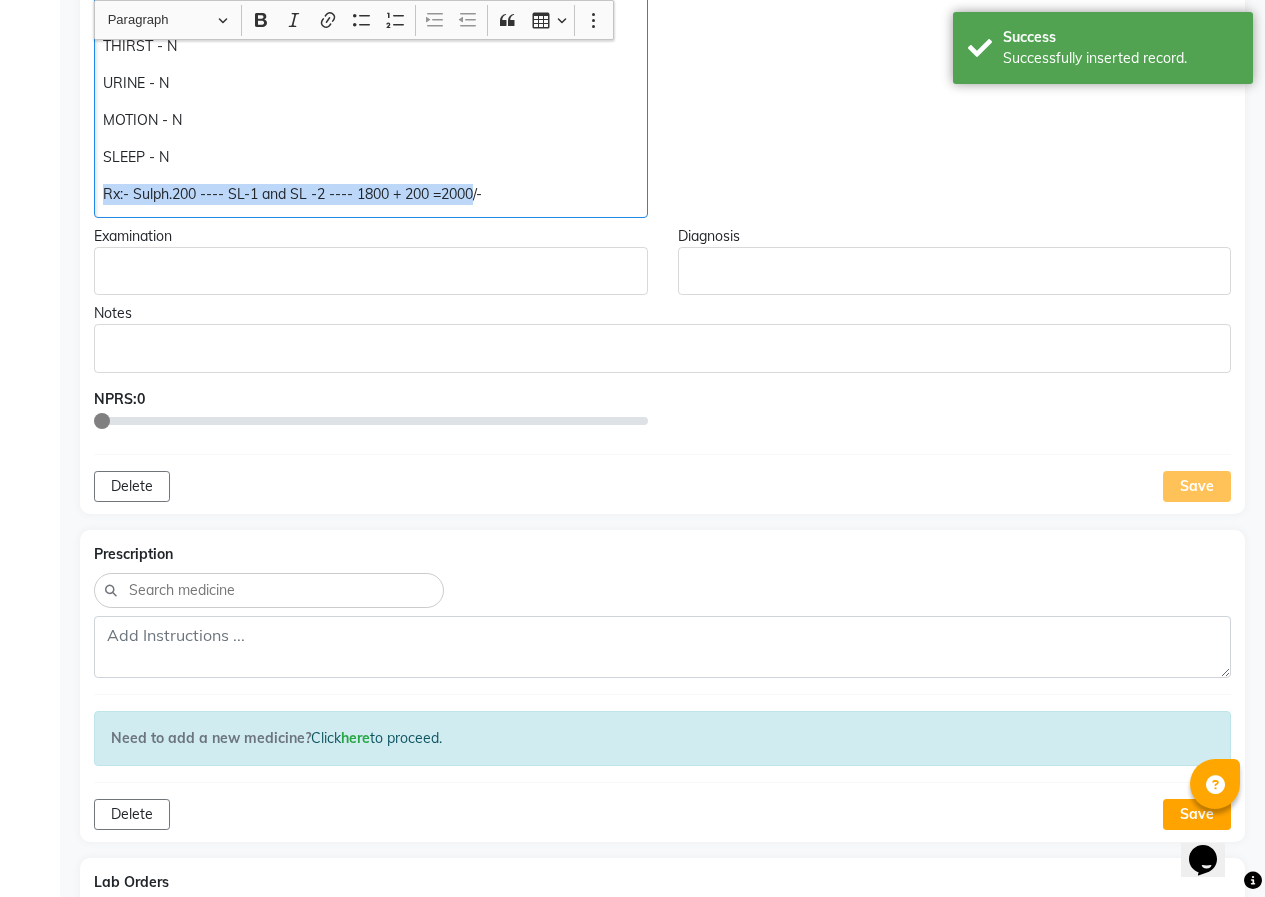 click on "Doctor Notes Chief Complaints F/U GIVEN BY SON-IN-LAW K/C/O- DM , THYROID 1)PARKINSON'S DISEASE  SLOWNESS OF MOVEMENTS - CONSTANT TALKING & WALKING SLOW  << SPEECH REDUCED SWELLING ON LEGS ON & OFF  2)INVOLUNTARY URINATION 3)RECURRENT COUGH  STUCK IN THROAT COLD  << 4) DM  REPORT - 24/[DATE]/[YEAR] FASTING - 180 mg/dL APPE - N THIRST - N URINE - N MOTION - N SLEEP - N Rx:- Sulph.200 ---- SL-1 & SL -2 ---- 1800 + 200 =2000/- Observations Examination Diagnosis Notes NPRS:  0 Delete Save" 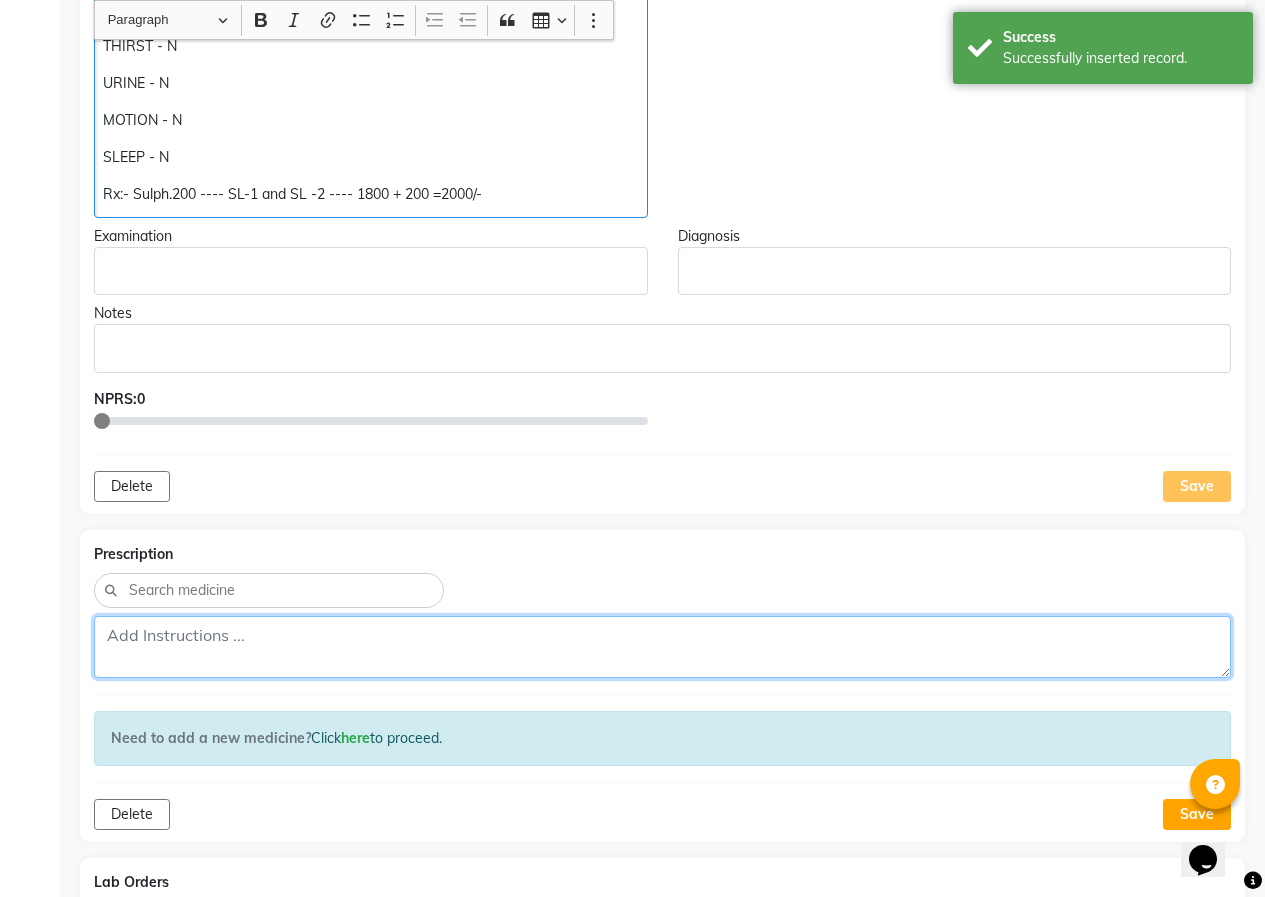 click 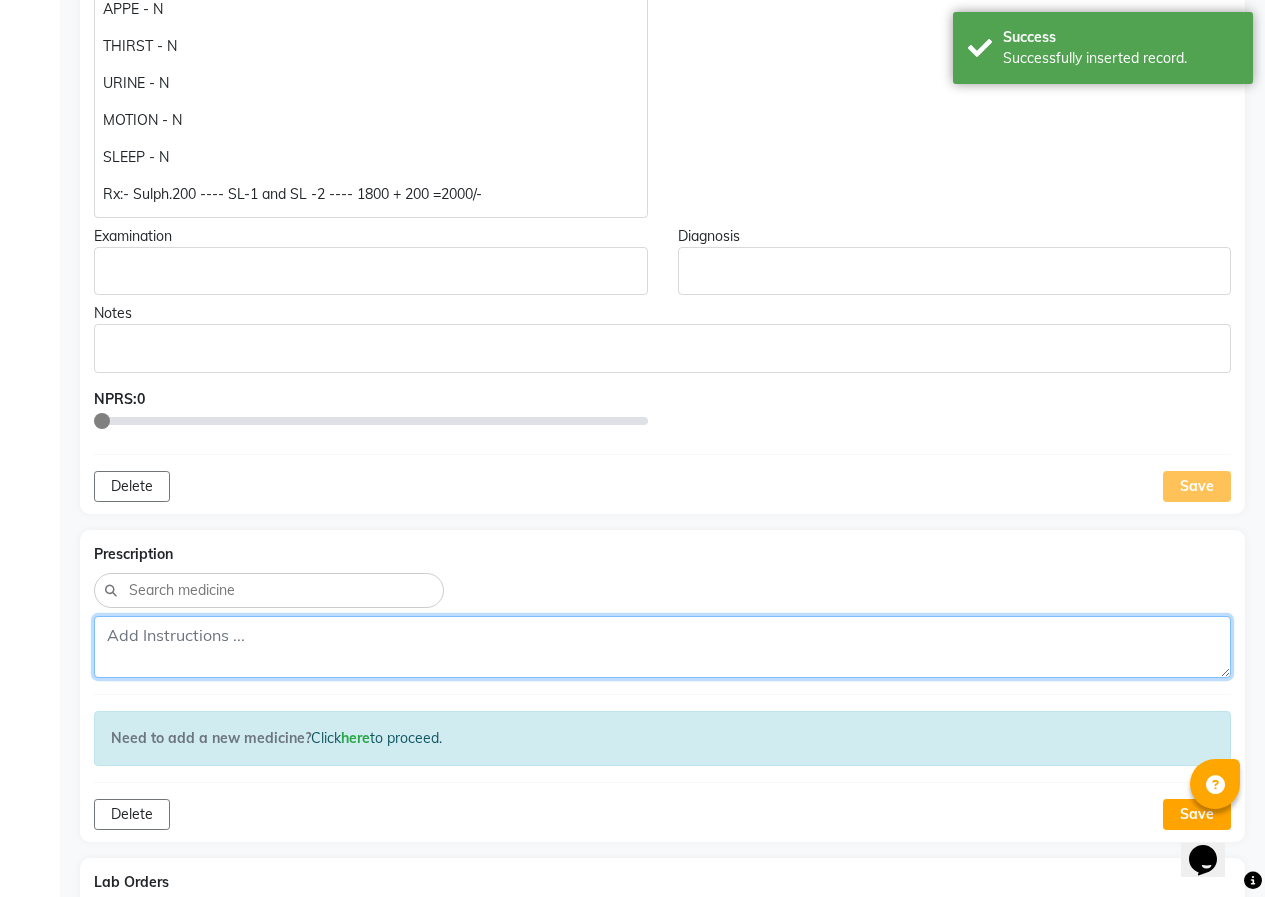 paste on "Rx:- Sulph.200 ---- SL-1 and SL -2 ---- 1800 + 200 =2000/-" 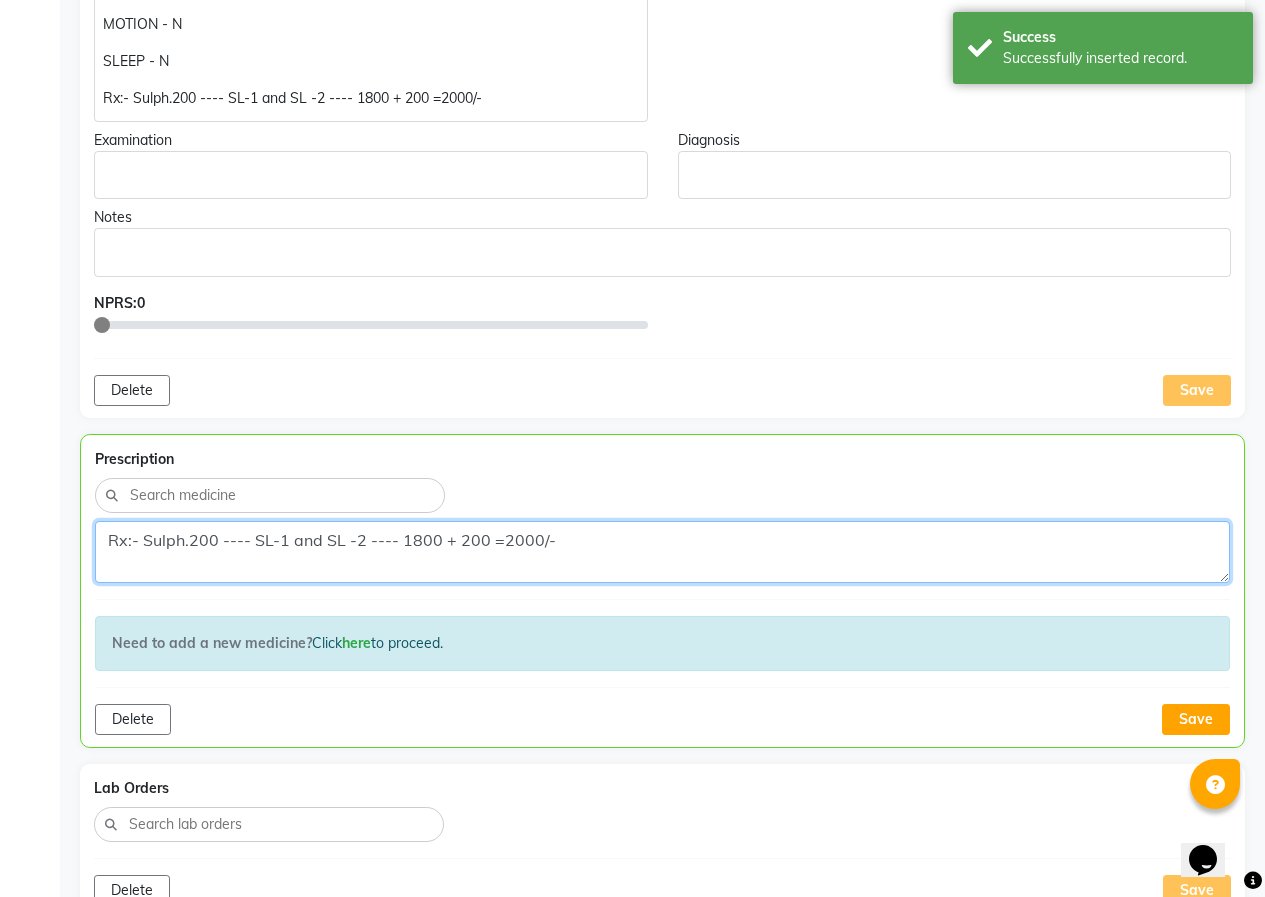 scroll, scrollTop: 1200, scrollLeft: 0, axis: vertical 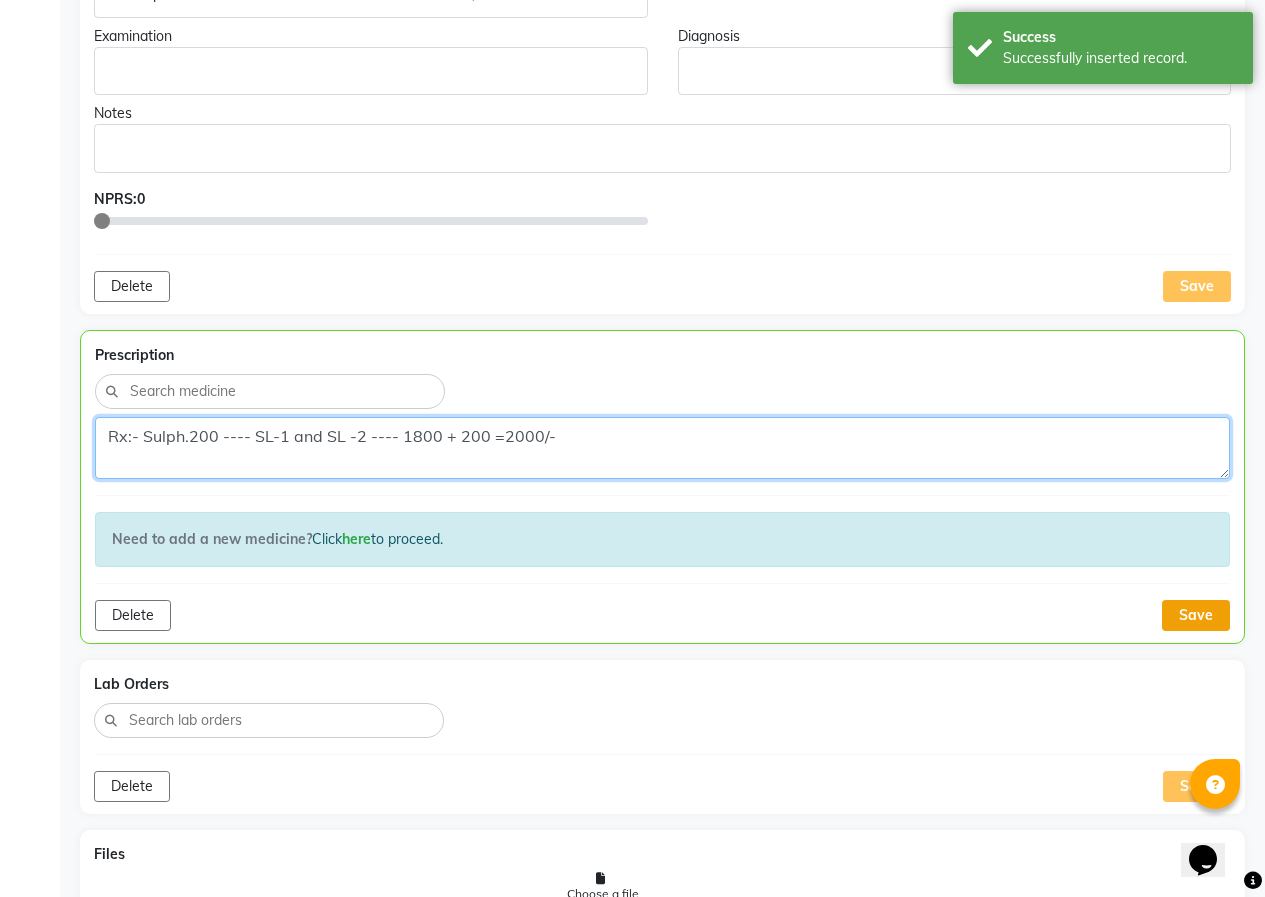 type on "Rx:- Sulph.200 ---- SL-1 and SL -2 ---- 1800 + 200 =2000/-" 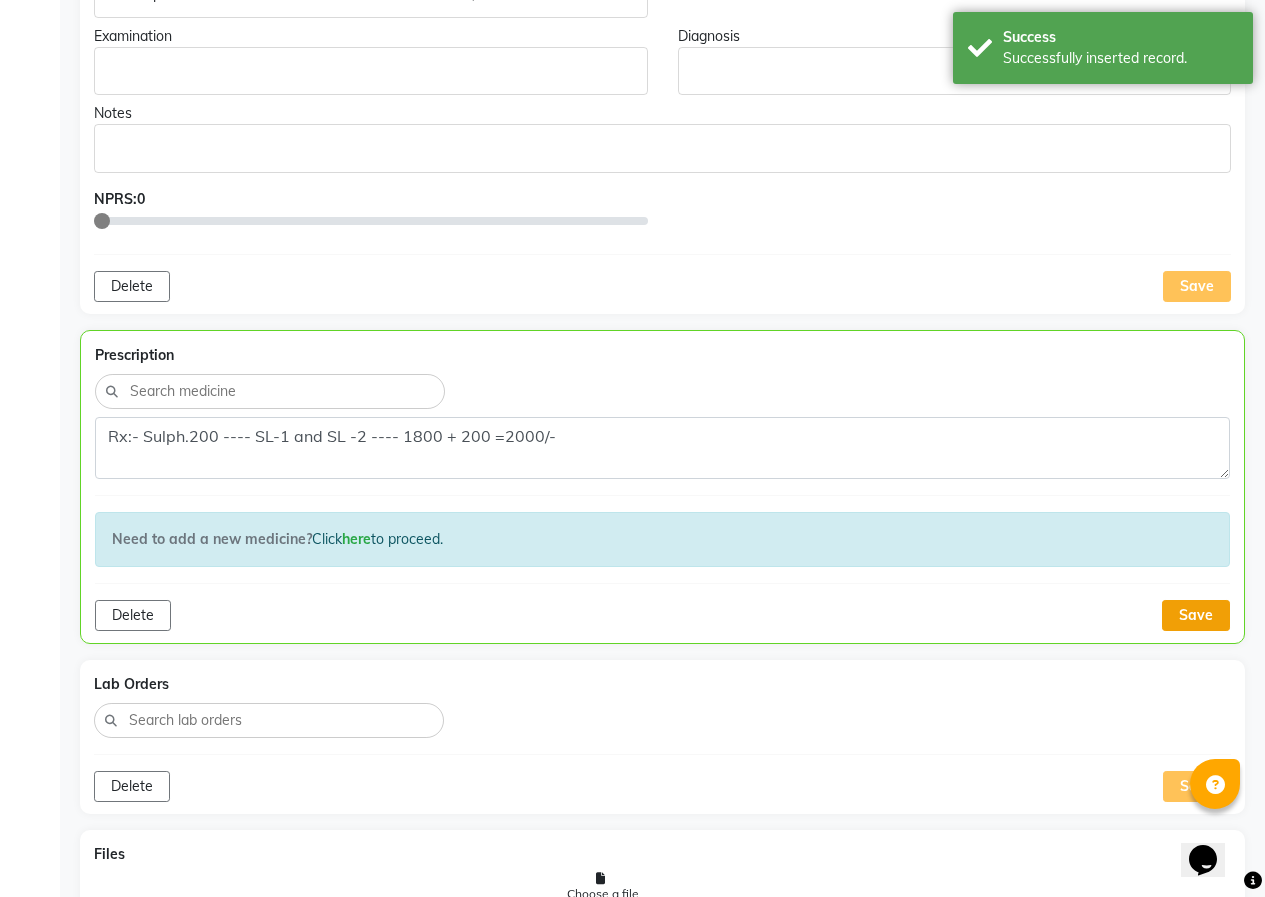 click on "Save" 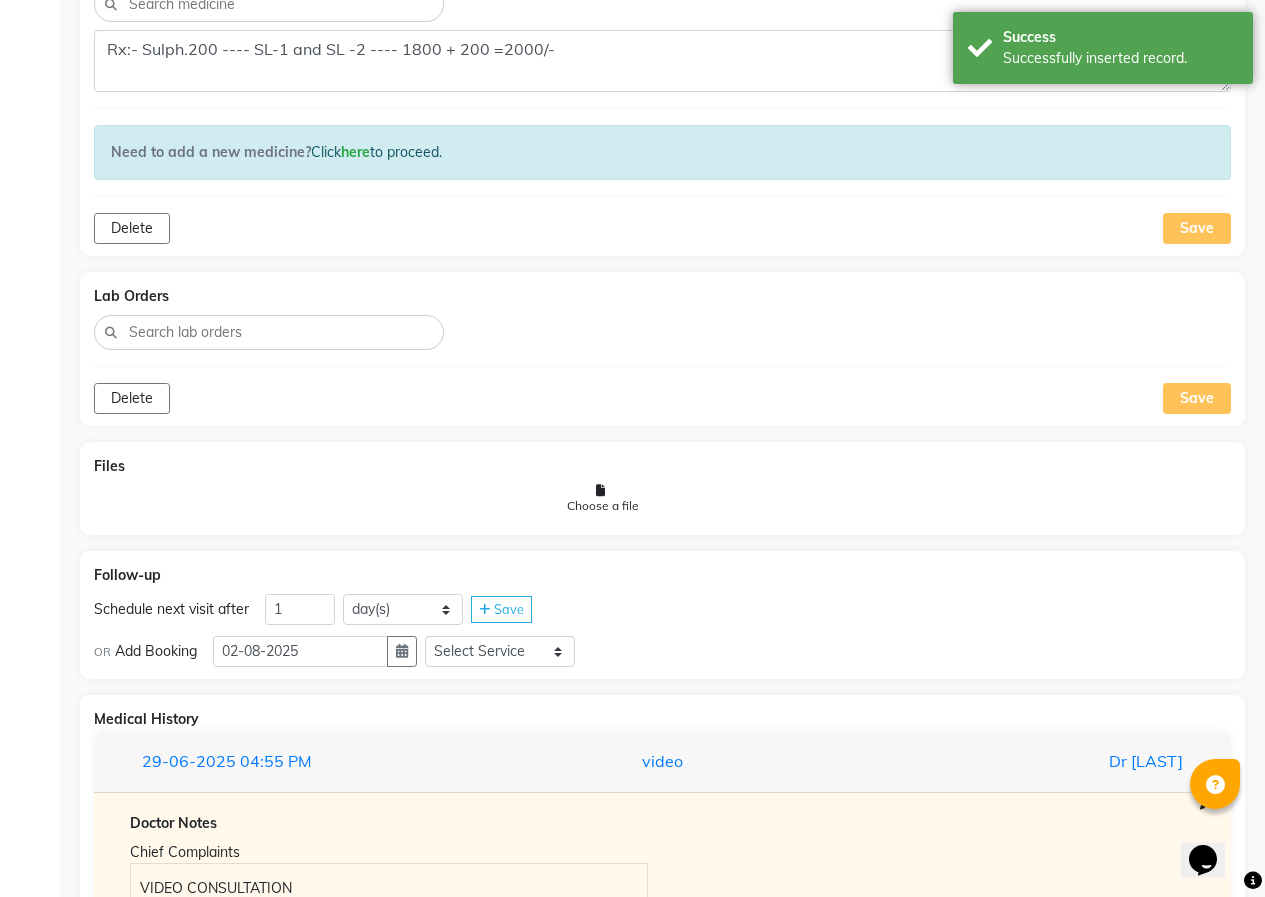 scroll, scrollTop: 1600, scrollLeft: 0, axis: vertical 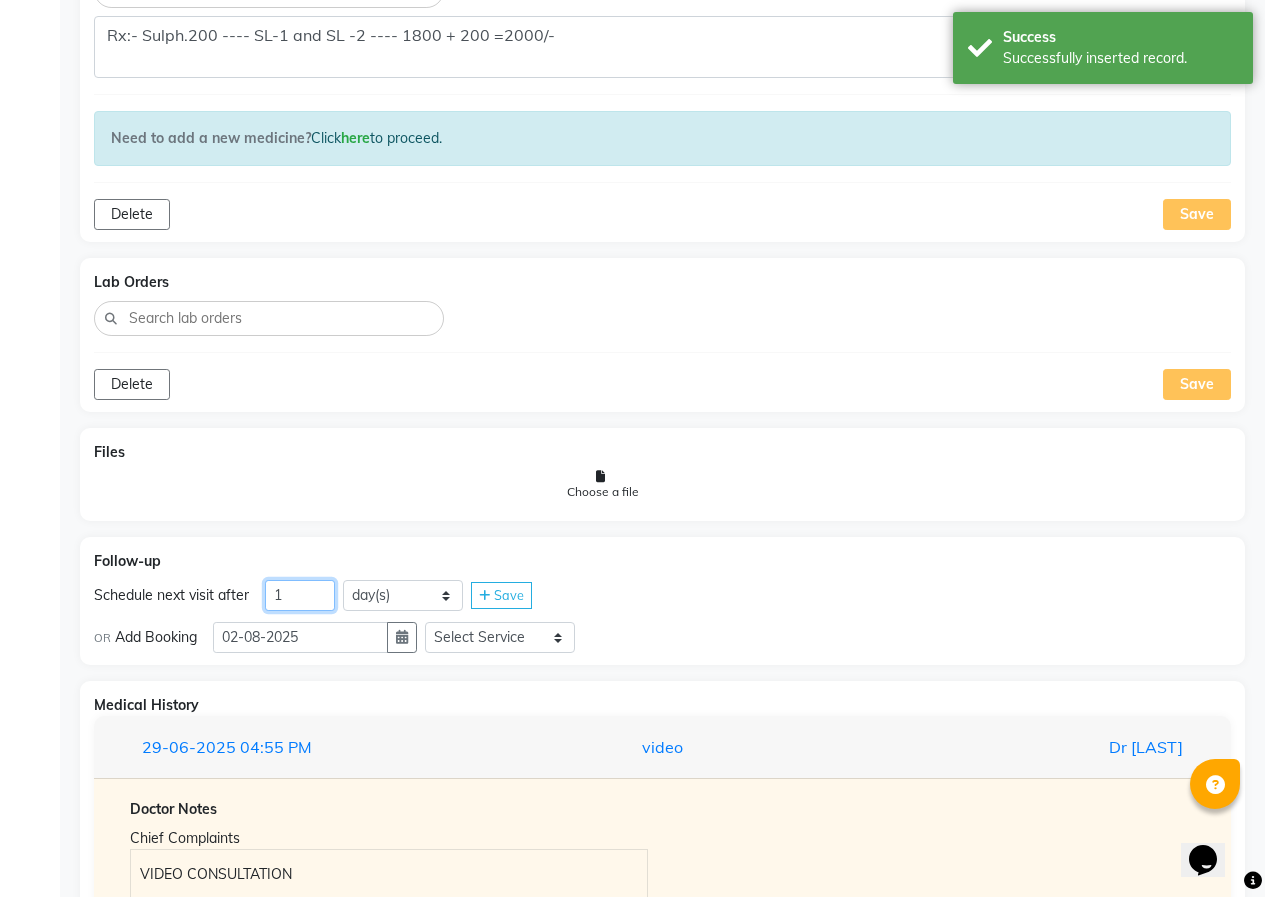 click on "1" 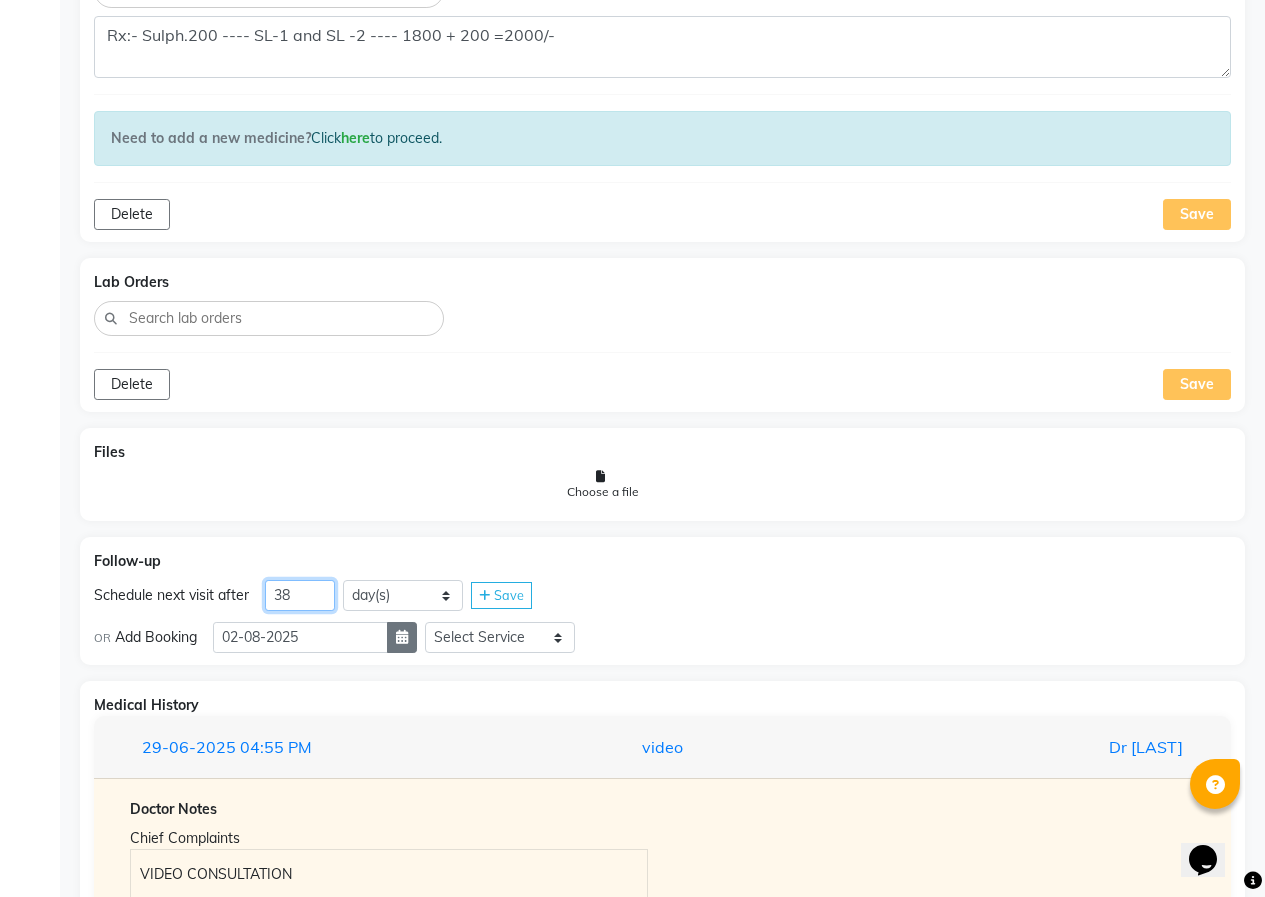 type on "38" 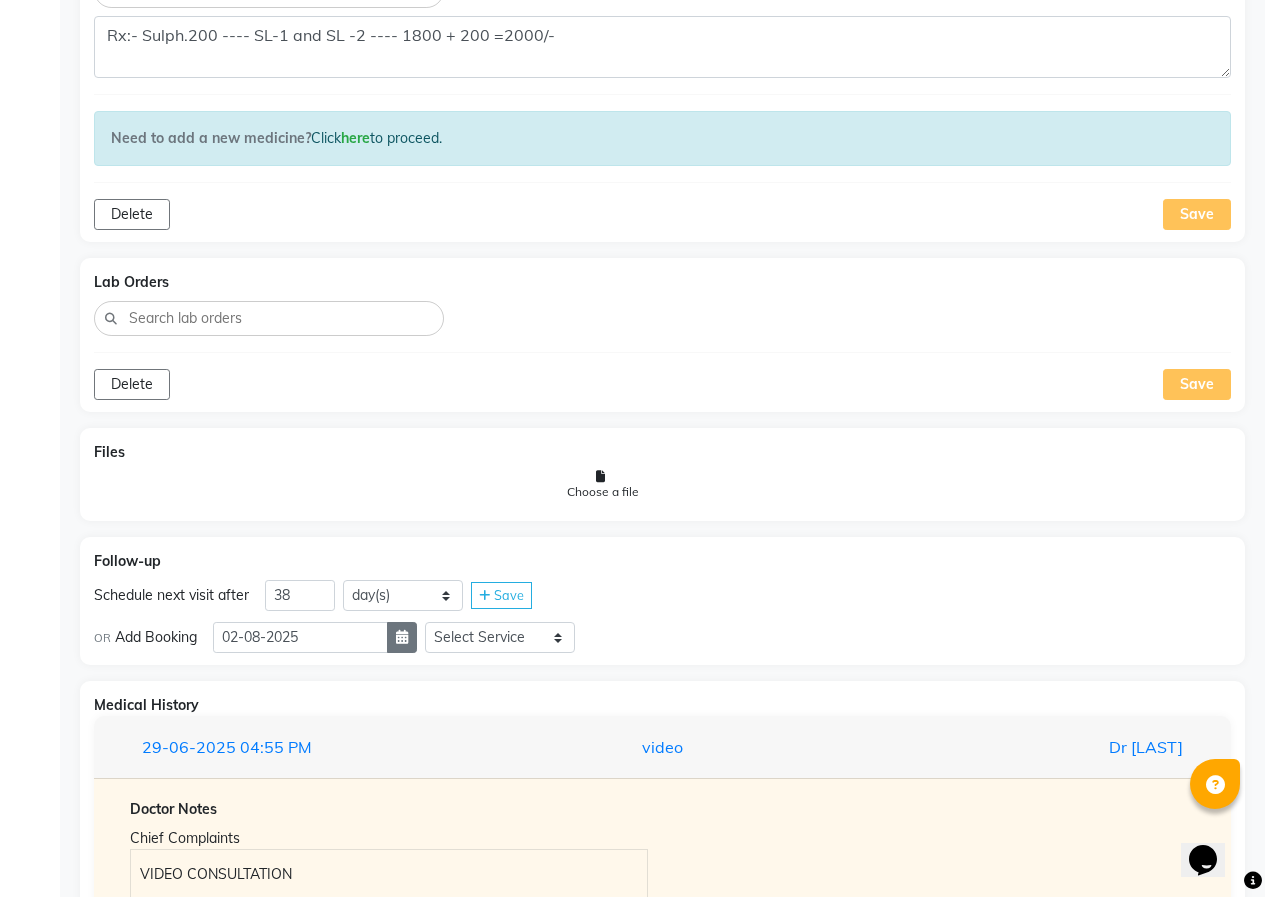click 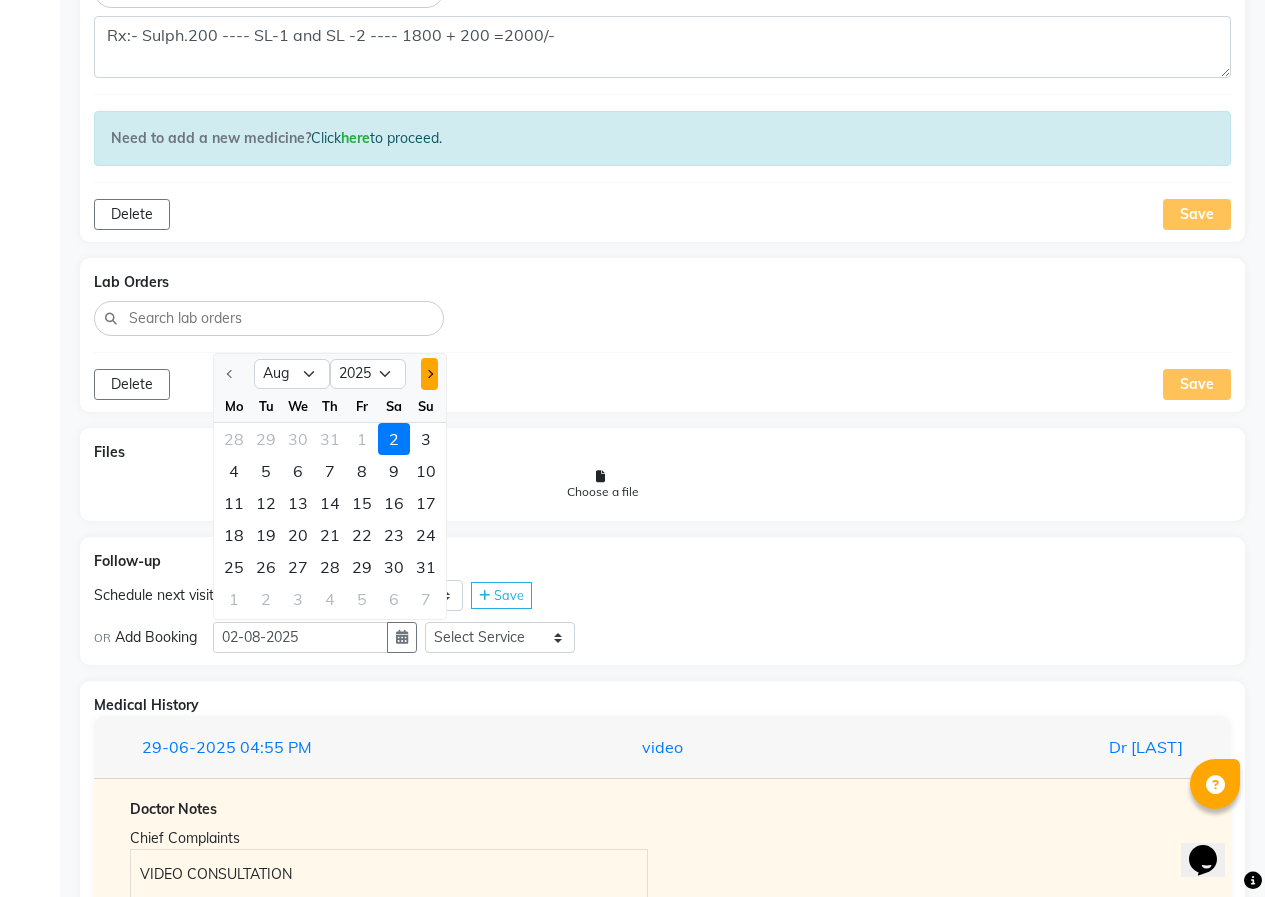 click 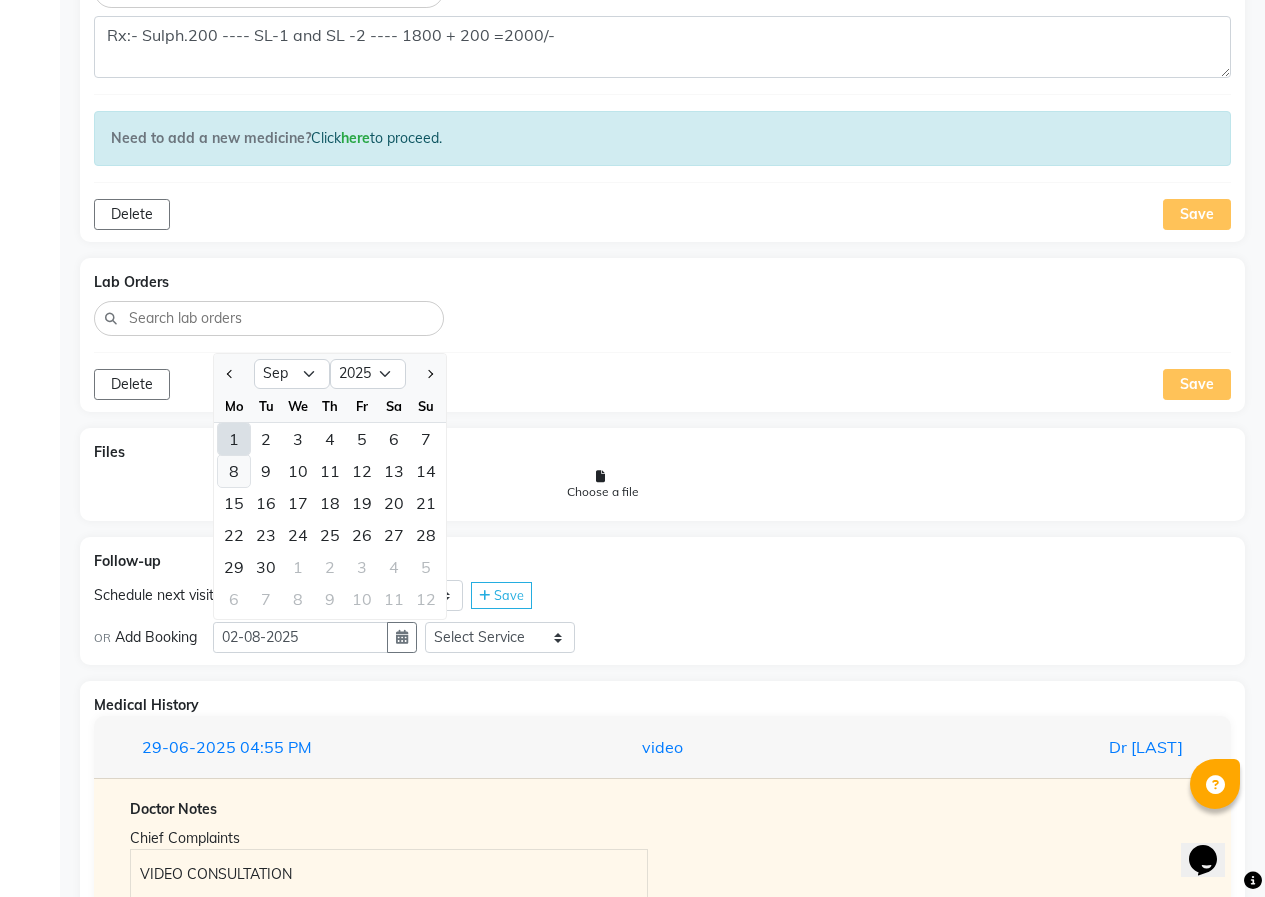 click on "8" 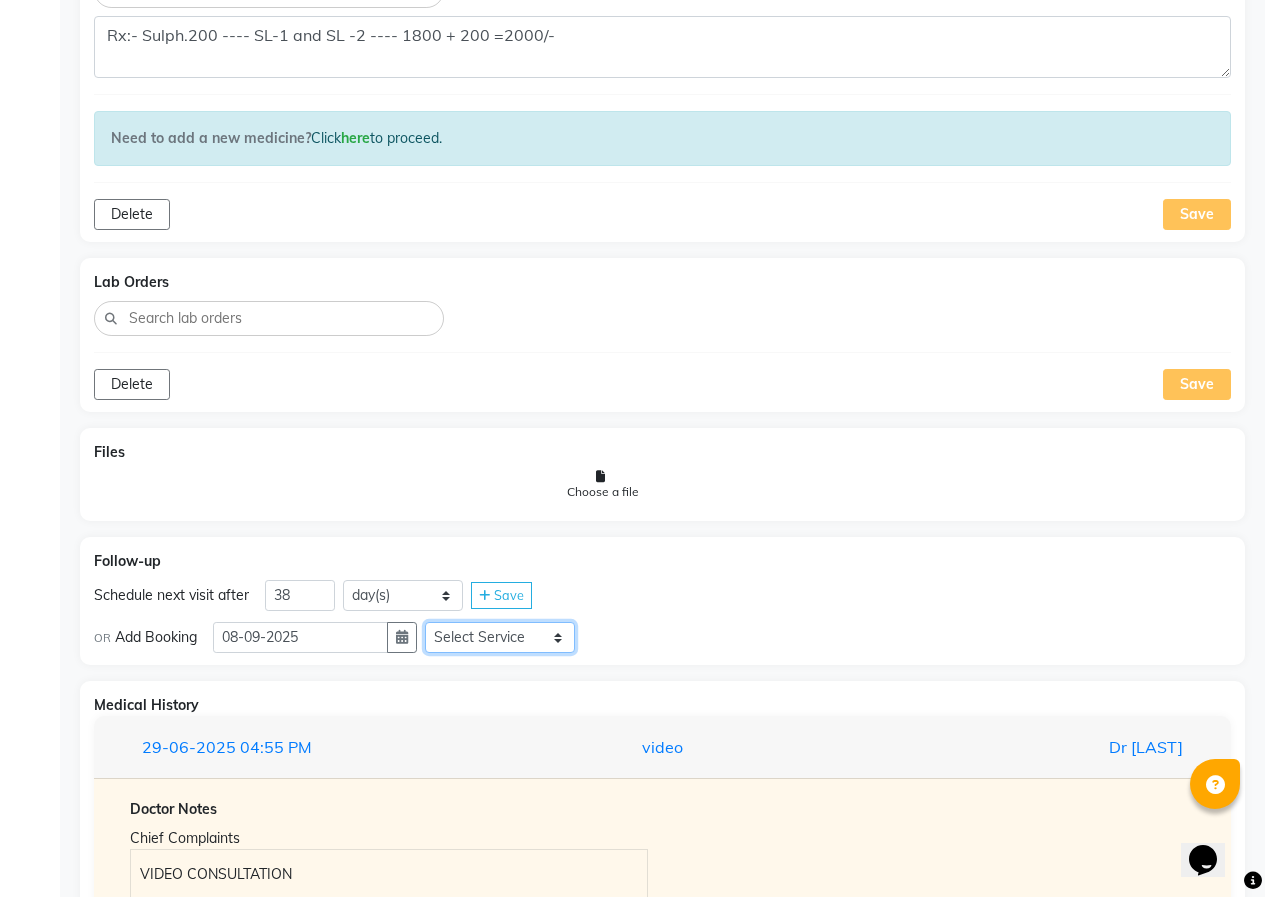 click on "Select Service  In Person - Consultation  Medicine  Medicine 1  Hydra Facial  Medi Facial  Vampire Facial With Plasma  Oxygeno Facial  Anti Aging Facial  Korean Glass GLow Facial  Full Face  Upper Lip  Chin  Underarms  Full Legs & arms  Back-side  Chest  Abdomen  Yellow Peel  Black Peel  Party Peel  Glow Peel  Argi Peel  Under-arm Peel  Depigmento Peel  Anti Aging Peel  Lip Peel  Hair PRP  GFC PRP  Mesotherapy / Dermaroller  Under Eye PRP  Face PRP  Dermapen / Mesotherapt for Full Face  Dermapen / Mesotherapt for Scars  Carbon Peel  LASER BLEECH Laser Bleech  BB Glow  Indian Glass Glow  Courier Charges in City  Courier Charges out of City  In Person - Follow Up  Hair Treatment   Skin Treatment   Online - Consultation  Online - Follow Up" 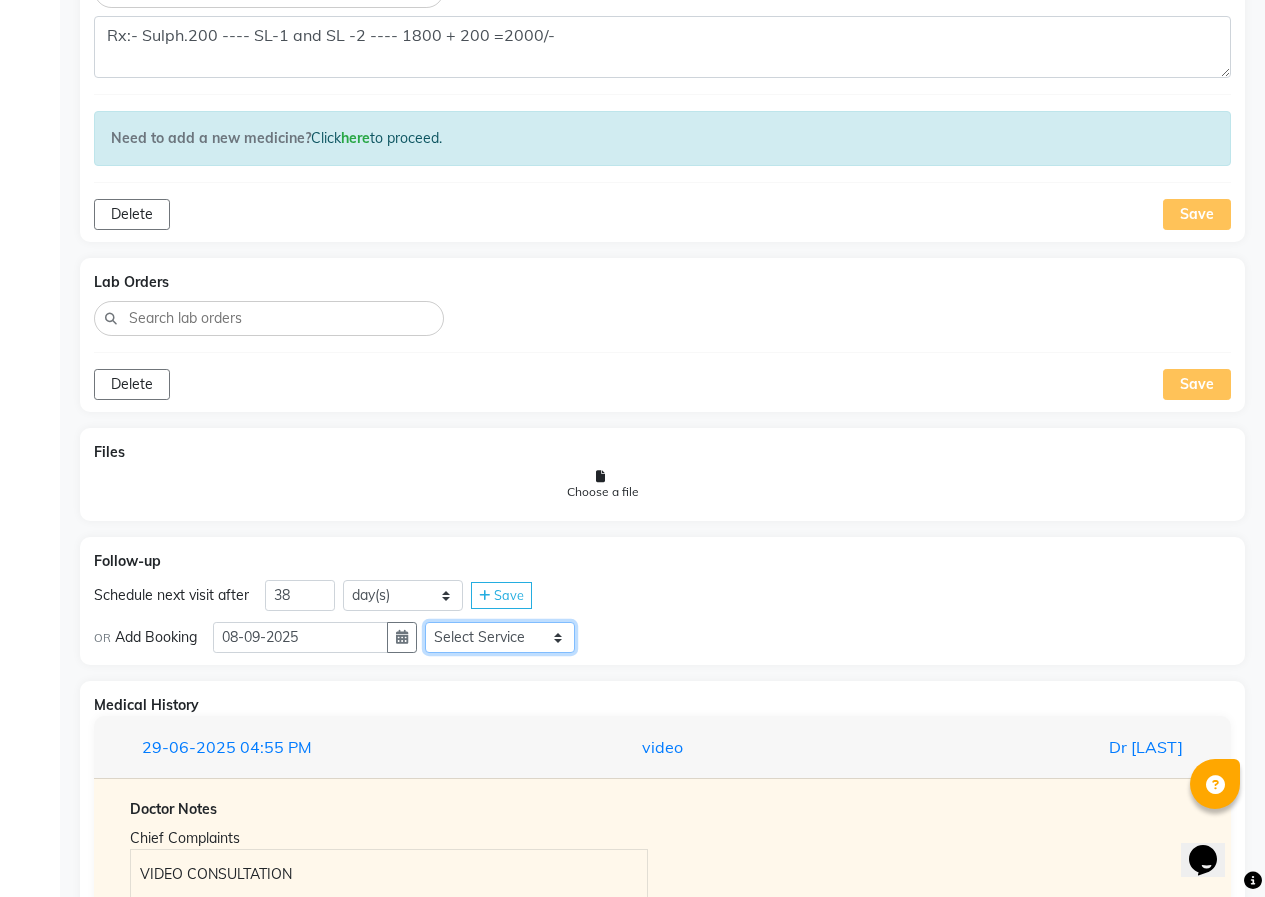 select on "981031" 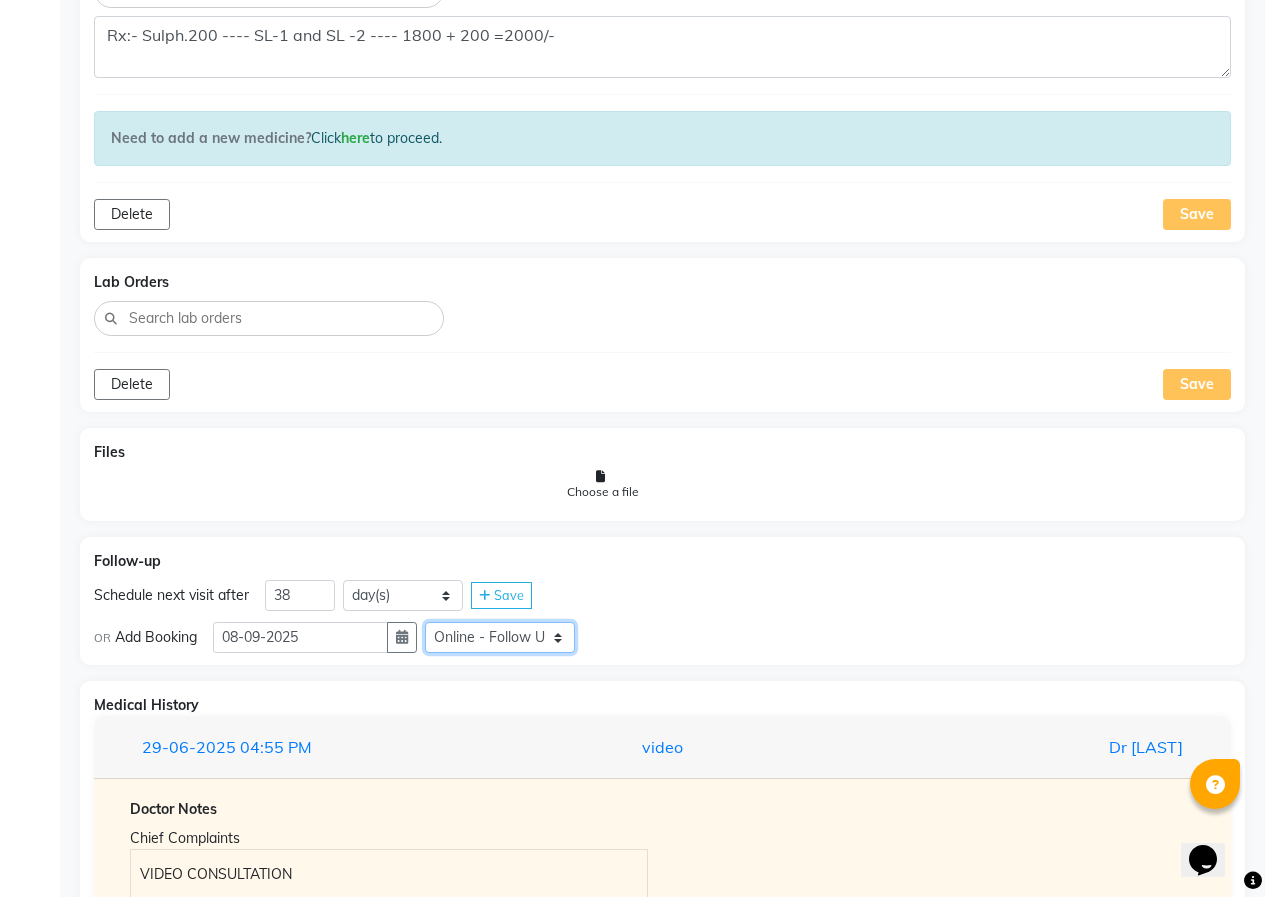 click on "Select Service  In Person - Consultation  Medicine  Medicine 1  Hydra Facial  Medi Facial  Vampire Facial With Plasma  Oxygeno Facial  Anti Aging Facial  Korean Glass GLow Facial  Full Face  Upper Lip  Chin  Underarms  Full Legs & arms  Back-side  Chest  Abdomen  Yellow Peel  Black Peel  Party Peel  Glow Peel  Argi Peel  Under-arm Peel  Depigmento Peel  Anti Aging Peel  Lip Peel  Hair PRP  GFC PRP  Mesotherapy / Dermaroller  Under Eye PRP  Face PRP  Dermapen / Mesotherapt for Full Face  Dermapen / Mesotherapt for Scars  Carbon Peel  LASER BLEECH Laser Bleech  BB Glow  Indian Glass Glow  Courier Charges in City  Courier Charges out of City  In Person - Follow Up  Hair Treatment   Skin Treatment   Online - Consultation  Online - Follow Up" 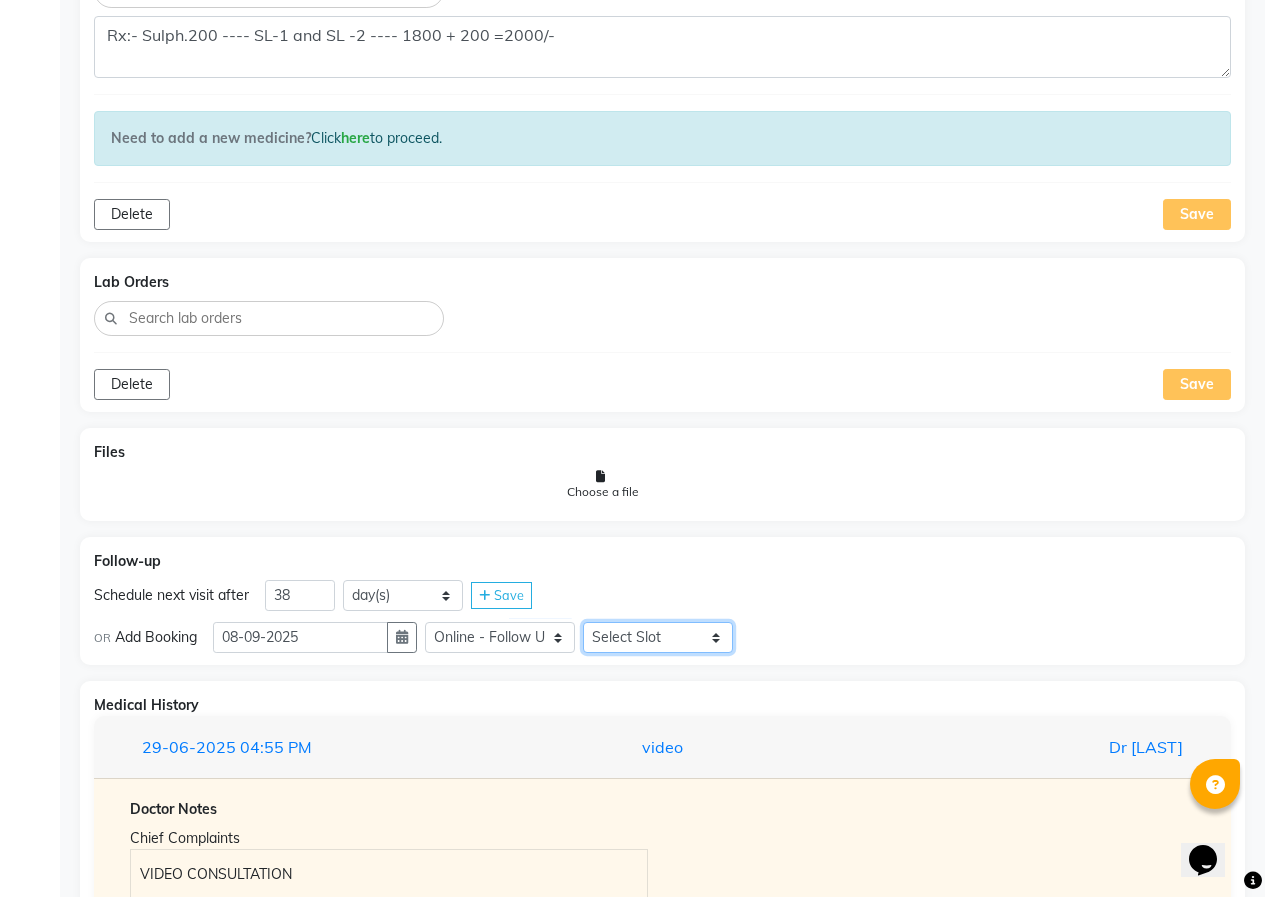 click on "Select Slot 10:15 10:30 10:45 11:00 11:15 11:30 11:45 12:00 12:15 12:30 12:45 13:00 14:15 14:30 14:45 15:00 15:15 15:30 15:45 16:00 16:15 16:30 16:45 17:00 17:15 17:30 17:45 18:00 18:15 18:30 18:45 19:00 19:15 19:45 20:00 20:15 20:30 20:45 21:00 21:15 21:30 21:45" 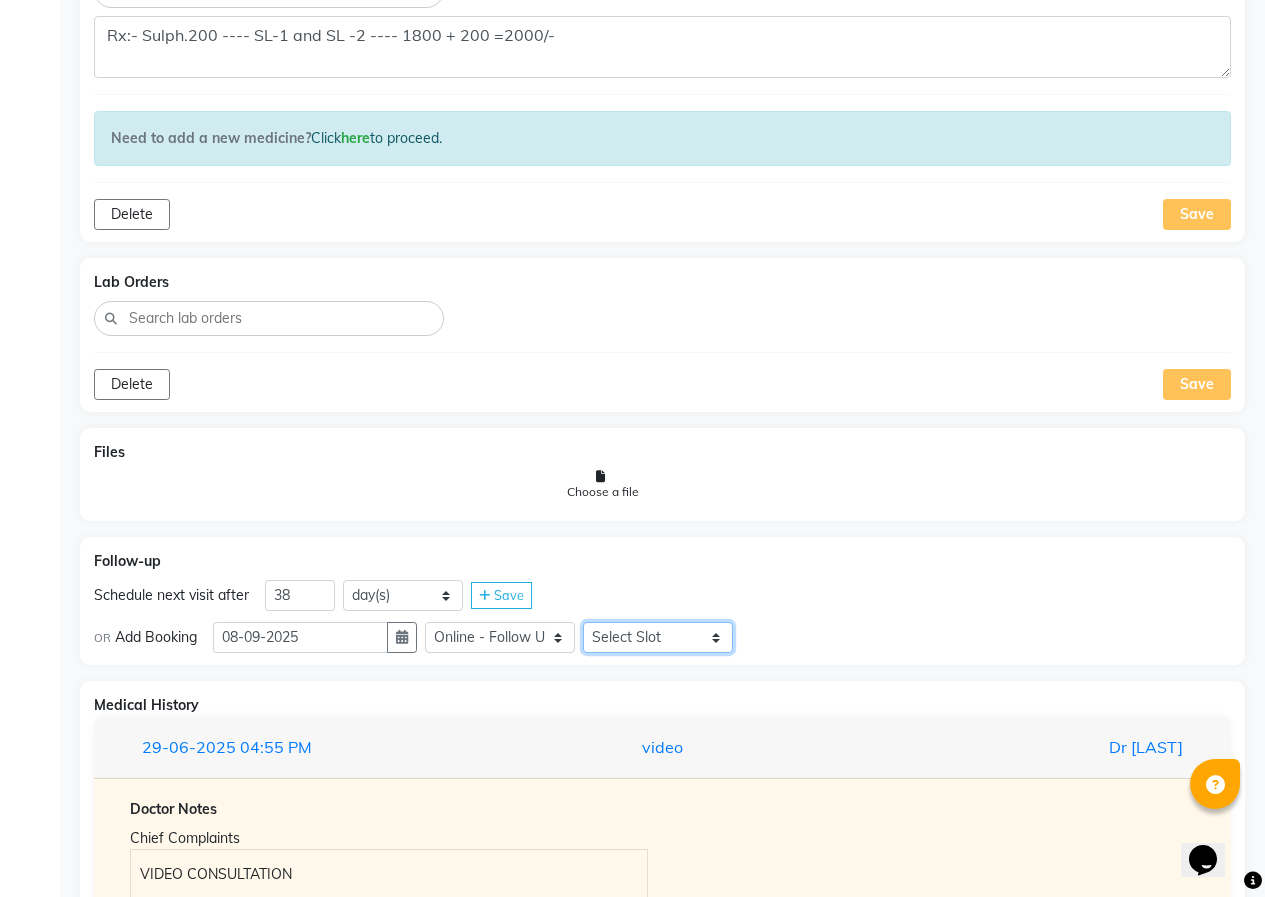 select on "870" 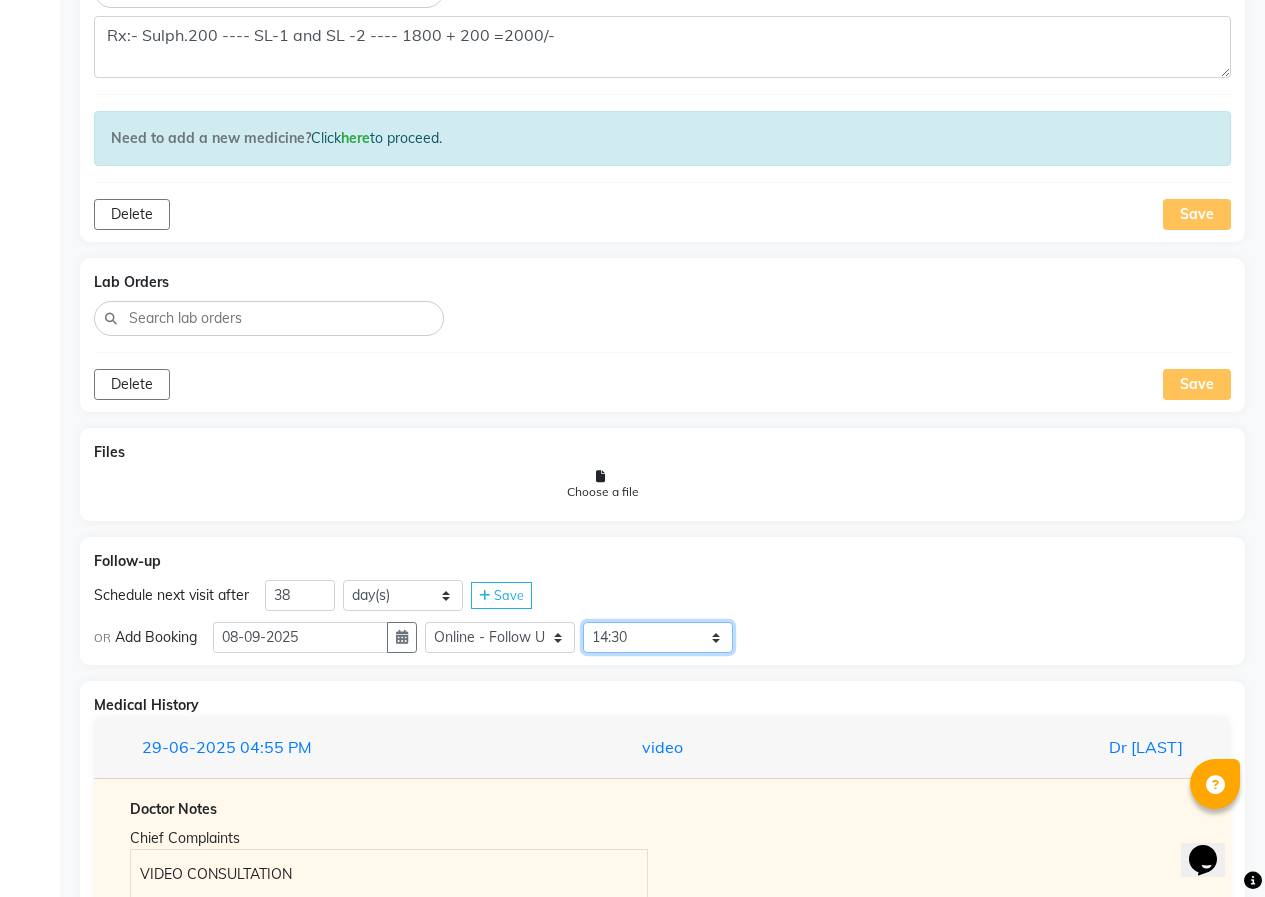 click on "Select Slot 10:15 10:30 10:45 11:00 11:15 11:30 11:45 12:00 12:15 12:30 12:45 13:00 14:15 14:30 14:45 15:00 15:15 15:30 15:45 16:00 16:15 16:30 16:45 17:00 17:15 17:30 17:45 18:00 18:15 18:30 18:45 19:00 19:15 19:45 20:00 20:15 20:30 20:45 21:00 21:15 21:30 21:45" 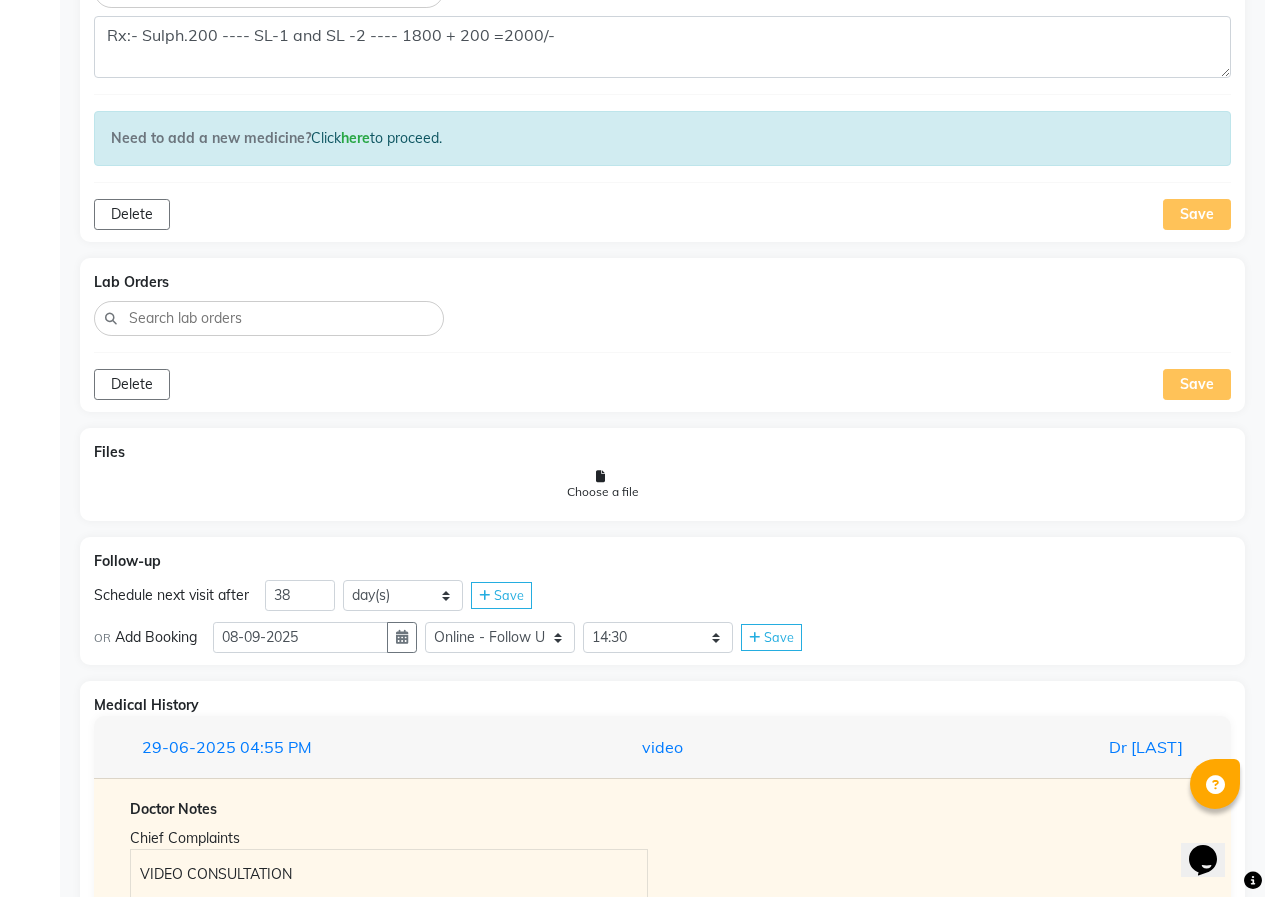 click on "Save" 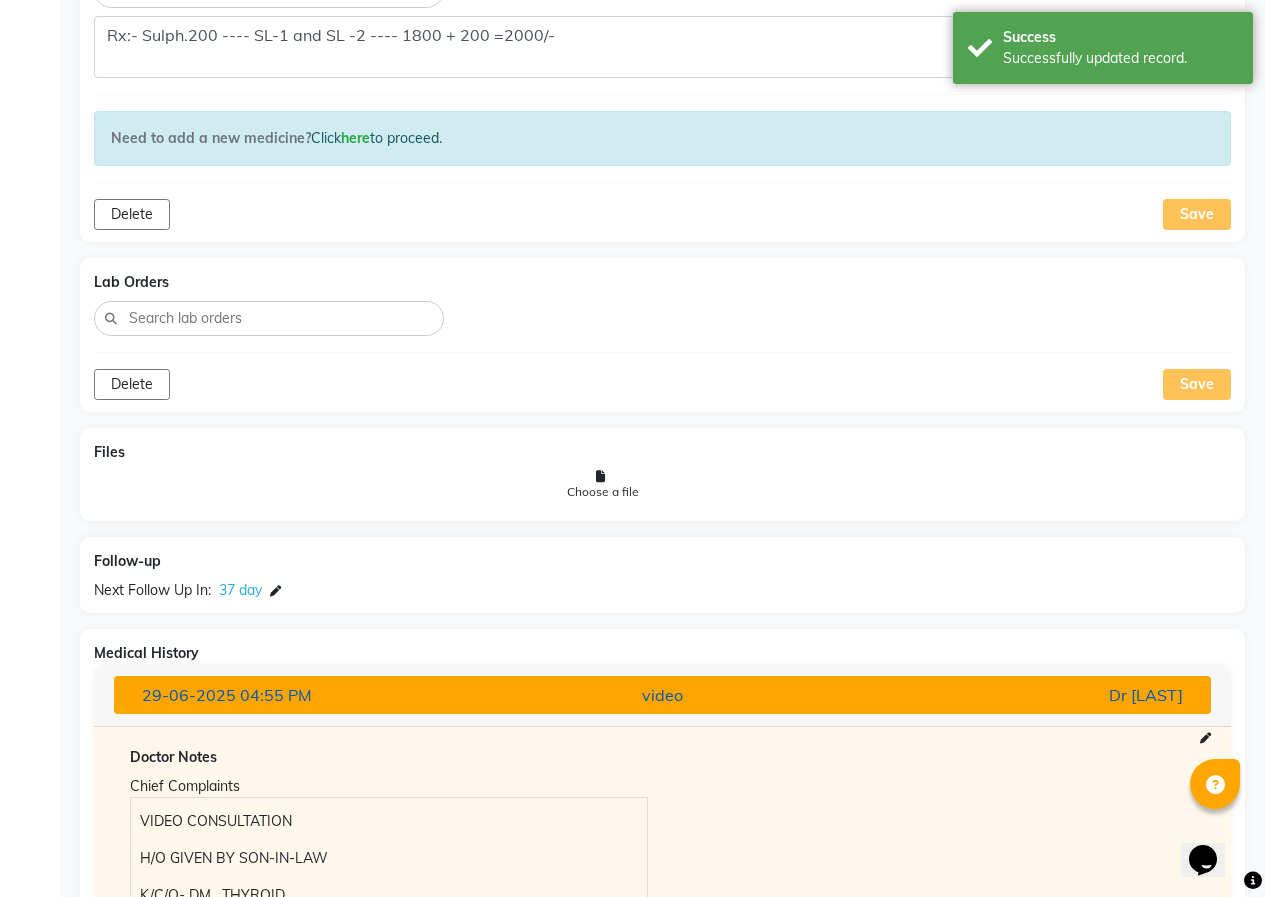 click on "video" at bounding box center (662, 695) 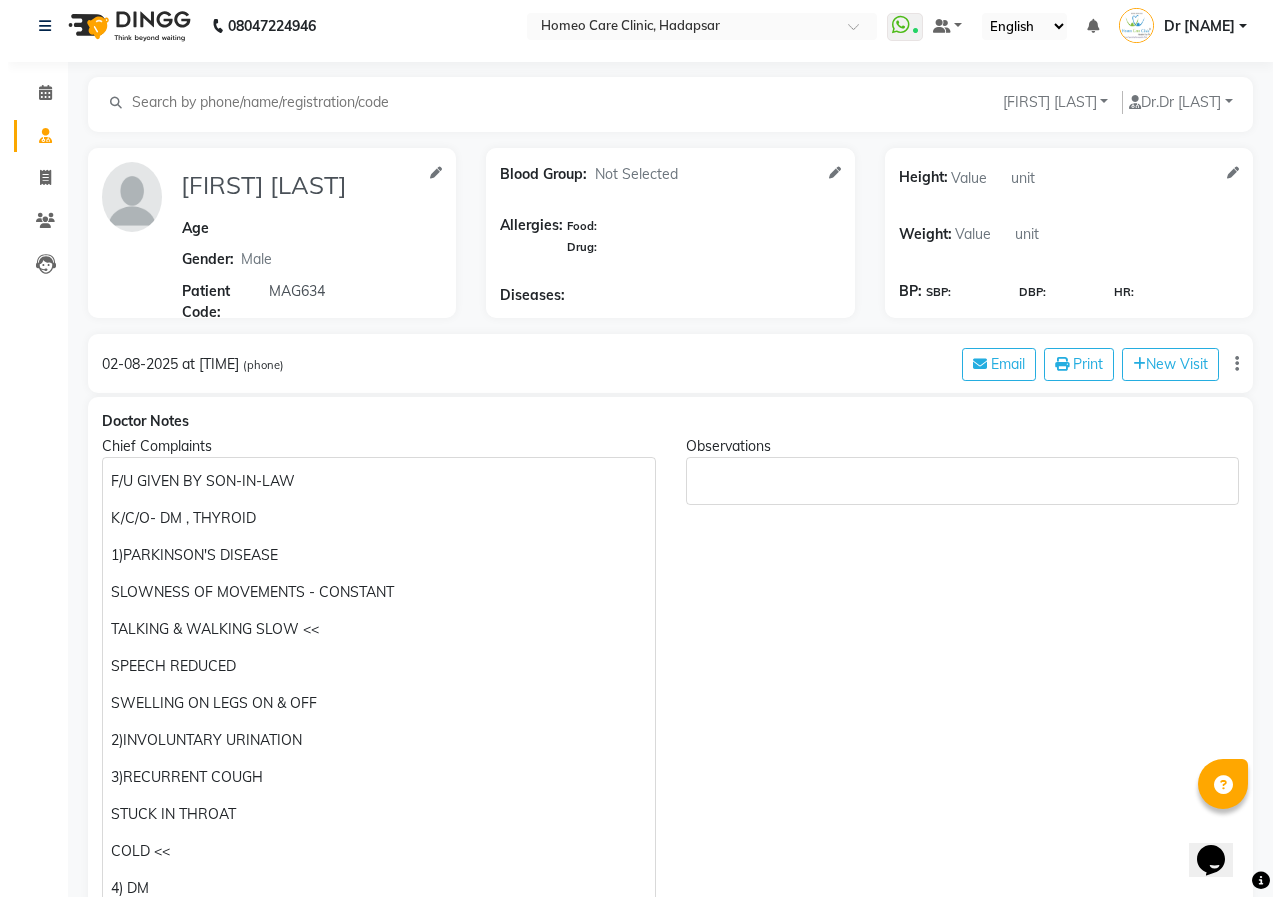 scroll, scrollTop: 0, scrollLeft: 0, axis: both 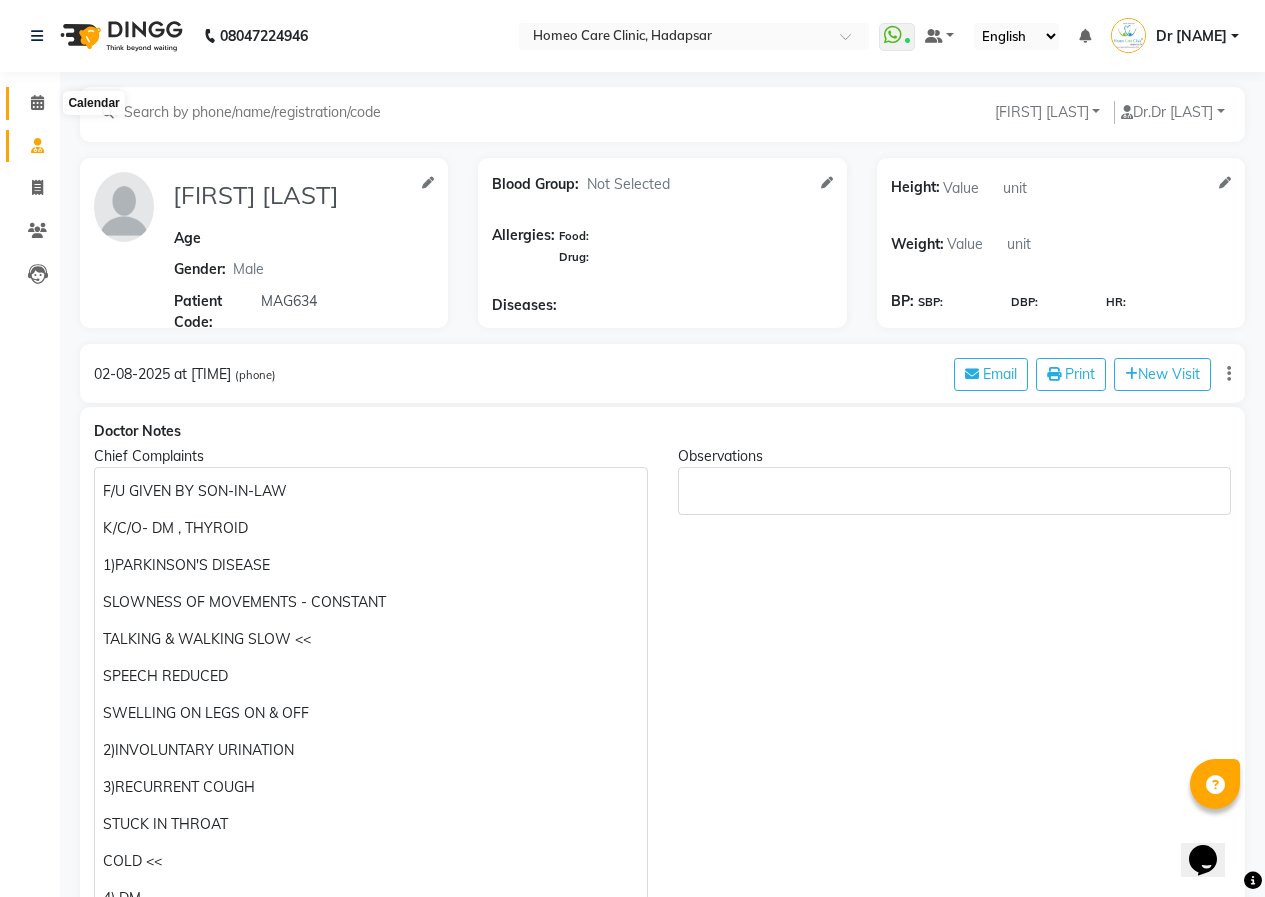 click 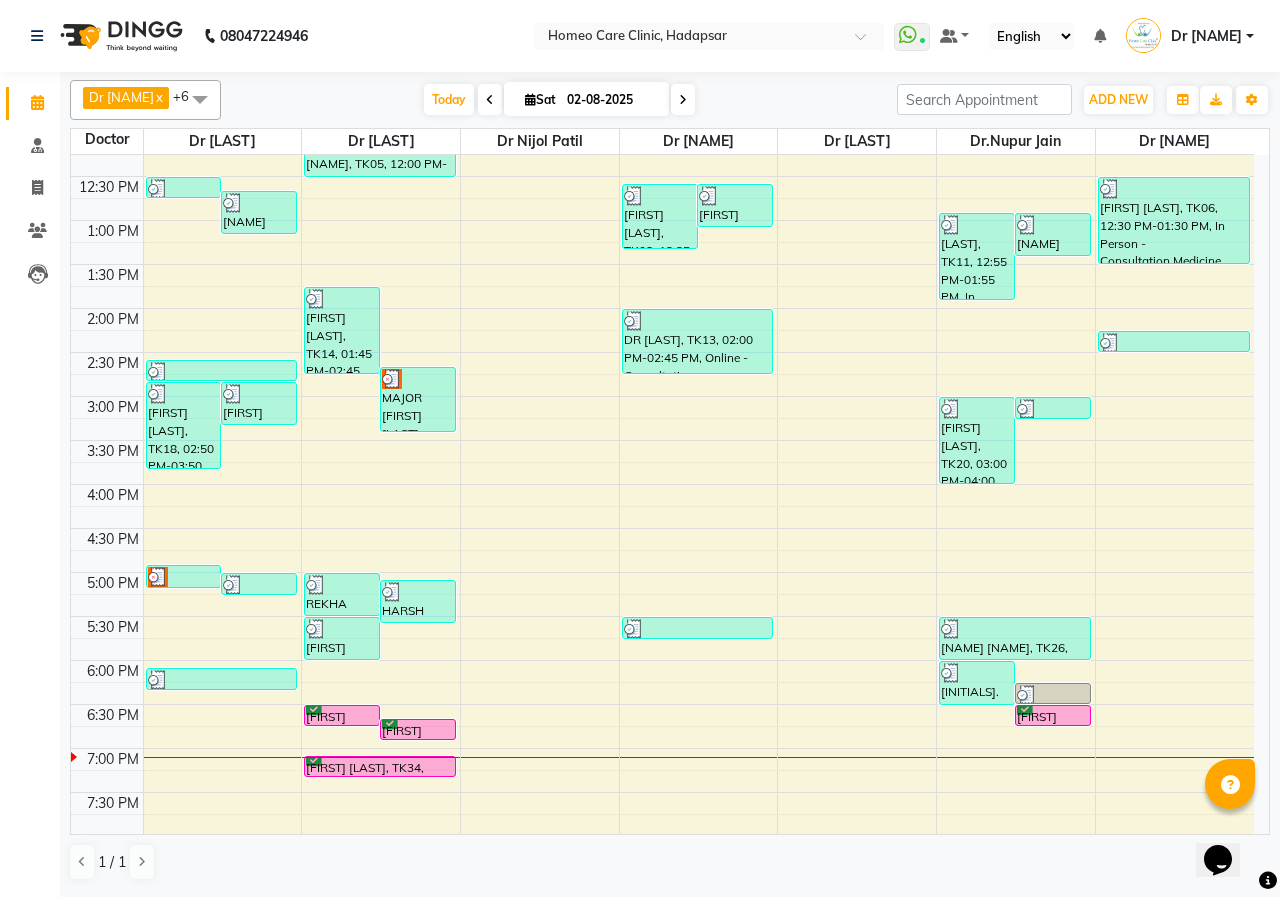 scroll, scrollTop: 400, scrollLeft: 0, axis: vertical 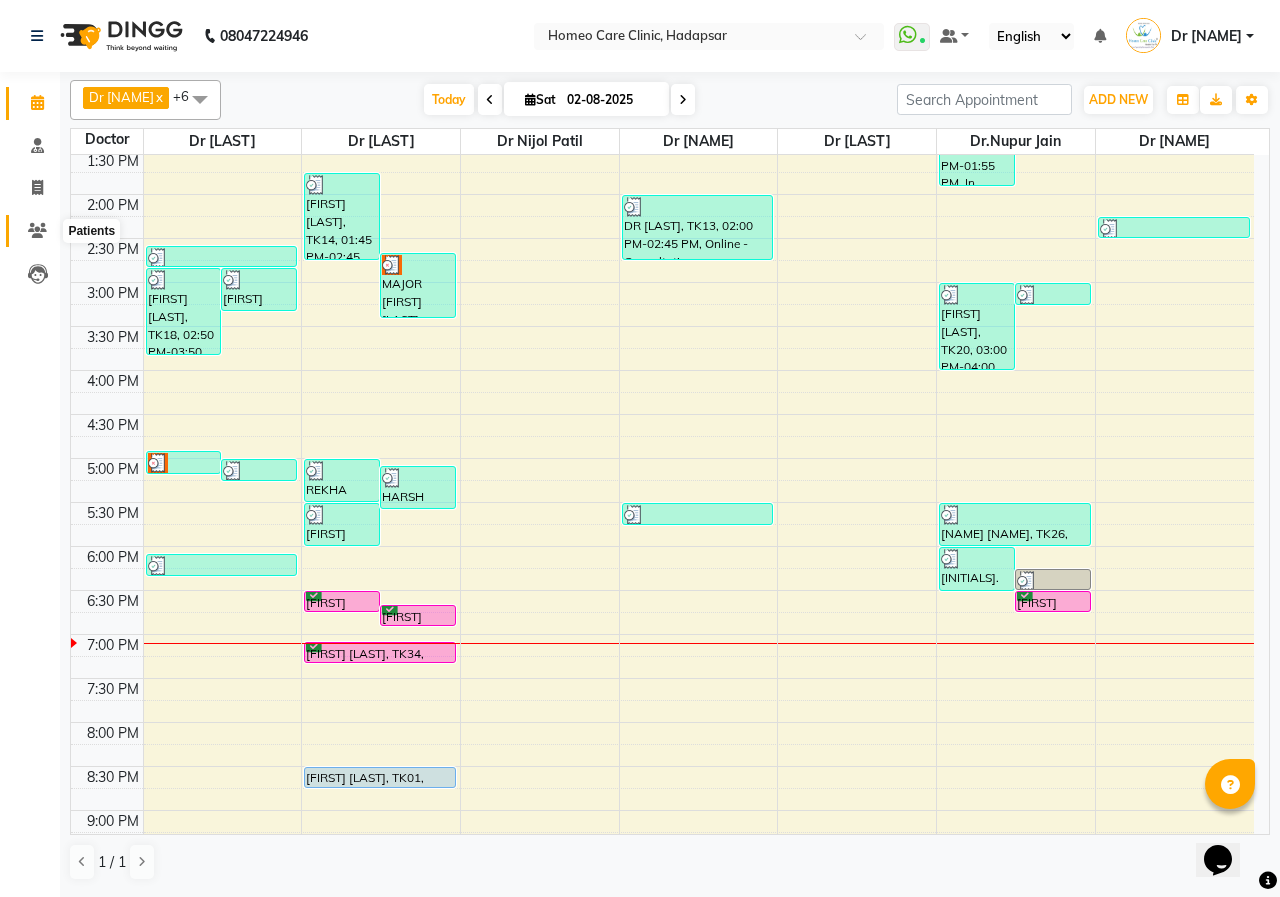 click 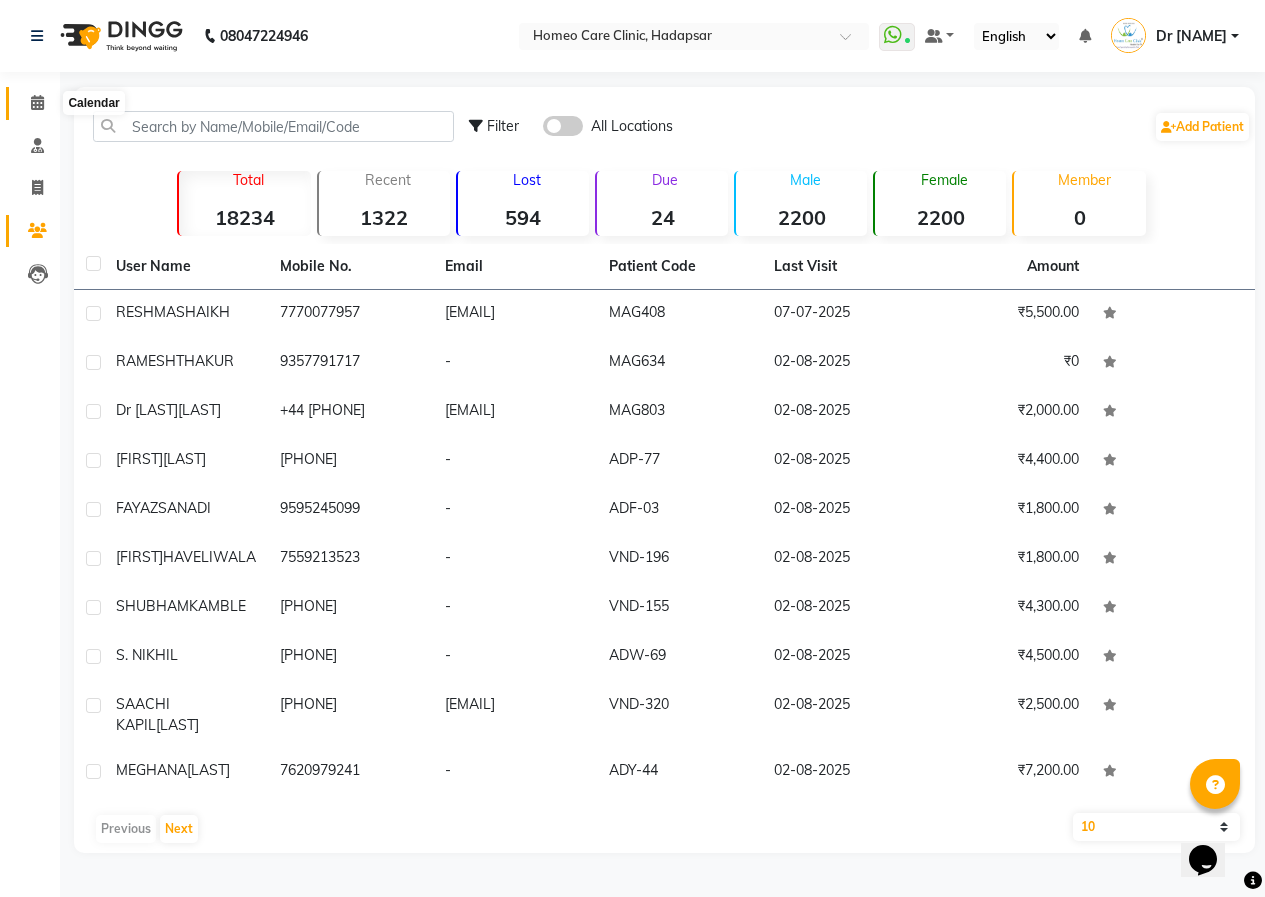 click 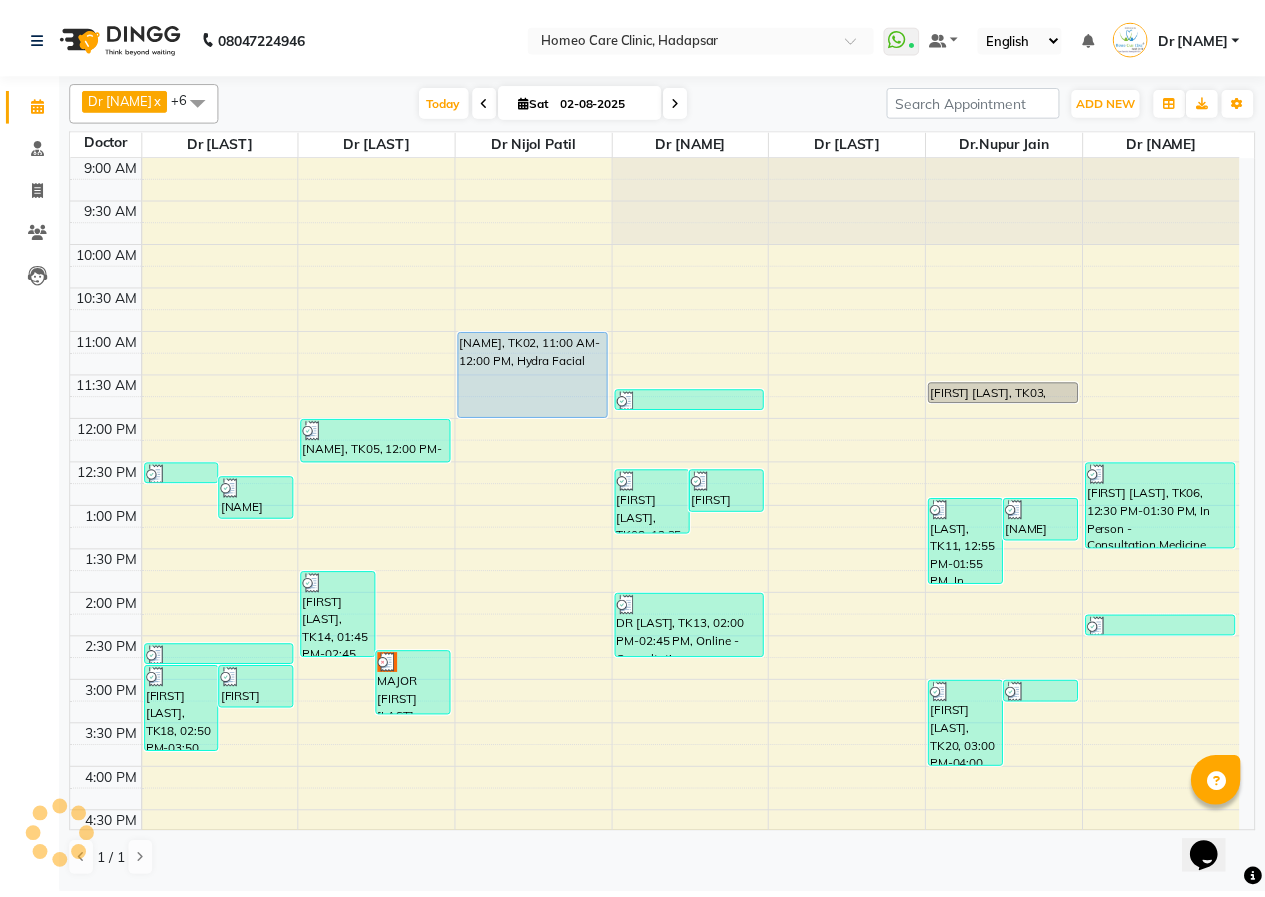 scroll, scrollTop: 535, scrollLeft: 0, axis: vertical 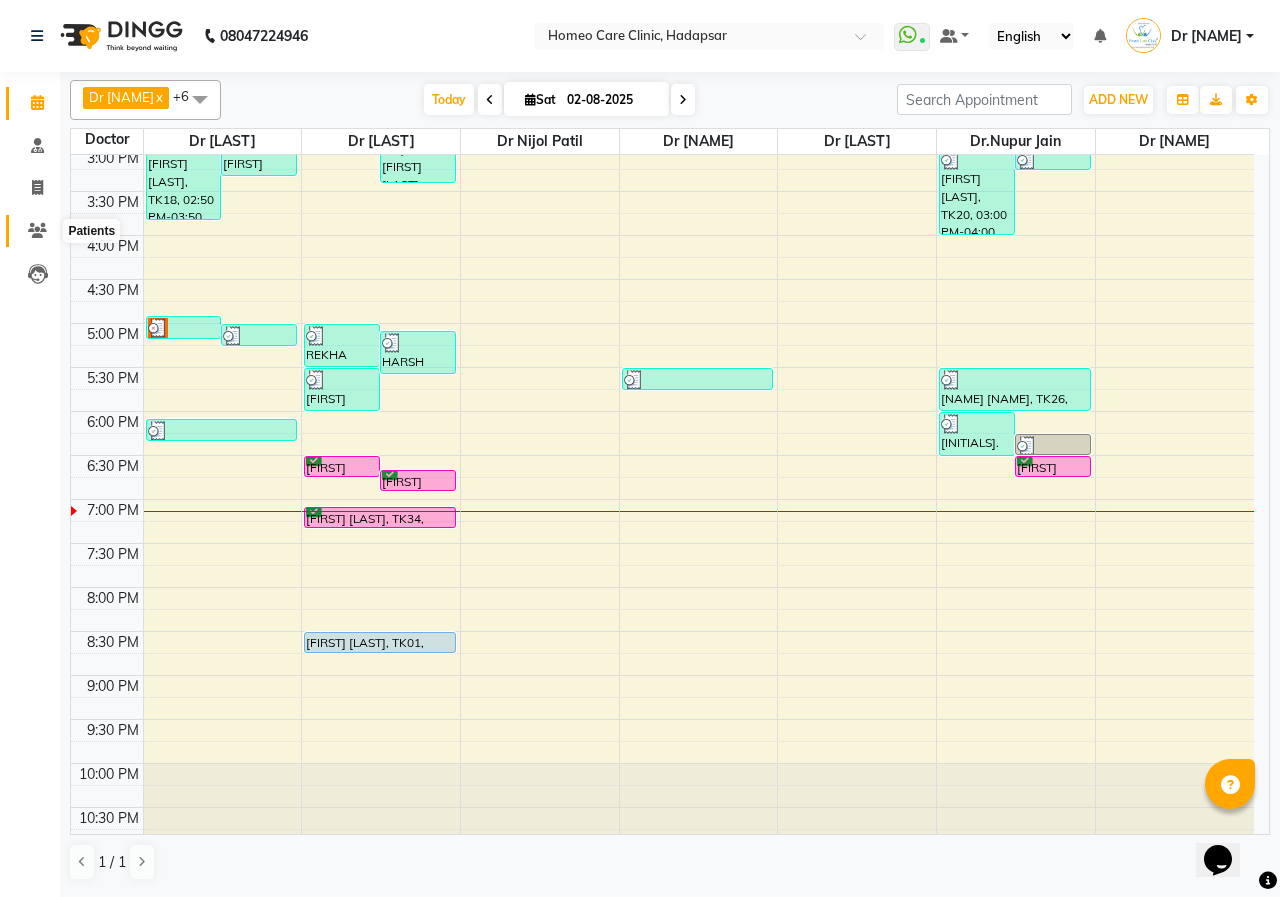 click 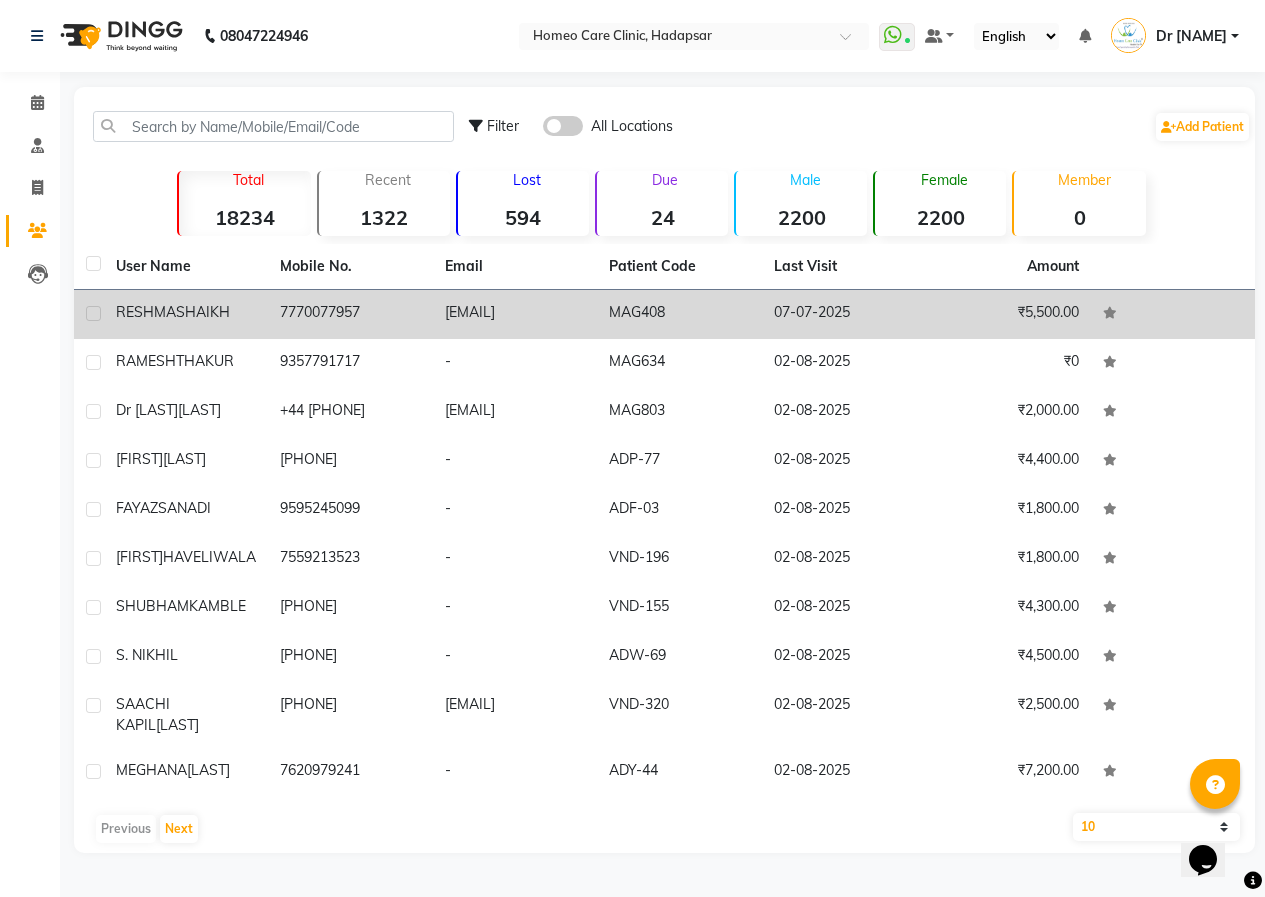 click on "7770077957" 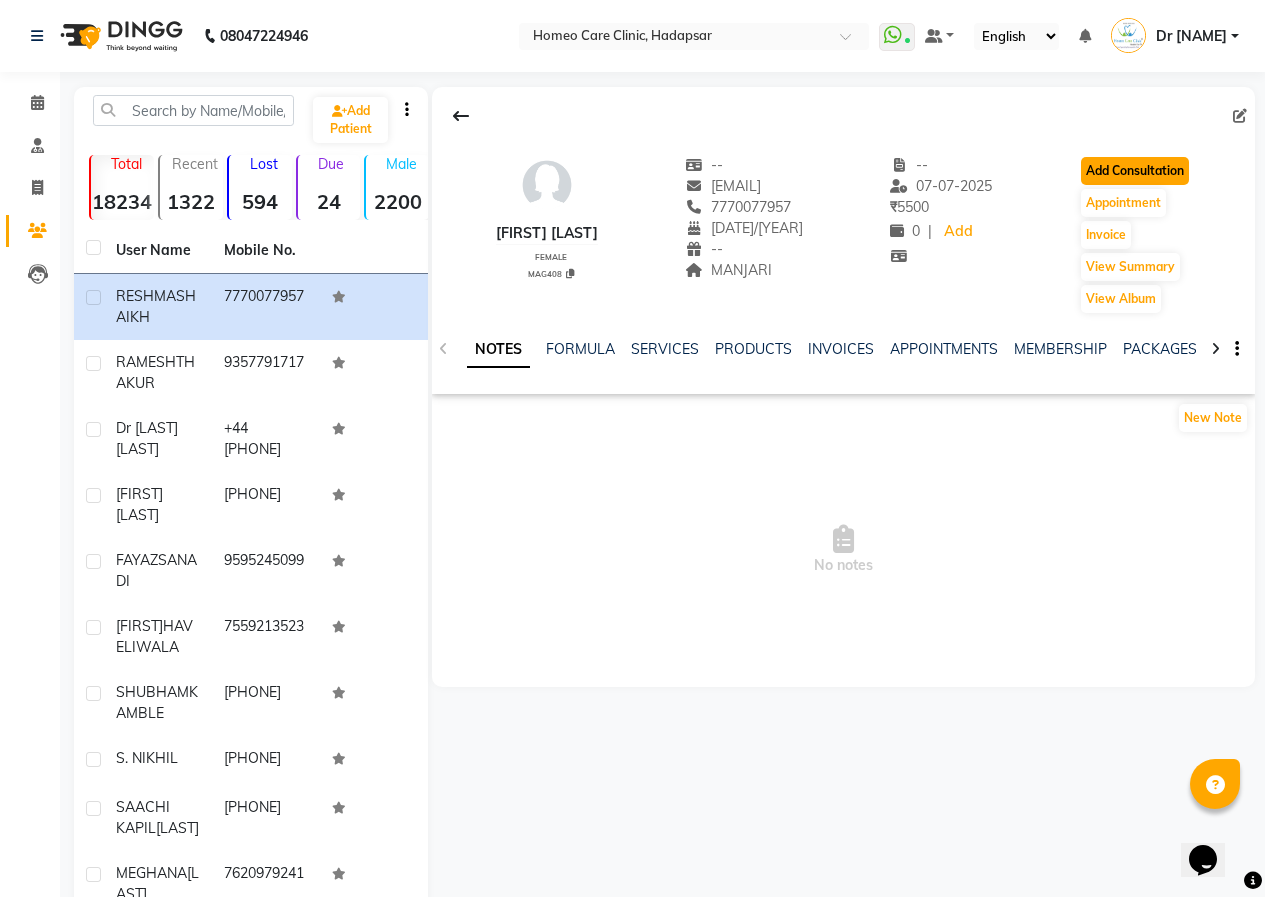 click on "Add Consultation" 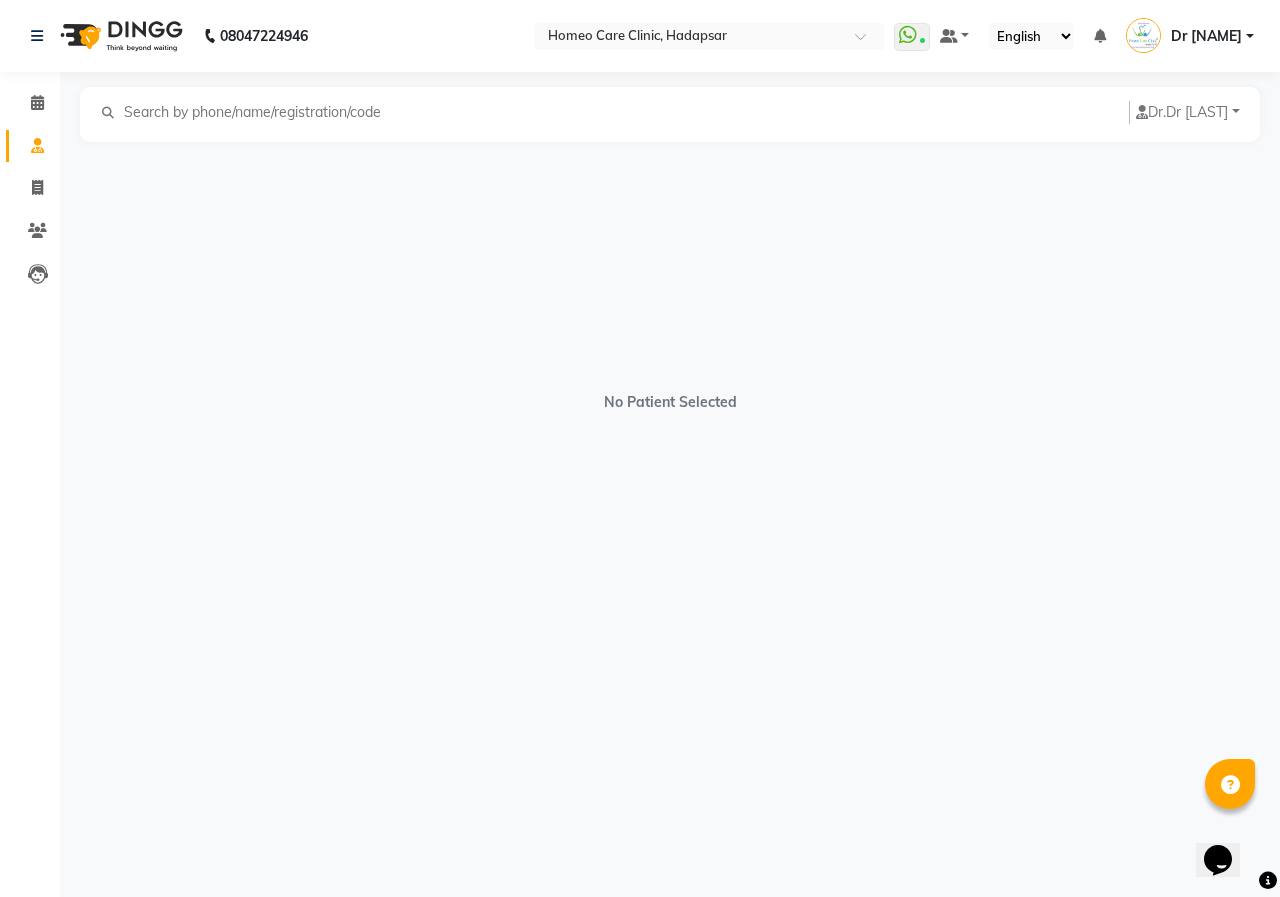 select on "female" 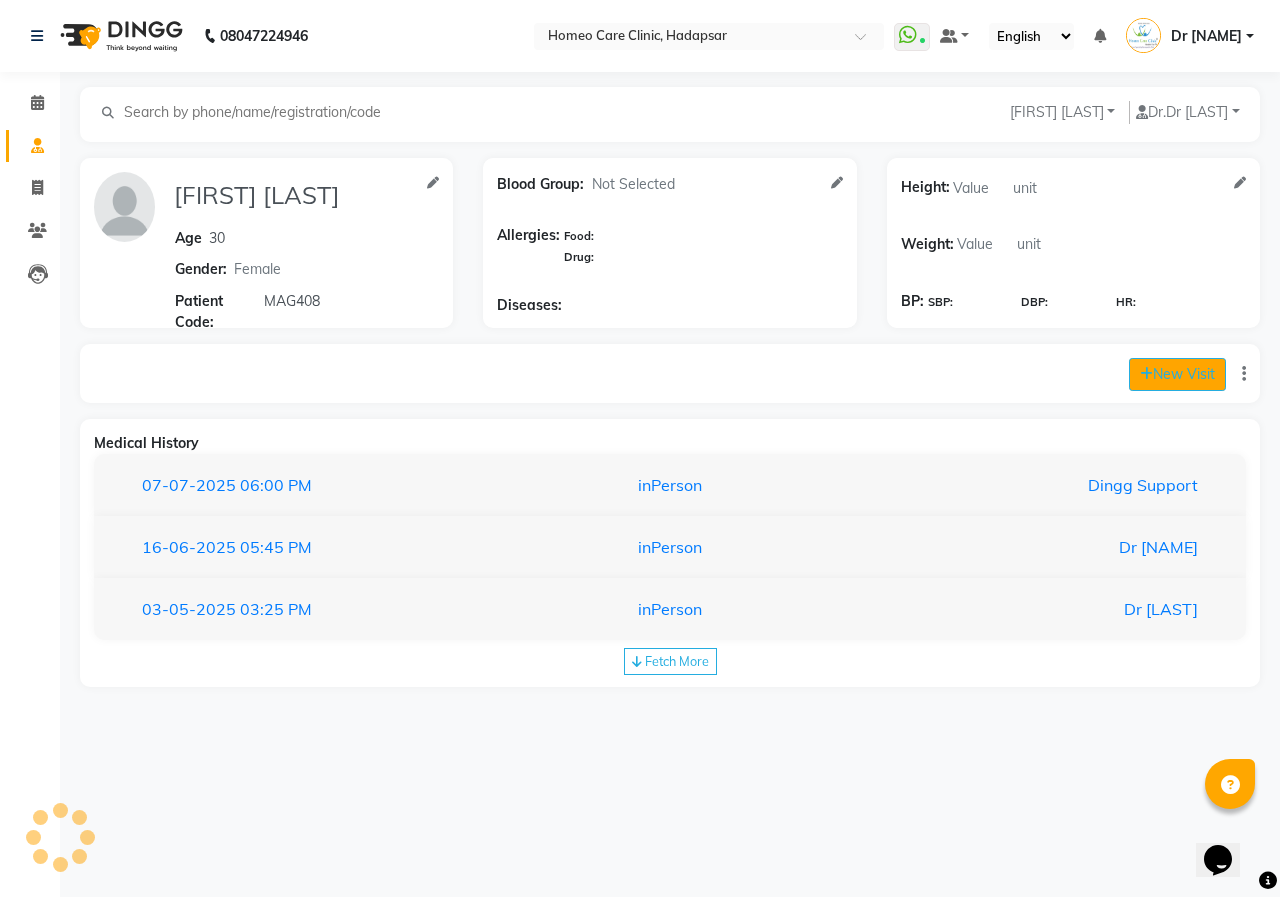 click on "New Visit" 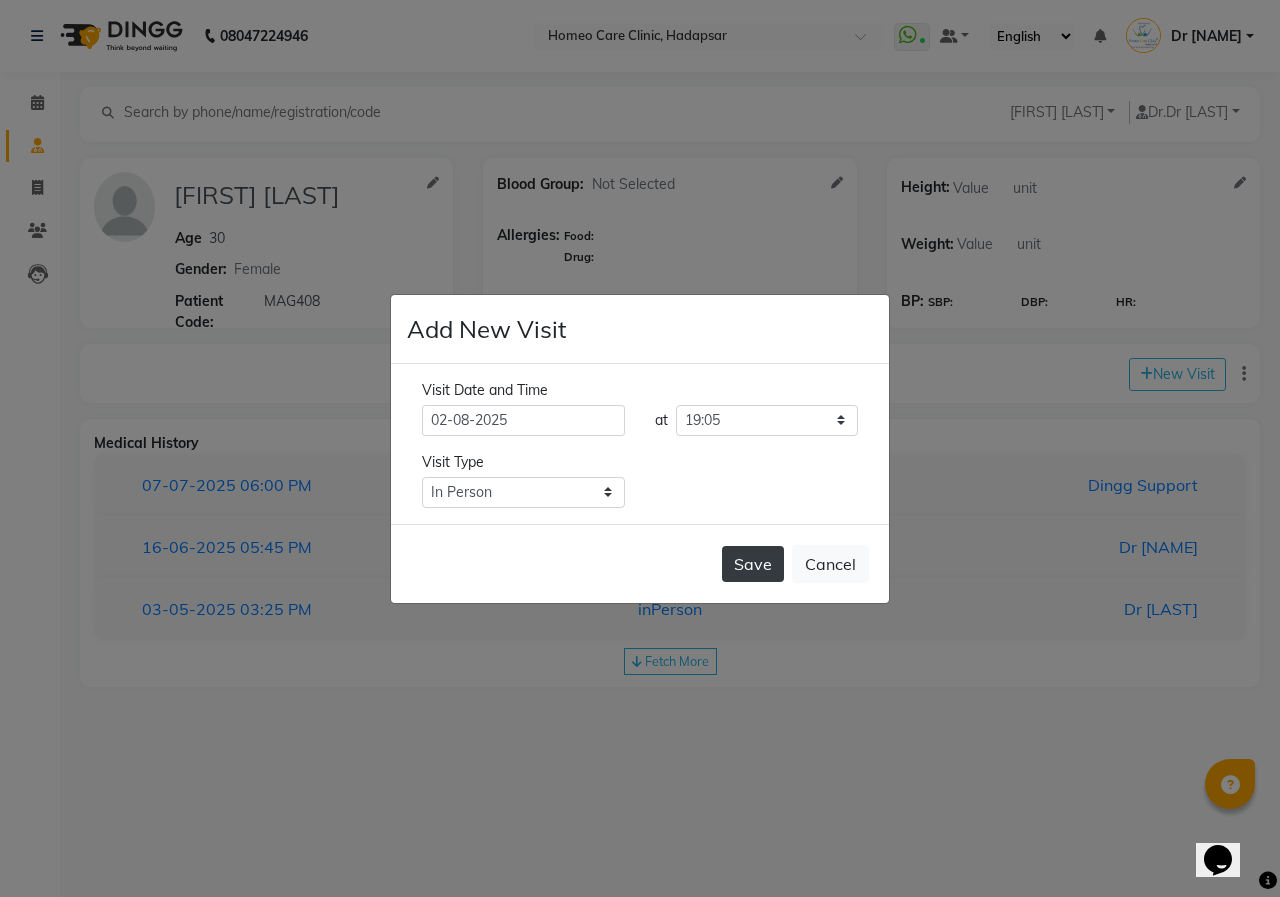 click on "Save" 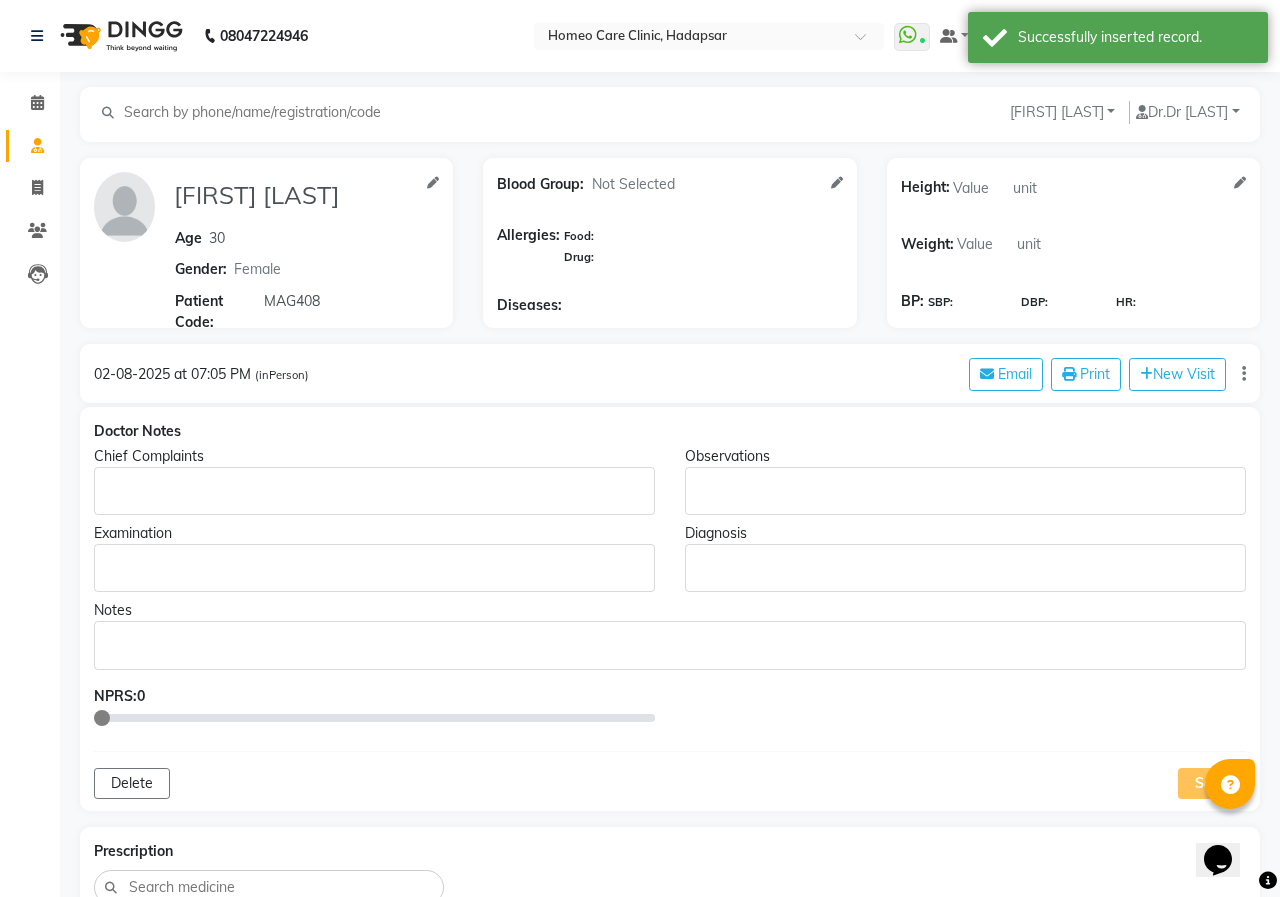type on "[FIRST] [LAST]" 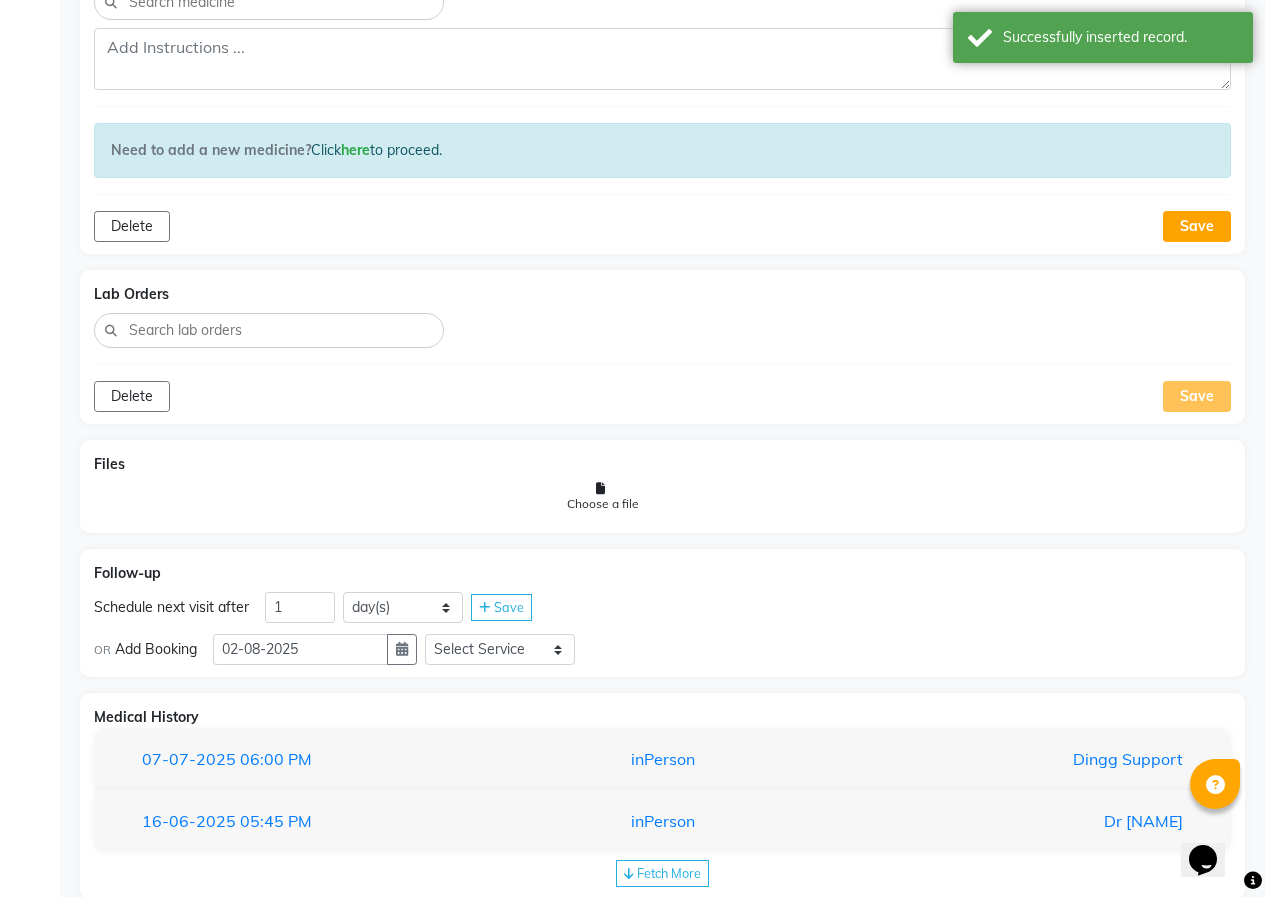 scroll, scrollTop: 927, scrollLeft: 0, axis: vertical 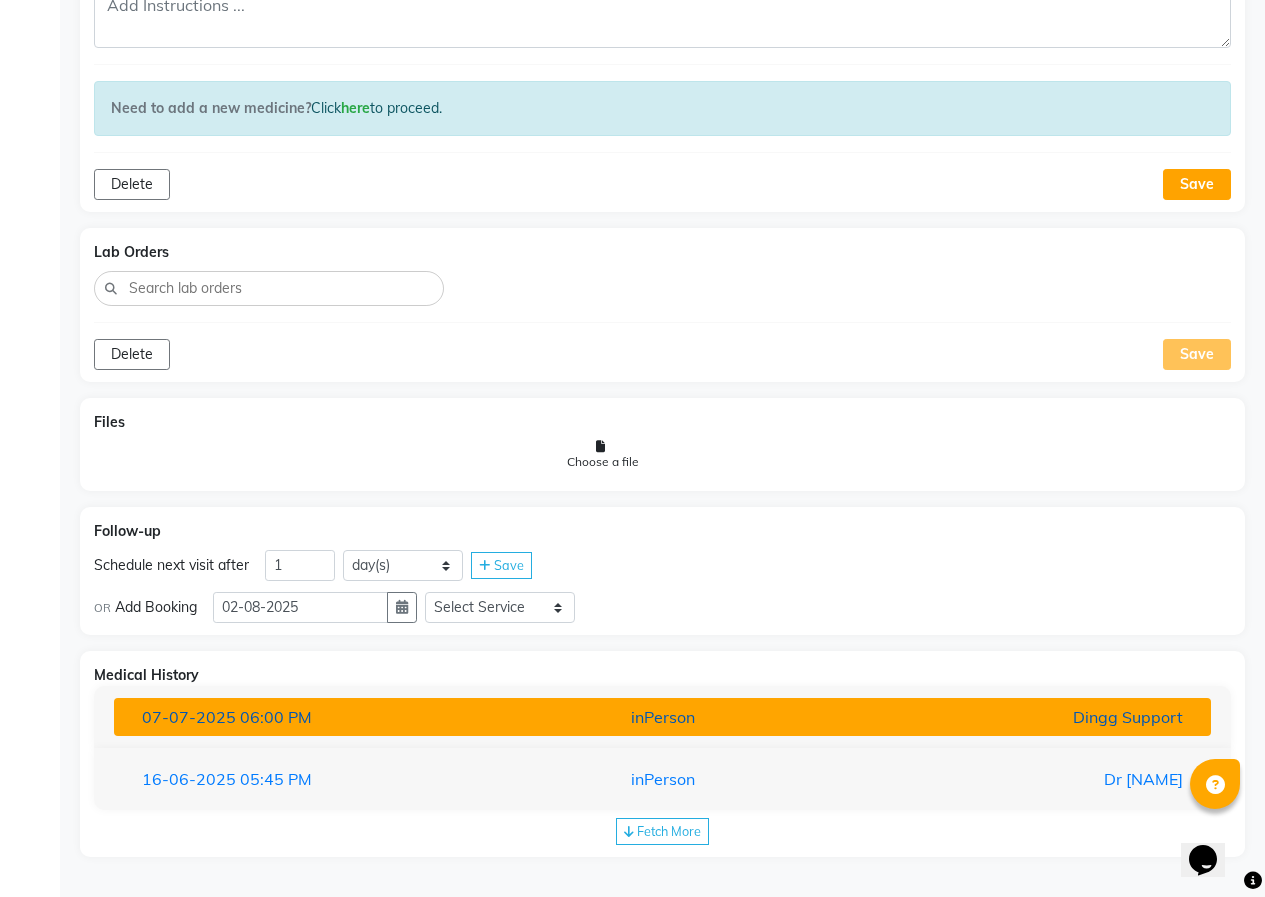 click on "[DATE] [TIME] inPerson Dingg Support" at bounding box center (662, 717) 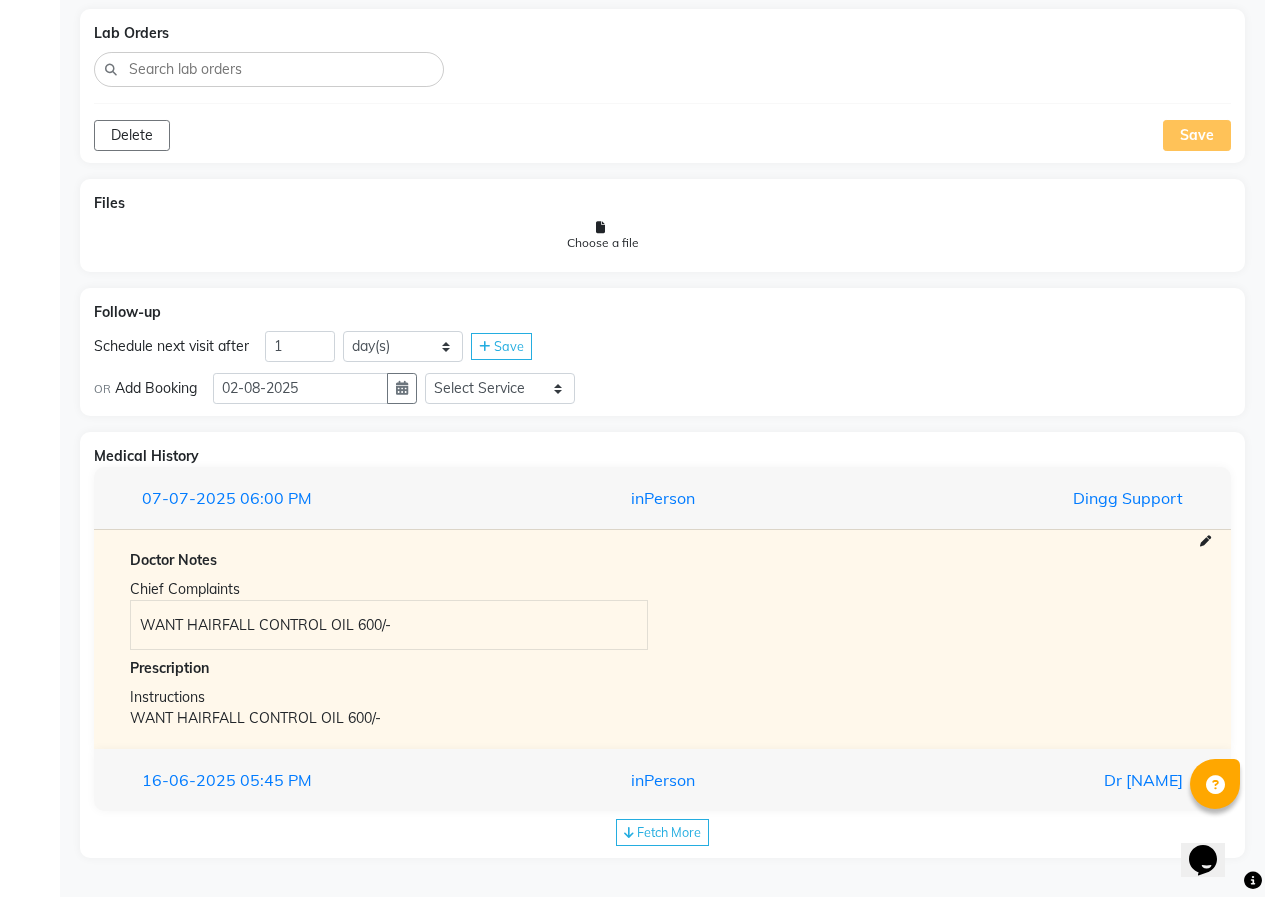 scroll, scrollTop: 1147, scrollLeft: 0, axis: vertical 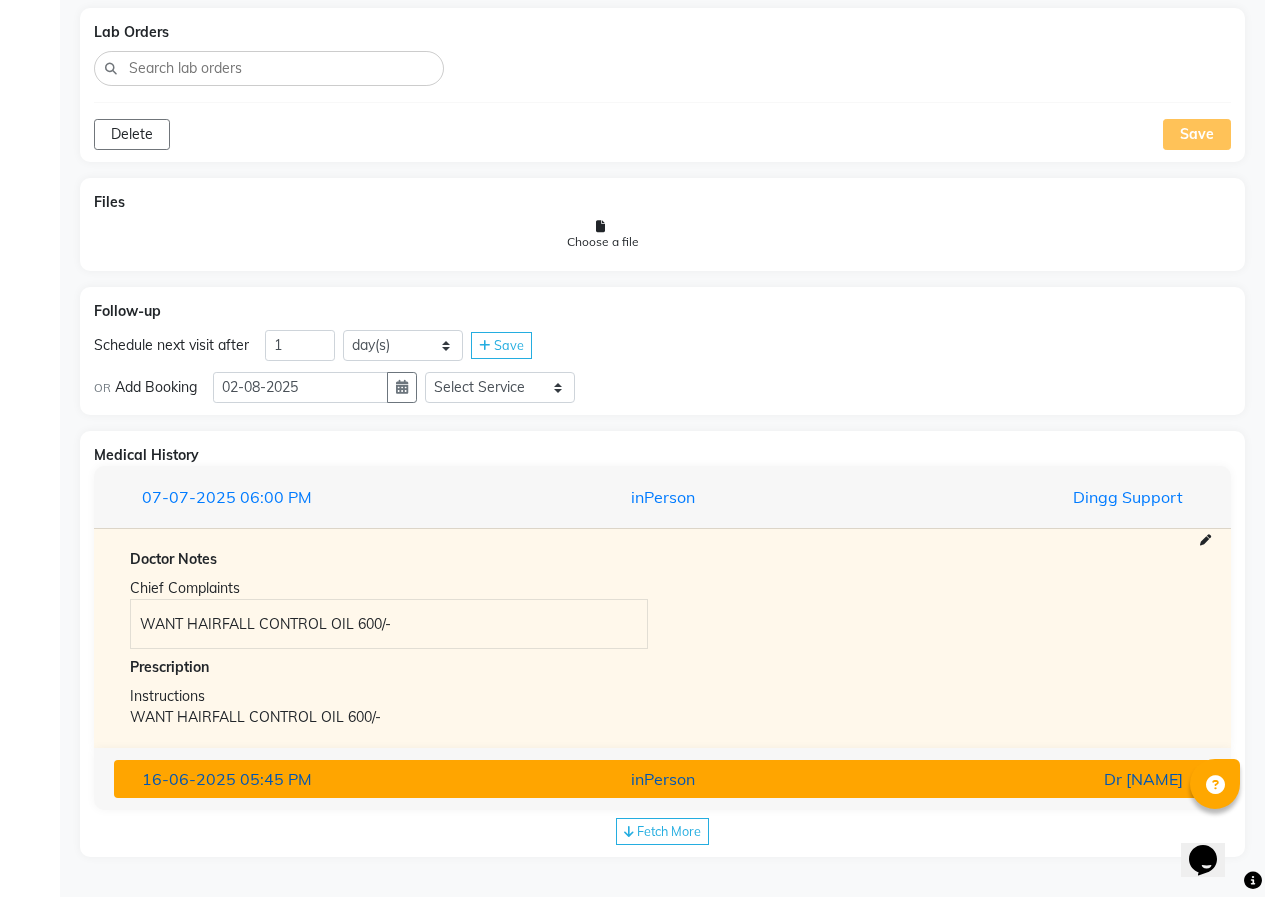 click on "[DATE] [TIME]" at bounding box center [305, 779] 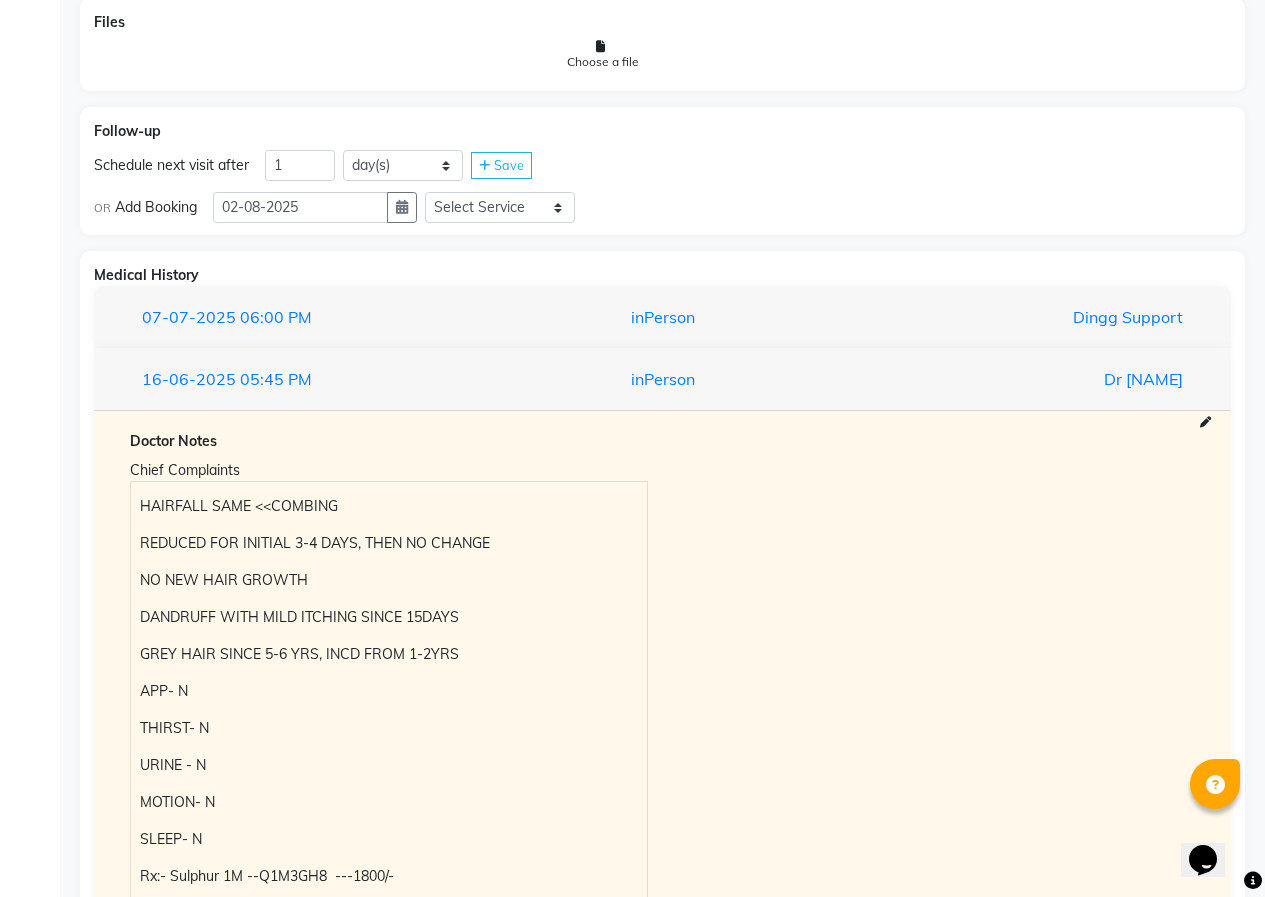 scroll, scrollTop: 1547, scrollLeft: 0, axis: vertical 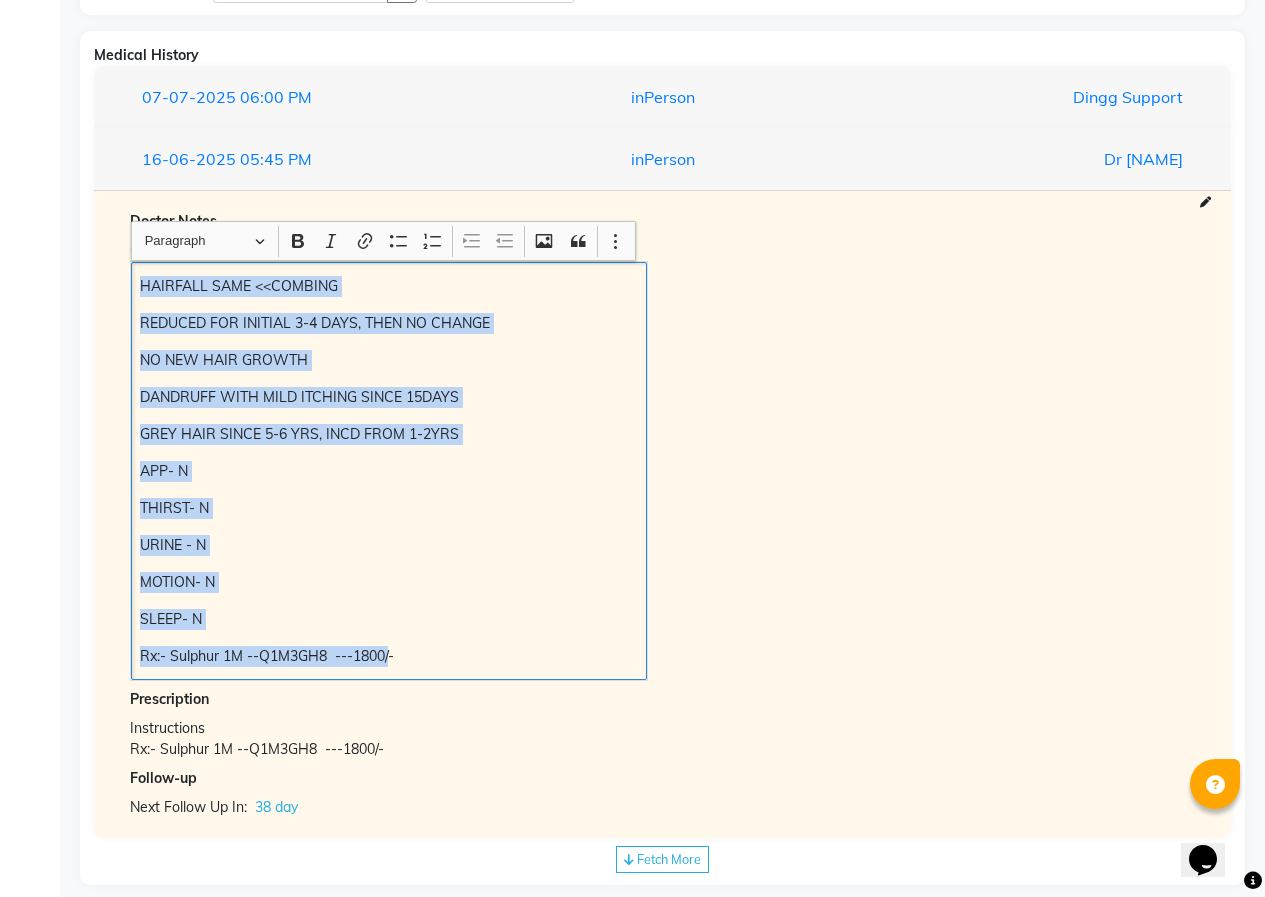 drag, startPoint x: 144, startPoint y: 283, endPoint x: 464, endPoint y: 707, distance: 531.2024 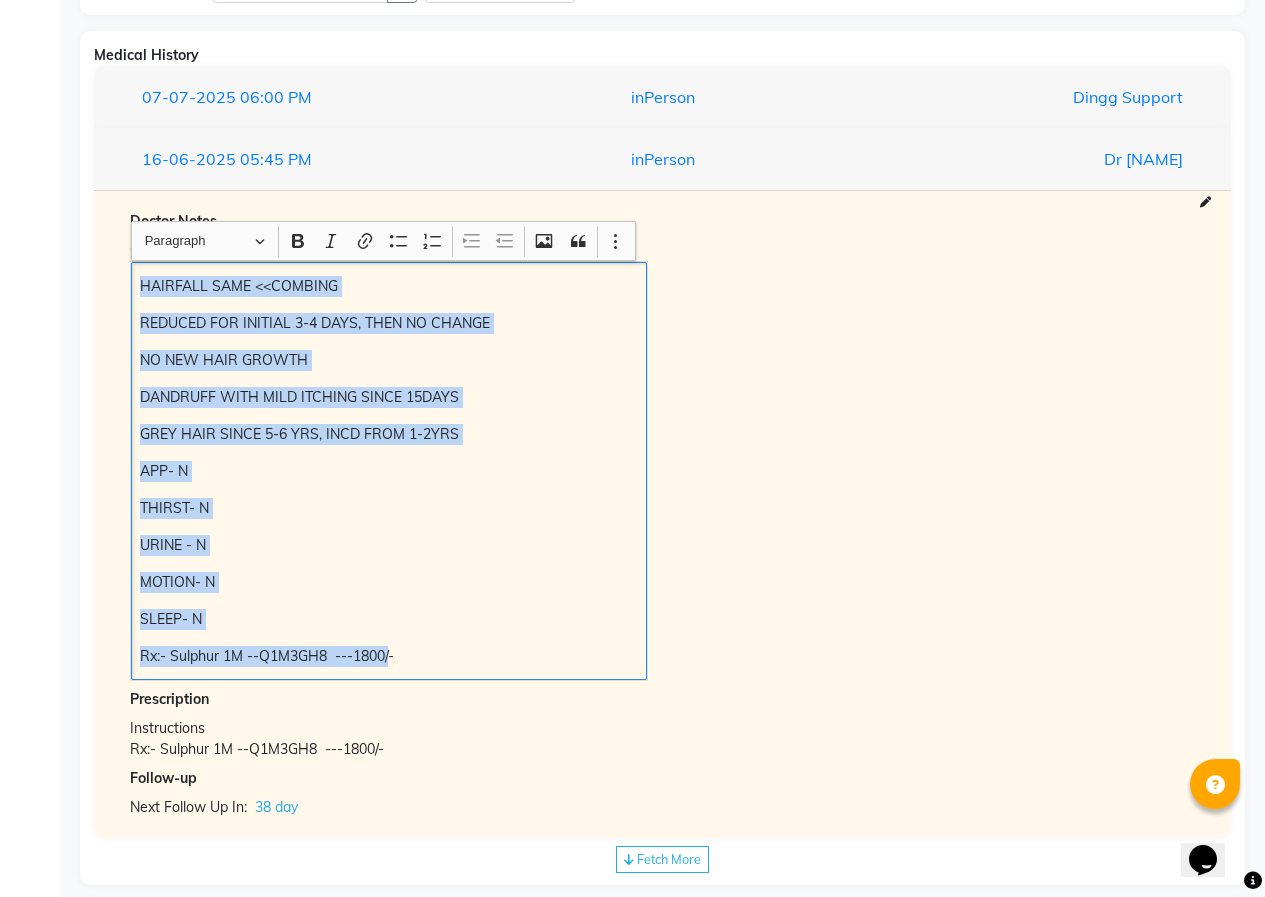 click on "Doctor Notes Chief Complaints HAIRFALL SAME <COMBING REDUCED FOR INITIAL 3-4 DAYS, THEN NO CHANGE NO NEW HAIR GROWTH DANDRUFF WITH MILD ITCHING SINCE 15DAYS GREY HAIR SINCE 5-6 YRS, INCD FROM 1-2YRS APP- N THIRST- N URINE - N MOTION- N SLEEP- N Prescription Instructions Rx:- Sulphur 1M --Q1M3GH8 ---1800/- Follow-up Next Follow Up In: 38 day" at bounding box center (662, 514) 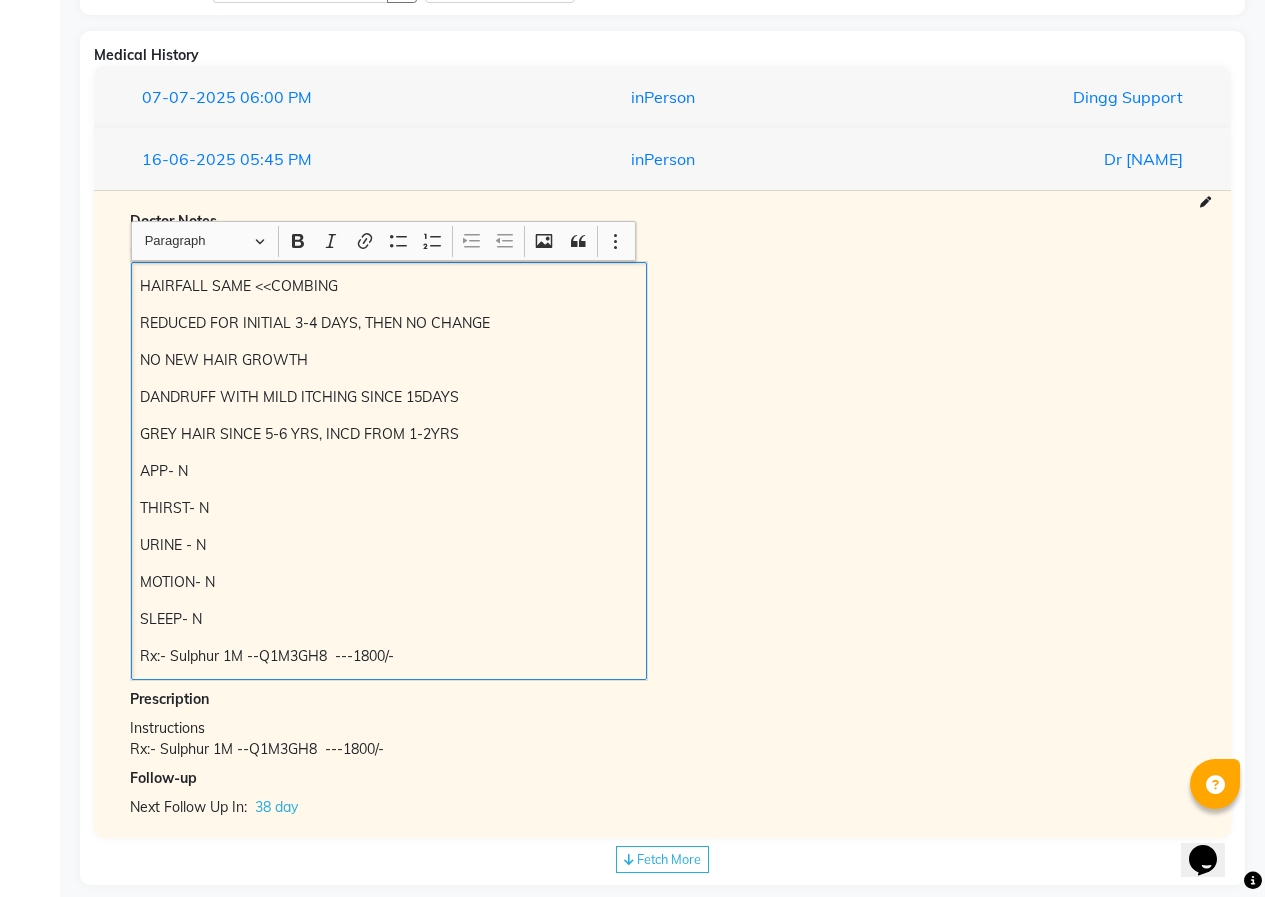click on "Chief Complaints HAIRFALL SAME <COMBING REDUCED FOR INITIAL 3-4 DAYS, THEN NO CHANGE NO NEW HAIR GROWTH DANDRUFF WITH MILD ITCHING SINCE 15DAYS GREY HAIR SINCE 5-6 YRS, INCD FROM 1-2YRS APP- N THIRST- N URINE - N MOTION- N SLEEP- N Rx:- Sulphur 1M --[CODE]  ---1800/-" at bounding box center [662, 458] 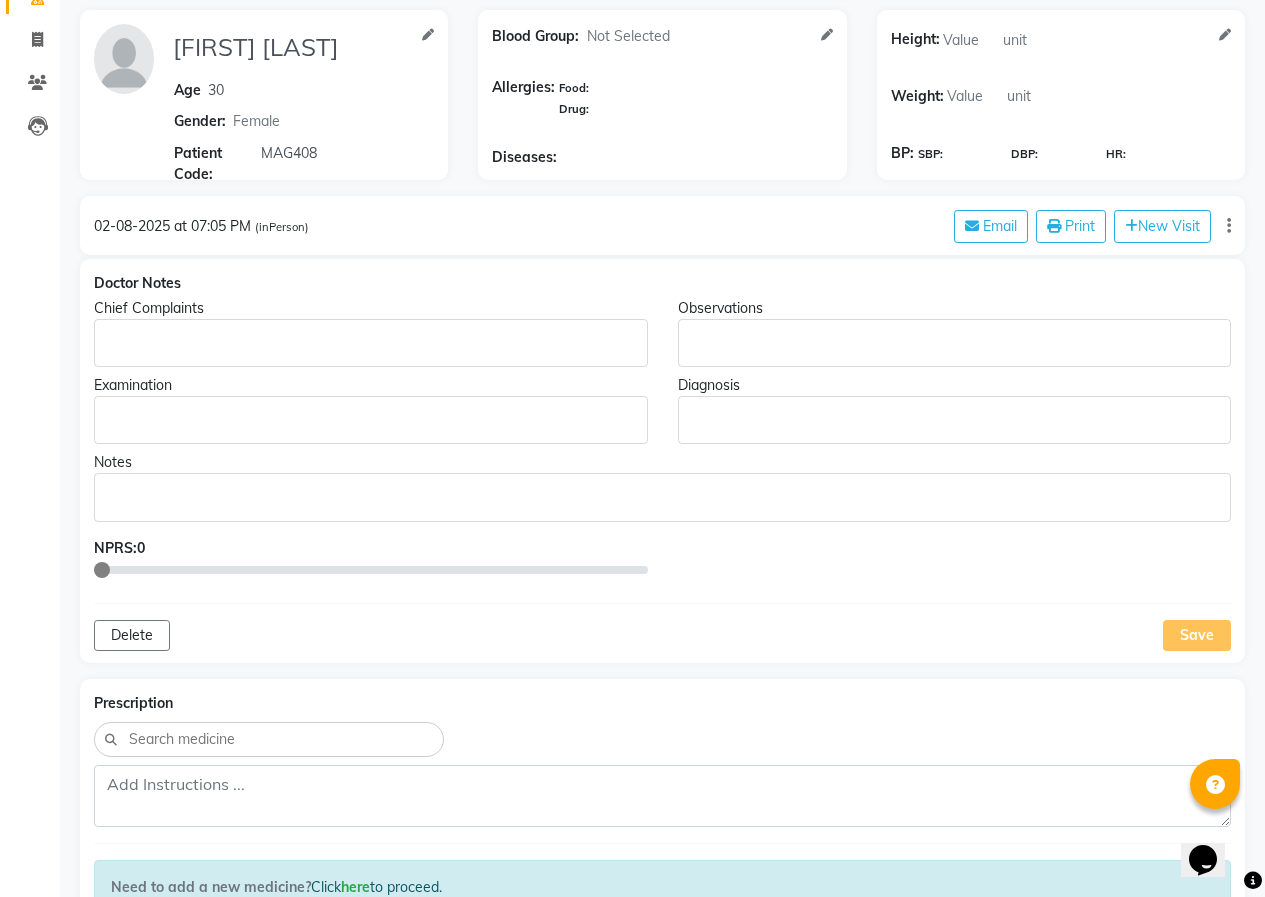 scroll, scrollTop: 147, scrollLeft: 0, axis: vertical 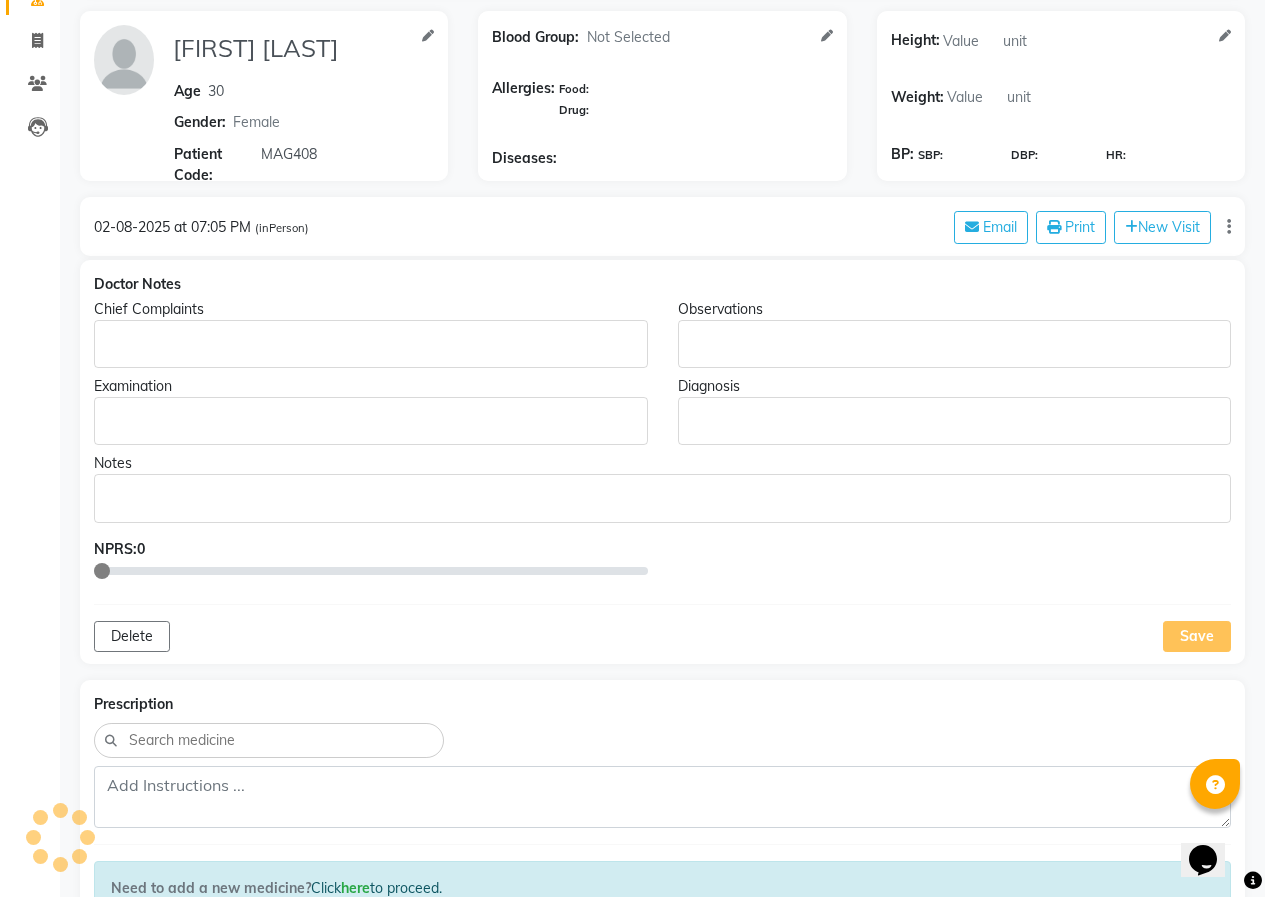 click 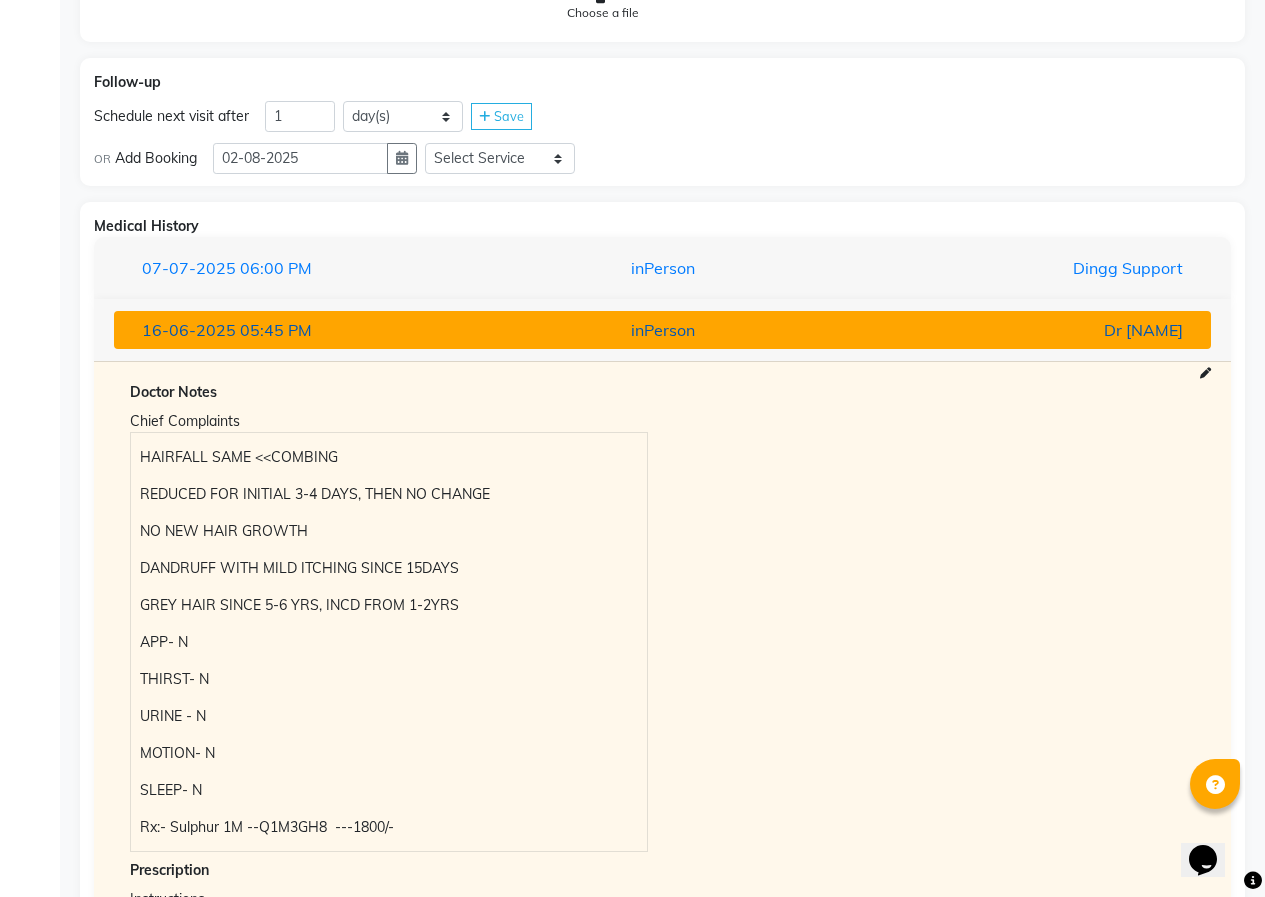click on "[DATE] [TIME]" at bounding box center (305, 330) 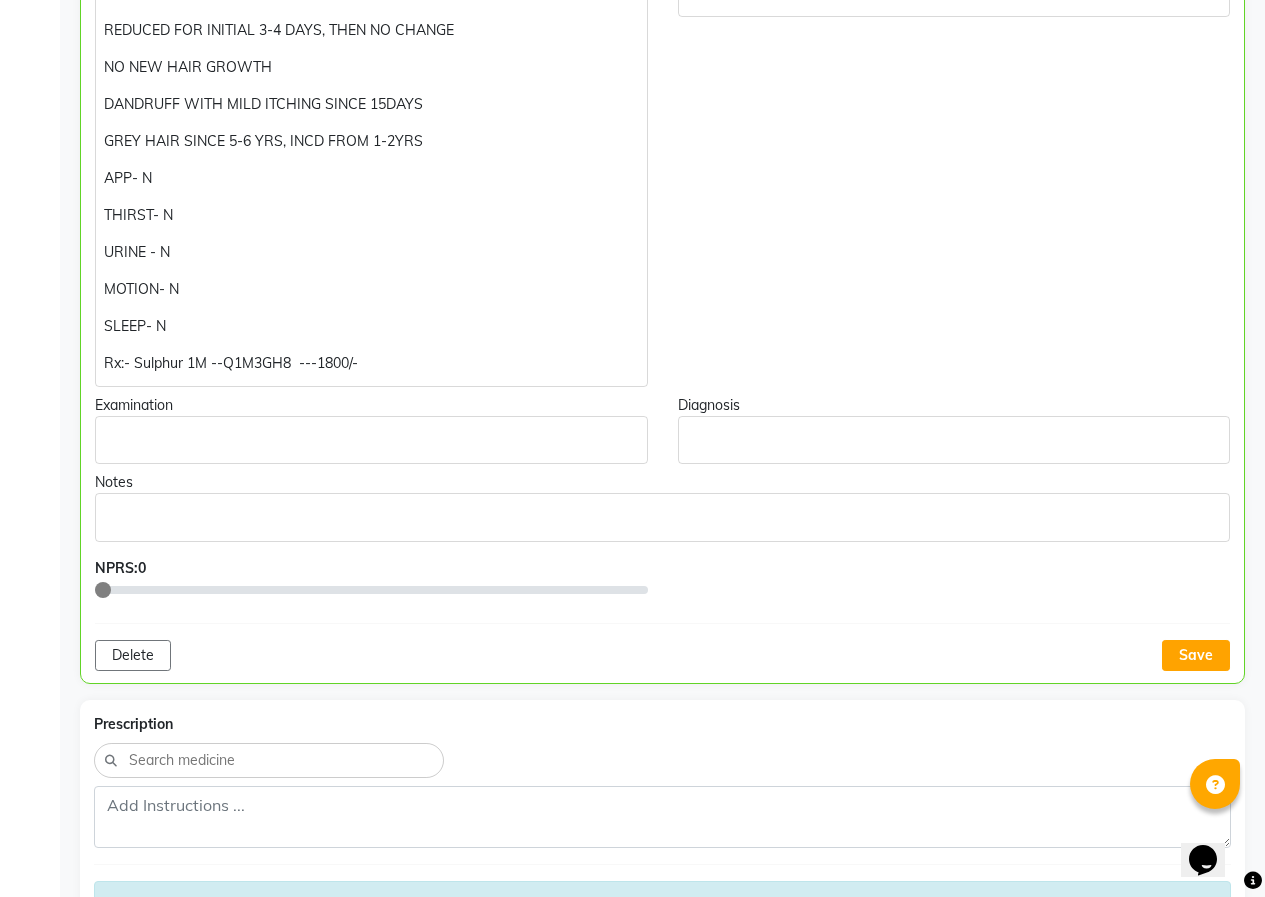 scroll, scrollTop: 99, scrollLeft: 0, axis: vertical 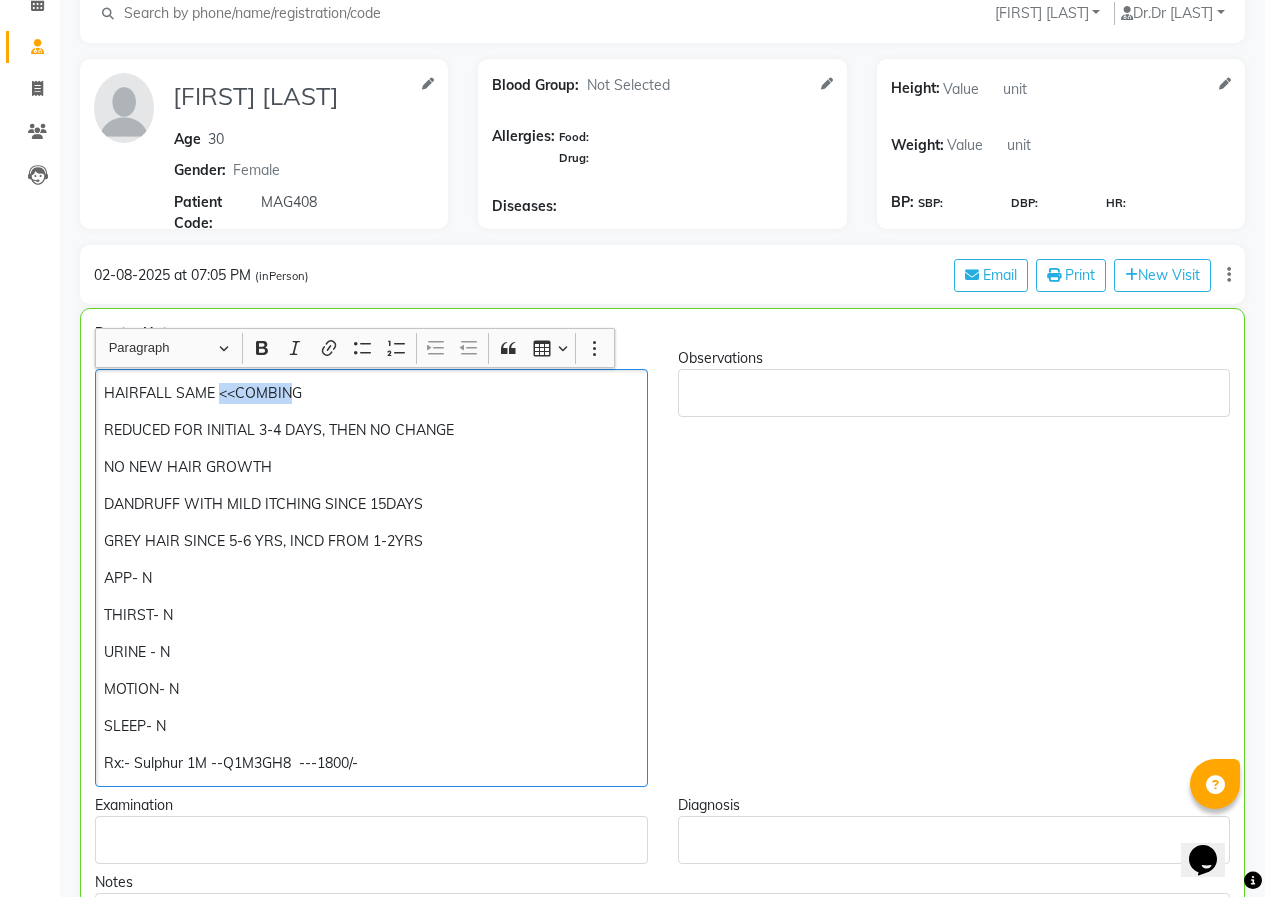 drag, startPoint x: 293, startPoint y: 391, endPoint x: 221, endPoint y: 392, distance: 72.00694 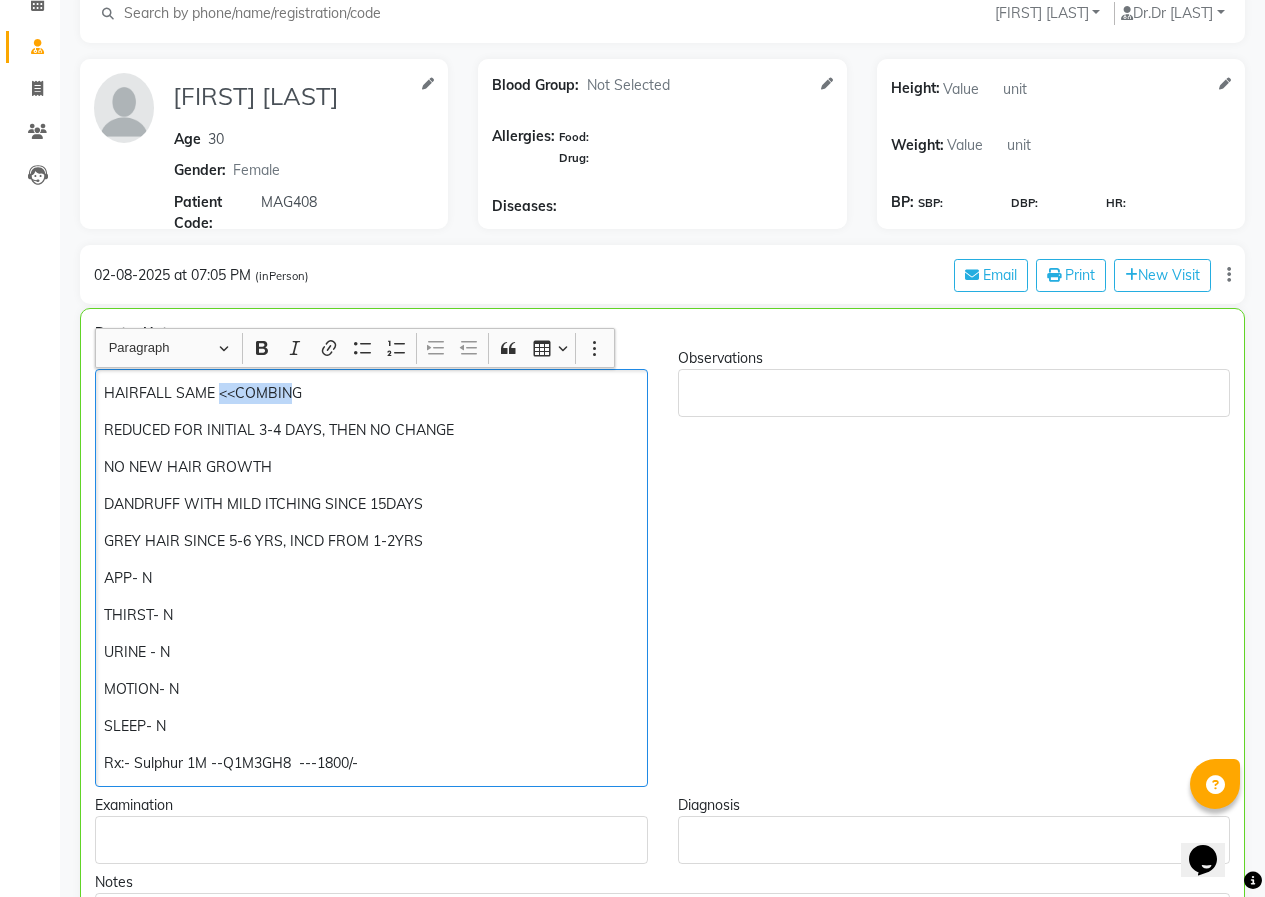 click on "HAIRFALL SAME <<COMBING" 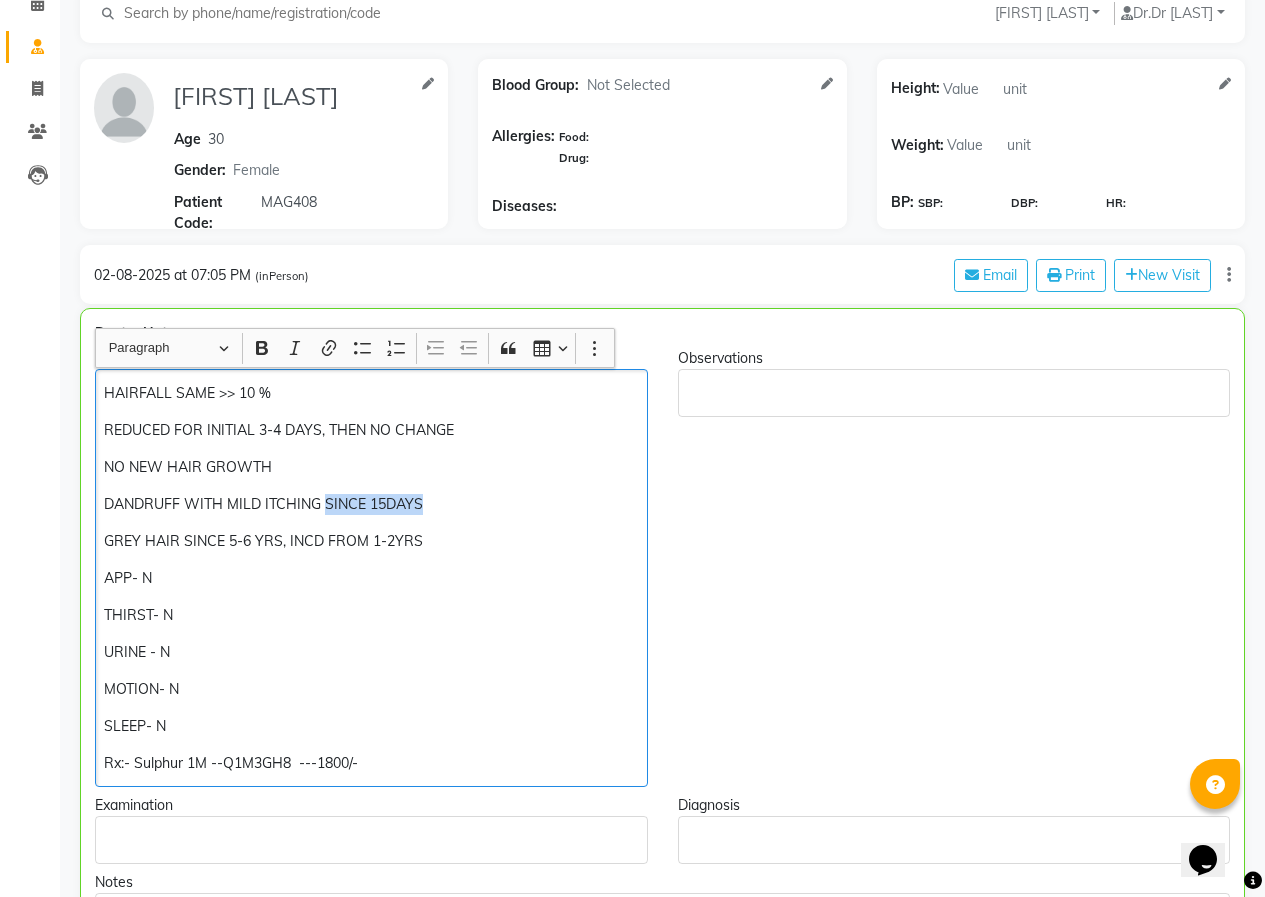 drag, startPoint x: 439, startPoint y: 502, endPoint x: 323, endPoint y: 492, distance: 116.43024 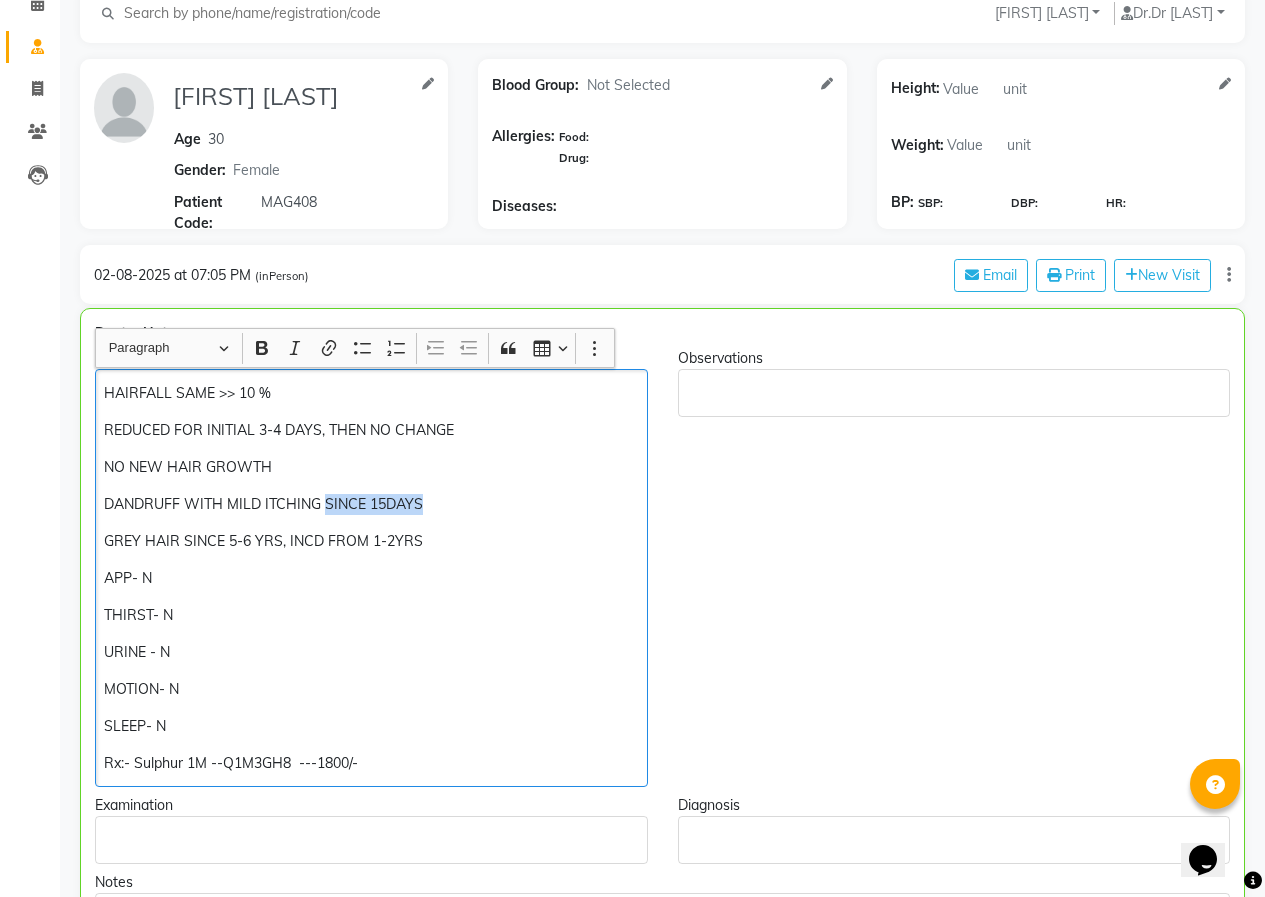 click on "HAIRFALL SAME >> 10 % REDUCED FOR INITIAL 3-4 DAYS, THEN NO CHANGE NO NEW HAIR GROWTH DANDRUFF WITH MILD ITCHING SINCE 15DAYS GREY HAIR SINCE 5-6 YRS, INCD FROM 1-2YRS APP- N THIRST- N URINE - N MOTION- N SLEEP- N Rx:- Sulphur 1M --Q1M3GH8 ---1800/-" 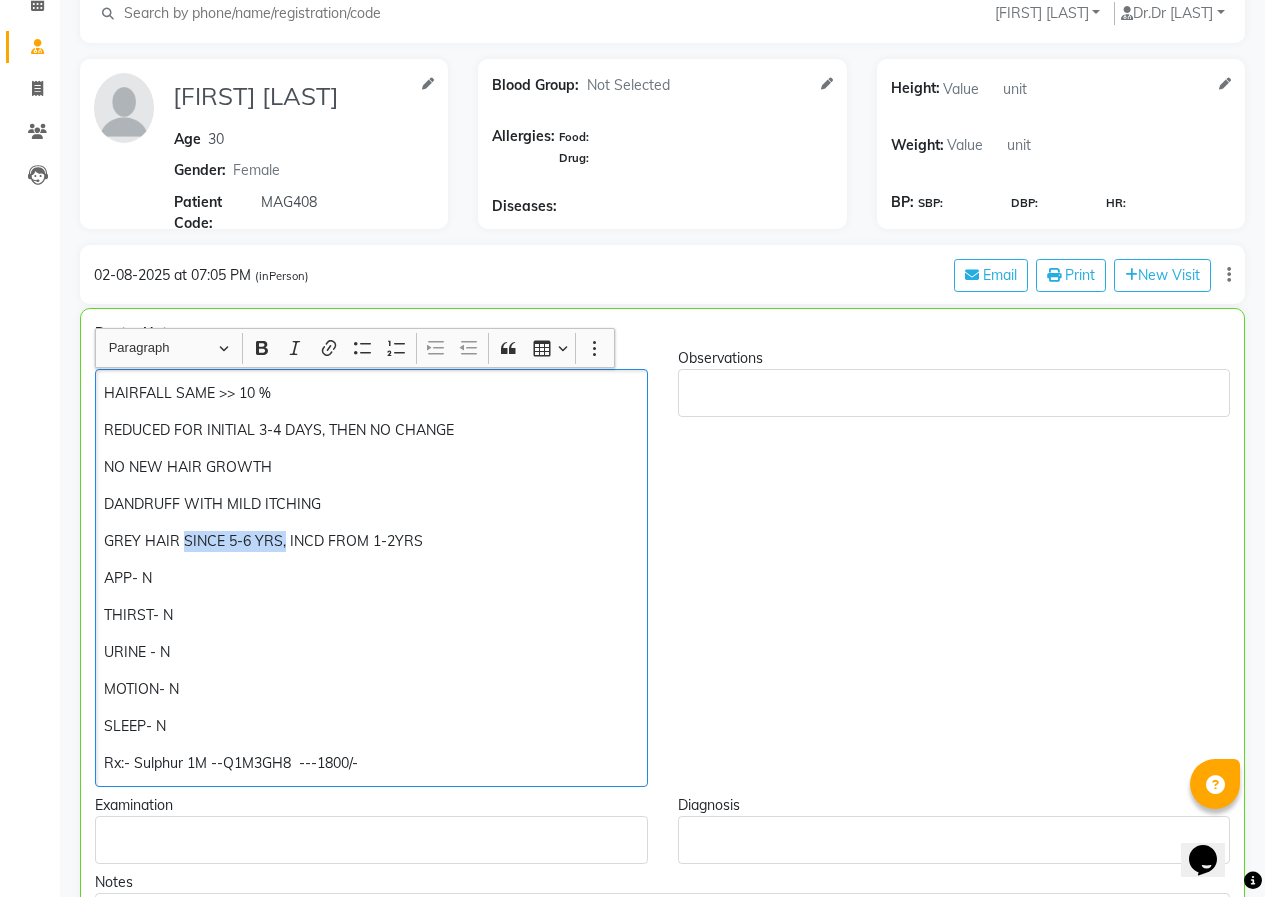 drag, startPoint x: 283, startPoint y: 548, endPoint x: 186, endPoint y: 545, distance: 97.04638 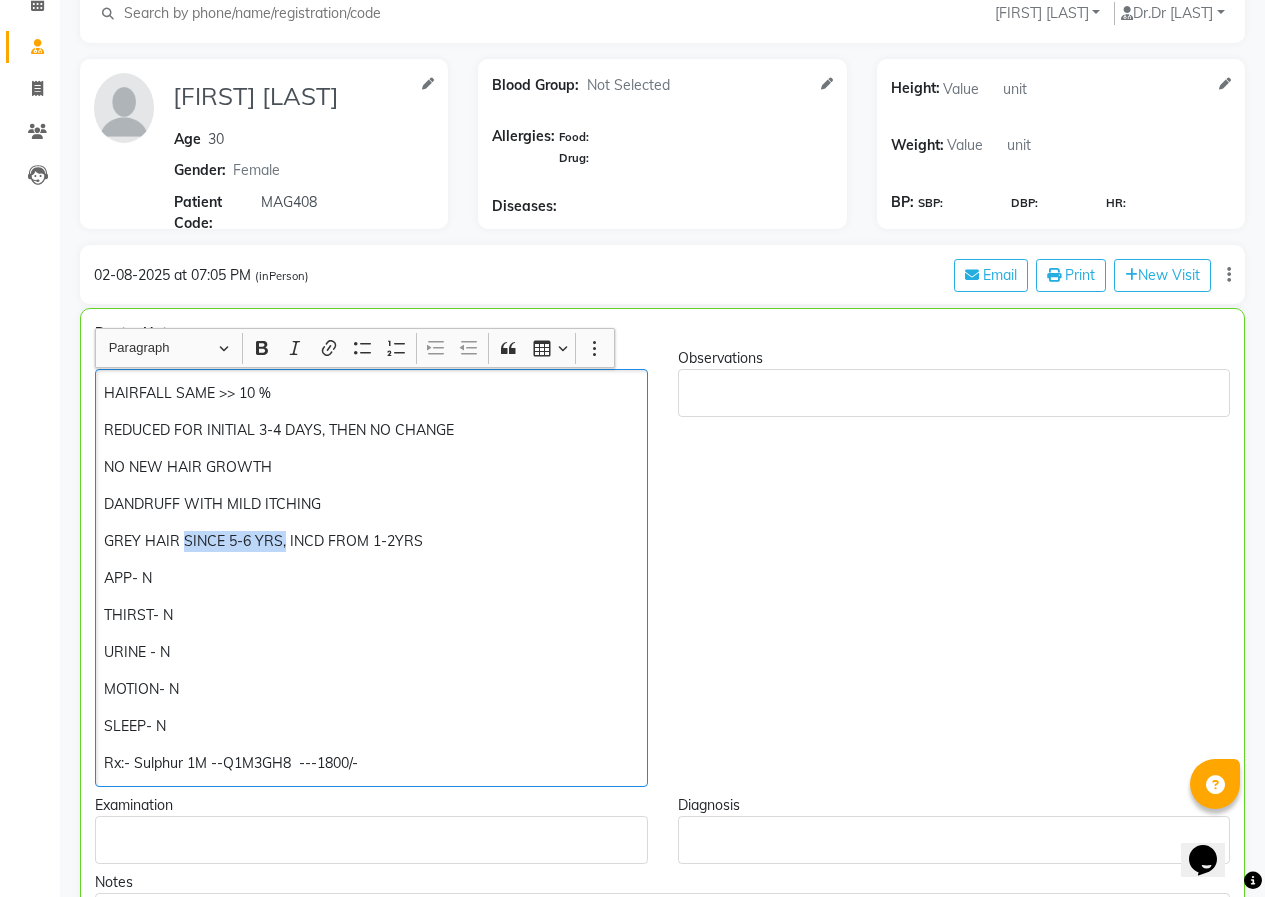 click on "GREY HAIR SINCE 5-6 YRS, INCD FROM 1-2YRS" 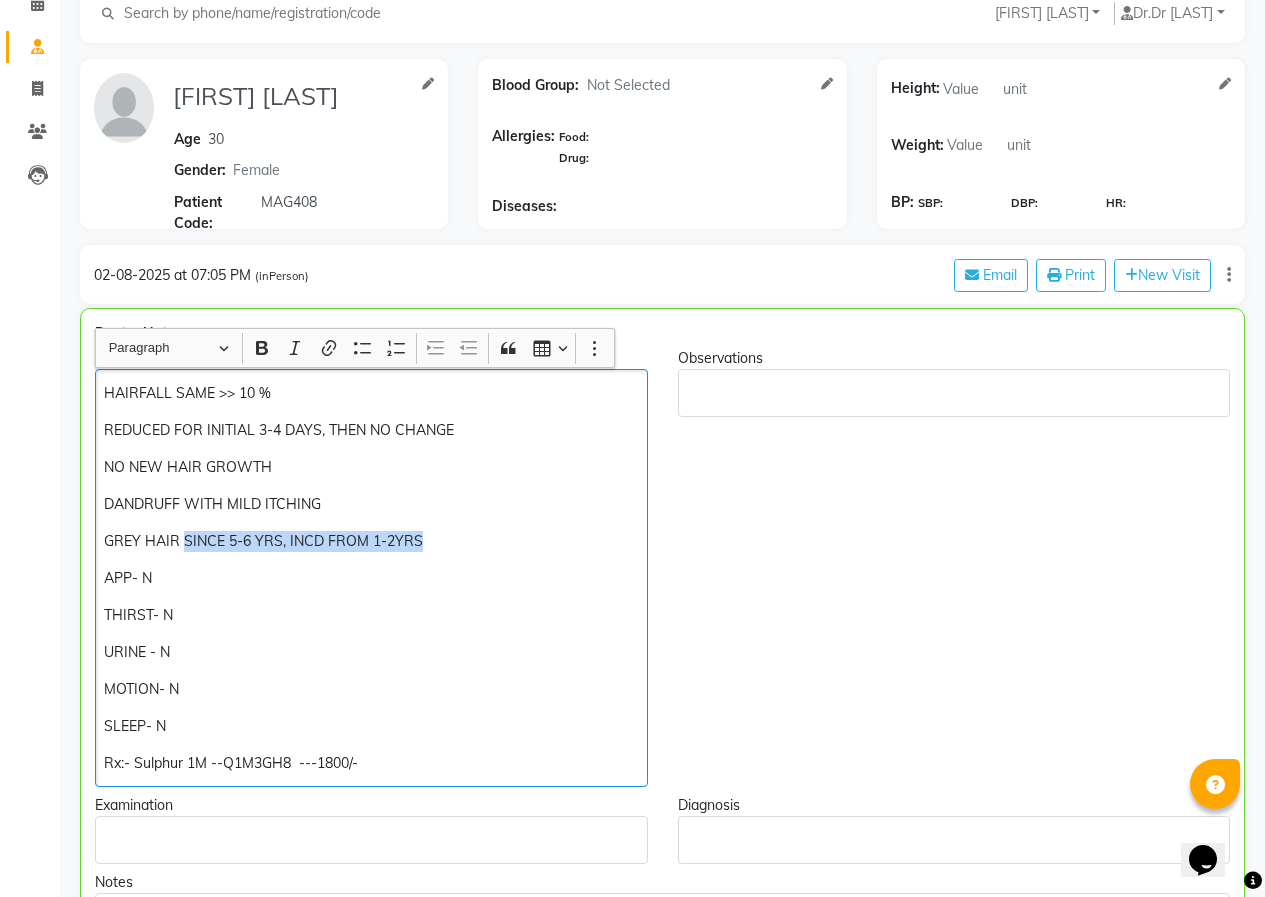 drag, startPoint x: 419, startPoint y: 542, endPoint x: 184, endPoint y: 531, distance: 235.25731 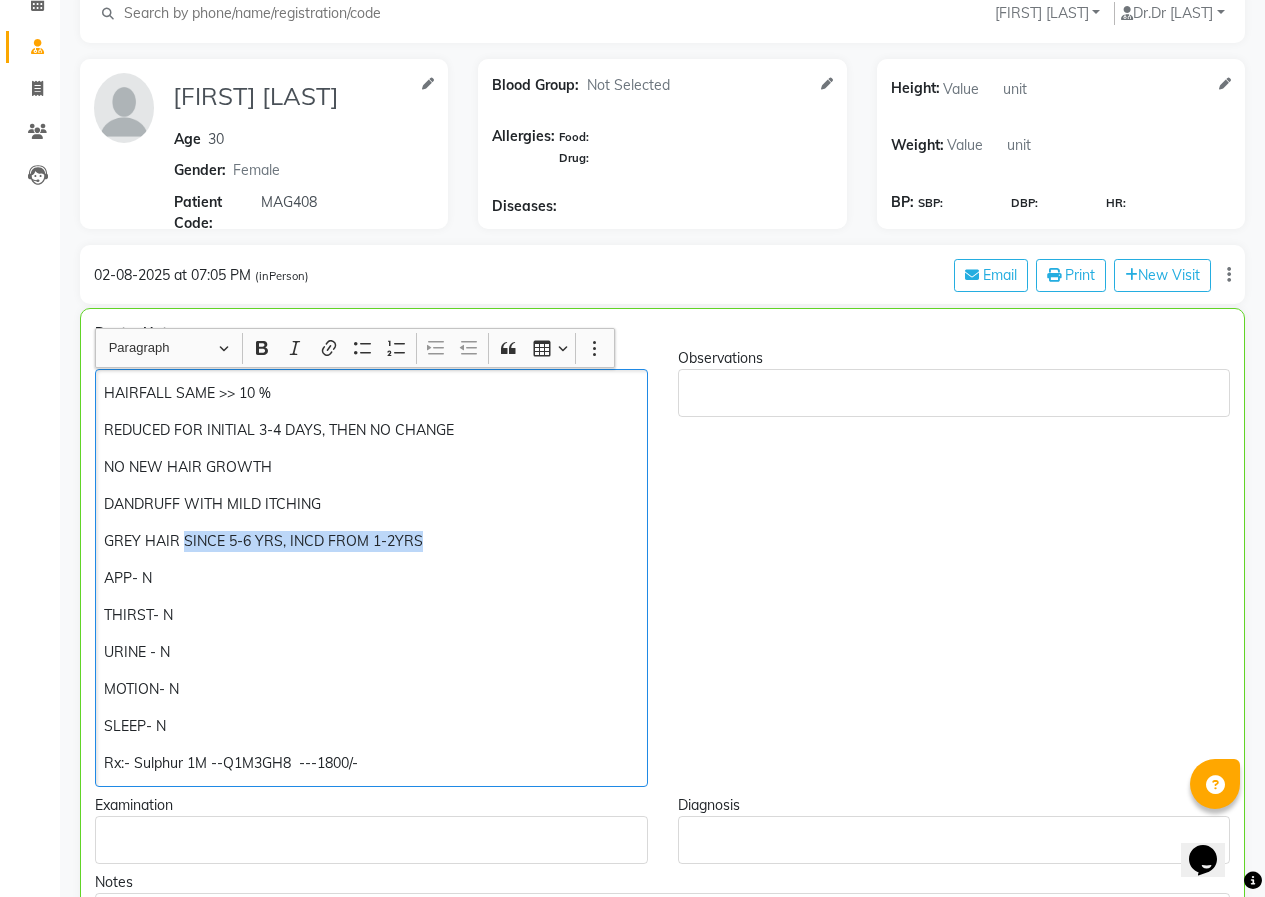 click on "GREY HAIR SINCE 5-6 YRS, INCD FROM 1-2YRS" 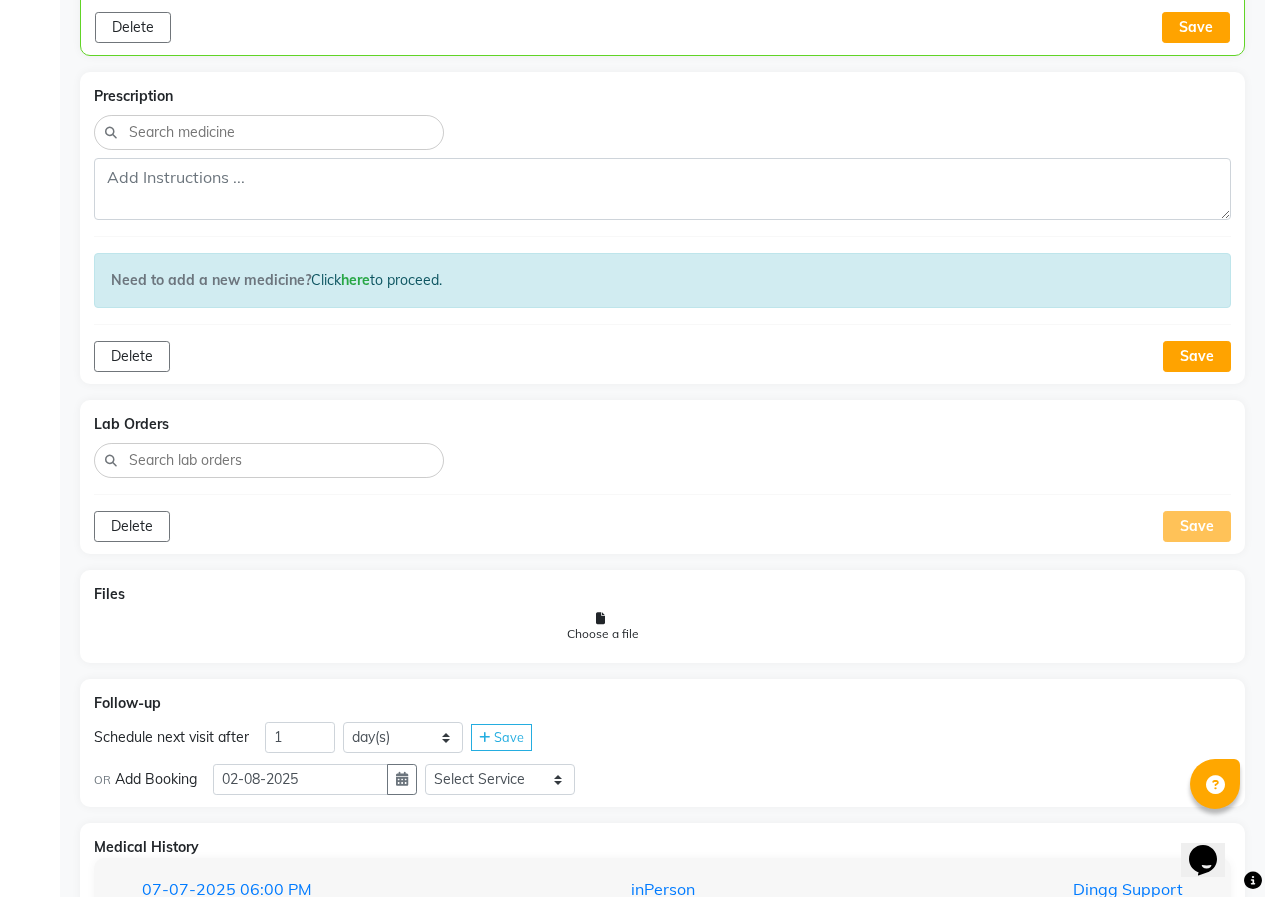 scroll, scrollTop: 1299, scrollLeft: 0, axis: vertical 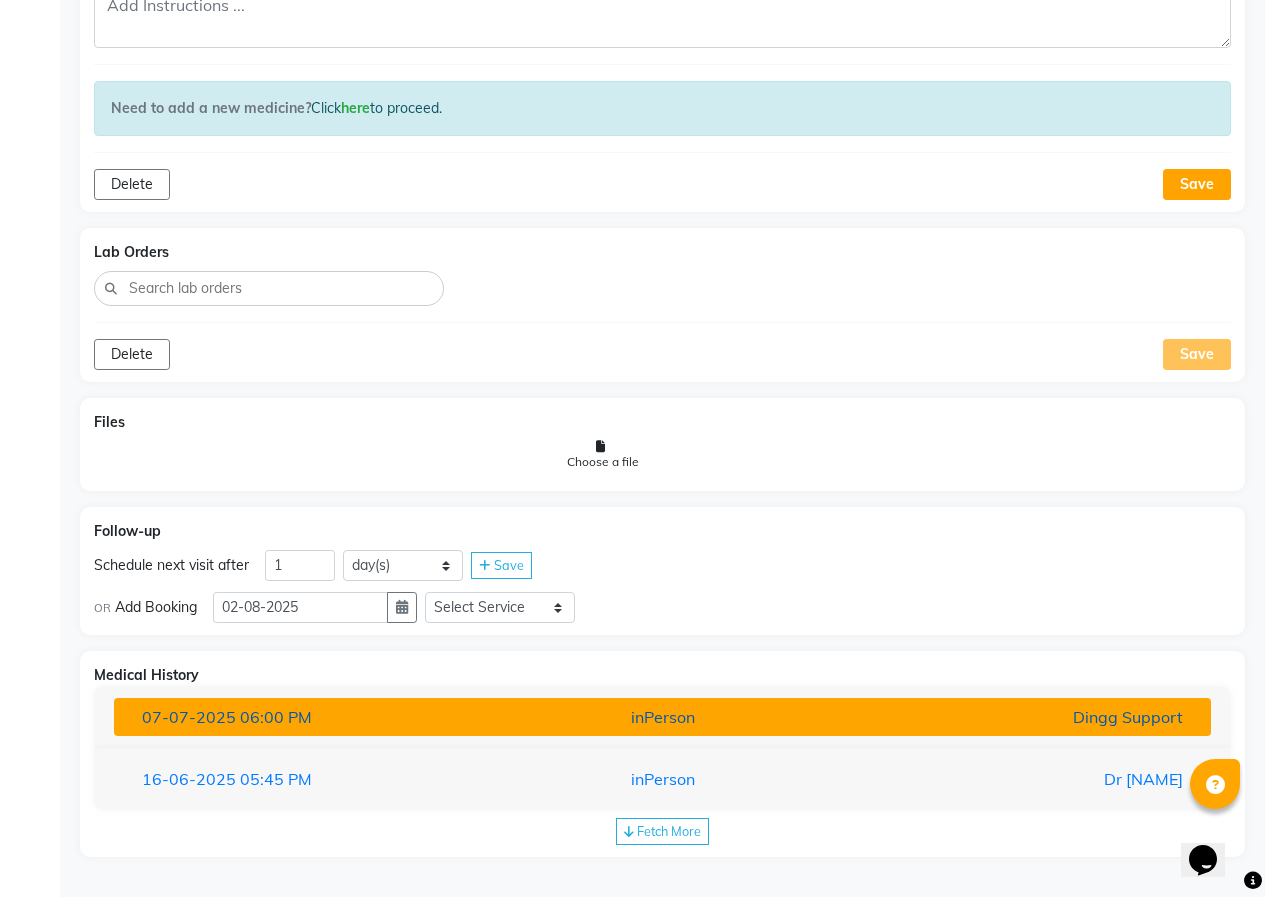 click on "07-07-2025 06:00 PM" at bounding box center [305, 717] 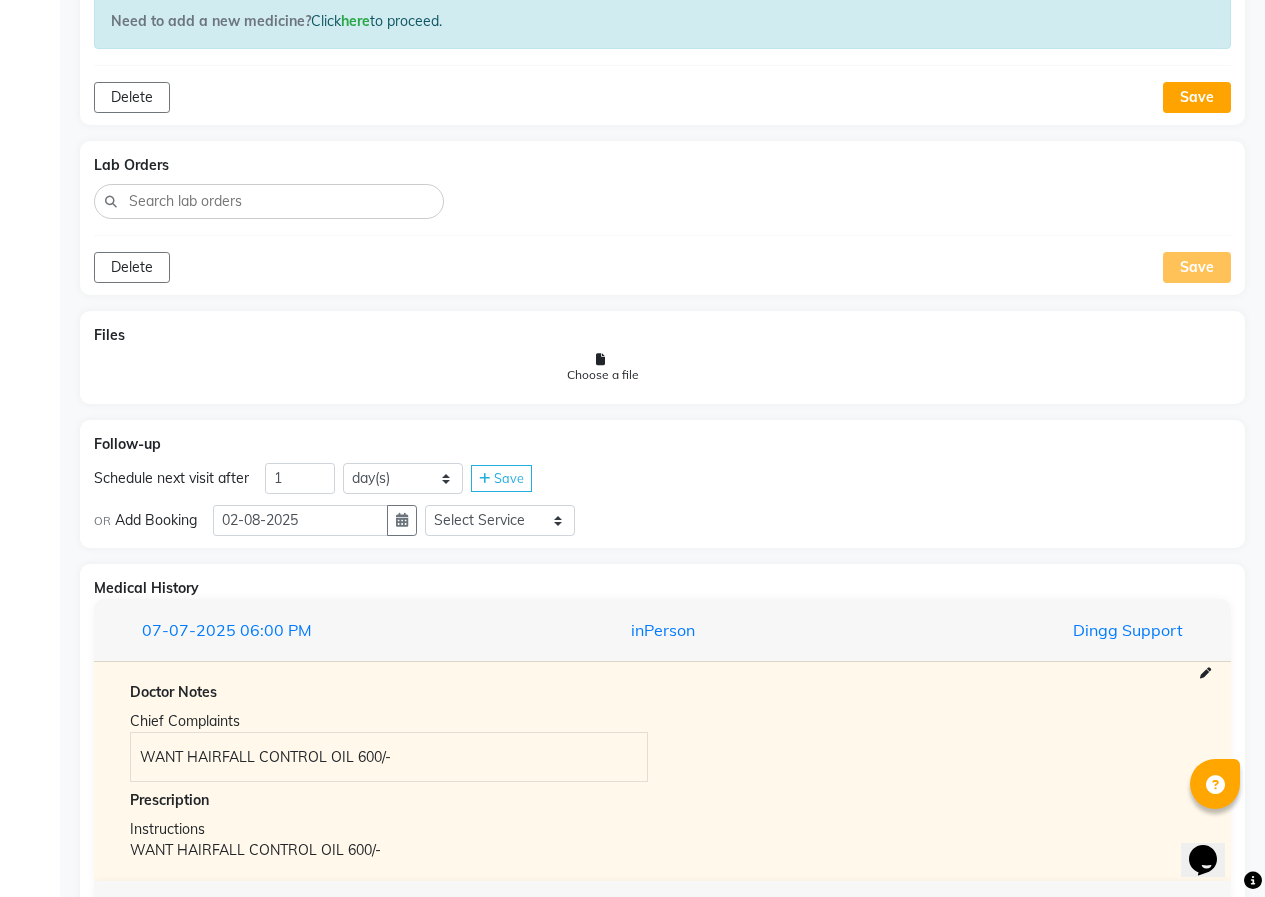 scroll, scrollTop: 1519, scrollLeft: 0, axis: vertical 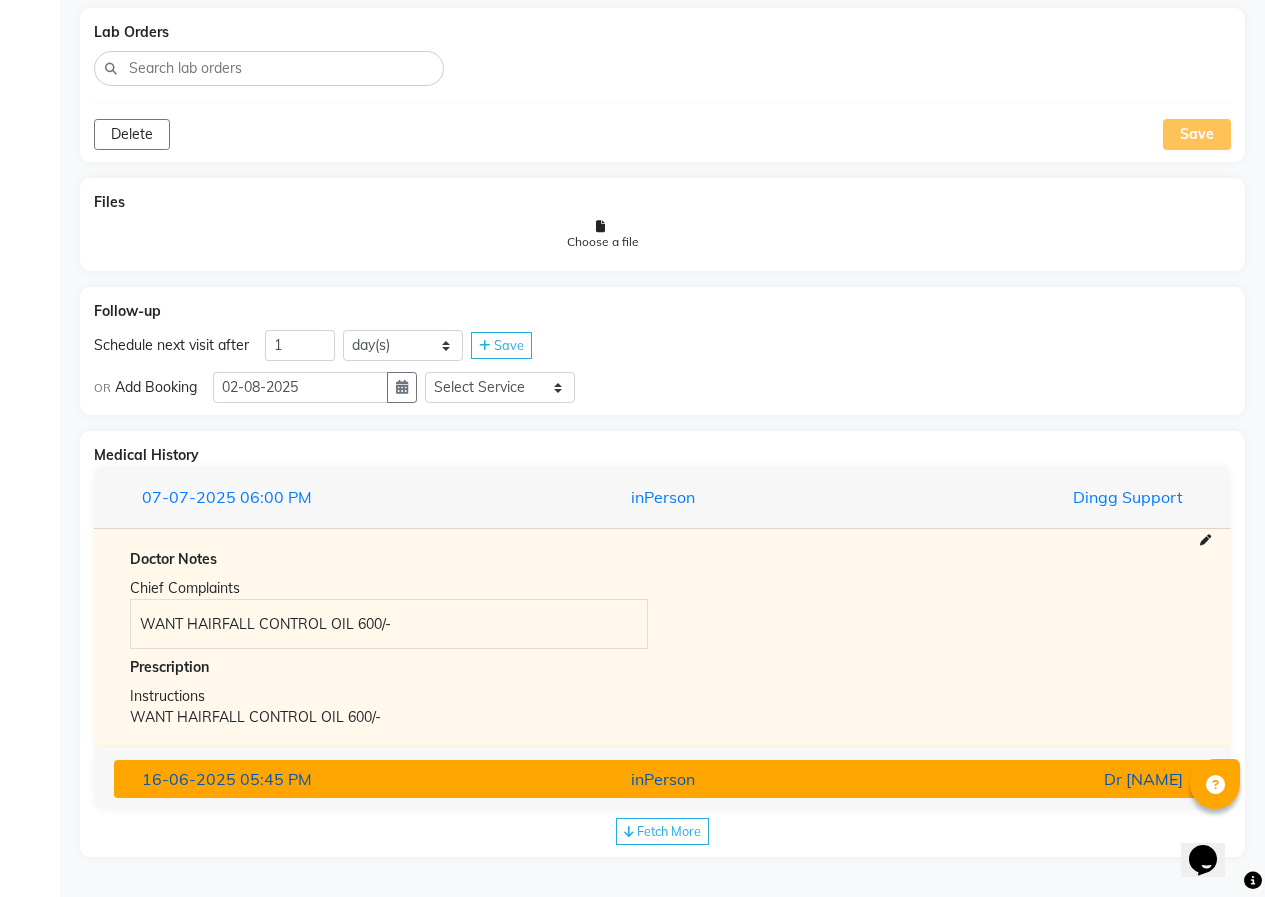 drag, startPoint x: 311, startPoint y: 772, endPoint x: 310, endPoint y: 735, distance: 37.01351 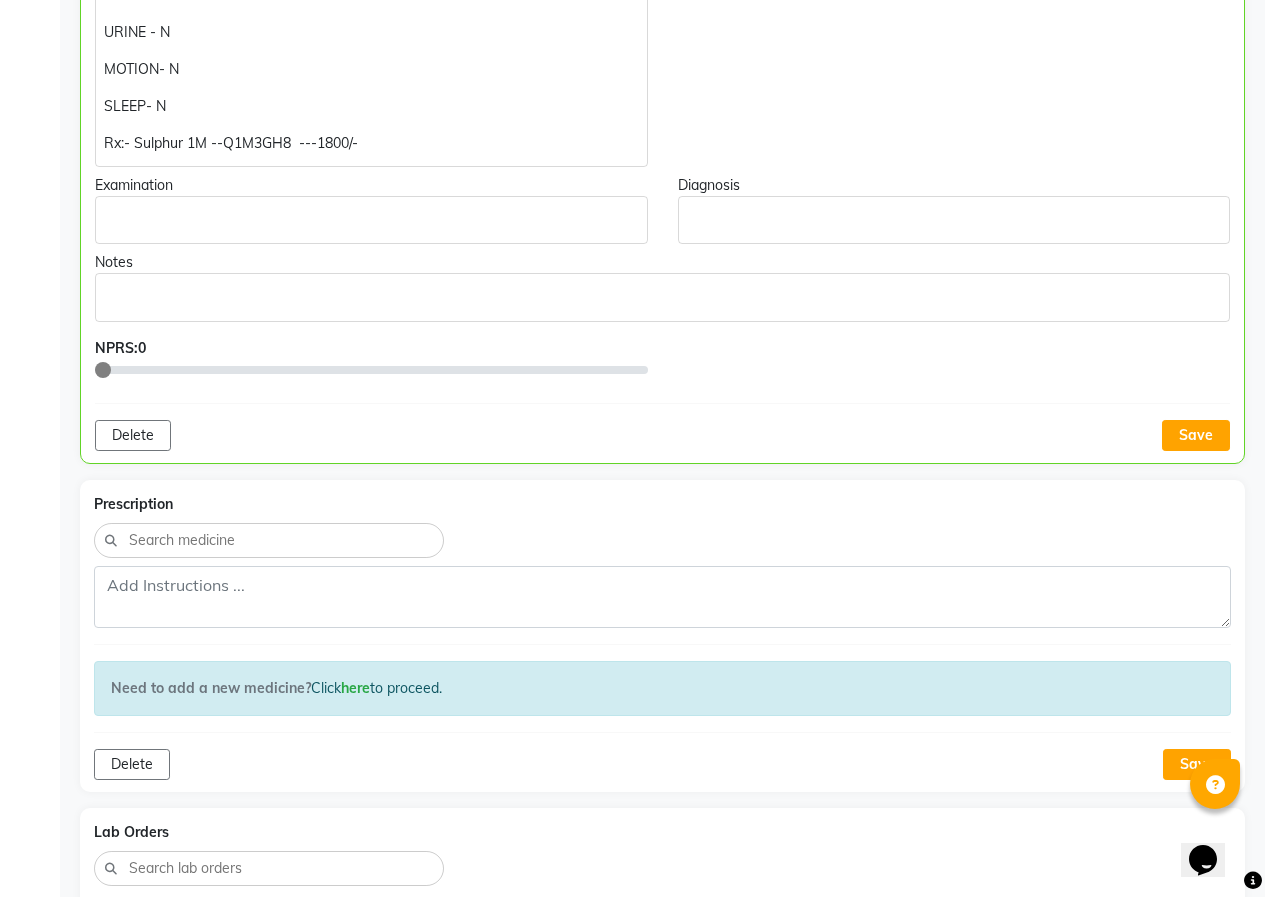 scroll, scrollTop: 319, scrollLeft: 0, axis: vertical 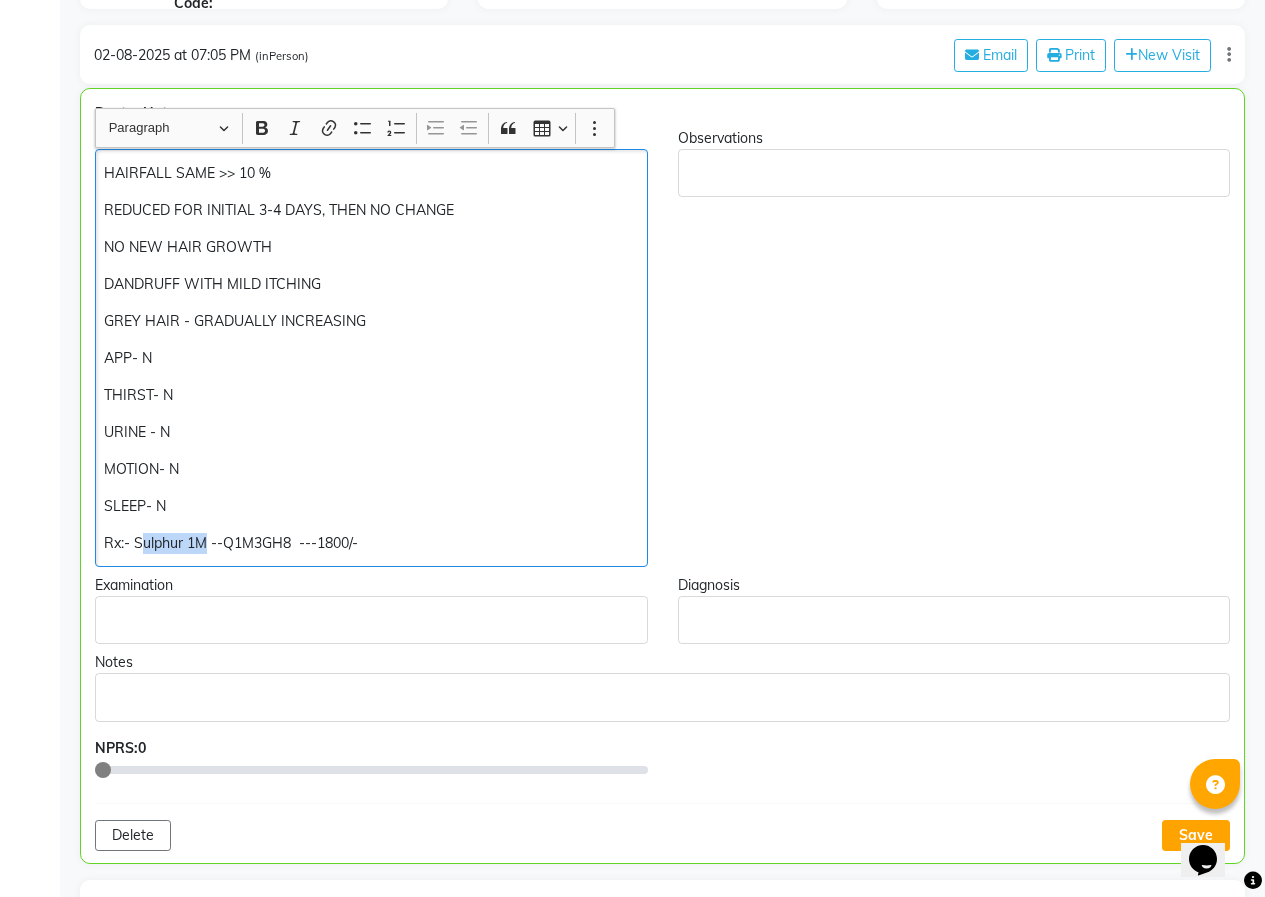 drag, startPoint x: 206, startPoint y: 542, endPoint x: 143, endPoint y: 541, distance: 63.007935 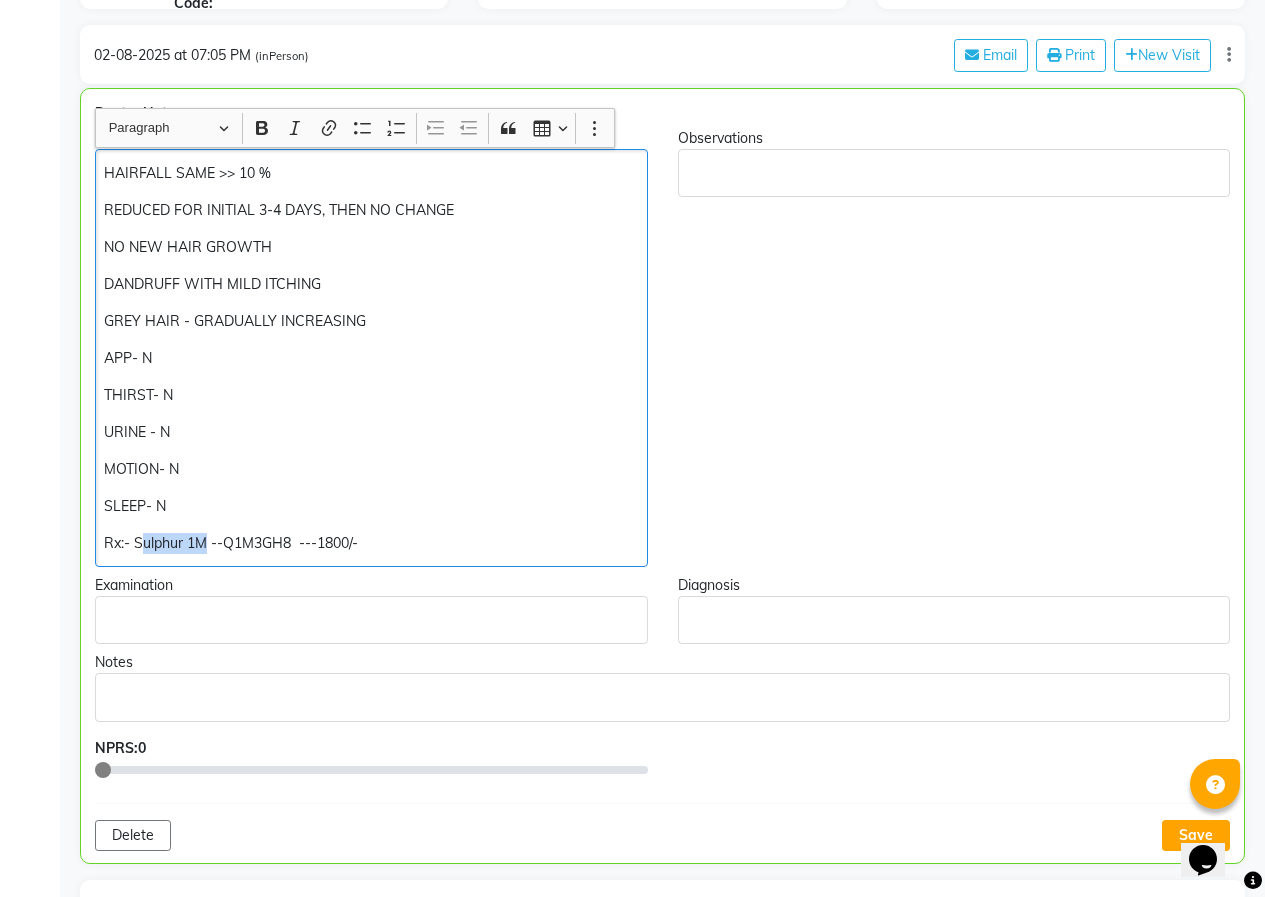 click on "Rx:- Sulphur 1M --Q1M3GH8  ---1800/-" 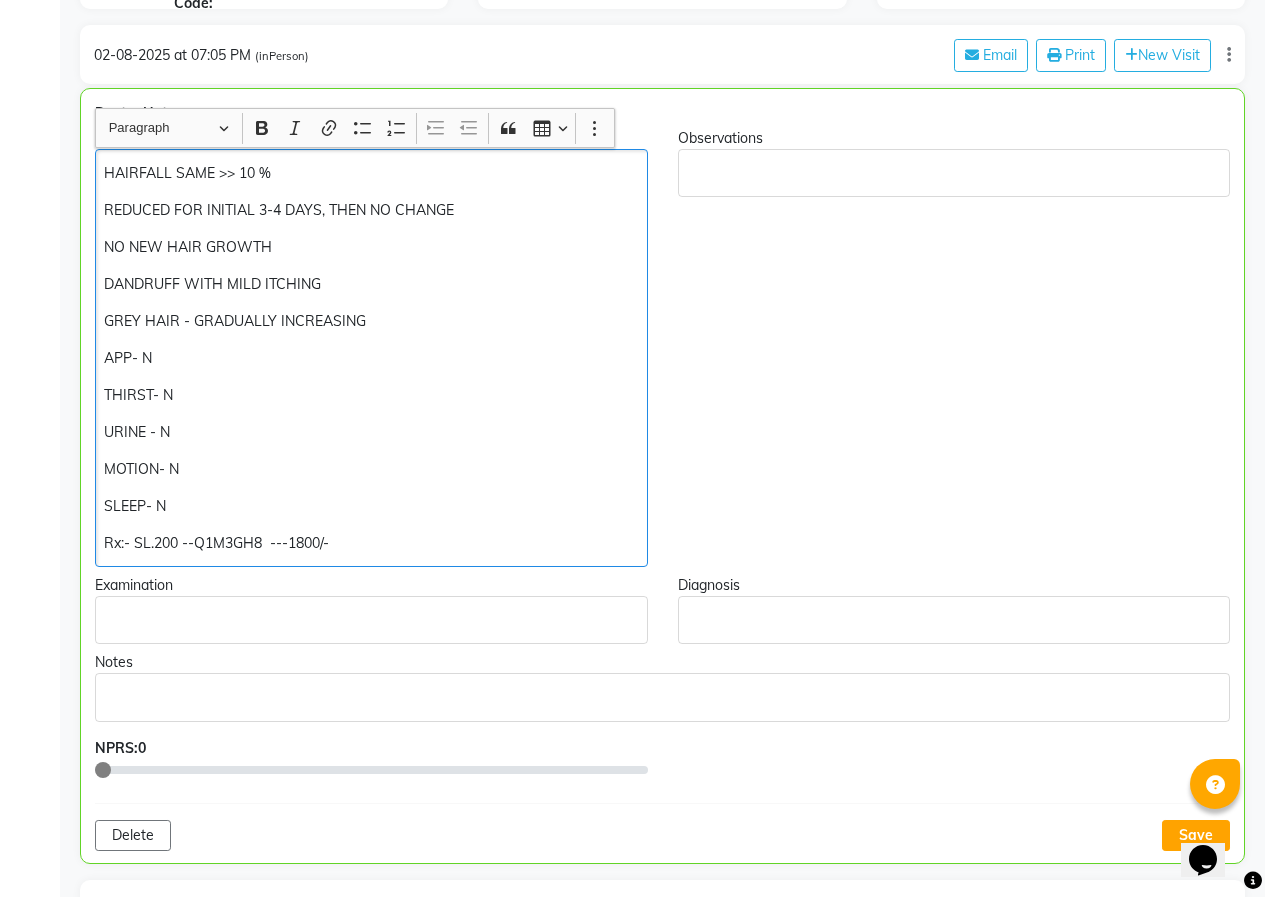 click on "Rx:- SL.200 --Q1M3GH8  ---1800/-" 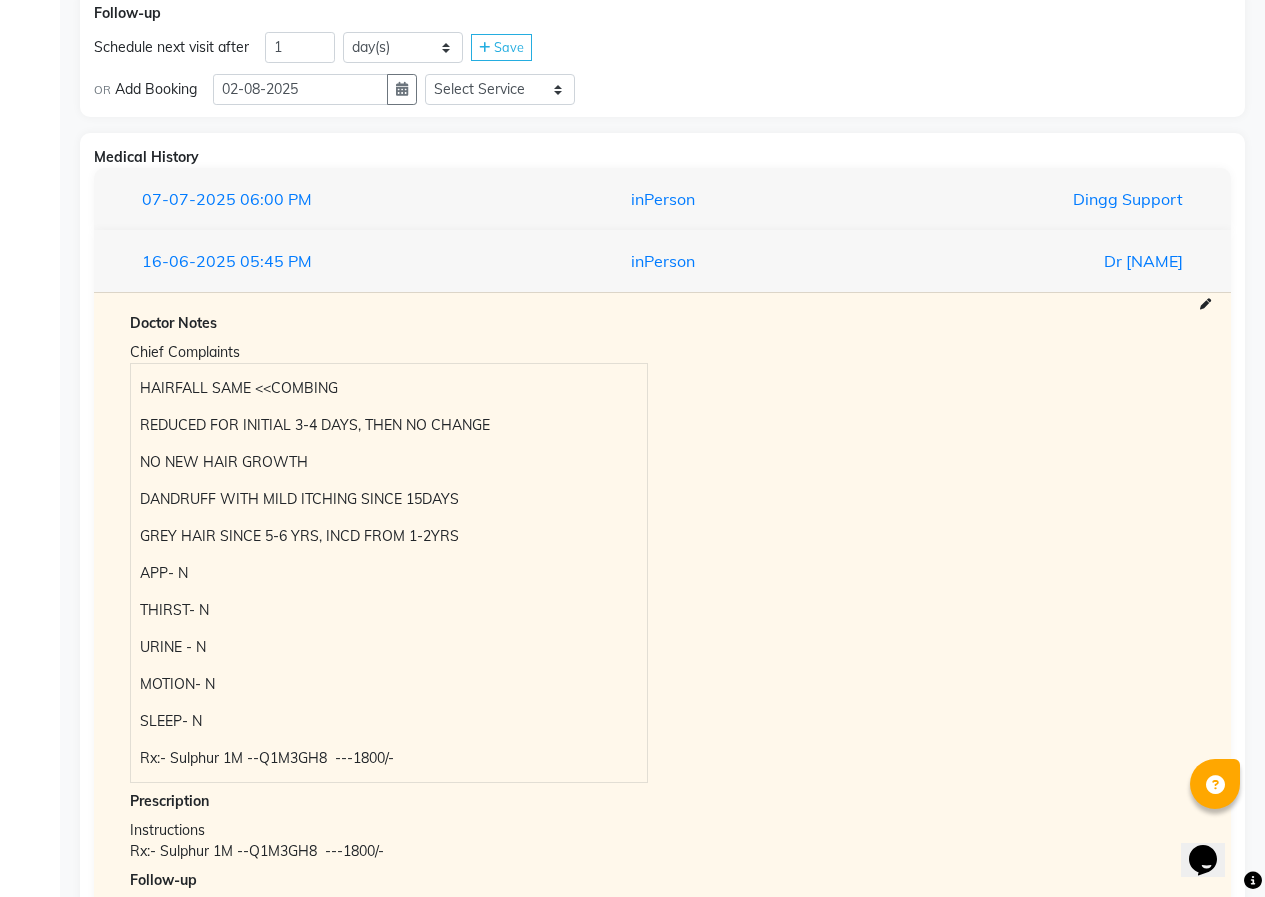 scroll, scrollTop: 1819, scrollLeft: 0, axis: vertical 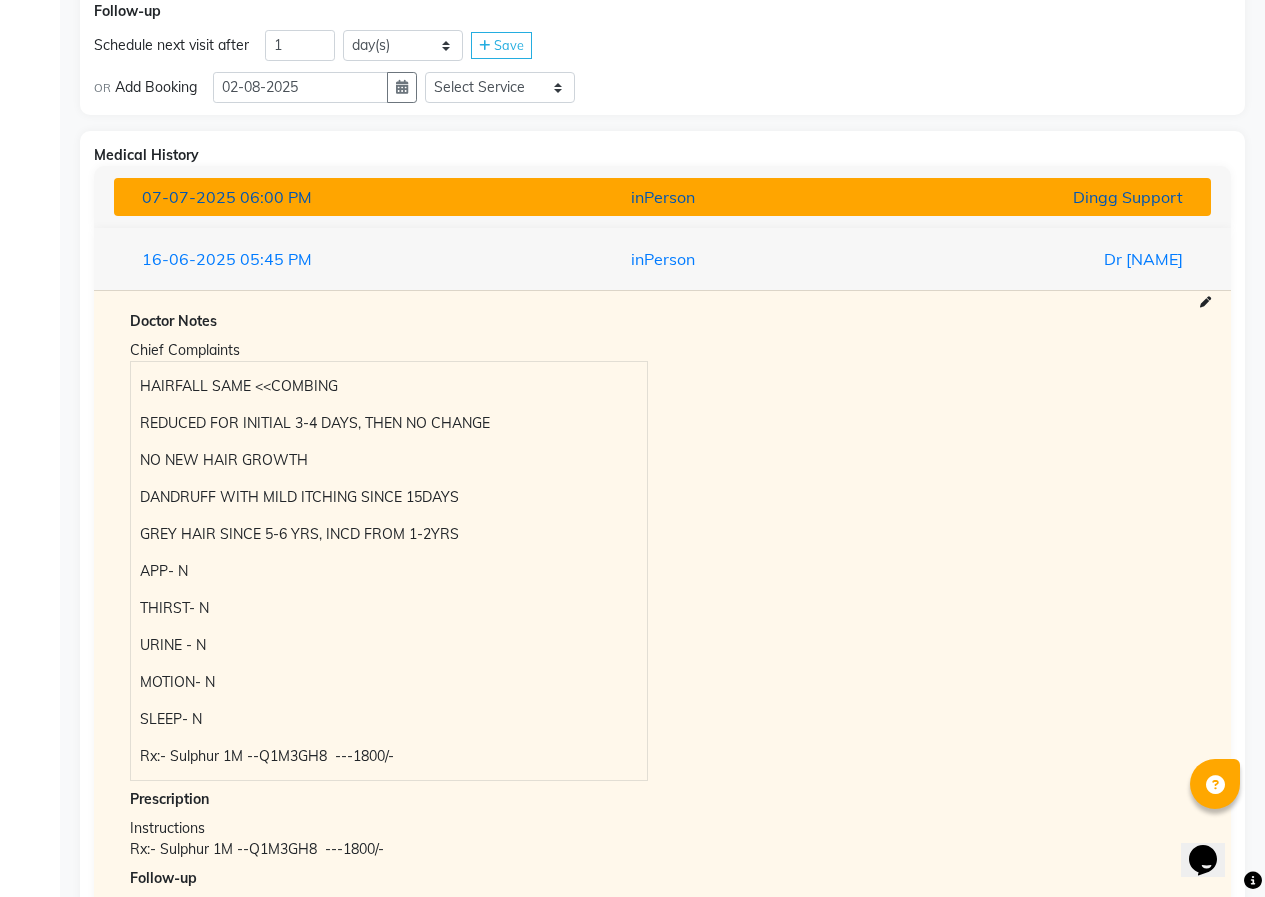 click on "06:00 PM" at bounding box center [276, 197] 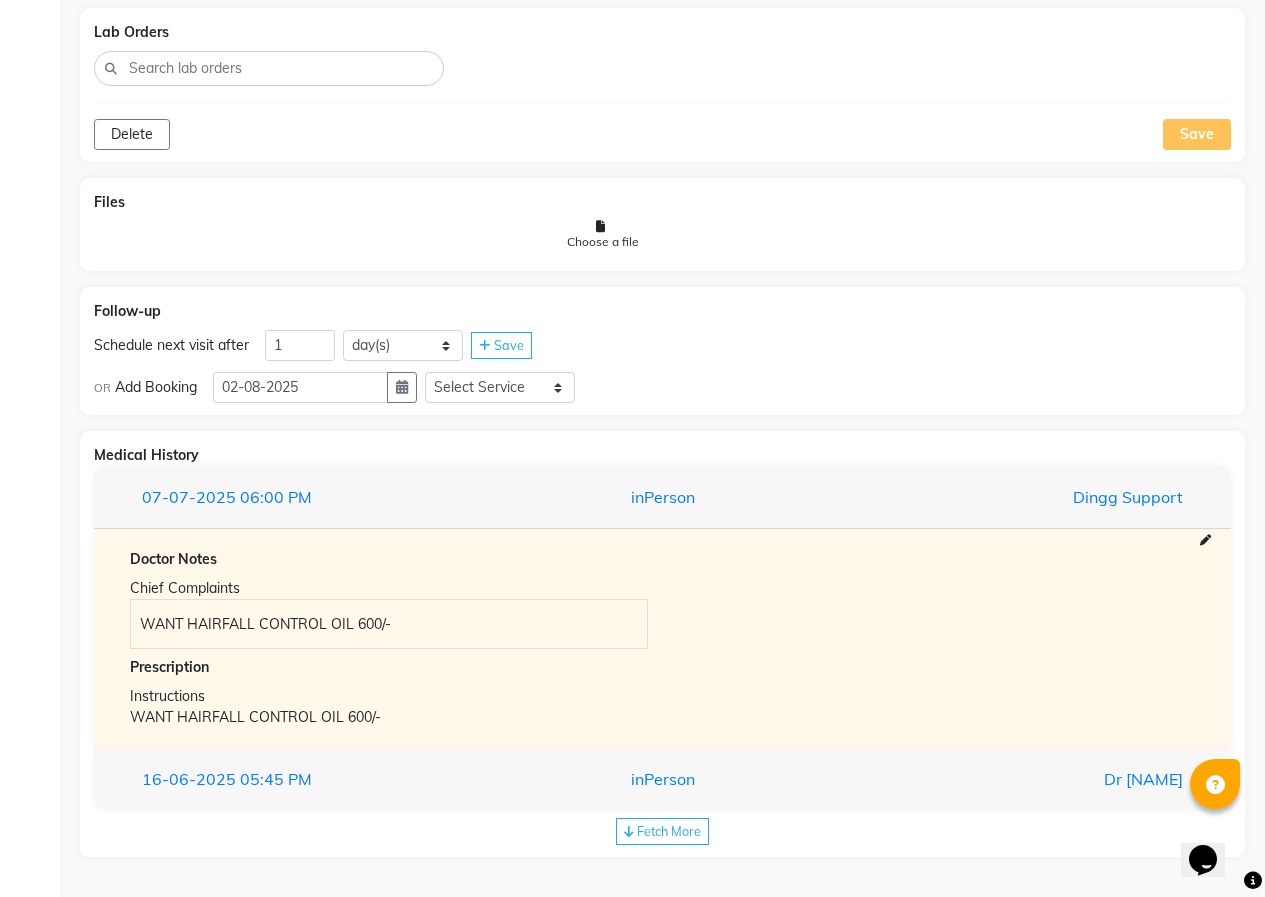 scroll, scrollTop: 1519, scrollLeft: 0, axis: vertical 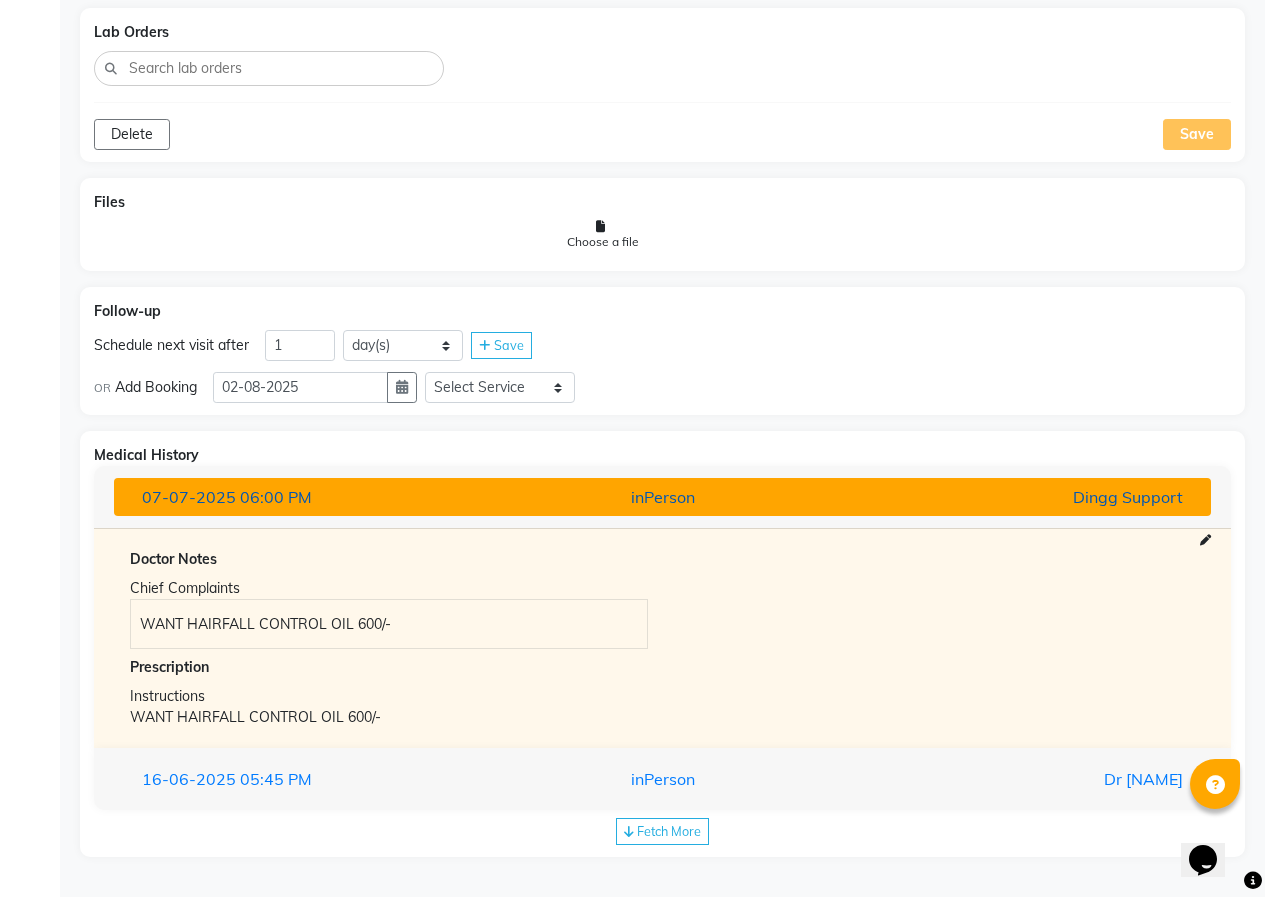 click on "07-07-2025 06:00 PM" at bounding box center [305, 497] 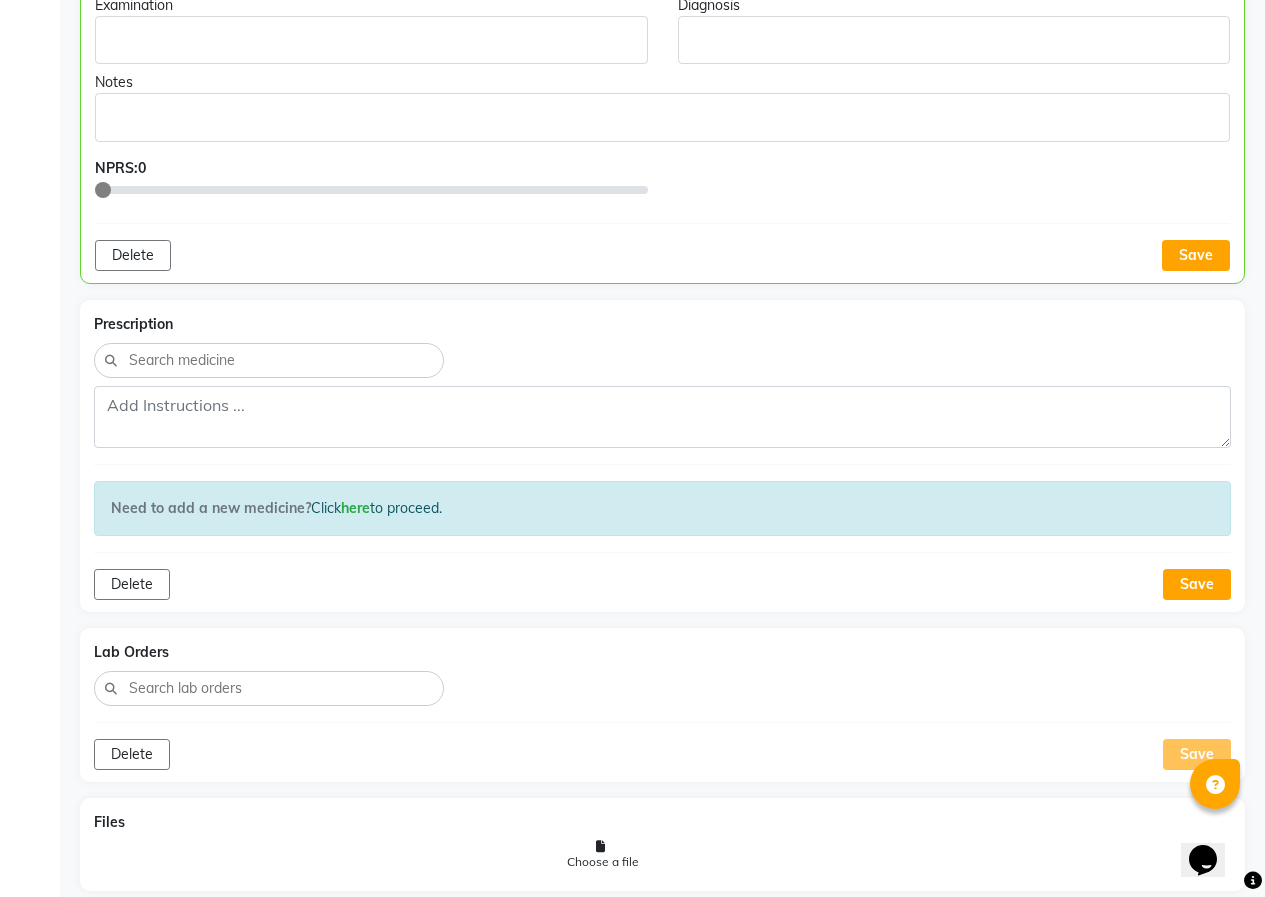 scroll, scrollTop: 599, scrollLeft: 0, axis: vertical 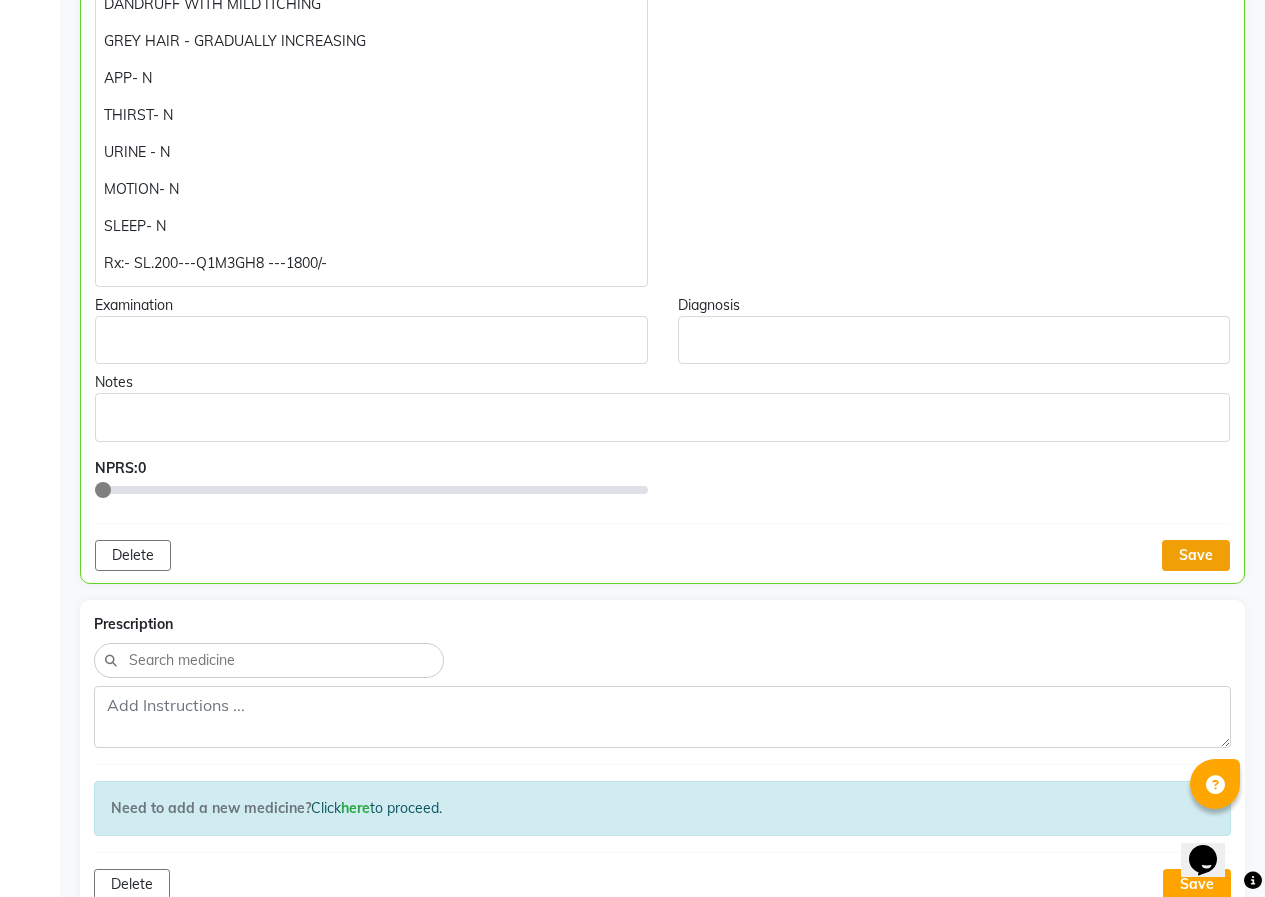 click on "Save" 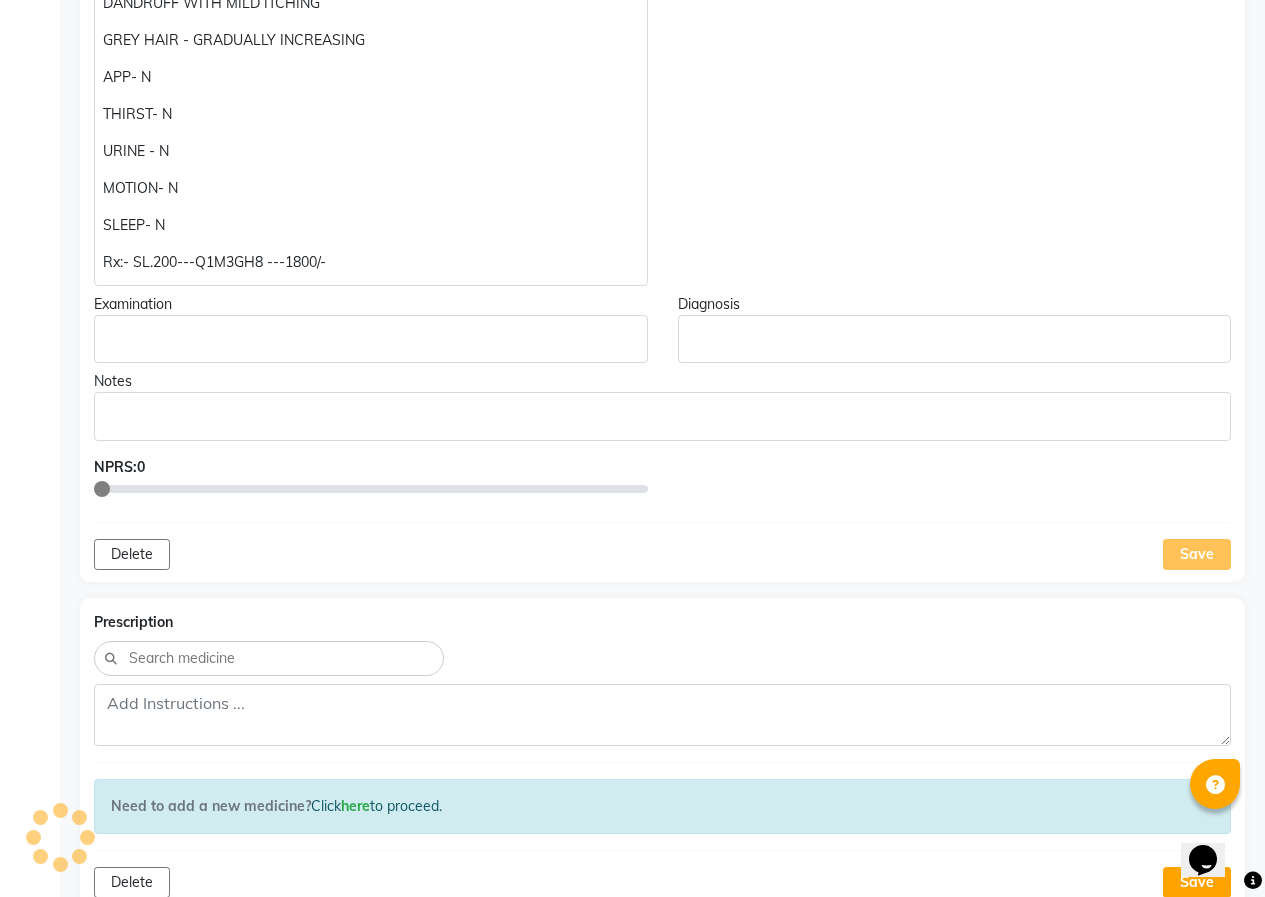 scroll, scrollTop: 299, scrollLeft: 0, axis: vertical 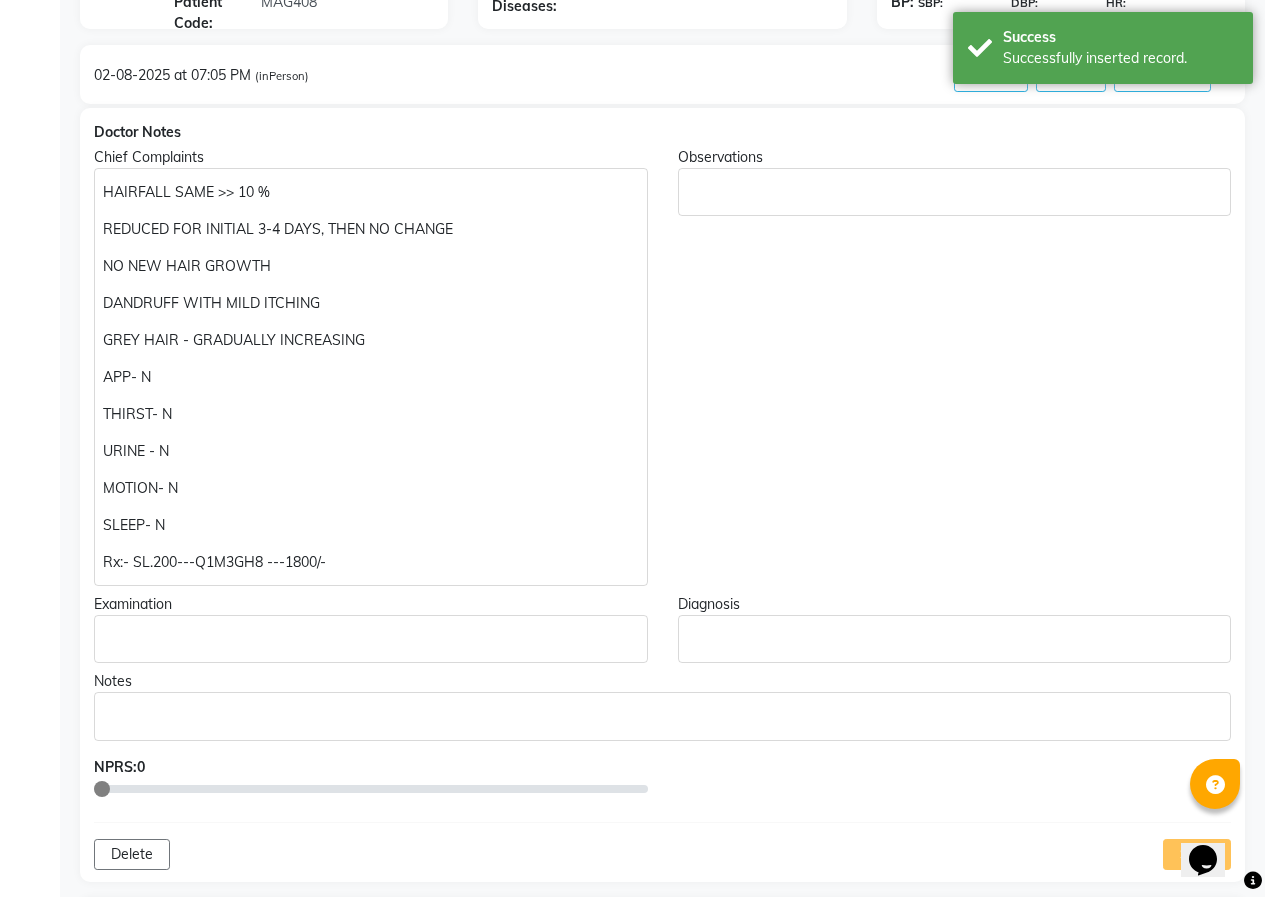 click on "Rx:- SL.200---Q1M3GH8 ---1800/-" 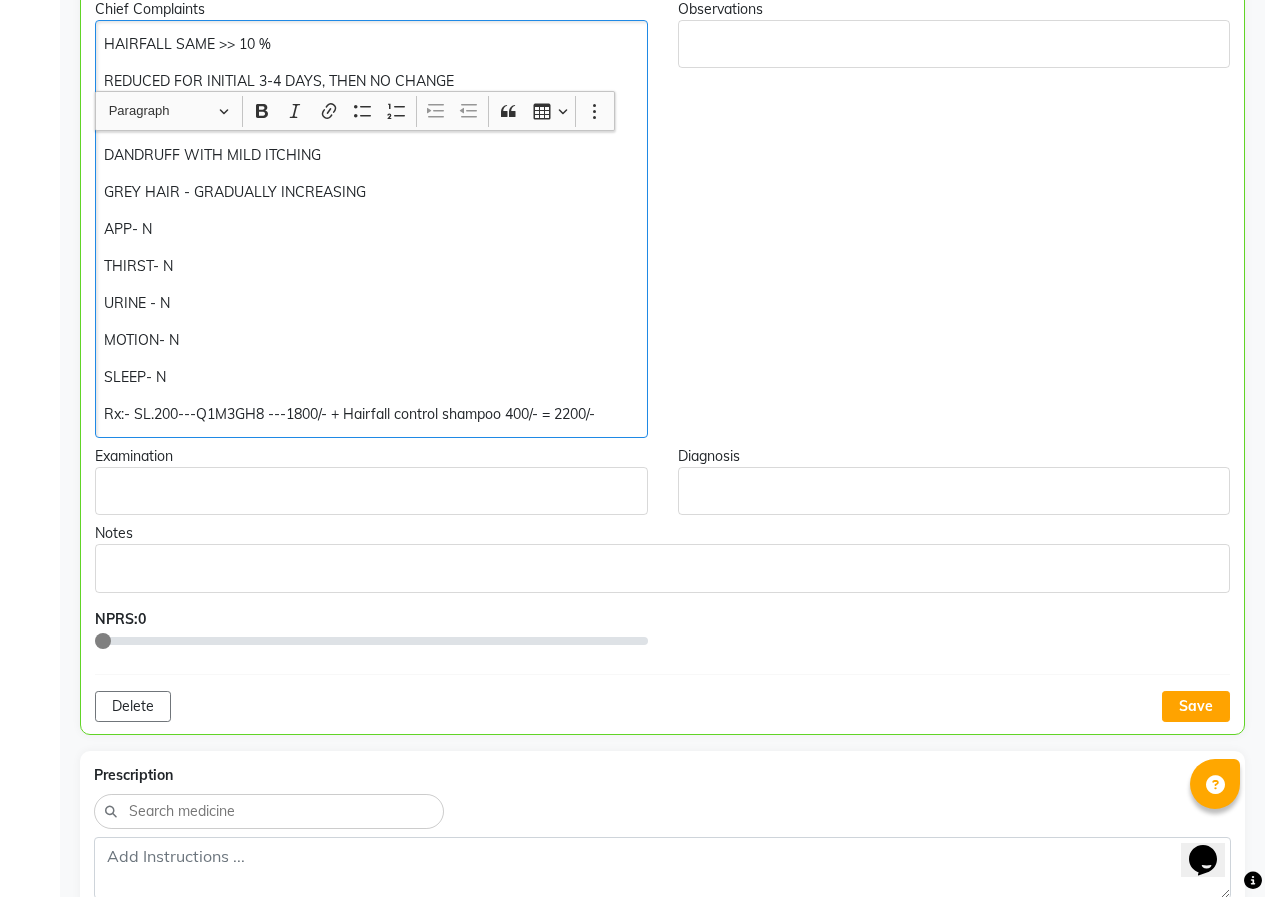 scroll, scrollTop: 600, scrollLeft: 0, axis: vertical 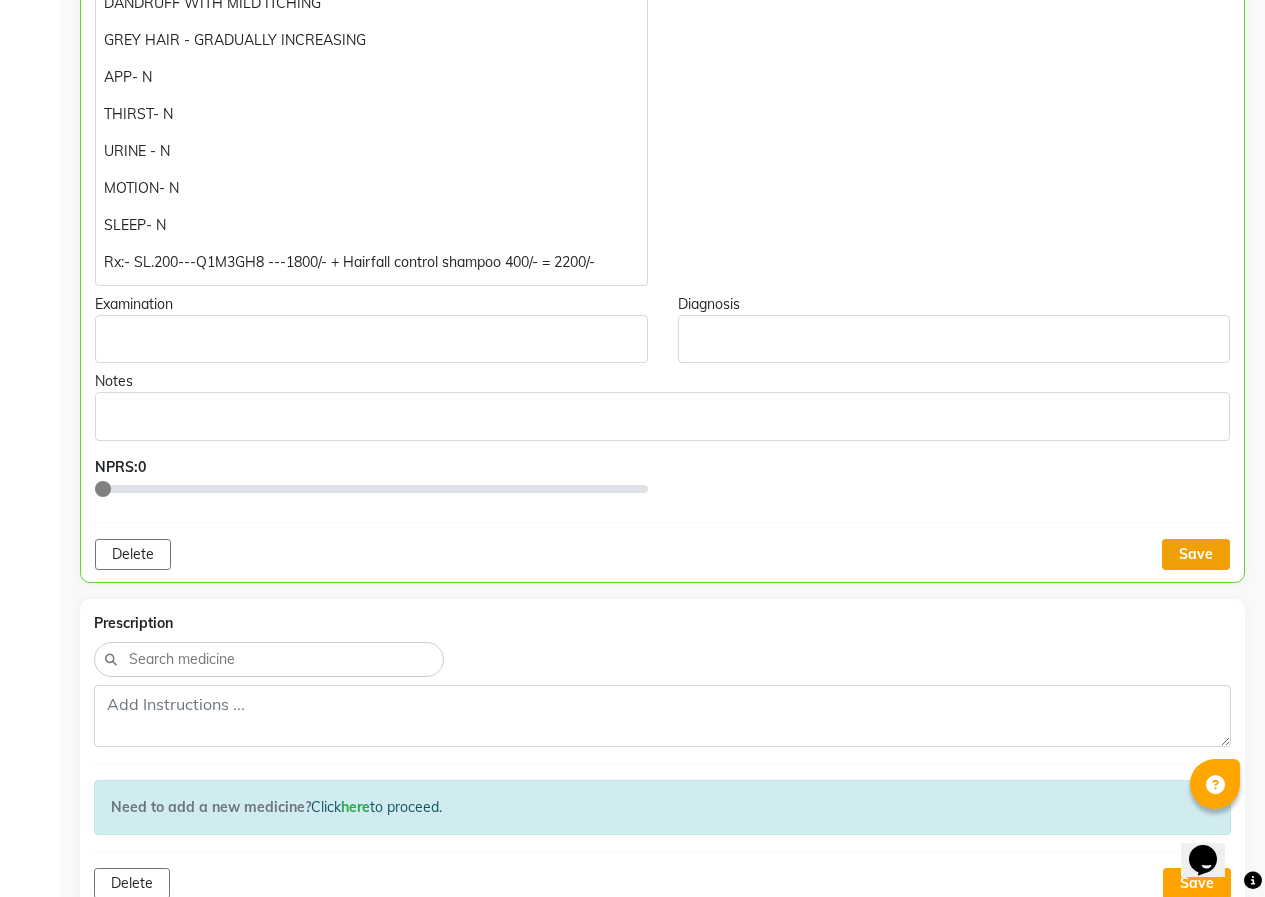 click on "Save" 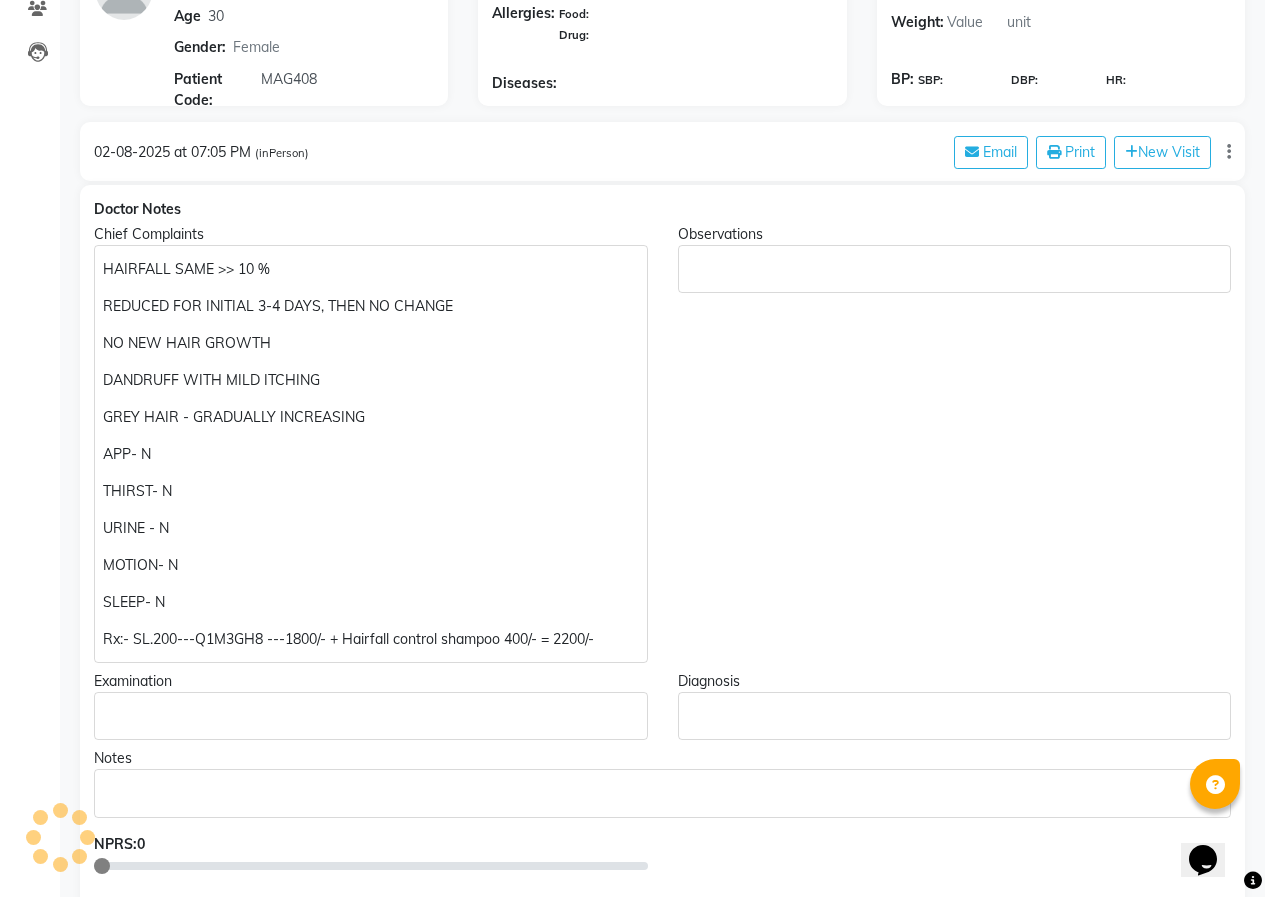 scroll, scrollTop: 200, scrollLeft: 0, axis: vertical 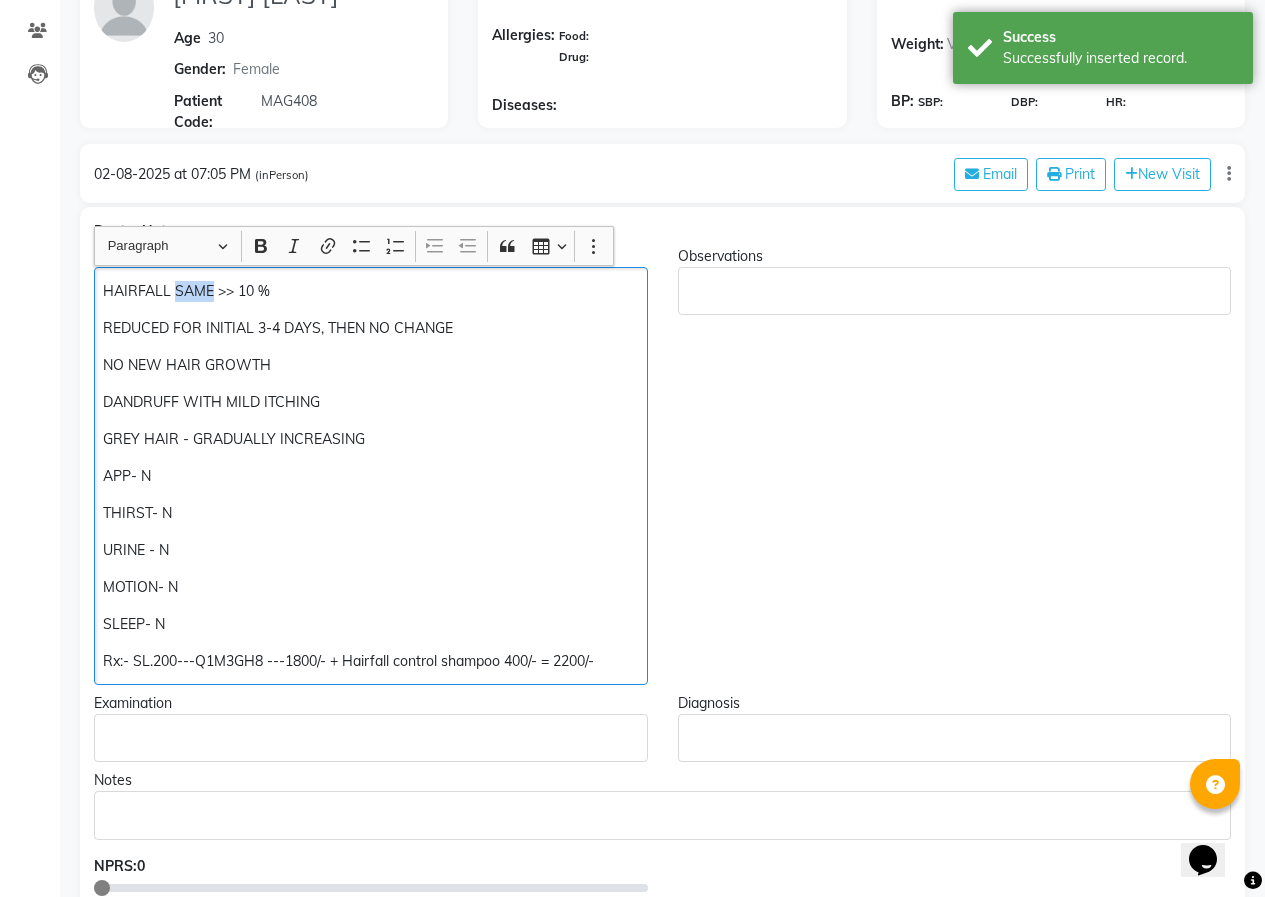 drag, startPoint x: 204, startPoint y: 288, endPoint x: 176, endPoint y: 287, distance: 28.01785 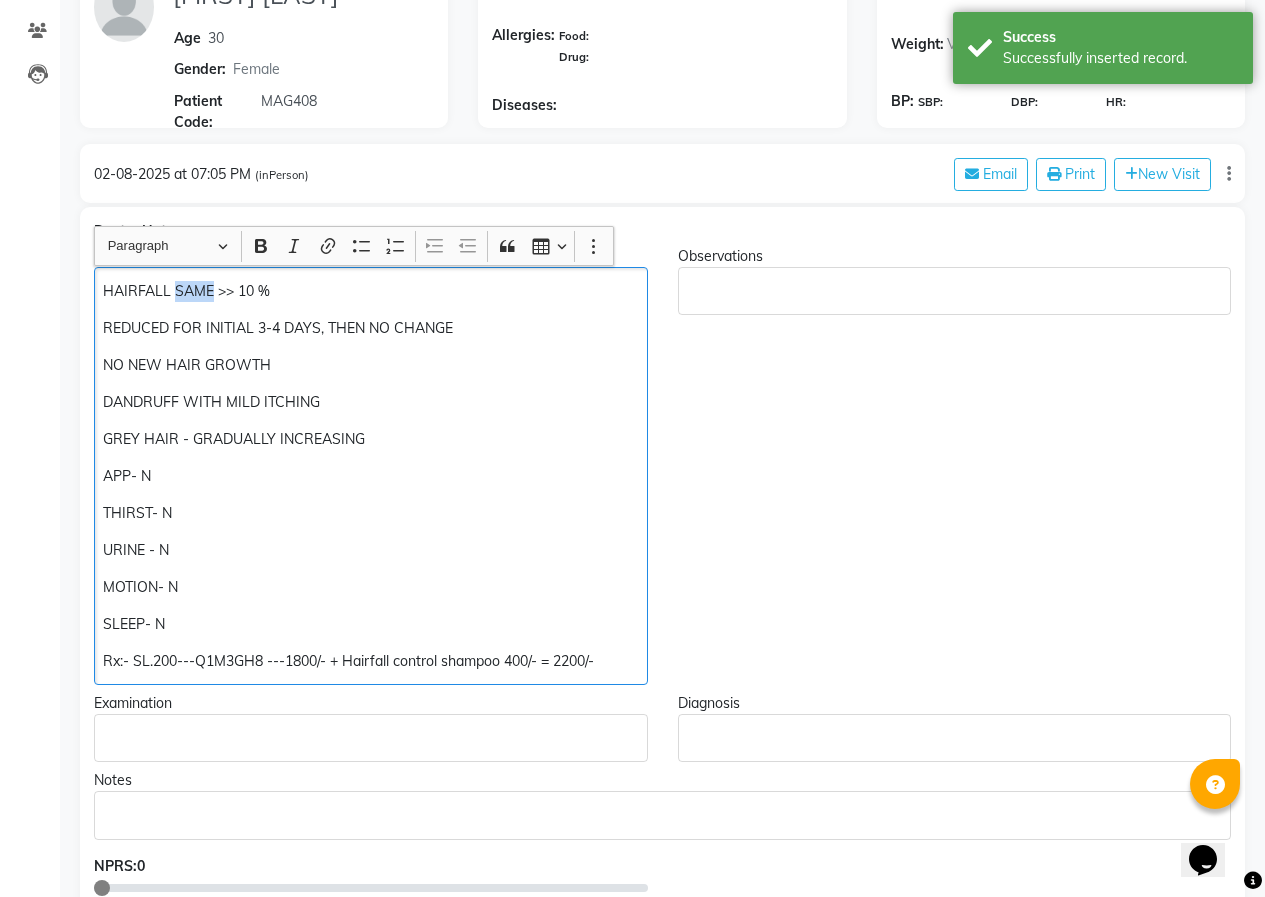 click on "HAIRFALL SAME >> 10 %" 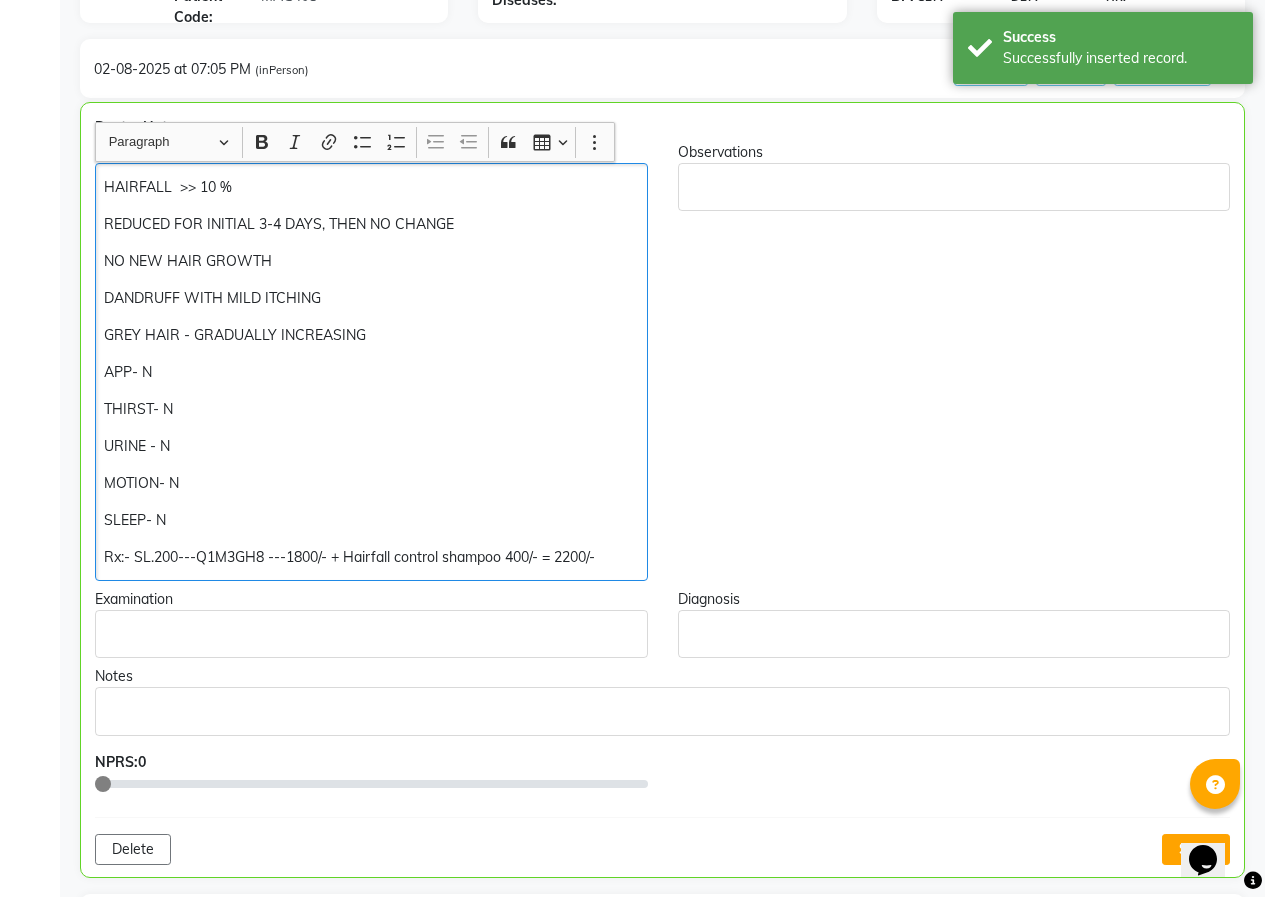 scroll, scrollTop: 401, scrollLeft: 0, axis: vertical 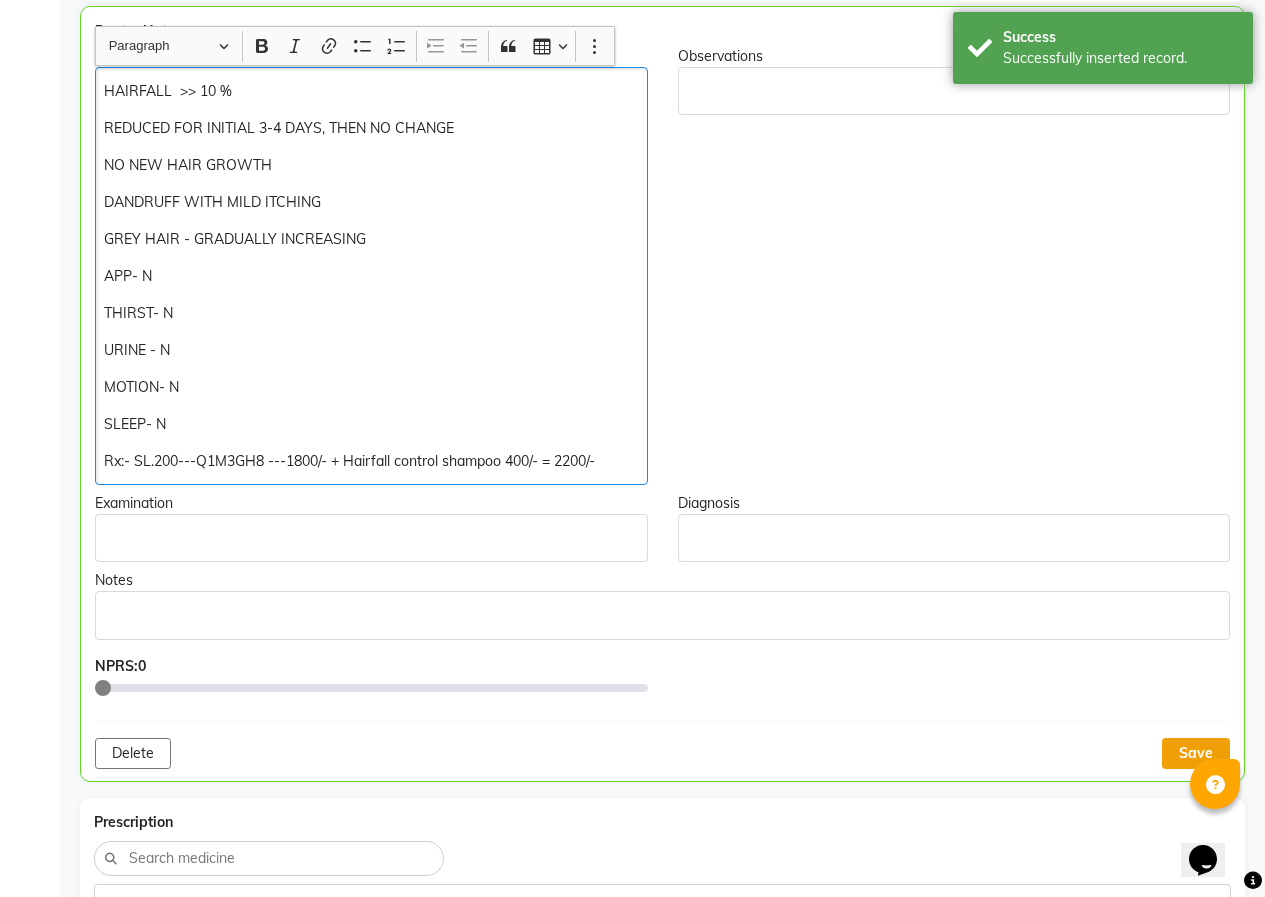 click on "Save" 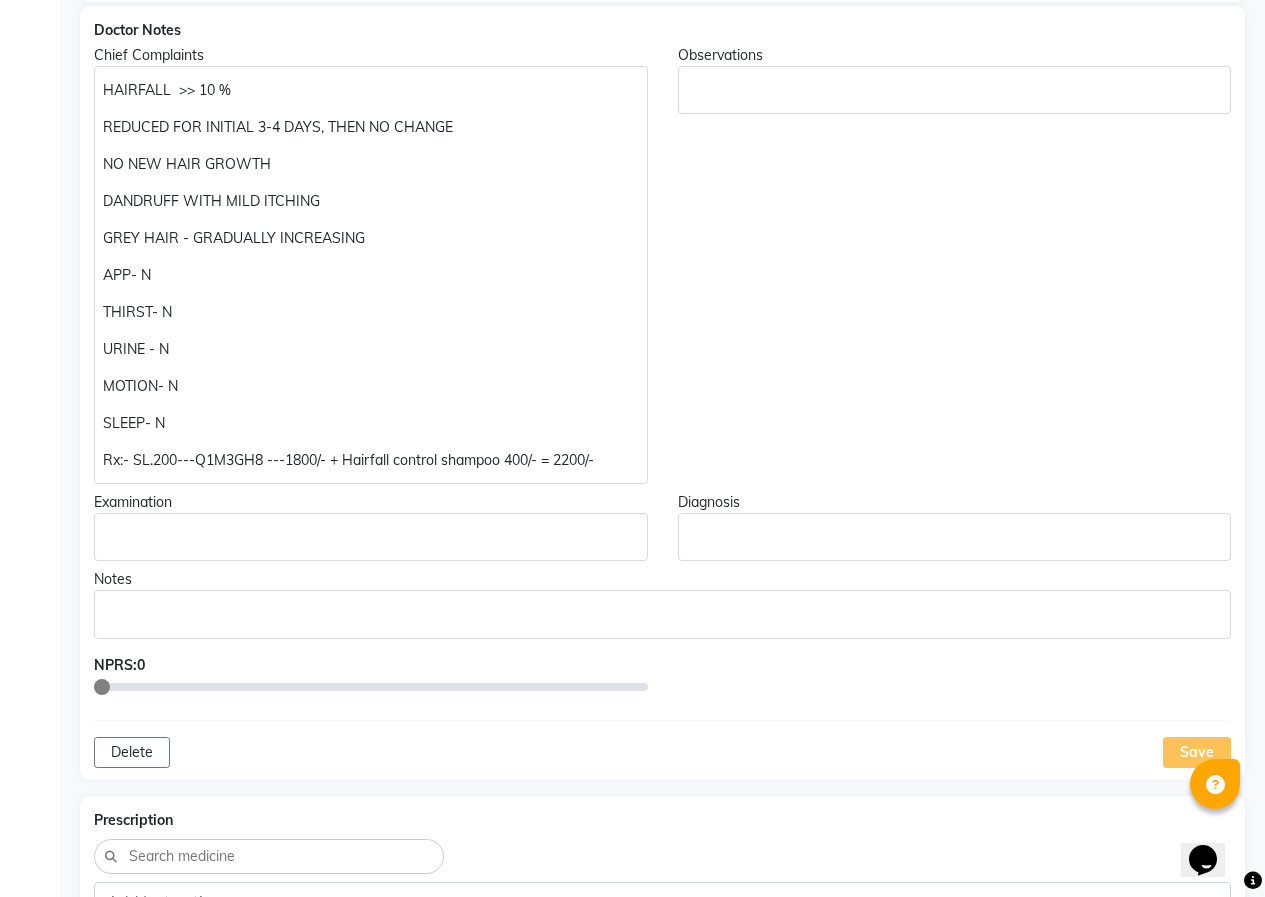 click on "GREY HAIR - GRADUALLY INCREASING" 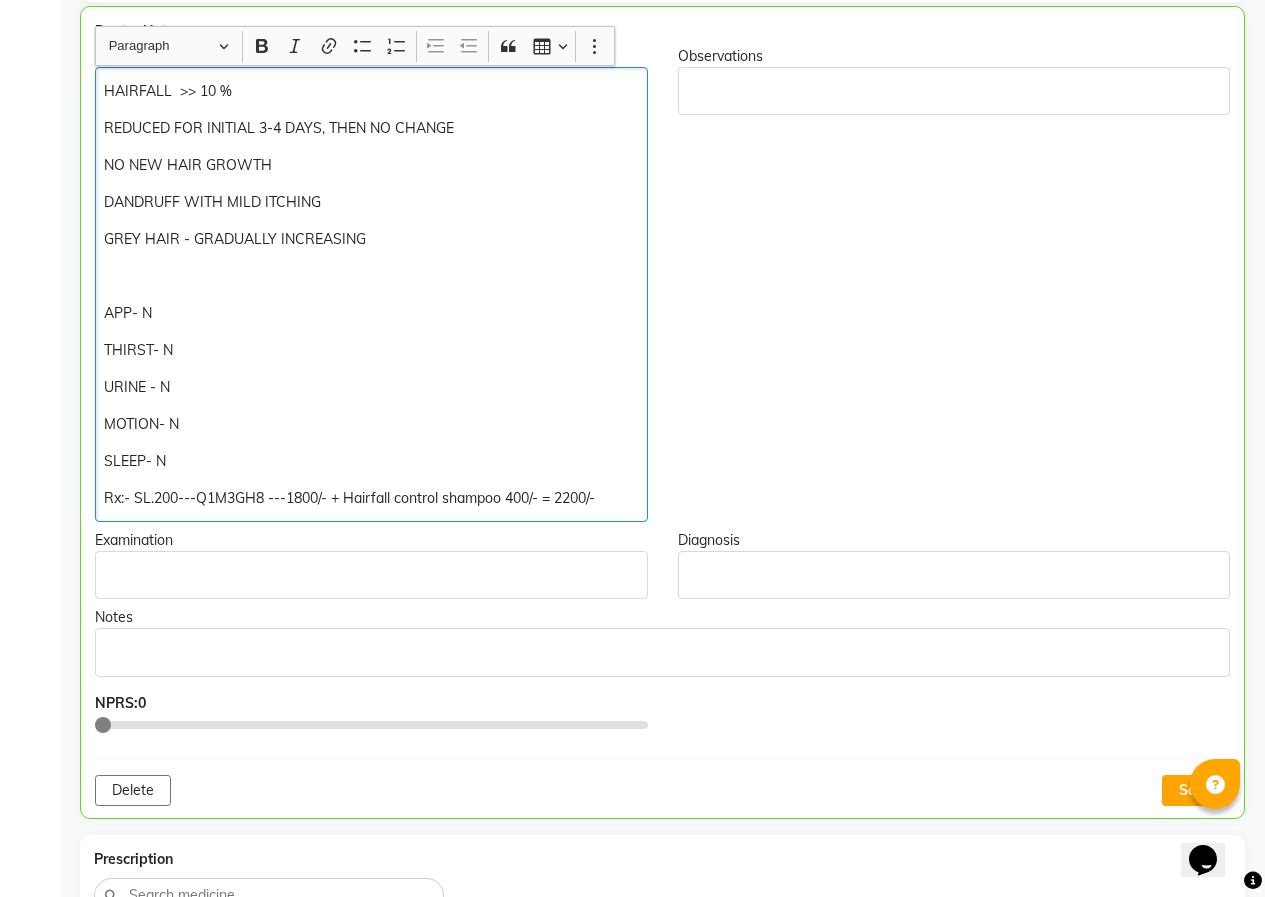scroll, scrollTop: 402, scrollLeft: 0, axis: vertical 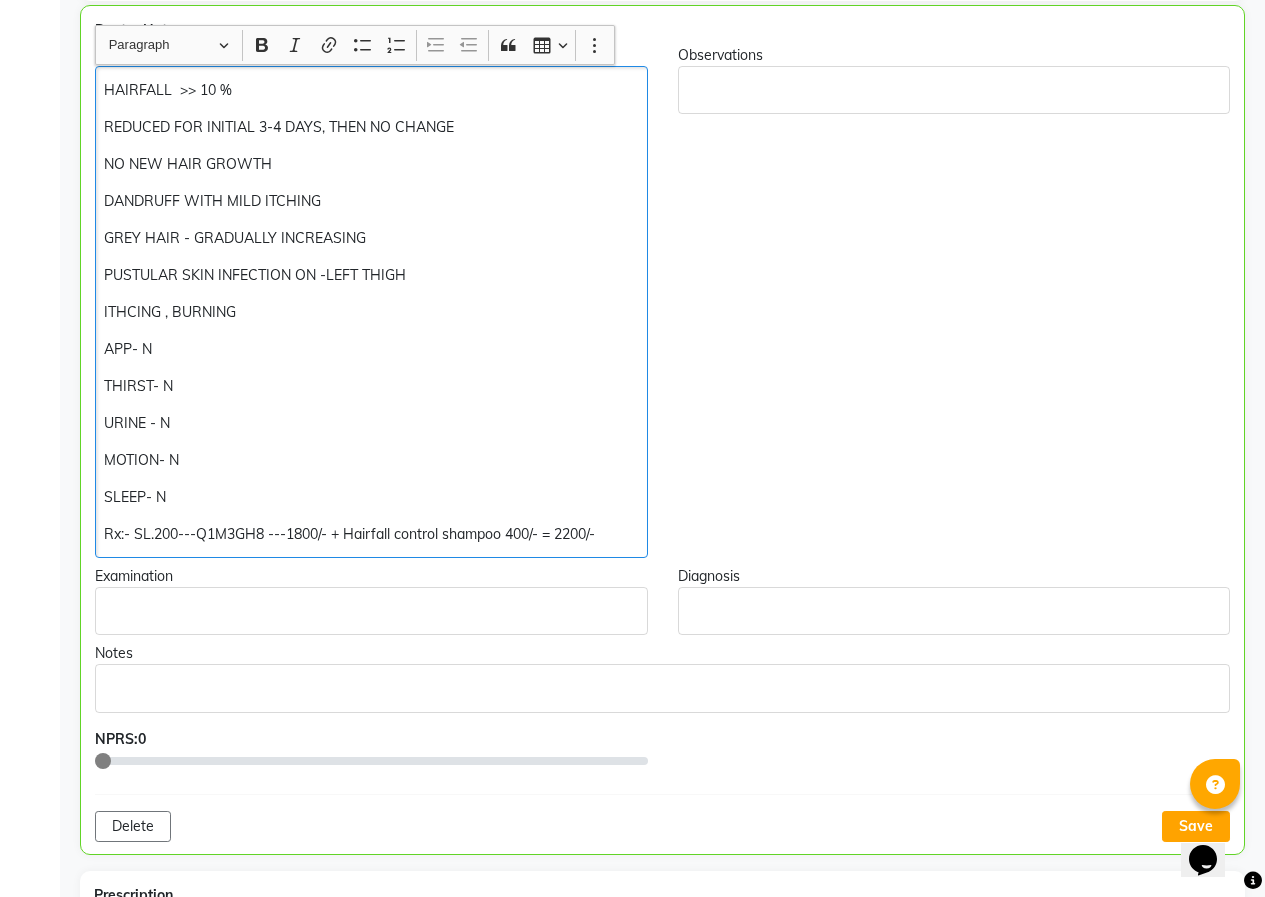 click on "HAIRFALL  >> 10 % REDUCED FOR INITIAL 3-4 DAYS, THEN NO CHANGE NO NEW HAIR GROWTH DANDRUFF WITH MILD ITCHING  GREY HAIR - GRADUALLY INCREASING PUSTULAR SKIN INFECTION ON -LEFT THIGH ITHCING , BURNING  APP- N THIRST- N URINE - N MOTION- N SLEEP- N Rx:- SL.200---Q1M3GH8 ---1800/-  + Hairfall control shampoo 400/- = 2200/-" 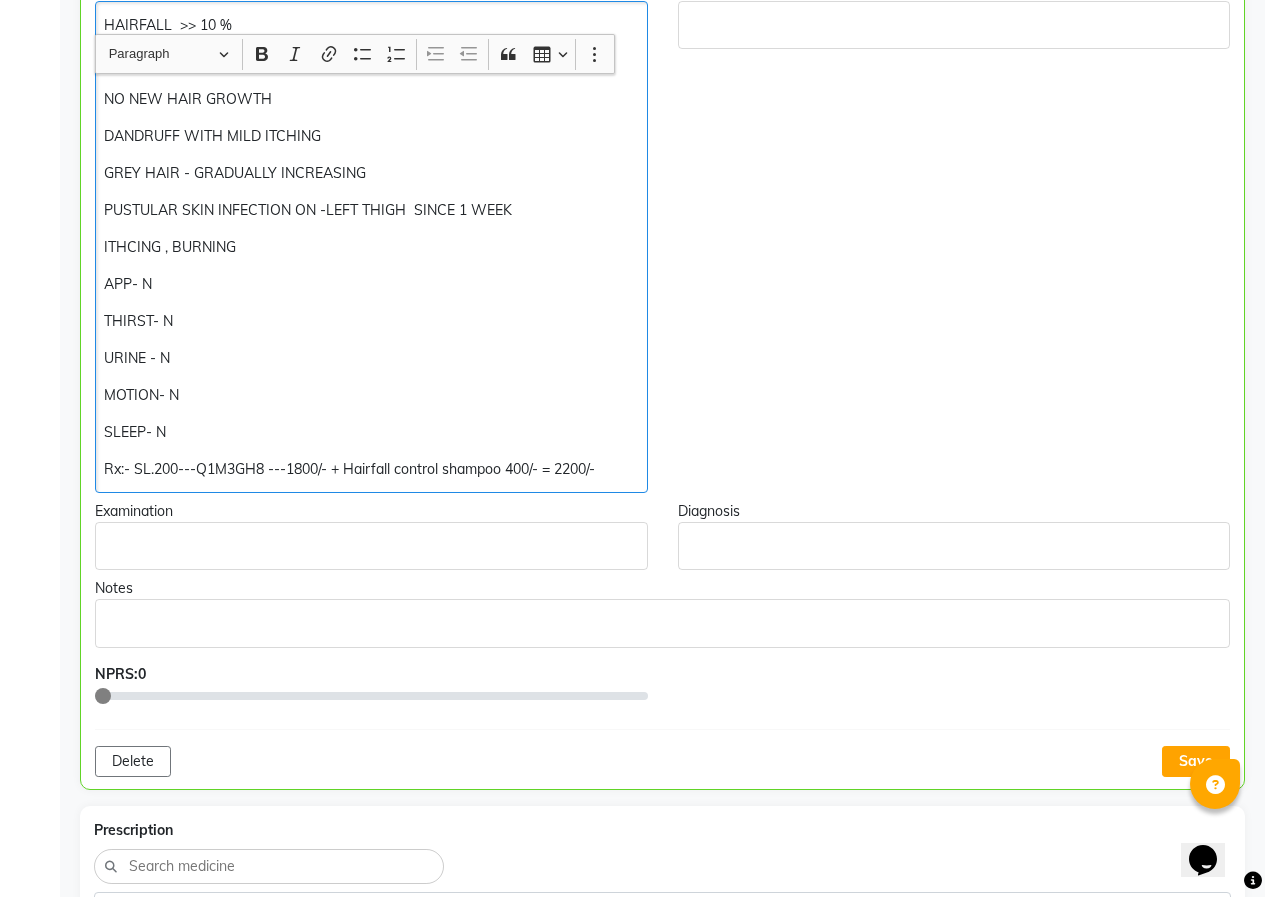 scroll, scrollTop: 502, scrollLeft: 0, axis: vertical 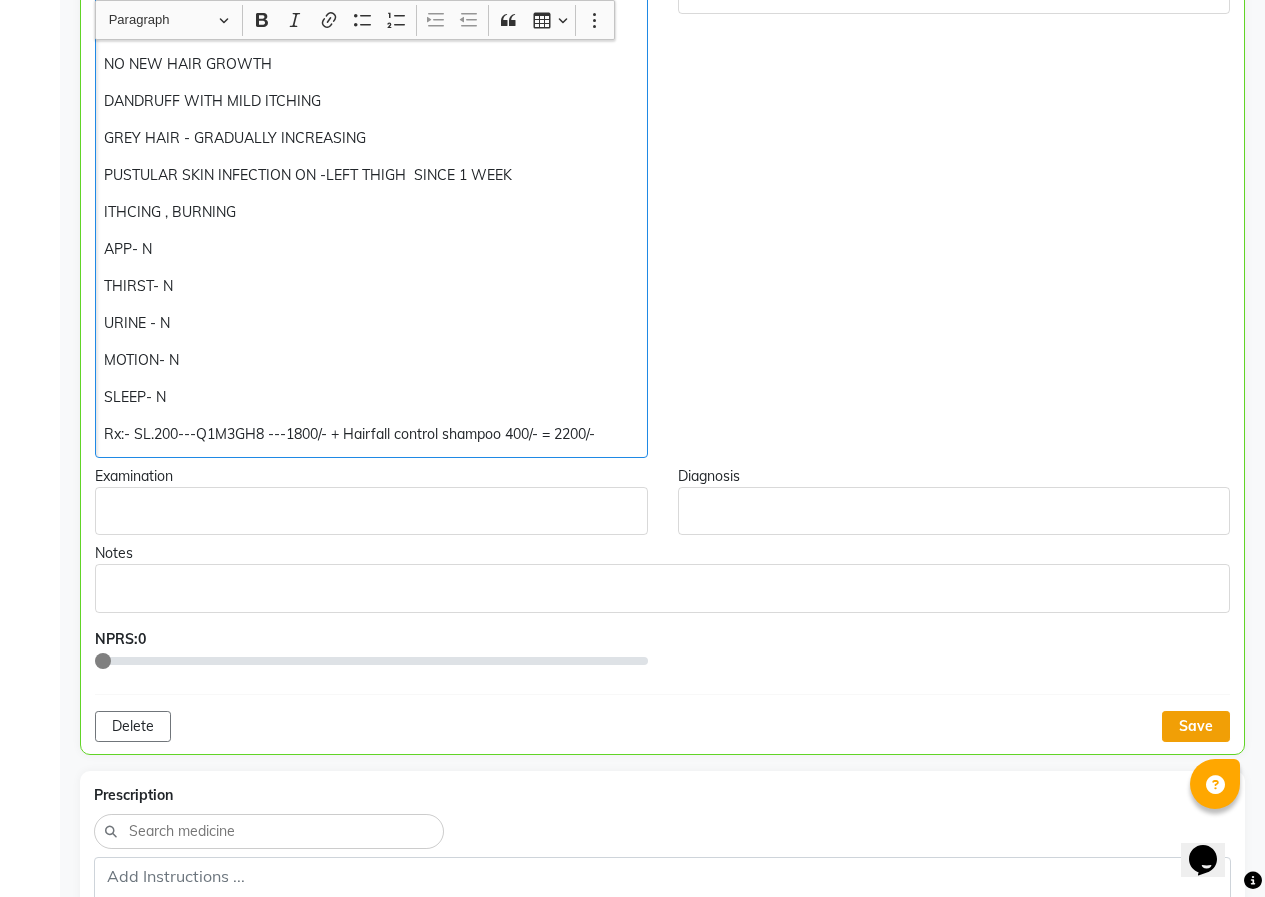 click on "Save" 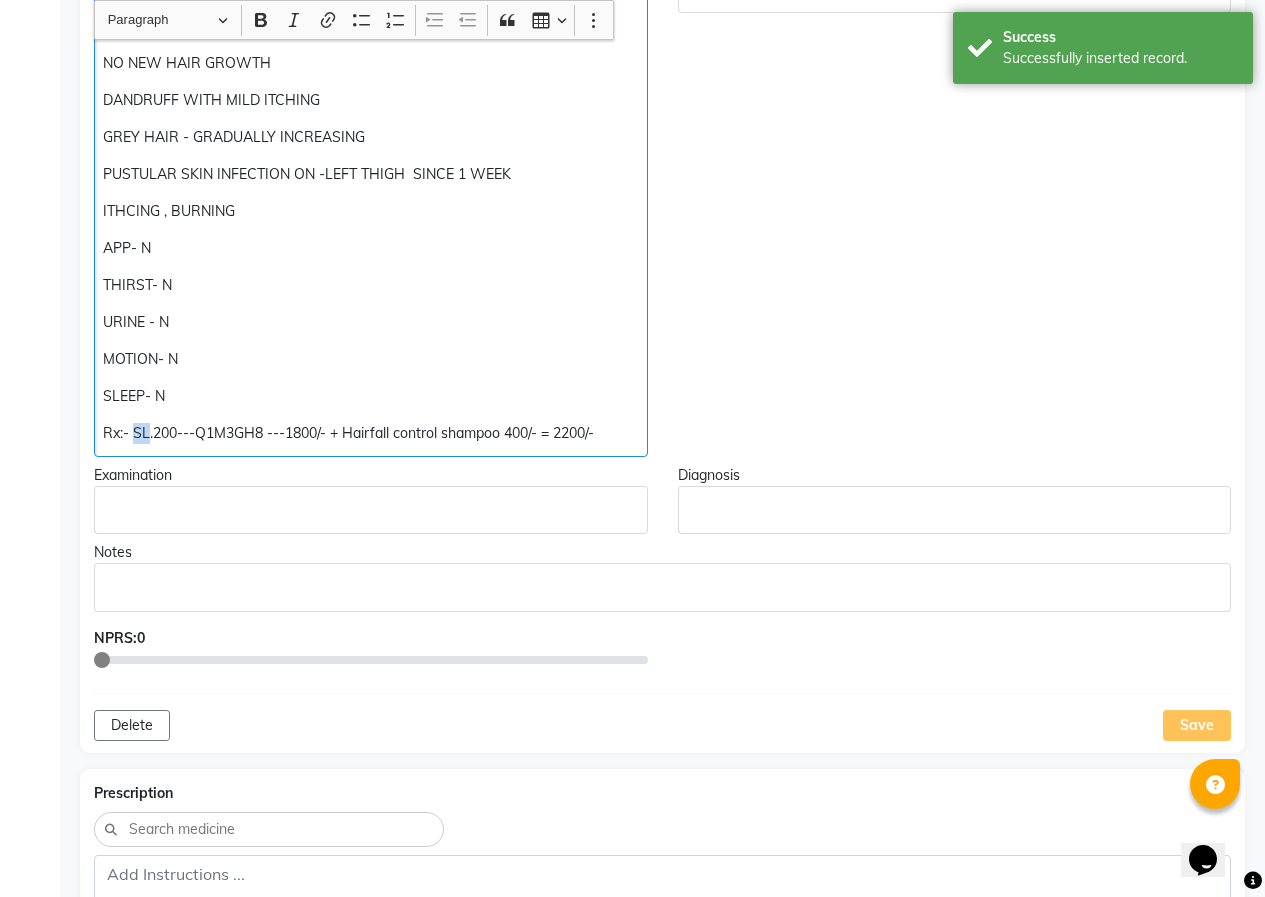 drag, startPoint x: 151, startPoint y: 433, endPoint x: 136, endPoint y: 438, distance: 15.811388 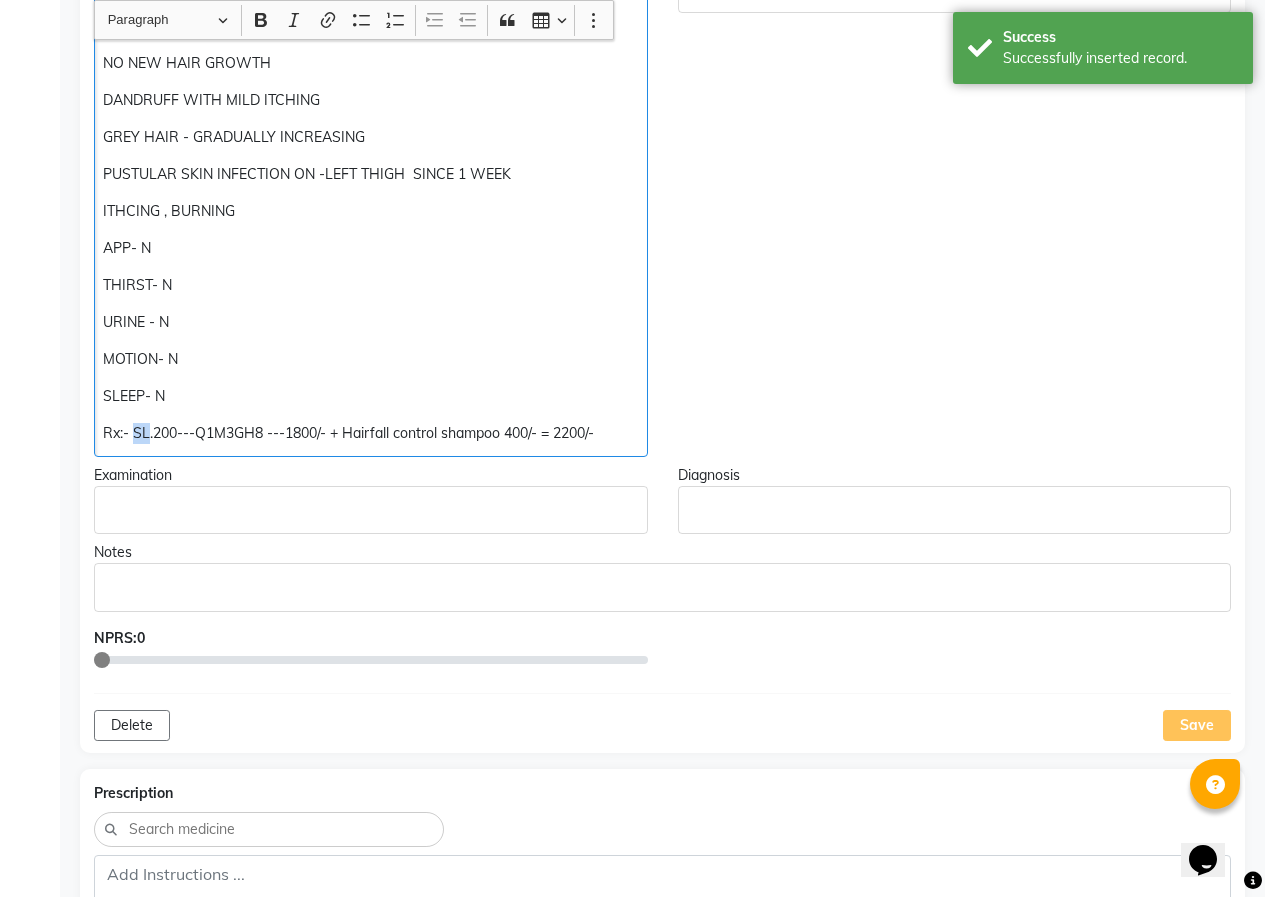 click on "Rx:- SL.200---Q1M3GH8 ---1800/- + Hairfall control shampoo 400/- = 2200/-" 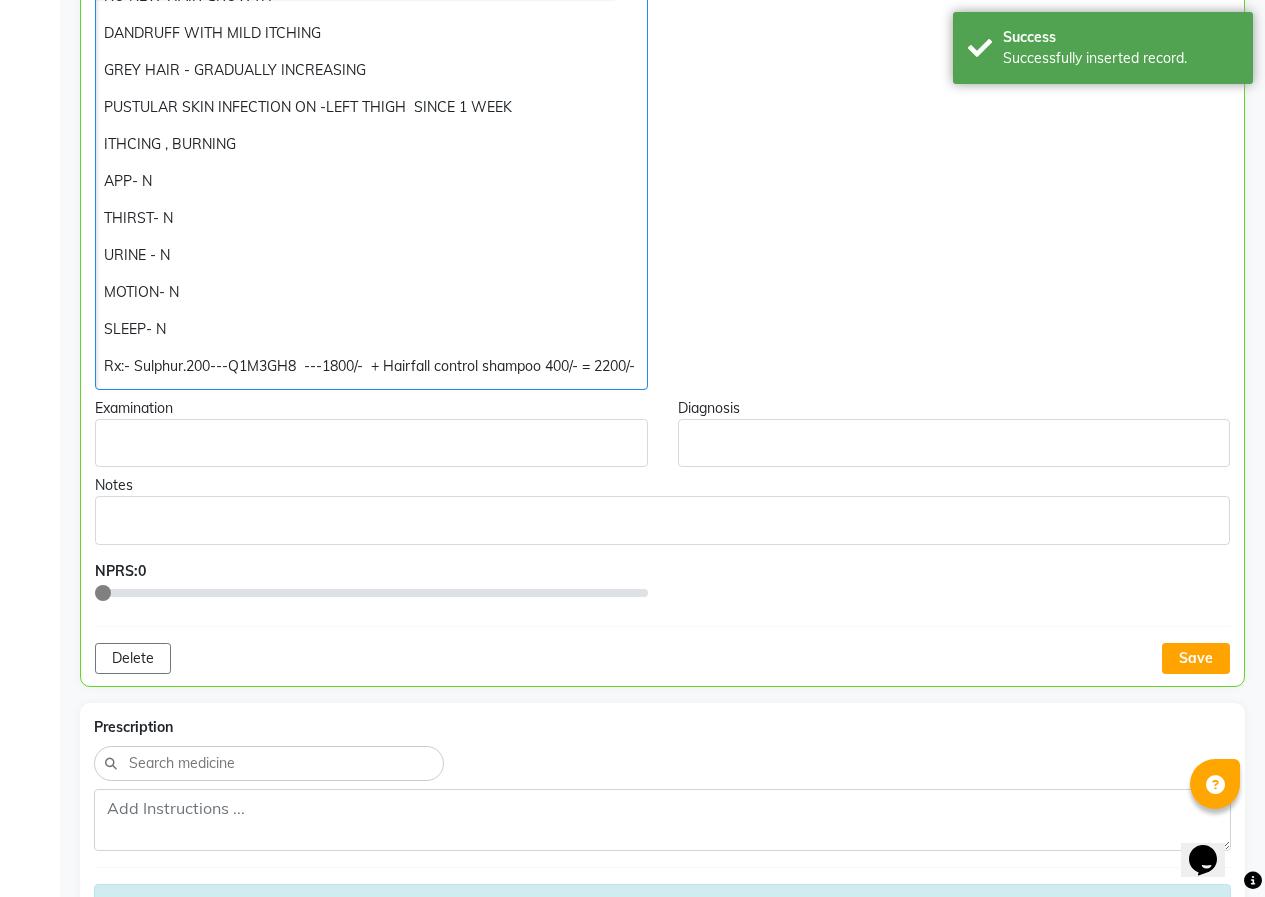 scroll, scrollTop: 603, scrollLeft: 0, axis: vertical 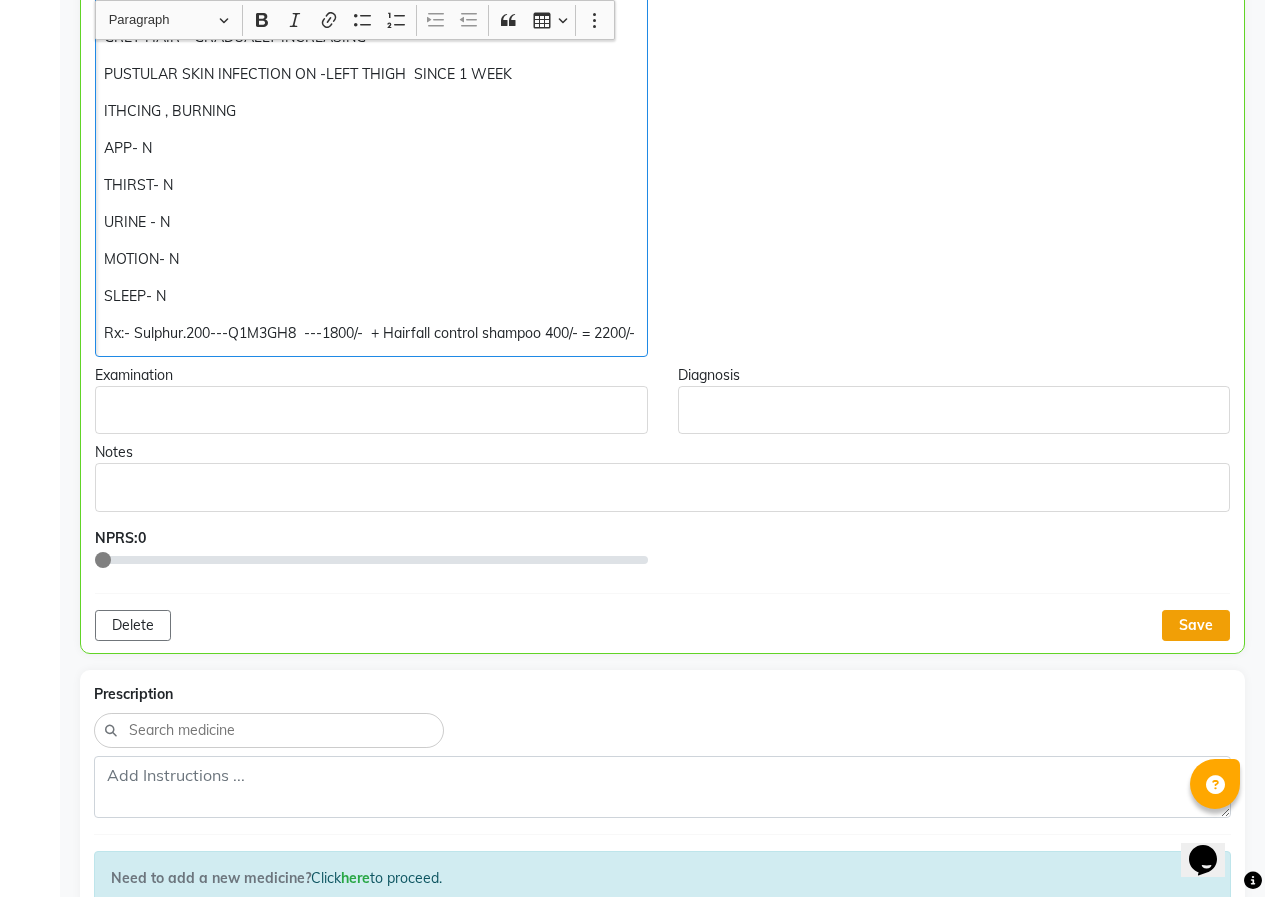 click on "Save" 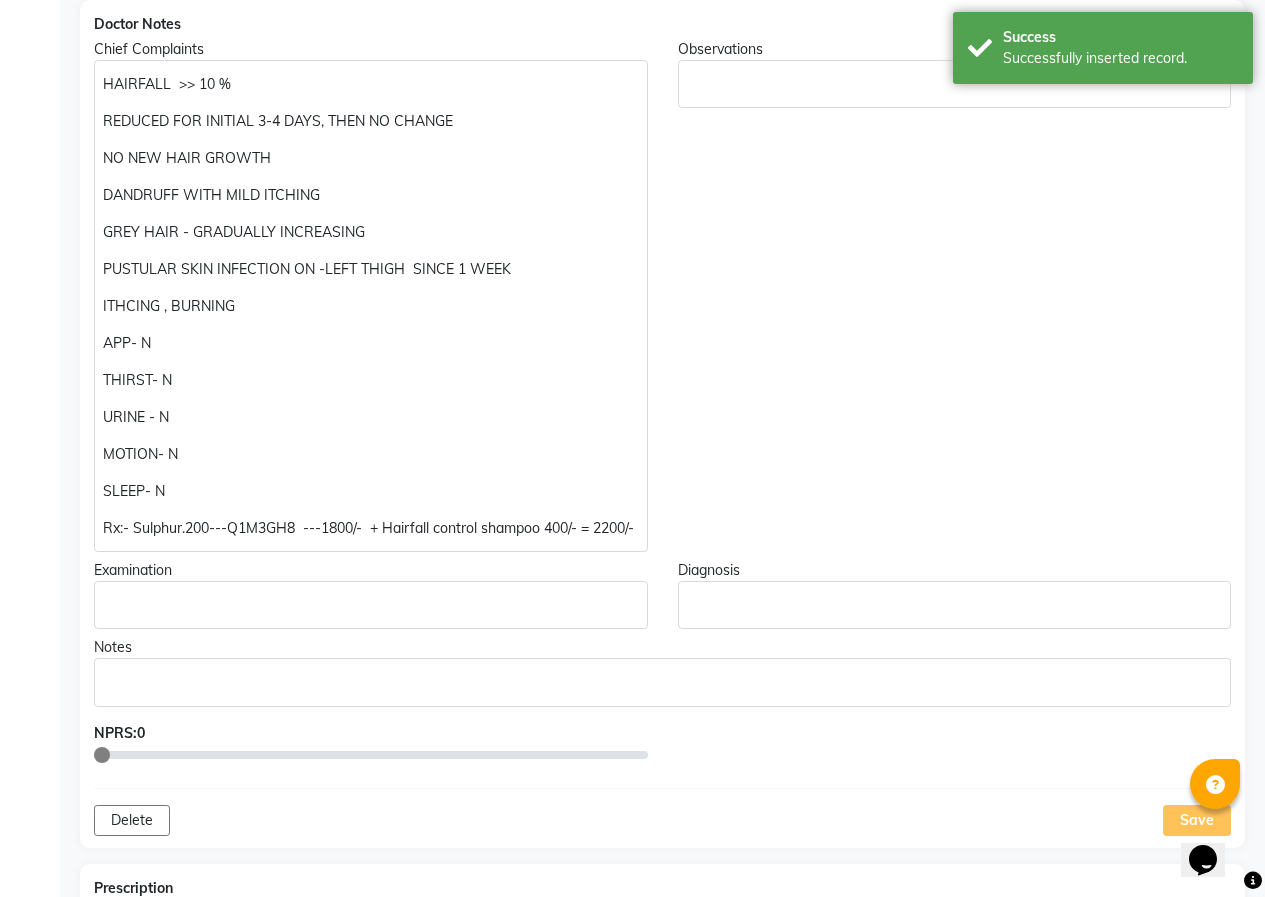 scroll, scrollTop: 403, scrollLeft: 0, axis: vertical 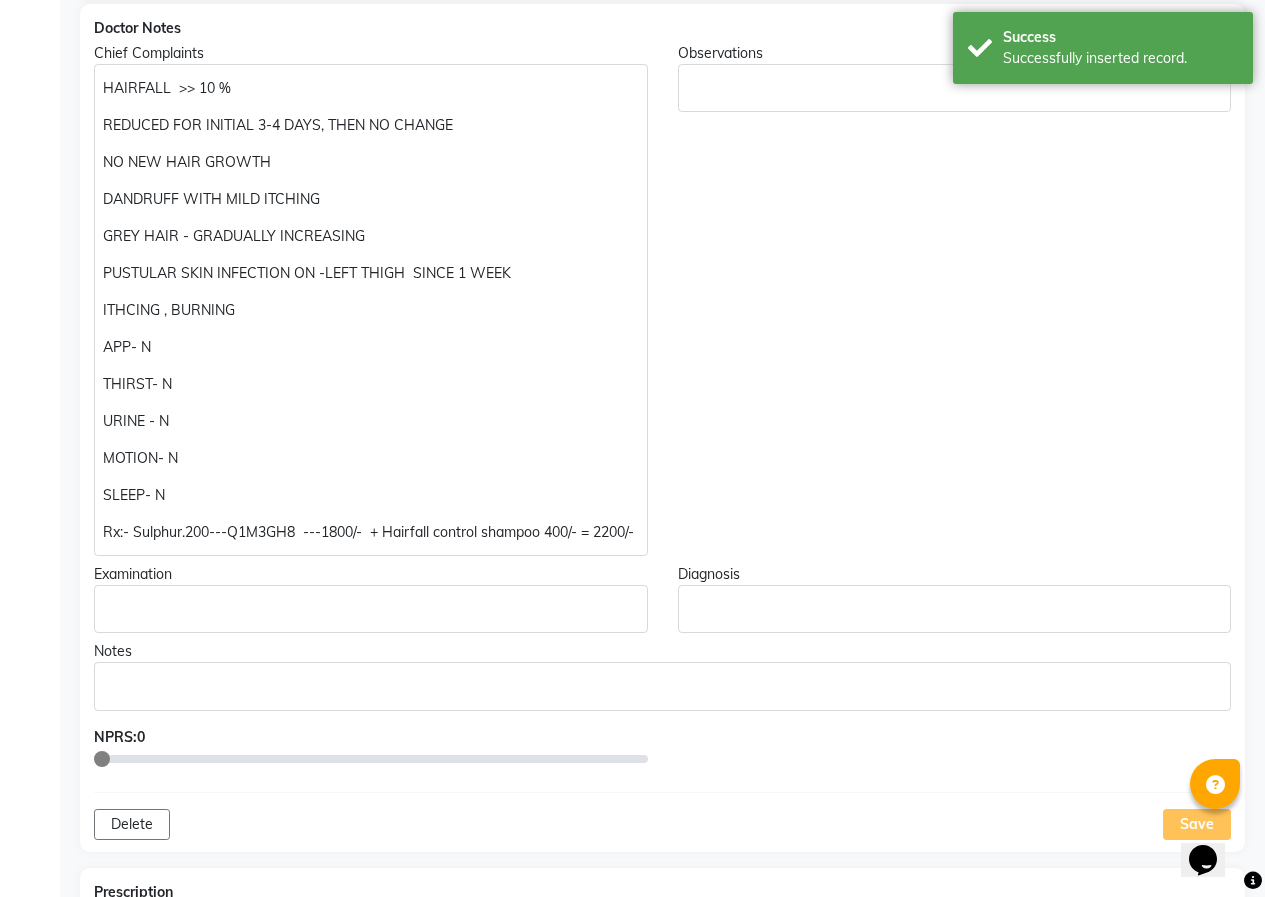 click on "Rx:- Sulphur.200---Q1M3GH8  ---1800/-  + Hairfall control shampoo 400/- = 2200/-" 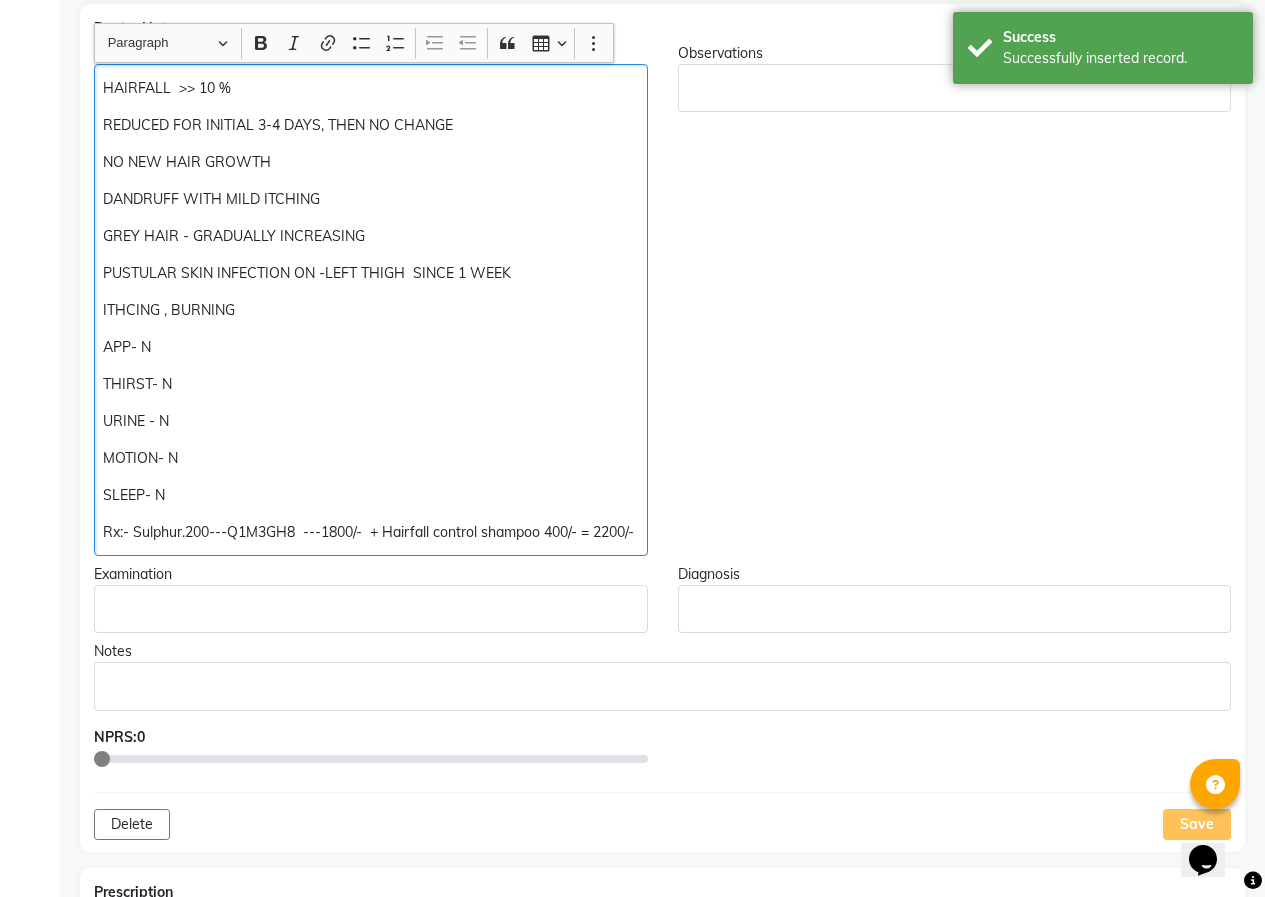 scroll, scrollTop: 404, scrollLeft: 0, axis: vertical 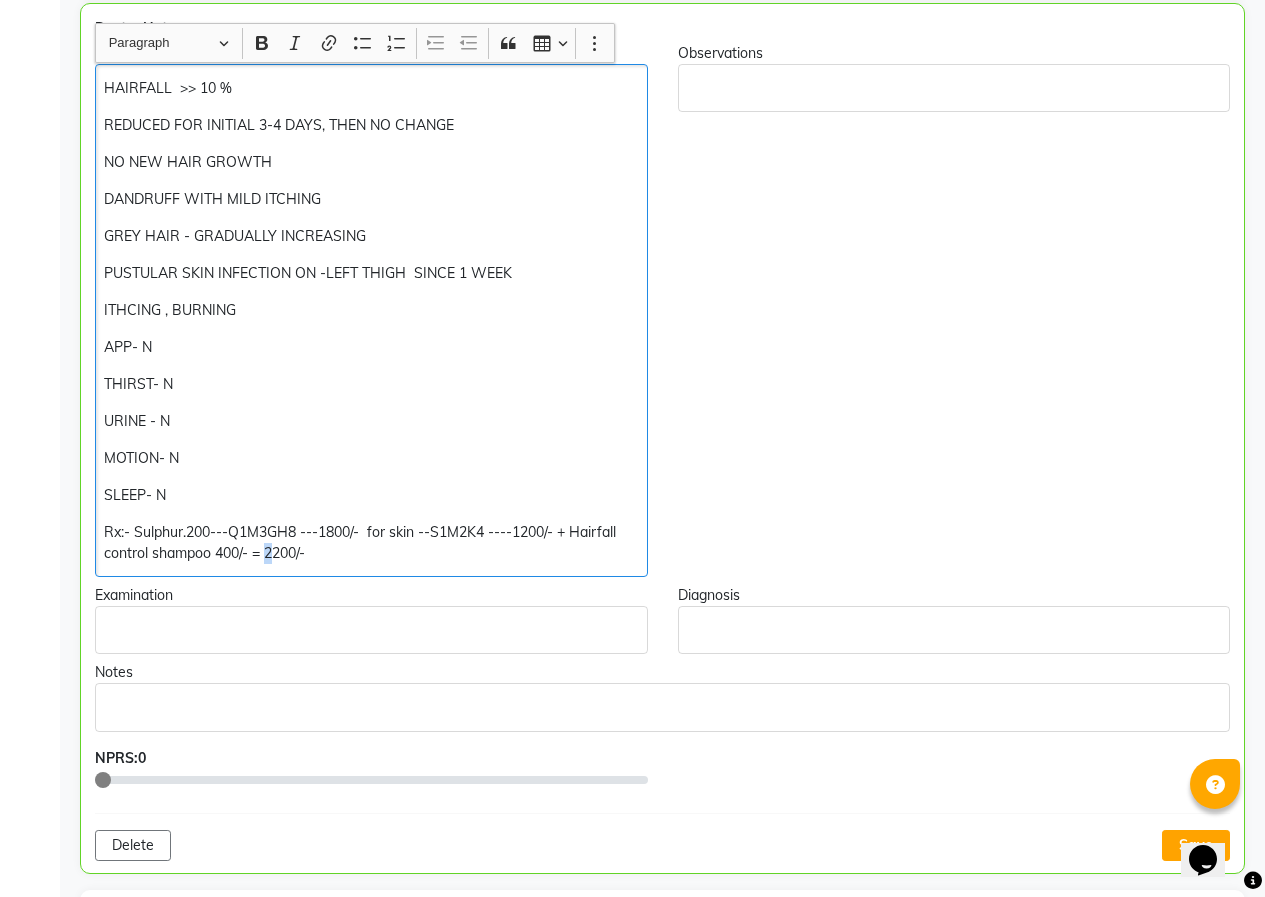 click on "Rx:- Sulphur.200---Q1M3GH8 ---1800/-  for skin --S1M2K4 ----1200/- + Hairfall control shampoo 400/- = 2200/-" 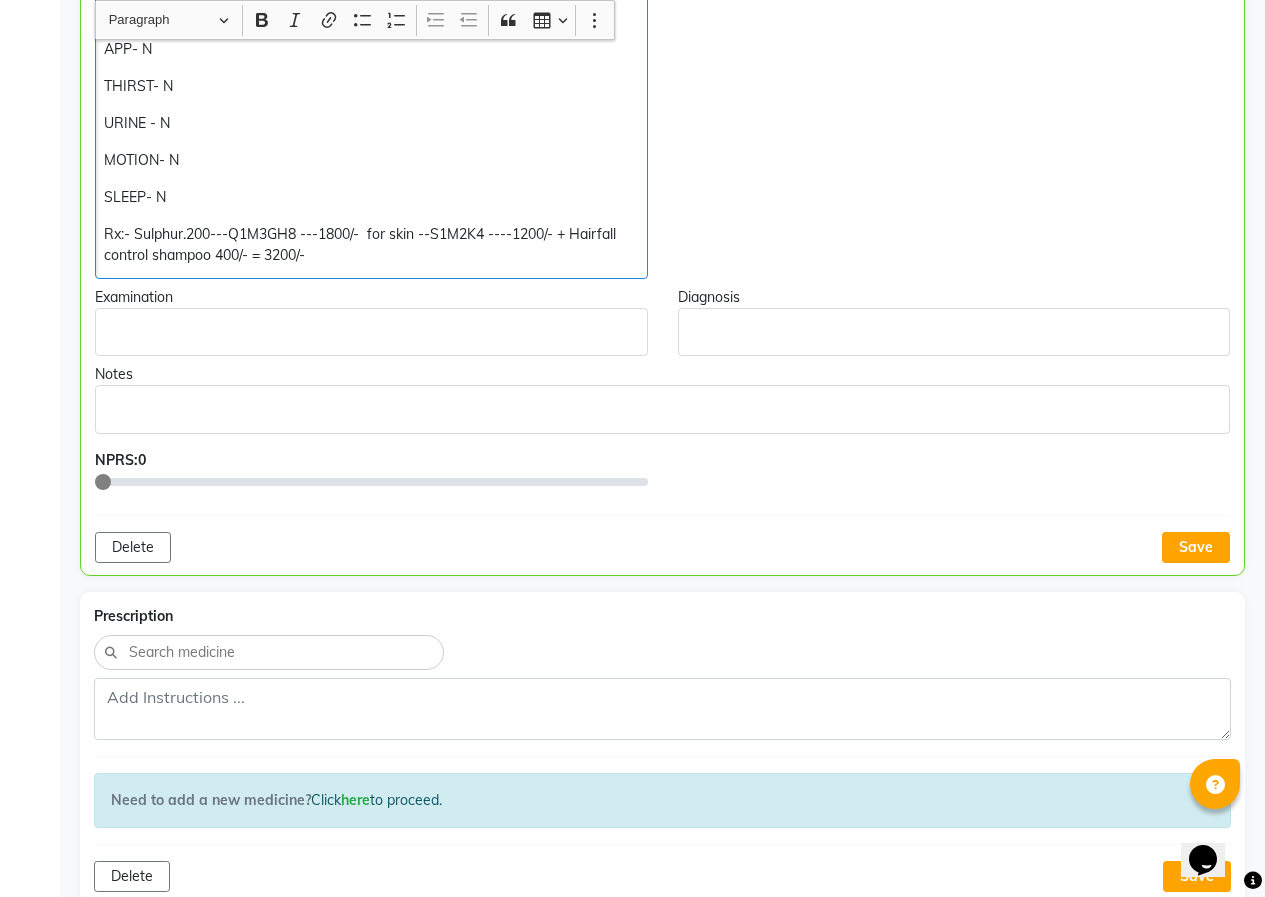 scroll, scrollTop: 704, scrollLeft: 0, axis: vertical 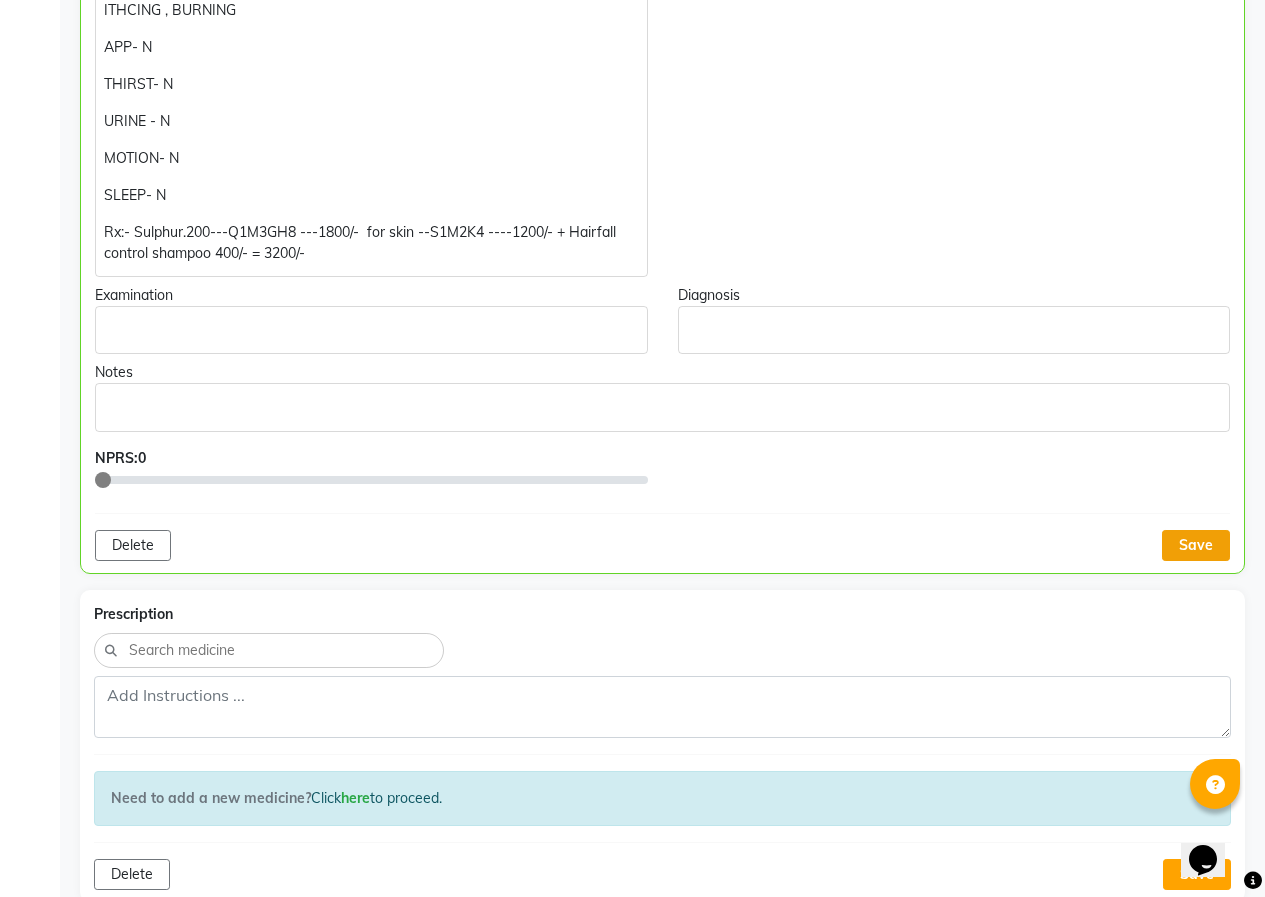 click on "Save" 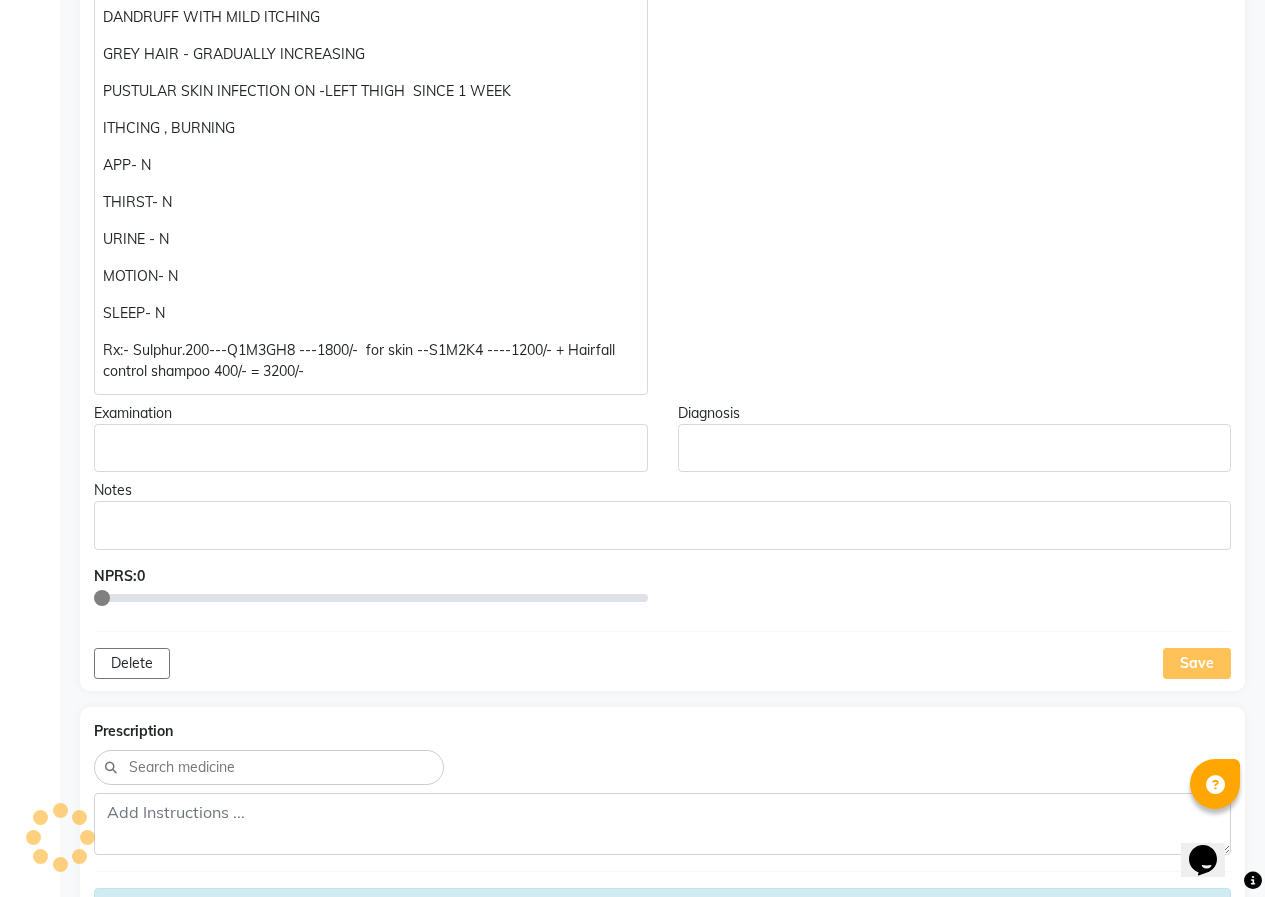 scroll, scrollTop: 404, scrollLeft: 0, axis: vertical 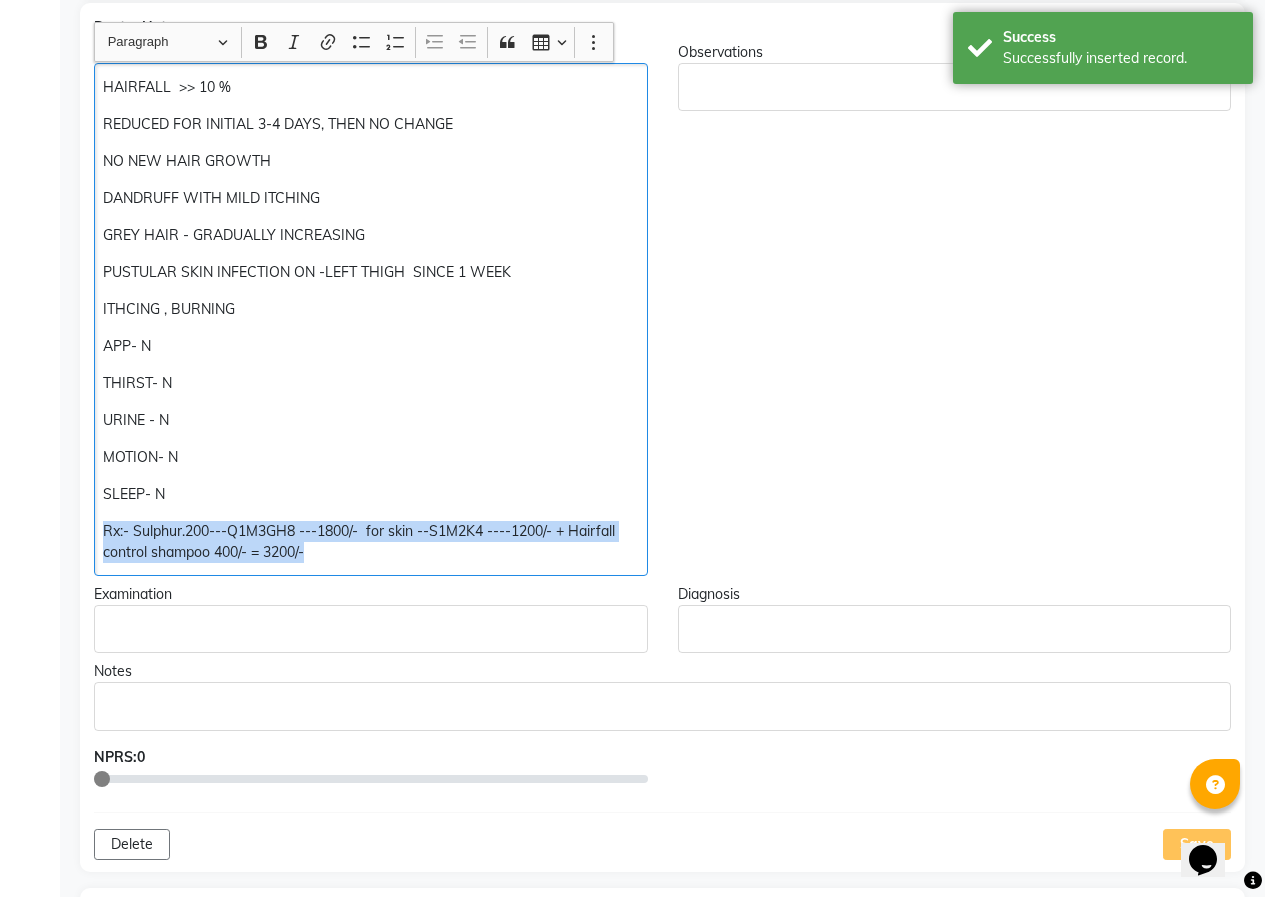 drag, startPoint x: 99, startPoint y: 522, endPoint x: 457, endPoint y: 566, distance: 360.6938 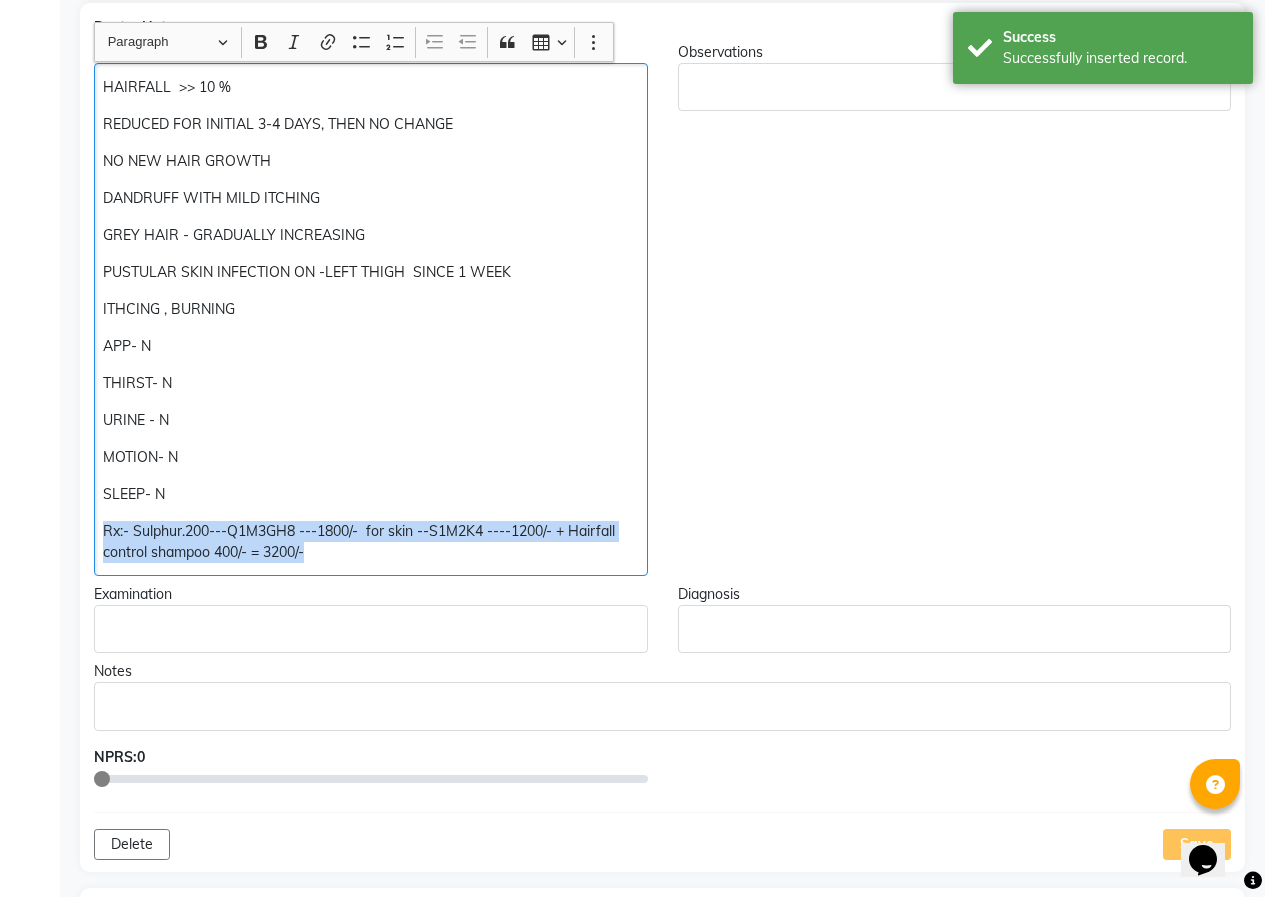 click on "Doctor Notes Chief Complaints HAIRFALL  >> 10 % REDUCED FOR INITIAL 3-4 DAYS, THEN NO CHANGE NO NEW HAIR GROWTH DANDRUFF WITH MILD ITCHING  GREY HAIR - GRADUALLY INCREASING PUSTULAR SKIN INFECTION ON -LEFT THIGH  SINCE 1 WEEK ITHCING , BURNING  APP- N THIRST- N URINE - N MOTION- N SLEEP- N Rx:- Sulphur.200---Q1M3GH8 ---1800/-  for skin --S1M2K4 ----1200/- + Hairfall control shampoo 400/- = 3200/- Observations Examination Diagnosis Notes NPRS:  0 Delete Save" 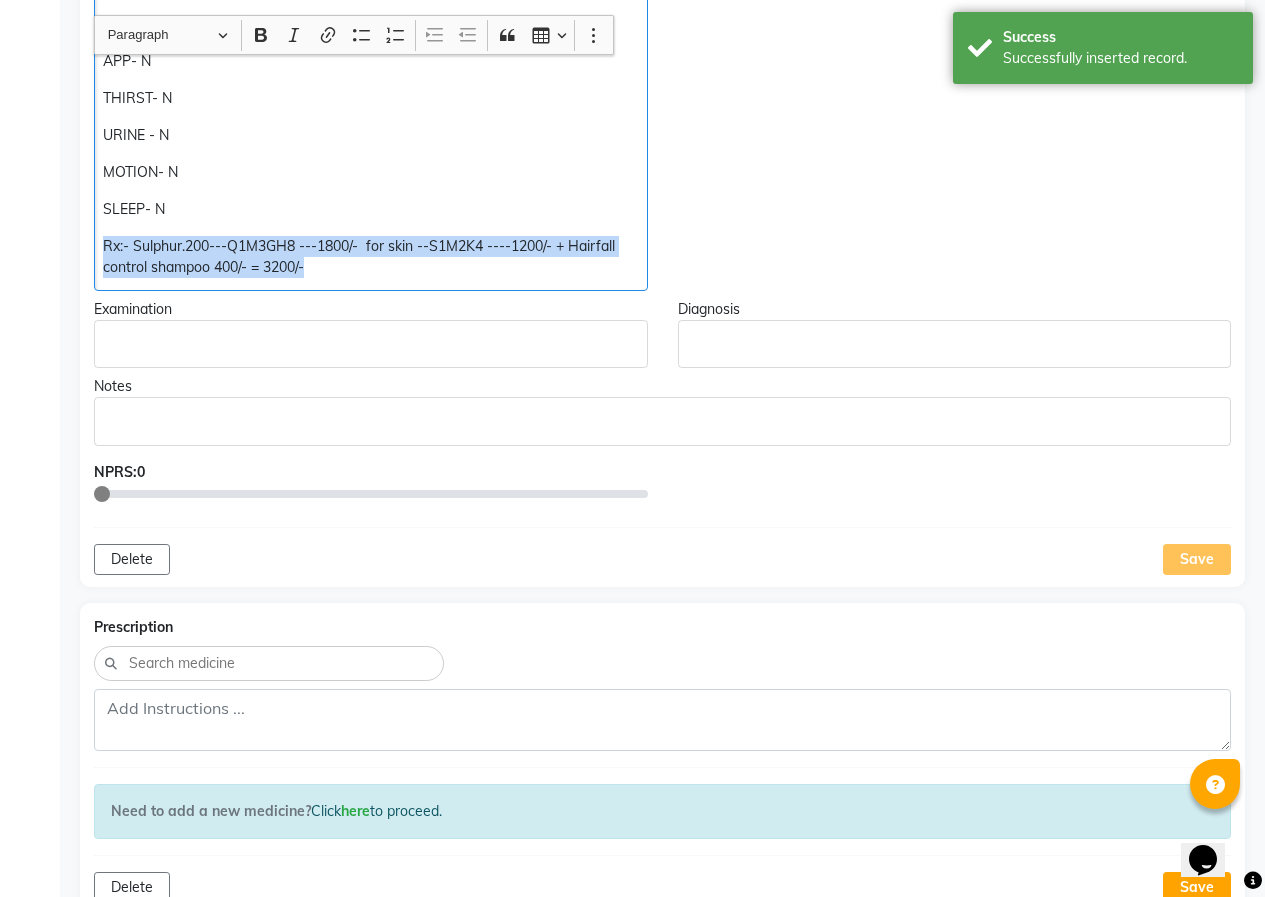 scroll, scrollTop: 704, scrollLeft: 0, axis: vertical 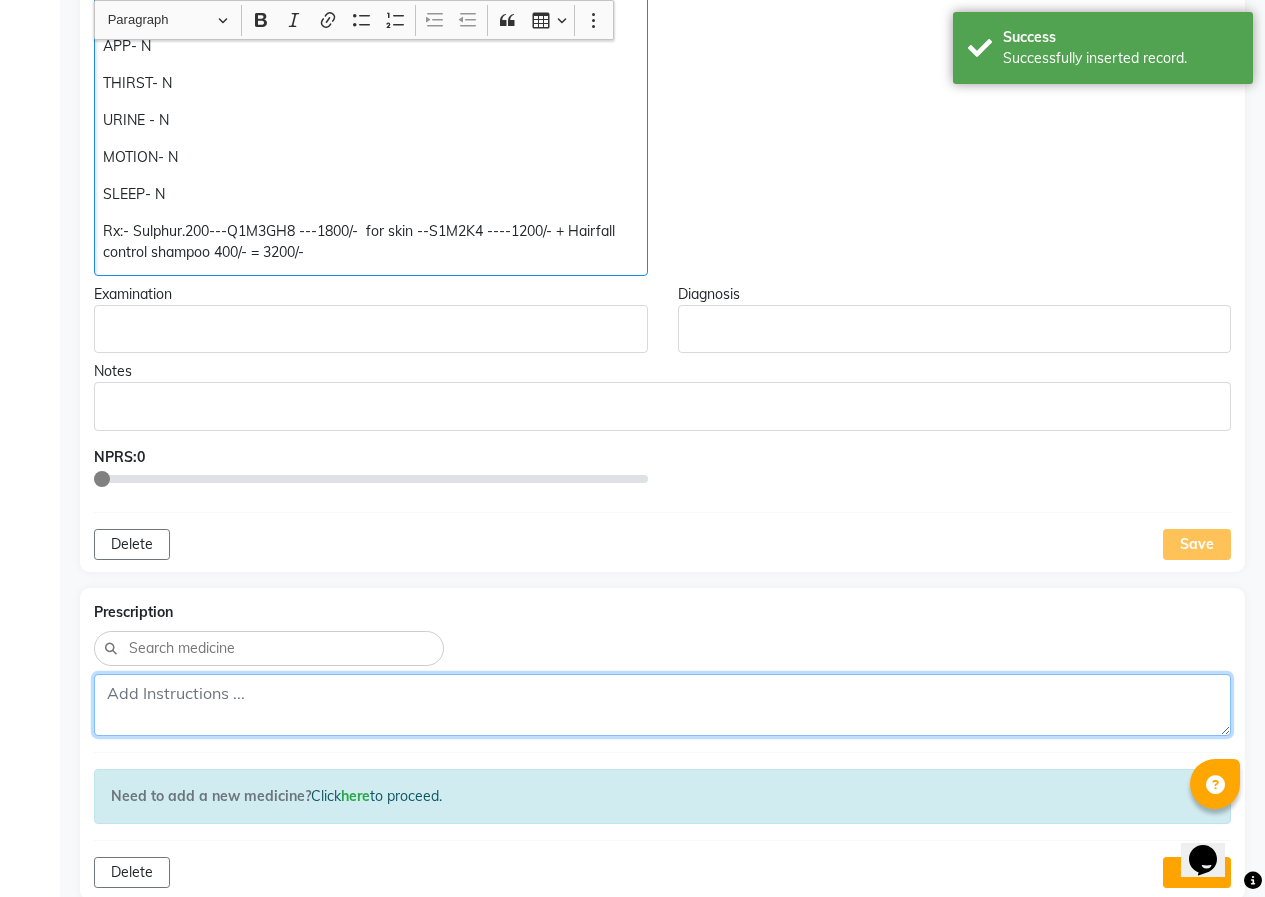 click 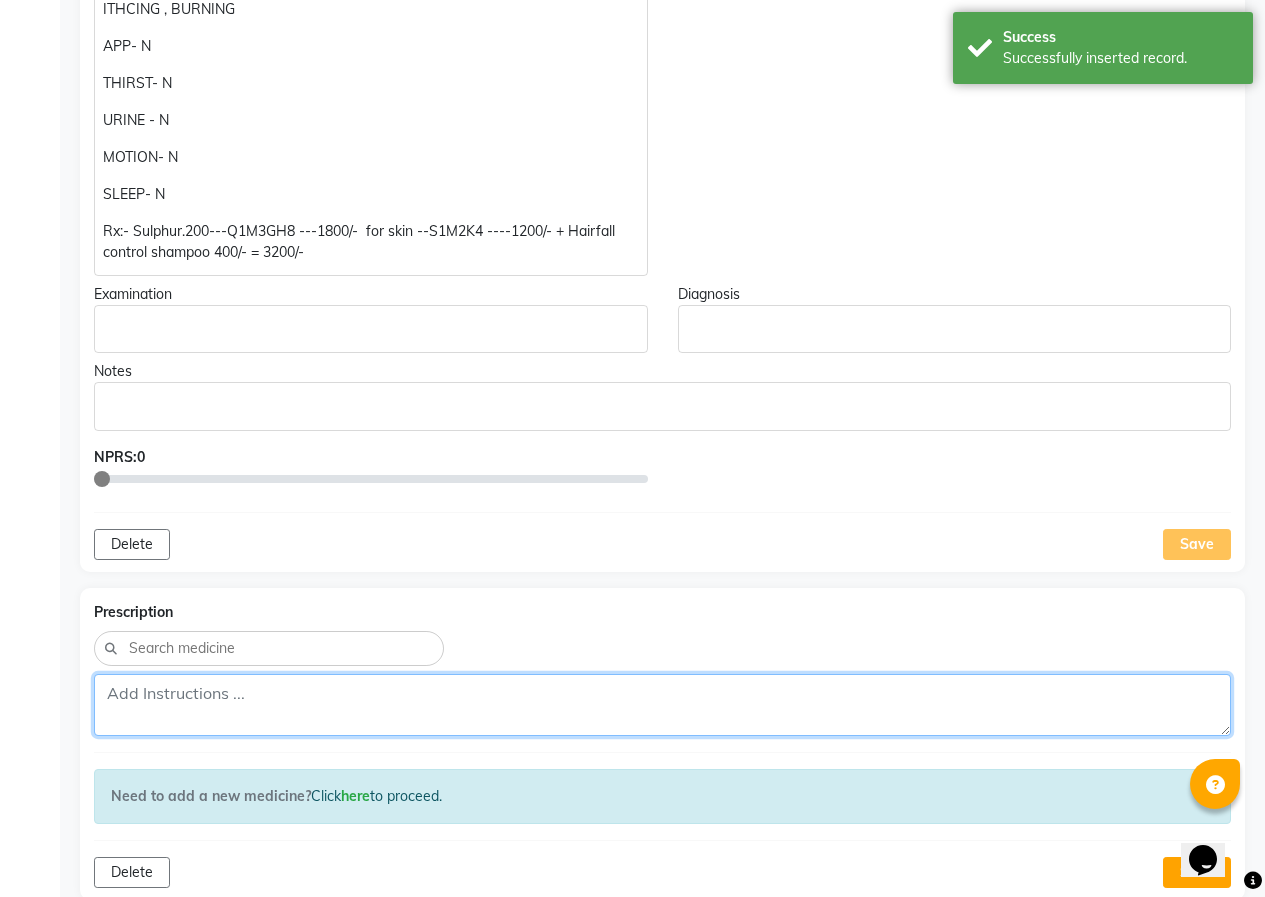 paste on "Rx:- Sulphur.200---[CODE]  ---1800/-  for skin --S1M2K4 ----1200/- + Hairfall control shampoo 400/- = 3200/-" 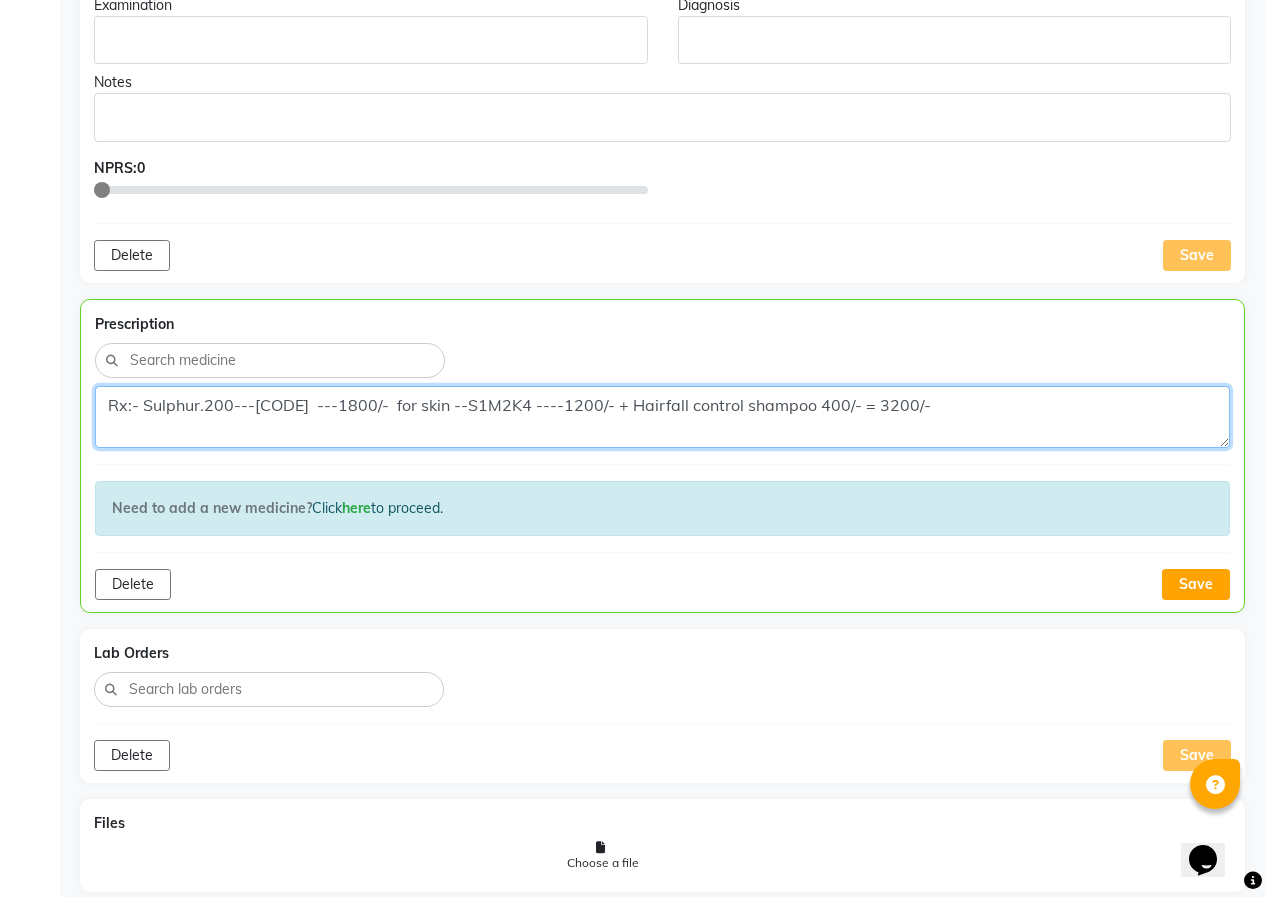 scroll, scrollTop: 1004, scrollLeft: 0, axis: vertical 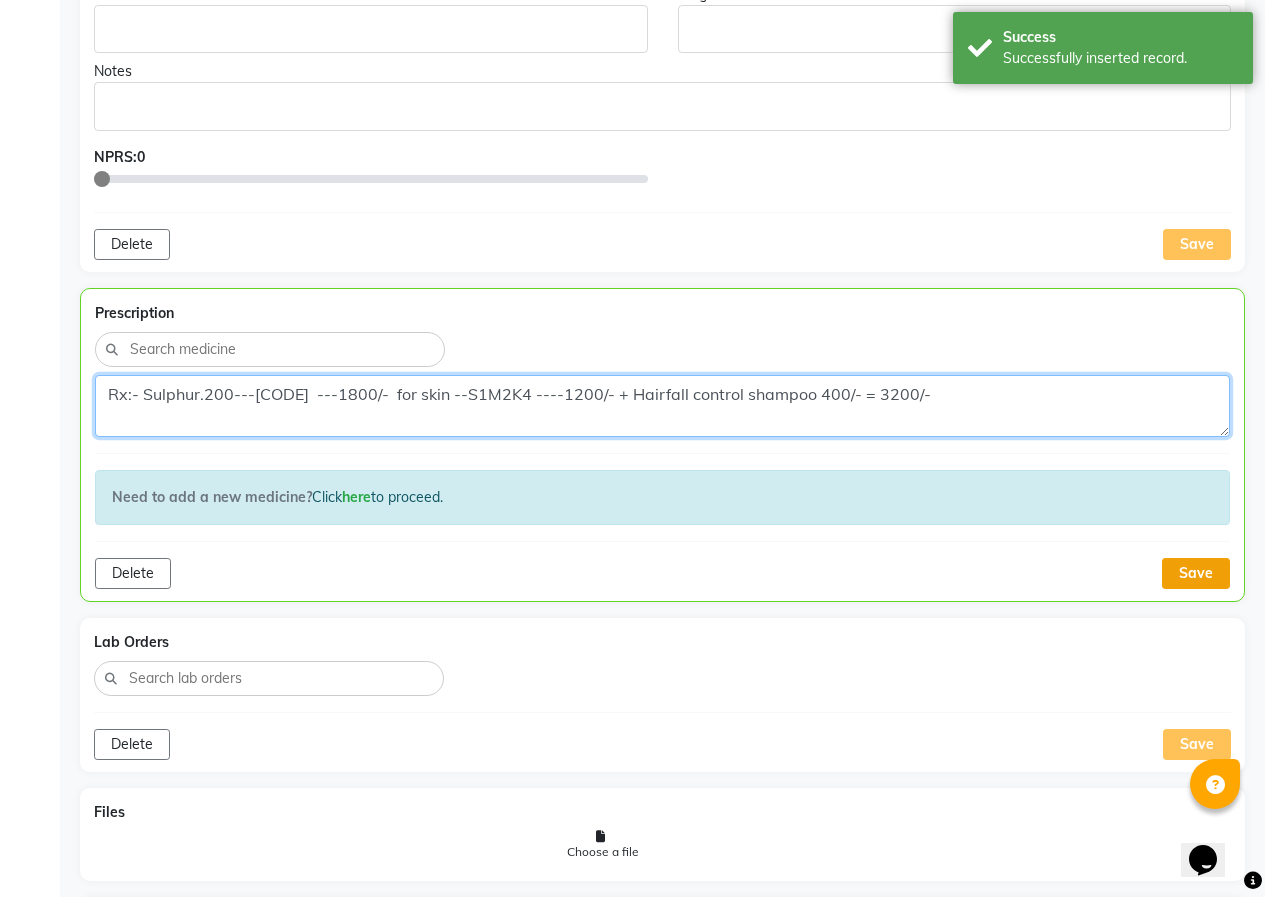 type on "Rx:- Sulphur.200---[CODE]  ---1800/-  for skin --S1M2K4 ----1200/- + Hairfall control shampoo 400/- = 3200/-" 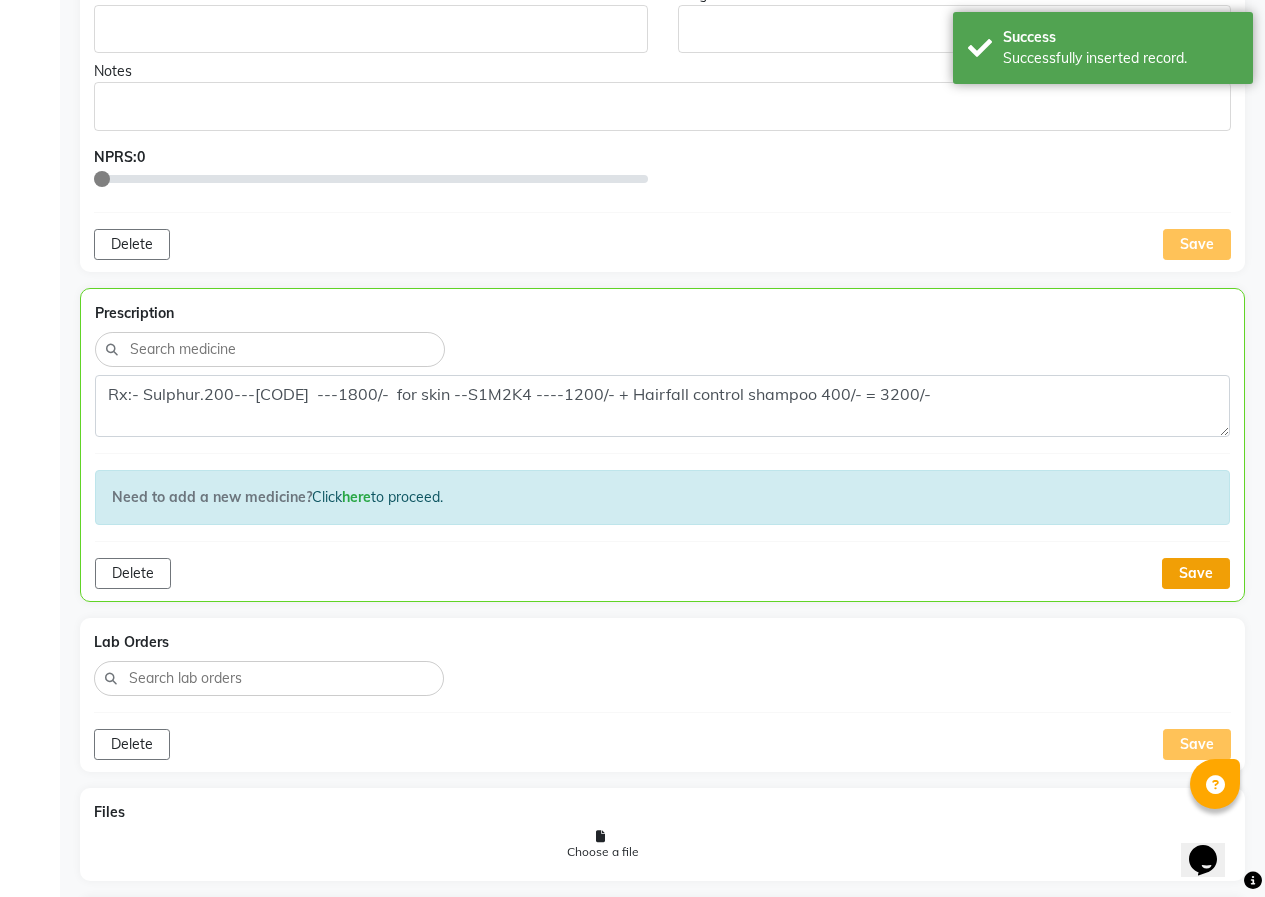 click on "Save" 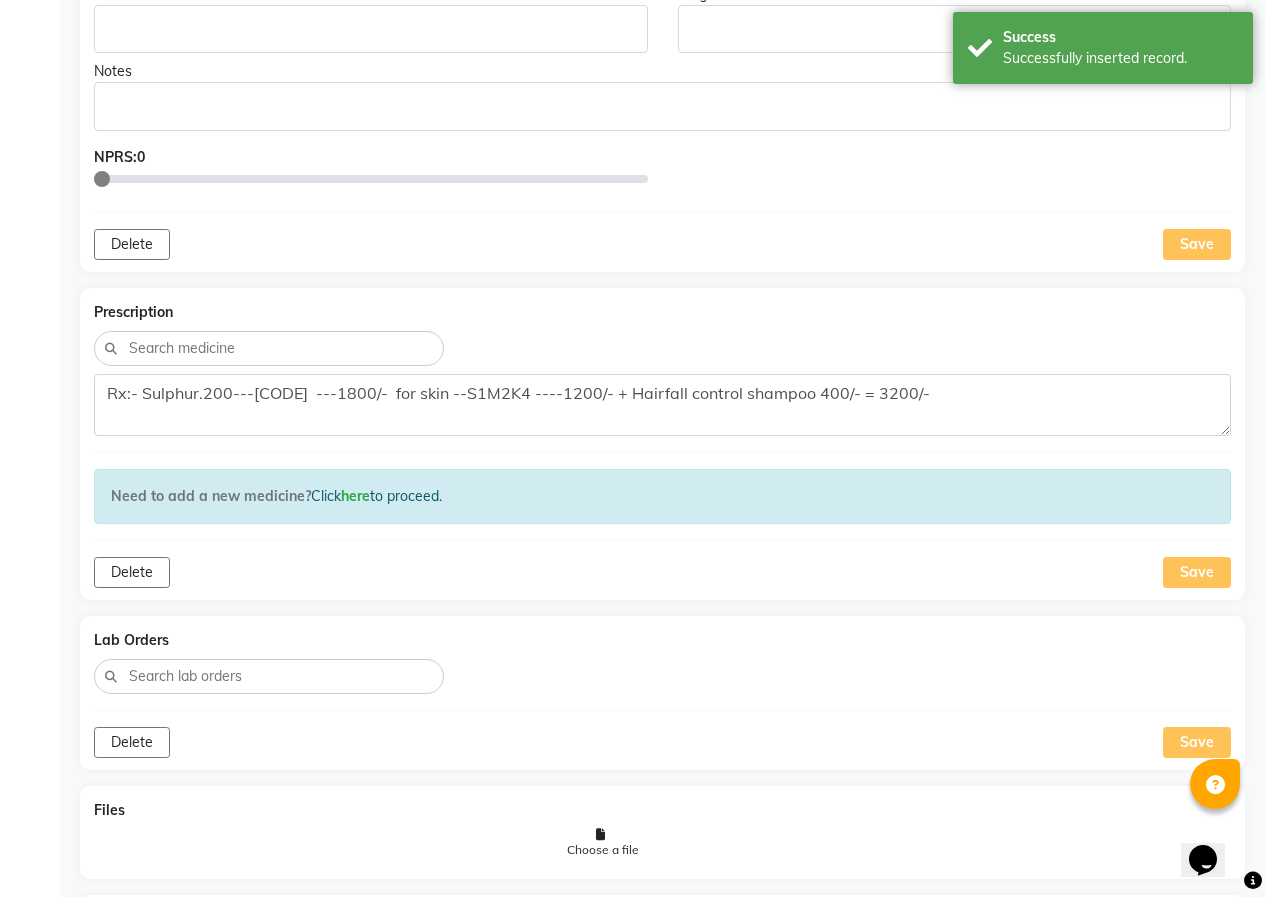 scroll, scrollTop: 1392, scrollLeft: 0, axis: vertical 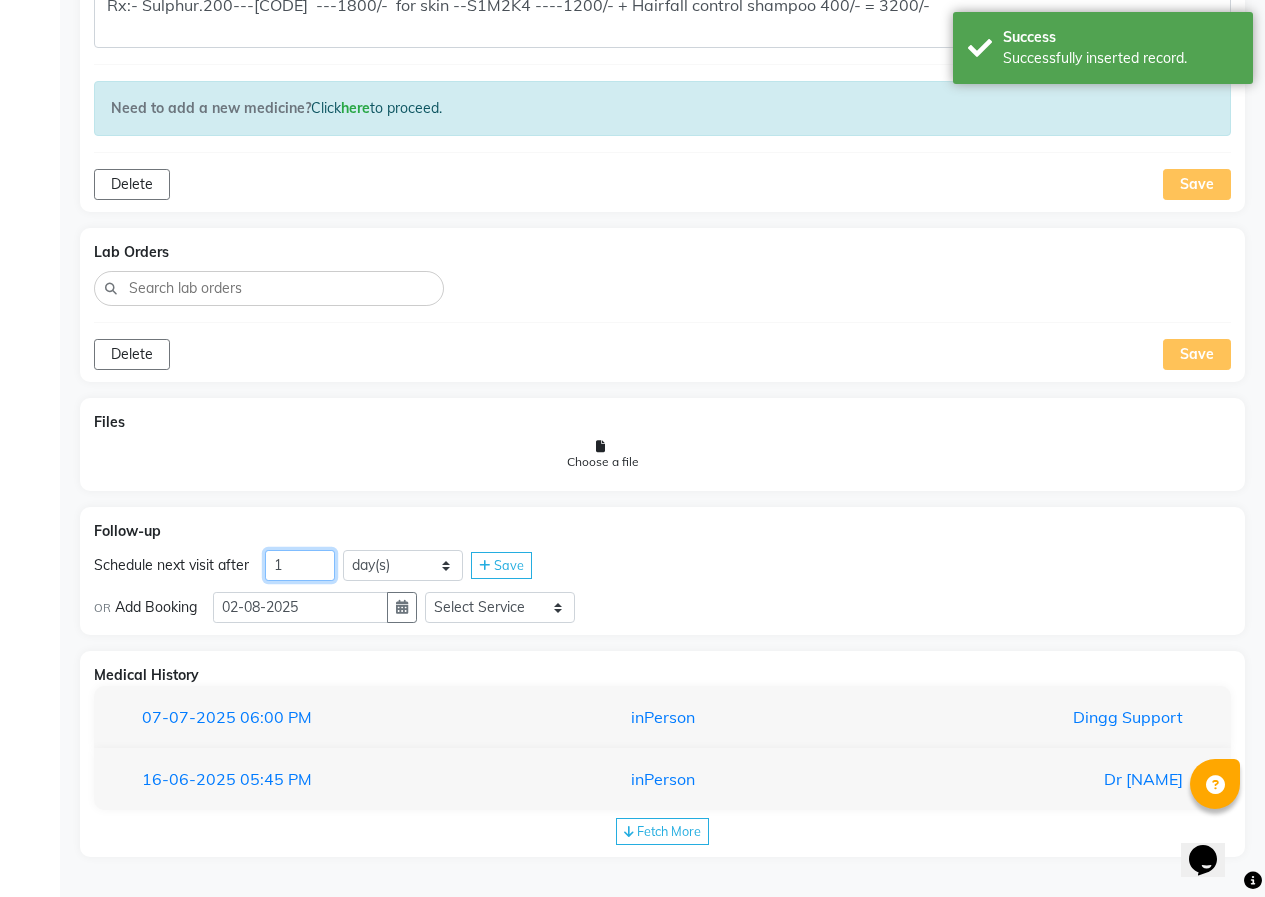 drag, startPoint x: 293, startPoint y: 558, endPoint x: 257, endPoint y: 559, distance: 36.013885 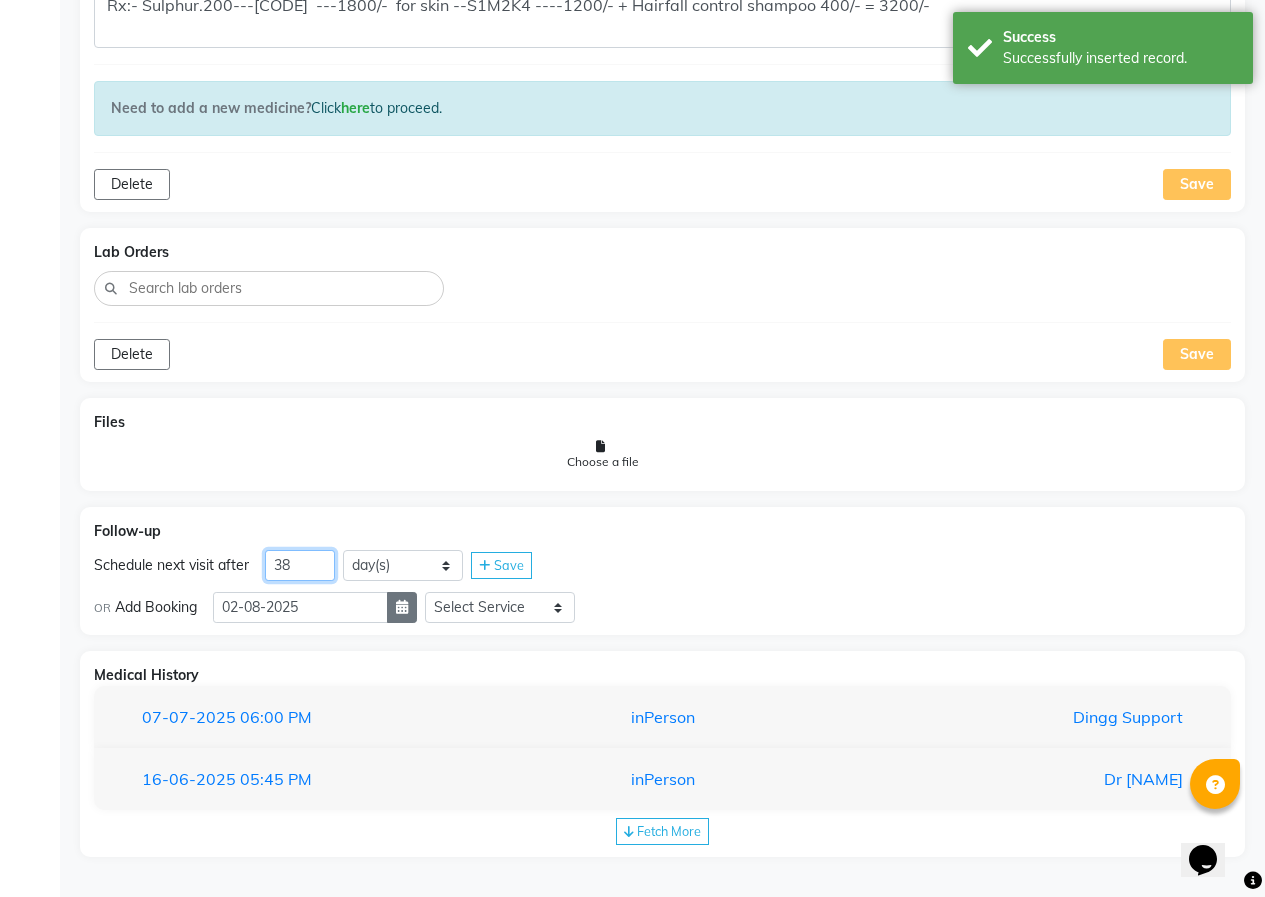 type on "38" 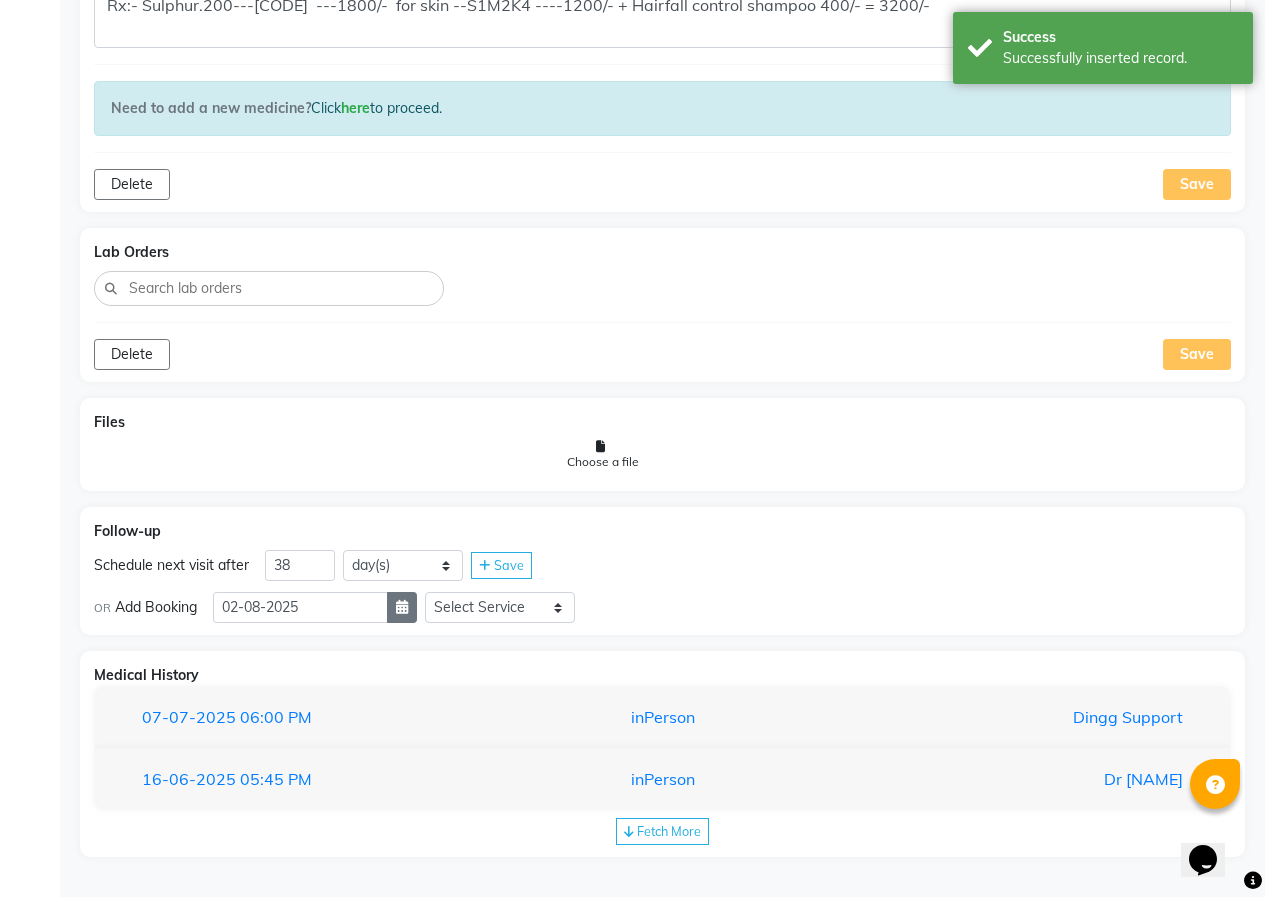 click 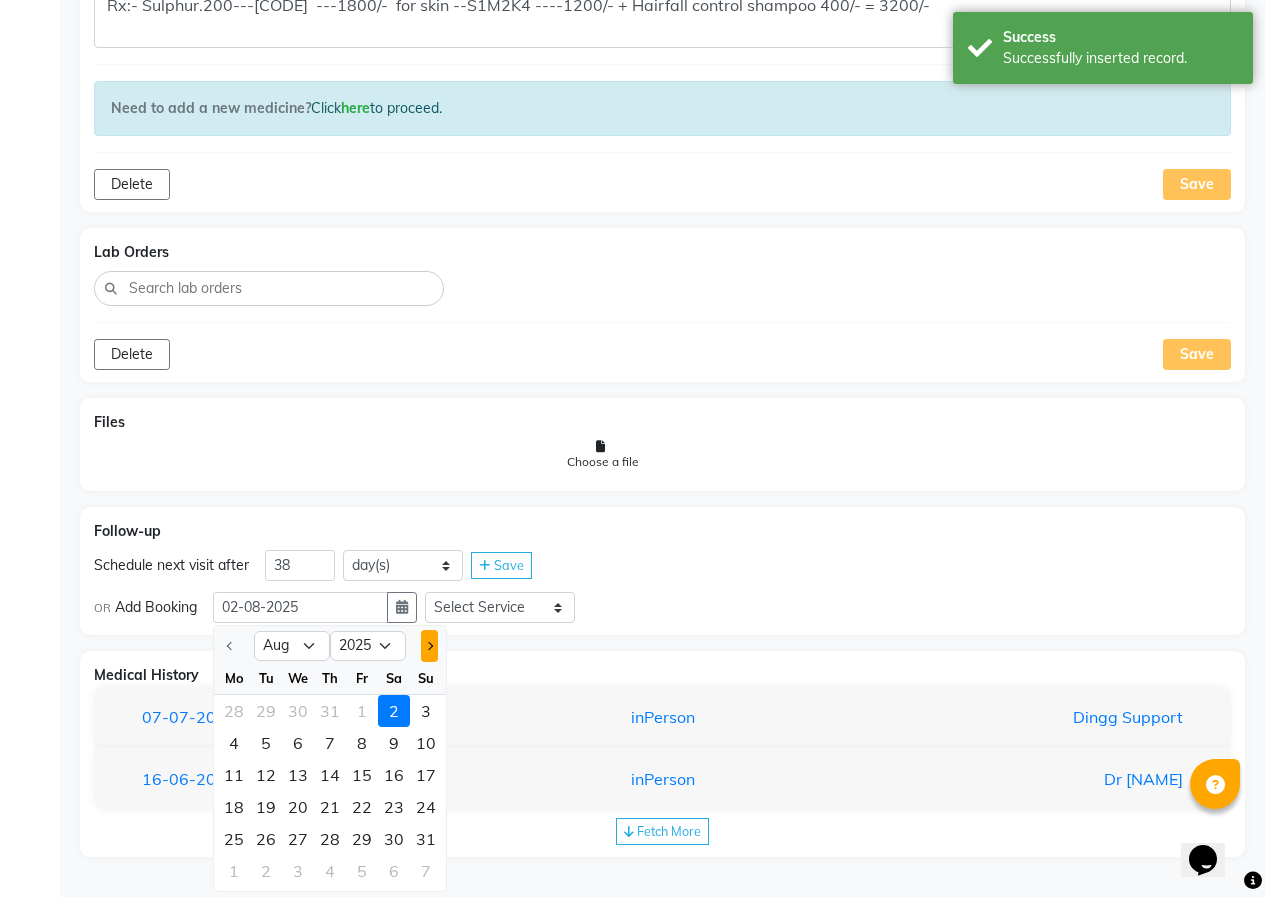 click 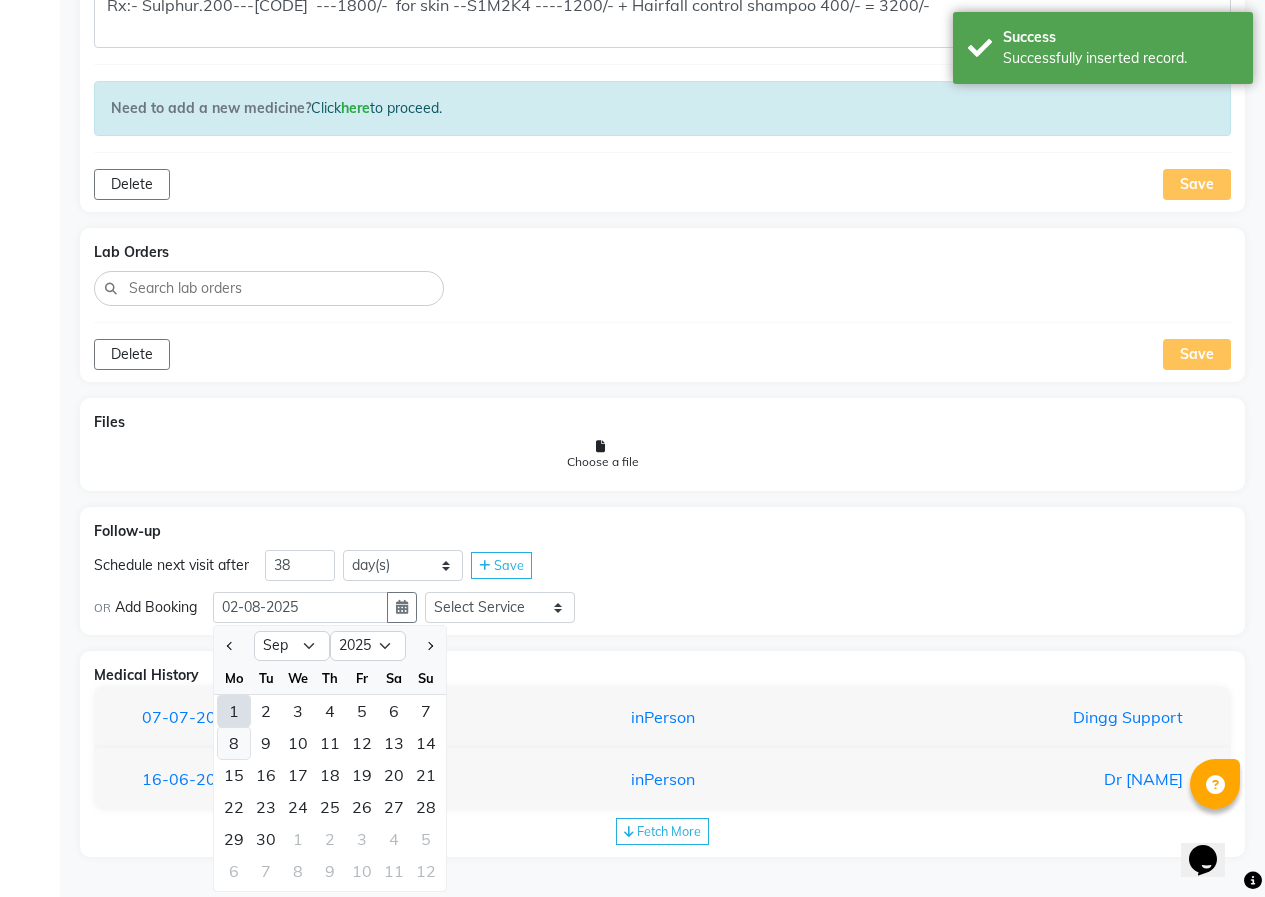 click on "8" 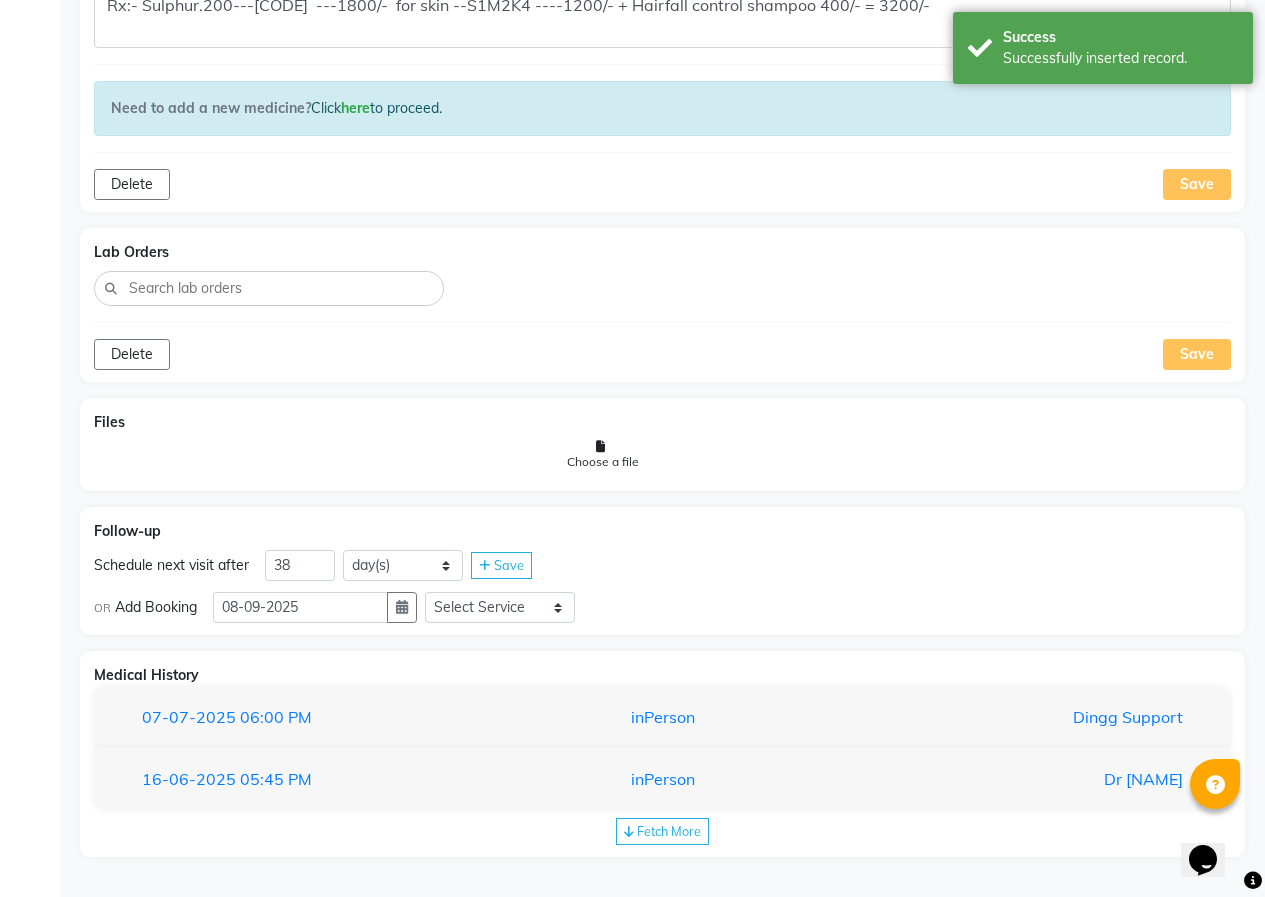 drag, startPoint x: 488, startPoint y: 585, endPoint x: 487, endPoint y: 606, distance: 21.023796 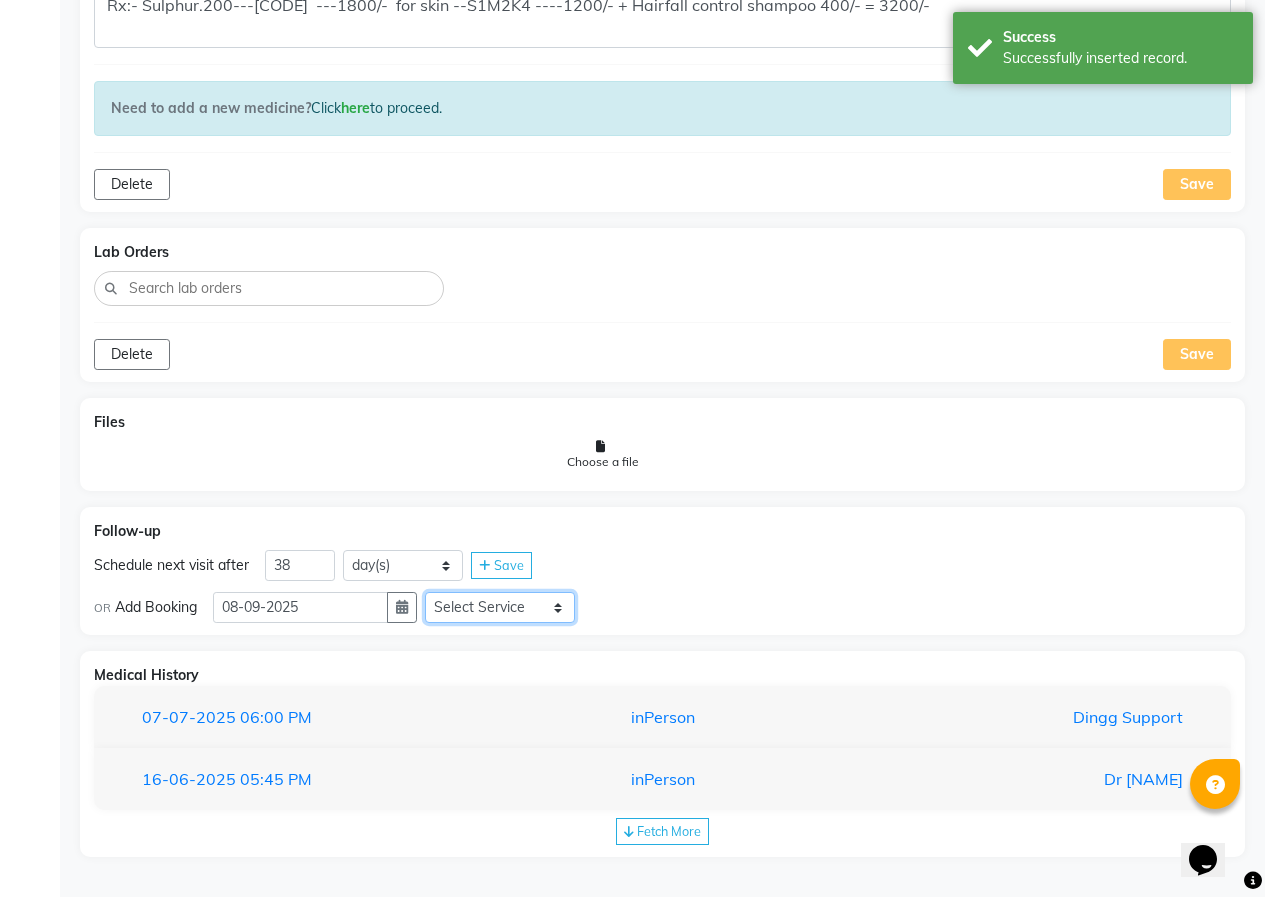 click on "Select Service  In Person - Consultation  Medicine  Medicine 1  Hydra Facial  Medi Facial  Vampire Facial With Plasma  Oxygeno Facial  Anti Aging Facial  Korean Glass GLow Facial  Full Face  Upper Lip  Chin  Underarms  Full Legs & arms  Back-side  Chest  Abdomen  Yellow Peel  Black Peel  Party Peel  Glow Peel  Argi Peel  Under-arm Peel  Depigmento Peel  Anti Aging Peel  Lip Peel  Hair PRP  GFC PRP  Mesotherapy / Dermaroller  Under Eye PRP  Face PRP  Dermapen / Mesotherapt for Full Face  Dermapen / Mesotherapt for Scars  Carbon Peel  LASER BLEECH Laser Bleech  BB Glow  Indian Glass Glow  Courier Charges in City  Courier Charges out of City  In Person - Follow Up  Hair Treatment   Skin Treatment   Online - Consultation  Online - Follow Up" 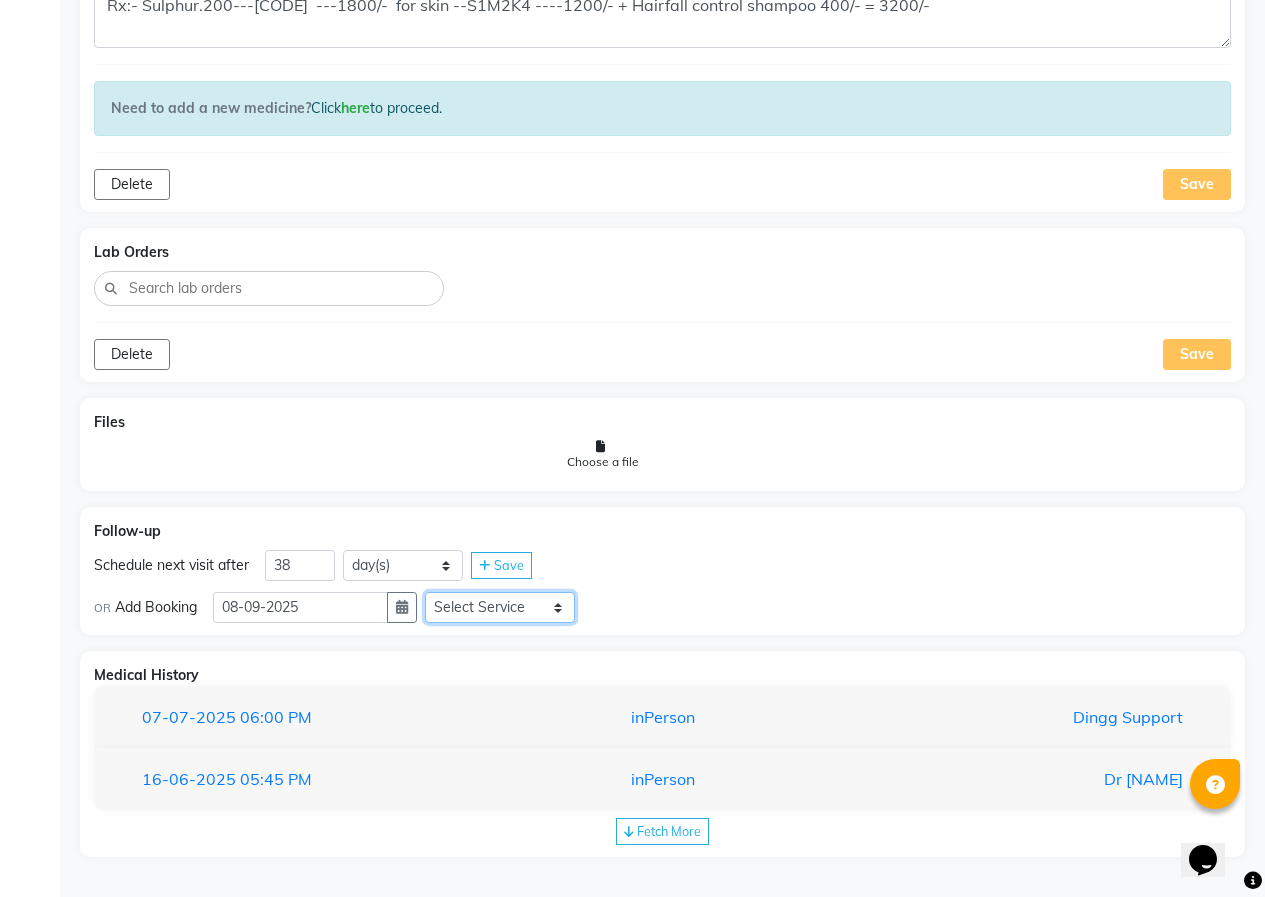 select on "972997" 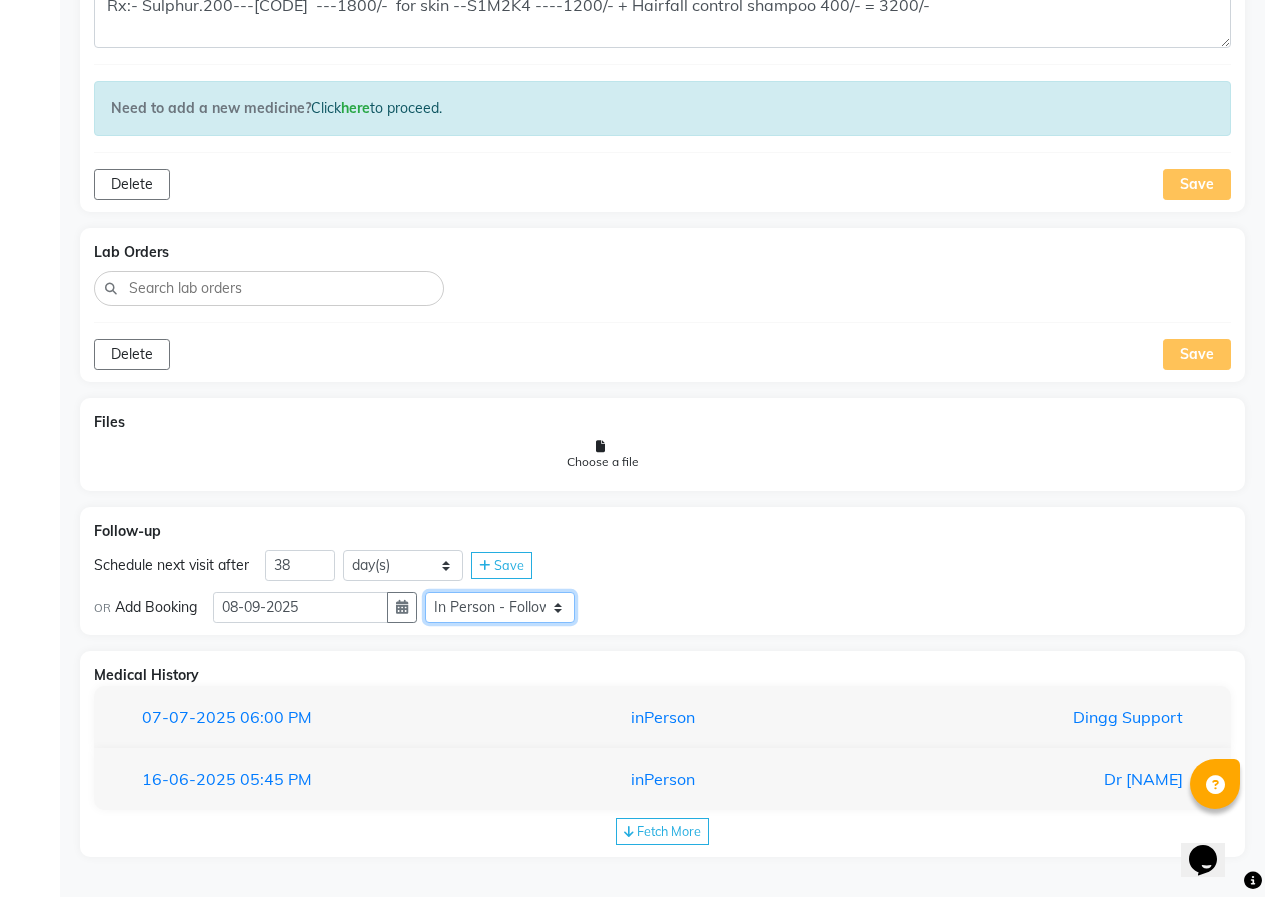 click on "Select Service  In Person - Consultation  Medicine  Medicine 1  Hydra Facial  Medi Facial  Vampire Facial With Plasma  Oxygeno Facial  Anti Aging Facial  Korean Glass GLow Facial  Full Face  Upper Lip  Chin  Underarms  Full Legs & arms  Back-side  Chest  Abdomen  Yellow Peel  Black Peel  Party Peel  Glow Peel  Argi Peel  Under-arm Peel  Depigmento Peel  Anti Aging Peel  Lip Peel  Hair PRP  GFC PRP  Mesotherapy / Dermaroller  Under Eye PRP  Face PRP  Dermapen / Mesotherapt for Full Face  Dermapen / Mesotherapt for Scars  Carbon Peel  LASER BLEECH Laser Bleech  BB Glow  Indian Glass Glow  Courier Charges in City  Courier Charges out of City  In Person - Follow Up  Hair Treatment   Skin Treatment   Online - Consultation  Online - Follow Up" 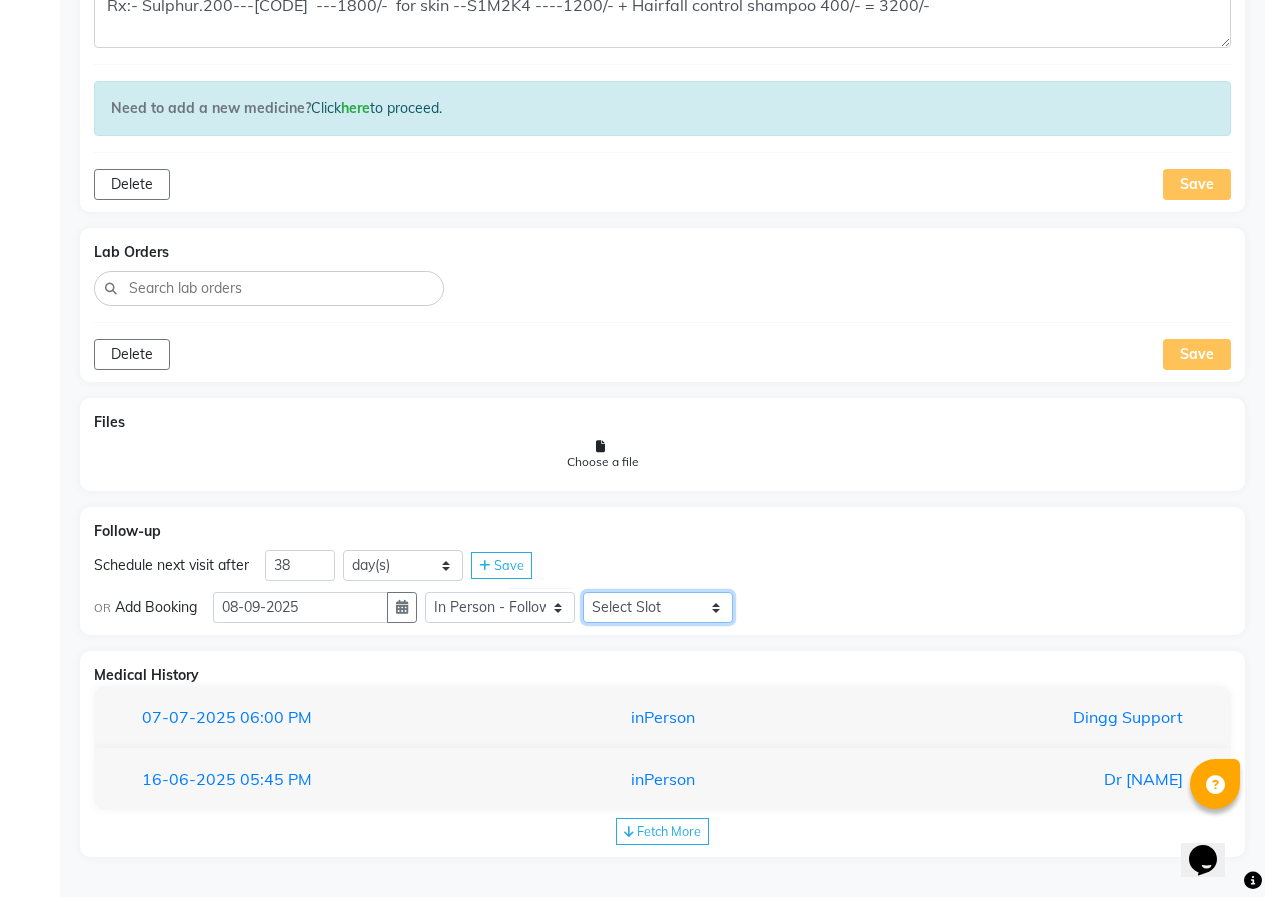 click on "Select Slot 10:15 10:30 10:45 11:00 11:15 11:30 11:45 12:00 12:15 12:30 12:45 13:00 14:15 14:45 15:00 15:15 15:30 15:45 16:00 16:15 16:30 16:45 17:00 17:15 17:30 17:45 18:00 18:15 18:30 18:45 19:00 19:15 19:45 20:00 20:15 20:30 20:45 21:00 21:15 21:30 21:45" 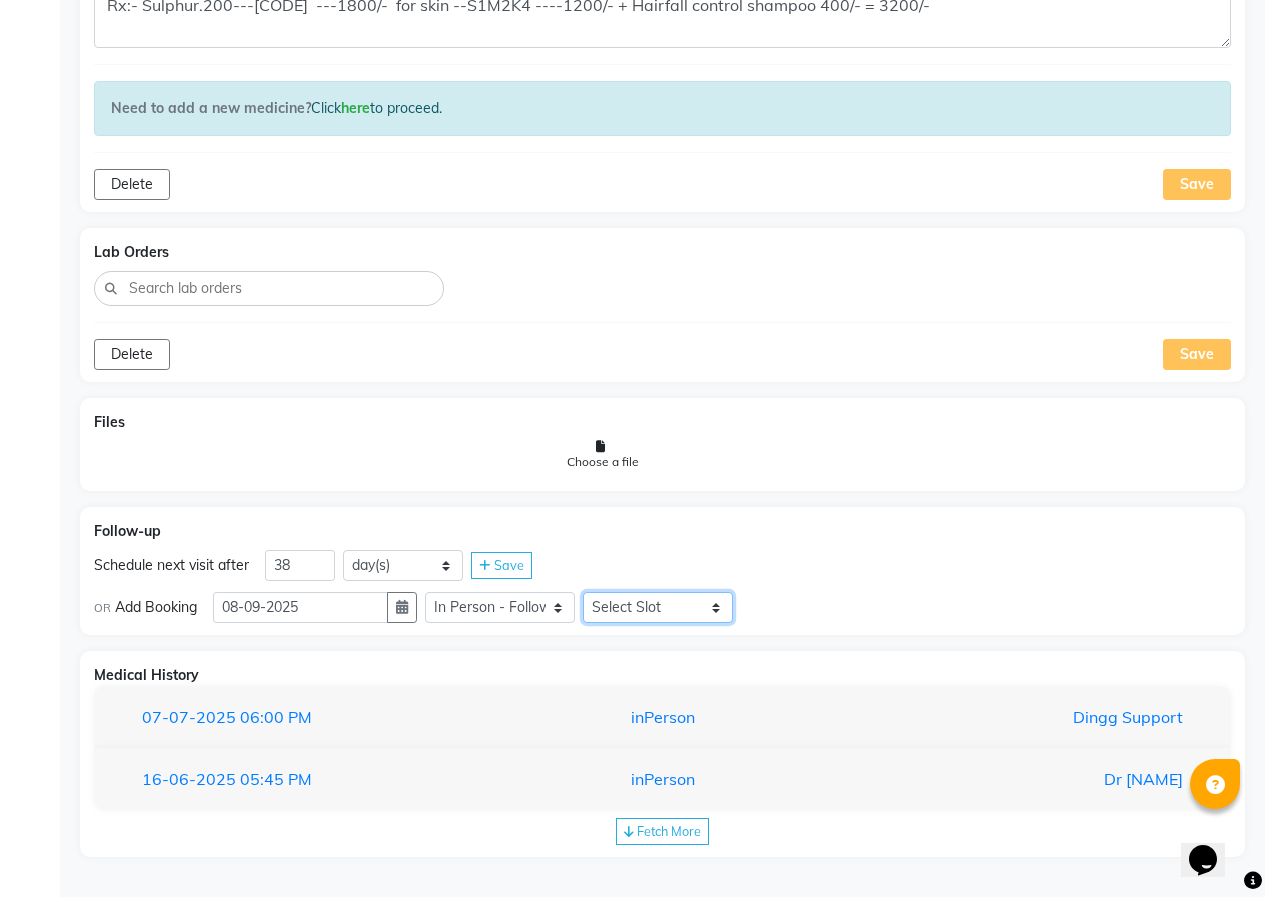 select on "900" 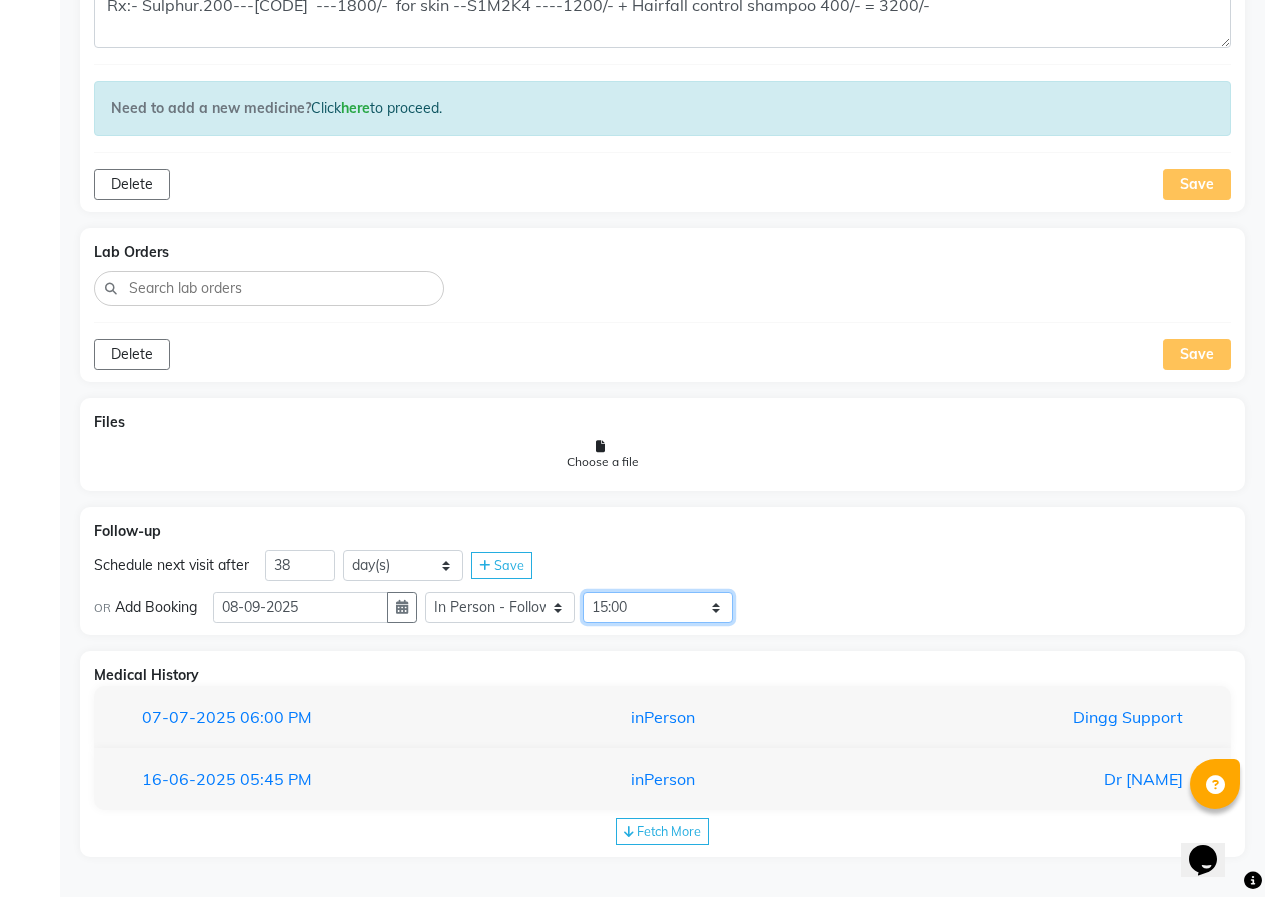 click on "Select Slot 10:15 10:30 10:45 11:00 11:15 11:30 11:45 12:00 12:15 12:30 12:45 13:00 14:15 14:45 15:00 15:15 15:30 15:45 16:00 16:15 16:30 16:45 17:00 17:15 17:30 17:45 18:00 18:15 18:30 18:45 19:00 19:15 19:45 20:00 20:15 20:30 20:45 21:00 21:15 21:30 21:45" 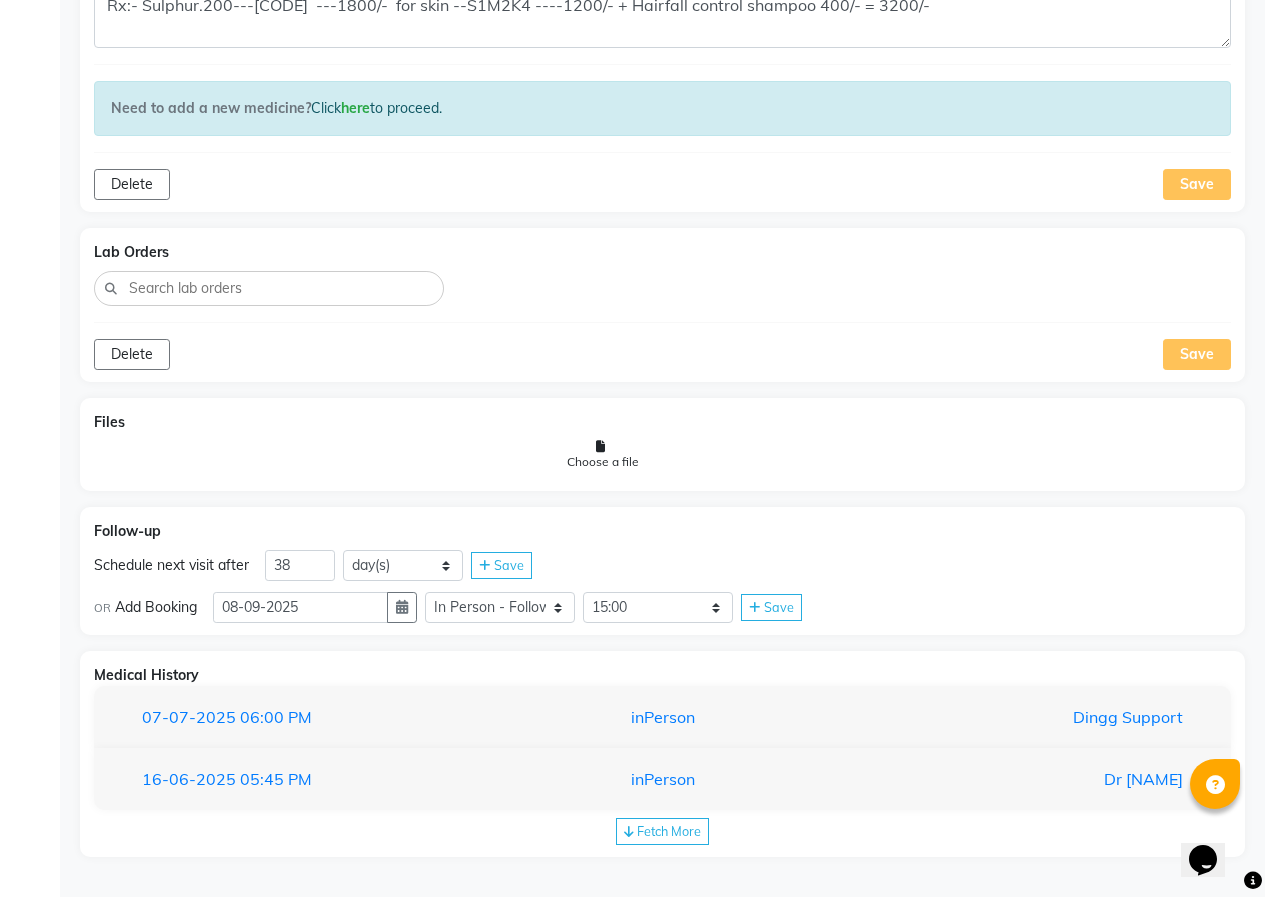 click on "Save" 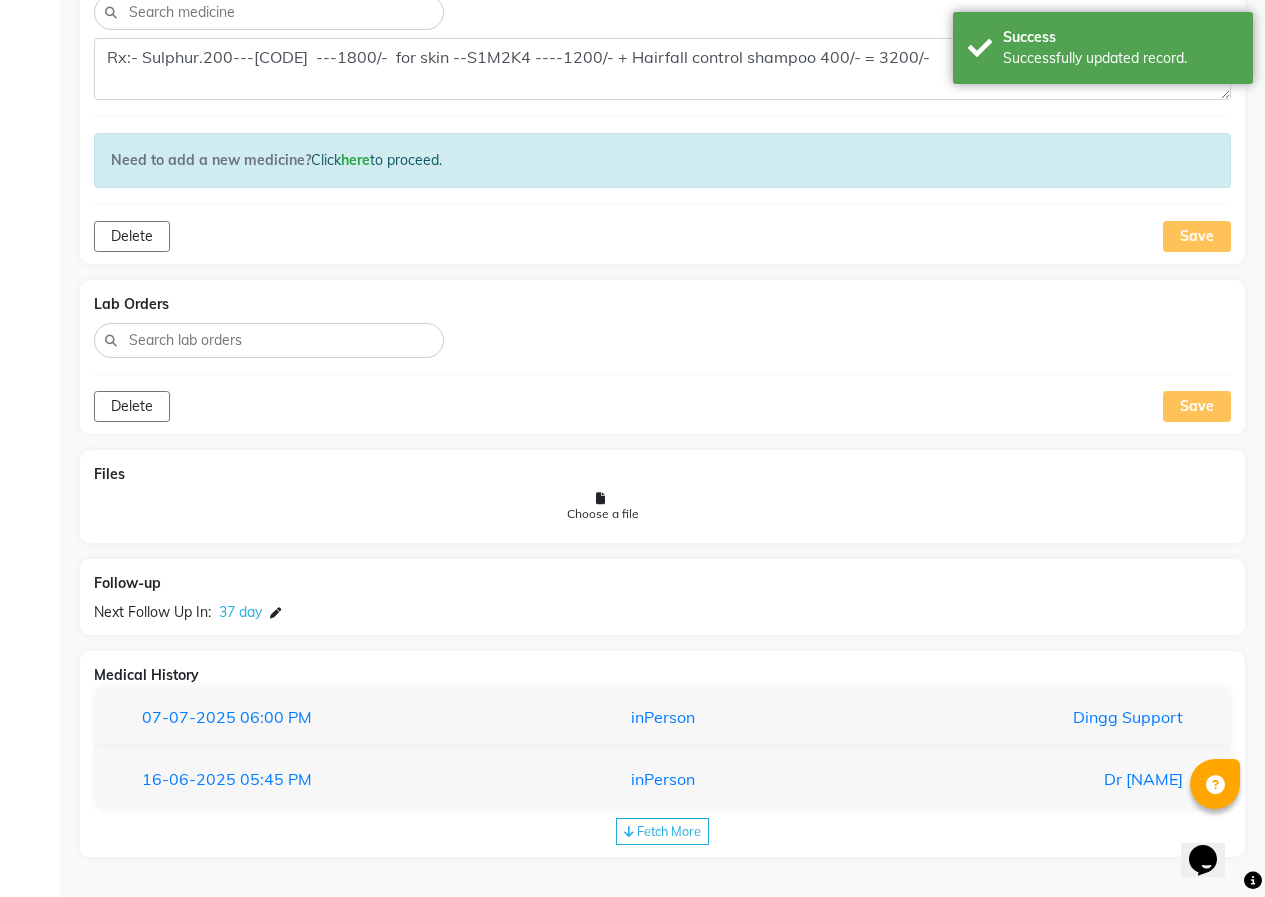 click on "Next Follow Up In:  37 day" 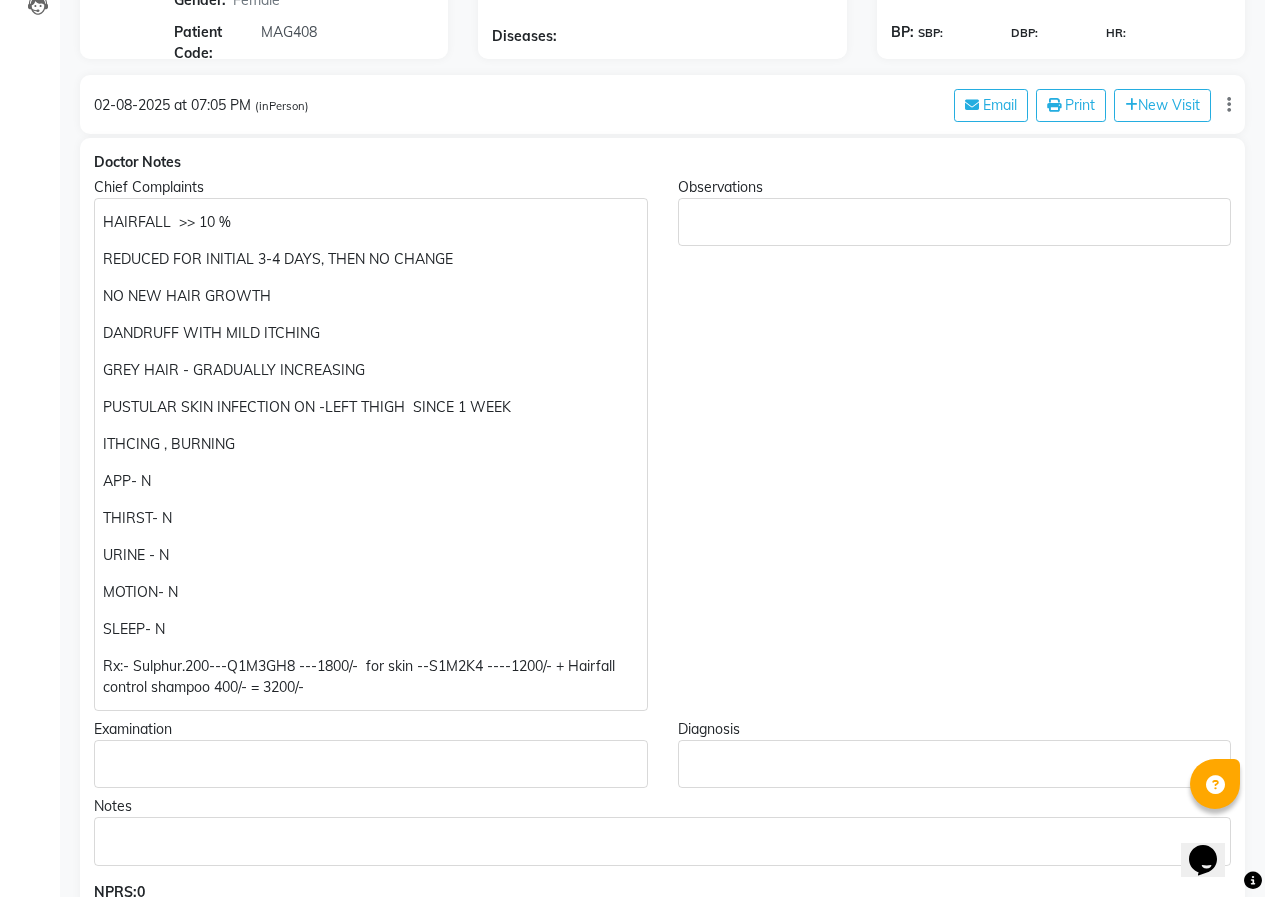 scroll, scrollTop: 540, scrollLeft: 0, axis: vertical 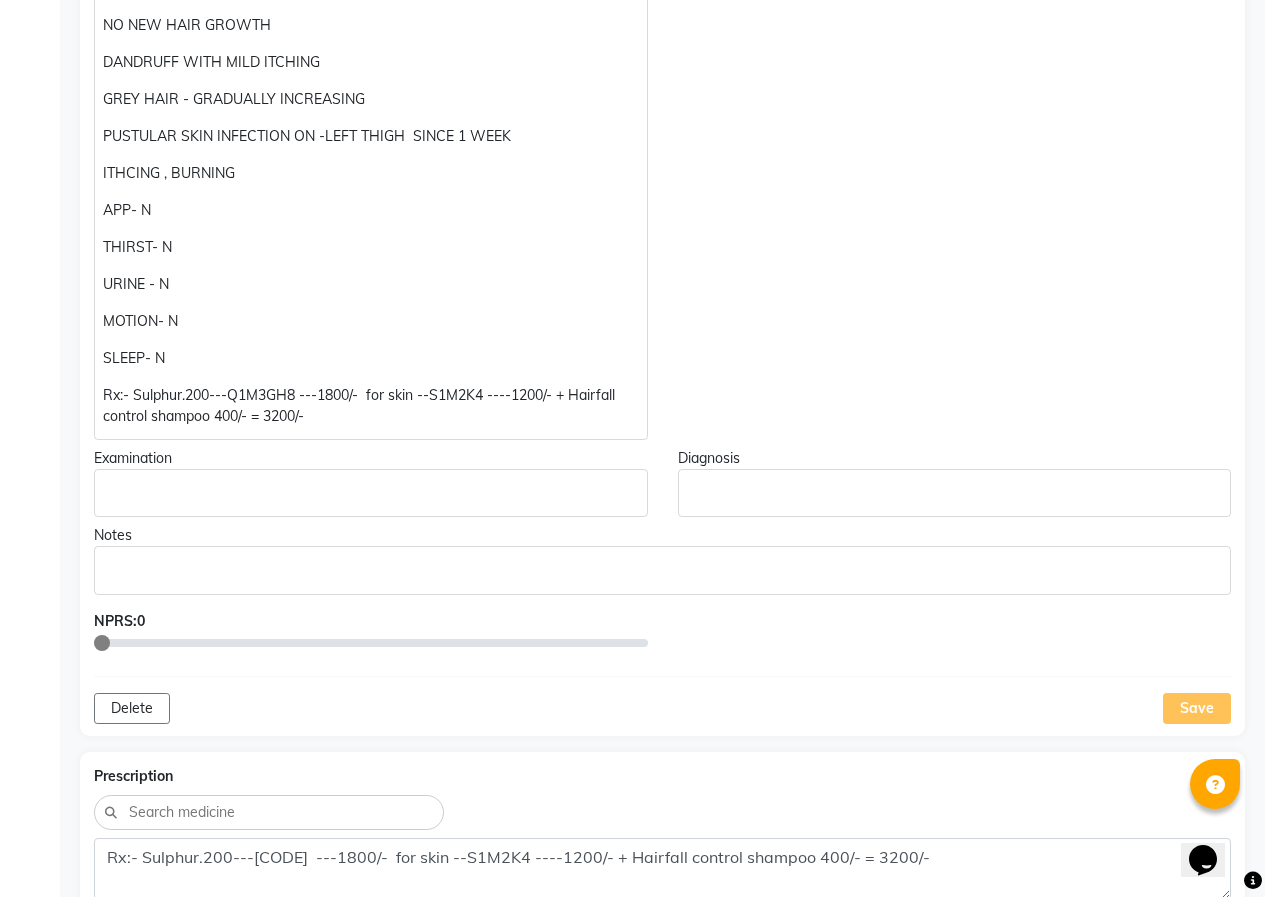 click on "Save" 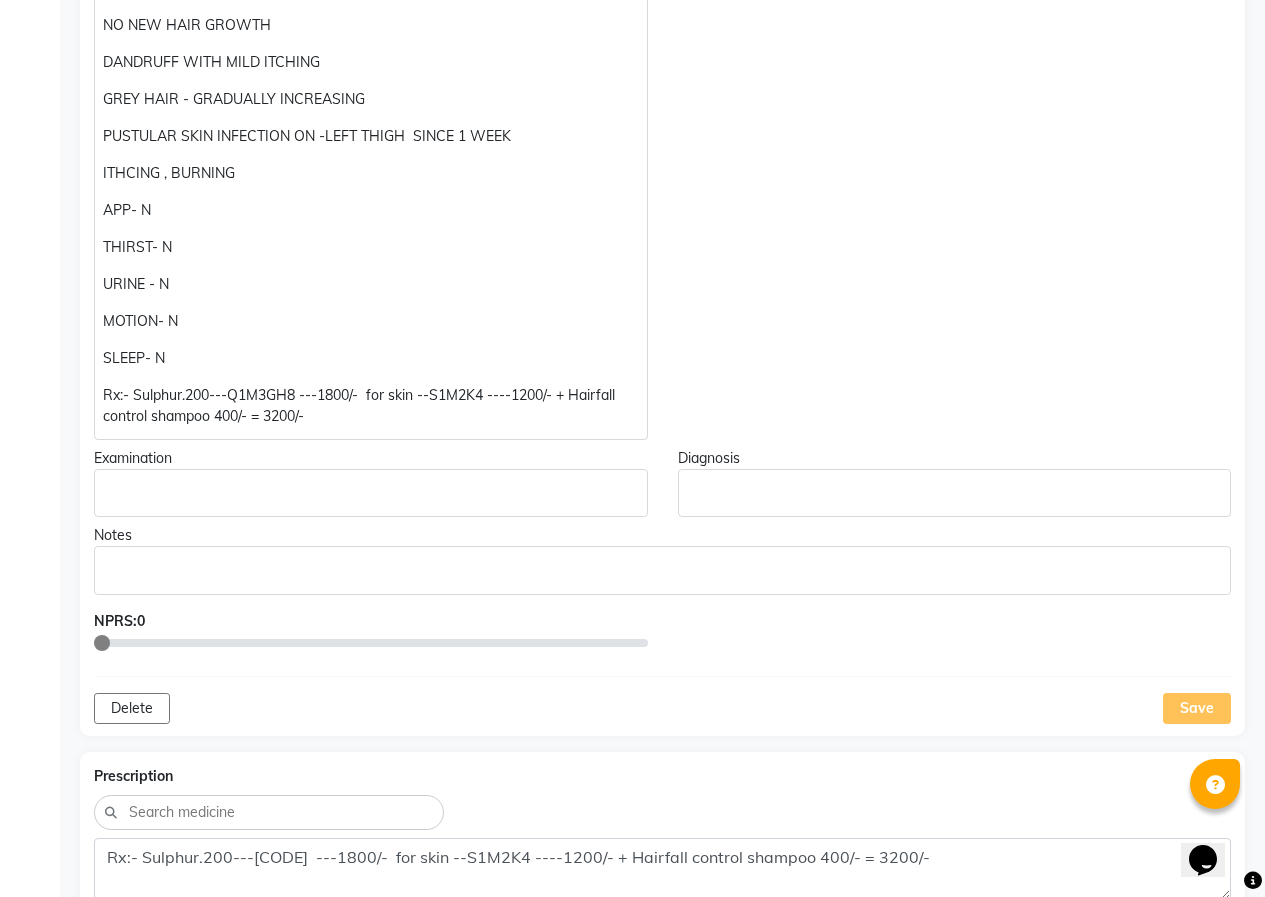 scroll, scrollTop: 940, scrollLeft: 0, axis: vertical 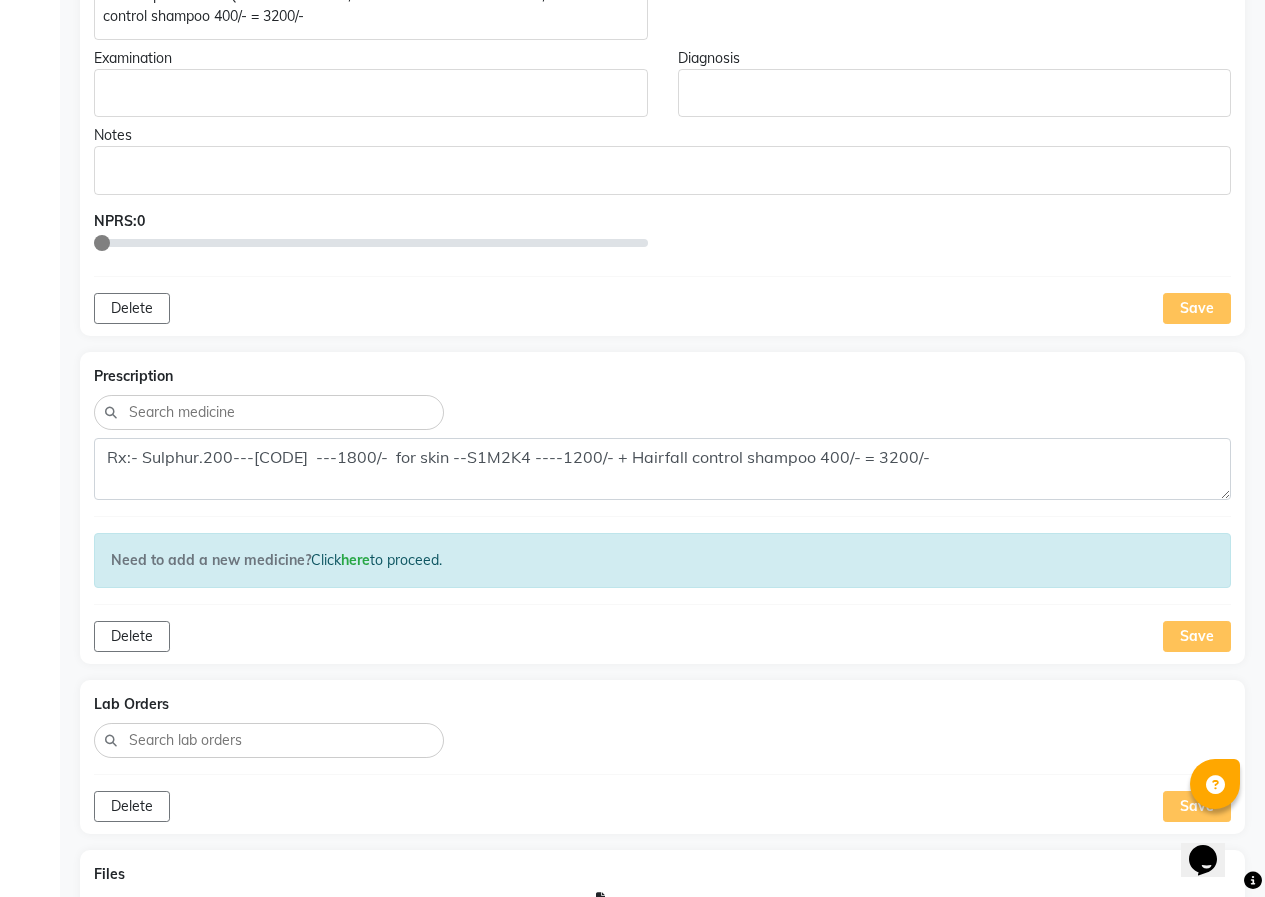 click on "Save" 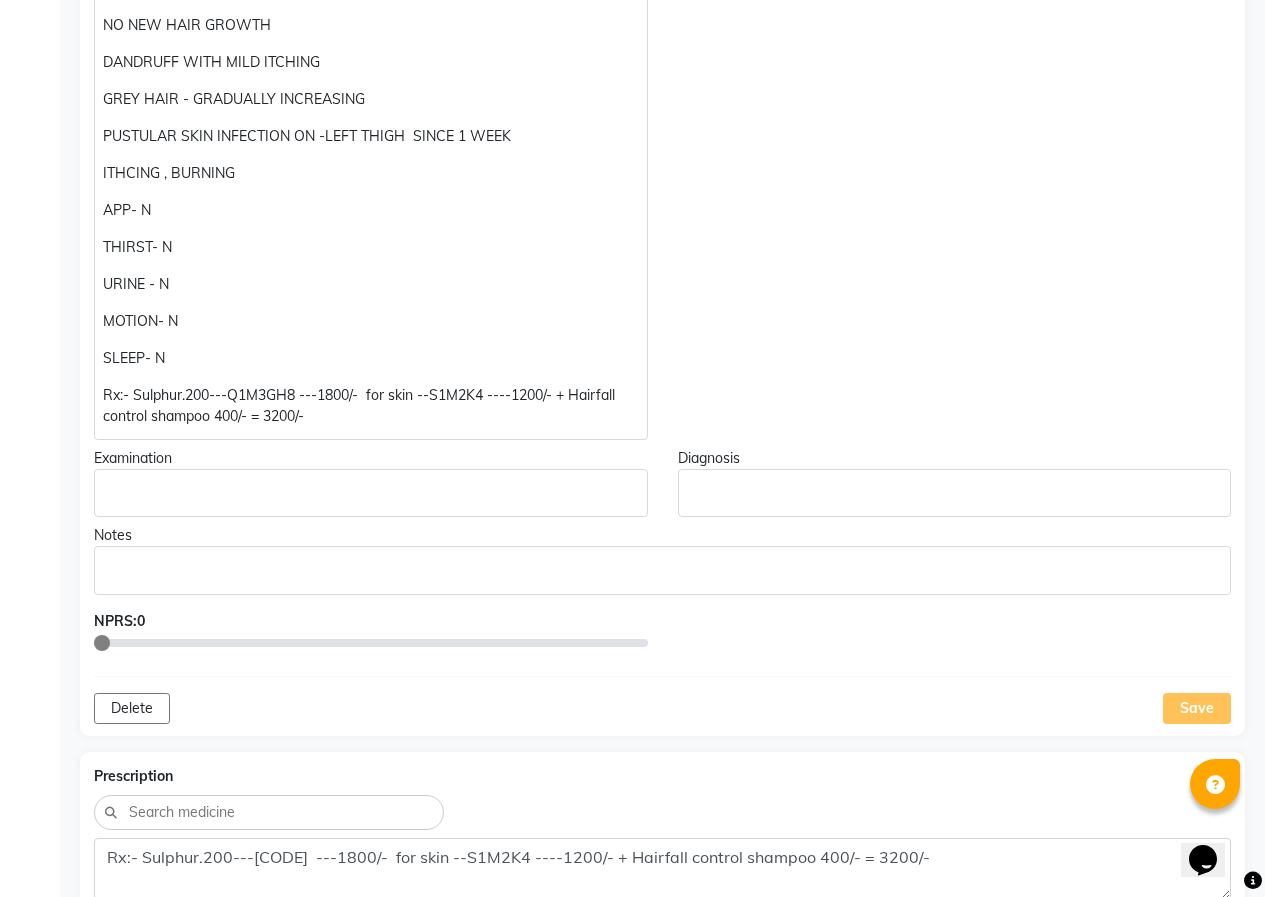 scroll, scrollTop: 240, scrollLeft: 0, axis: vertical 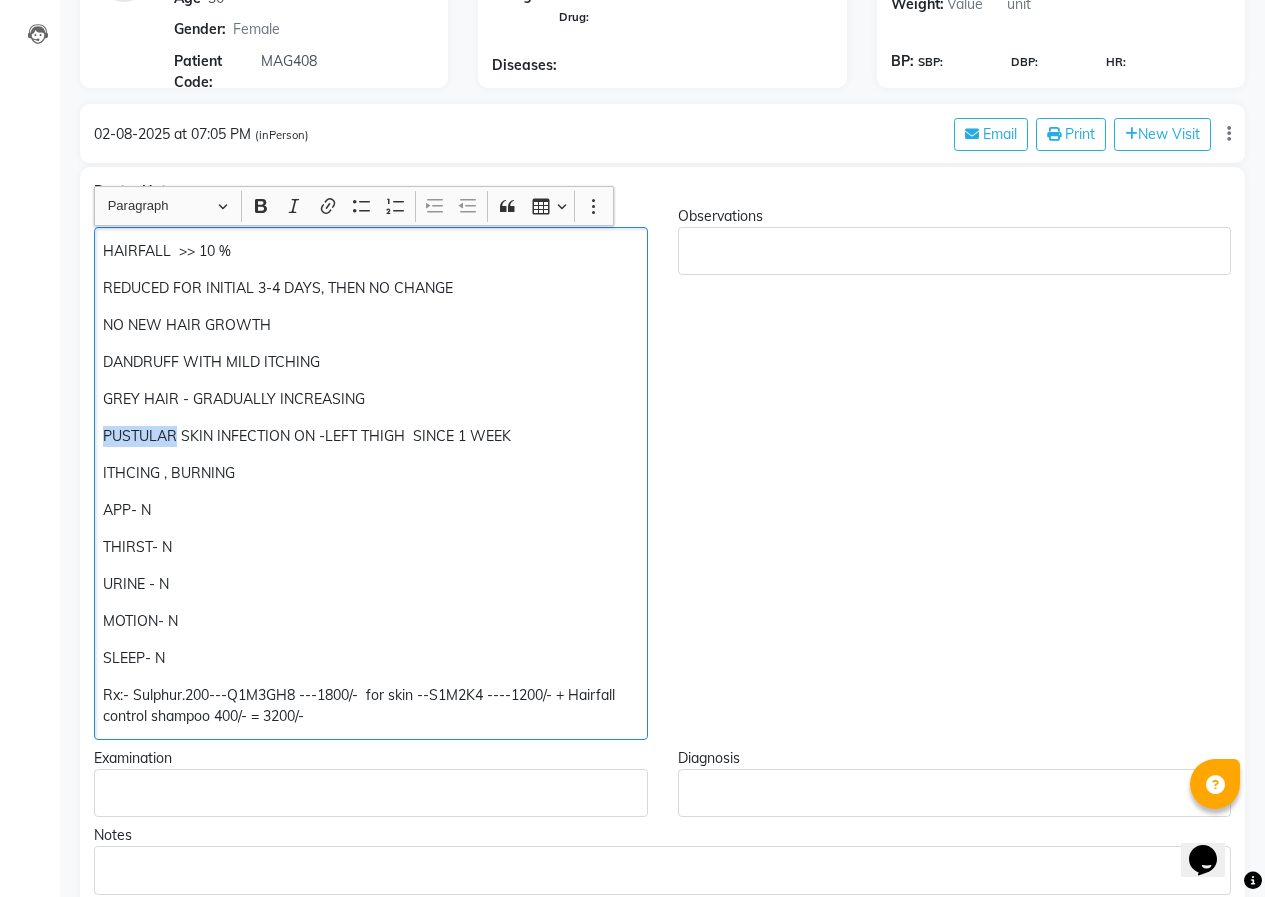 drag, startPoint x: 157, startPoint y: 436, endPoint x: 92, endPoint y: 430, distance: 65.27634 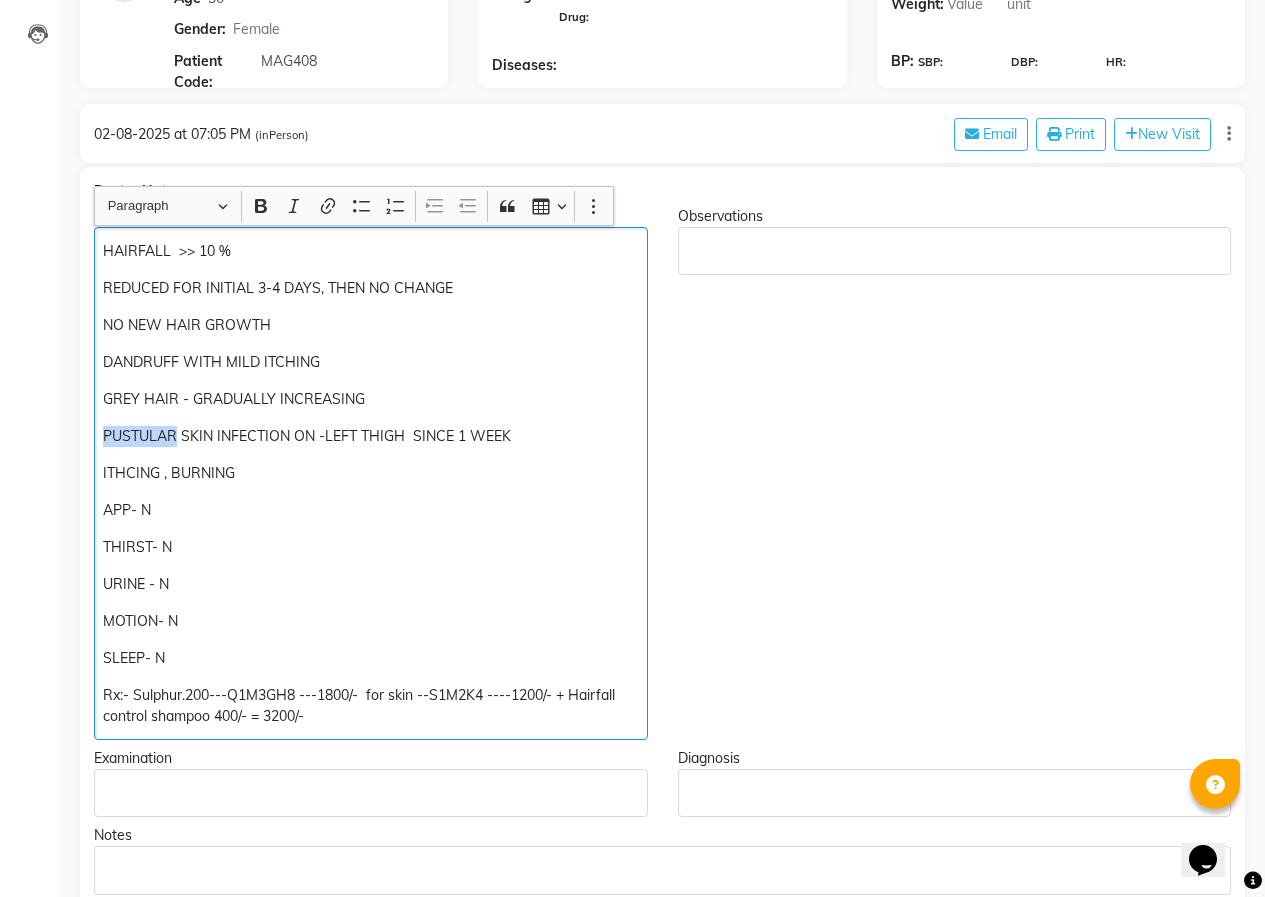 click on "Chief Complaints HAIRFALL  >> 10 % REDUCED FOR INITIAL 3-4 DAYS, THEN NO CHANGE NO NEW HAIR GROWTH DANDRUFF WITH MILD ITCHING  GREY HAIR - GRADUALLY INCREASING PUSTULAR SKIN INFECTION ON -LEFT THIGH  SINCE 1 WEEK ITHCING , BURNING  APP- N THIRST- N URINE - N MOTION- N SLEEP- N Rx:- Sulphur.200---Q1M3GH8 ---1800/-  for skin --S1M2K4 ----1200/- + Hairfall control shampoo 400/- = 3200/-" 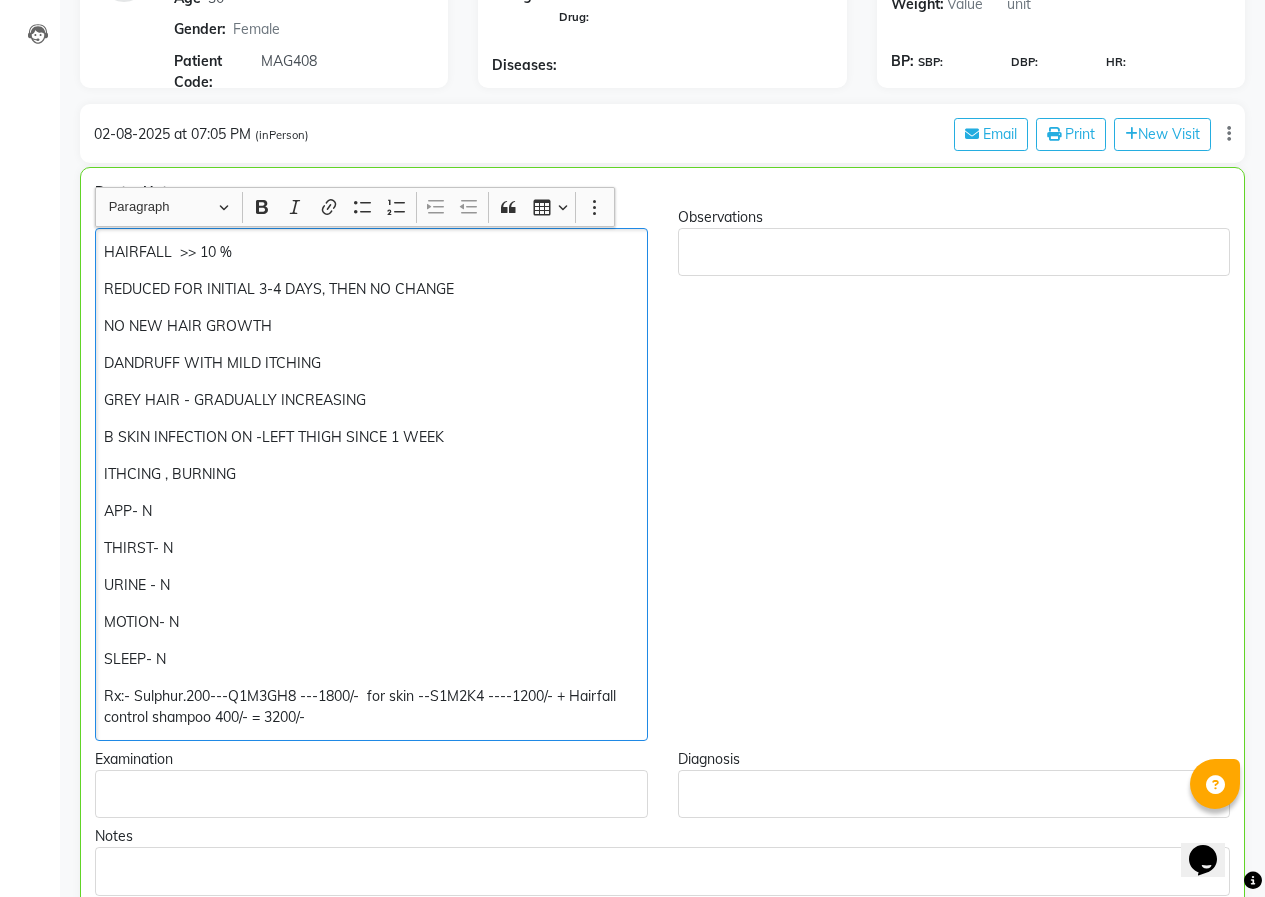 scroll, scrollTop: 241, scrollLeft: 0, axis: vertical 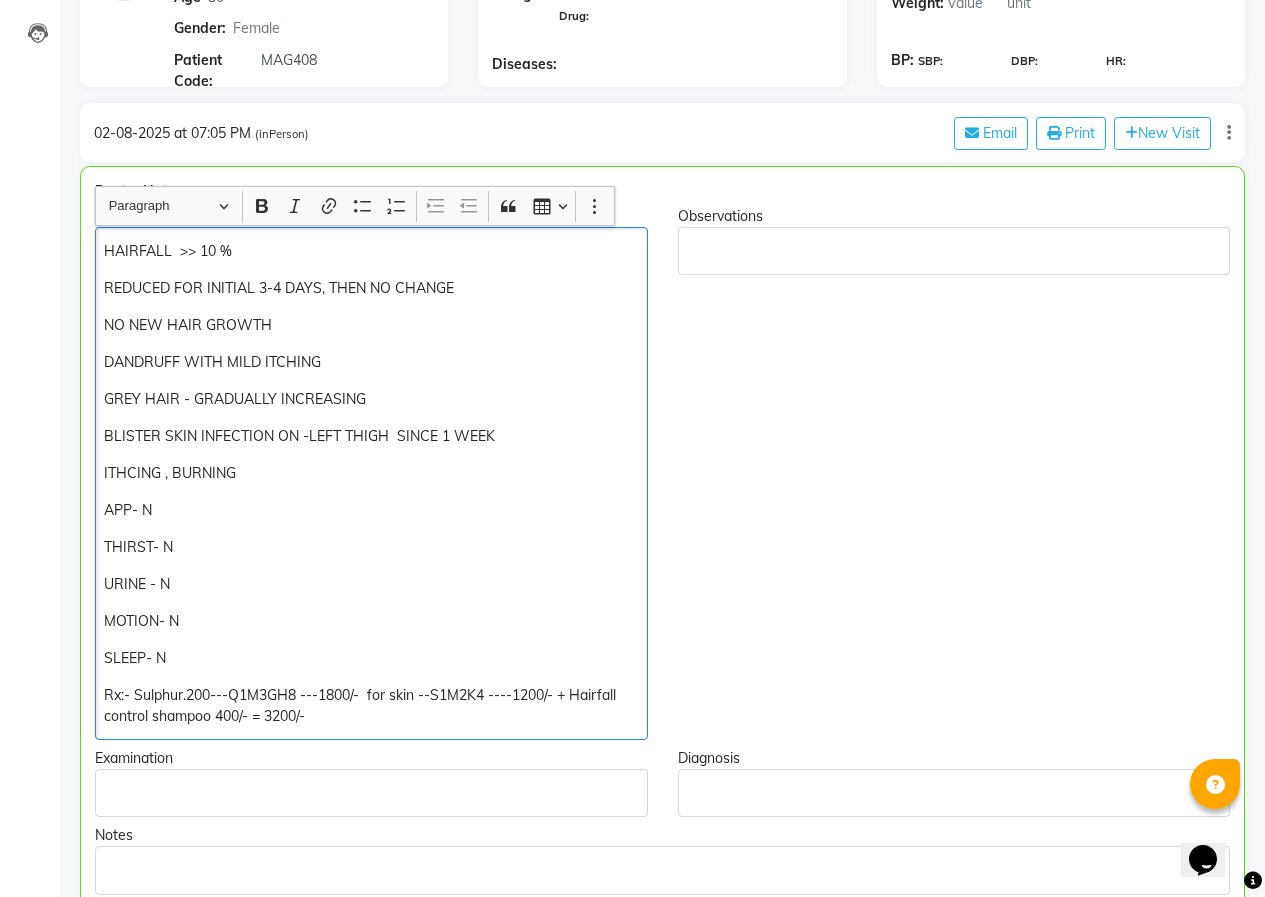 click on "GREY HAIR - GRADUALLY INCREASING BLISTER SKIN INFECTION ON -LEFT THIGH  SINCE 1 WEEK ITHCING , BURNING  APP- N THIRST- N URINE - N MOTION- N SLEEP- N Rx:- Sulphur.200---Q1M3GH8  ---1800/-  for skin --S1M2K4 ----1200/- + Hairfall control shampoo 400/- = 3200/-" 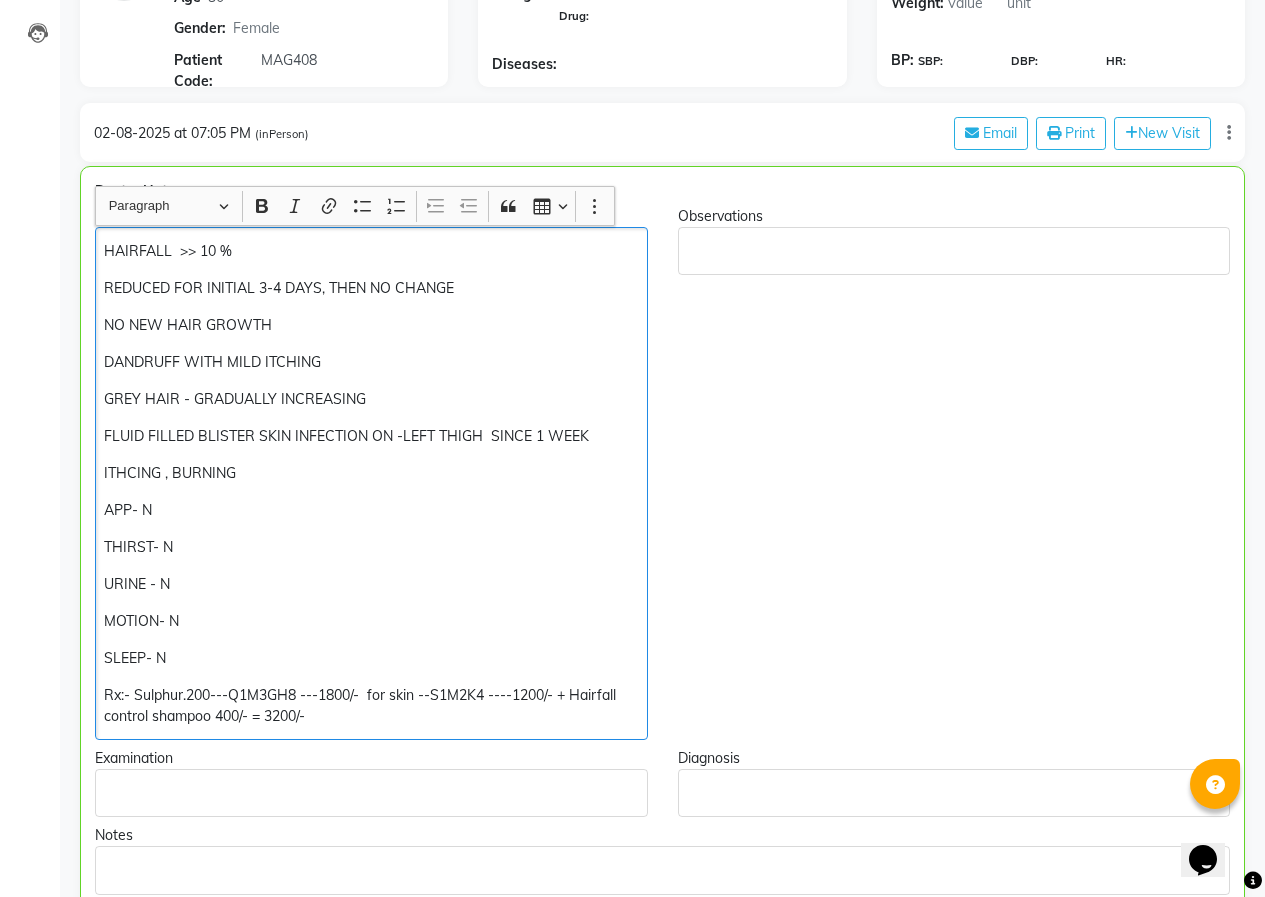 click on "FLUID FILLED BLISTER SKIN INFECTION ON -LEFT THIGH  SINCE 1 WEEK" 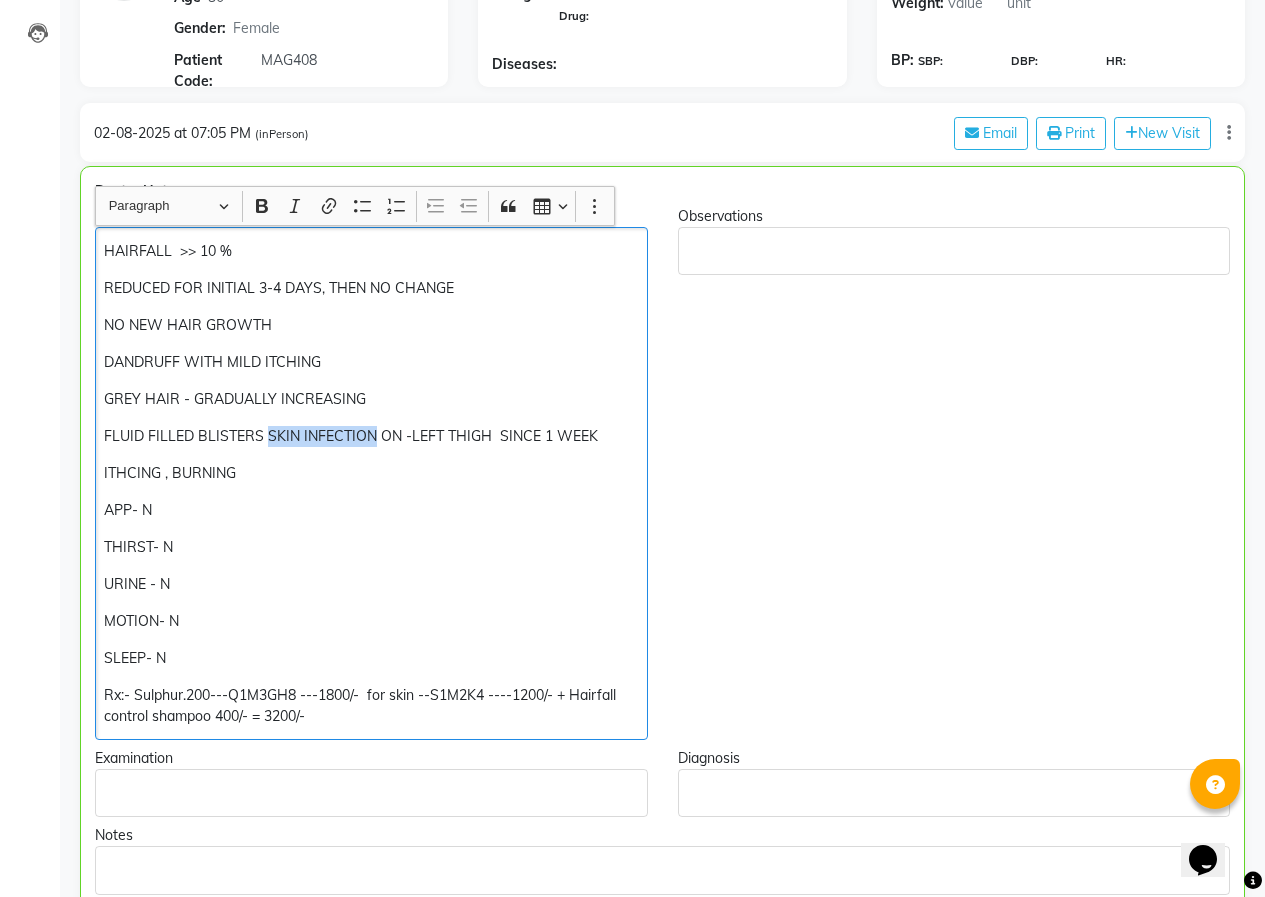drag, startPoint x: 373, startPoint y: 436, endPoint x: 266, endPoint y: 436, distance: 107 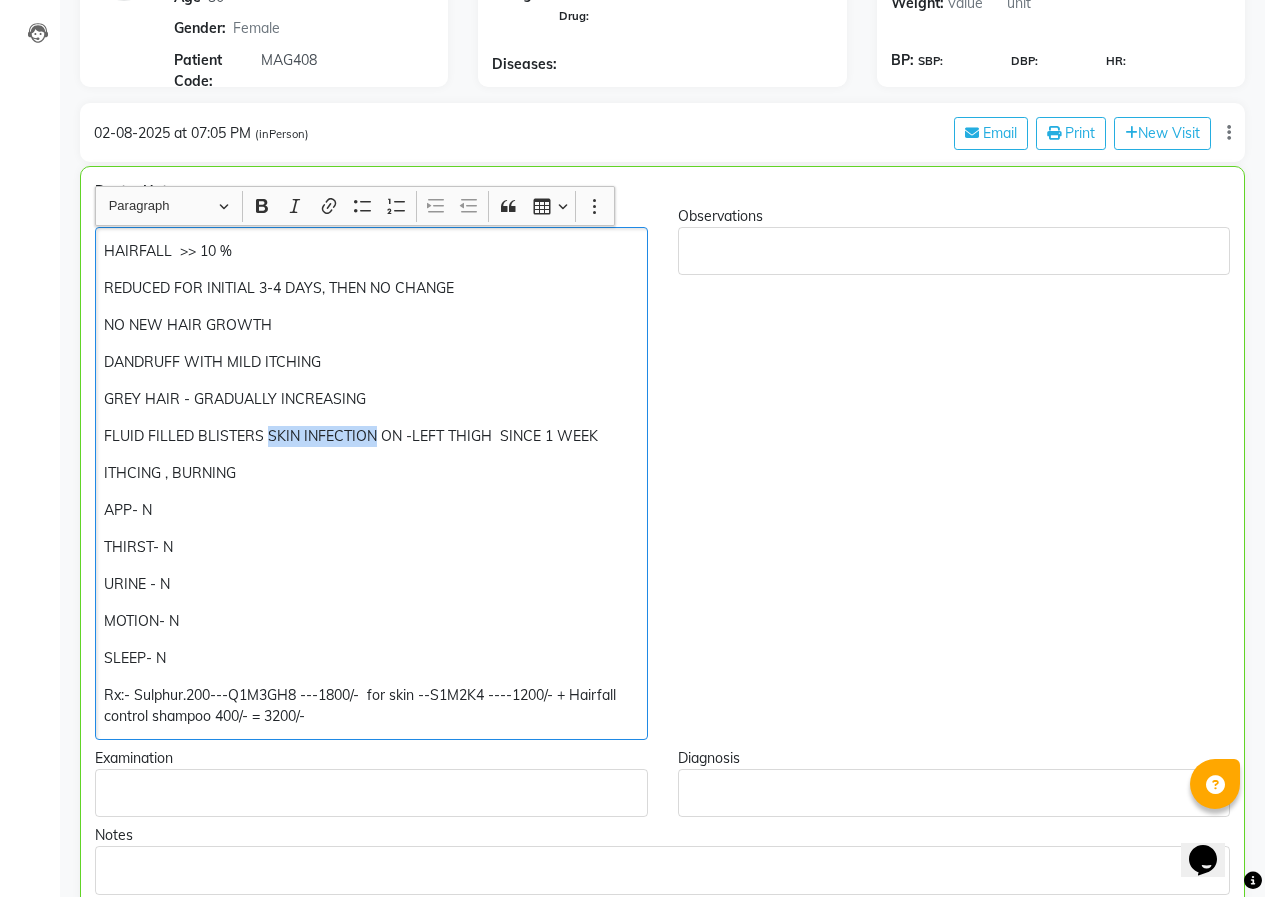 click on "FLUID FILLED BLISTERS SKIN INFECTION ON -LEFT THIGH  SINCE 1 WEEK" 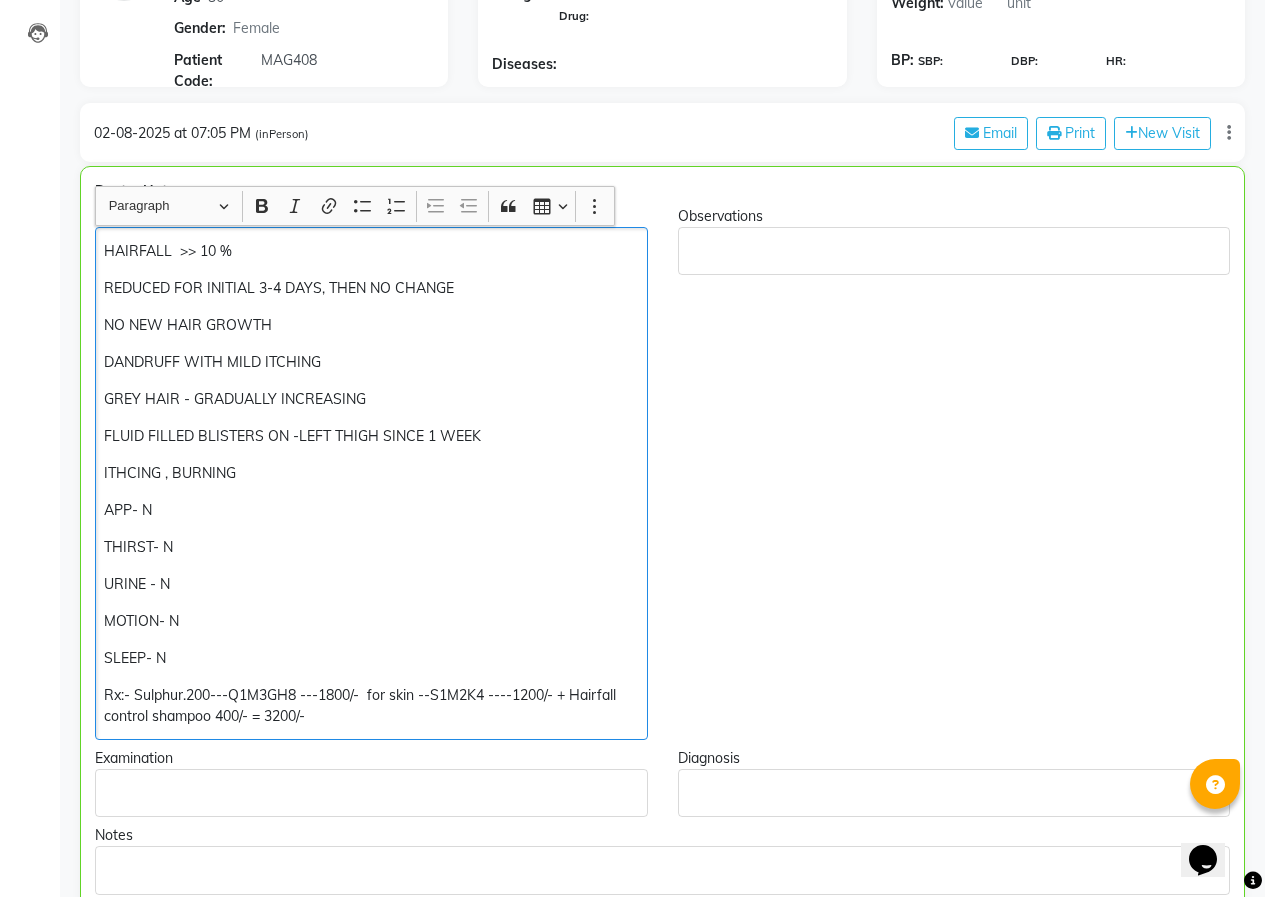 click on "FLUID FILLED BLISTERS ON -LEFT THIGH SINCE 1 WEEK" 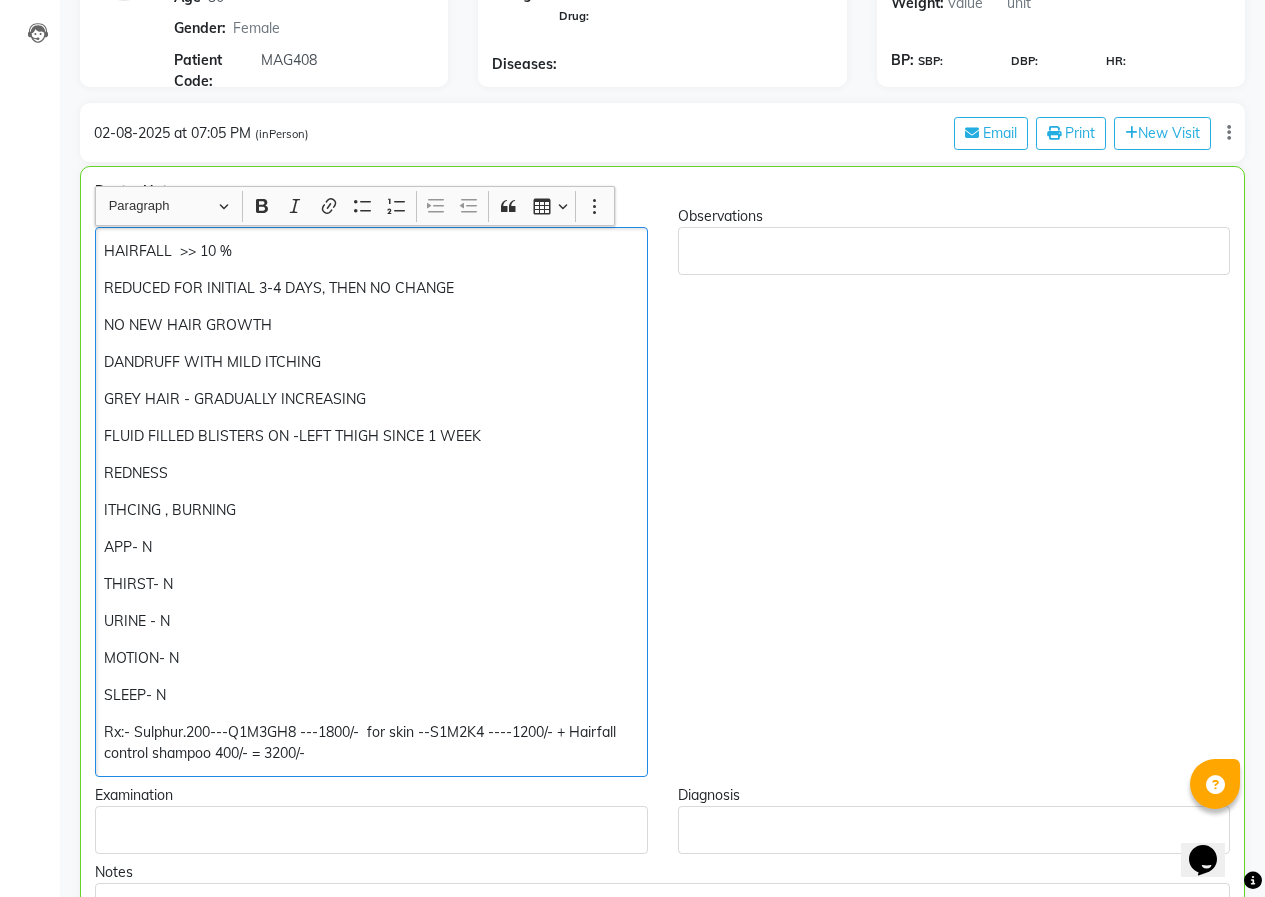 click on "FLUID FILLED BLISTERS ON -LEFT THIGH SINCE 1 WEEK" 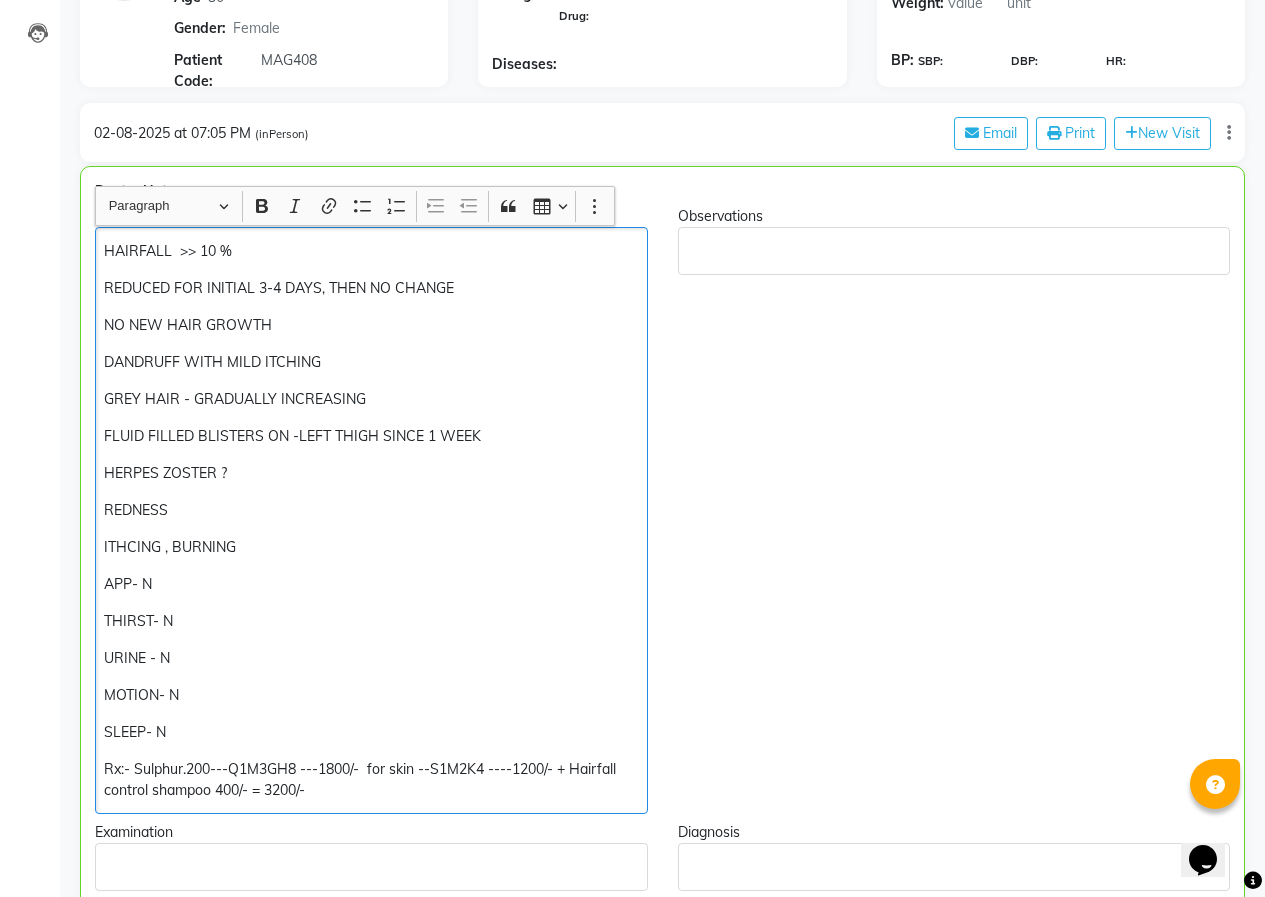 click on "FLUID FILLED BLISTERS ON -LEFT THIGH SINCE 1 WEEK" 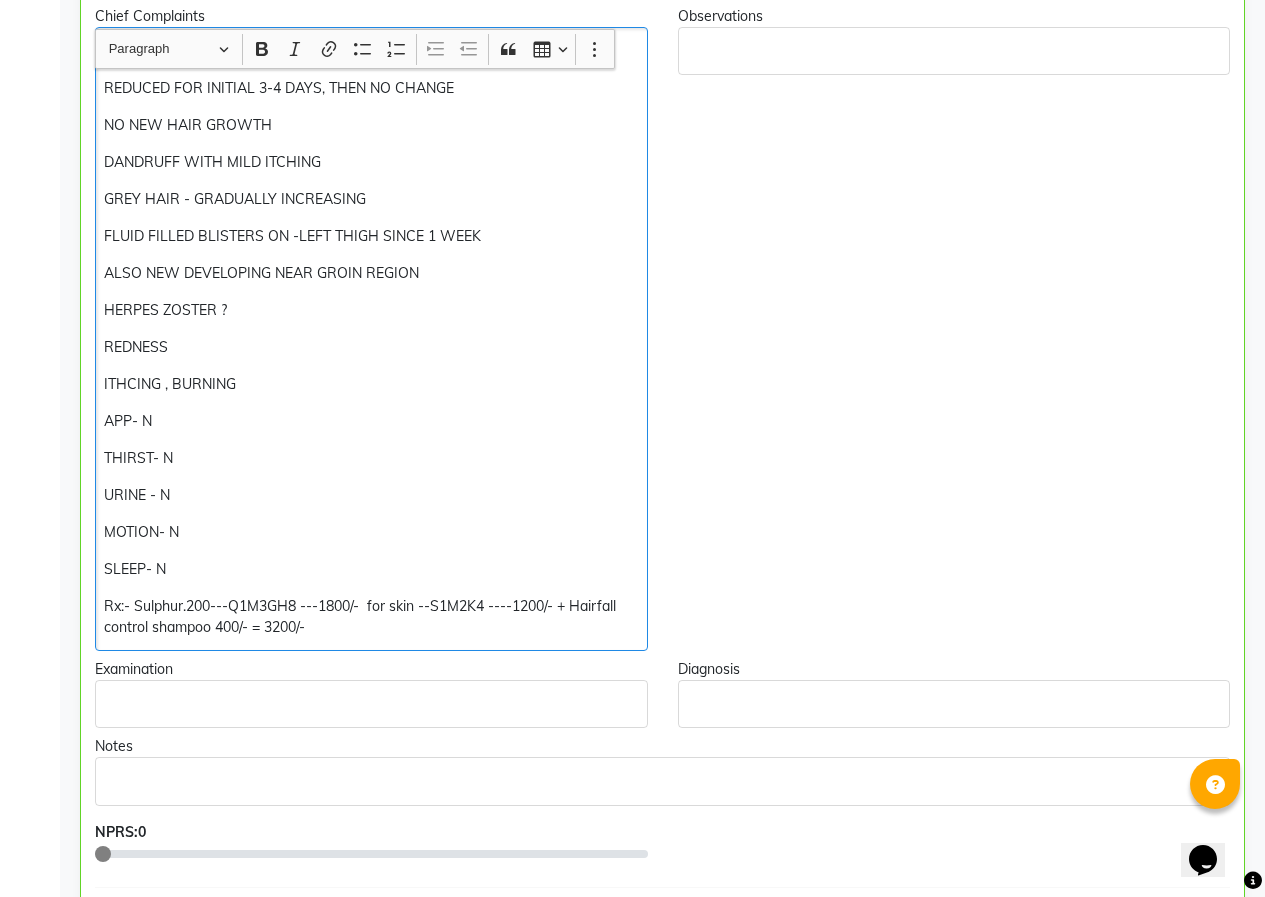 scroll, scrollTop: 741, scrollLeft: 0, axis: vertical 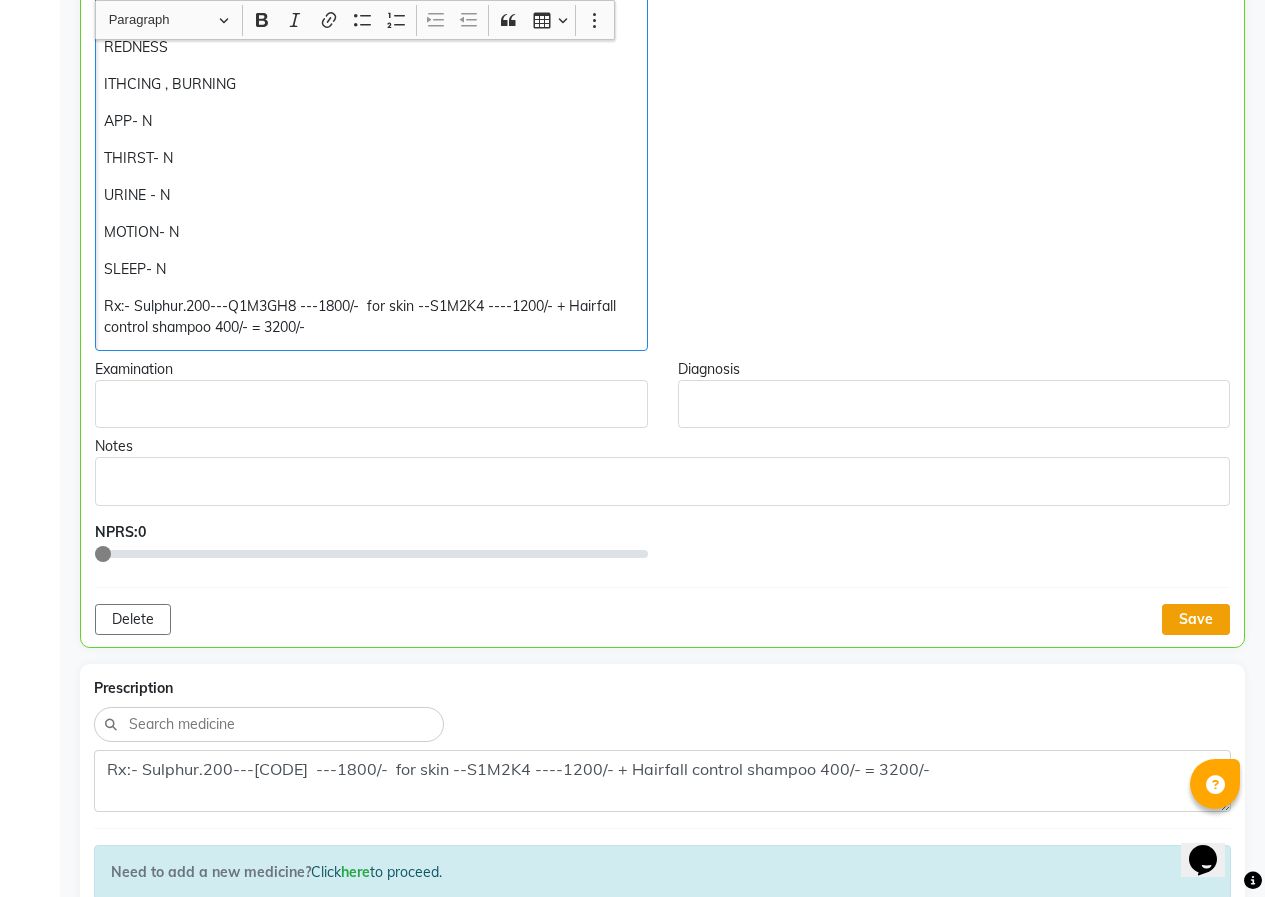 click on "Save" 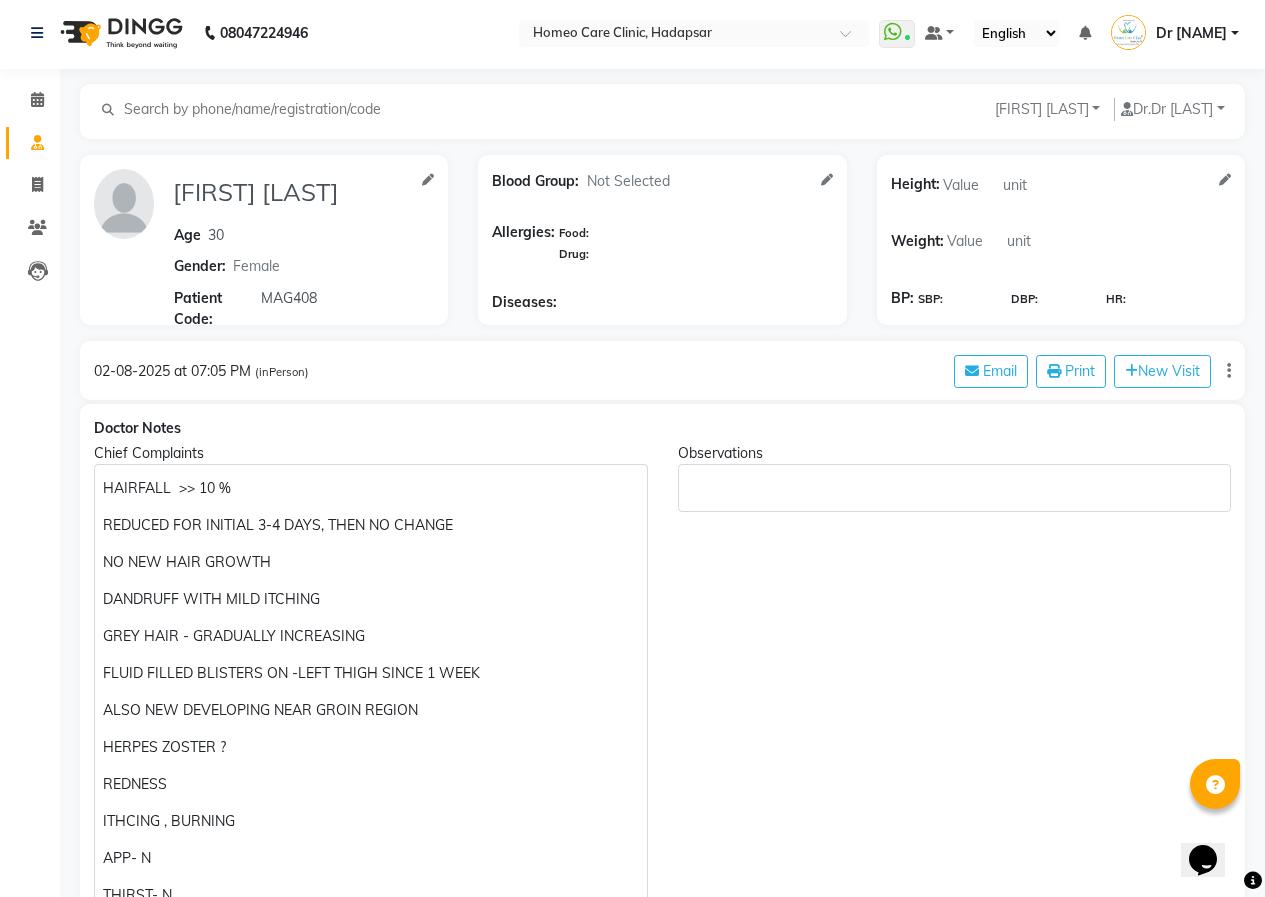 scroll, scrollTop: 0, scrollLeft: 0, axis: both 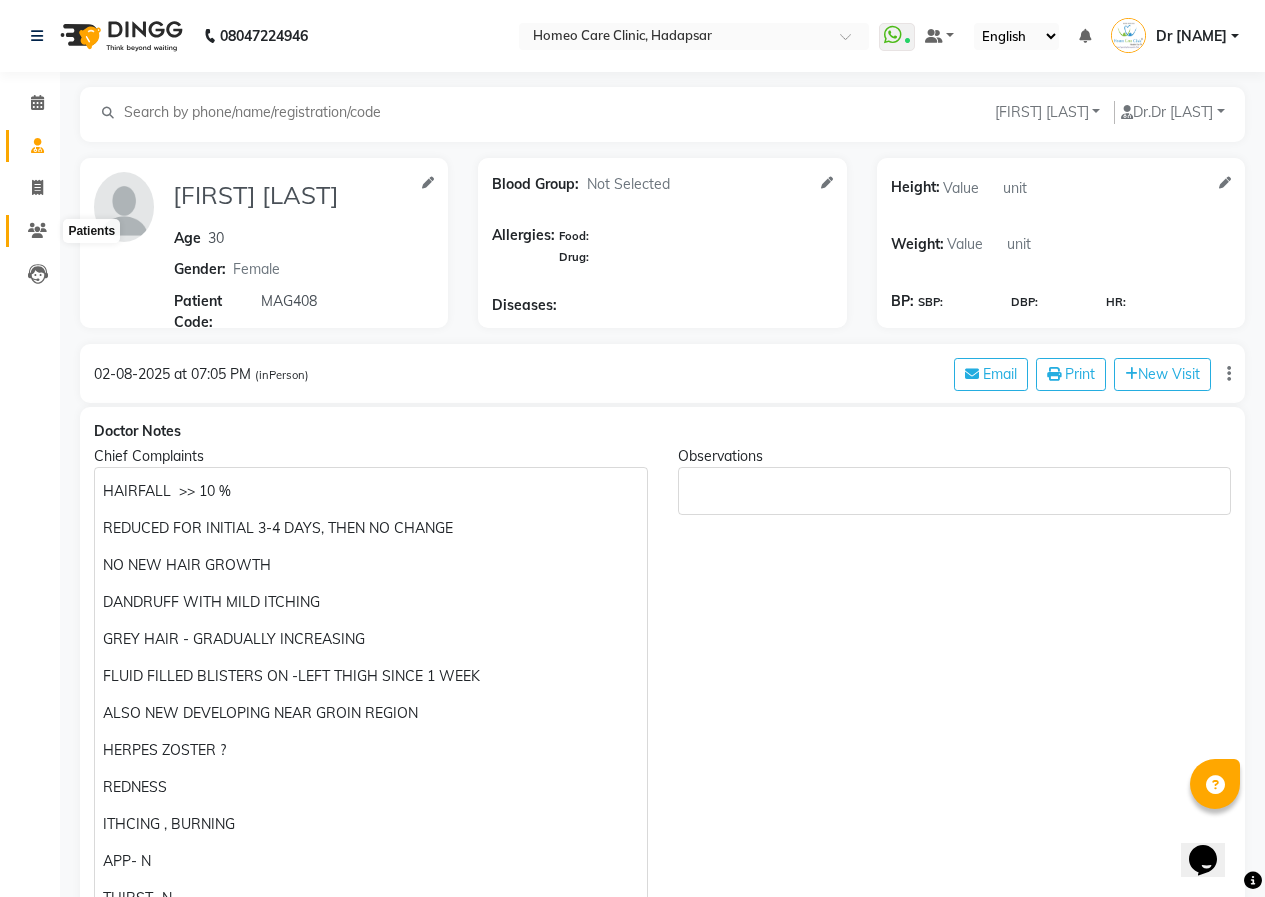 click 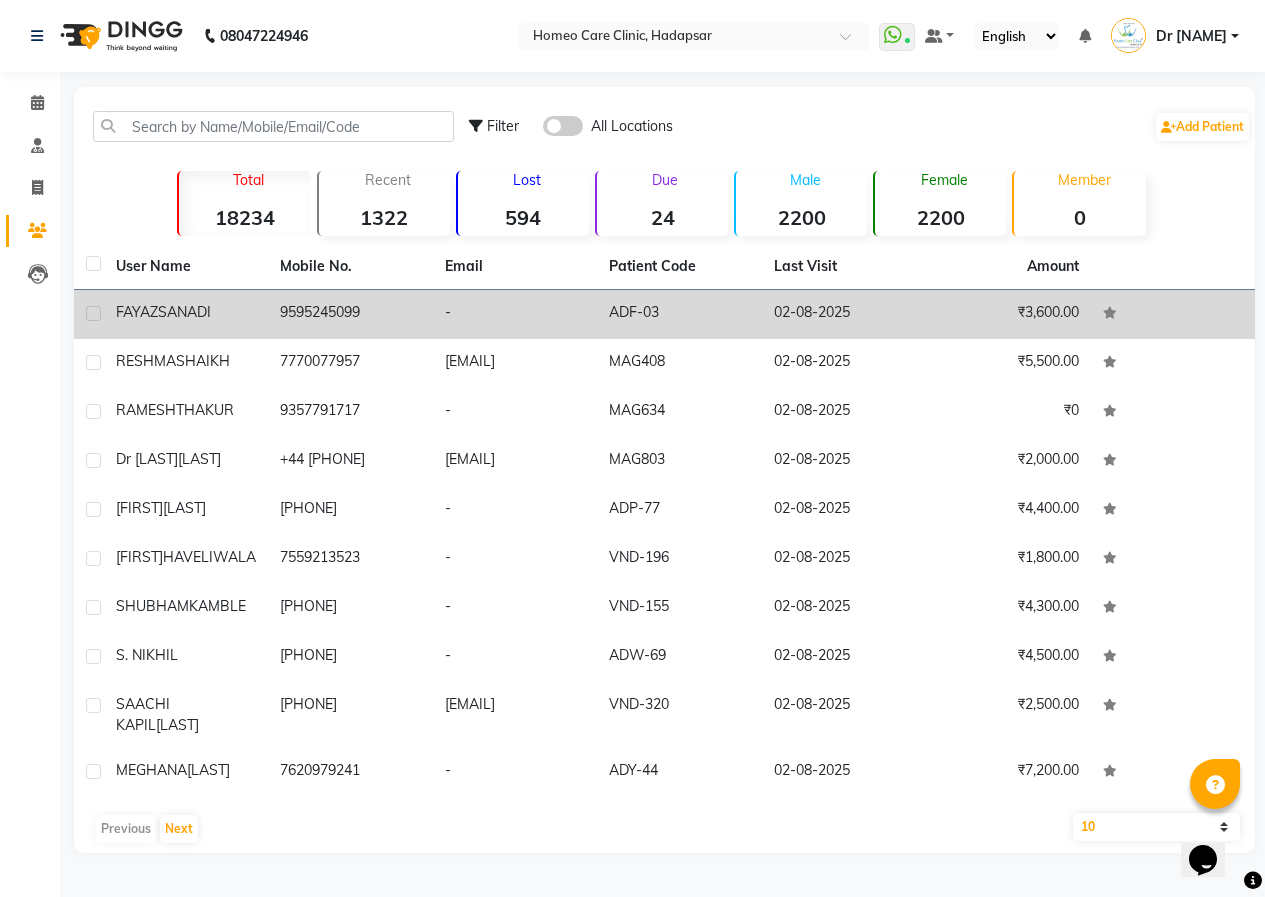 drag, startPoint x: 382, startPoint y: 297, endPoint x: 388, endPoint y: 307, distance: 11.661903 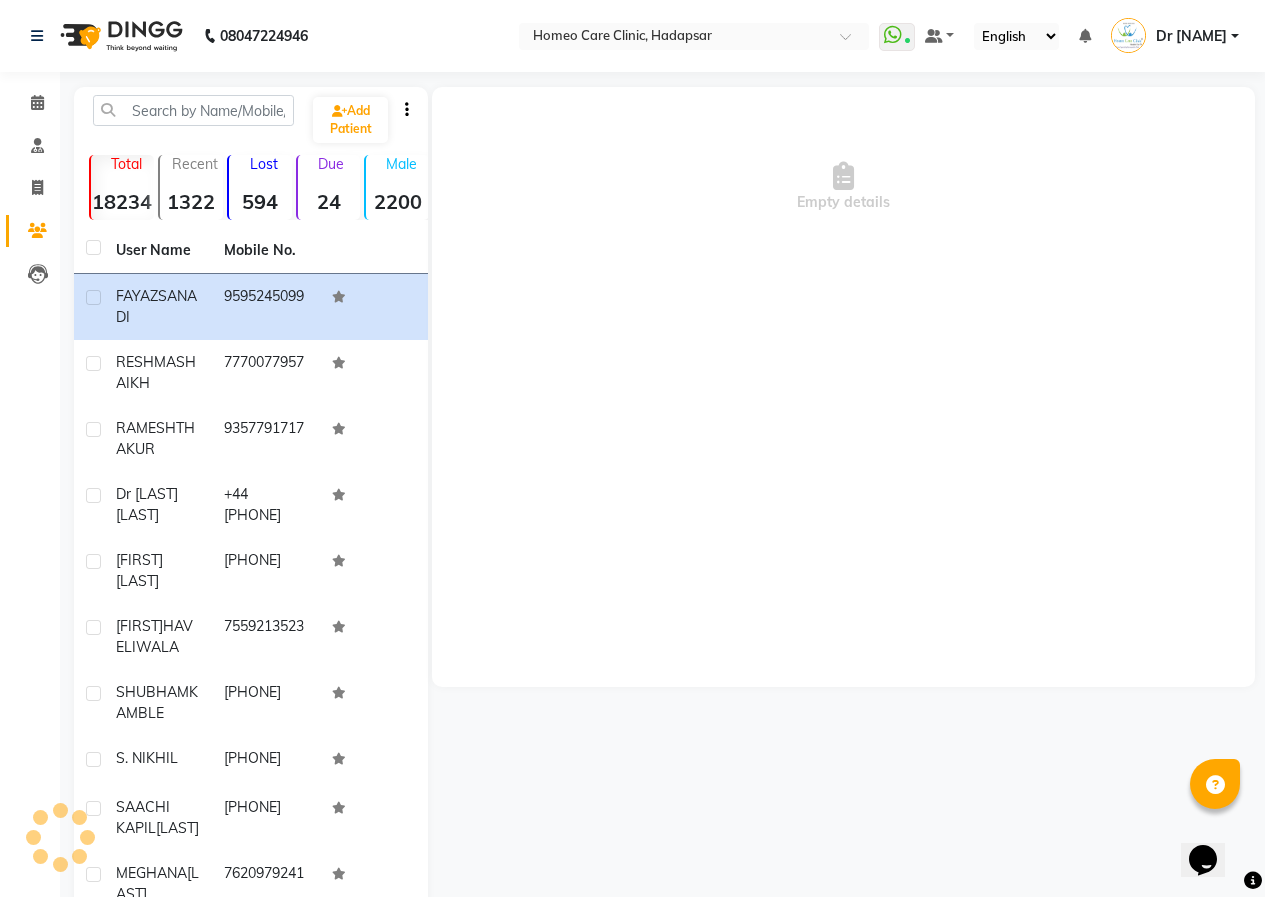 click 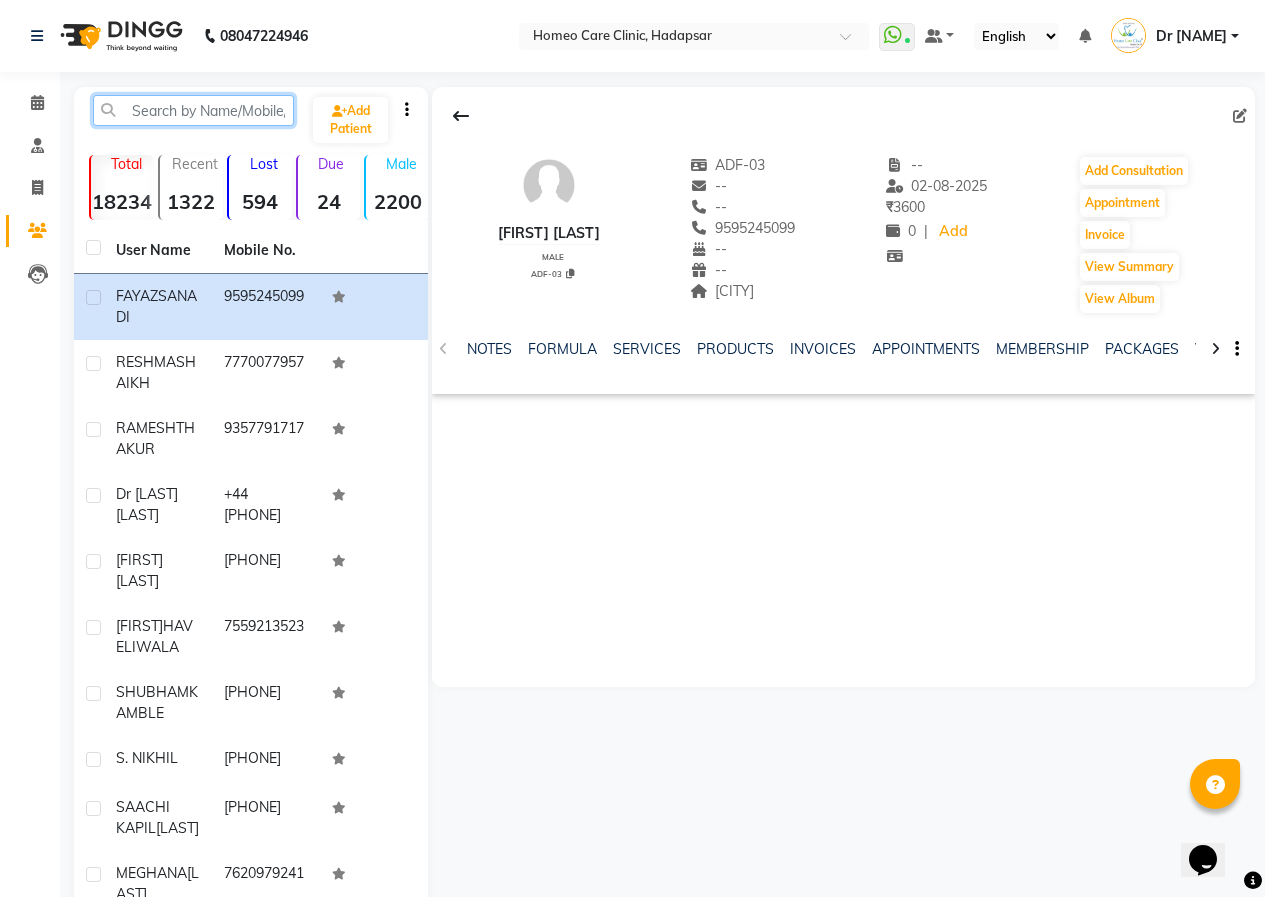 click 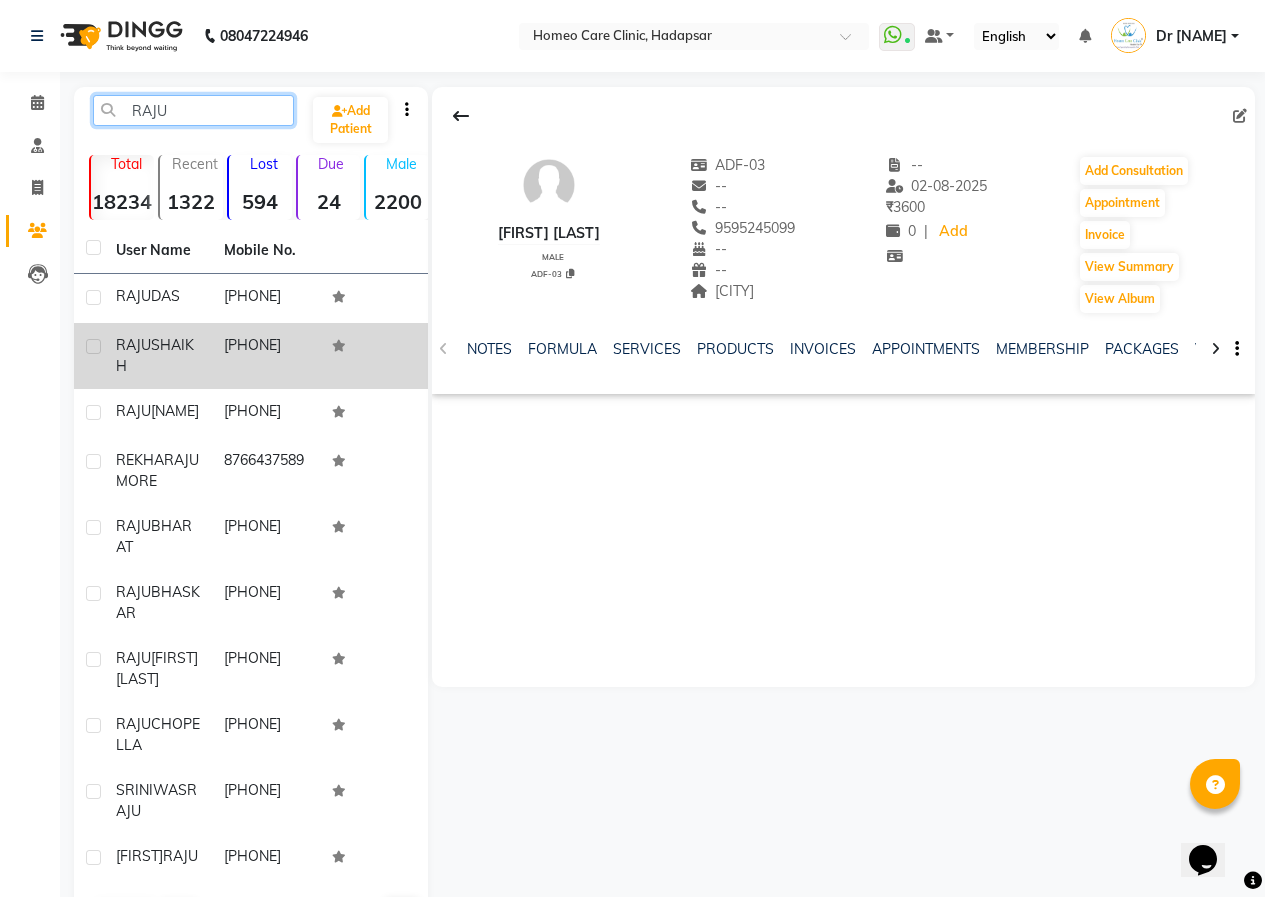 type on "RAJU" 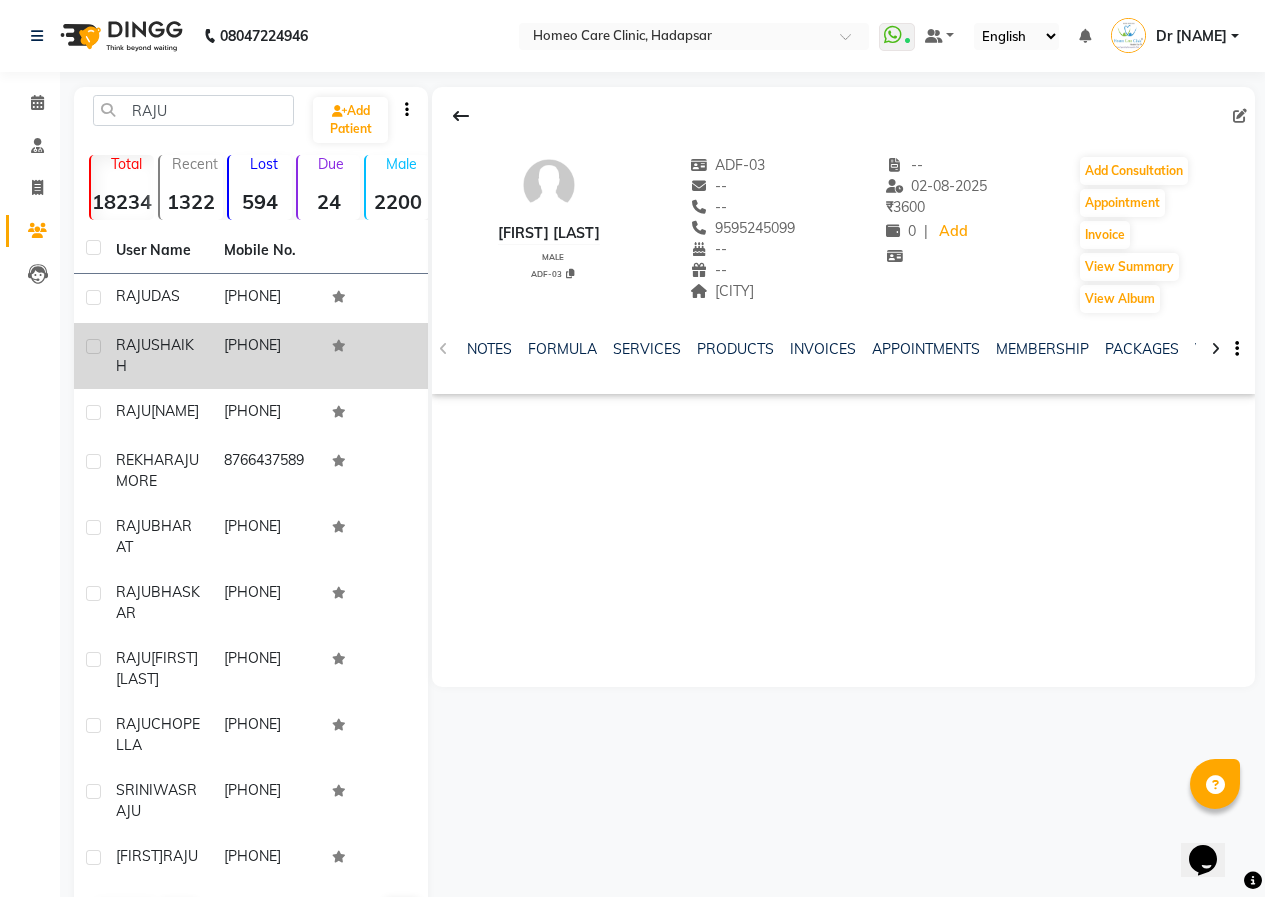 click on "[PHONE]" 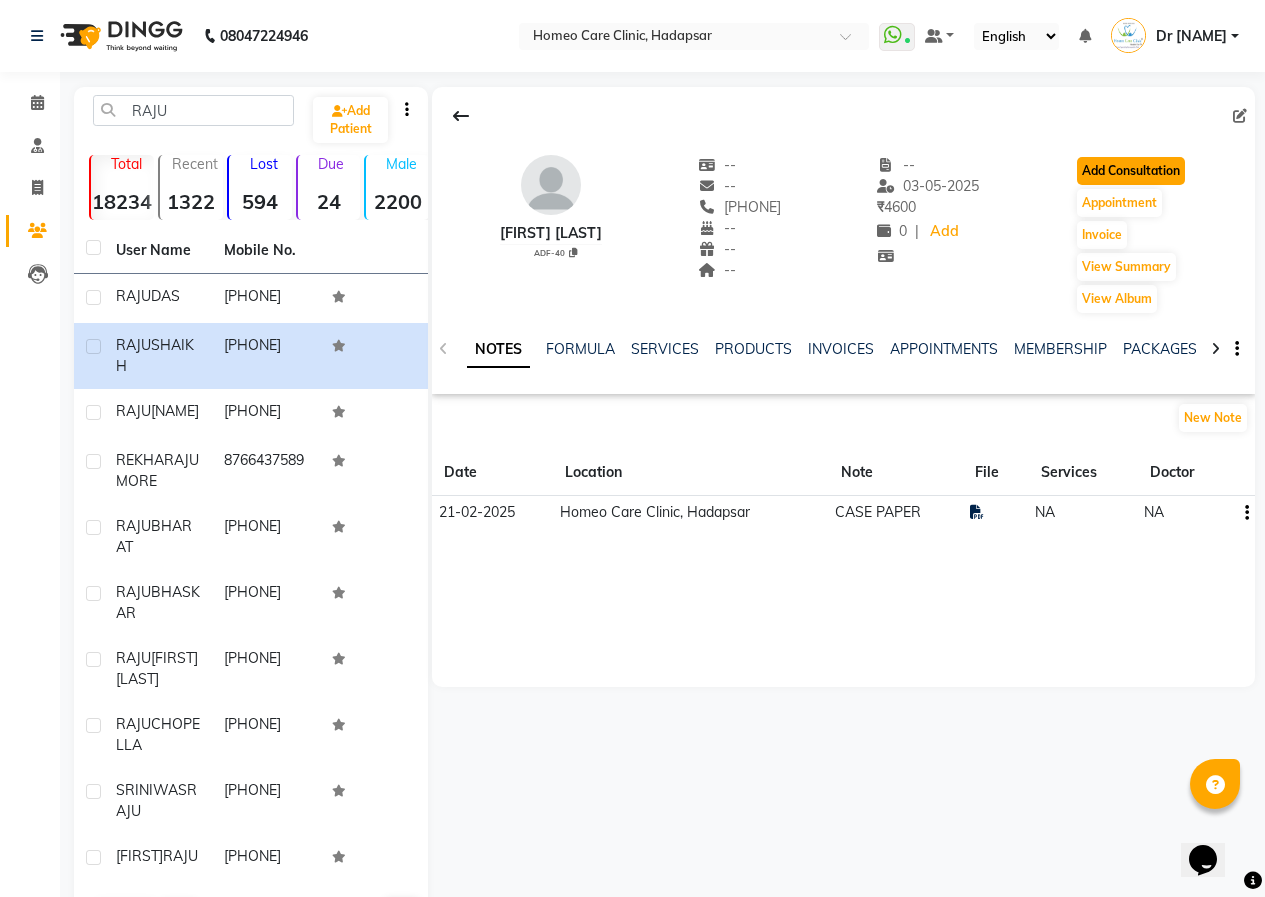 click on "Add Consultation" 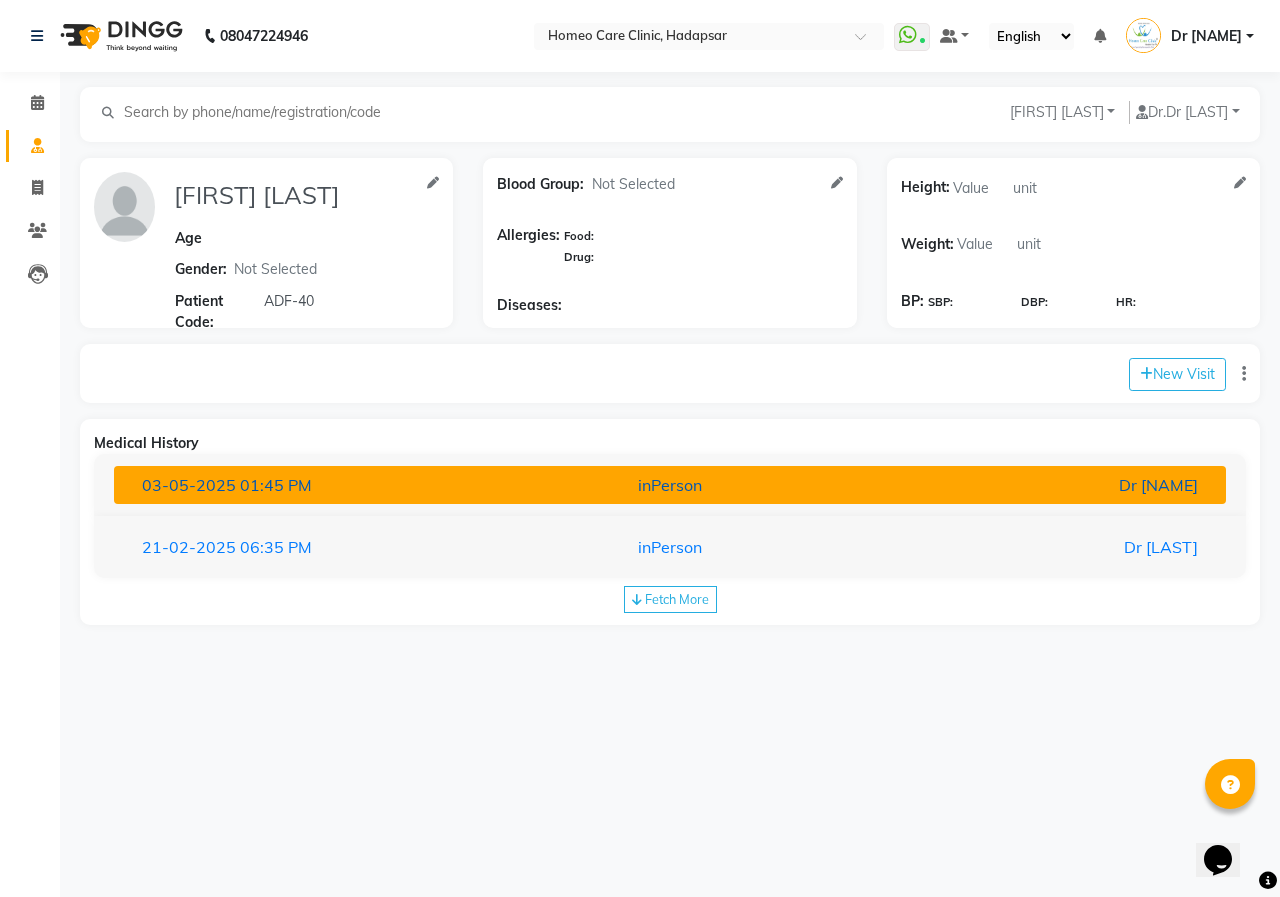 click on "inPerson" at bounding box center (670, 485) 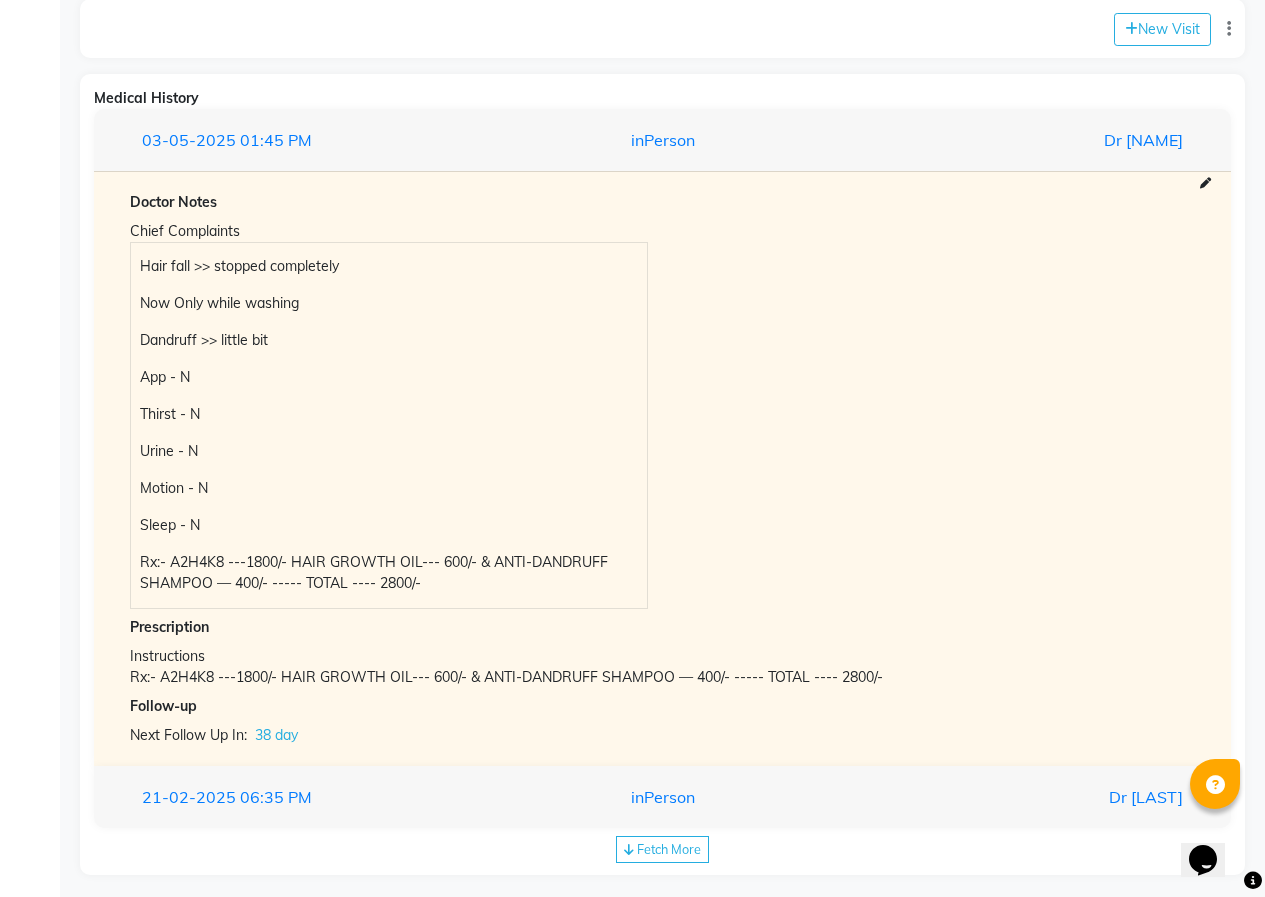 scroll, scrollTop: 363, scrollLeft: 0, axis: vertical 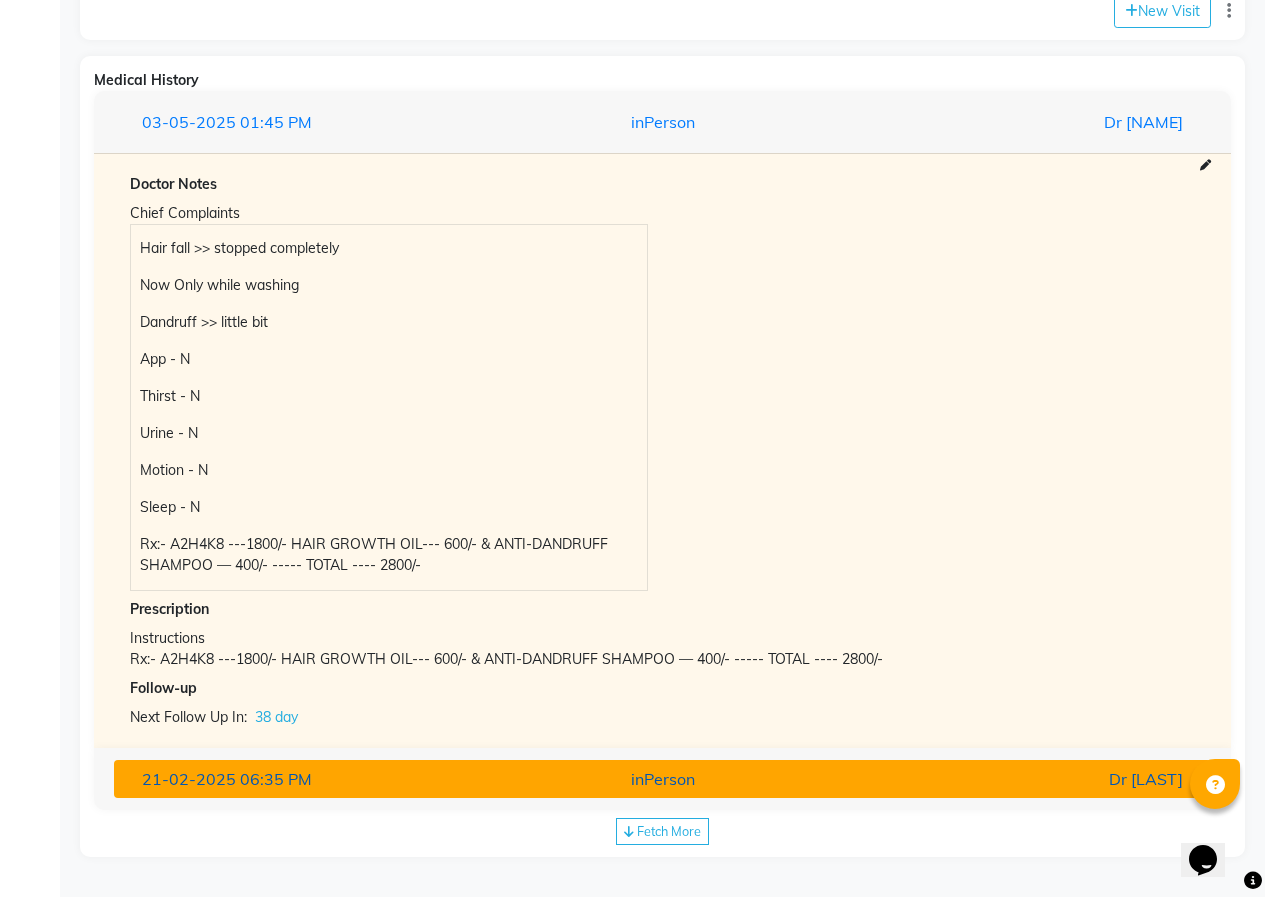 click on "inPerson" at bounding box center [662, 779] 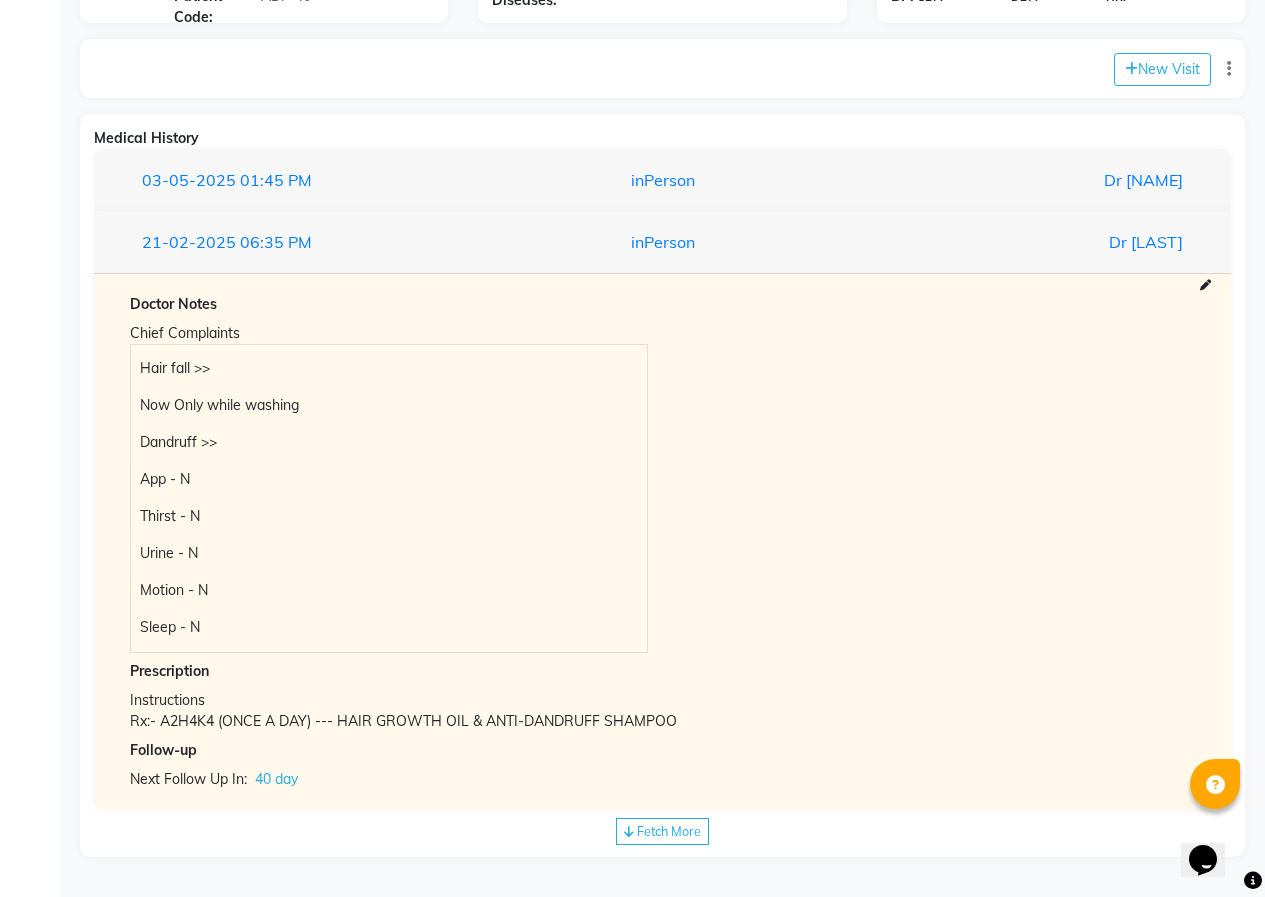 scroll, scrollTop: 305, scrollLeft: 0, axis: vertical 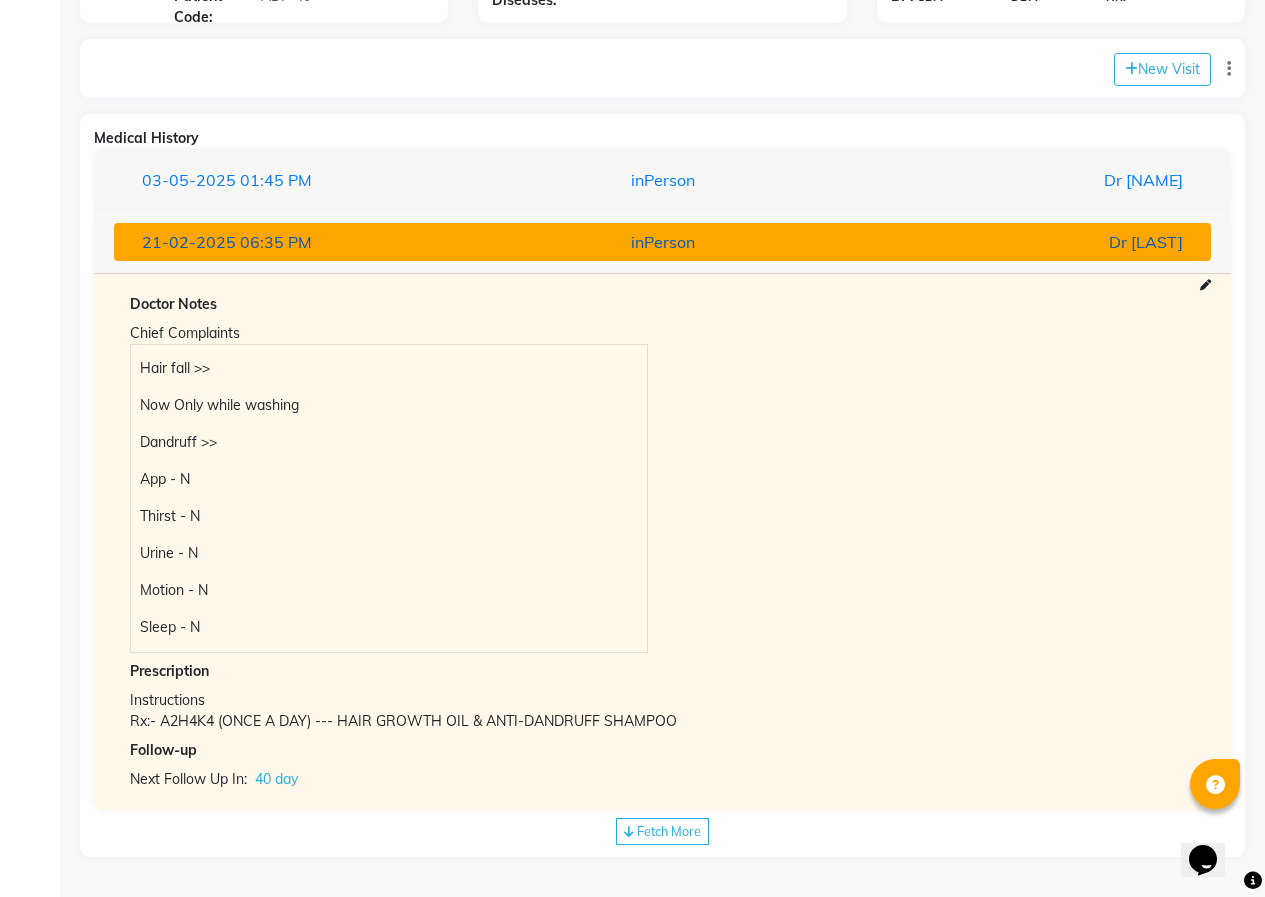 click on "inPerson" at bounding box center (662, 242) 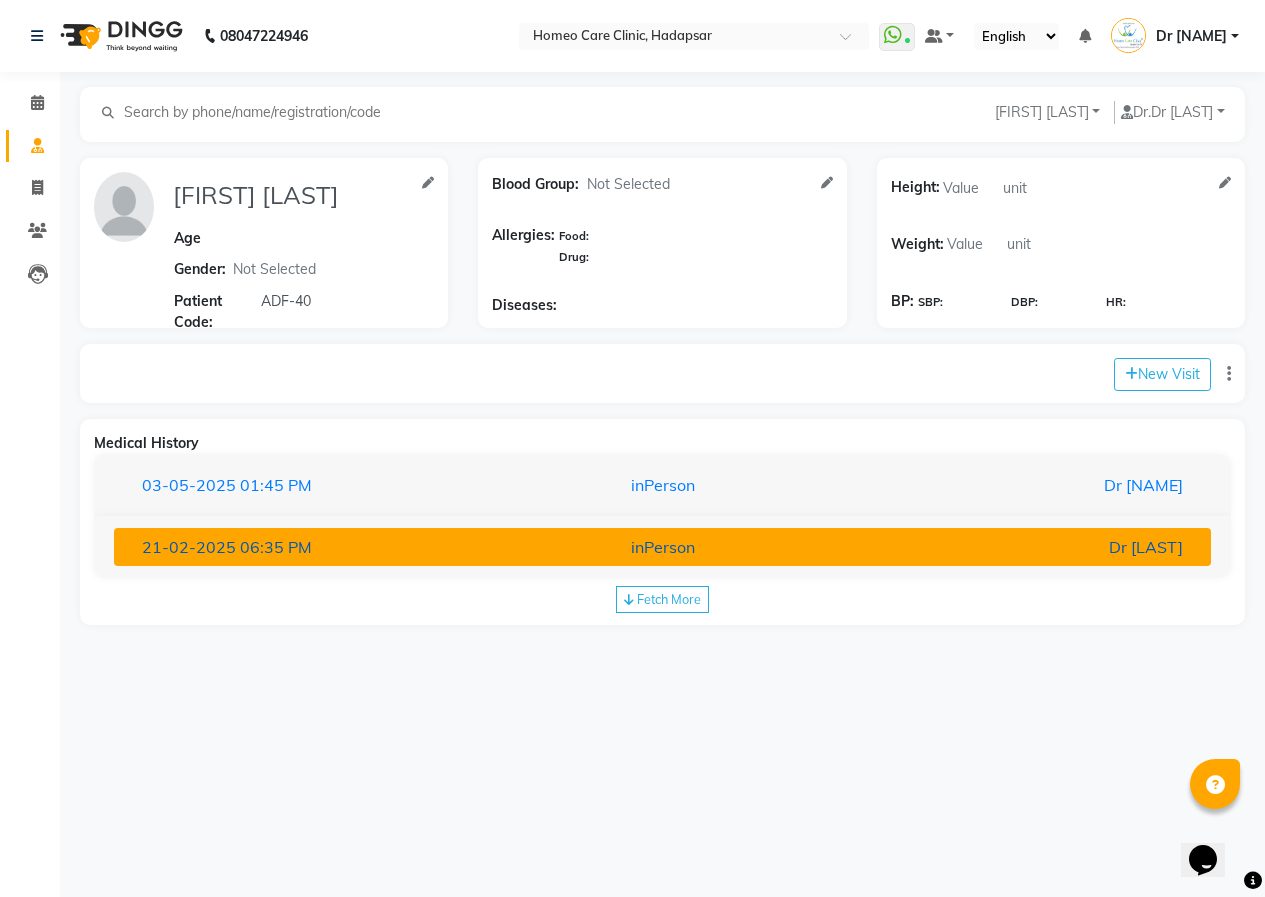 scroll, scrollTop: 0, scrollLeft: 0, axis: both 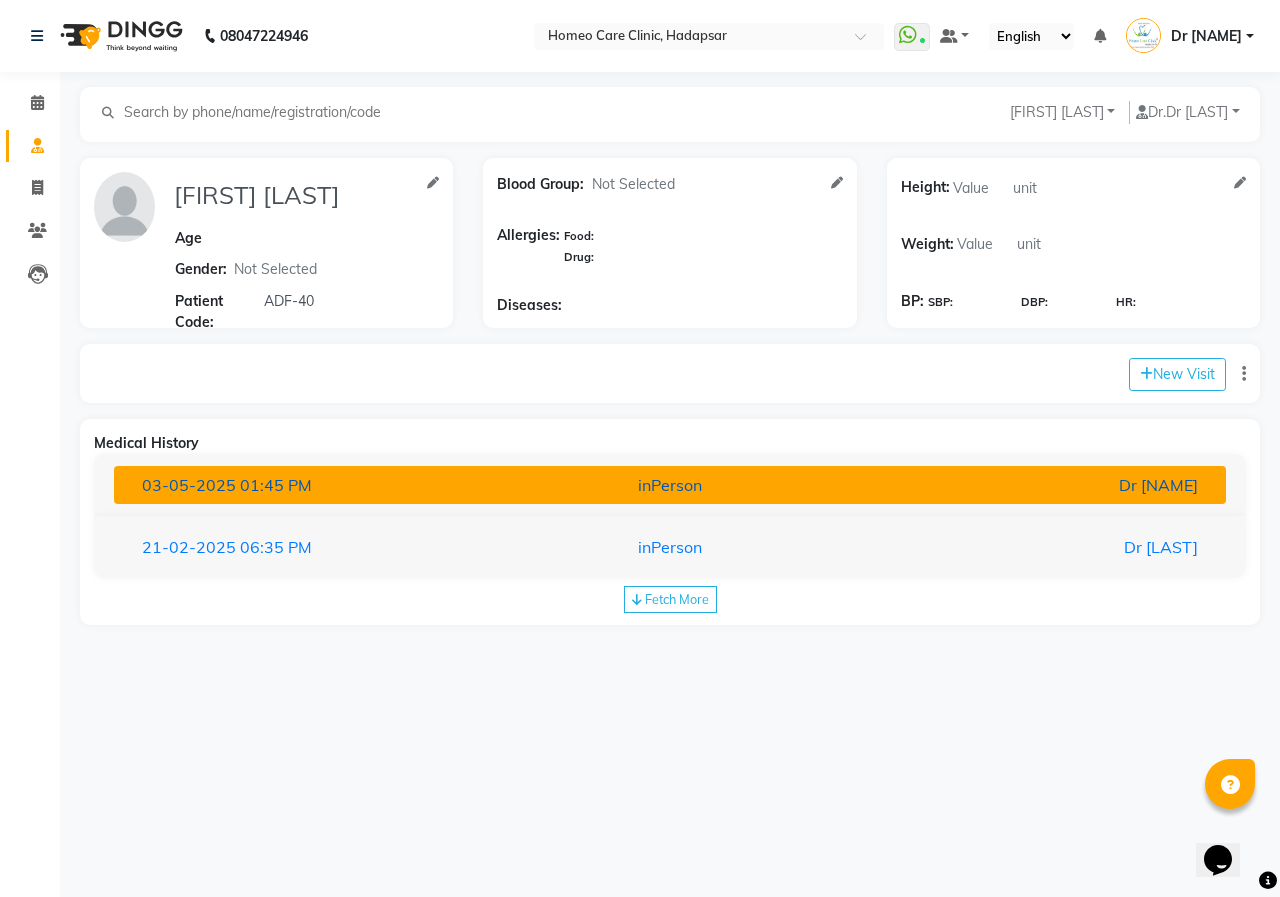 click on "inPerson" at bounding box center (670, 485) 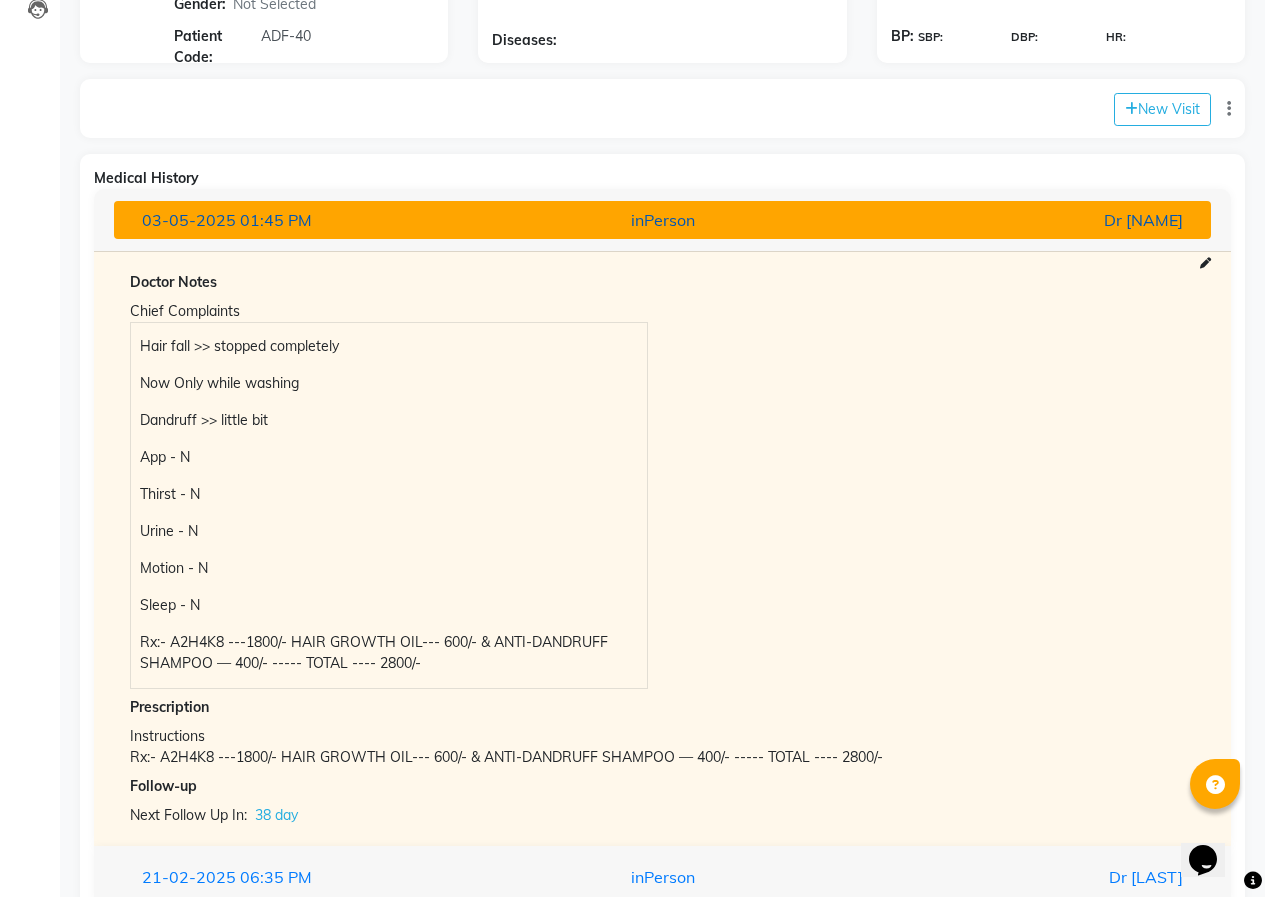 scroll, scrollTop: 300, scrollLeft: 0, axis: vertical 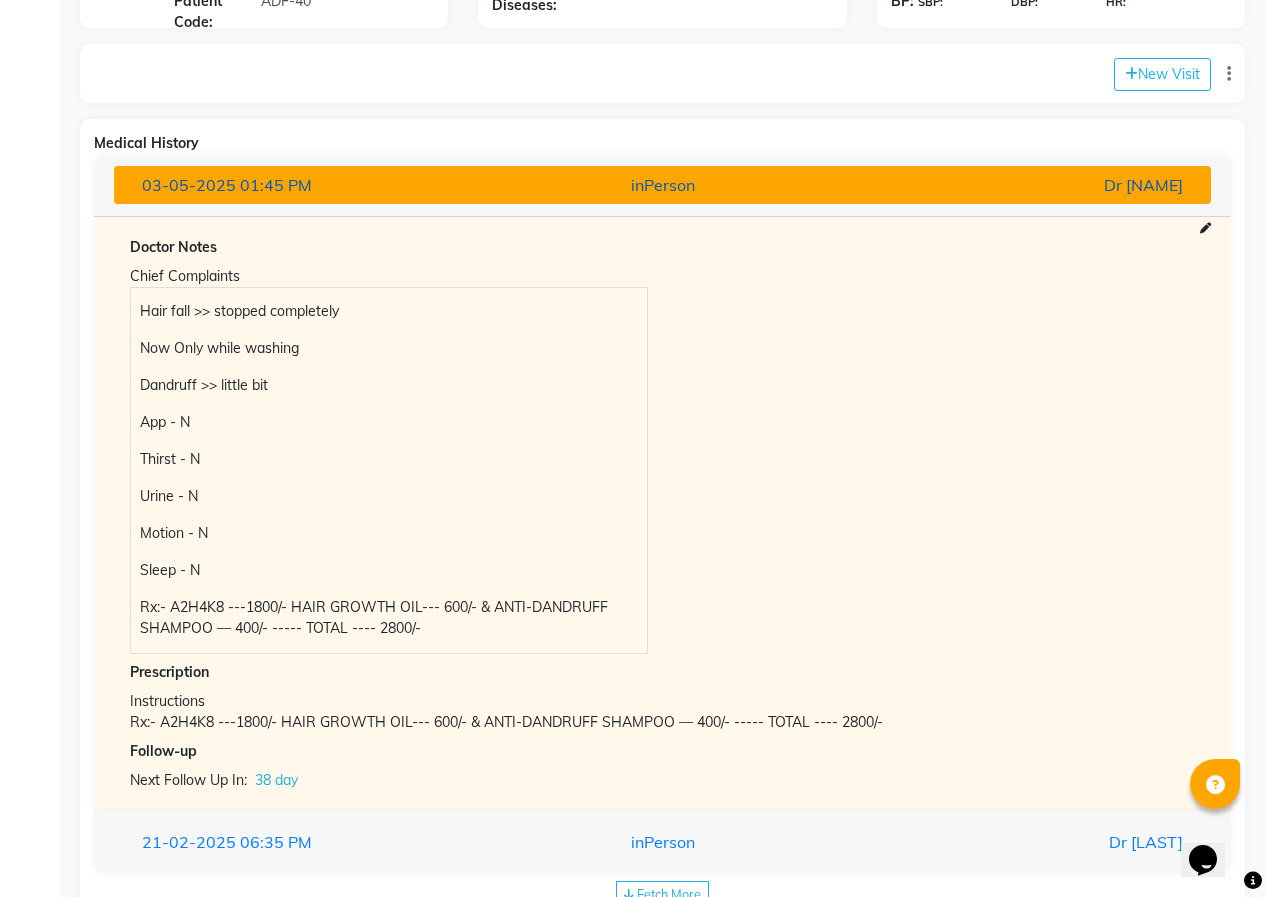 click on "inPerson" at bounding box center [662, 185] 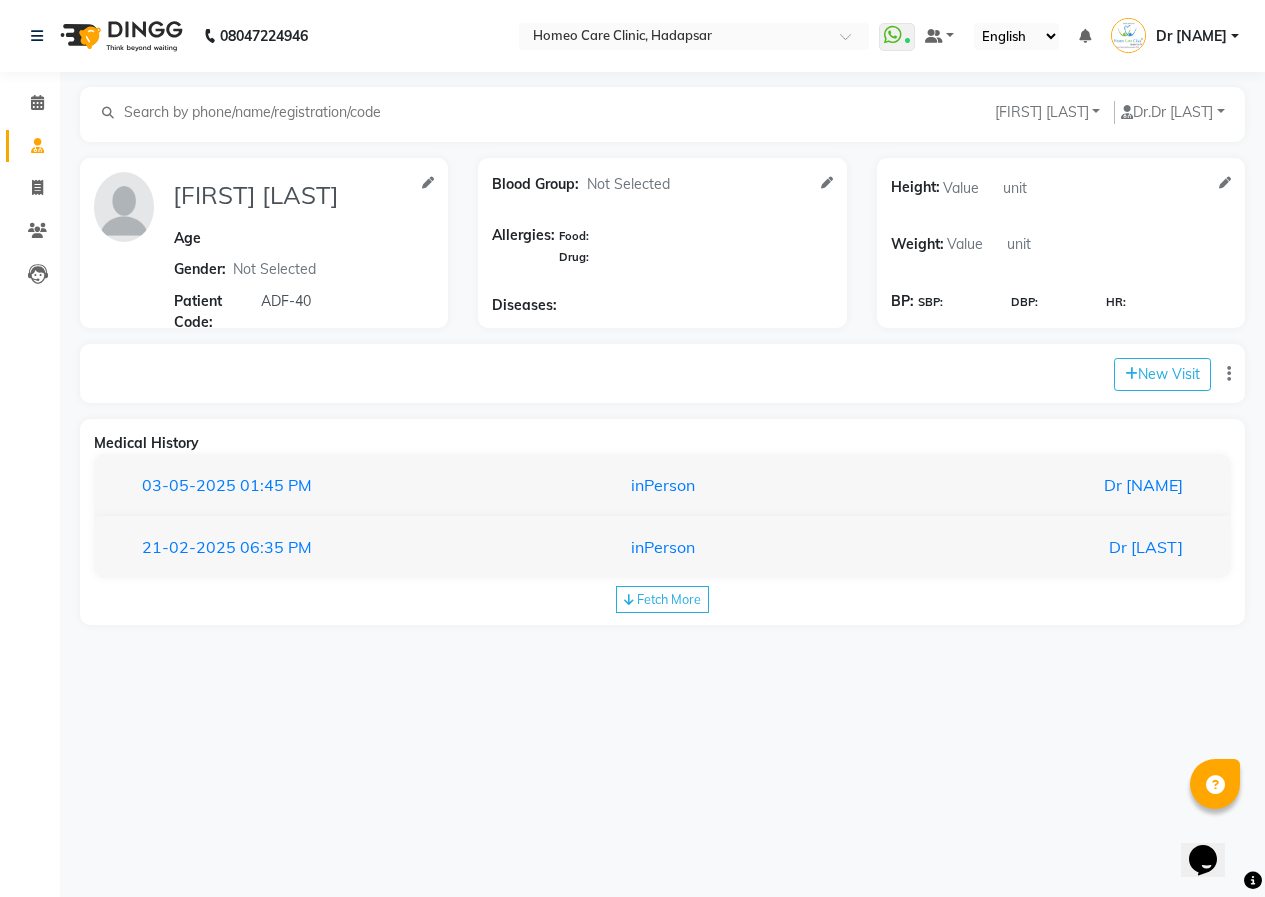 scroll, scrollTop: 0, scrollLeft: 0, axis: both 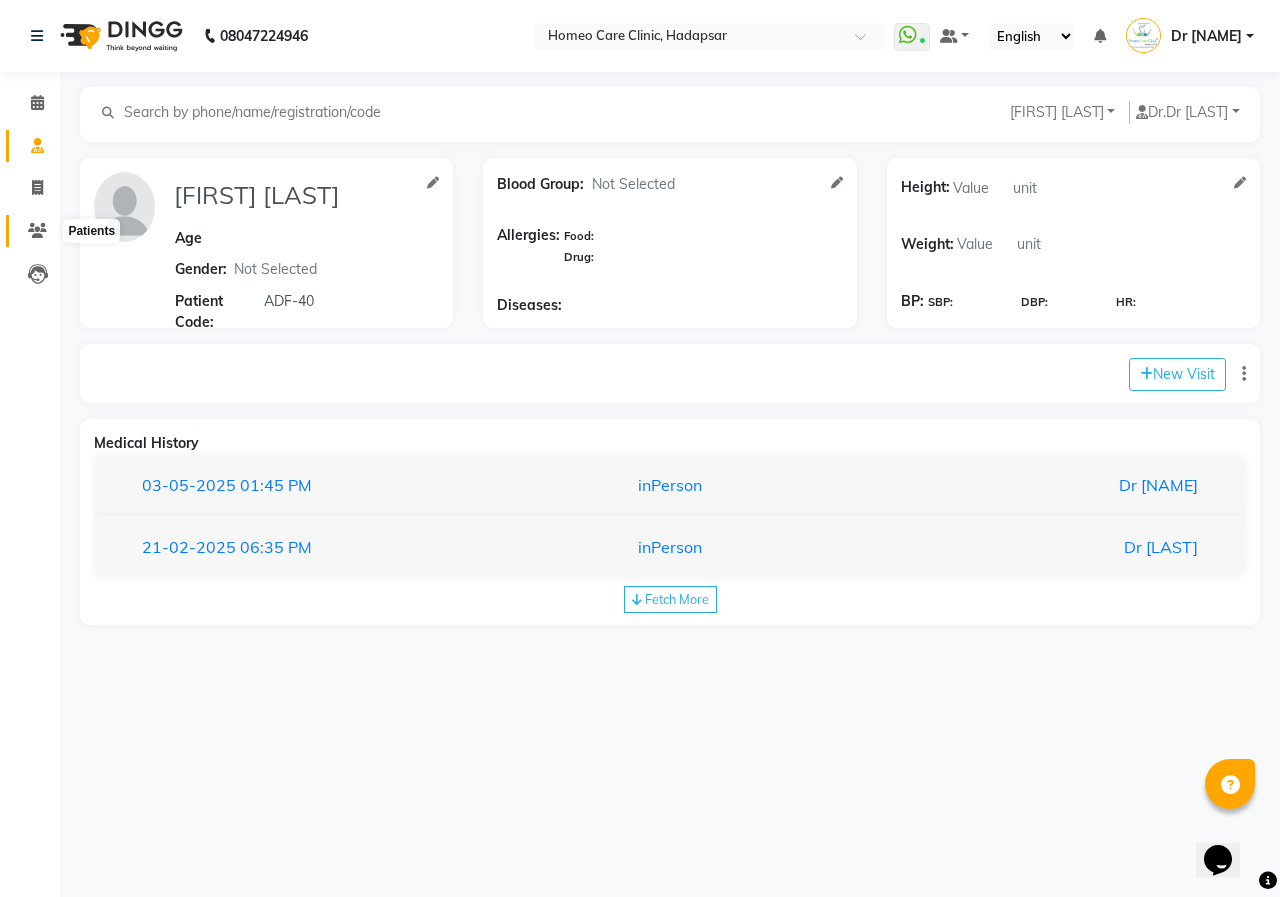 click 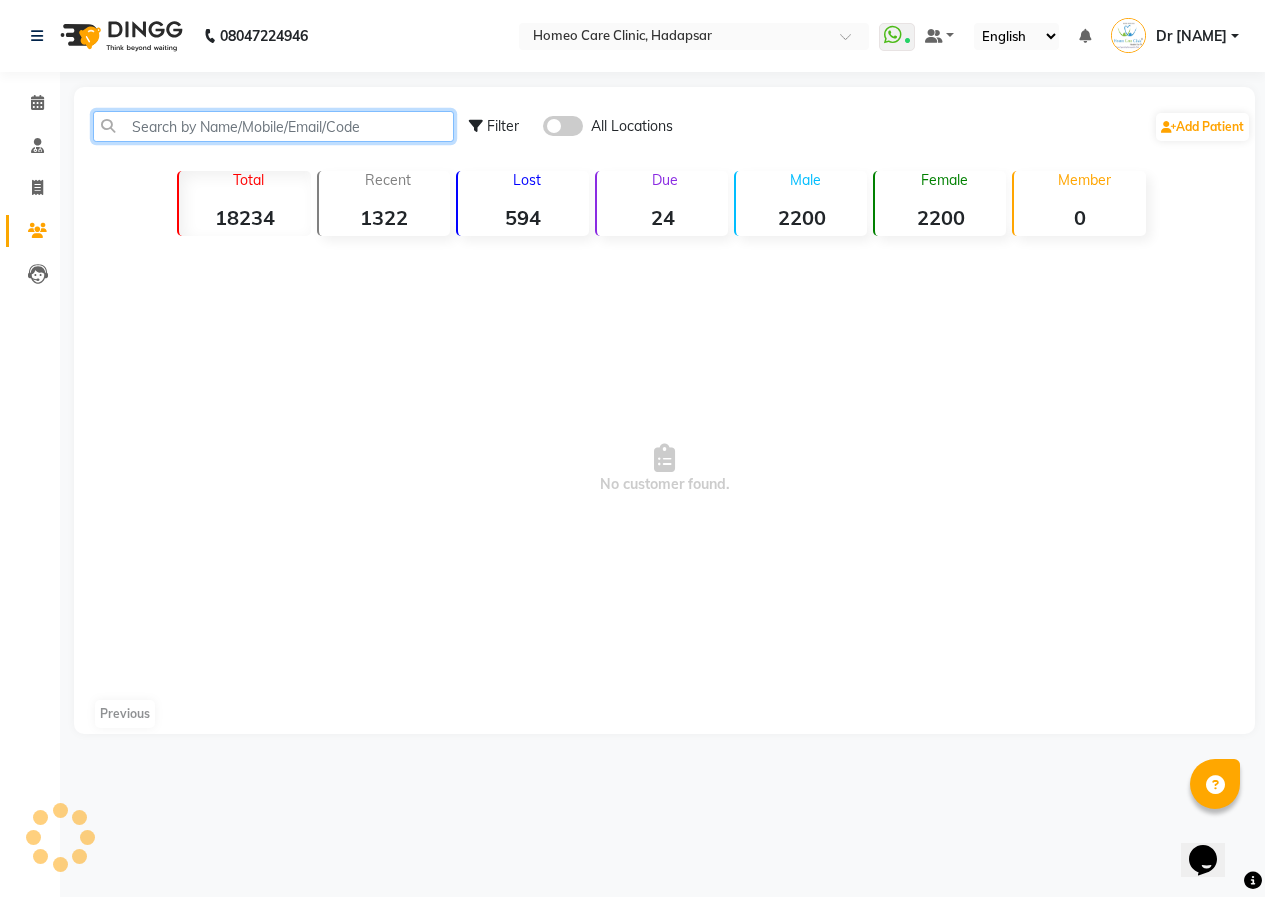 click 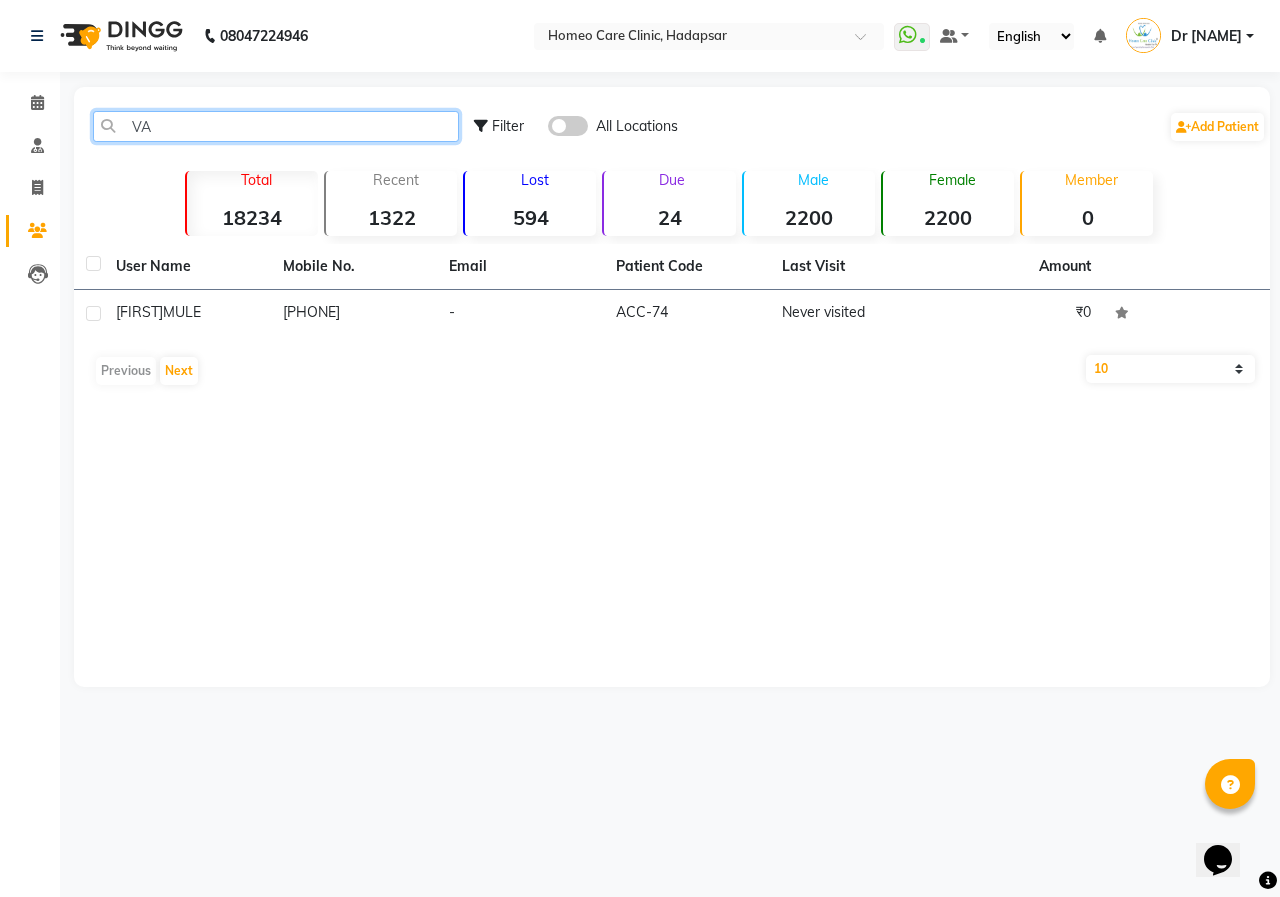 type on "V" 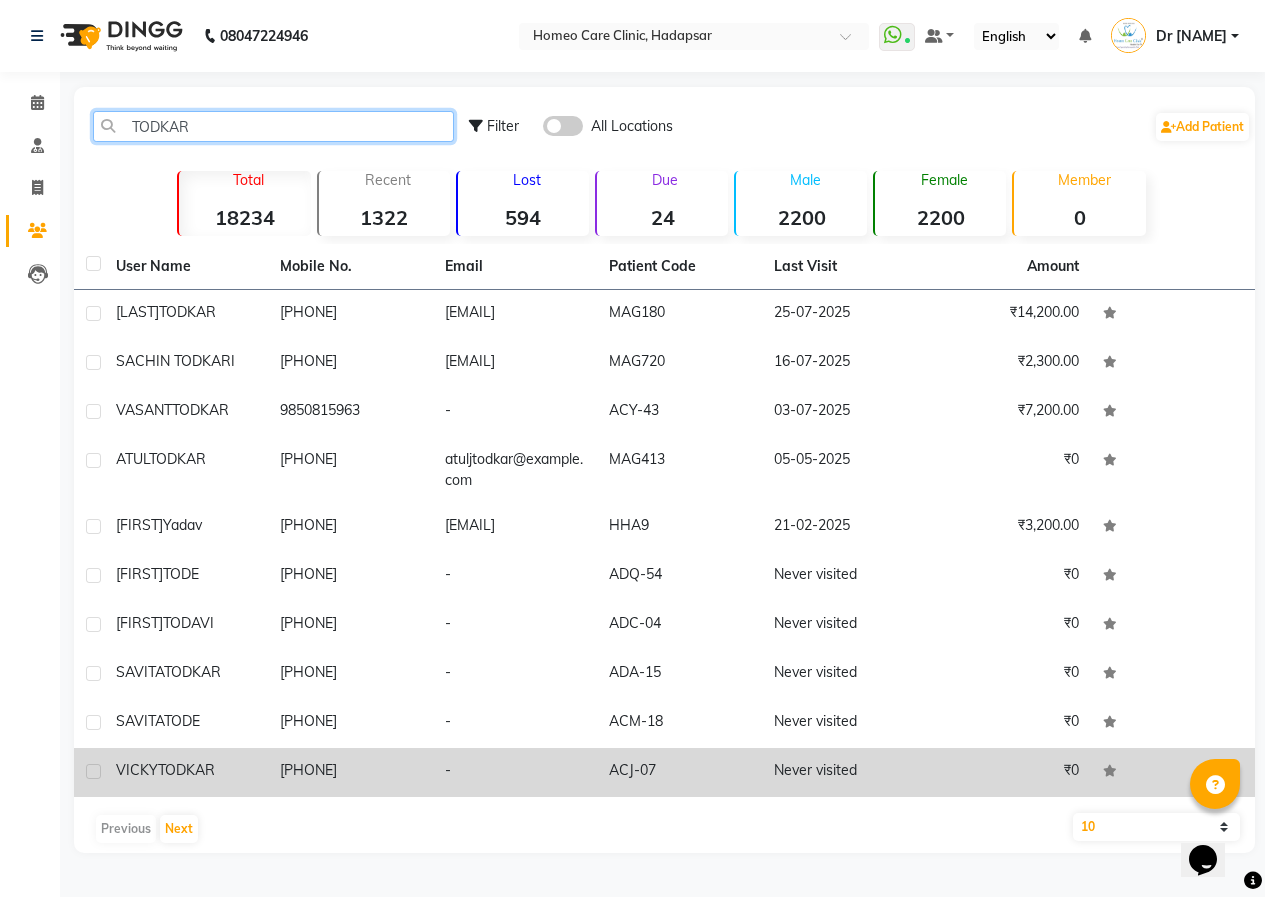 scroll, scrollTop: 37, scrollLeft: 0, axis: vertical 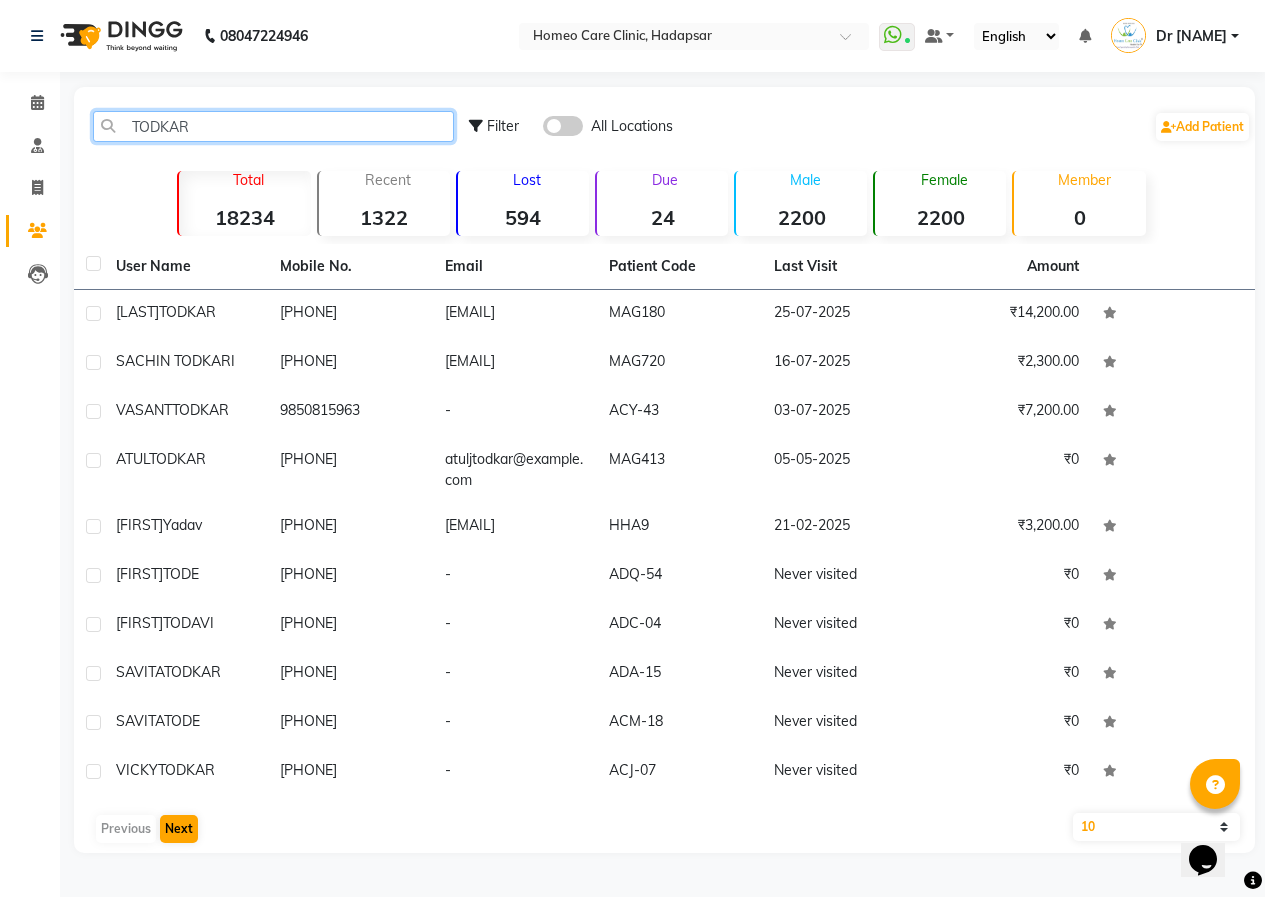 type on "TODKAR" 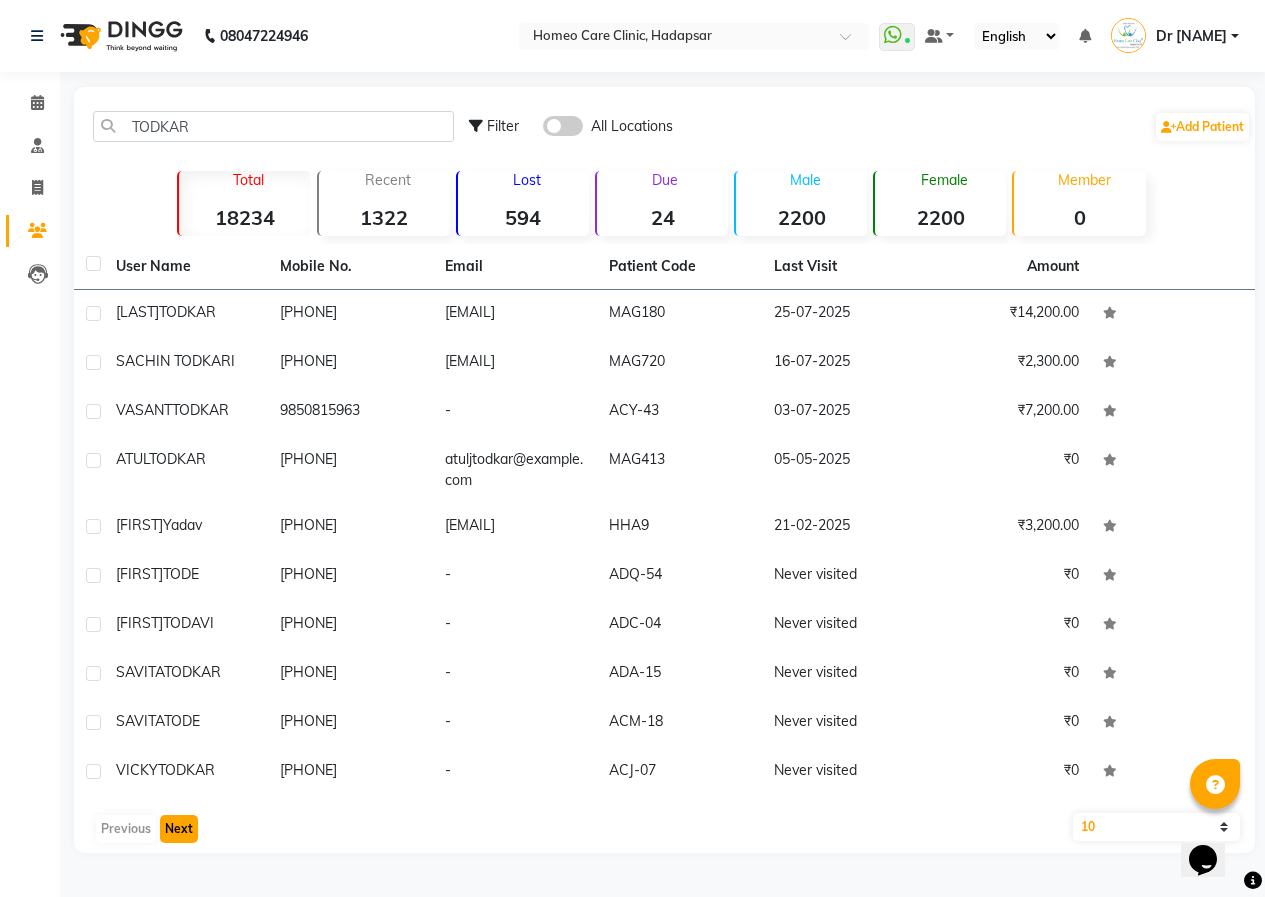 click on "Next" 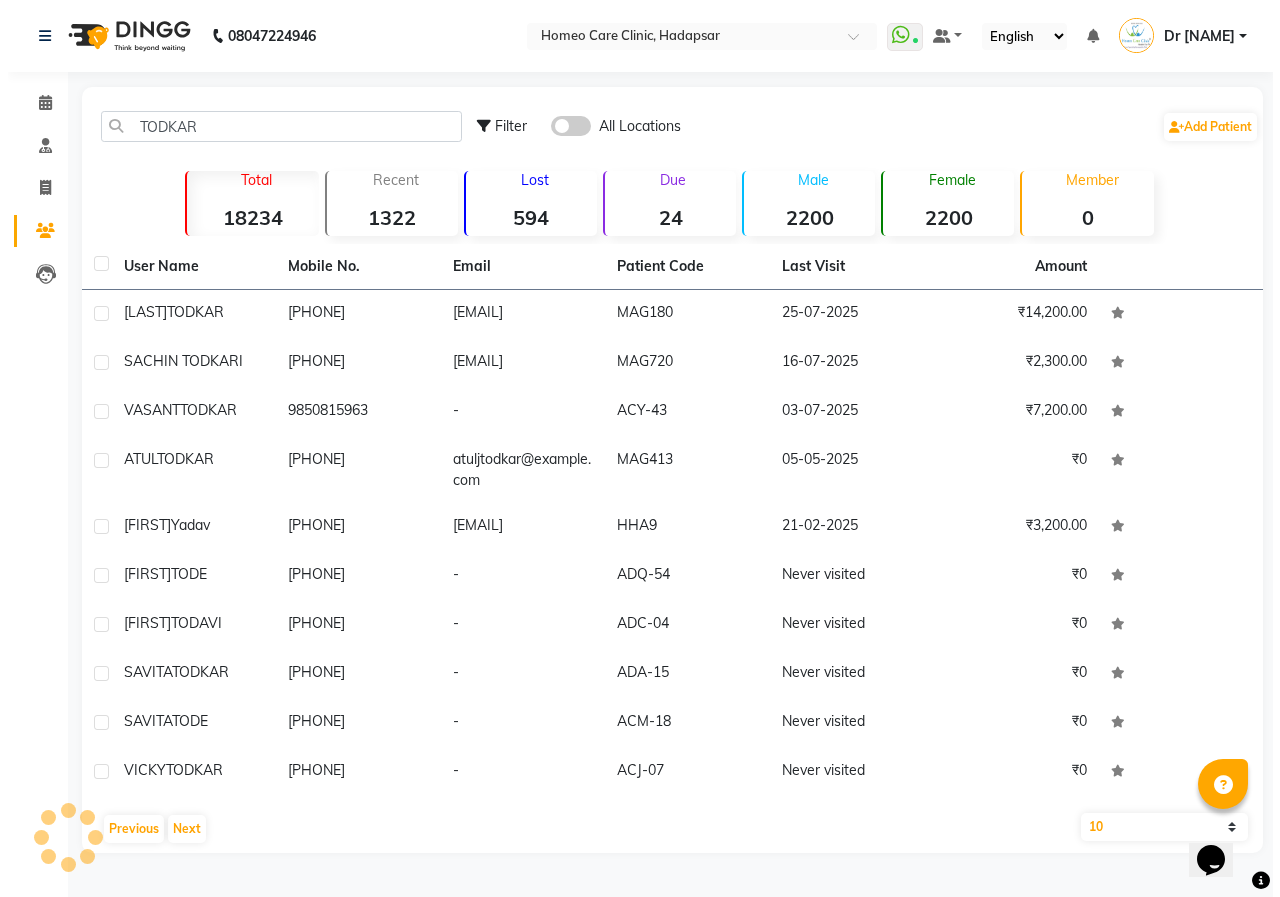 scroll, scrollTop: 0, scrollLeft: 0, axis: both 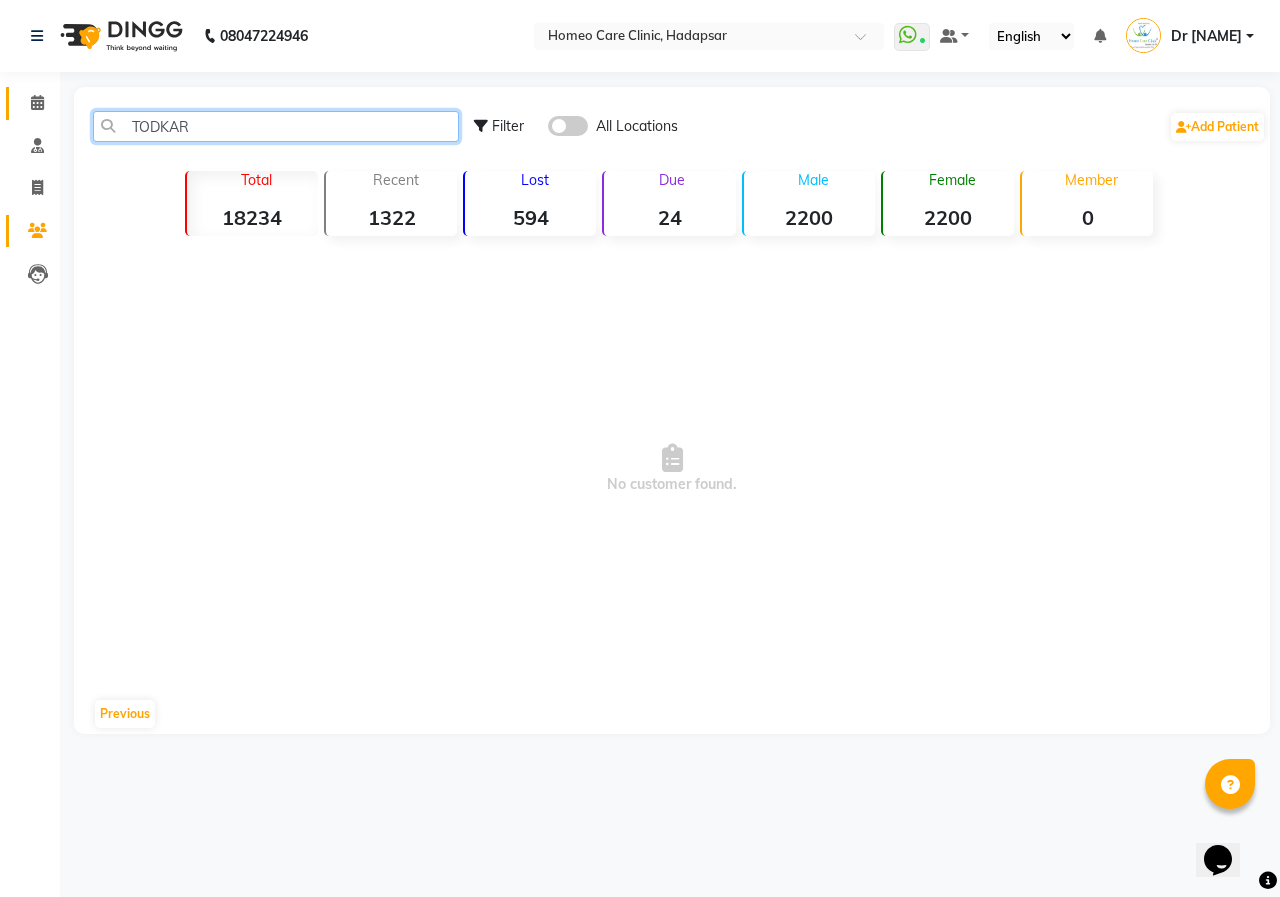 drag, startPoint x: 233, startPoint y: 124, endPoint x: 37, endPoint y: 116, distance: 196.1632 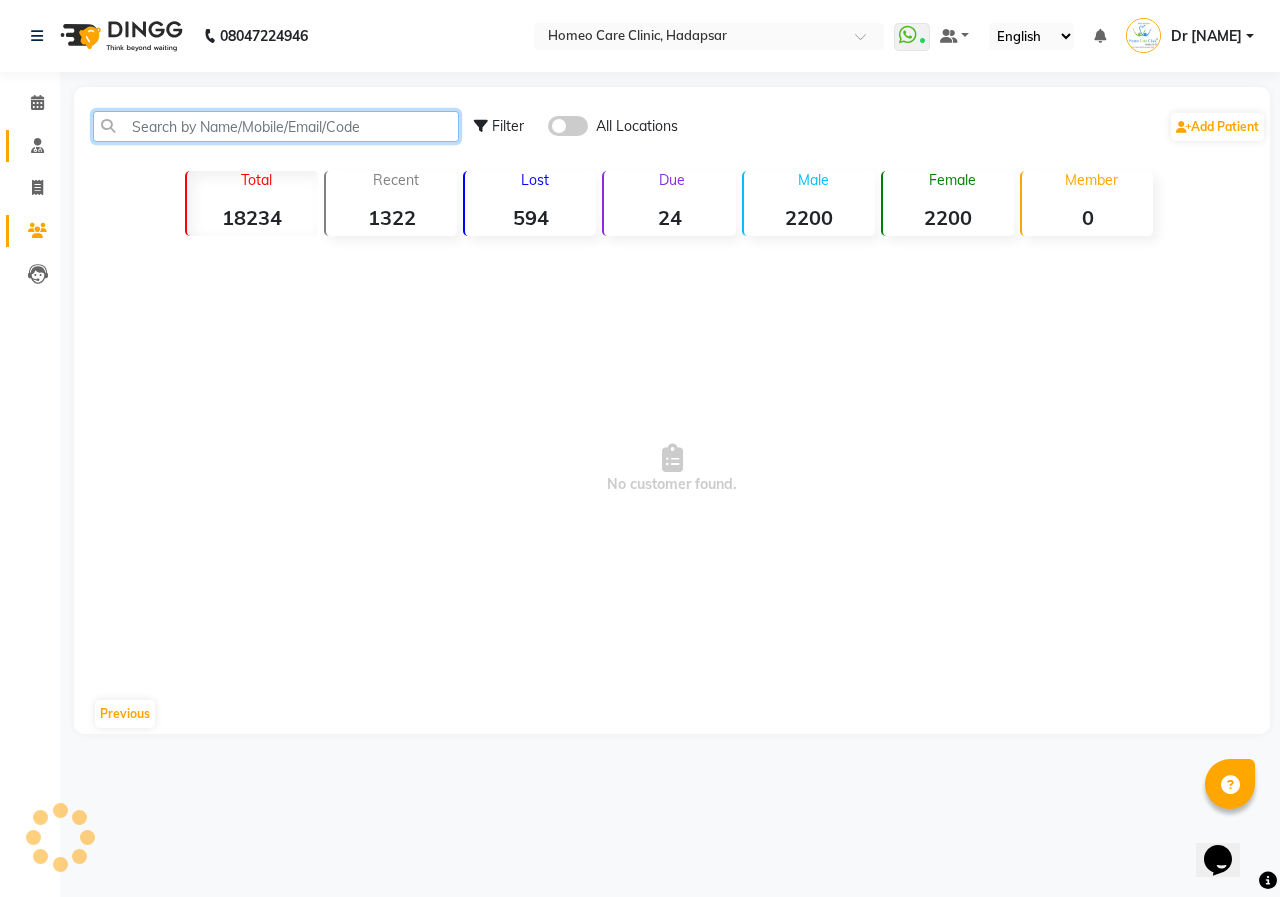 type 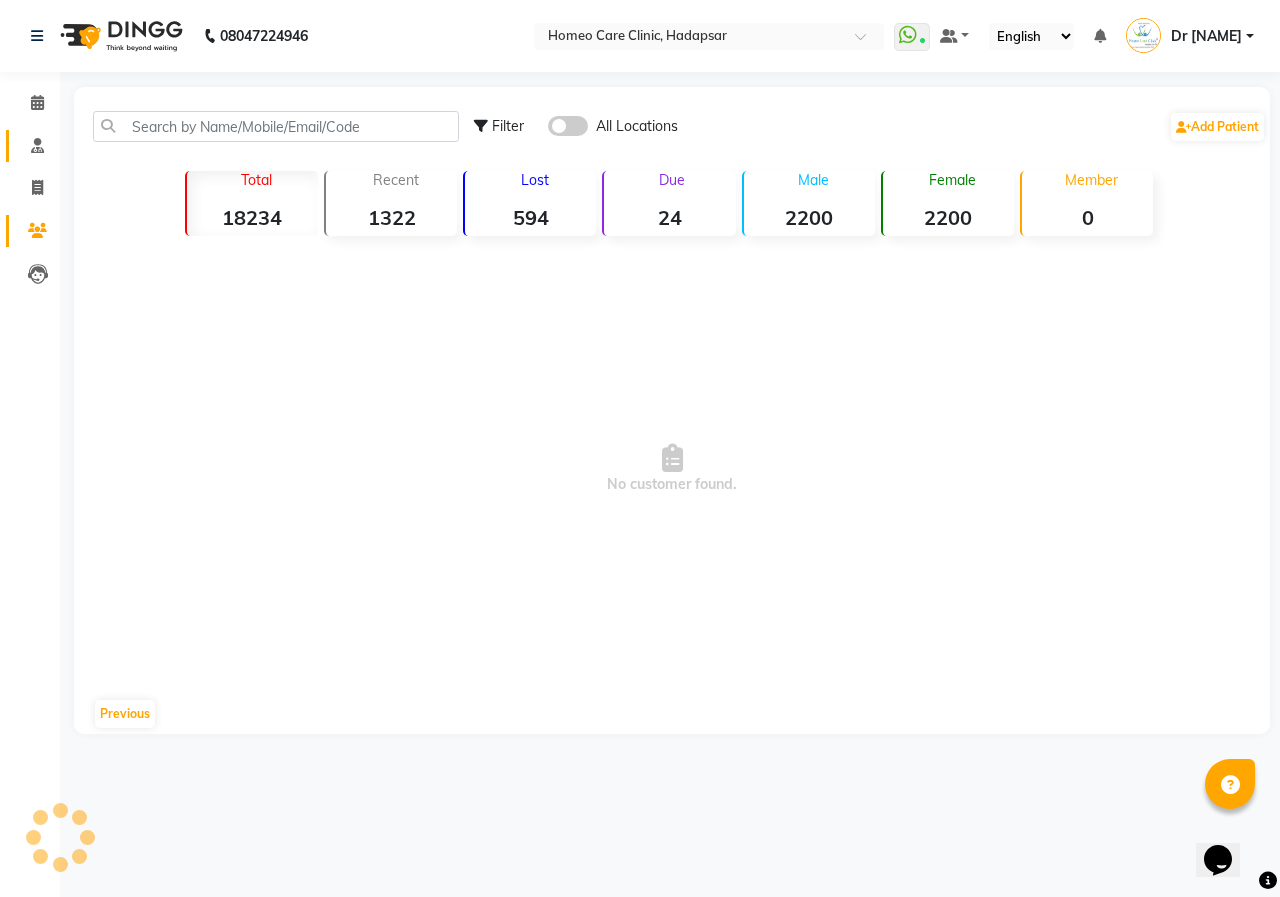 click on "Consultation" 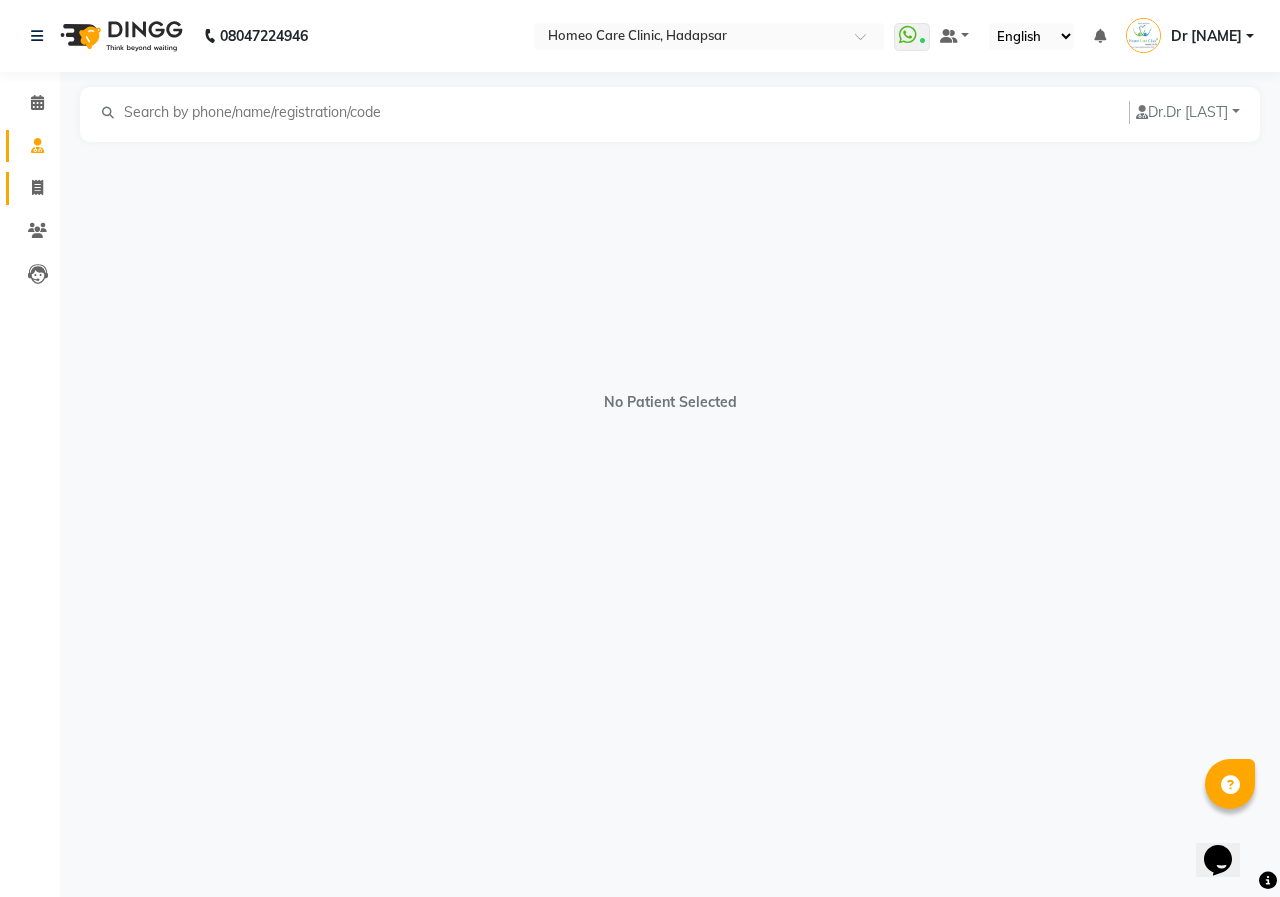 click on "Calendar Consultation Invoice Patients Leads Completed InProgress Upcoming Dropped Tentative Check-In Confirm Bookings Segments Page Builder" 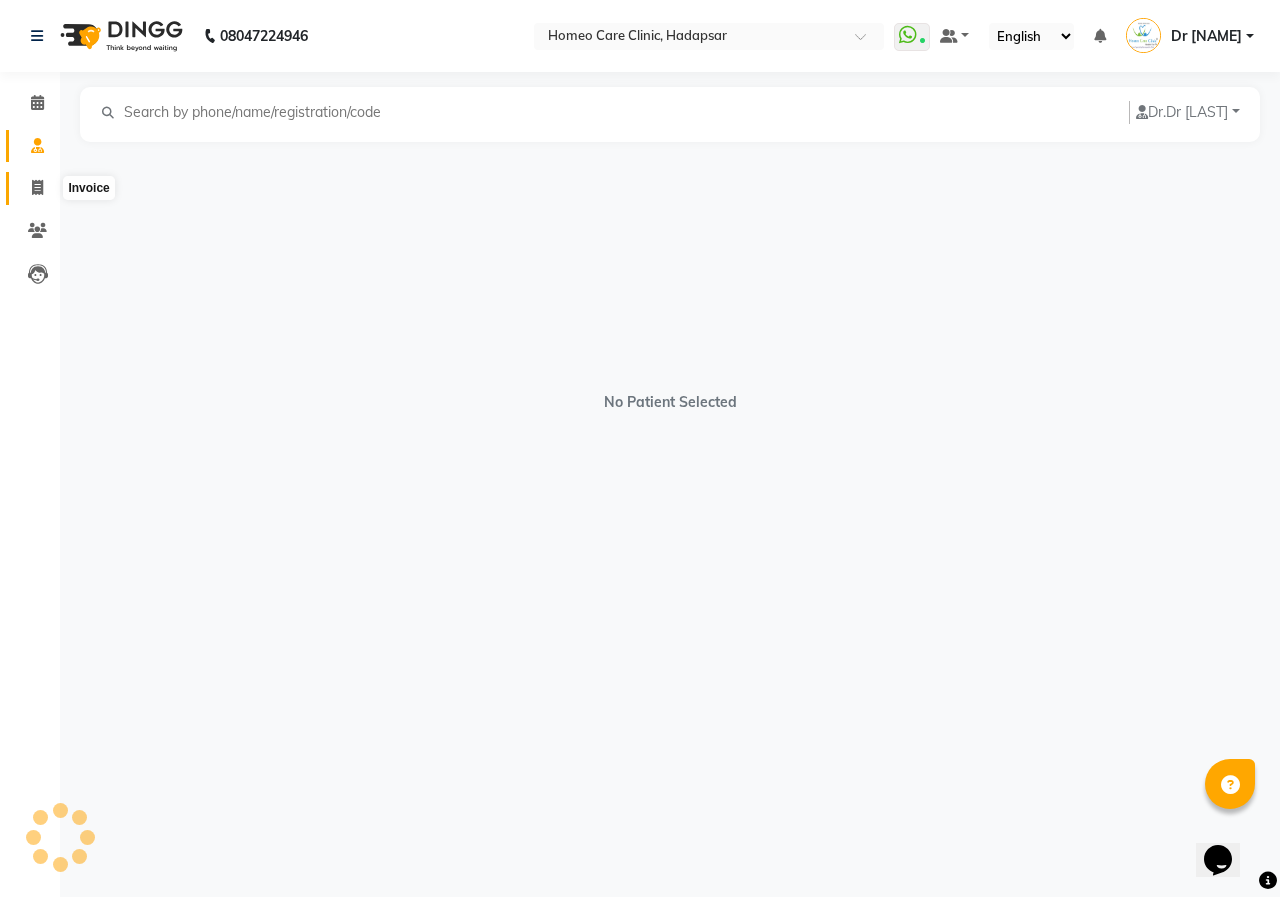 click 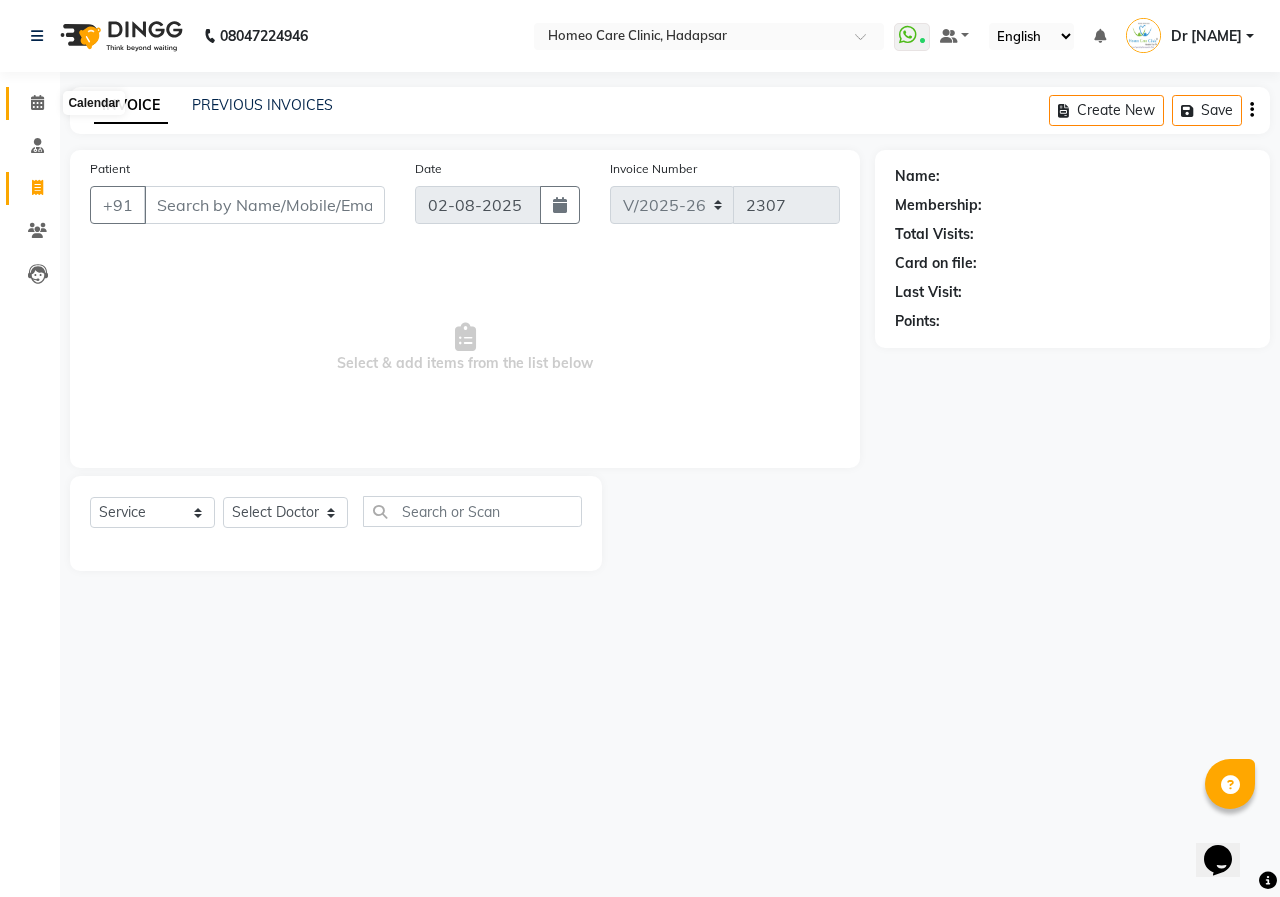 click 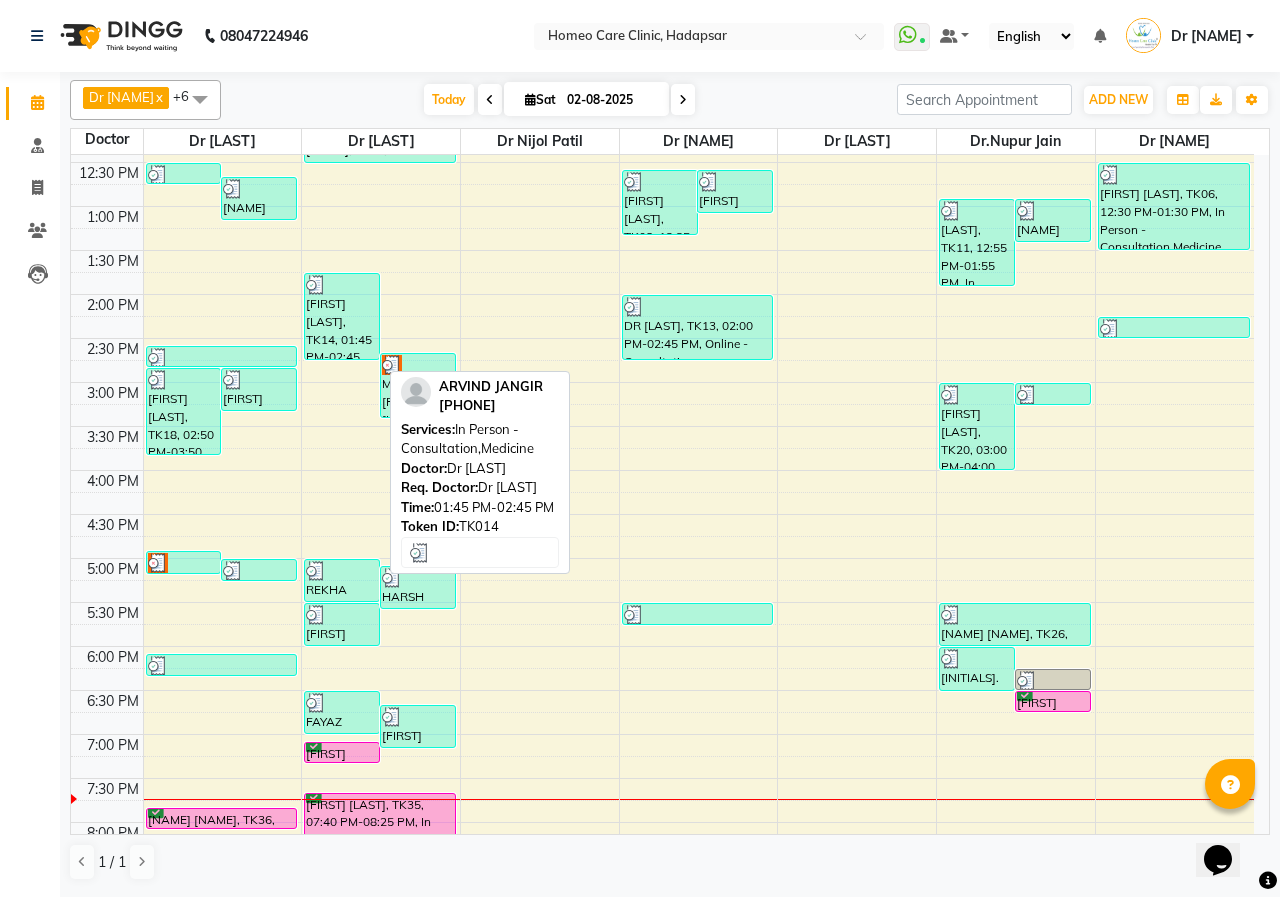 scroll, scrollTop: 573, scrollLeft: 0, axis: vertical 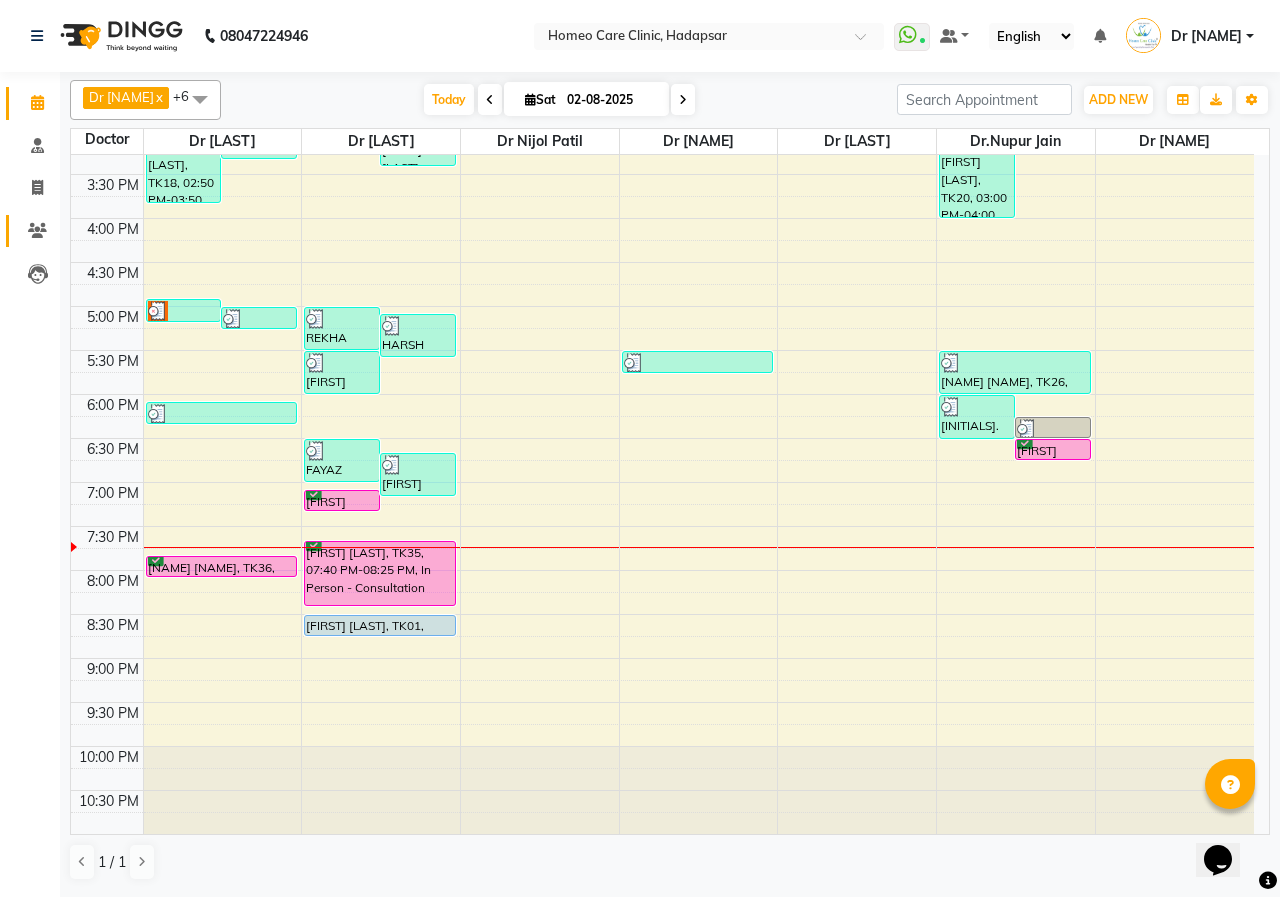 click 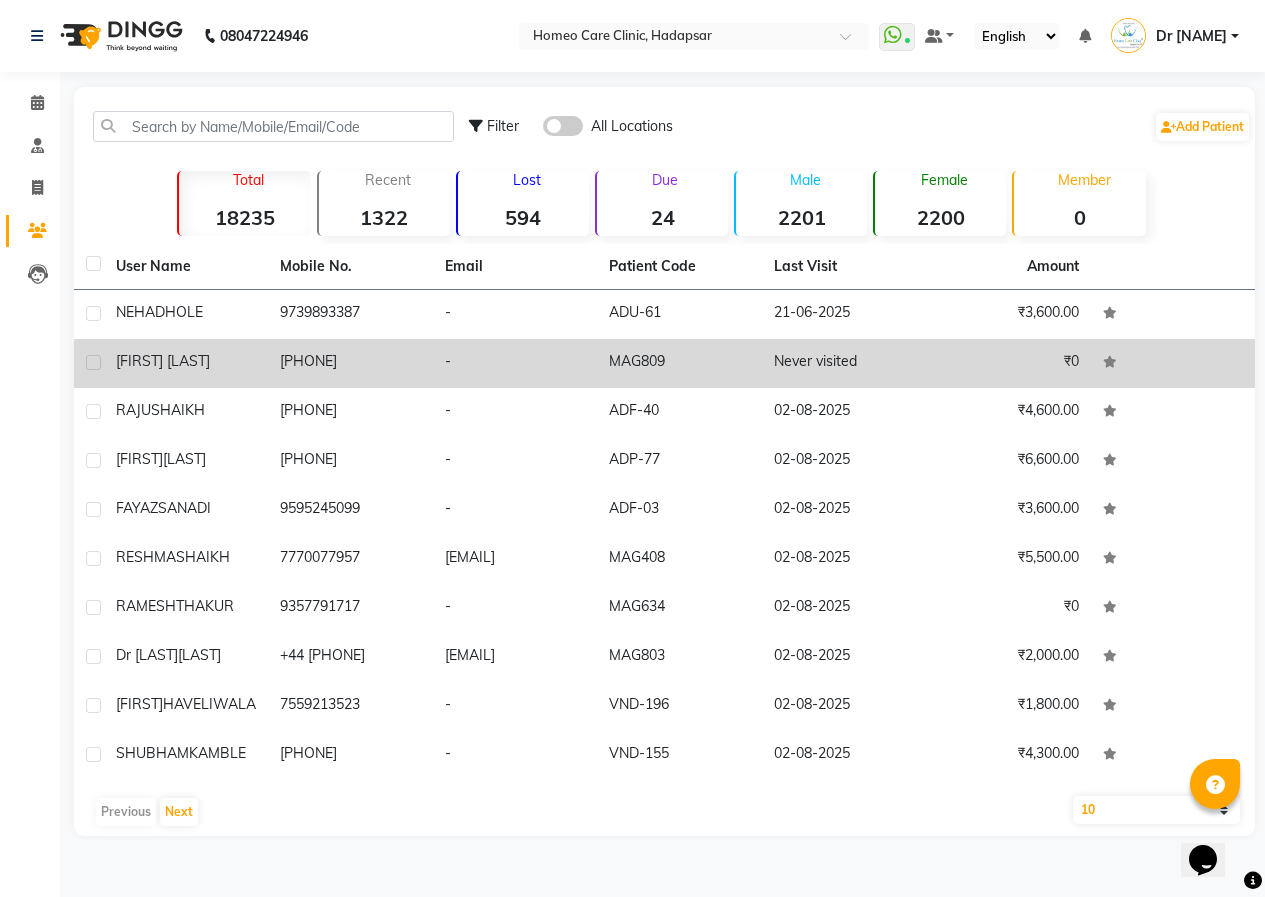 click on "[PHONE]" 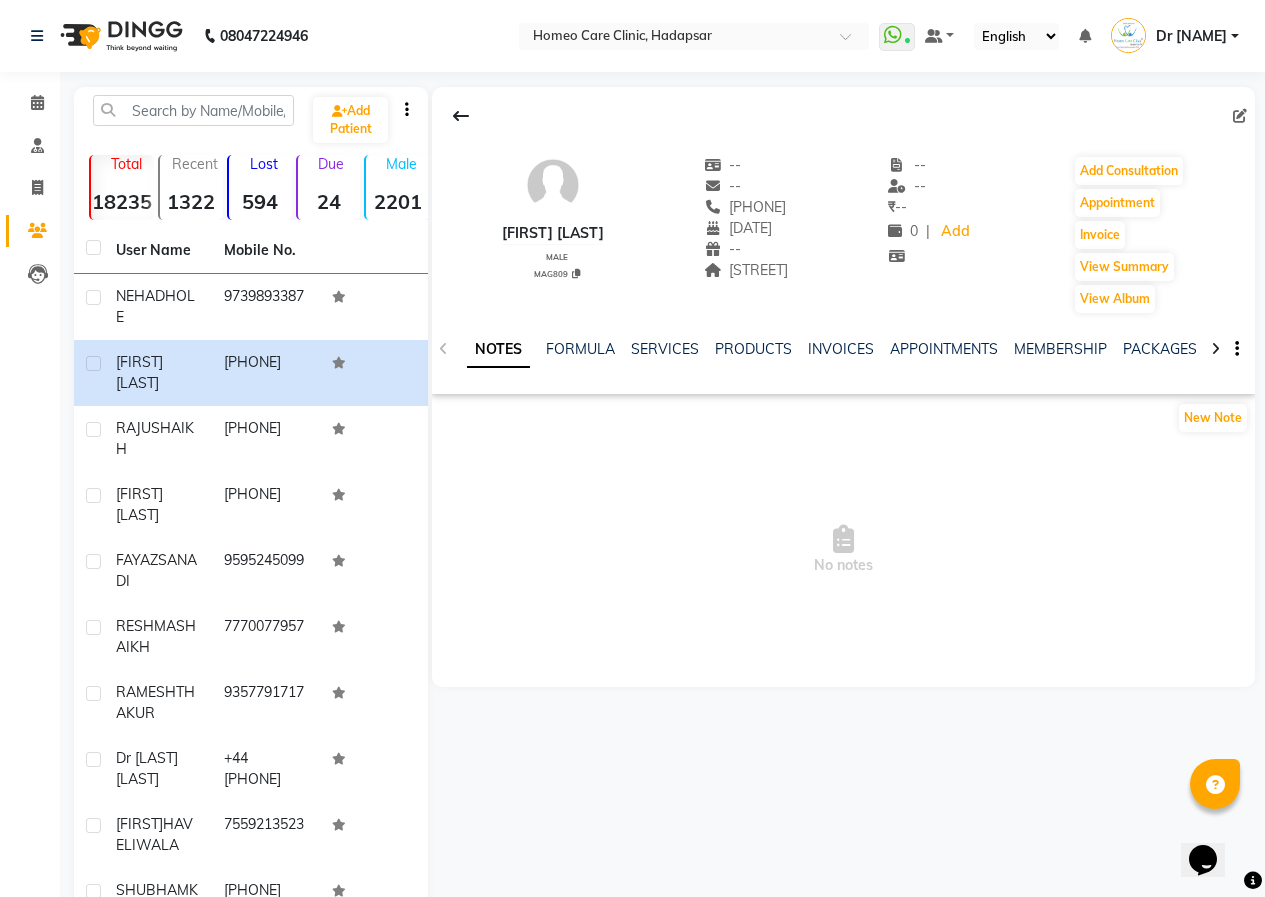 click 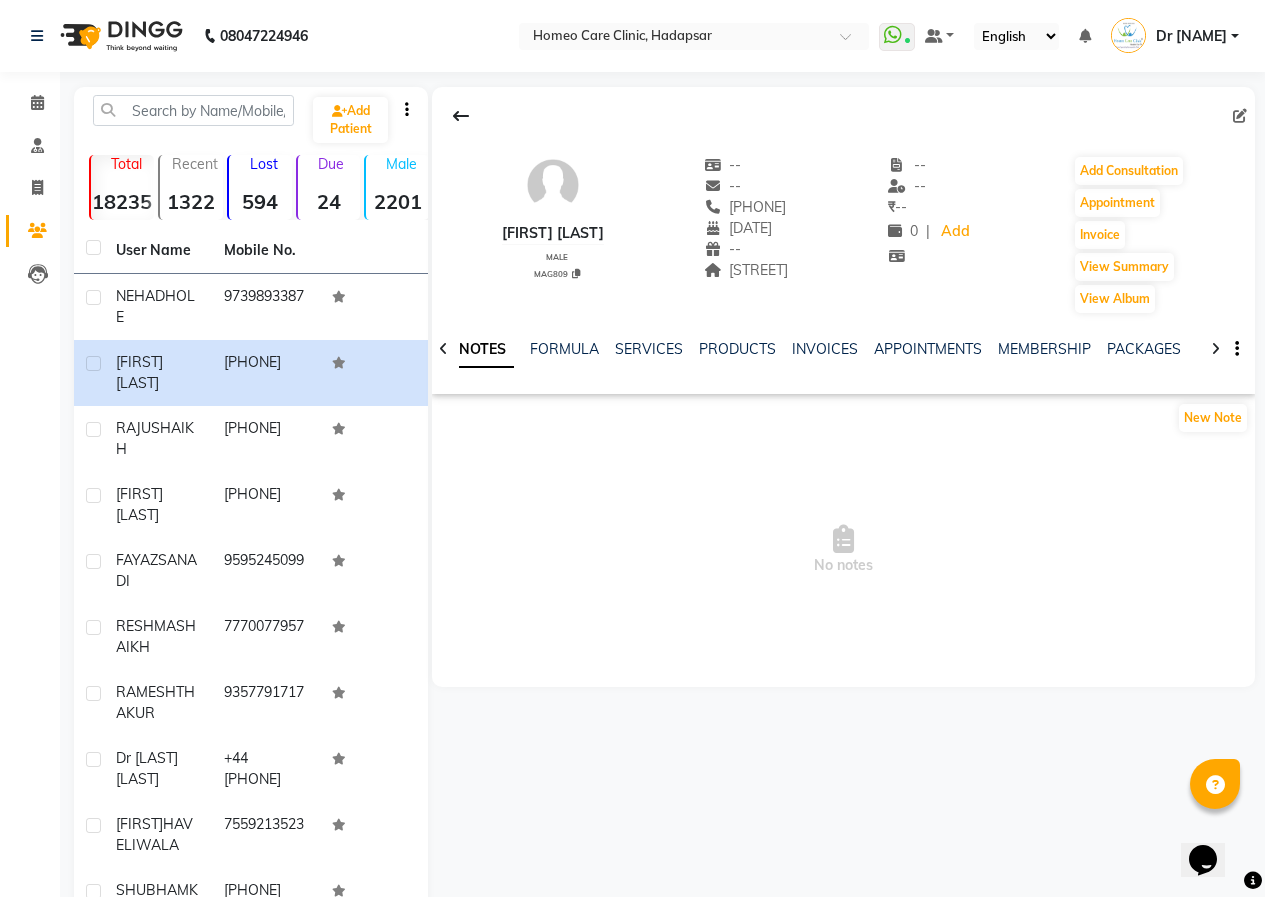 click 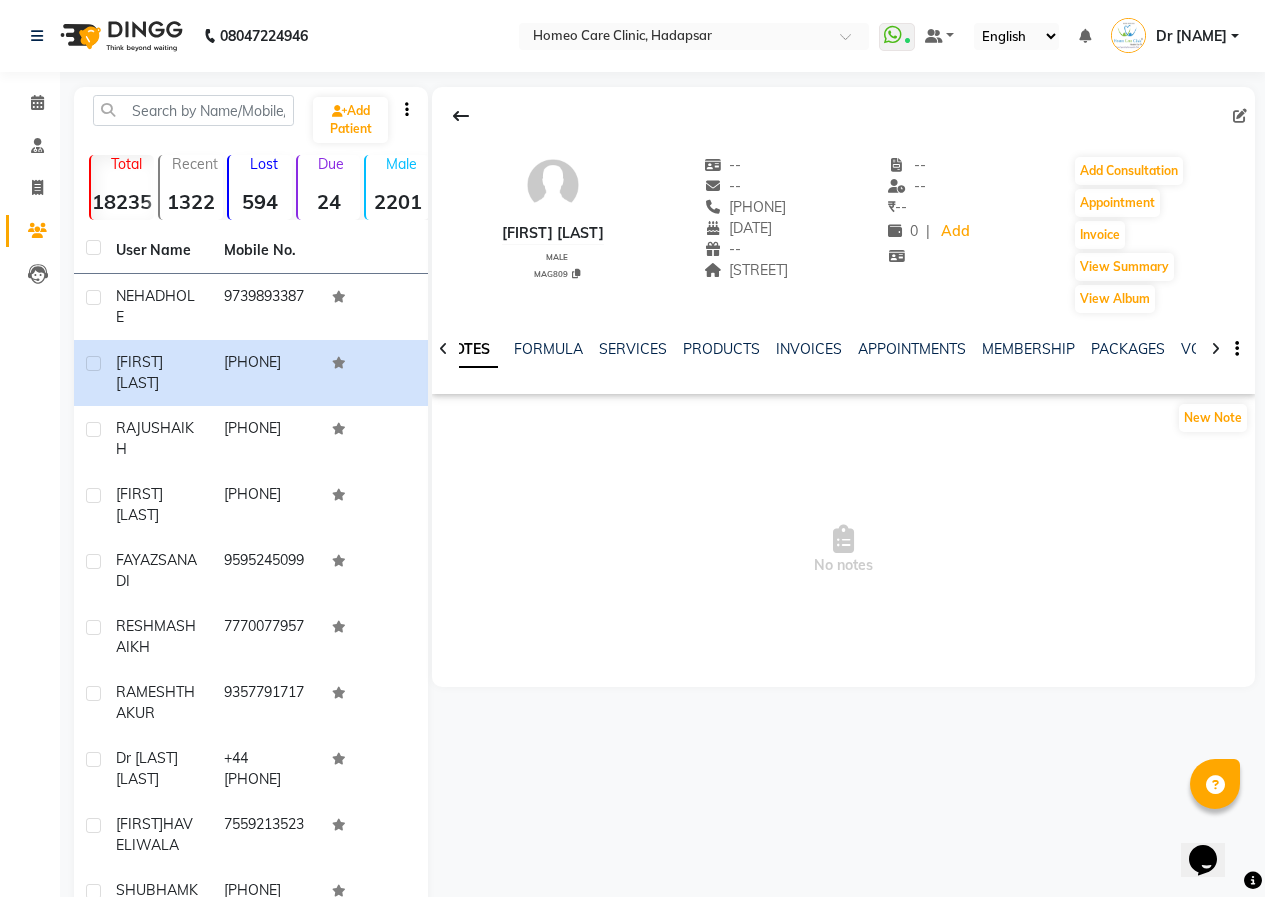 click 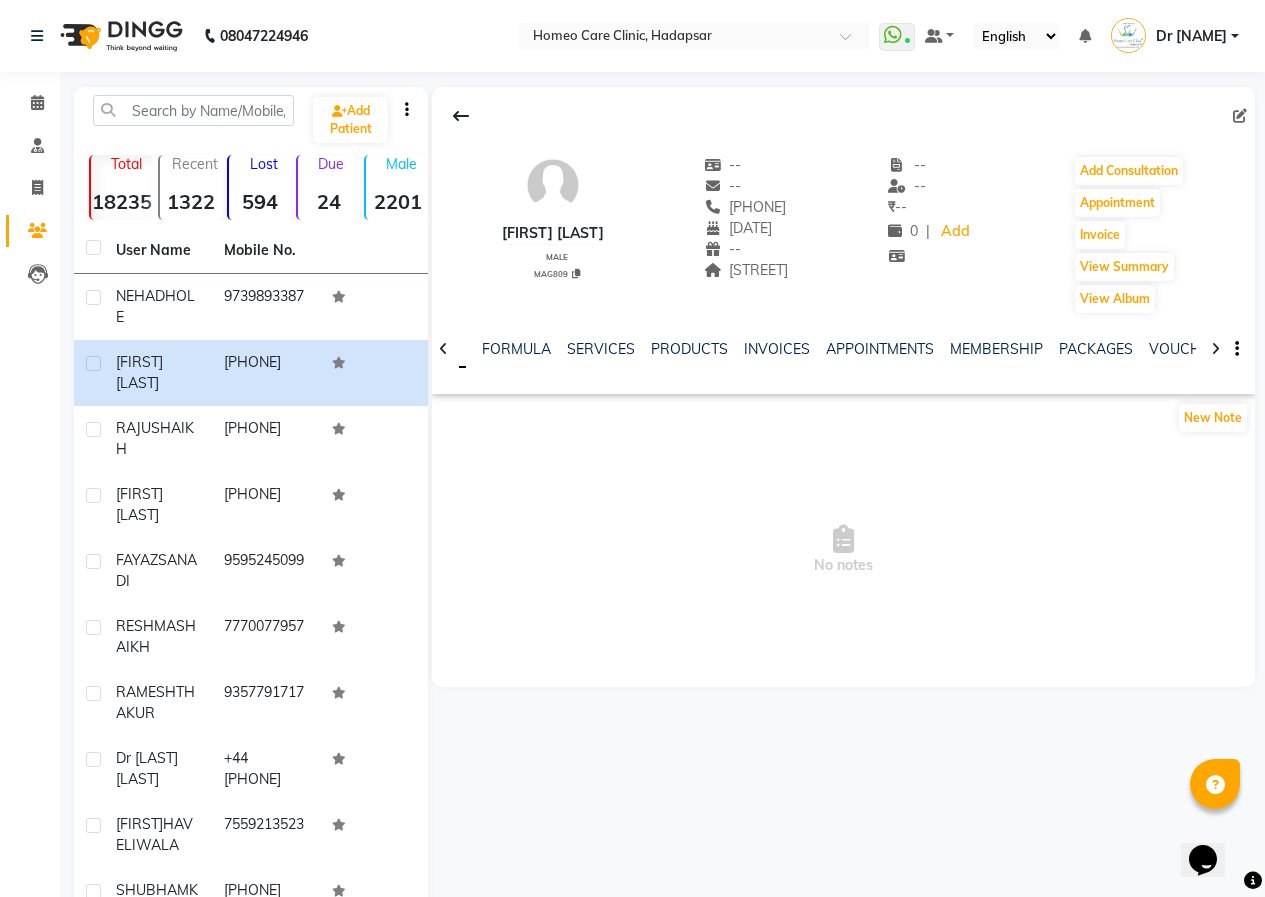 click 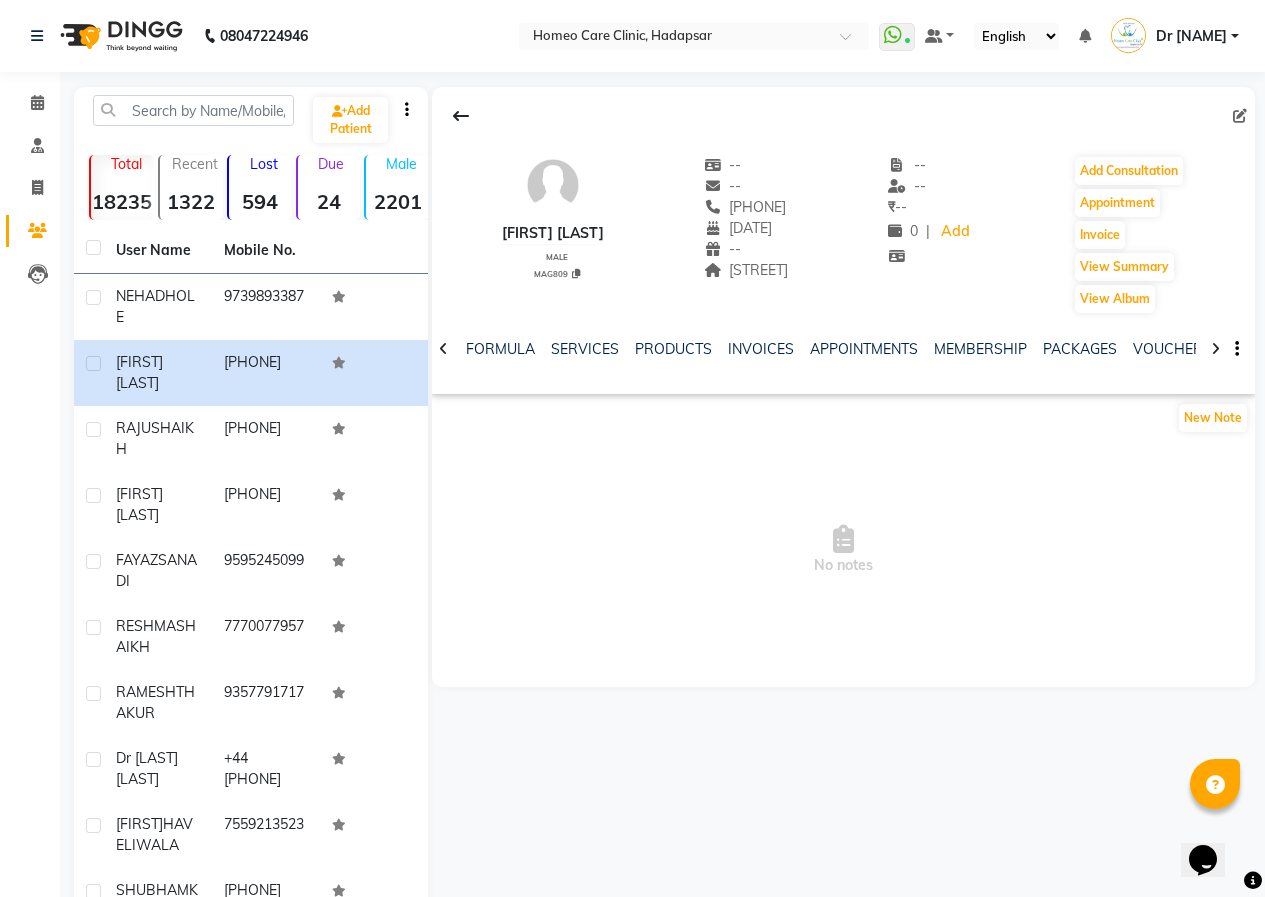 click 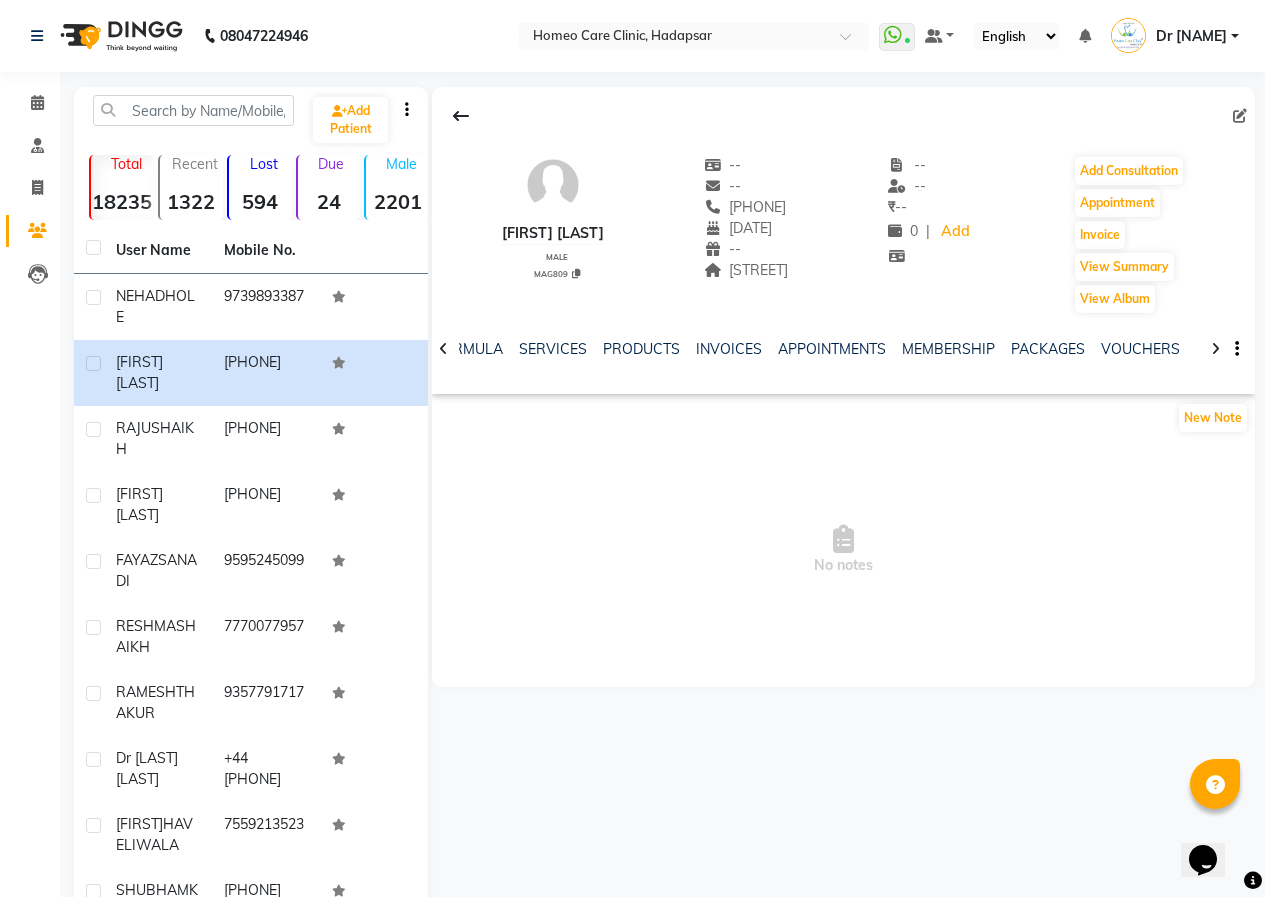 click 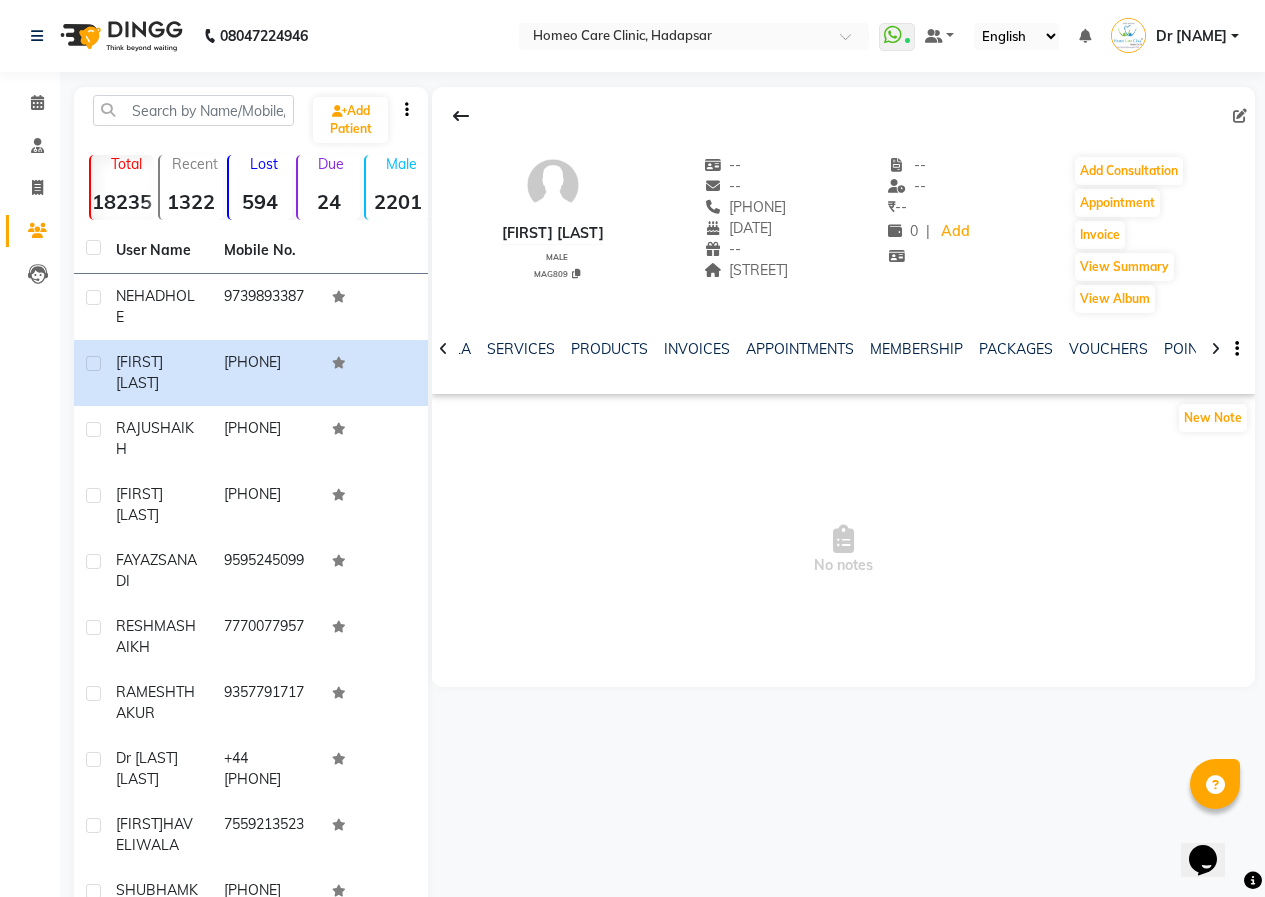 click 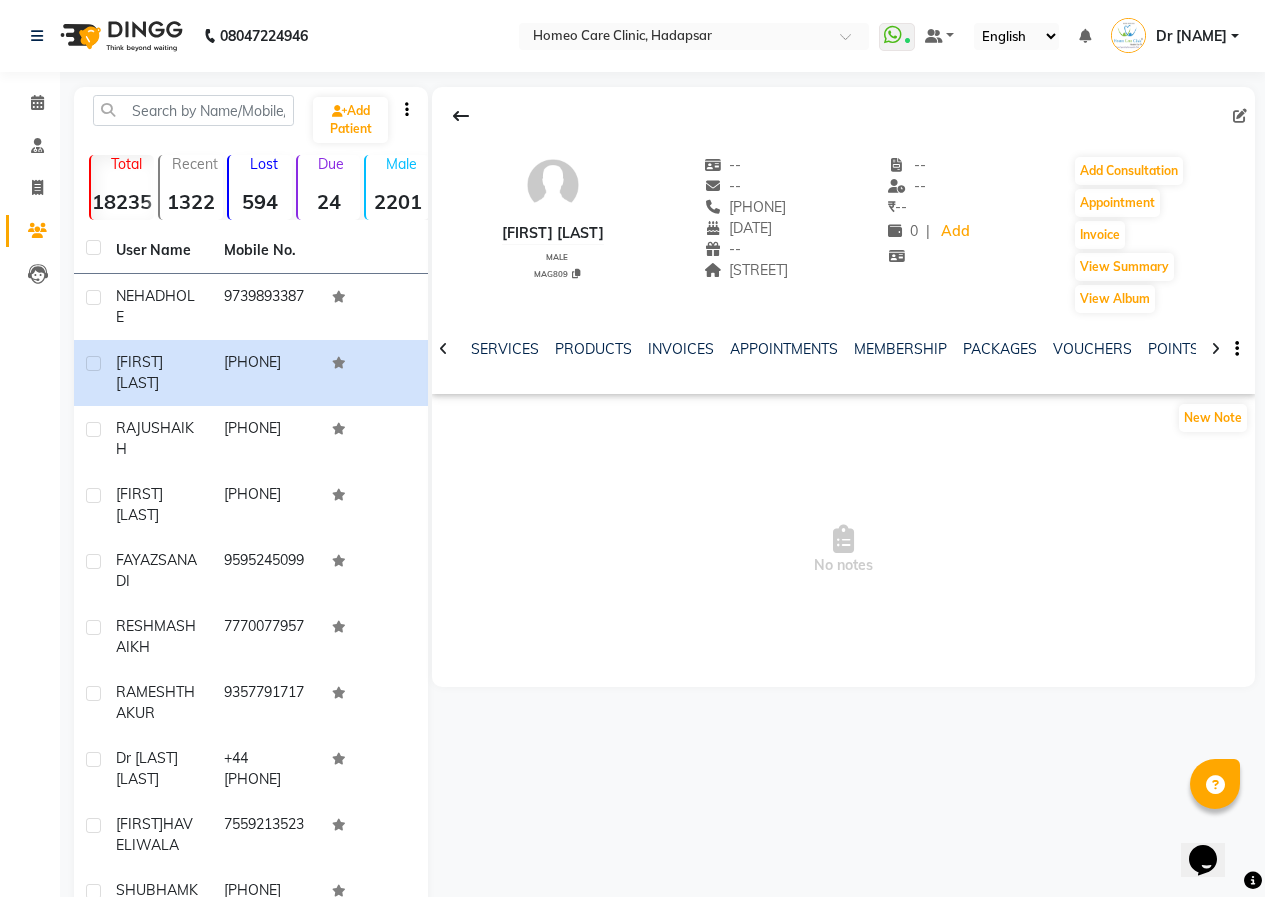 click 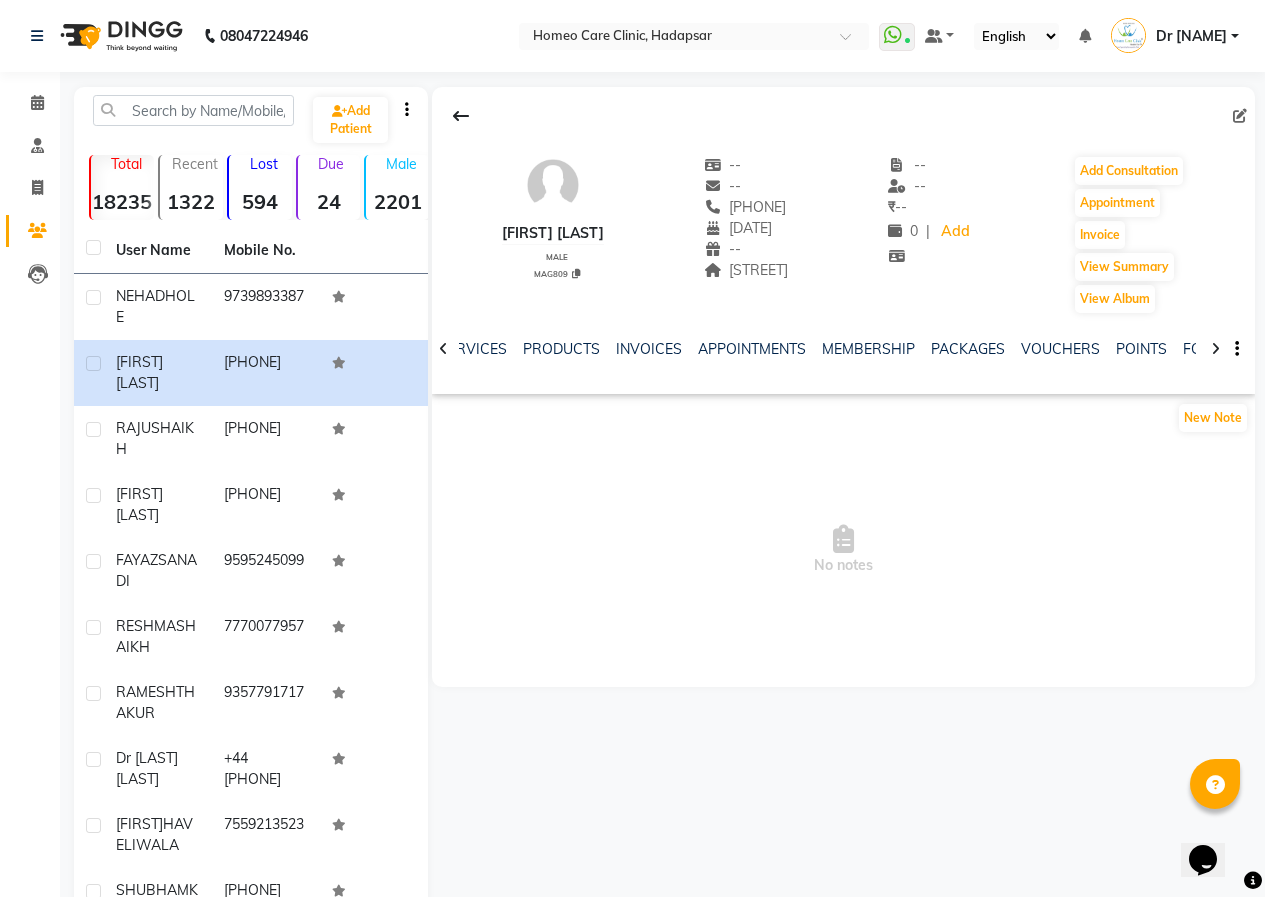 click 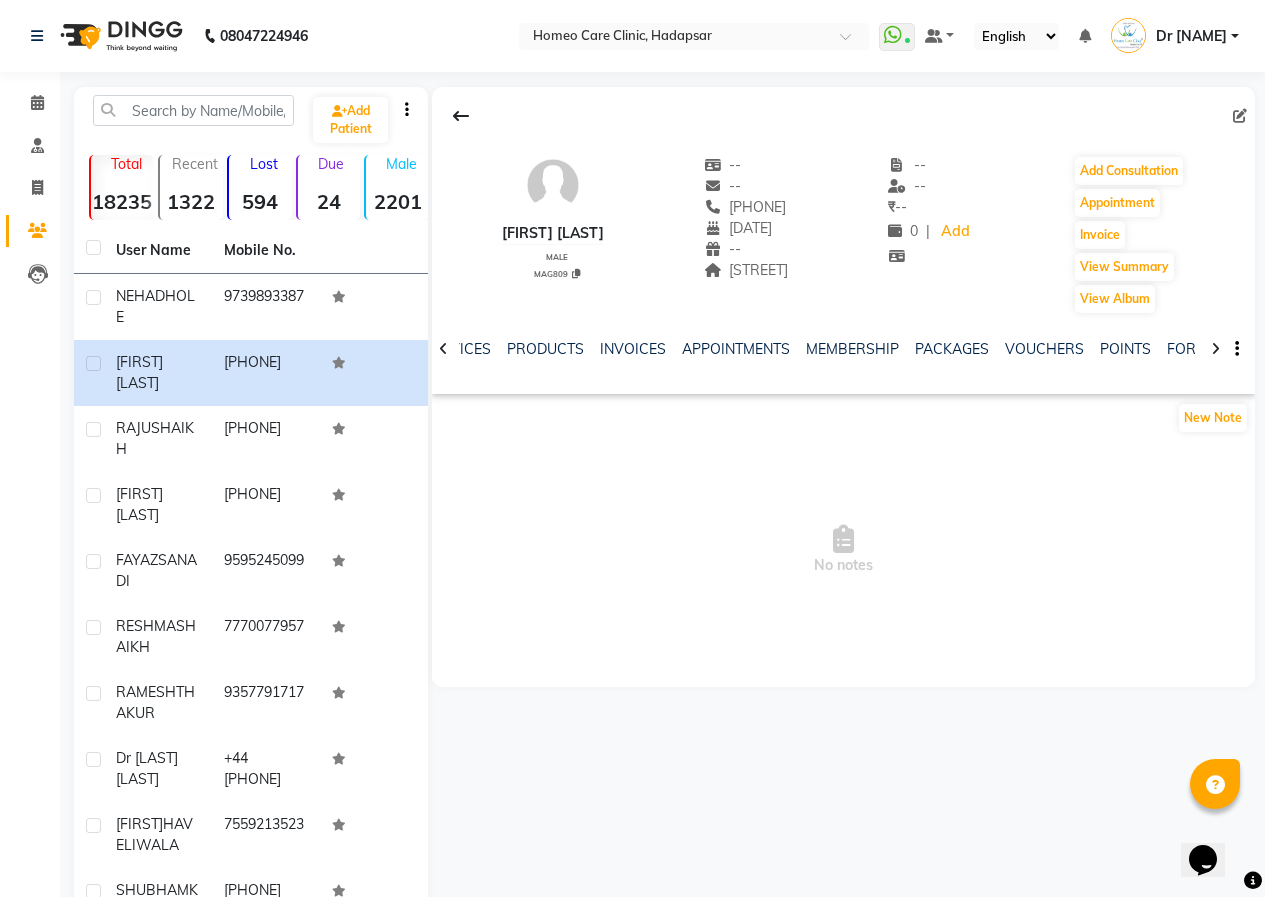 click 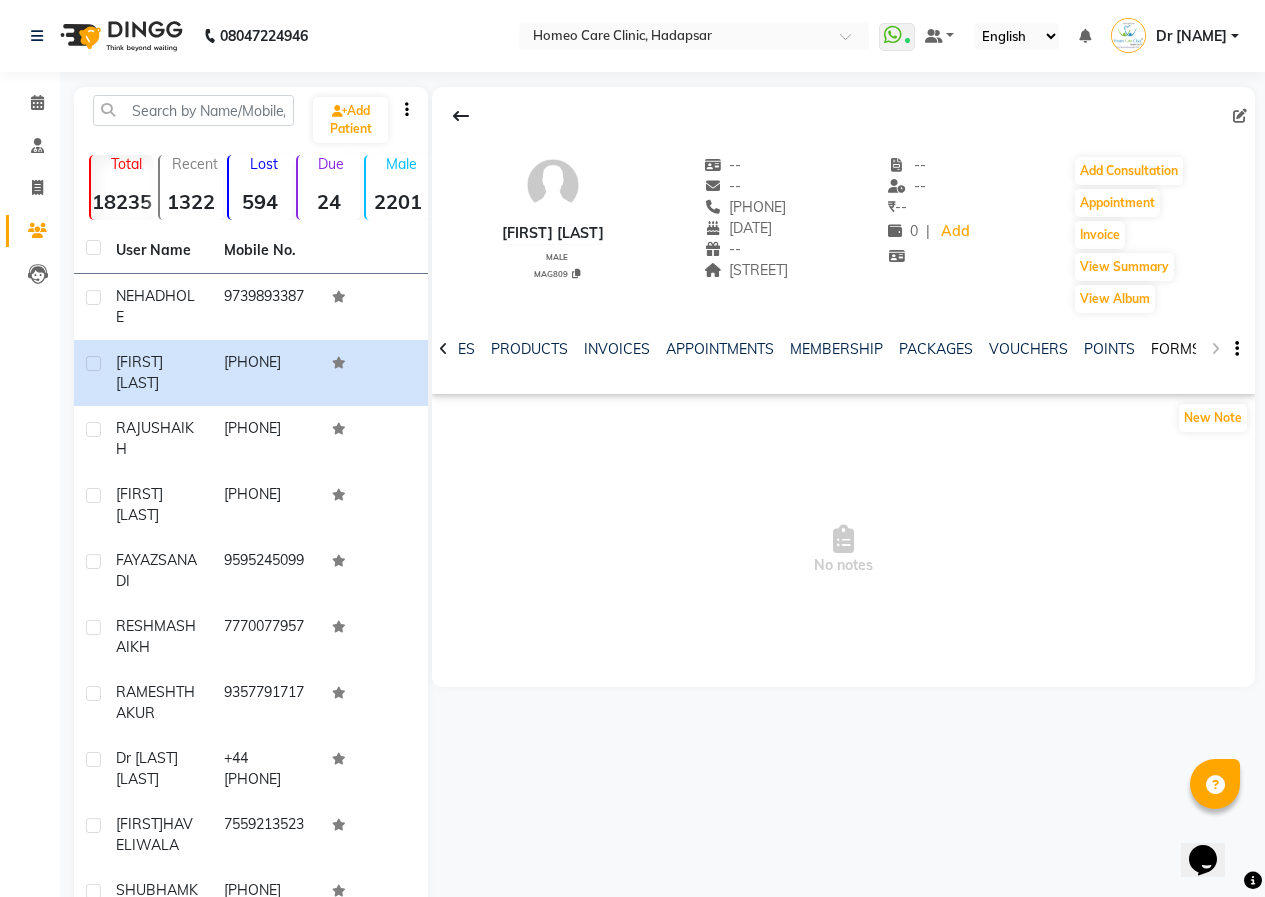 click on "FORMS" 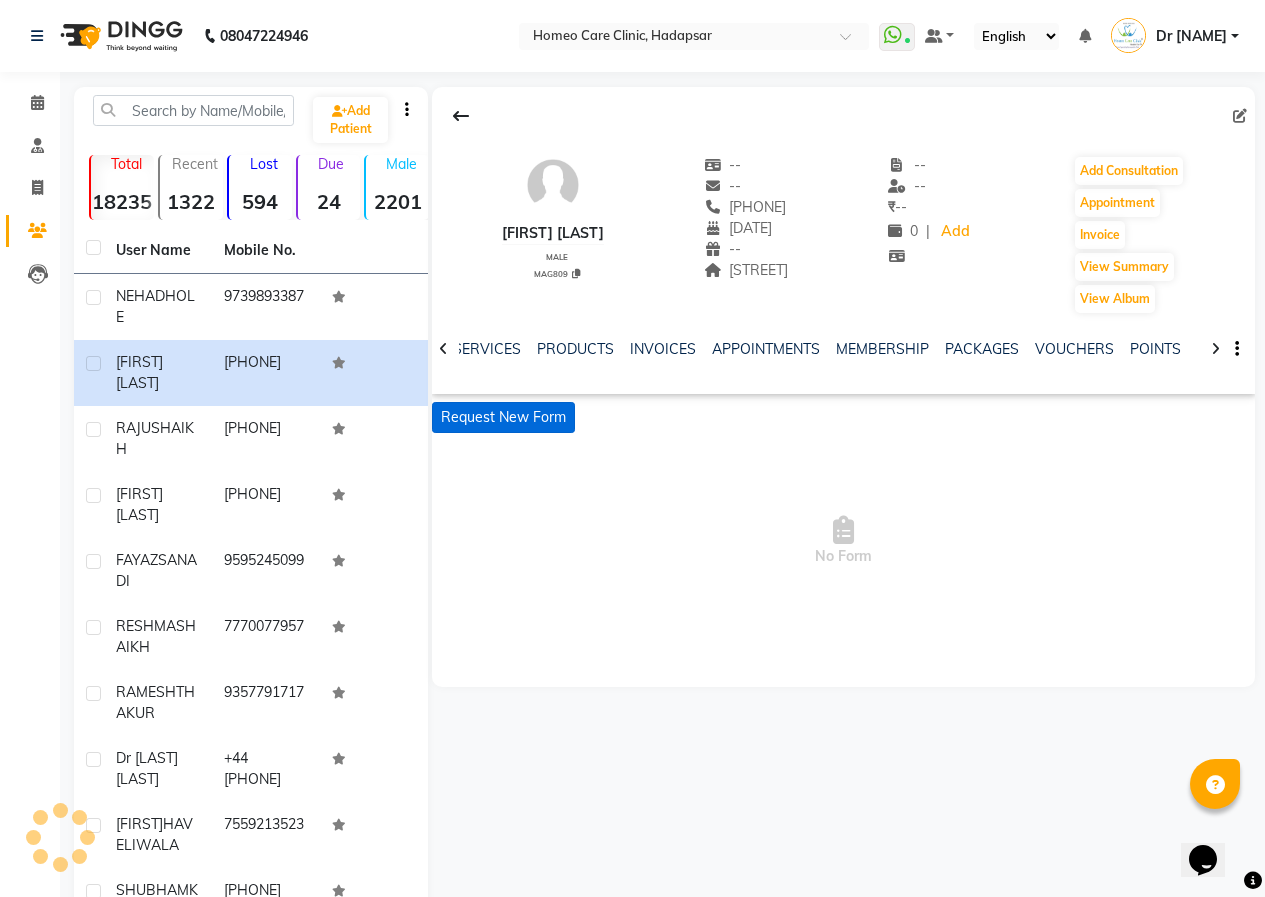 click on "Request New Form" 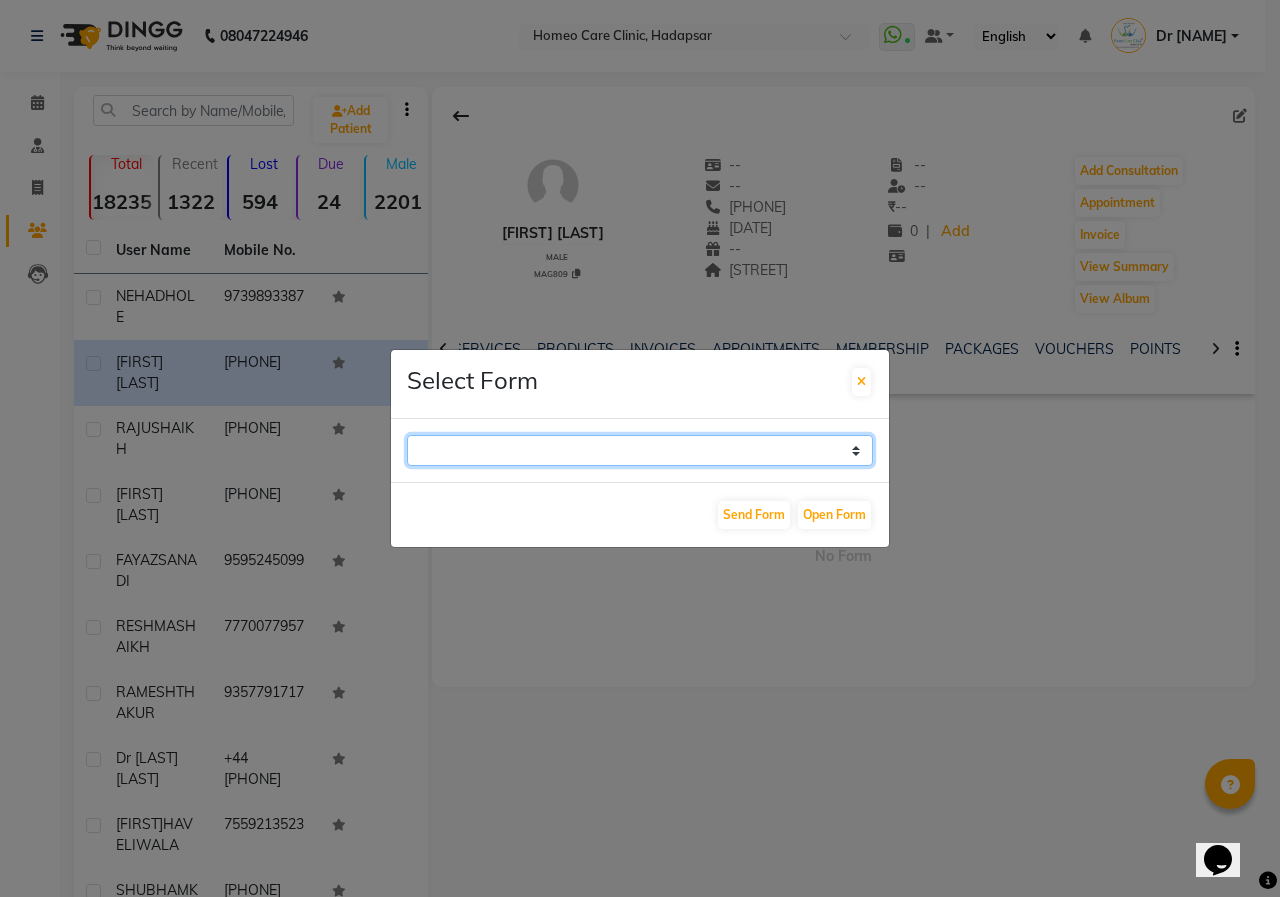 click on "Case Taking Form" 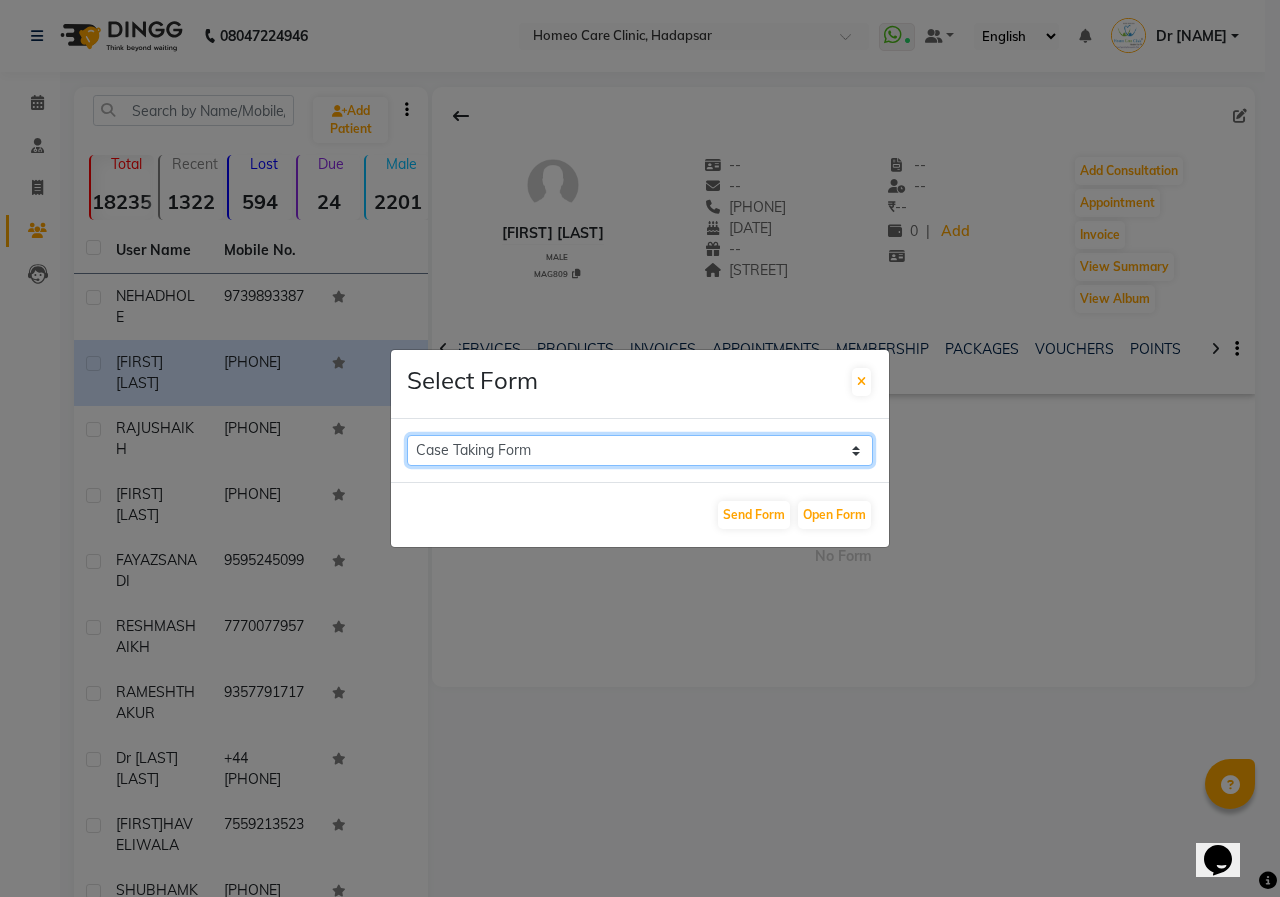 click on "Case Taking Form" 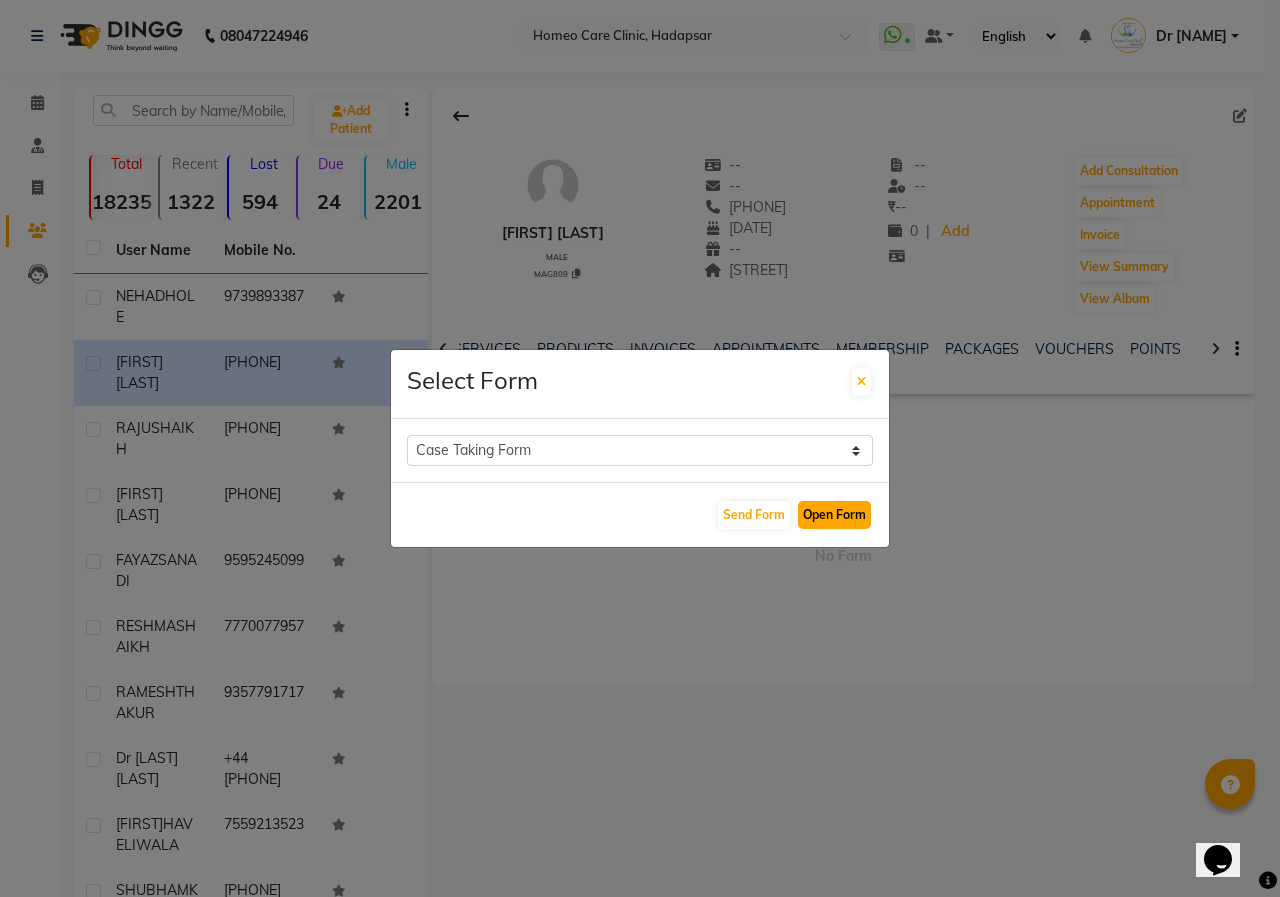 click on "Open Form" 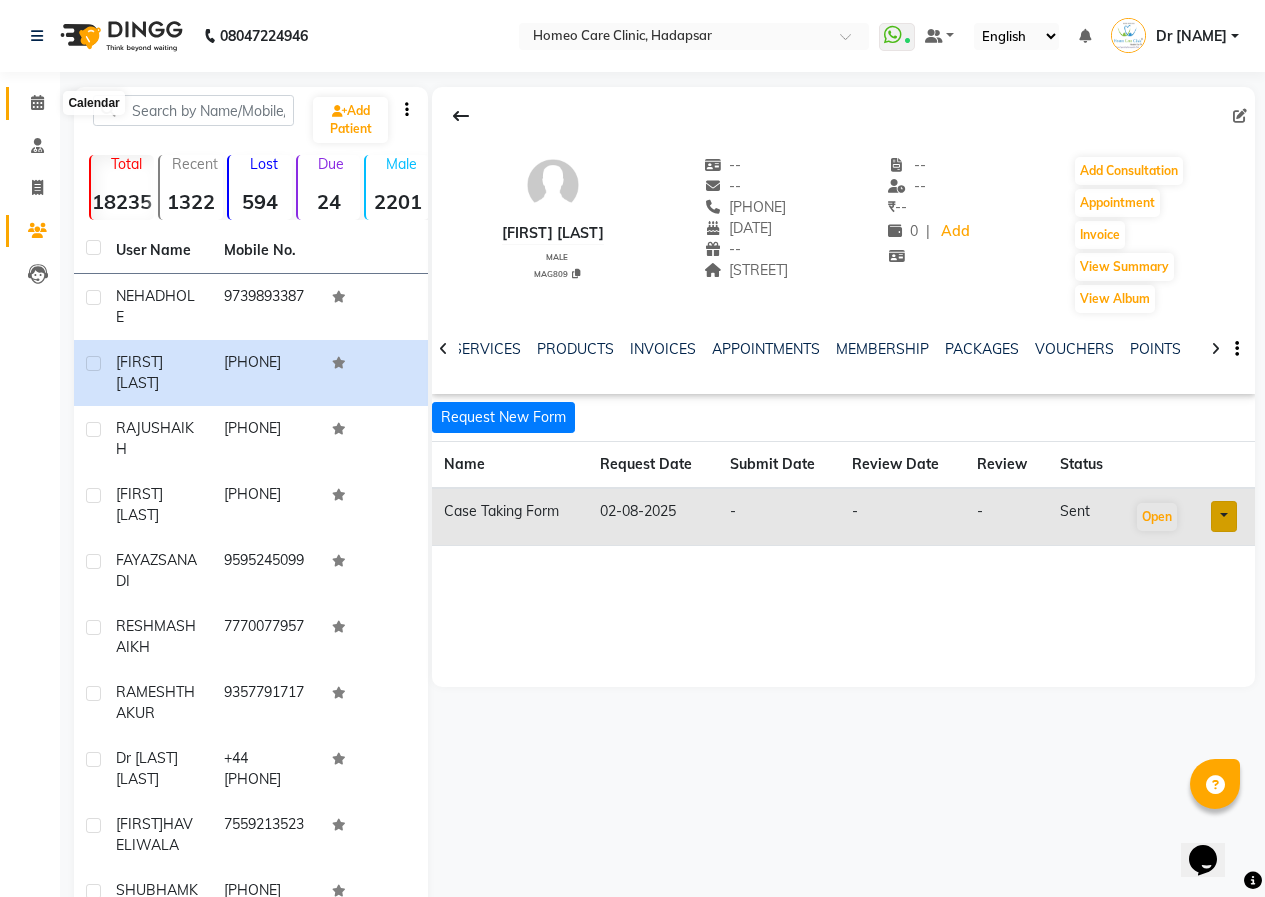 click 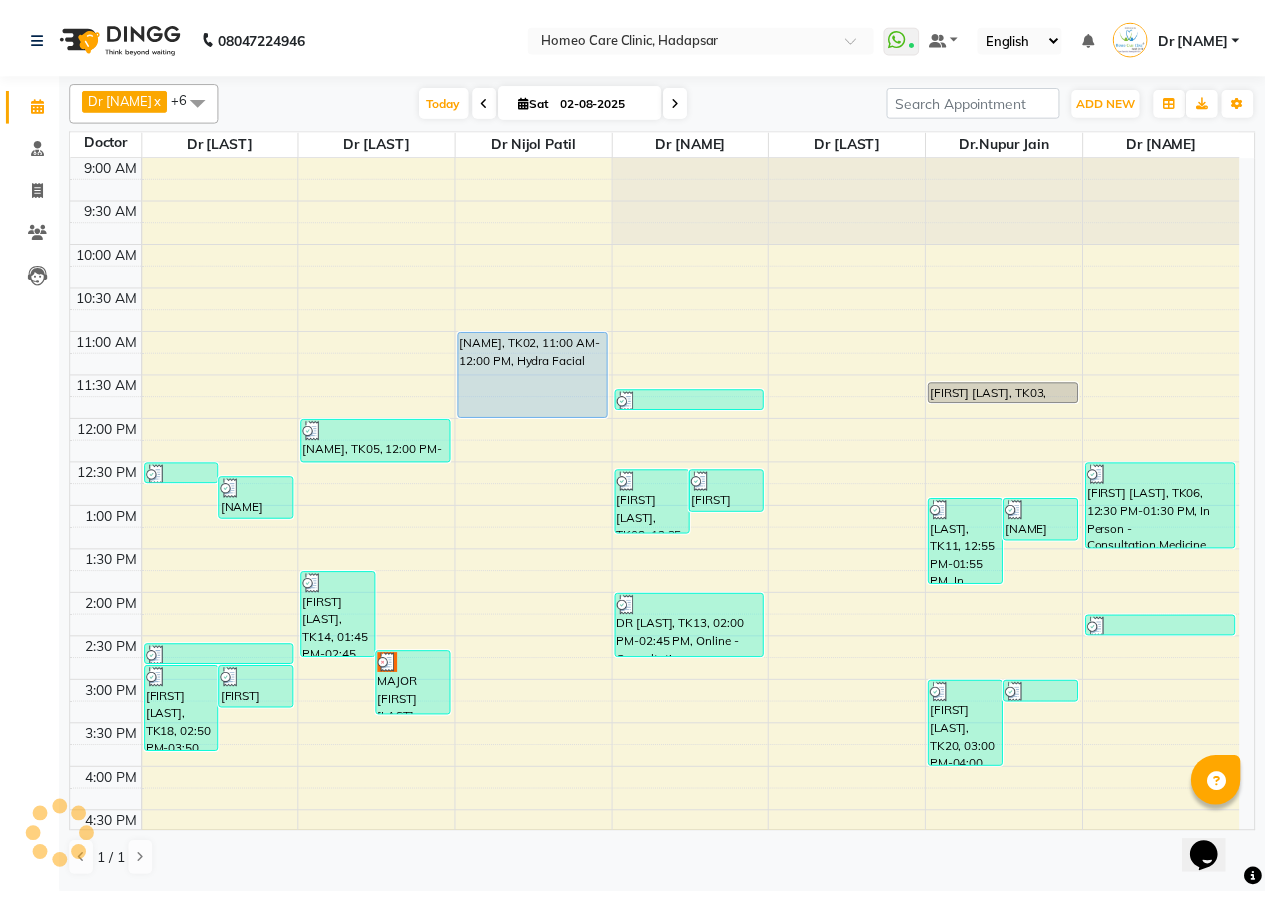 scroll, scrollTop: 535, scrollLeft: 0, axis: vertical 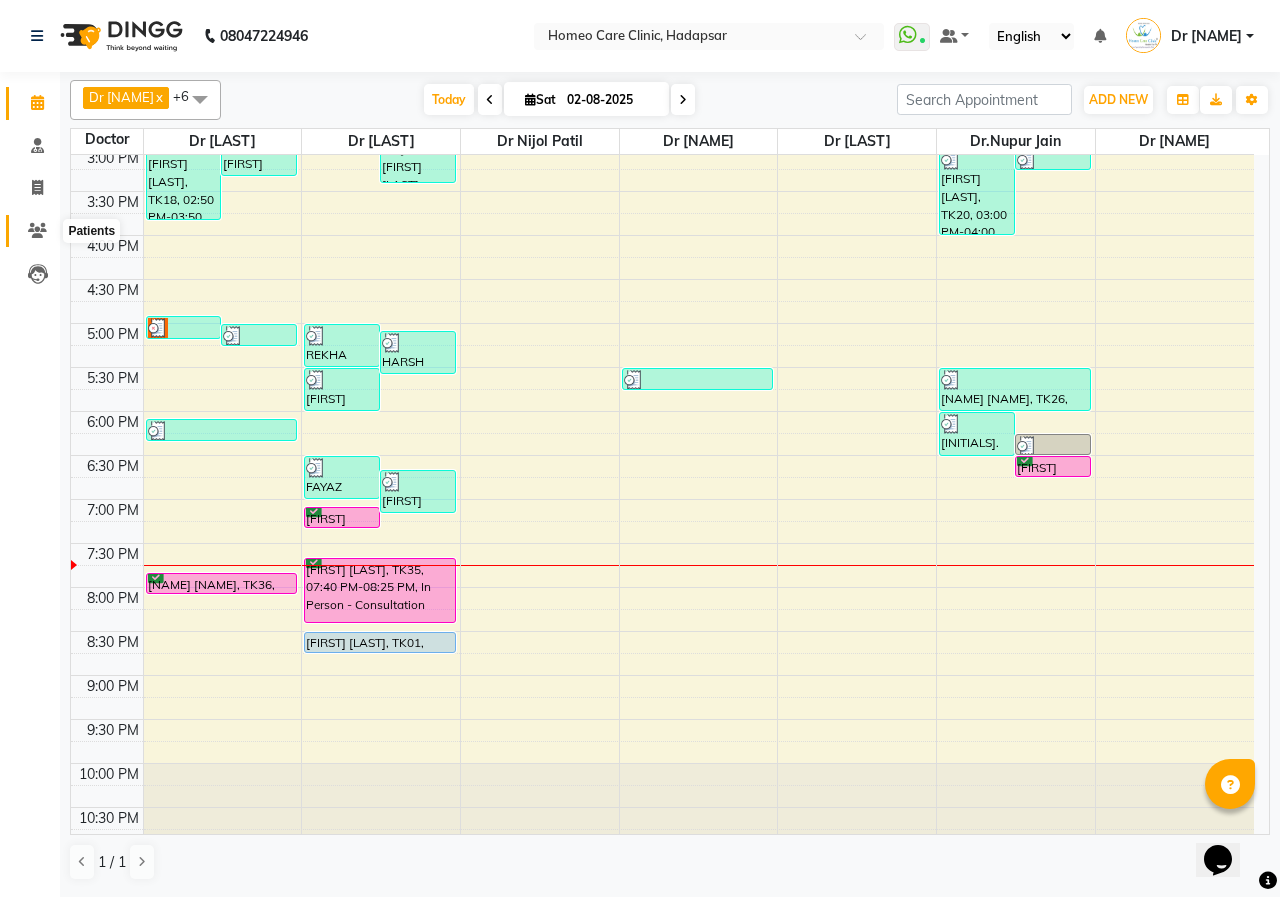 click 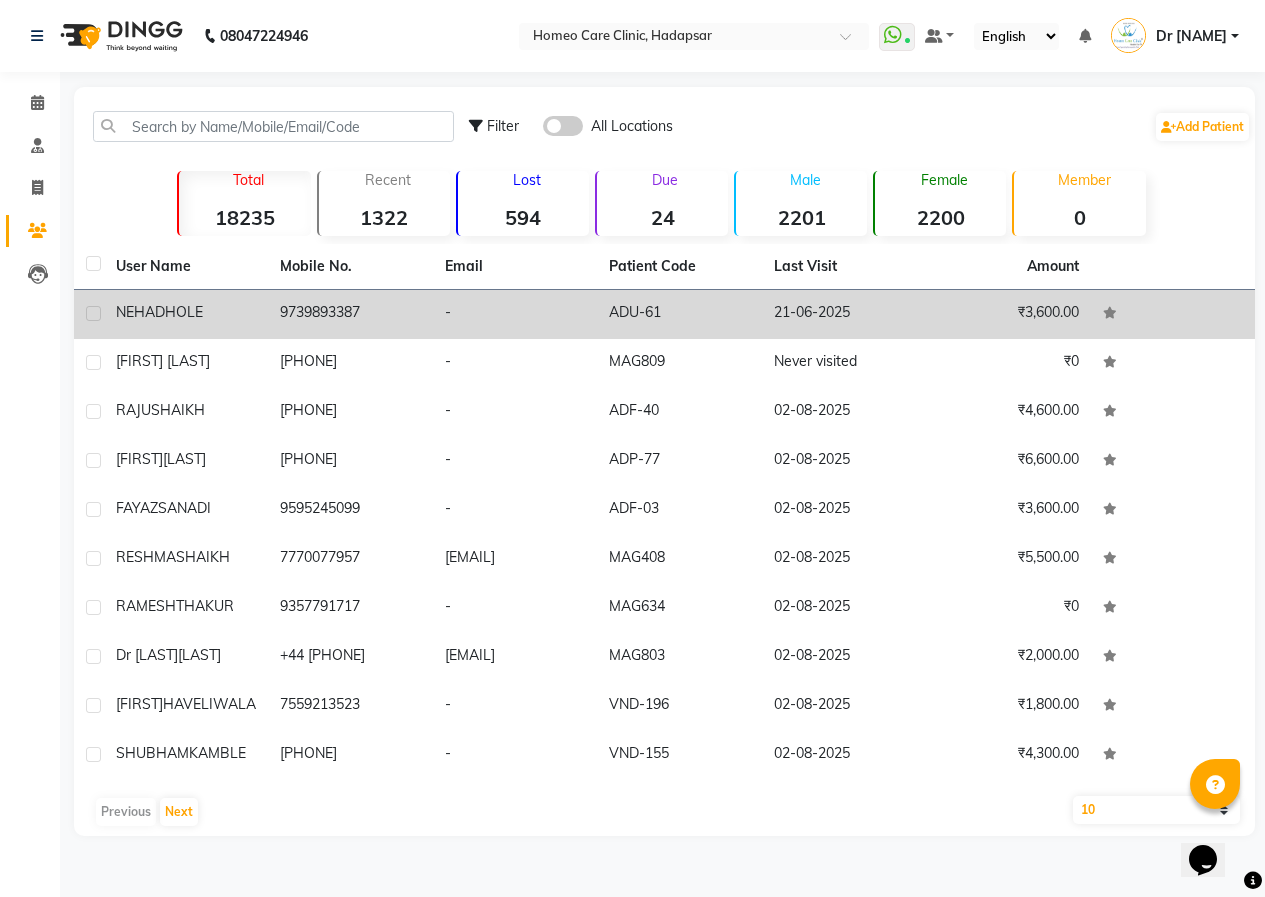 click on "DHOLE" 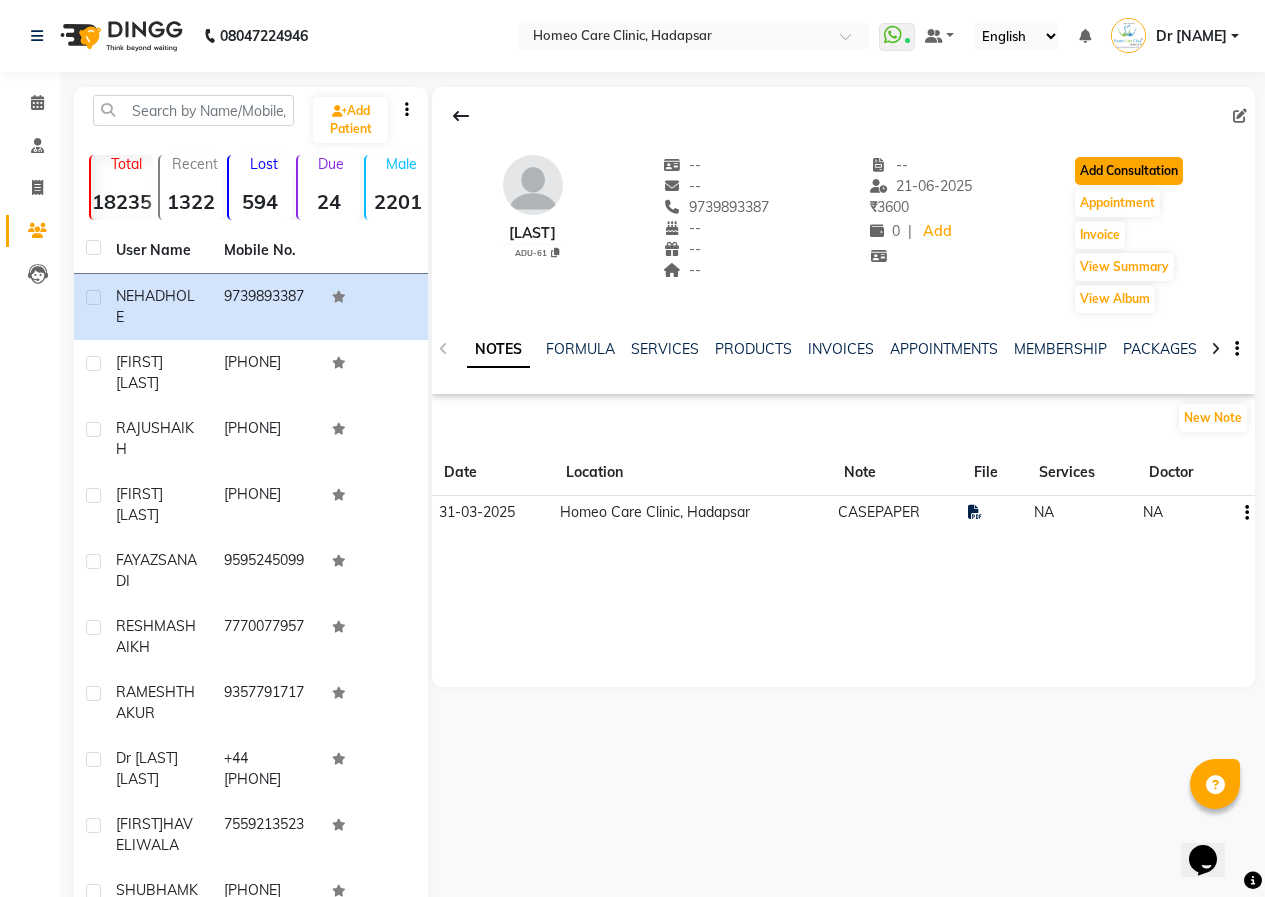click on "Add Consultation" 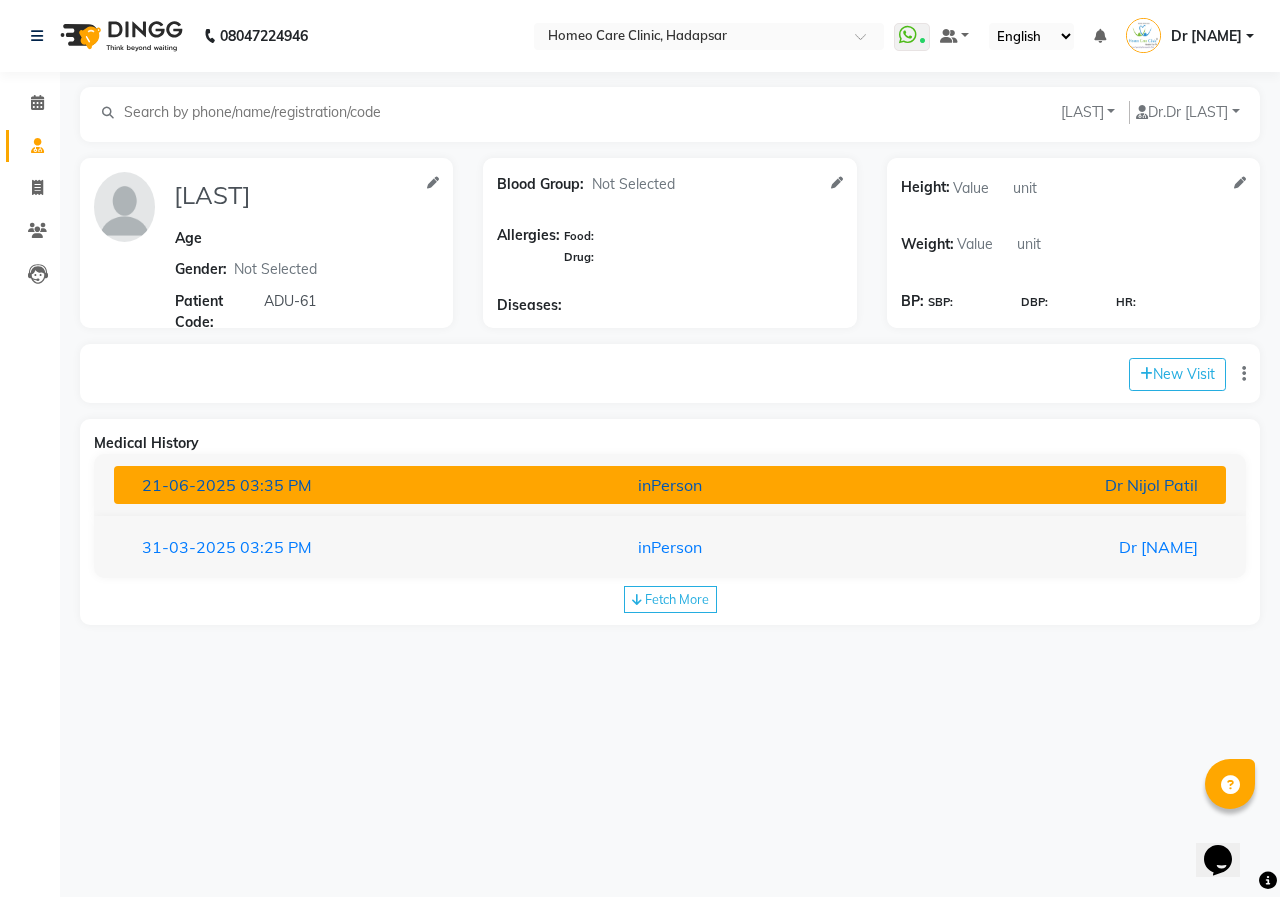 click on "21-06-2025 03:35 PM" at bounding box center [308, 485] 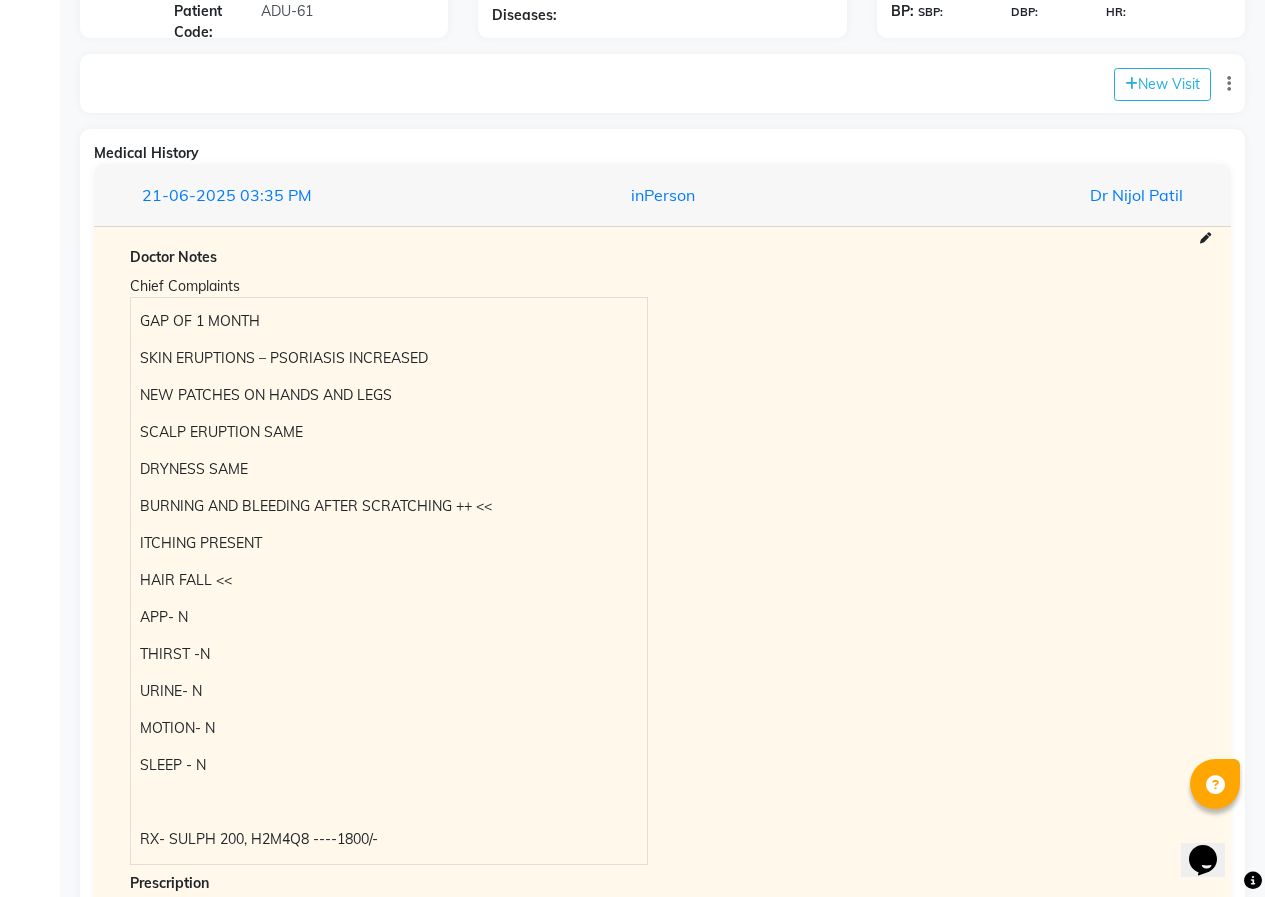 scroll, scrollTop: 300, scrollLeft: 0, axis: vertical 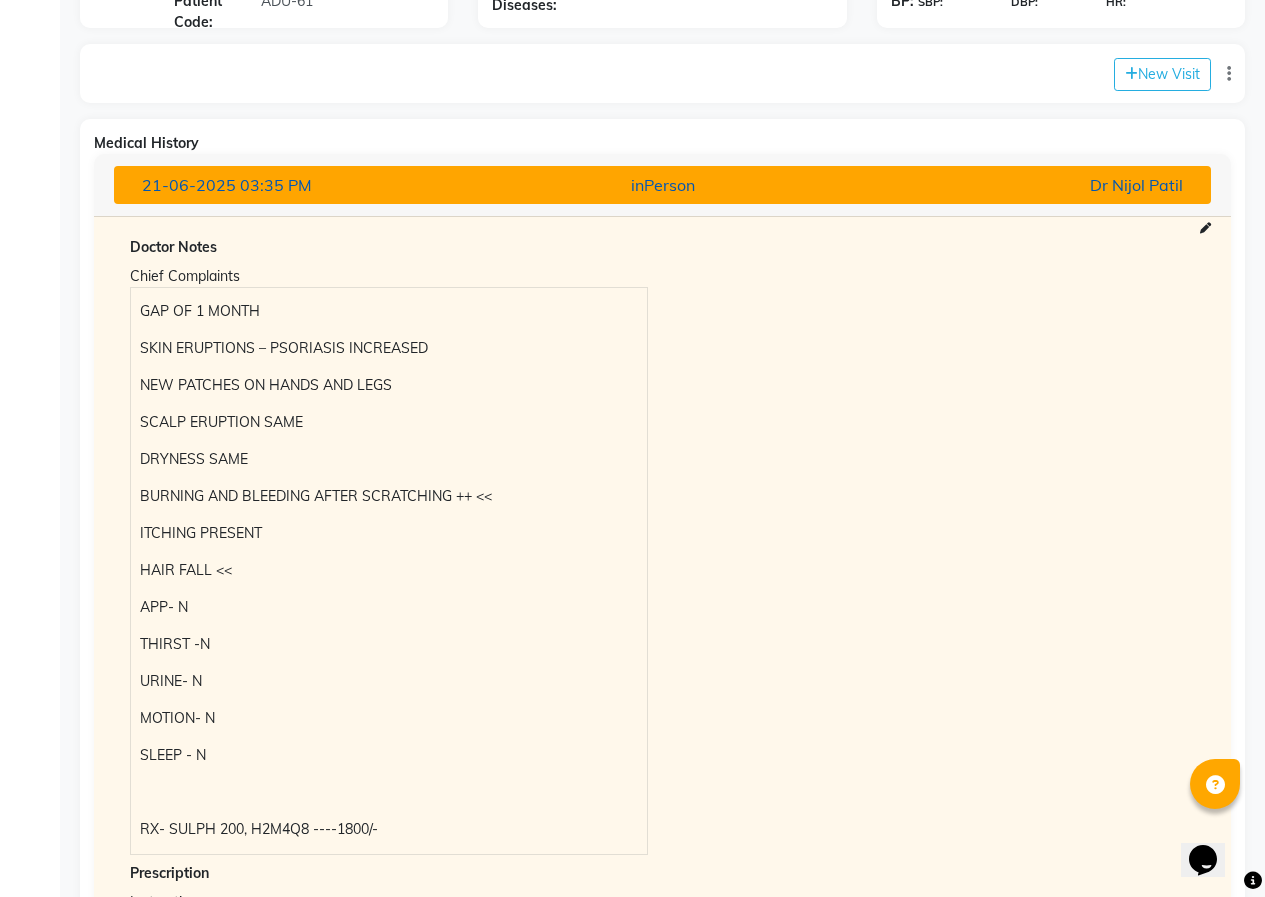 click on "[DATE] [TIME] inPerson Dr [LAST] [LAST]" at bounding box center [662, 185] 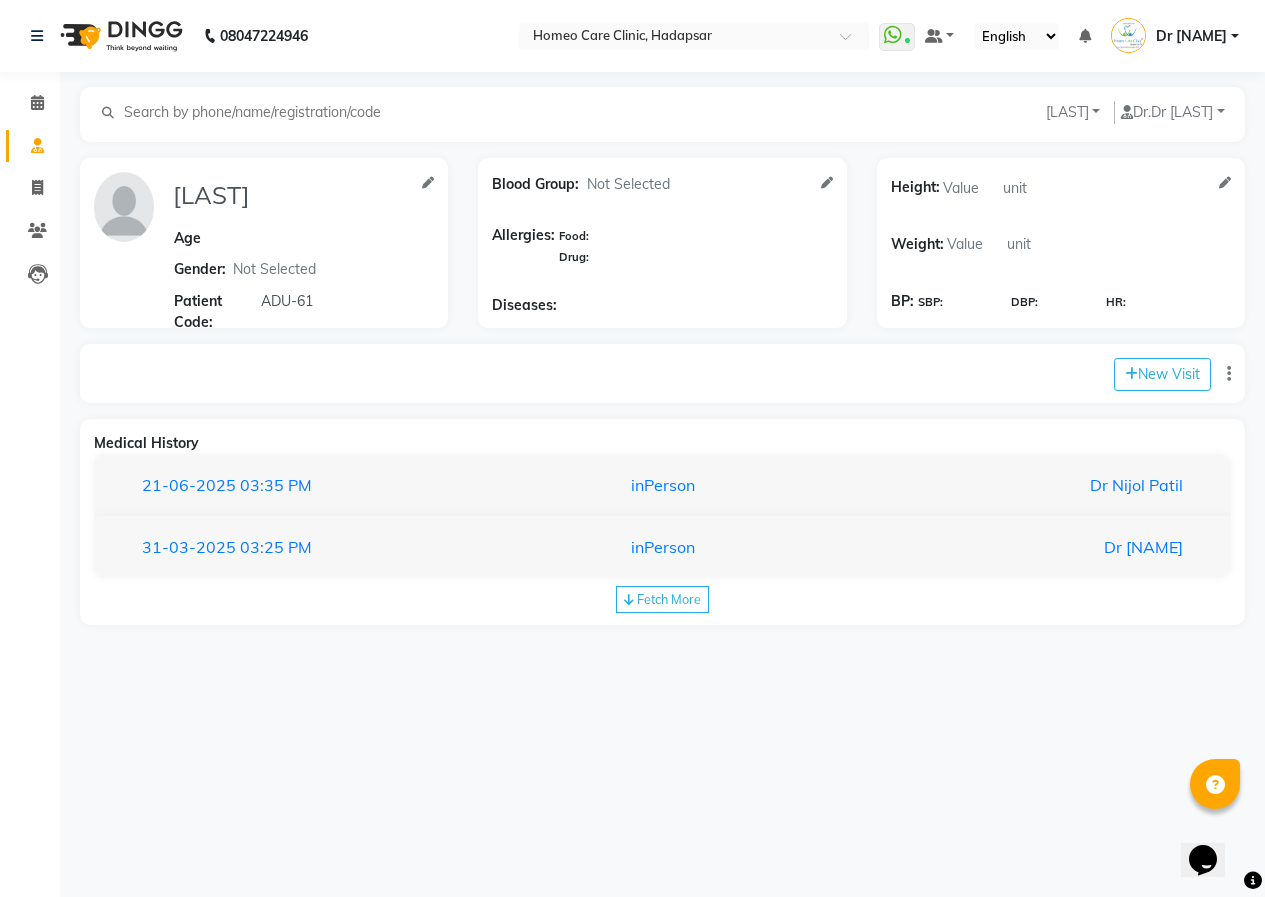scroll, scrollTop: 0, scrollLeft: 0, axis: both 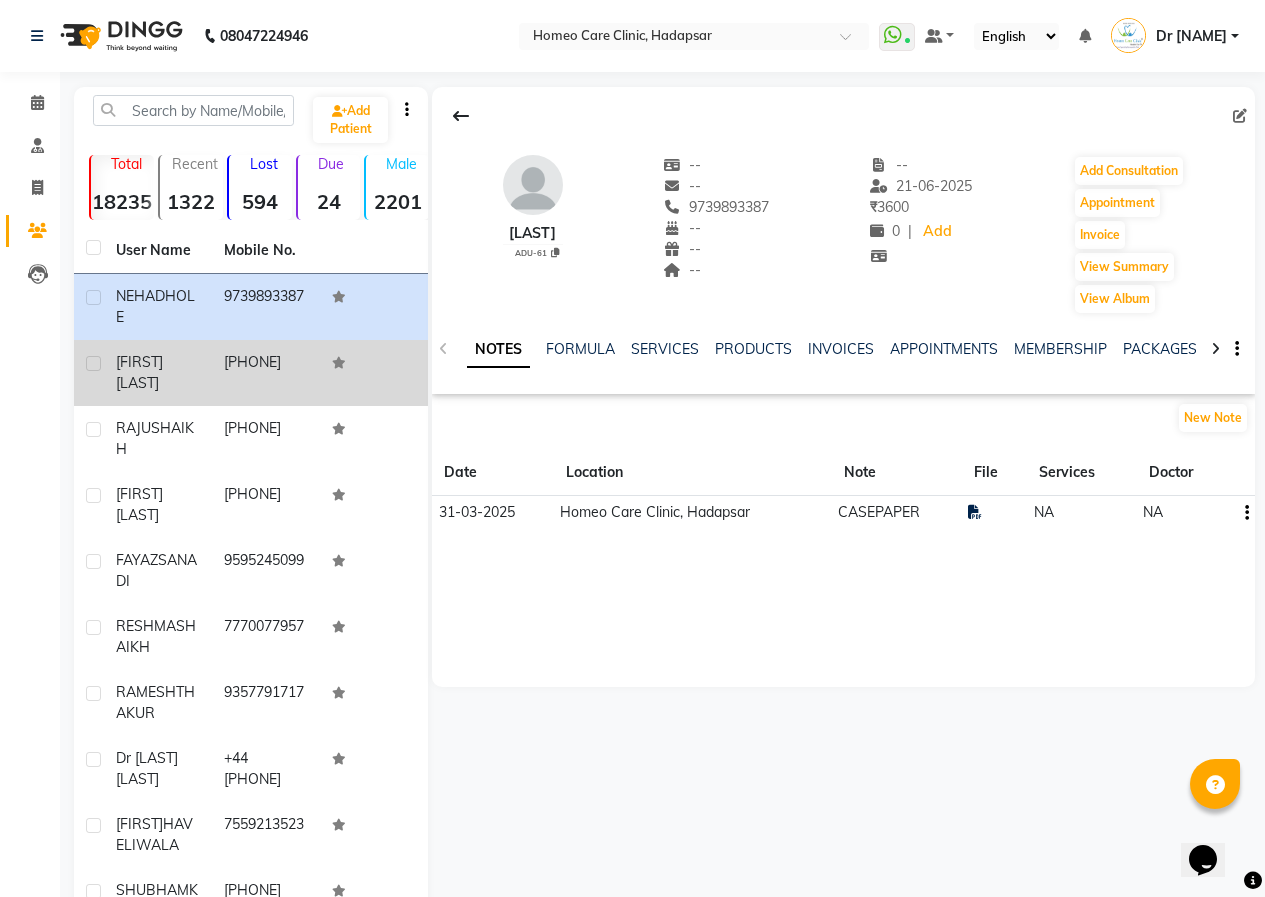 click on "[PHONE]" 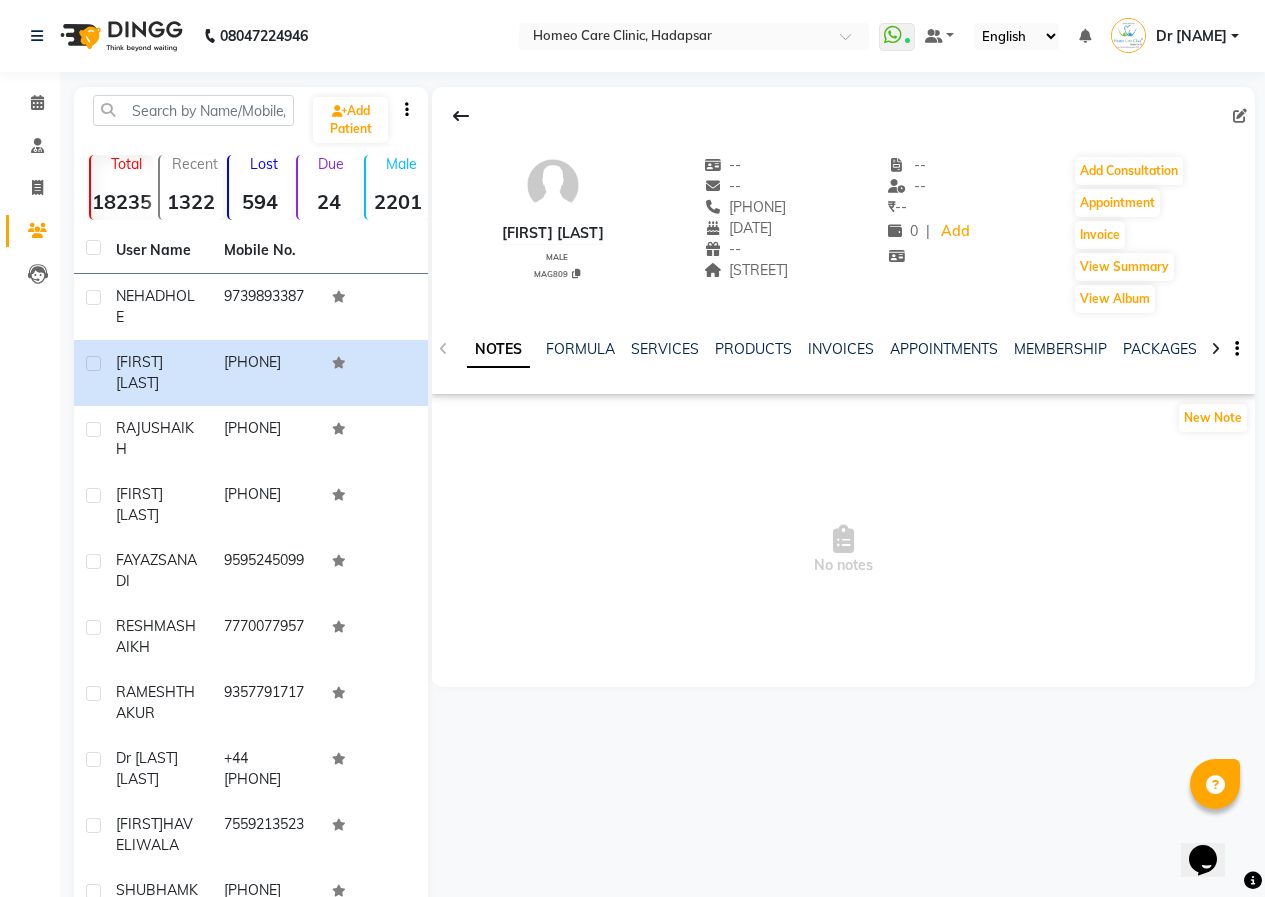 drag, startPoint x: 493, startPoint y: 234, endPoint x: 611, endPoint y: 229, distance: 118.10589 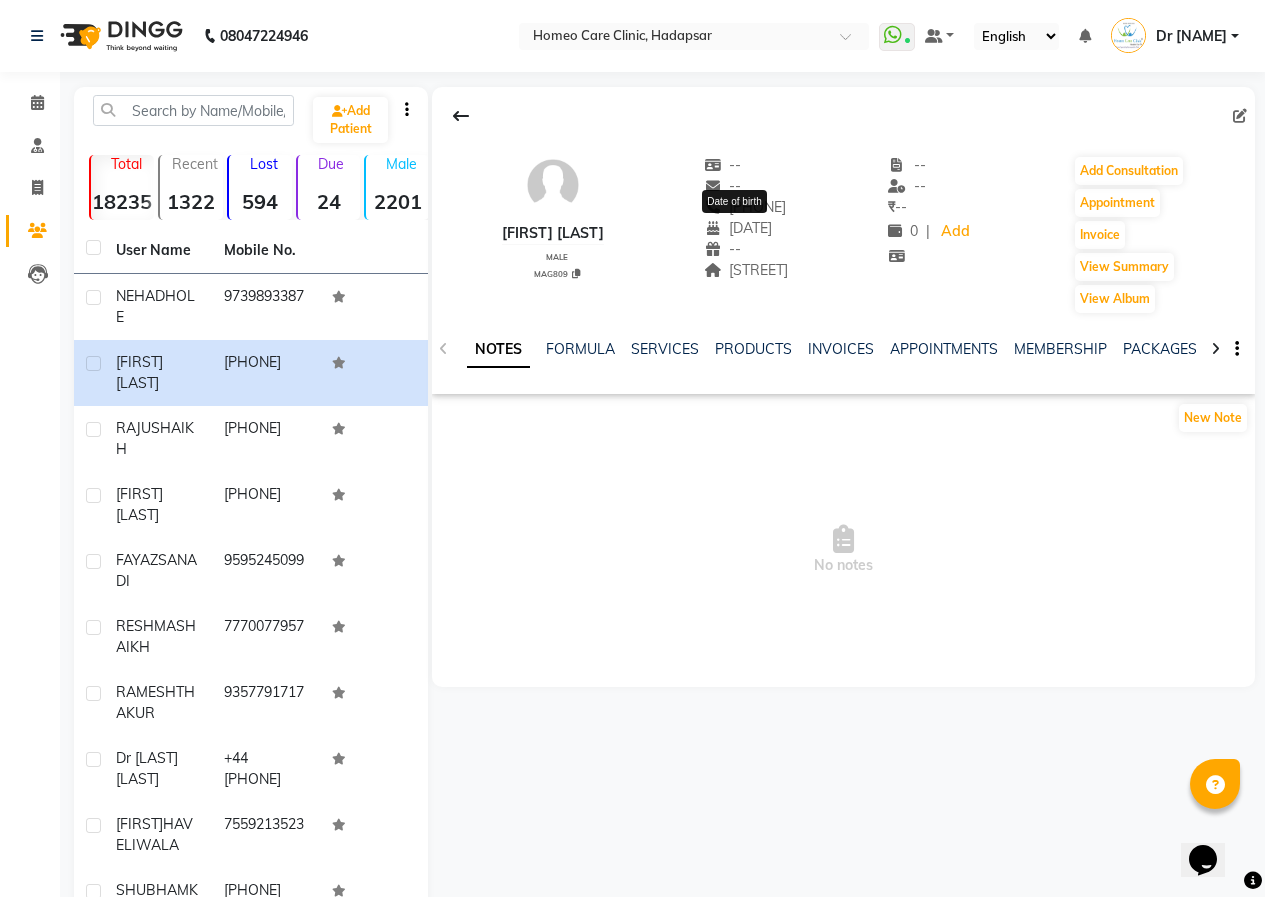 click on "--" 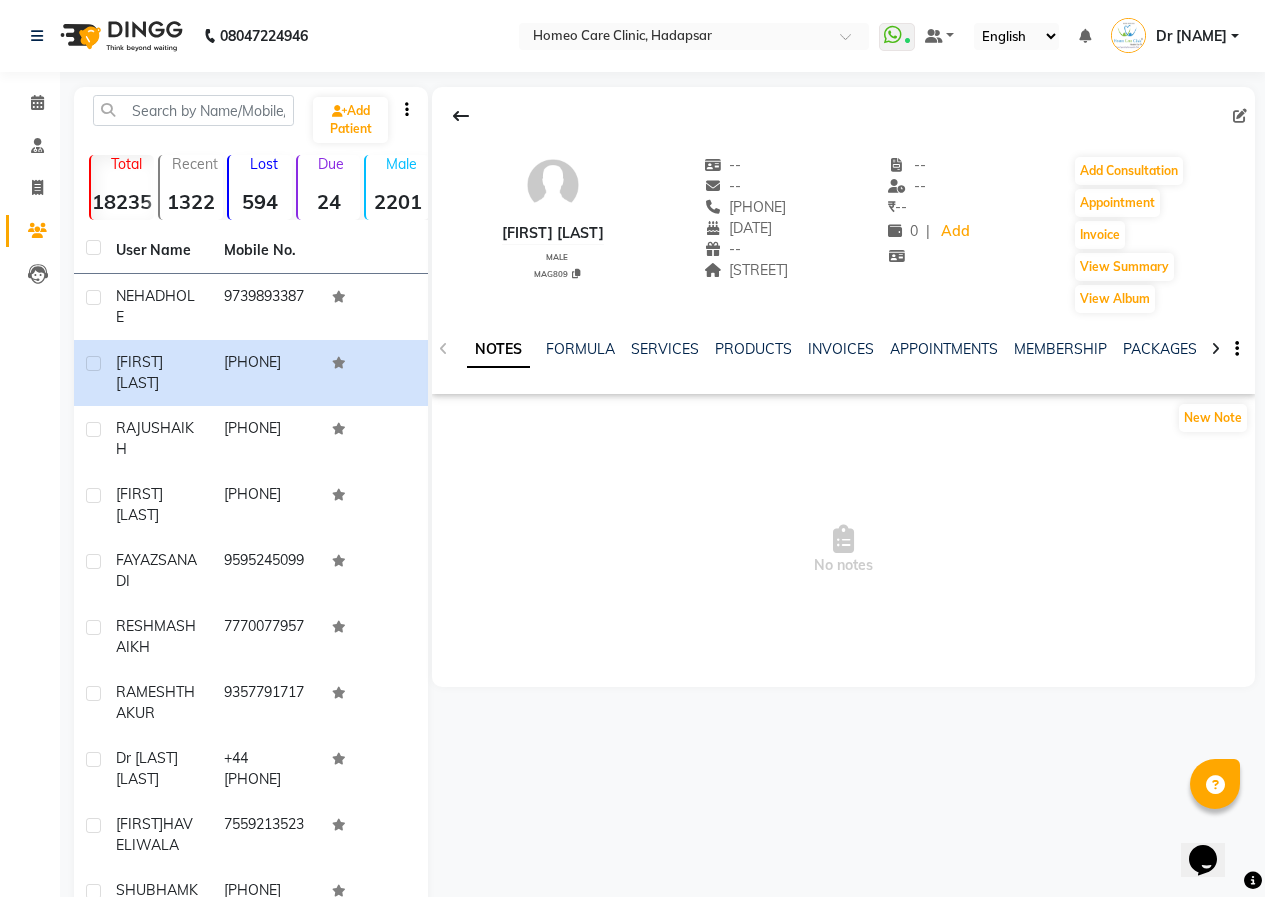 drag, startPoint x: 715, startPoint y: 203, endPoint x: 813, endPoint y: 193, distance: 98.50888 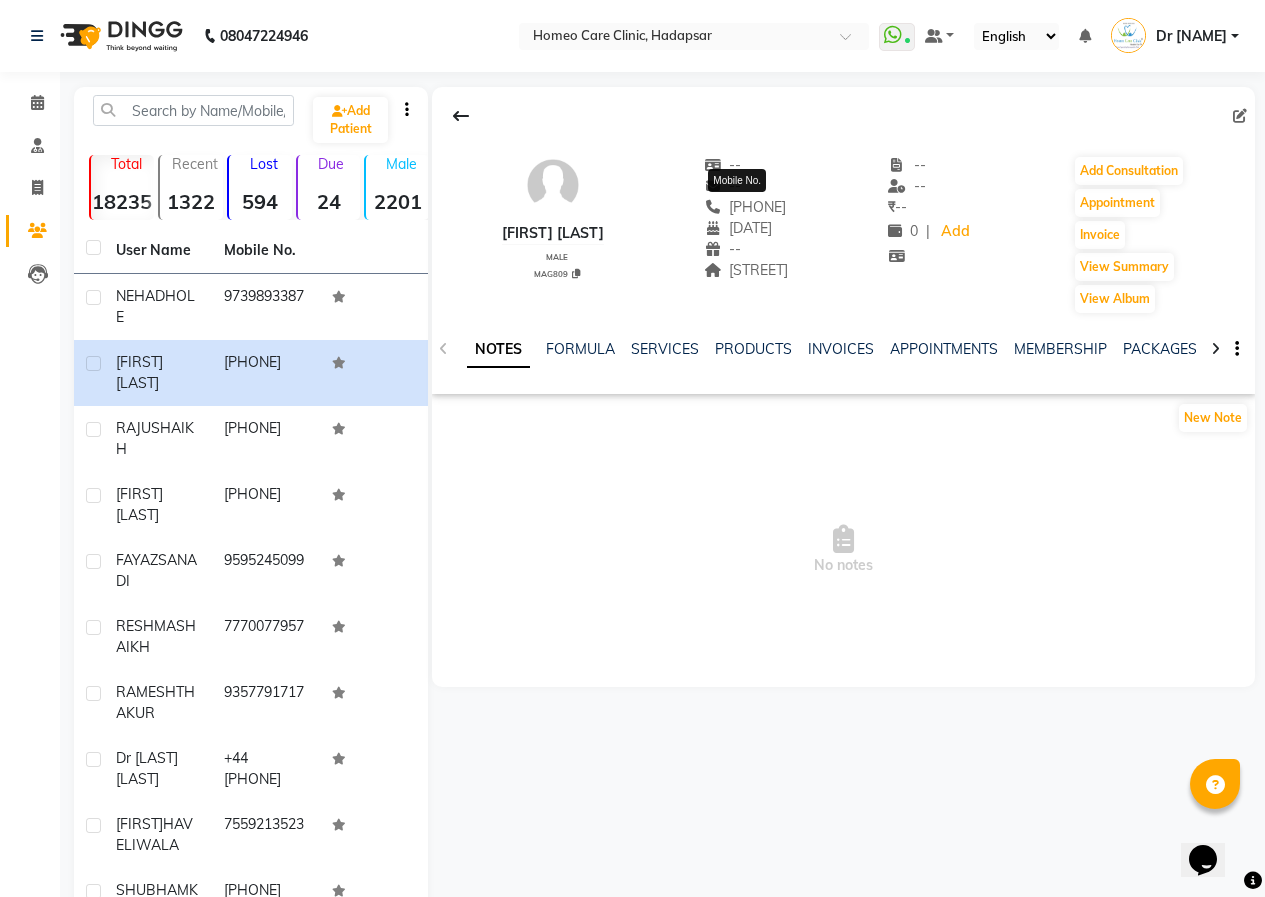 drag, startPoint x: 714, startPoint y: 206, endPoint x: 794, endPoint y: 206, distance: 80 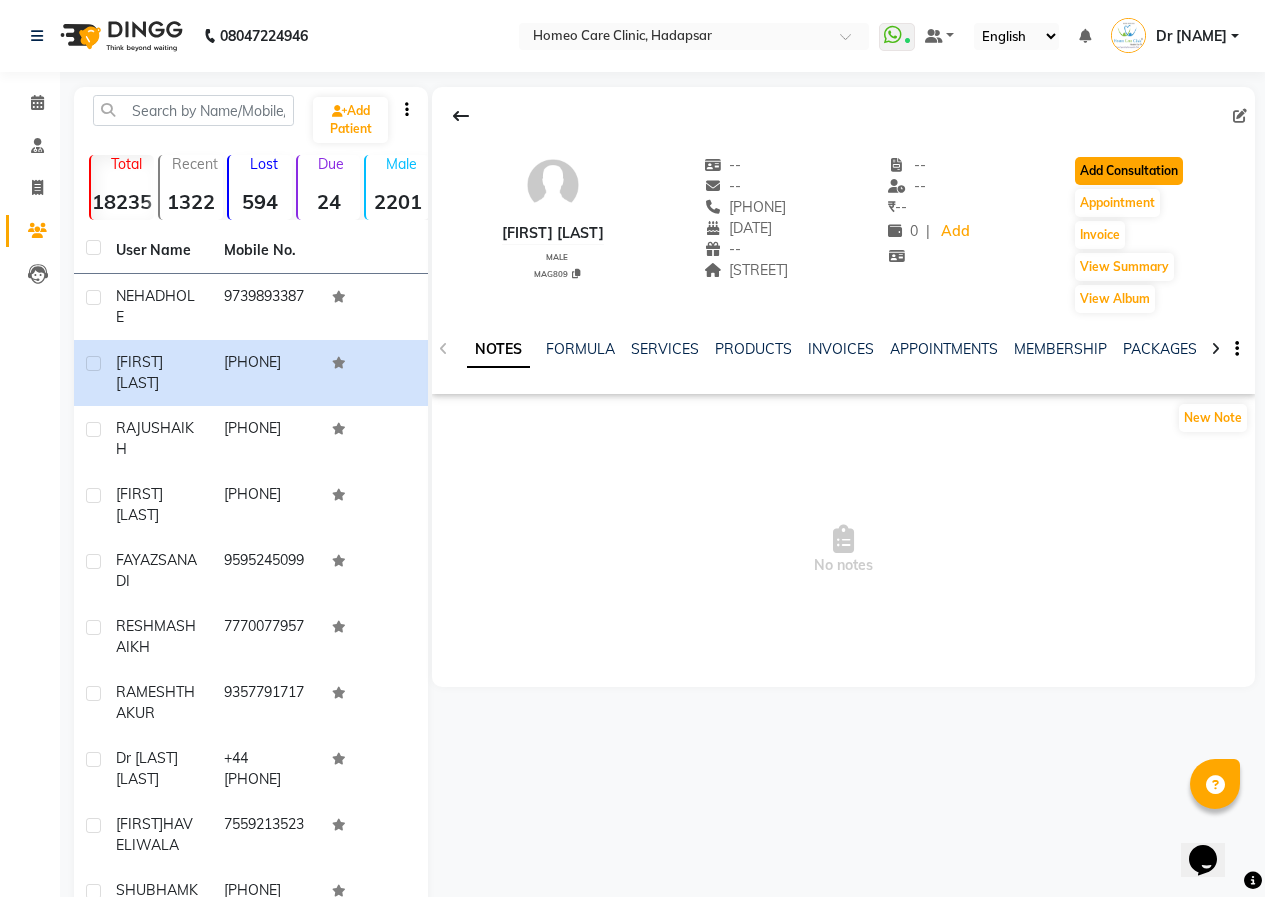click on "Add Consultation" 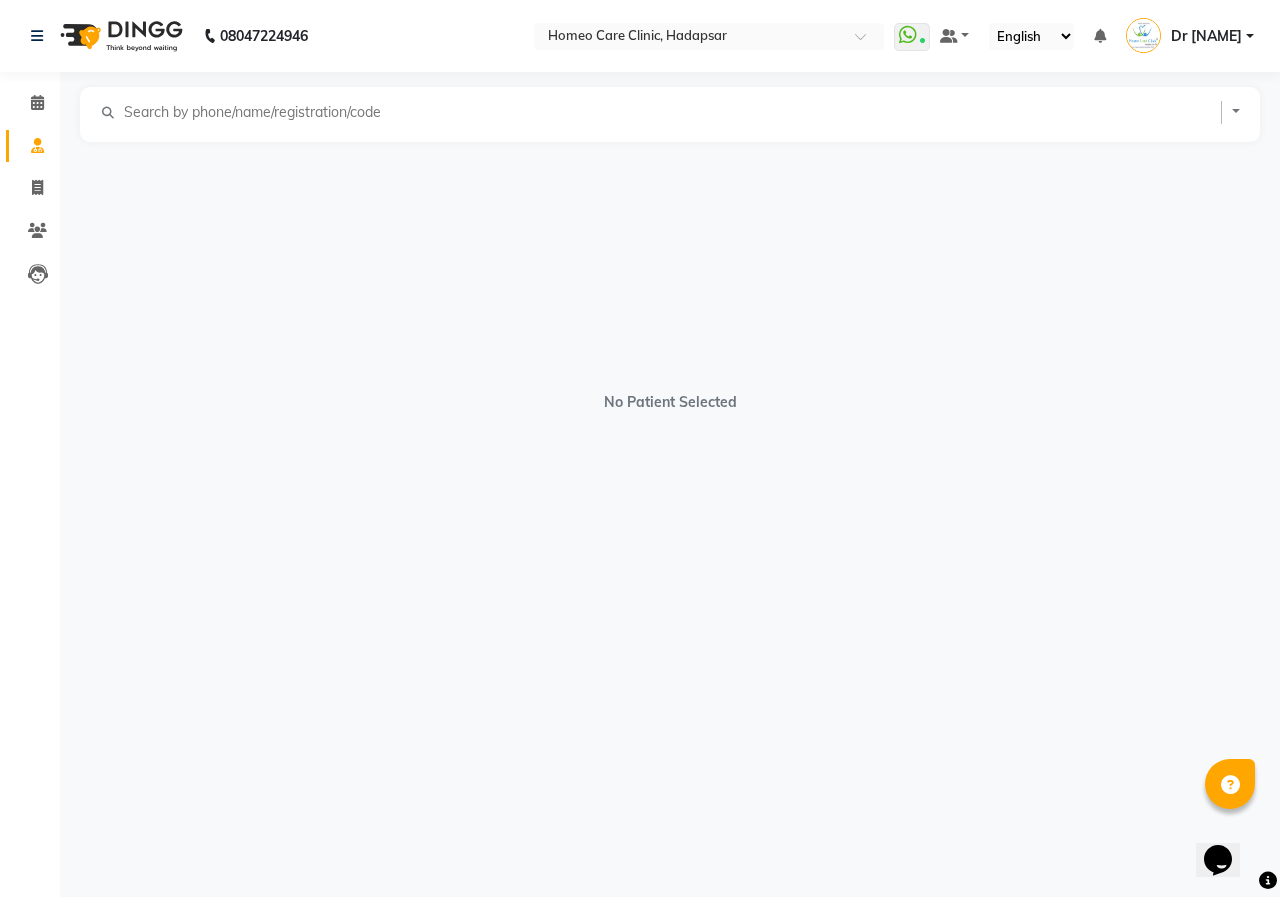 select on "male" 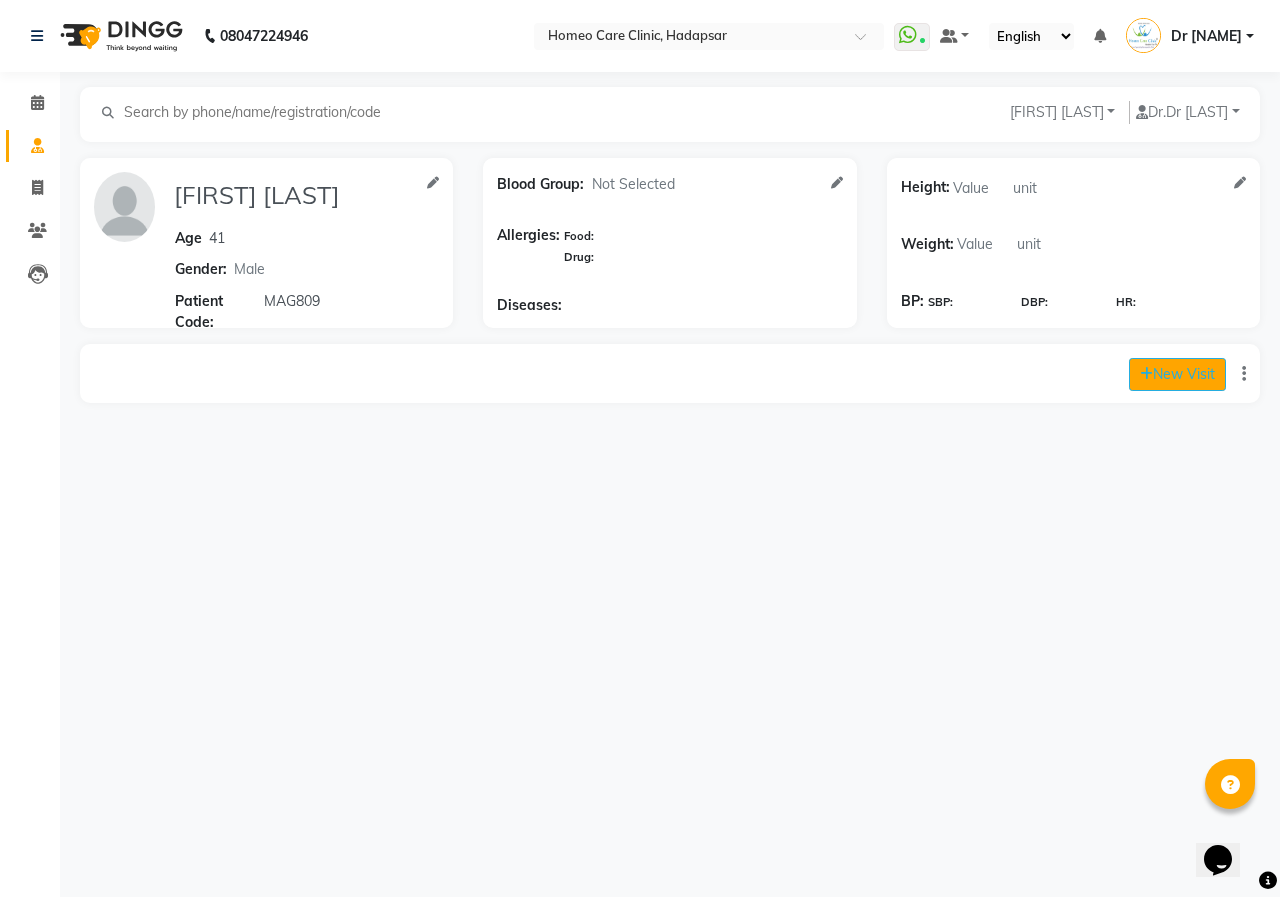 click on "New Visit" 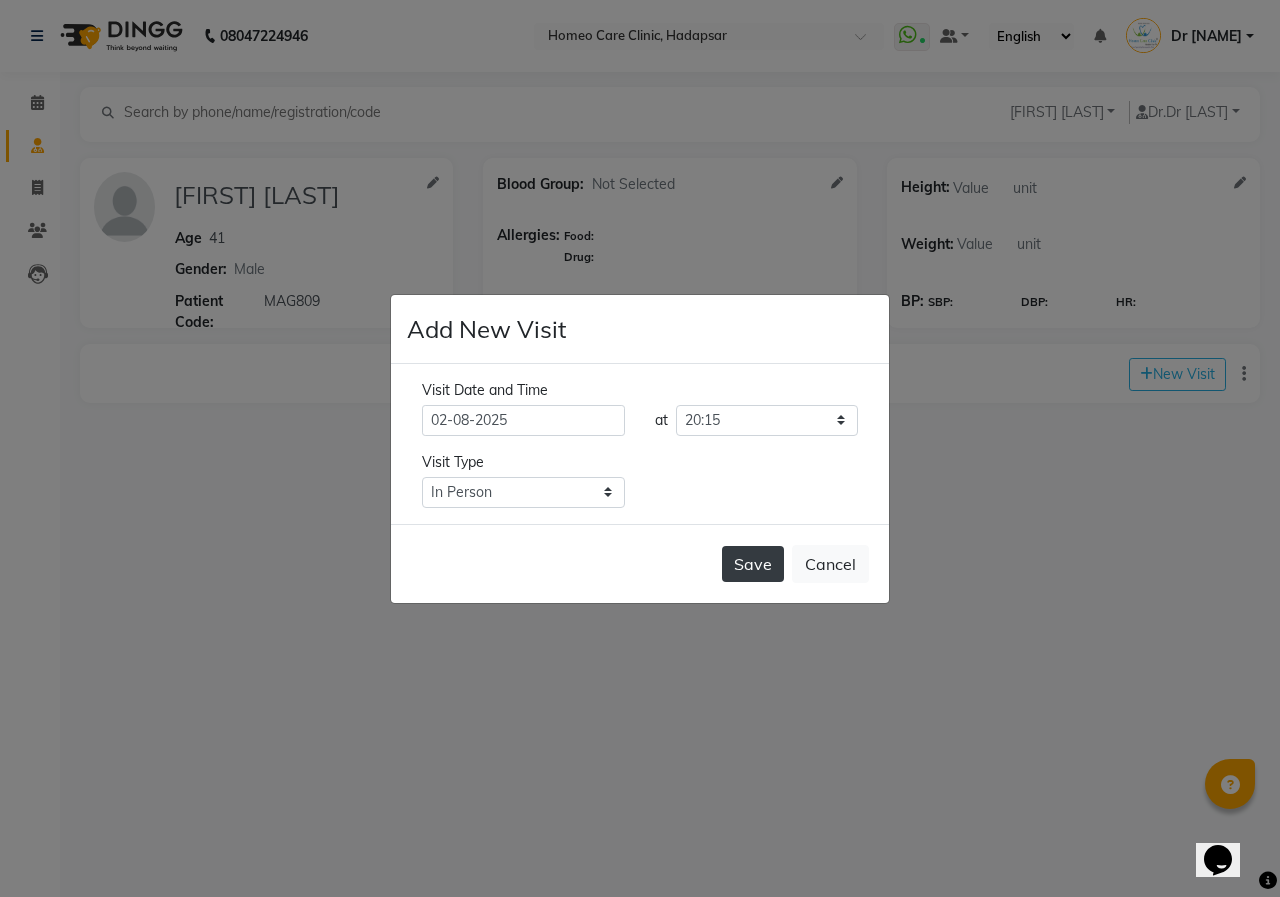 click on "Save" 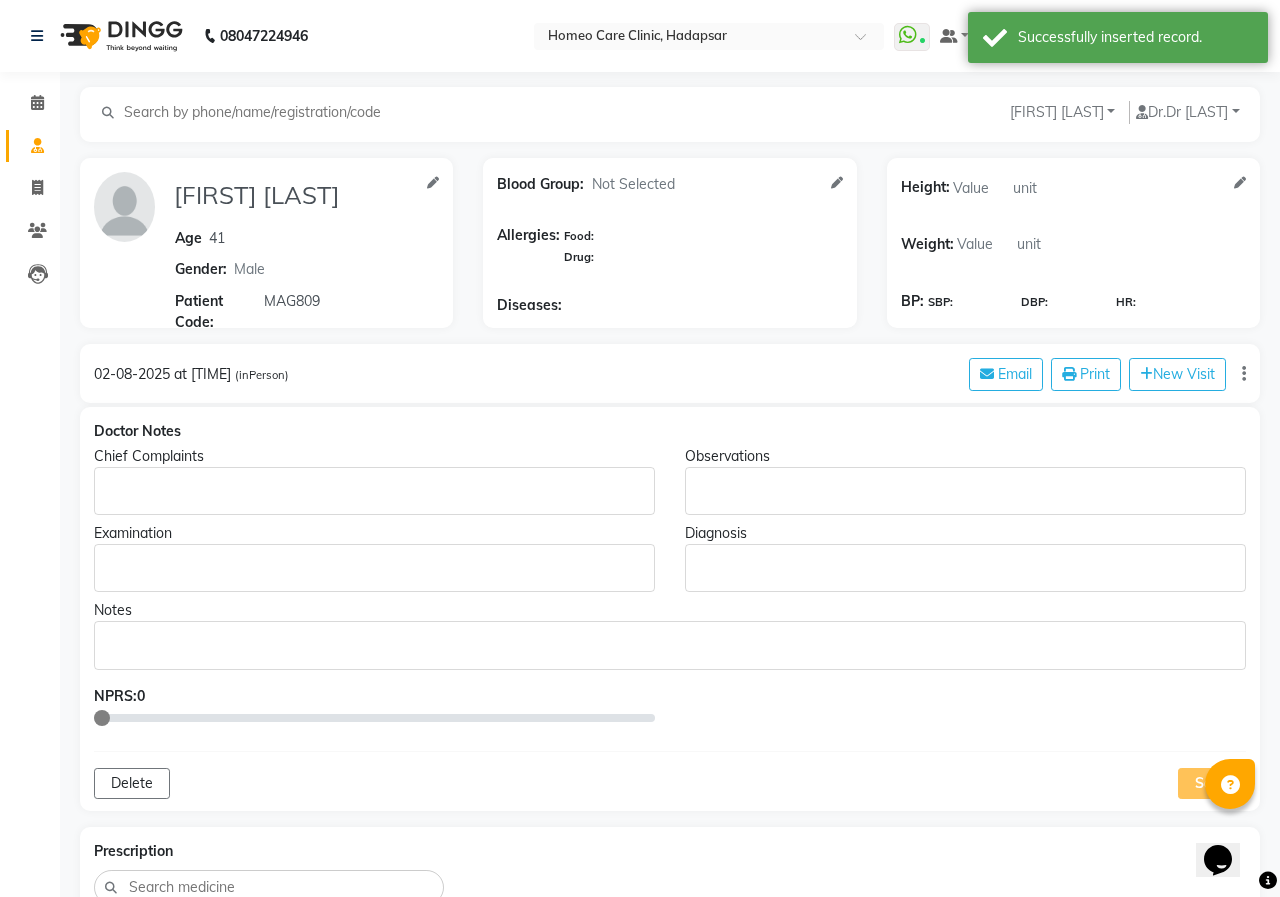 type on "[FIRST] [LAST]" 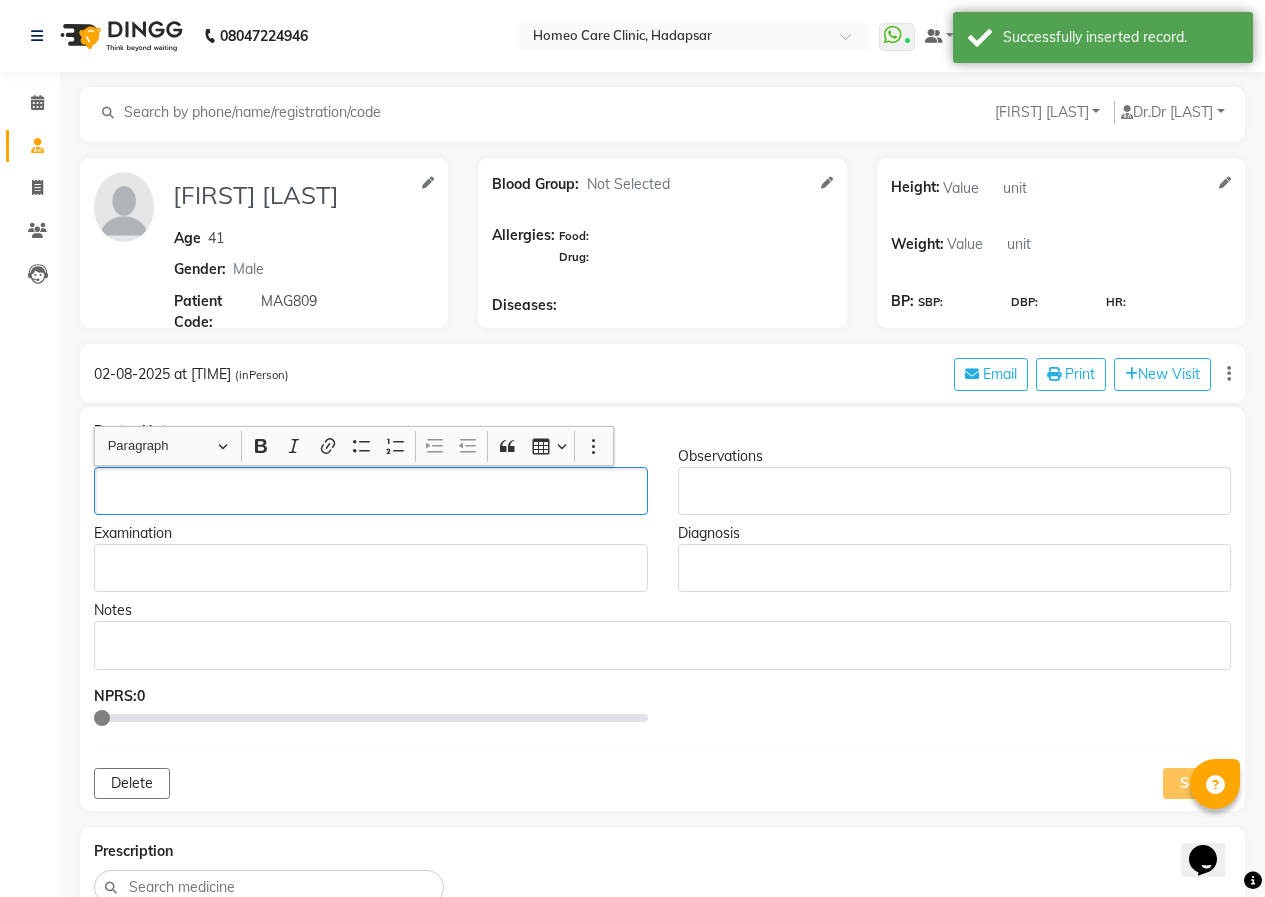 click 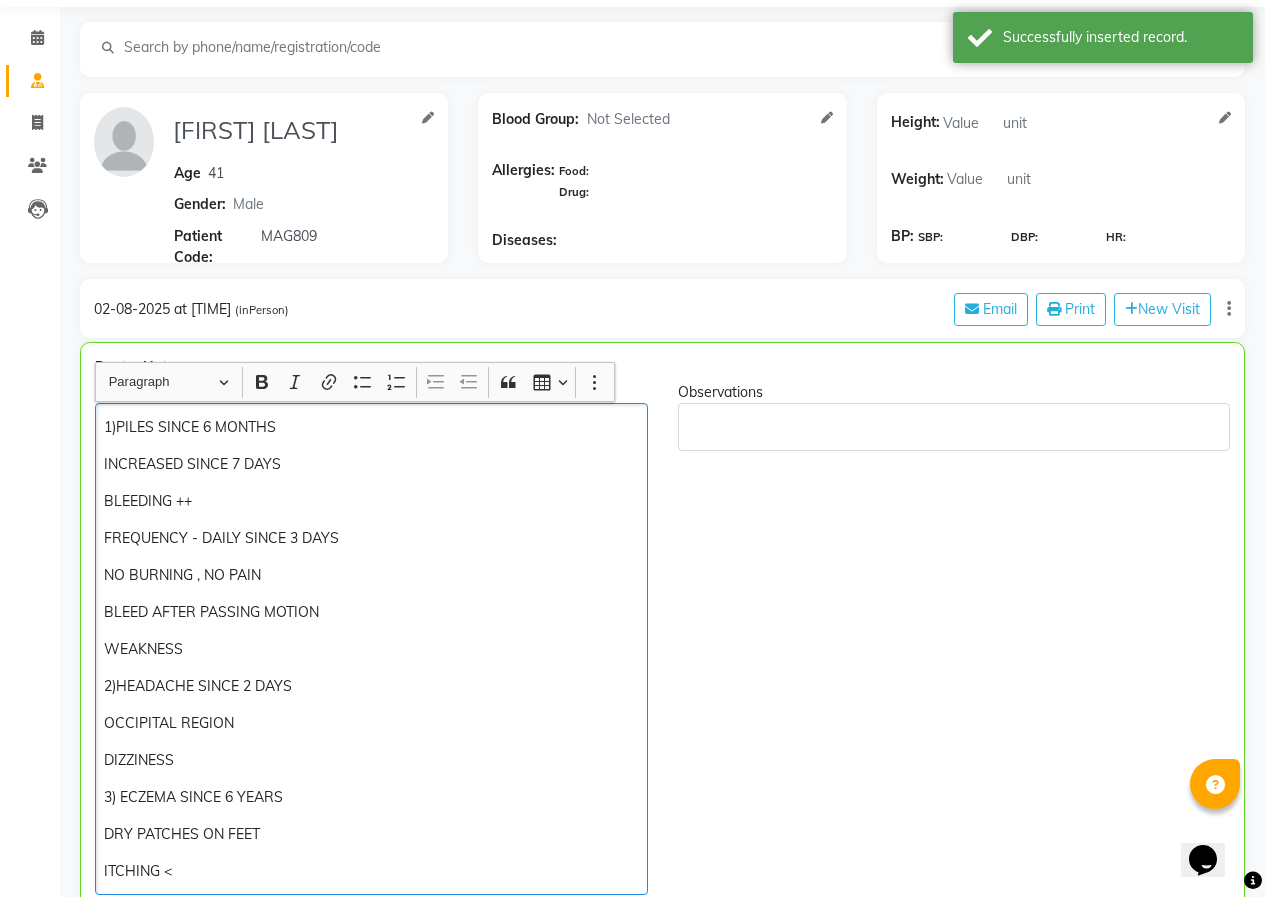 scroll, scrollTop: 68, scrollLeft: 0, axis: vertical 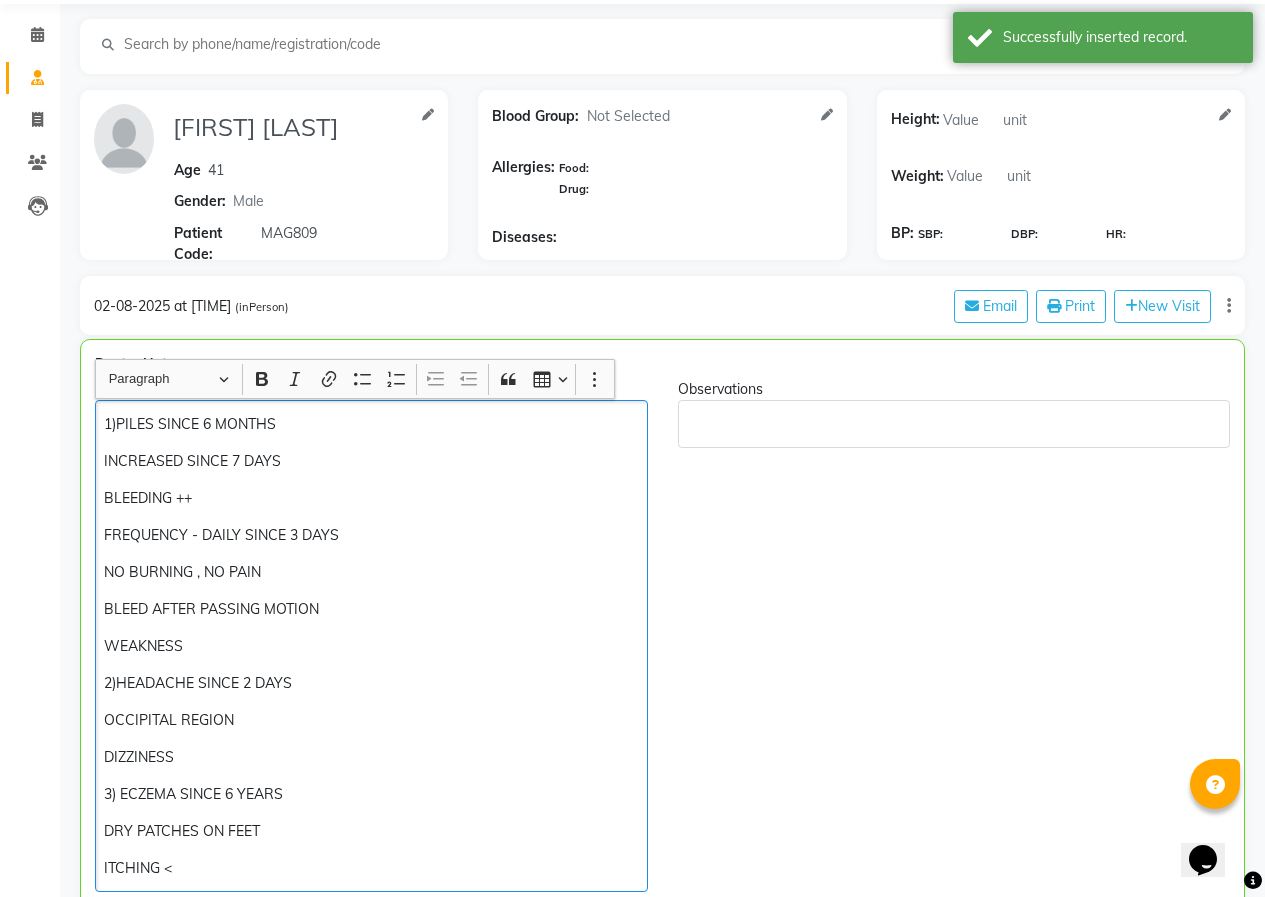 click on "BLEEDING ++" 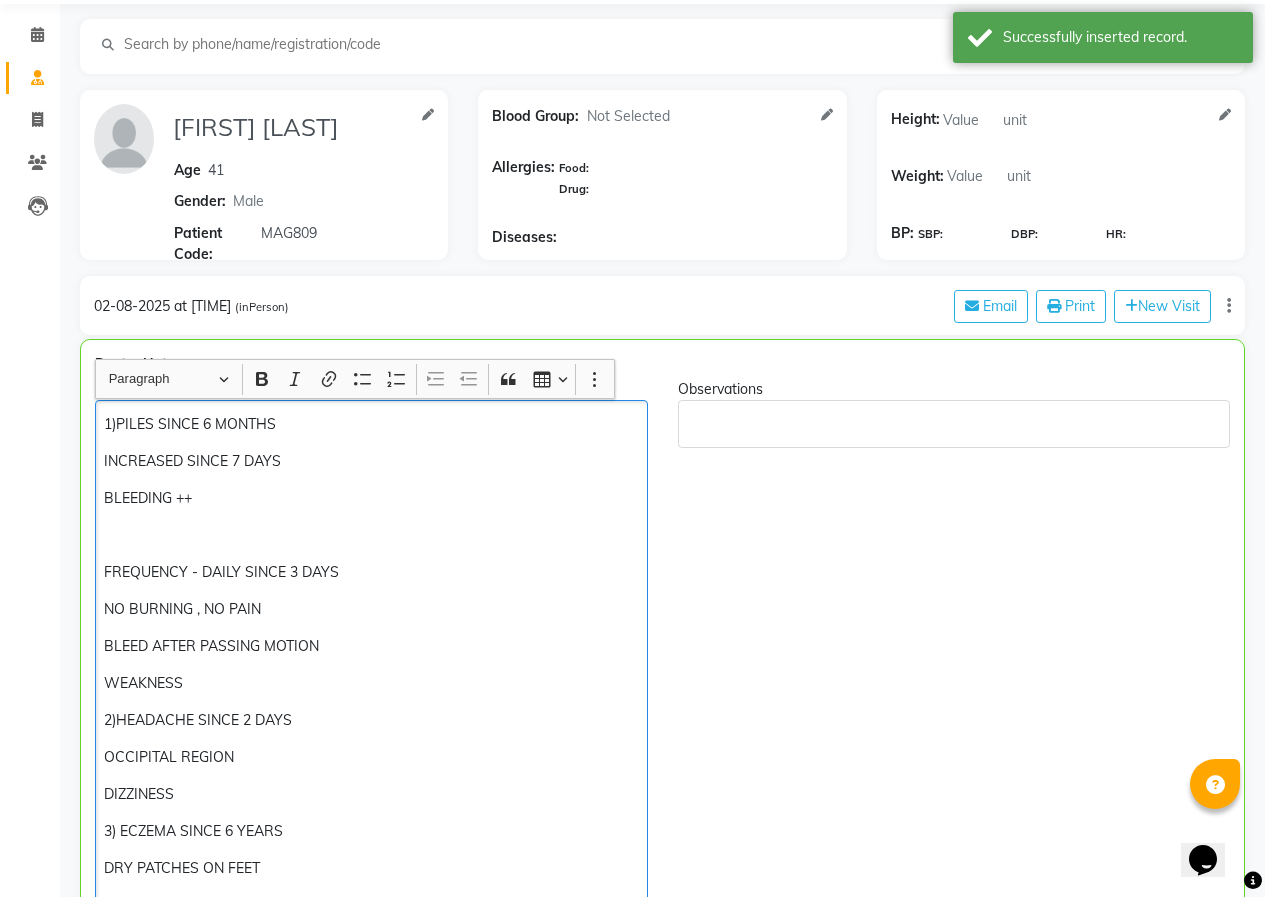 type 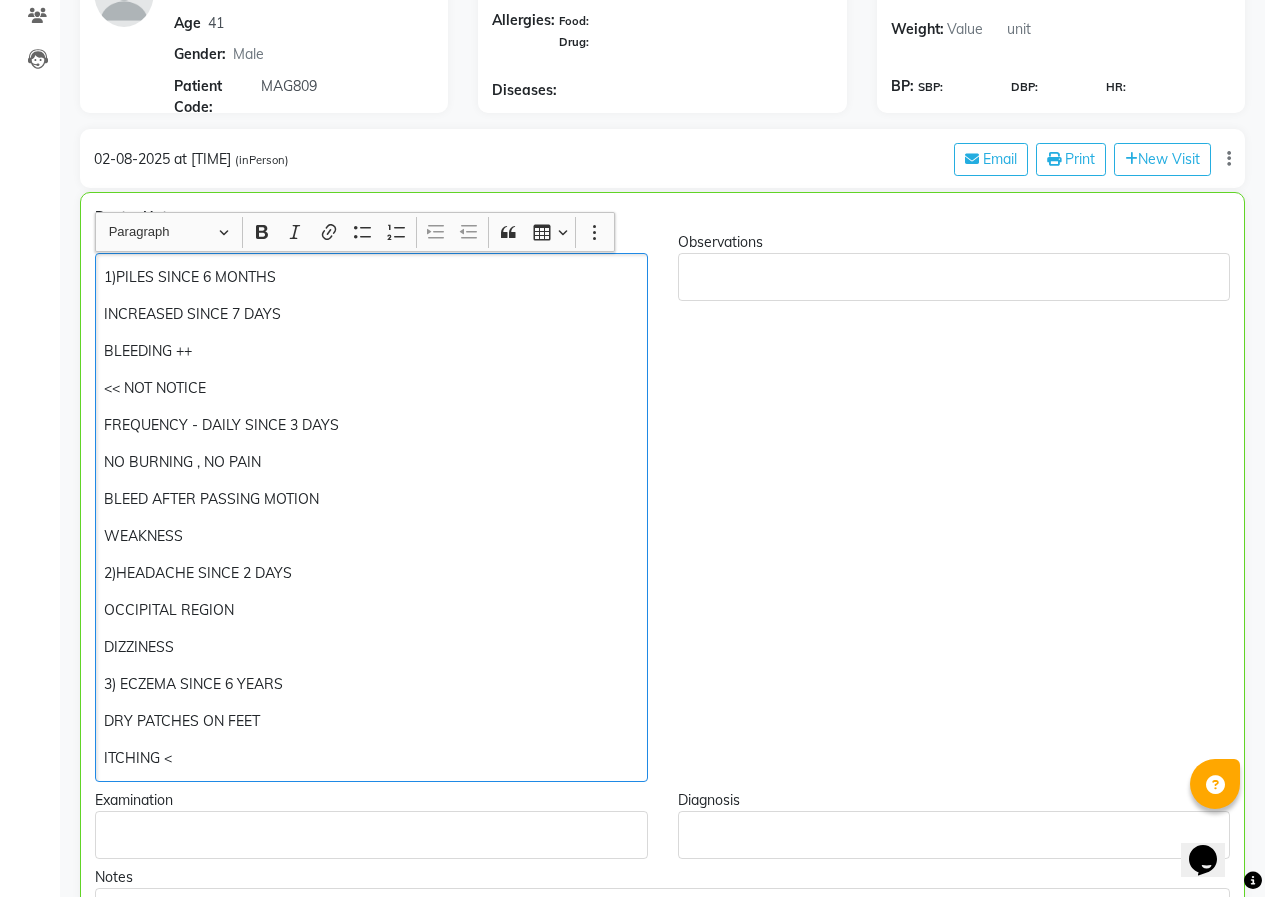 scroll, scrollTop: 568, scrollLeft: 0, axis: vertical 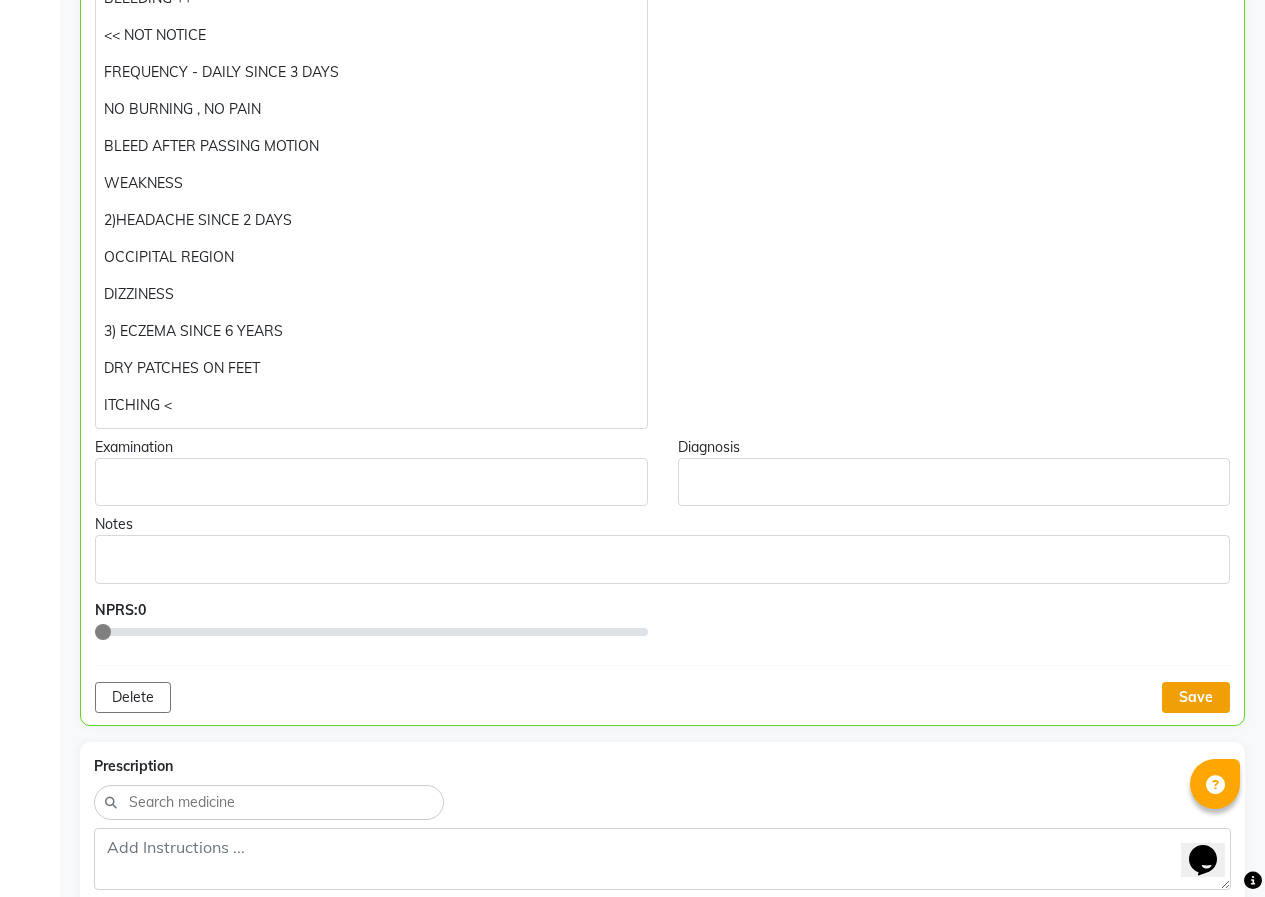 click on "Save" 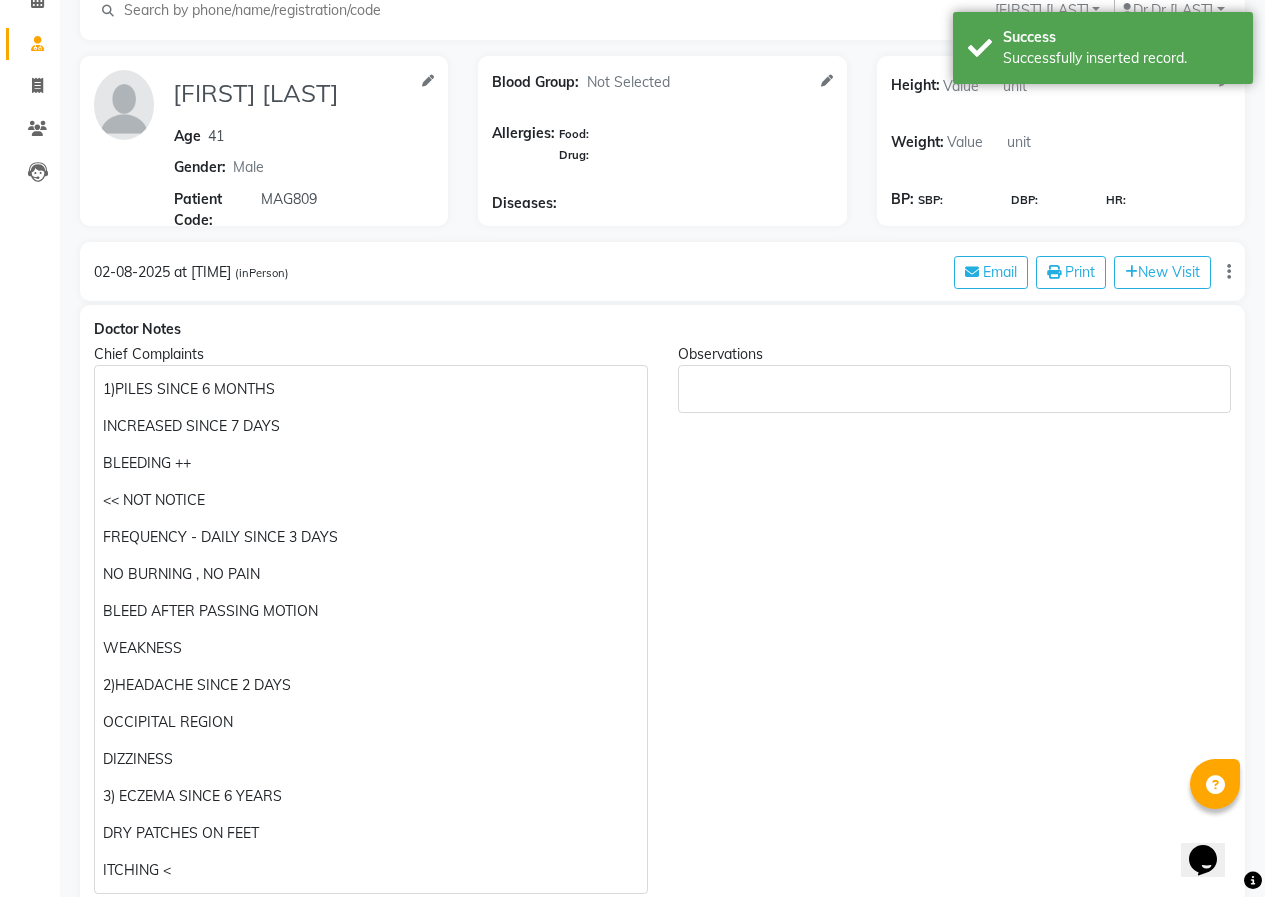 scroll, scrollTop: 0, scrollLeft: 0, axis: both 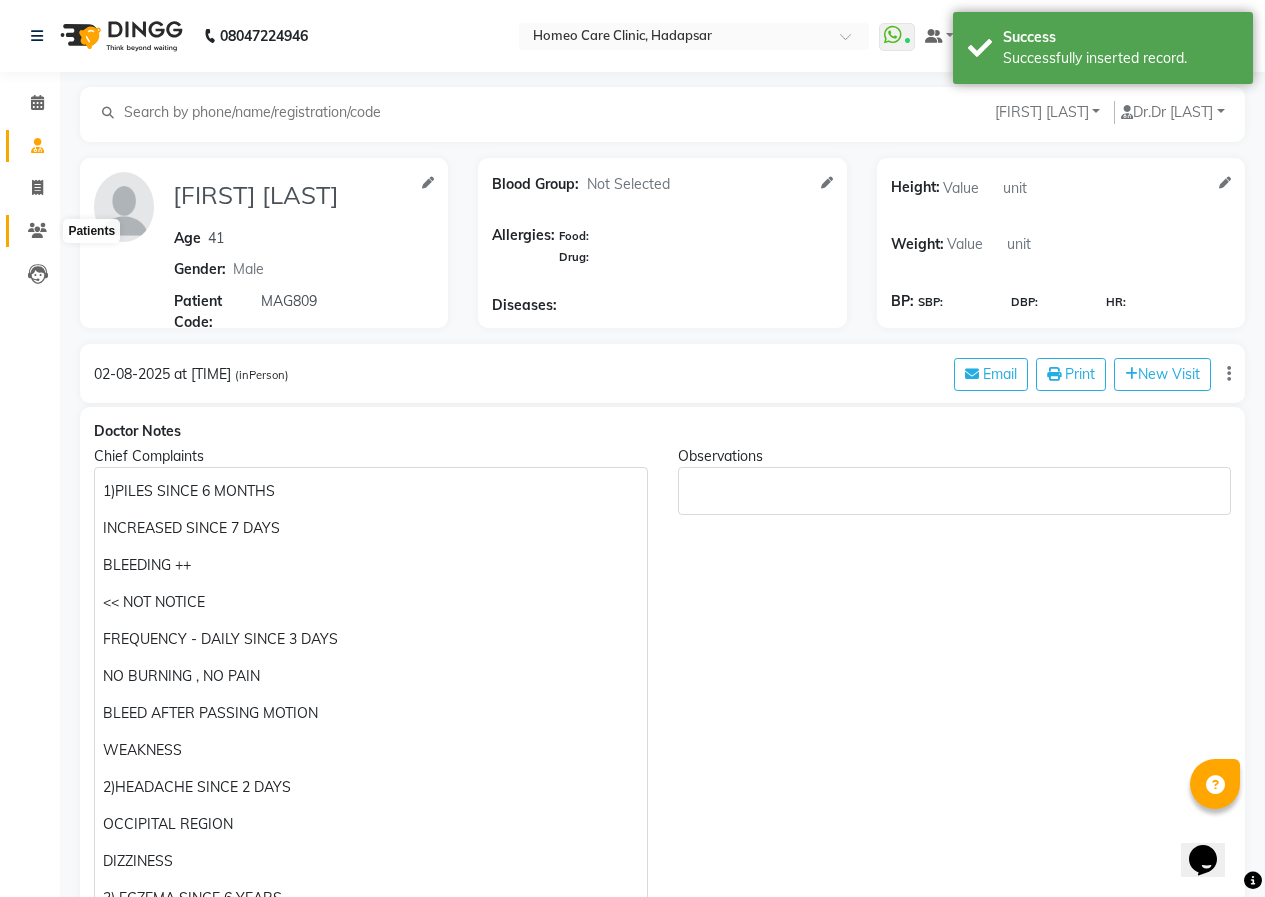 click 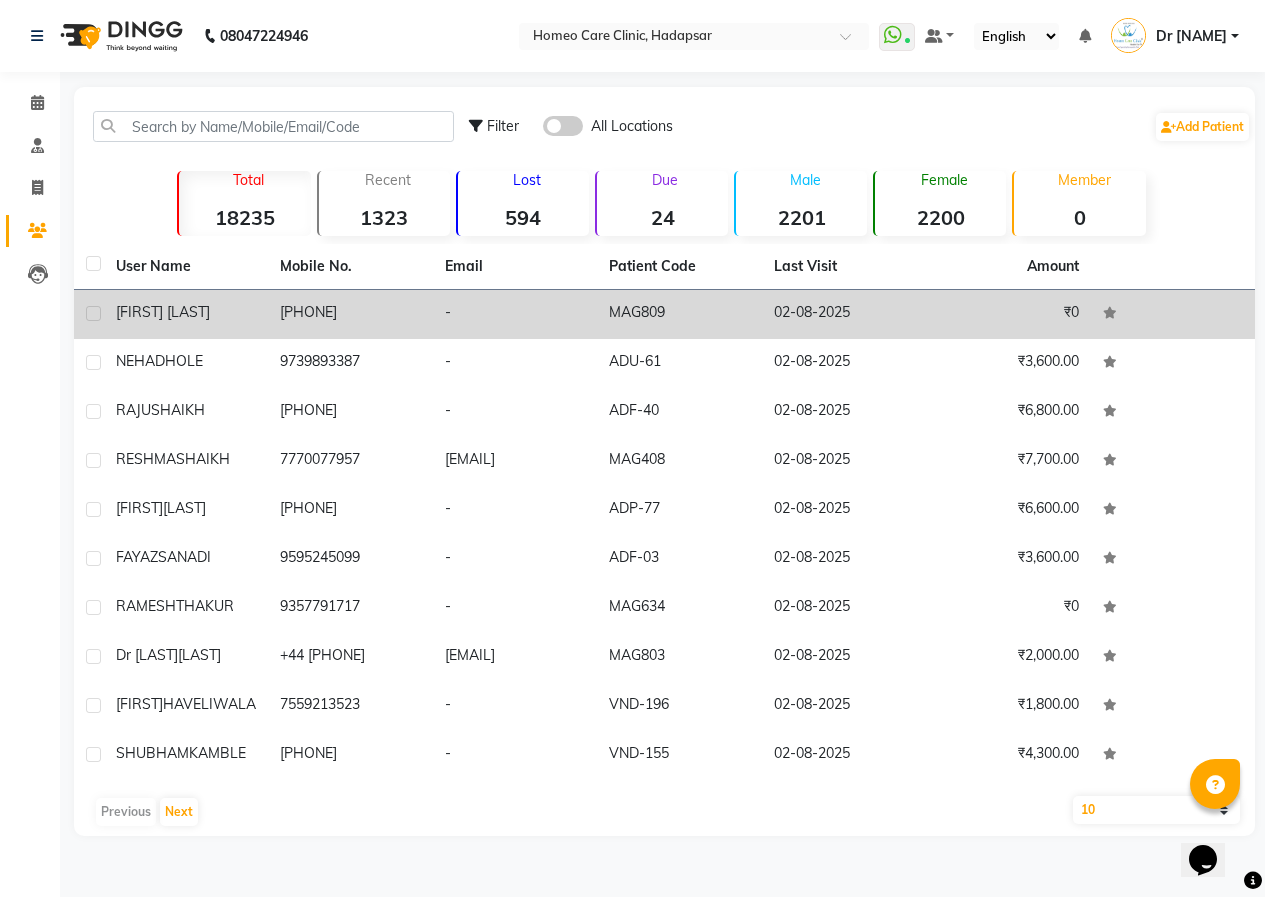 click on "-" 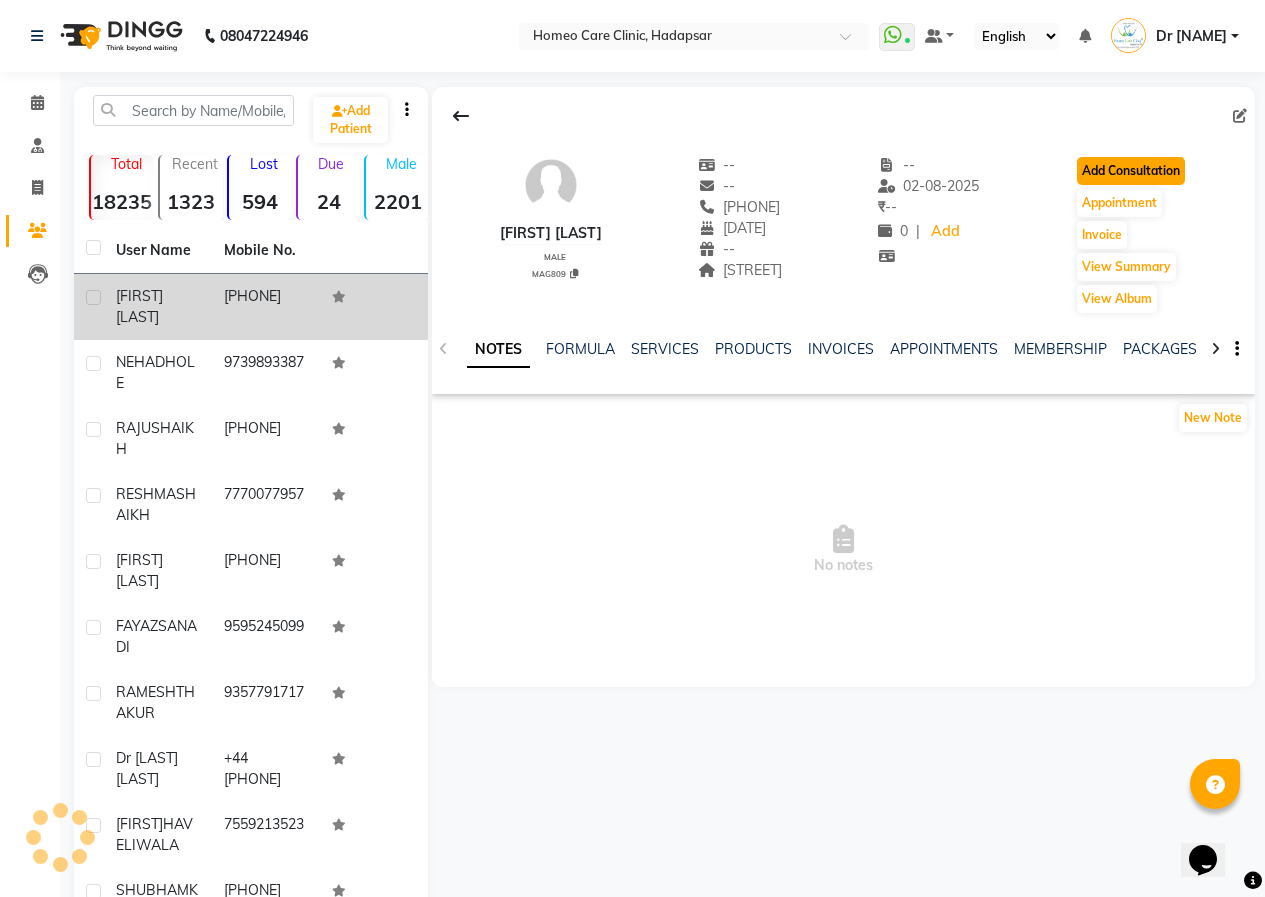 click on "Add Consultation" 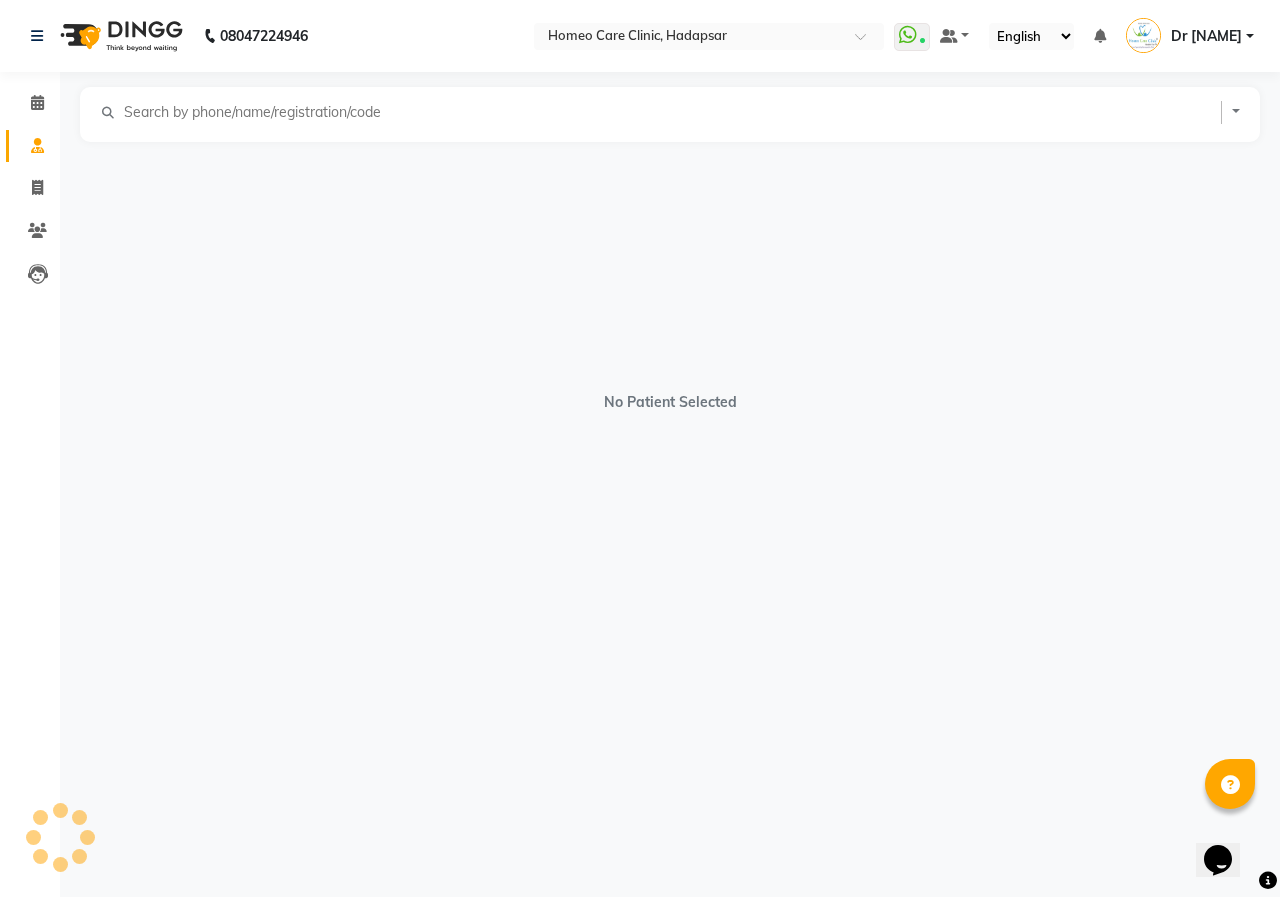 select on "male" 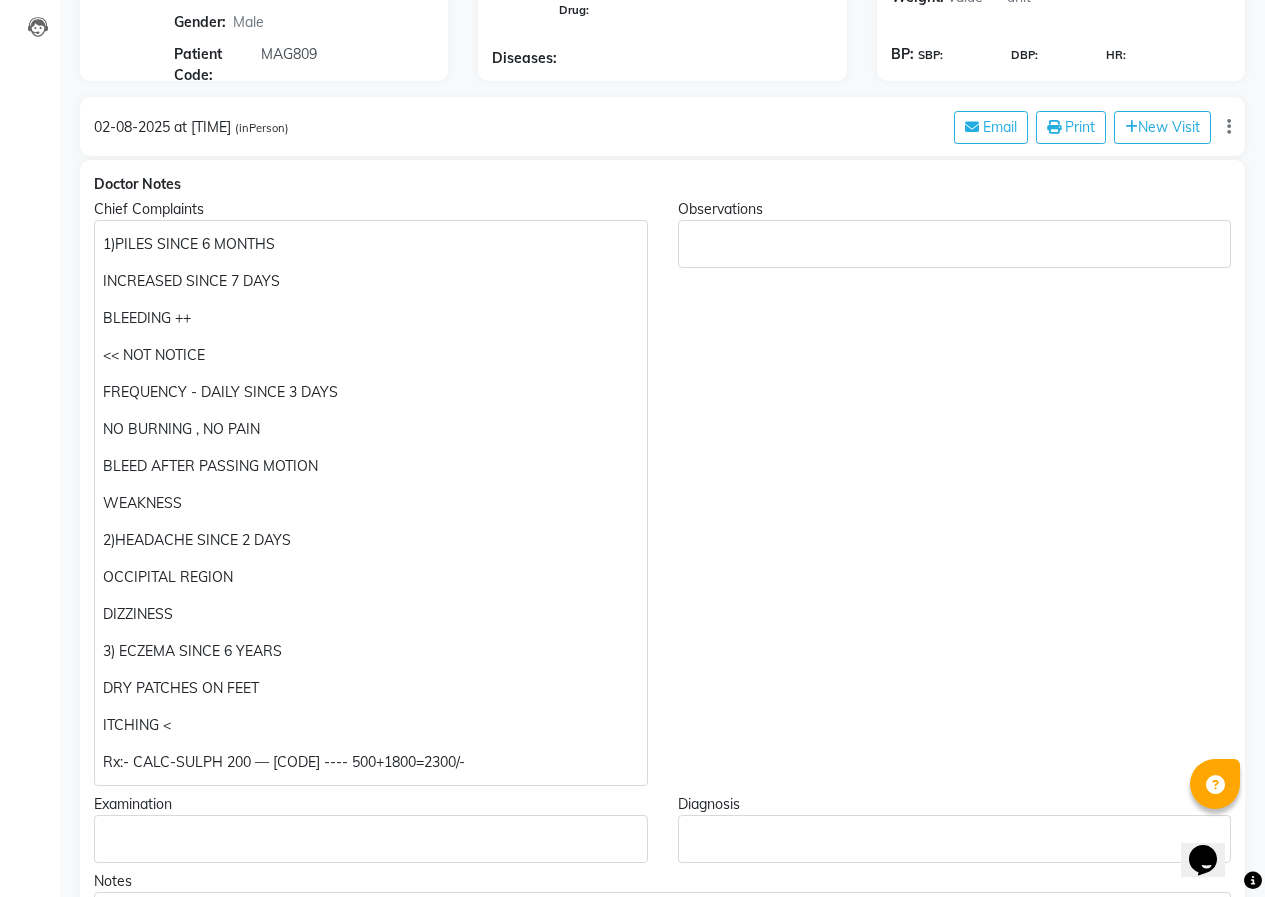 scroll, scrollTop: 300, scrollLeft: 0, axis: vertical 